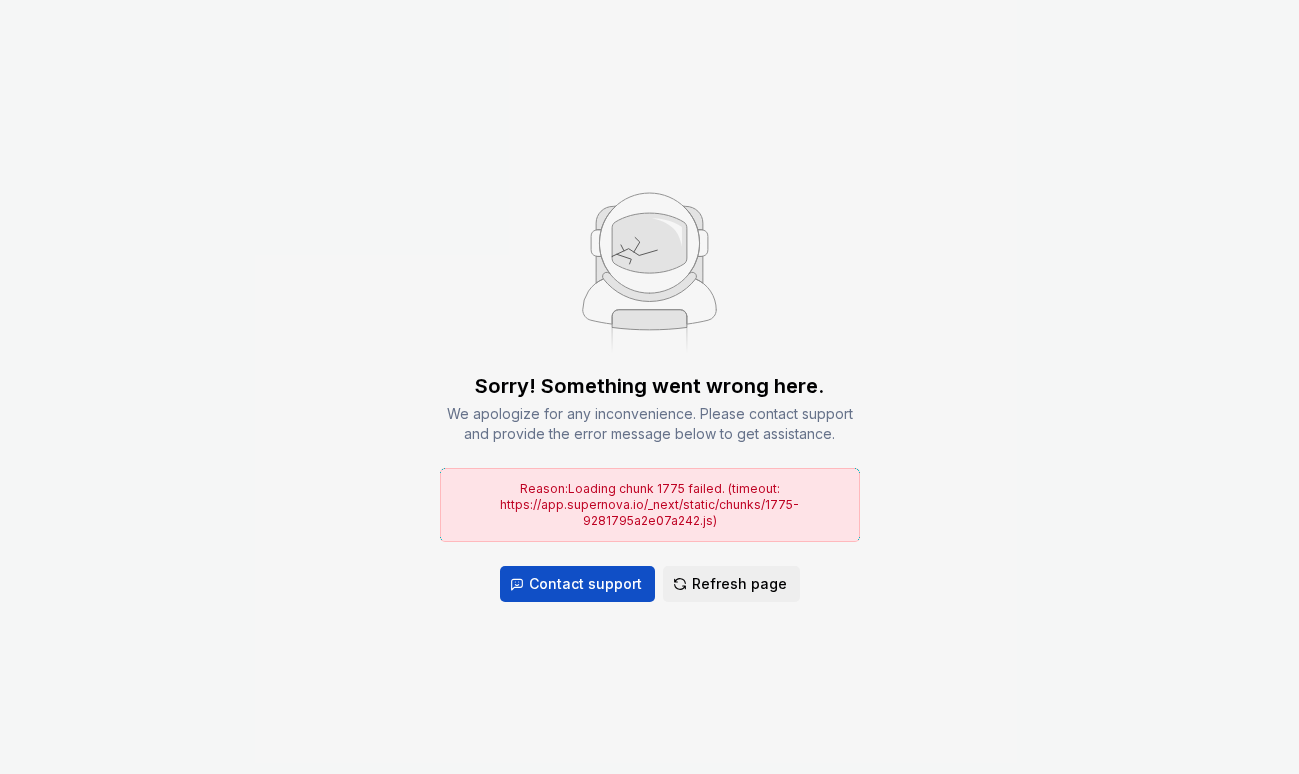 scroll, scrollTop: 0, scrollLeft: 0, axis: both 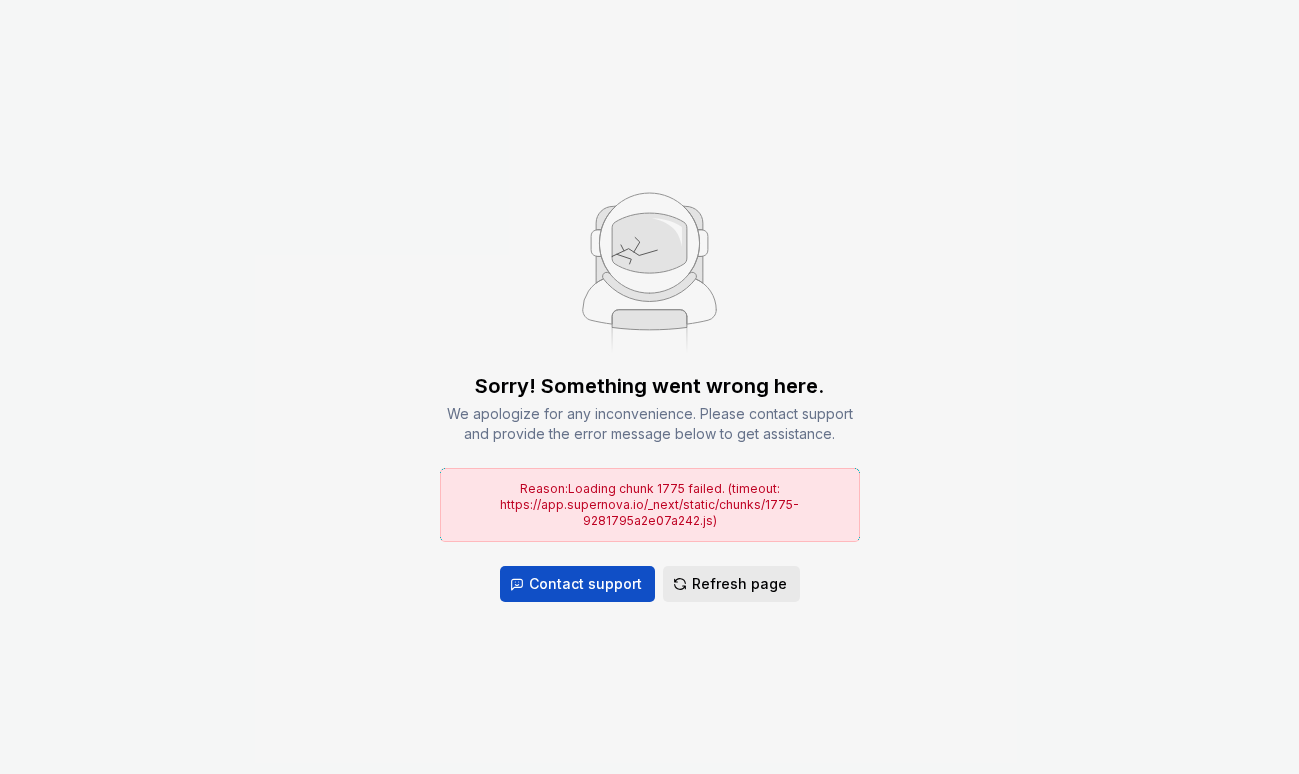 click on "Refresh page" at bounding box center (739, 584) 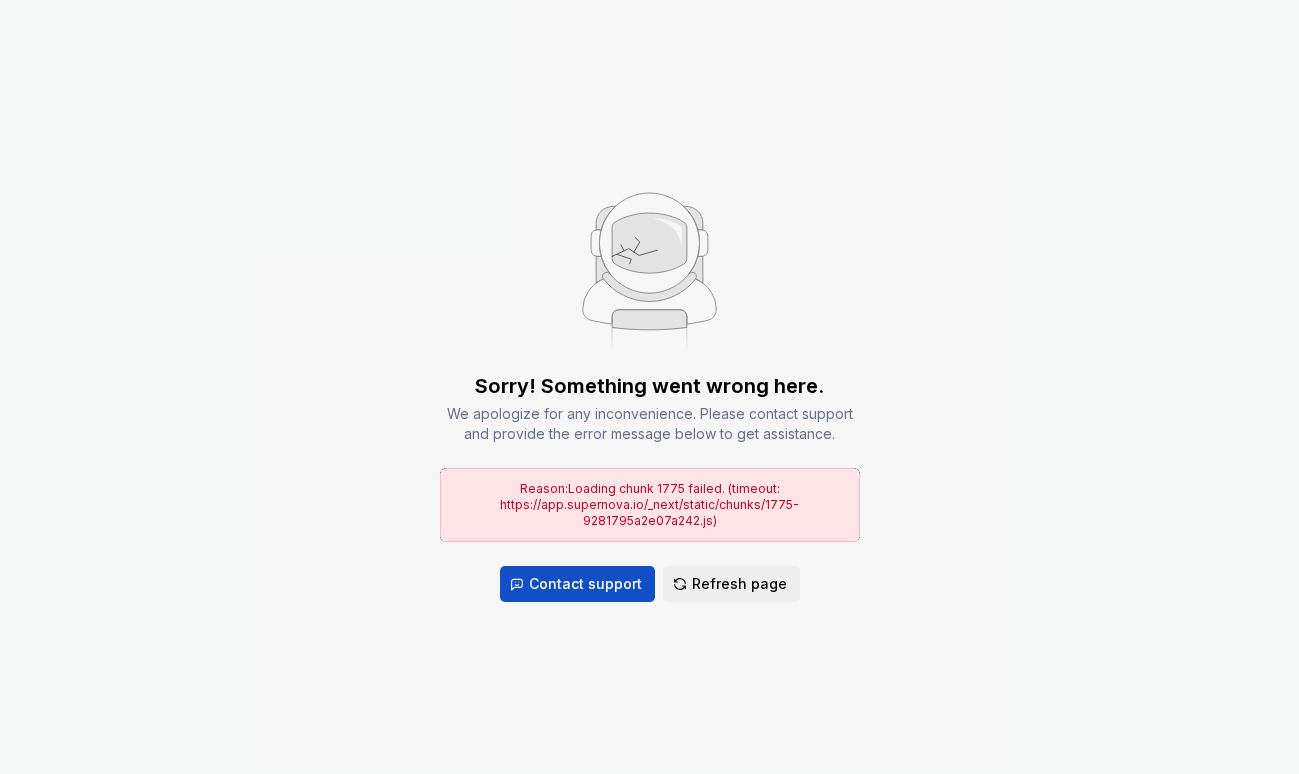 click on "Refresh page" at bounding box center [739, 584] 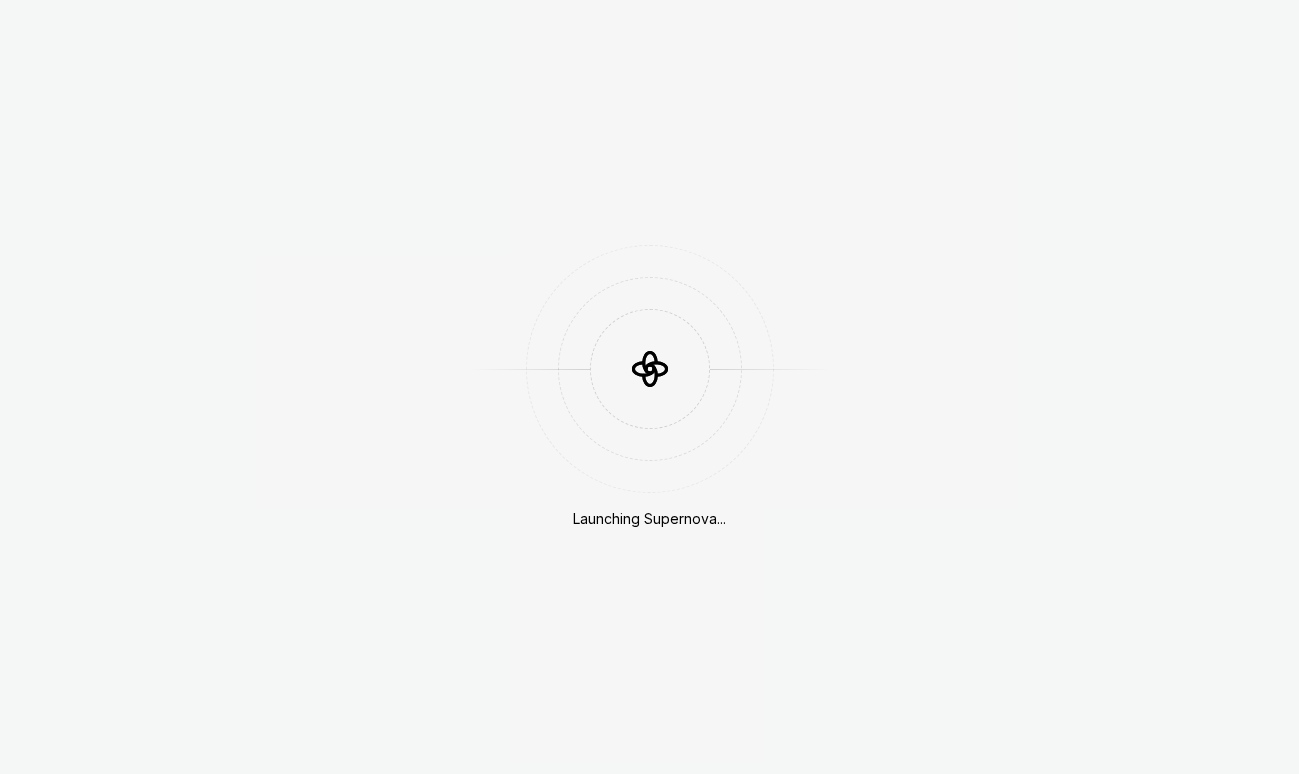 scroll, scrollTop: 0, scrollLeft: 0, axis: both 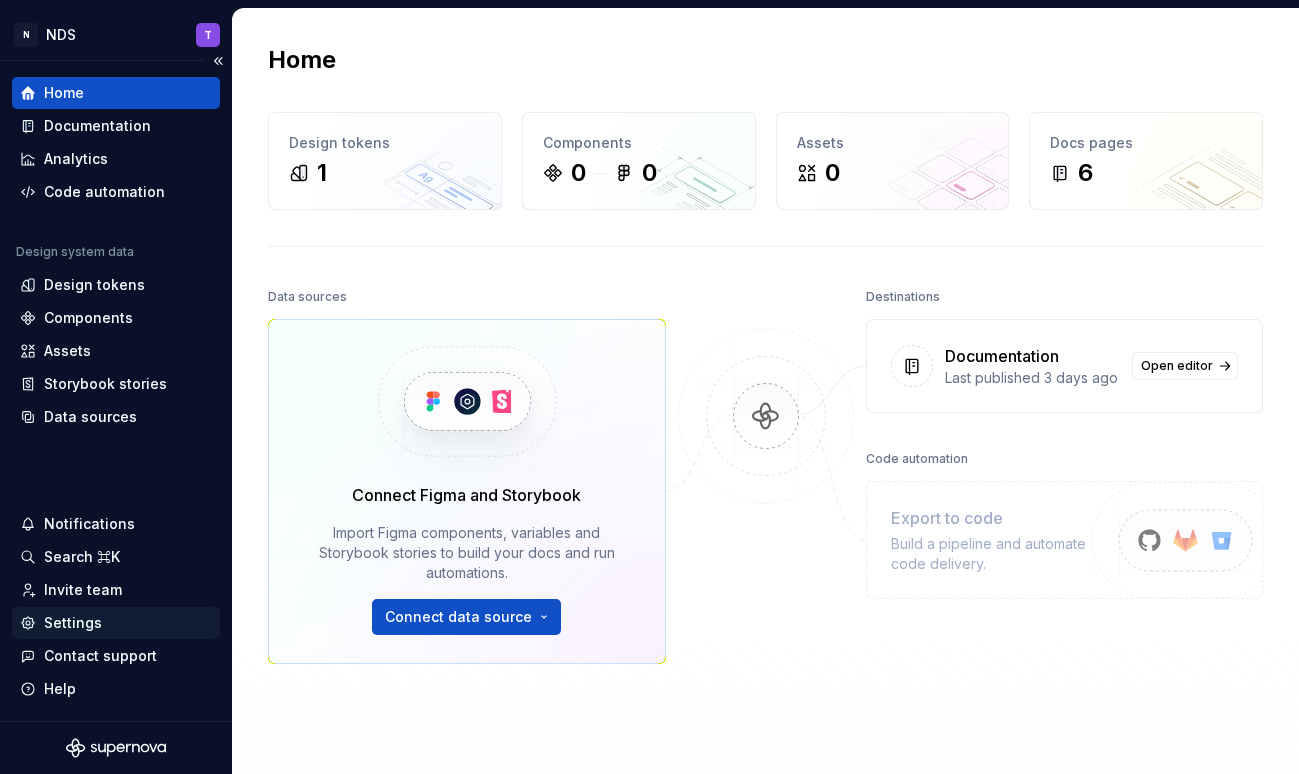 click on "Settings" at bounding box center [73, 623] 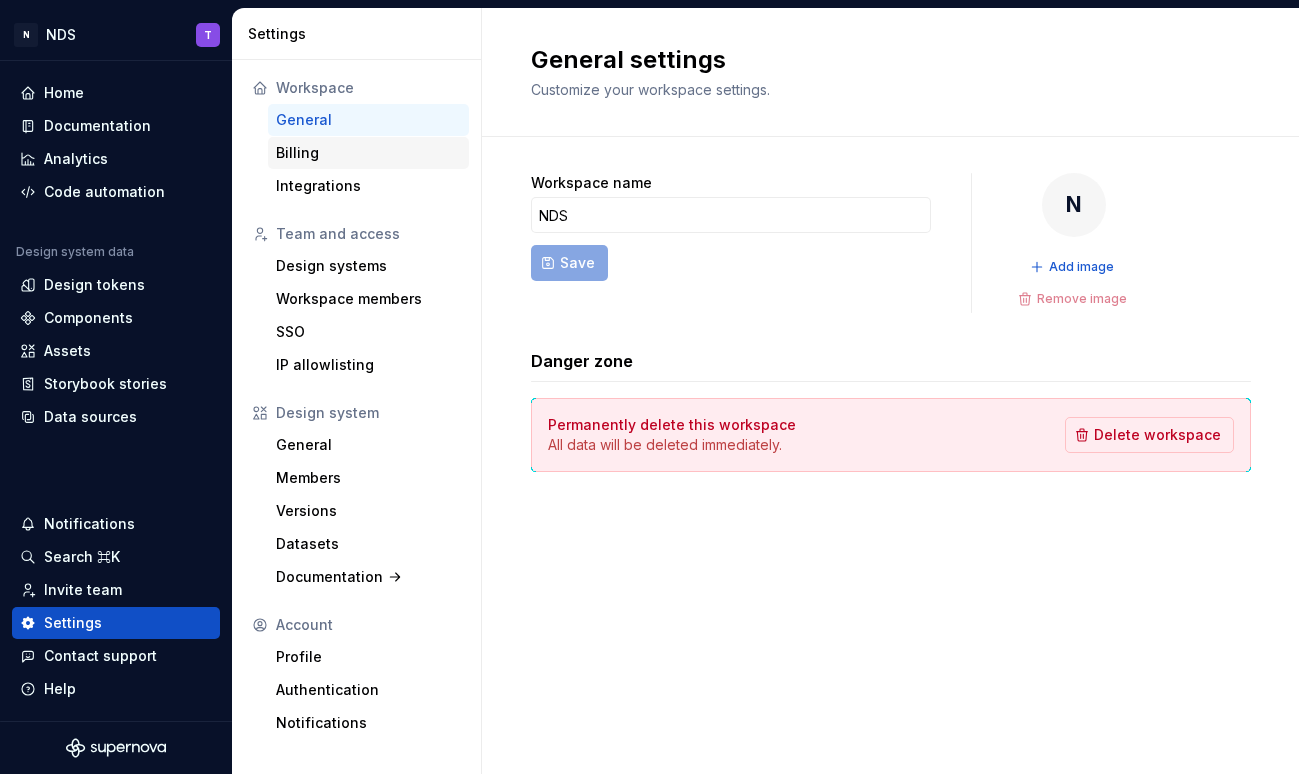 click on "Billing" at bounding box center [368, 153] 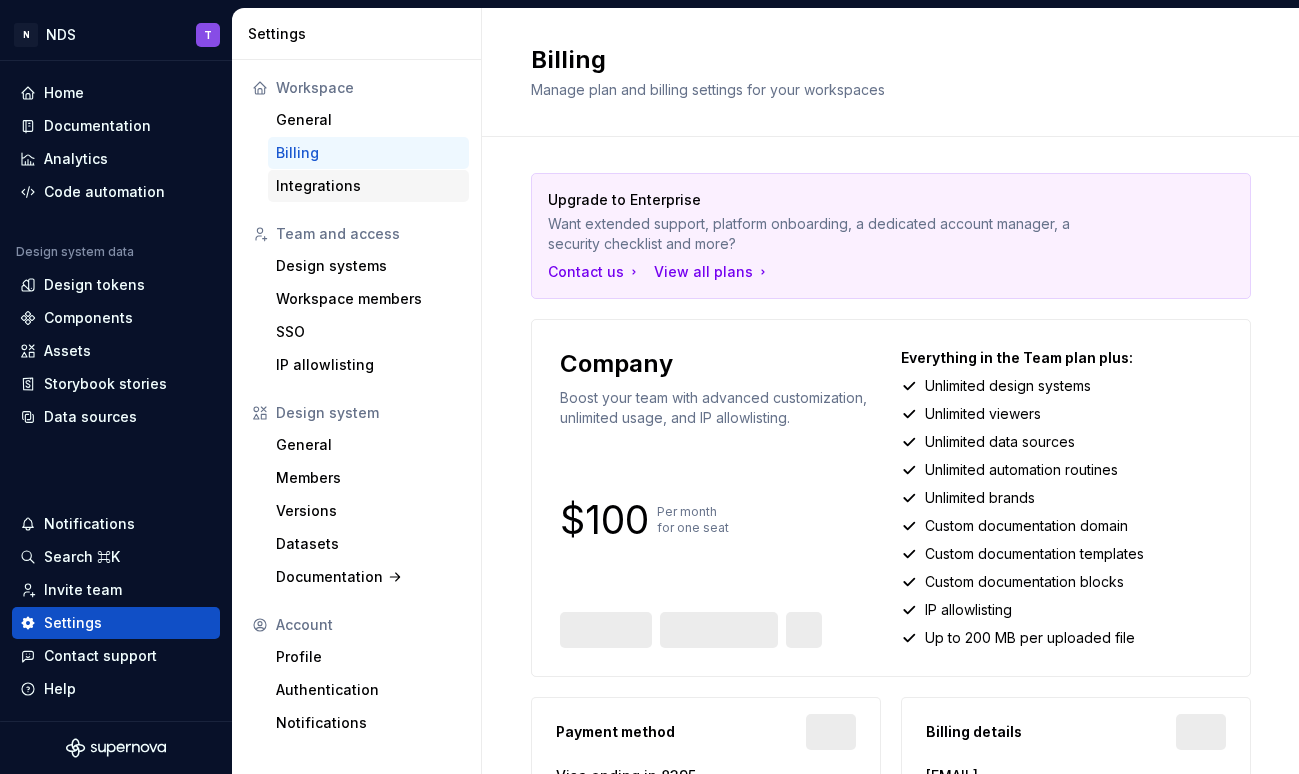 click on "Integrations" at bounding box center (368, 186) 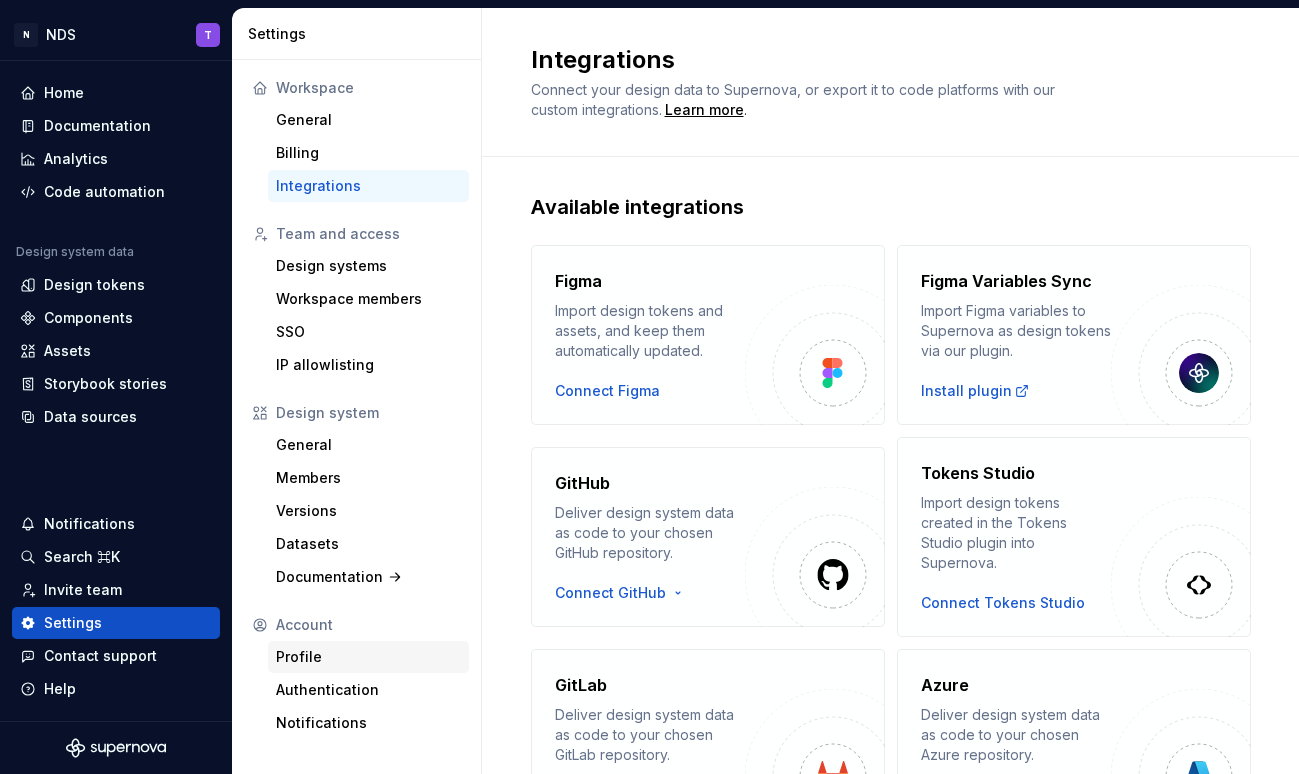 click on "Profile" at bounding box center (368, 657) 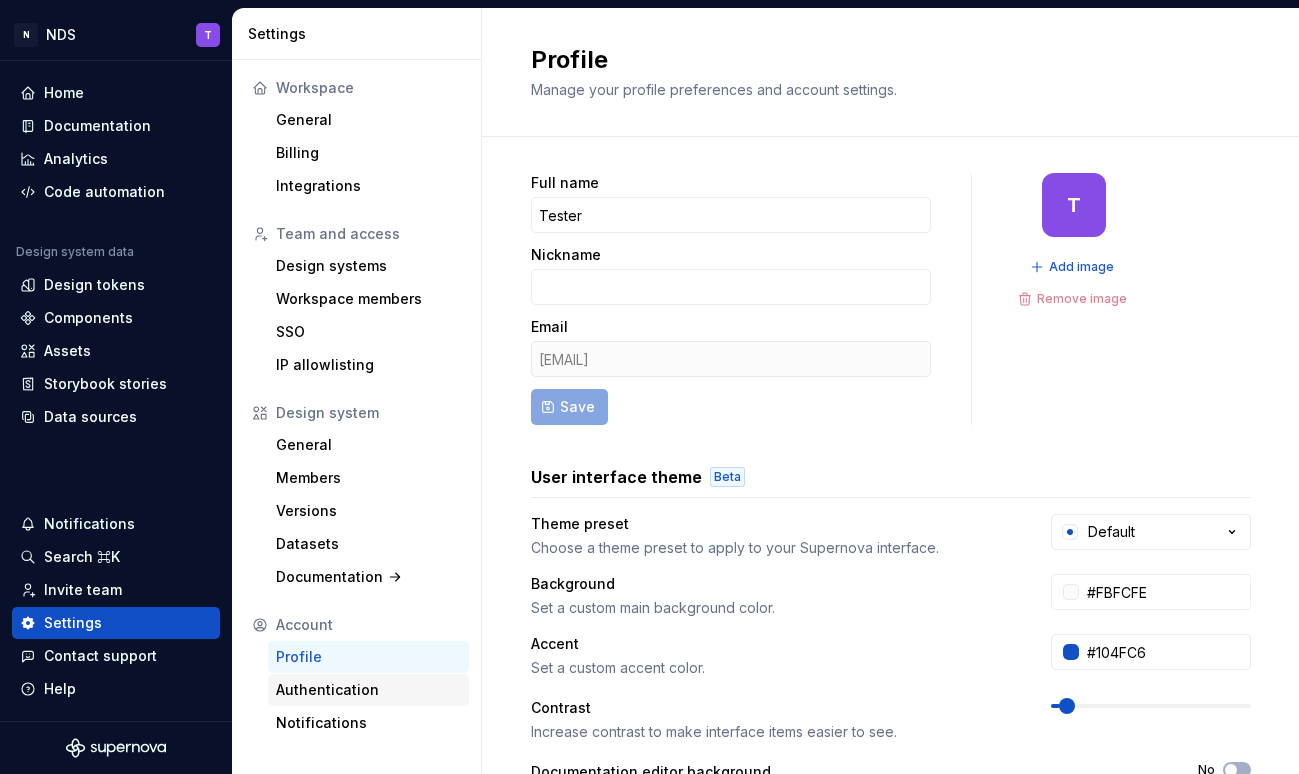 click on "Authentication" at bounding box center [368, 690] 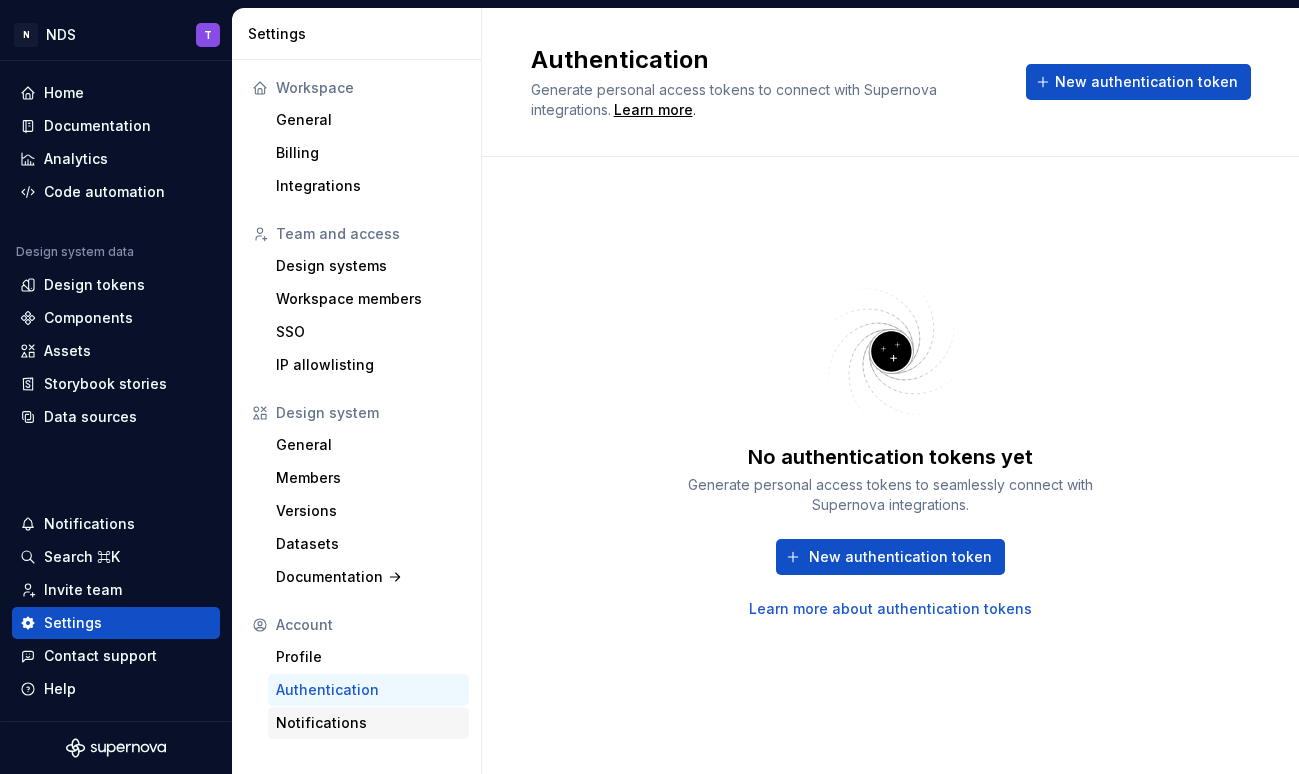 click on "Notifications" at bounding box center [368, 723] 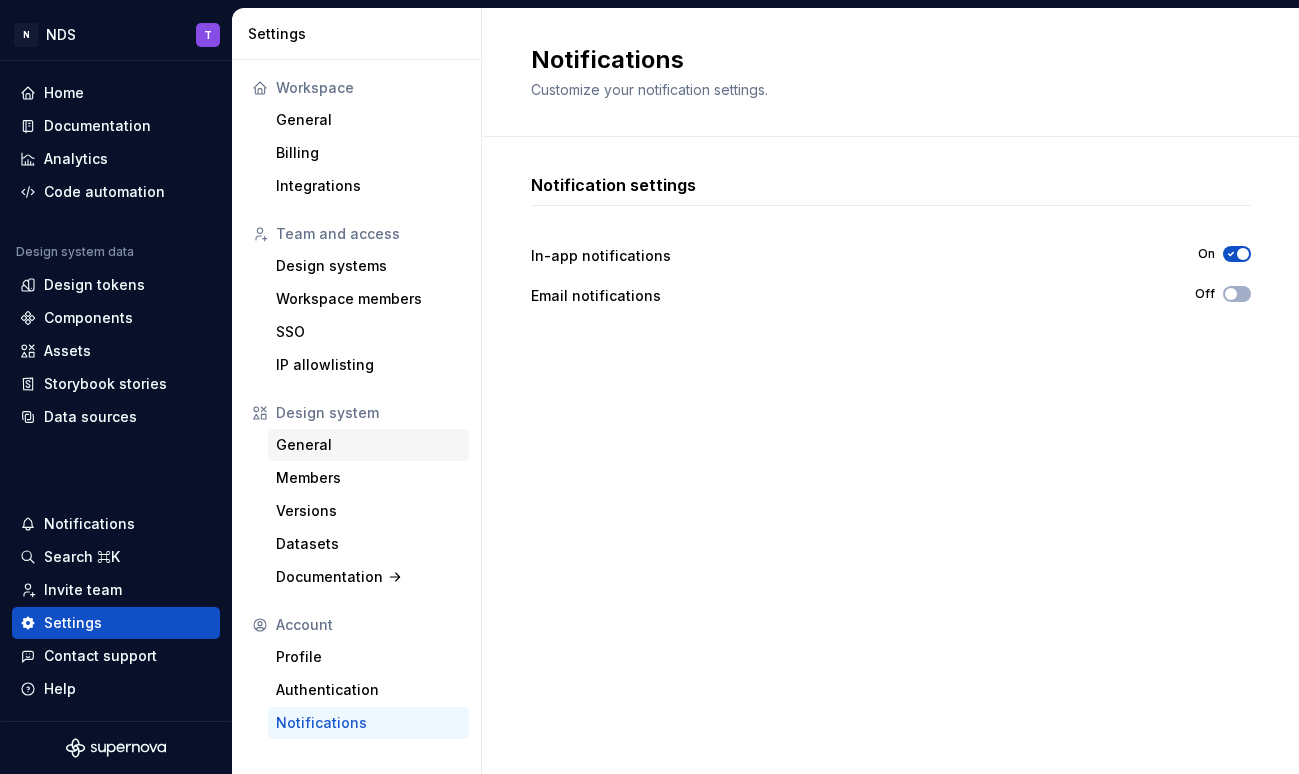click on "General" at bounding box center [368, 445] 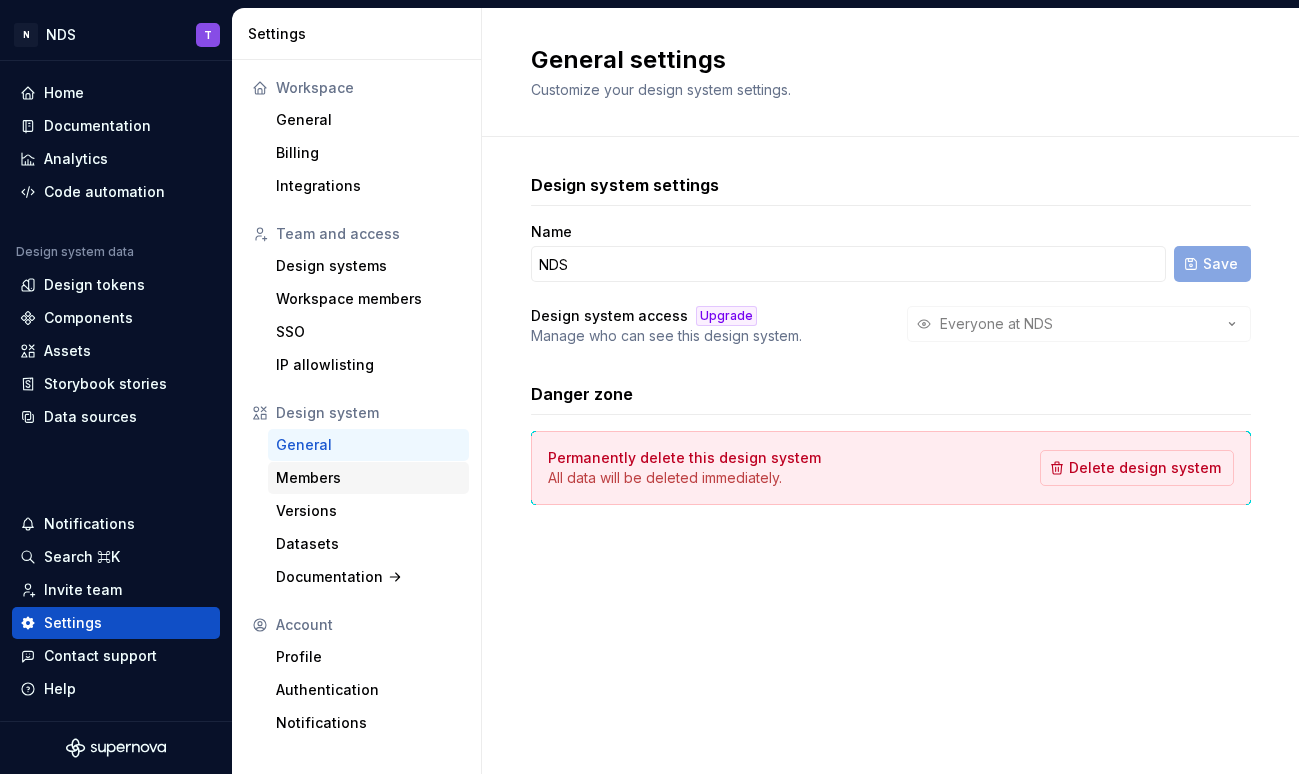 click on "Members" at bounding box center (368, 478) 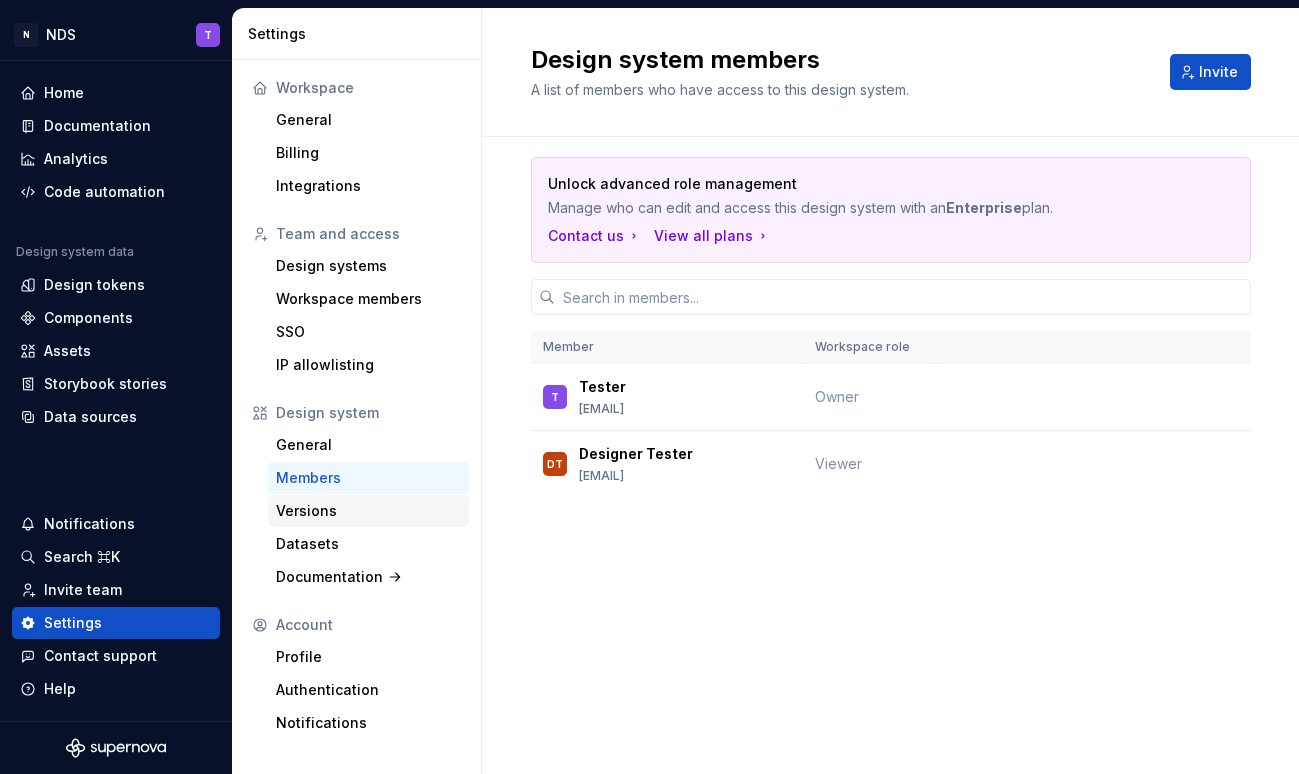 click on "Versions" at bounding box center [368, 511] 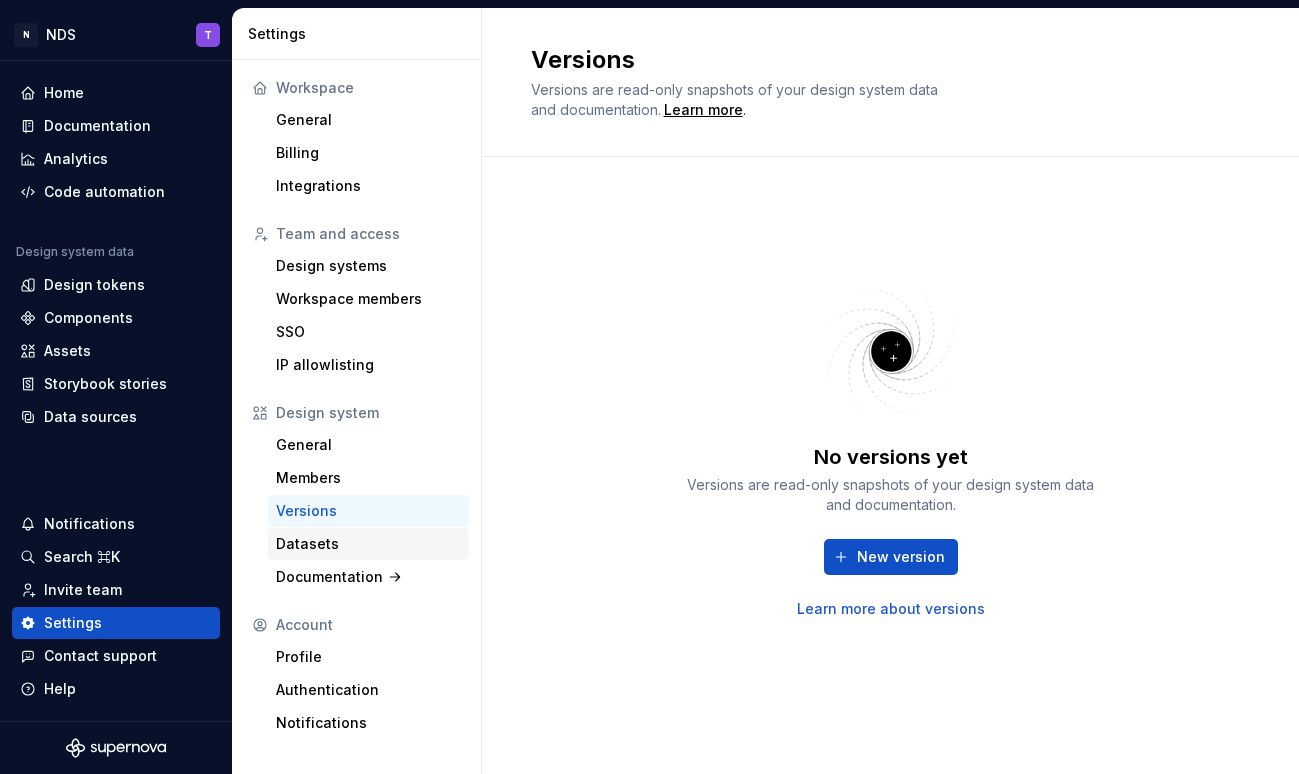 click on "Datasets" at bounding box center (368, 544) 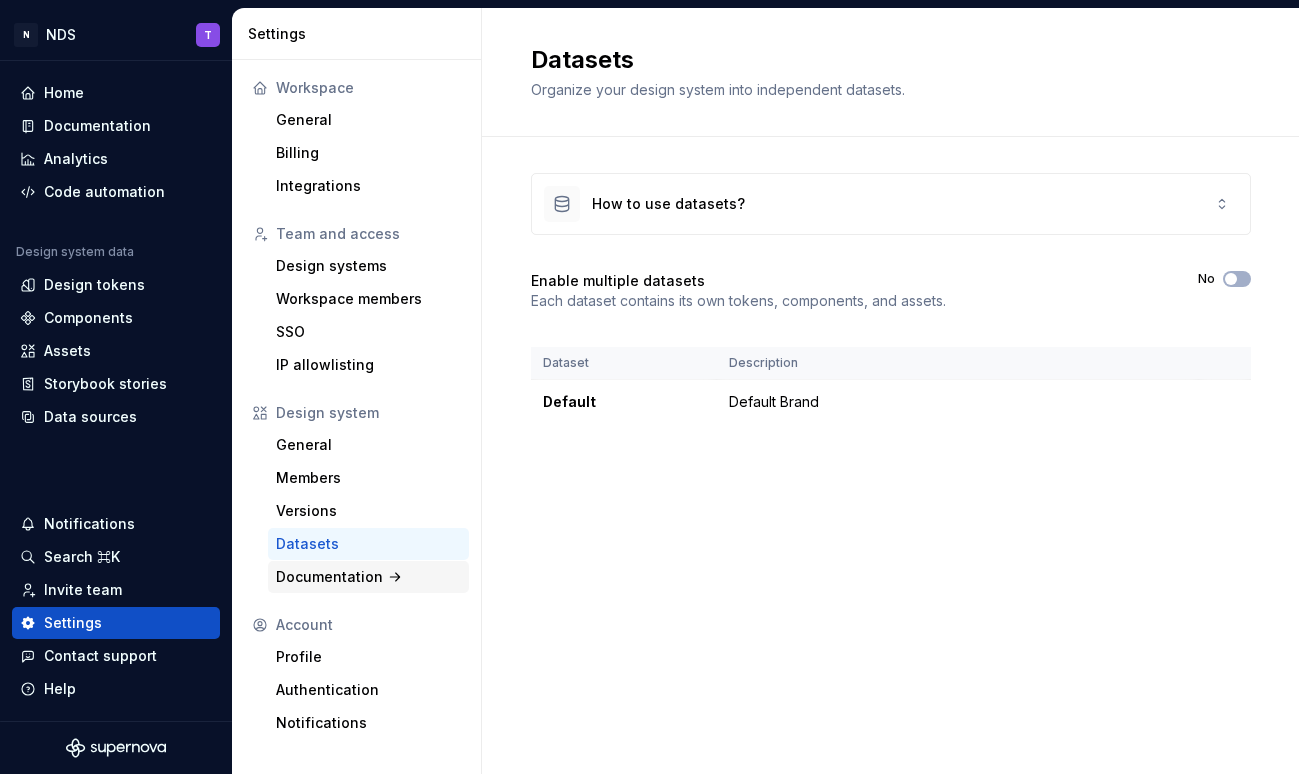 click on "Documentation" at bounding box center [368, 577] 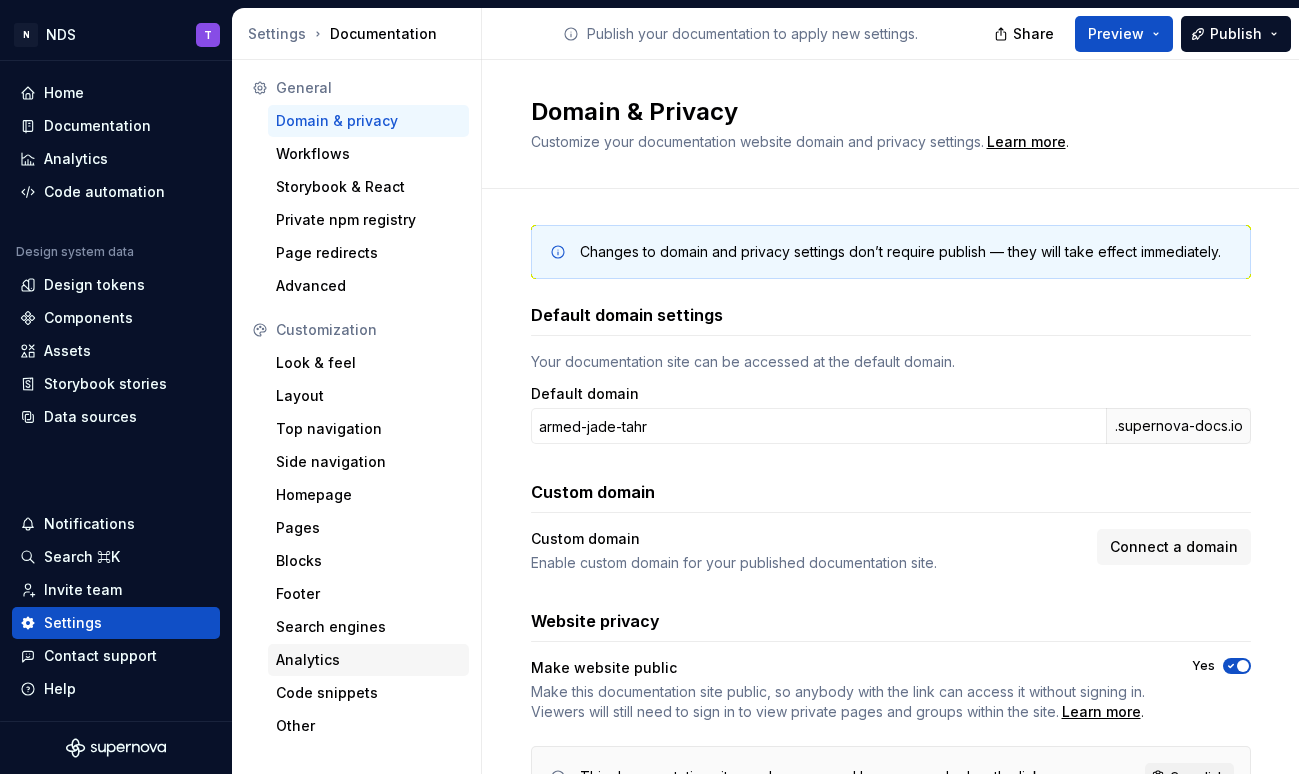 click on "Analytics" at bounding box center [368, 660] 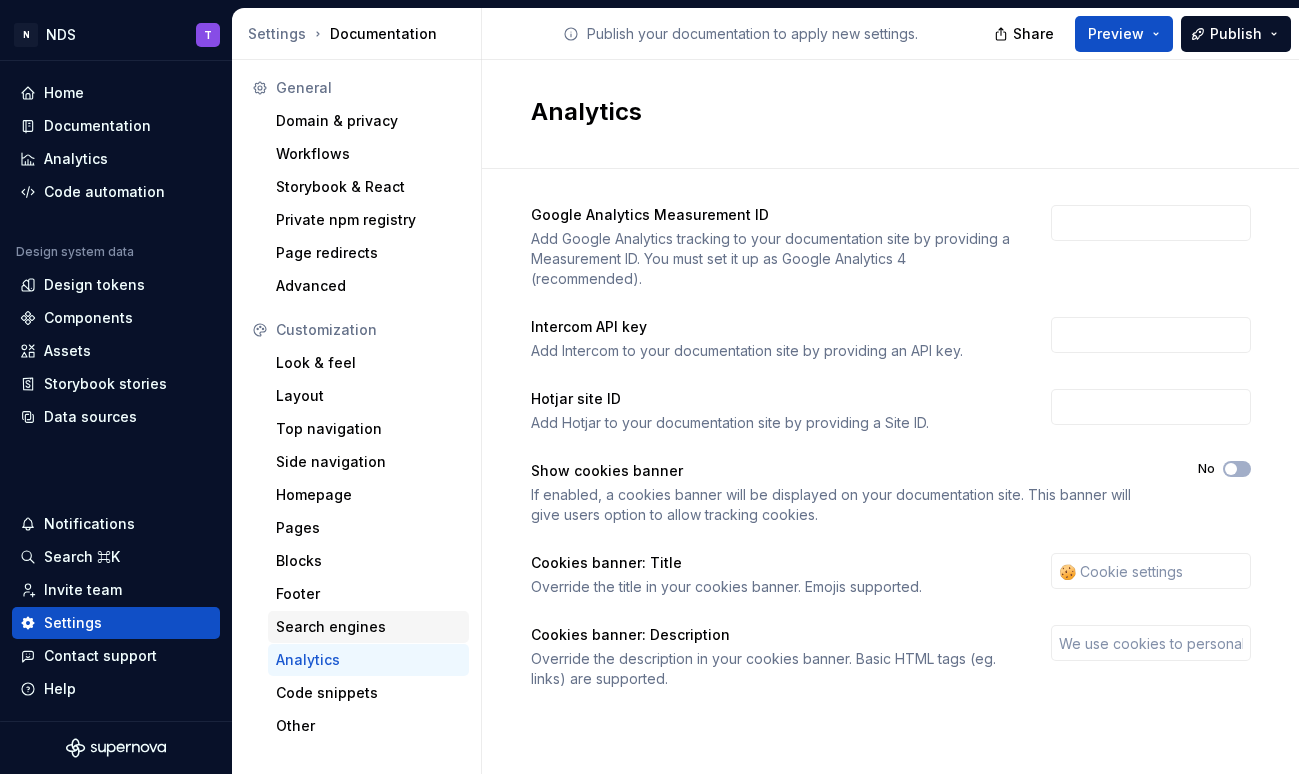 click on "Search engines" at bounding box center (368, 627) 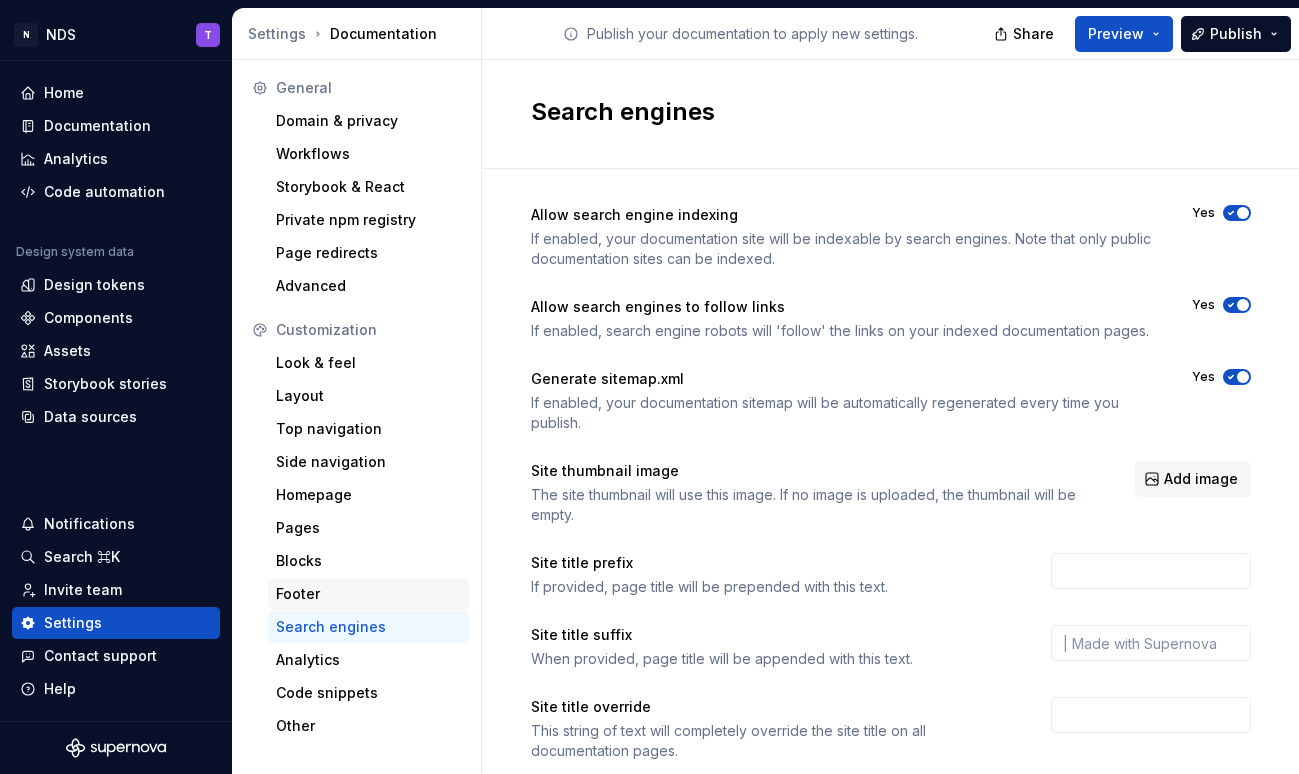 click on "Footer" at bounding box center (368, 594) 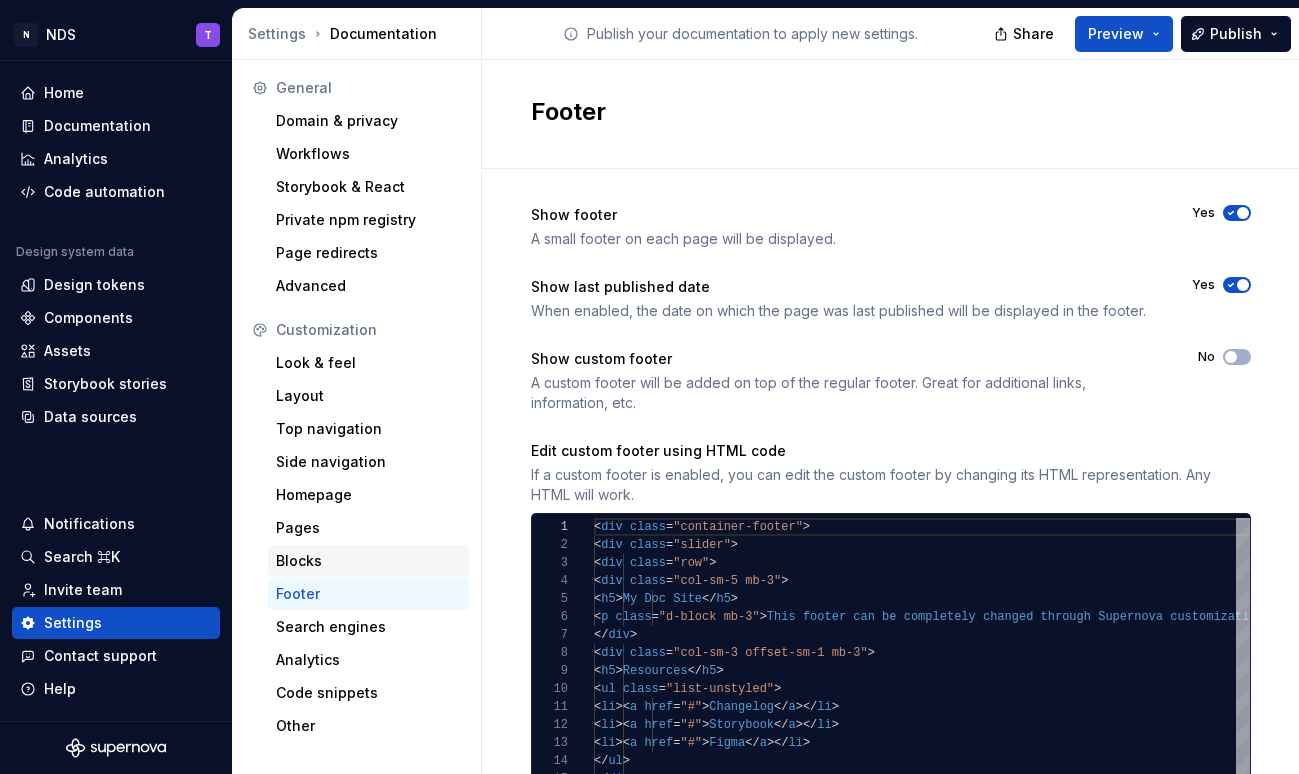click on "Blocks" at bounding box center [368, 561] 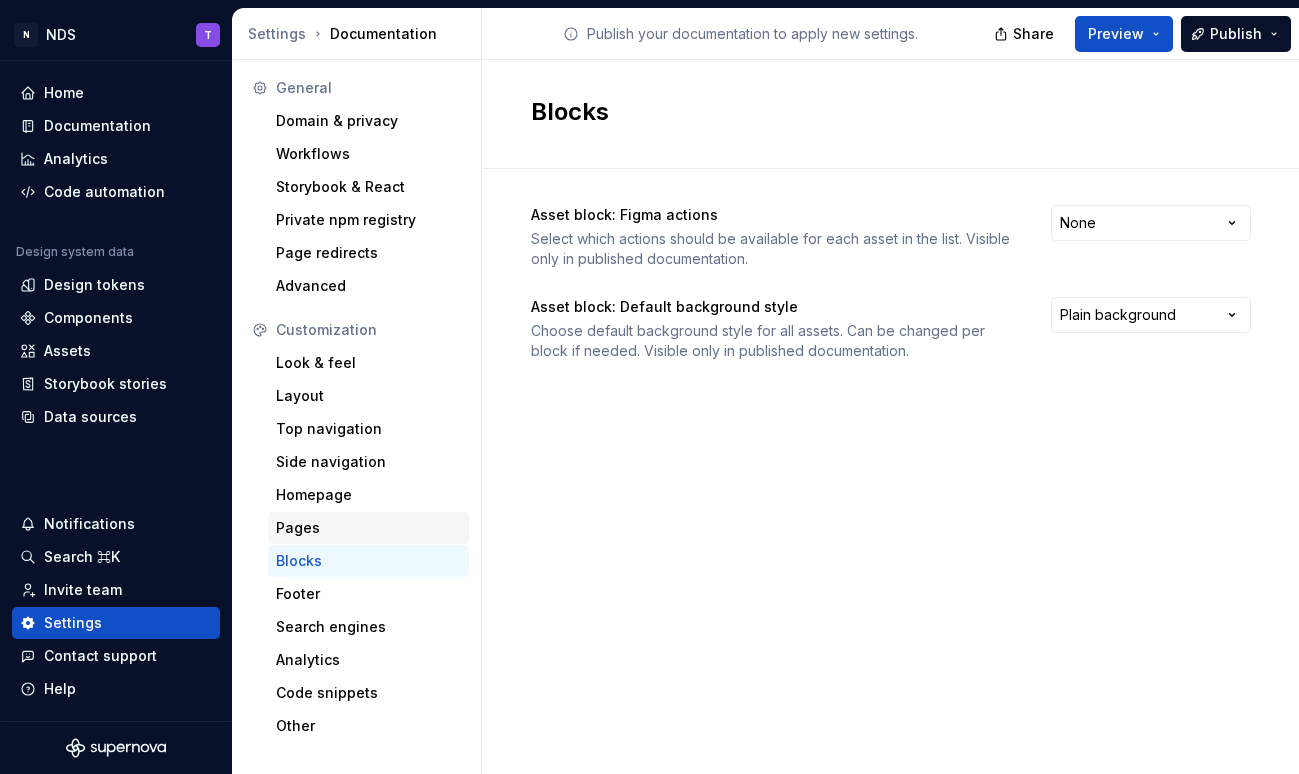 click on "Pages" at bounding box center [368, 528] 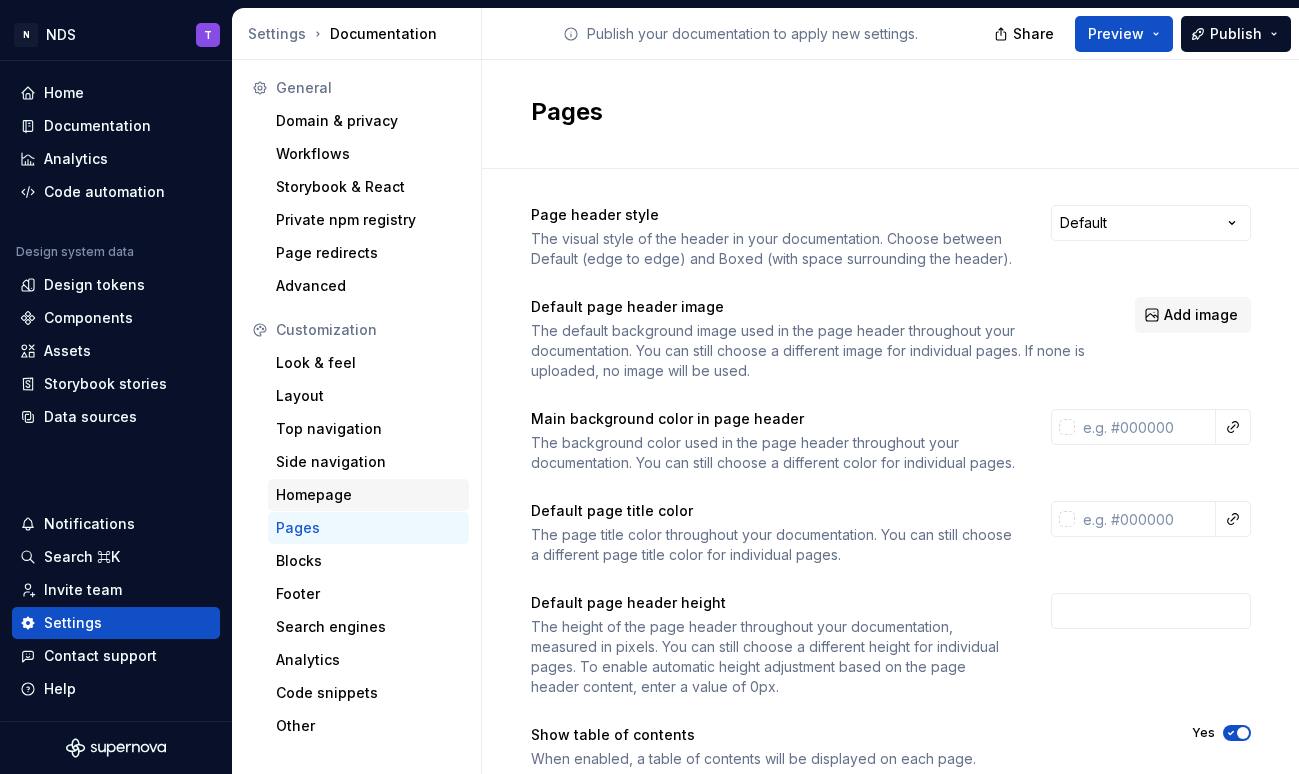 click on "Homepage" at bounding box center (368, 495) 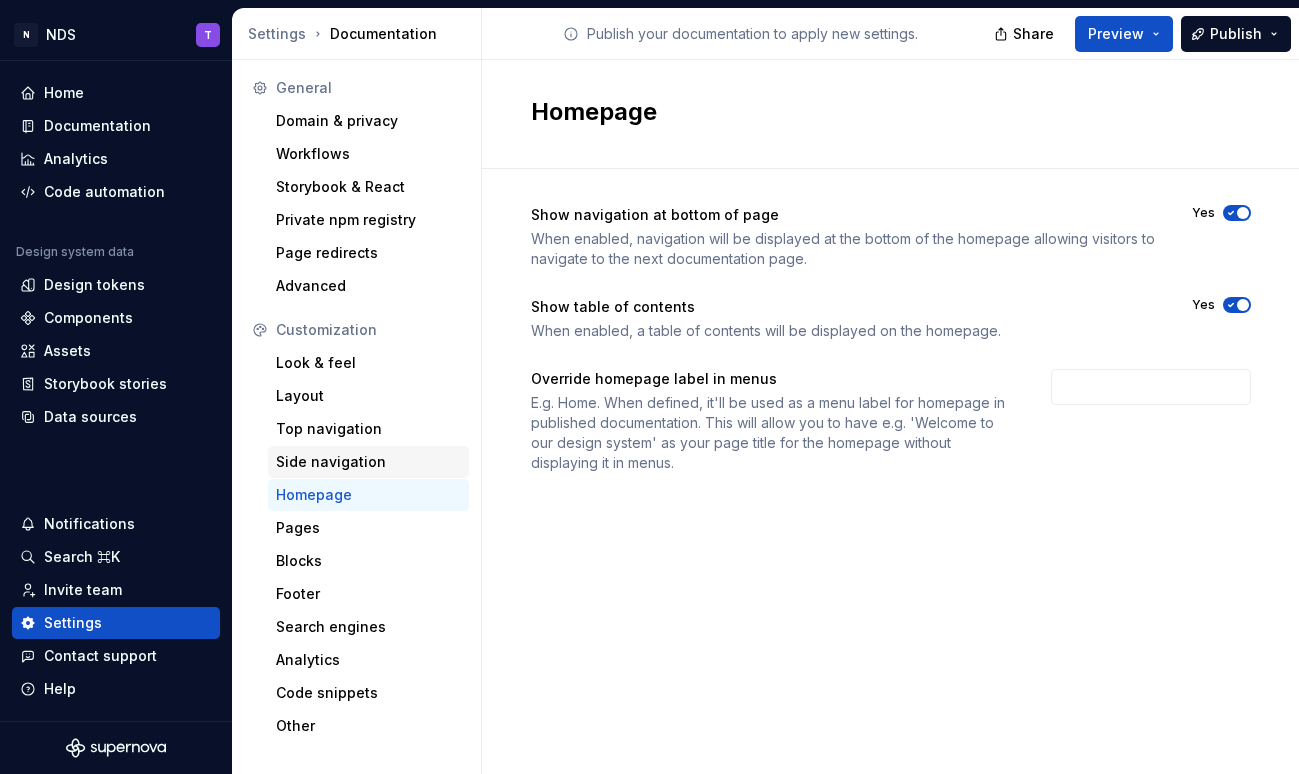 click on "Side navigation" at bounding box center [368, 462] 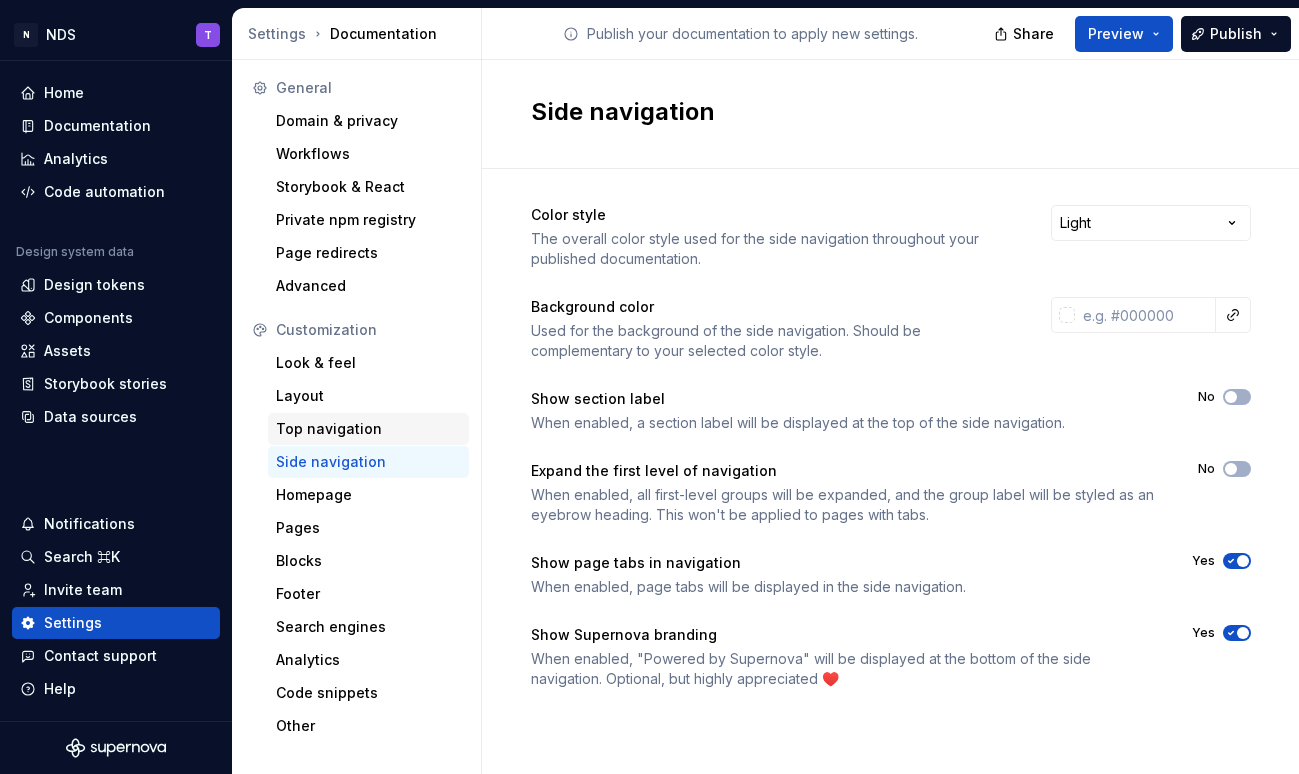 click on "Top navigation" at bounding box center [368, 429] 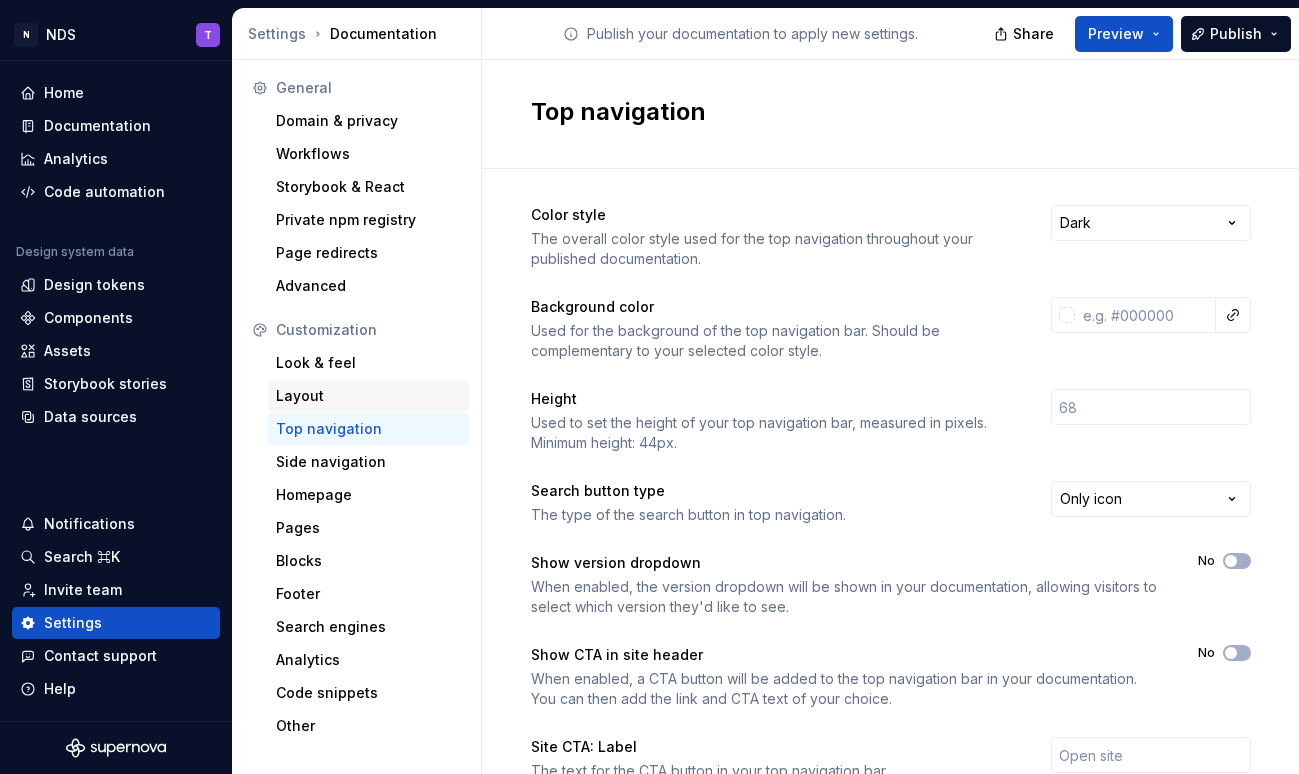 click on "Layout" at bounding box center (368, 396) 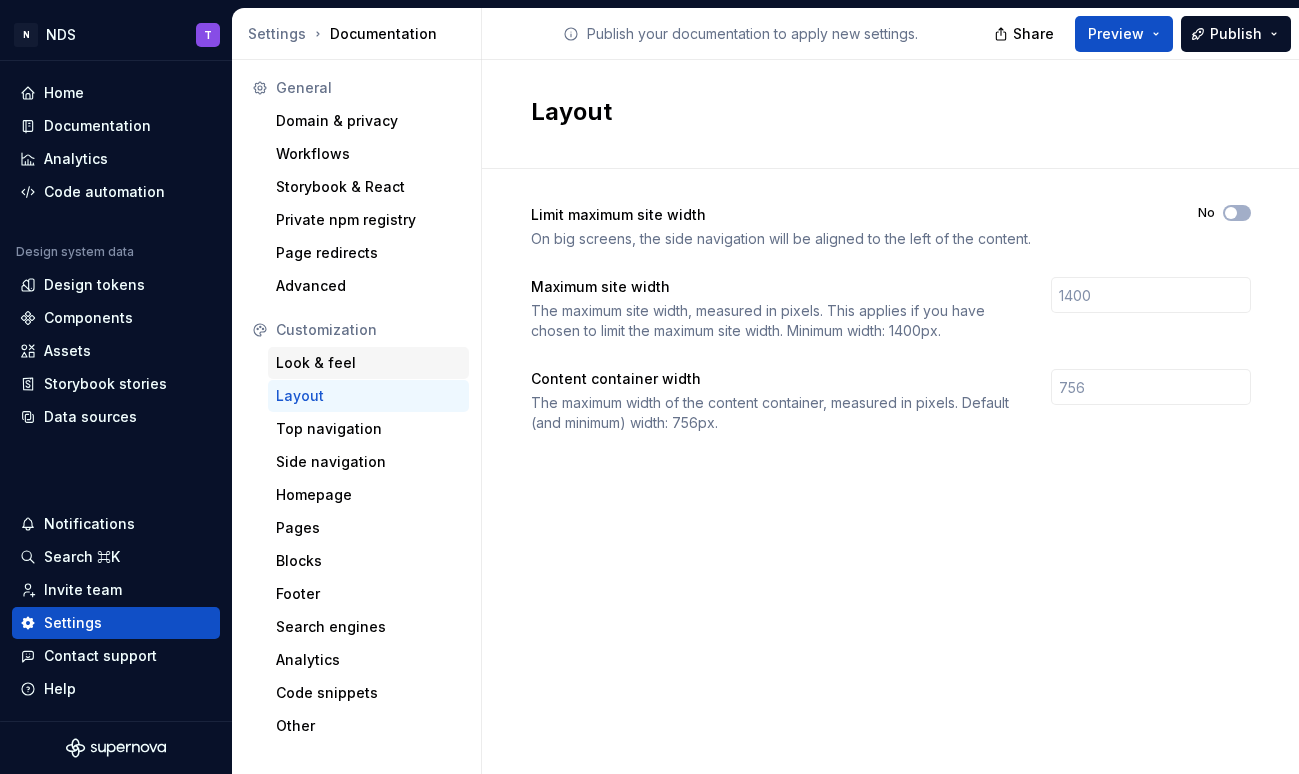 click on "Look & feel" at bounding box center [368, 363] 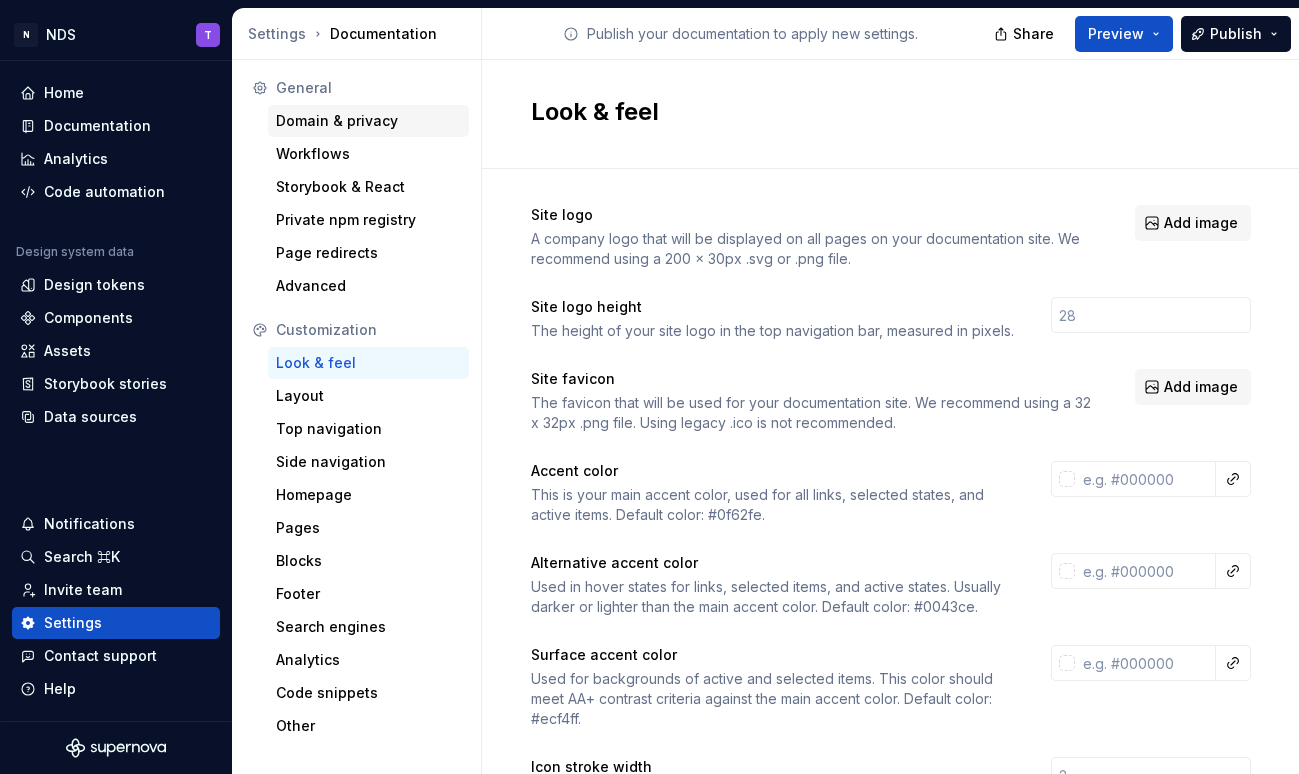 click on "Domain & privacy" at bounding box center (368, 121) 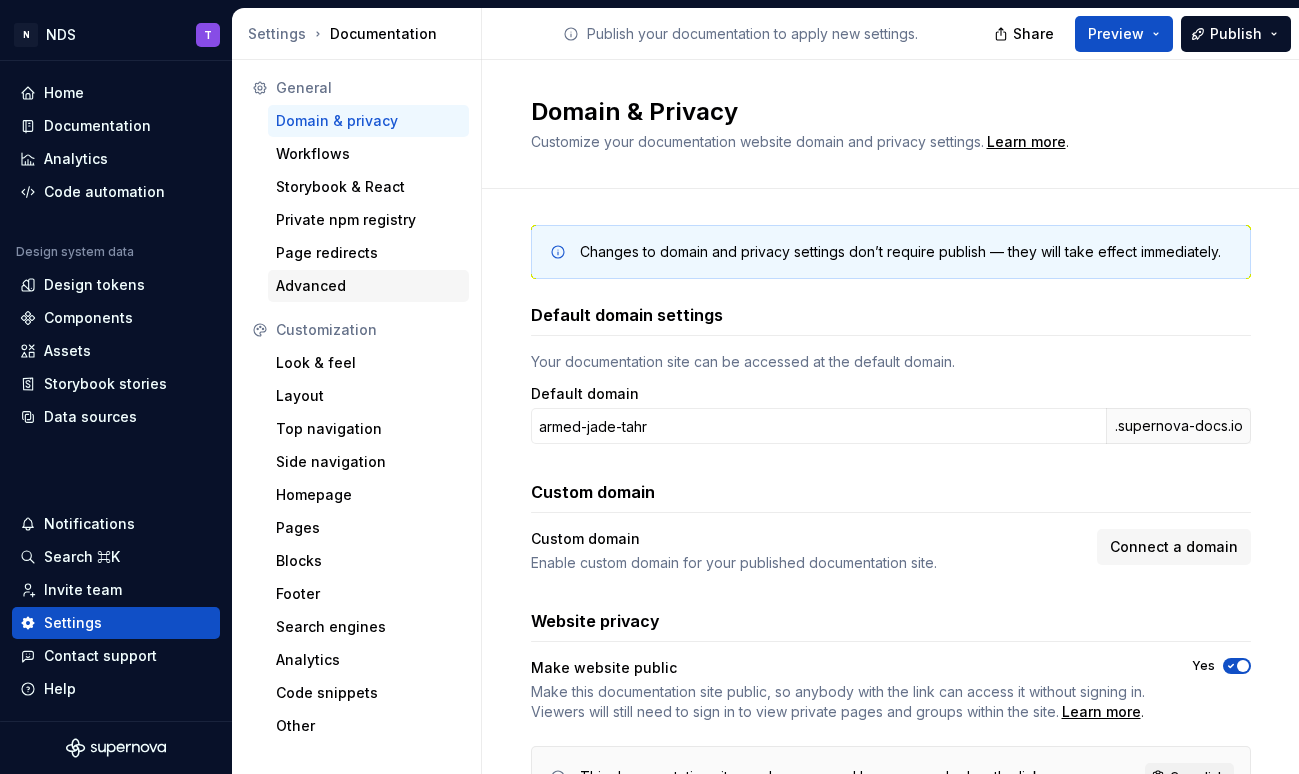 click on "Advanced" at bounding box center (368, 286) 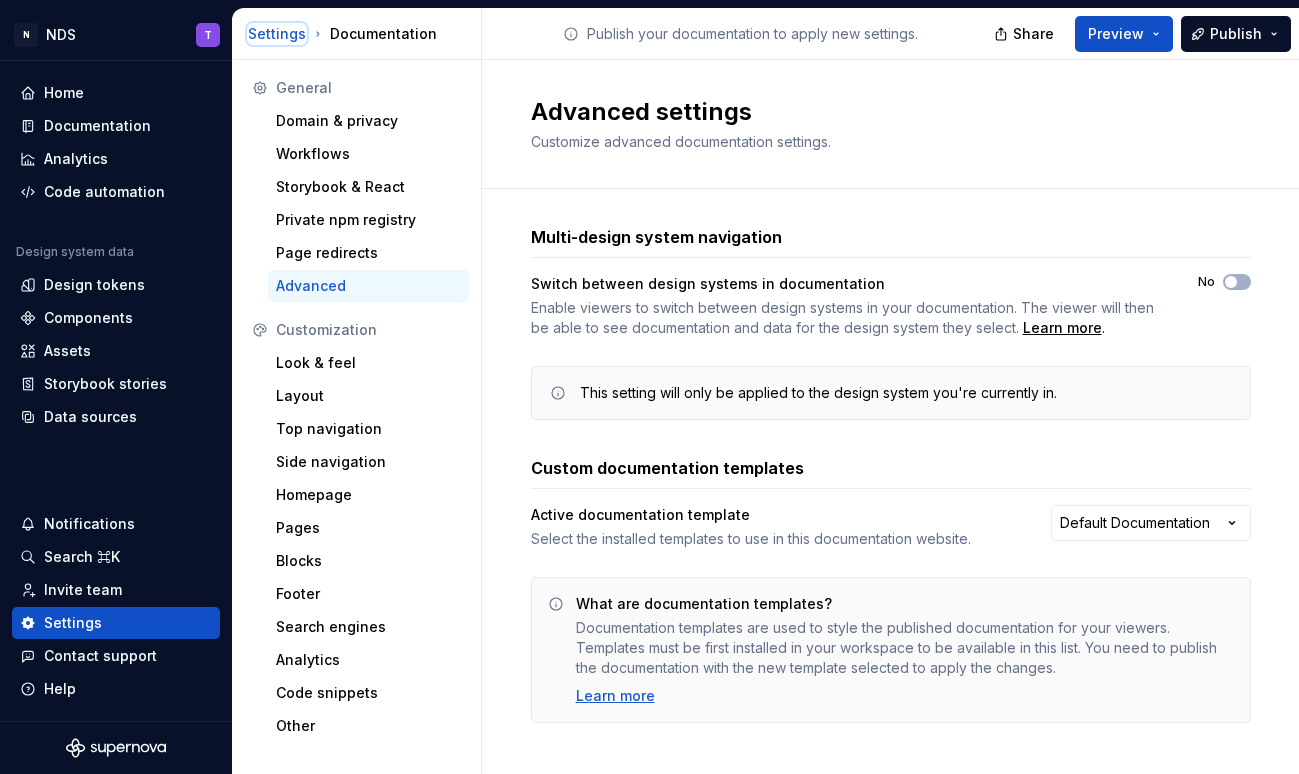 click on "Settings" at bounding box center [277, 34] 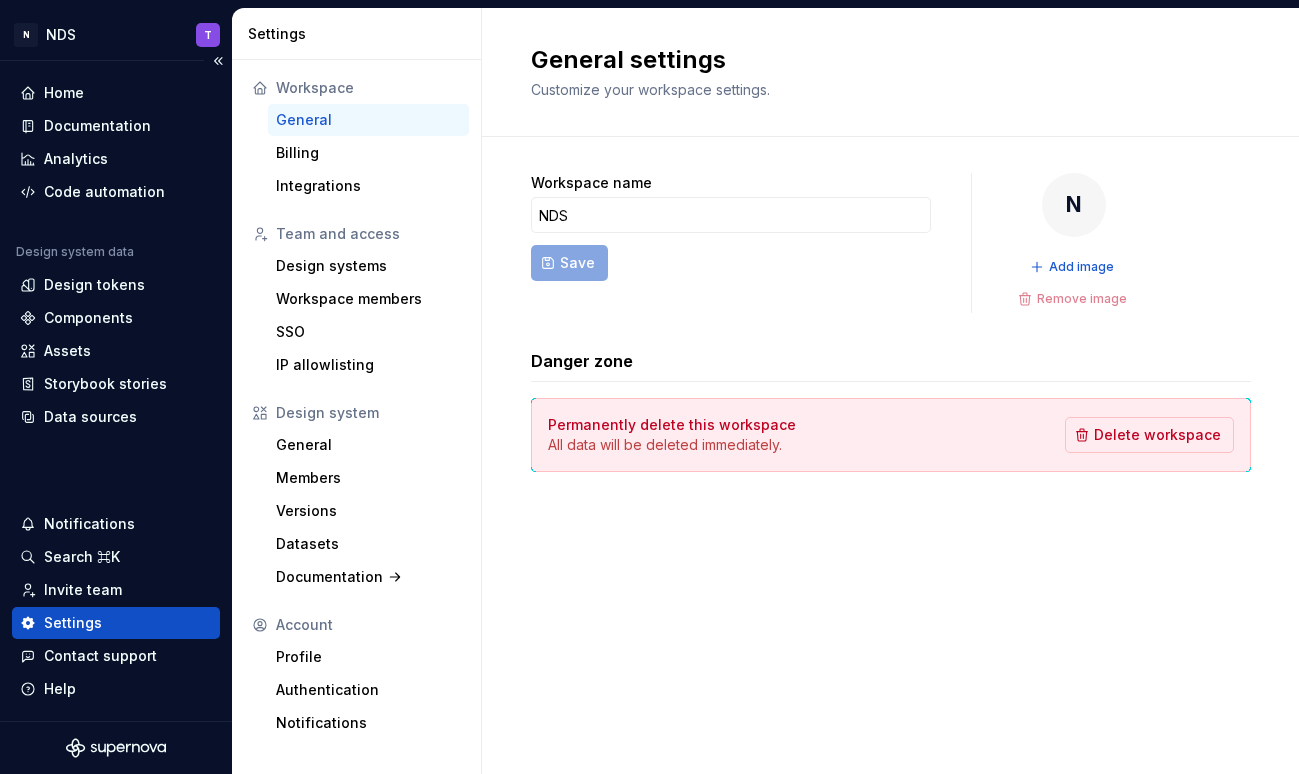 click on "Settings" at bounding box center [73, 623] 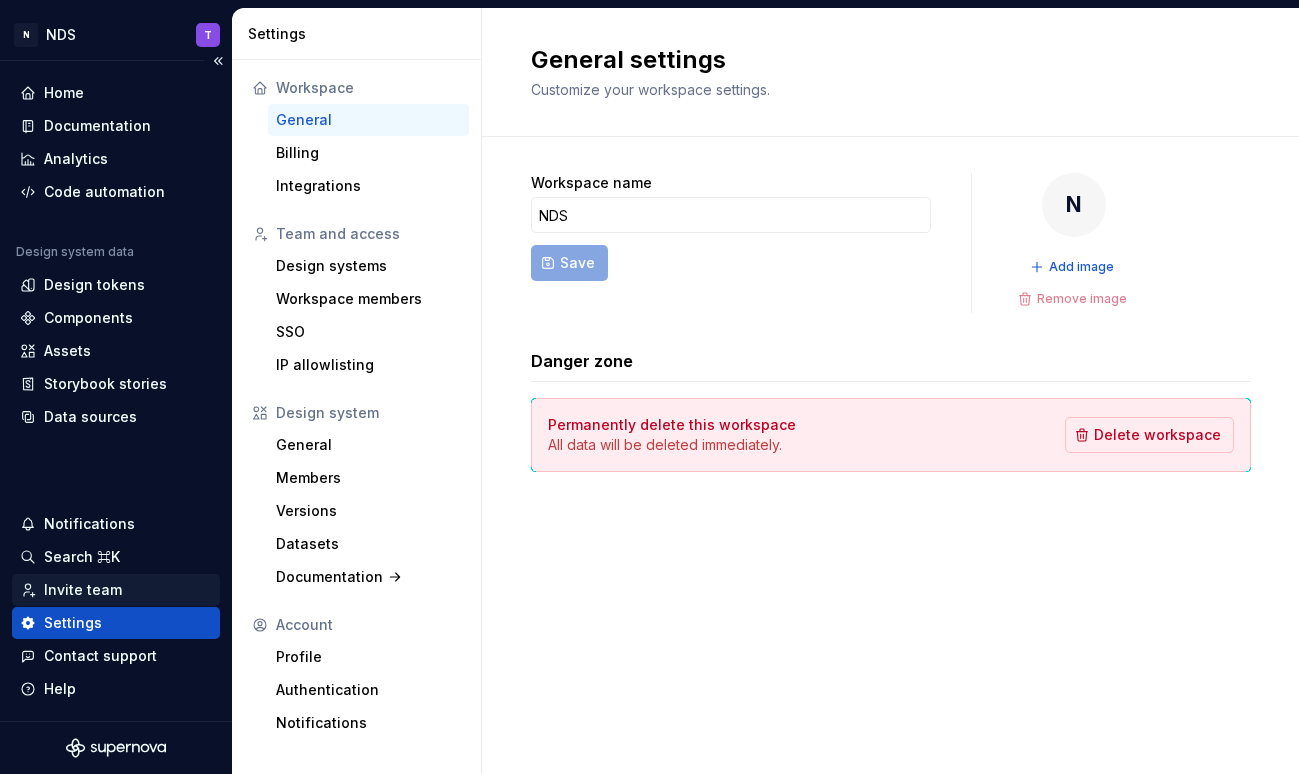 click on "Invite team" at bounding box center (83, 590) 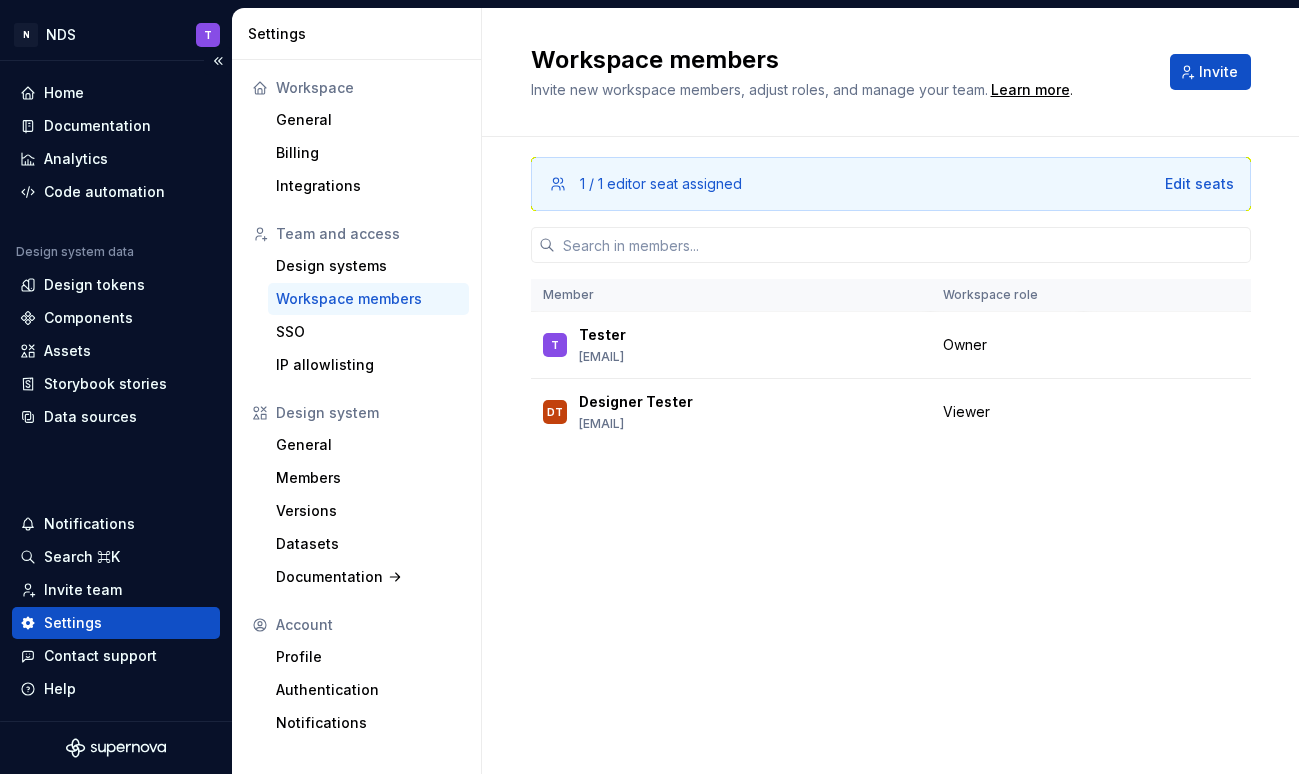 click on "Settings" at bounding box center [73, 623] 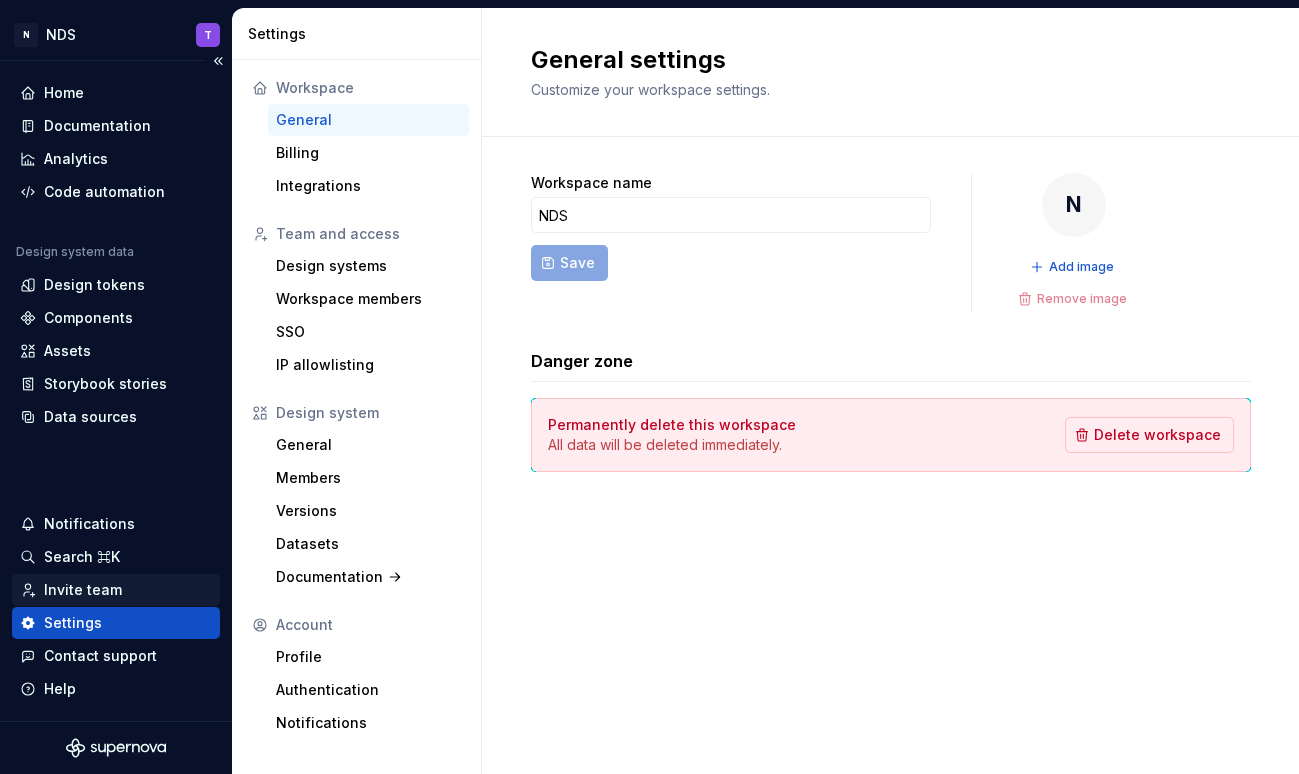click on "Invite team" at bounding box center [83, 590] 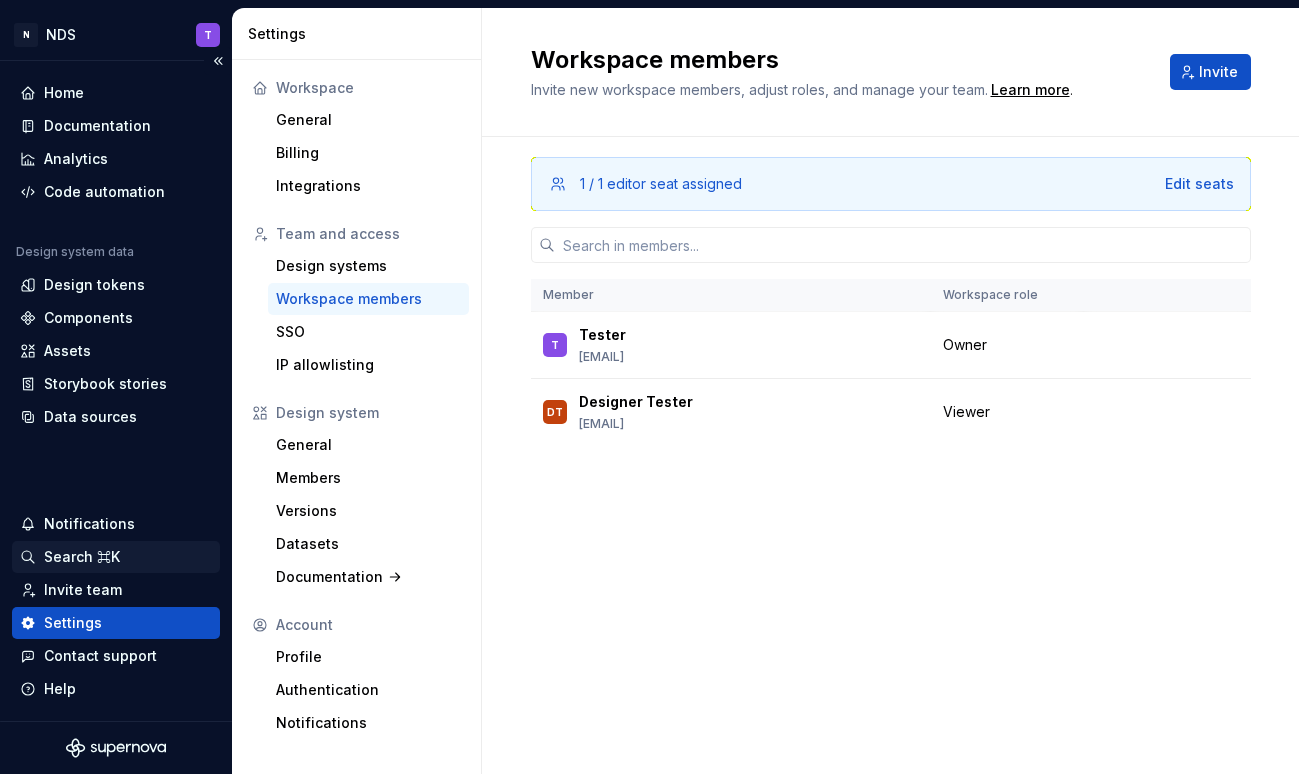 click on "Search ⌘K" at bounding box center [82, 557] 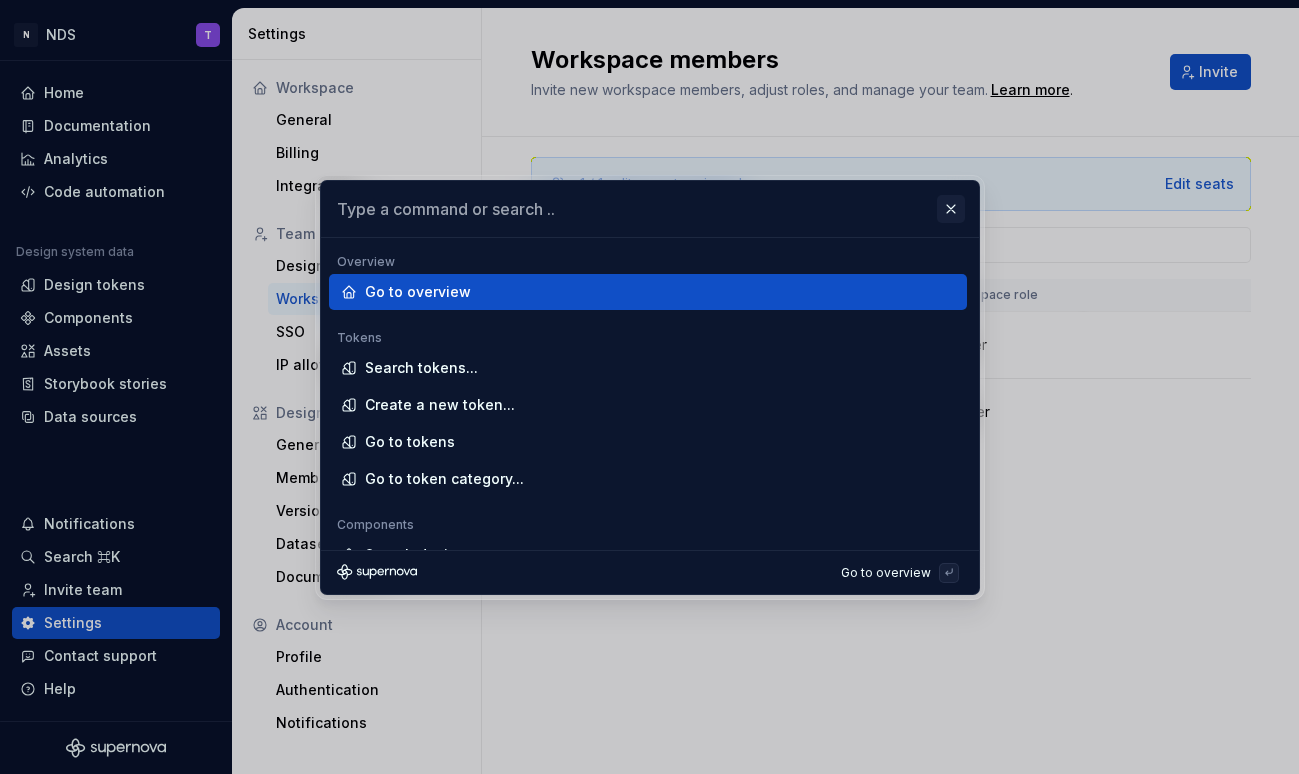 click at bounding box center (951, 209) 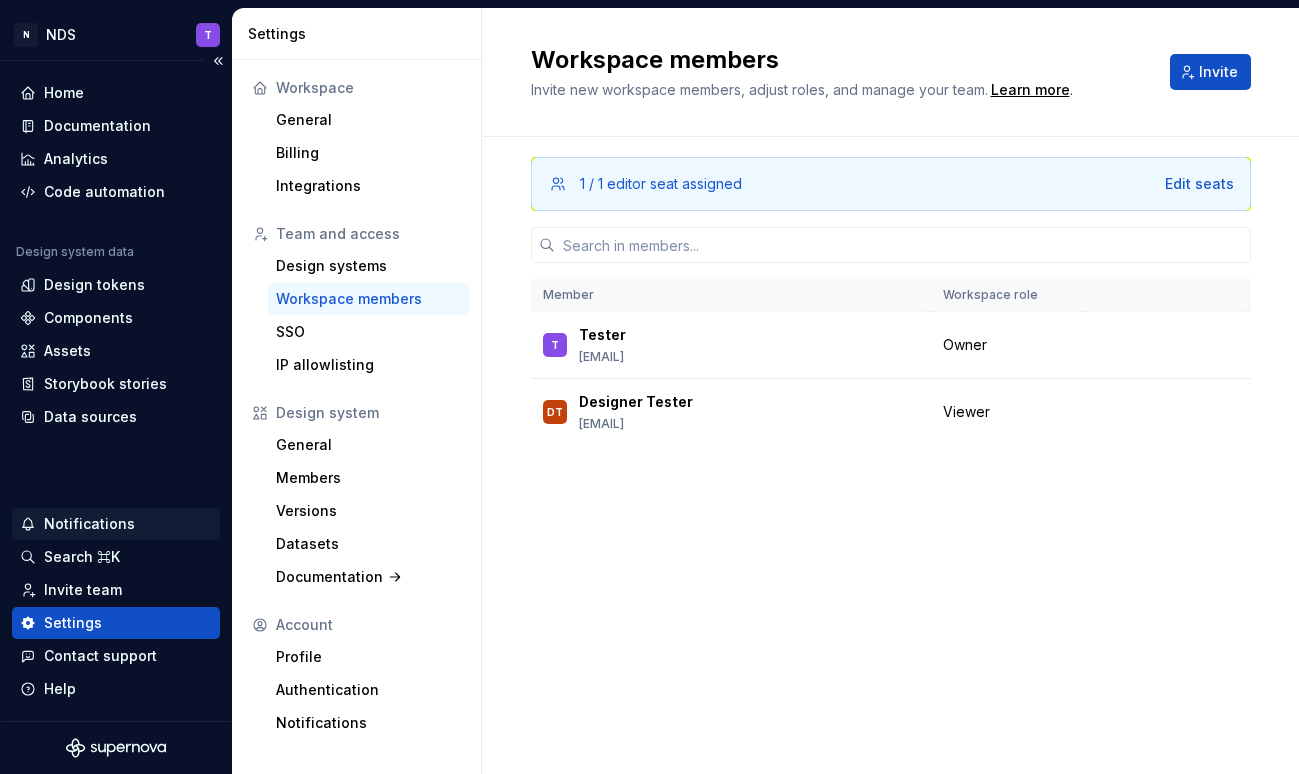 click on "Notifications" at bounding box center [89, 524] 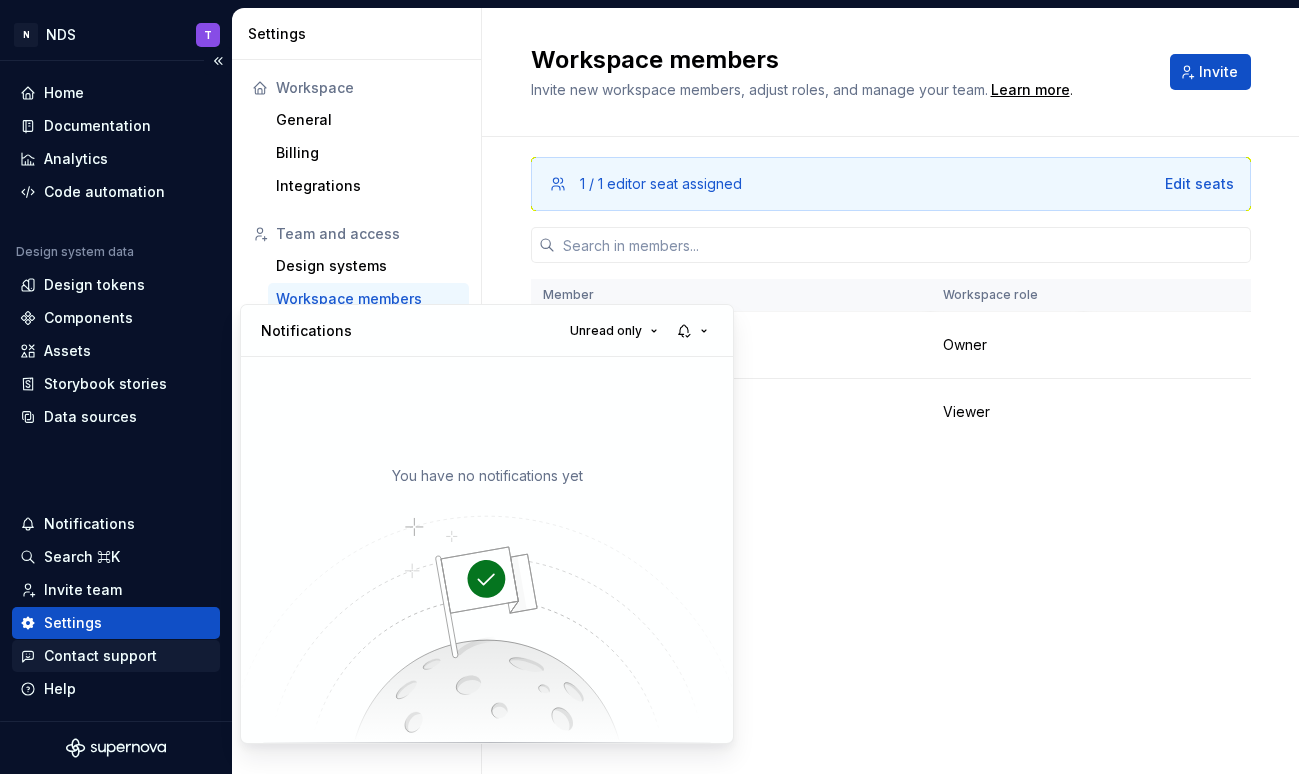 click on "N NDS T Home Documentation Analytics Code automation Design system data Design tokens Components Assets Storybook stories Data sources Notifications Search ⌘K Invite team Settings Contact support Help Settings Workspace General Billing Integrations Team and access Design systems Workspace members SSO IP allowlisting Design system General Members Versions Datasets Documentation Account Profile Authentication Notifications Workspace members Invite new workspace members, adjust roles, and manage your team.   Learn more . Invite 1 / 1 editor seat assigned Edit seats Member Workspace role T Tester [EMAIL] Owner DT Designer Tester [EMAIL] Viewer Change role   Notifications Unread only You have no notifications yet" at bounding box center (649, 387) 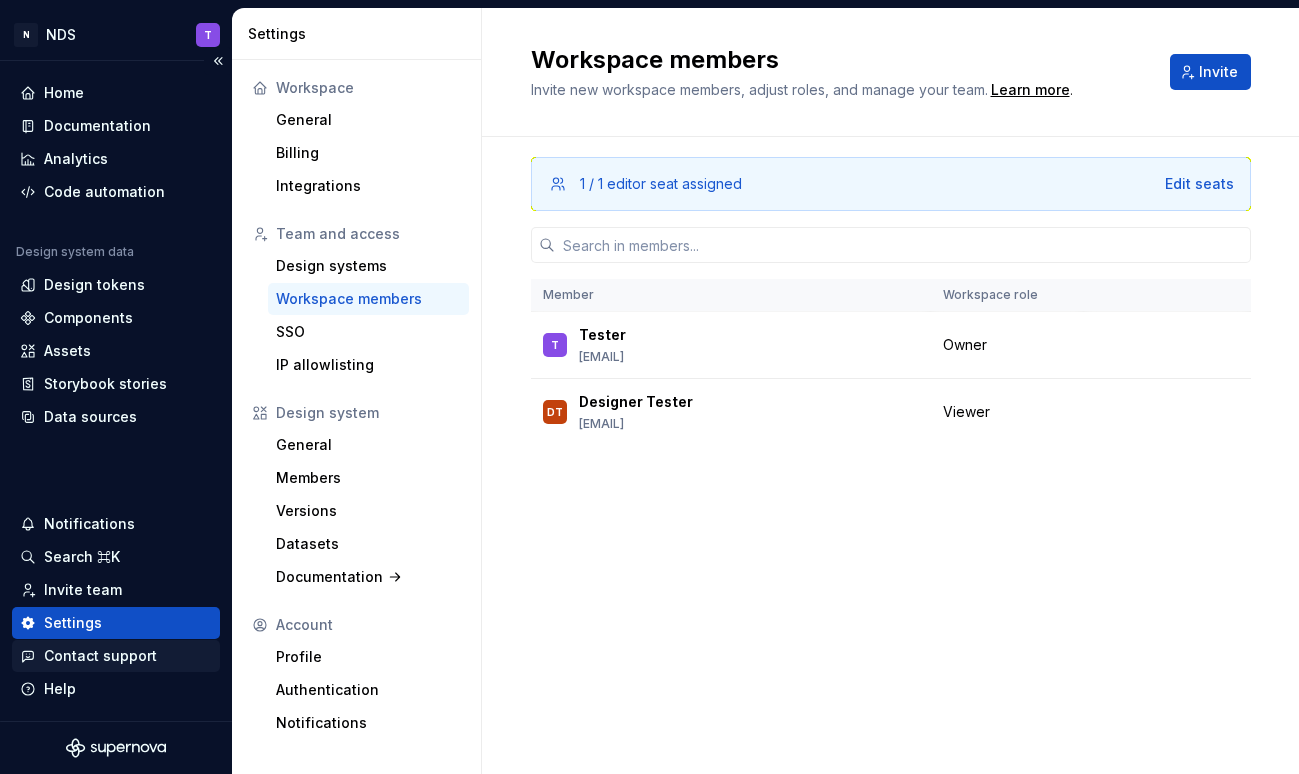 click on "Contact support" at bounding box center (100, 656) 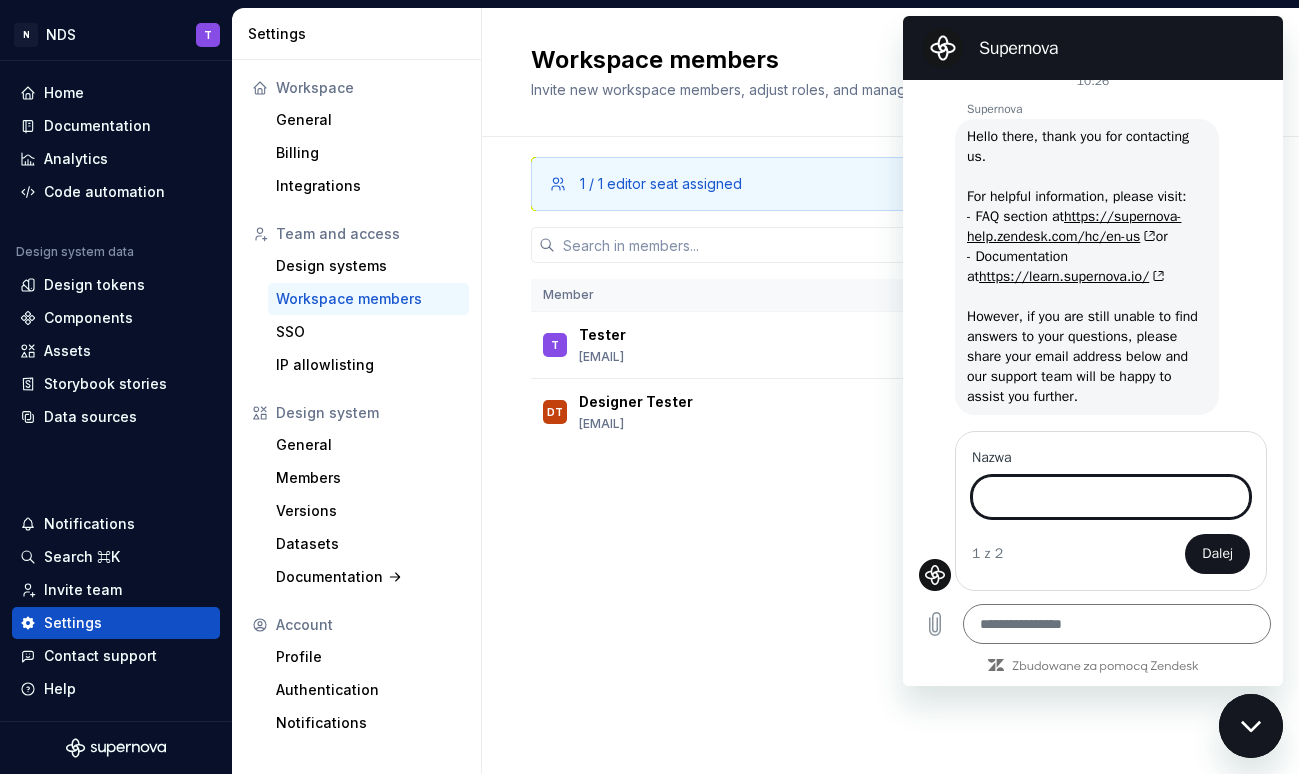 scroll, scrollTop: 19, scrollLeft: 0, axis: vertical 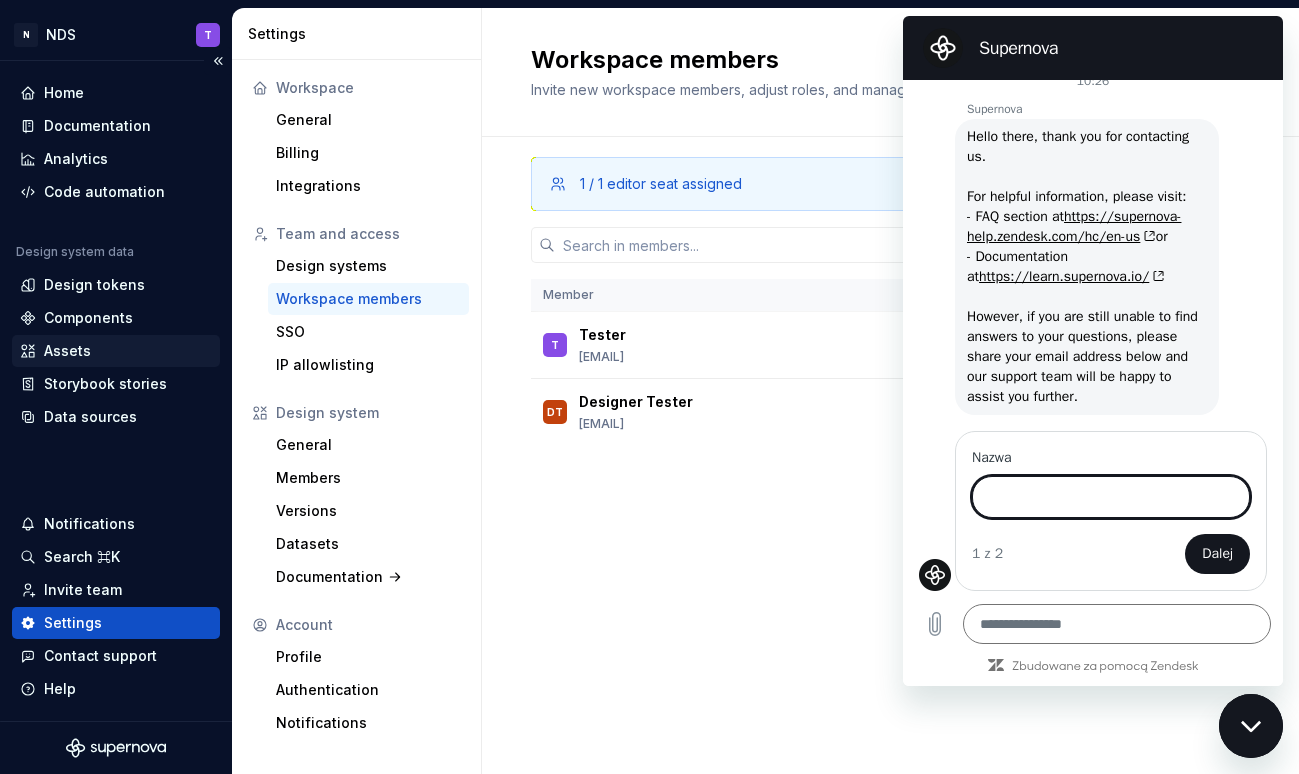 click on "Assets" at bounding box center [116, 351] 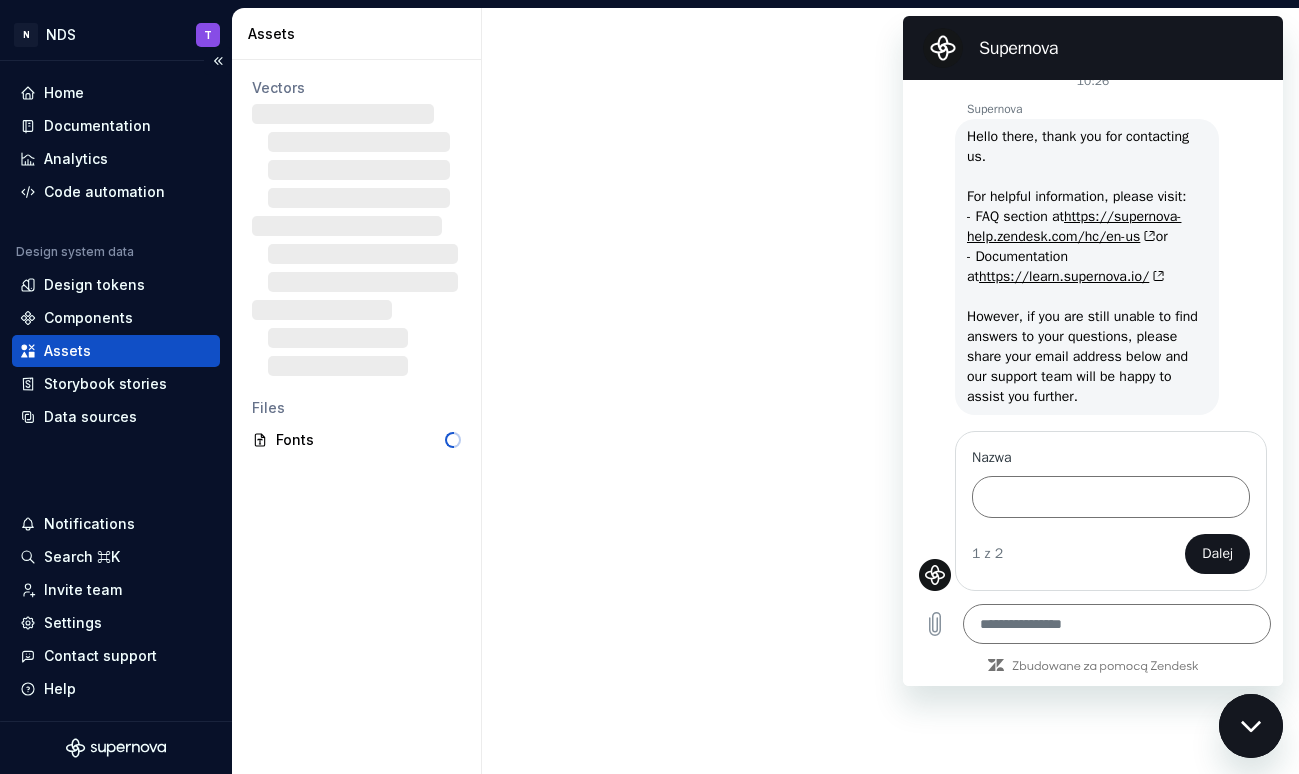 click on "Assets" at bounding box center (67, 351) 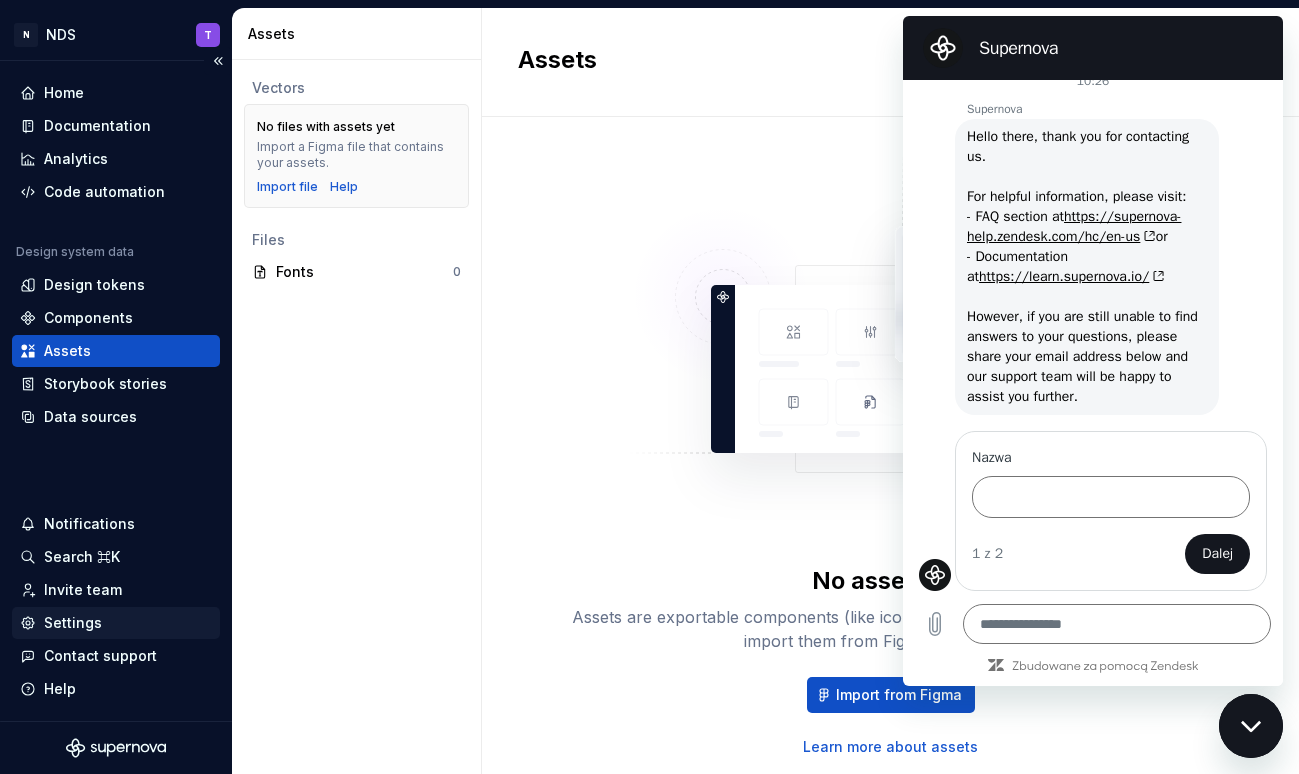 click on "Settings" at bounding box center [73, 623] 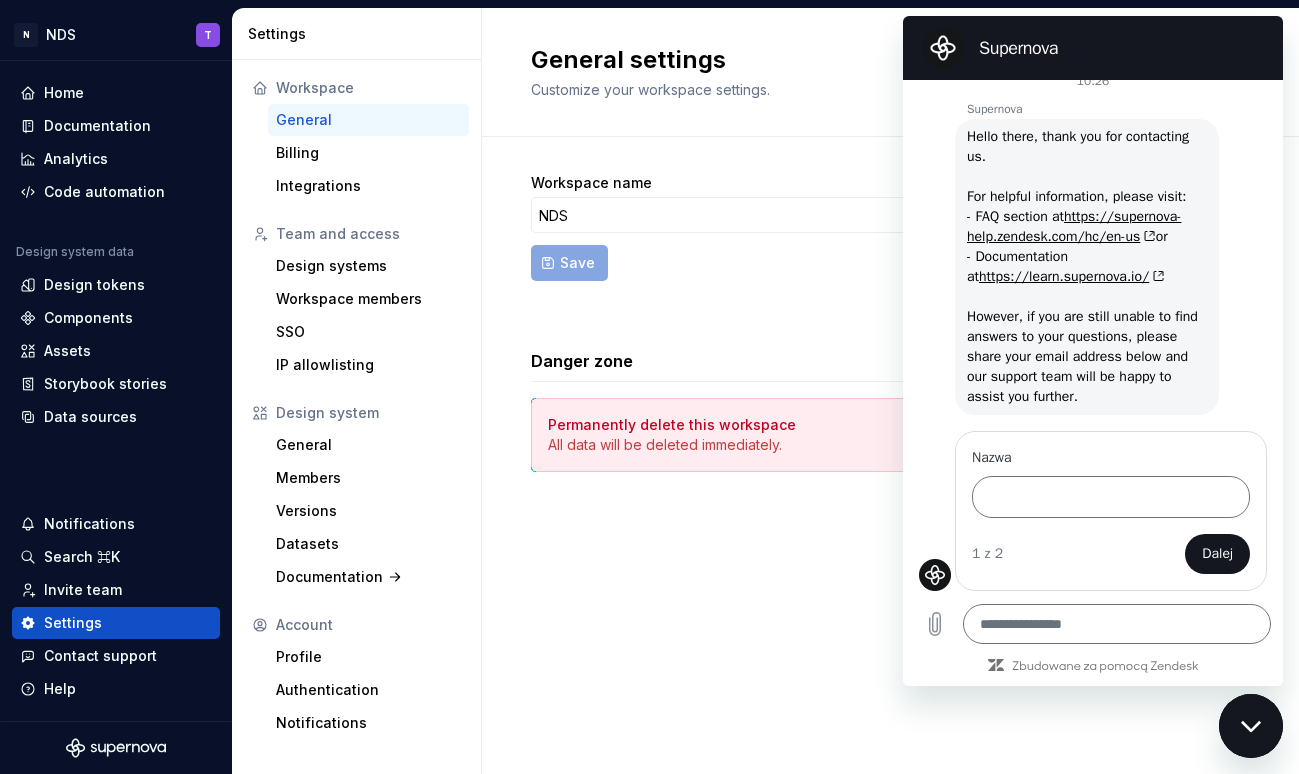 click at bounding box center [1251, 726] 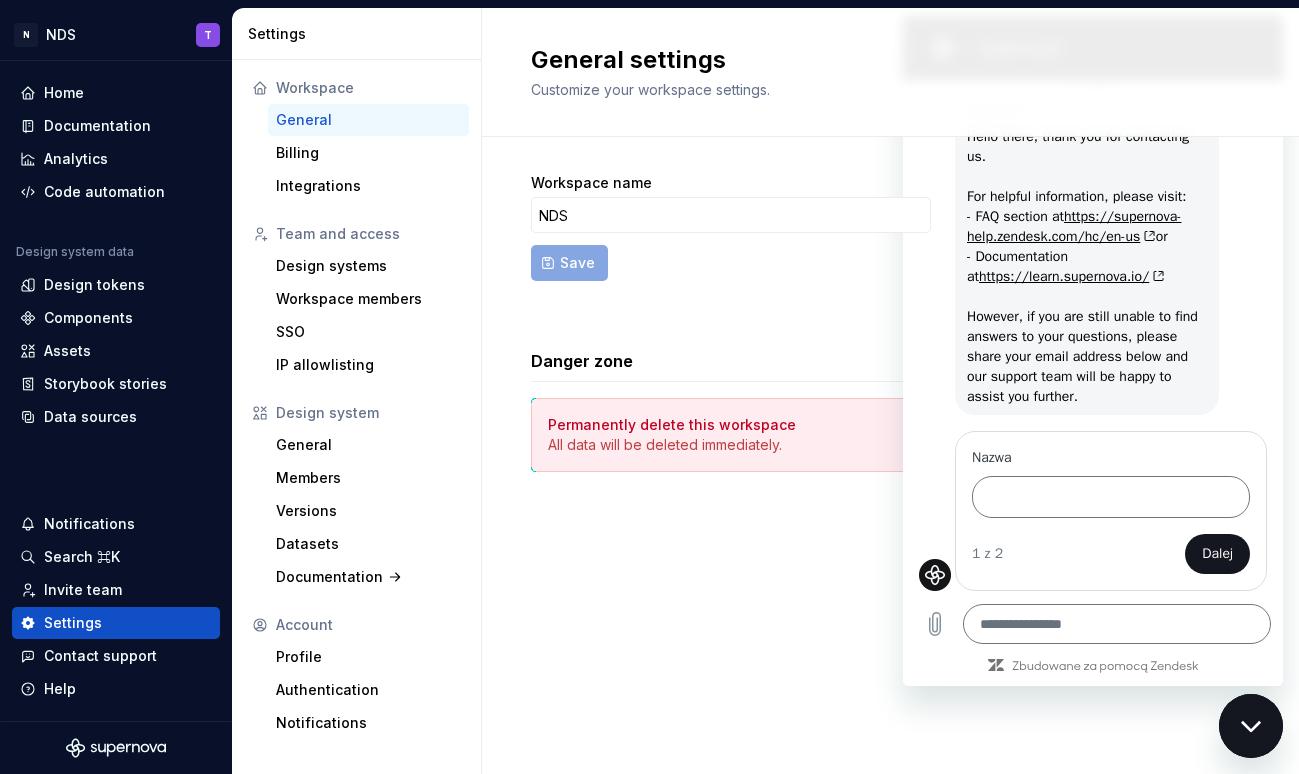 type on "*" 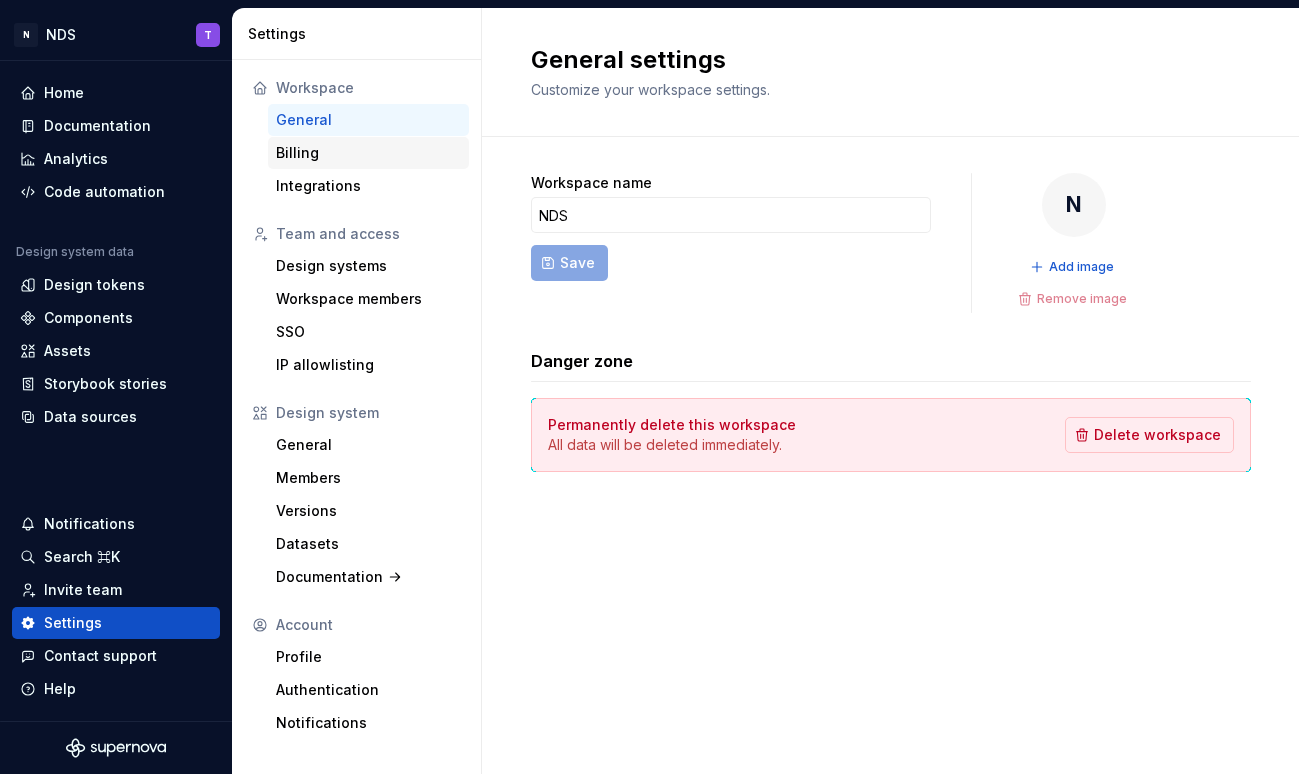 click on "Billing" at bounding box center [368, 153] 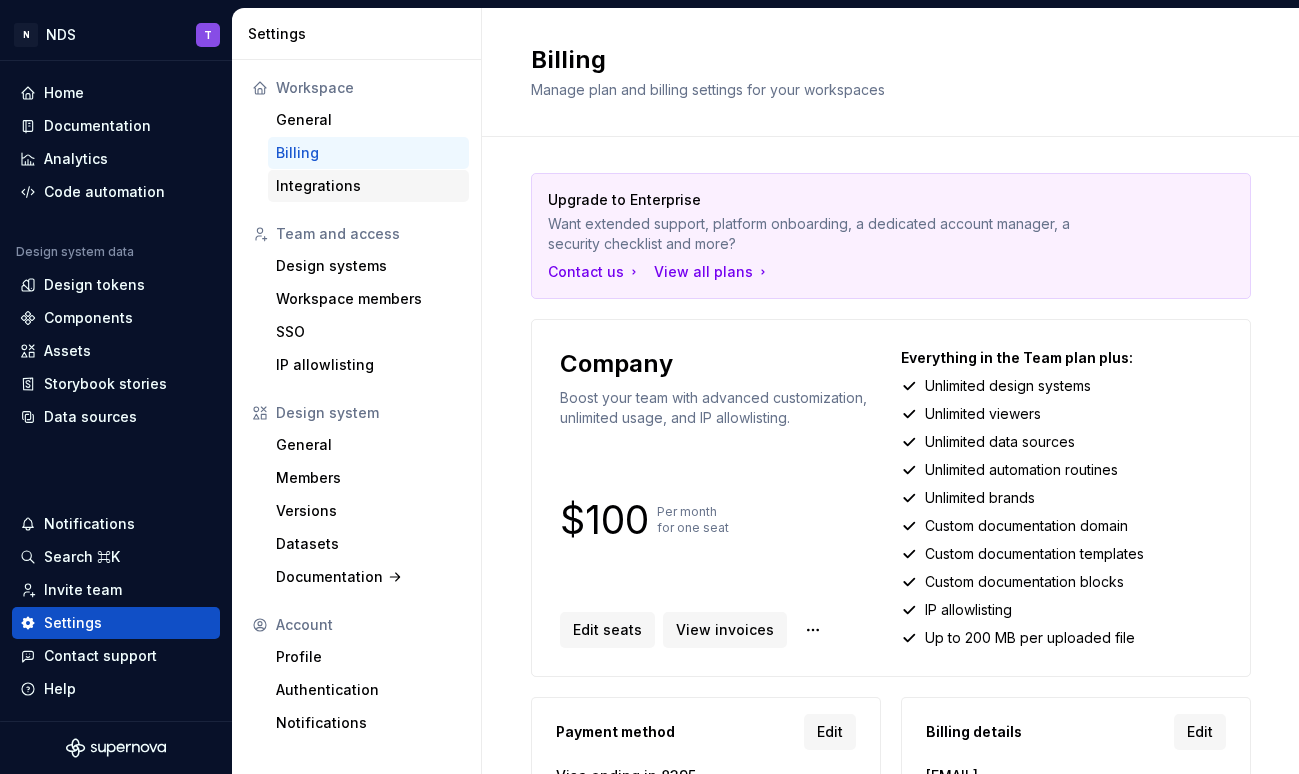click on "Integrations" at bounding box center [368, 186] 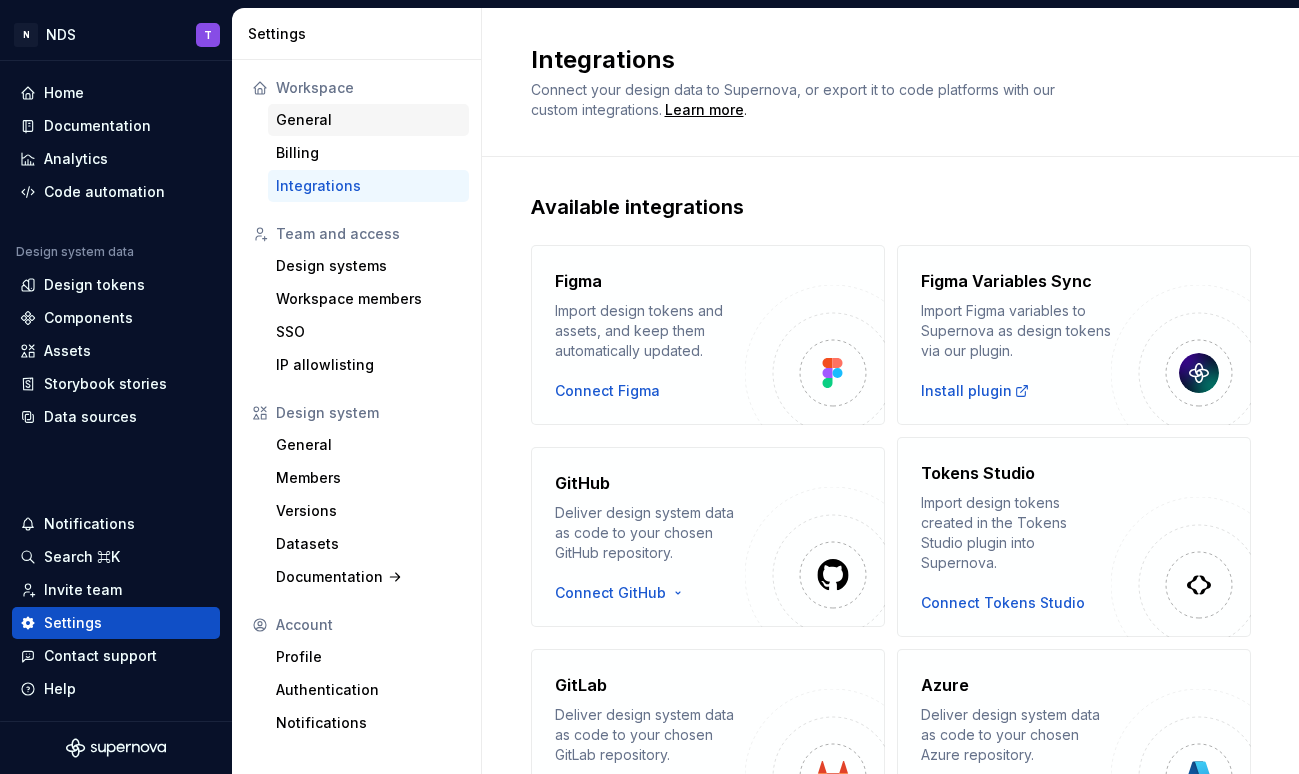 click on "General" at bounding box center [368, 120] 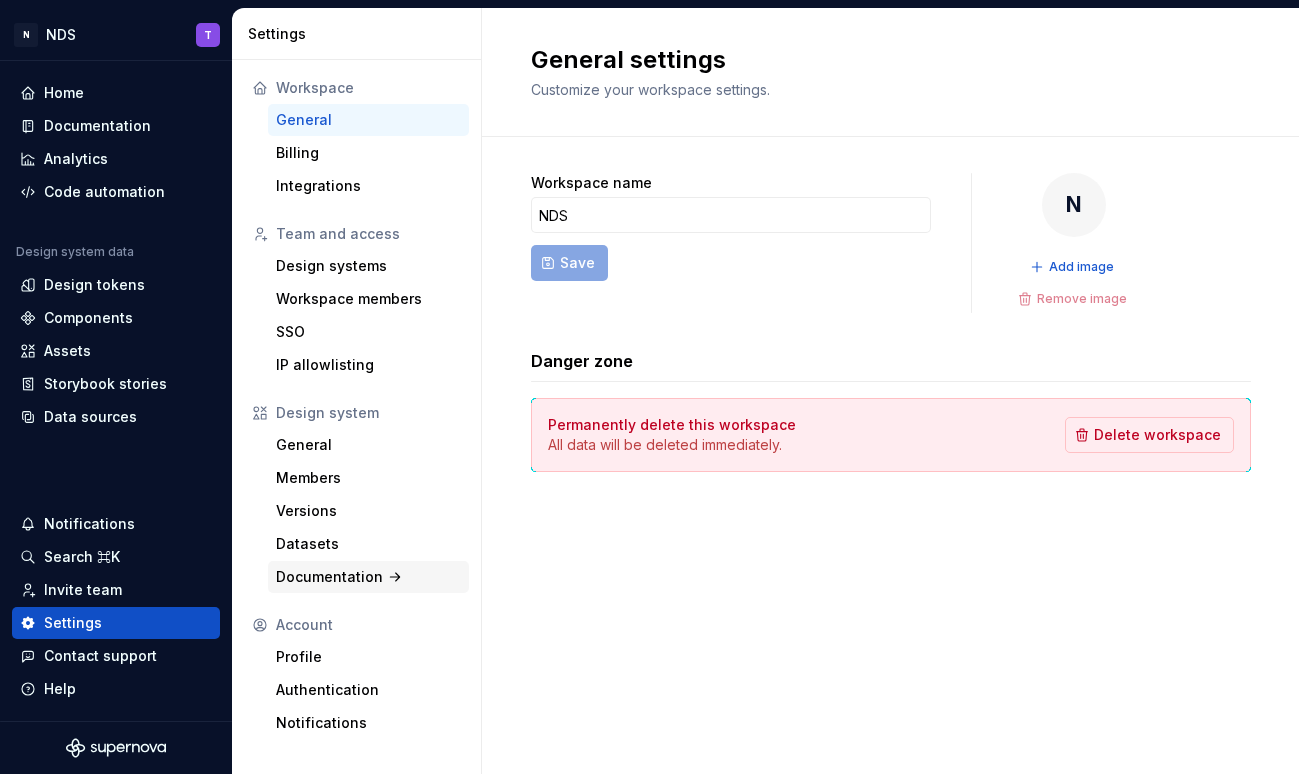 click on "Documentation" at bounding box center (368, 577) 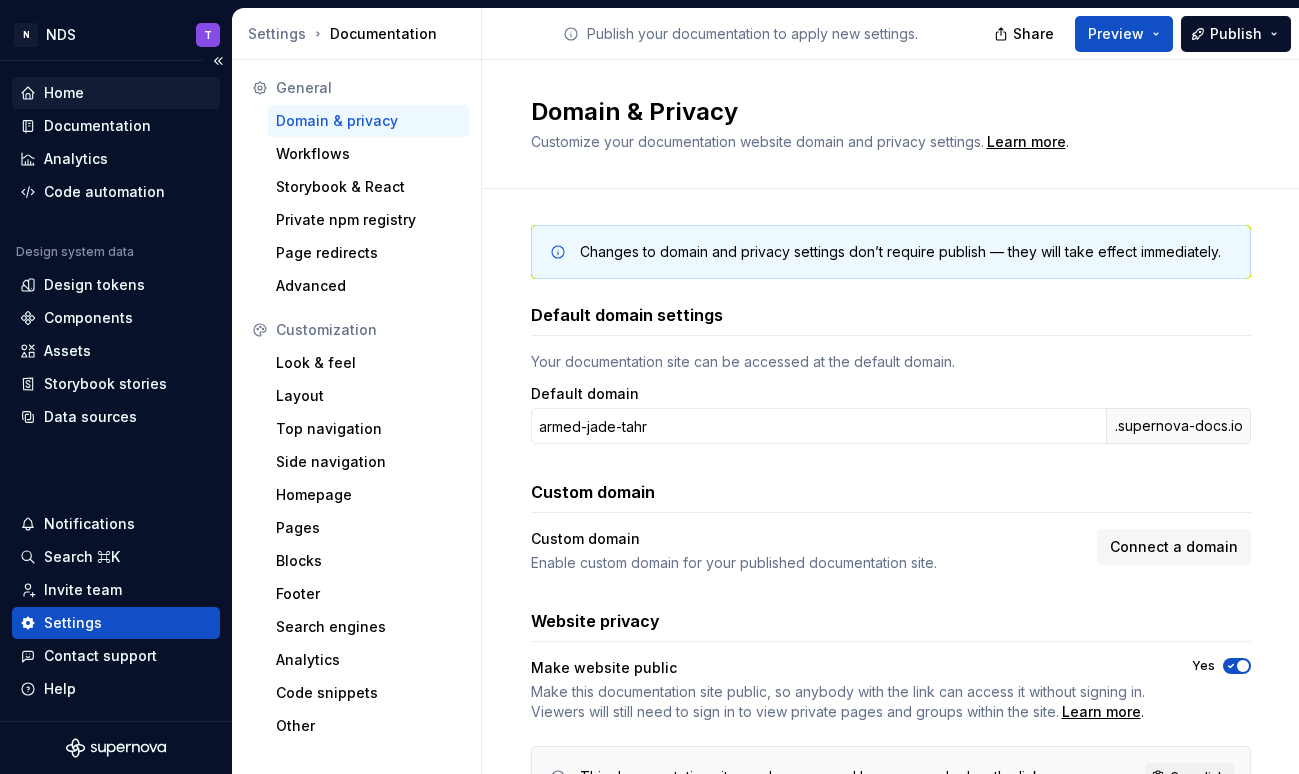 click on "Home" at bounding box center (64, 93) 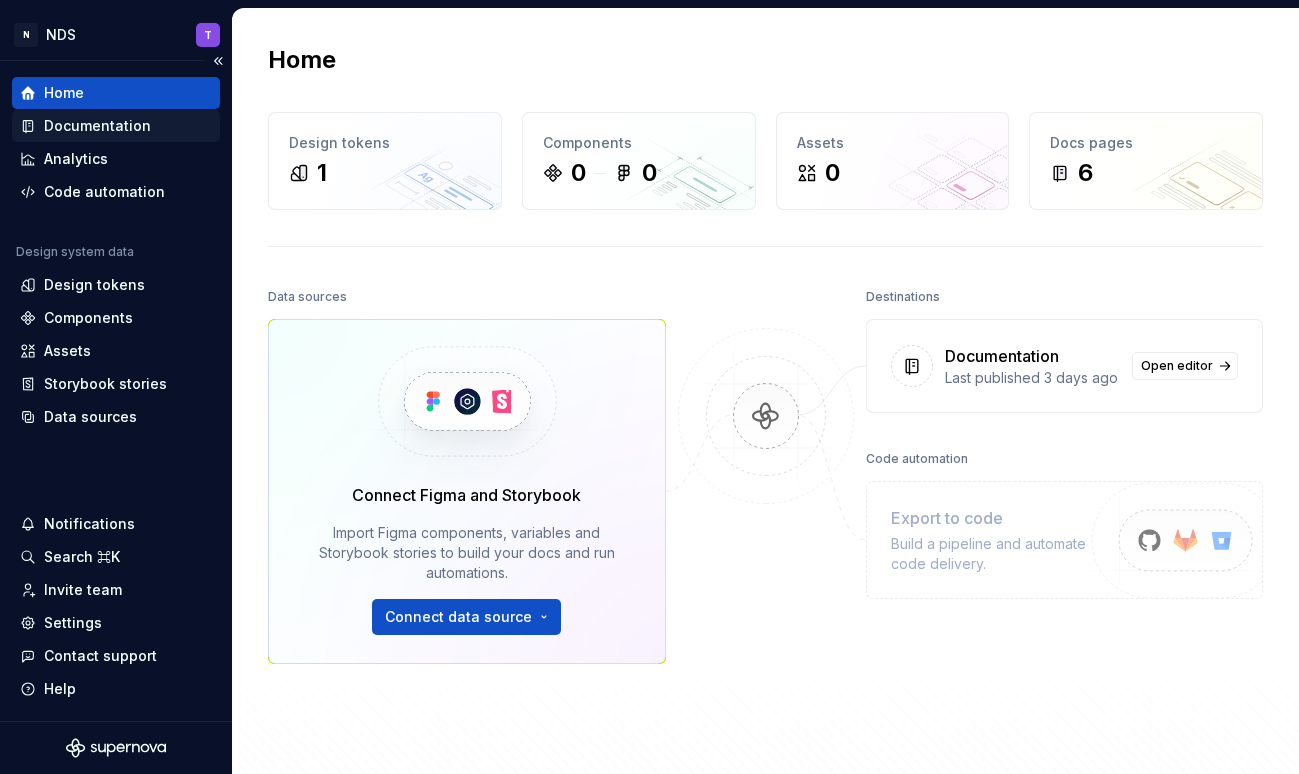 click on "Documentation" at bounding box center [97, 126] 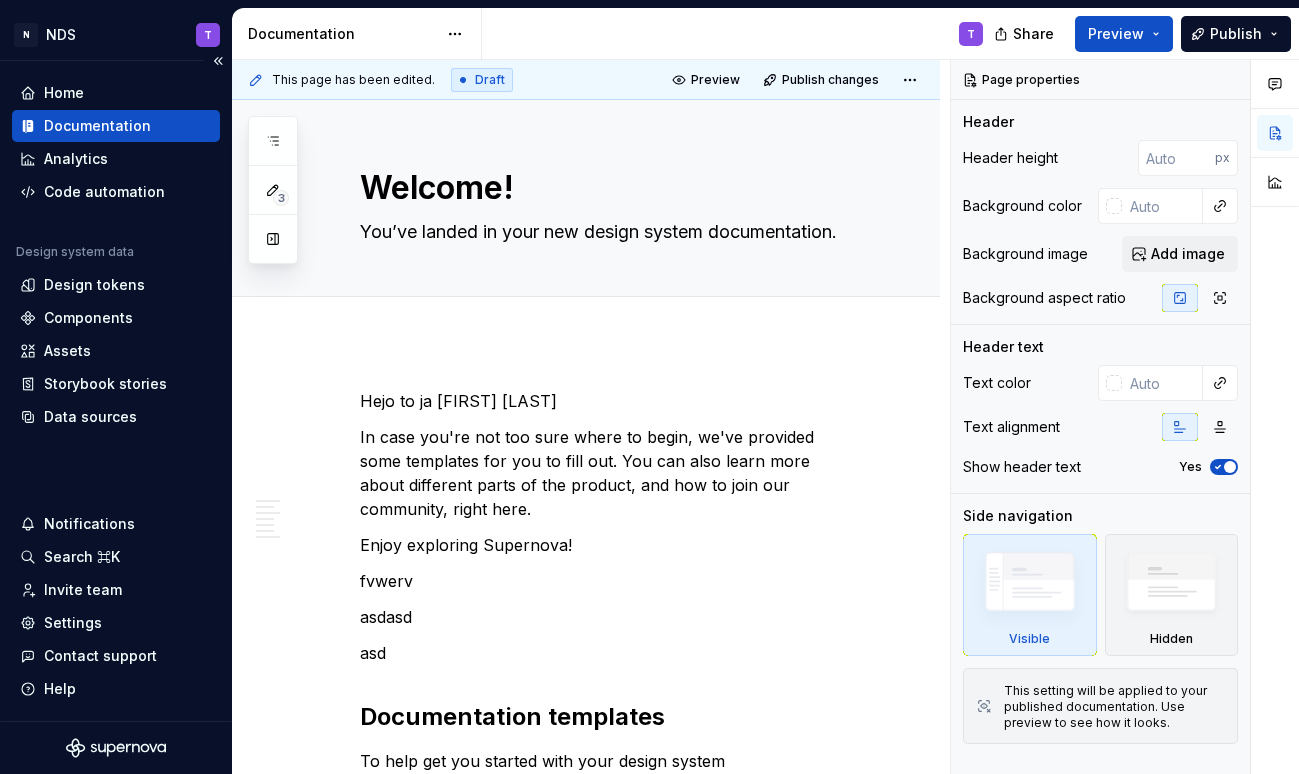 type on "*" 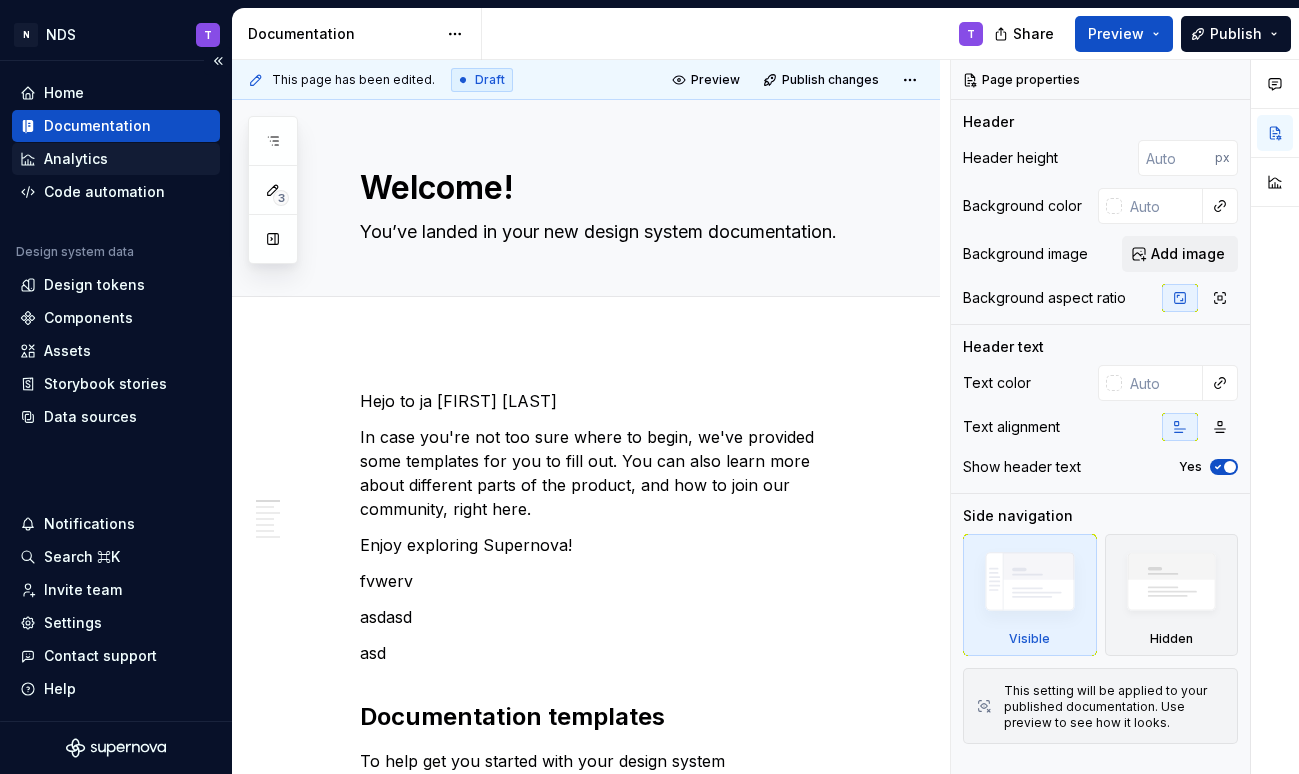 click on "Analytics" at bounding box center (76, 159) 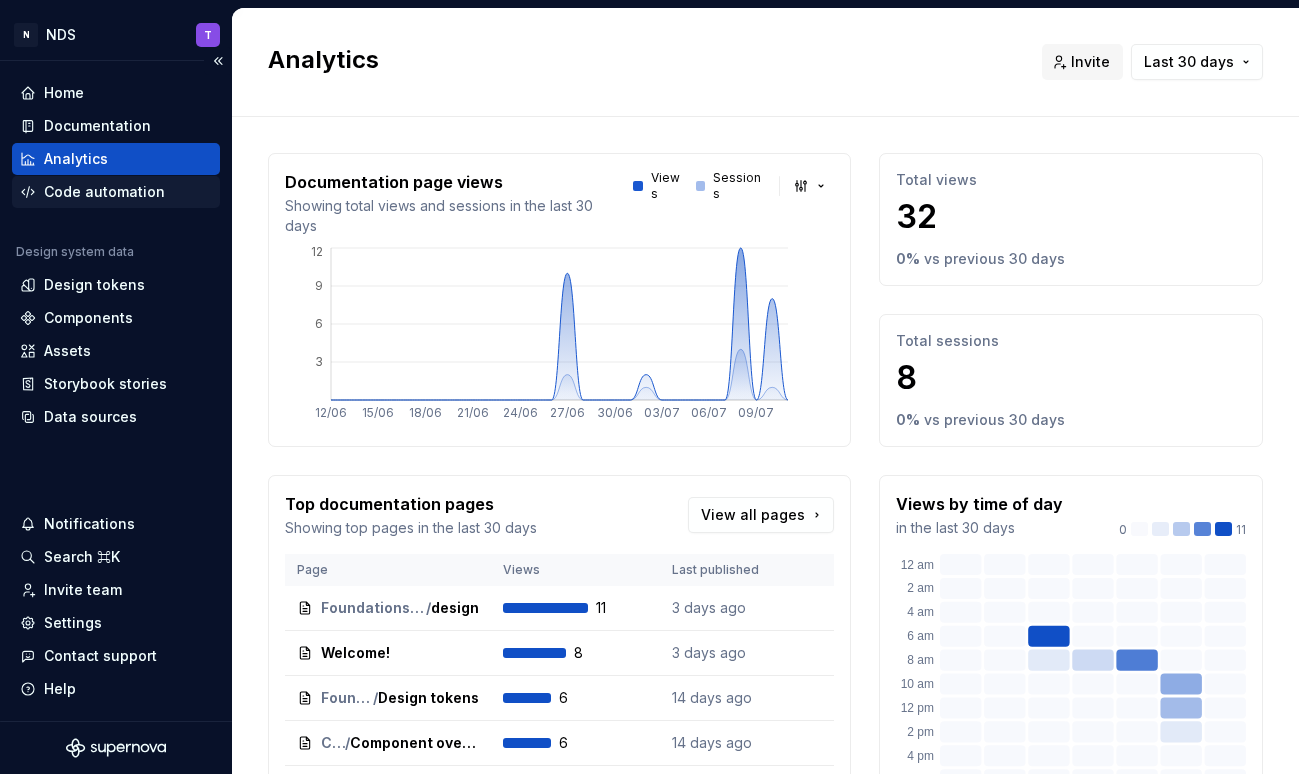 click on "Code automation" at bounding box center [104, 192] 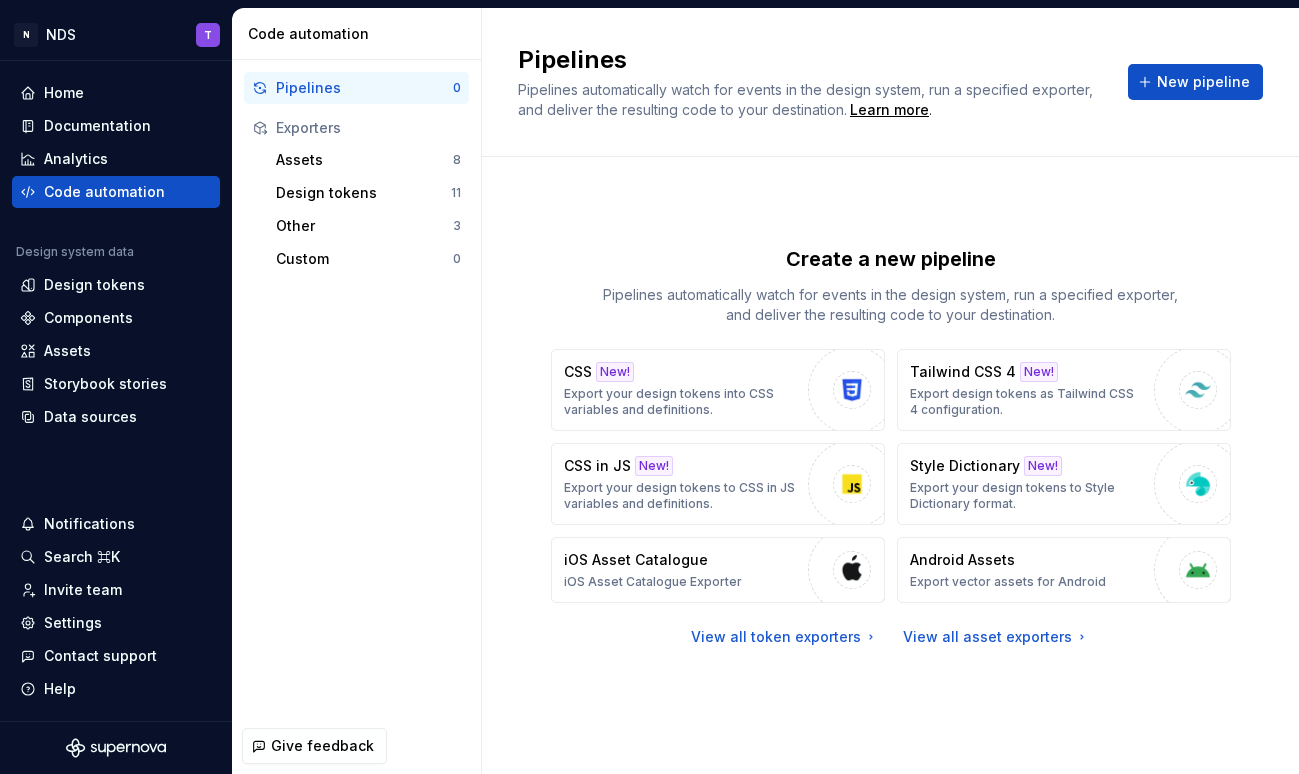 type on "*" 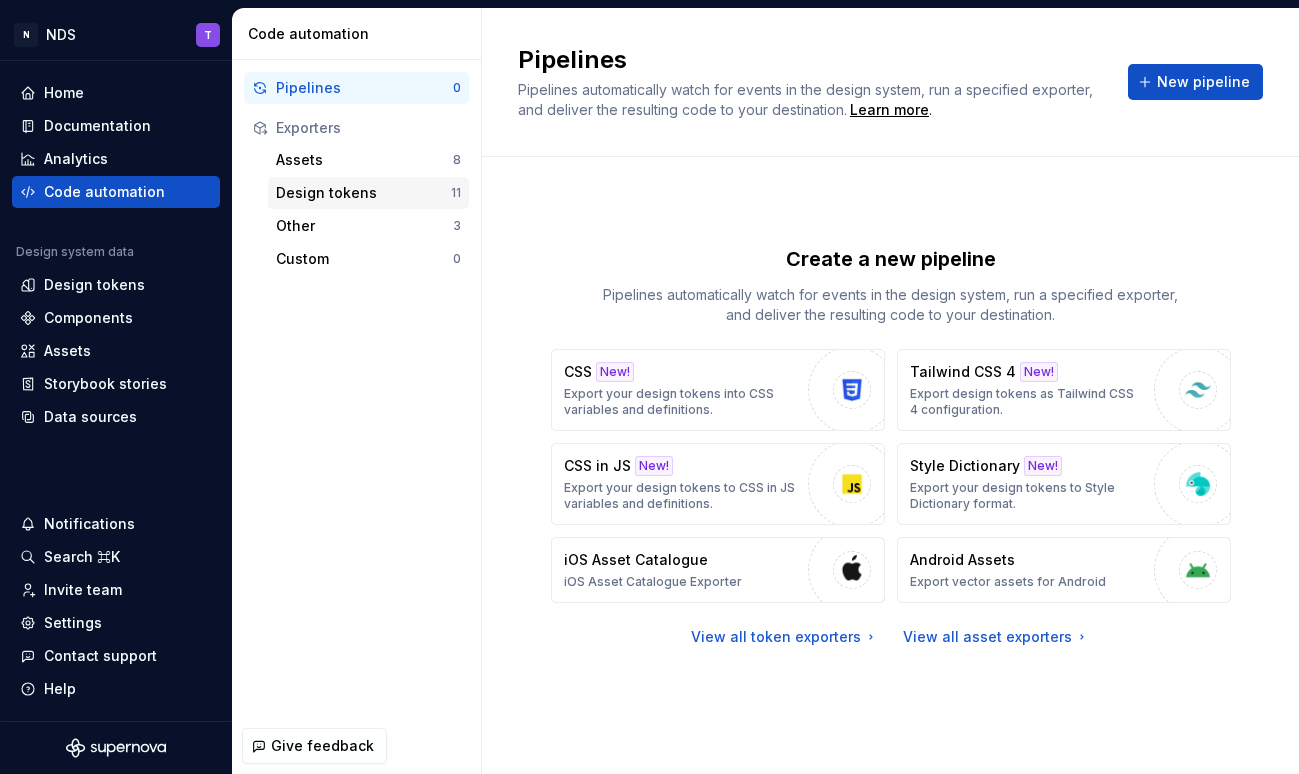 click on "Design tokens" at bounding box center [363, 193] 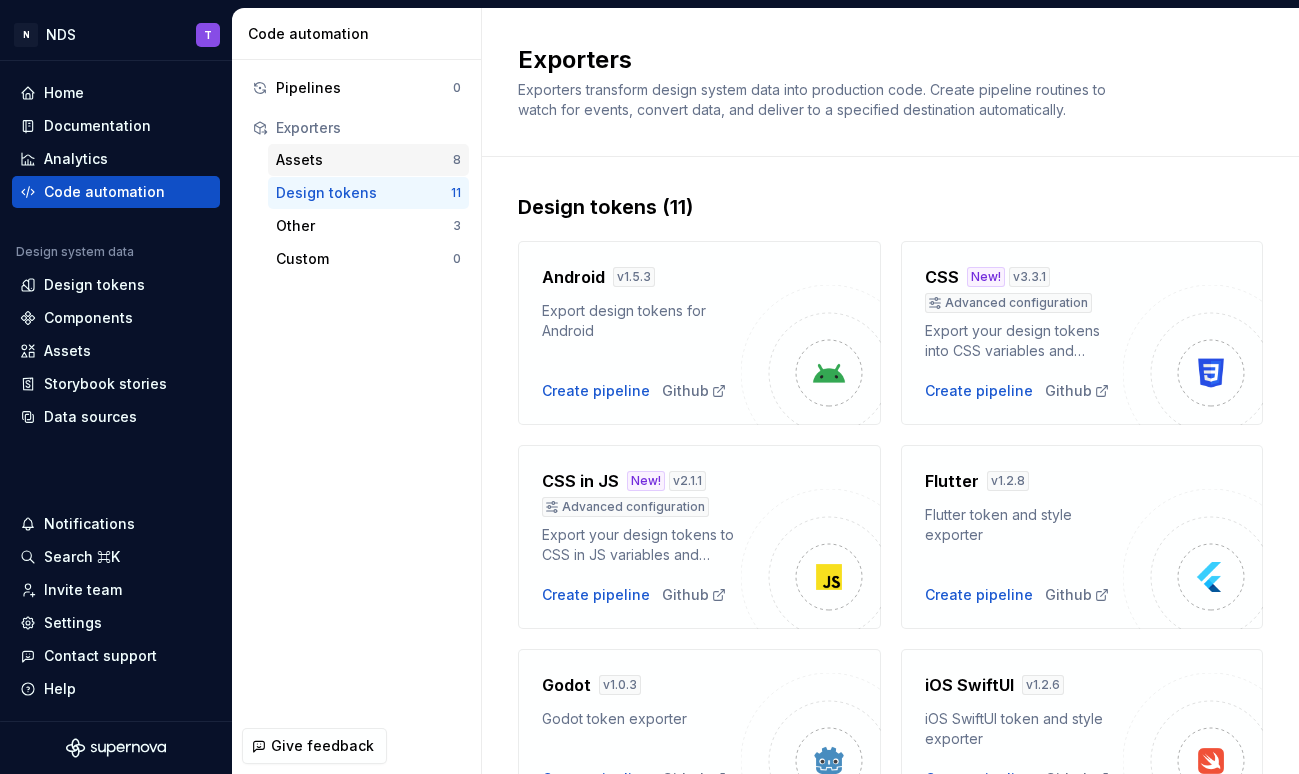 click on "Assets" at bounding box center (364, 160) 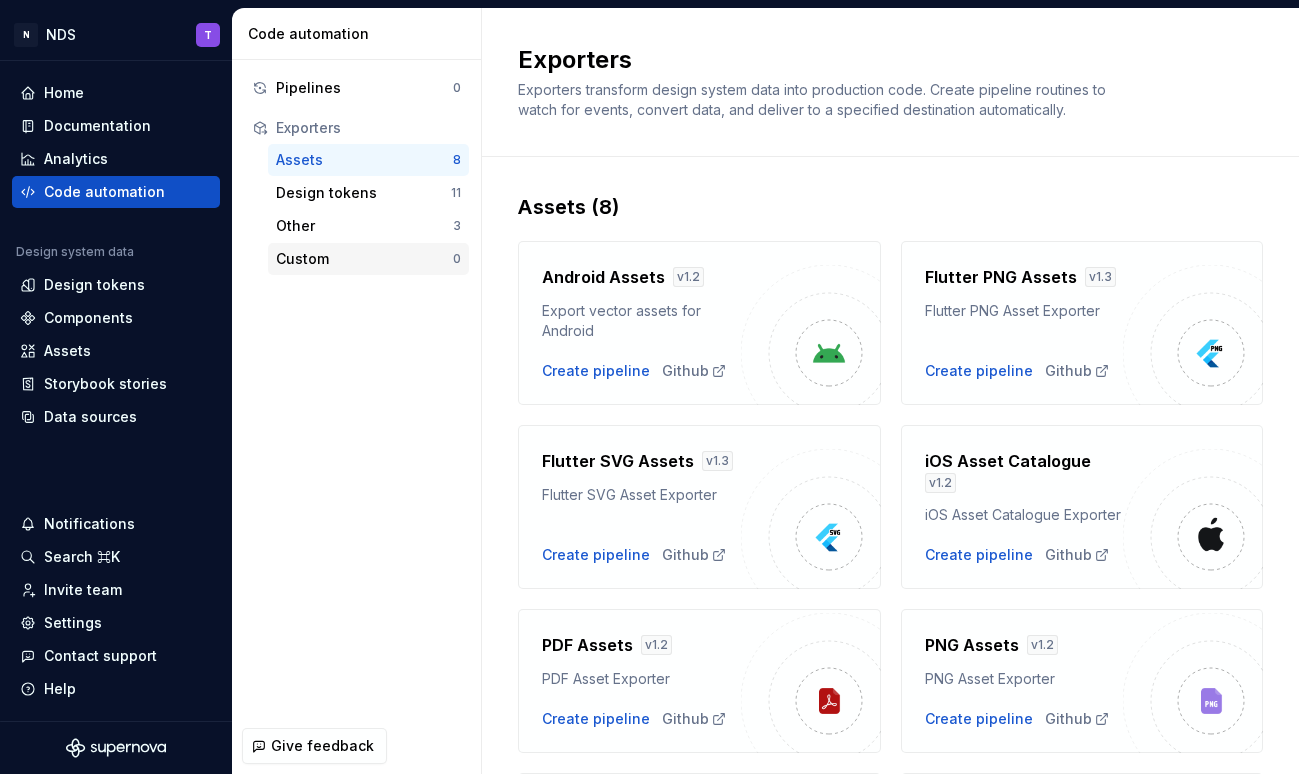 click on "Custom" at bounding box center [364, 259] 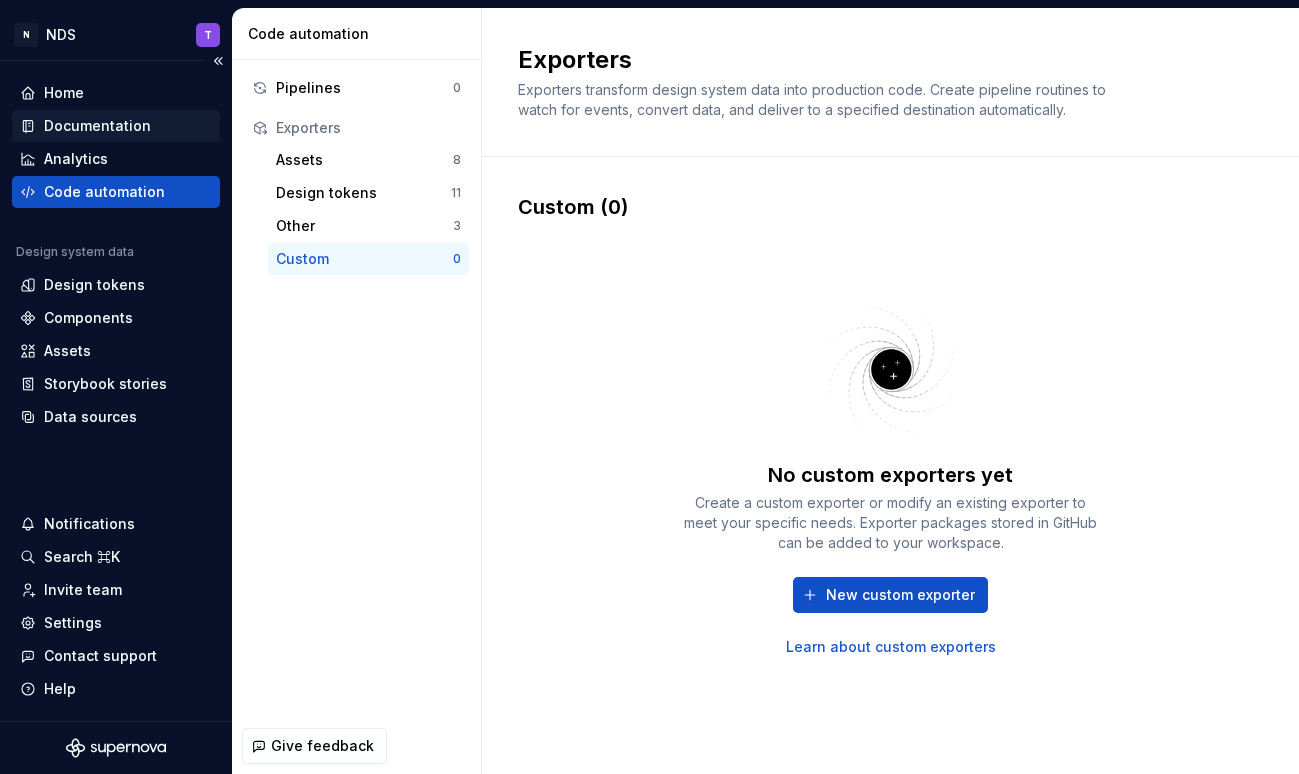 click on "Documentation" at bounding box center [97, 126] 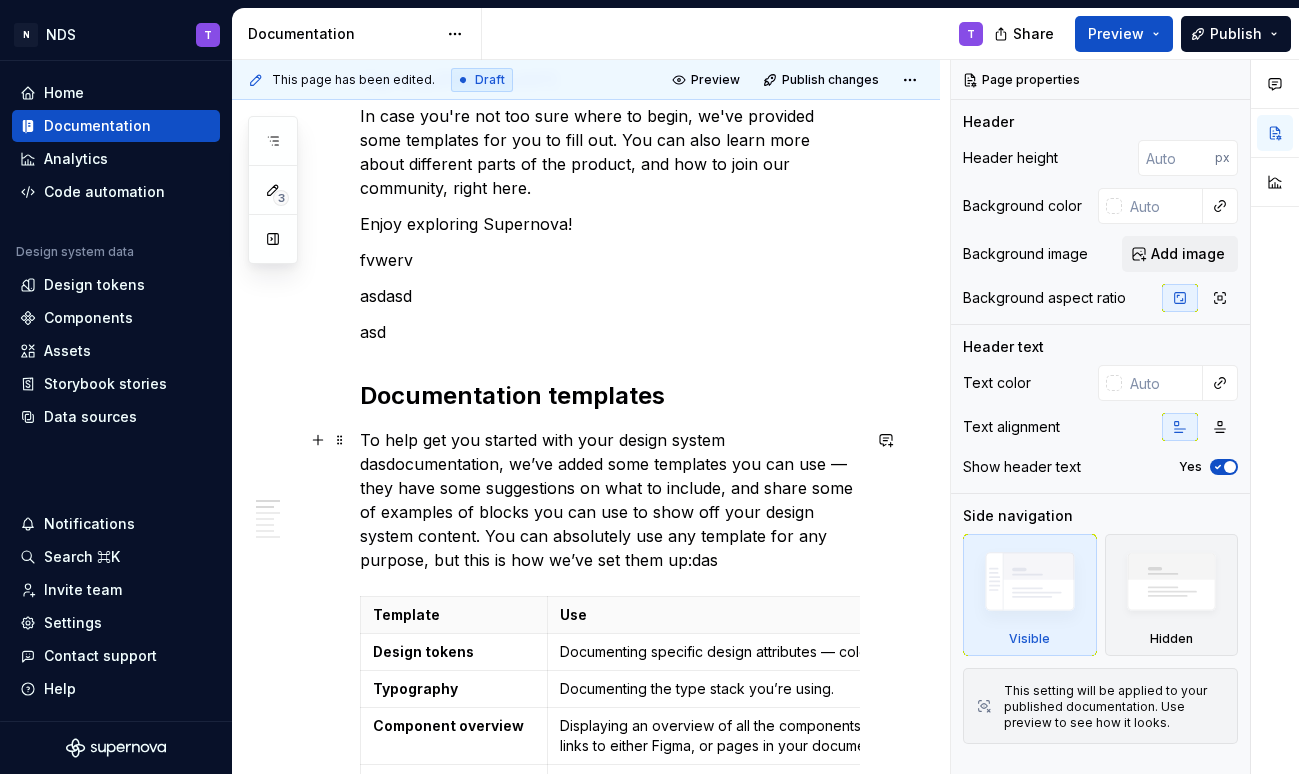 scroll, scrollTop: 0, scrollLeft: 0, axis: both 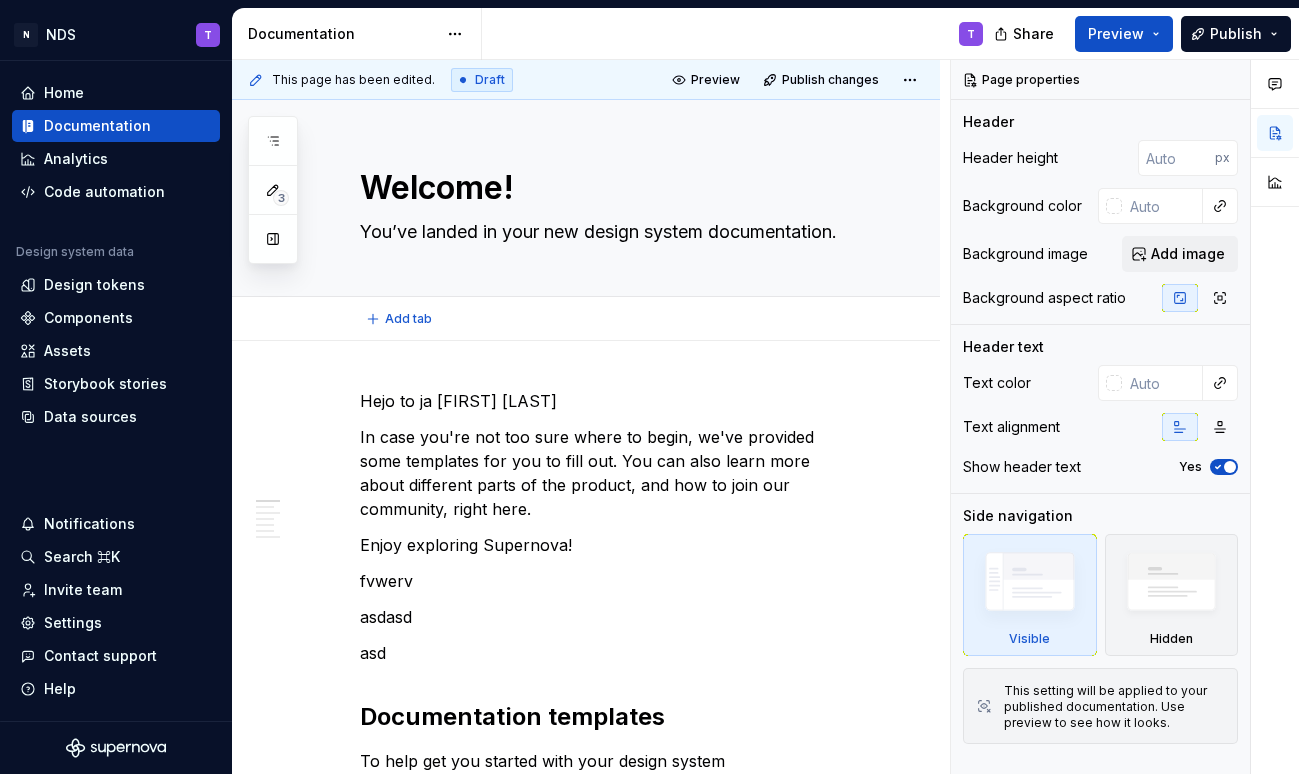 type on "*" 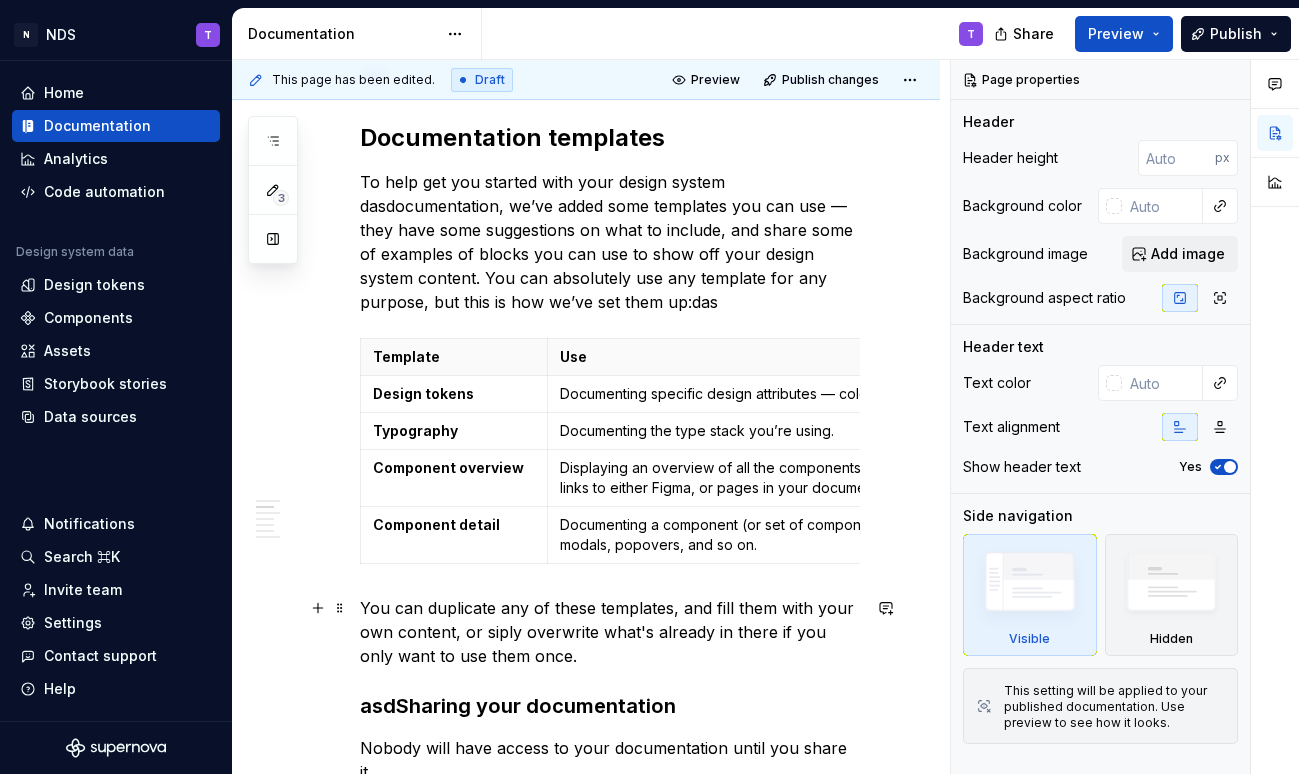 scroll, scrollTop: 226, scrollLeft: 0, axis: vertical 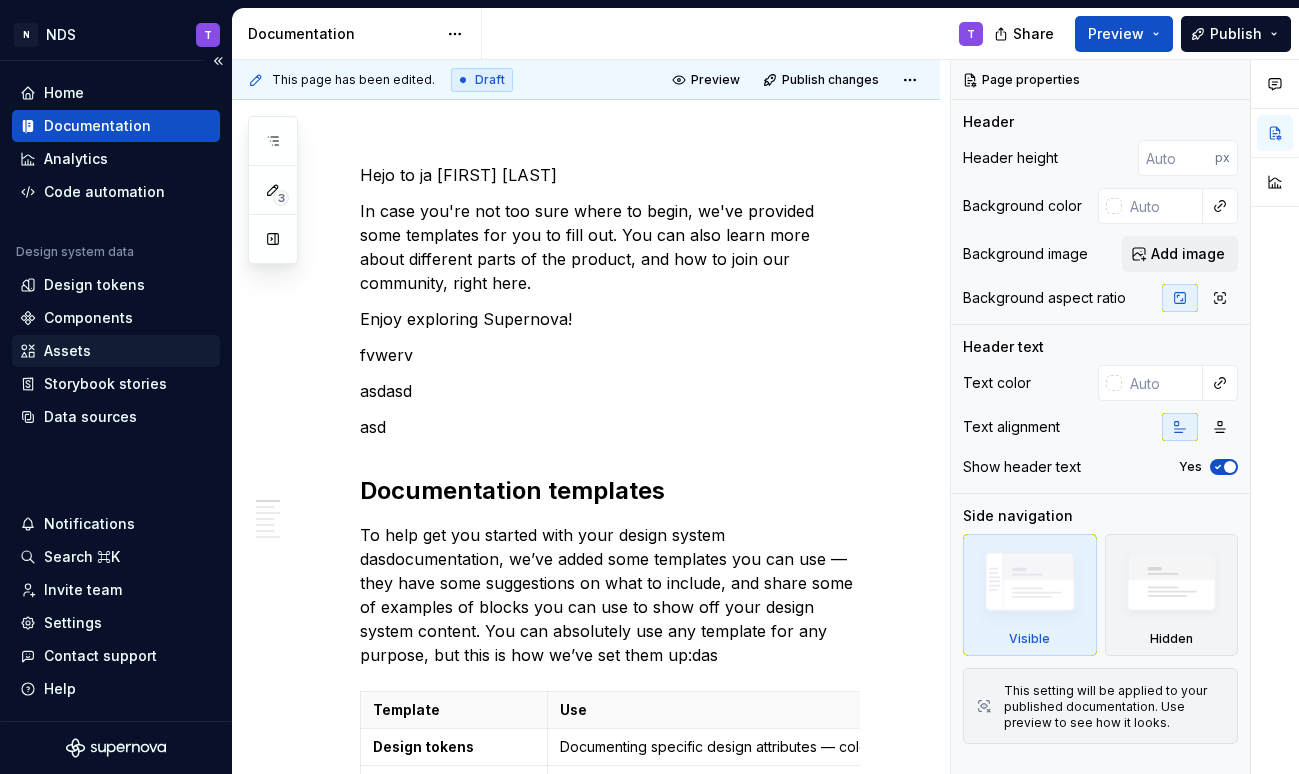 click on "Assets" at bounding box center [67, 351] 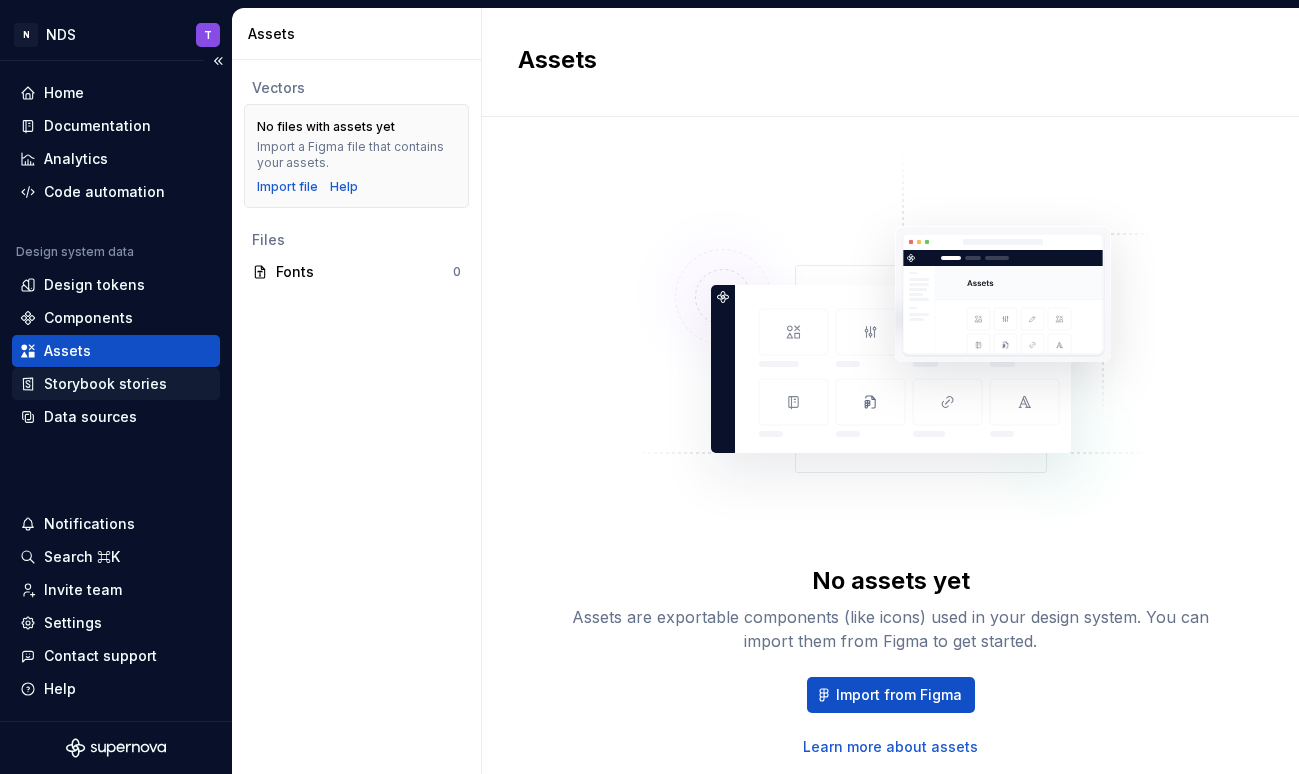 click on "Storybook stories" at bounding box center (105, 384) 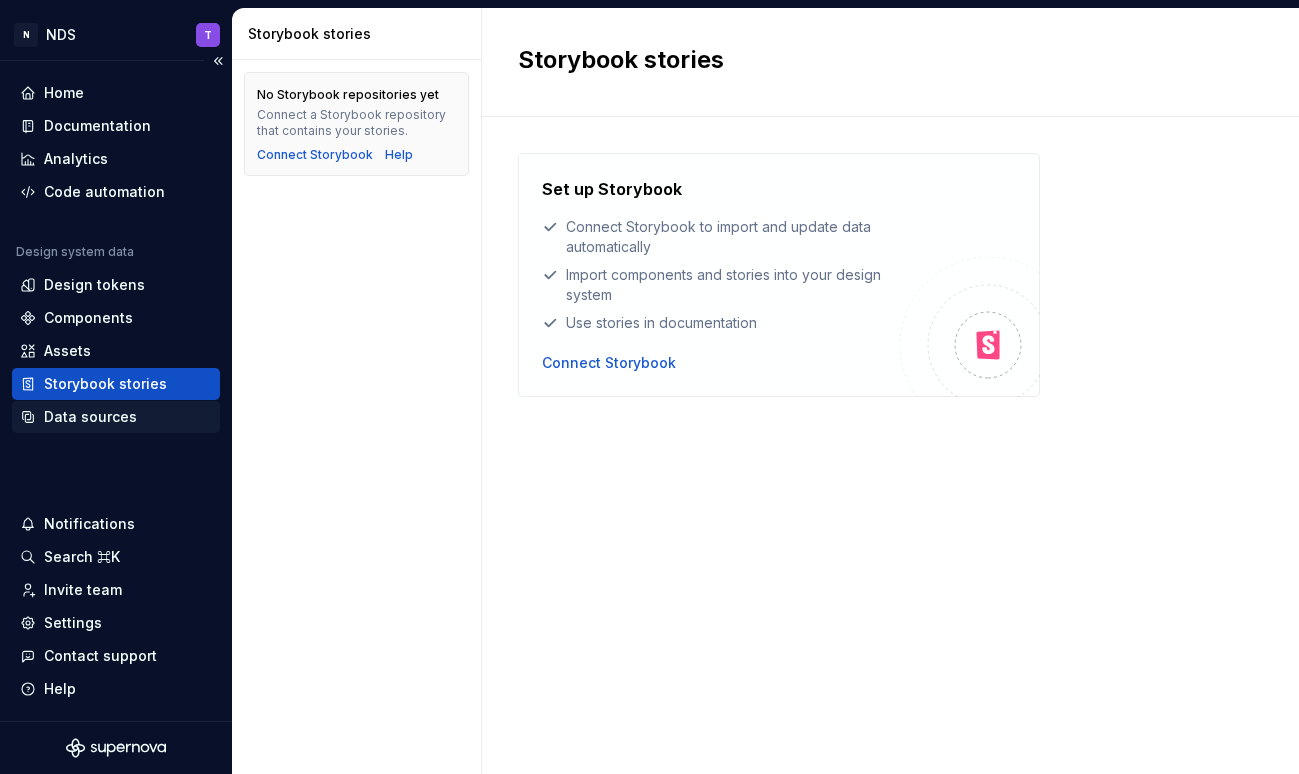 click on "Data sources" at bounding box center (90, 417) 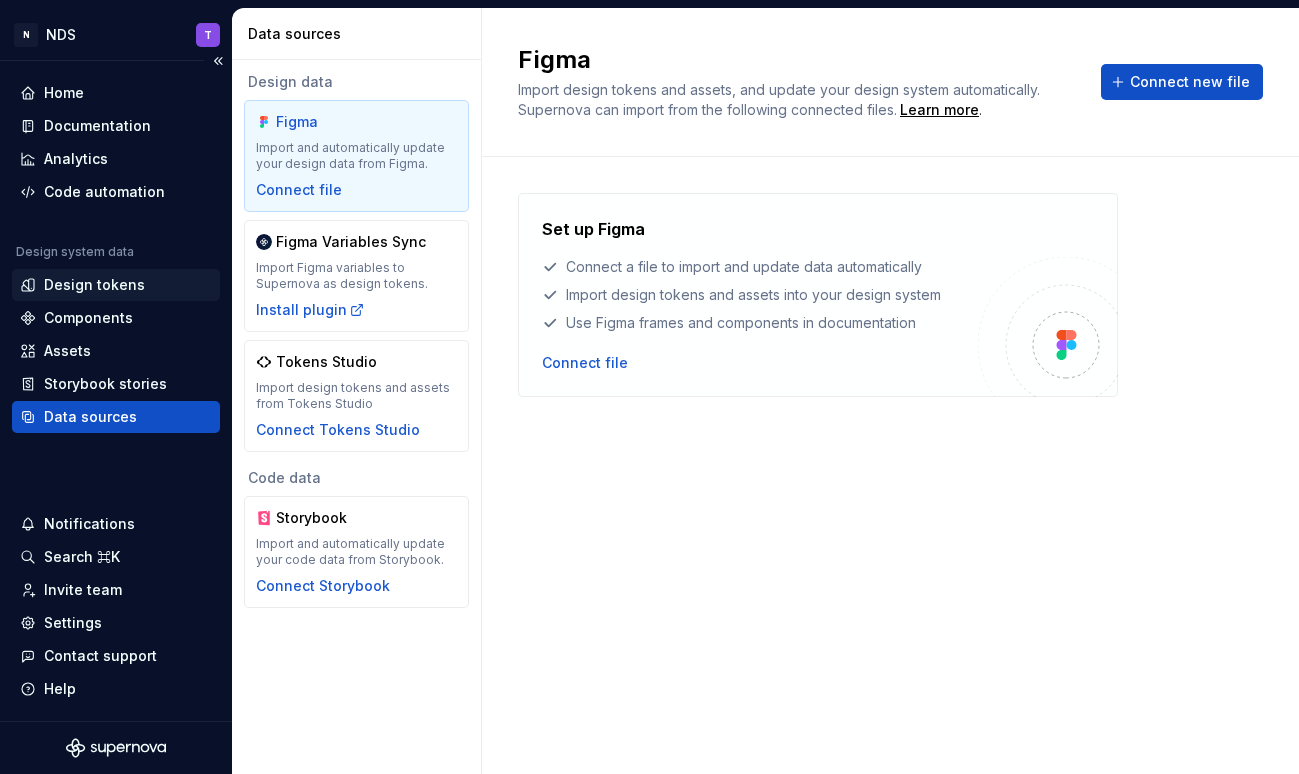 click on "Design tokens" at bounding box center (94, 285) 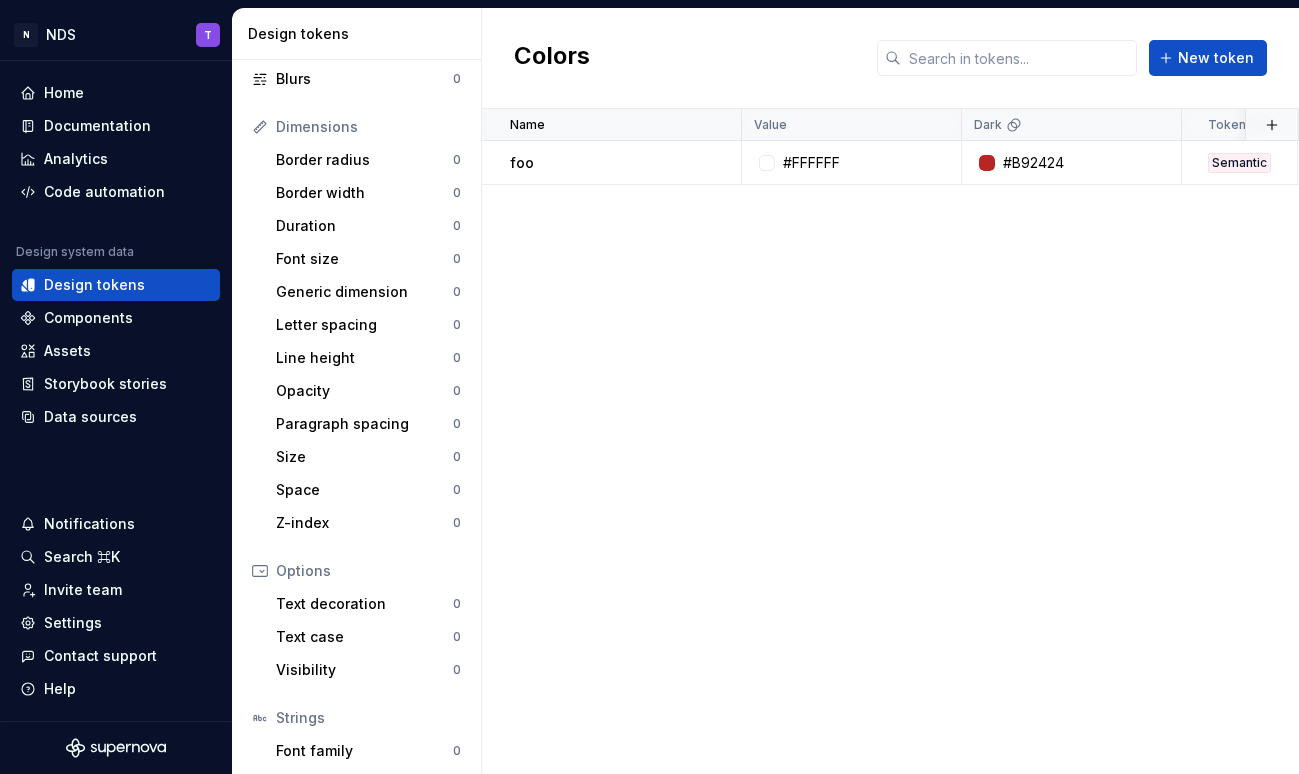 scroll, scrollTop: 224, scrollLeft: 0, axis: vertical 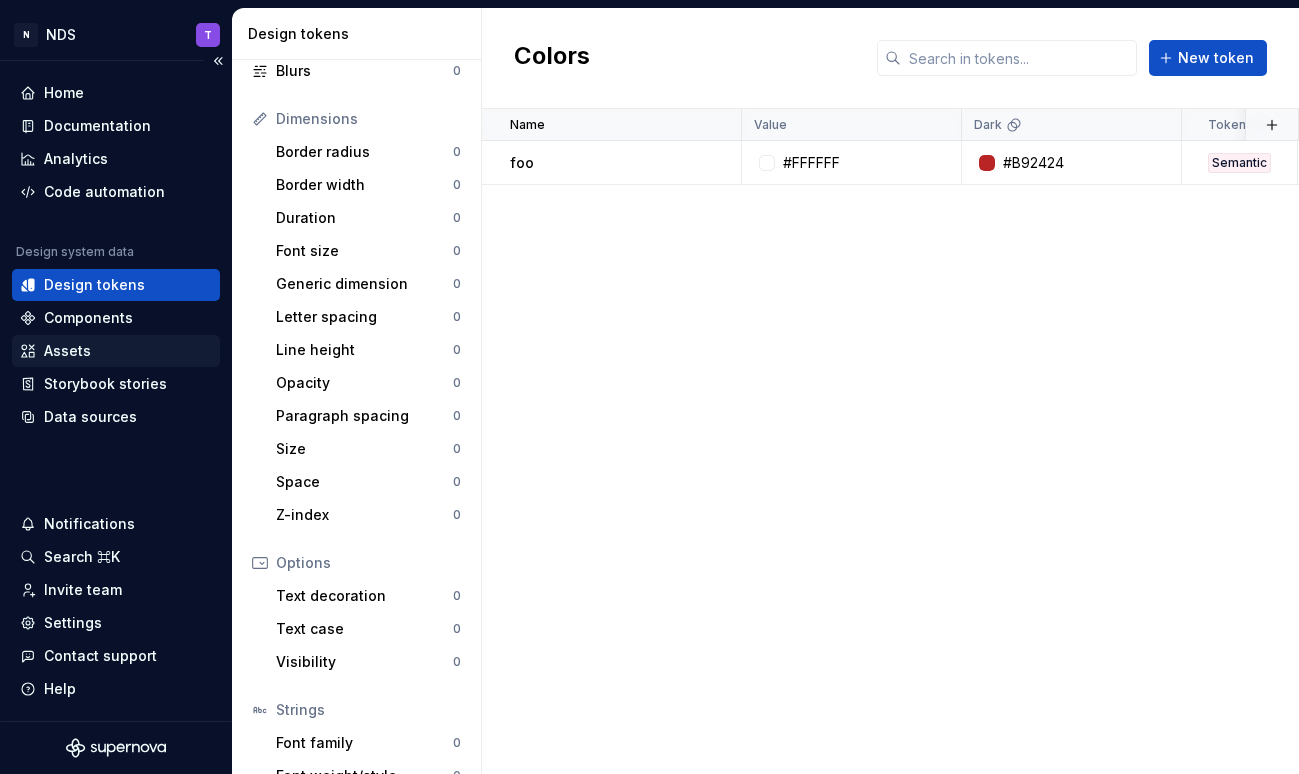 click on "Assets" at bounding box center [67, 351] 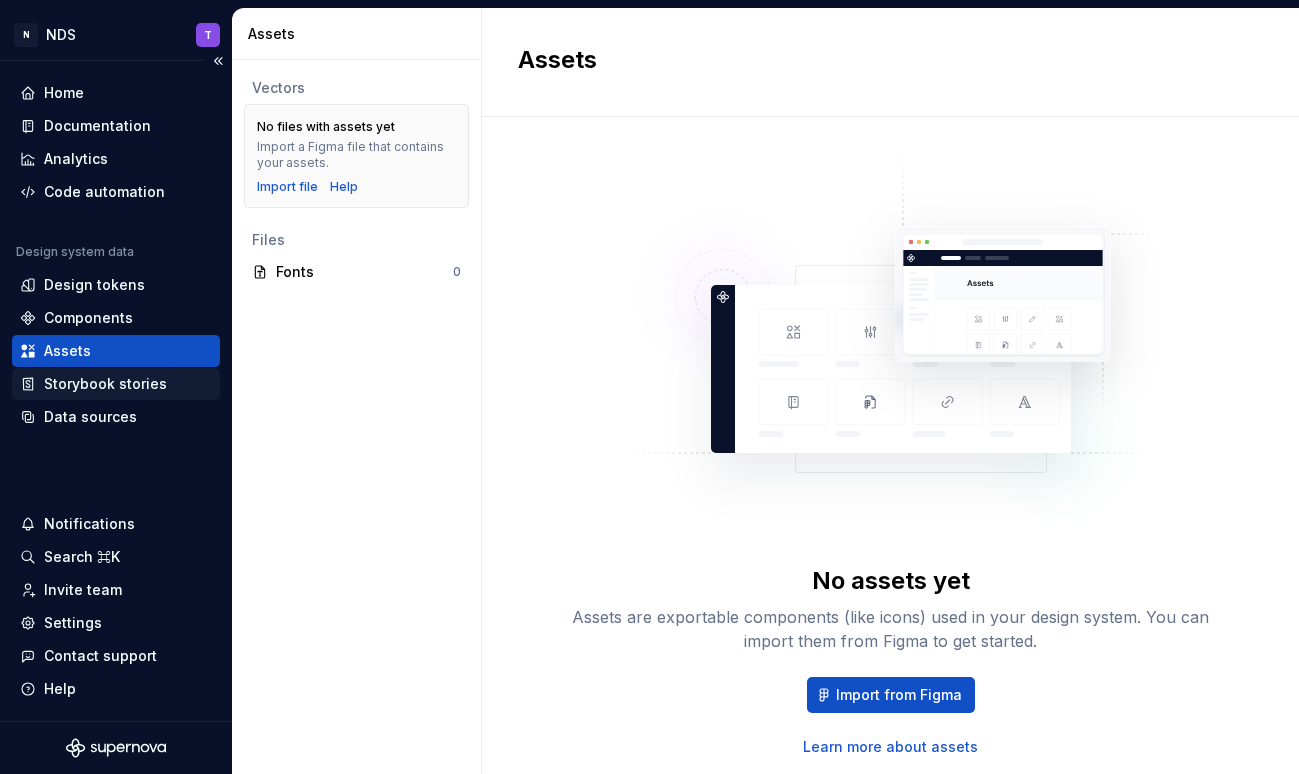 click on "Storybook stories" at bounding box center (105, 384) 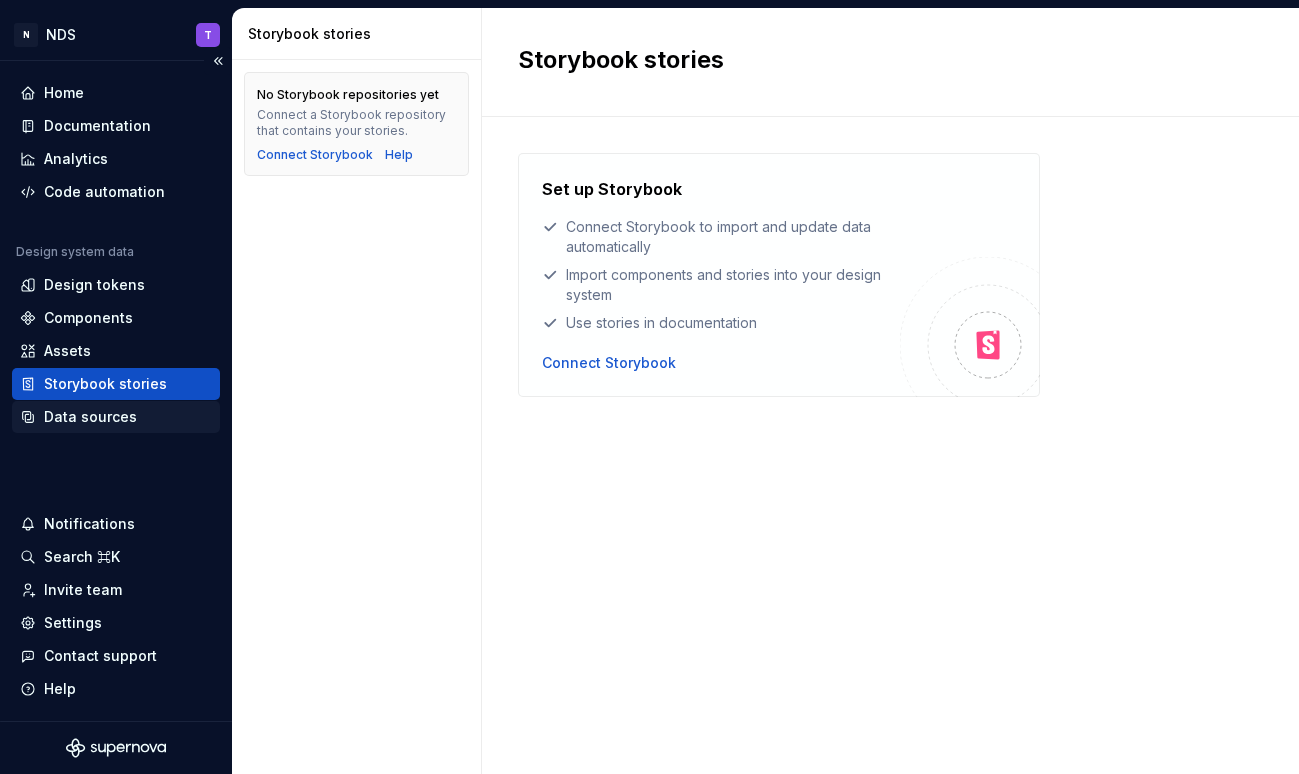 click on "Data sources" at bounding box center [90, 417] 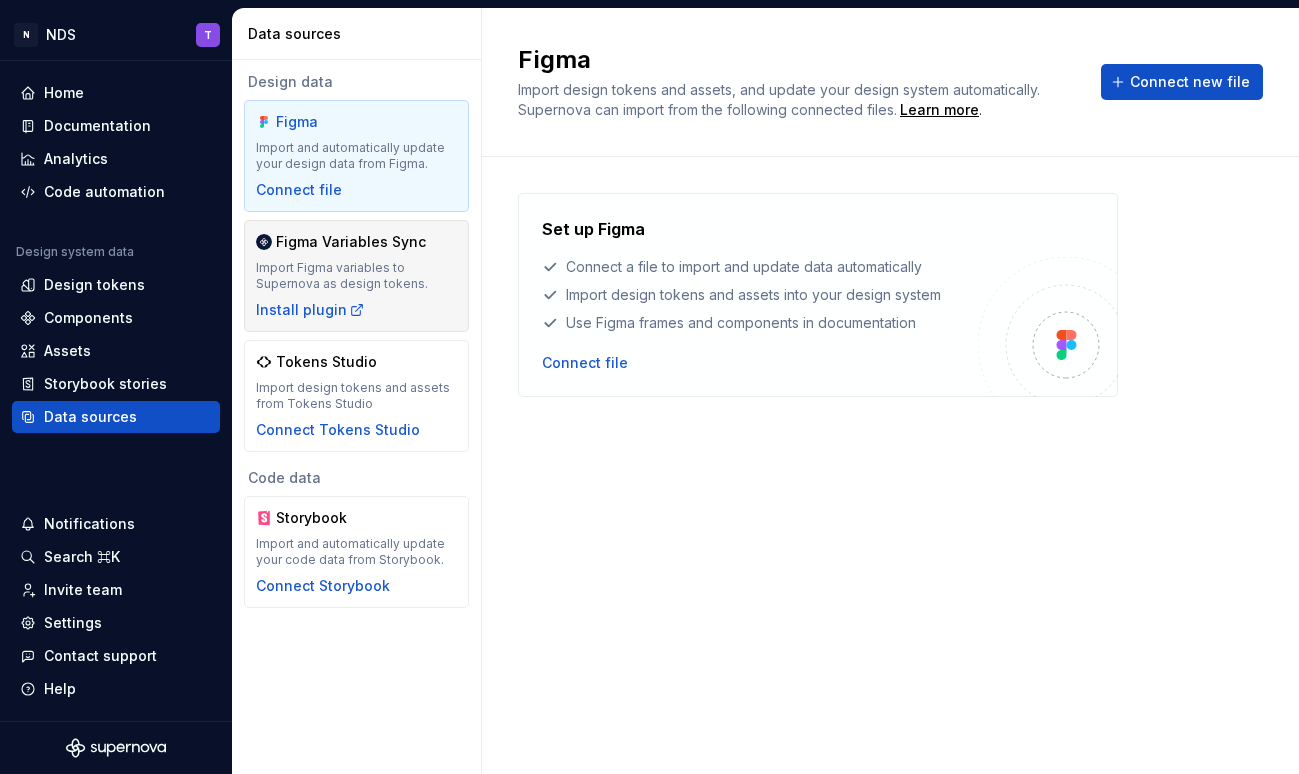 click on "Figma Variables Sync Import Figma variables to Supernova as design tokens. Install plugin" at bounding box center [356, 276] 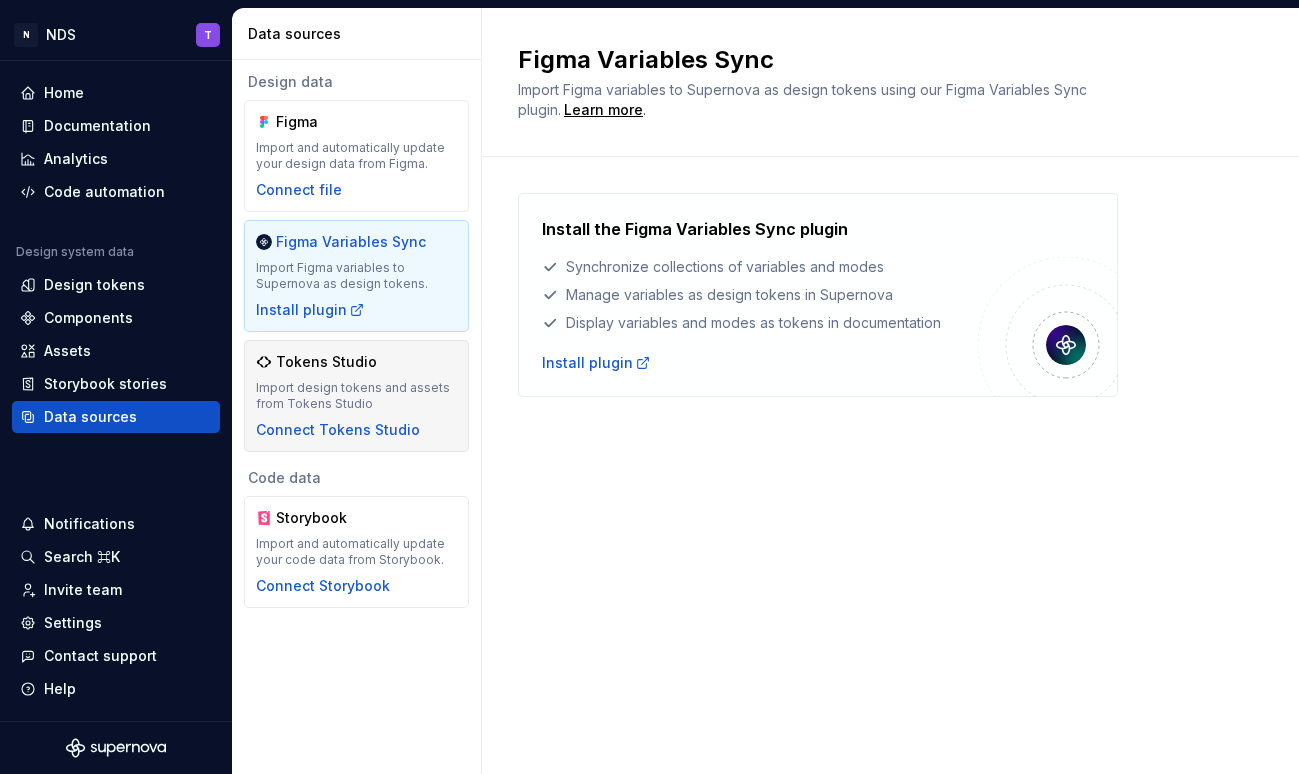 click on "Tokens Studio" at bounding box center (356, 362) 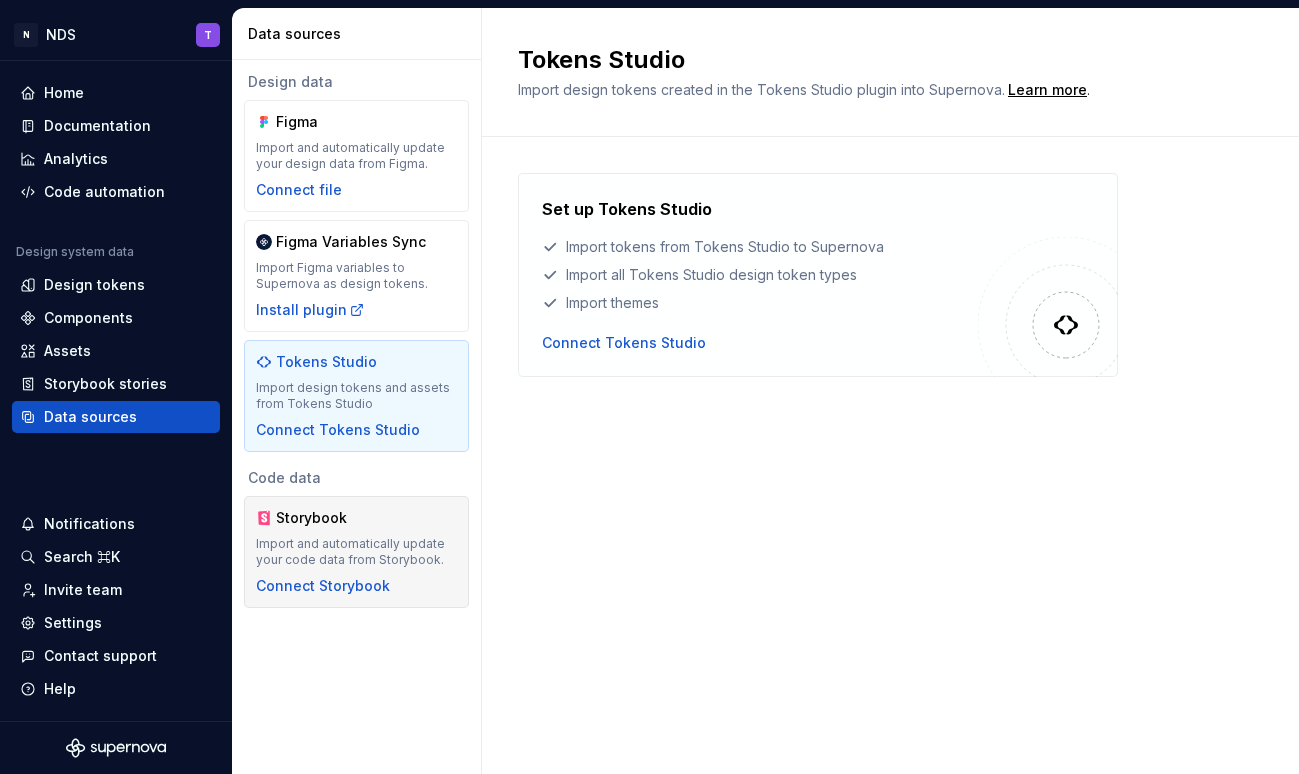 click on "Storybook Import and automatically update your code data from Storybook. Connect Storybook" at bounding box center (356, 552) 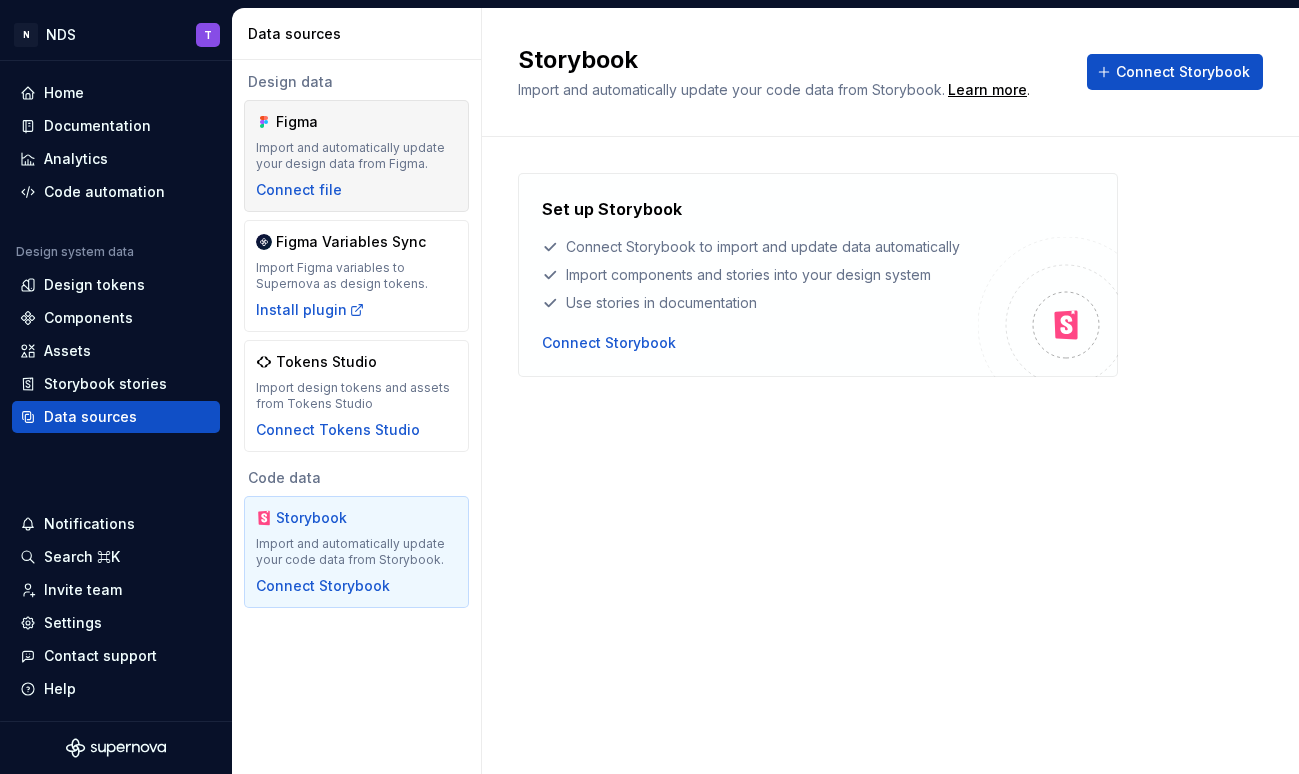 click on "Import and automatically update your design data from Figma." at bounding box center [356, 156] 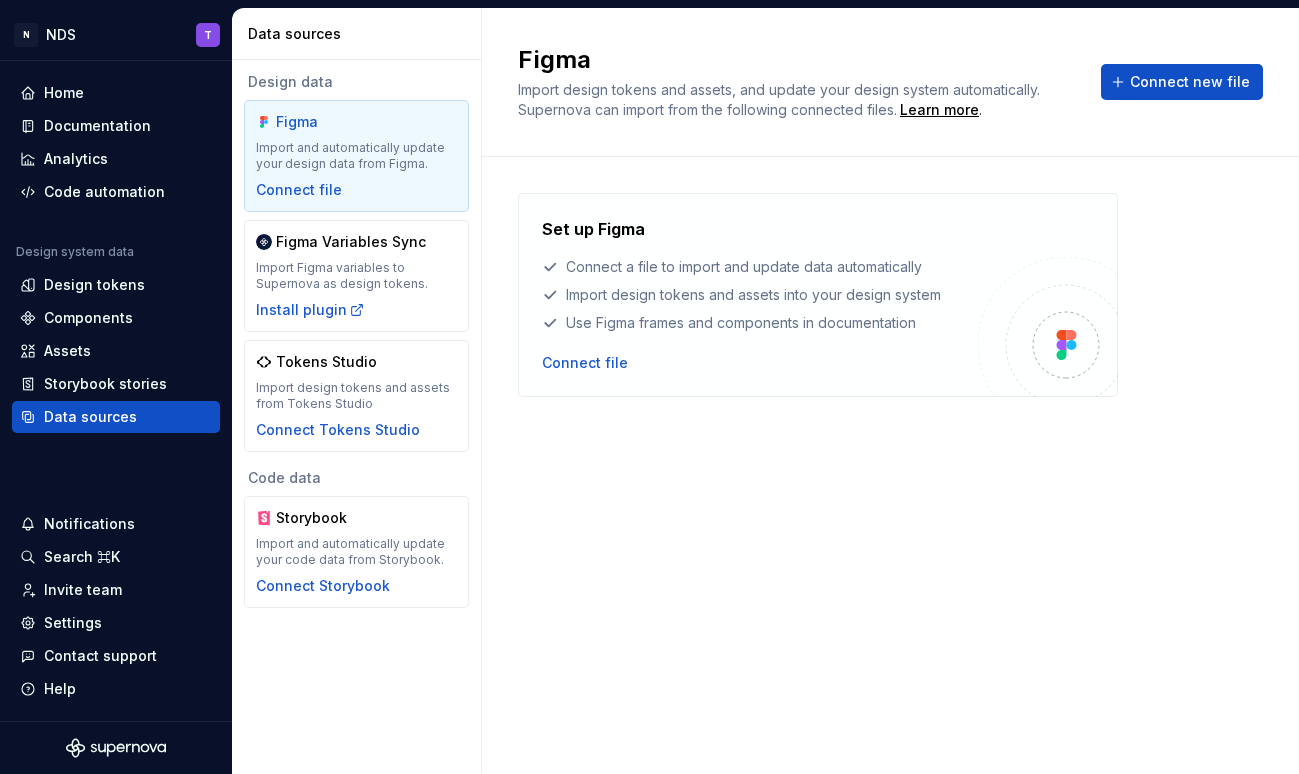 type on "*" 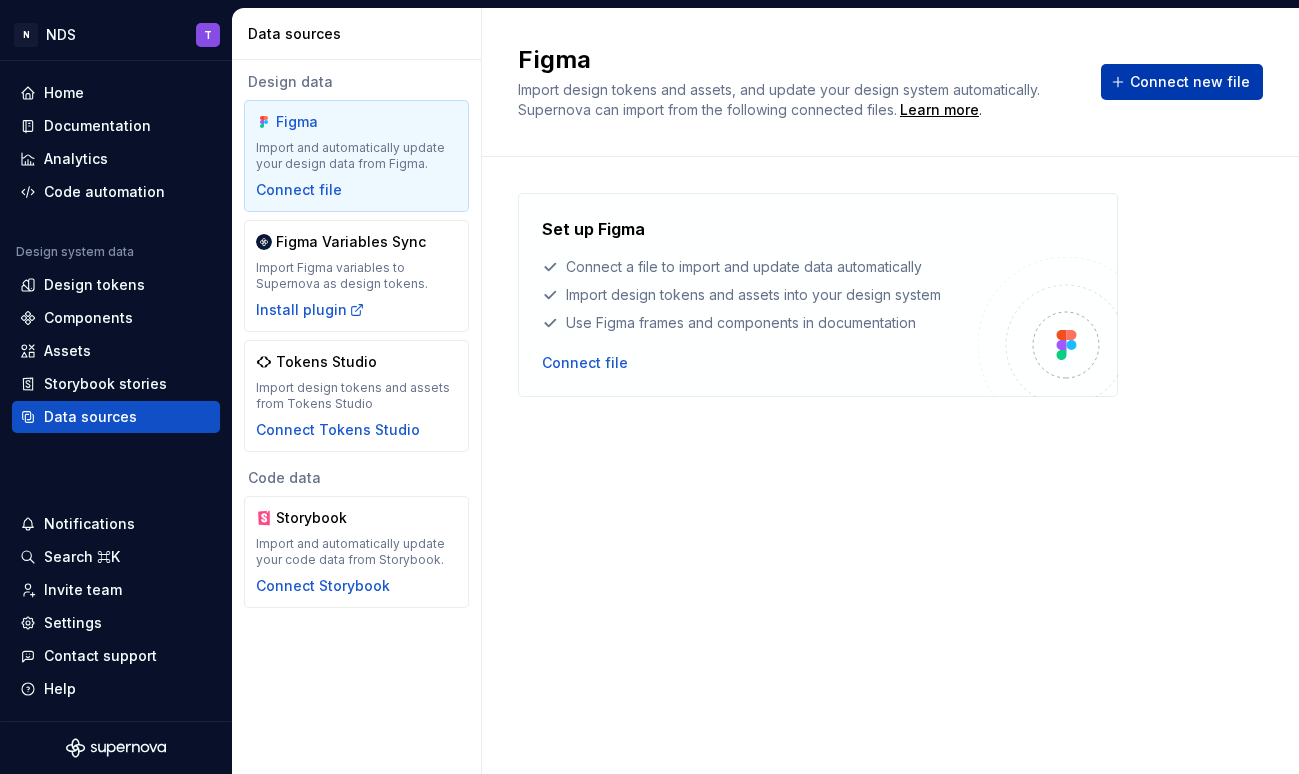 click on "Connect new file" at bounding box center [1190, 82] 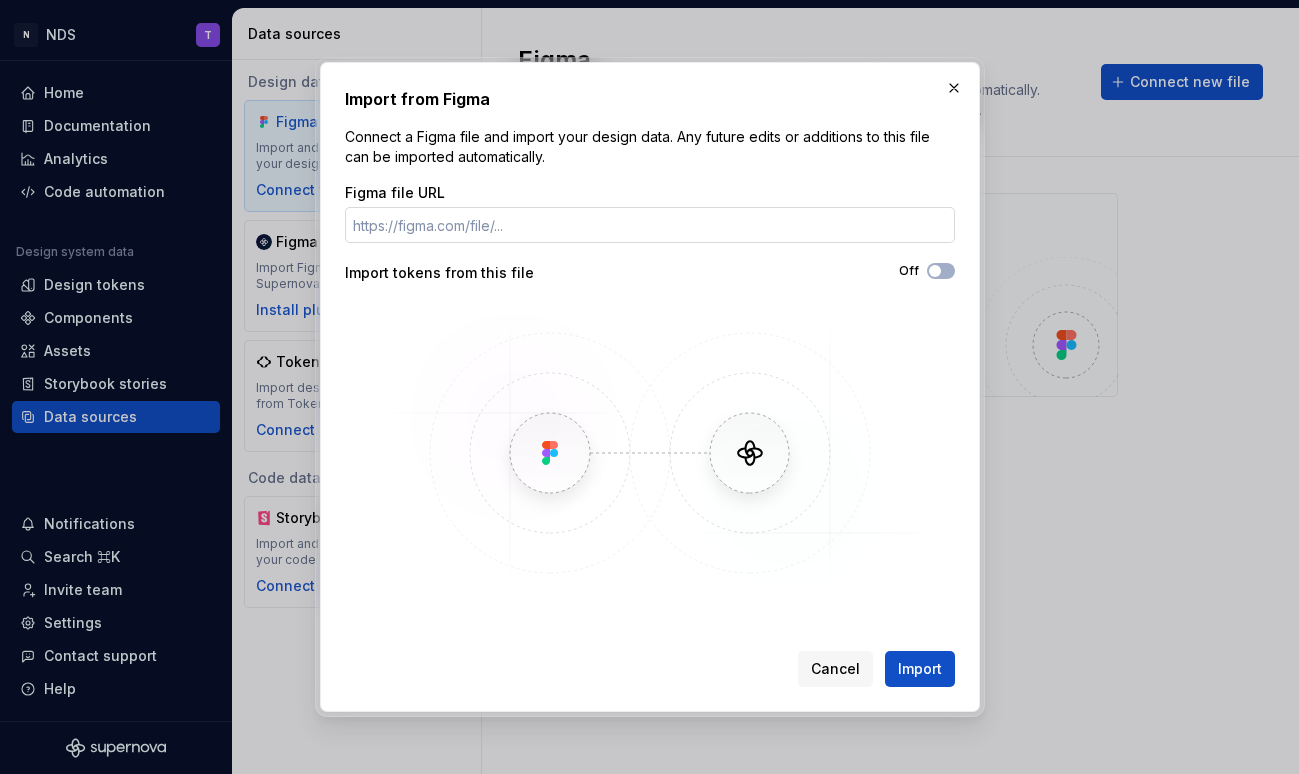 click on "Figma file URL" at bounding box center [650, 225] 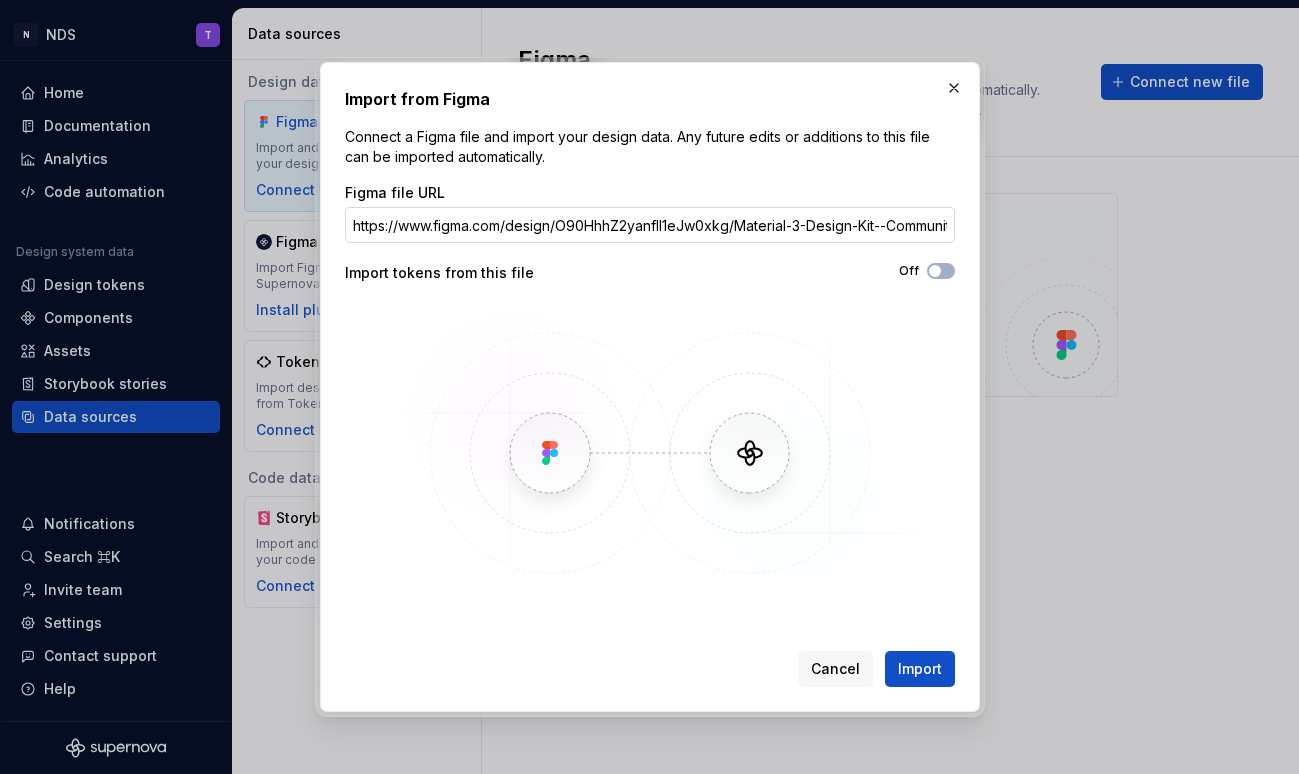 scroll, scrollTop: 0, scrollLeft: 314, axis: horizontal 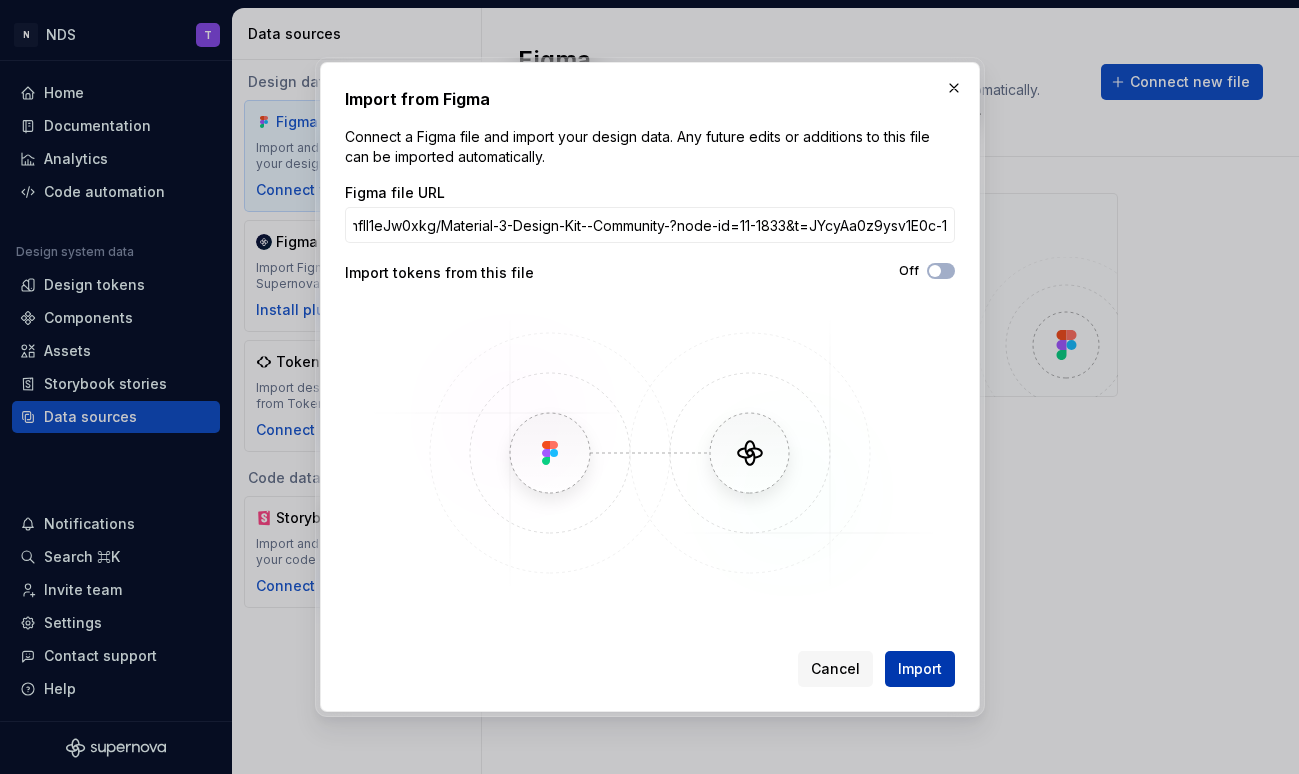 type on "https://www.figma.com/design/O90HhhZ2yanfII1eJw0xkg/Material-3-Design-Kit--Community-?node-id=11-1833&t=JYcyAa0z9ysv1E0c-1" 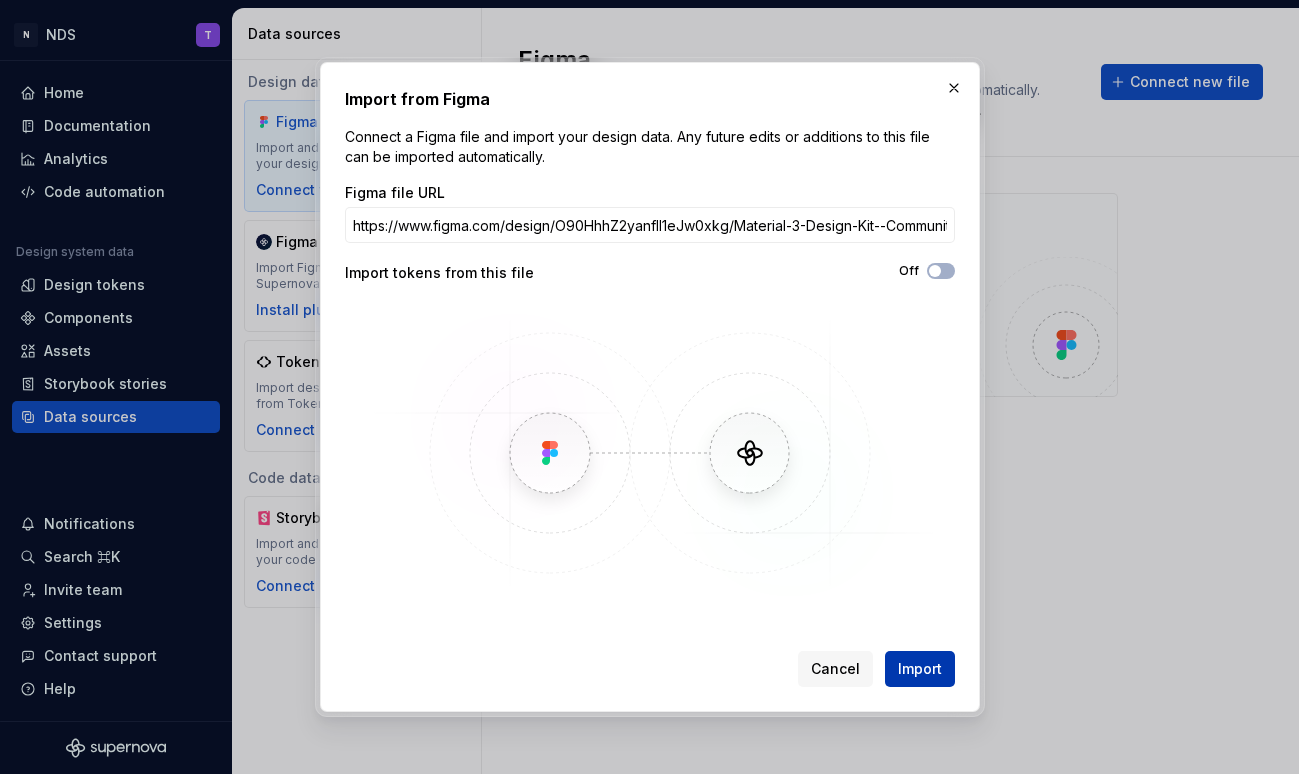 click on "Import" at bounding box center [920, 669] 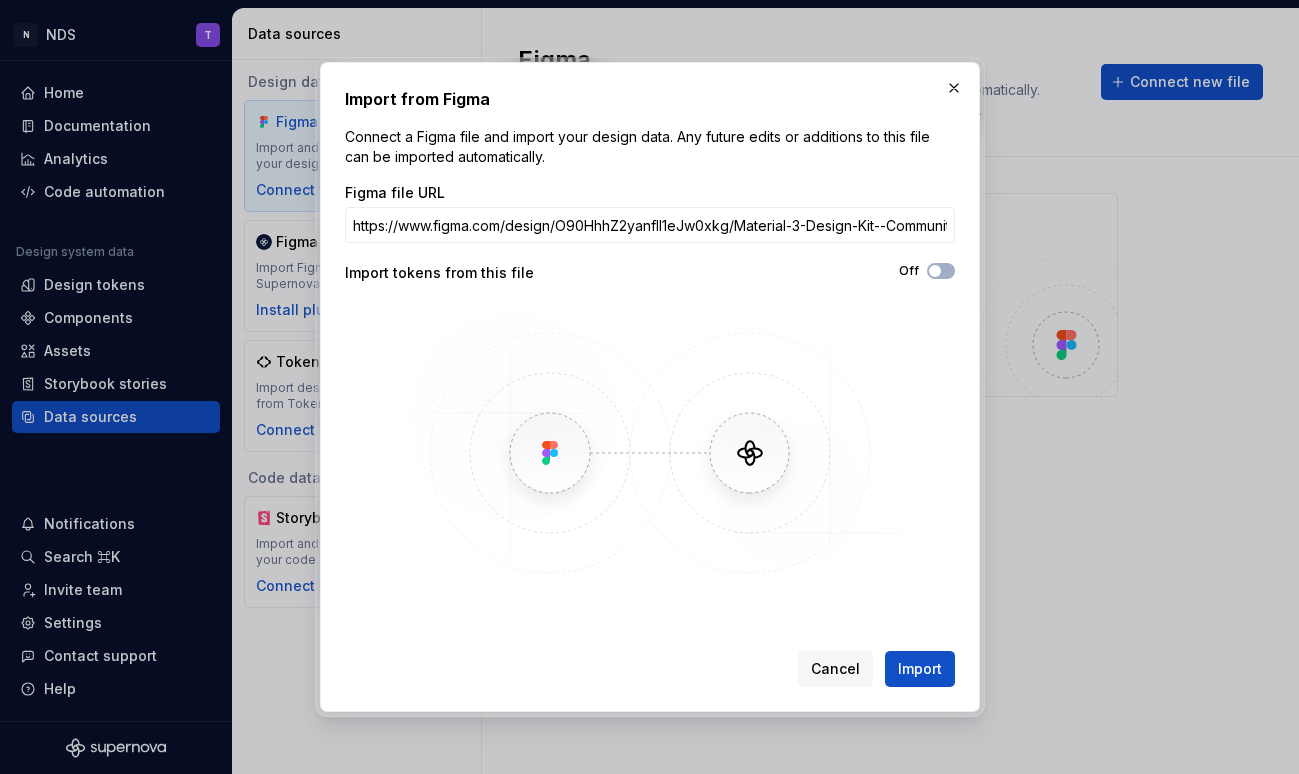 type on "*" 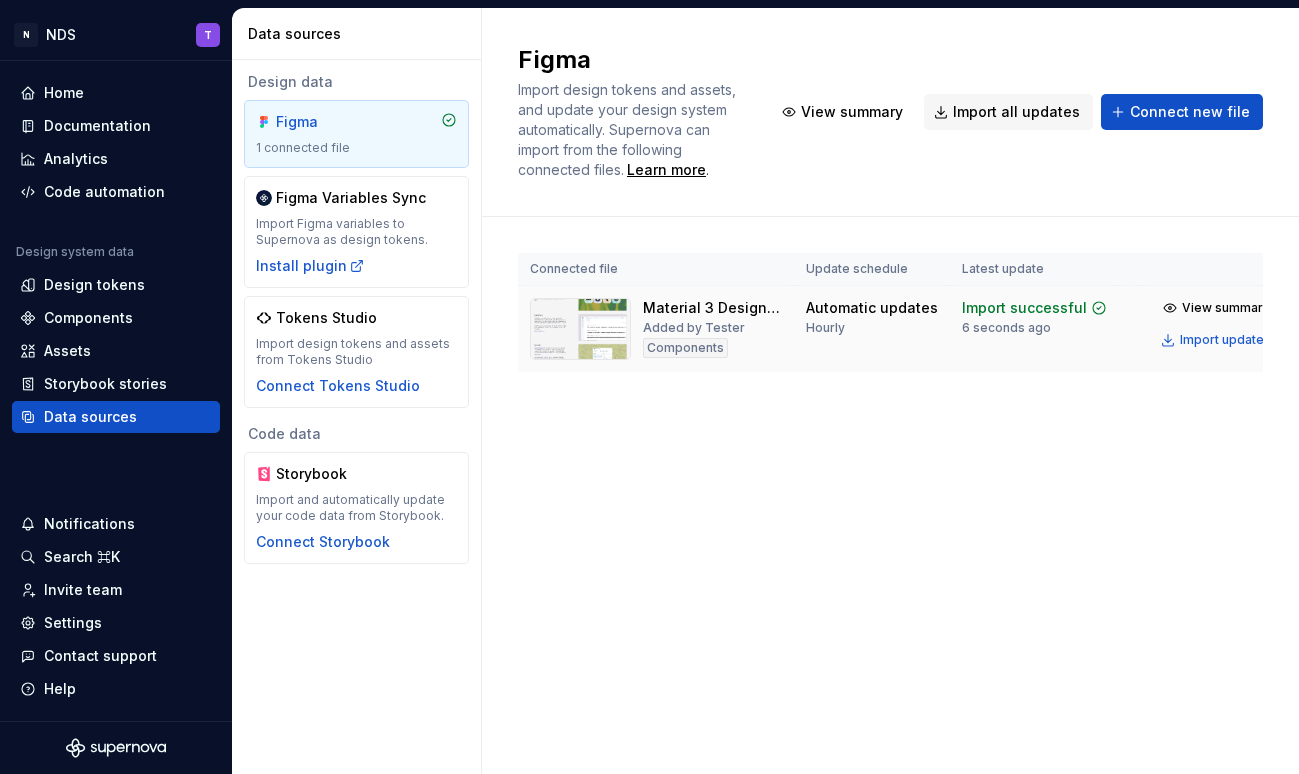 click on "Added by Tester" at bounding box center (694, 328) 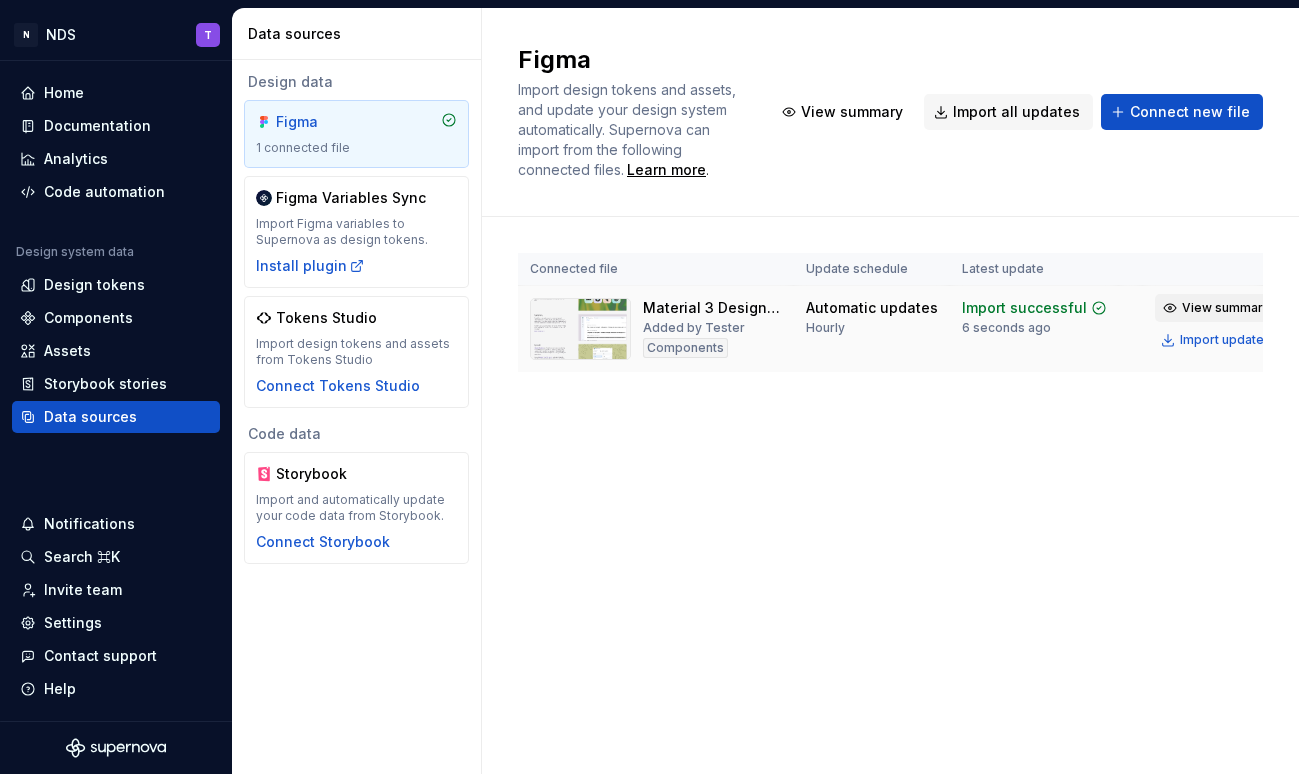 click on "View summary" at bounding box center [1226, 308] 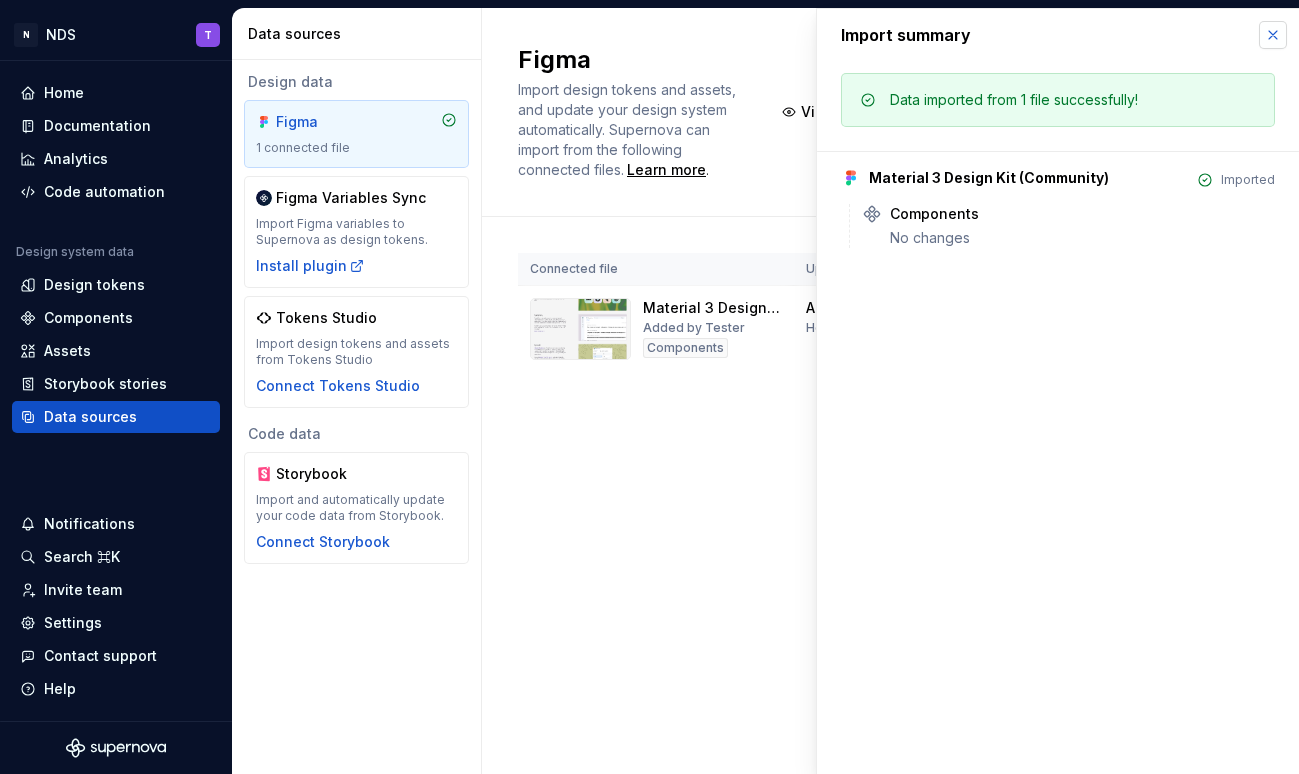 click at bounding box center (1273, 35) 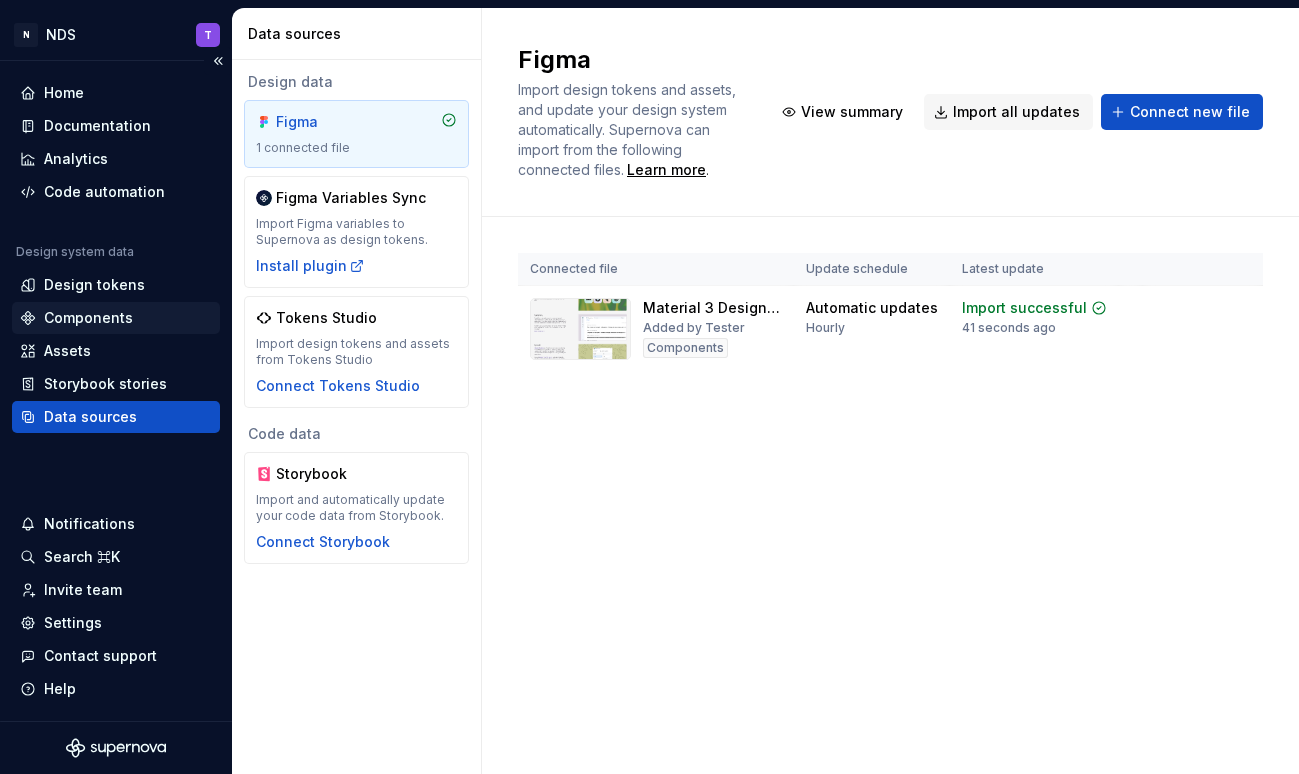 click on "Components" at bounding box center (88, 318) 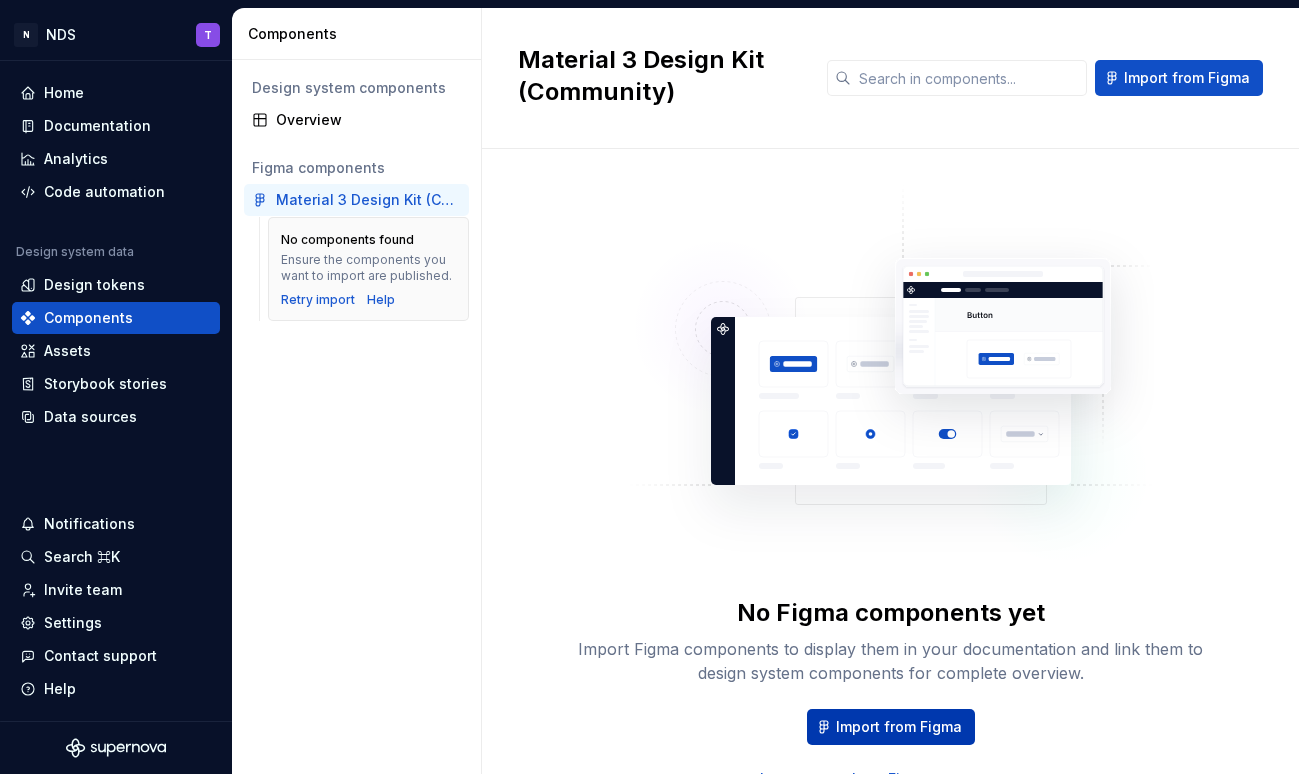 click on "Import from Figma" at bounding box center (899, 727) 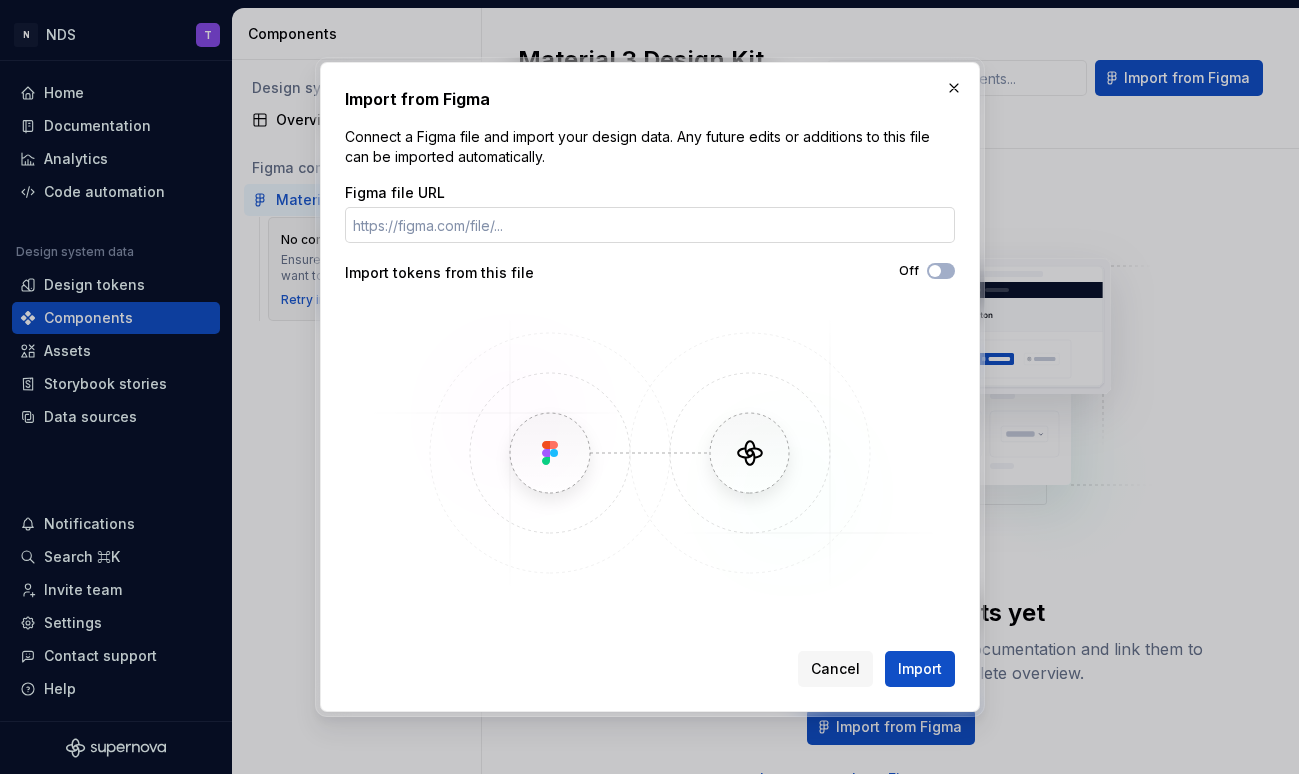 click on "Figma file URL" at bounding box center [650, 225] 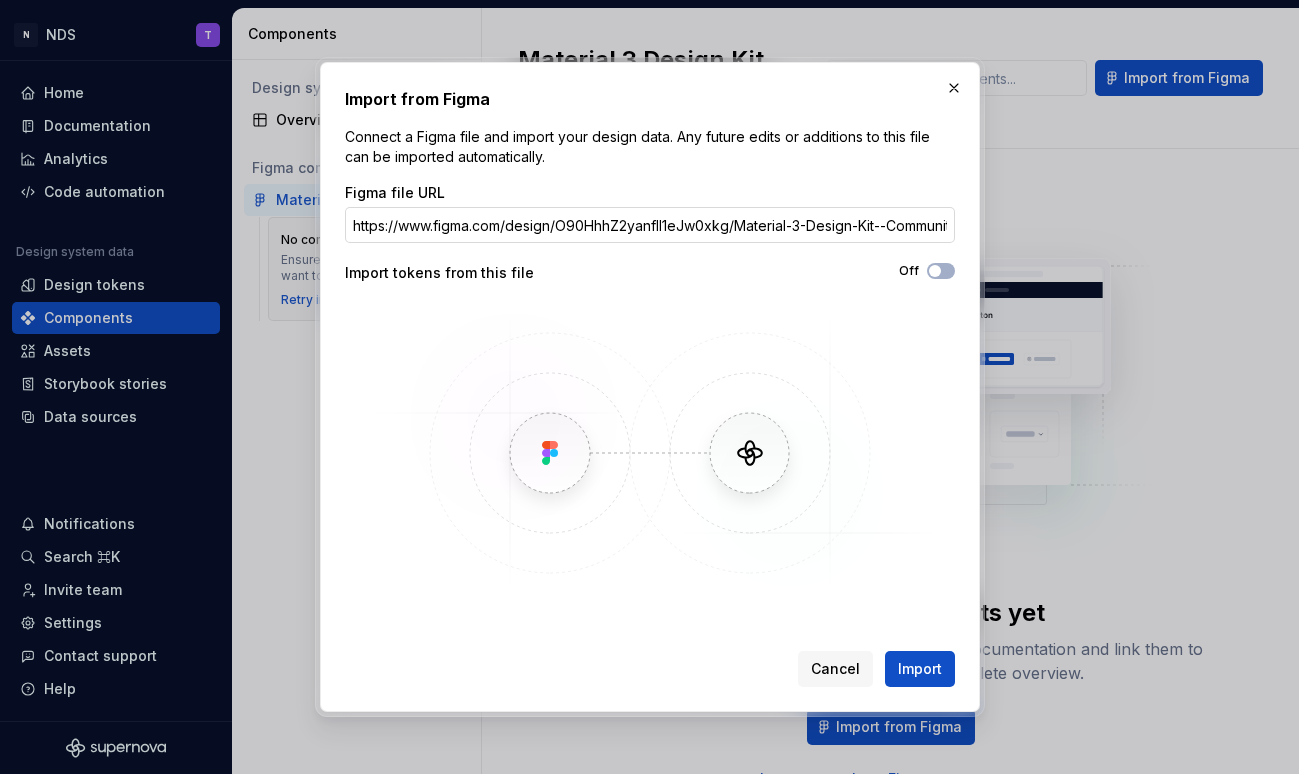scroll, scrollTop: 0, scrollLeft: 314, axis: horizontal 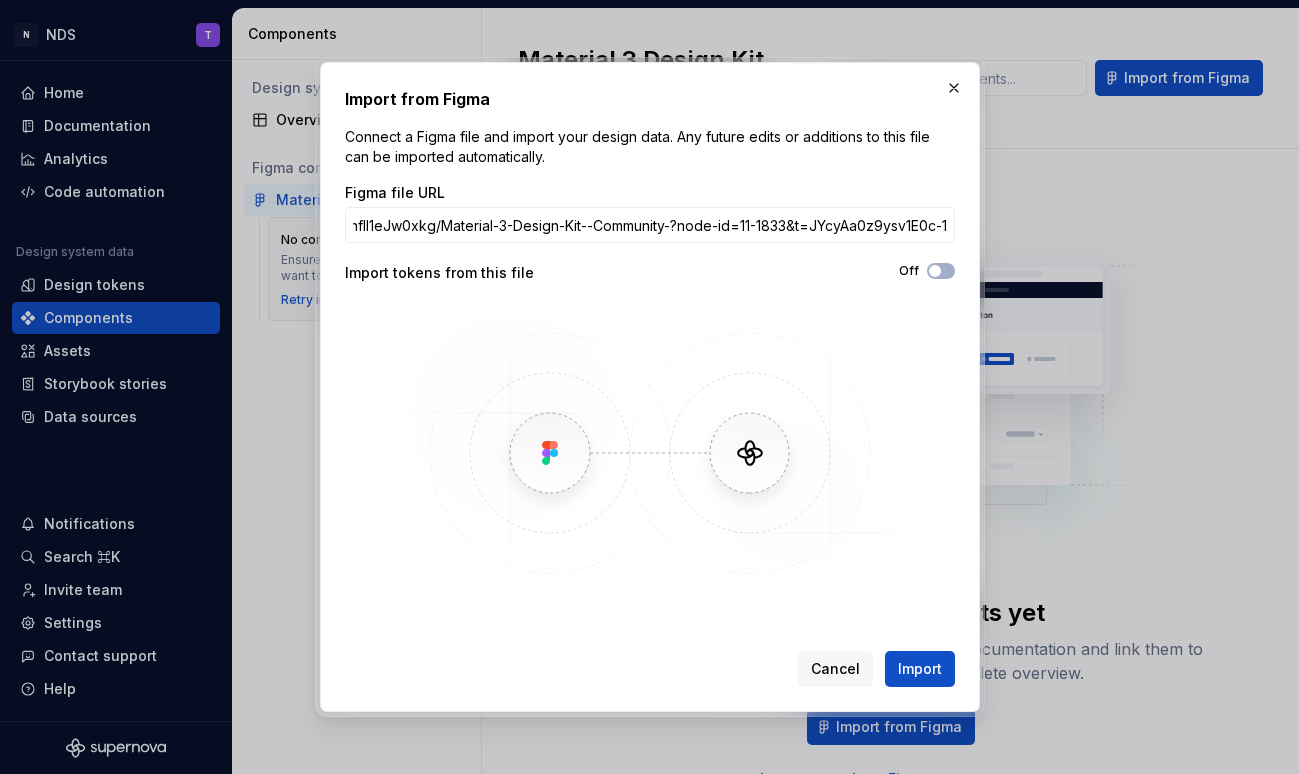 type on "https://www.figma.com/design/O90HhhZ2yanfII1eJw0xkg/Material-3-Design-Kit--Community-?node-id=11-1833&t=JYcyAa0z9ysv1E0c-1" 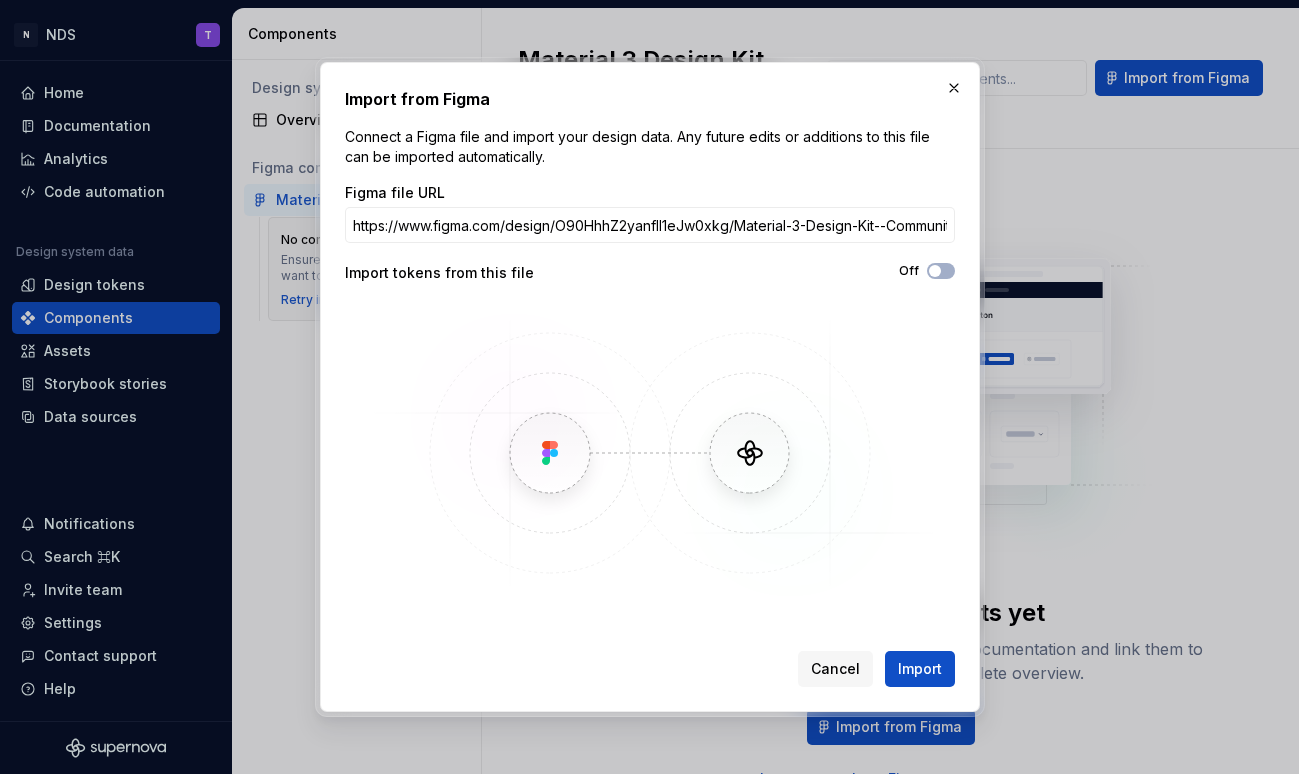 click on "Import from Figma Connect a Figma file and import your design data. Any future edits or additions to this file can be imported automatically. Figma file URL https://www.figma.com/design/O90HhhZ2yanfII1eJw0xkg/Material-3-Design-Kit--Community-?node-id=11-1833&t=JYcyAa0z9ysv1E0c-1 Import tokens from this file Off Cancel Import" at bounding box center [650, 387] 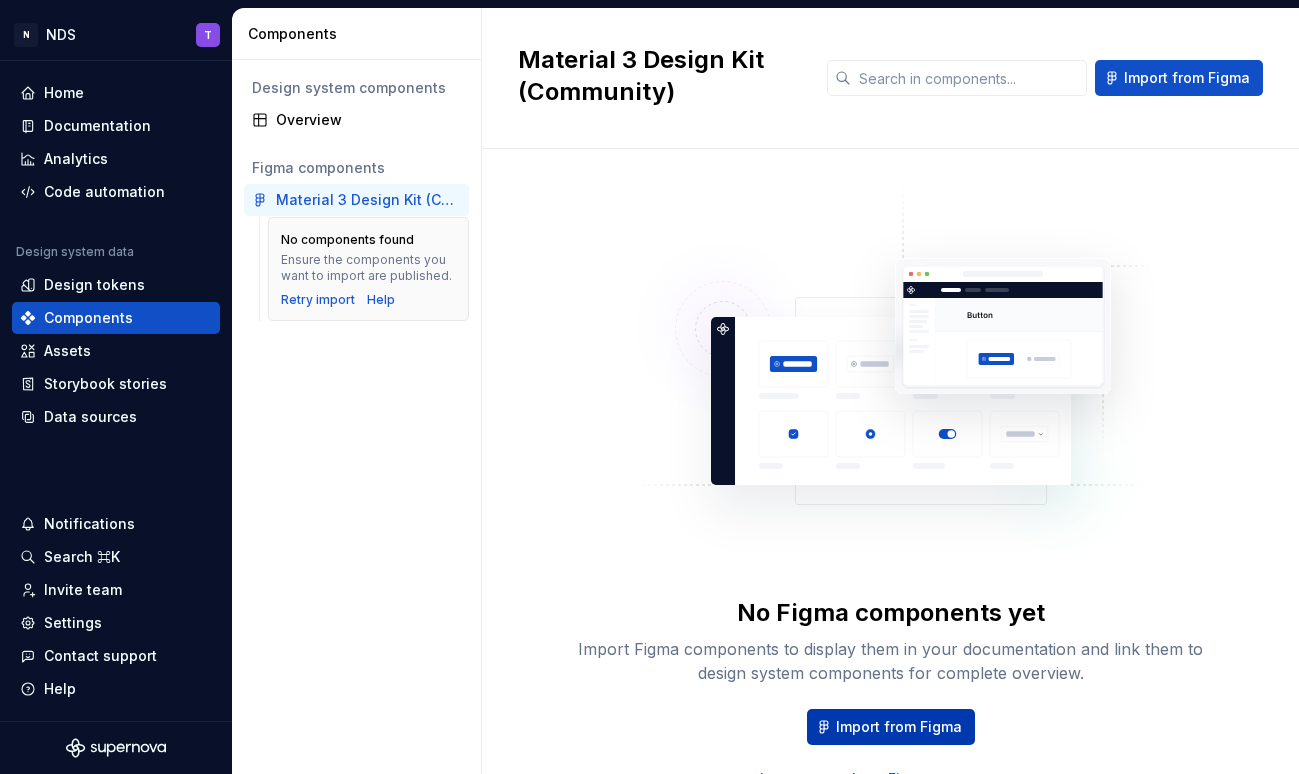 click on "Import from Figma" at bounding box center (891, 727) 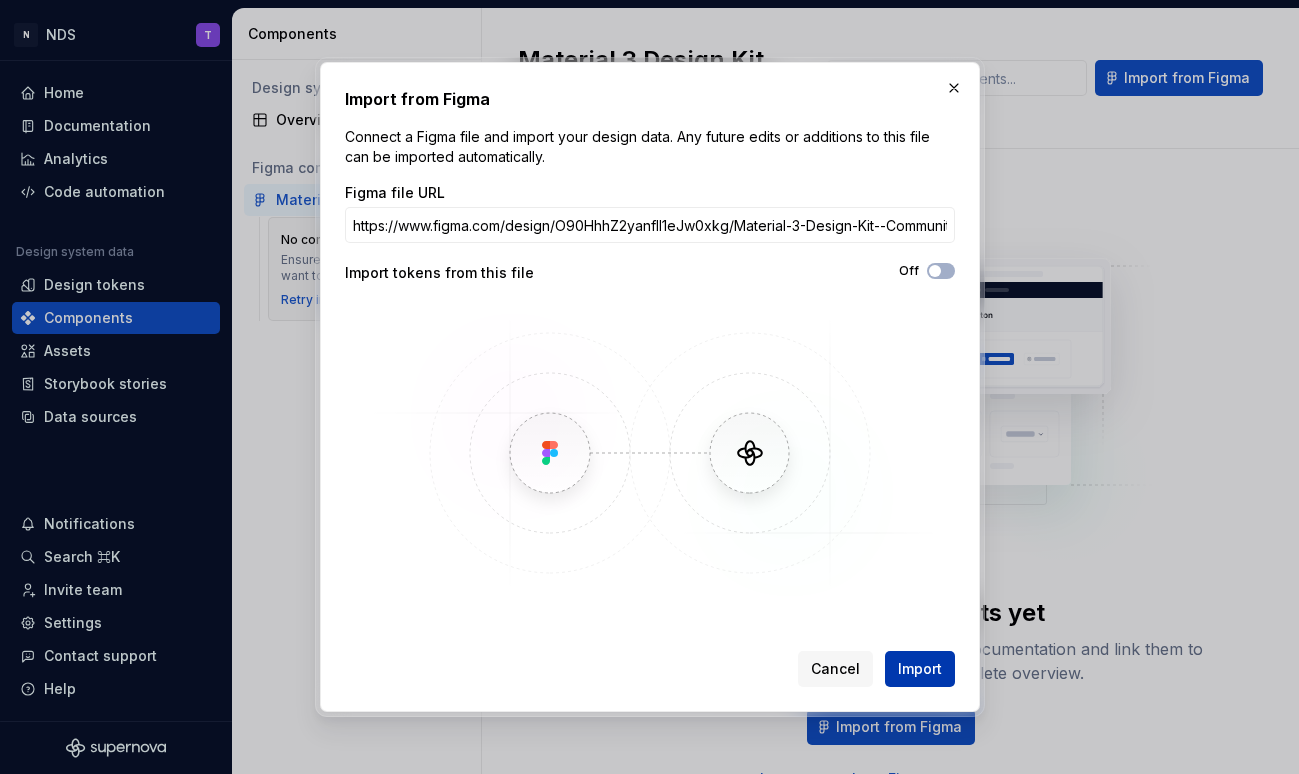 click on "Import" at bounding box center [920, 669] 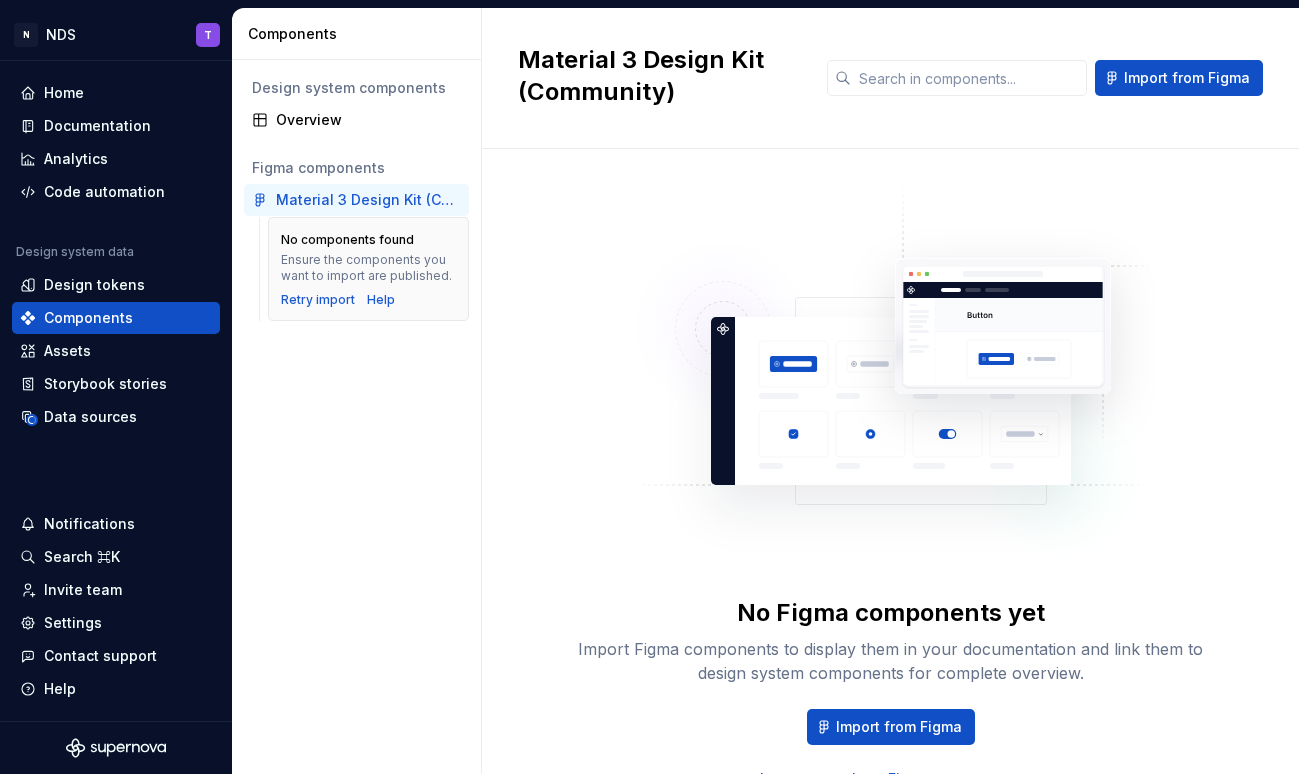 click on "Material 3 Design Kit (Community)" at bounding box center (368, 200) 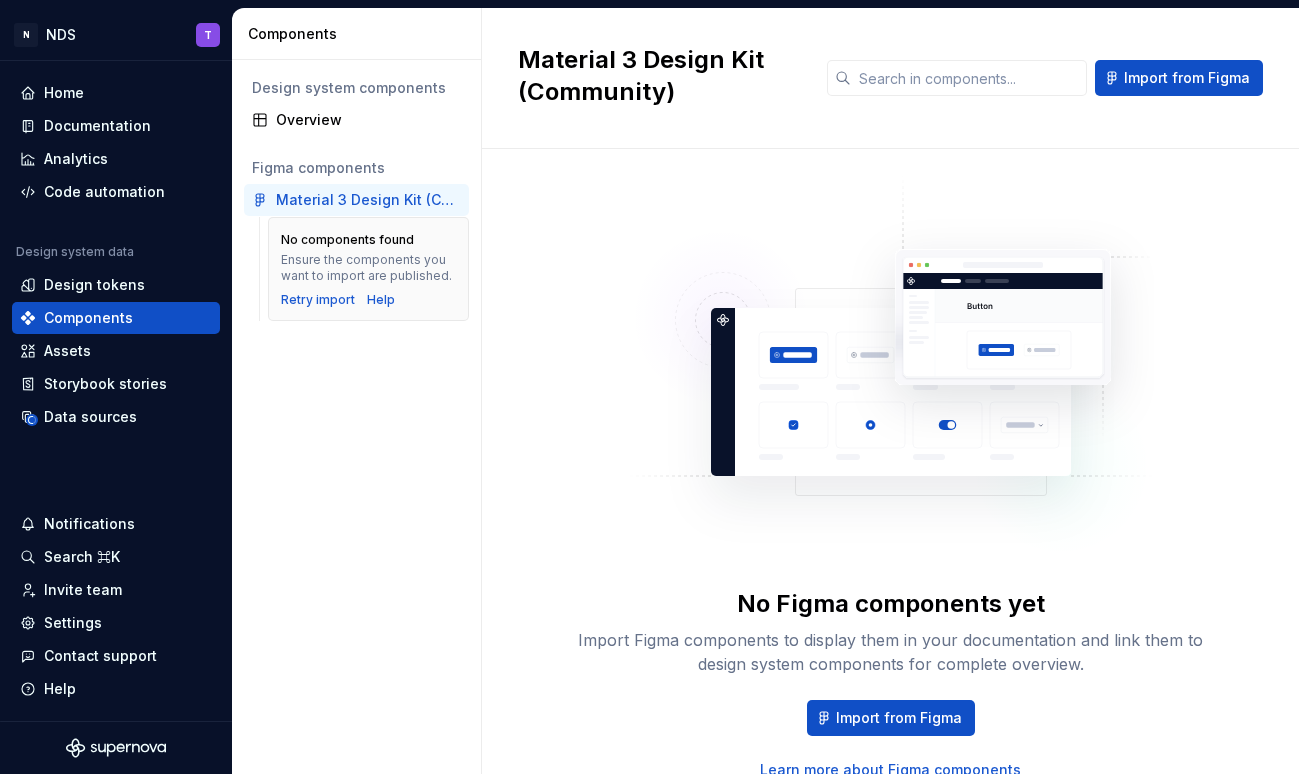 scroll, scrollTop: 0, scrollLeft: 0, axis: both 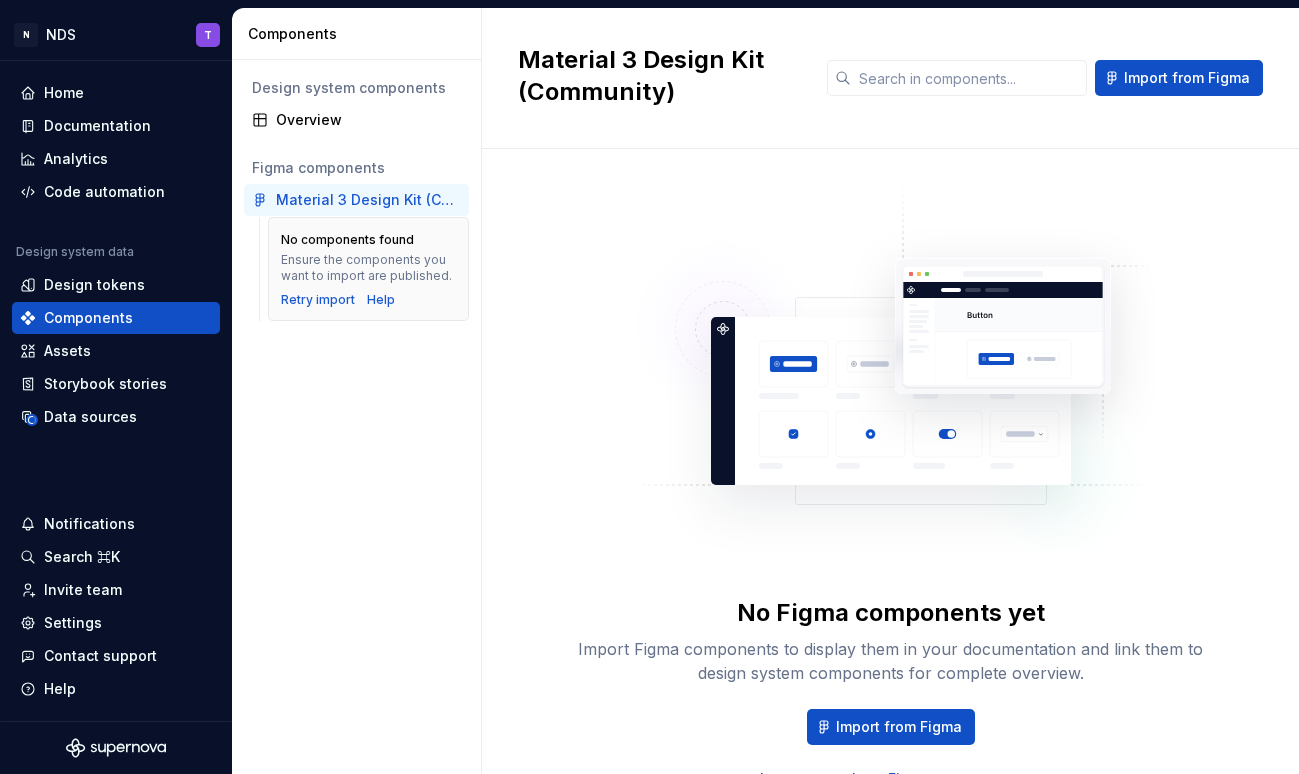 click on "Design system components Overview Figma components Material 3 Design Kit (Community) No components found Ensure the components you want to import are published. Retry import Help" at bounding box center (356, 417) 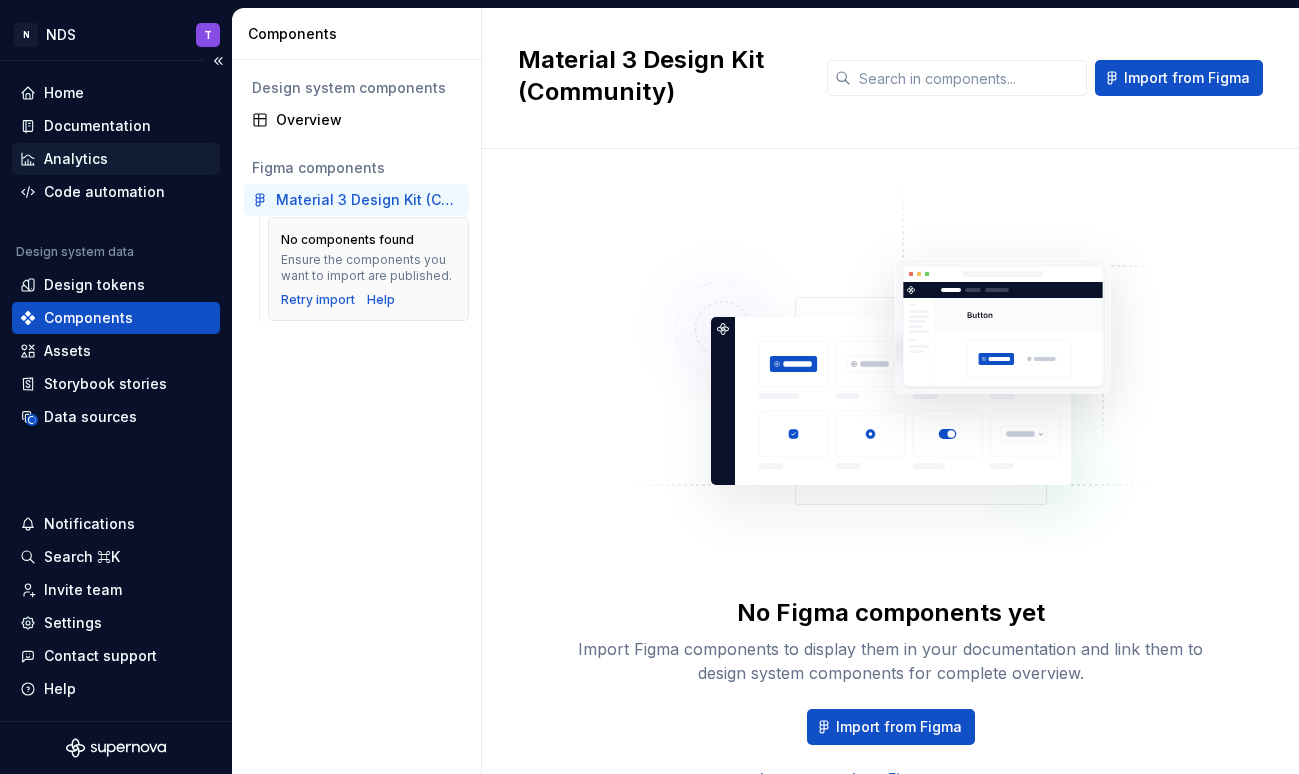 click on "Analytics" at bounding box center (76, 159) 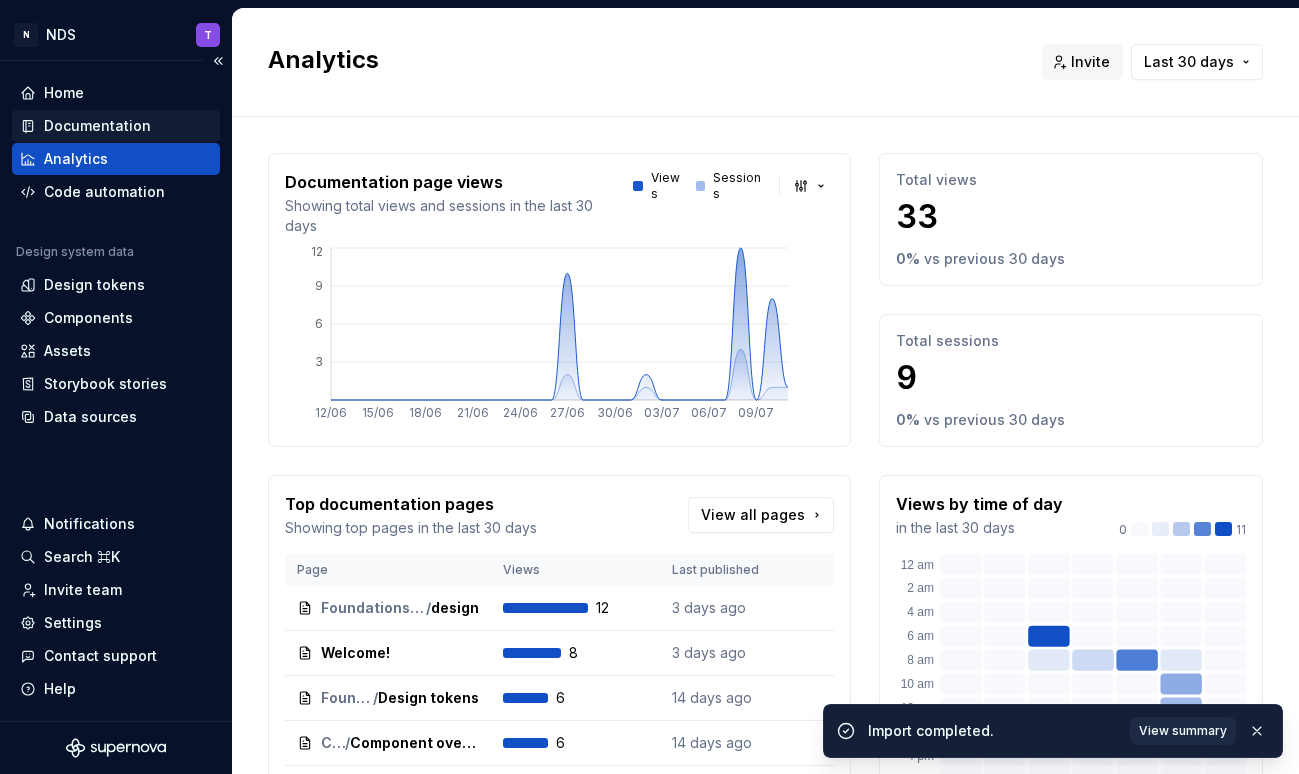 click on "Documentation" at bounding box center [97, 126] 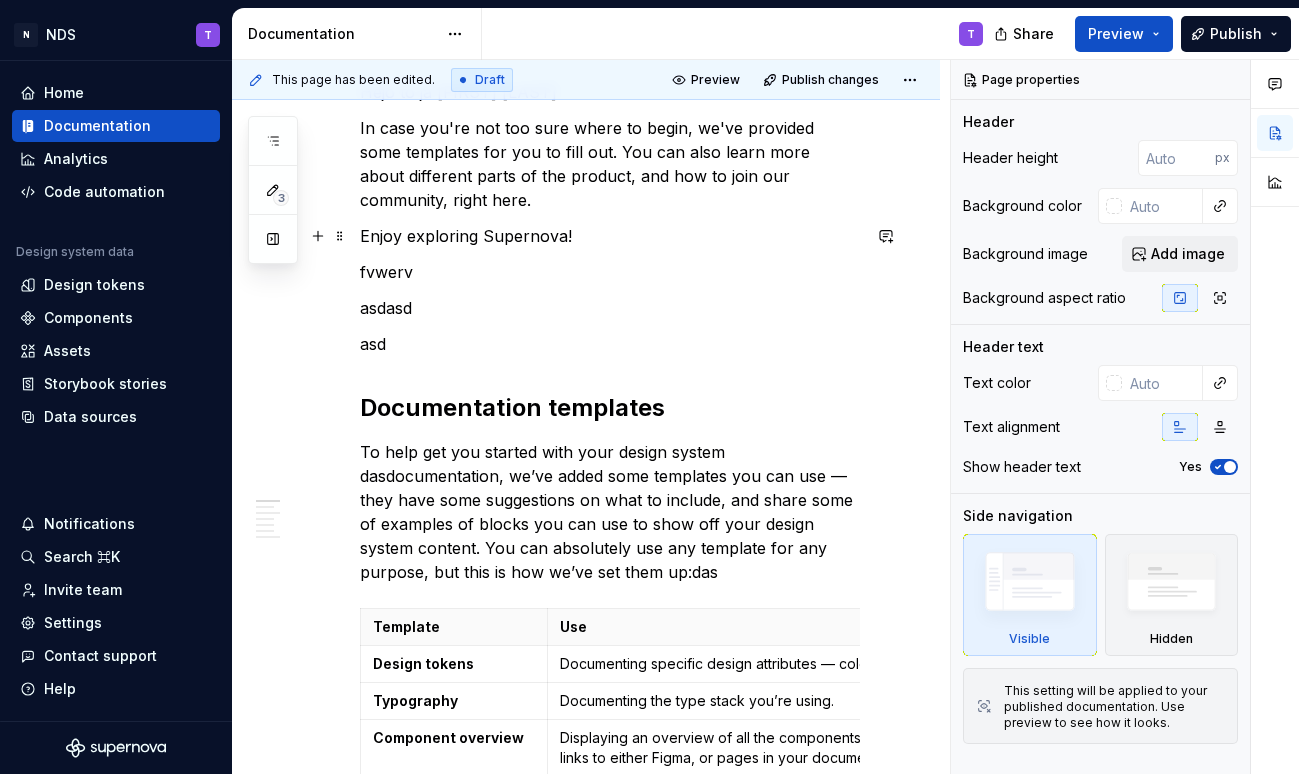 scroll, scrollTop: 0, scrollLeft: 0, axis: both 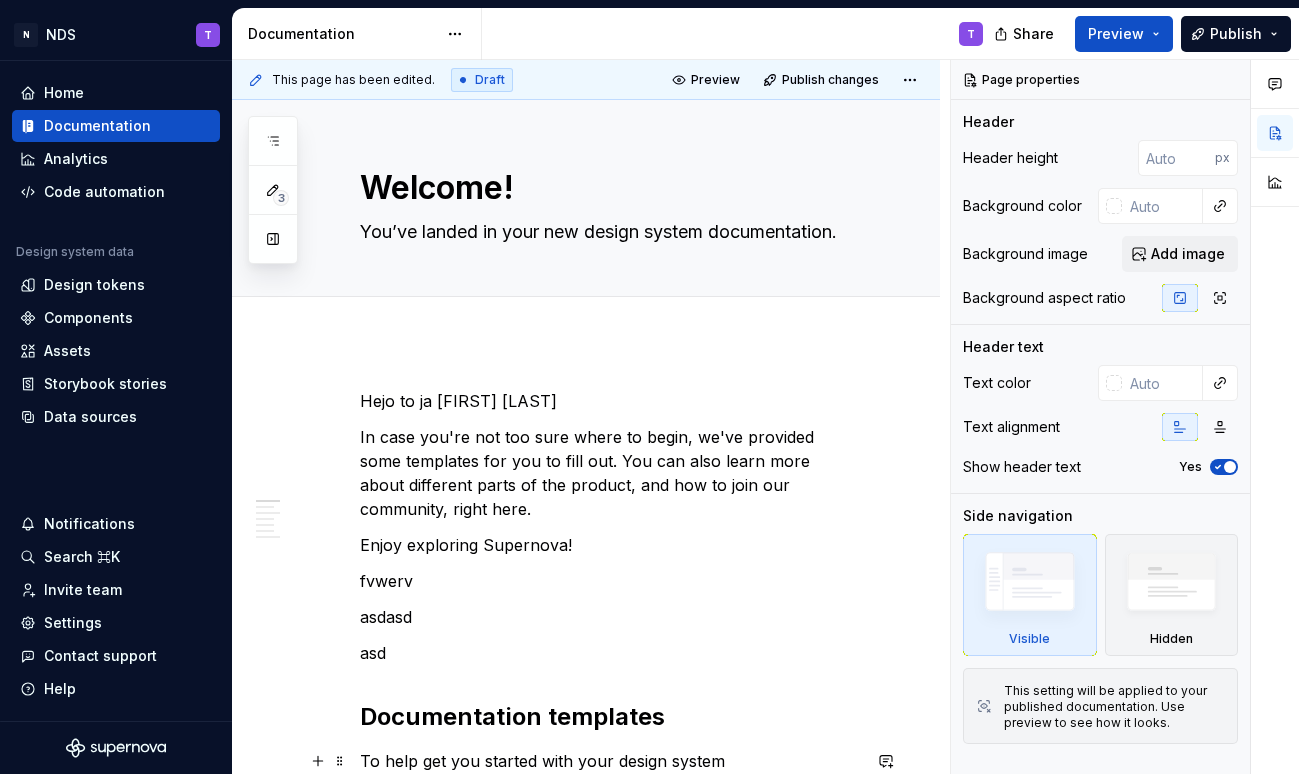 type on "*" 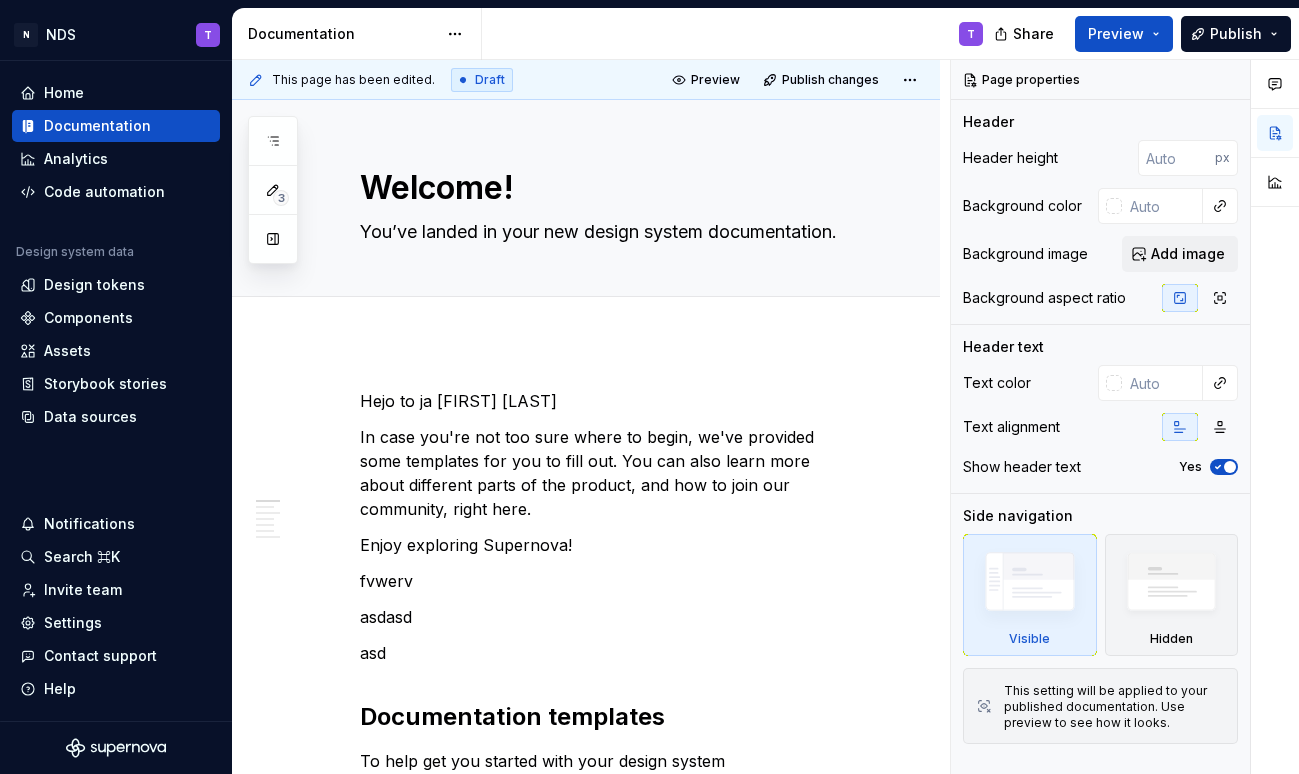 type on "*" 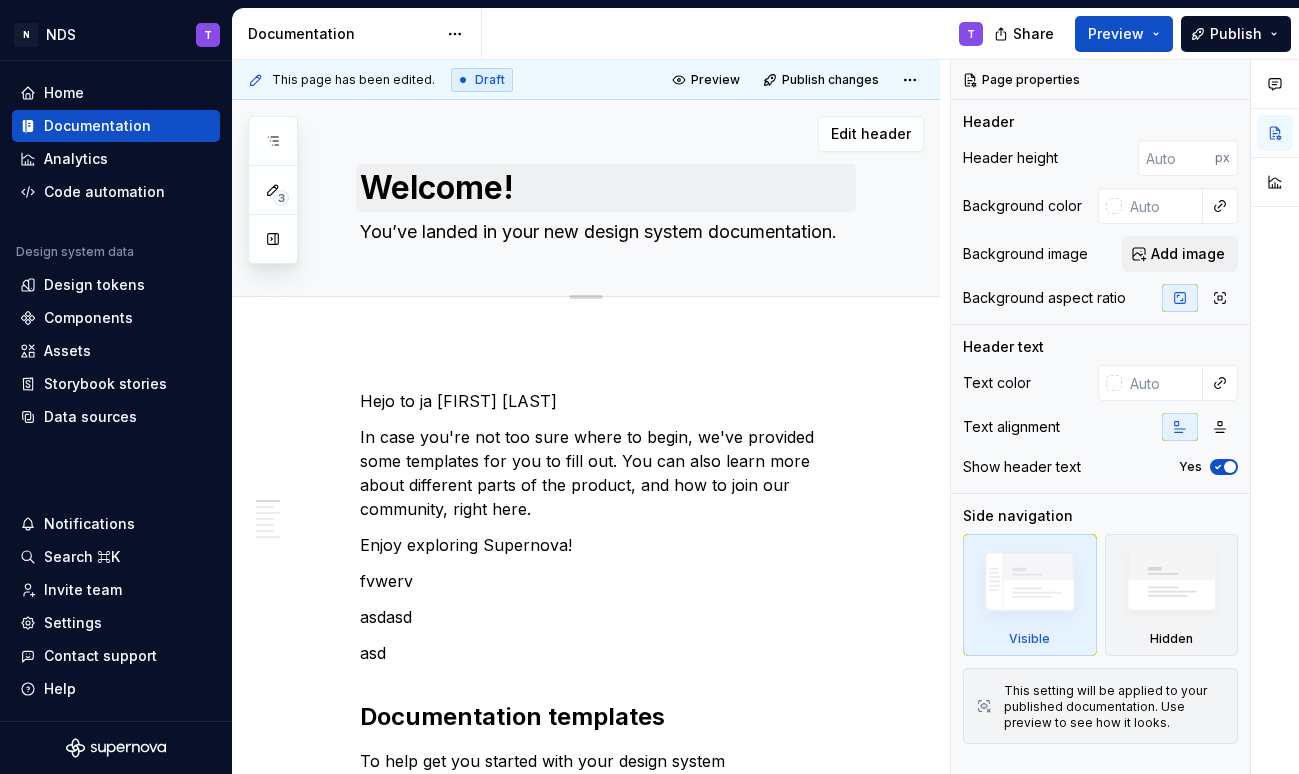 type on "*" 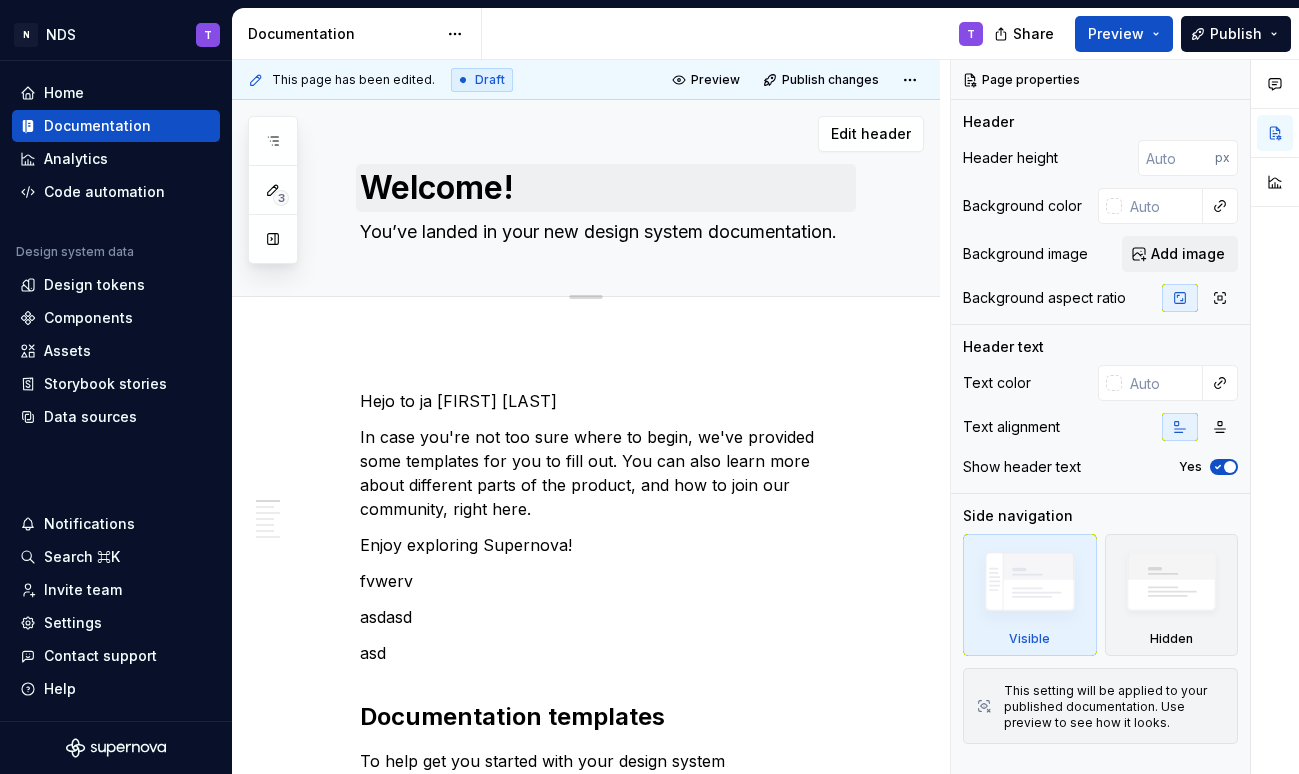type on "*" 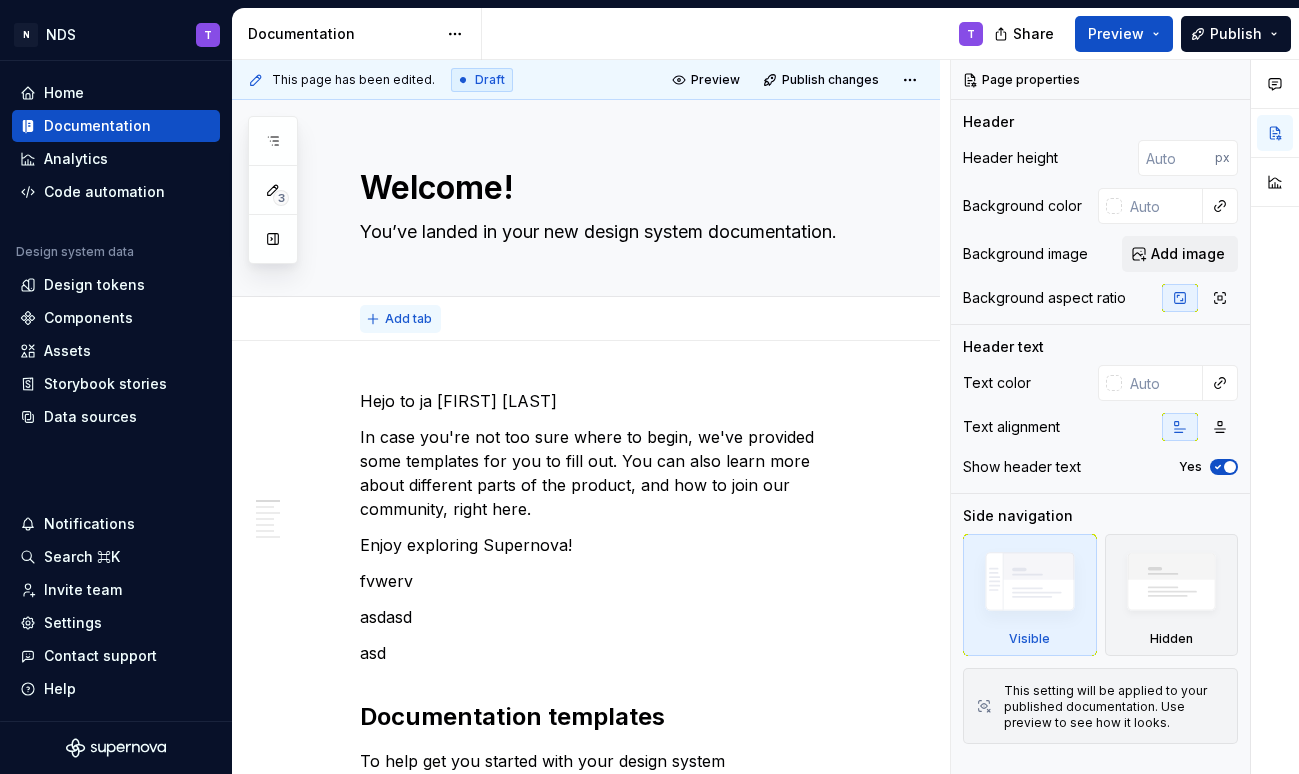 click on "Add tab" at bounding box center [408, 319] 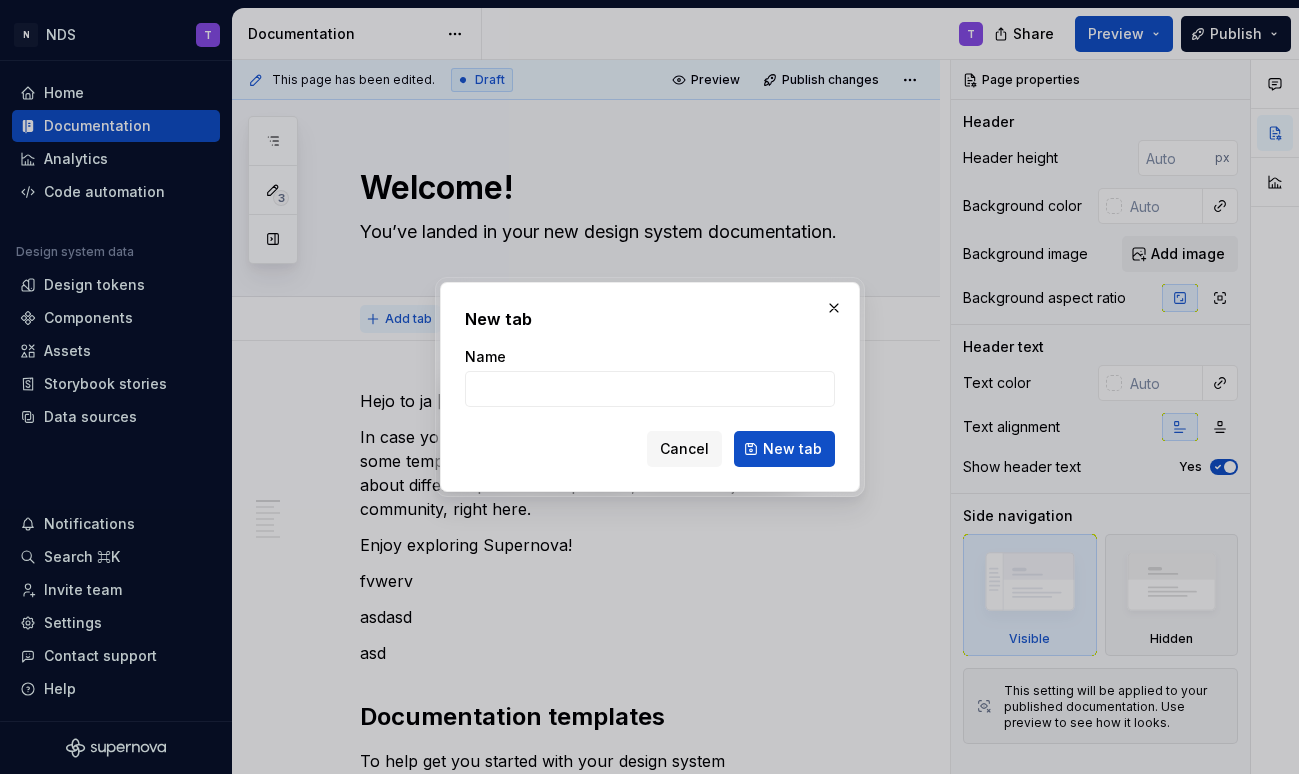 type on "*" 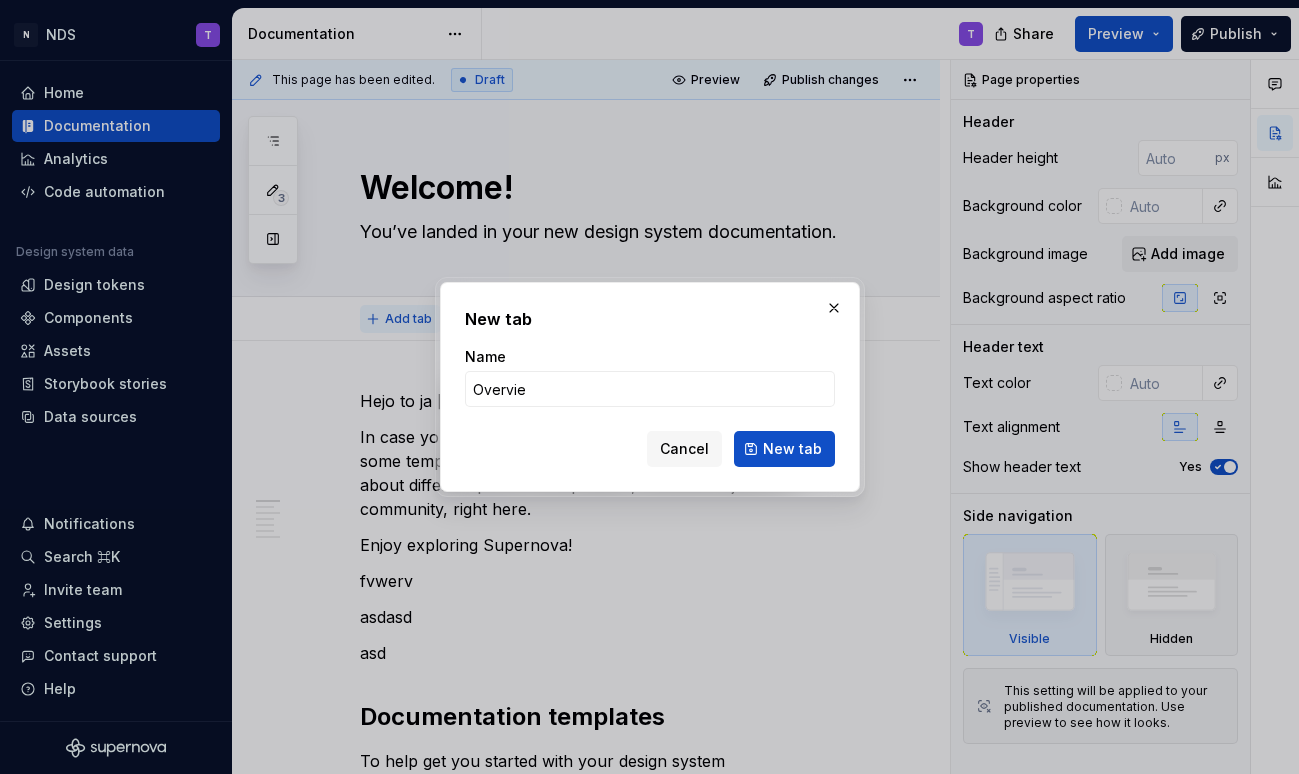type on "Overview" 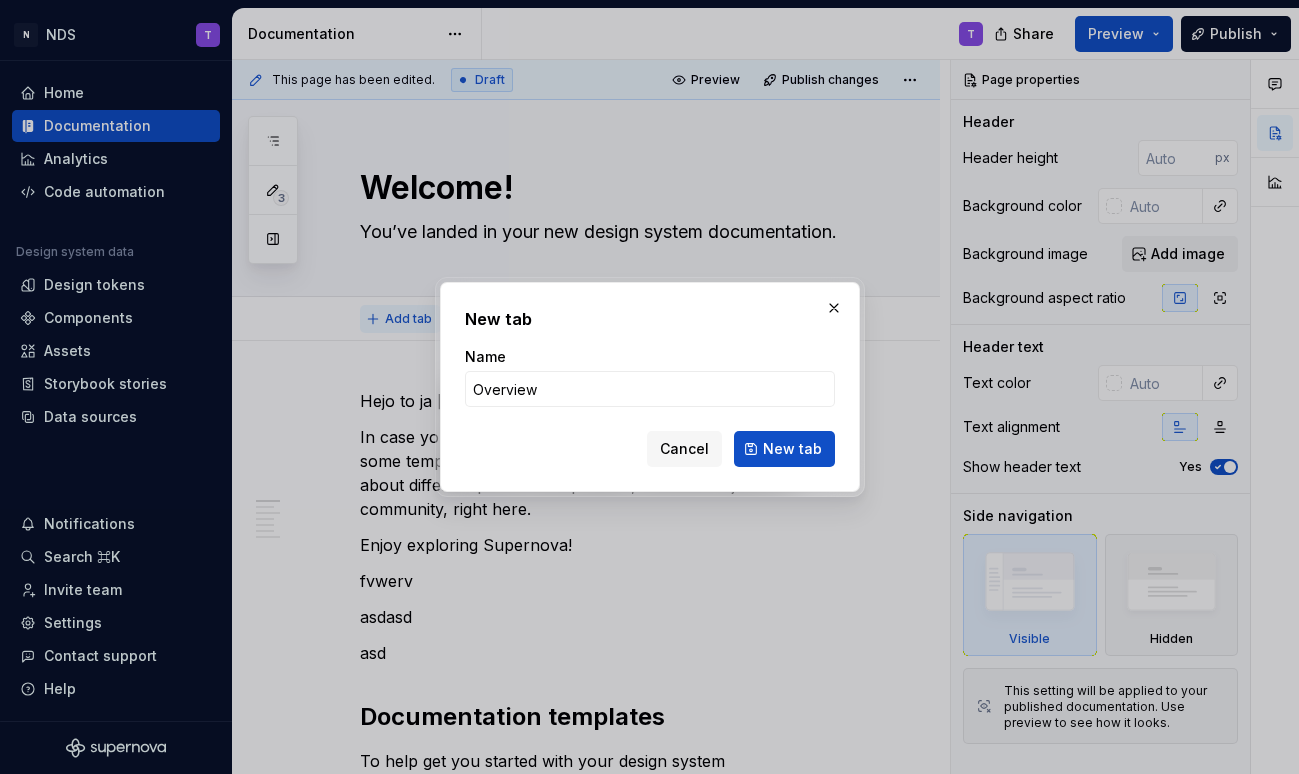 click on "New tab" at bounding box center [784, 449] 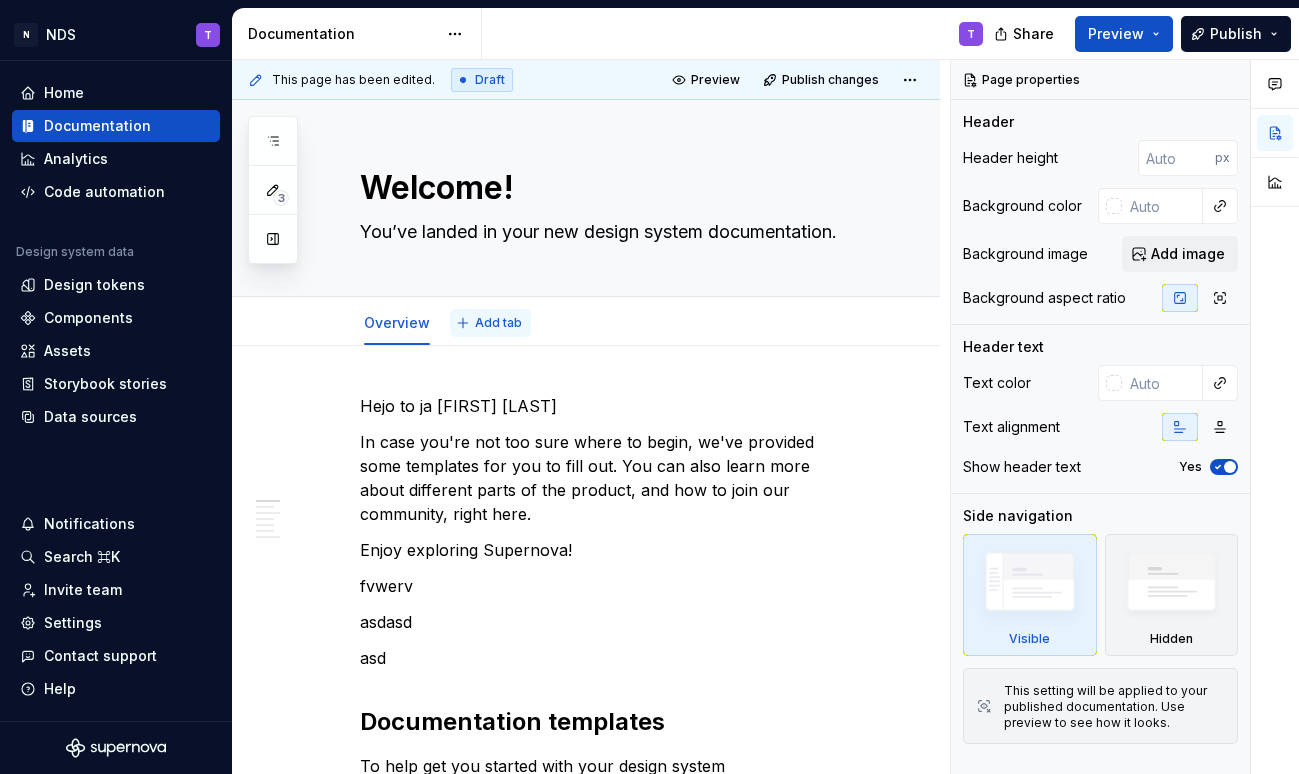 click on "Add tab" at bounding box center (498, 323) 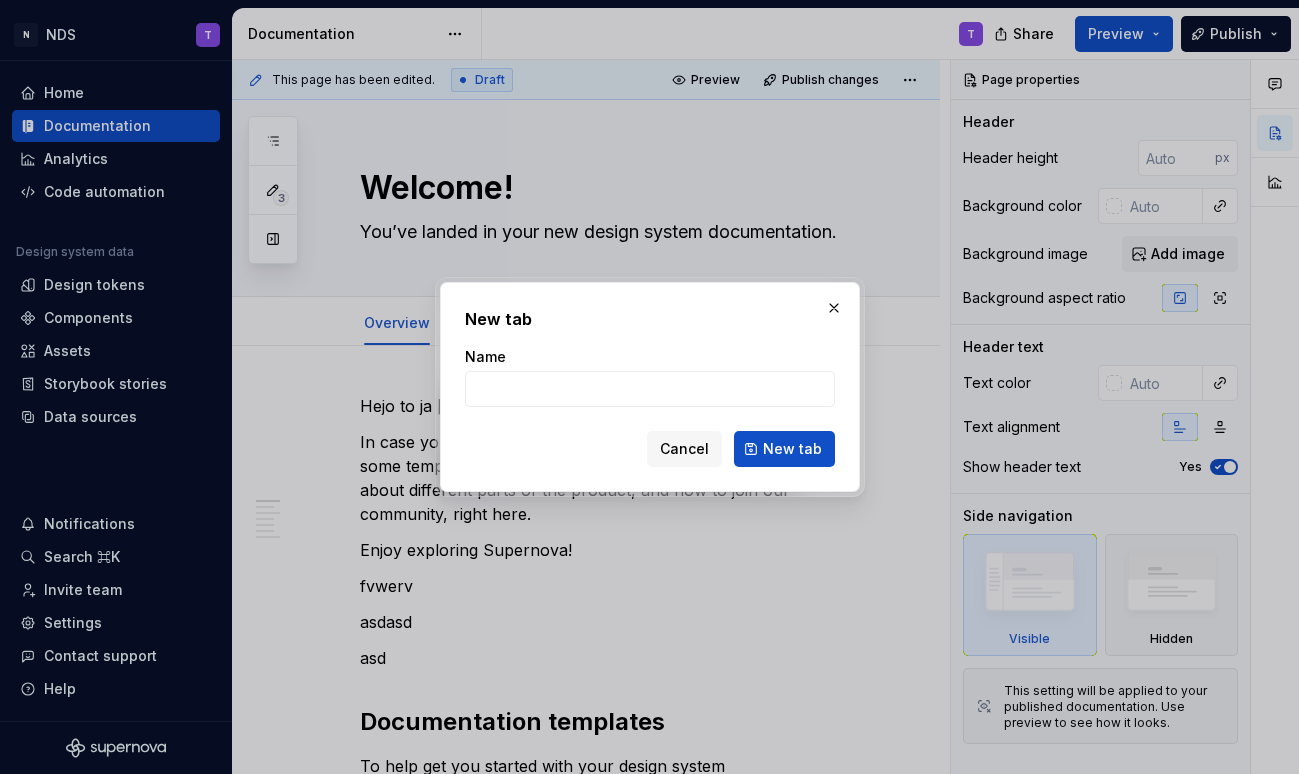 type on "*" 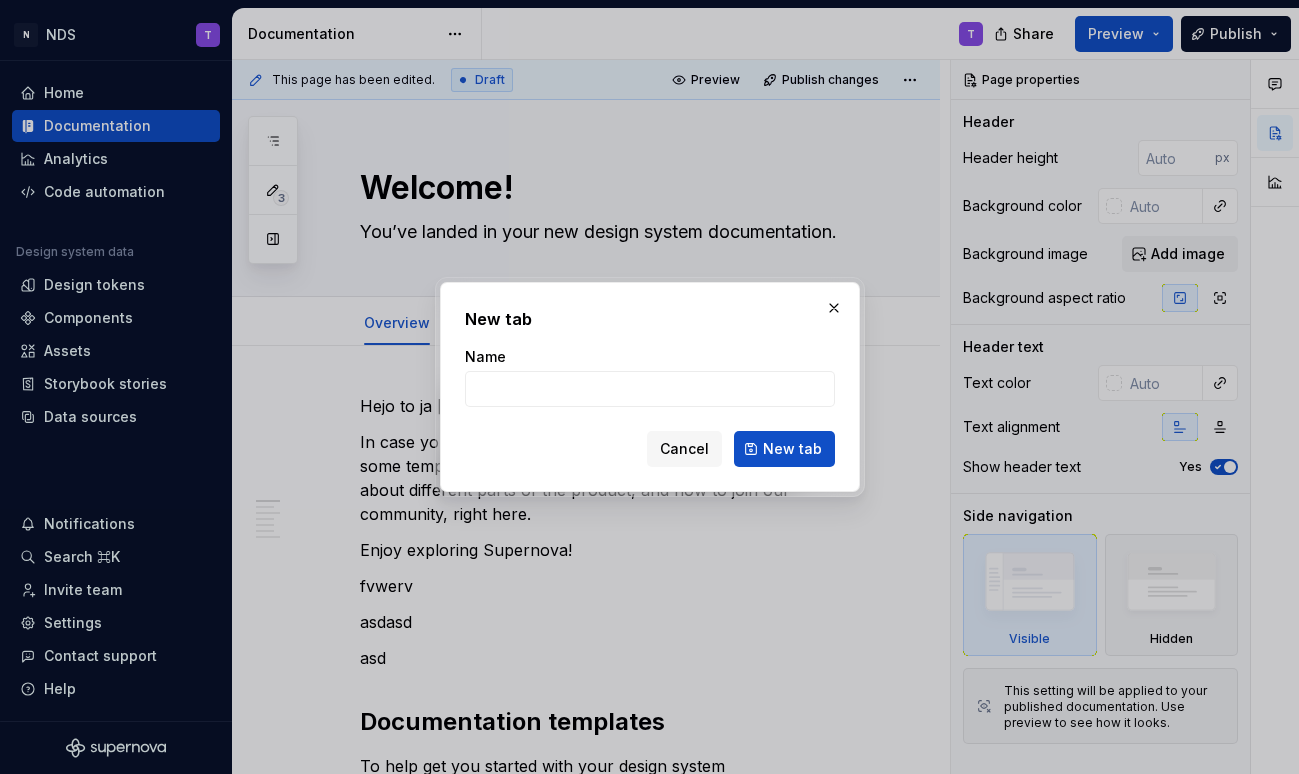 type on "*" 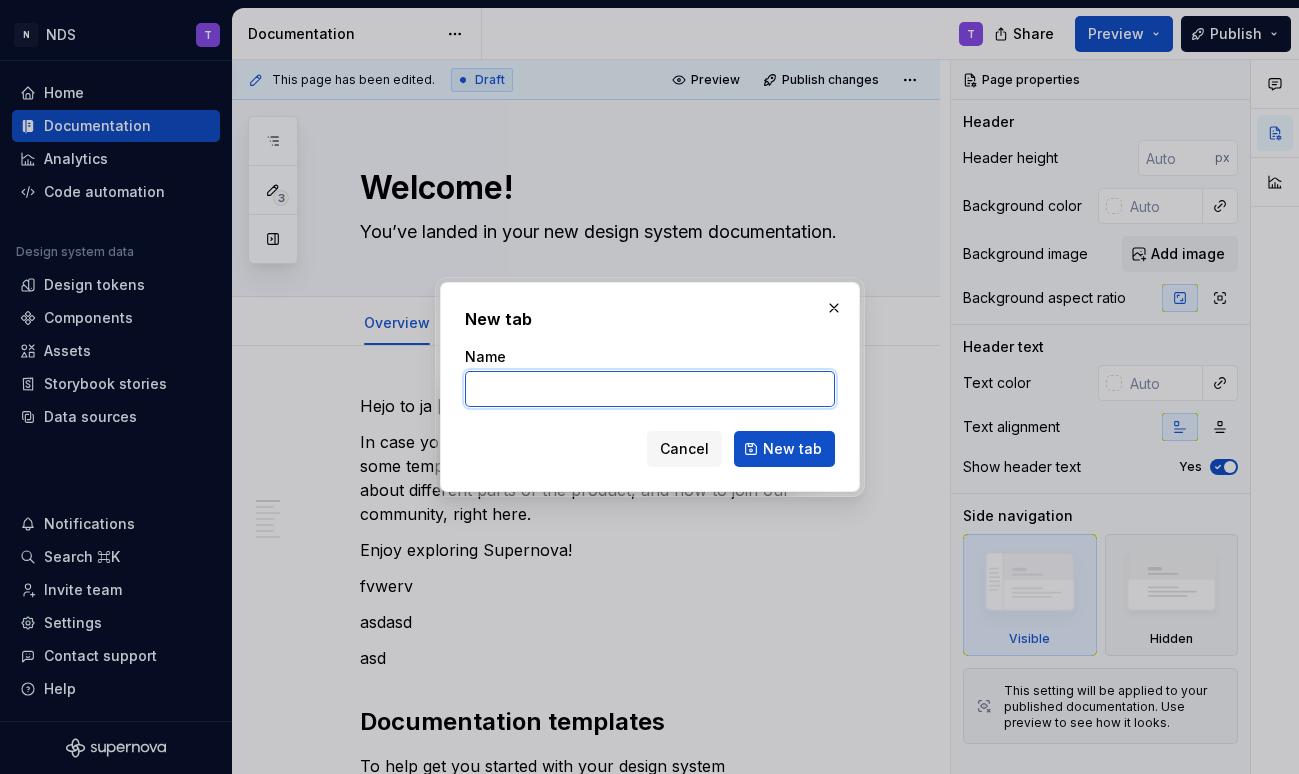 type on "*" 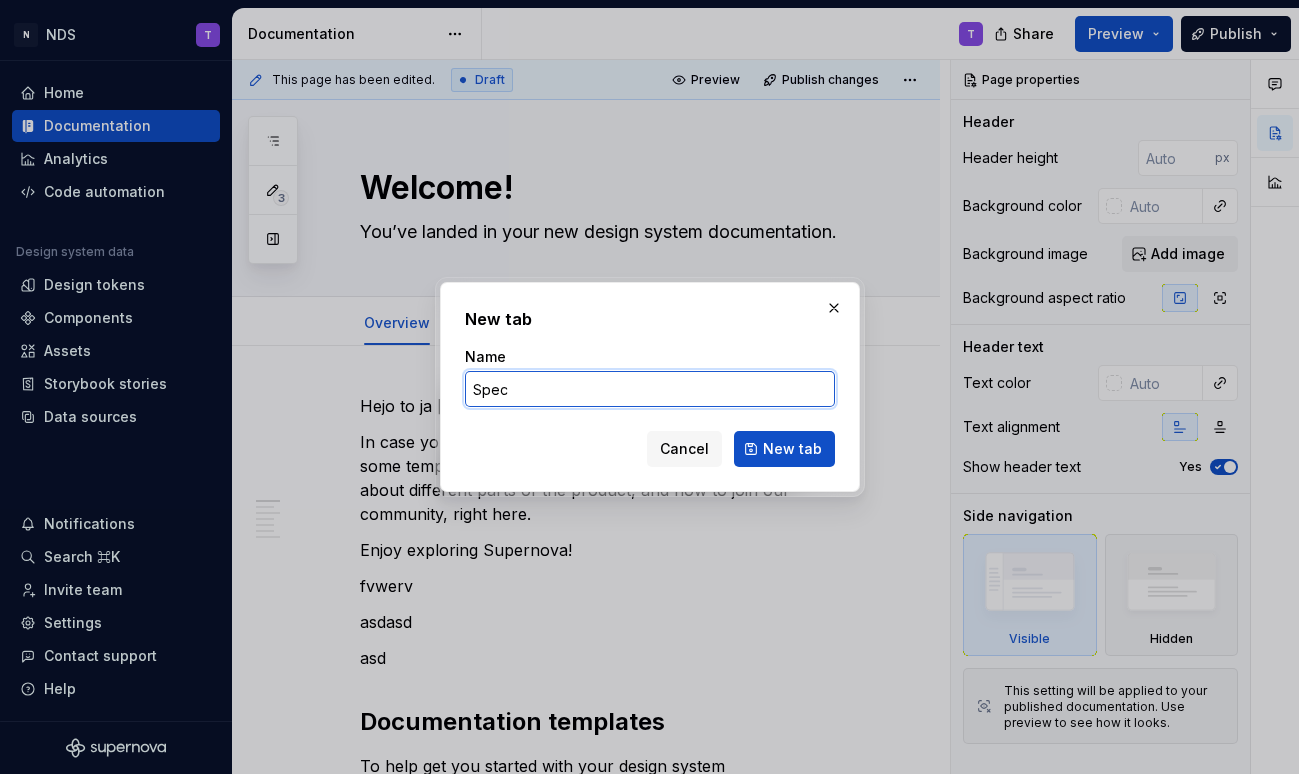 type on "Specs" 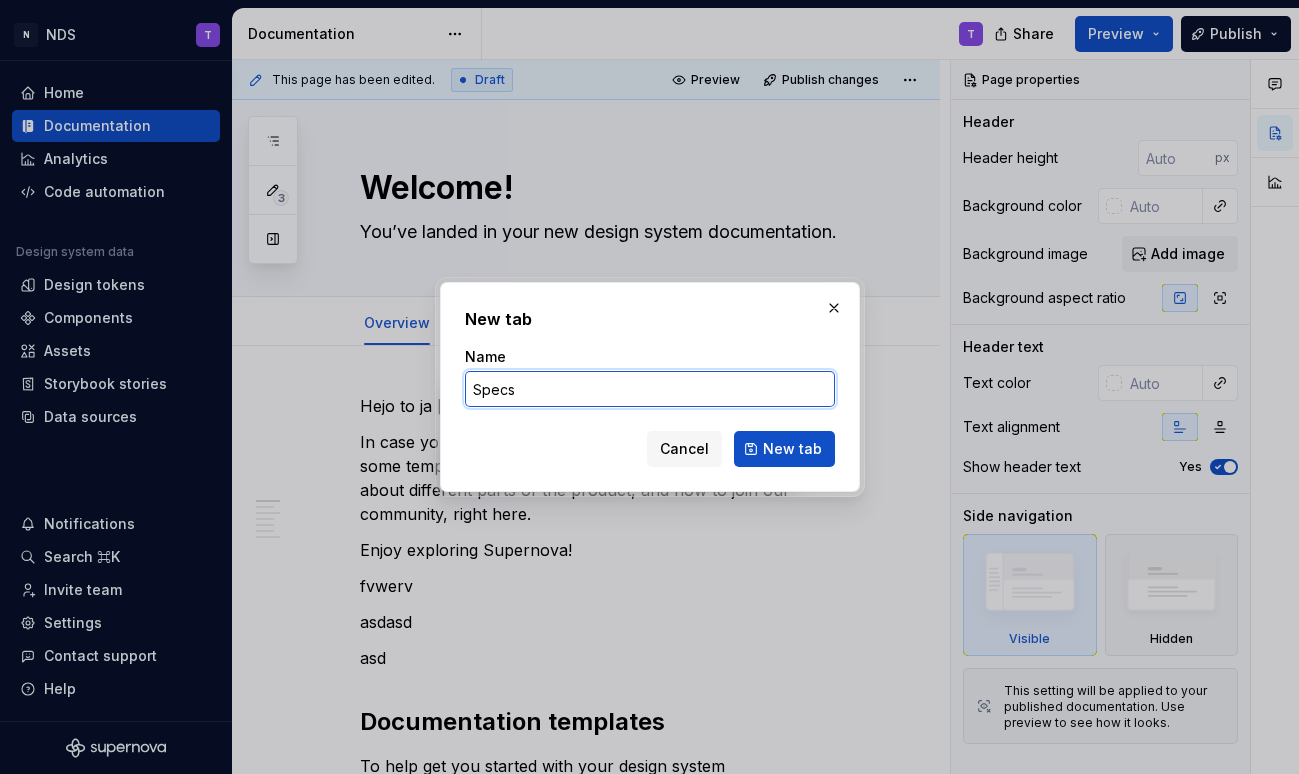 click on "New tab" at bounding box center [784, 449] 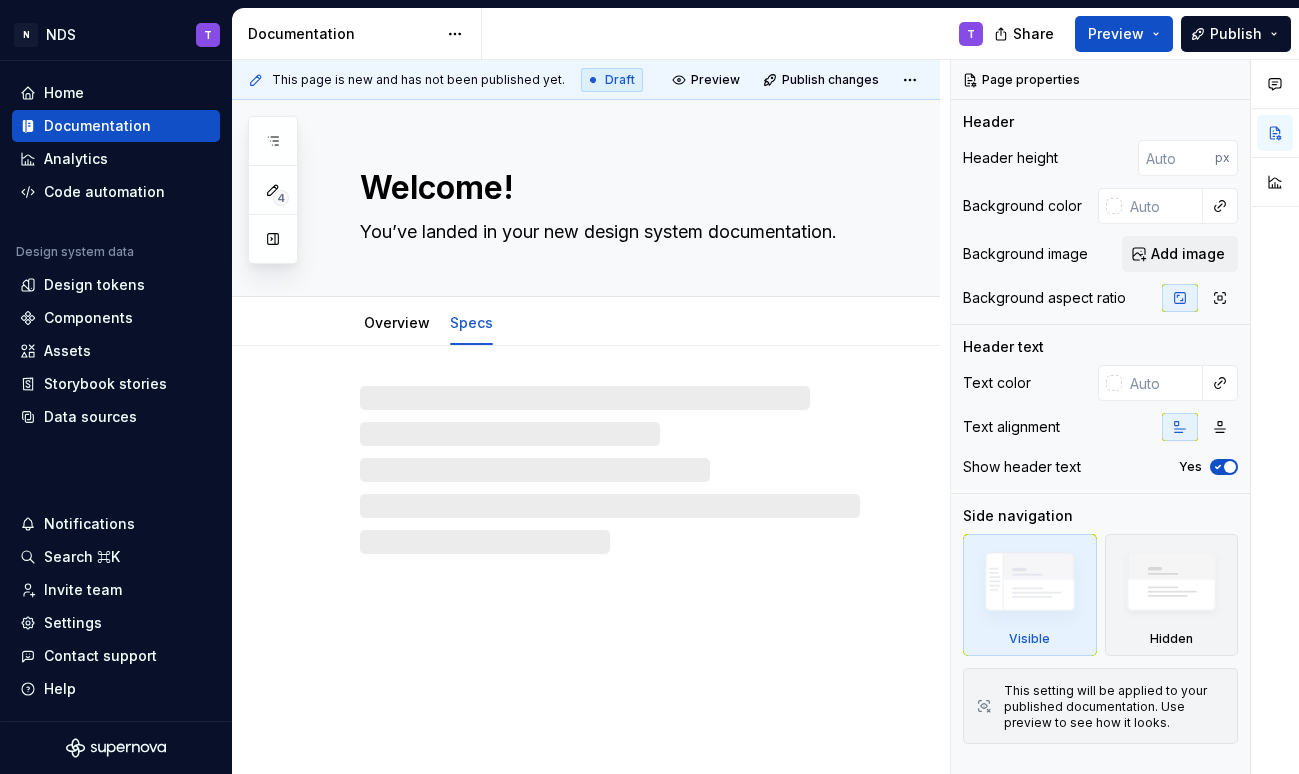 type on "*" 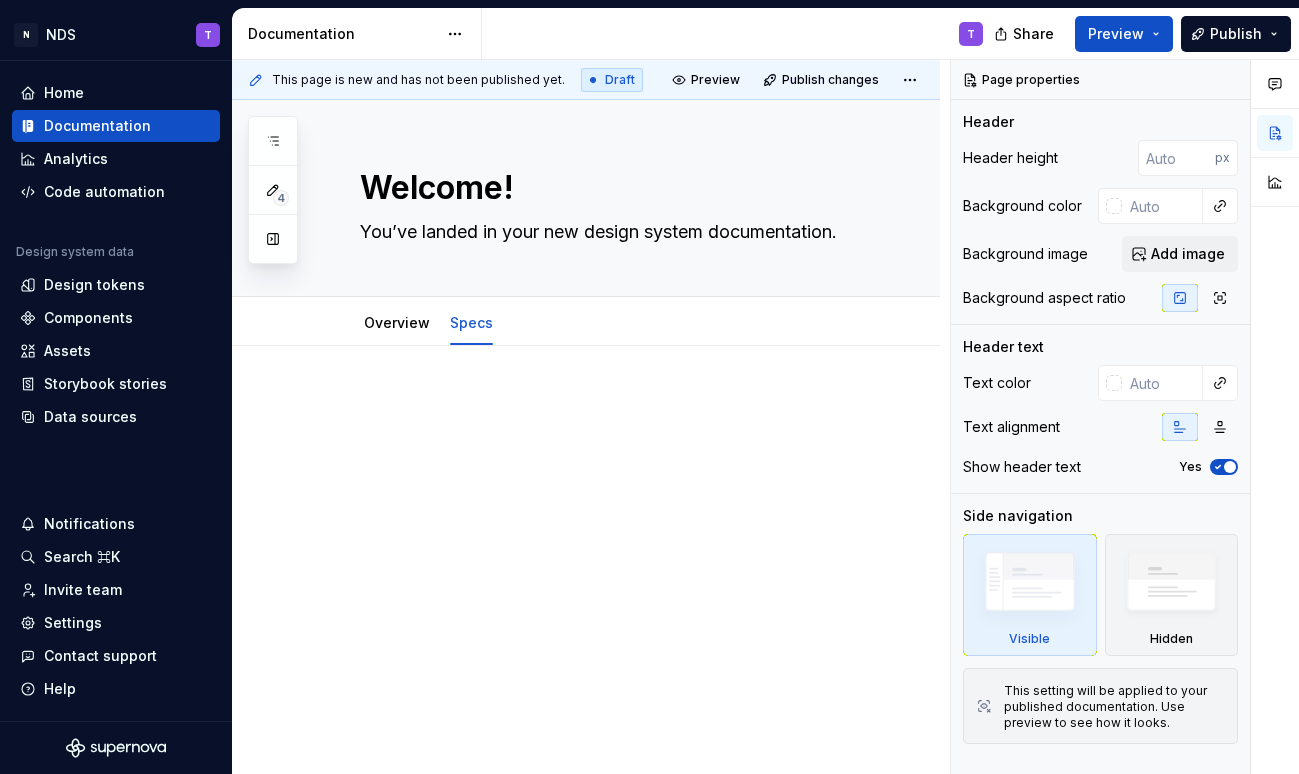 type on "*" 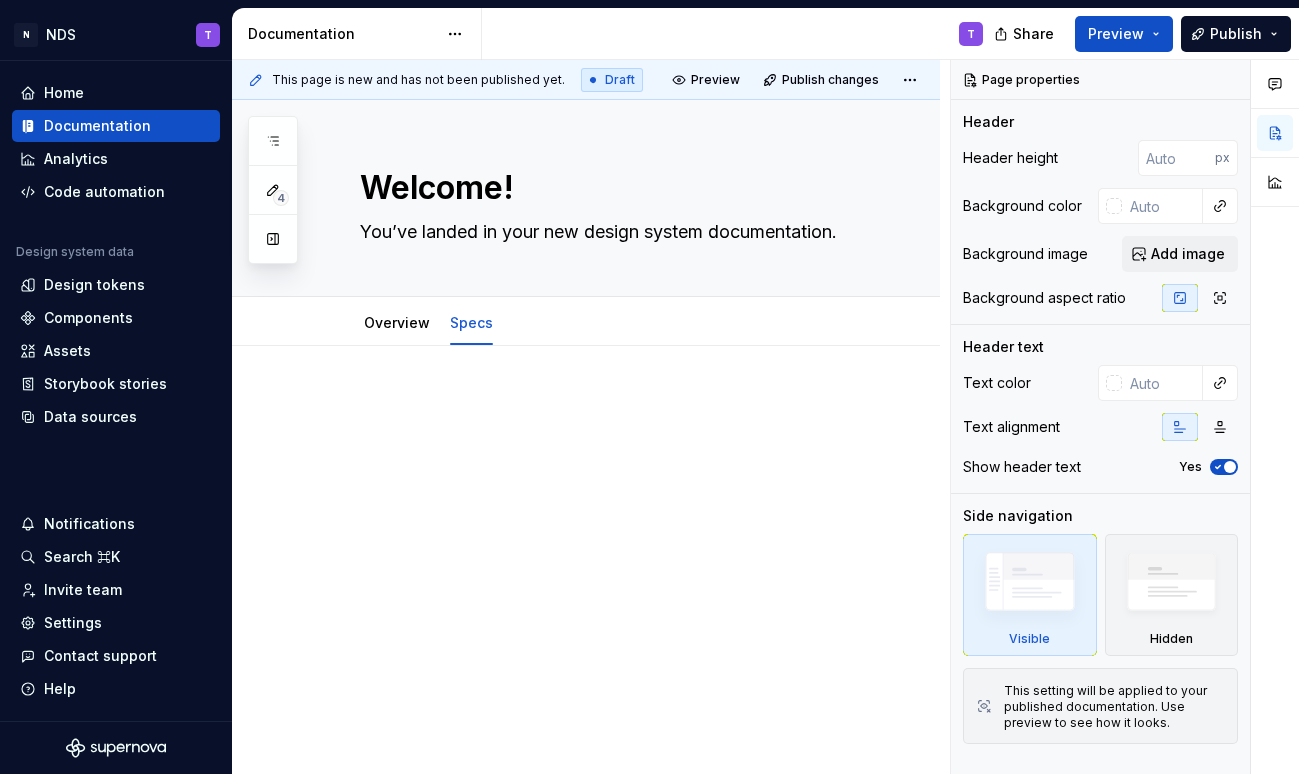 type on "*" 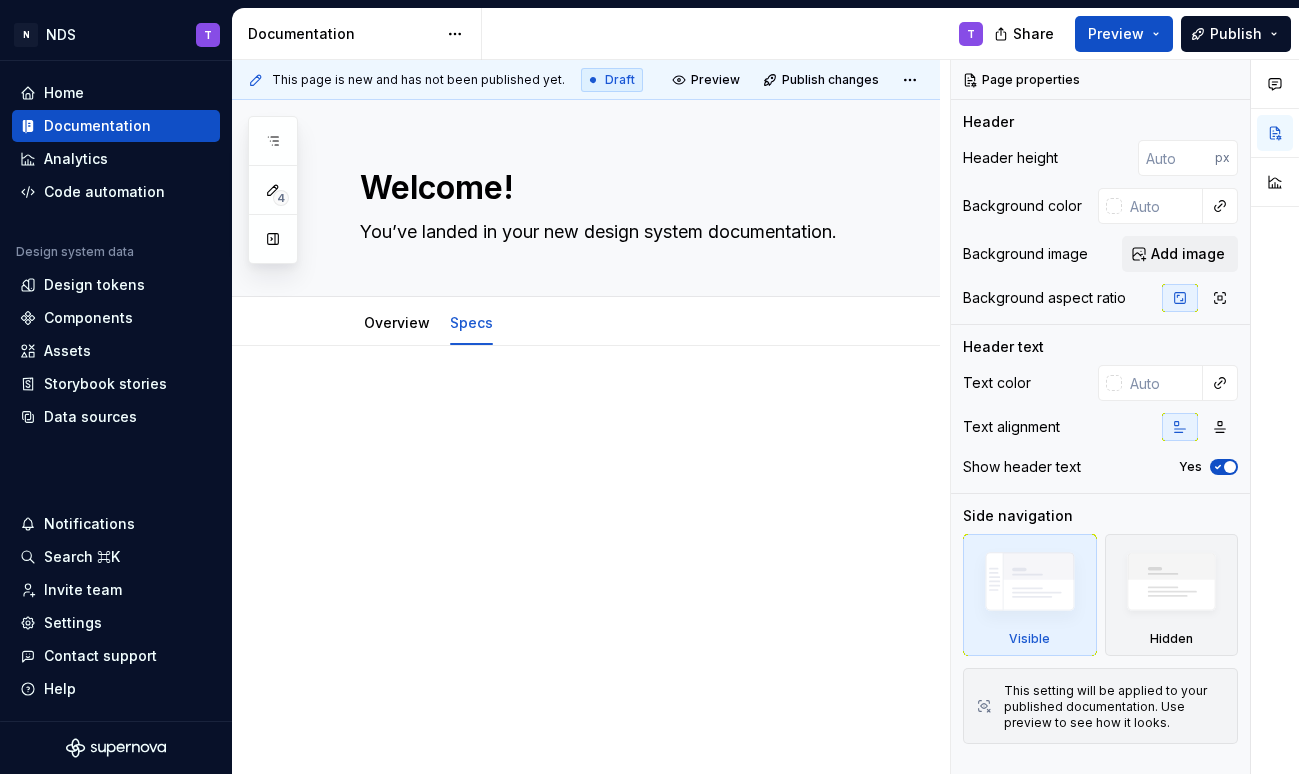 type on "*" 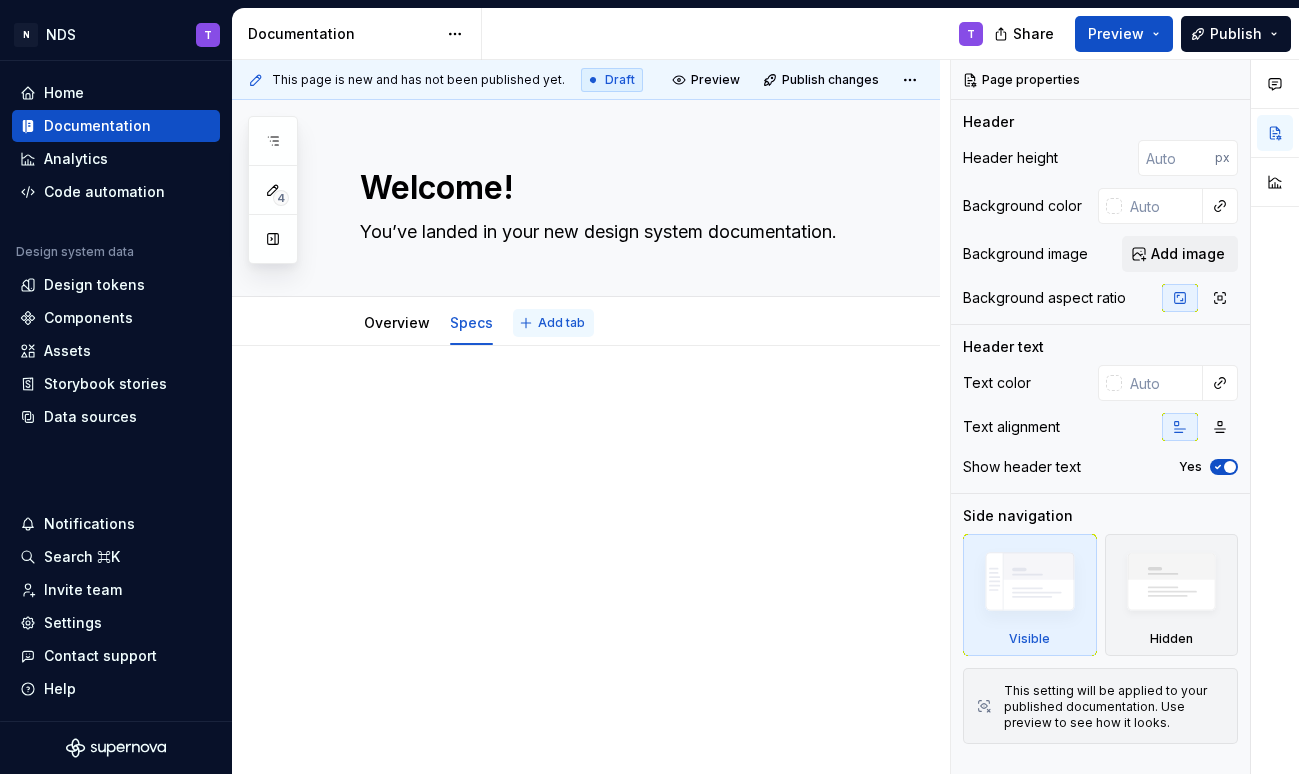 click on "Add tab" at bounding box center (561, 323) 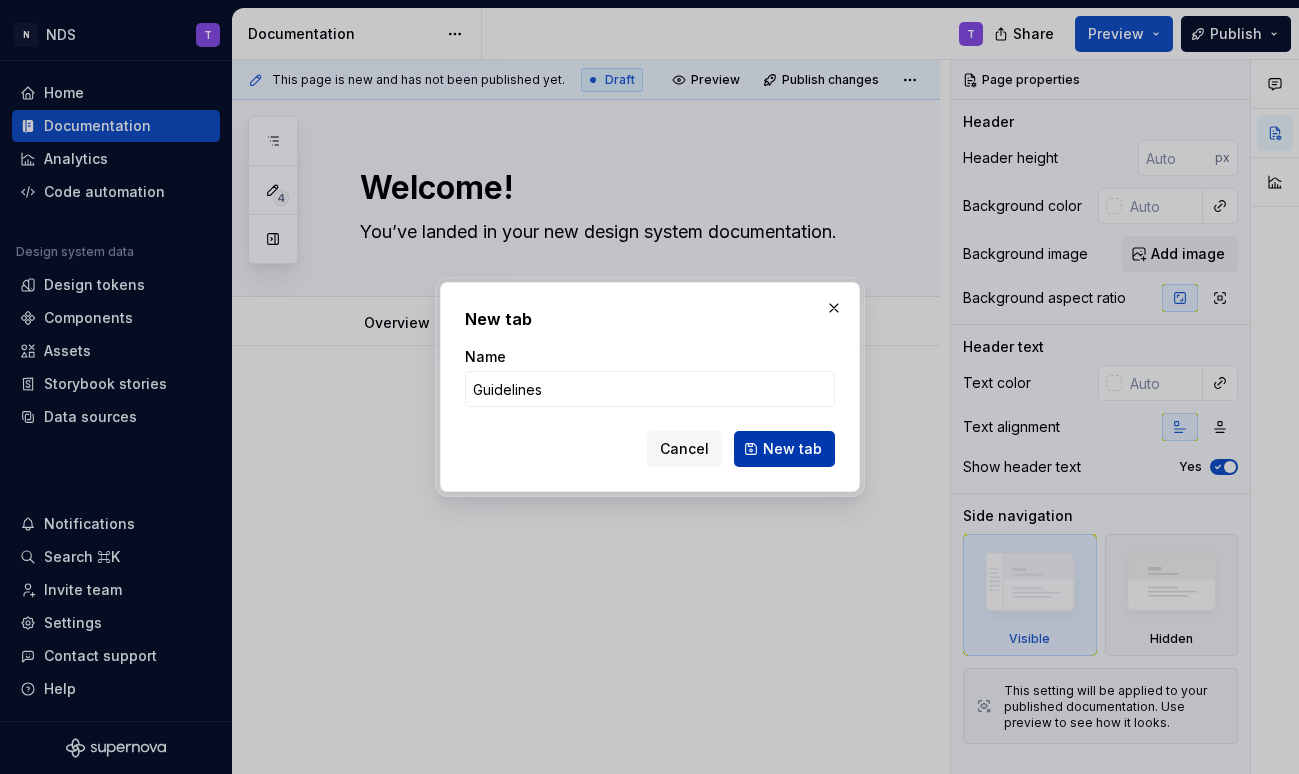 type on "Guidelines" 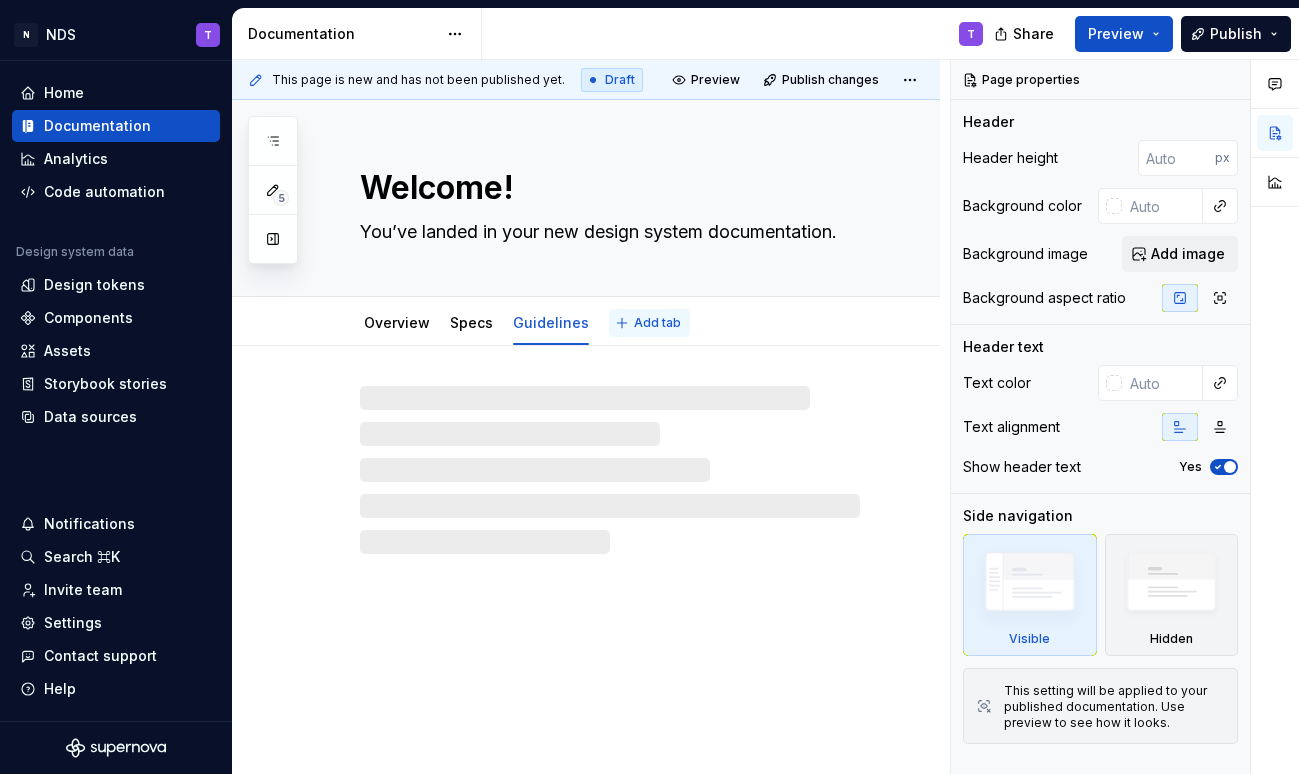 click on "Add tab" at bounding box center (657, 323) 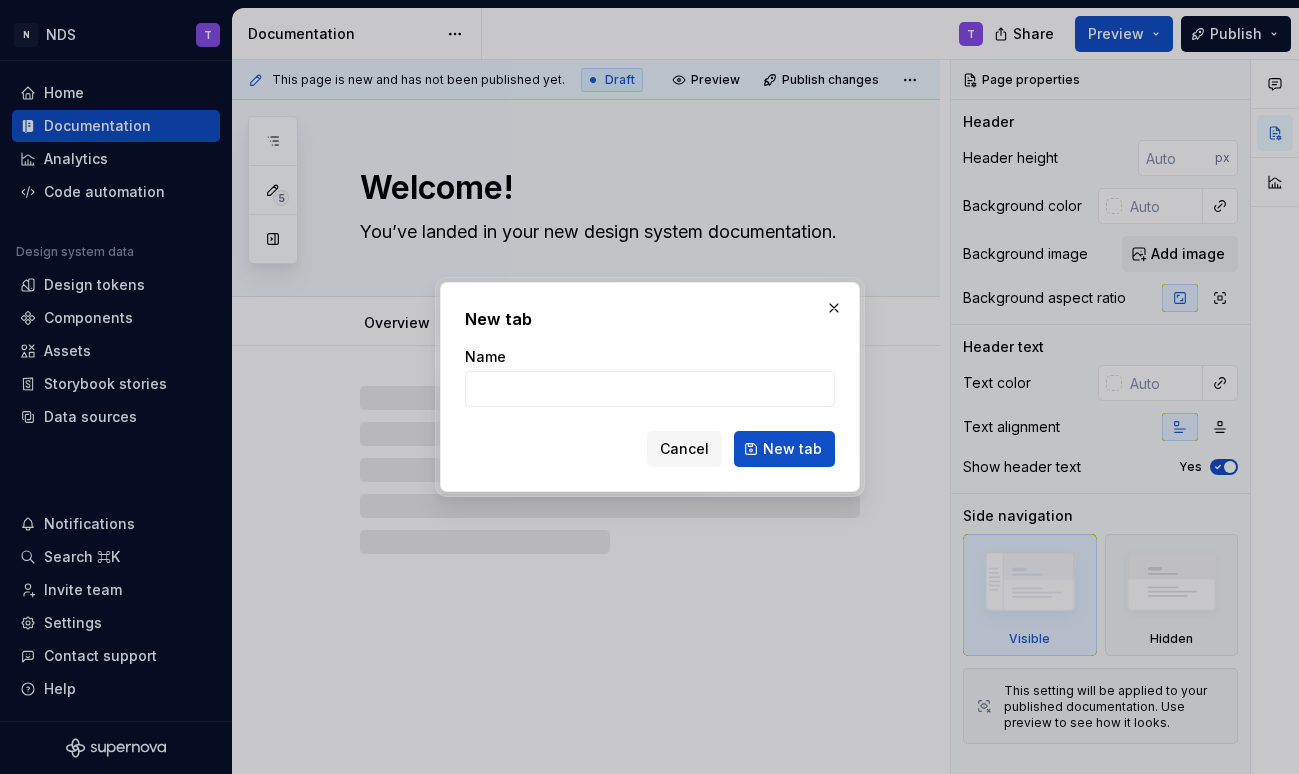 type on "*" 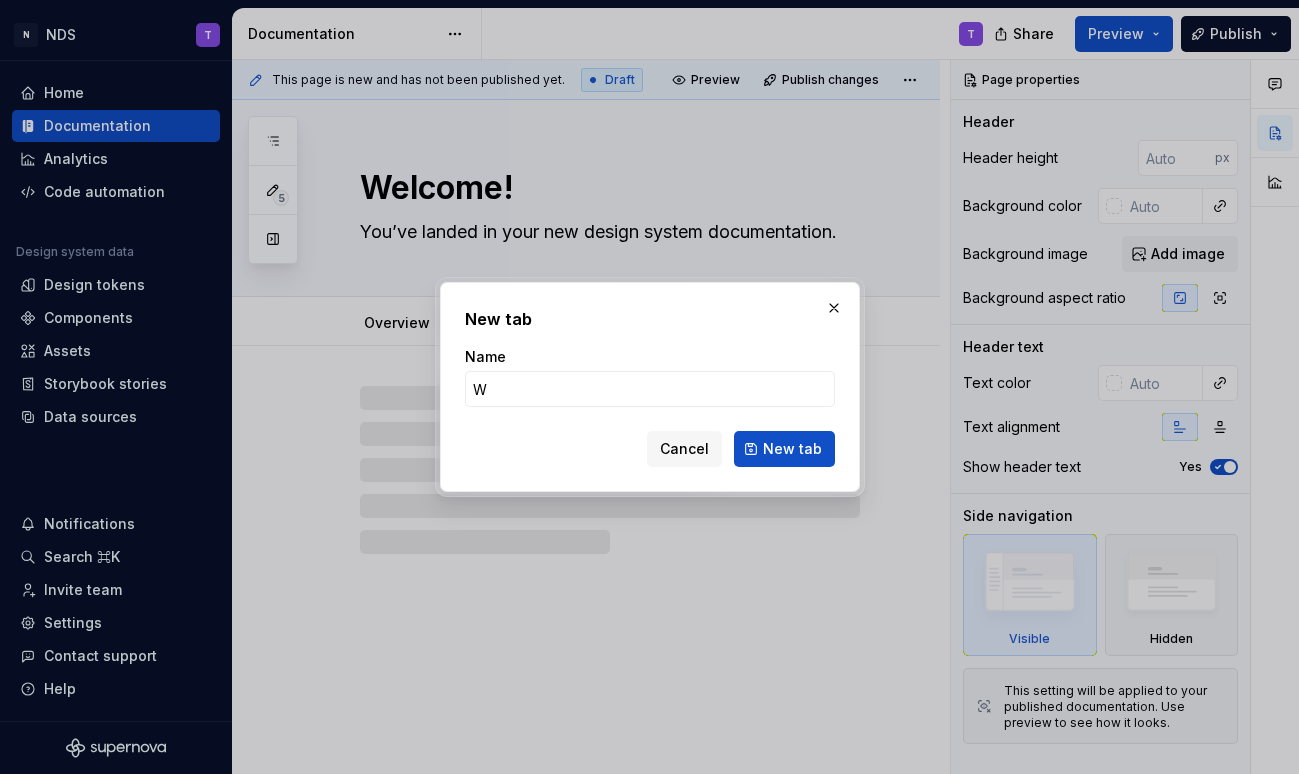 type on "*" 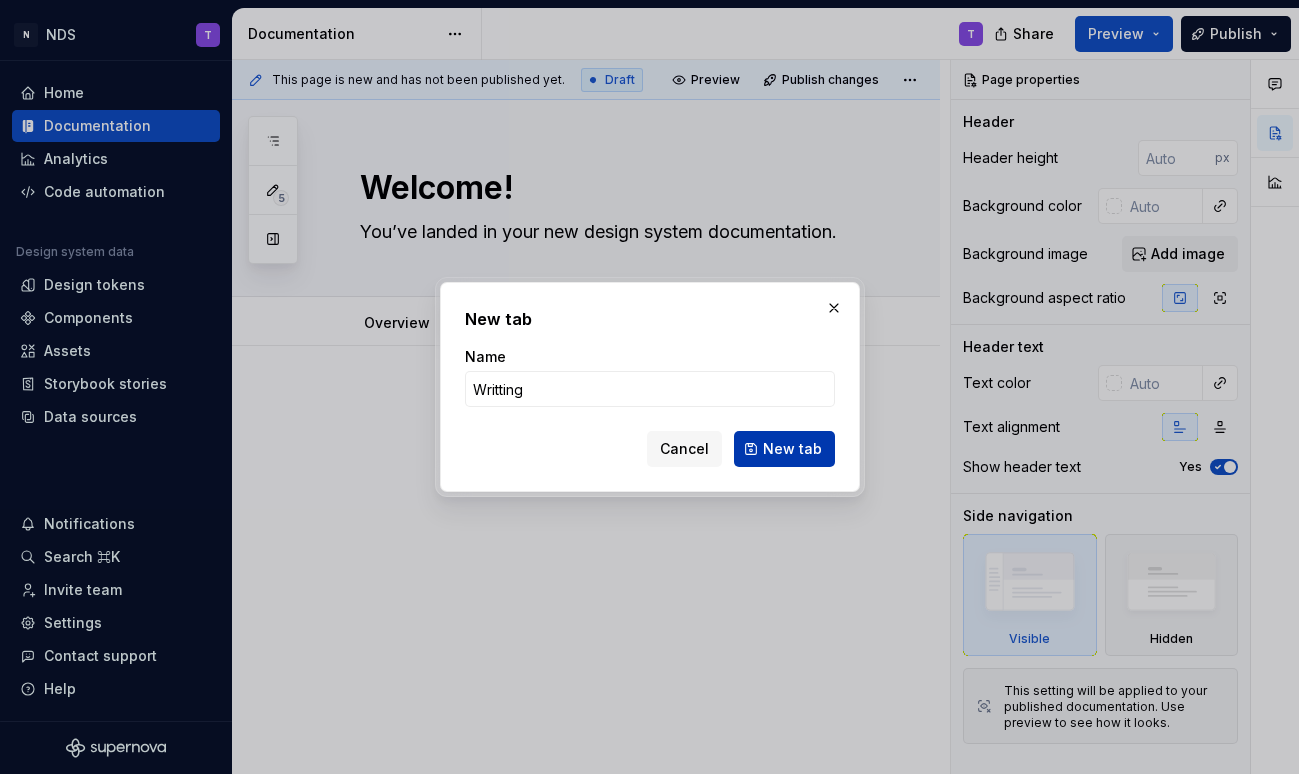 type on "Writting" 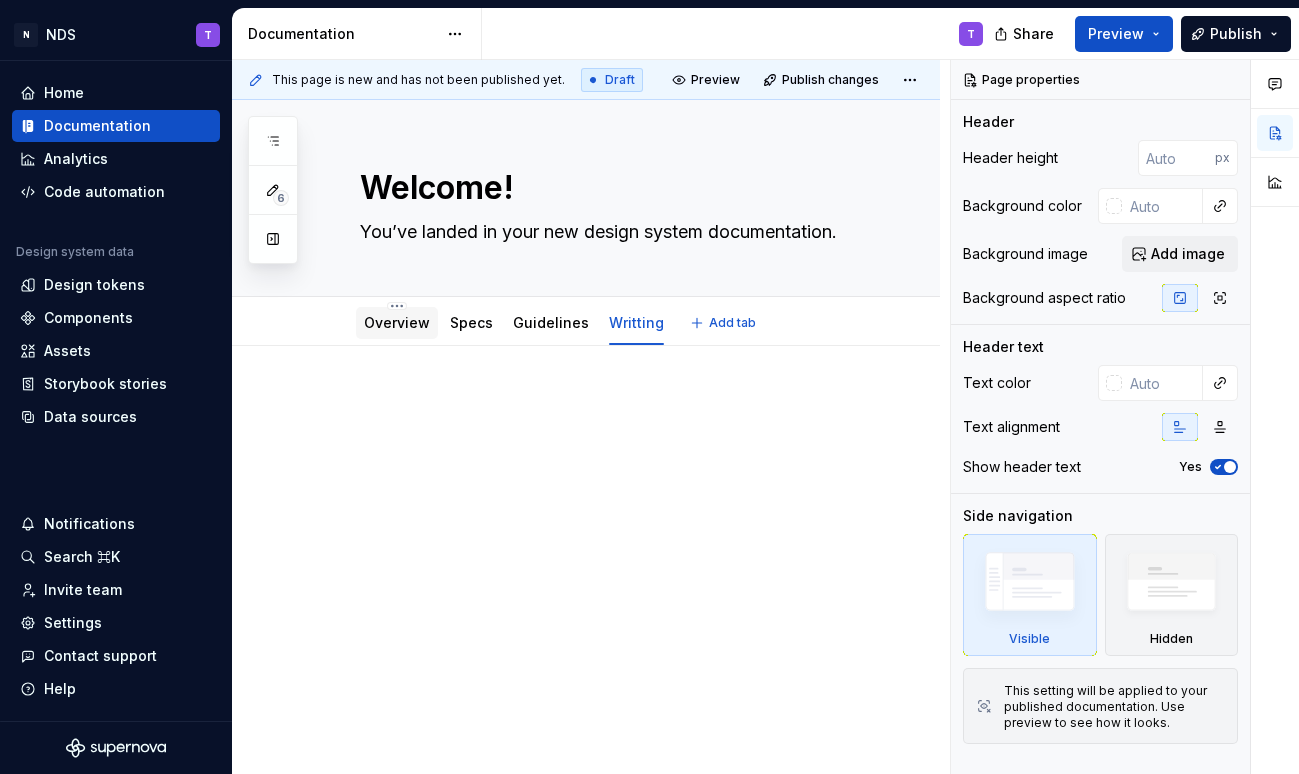 click on "Overview" at bounding box center [397, 322] 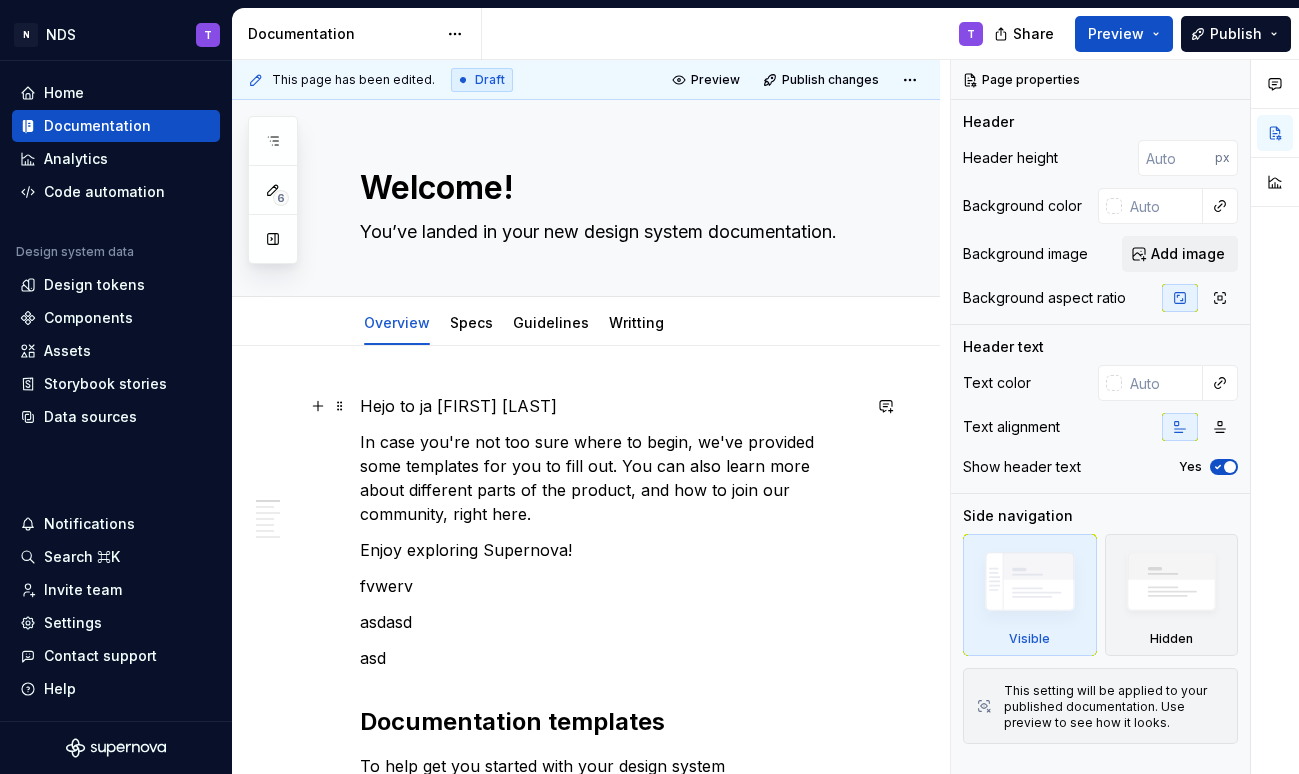 click on "Hejo to ja [FIRST] [LAST]" at bounding box center (610, 406) 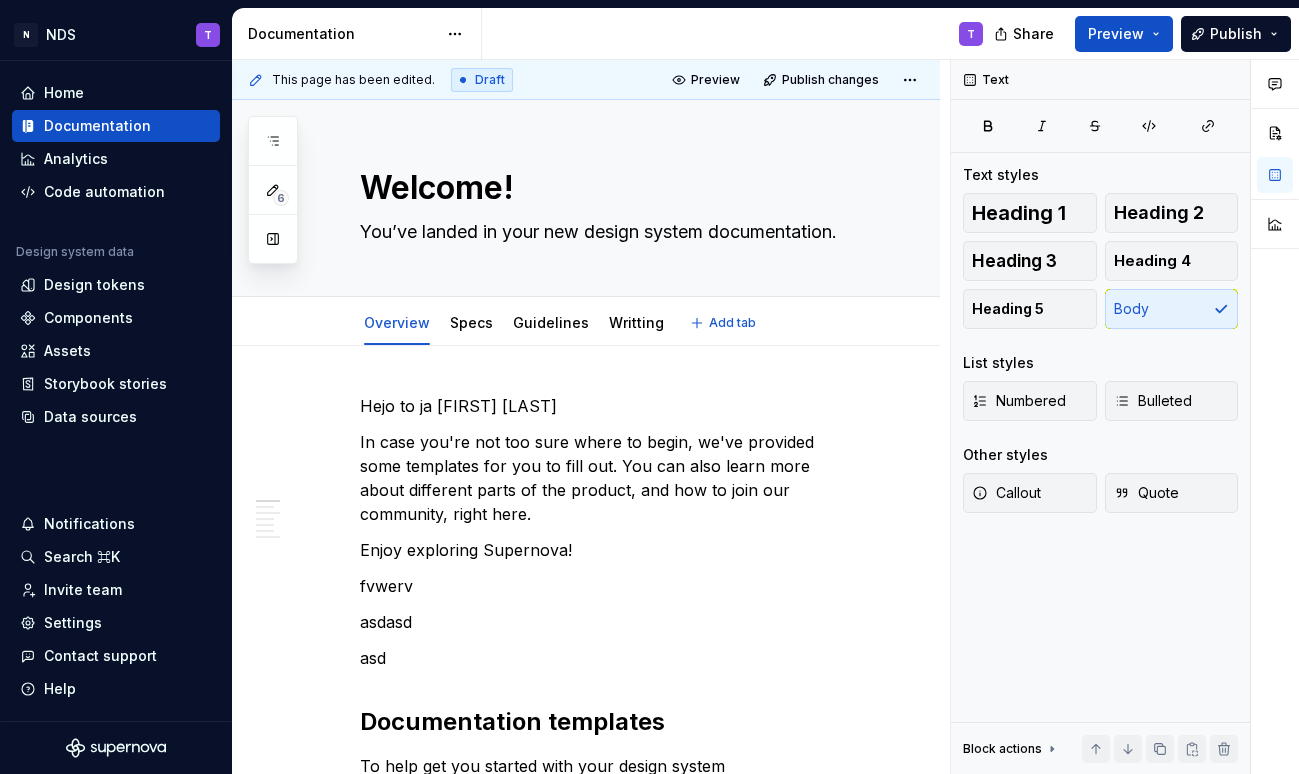 type on "*" 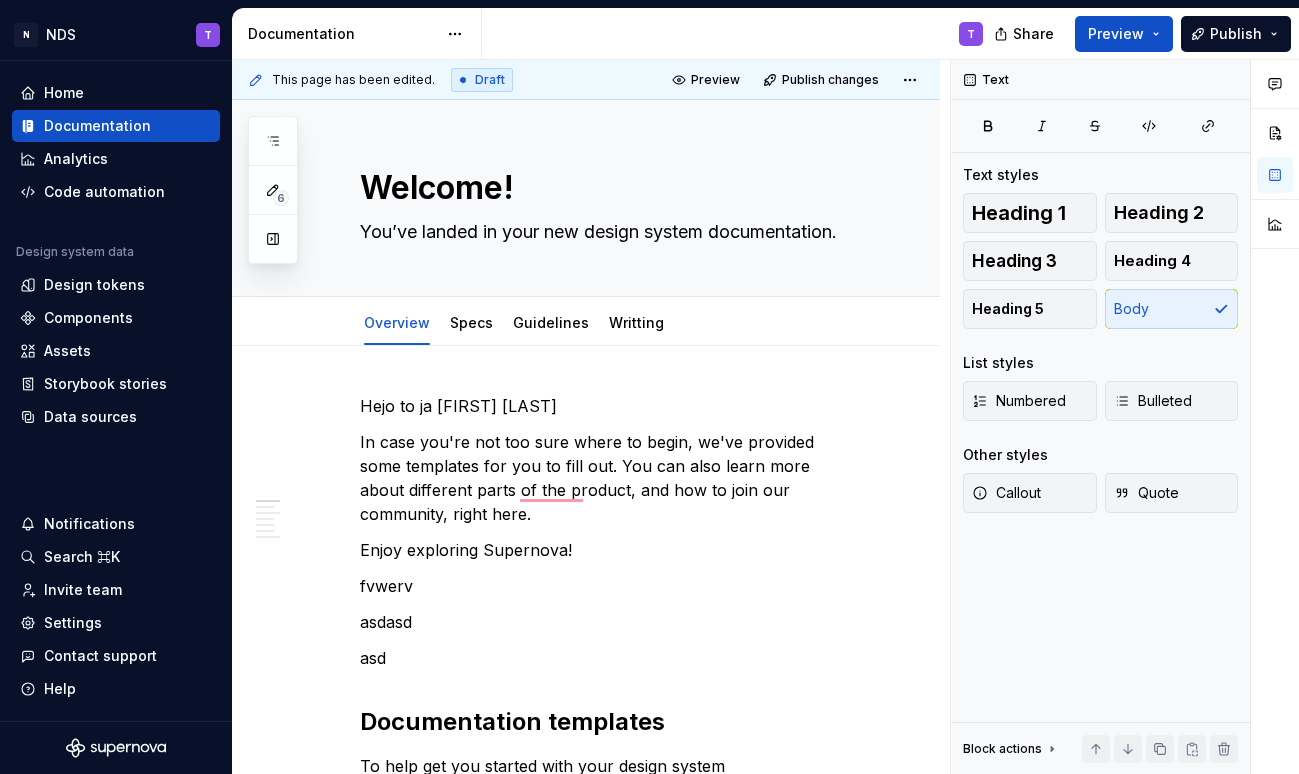 type on "*" 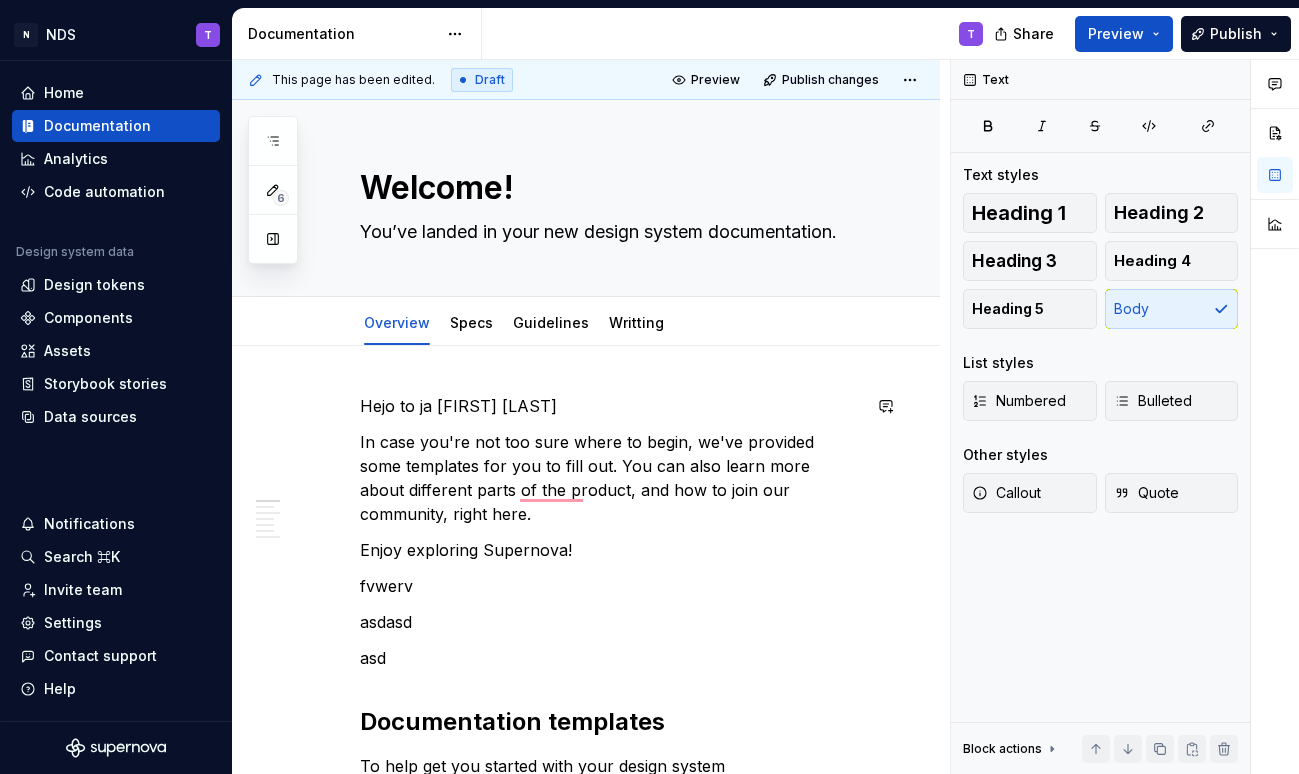 click on "Hejo to ja [LAST] In case you're not too sure where to begin, we've provided some templates for you to fill out. You can also learn more about different parts of the product, and how to join our community, right here. Enjoy exploring Supernova!  fvwerv asdasd asd Documentation templates To help get you started with your design system dasdocumentation, we’ve added some templates you can use — they have some suggestions on what to include, and share some of examples of blocks you can use to show off your design system content. You can absolutely use any template for any purpose, but this is how we’ve set them up:das Template Use Design tokens Documenting specific design attributes — colors, shadows, radii, and so on. Typography Documenting the type stack you’re using. Component overview Displaying an overview of all the components in your design system, with links to either Figma, or pages in your documentation, or both. Component detail asdSharing your documentation You can click the  Publish ." at bounding box center [586, 1667] 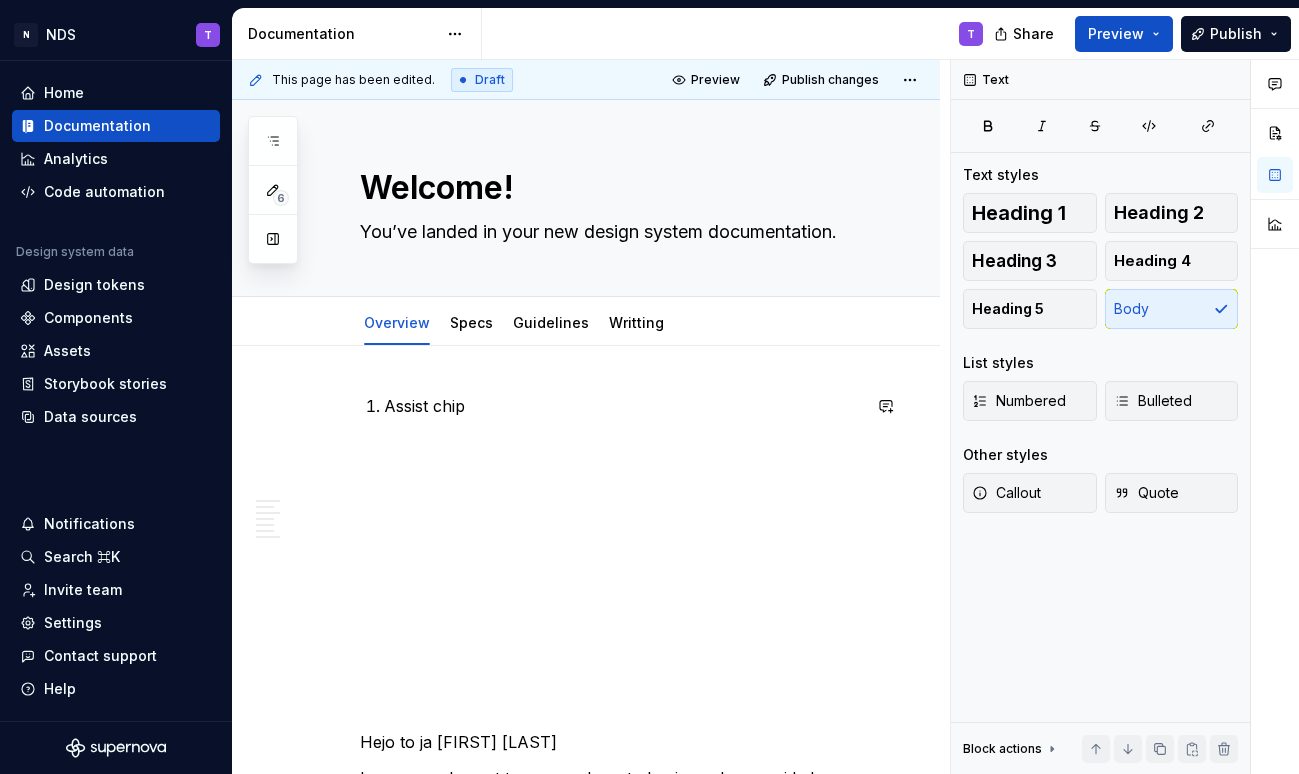 click on "Assist chip Hejo to ja [LAST] In case you're not too sure where to begin, we've provided some templates for you to fill out. You can also learn more about different parts of the product, and how to join our community, right here. Enjoy exploring Supernova!  fvwerv asdasd asd Documentation templates To help get you started with your design system dasdocumentation, we’ve added some templates you can use — they have some suggestions on what to include, and share some of examples of blocks you can use to show off your design system content. You can absolutely use any template for any purpose, but this is how we’ve set them up:das Template Use Design tokens Documenting specific design attributes — colors, shadows, radii, and so on. Typography Documenting the type stack you’re using. Component overview Displaying an overview of all the components in your design system, with links to either Figma, or pages in your documentation, or both. Component detail asdSharing your documentation You can click the  ." at bounding box center (610, 1731) 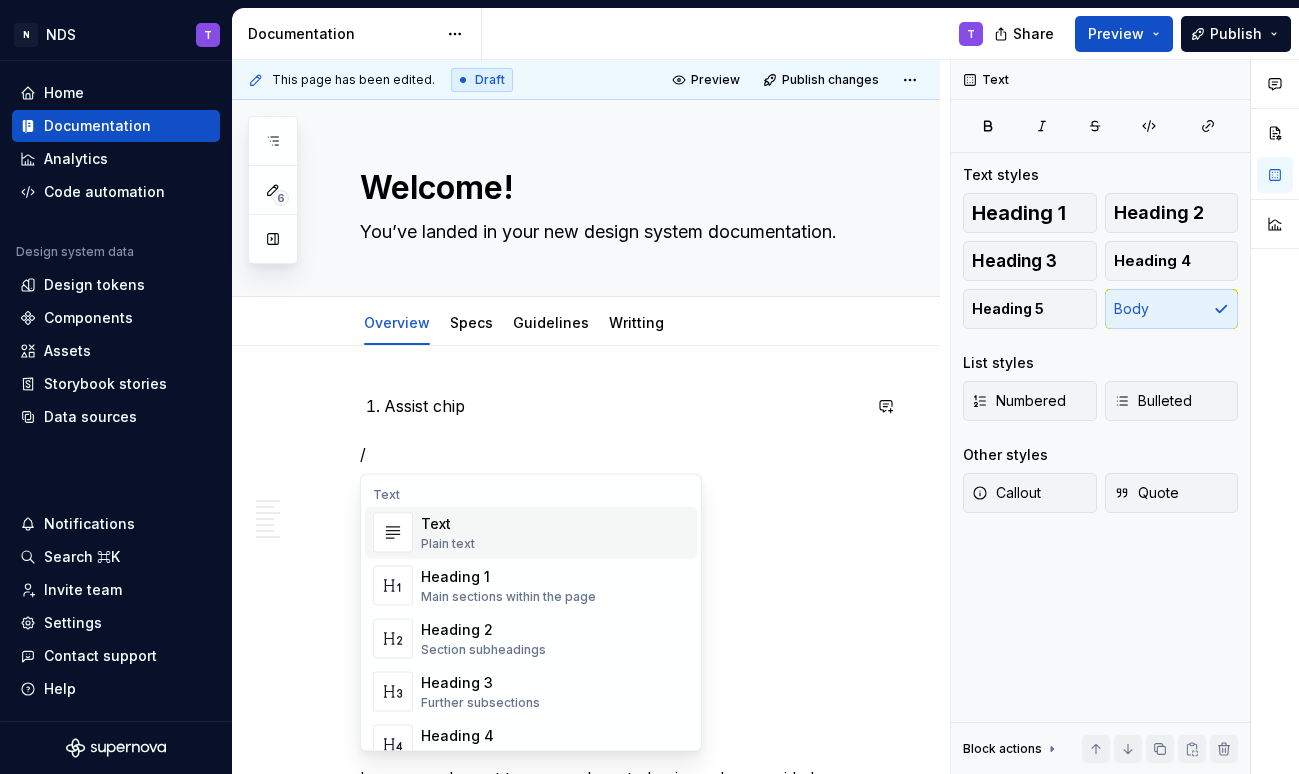 type 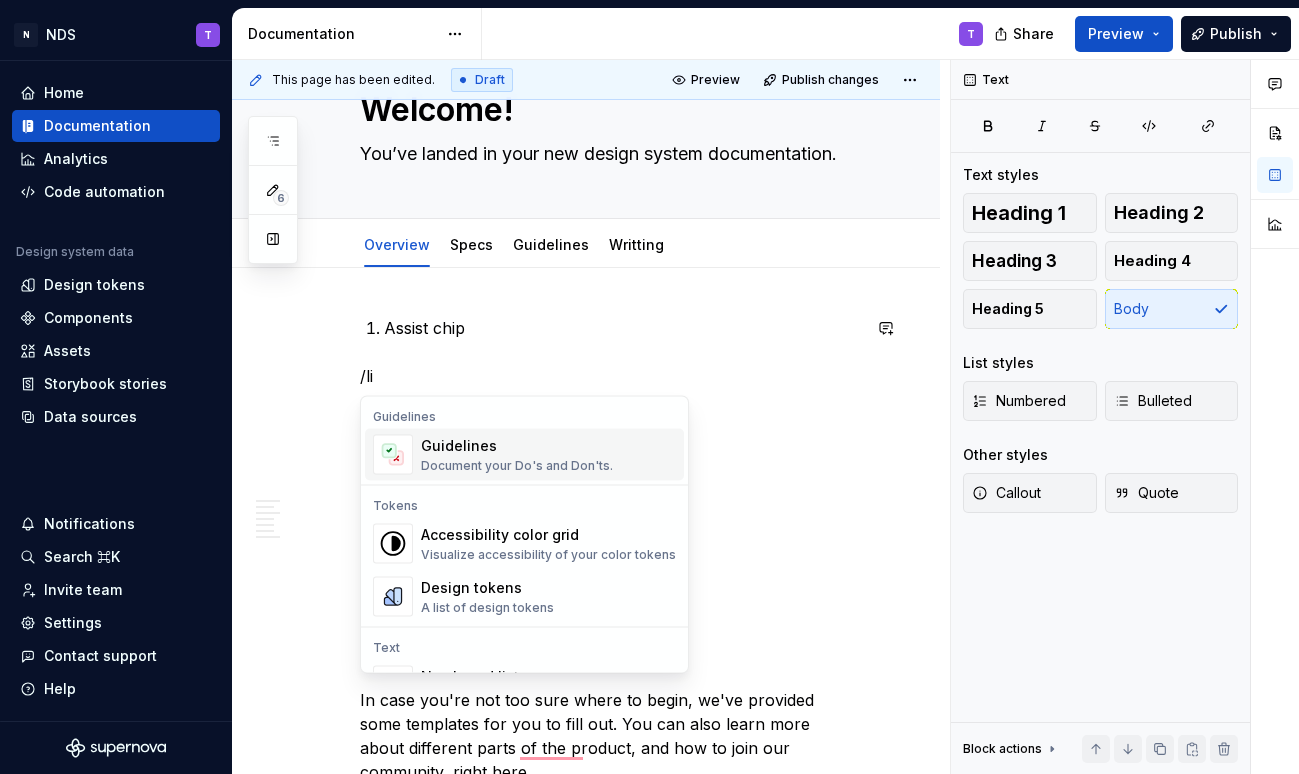 scroll, scrollTop: 81, scrollLeft: 0, axis: vertical 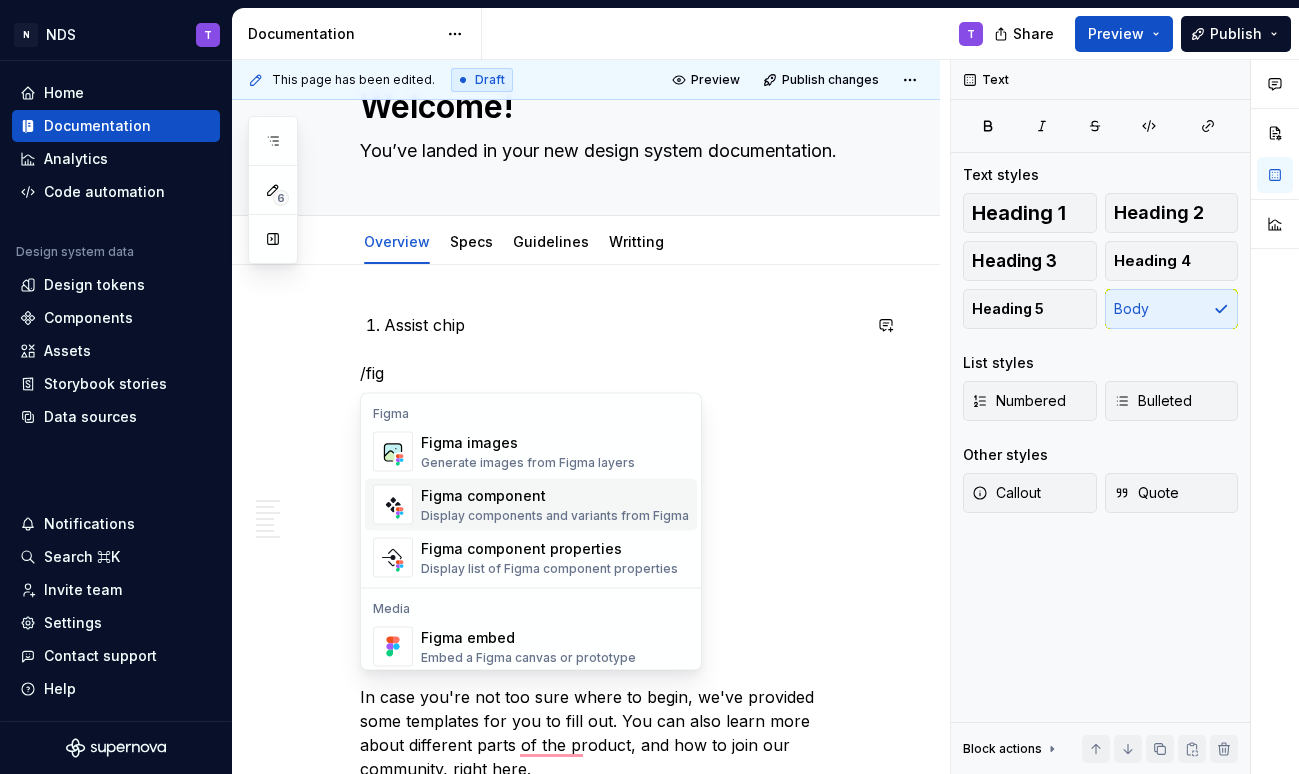 click on "Figma component" at bounding box center (555, 496) 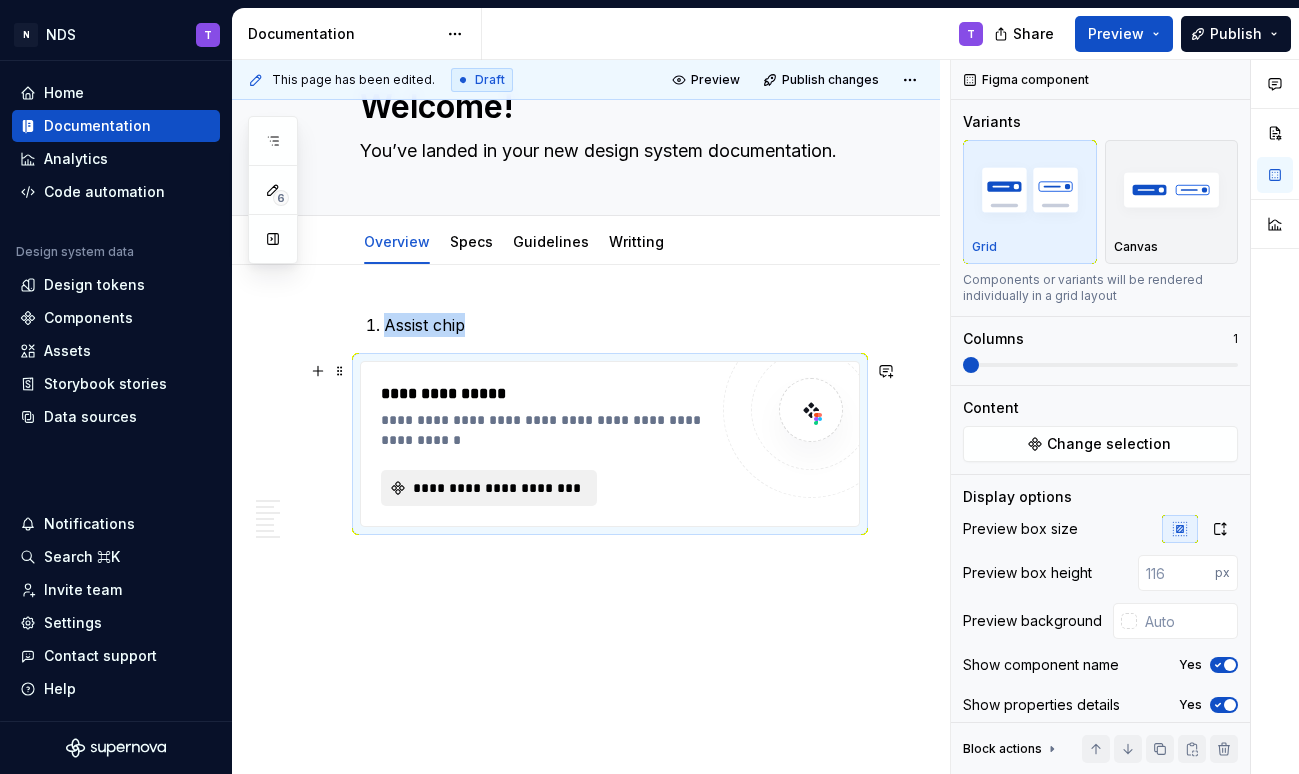click on "**********" at bounding box center [497, 488] 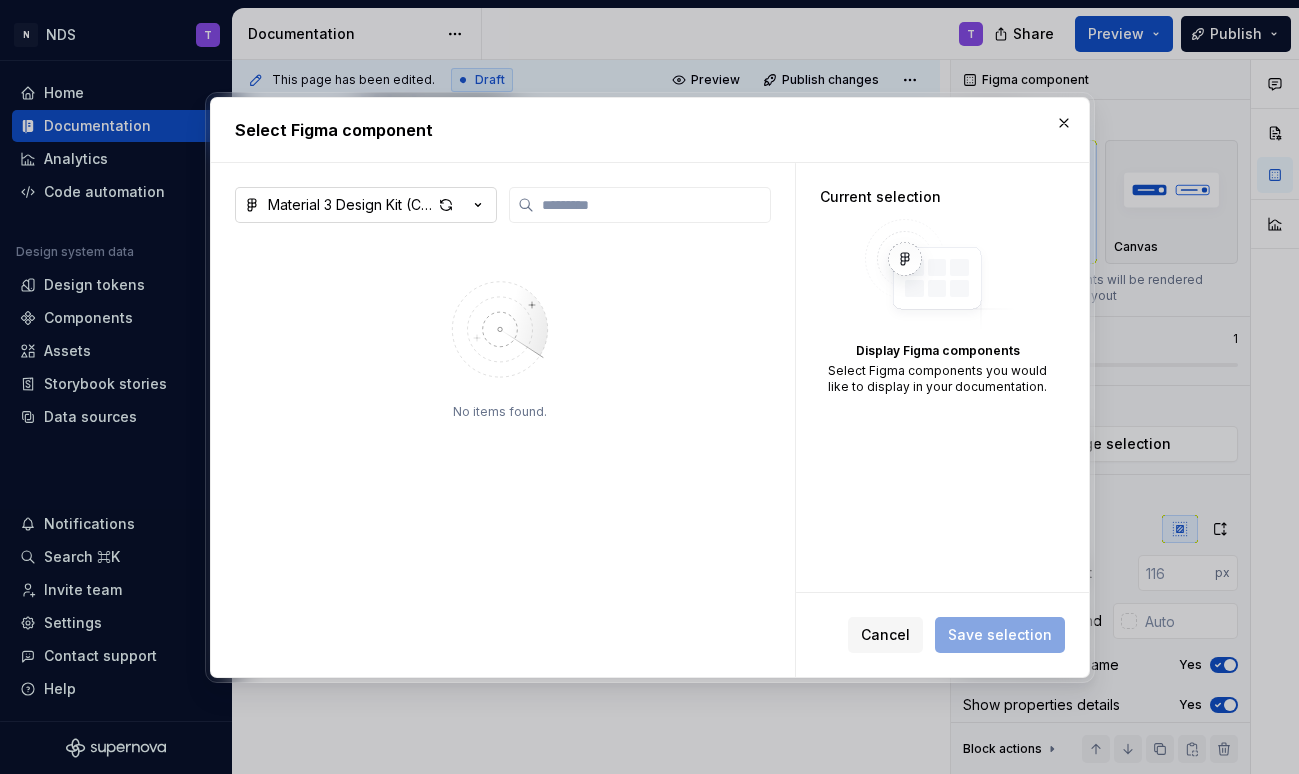 click 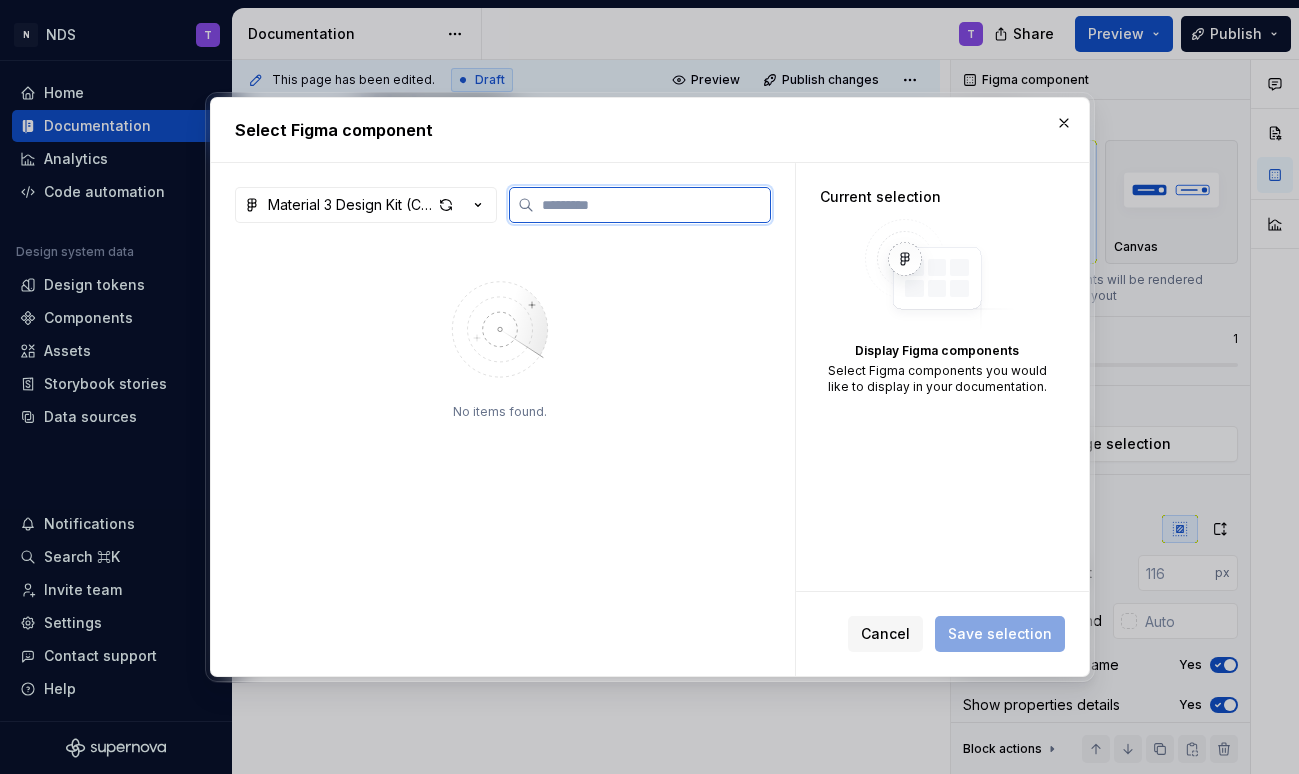 click at bounding box center [652, 205] 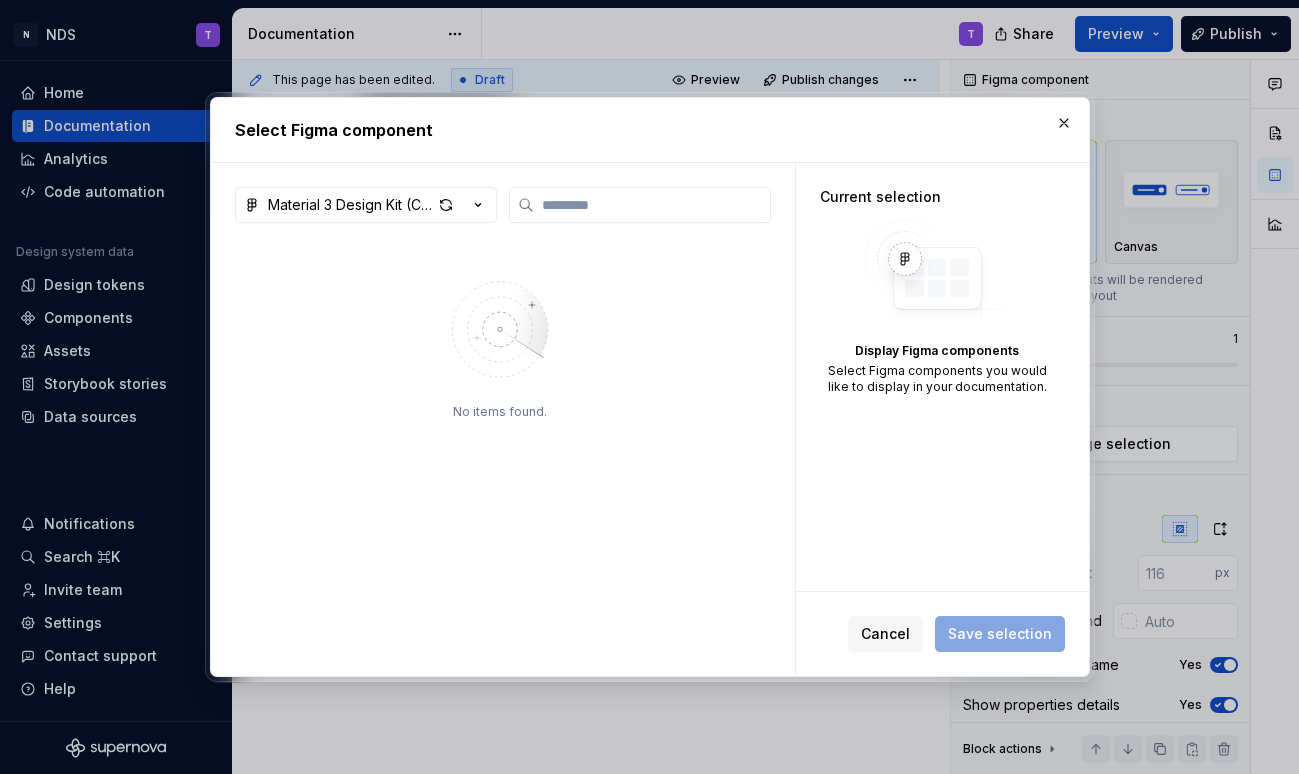 type on "*" 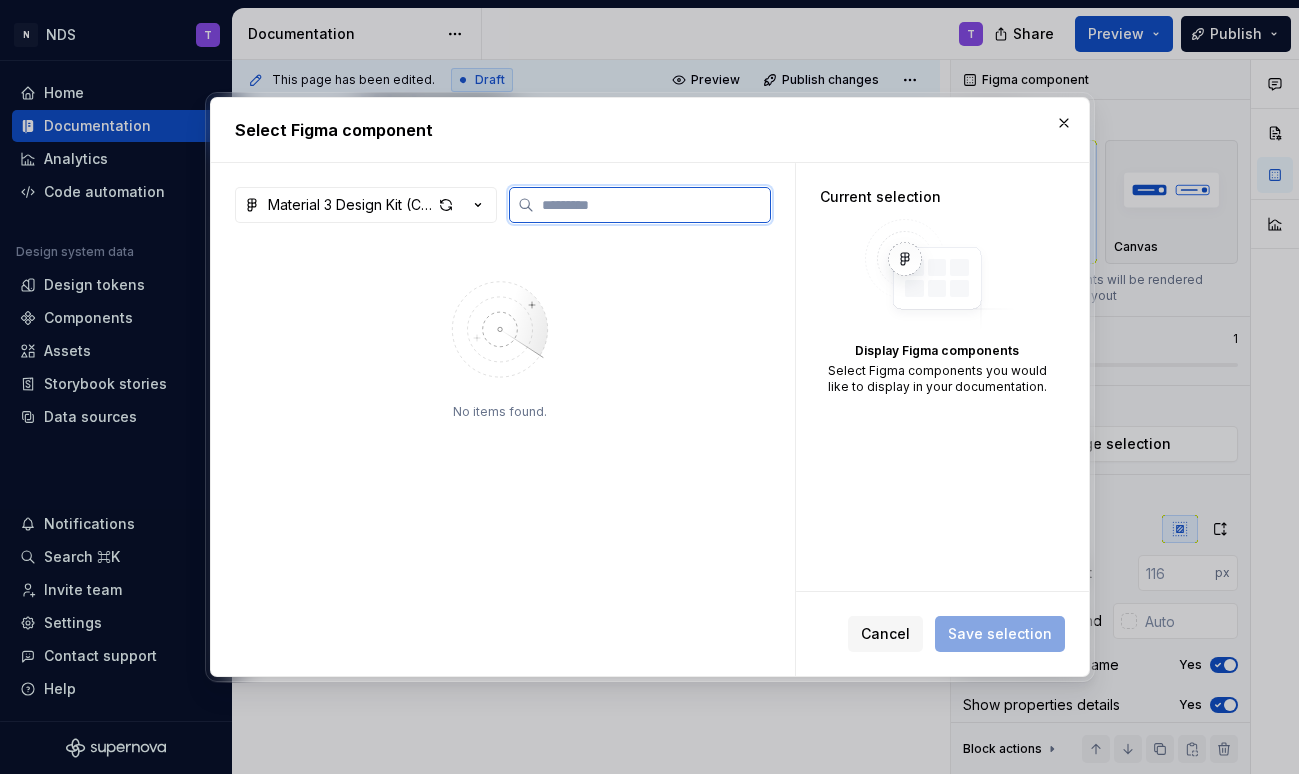 click at bounding box center (652, 205) 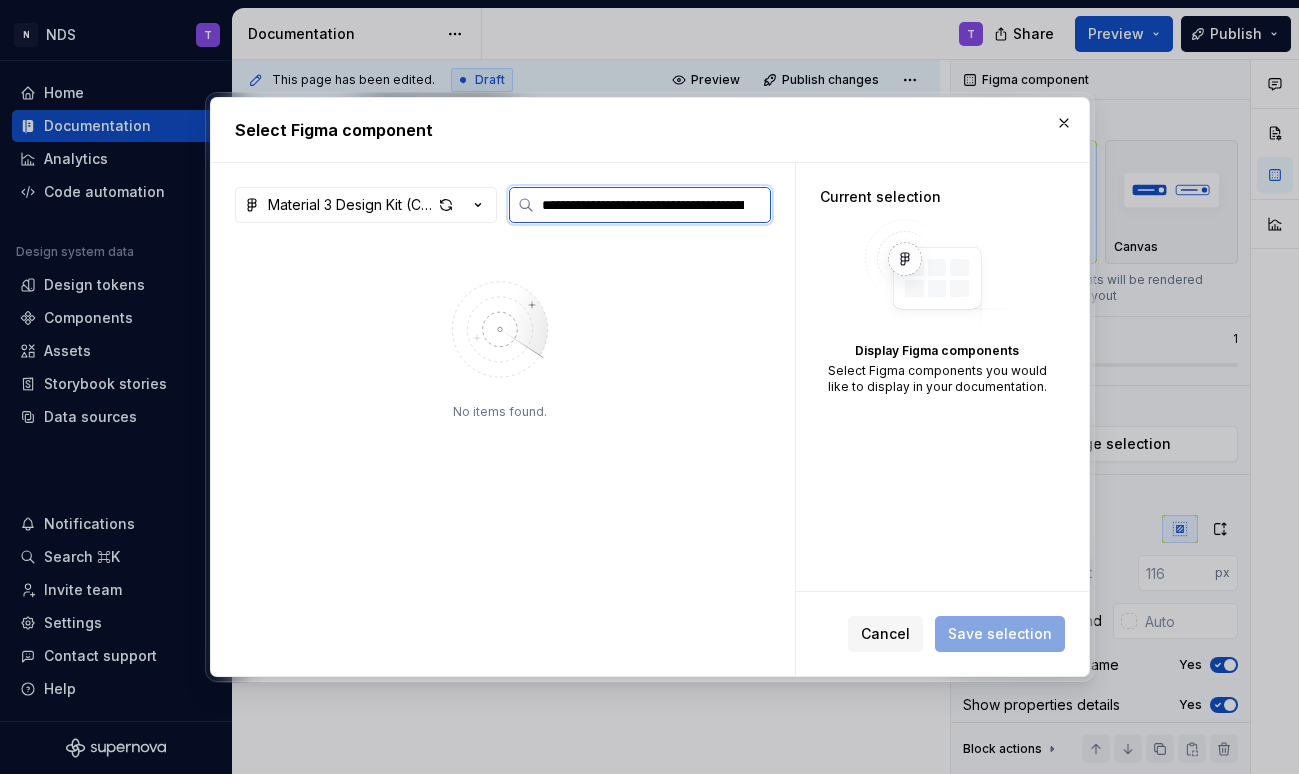 scroll, scrollTop: 0, scrollLeft: 747, axis: horizontal 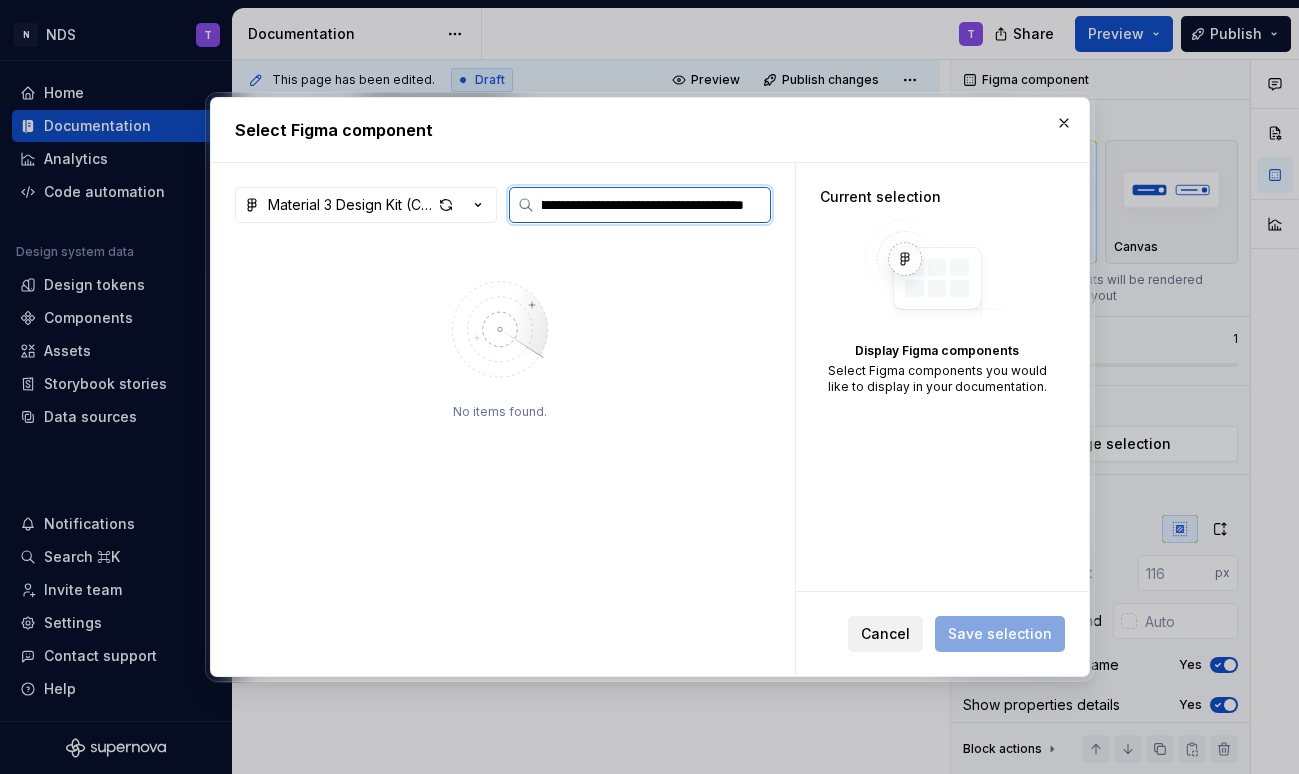 type on "**********" 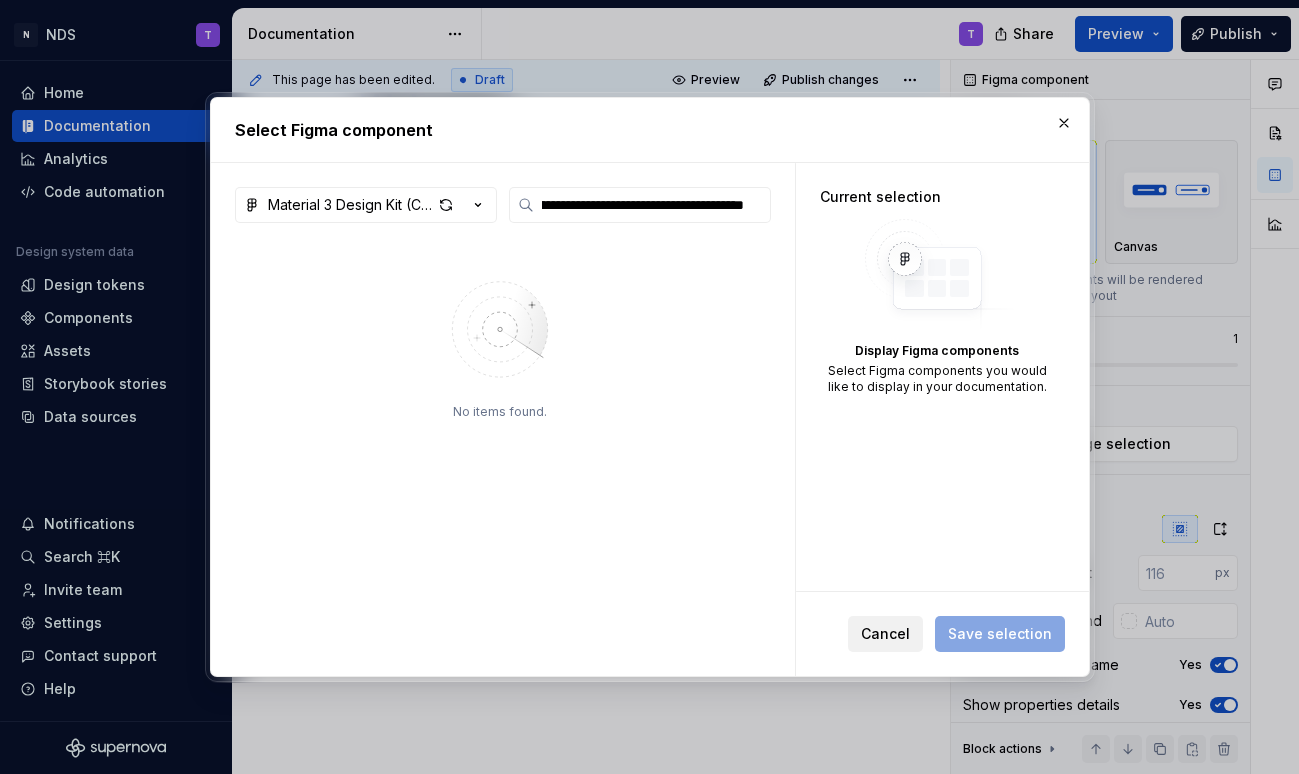 scroll, scrollTop: 0, scrollLeft: 0, axis: both 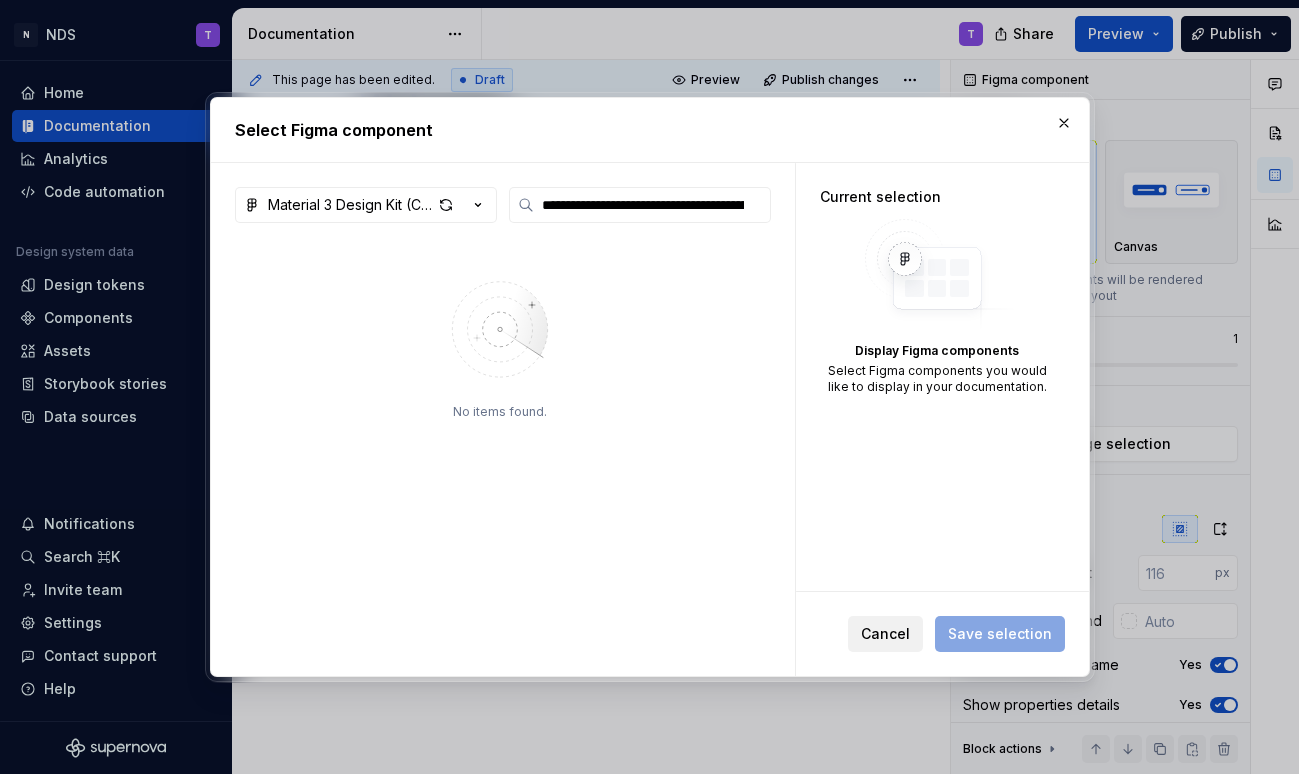 click on "Cancel" at bounding box center (885, 634) 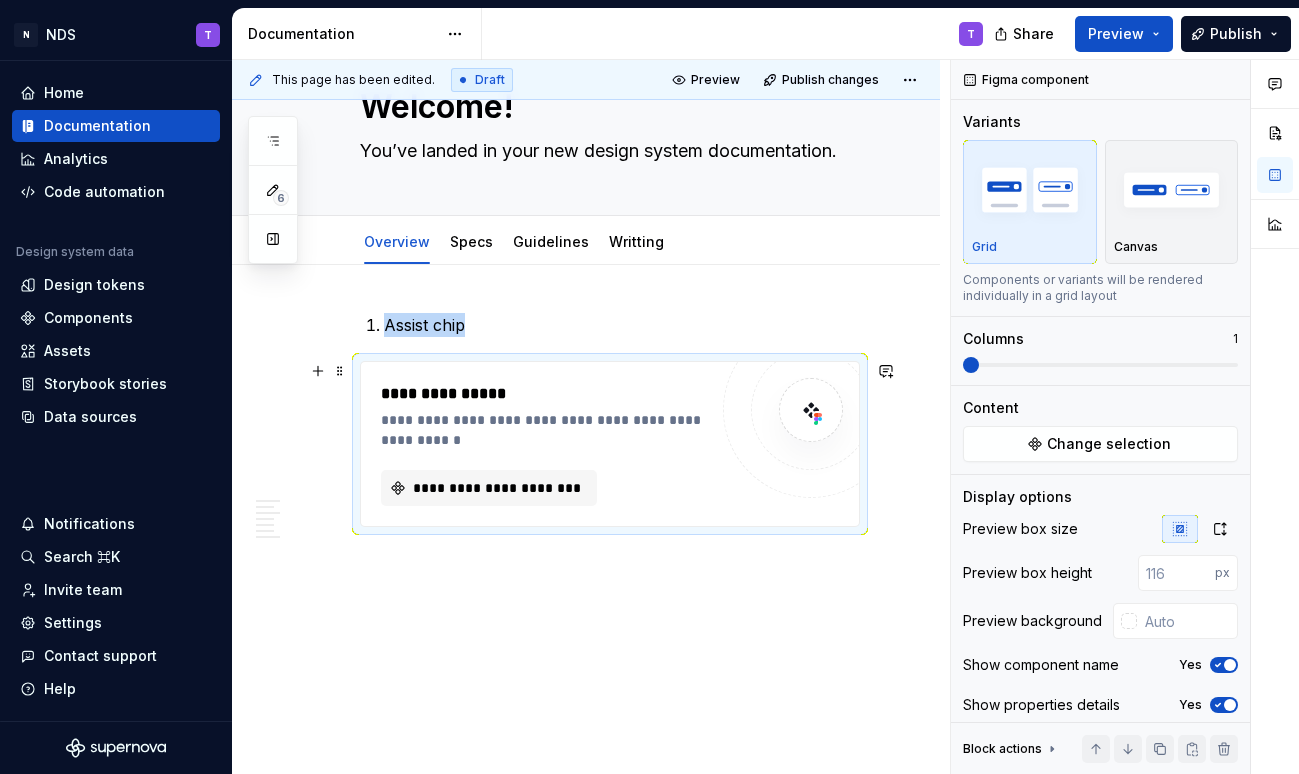 click at bounding box center (811, 410) 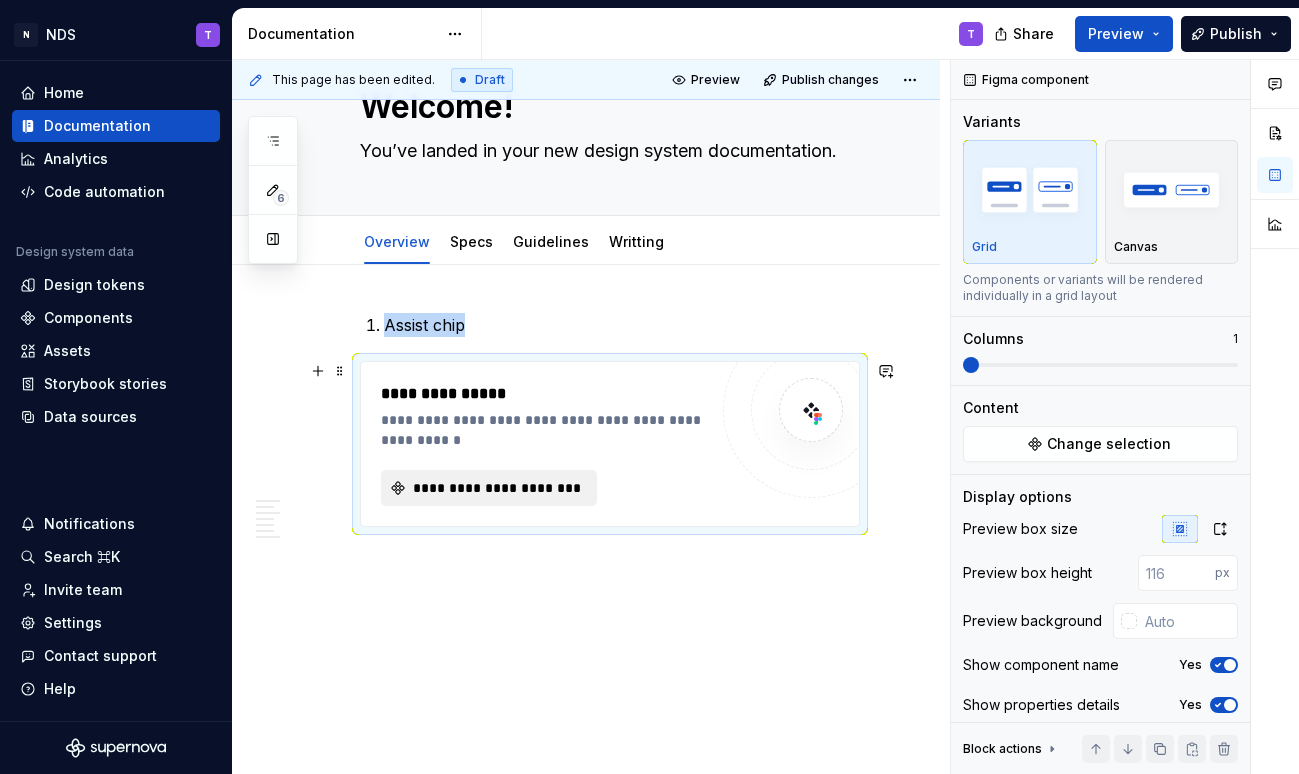 click on "**********" at bounding box center [497, 488] 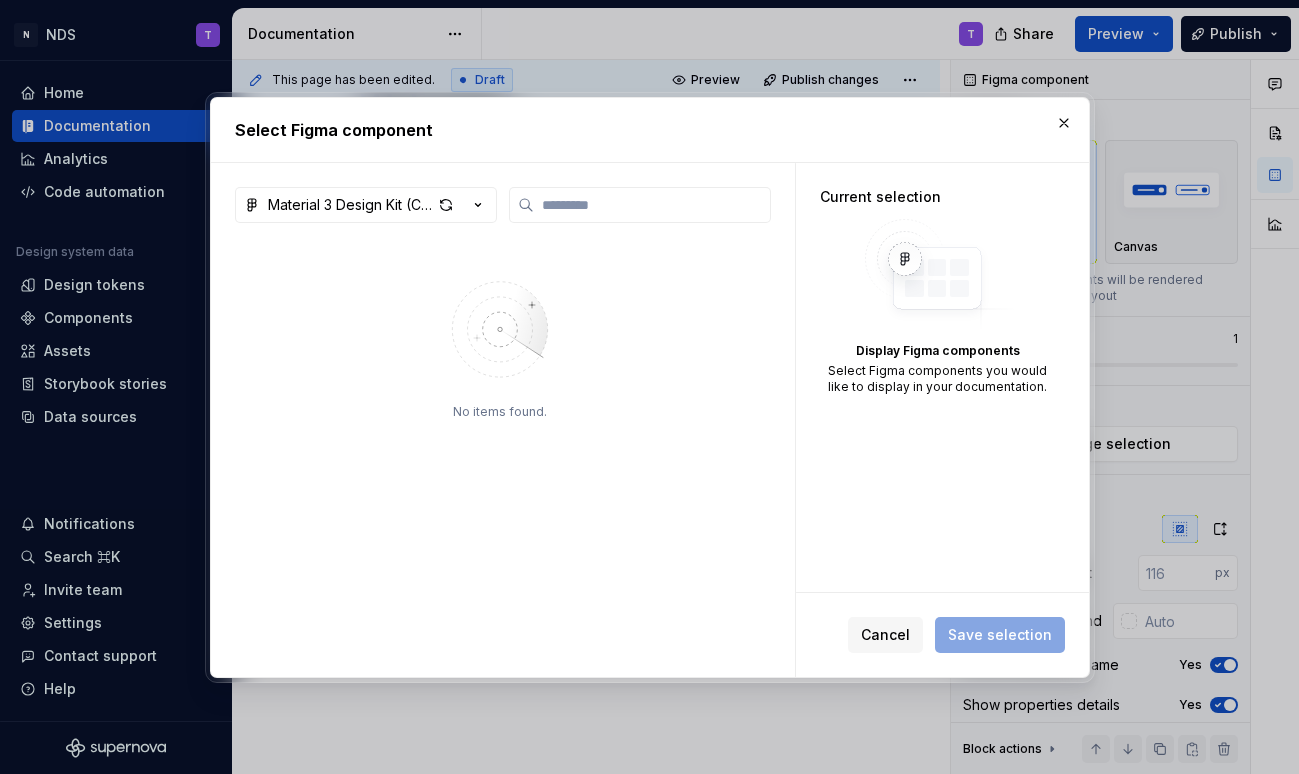 click on "Material 3 Design Kit (Community) No items found." at bounding box center [503, 432] 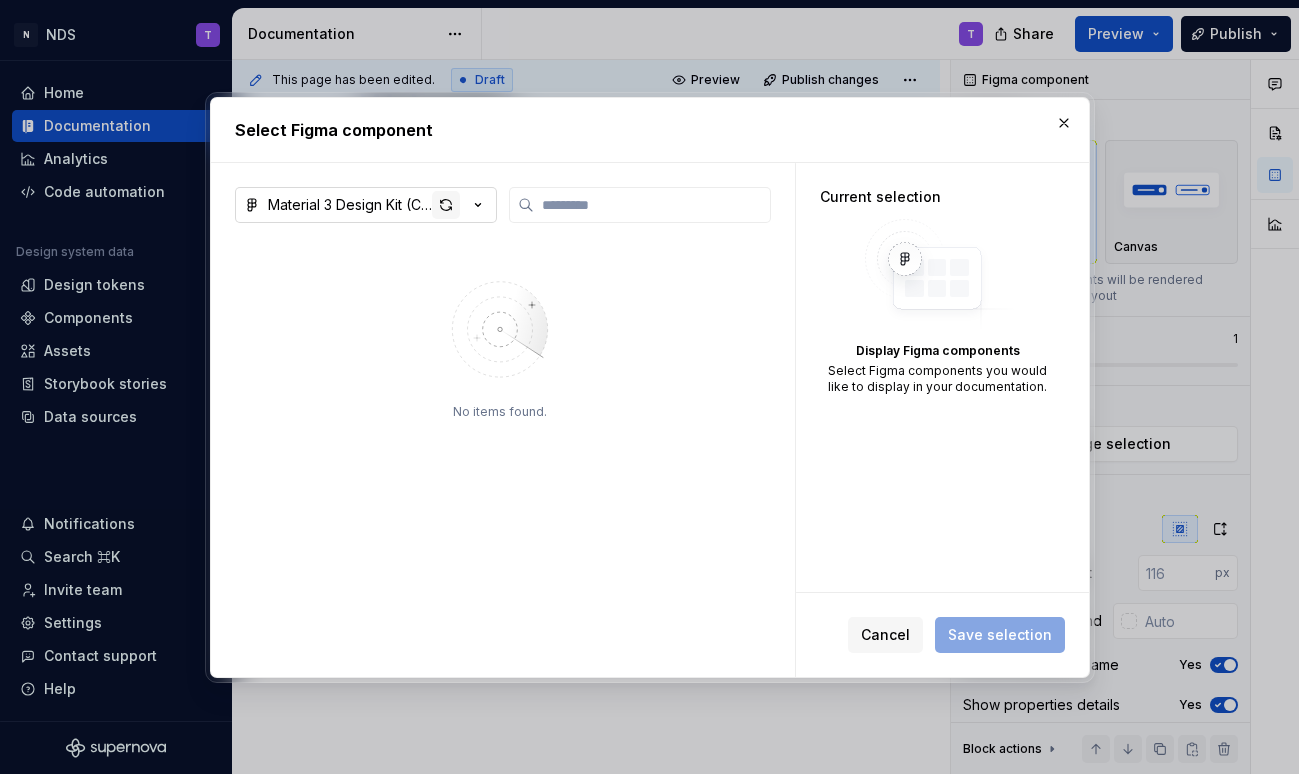 click at bounding box center (446, 205) 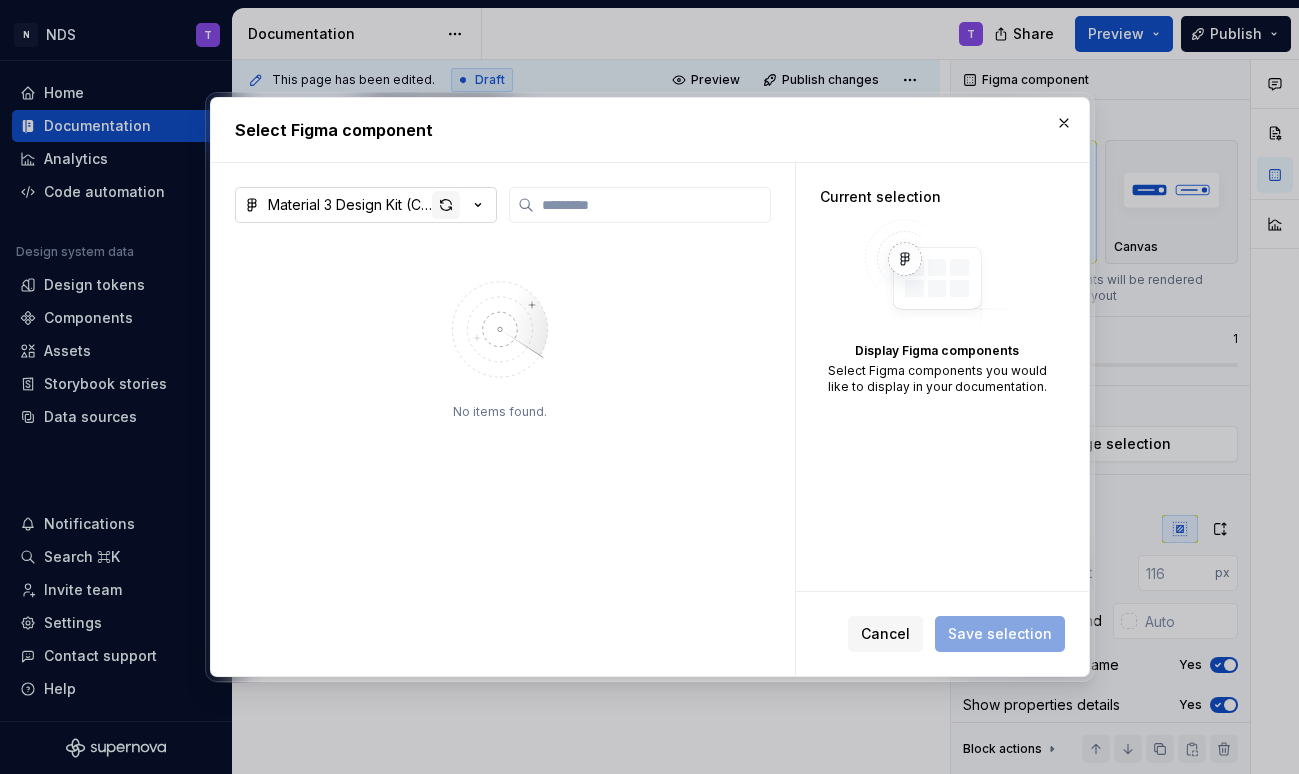 click at bounding box center (446, 205) 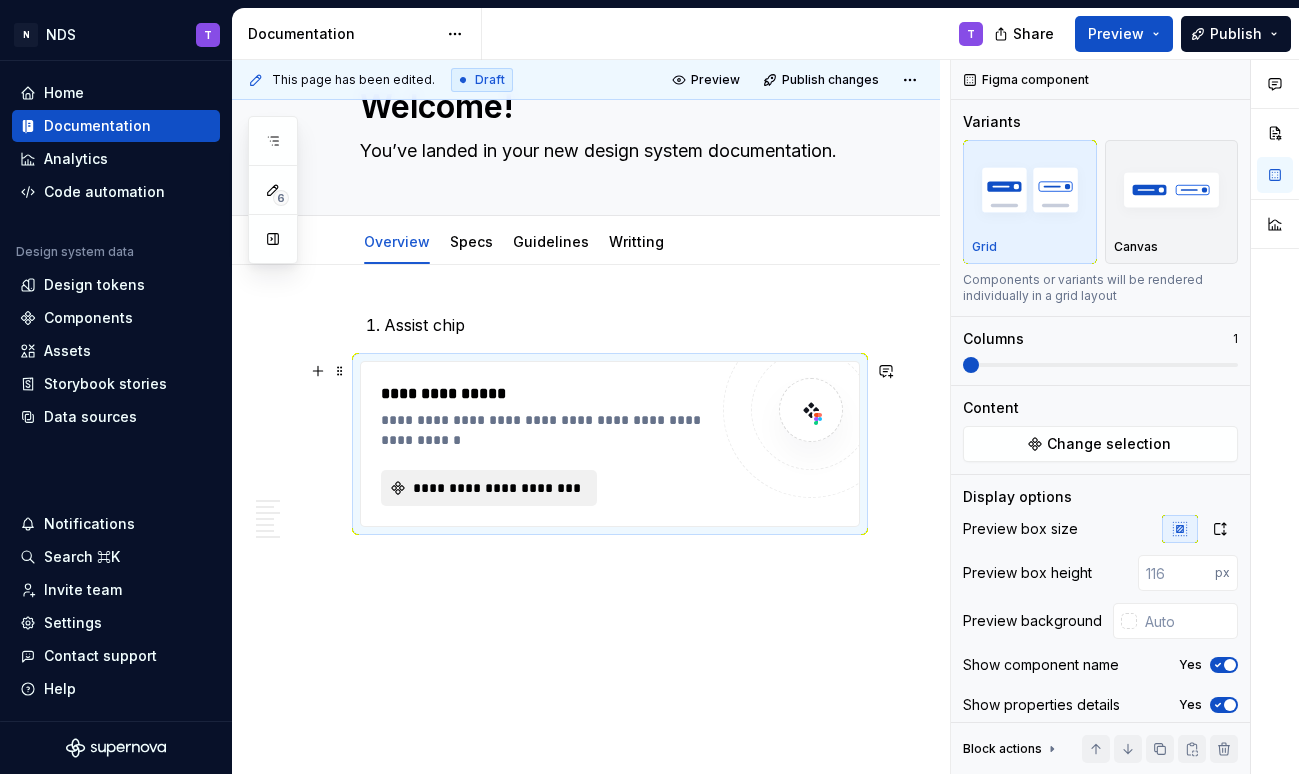 click on "**********" at bounding box center [497, 488] 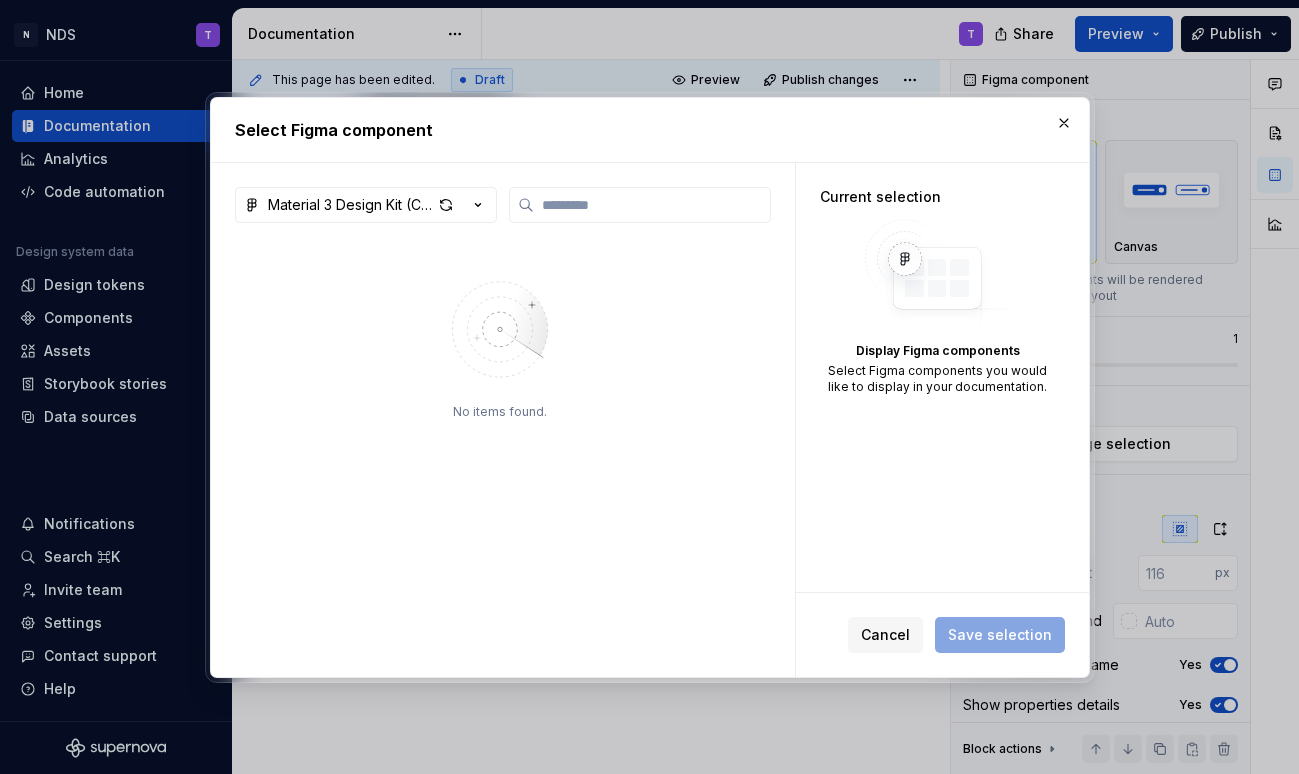 type on "*" 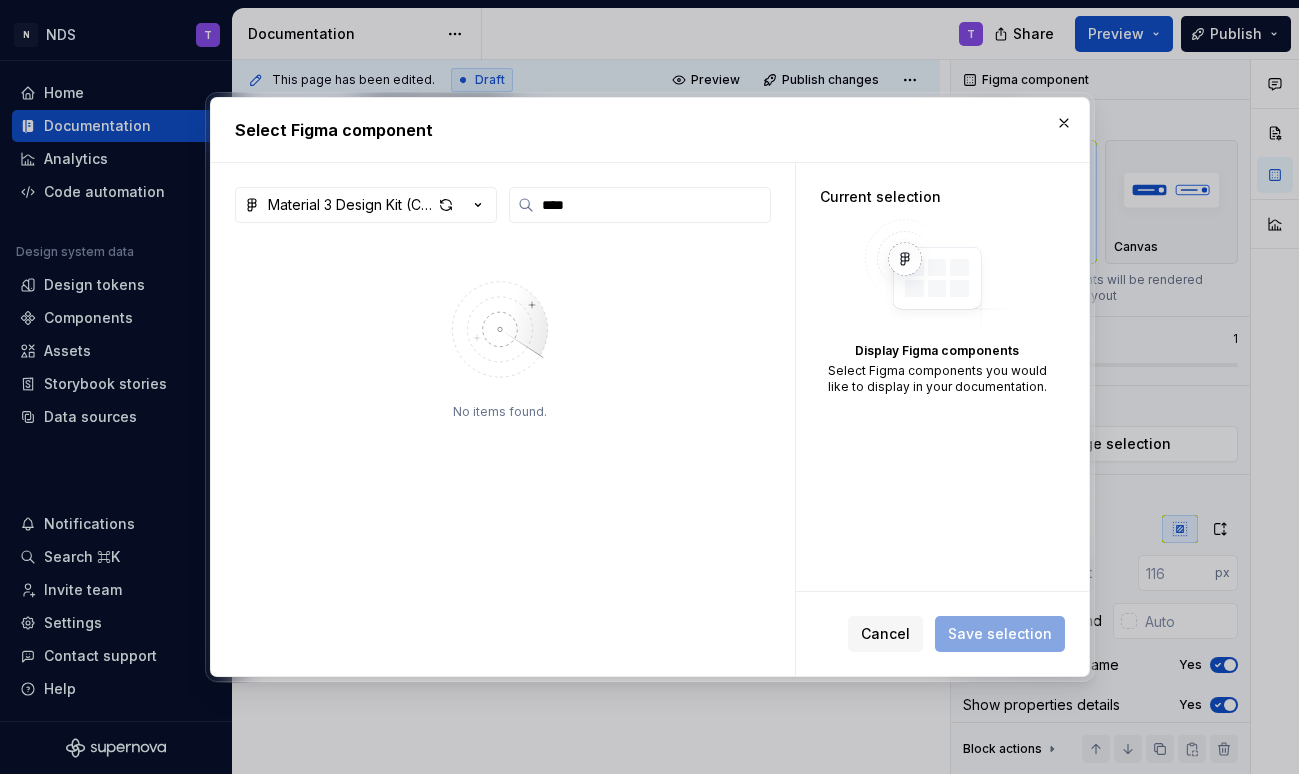 type on "****" 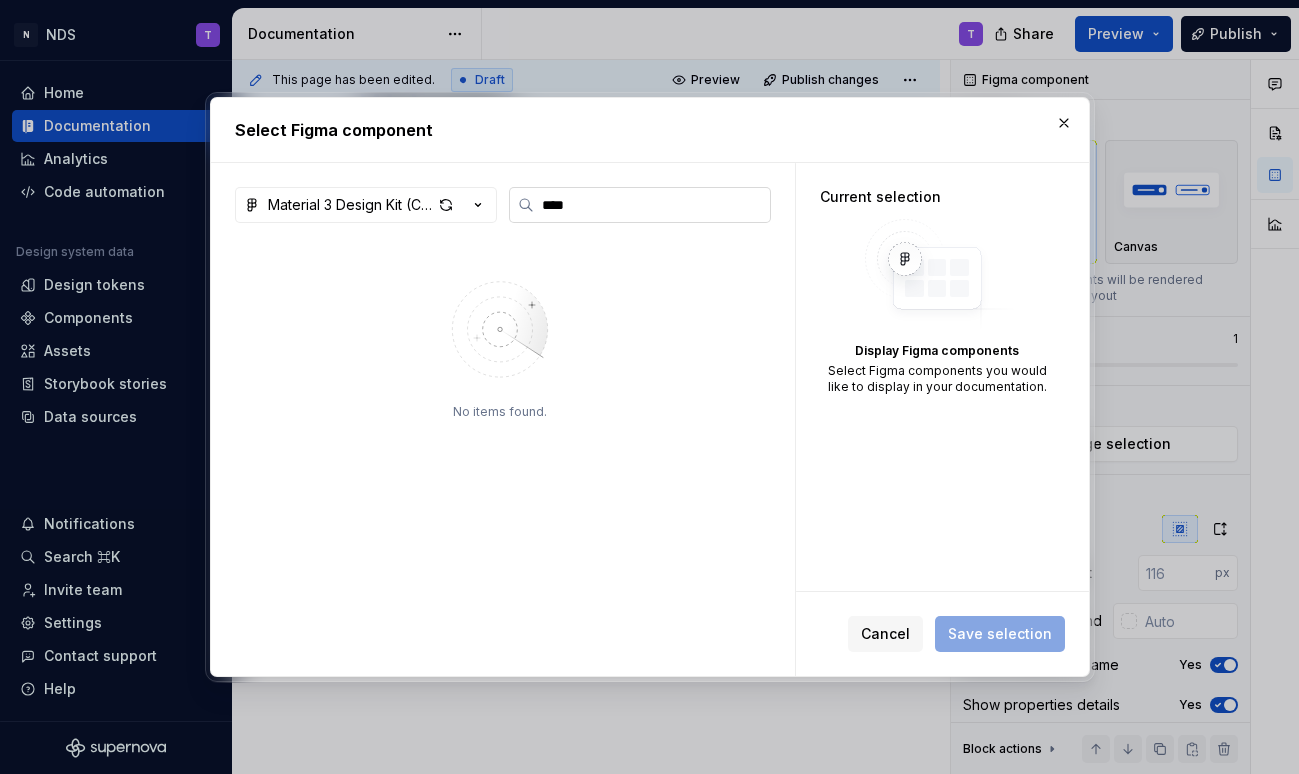 click on "****" at bounding box center (652, 205) 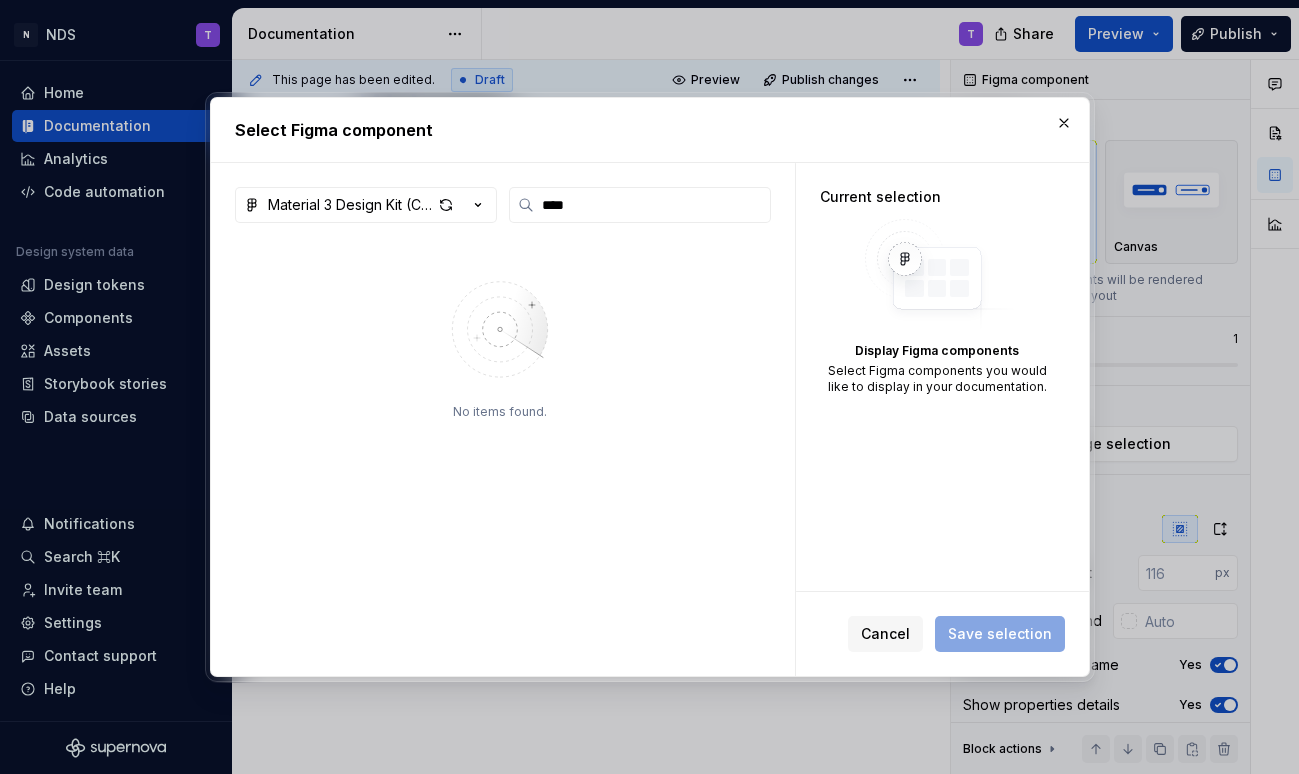 click at bounding box center [500, 329] 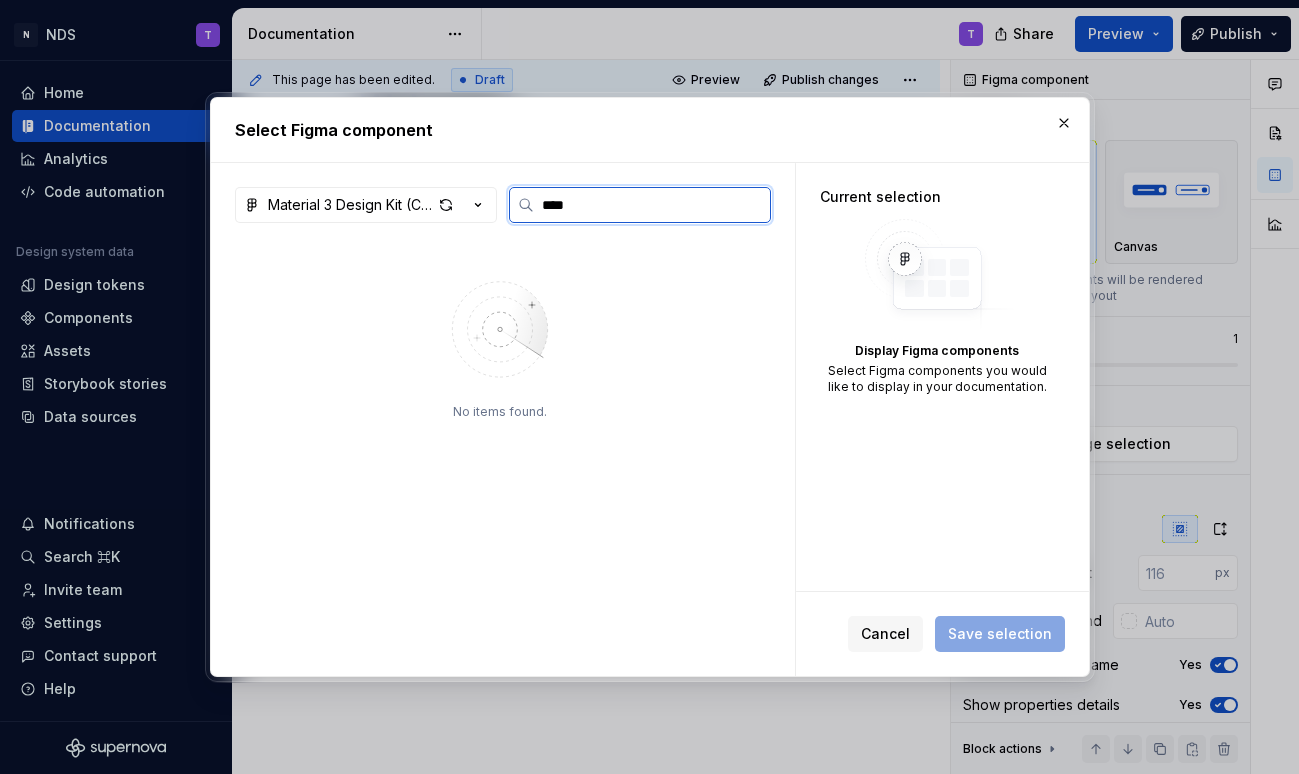 click on "****" at bounding box center (652, 205) 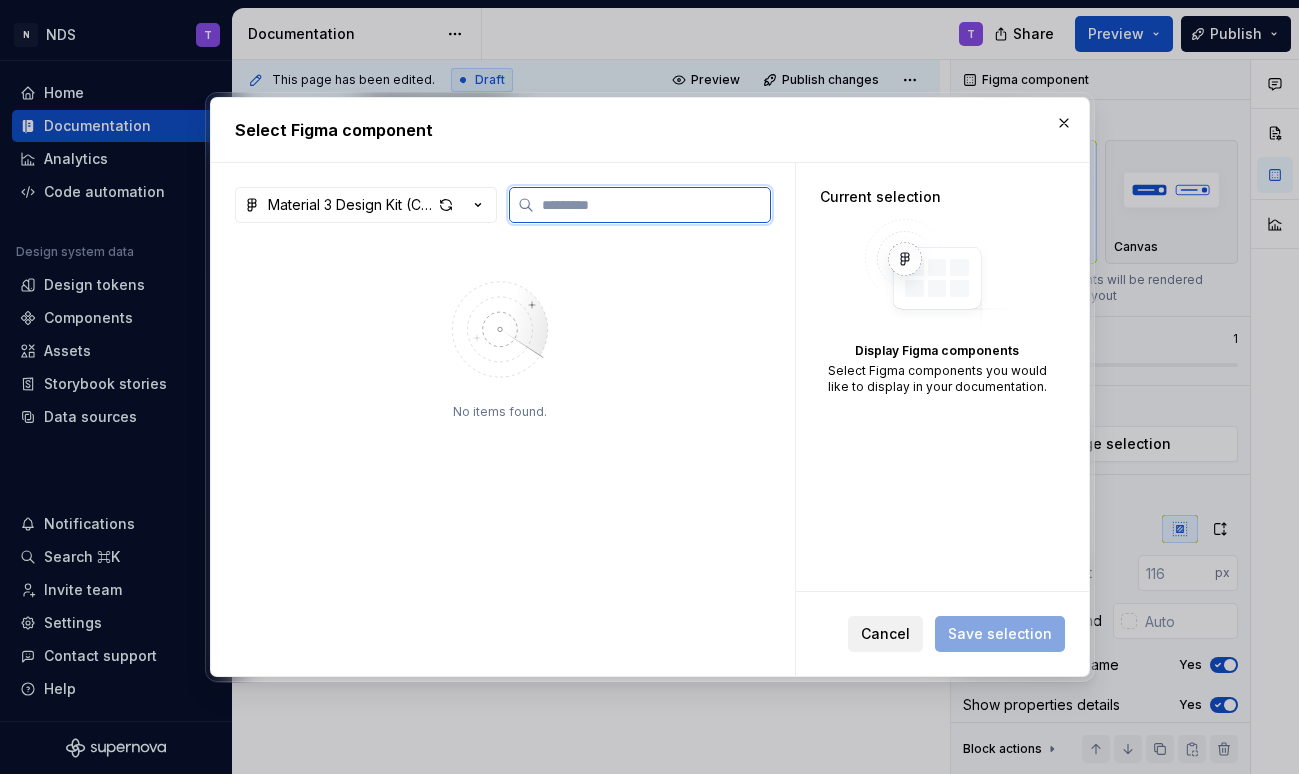 type 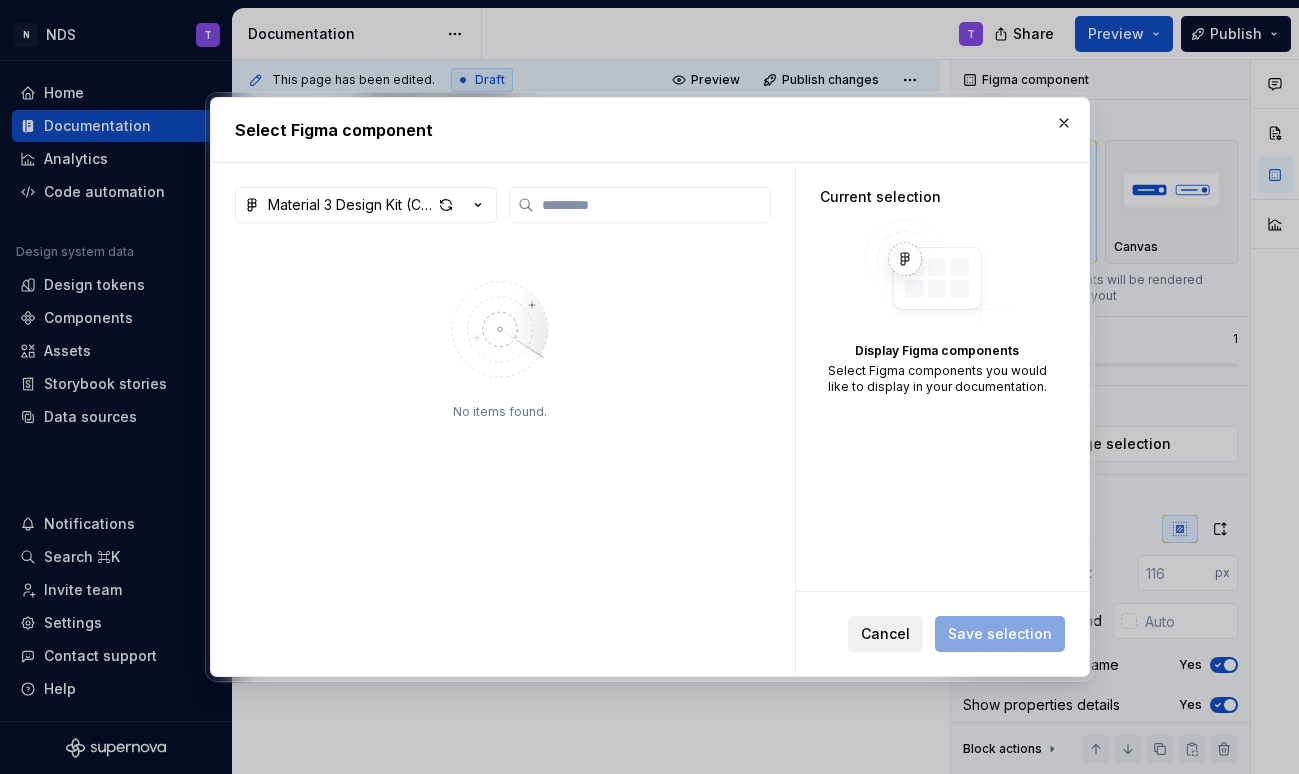click on "Cancel" at bounding box center (885, 634) 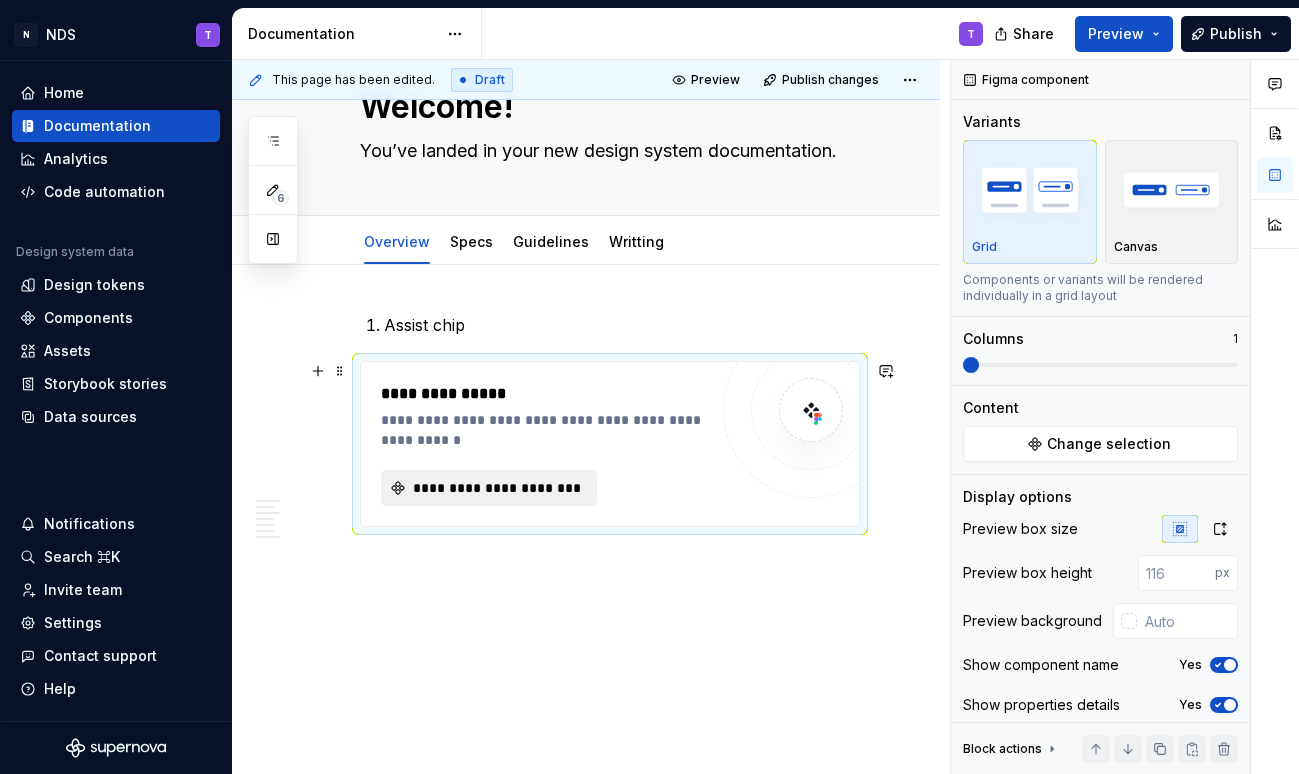 click on "**********" at bounding box center (497, 488) 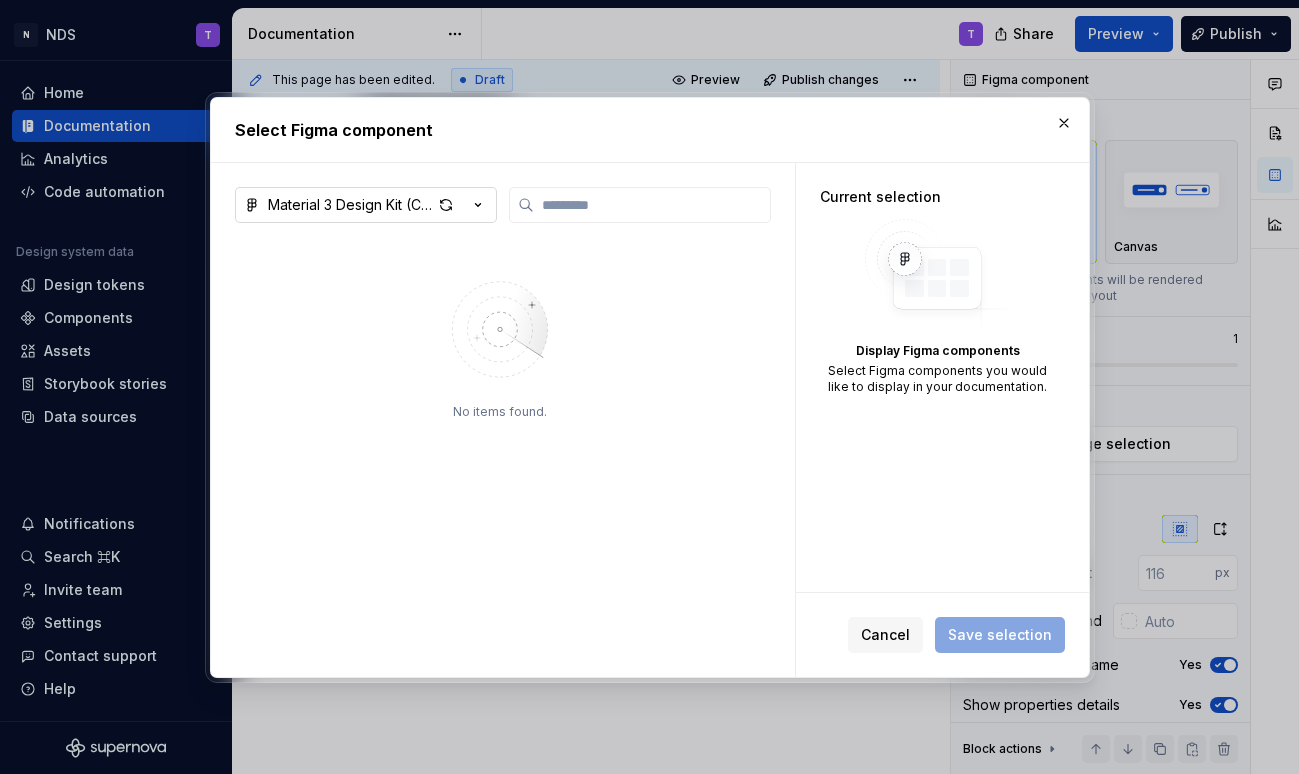 click on "Material 3 Design Kit (Community)" at bounding box center (350, 205) 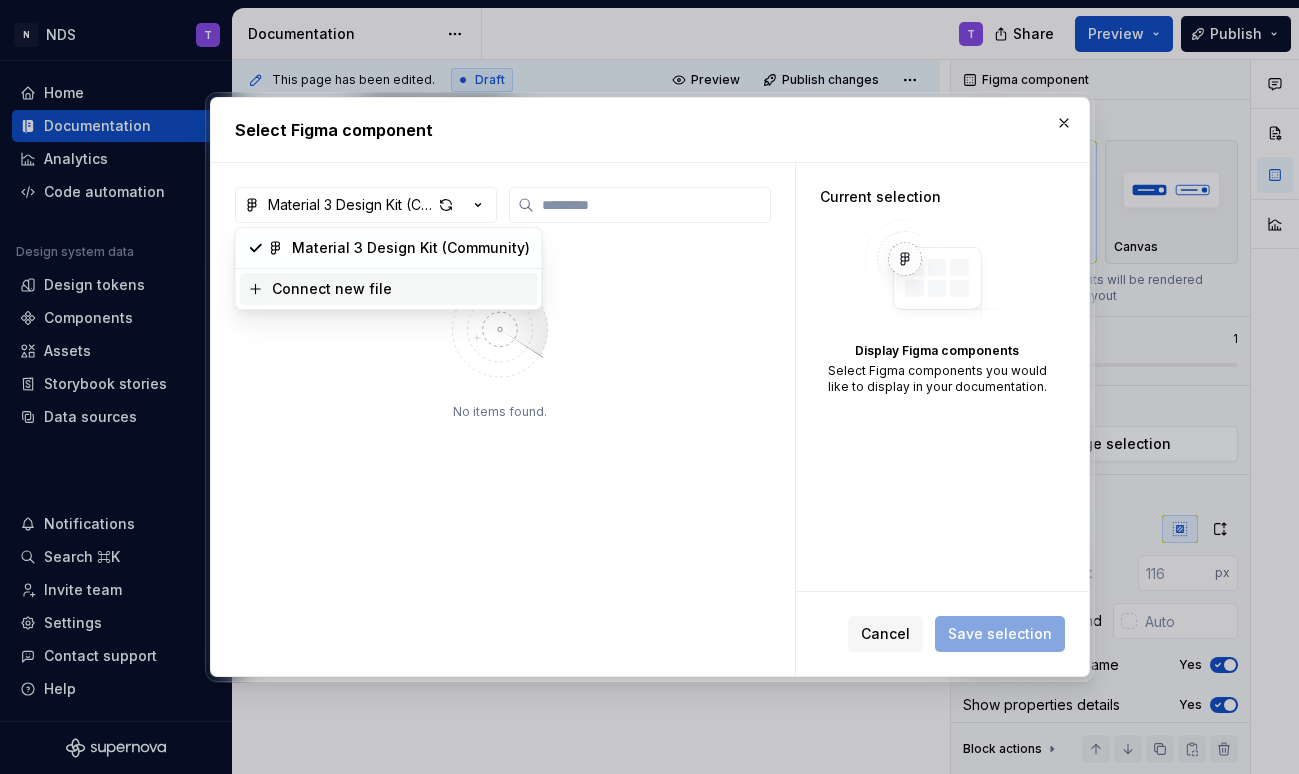 click on "Connect new file" at bounding box center [332, 289] 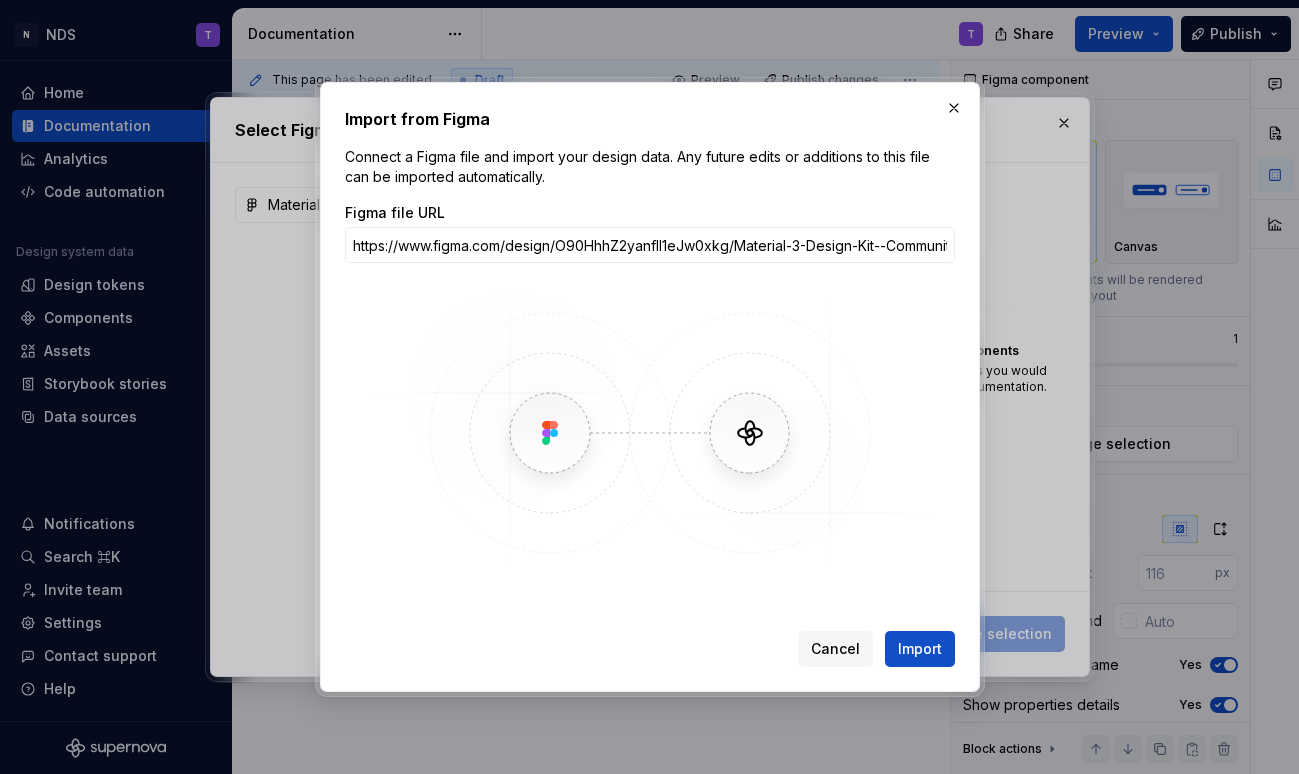 scroll, scrollTop: 0, scrollLeft: 356, axis: horizontal 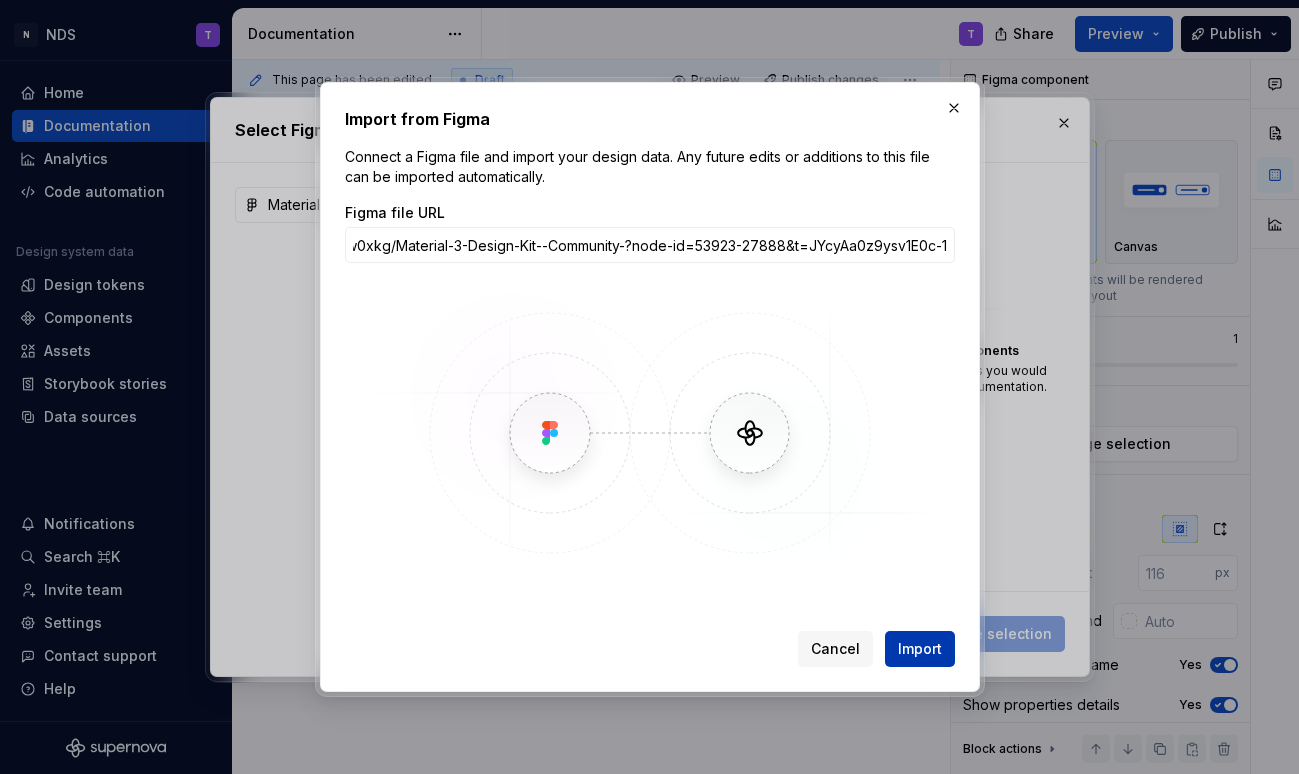 type on "https://www.figma.com/design/O90HhhZ2yanfII1eJw0xkg/Material-3-Design-Kit--Community-?node-id=53923-27888&t=JYcyAa0z9ysv1E0c-1" 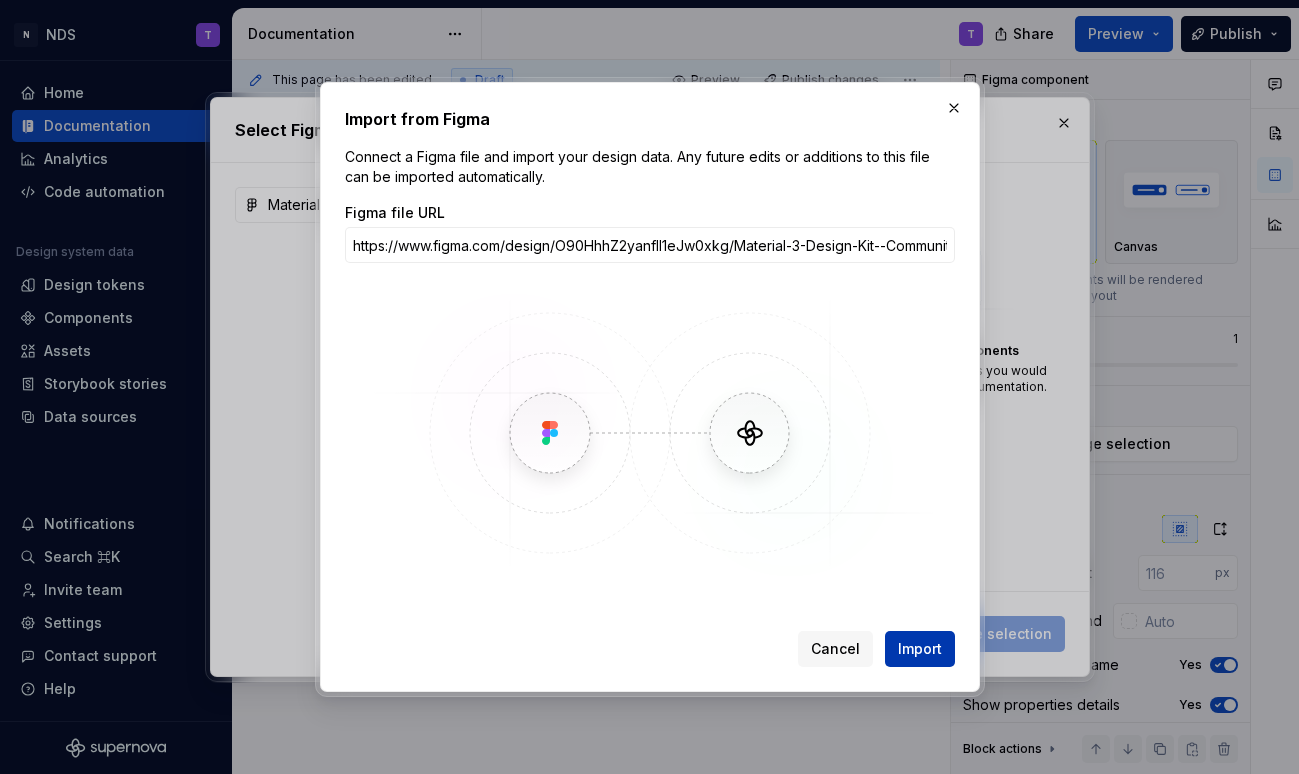 click on "Import" at bounding box center (920, 649) 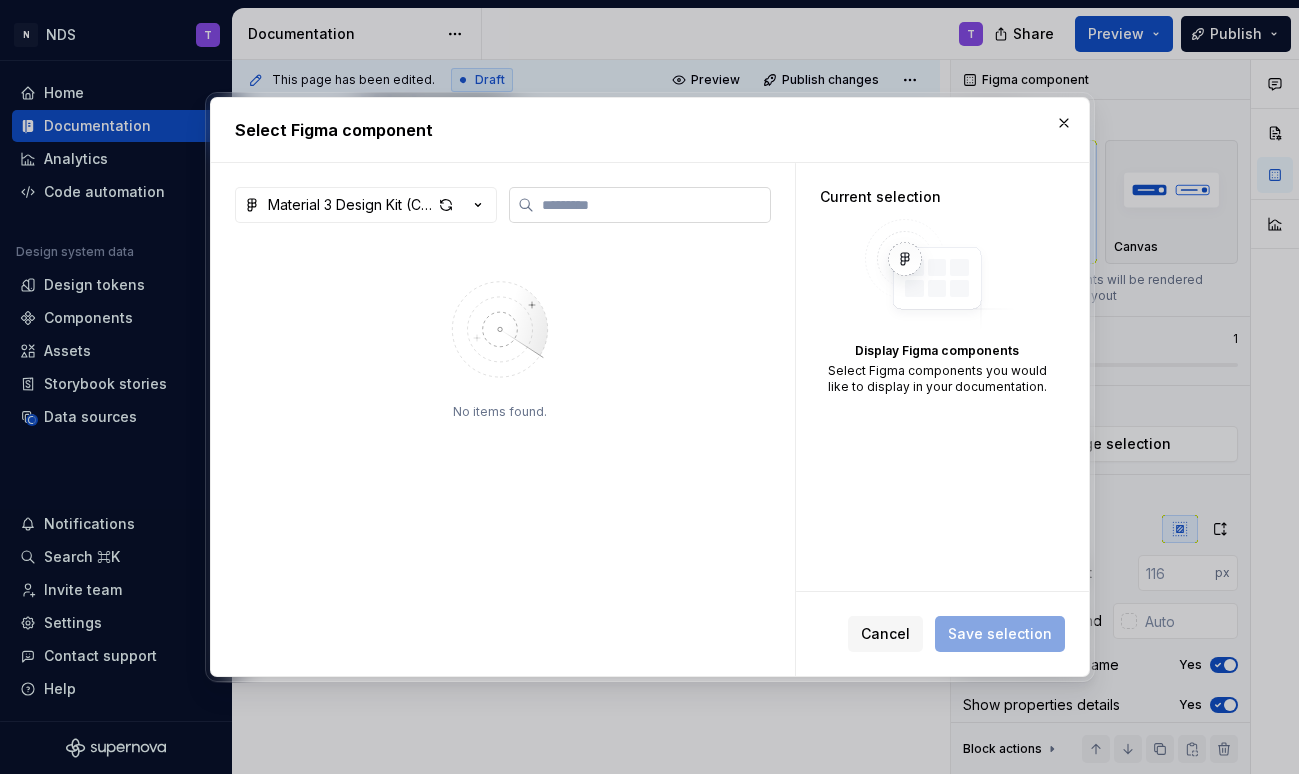 type on "*" 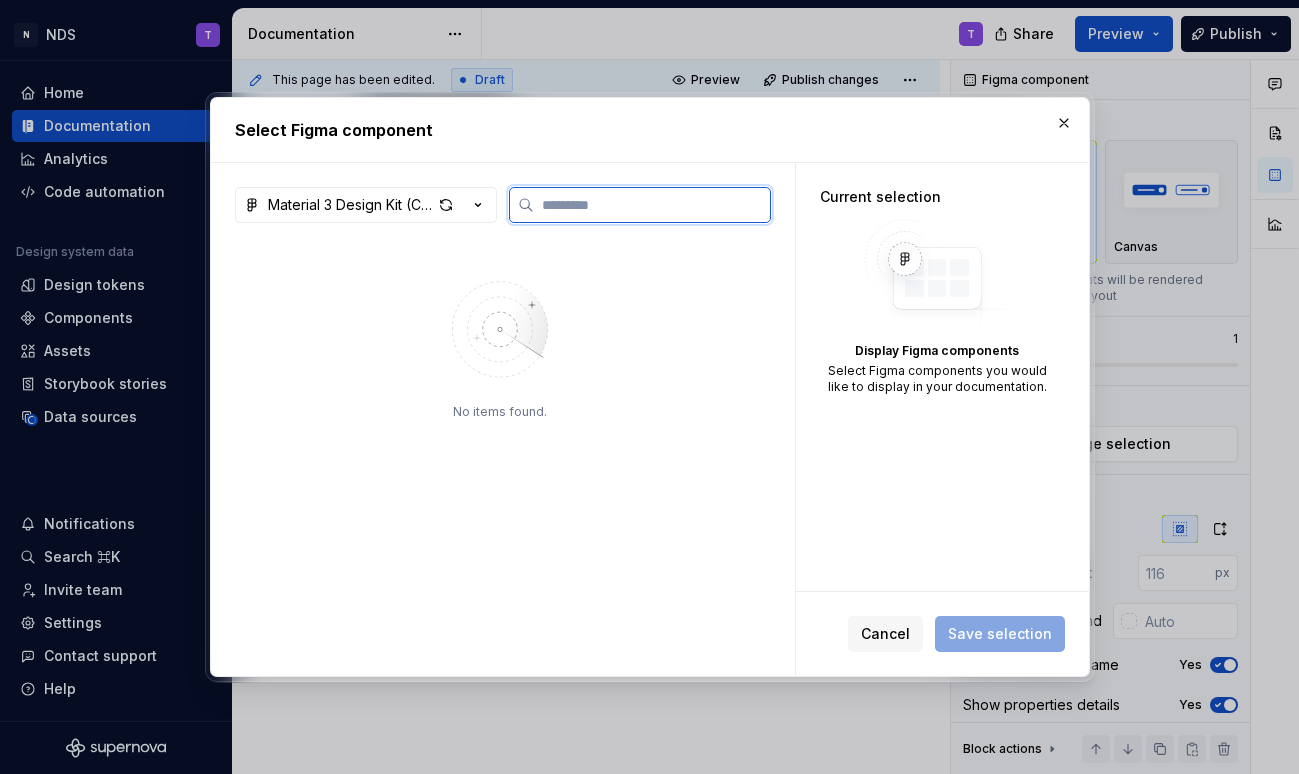 click at bounding box center [652, 205] 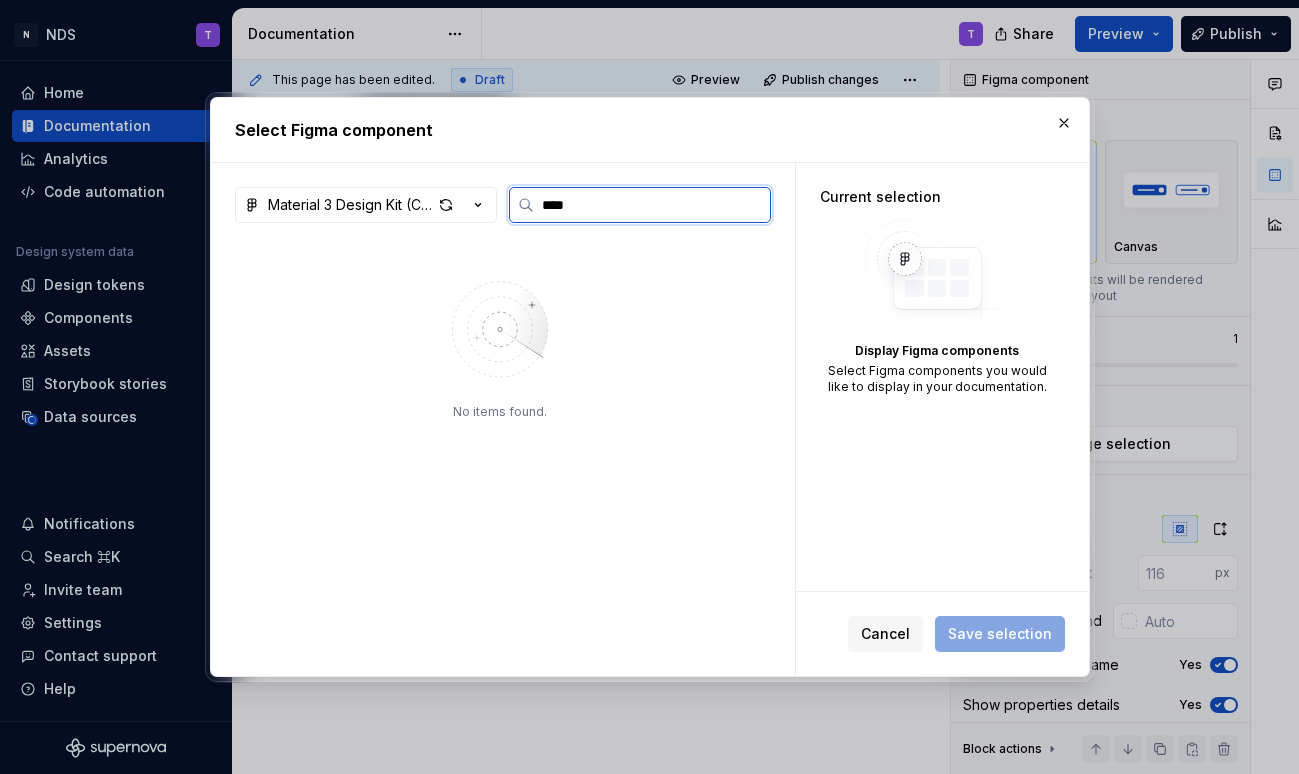 type on "****" 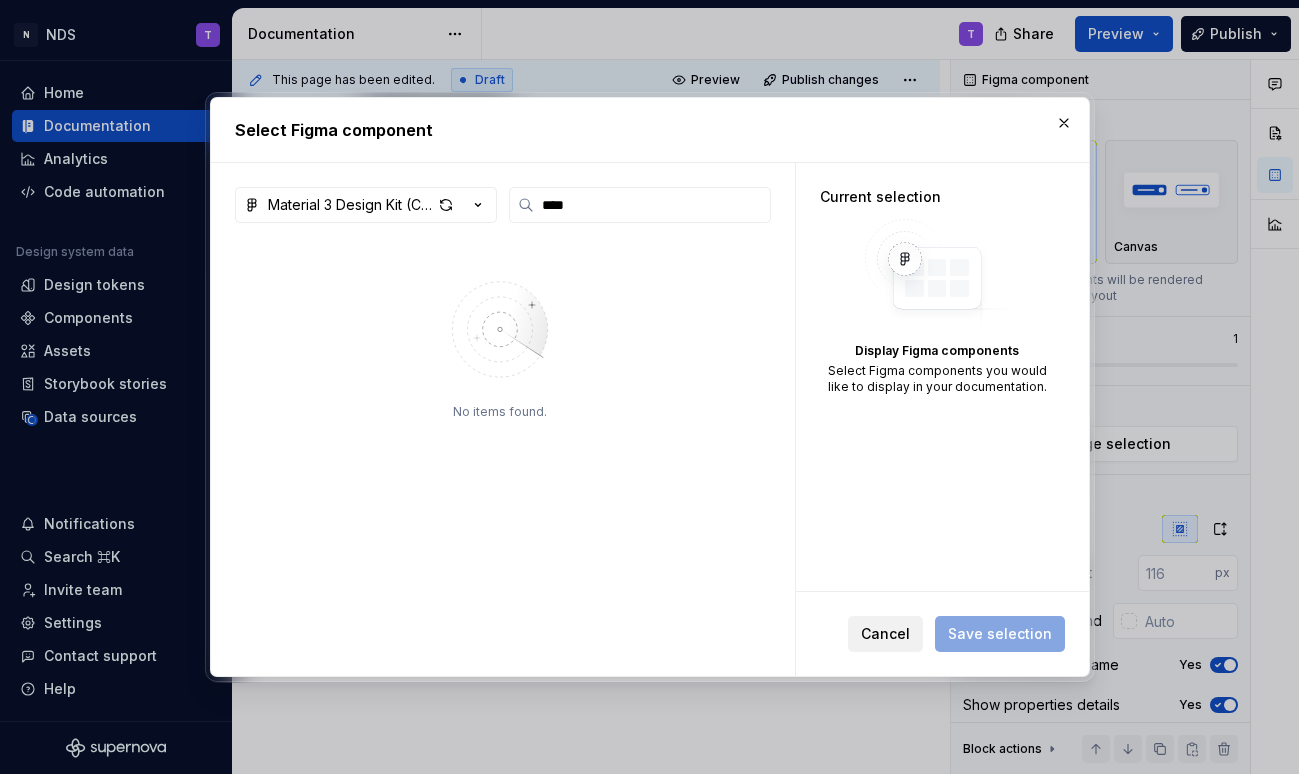 click on "Cancel" at bounding box center (885, 634) 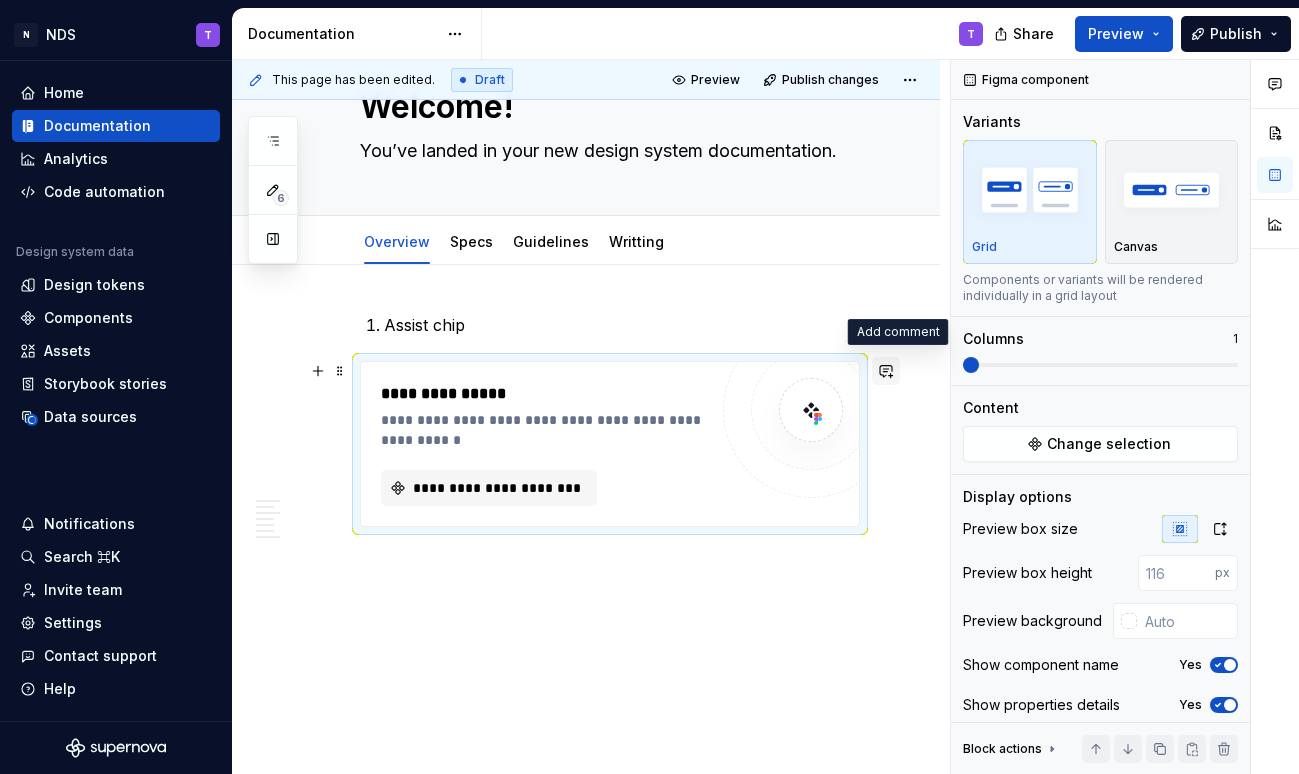 click at bounding box center (886, 371) 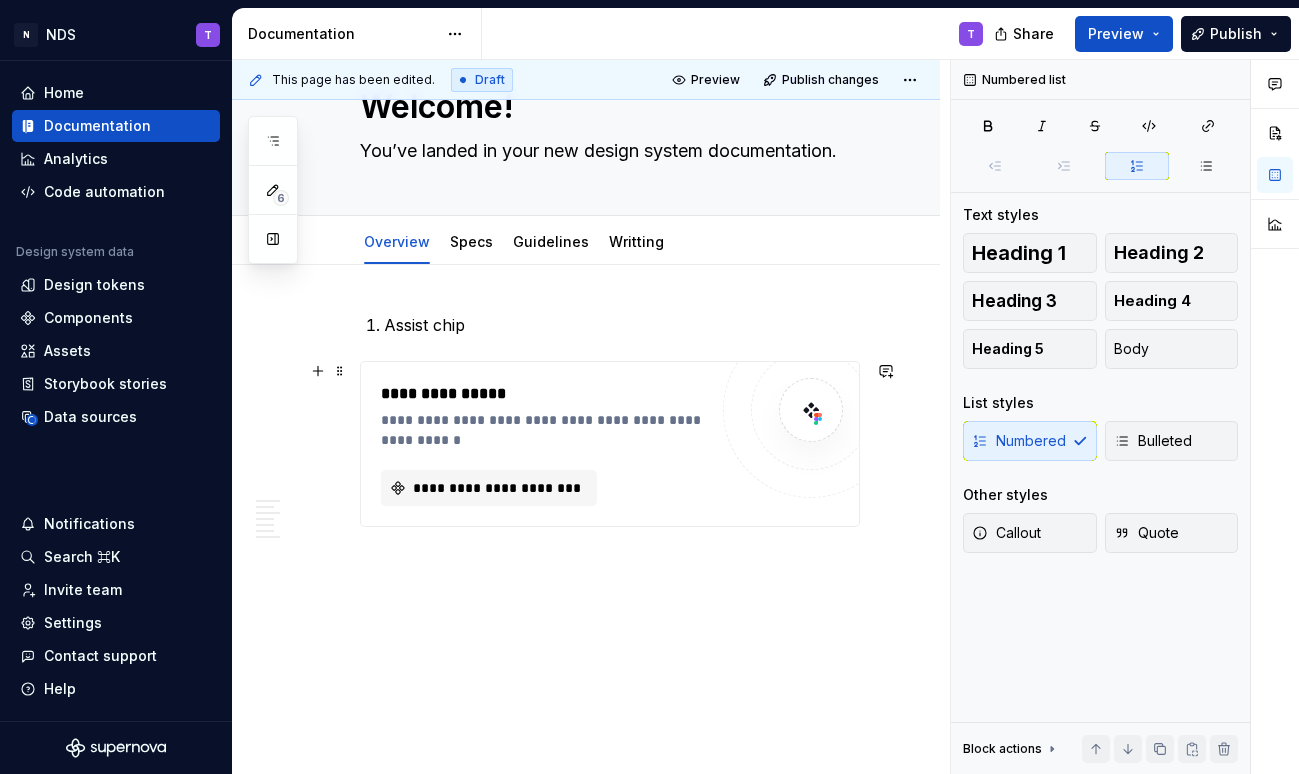 click on "Assist chip" at bounding box center [622, 325] 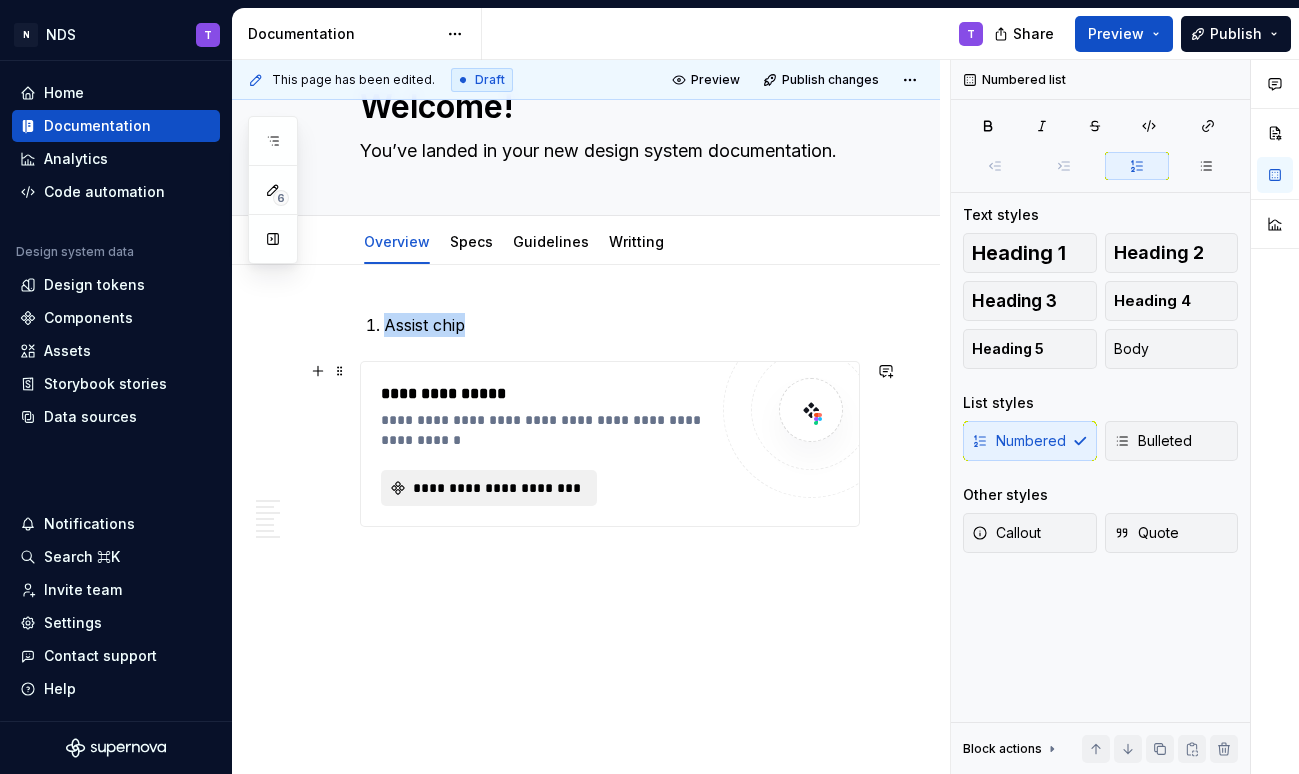 click on "**********" at bounding box center (497, 488) 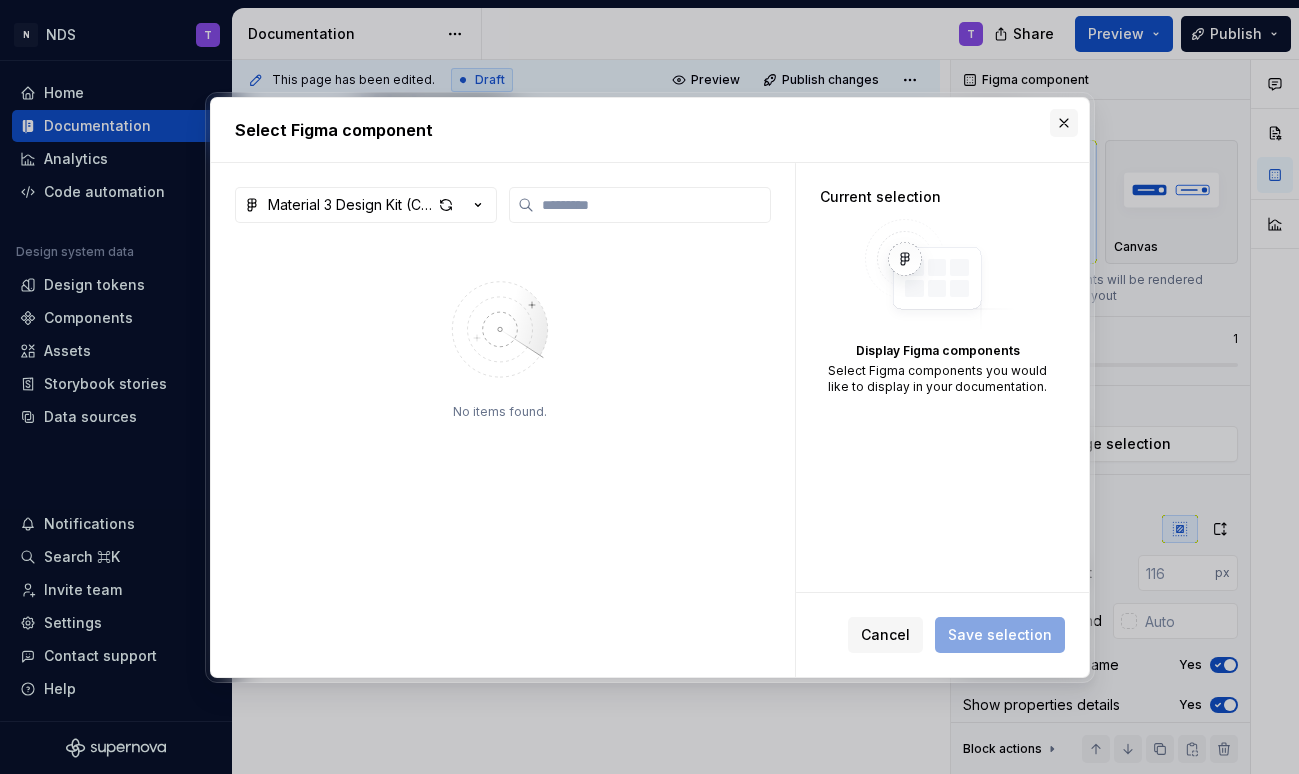 click at bounding box center (1064, 123) 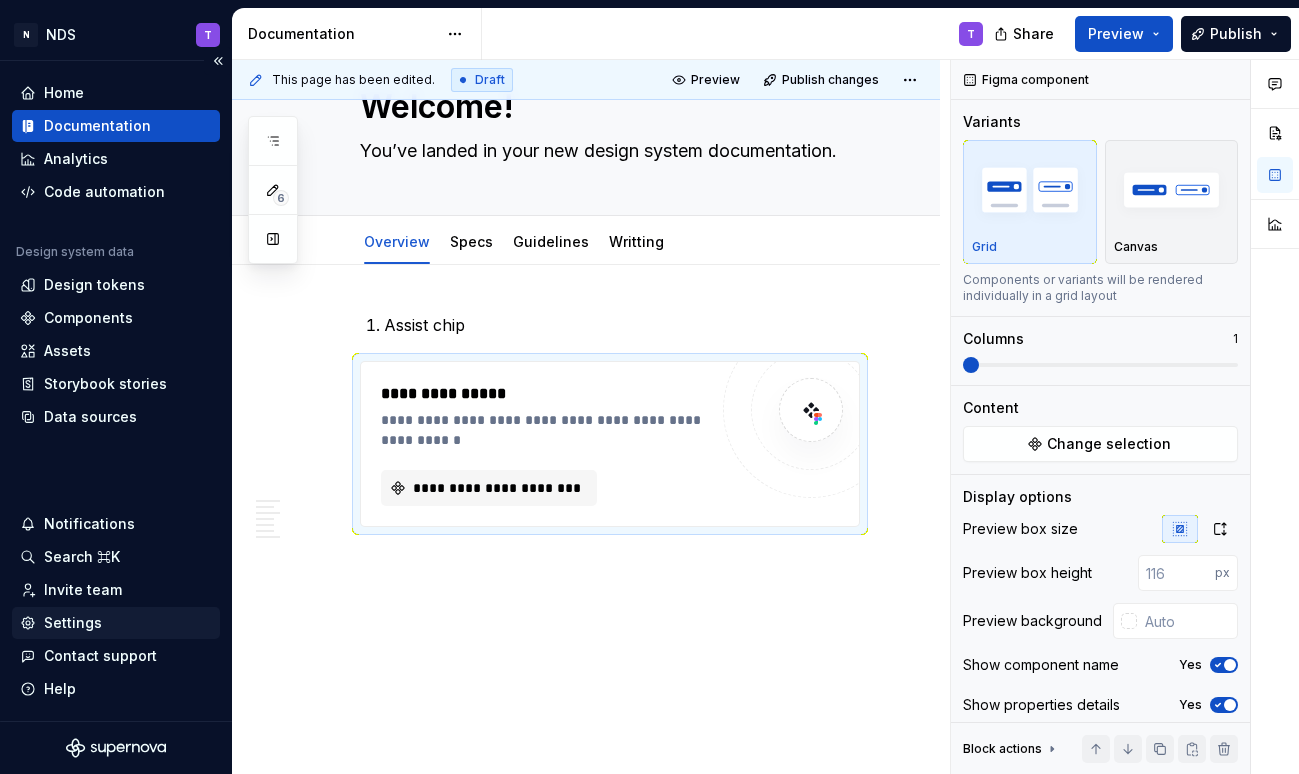 click on "Settings" at bounding box center [73, 623] 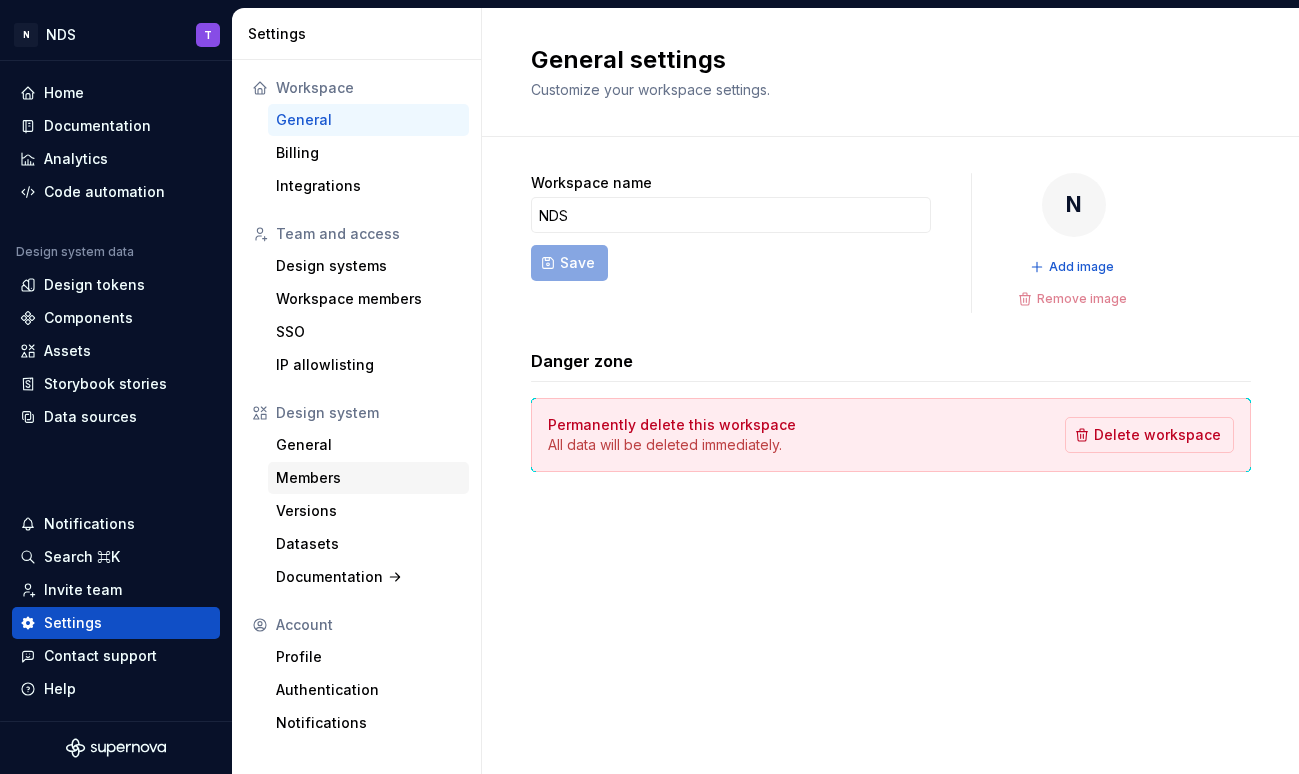 click on "Members" at bounding box center (368, 478) 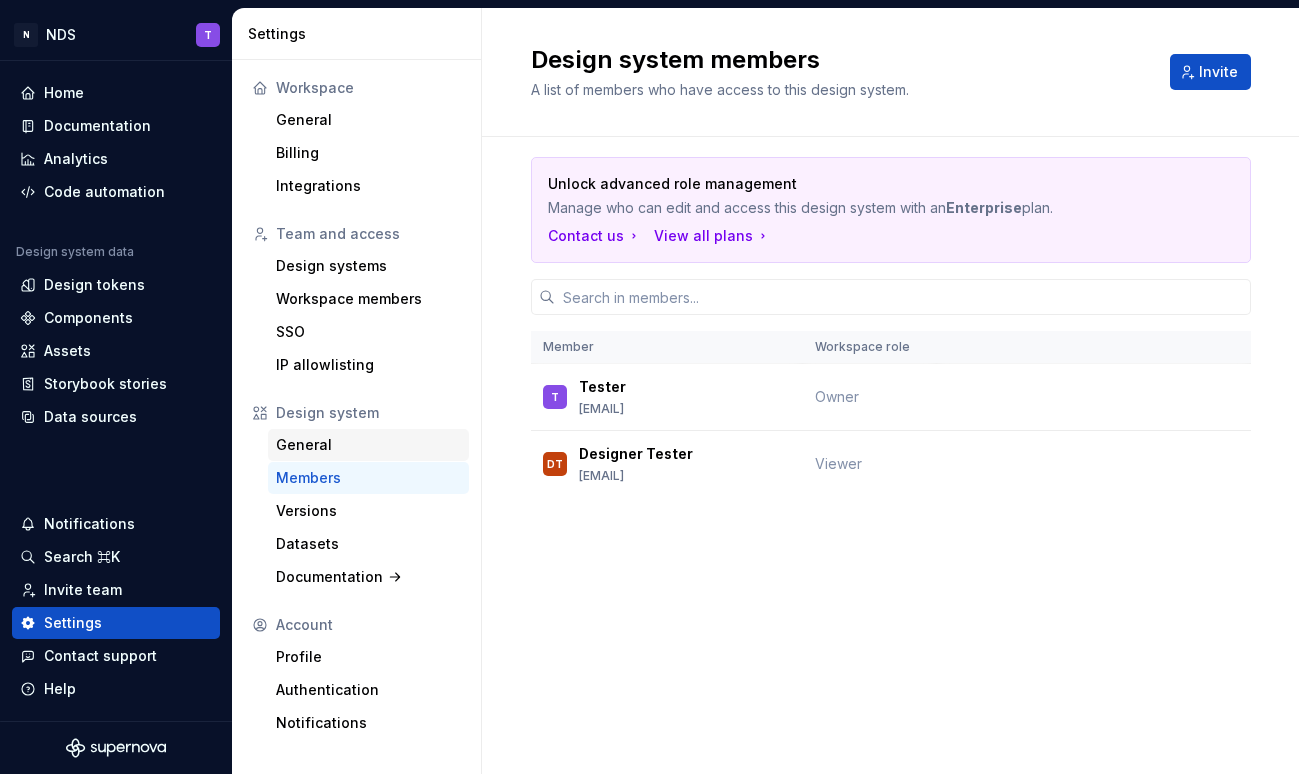 click on "General" at bounding box center (368, 445) 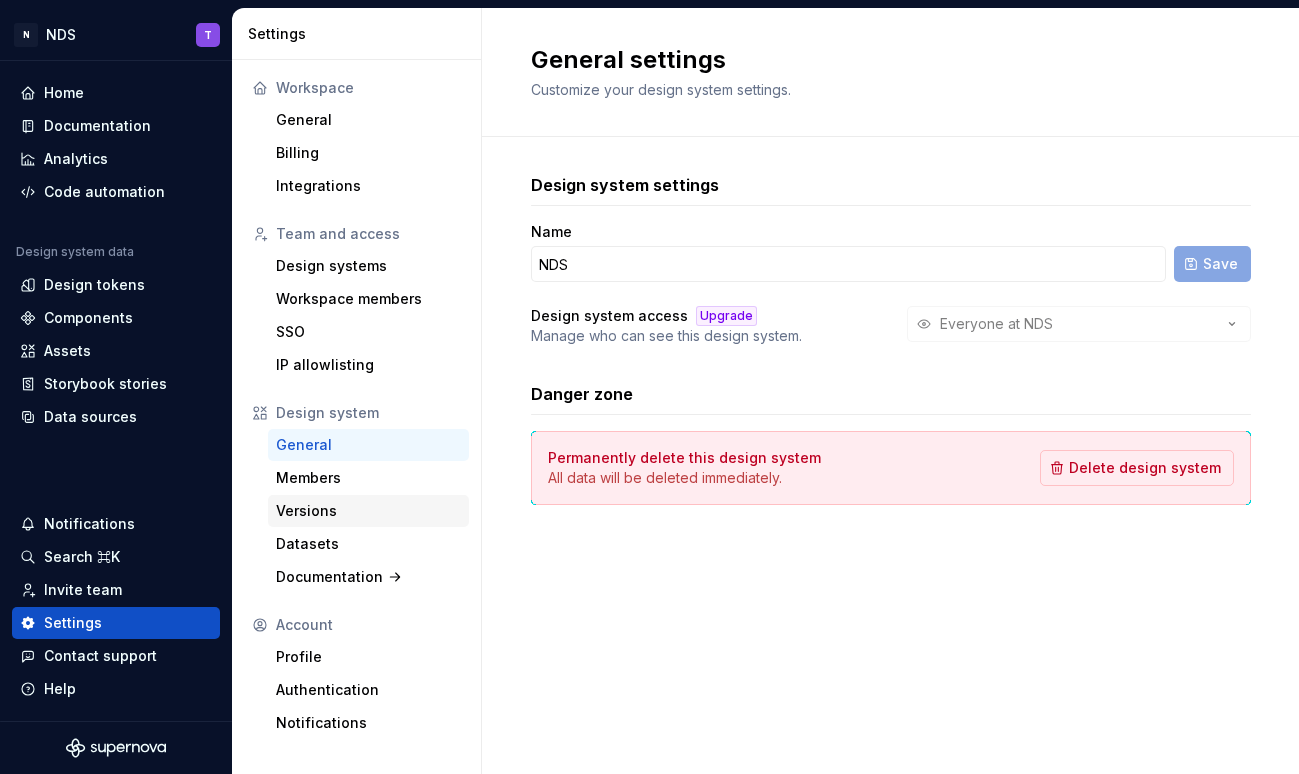 click on "Versions" at bounding box center (368, 511) 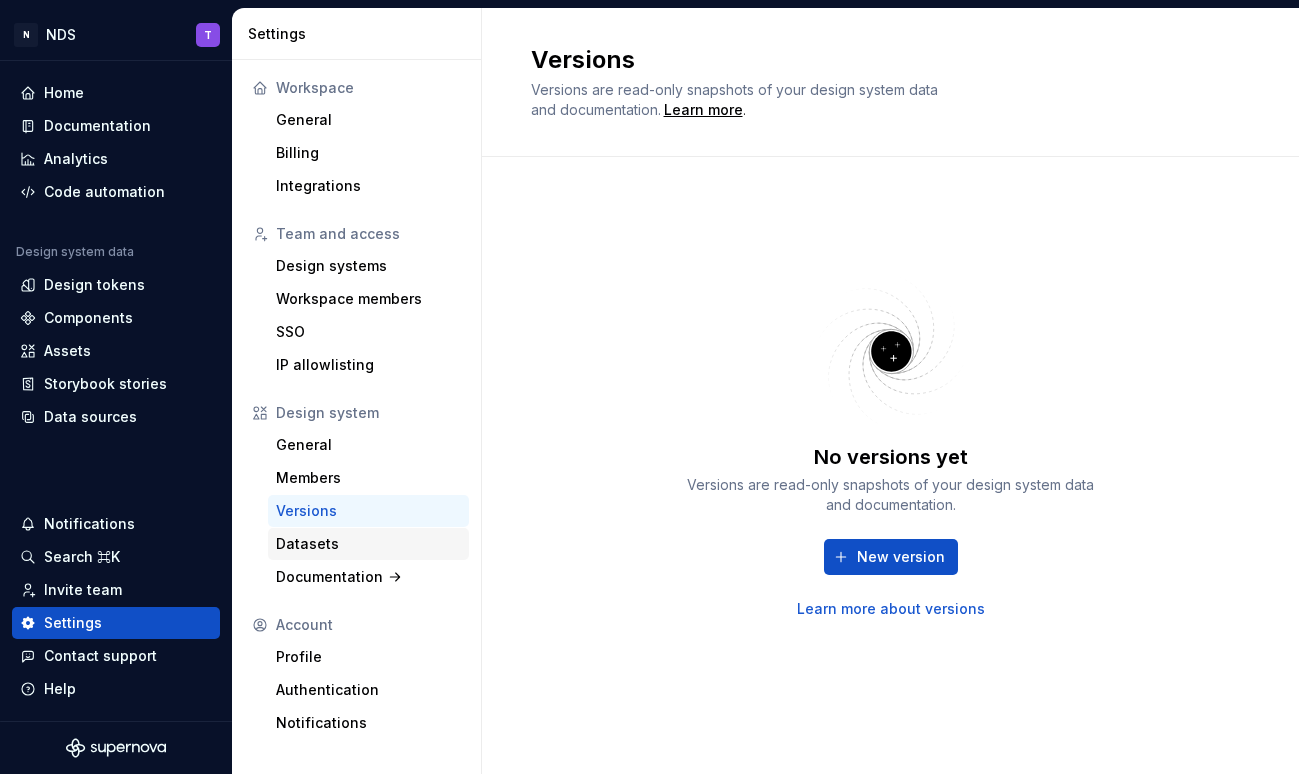 click on "Datasets" at bounding box center (368, 544) 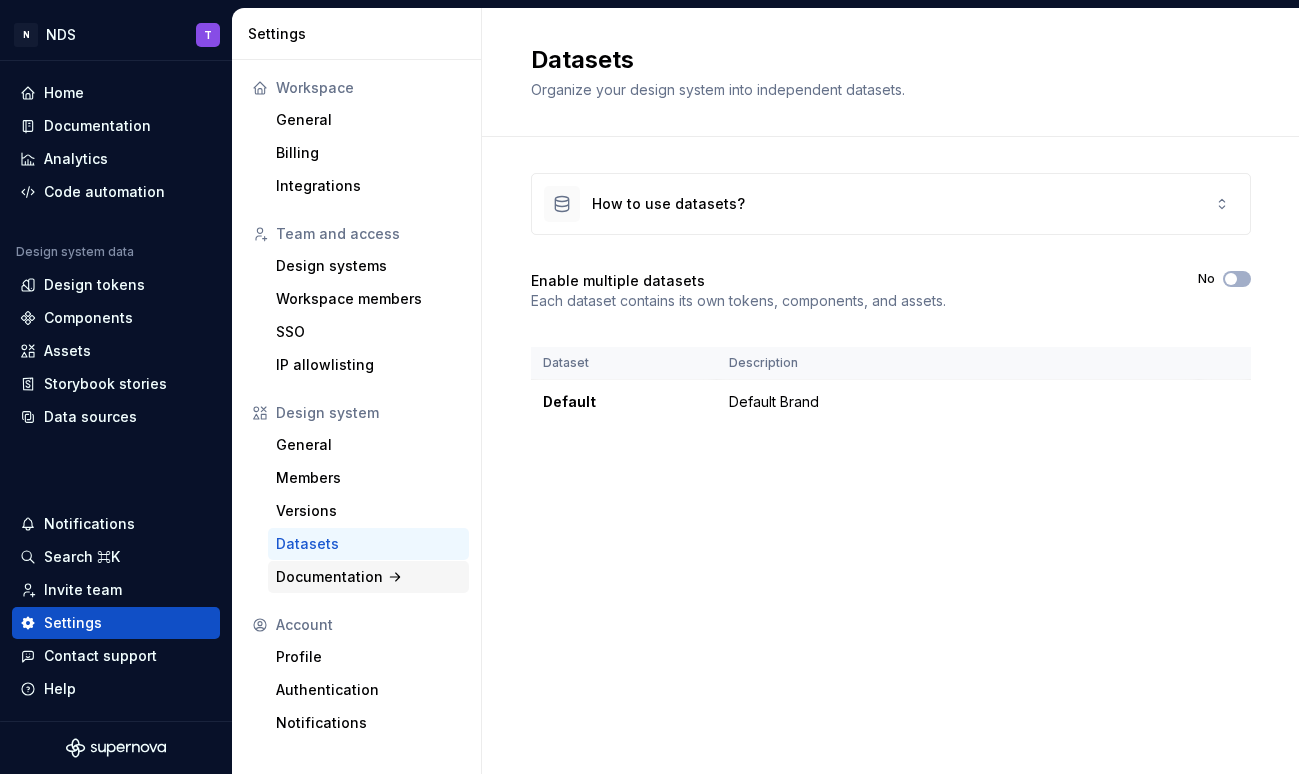 click on "Documentation" at bounding box center (368, 577) 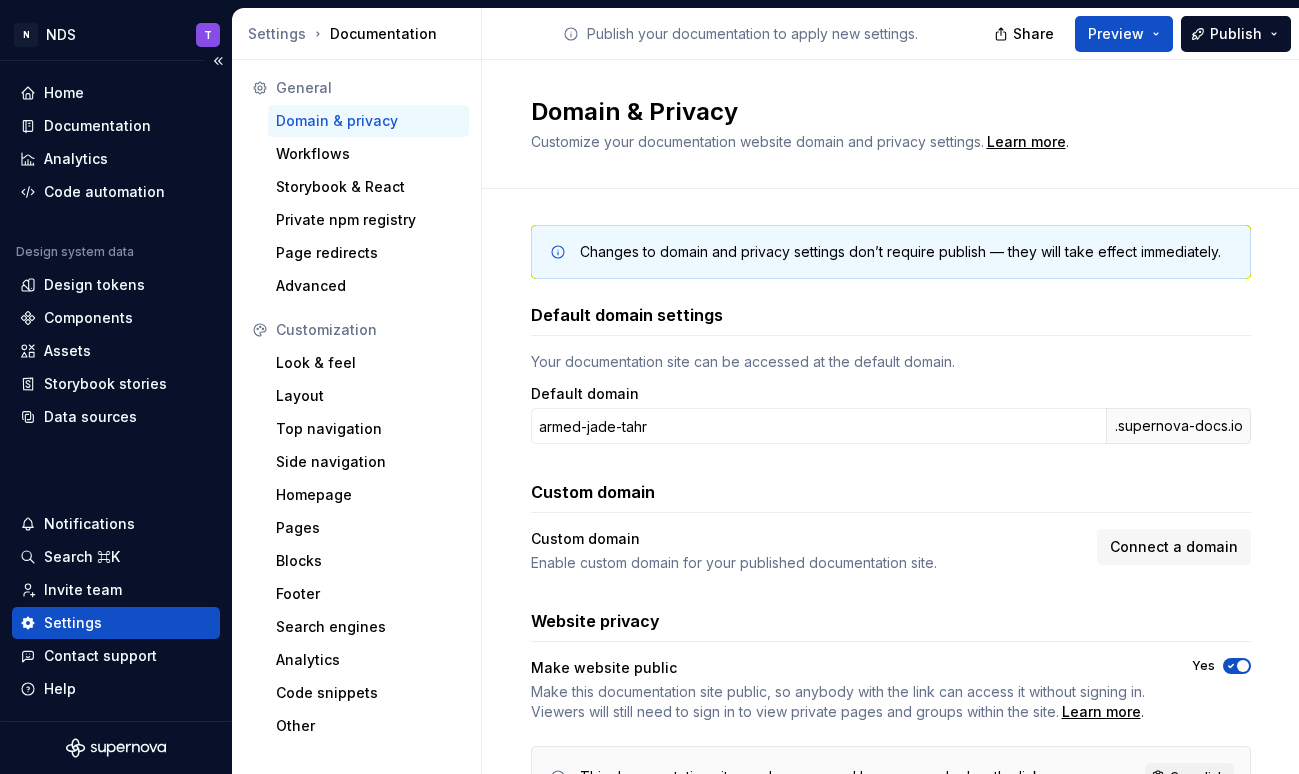 click on "Settings" at bounding box center [73, 623] 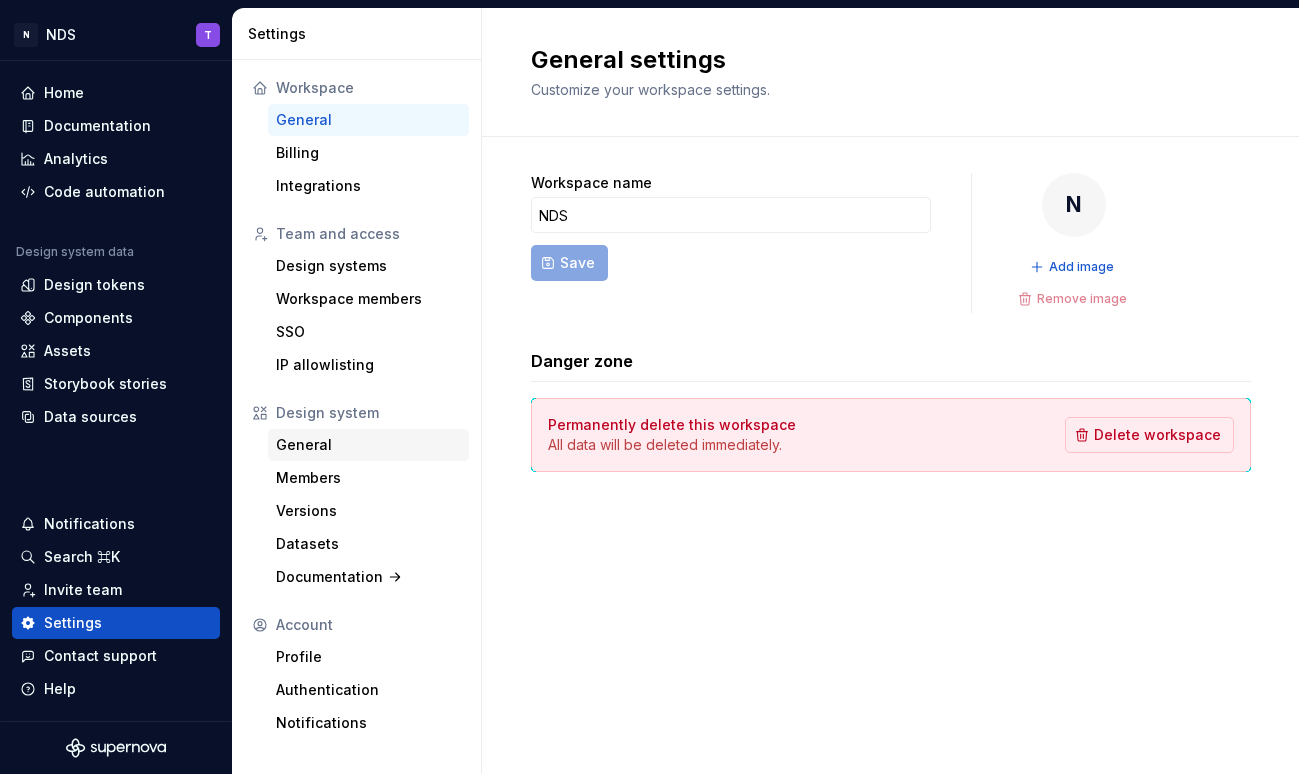 click on "General" at bounding box center (368, 445) 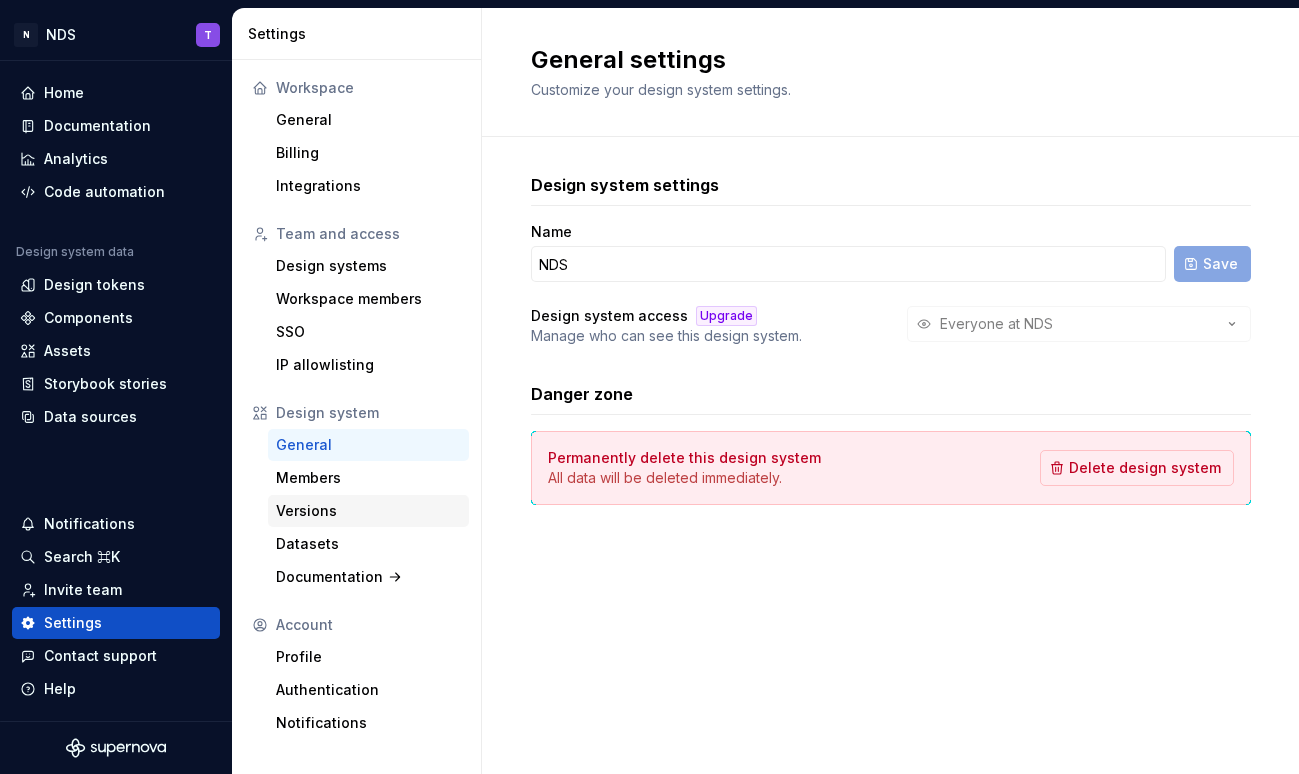 click on "Versions" at bounding box center [368, 511] 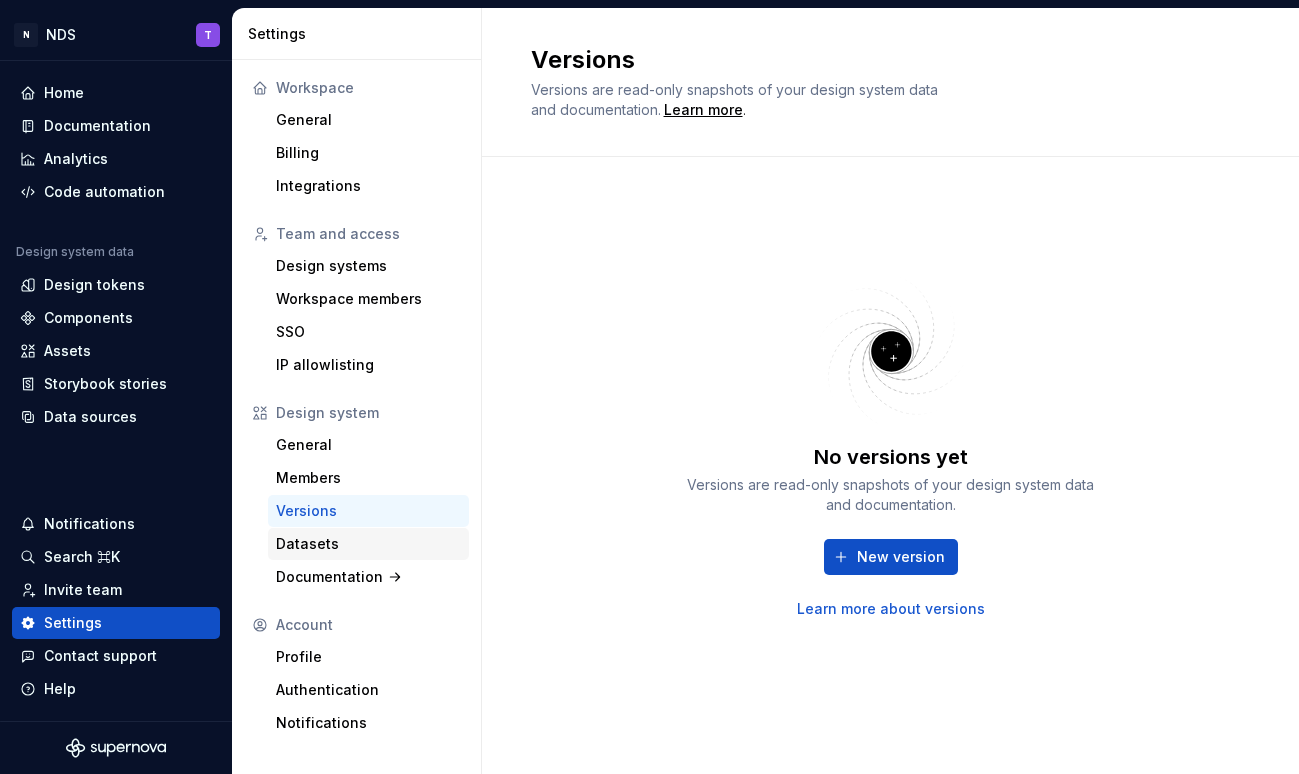 click on "Datasets" at bounding box center [368, 544] 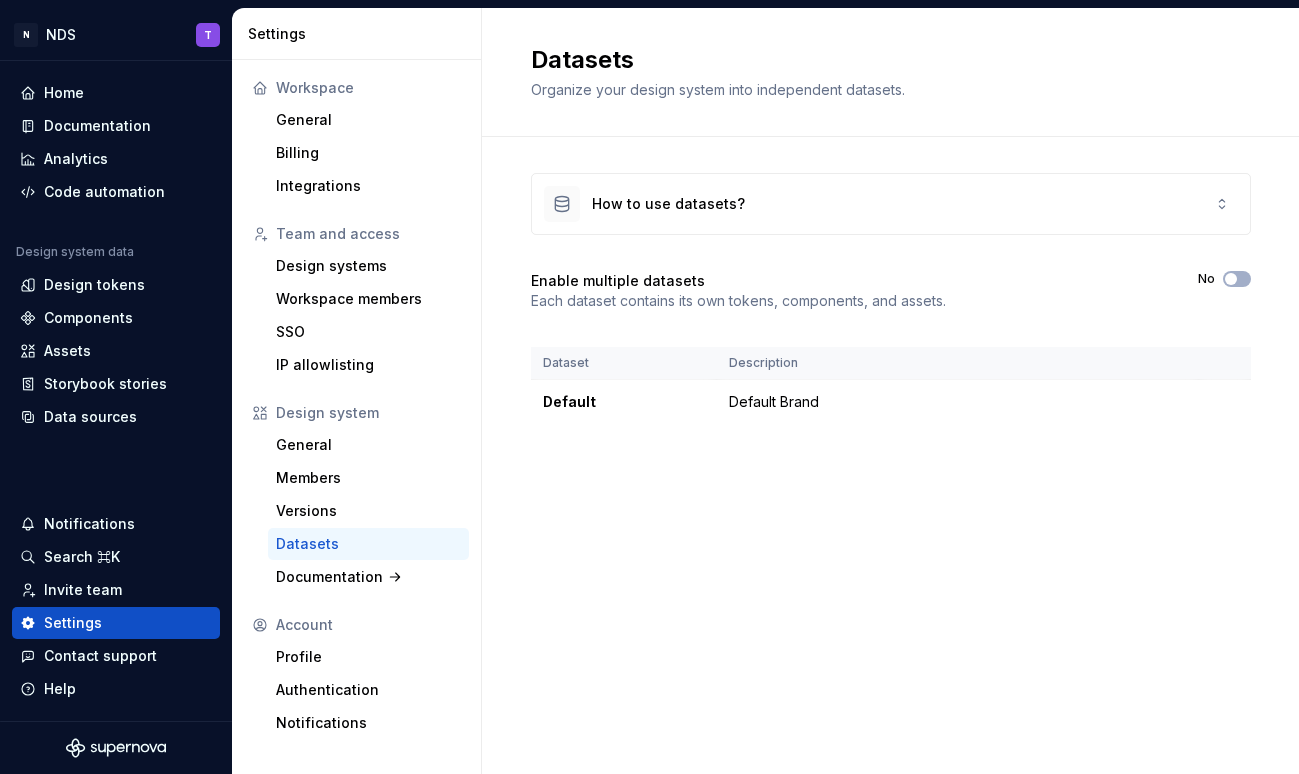 click on "Workspace General Billing Integrations Team and access Design systems Workspace members SSO IP allowlisting Design system General Members Versions Datasets Documentation Account Profile Authentication Notifications" at bounding box center (356, 405) 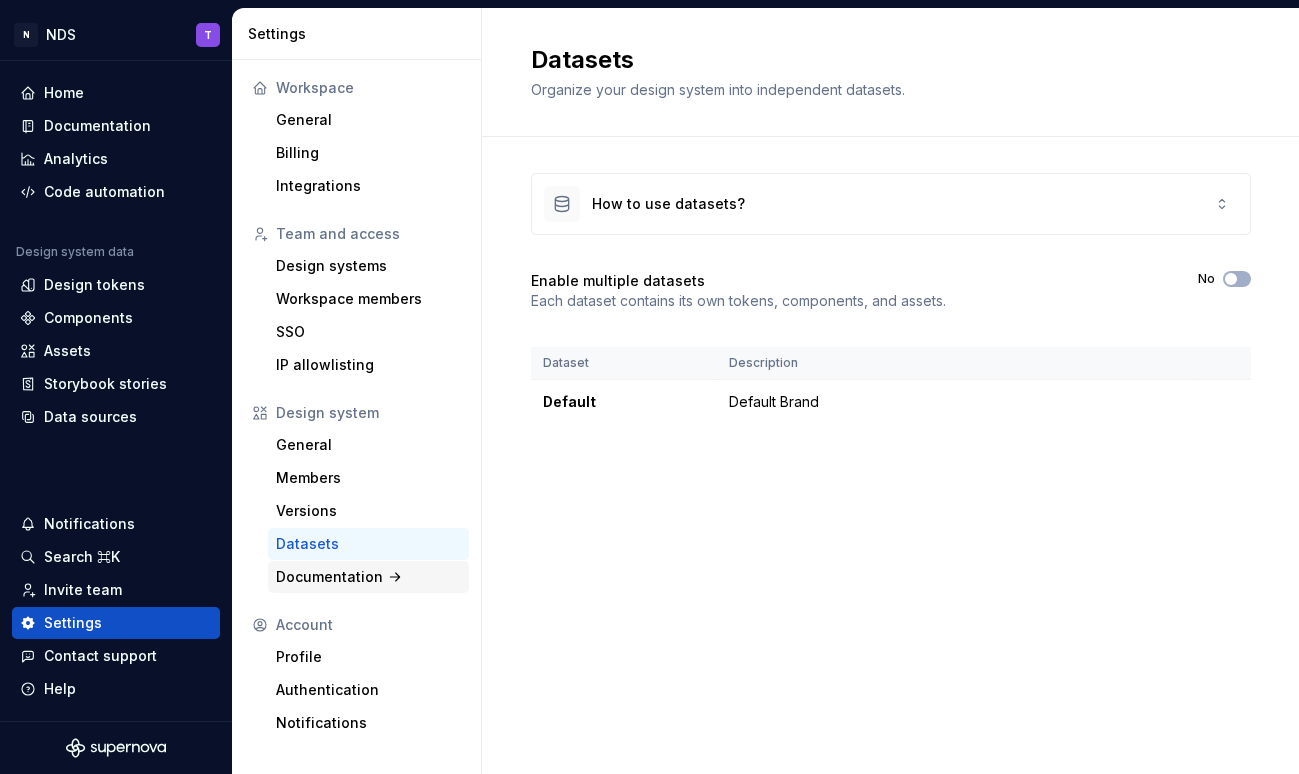 click on "Documentation" at bounding box center (368, 577) 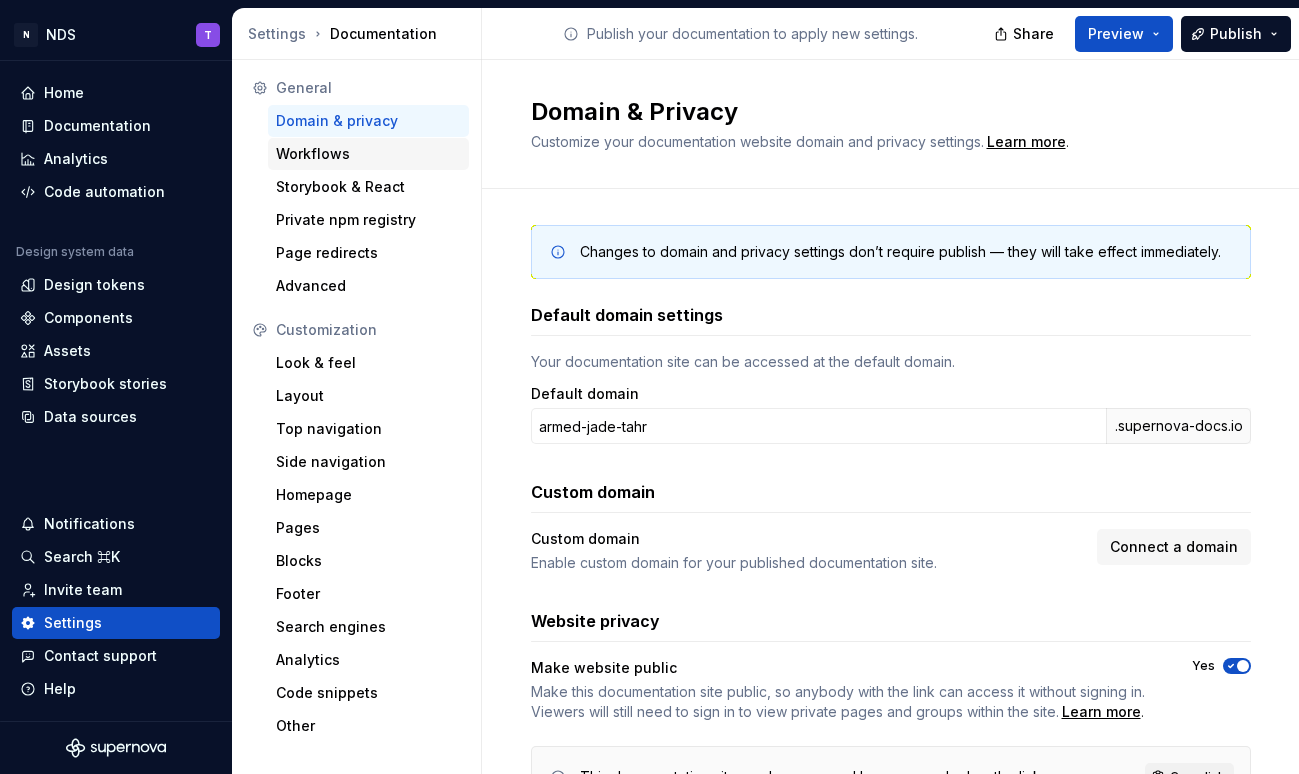 click on "Workflows" at bounding box center [368, 154] 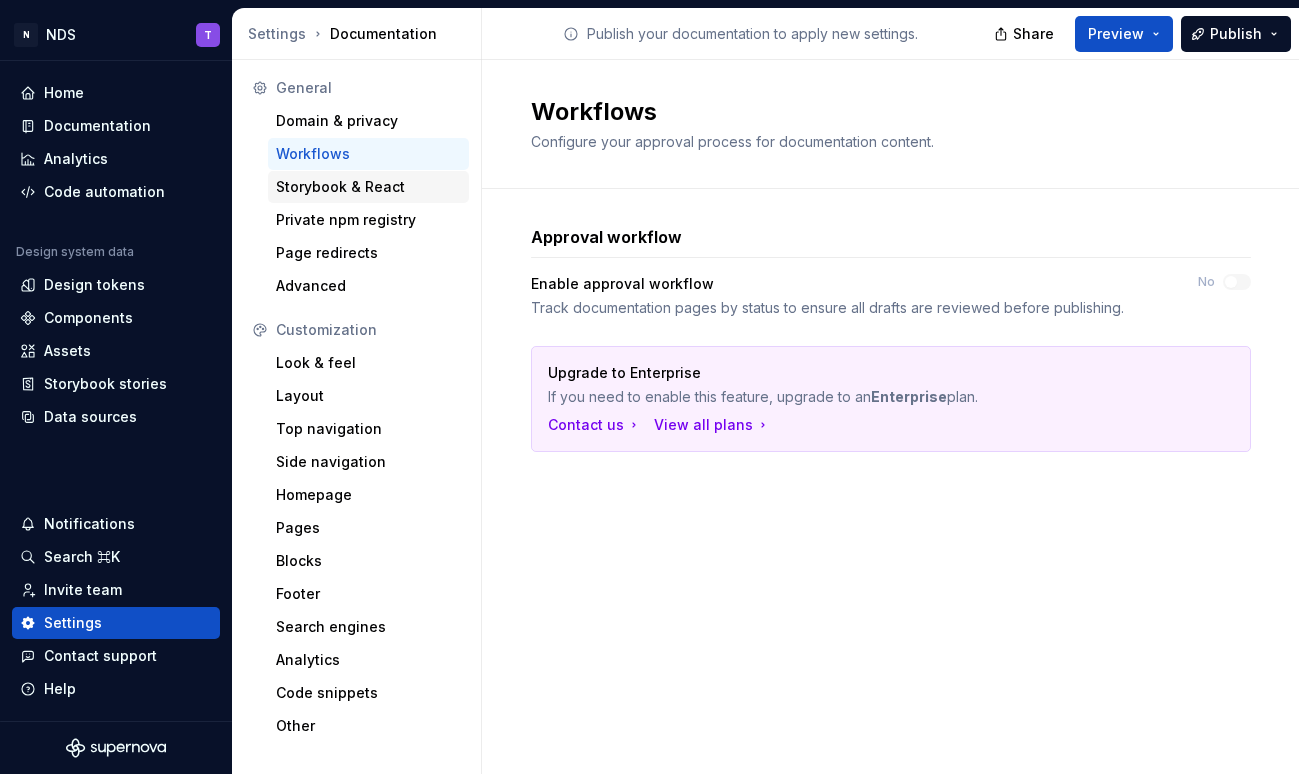 click on "Storybook & React" at bounding box center [368, 187] 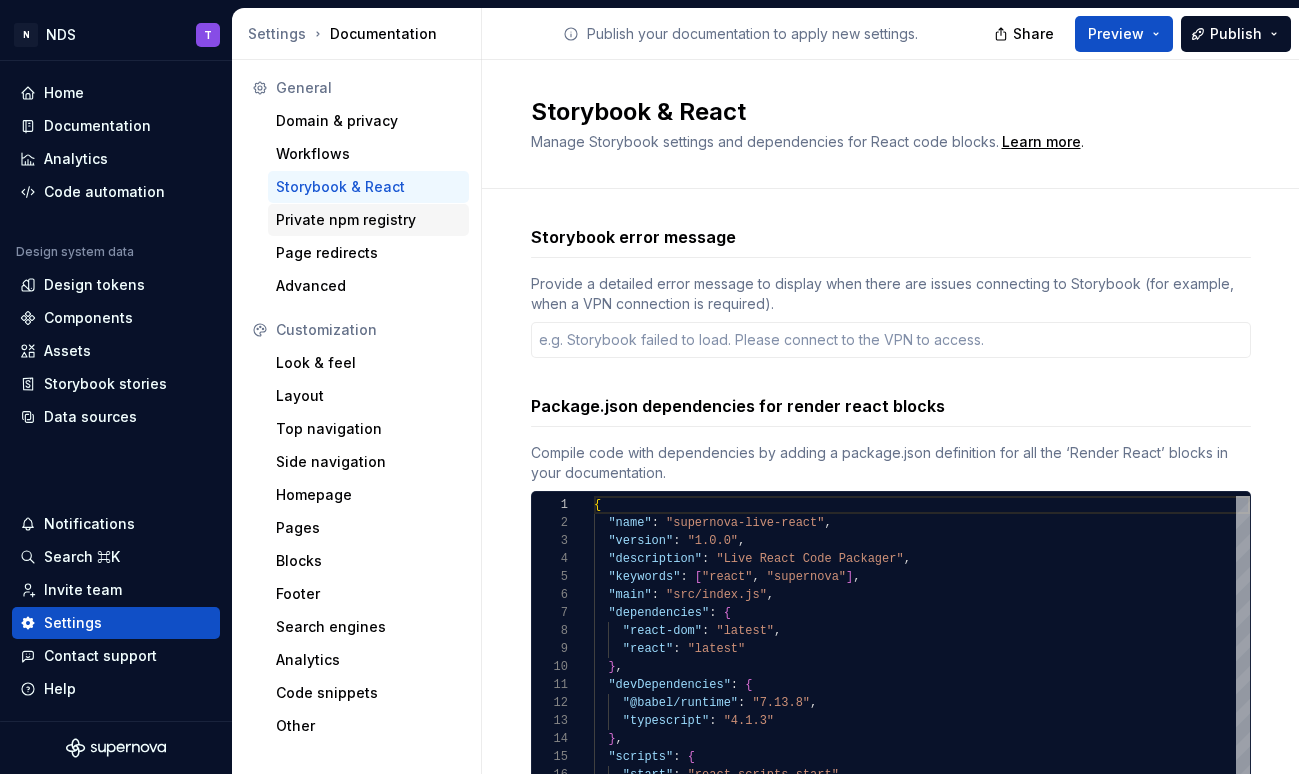 click on "Private npm registry" at bounding box center (368, 220) 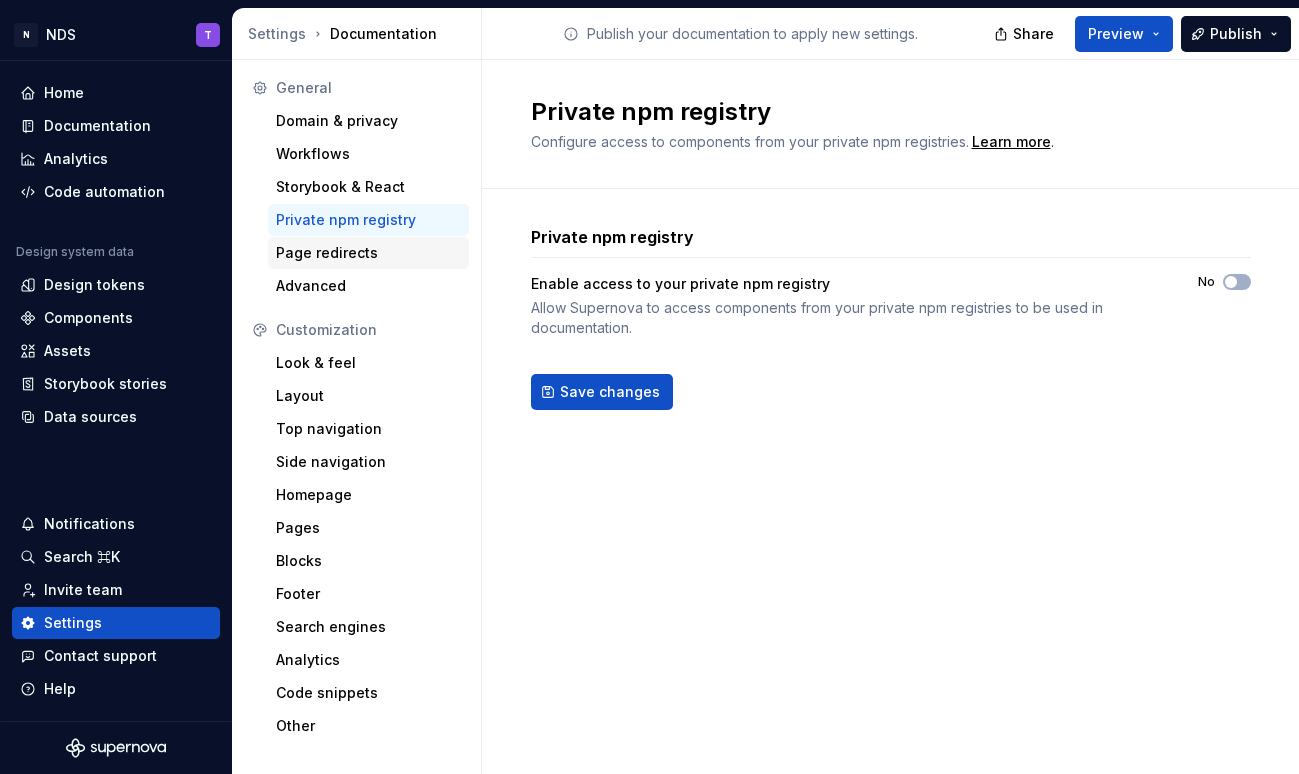 click on "Page redirects" at bounding box center (368, 253) 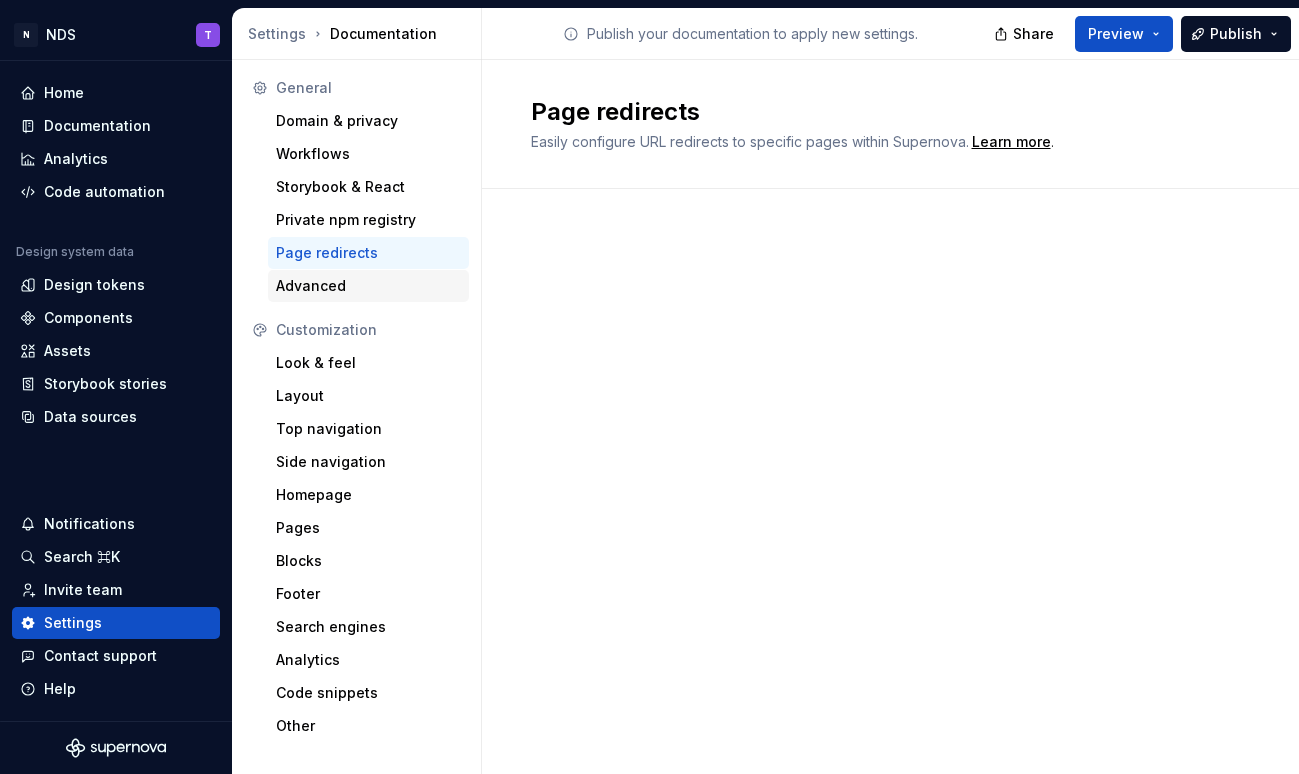 click on "Advanced" at bounding box center [368, 286] 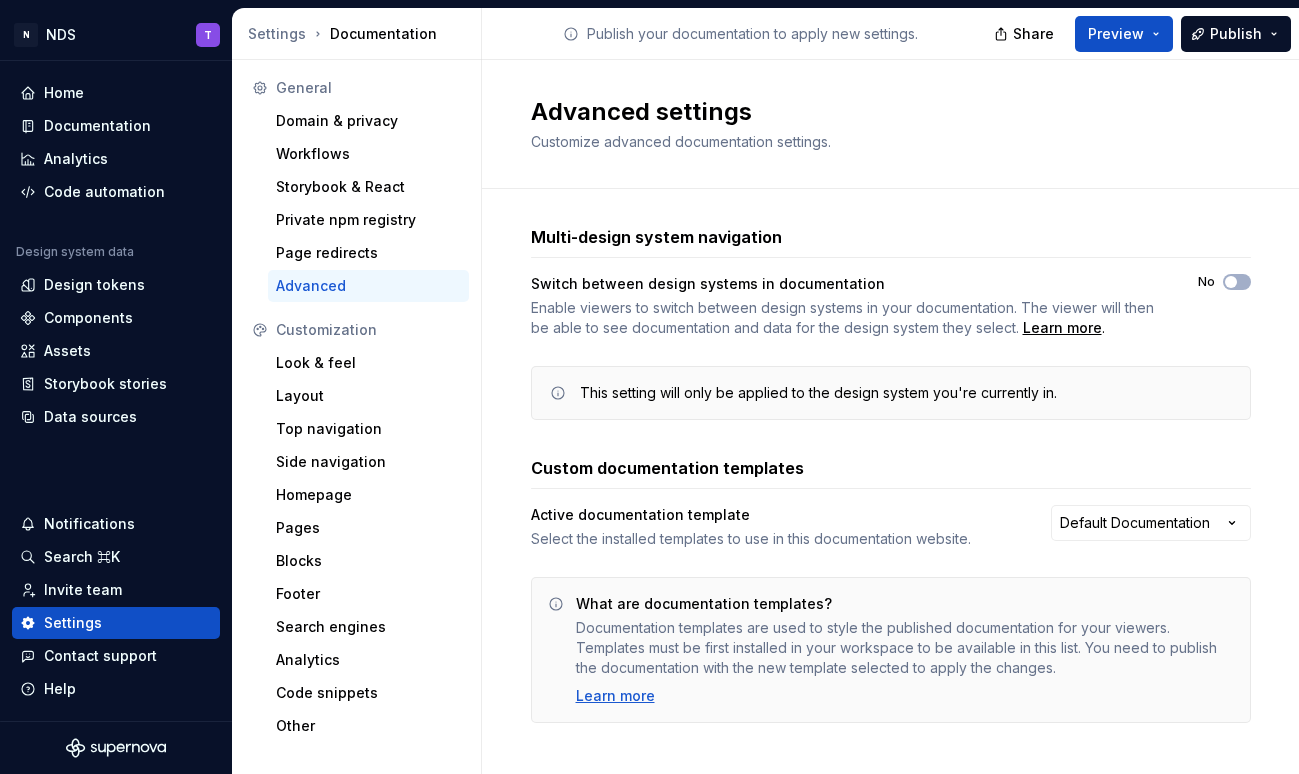 scroll, scrollTop: 17, scrollLeft: 0, axis: vertical 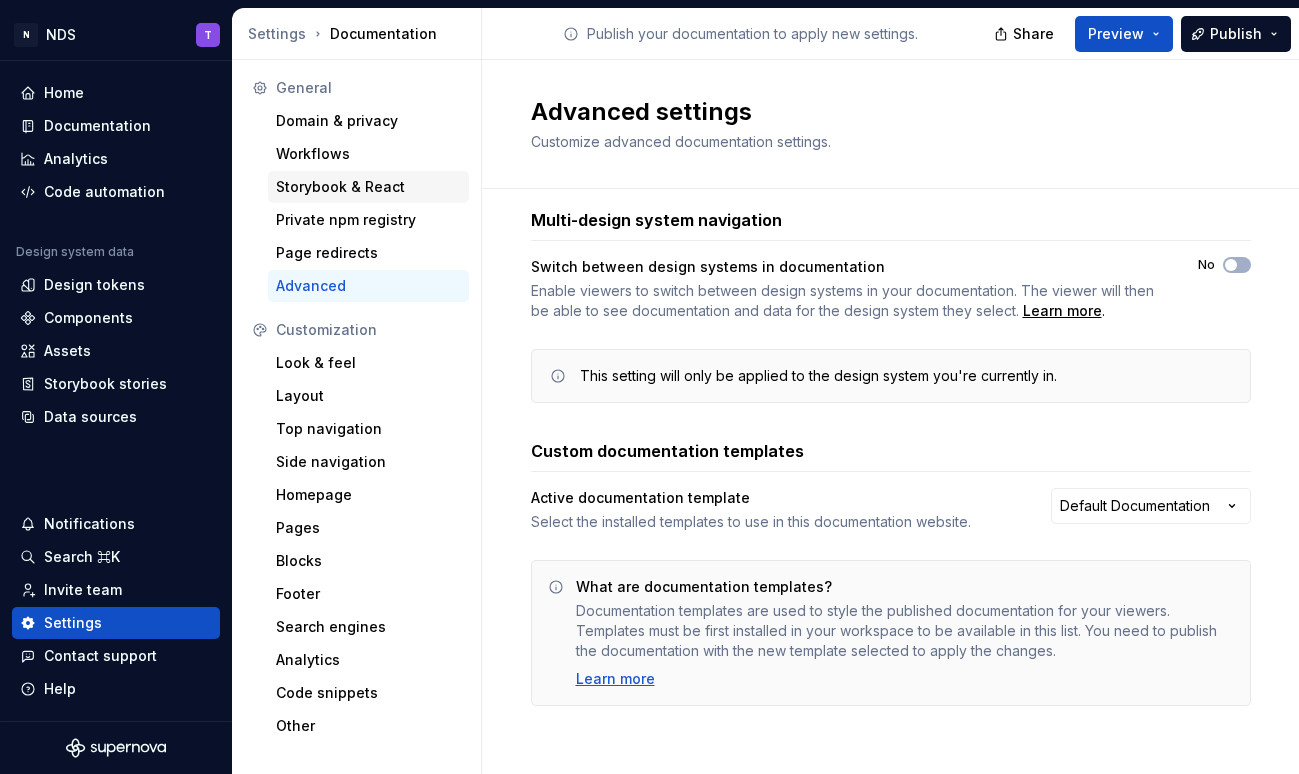 click on "Storybook & React" at bounding box center [368, 187] 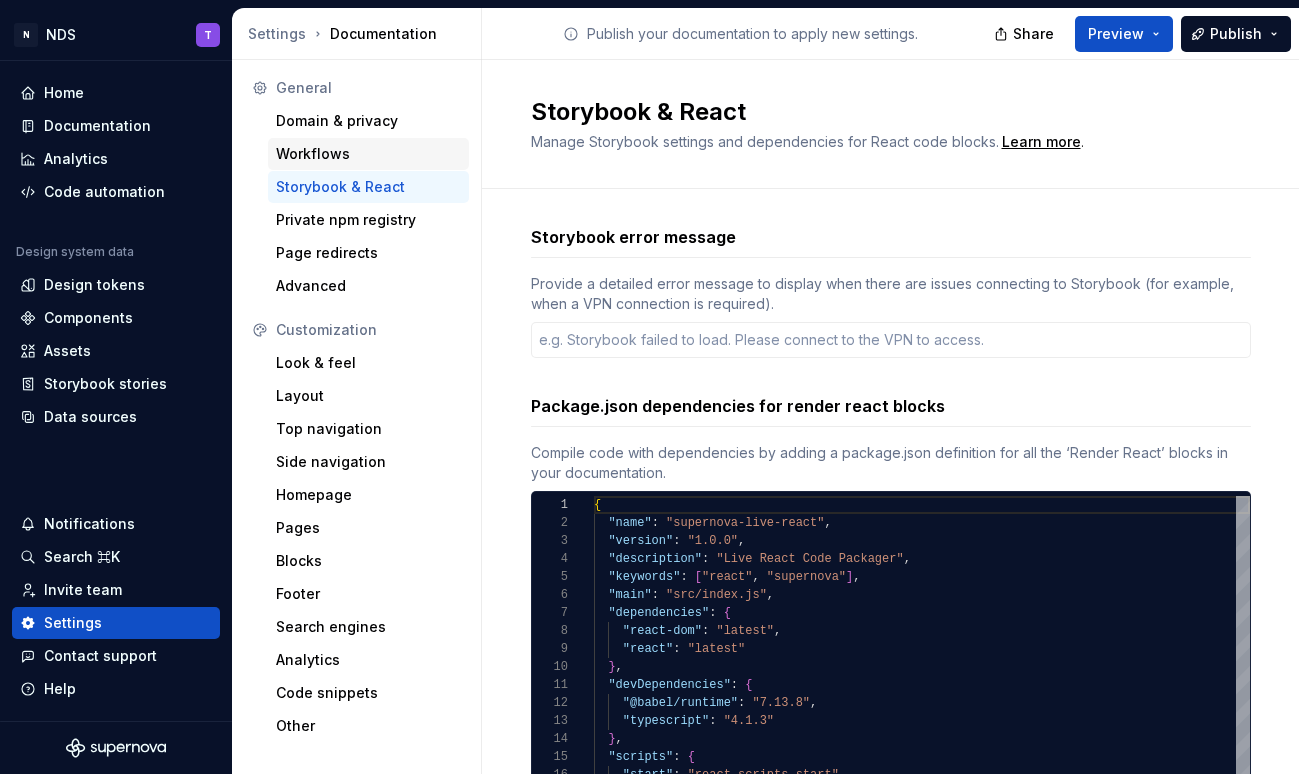 click on "Workflows" at bounding box center (368, 154) 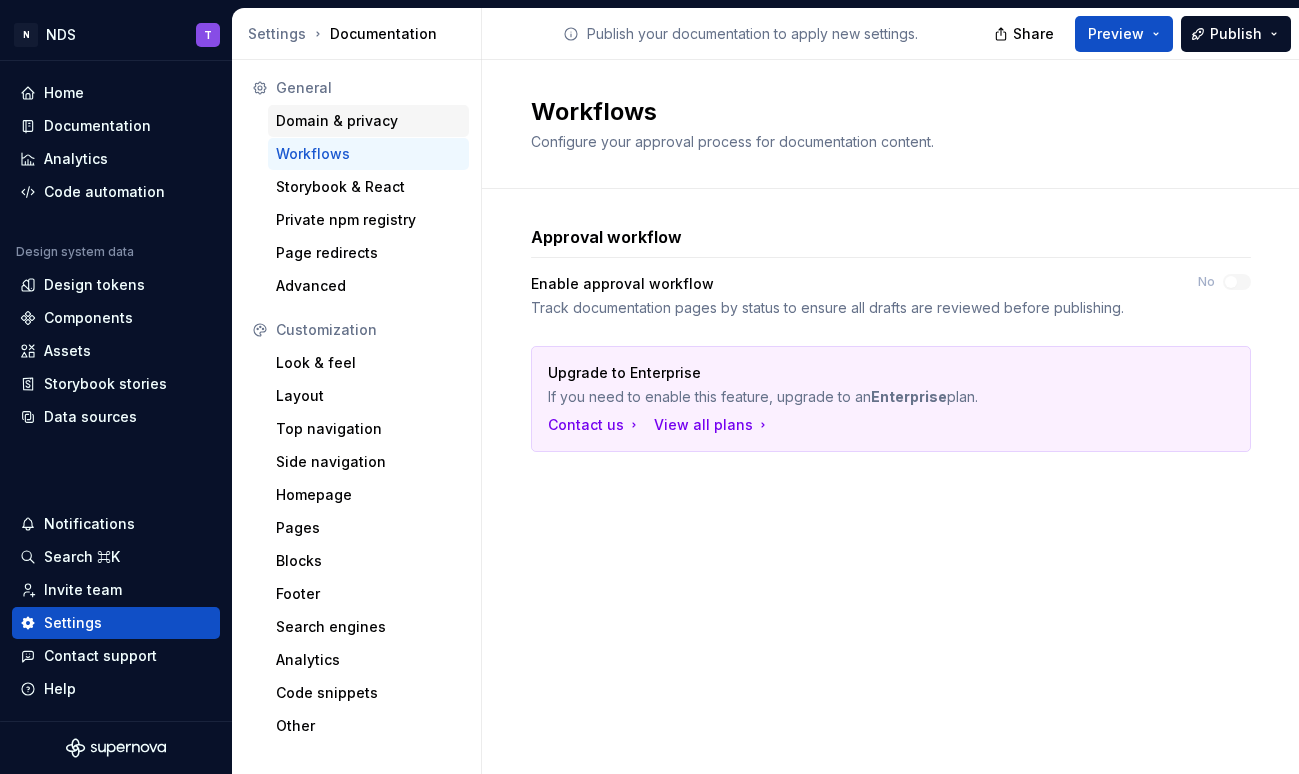 click on "Domain & privacy" at bounding box center (368, 121) 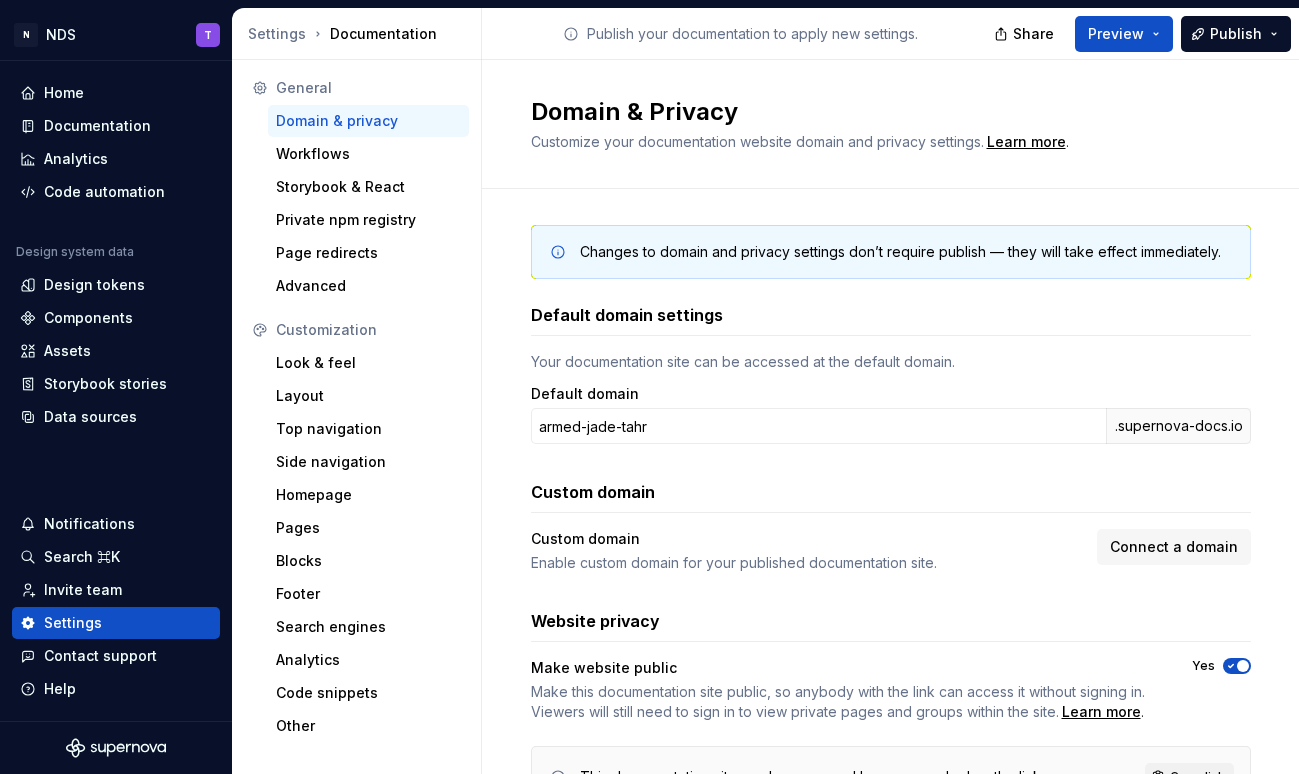 click on "General" at bounding box center (368, 88) 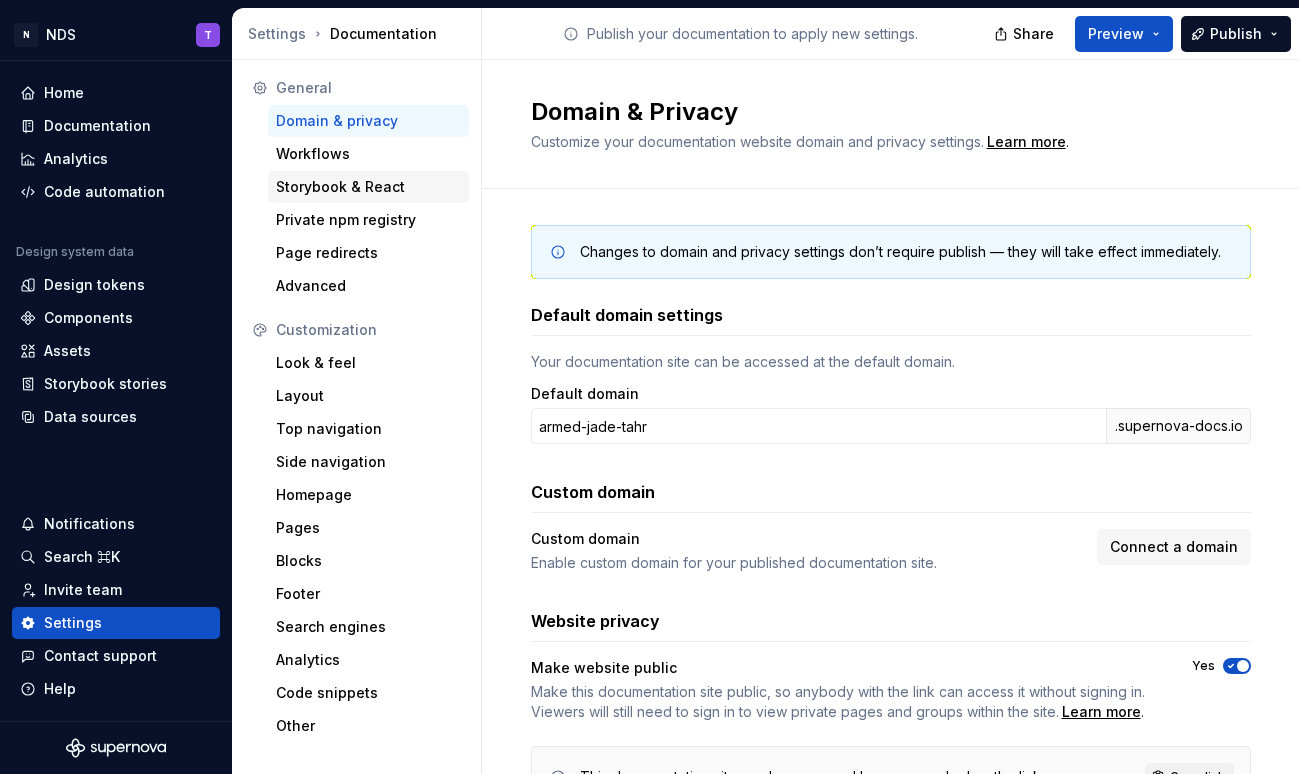 click on "Storybook & React" at bounding box center (368, 187) 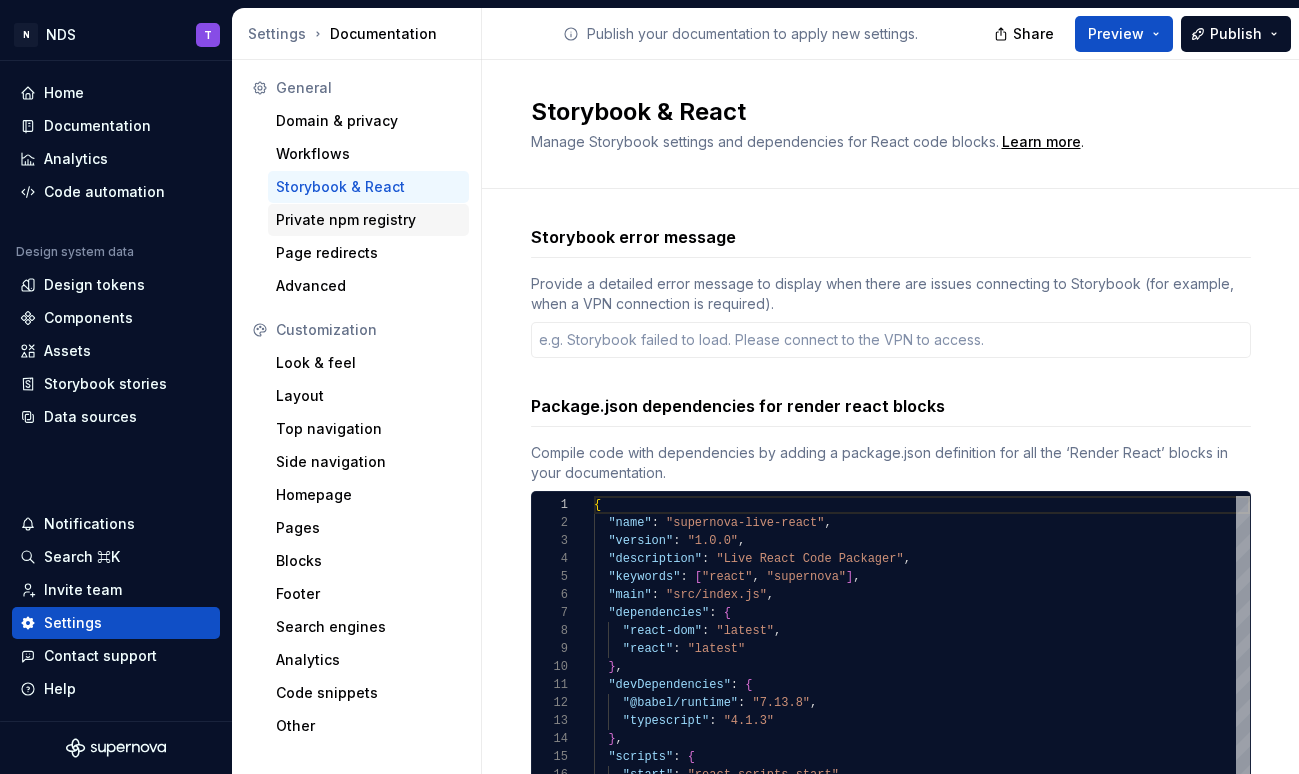 click on "Private npm registry" at bounding box center [368, 220] 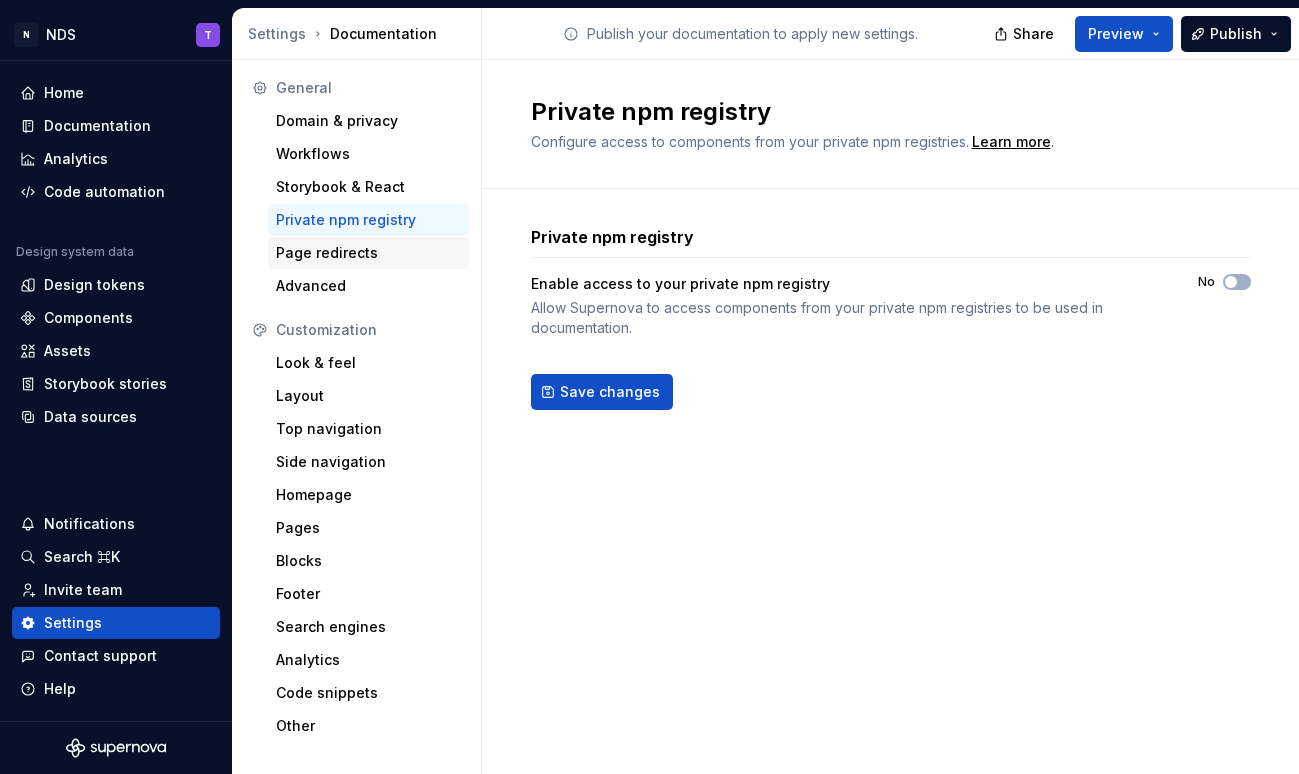 click on "Page redirects" at bounding box center [368, 253] 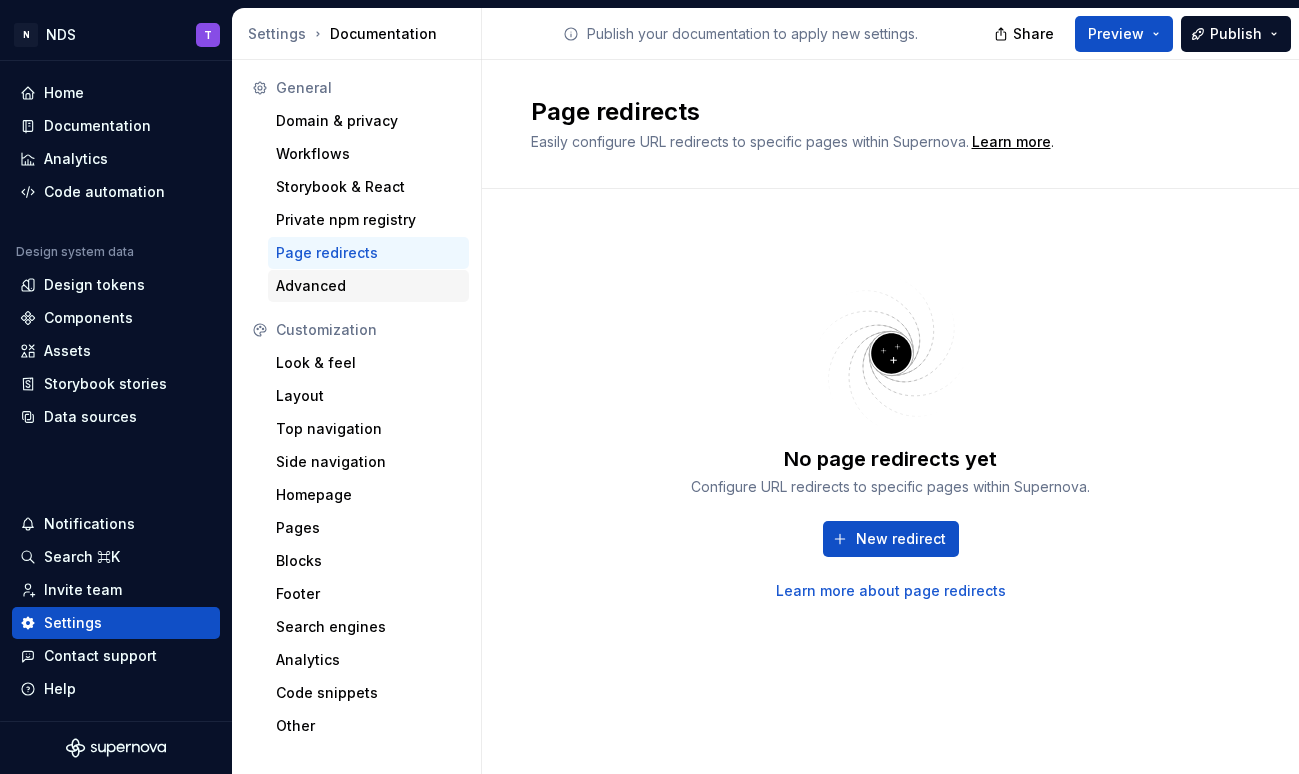 click on "Advanced" at bounding box center (368, 286) 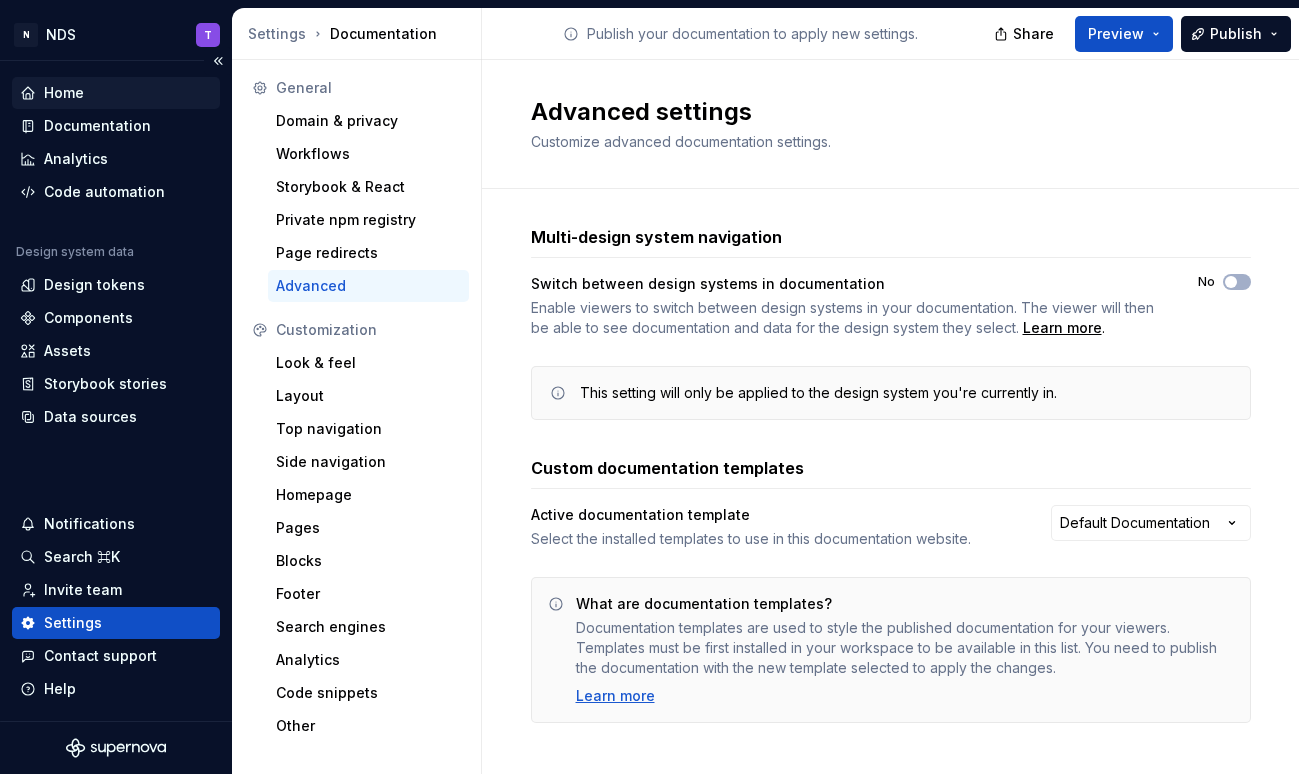 click on "Home" at bounding box center [64, 93] 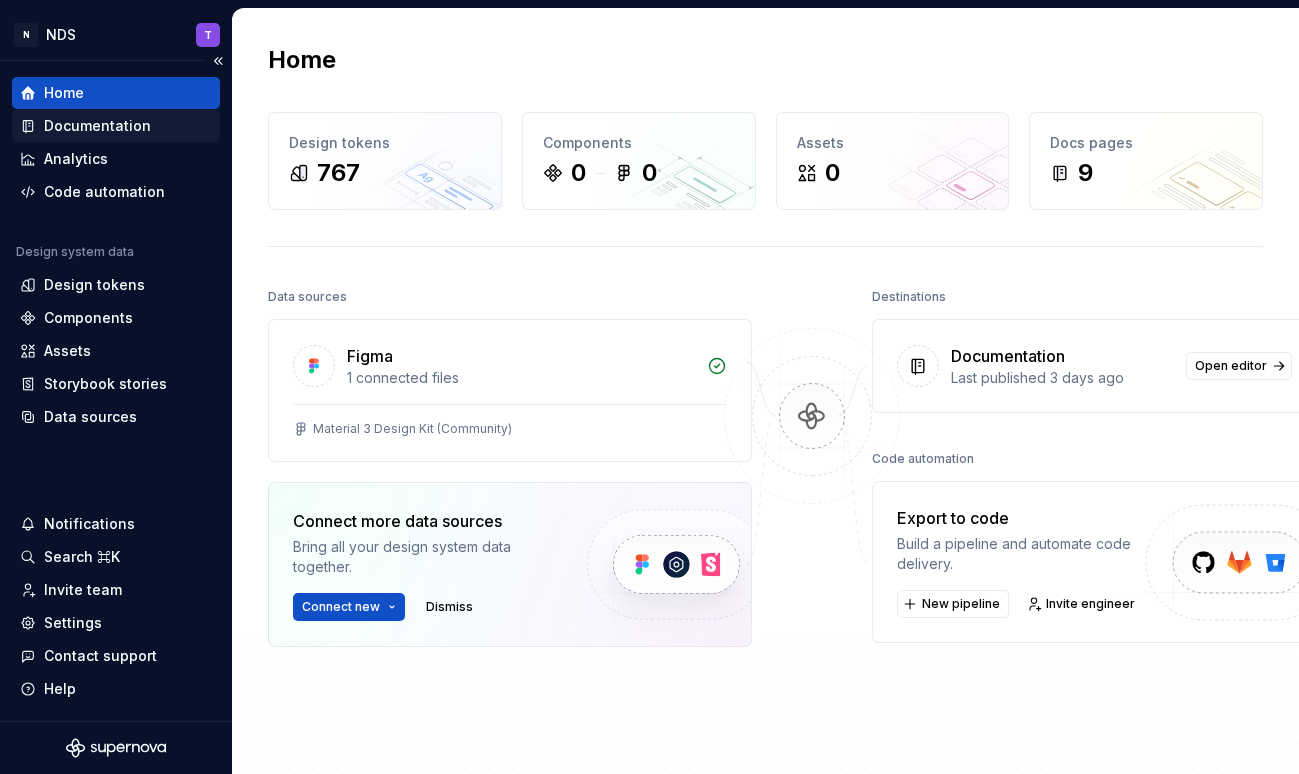 click on "Documentation" at bounding box center [97, 126] 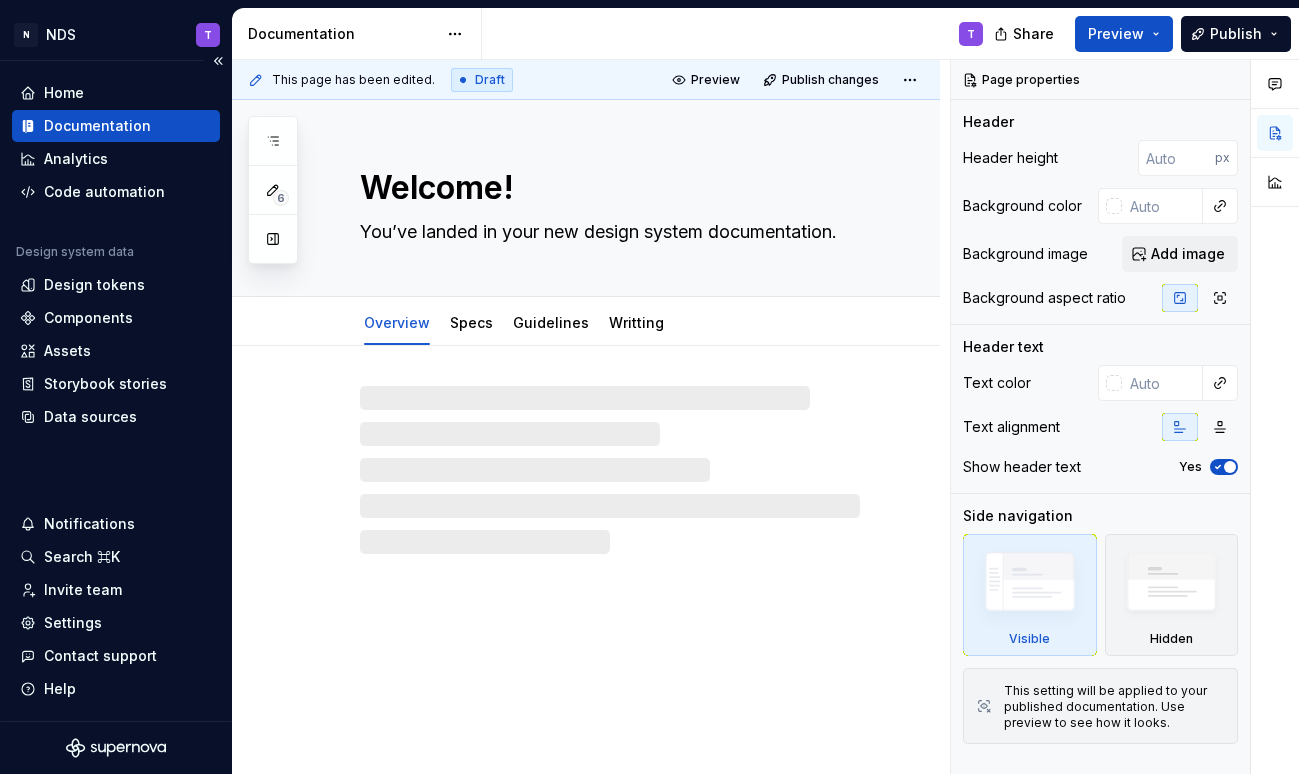 type on "*" 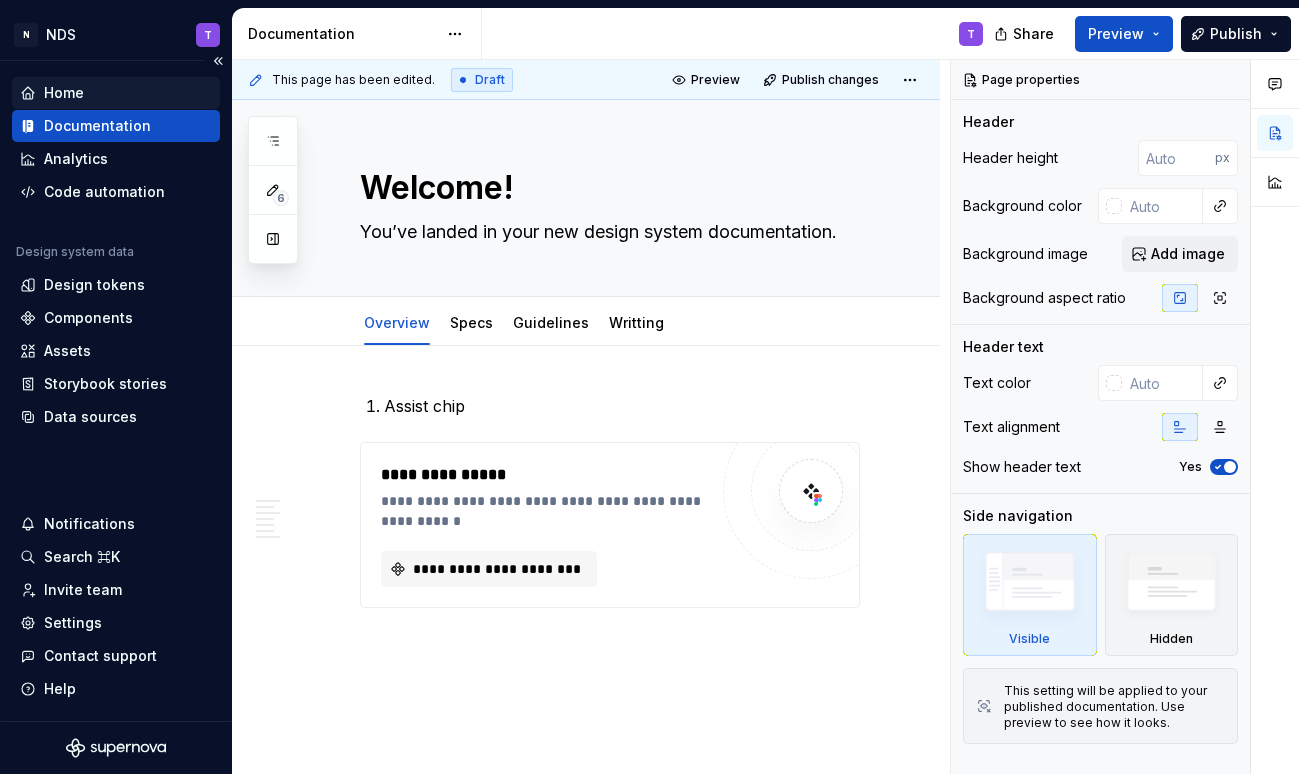 click on "Home" at bounding box center (64, 93) 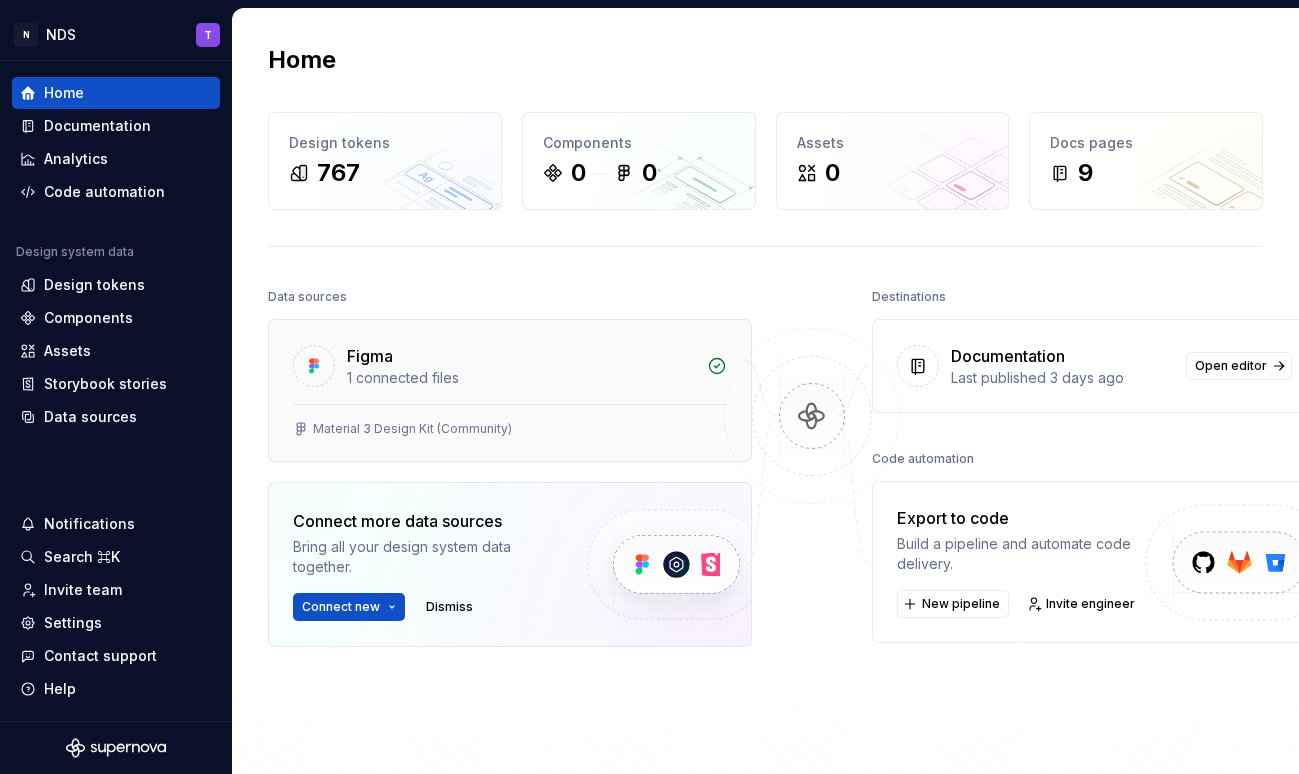 click on "Material 3 Design Kit (Community)" at bounding box center [412, 429] 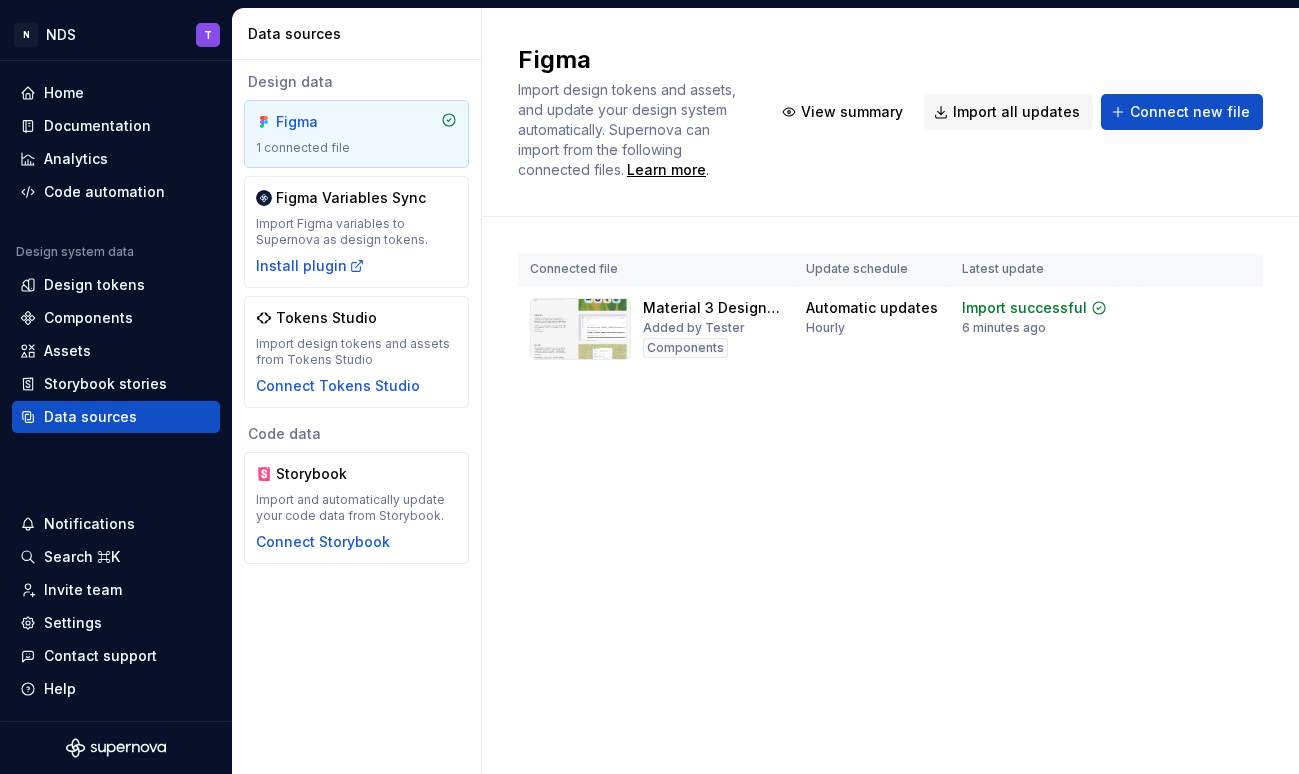 click on "Figma" at bounding box center (356, 122) 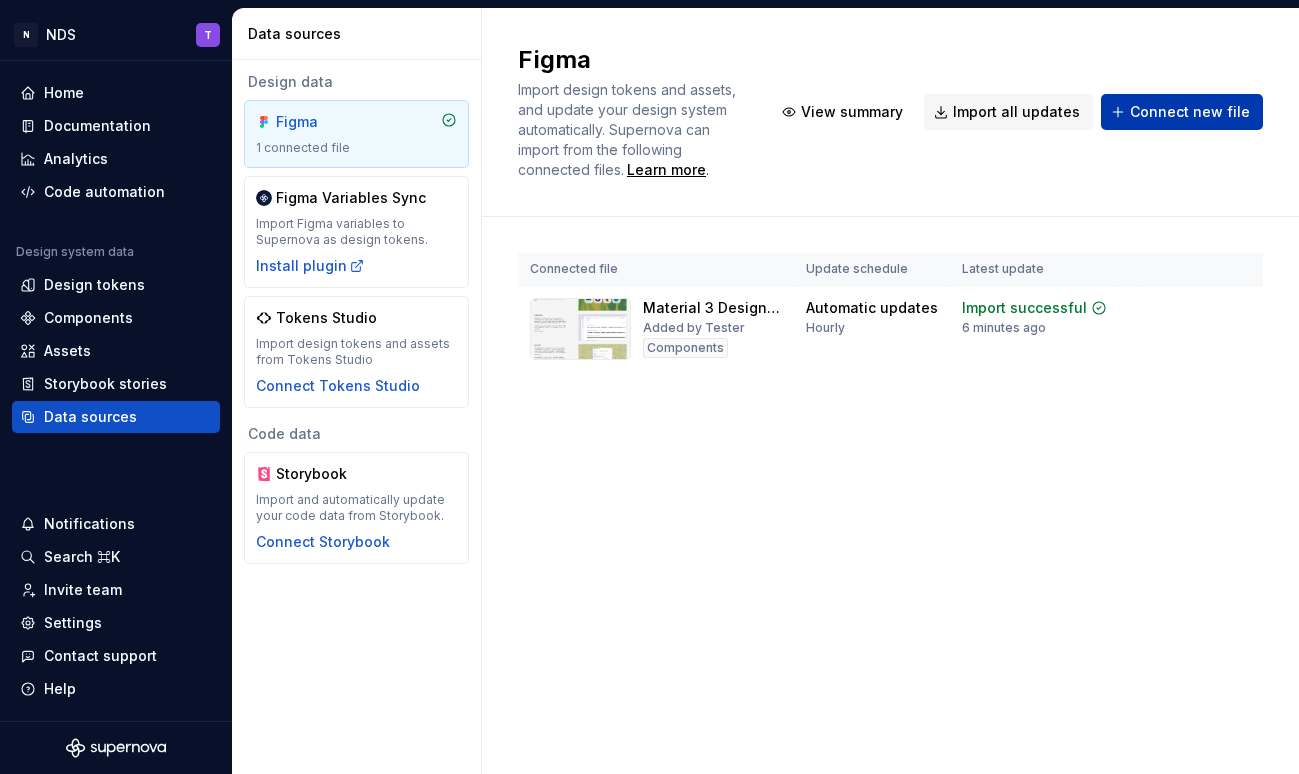 click on "Connect new file" at bounding box center (1190, 112) 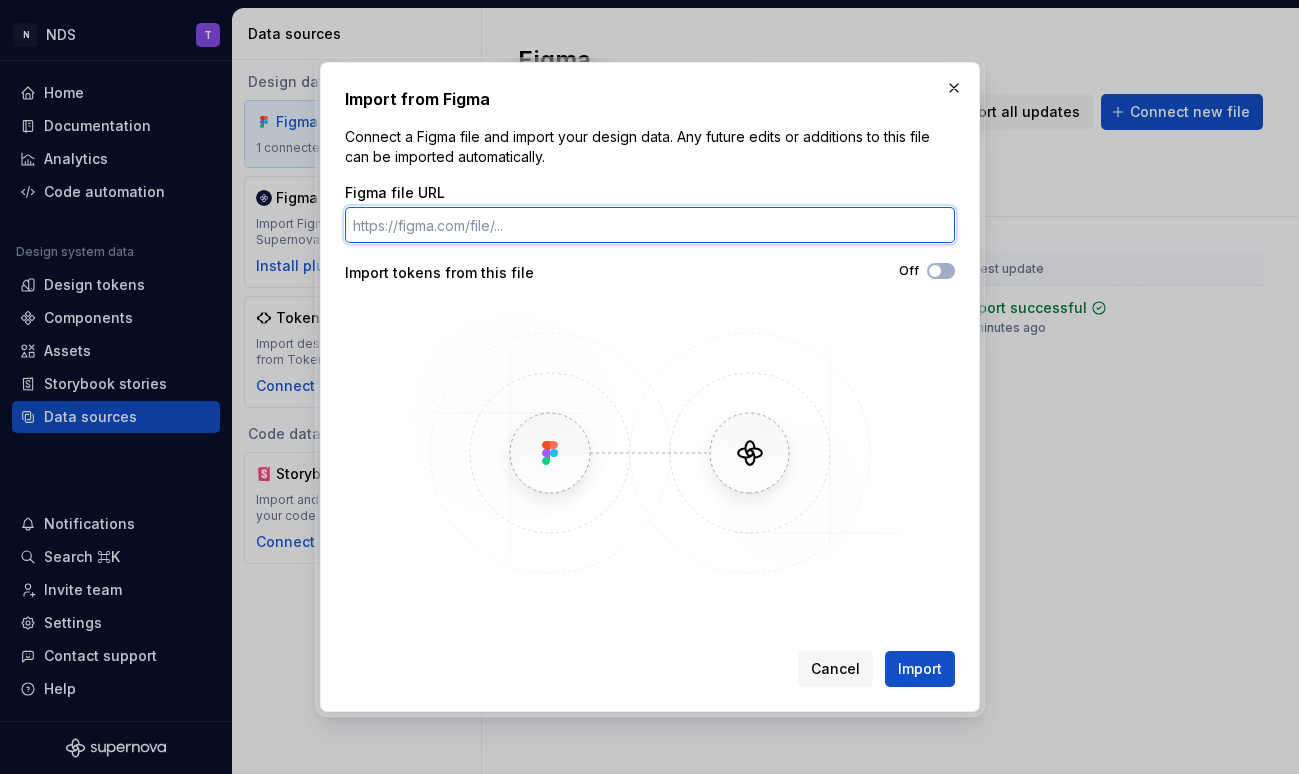 paste on "https://www.figma.com/design/yyZ5AjkV2KoEUMh3wLql8C/test-lib?node-id=0-1&t=q4p56OoNnh3YTDYt-1" 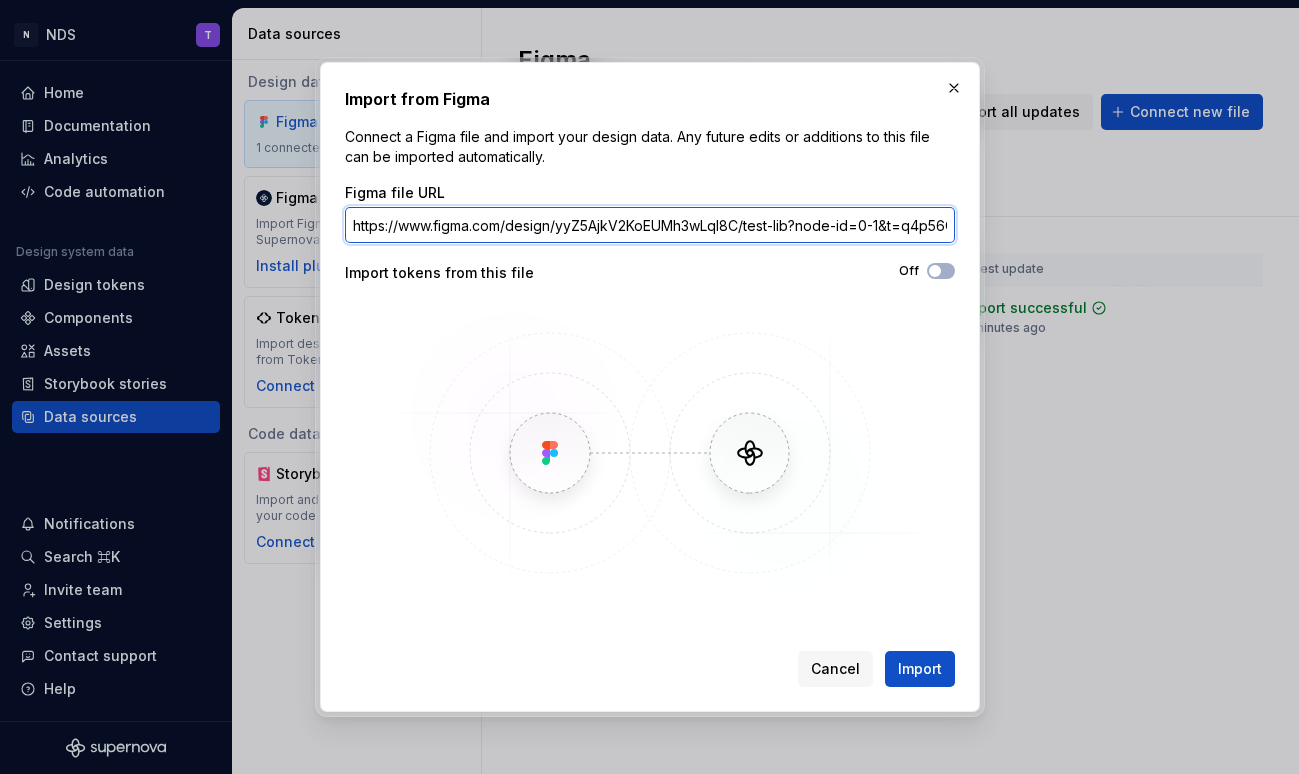scroll, scrollTop: 0, scrollLeft: 118, axis: horizontal 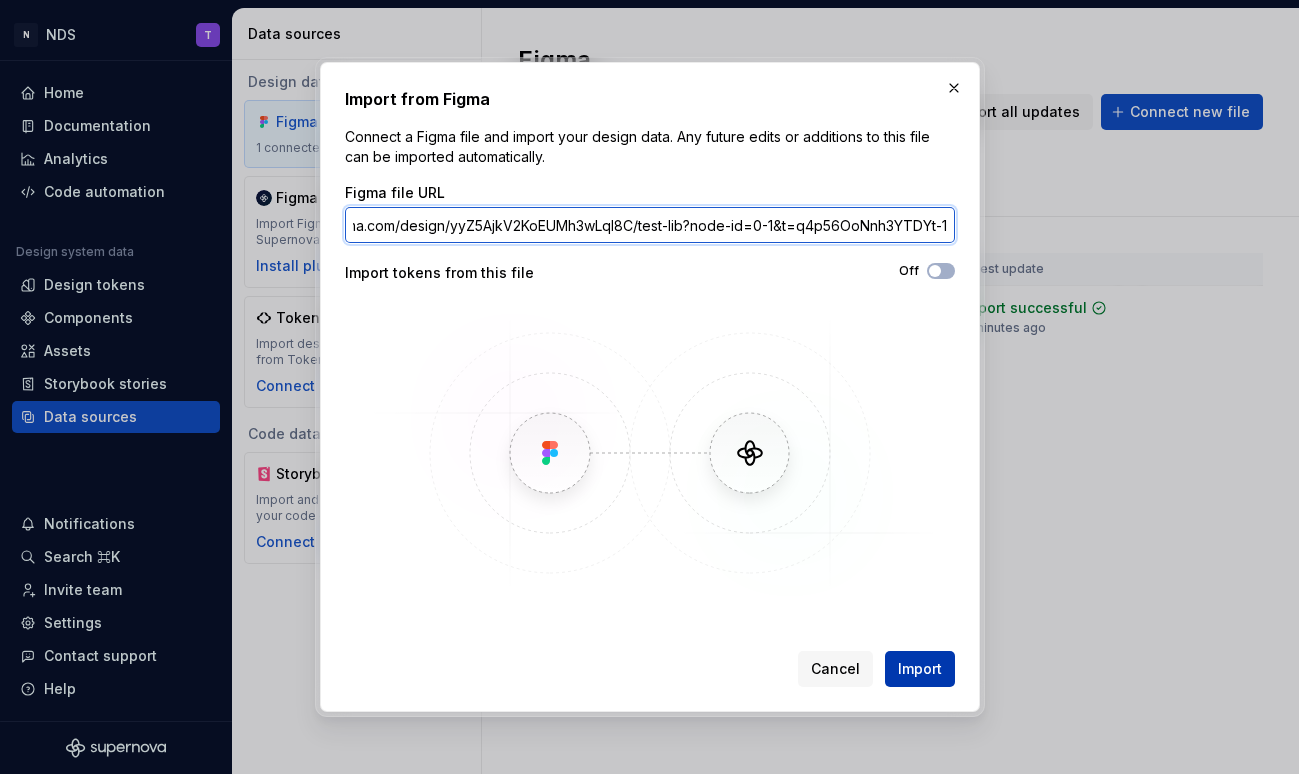type on "https://www.figma.com/design/yyZ5AjkV2KoEUMh3wLql8C/test-lib?node-id=0-1&t=q4p56OoNnh3YTDYt-1" 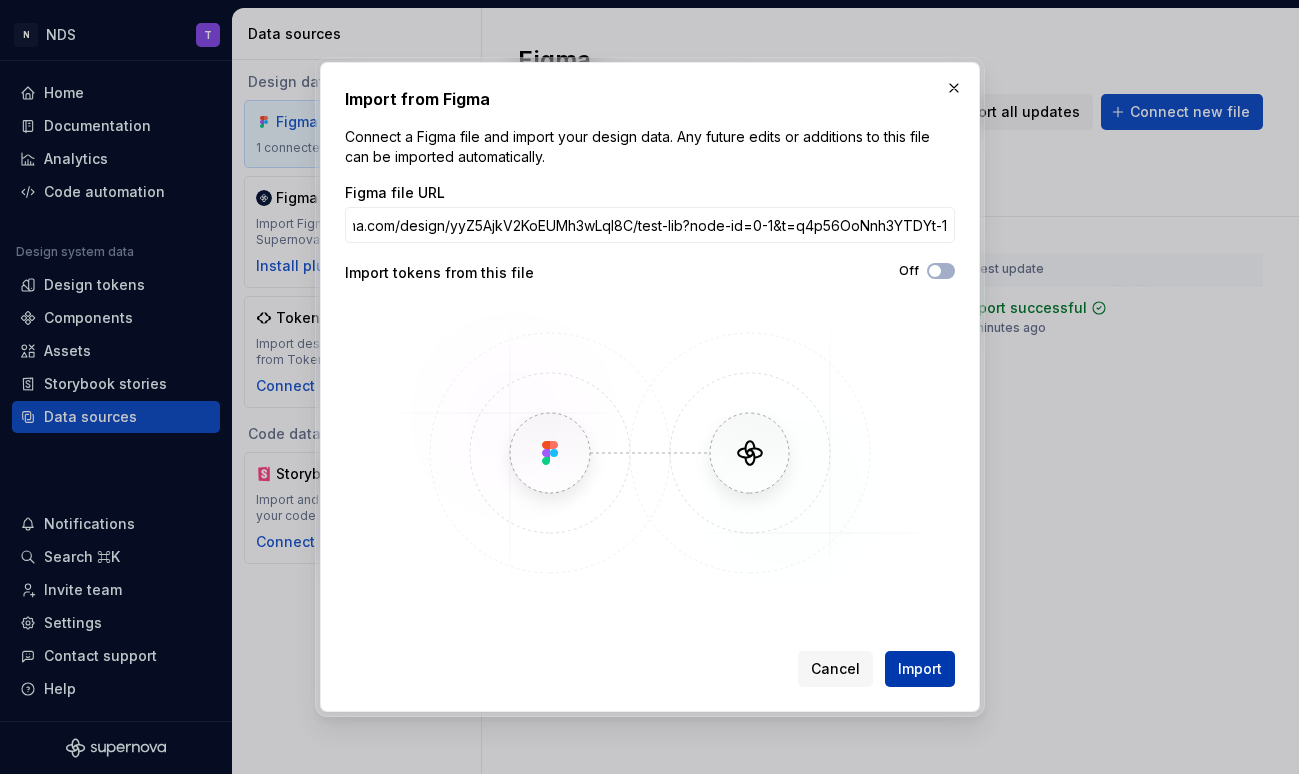 scroll, scrollTop: 0, scrollLeft: 0, axis: both 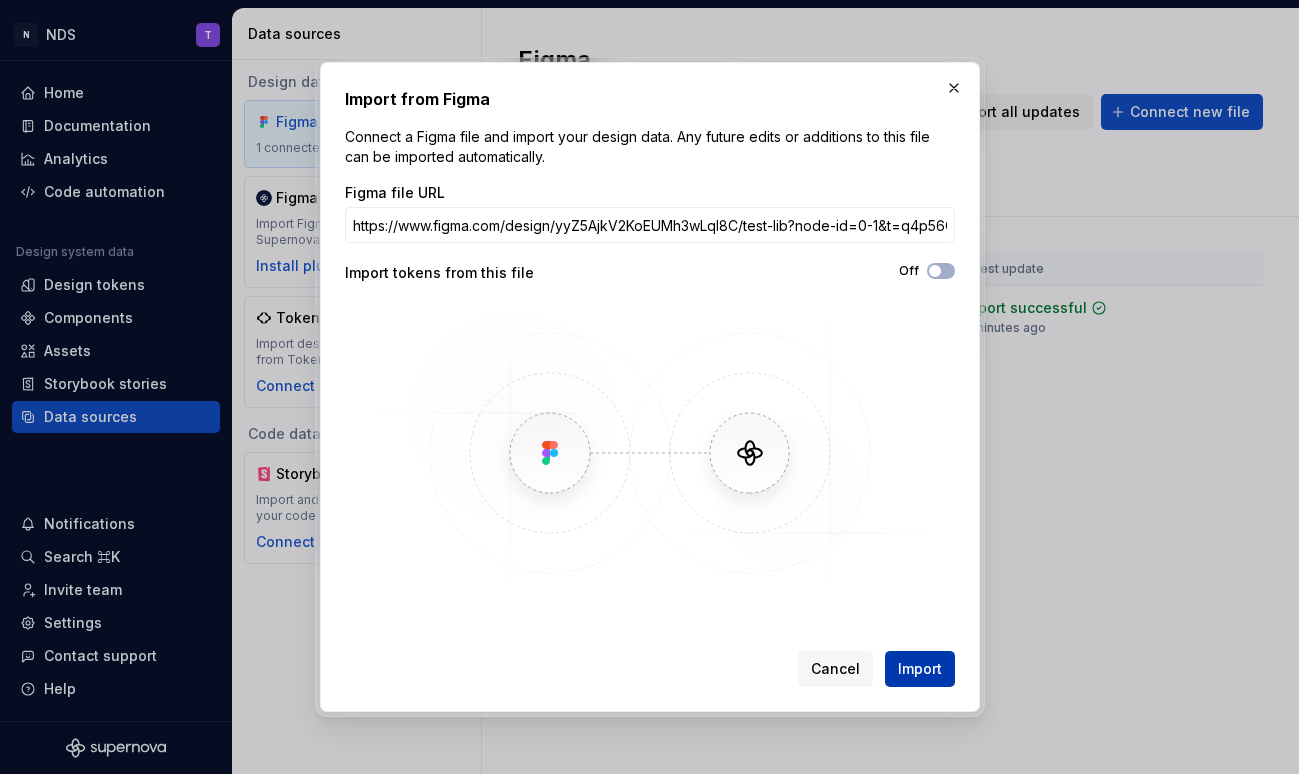 click on "Import" at bounding box center (920, 669) 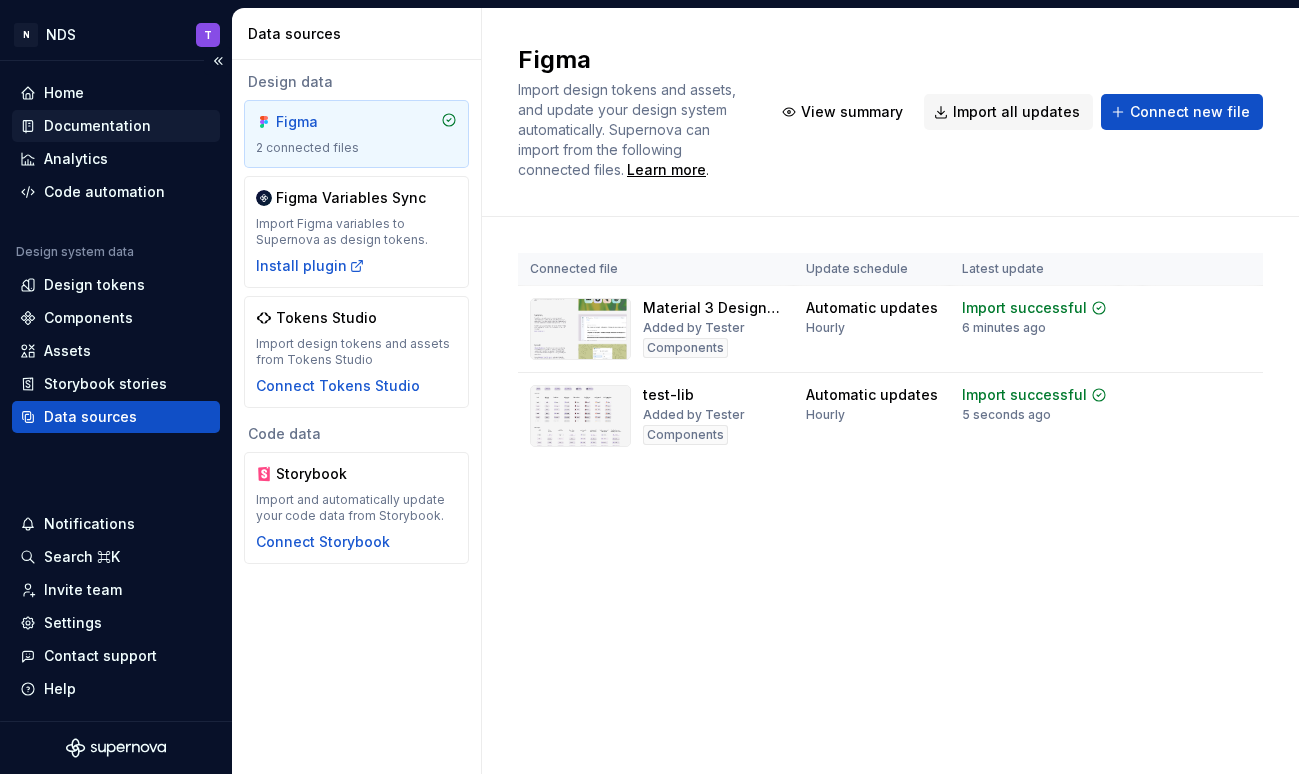 click on "Documentation" at bounding box center (97, 126) 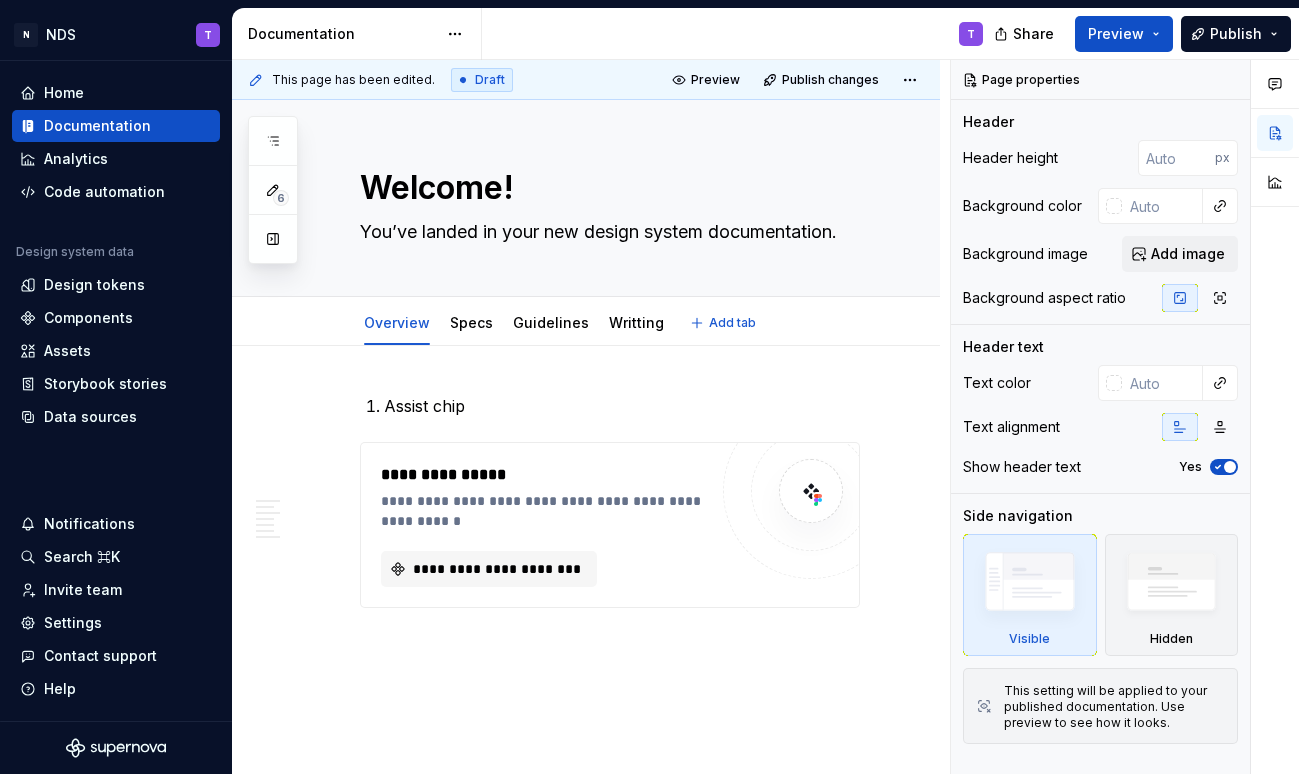 type on "*" 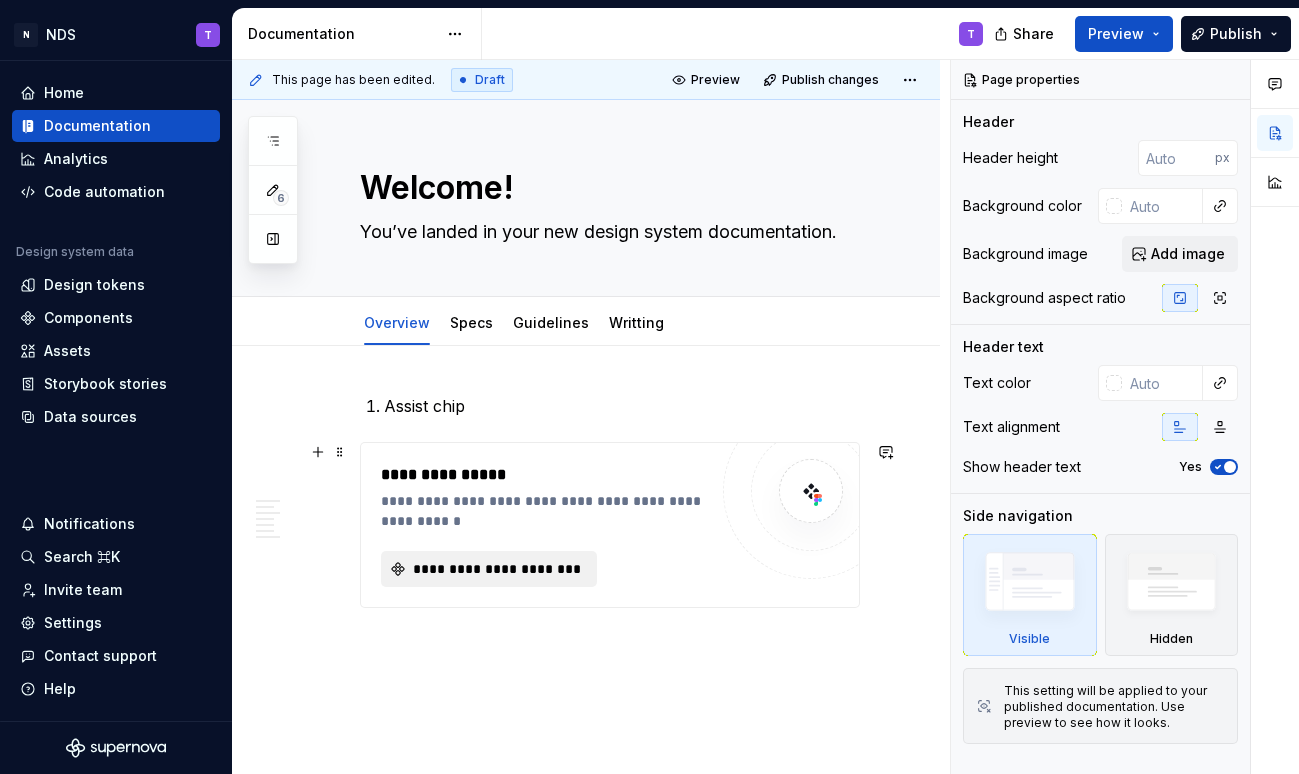 click on "**********" at bounding box center [497, 569] 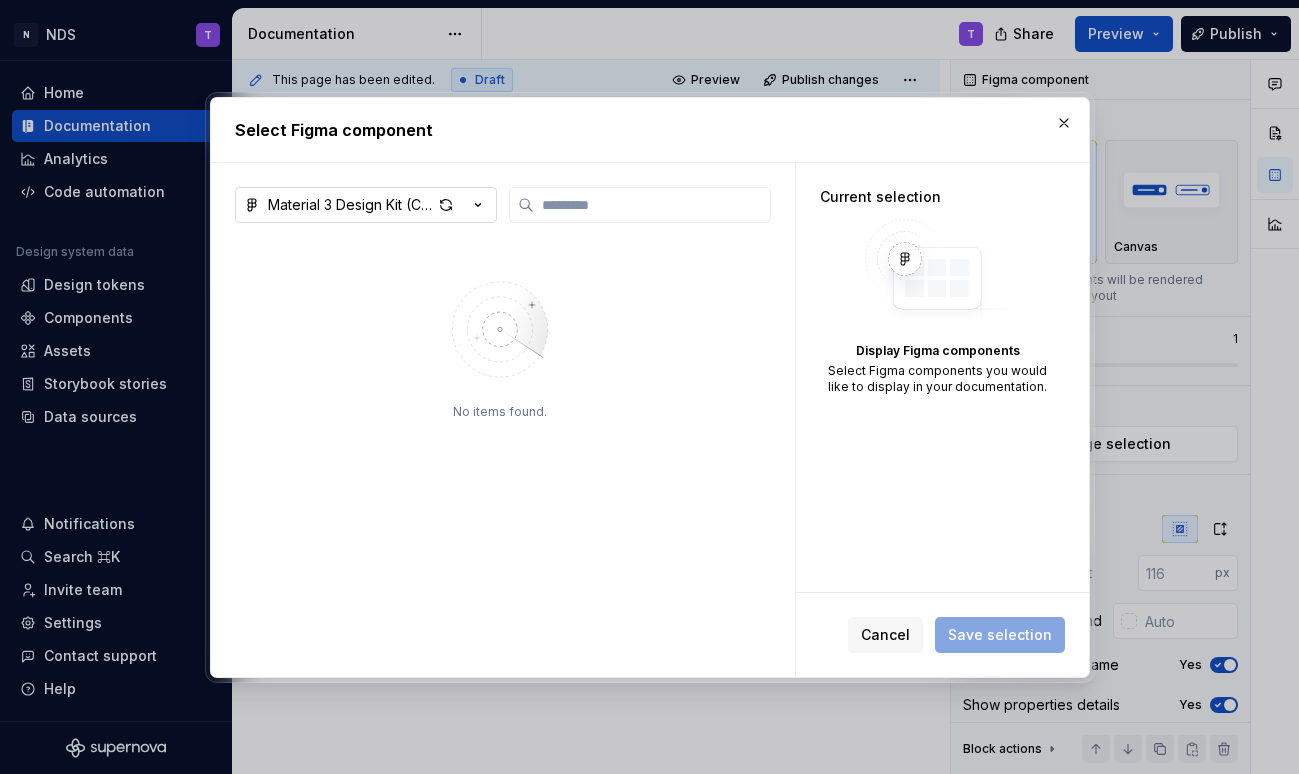 click 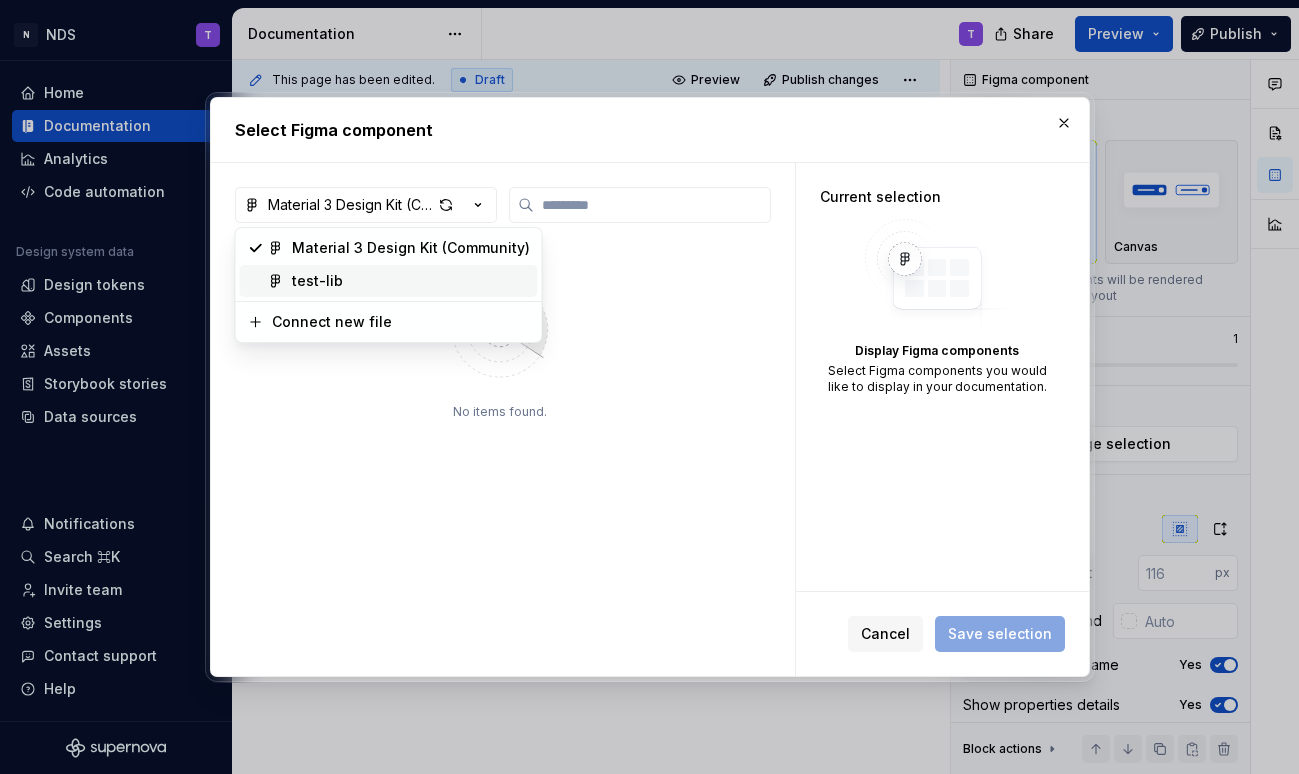 click on "test-lib" at bounding box center (411, 281) 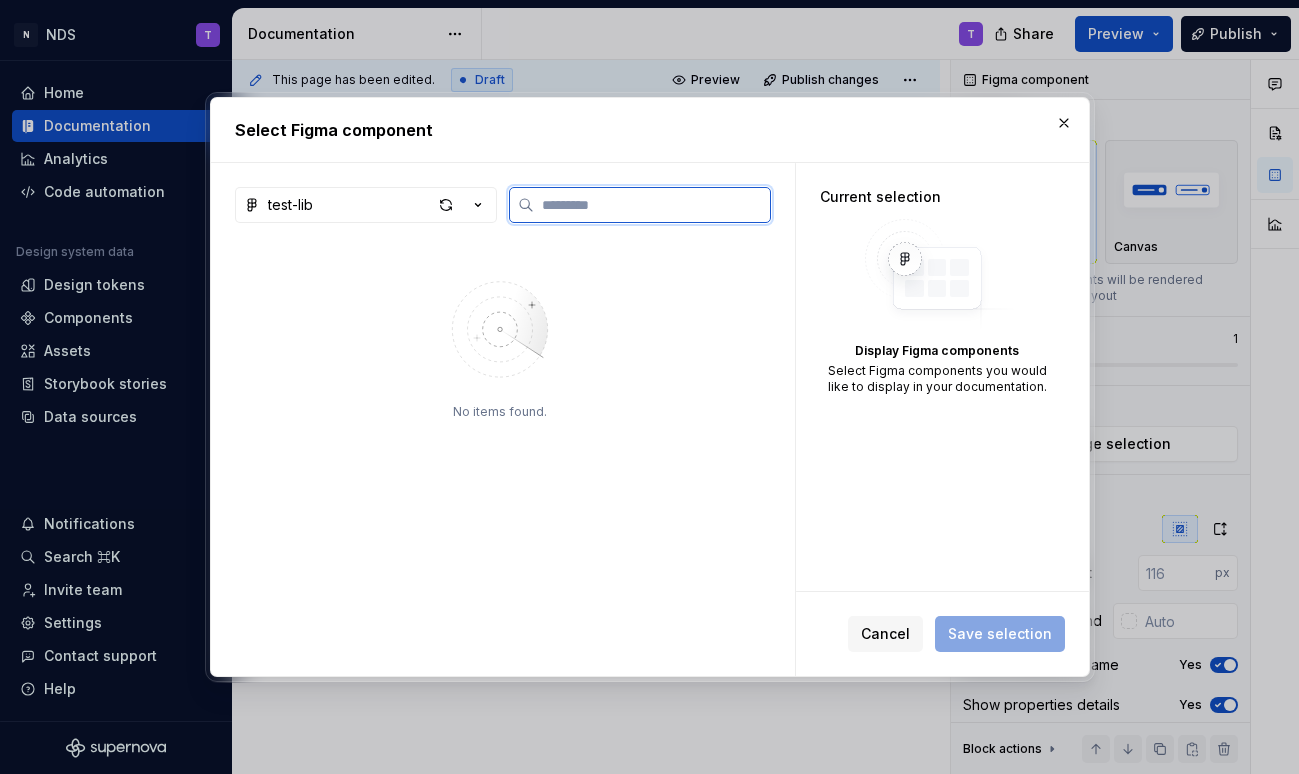 click at bounding box center [652, 205] 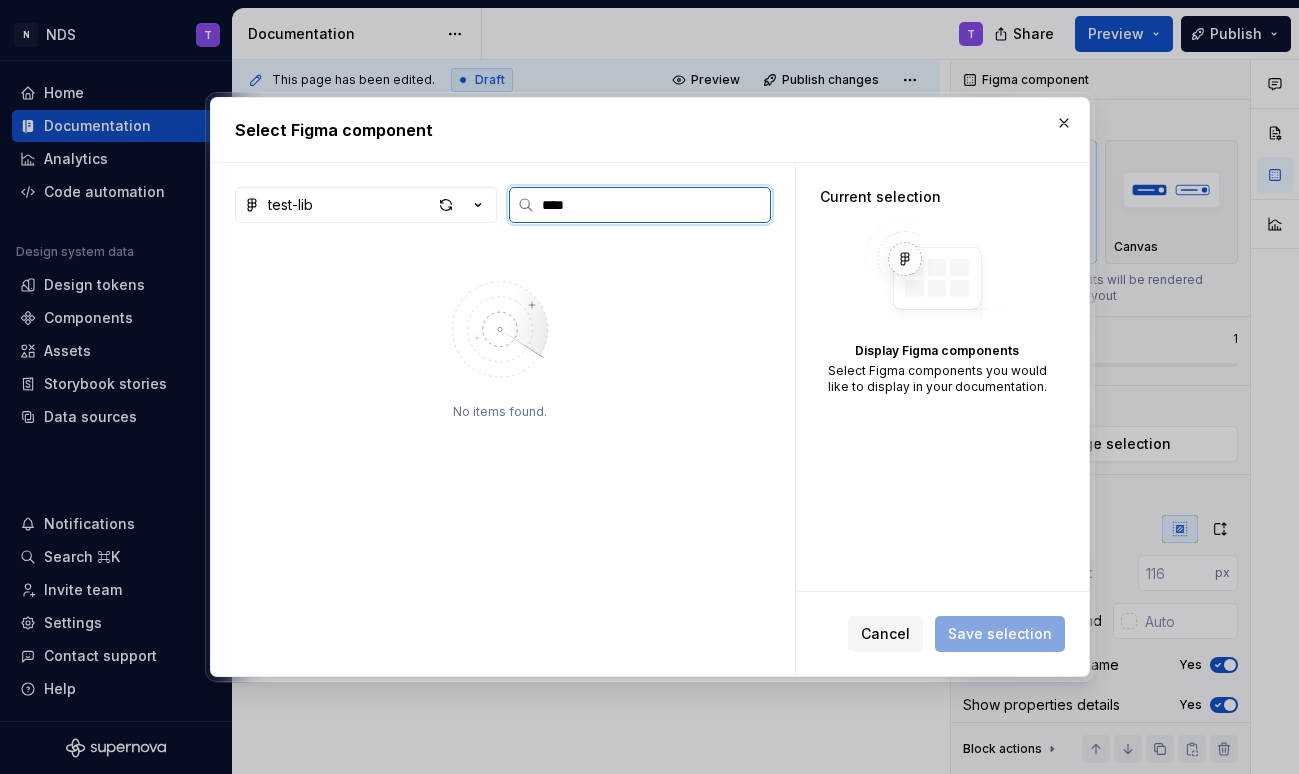 type on "****" 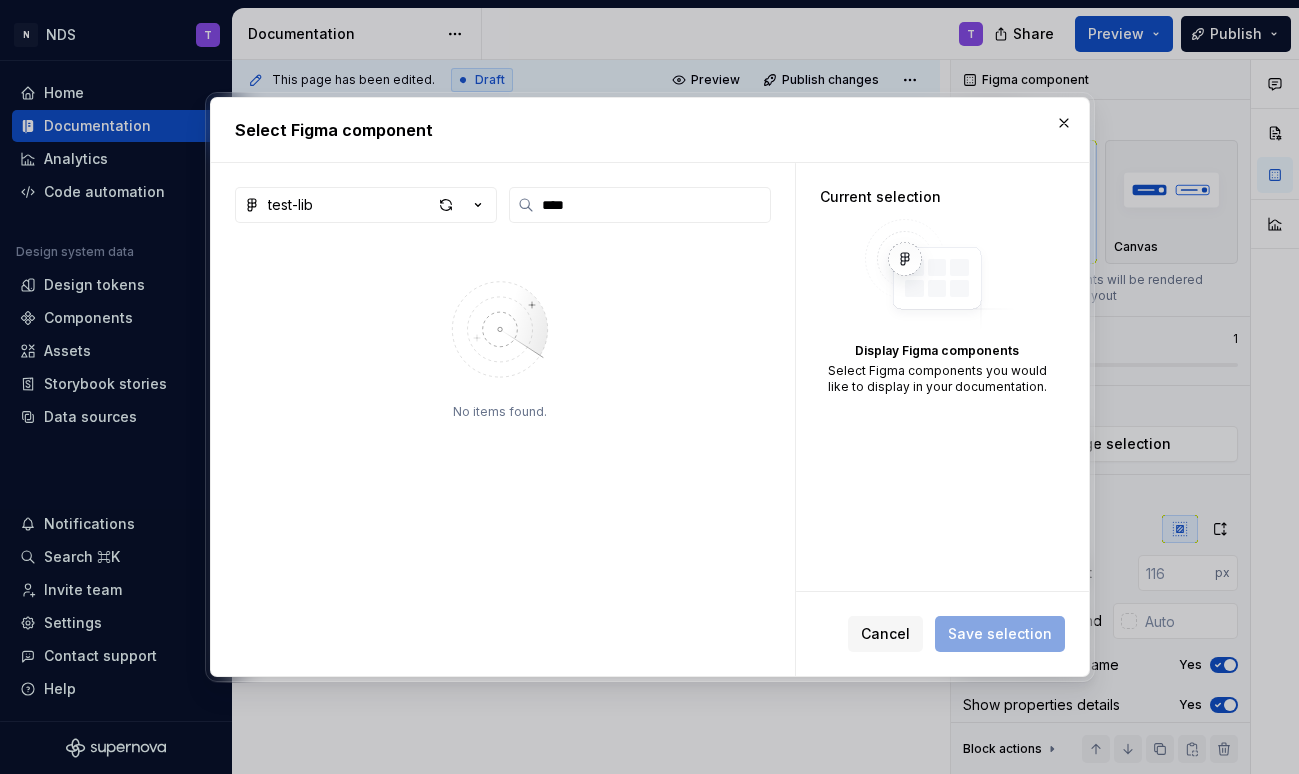 click on "No items found." at bounding box center (500, 454) 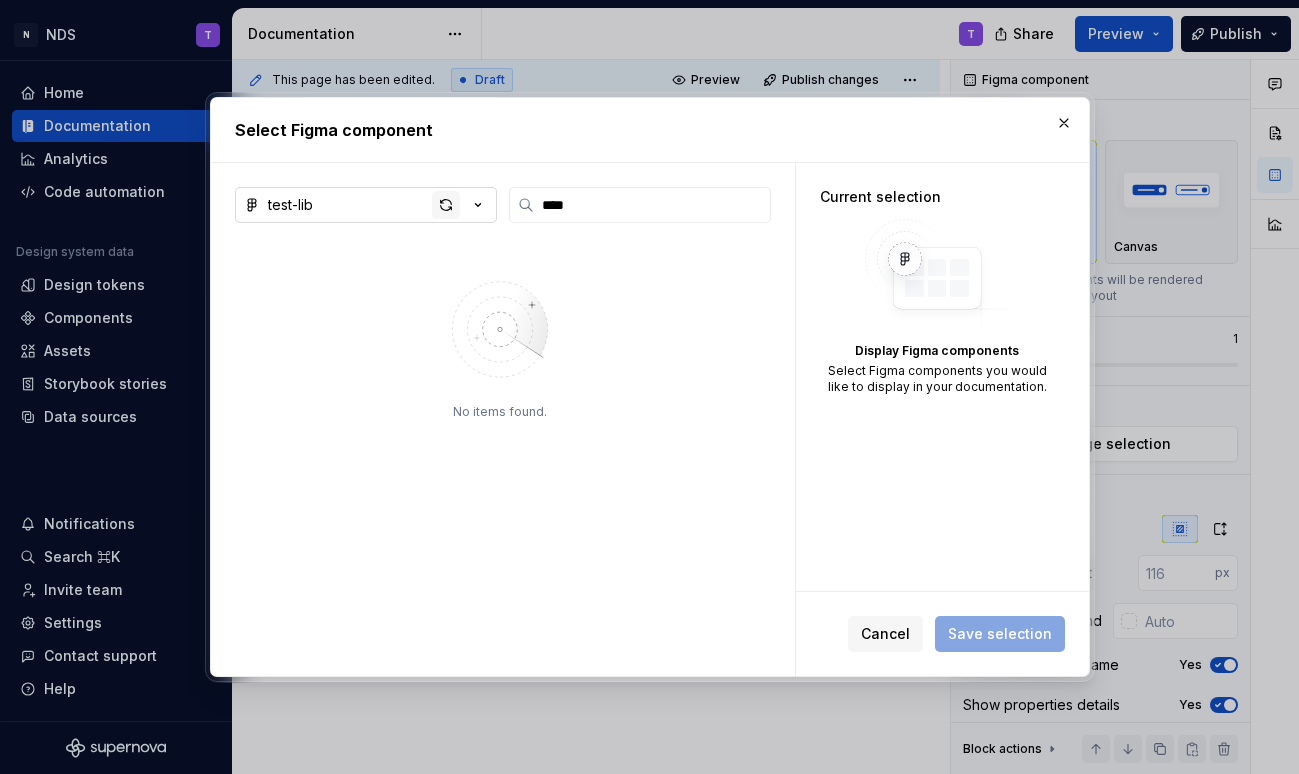 click at bounding box center [446, 205] 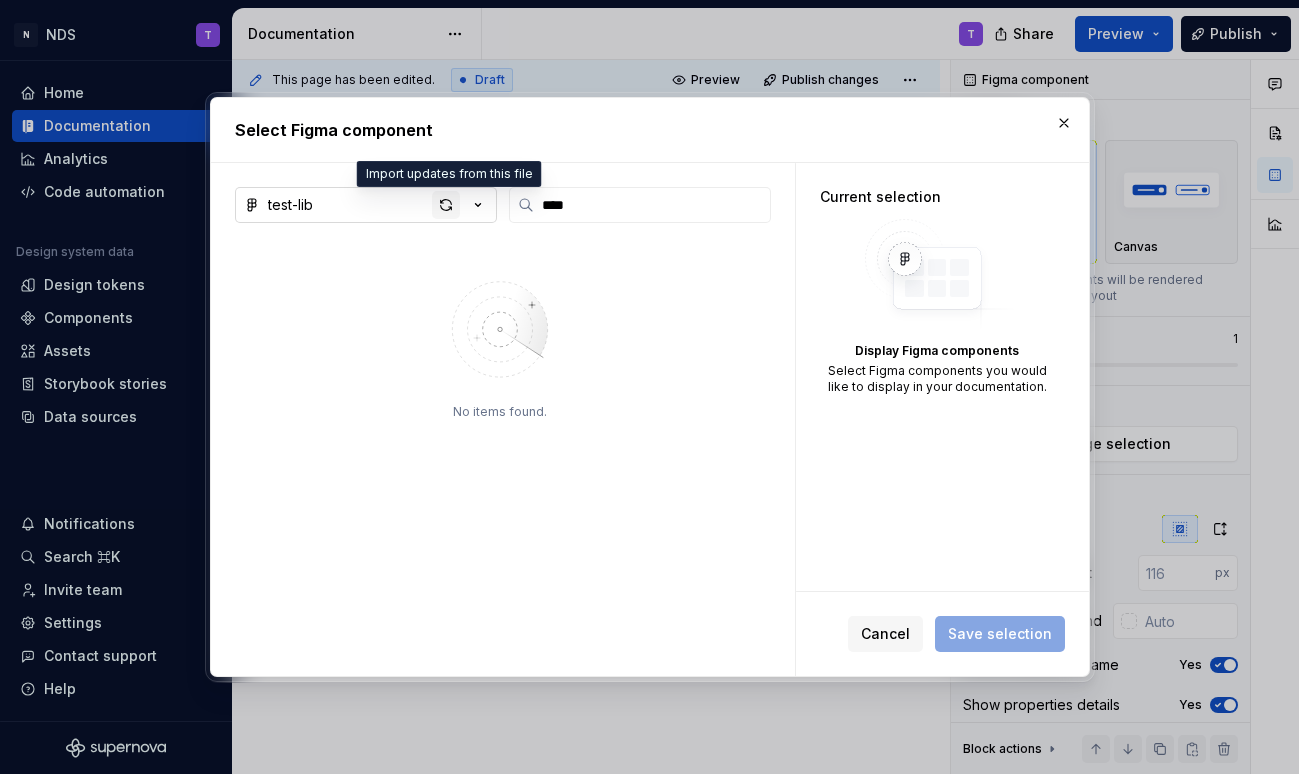 click at bounding box center (446, 205) 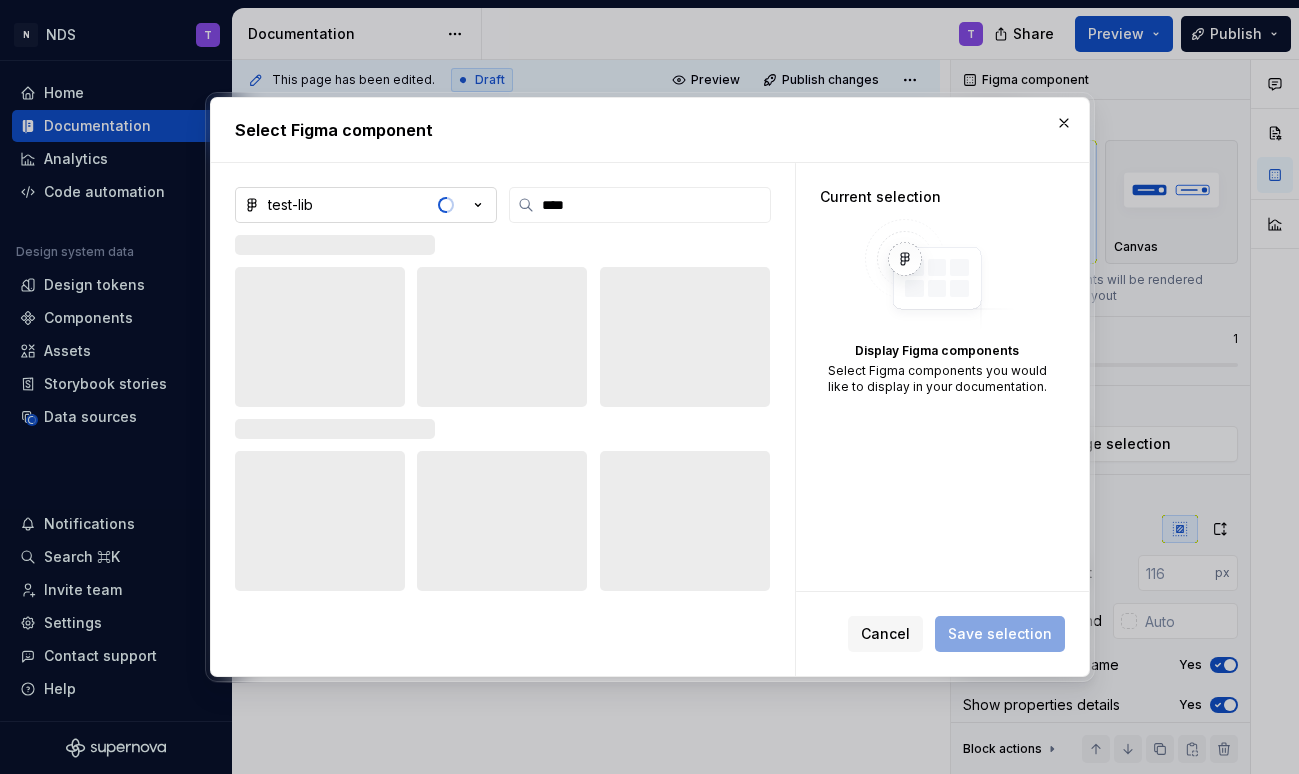 type on "*" 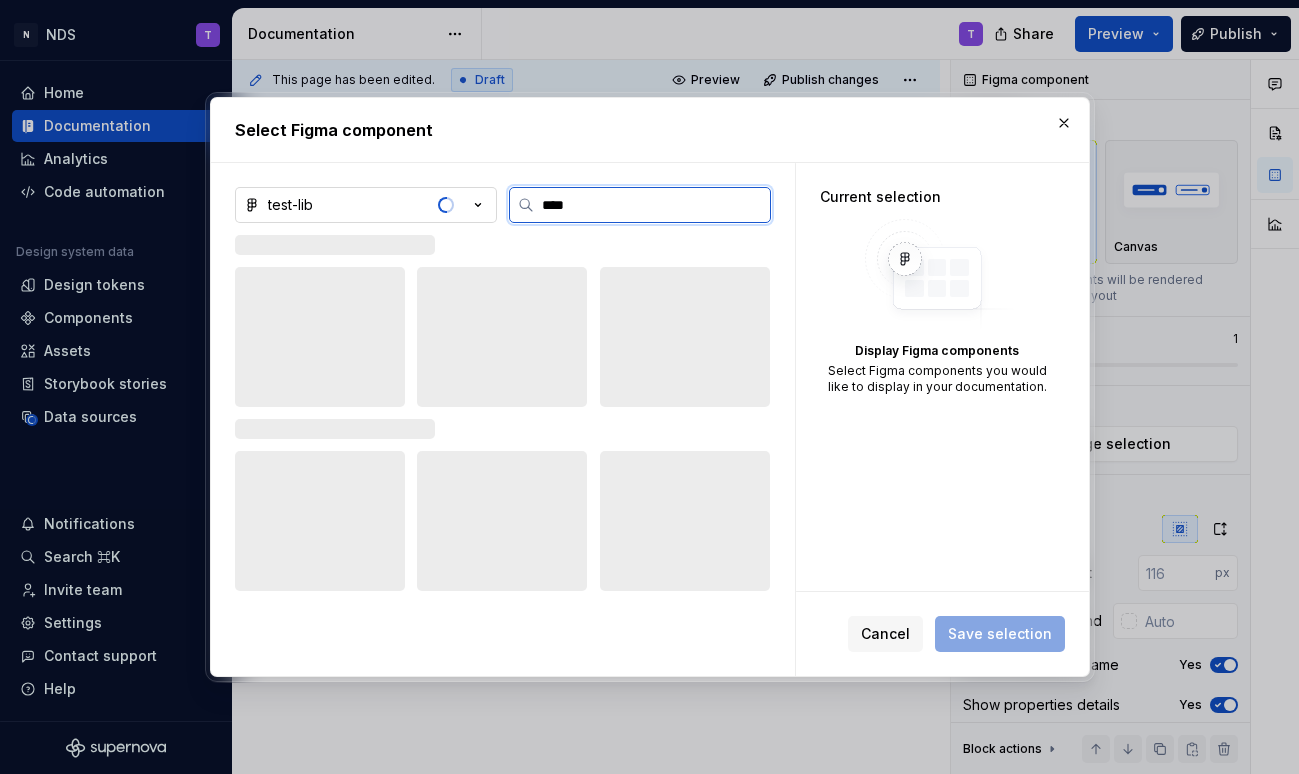 click on "****" at bounding box center [652, 205] 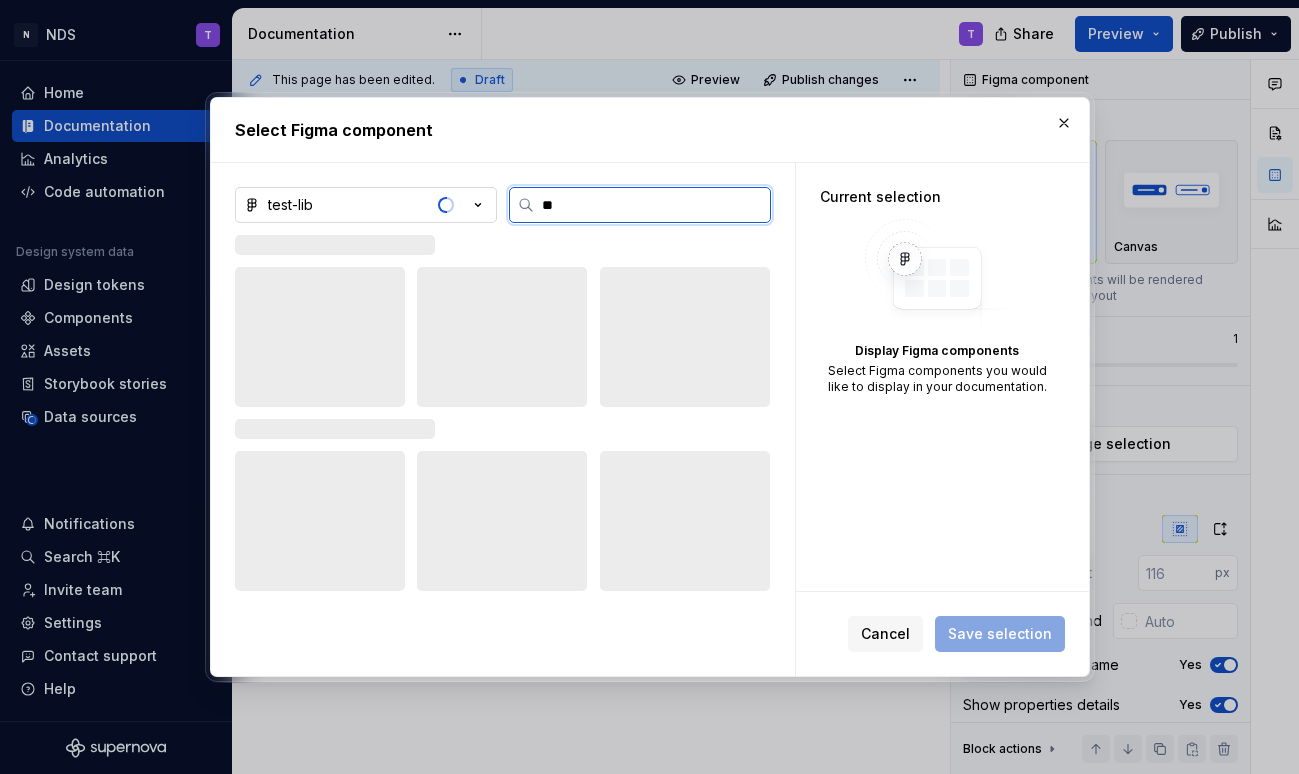 type on "*" 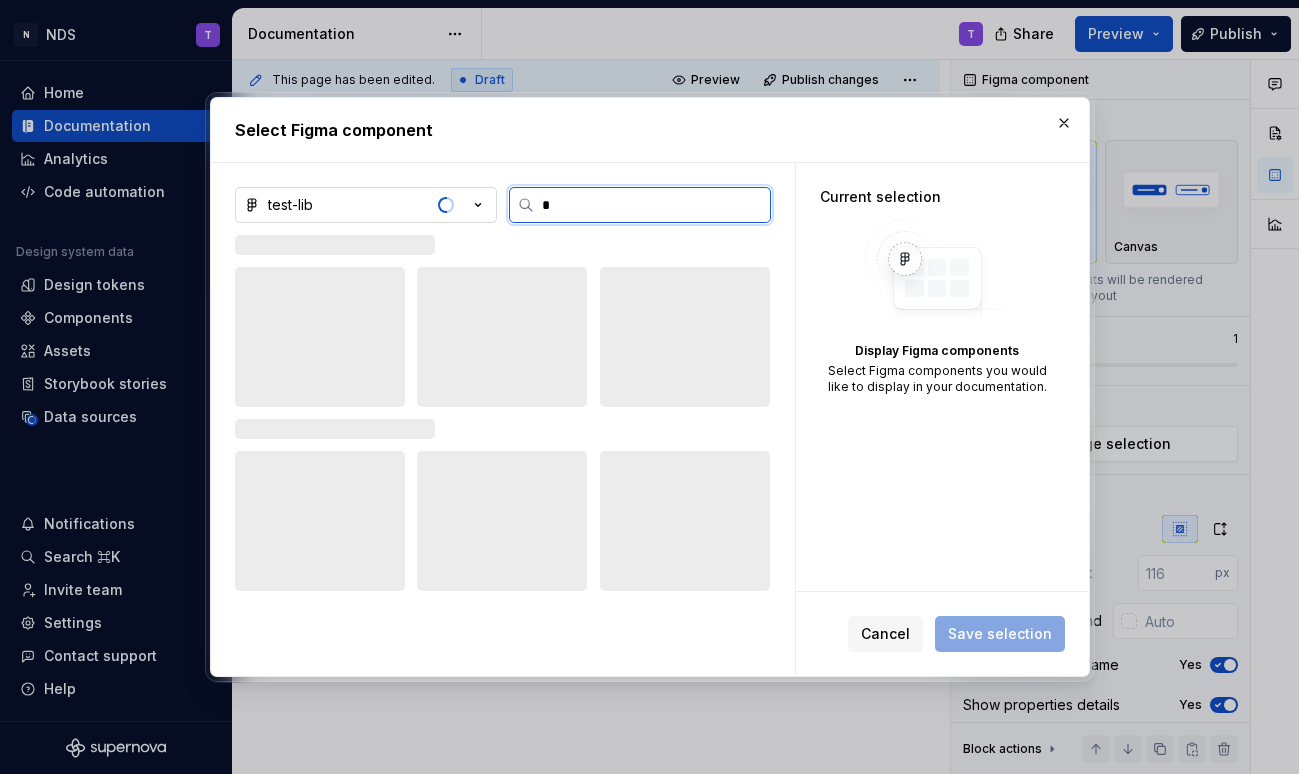 type 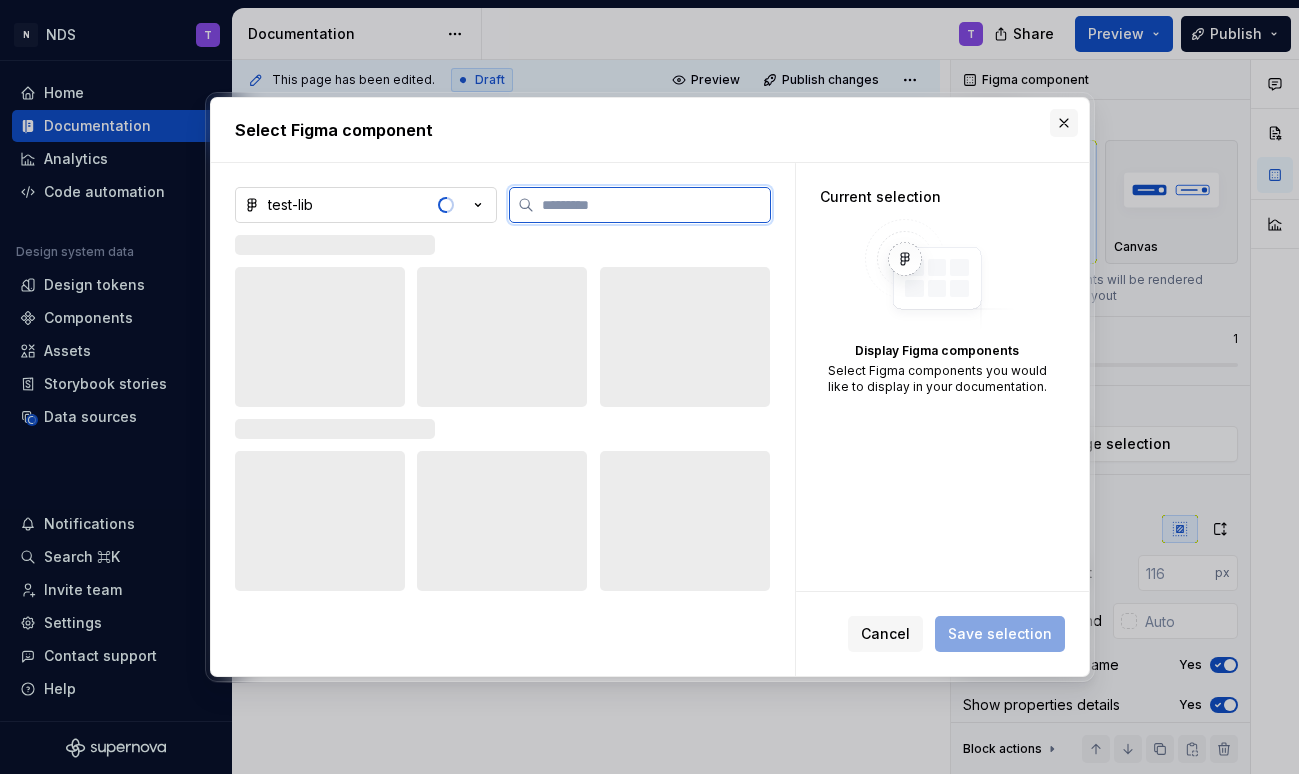 type on "*" 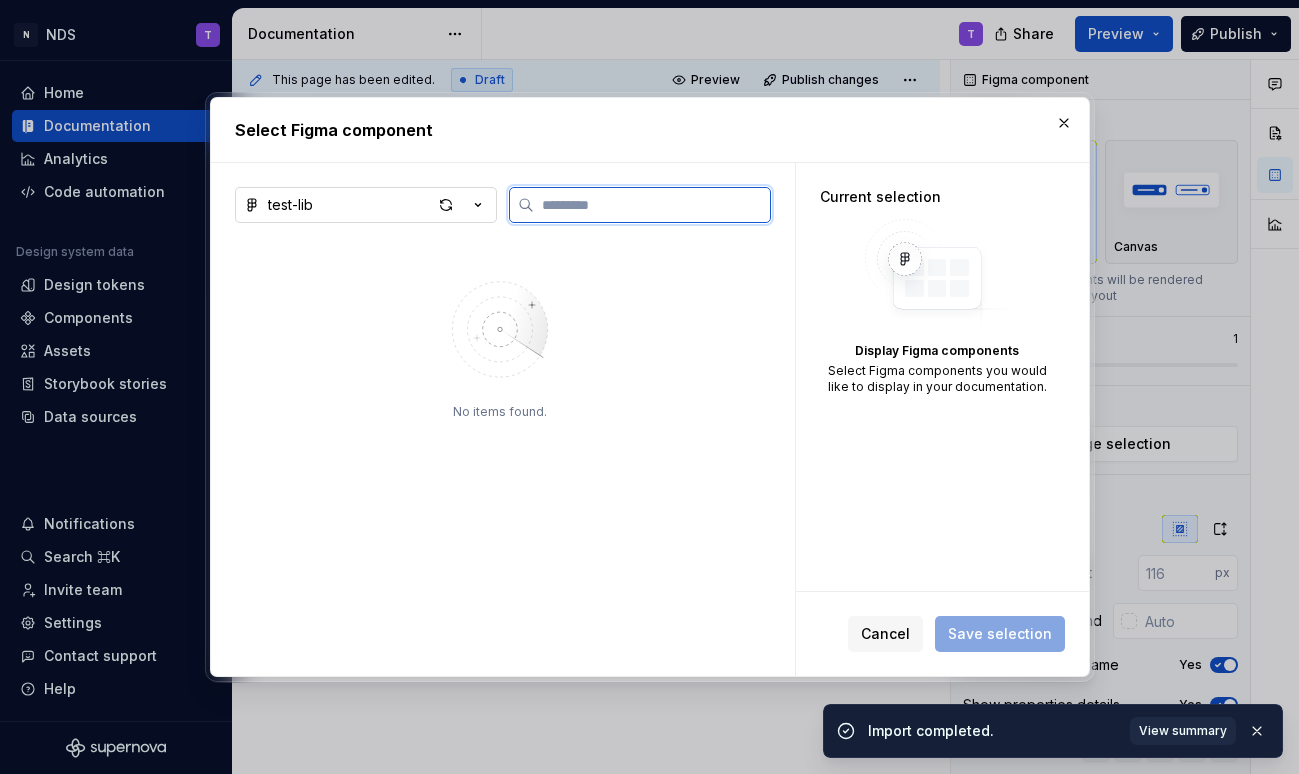 type 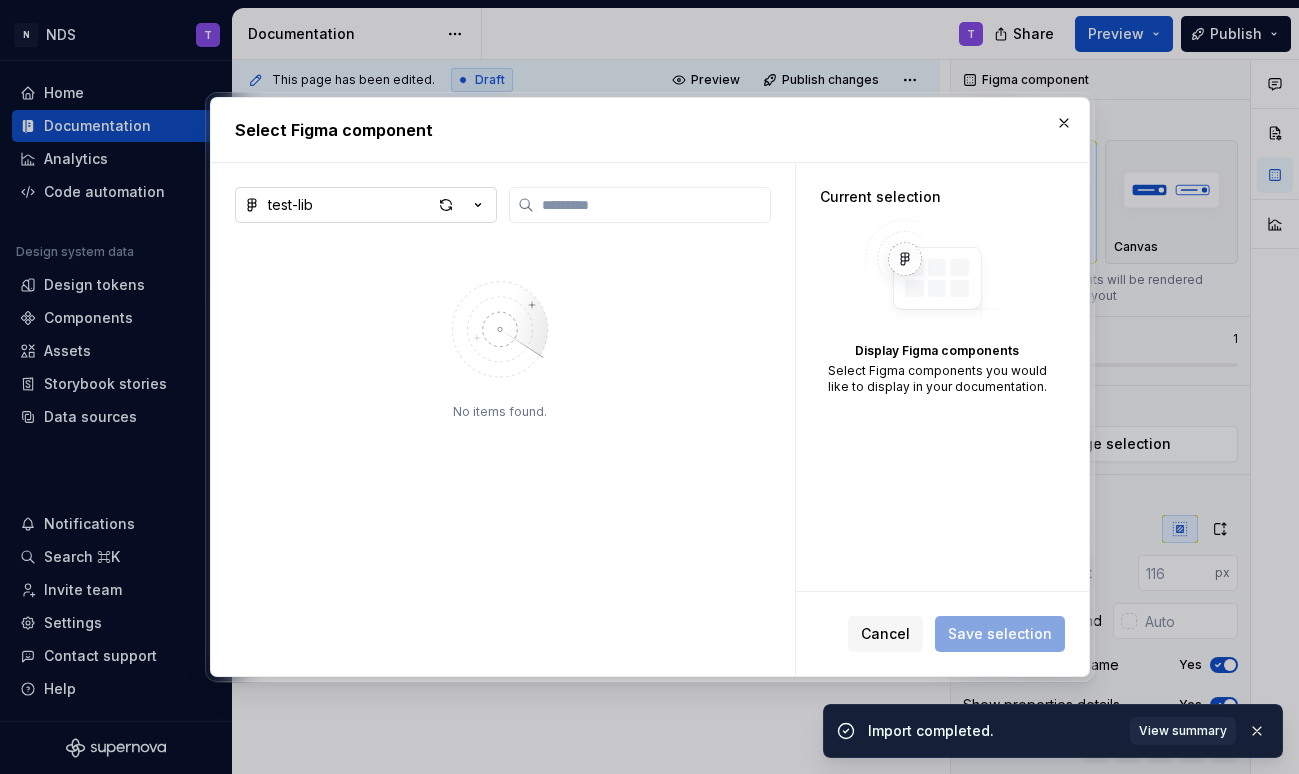 click on "Select Figma components you would like to display in your documentation." at bounding box center [937, 379] 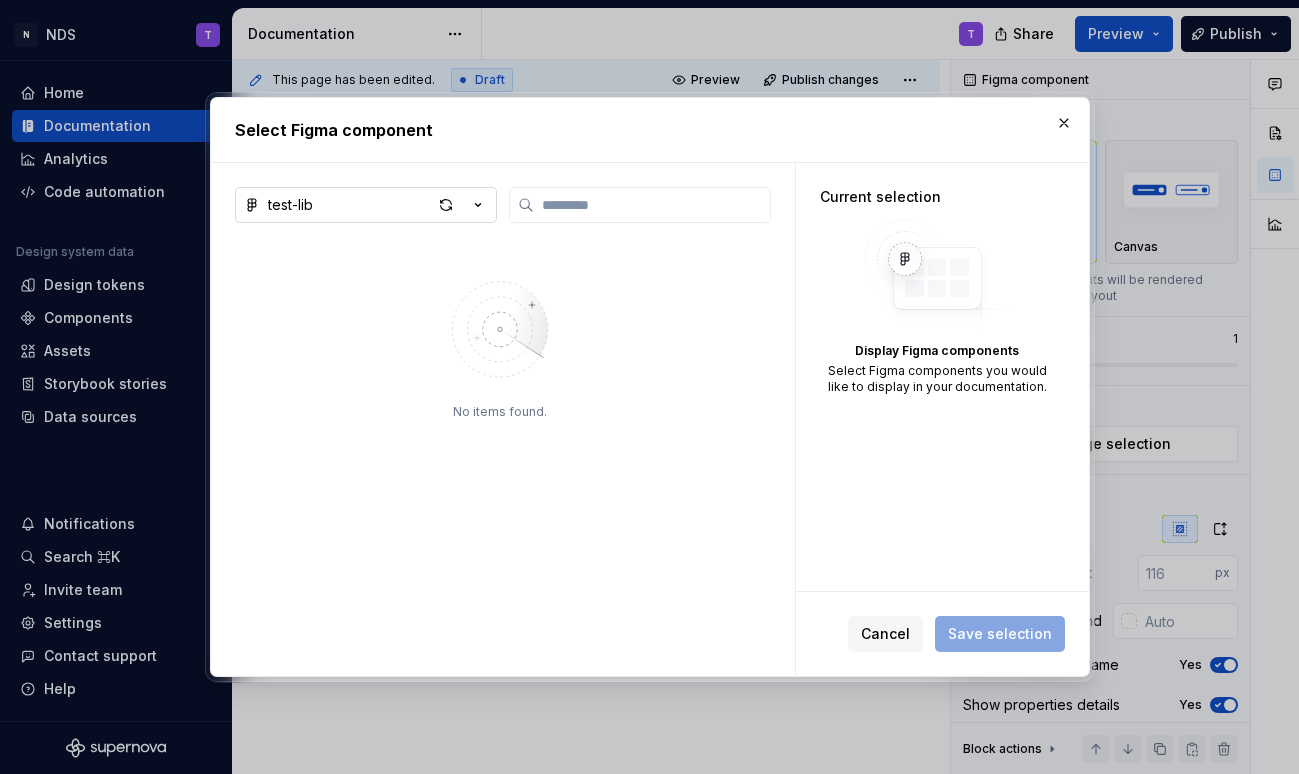 click on "Select Figma components you would like to display in your documentation." at bounding box center [937, 379] 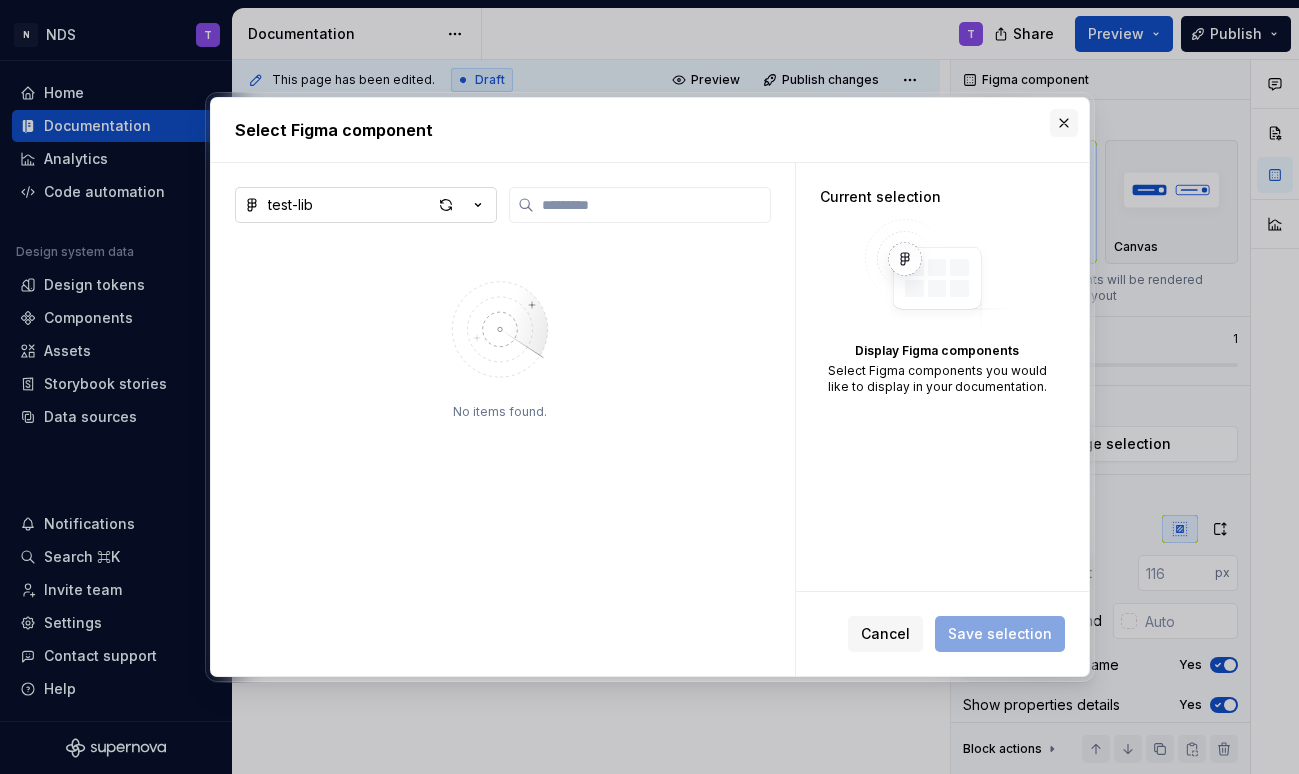 click at bounding box center (1064, 123) 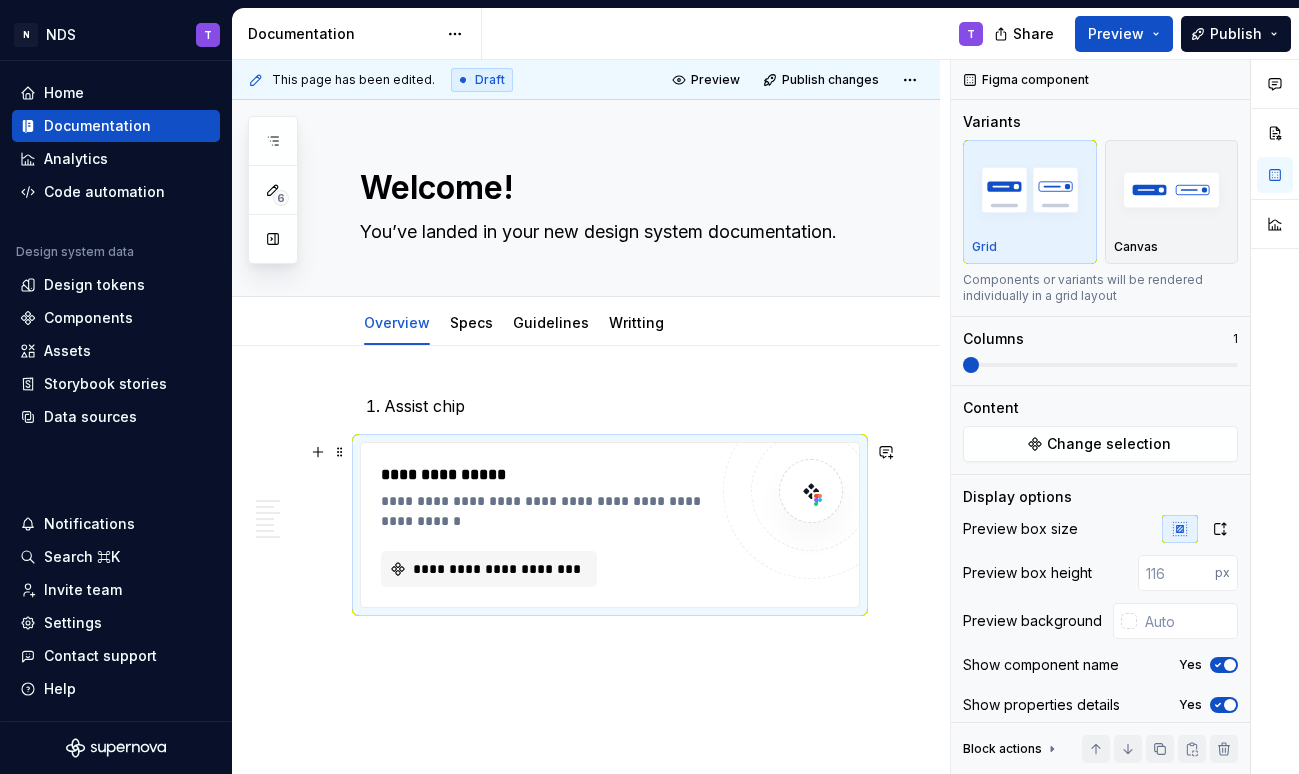 click at bounding box center [811, 491] 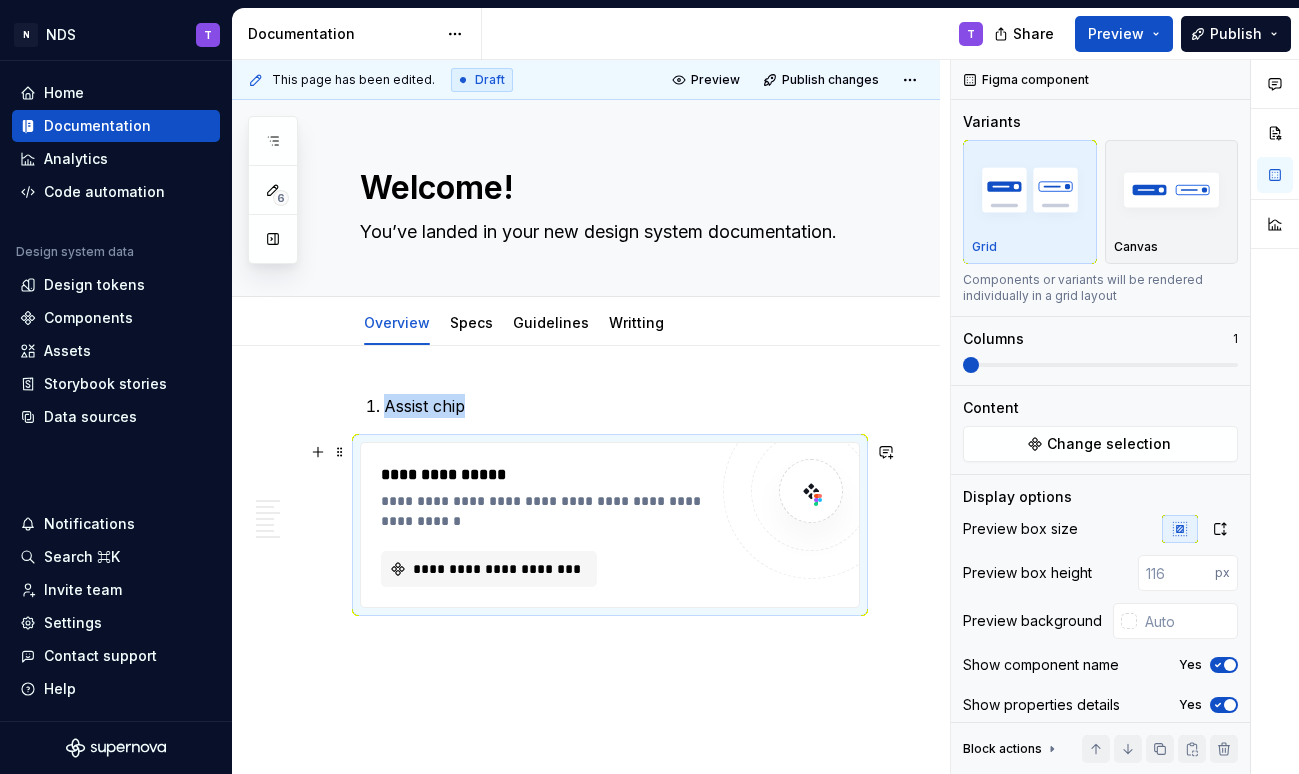 click at bounding box center [811, 491] 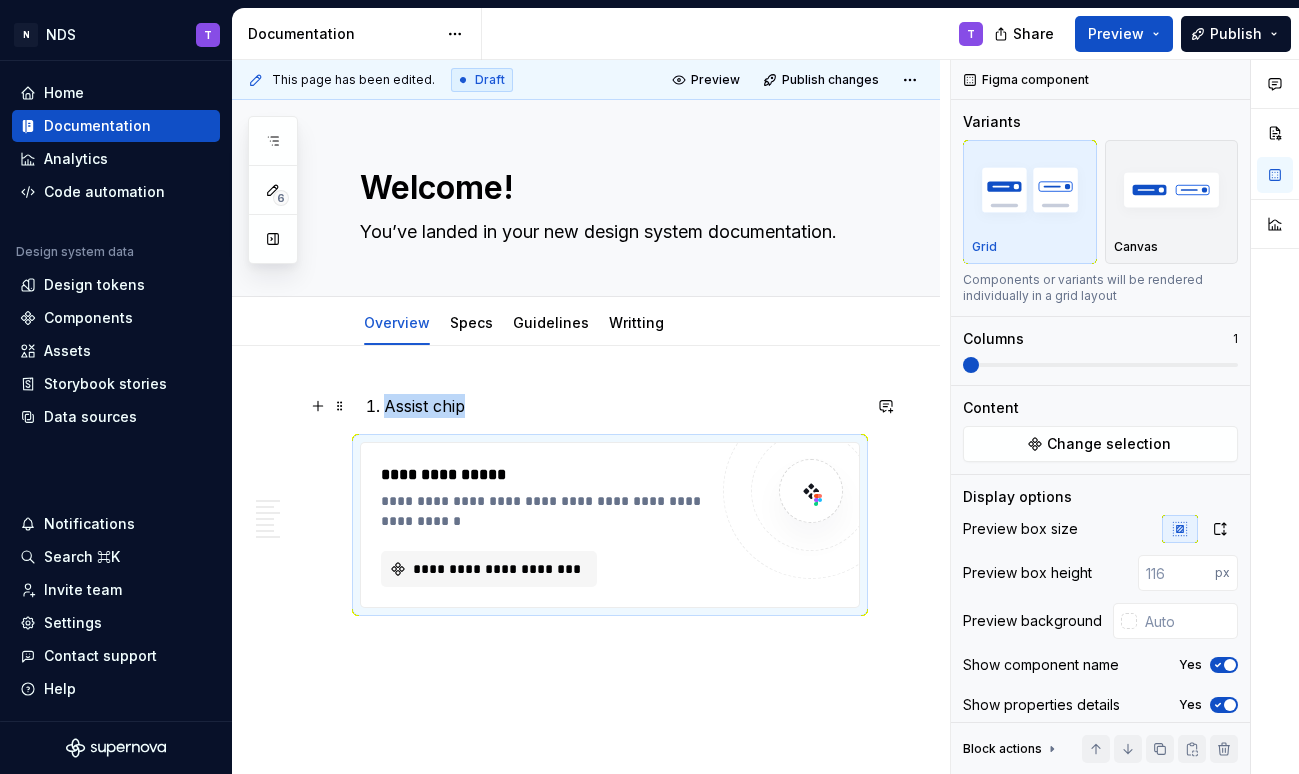click on "Assist chip" at bounding box center [622, 406] 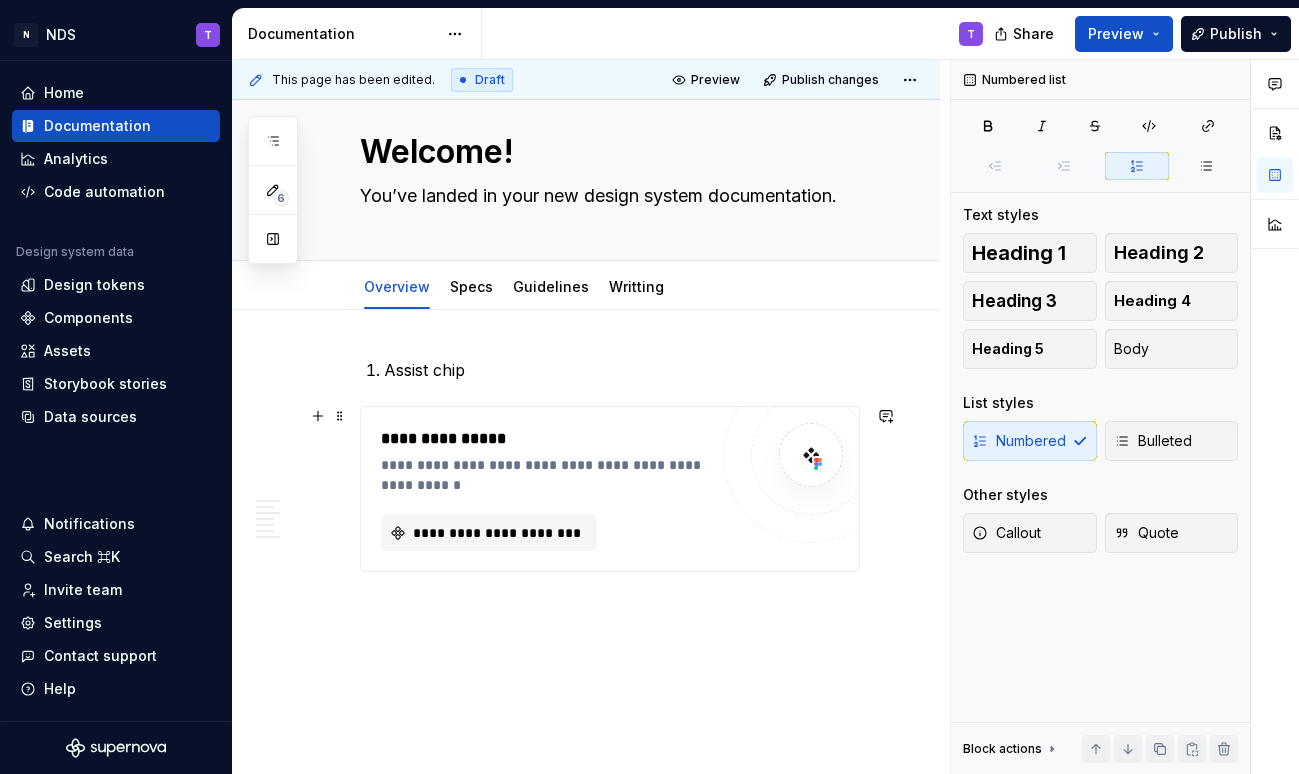 scroll, scrollTop: 37, scrollLeft: 0, axis: vertical 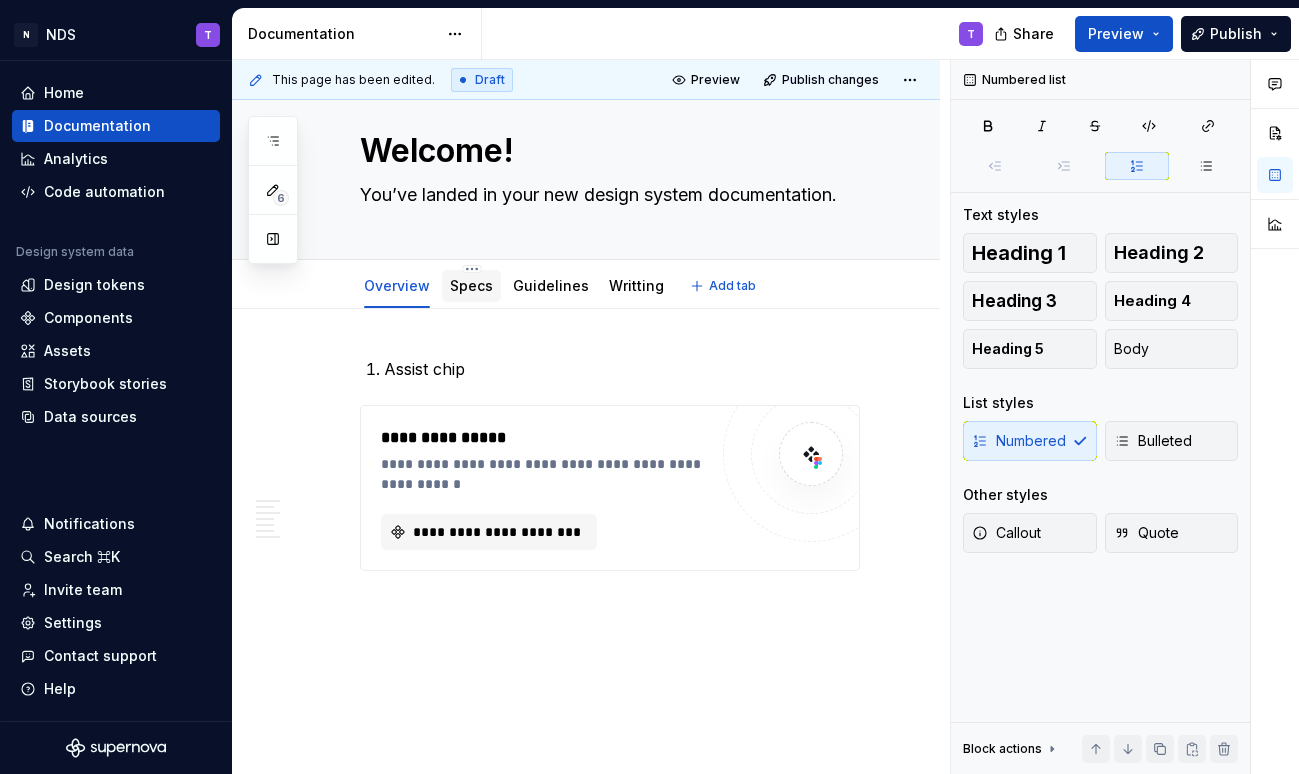 click on "Specs" at bounding box center [471, 285] 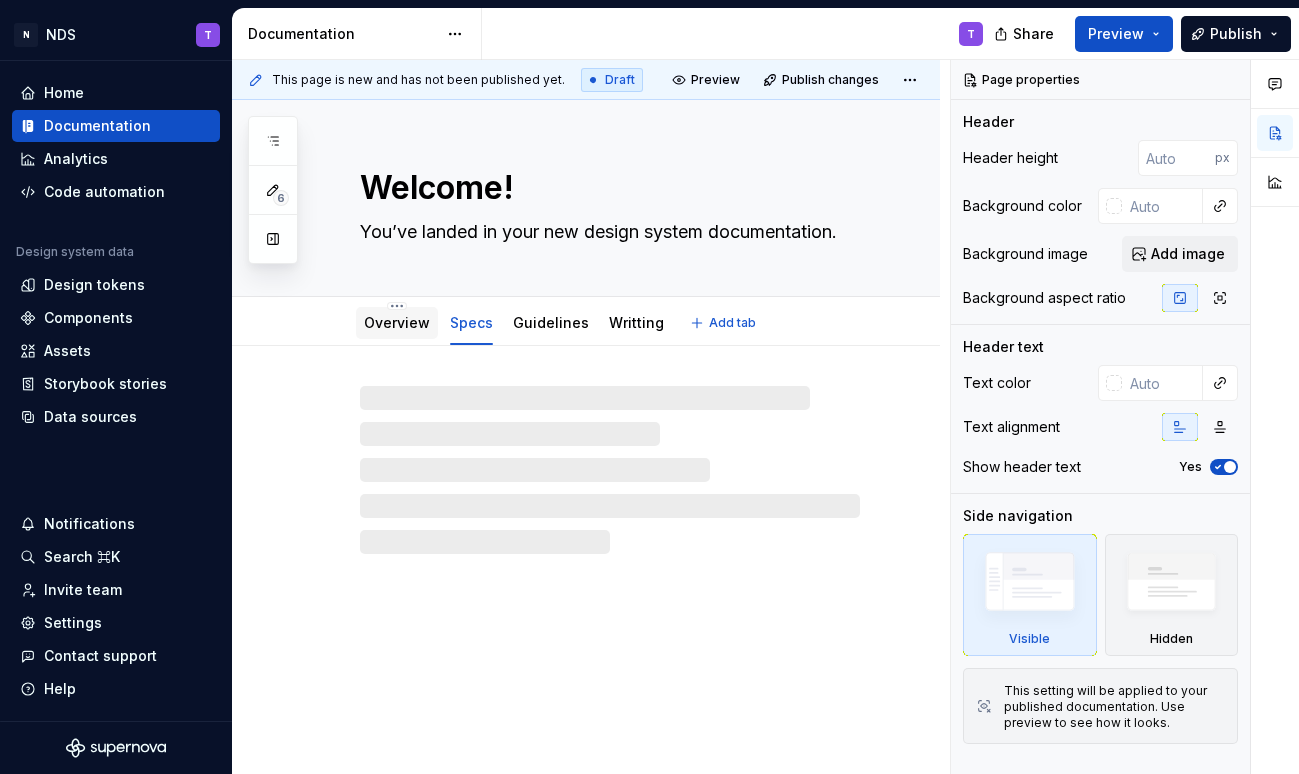 click on "Overview" at bounding box center (397, 322) 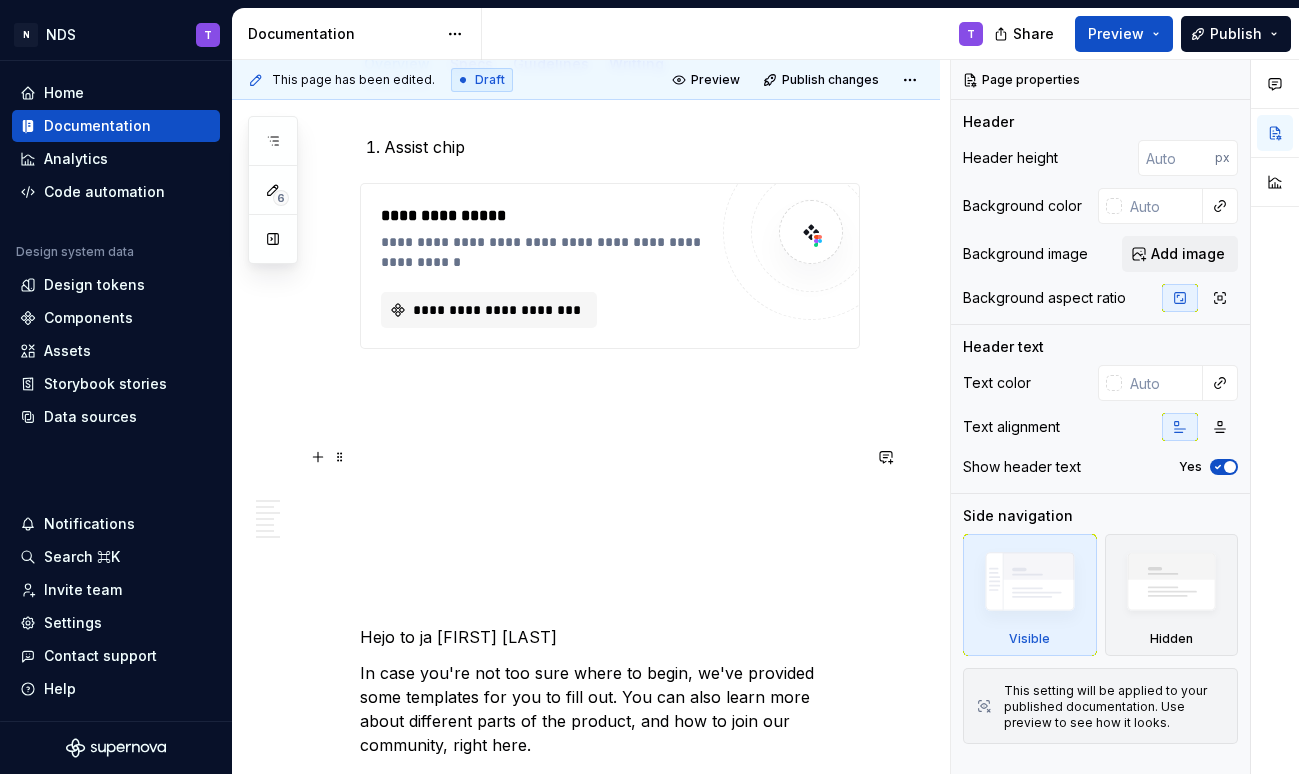 scroll, scrollTop: 141, scrollLeft: 0, axis: vertical 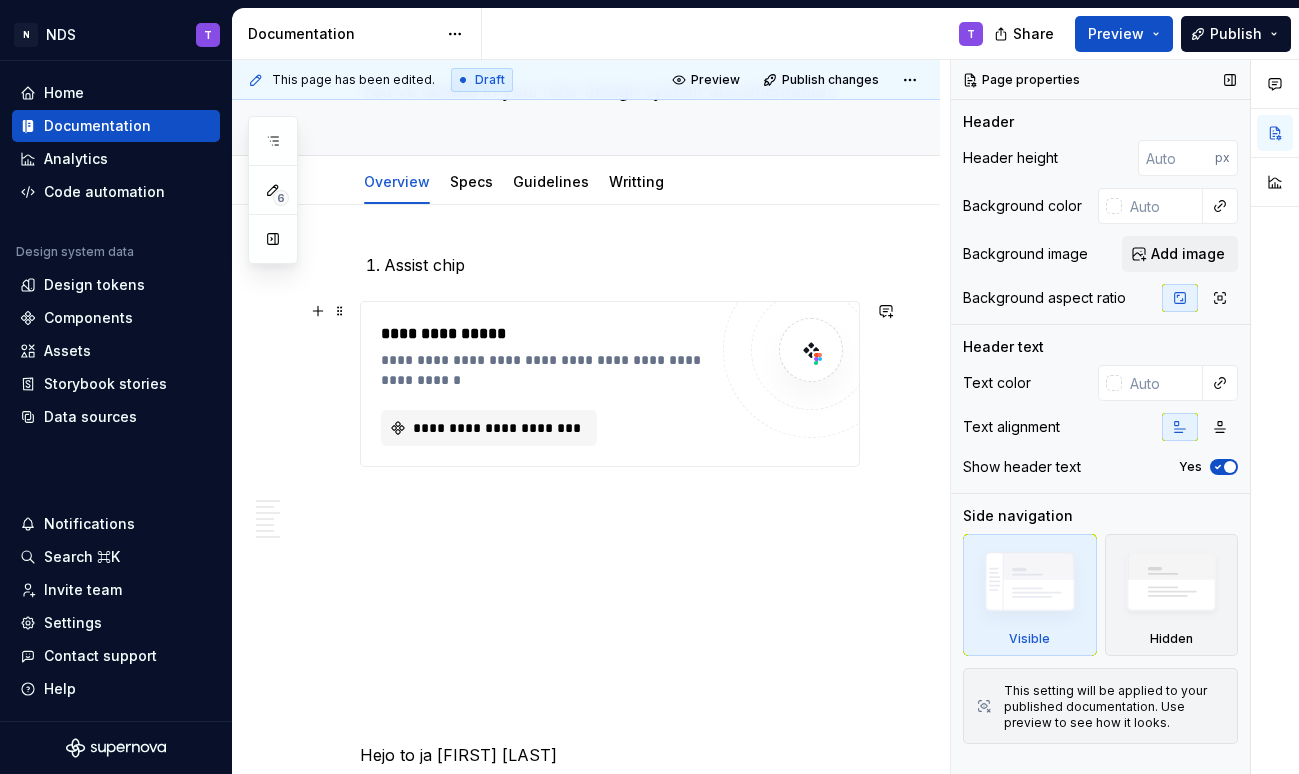 type on "*" 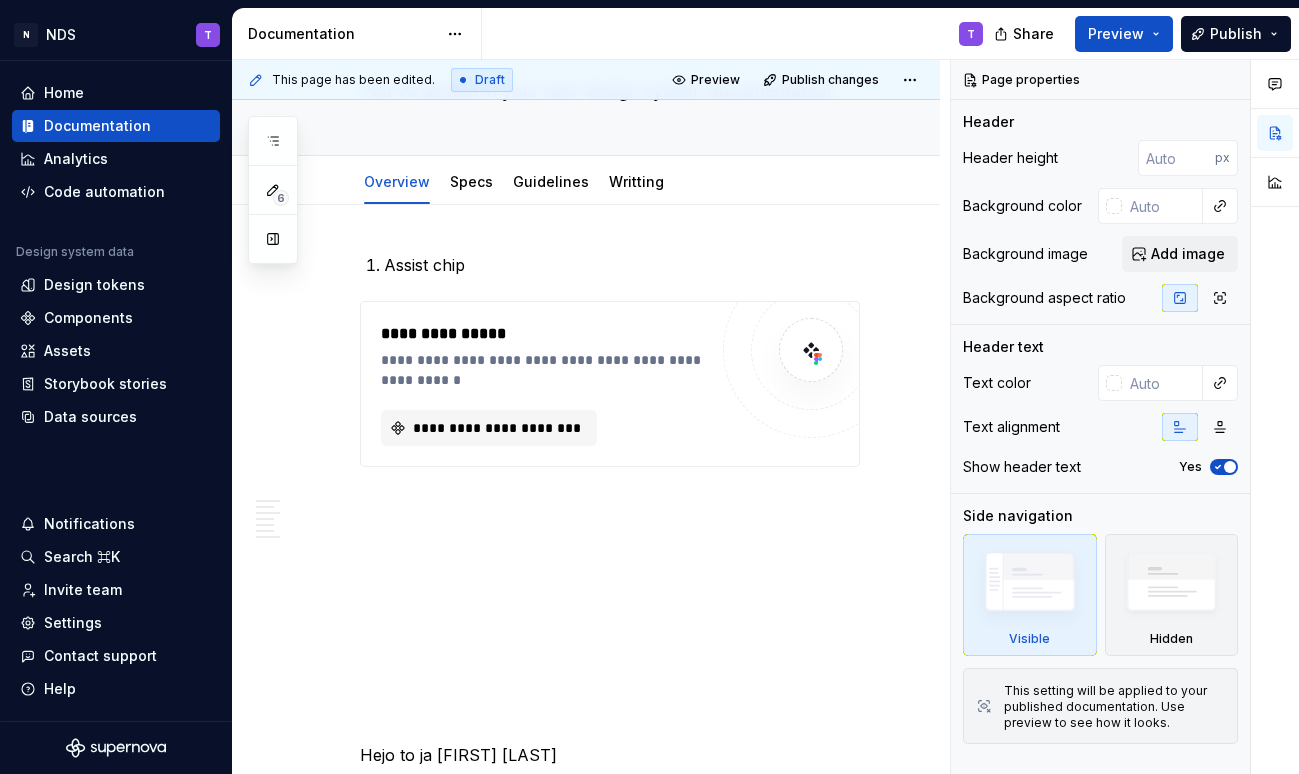 type on "*" 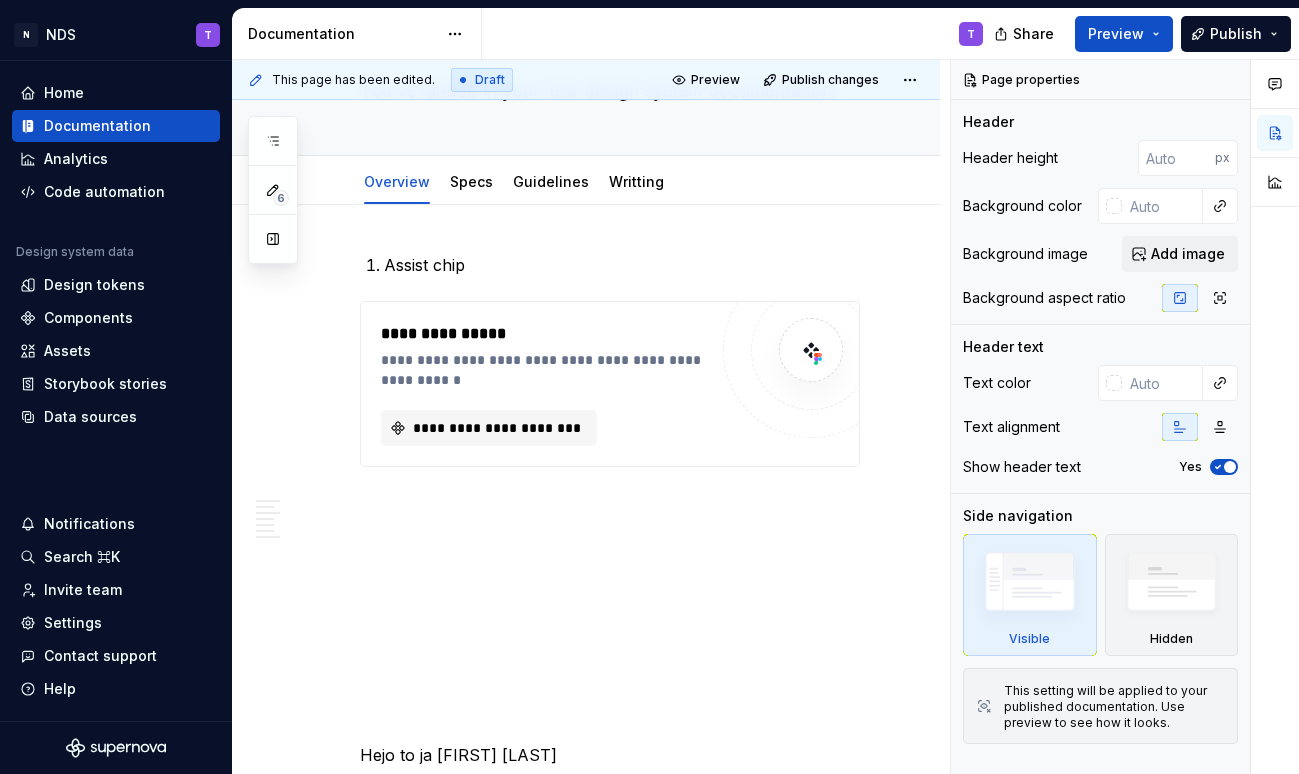 type on "*" 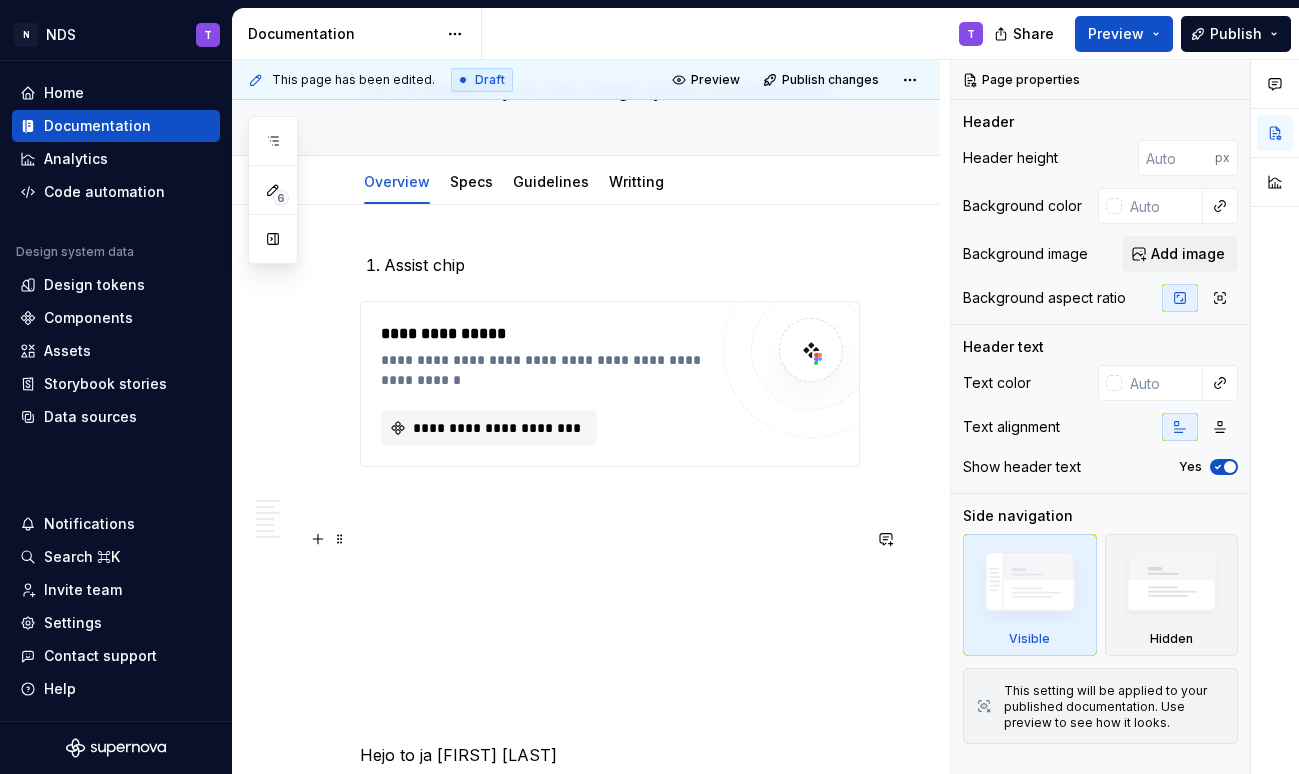 click on "**********" at bounding box center [610, 1667] 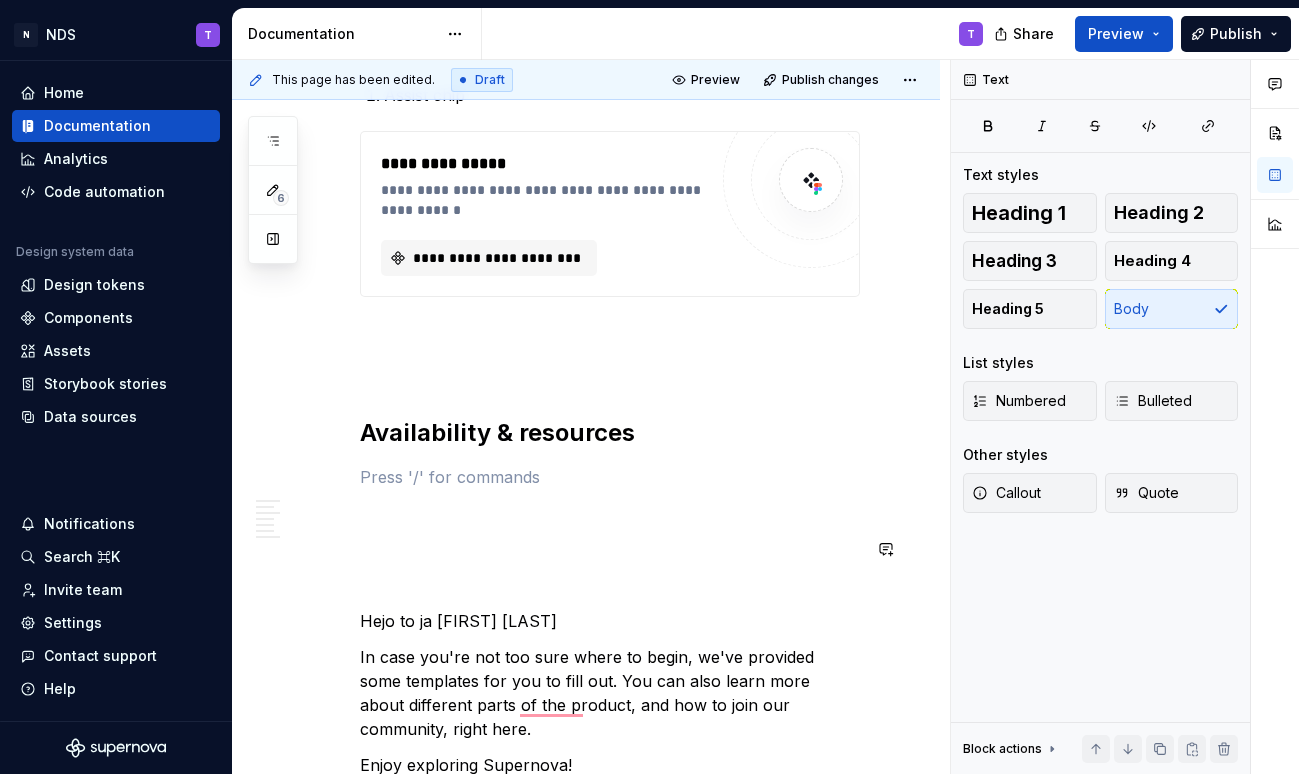 scroll, scrollTop: 321, scrollLeft: 0, axis: vertical 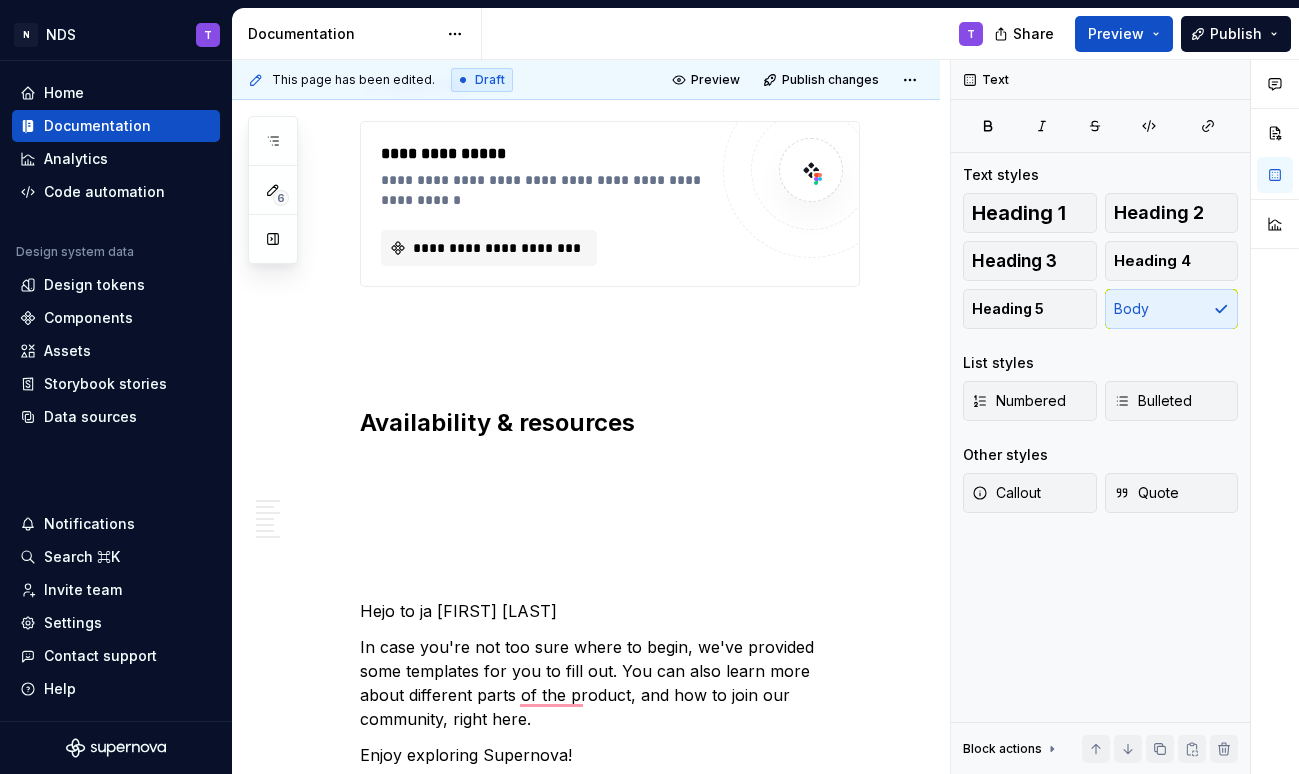 type on "*" 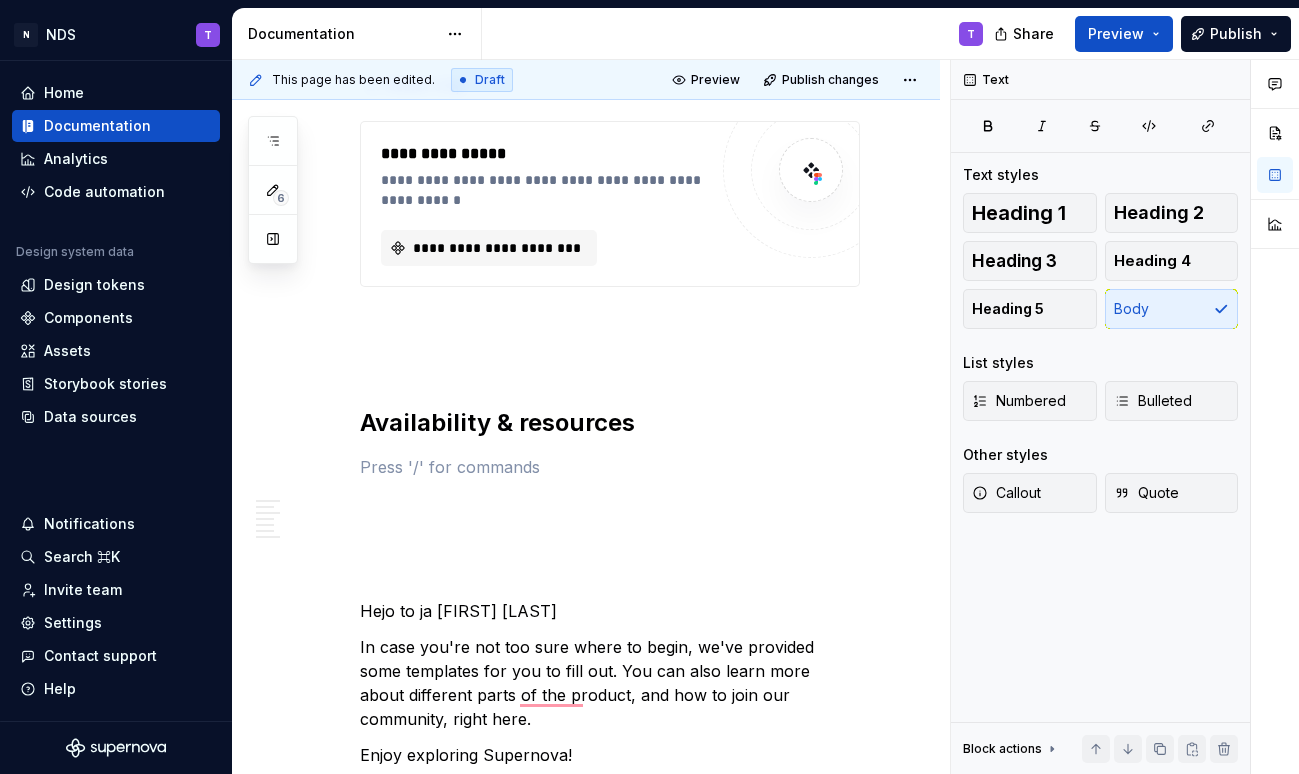type on "*" 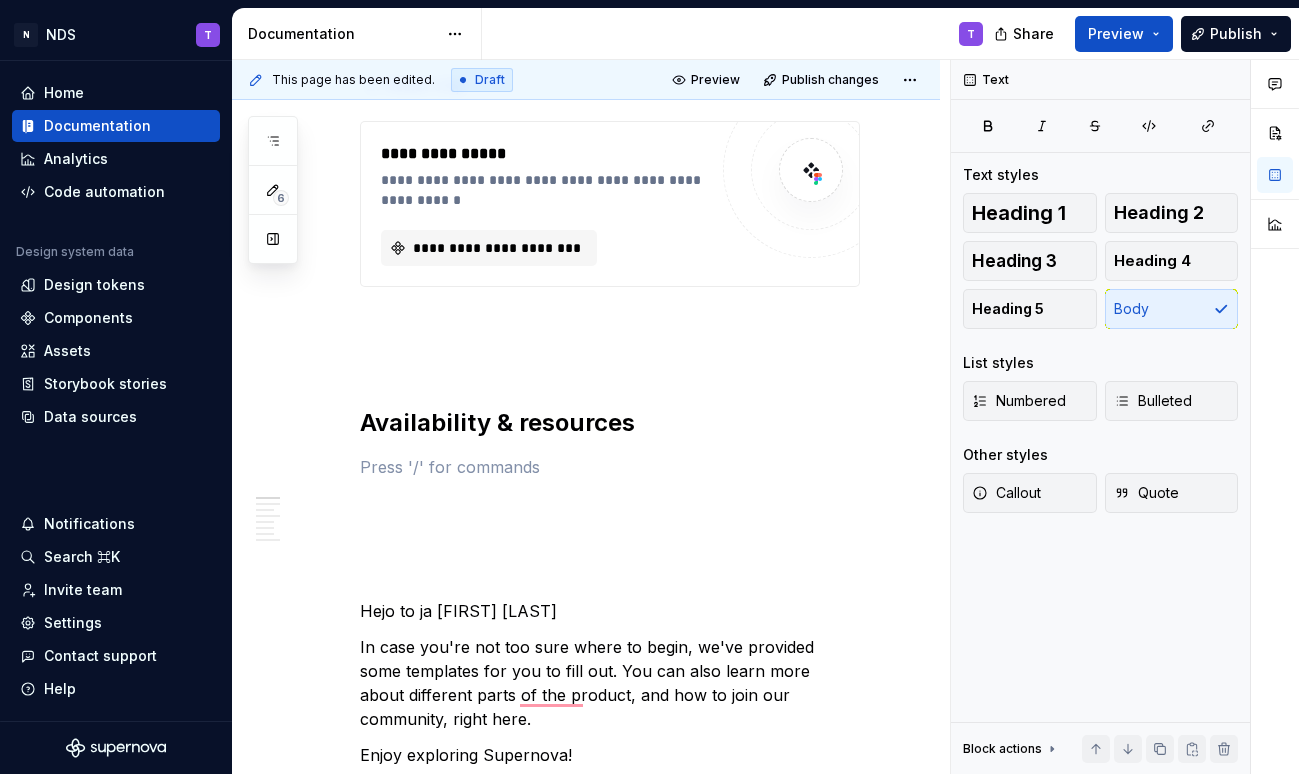 type on "*" 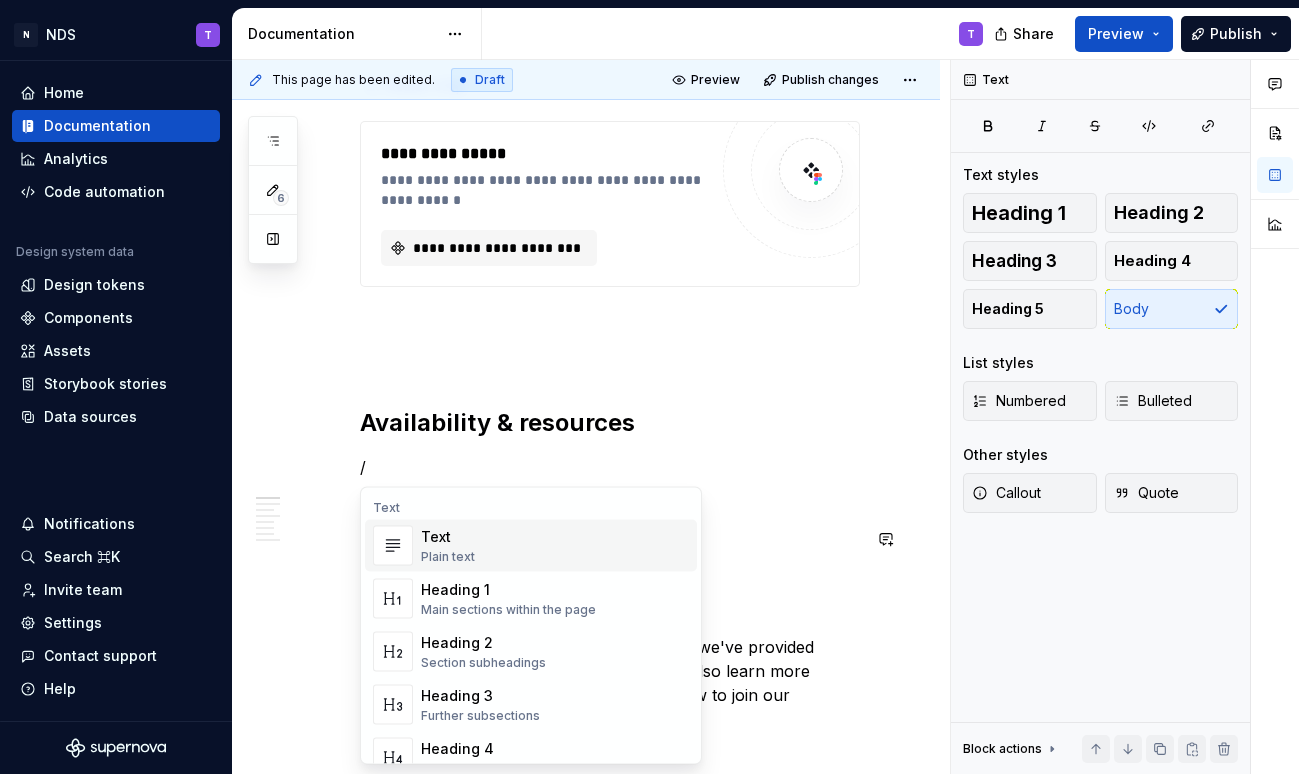 type 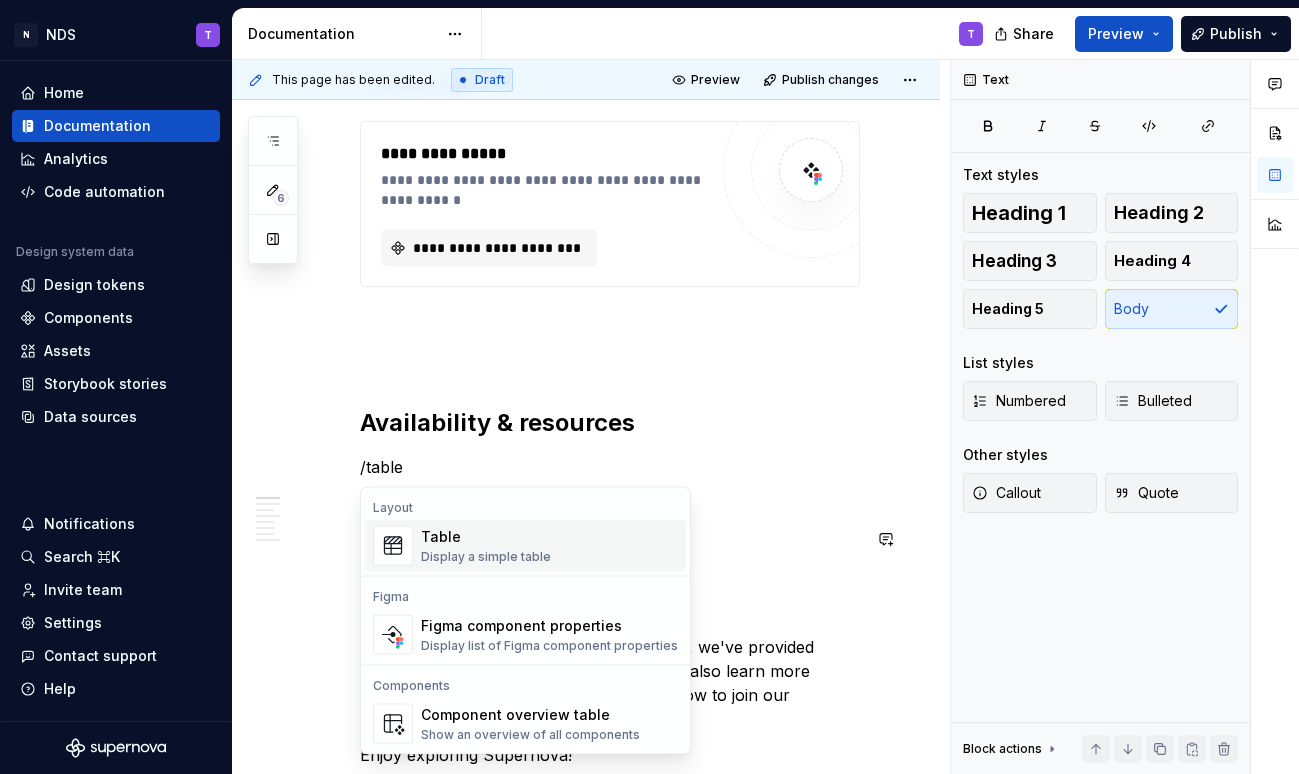 click on "Table Display a simple table" at bounding box center [486, 546] 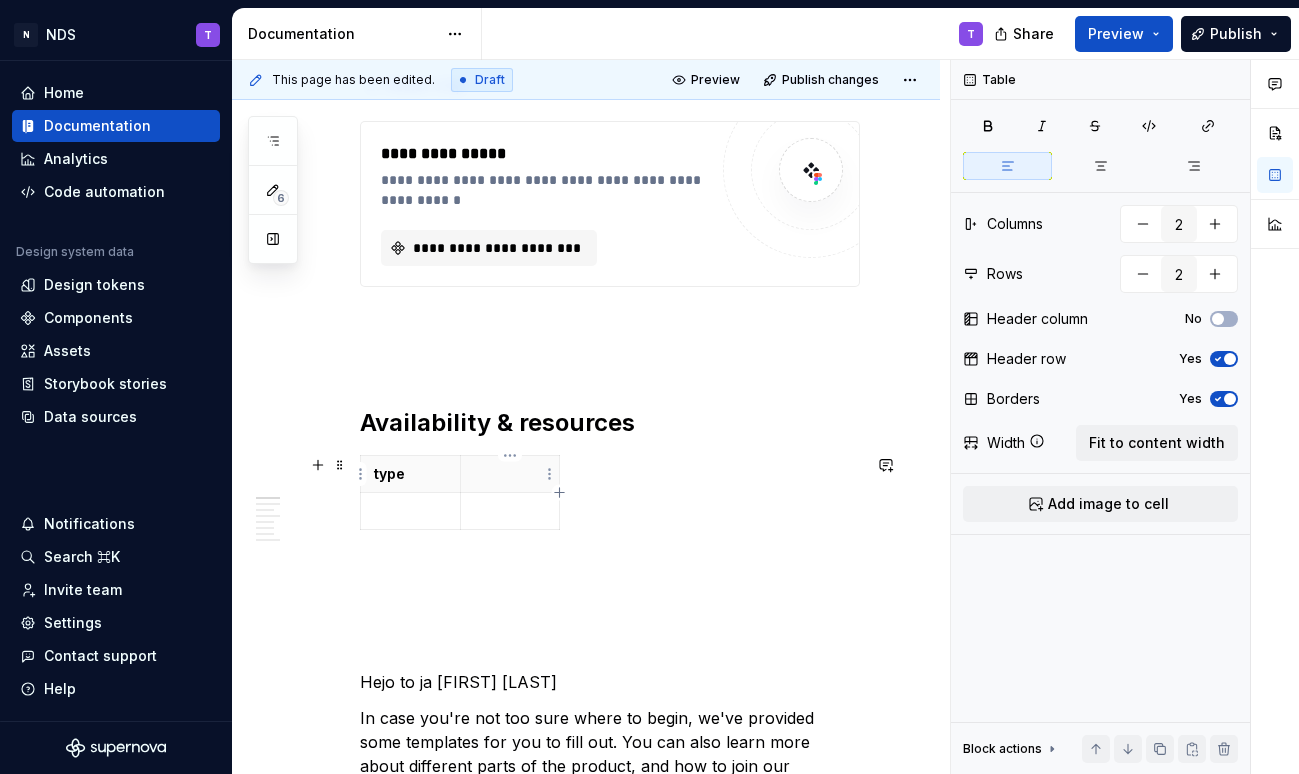click at bounding box center (510, 474) 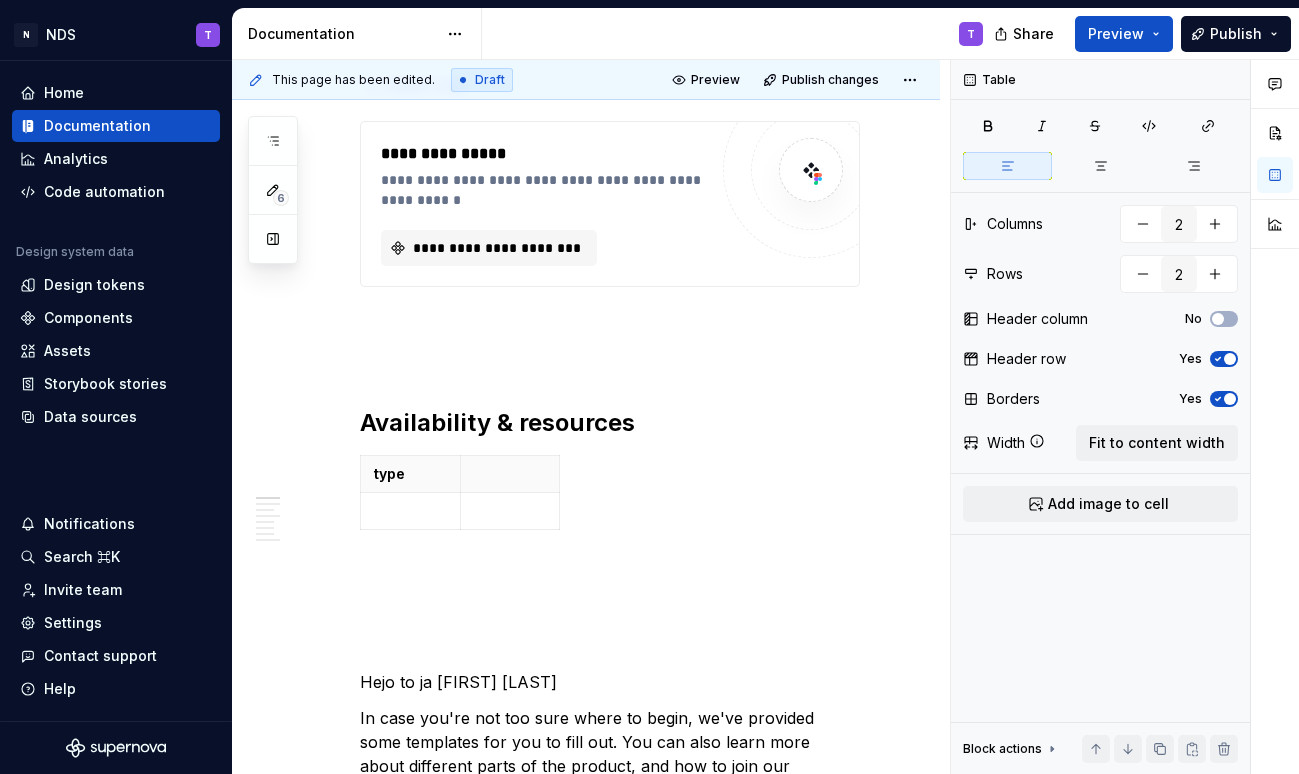 type on "*" 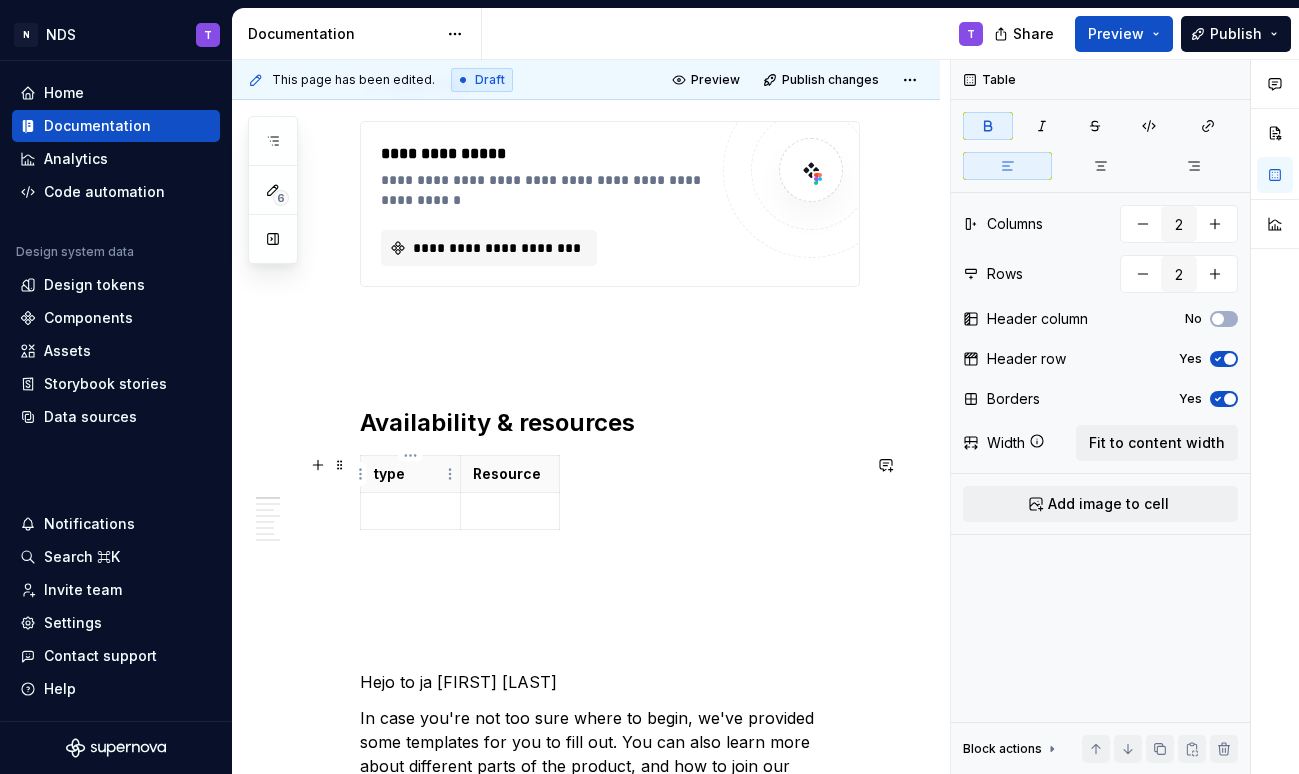 click on "type" at bounding box center (410, 474) 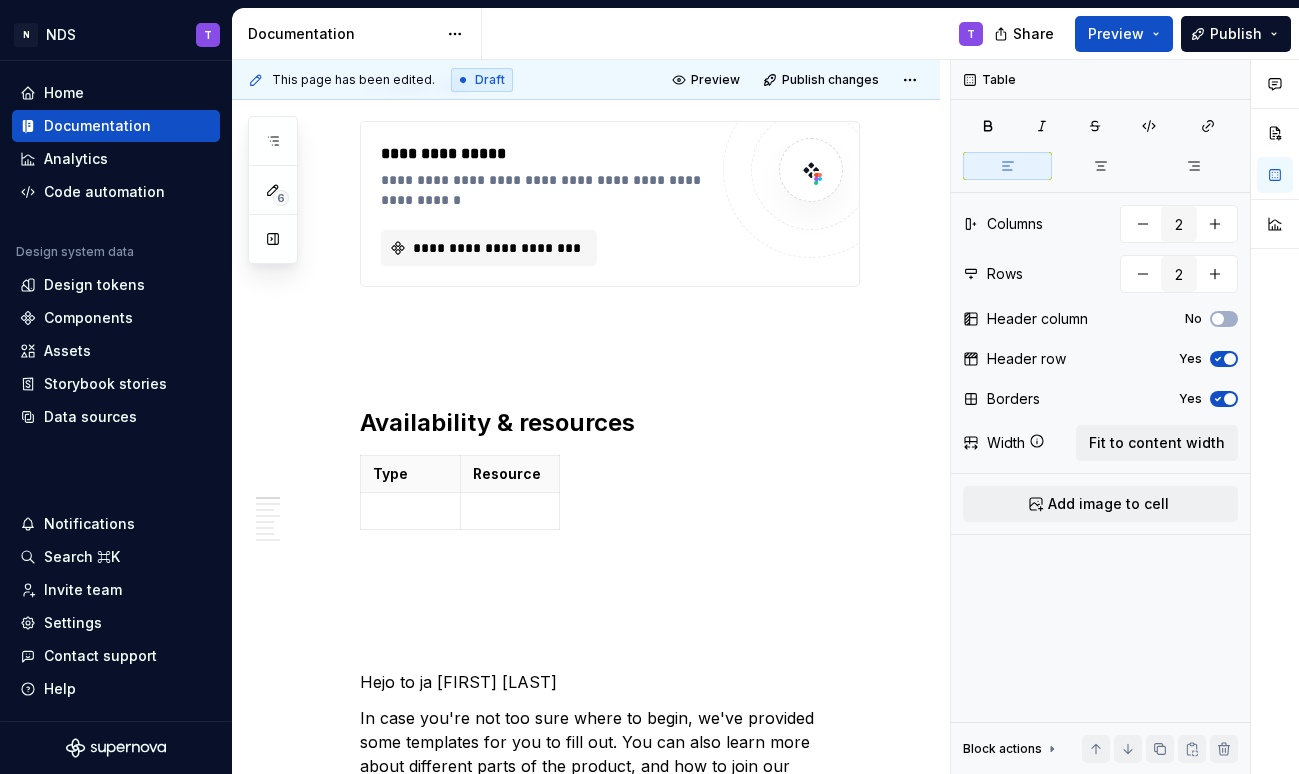 type on "*" 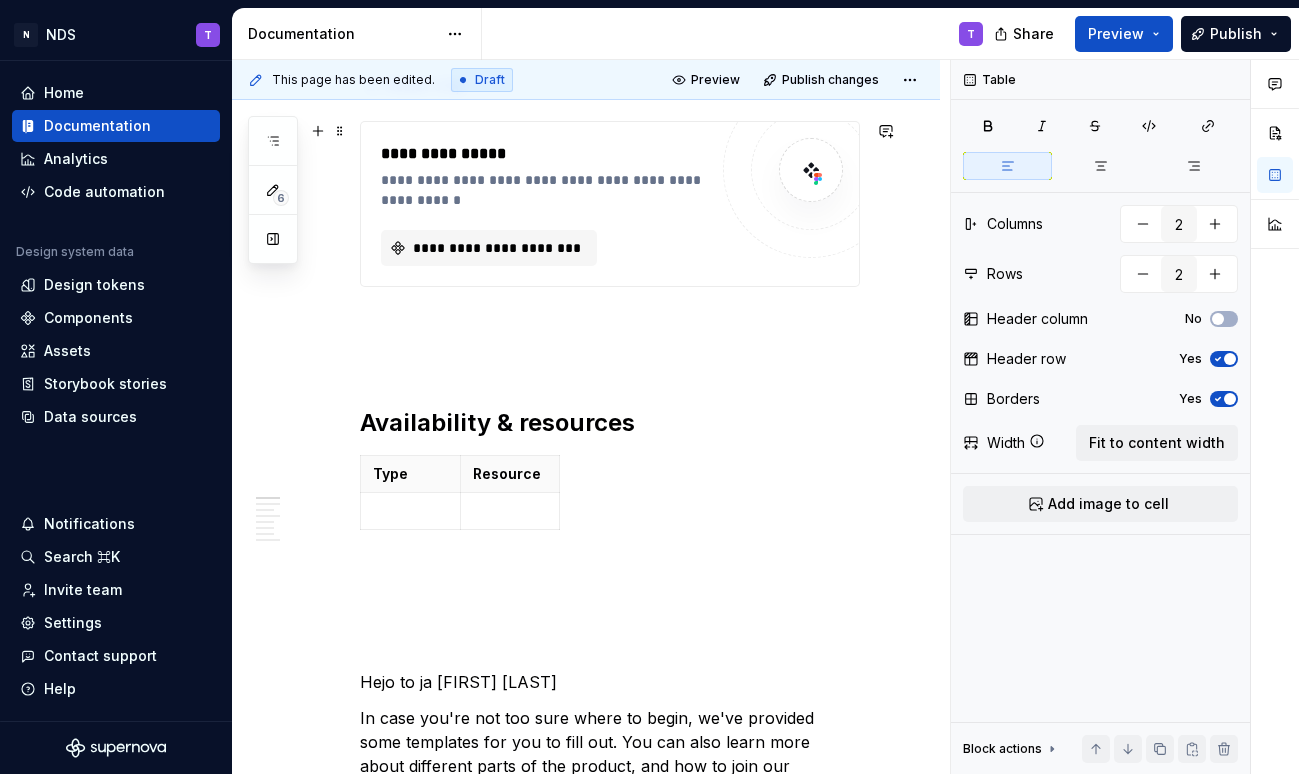 type on "*" 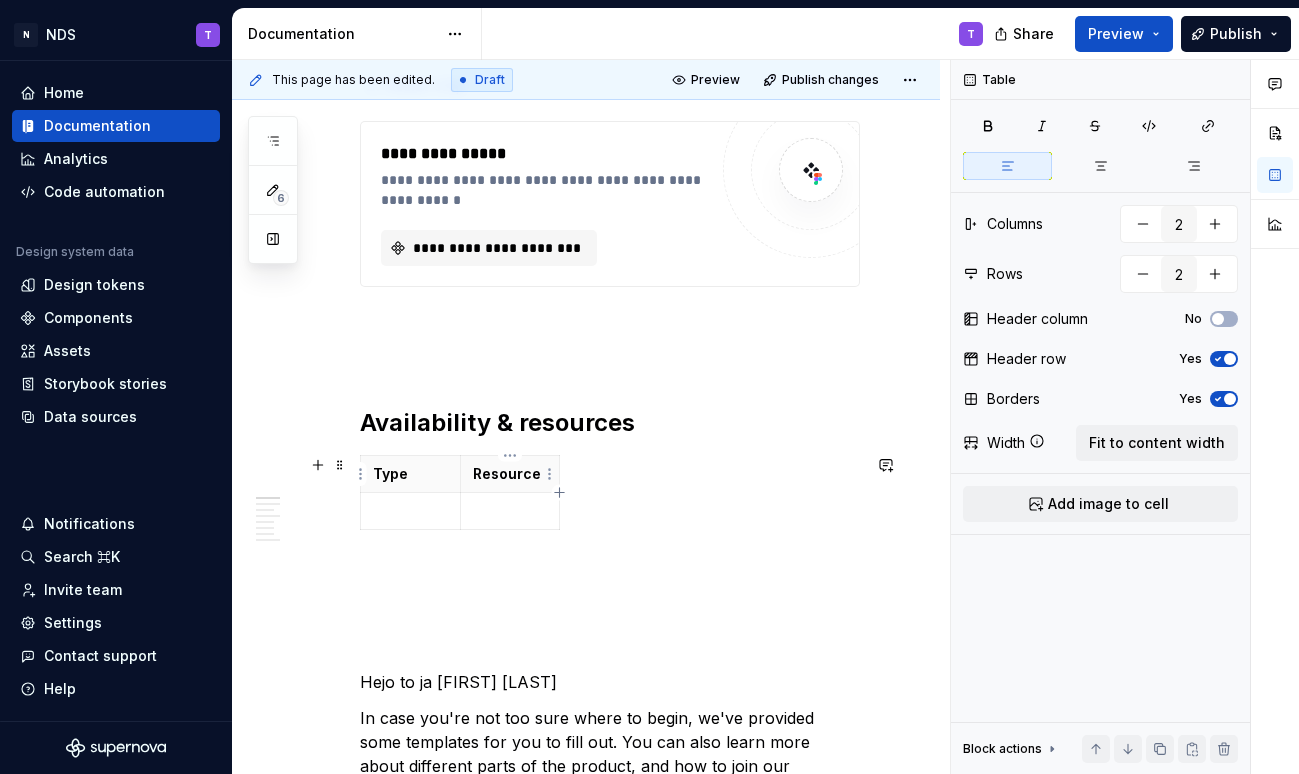 click 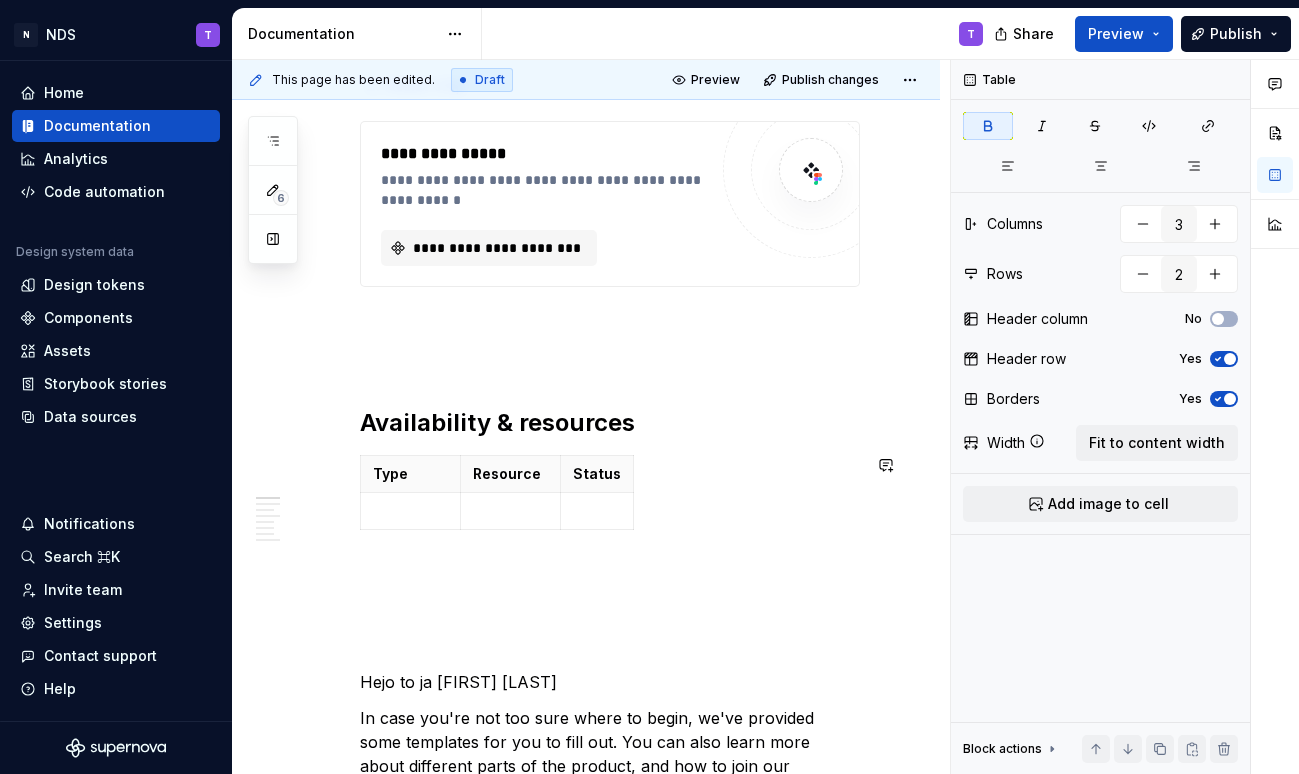type on "*" 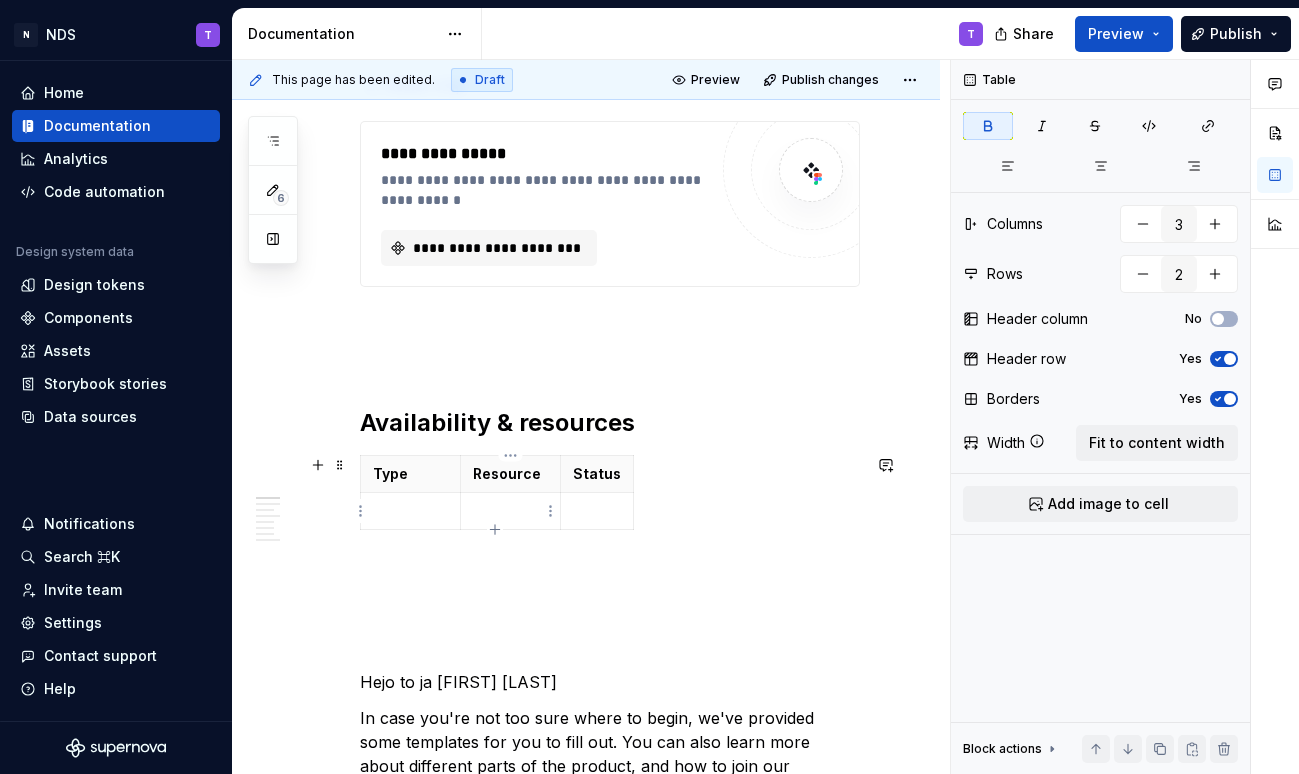 scroll, scrollTop: 431, scrollLeft: 0, axis: vertical 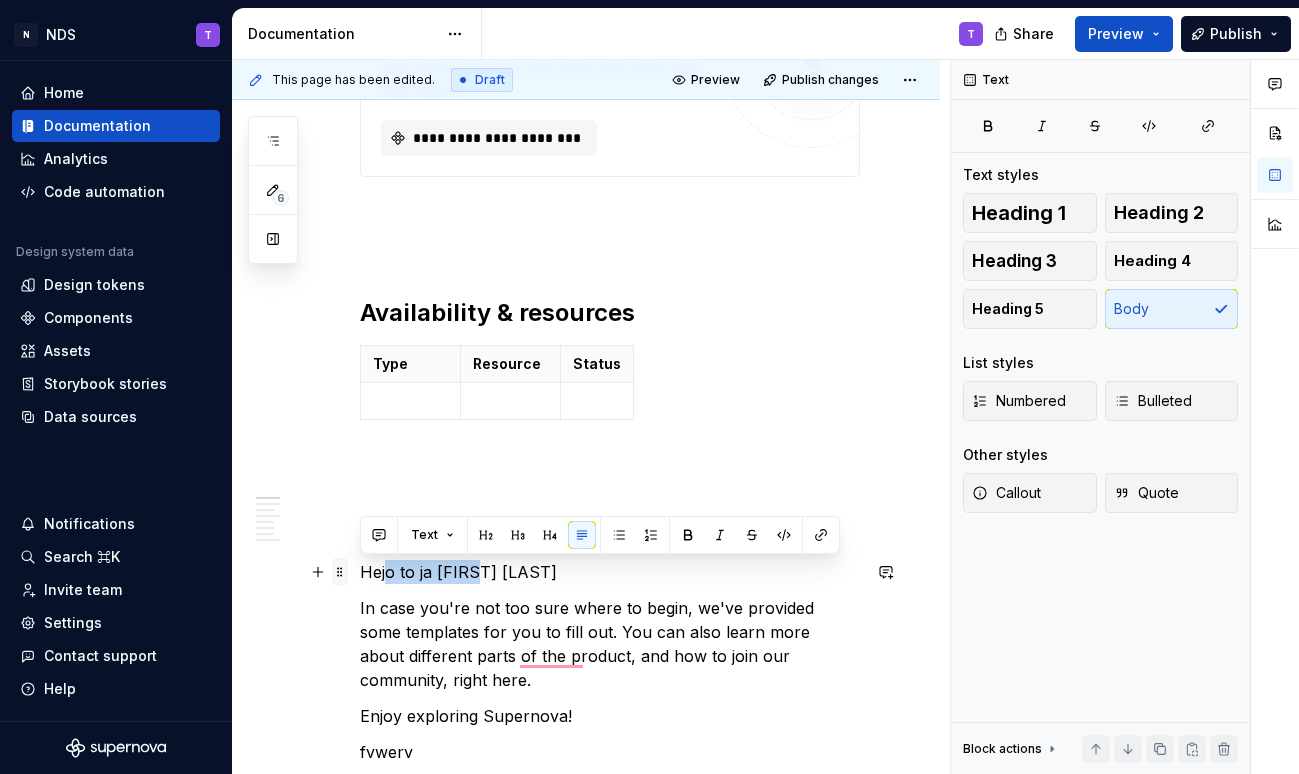 drag, startPoint x: 491, startPoint y: 566, endPoint x: 343, endPoint y: 567, distance: 148.00337 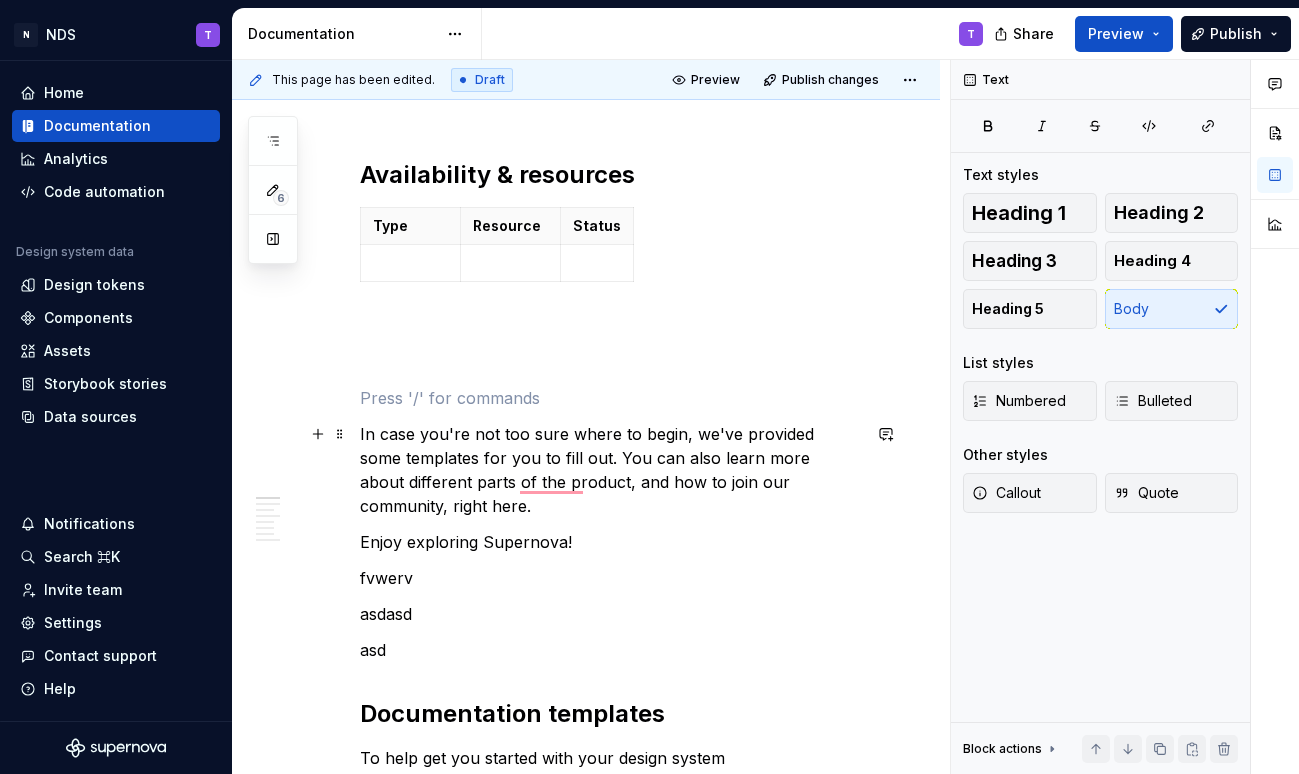 scroll, scrollTop: 606, scrollLeft: 0, axis: vertical 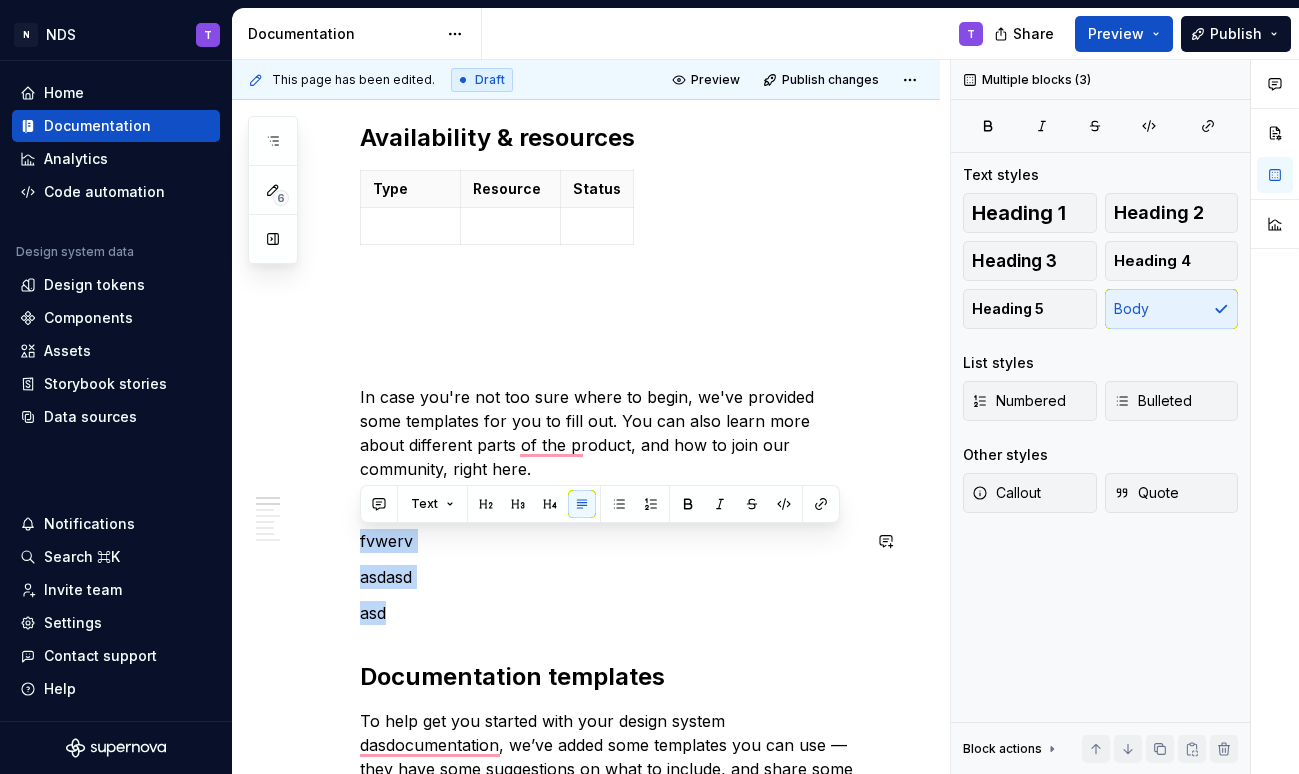 drag, startPoint x: 407, startPoint y: 614, endPoint x: 351, endPoint y: 518, distance: 111.13955 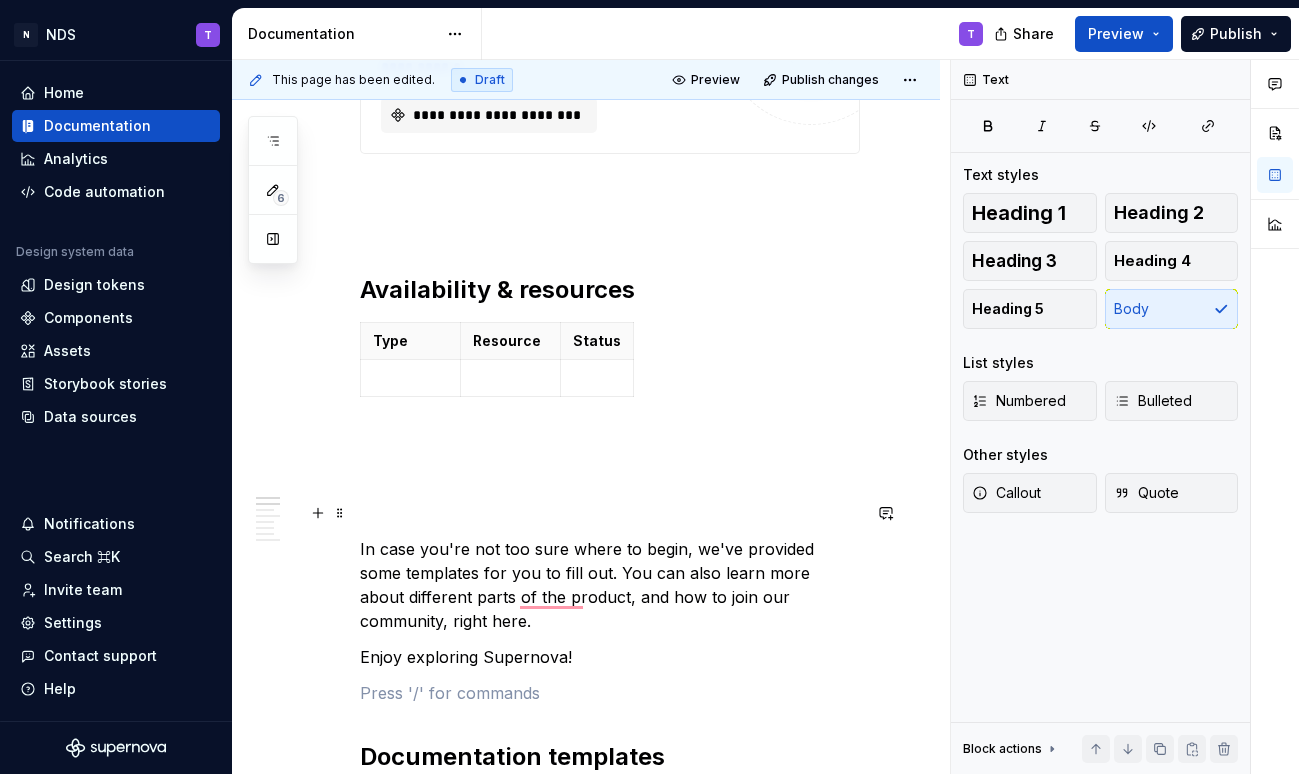 scroll, scrollTop: 441, scrollLeft: 0, axis: vertical 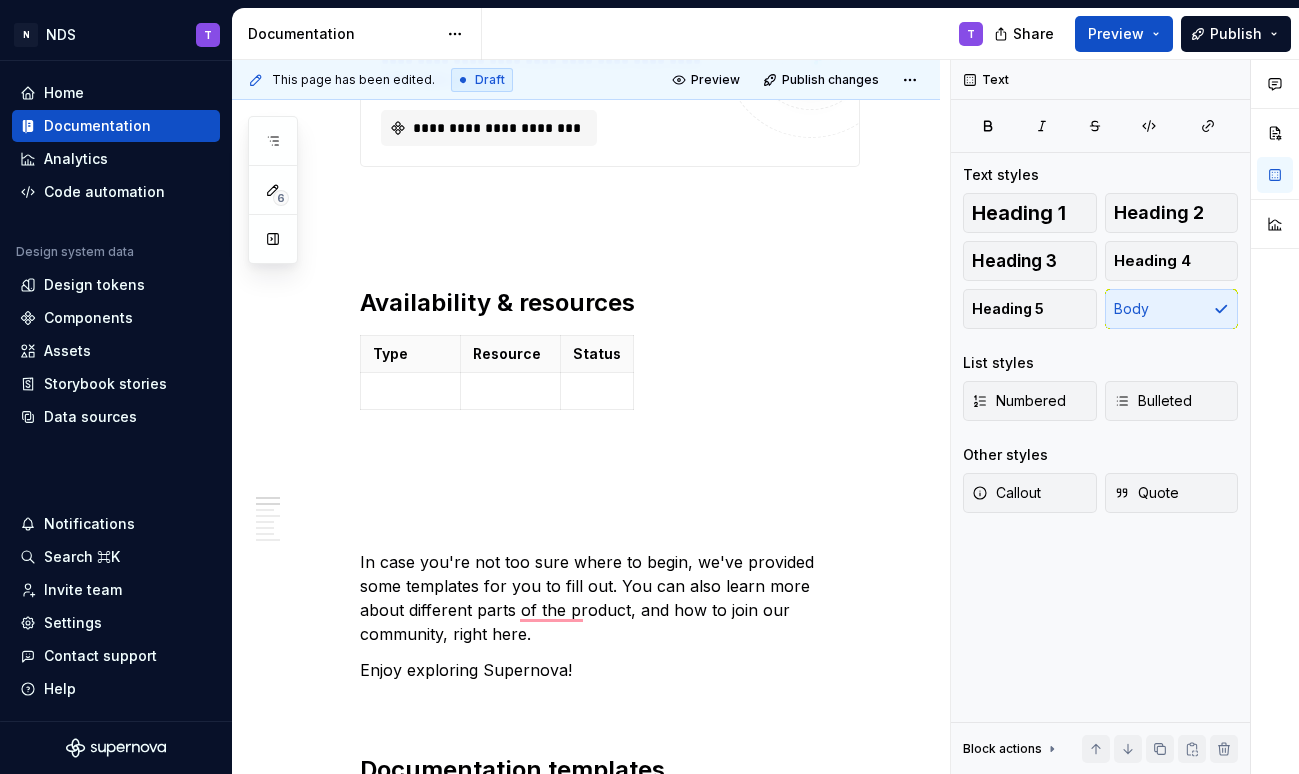 type on "*" 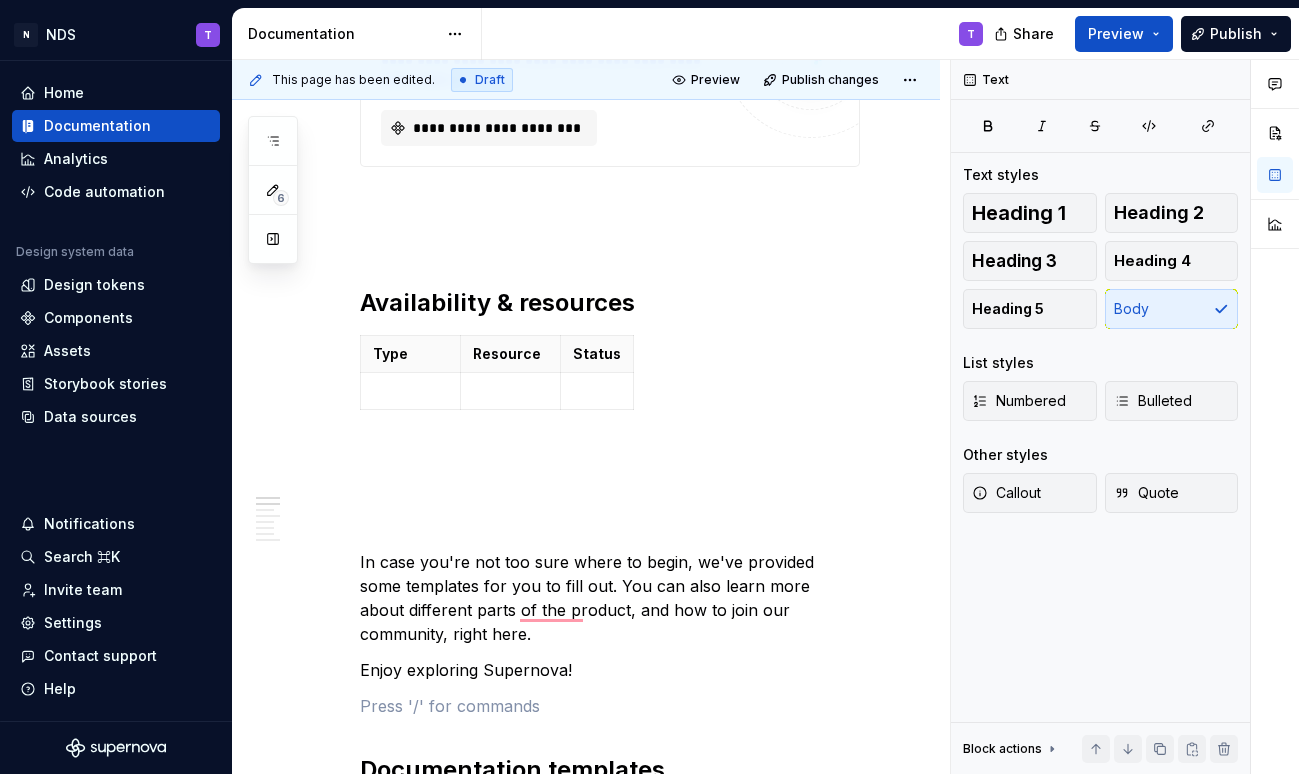 type on "*" 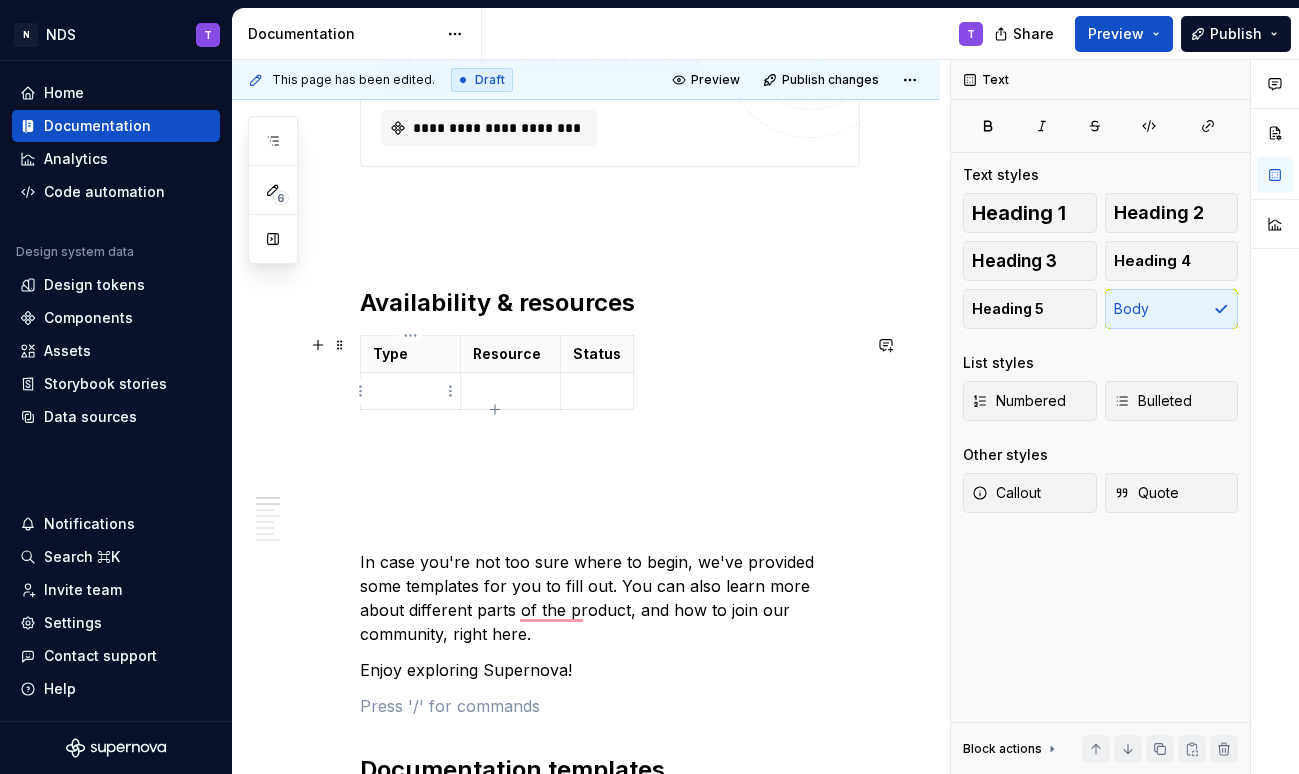 click at bounding box center [410, 391] 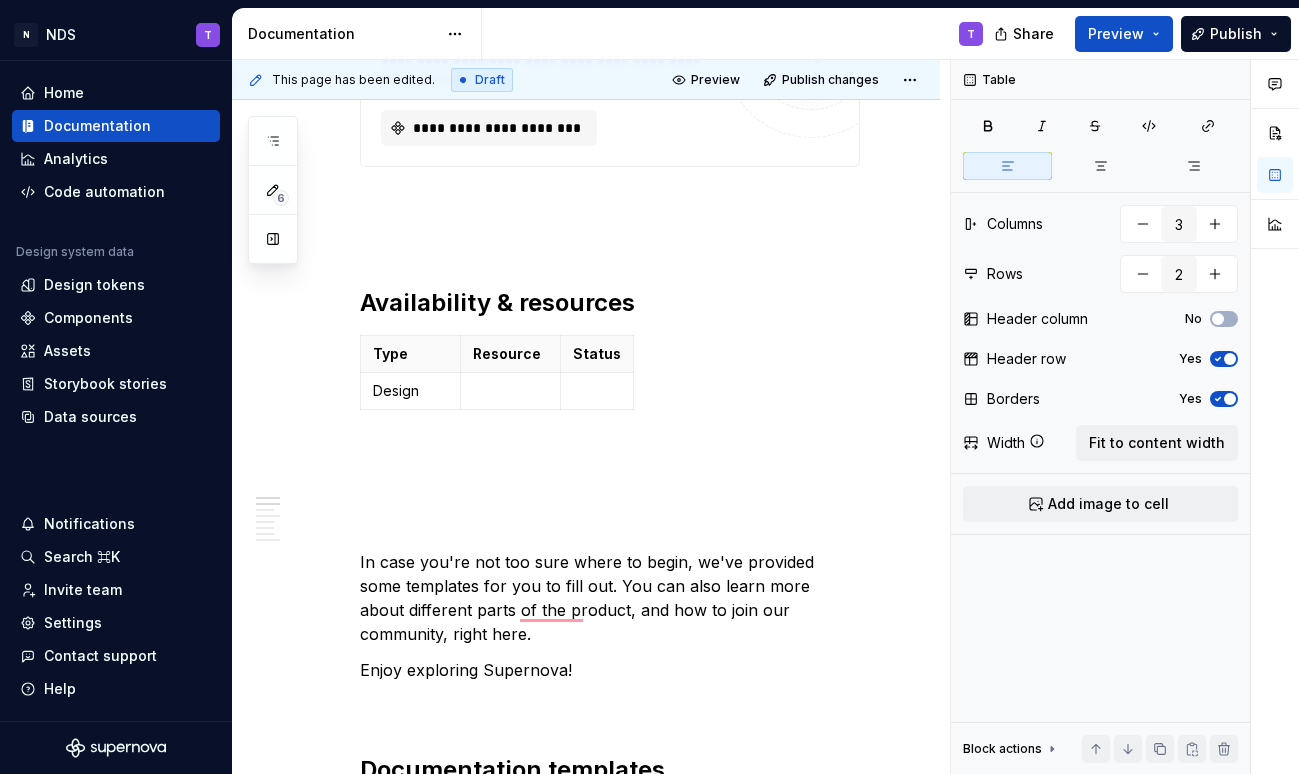 type on "*" 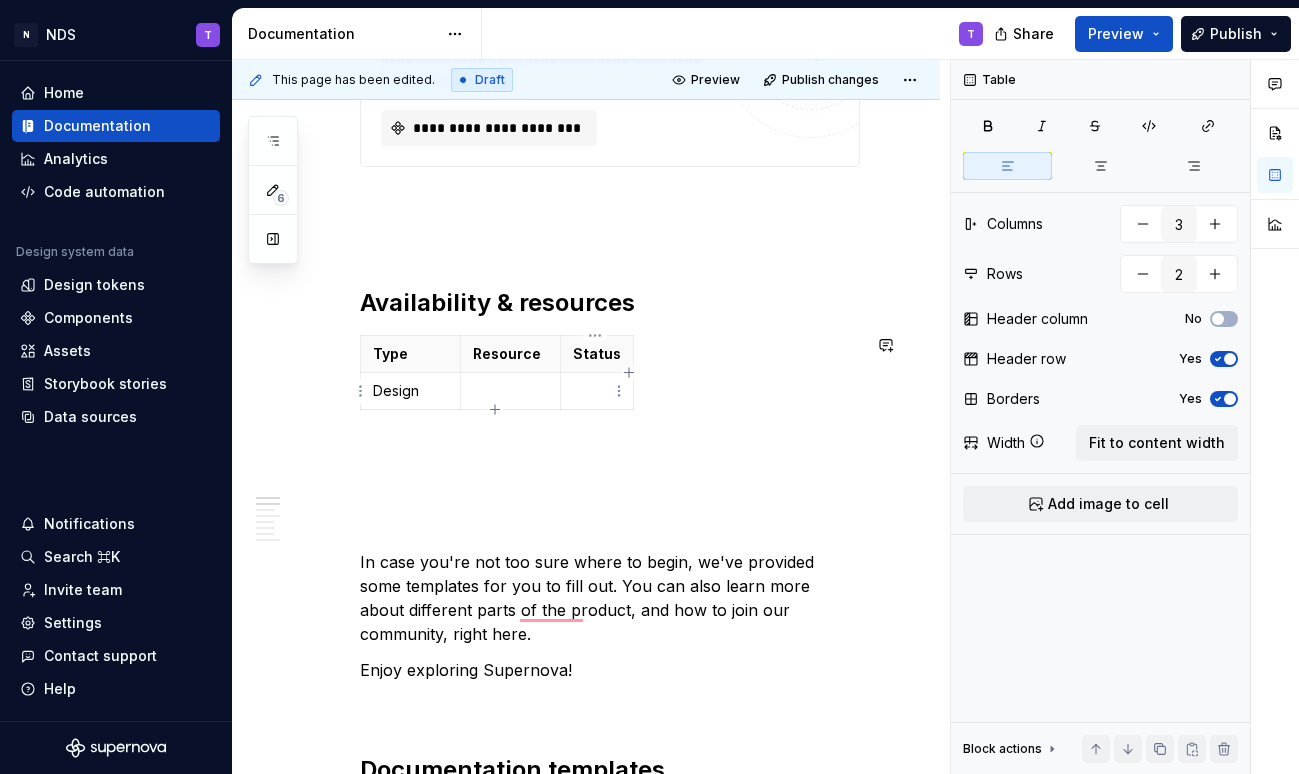 click at bounding box center [597, 391] 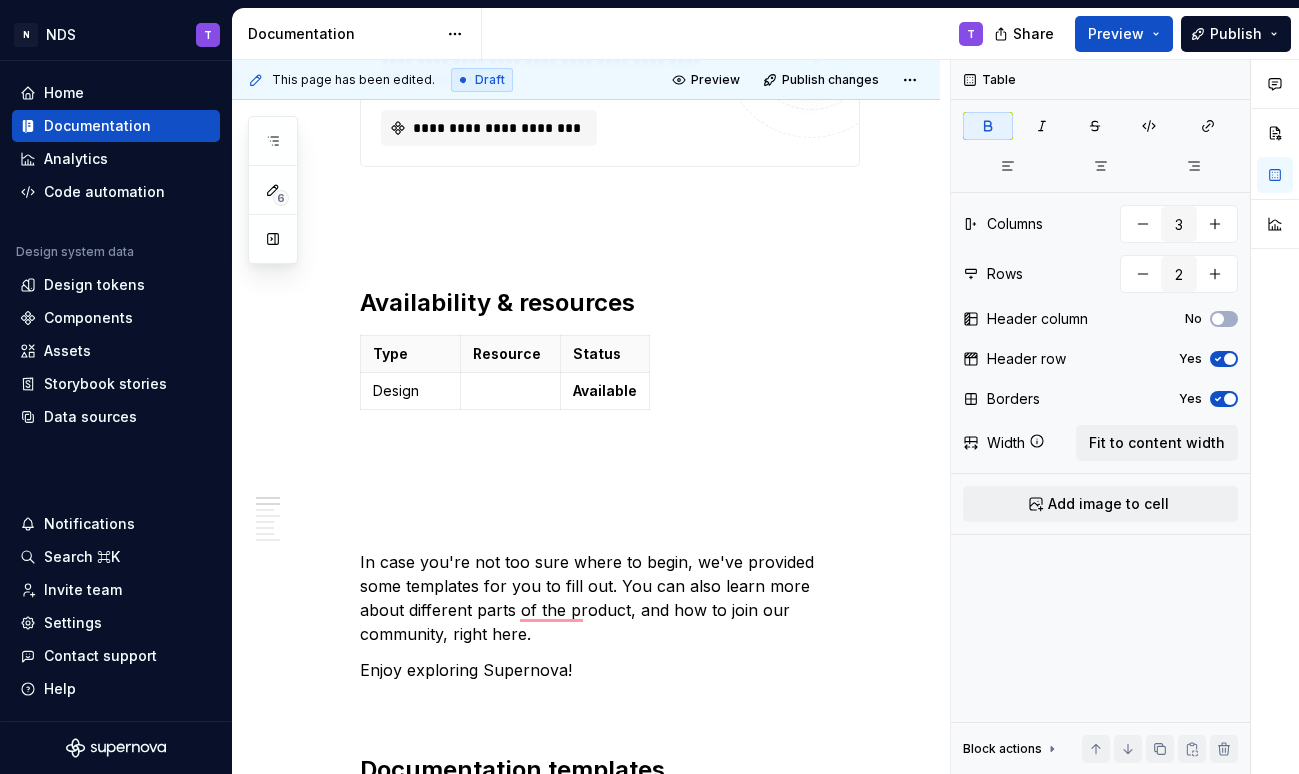 type on "*" 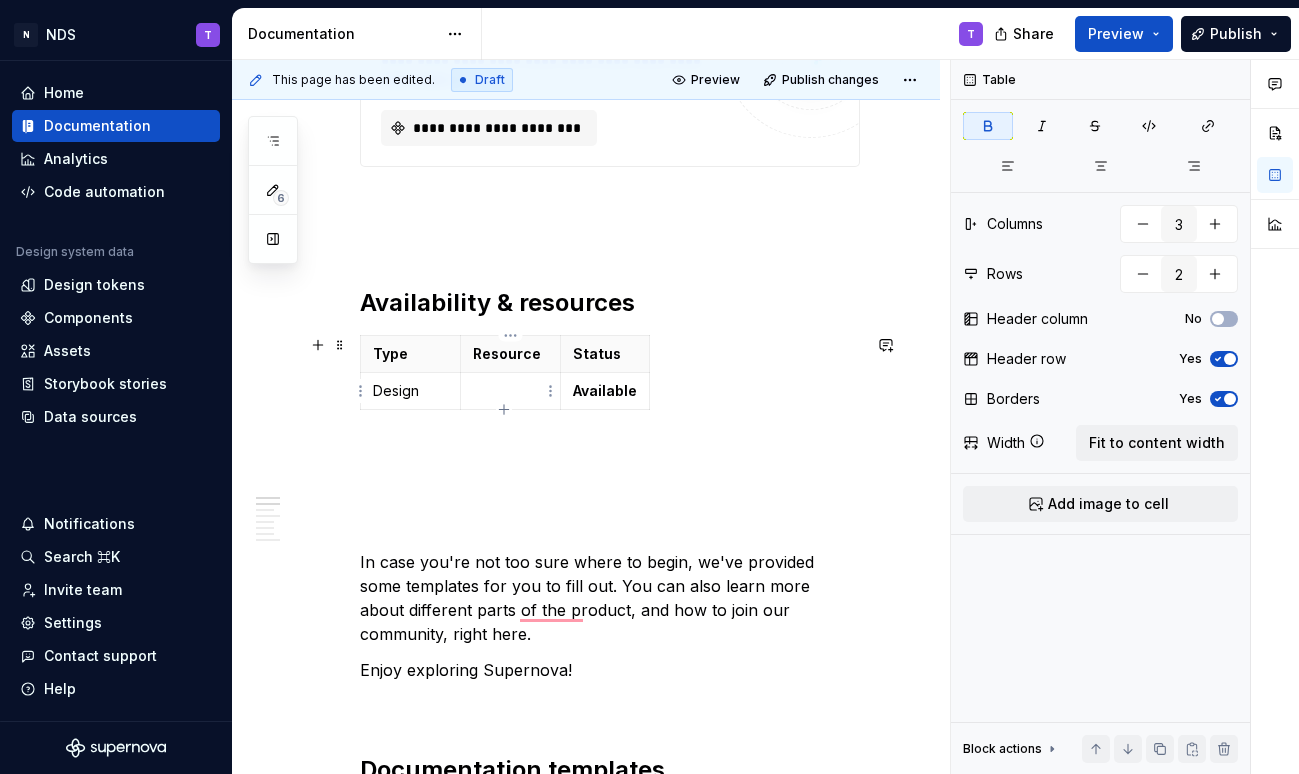 click at bounding box center [510, 391] 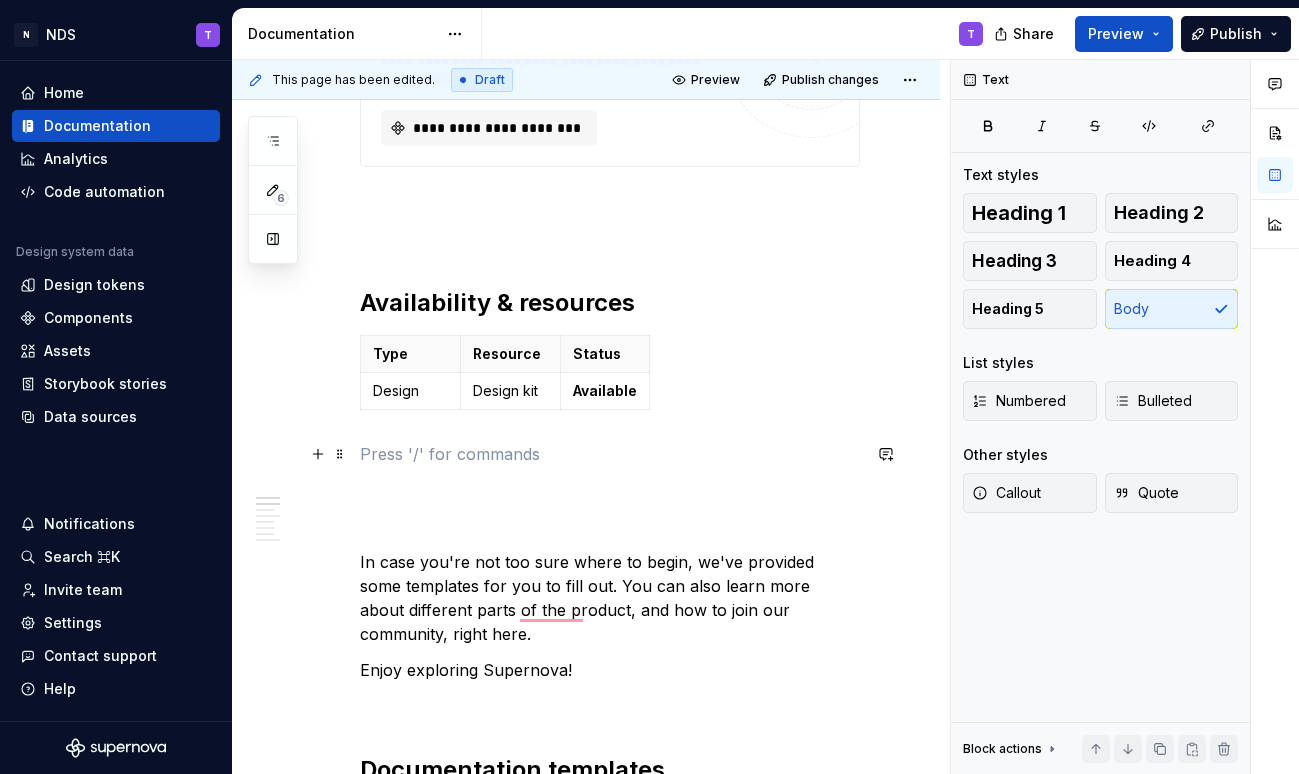click at bounding box center (610, 454) 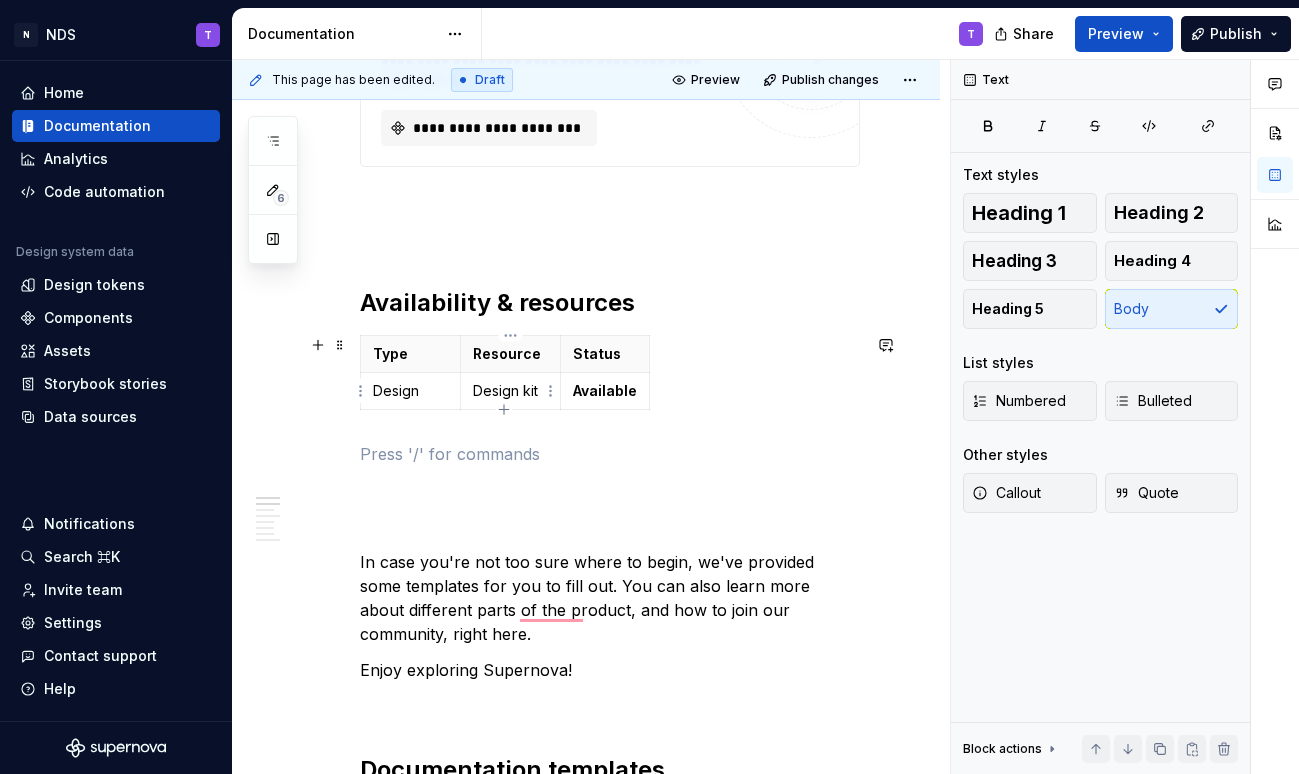 click 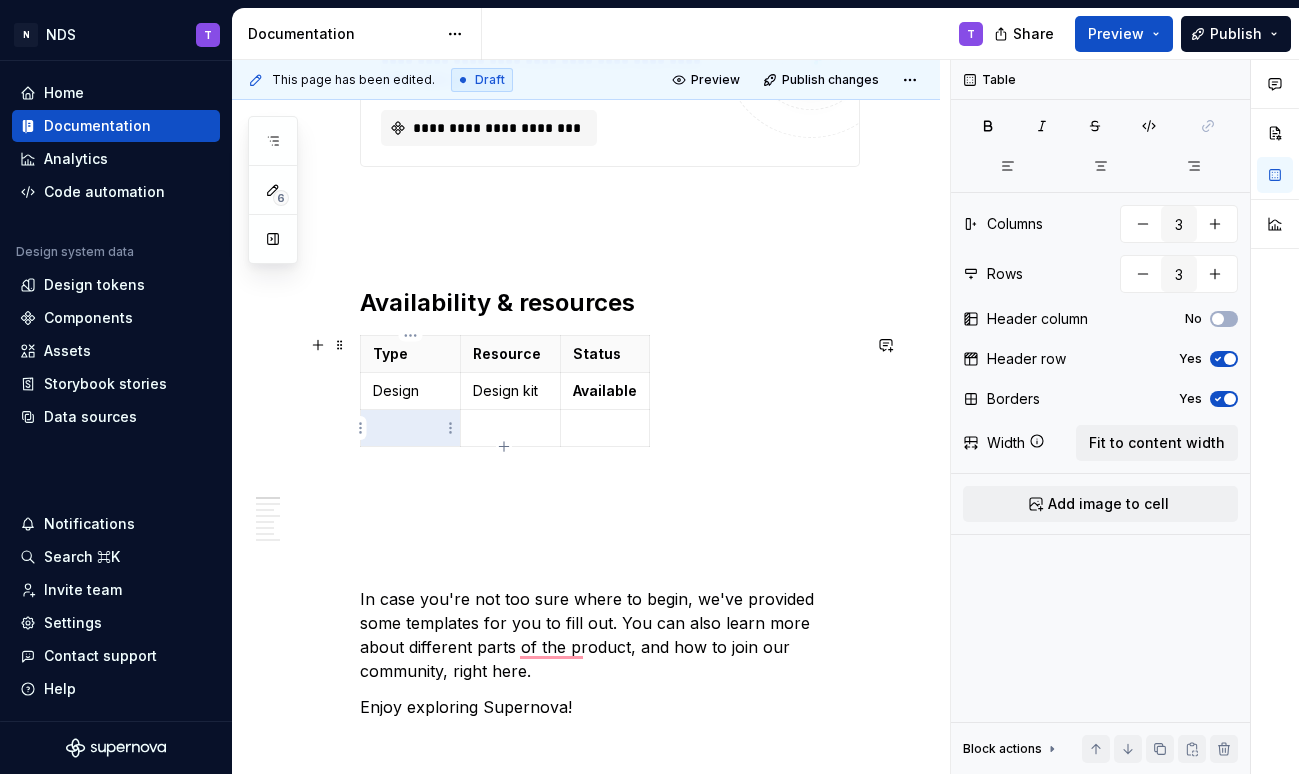 click at bounding box center (410, 428) 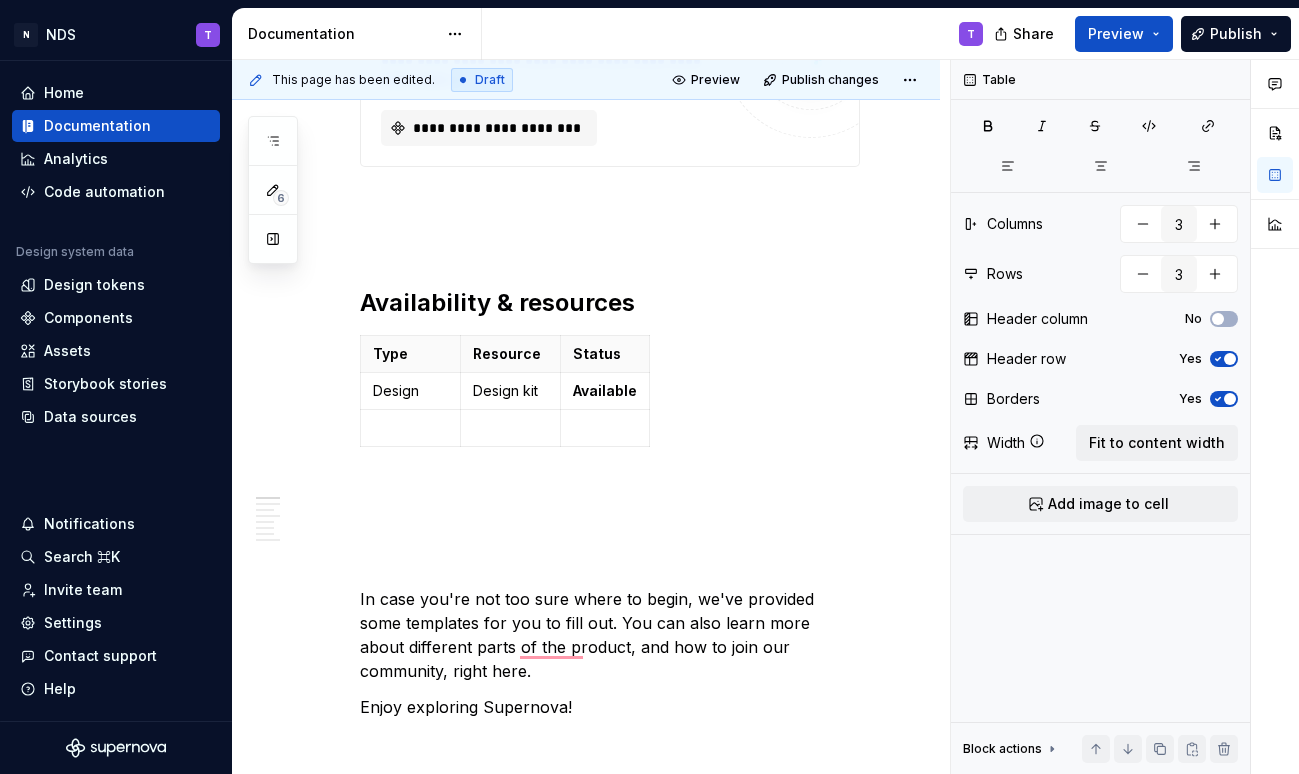 type on "*" 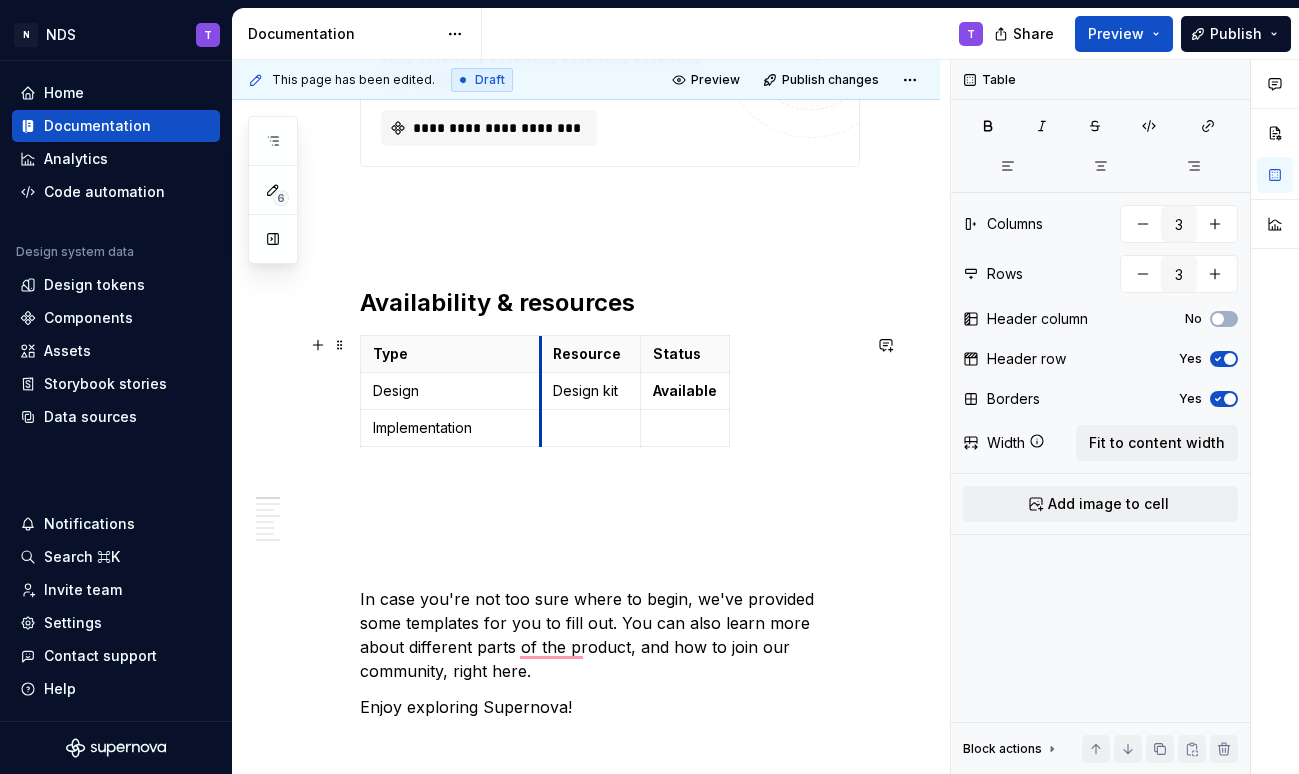 drag, startPoint x: 461, startPoint y: 353, endPoint x: 541, endPoint y: 350, distance: 80.05623 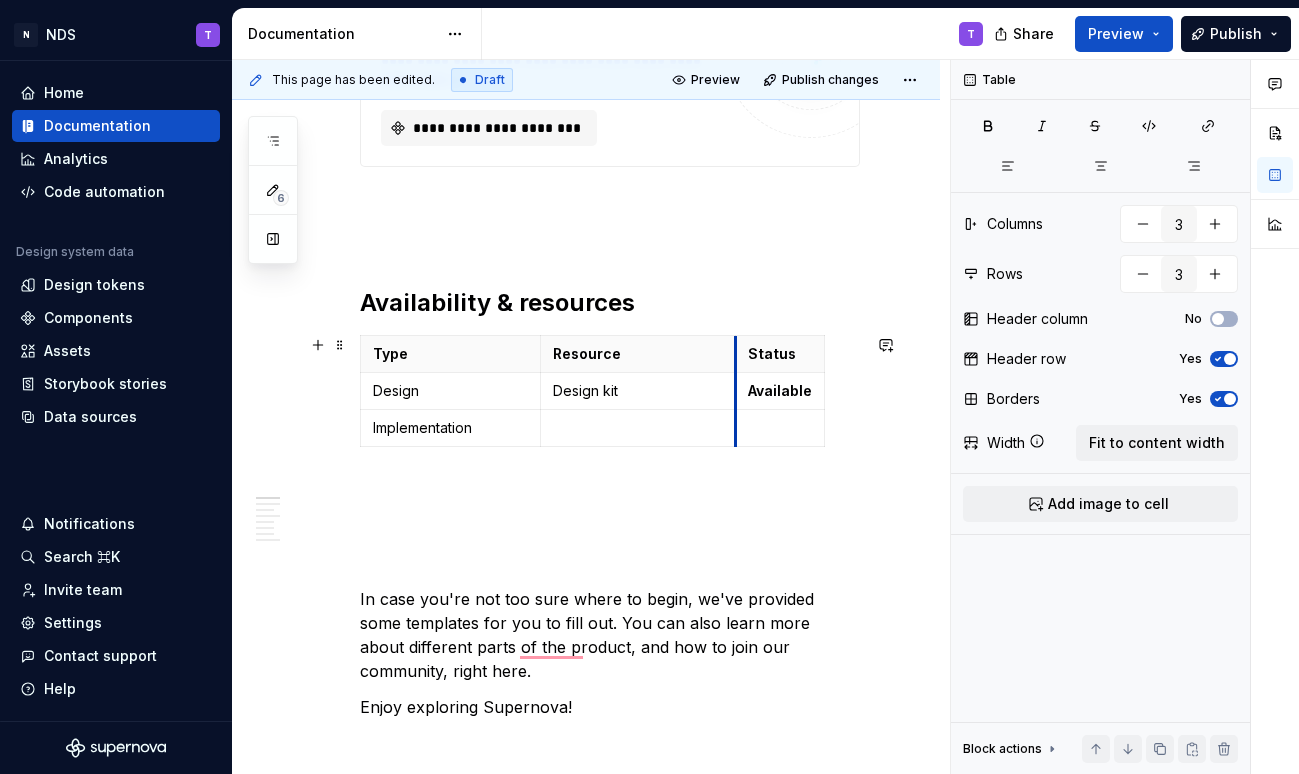 drag, startPoint x: 640, startPoint y: 353, endPoint x: 735, endPoint y: 355, distance: 95.02105 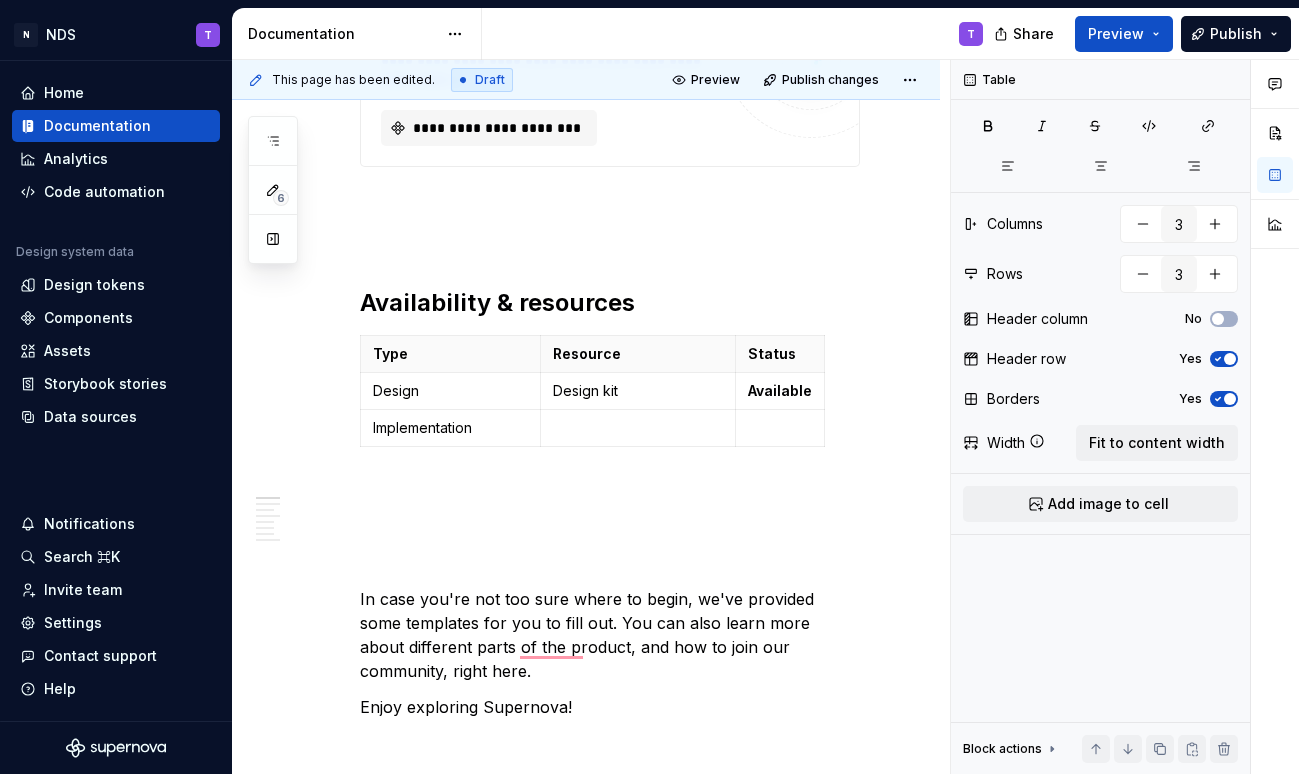 type on "*" 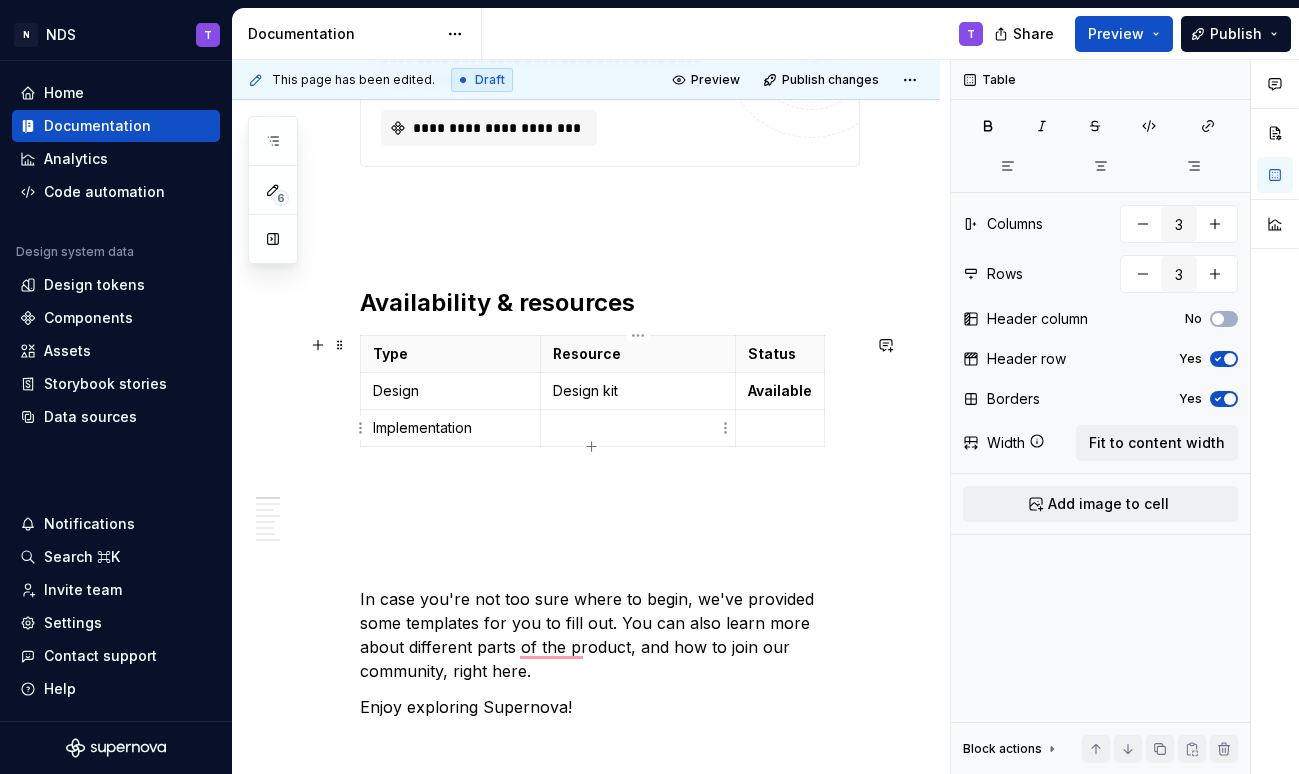 click at bounding box center (638, 428) 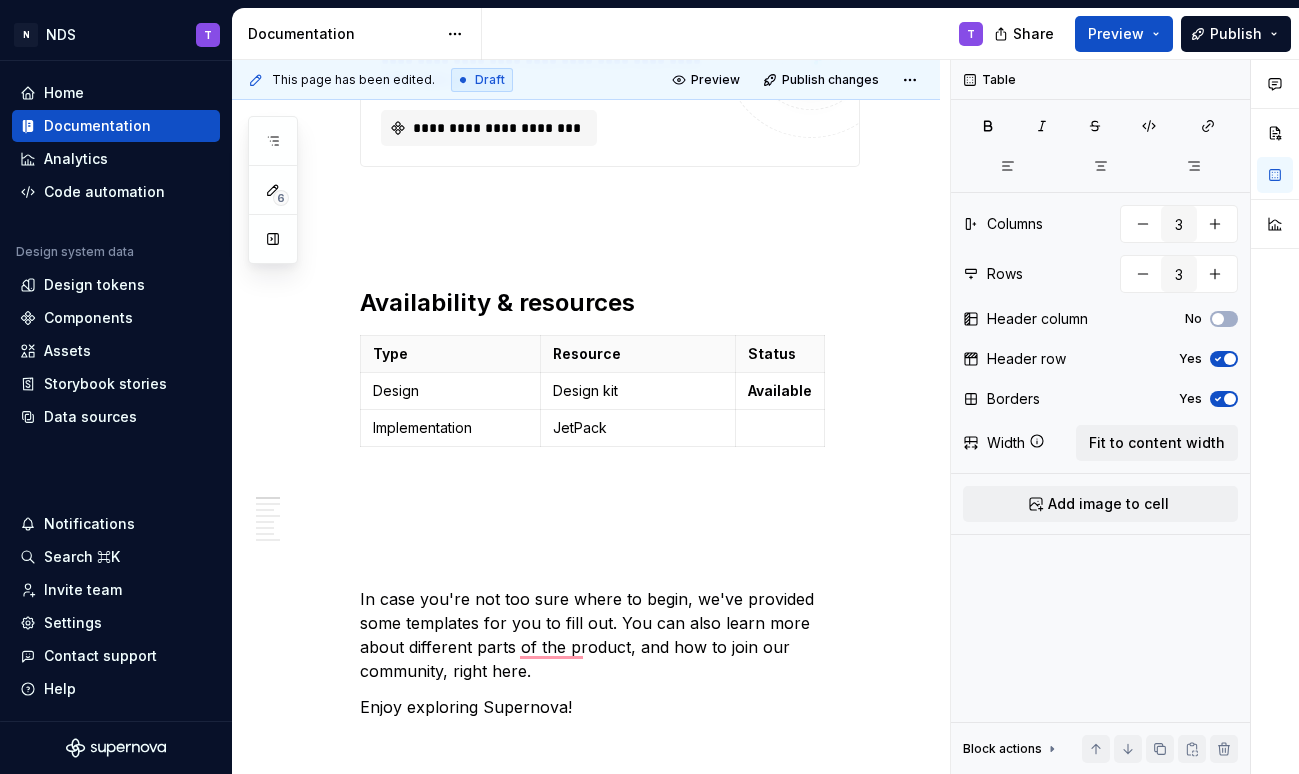 type on "*" 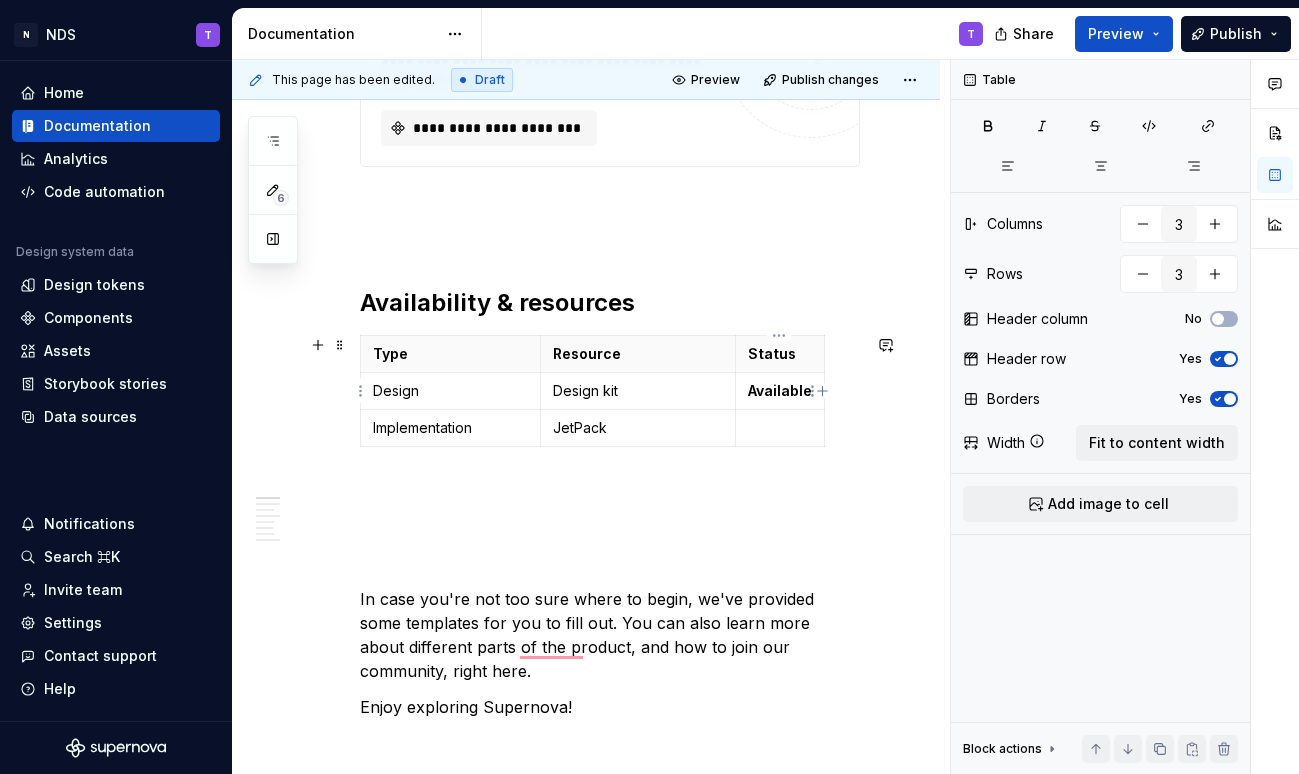 click on "Available" at bounding box center [780, 390] 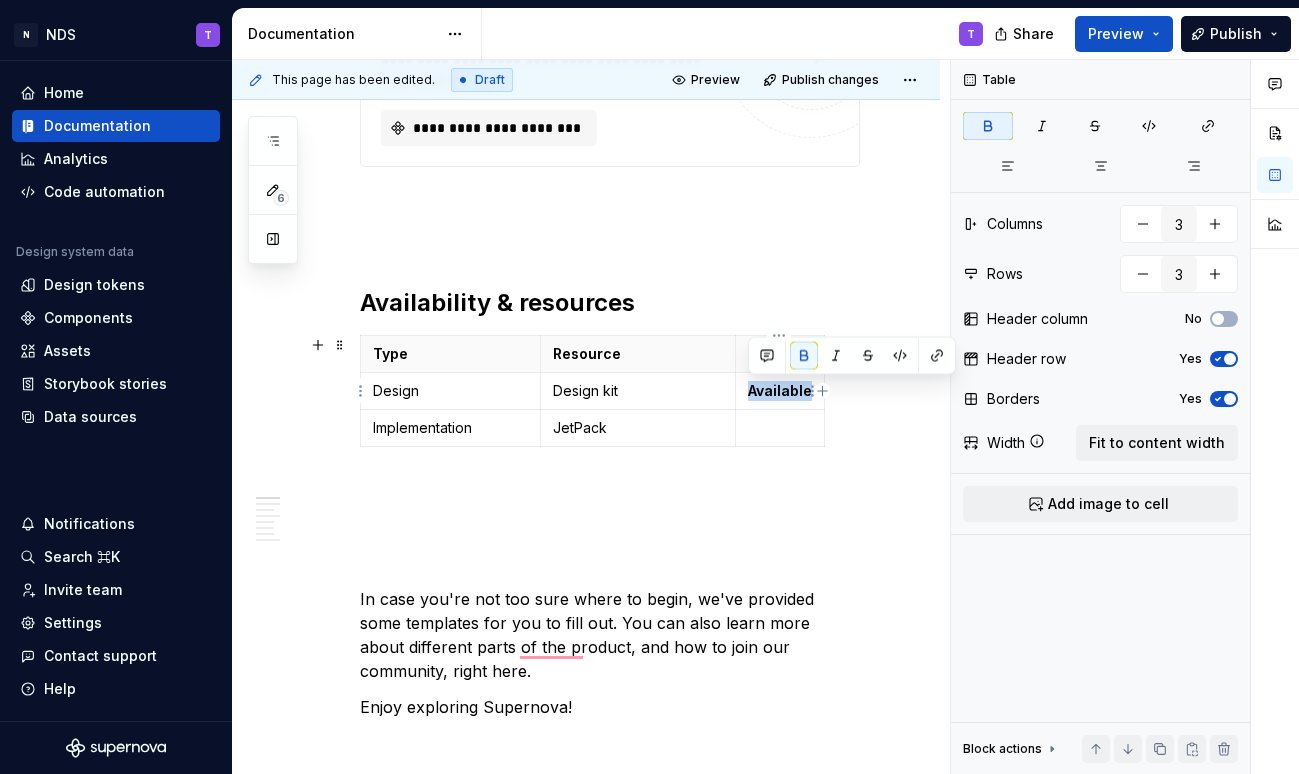 click on "Available" at bounding box center [780, 390] 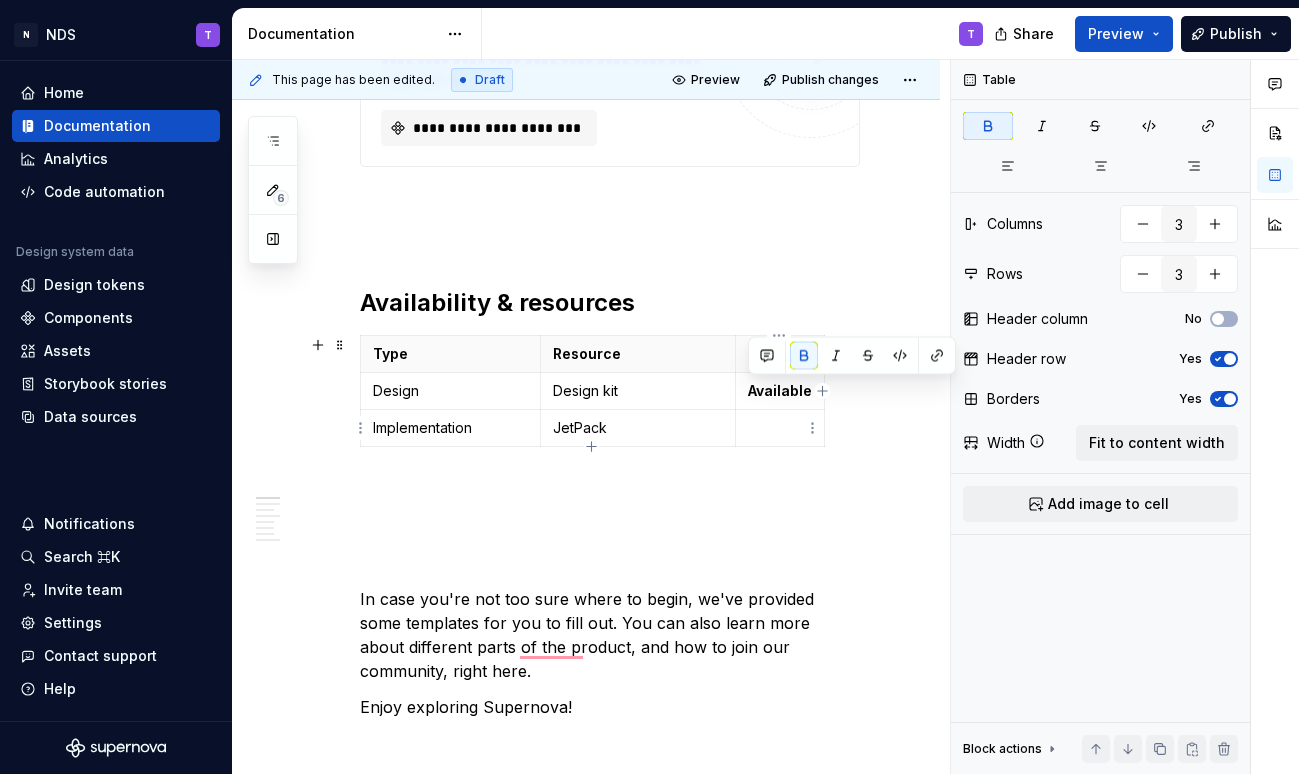 click at bounding box center (780, 428) 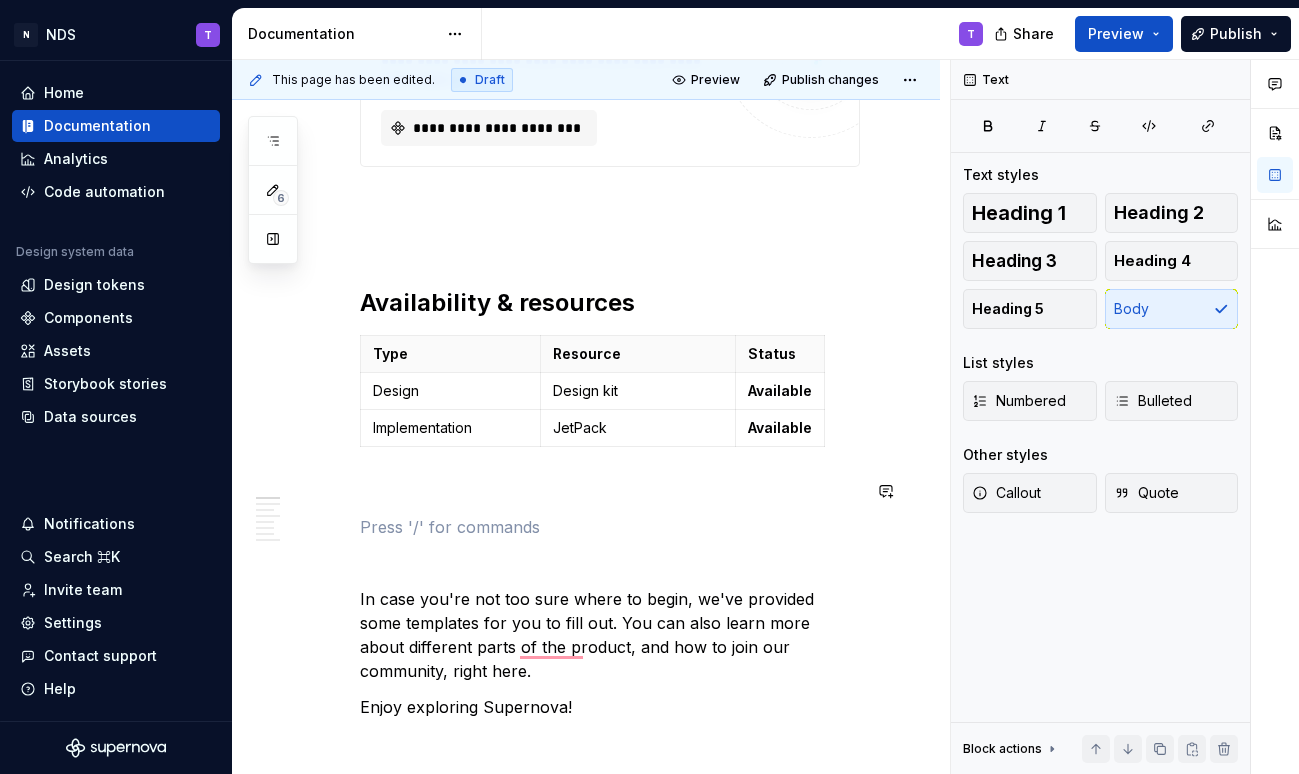 click on "**********" at bounding box center (610, 1385) 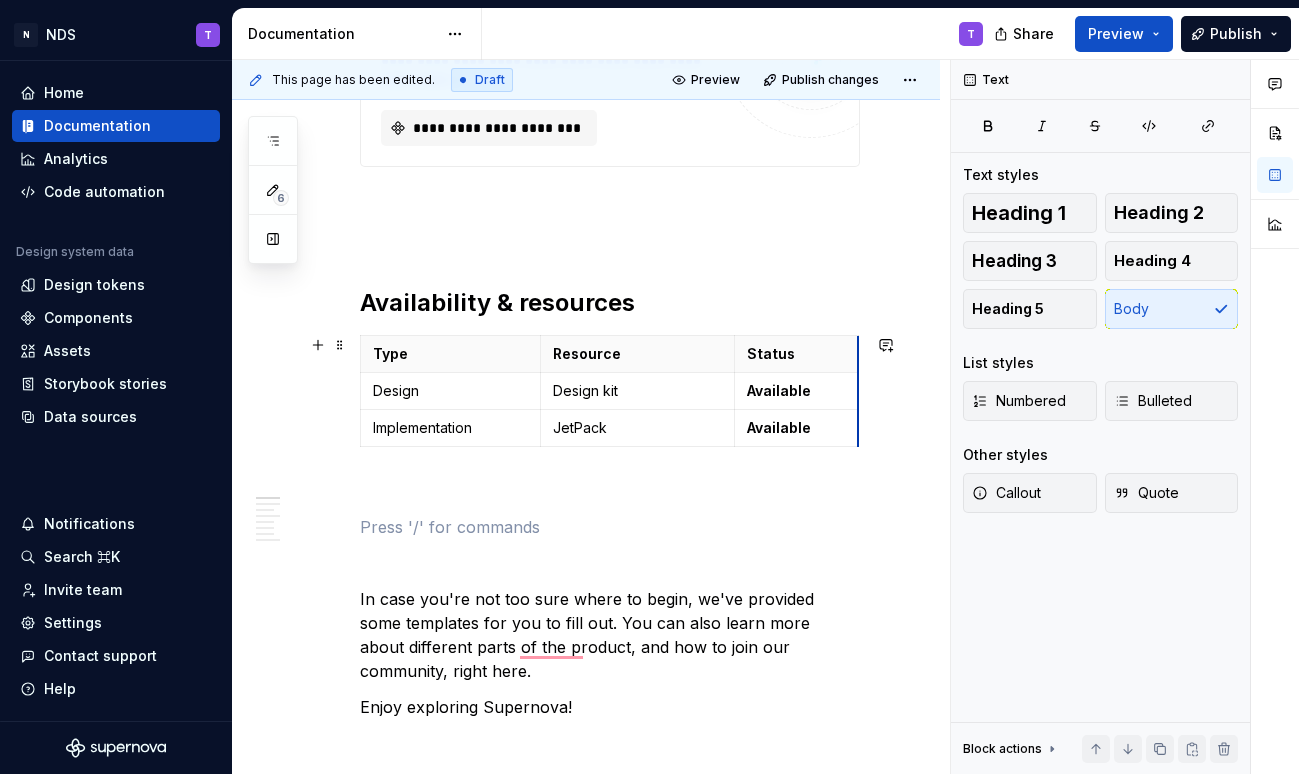 drag, startPoint x: 819, startPoint y: 343, endPoint x: 854, endPoint y: 343, distance: 35 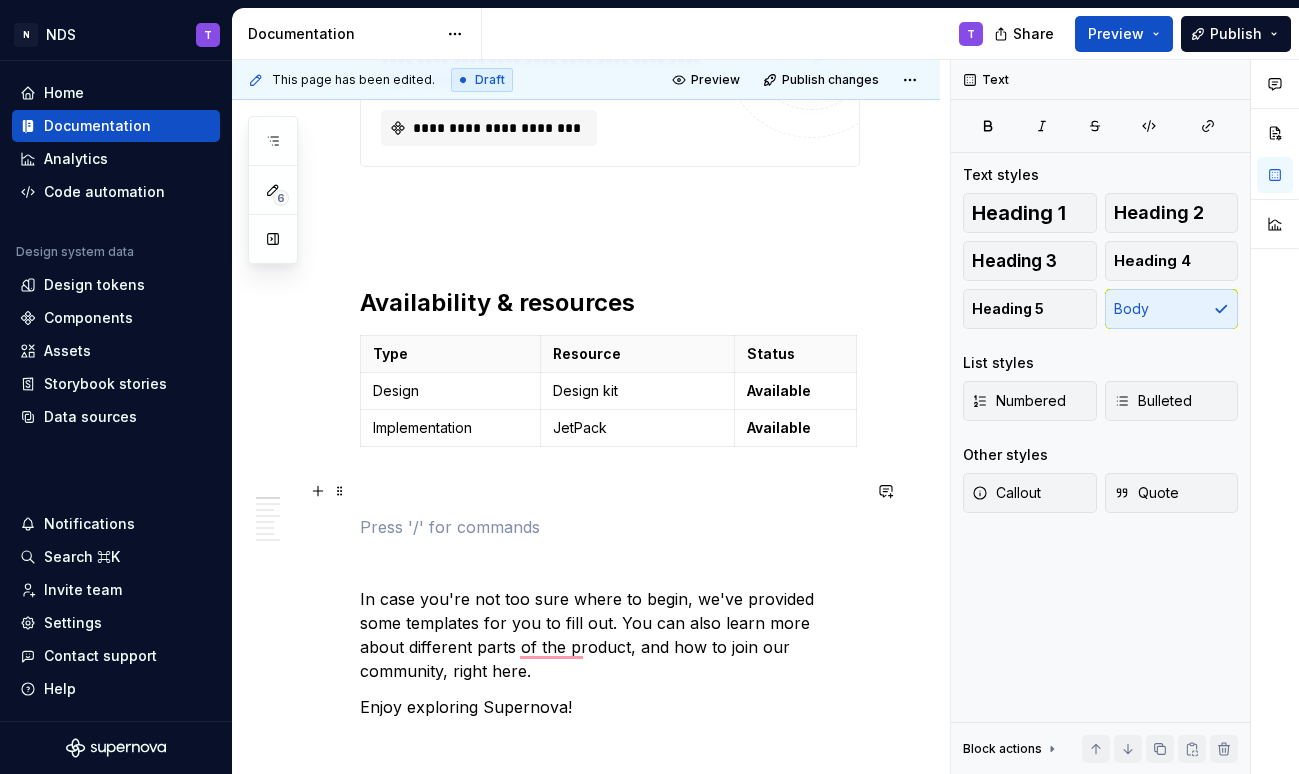 click on "**********" at bounding box center (610, 1385) 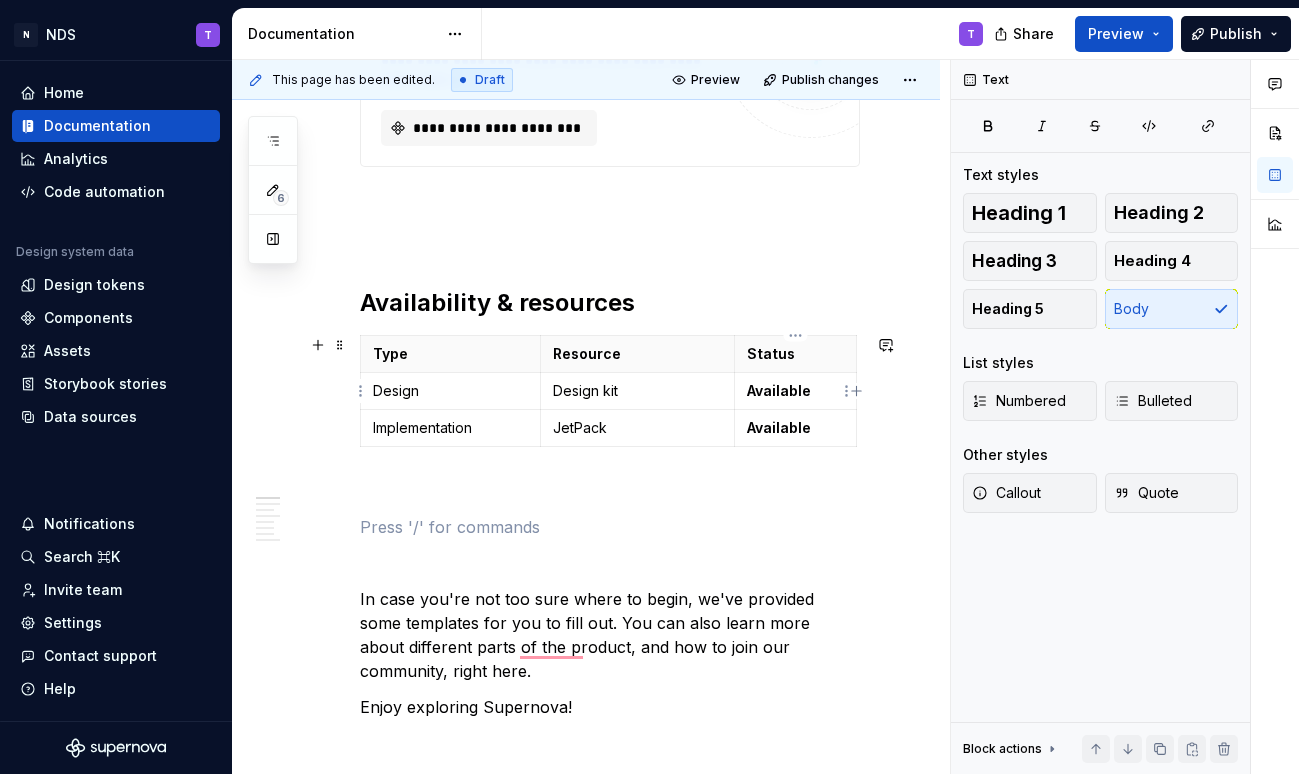click on "Available" at bounding box center (779, 390) 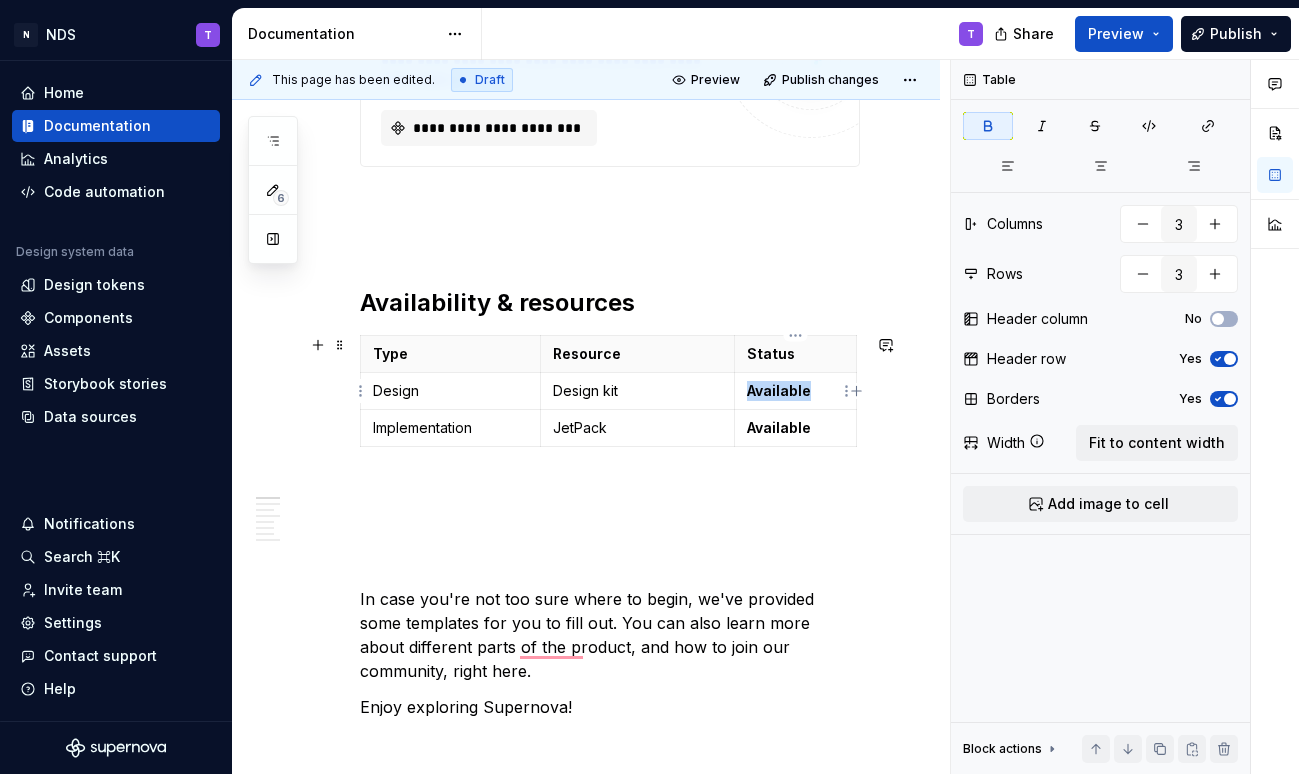 click on "Available" at bounding box center (779, 390) 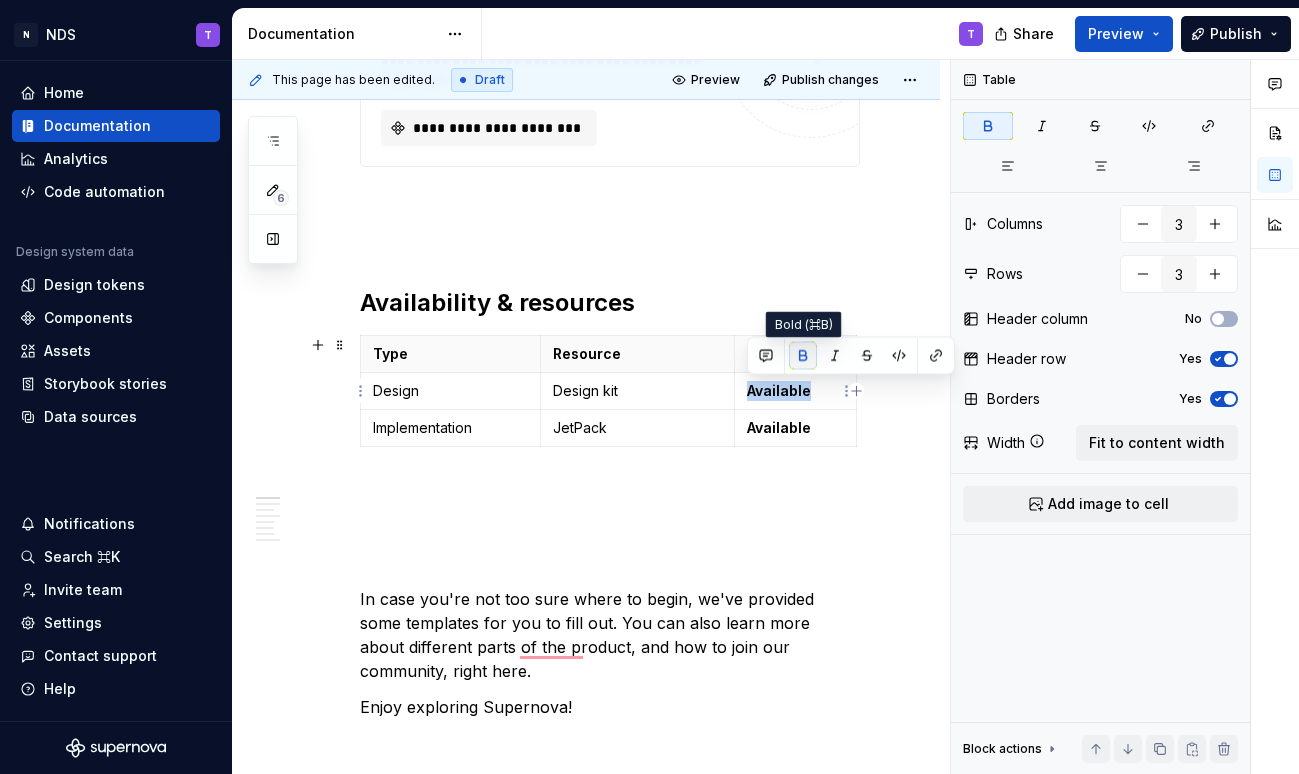 click at bounding box center [803, 356] 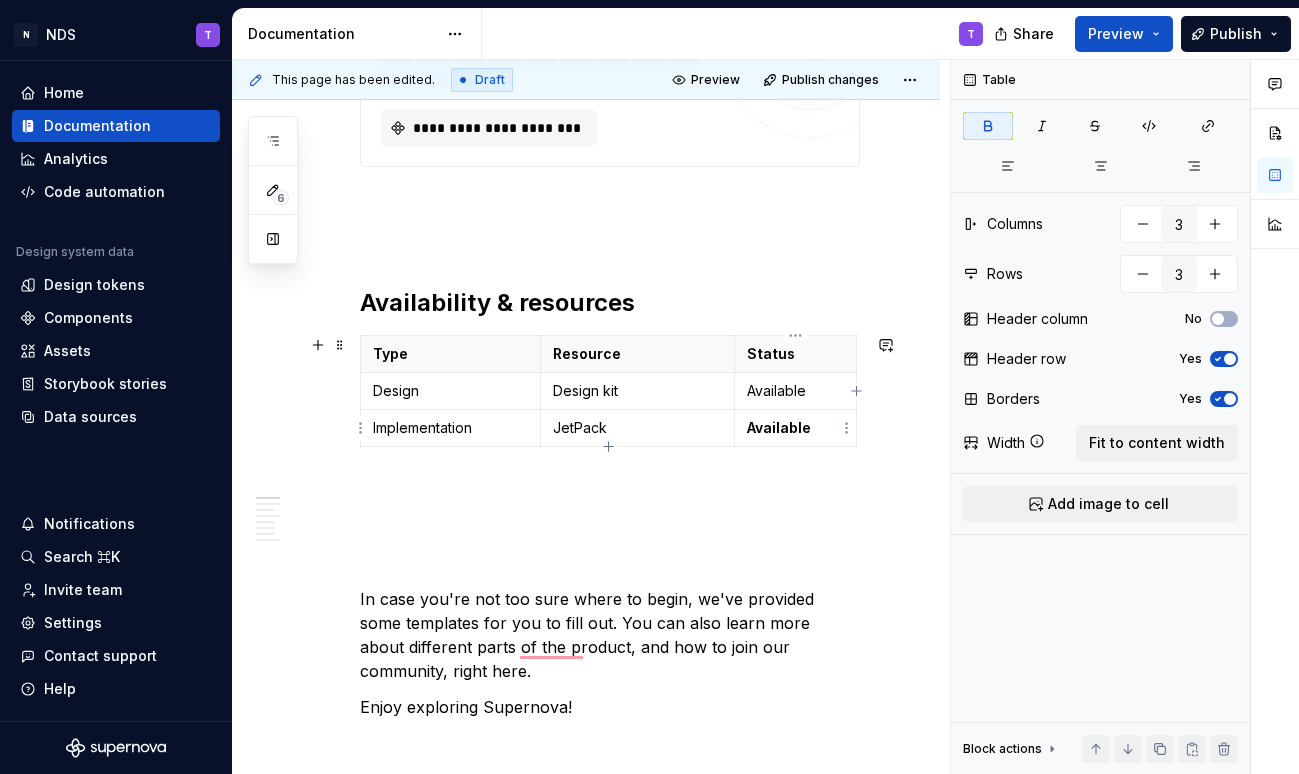click on "Available" at bounding box center [779, 427] 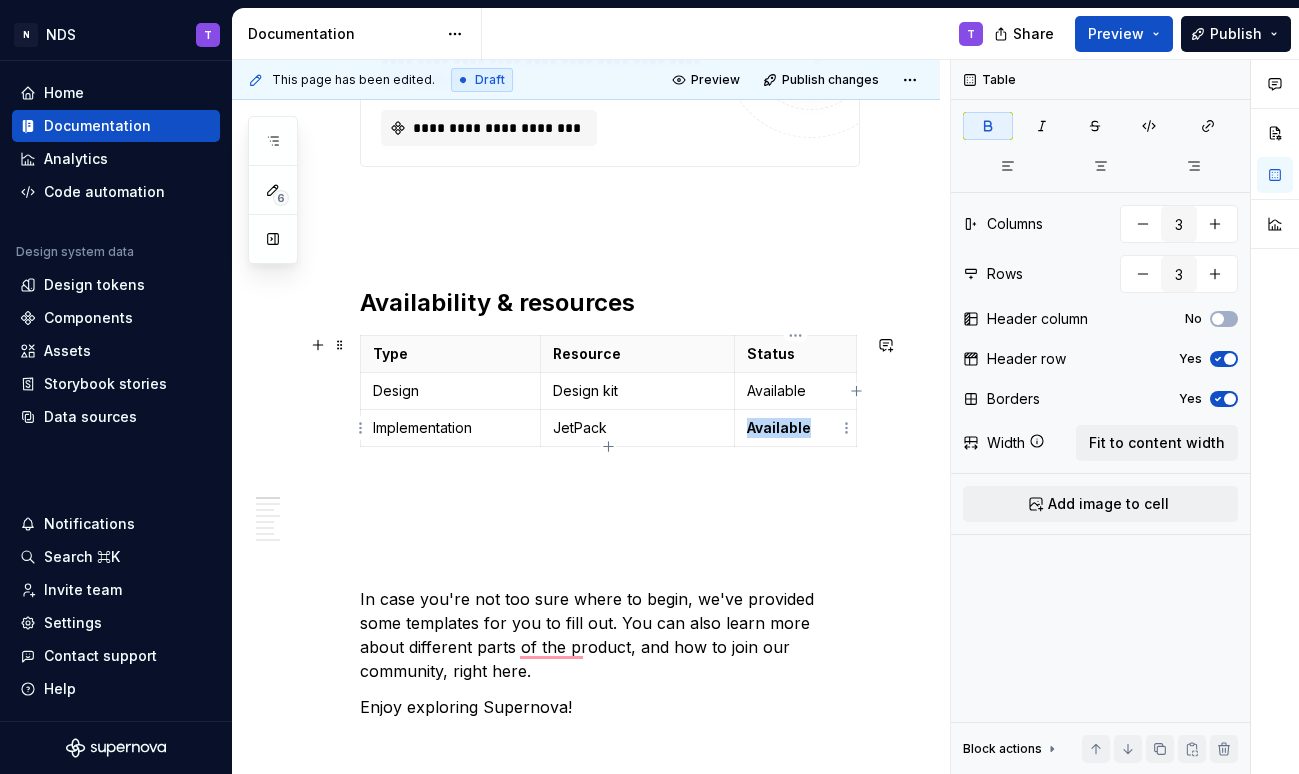 click on "Available" at bounding box center (779, 427) 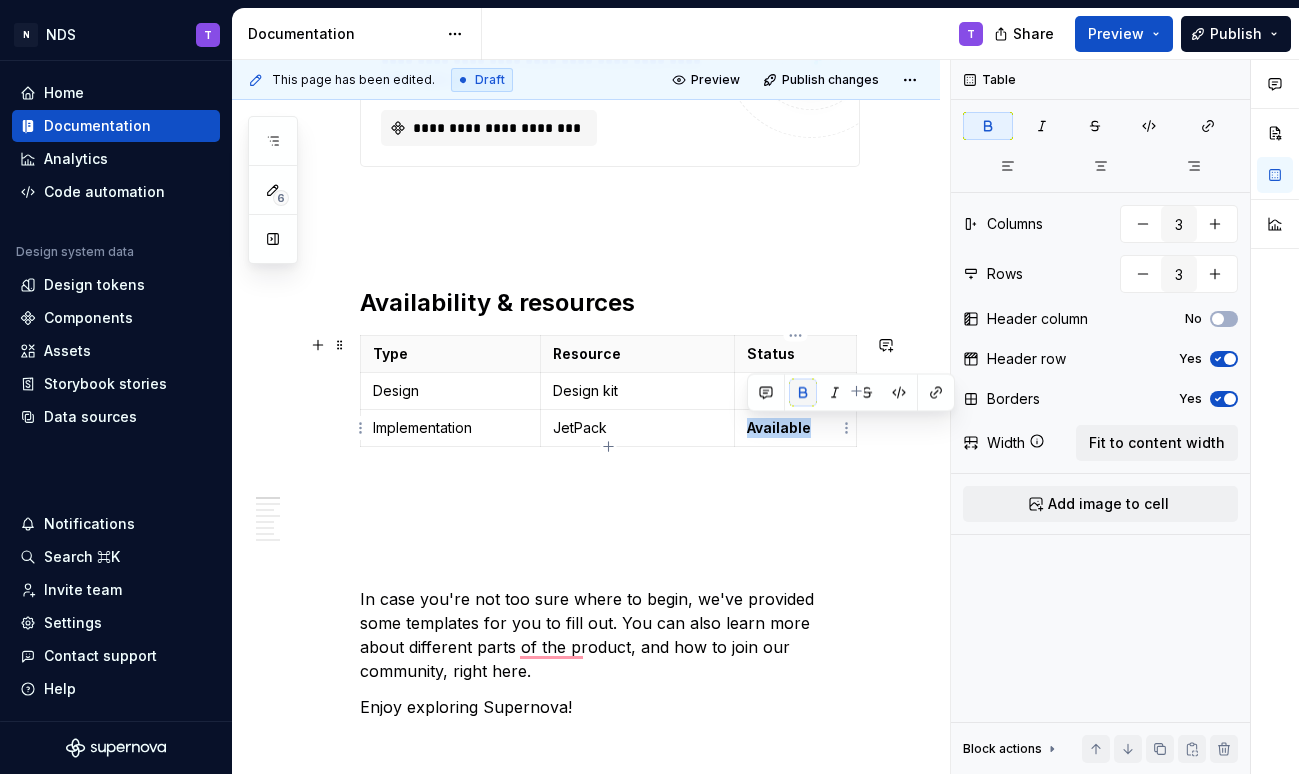 click at bounding box center [803, 393] 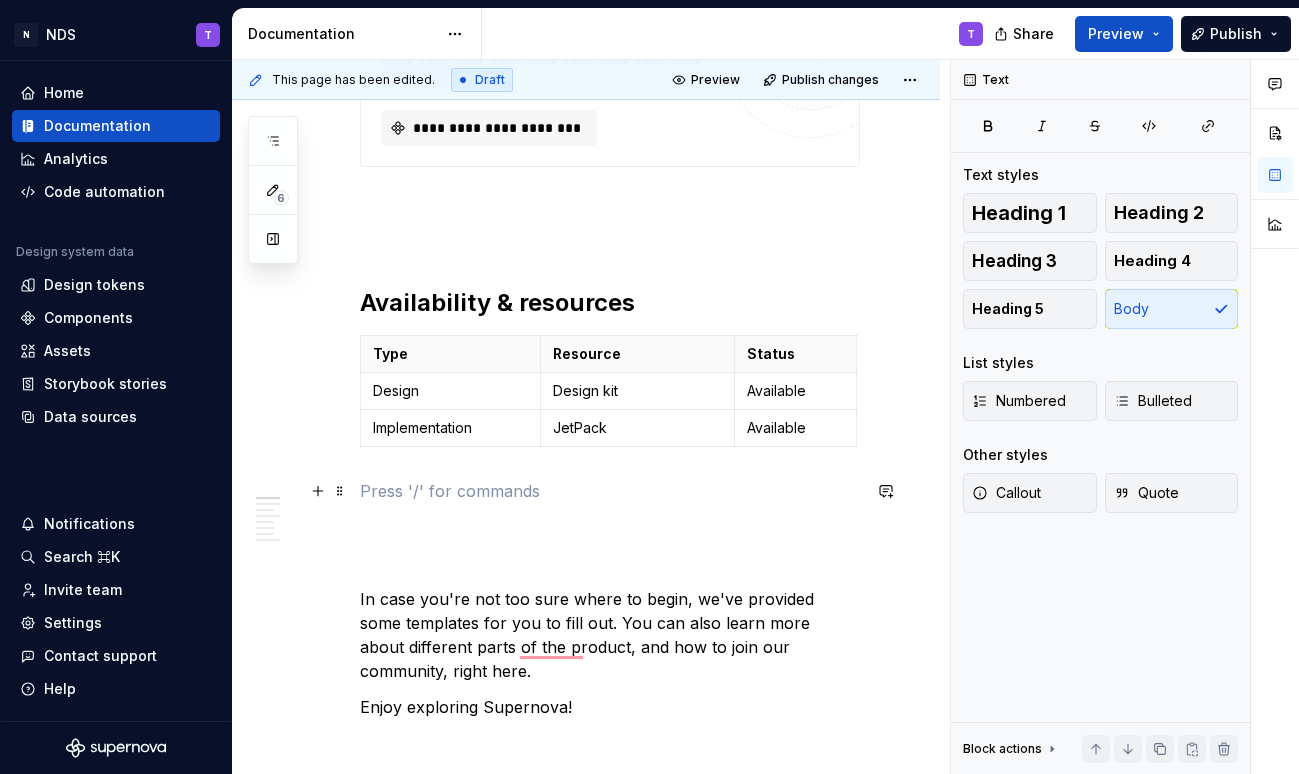 click at bounding box center [610, 491] 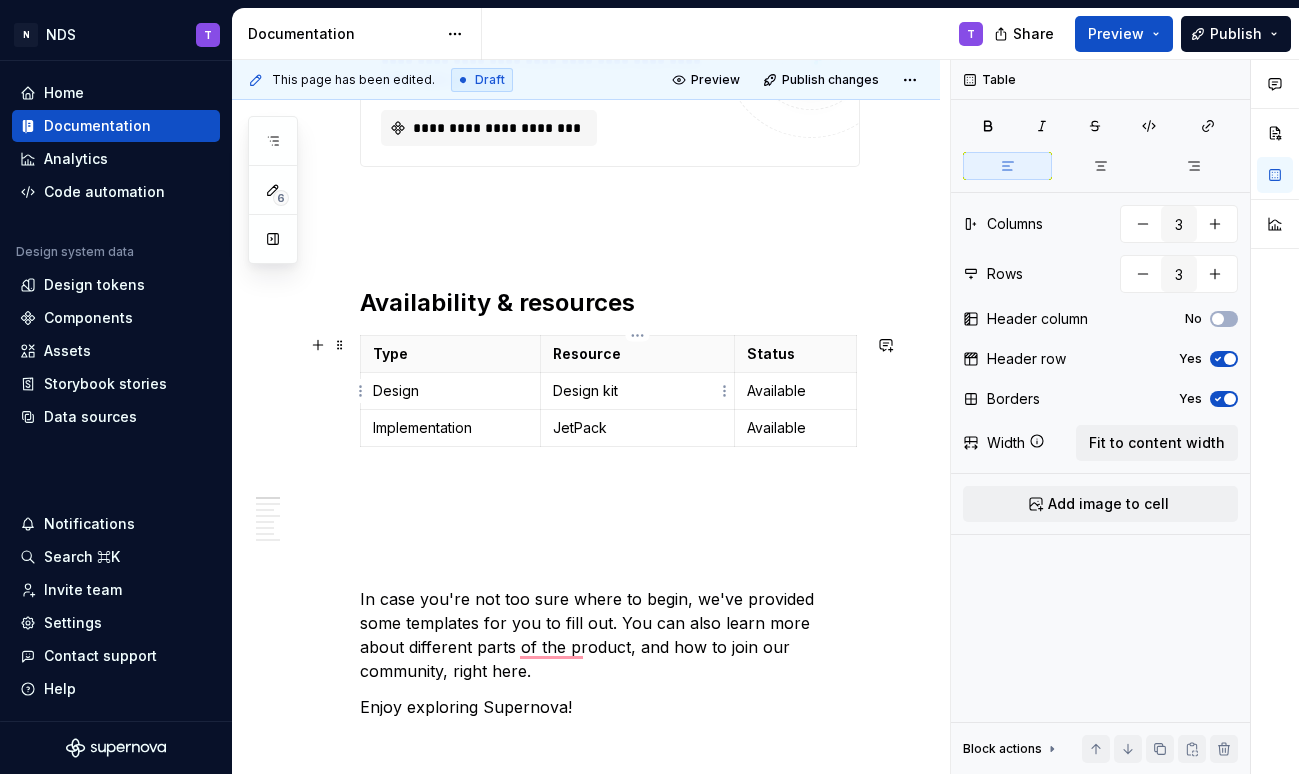 click on "Design kit" at bounding box center (638, 391) 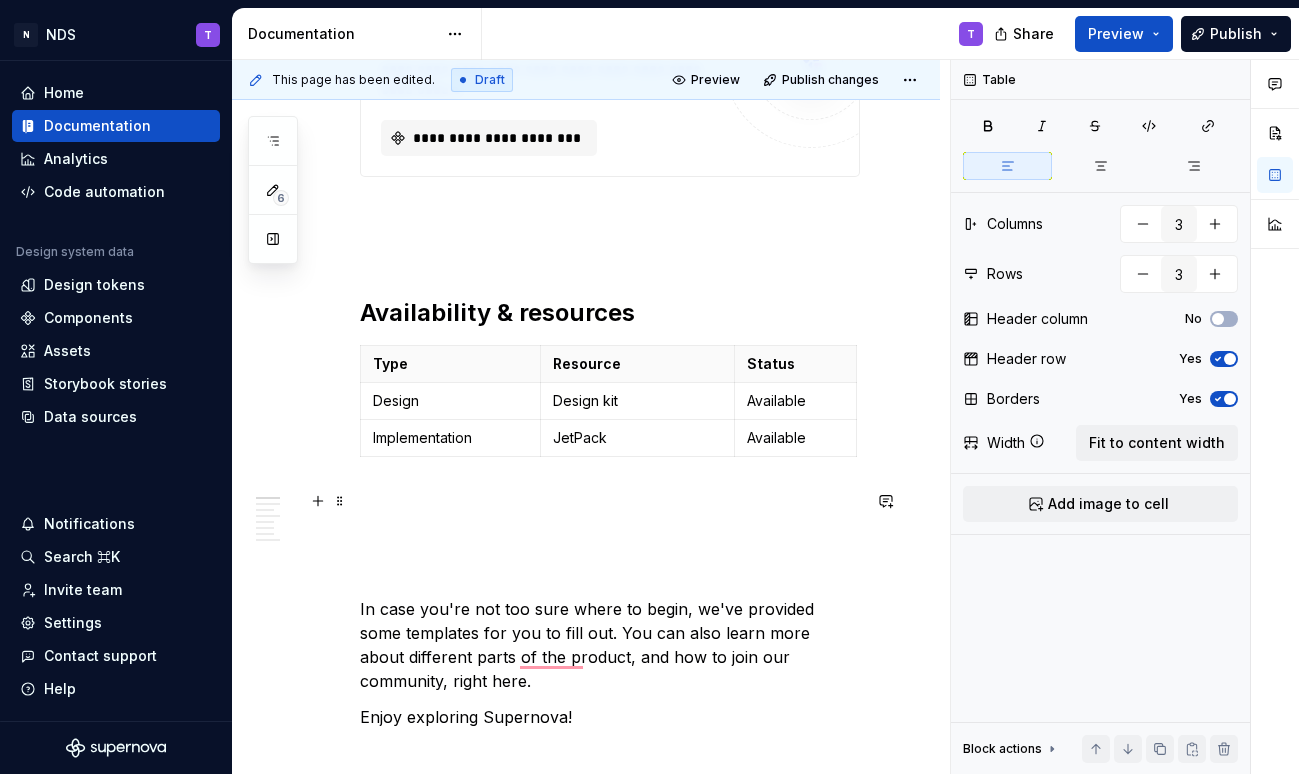 scroll, scrollTop: 420, scrollLeft: 0, axis: vertical 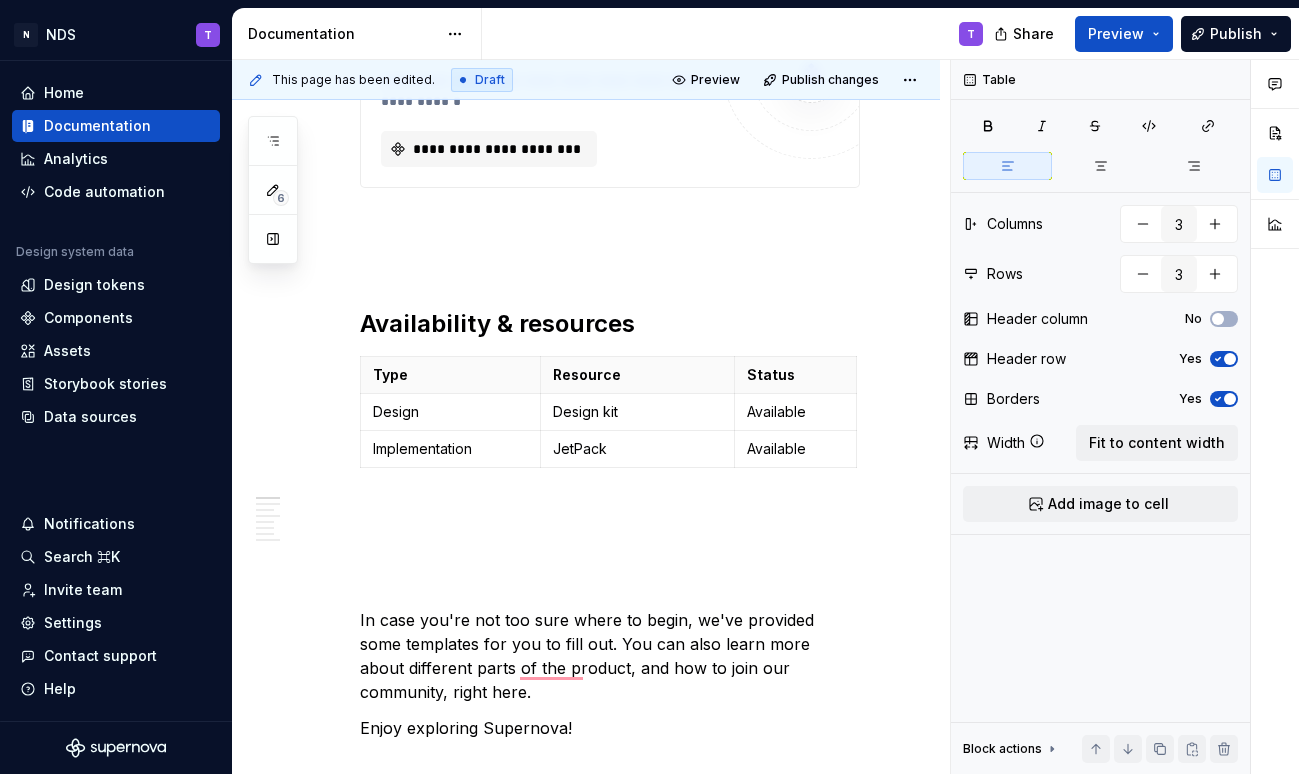 type on "*" 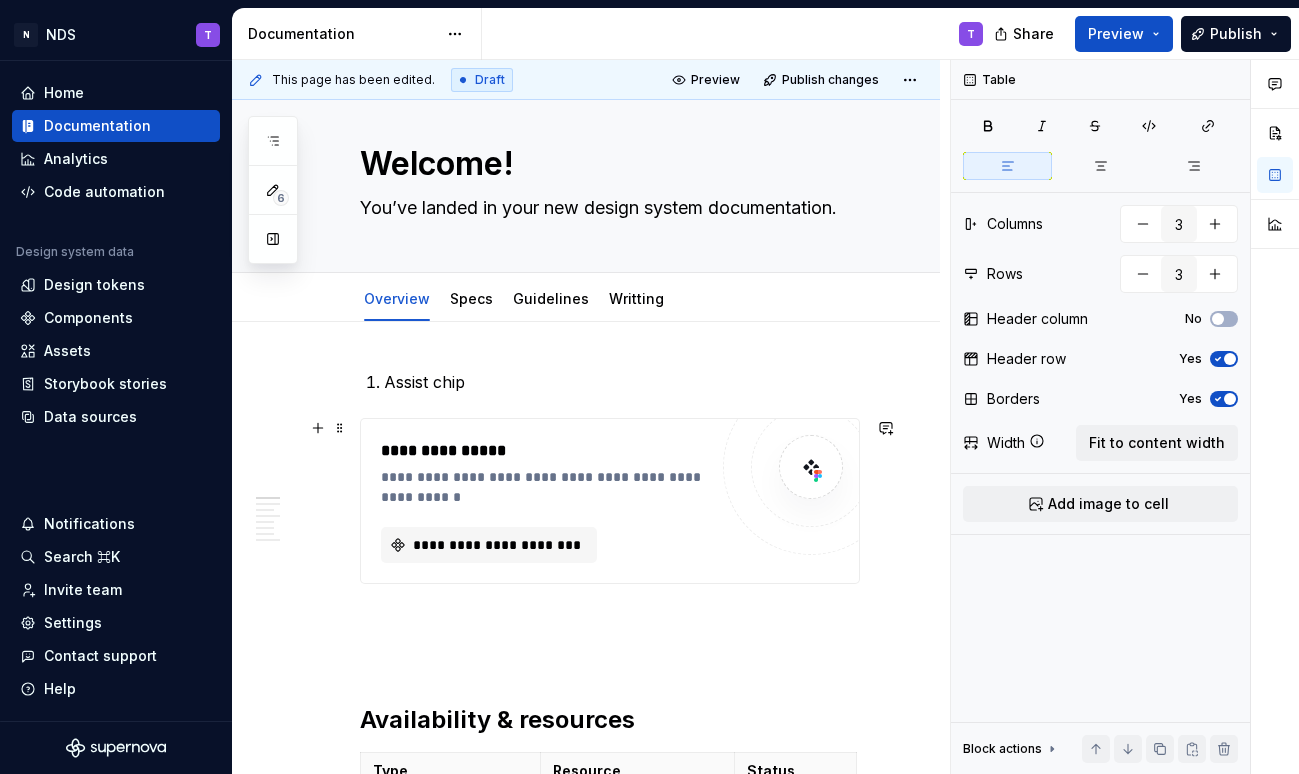 scroll, scrollTop: 41, scrollLeft: 0, axis: vertical 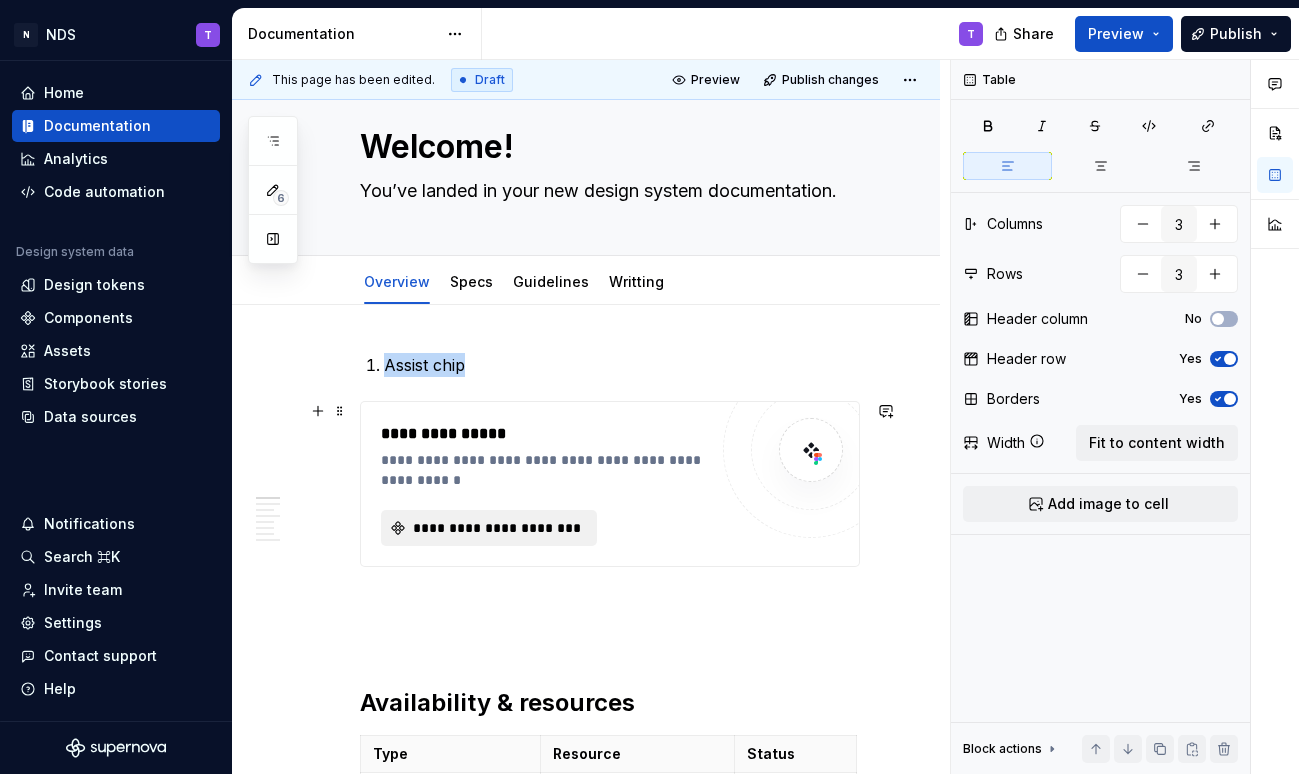 click on "**********" at bounding box center [497, 528] 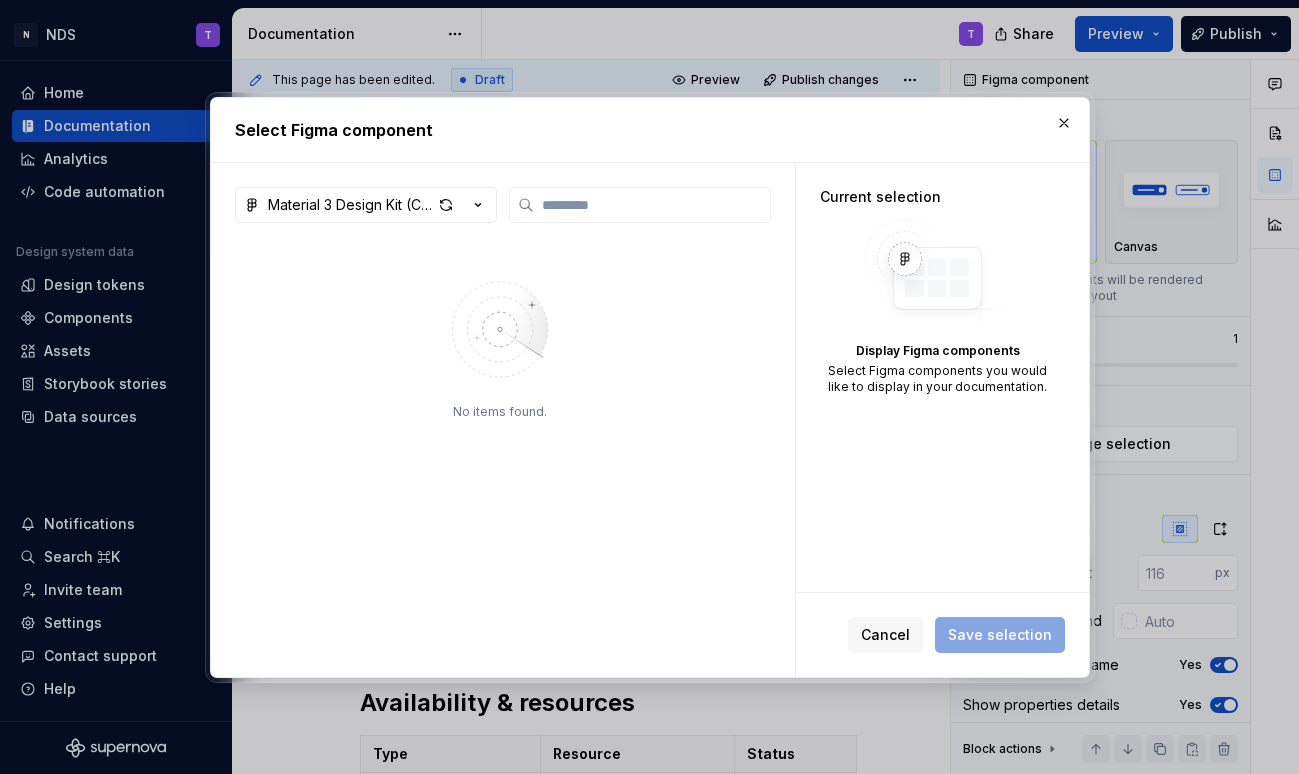 type on "*" 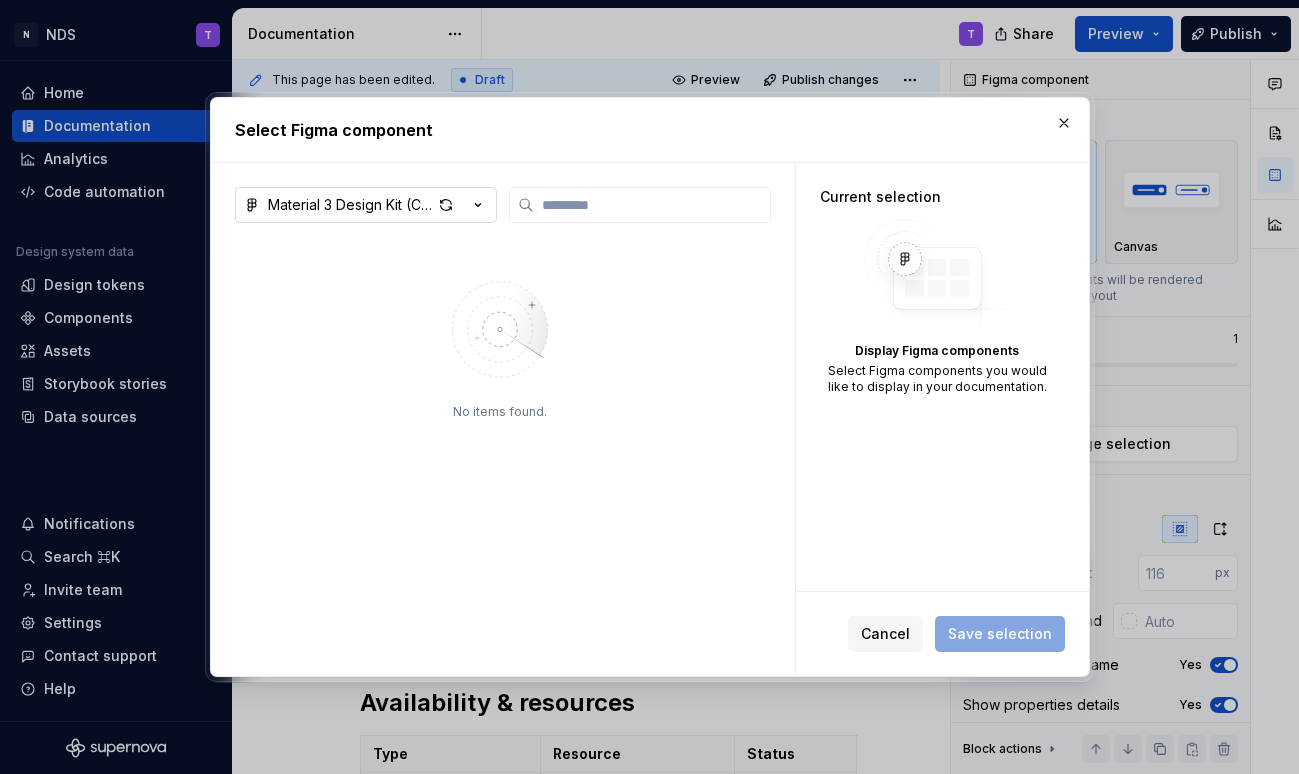 click 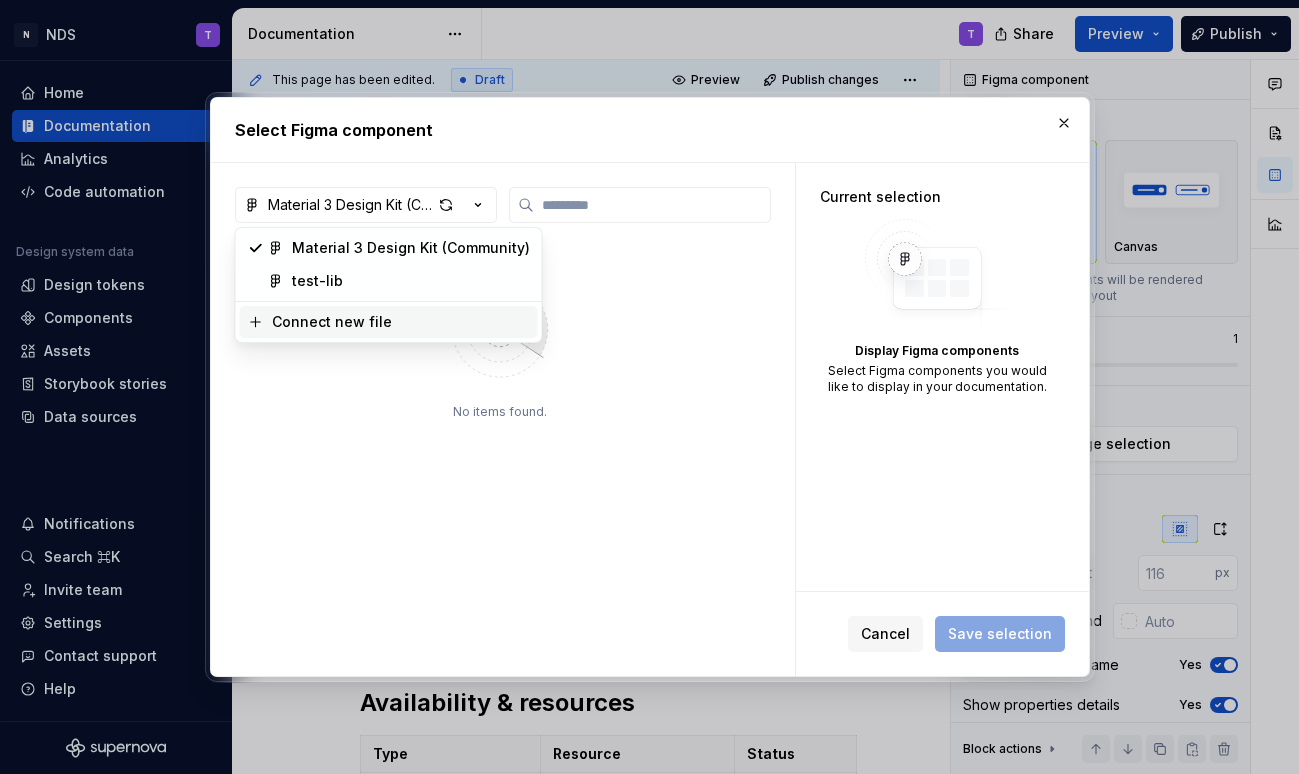 click on "Connect new file" at bounding box center (332, 322) 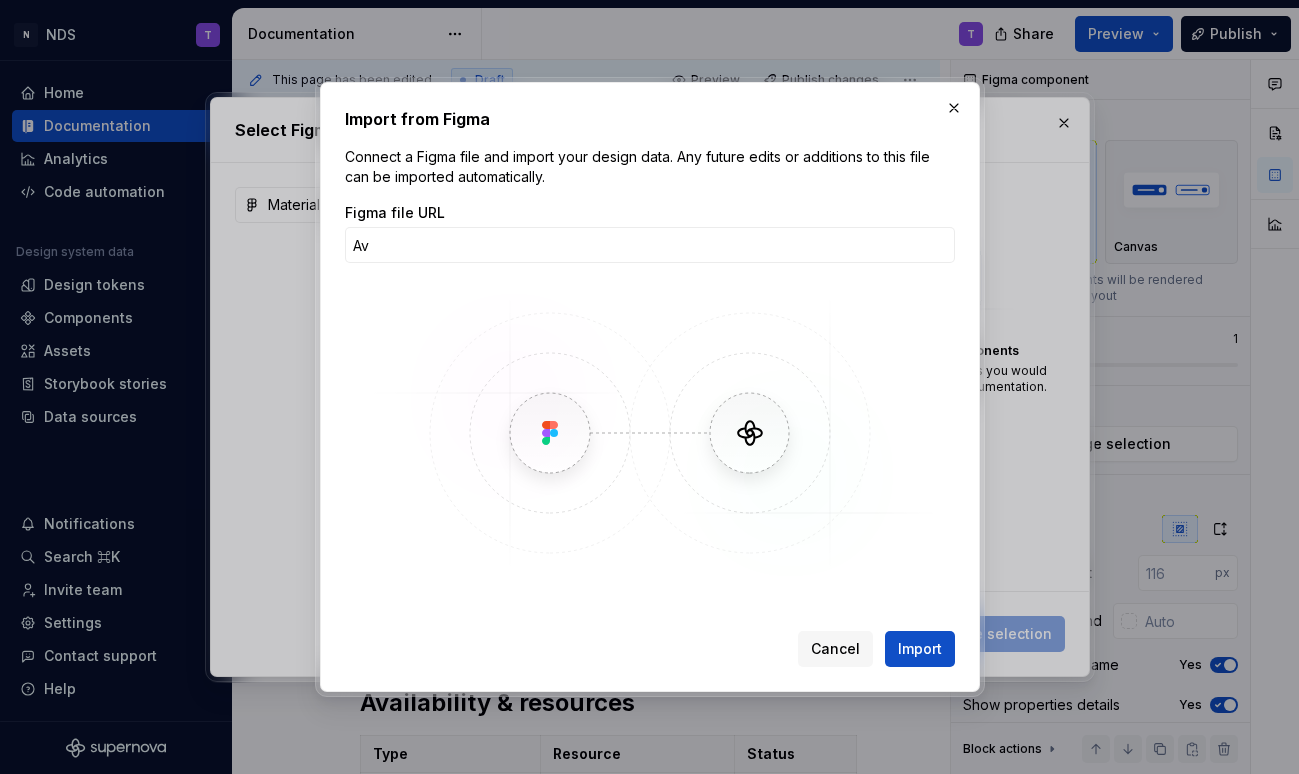 type on "A" 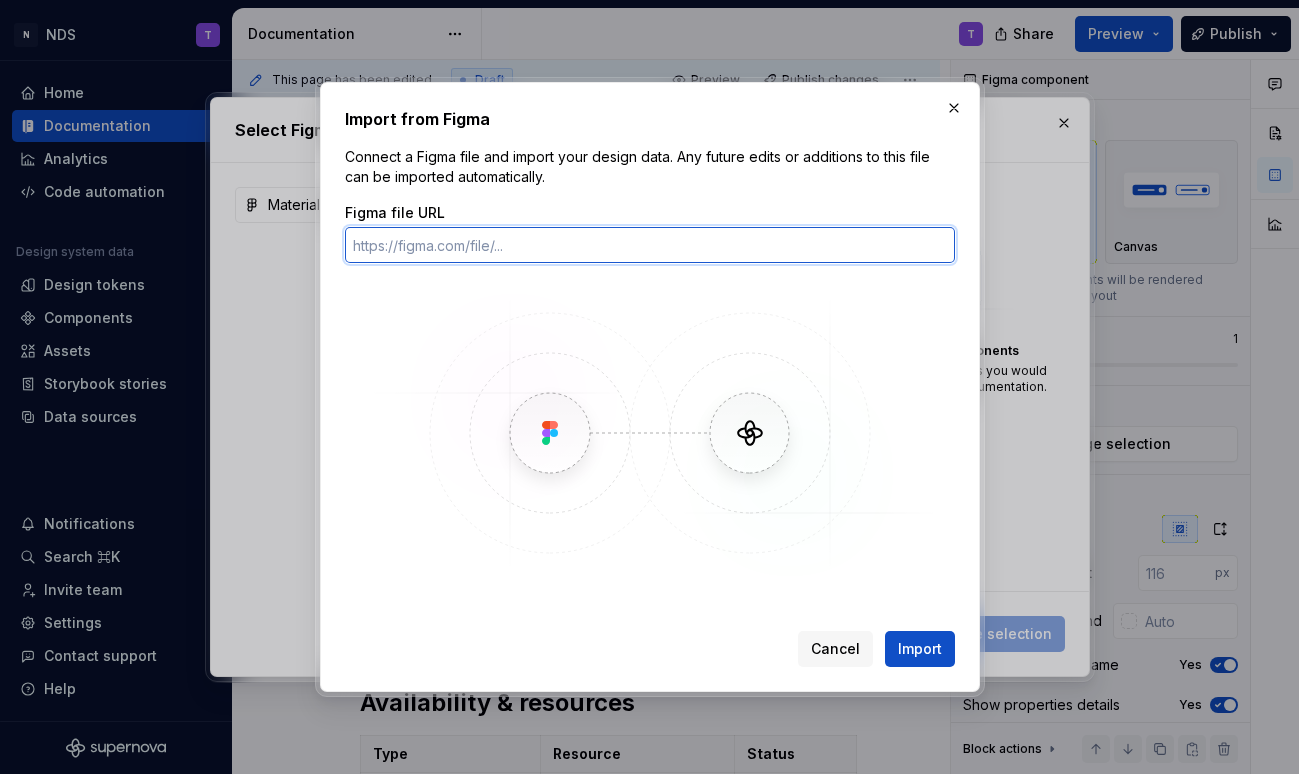 paste on "https://www.figma.com/design/yyZ5AjkV2KoEUMh3wLql8C/test-lib?node-id=0-951&t=q4p56OoNnh3YTDYt-1" 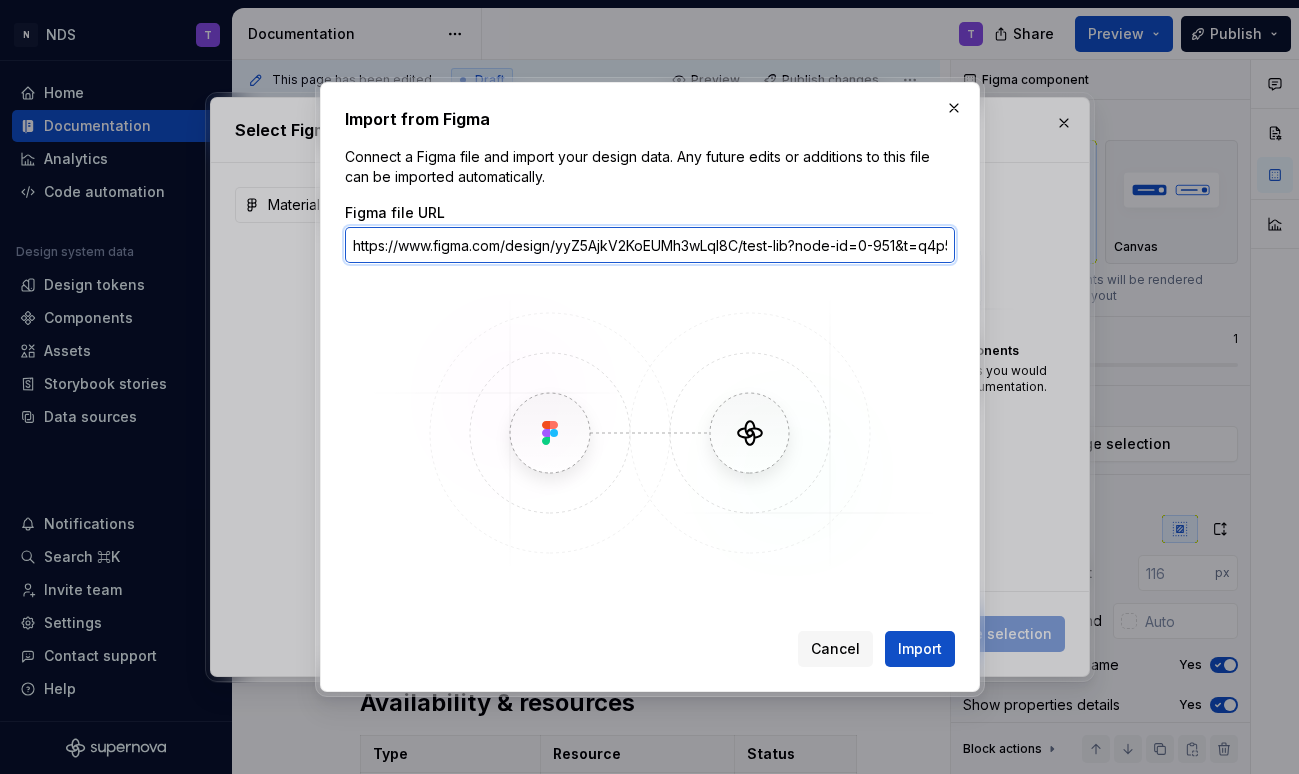 scroll, scrollTop: 0, scrollLeft: 135, axis: horizontal 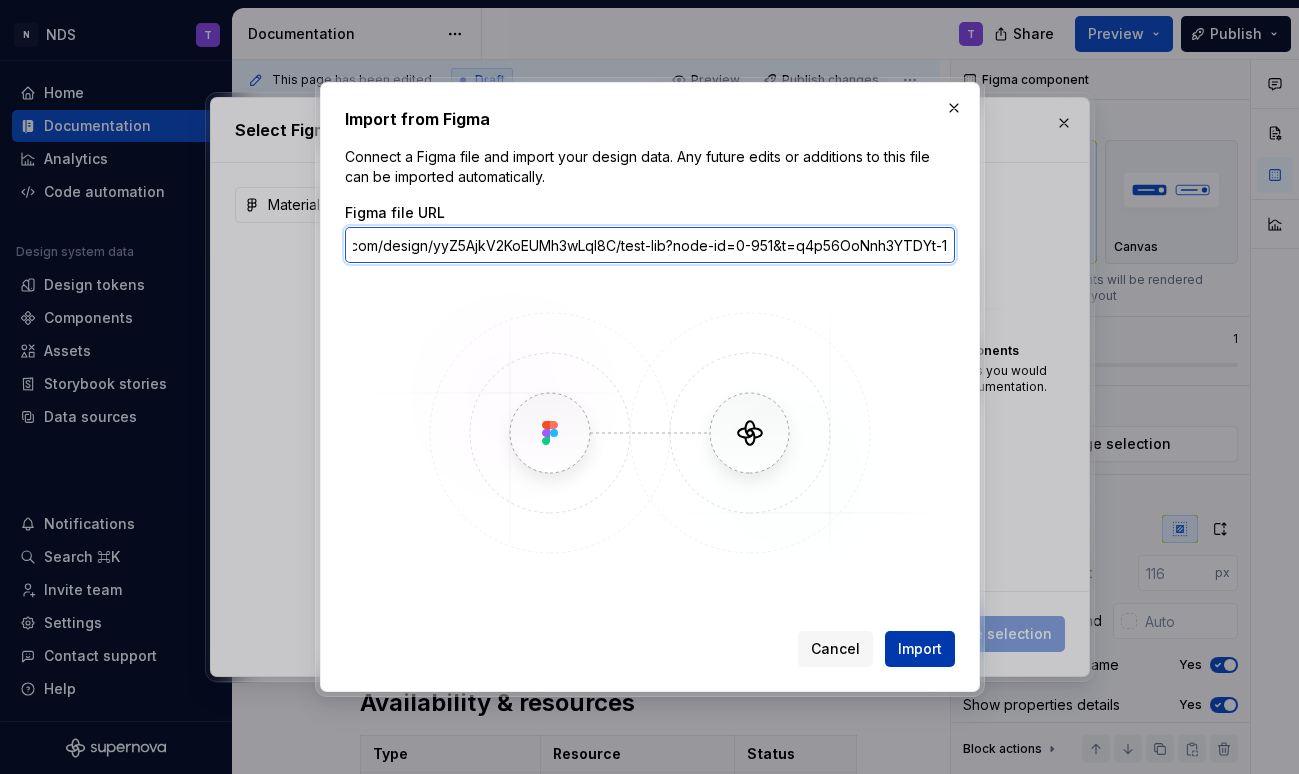 type on "https://www.figma.com/design/yyZ5AjkV2KoEUMh3wLql8C/test-lib?node-id=0-951&t=q4p56OoNnh3YTDYt-1" 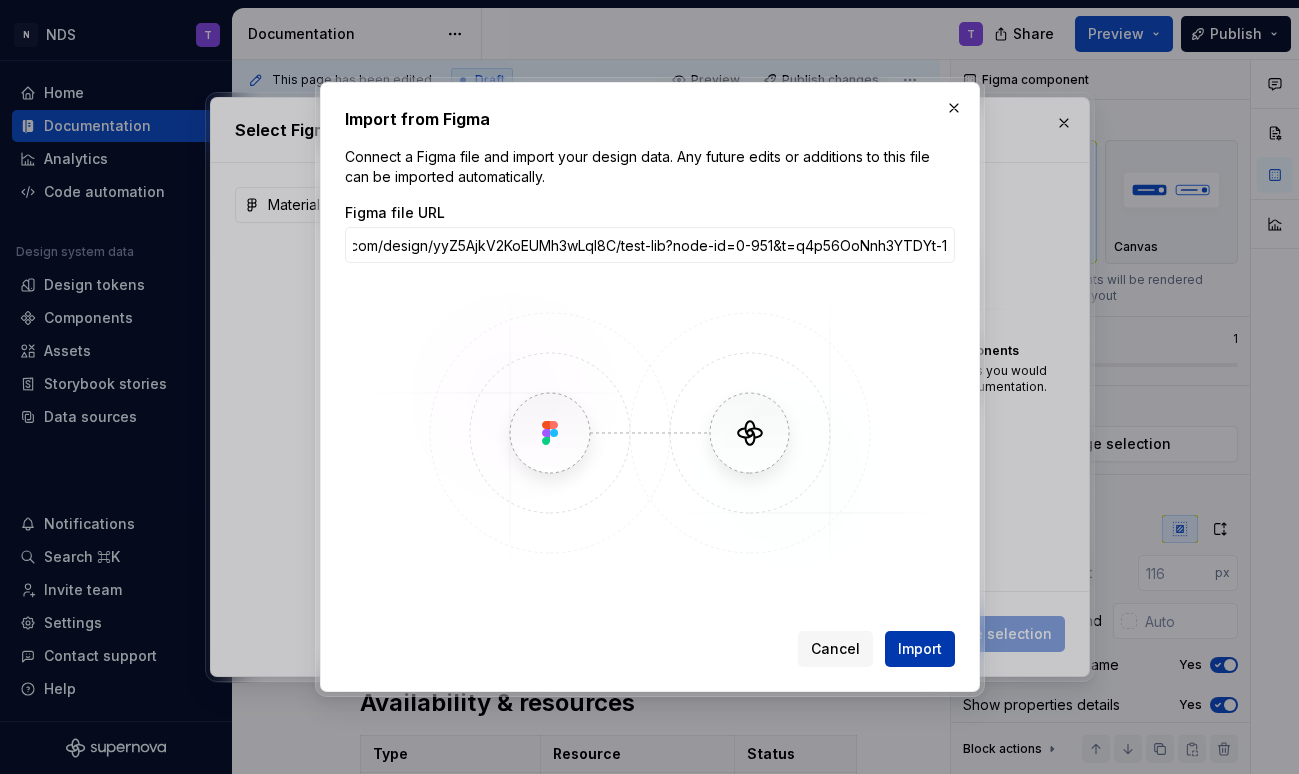 click on "Import" at bounding box center (920, 649) 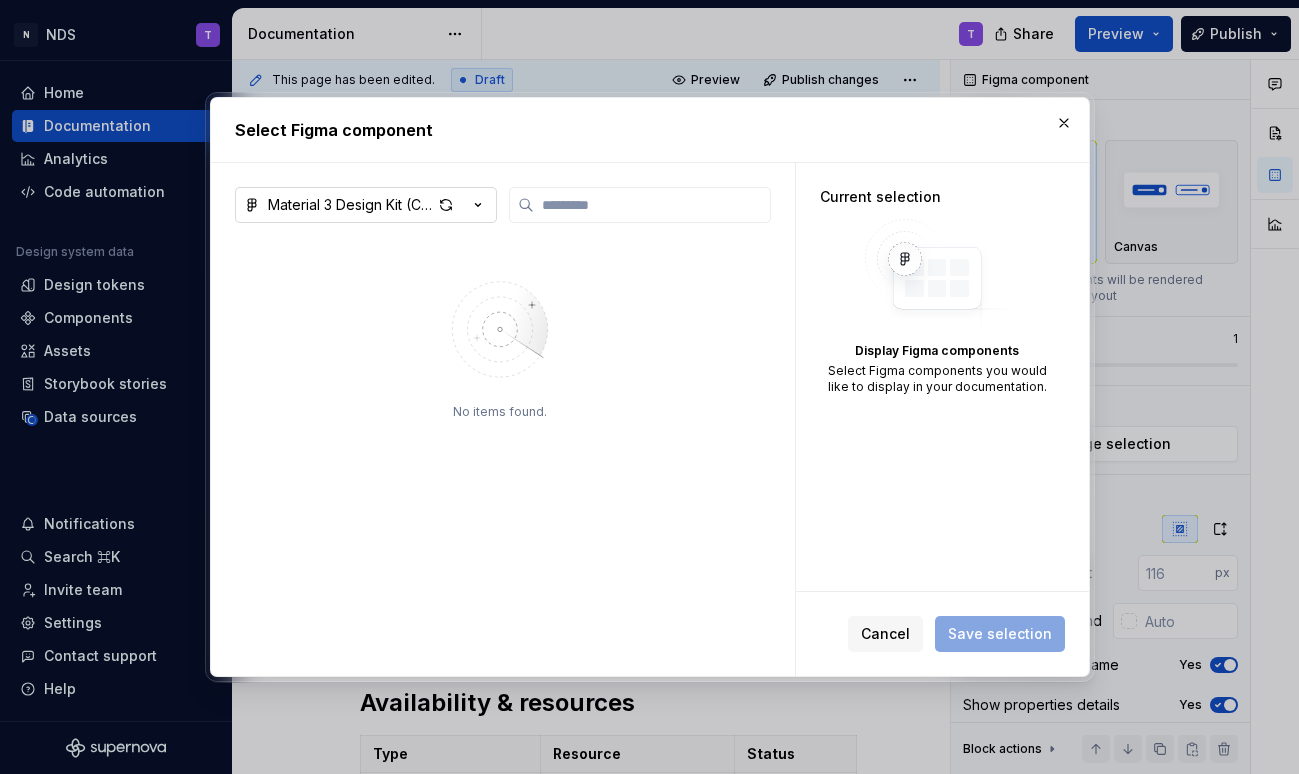 click 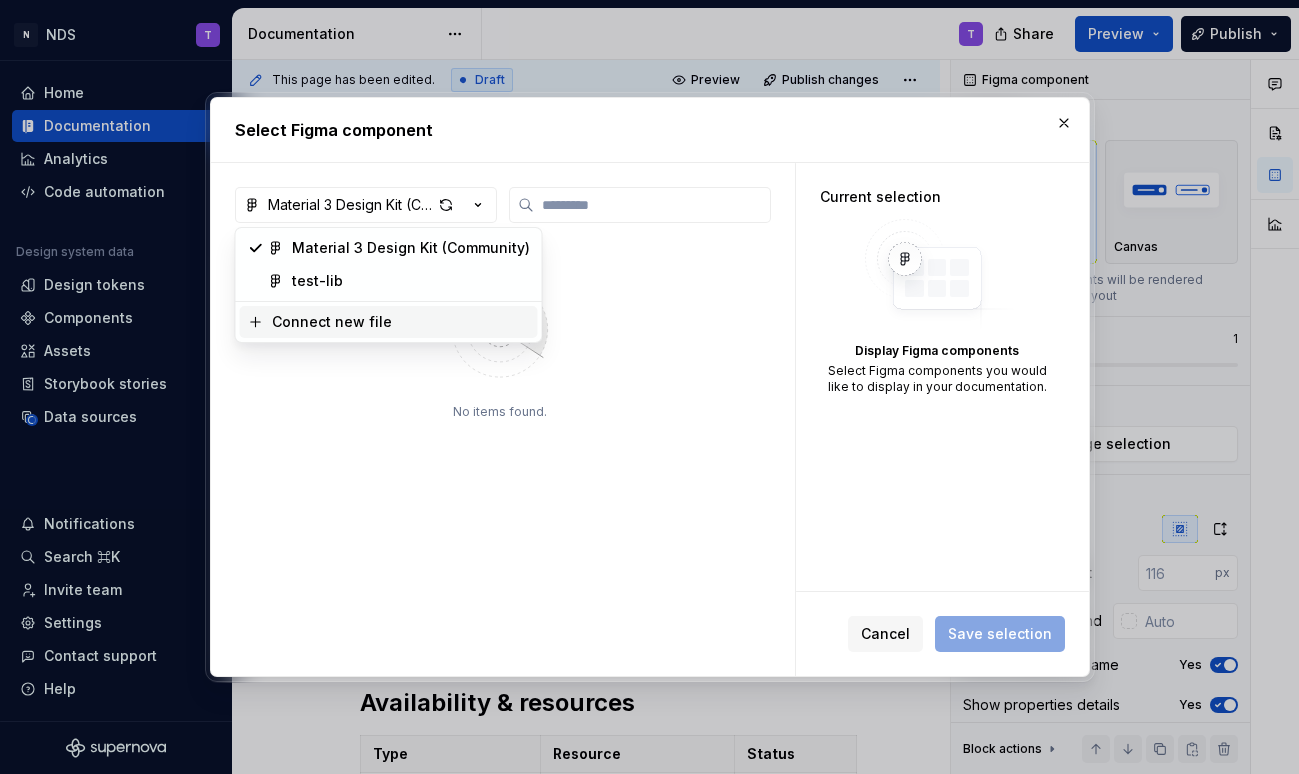 click on "Select Figma component Material 3 Design Kit (Community) No items found. Current selection Display Figma components Select Figma components you would like to display in your documentation. Cancel Save selection" at bounding box center (649, 387) 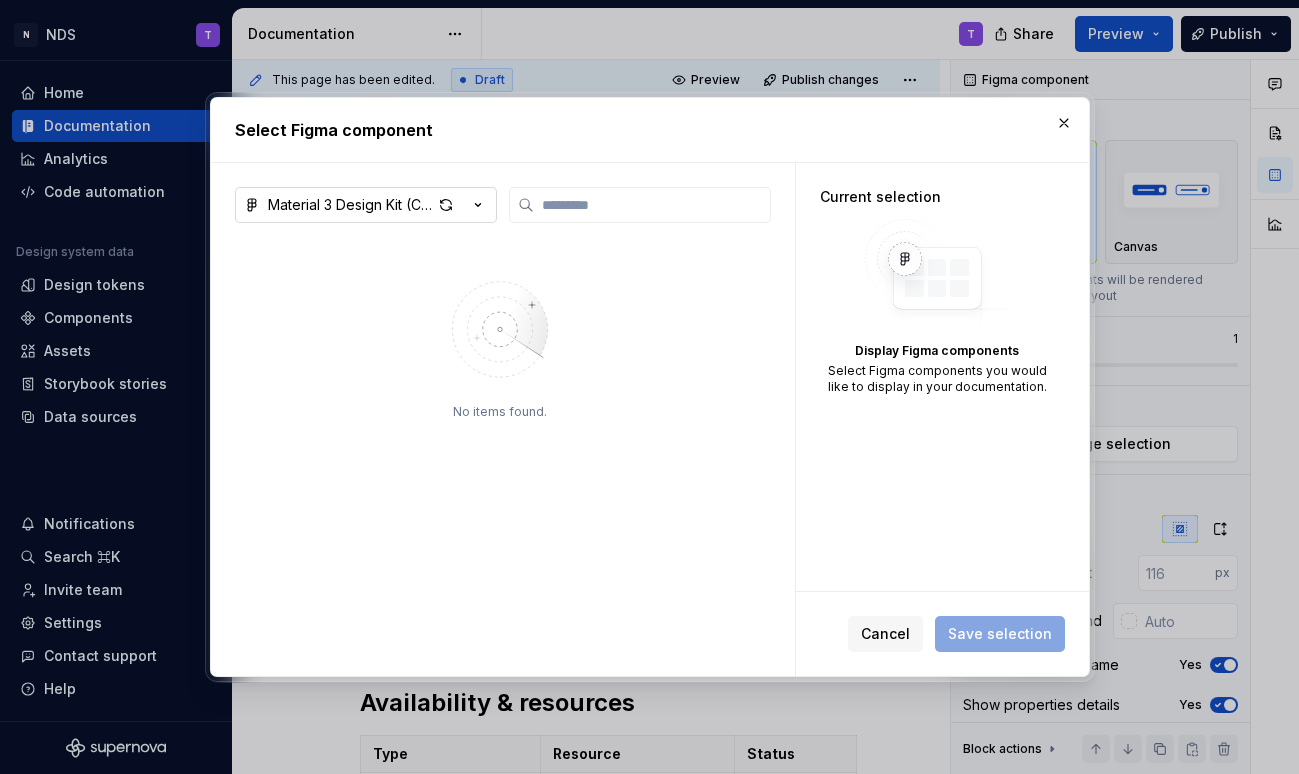 click 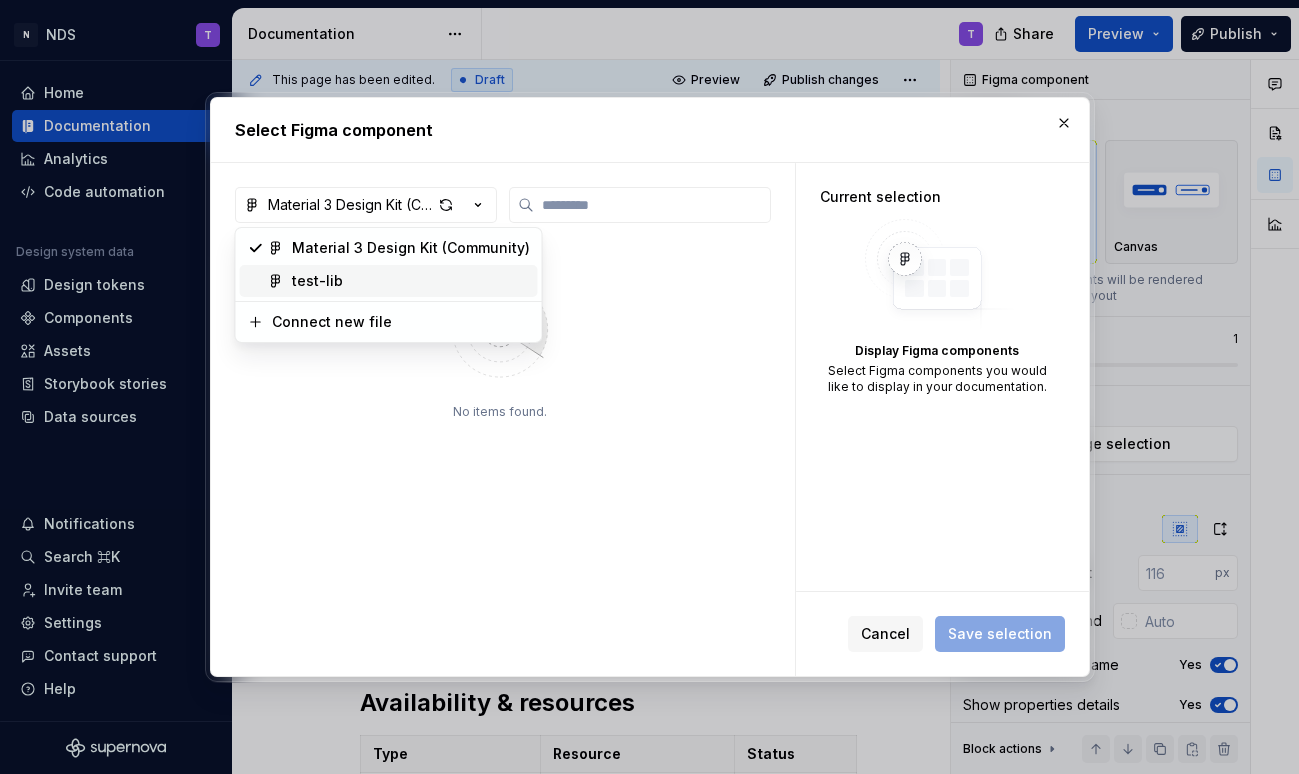 click on "test-lib" at bounding box center [411, 281] 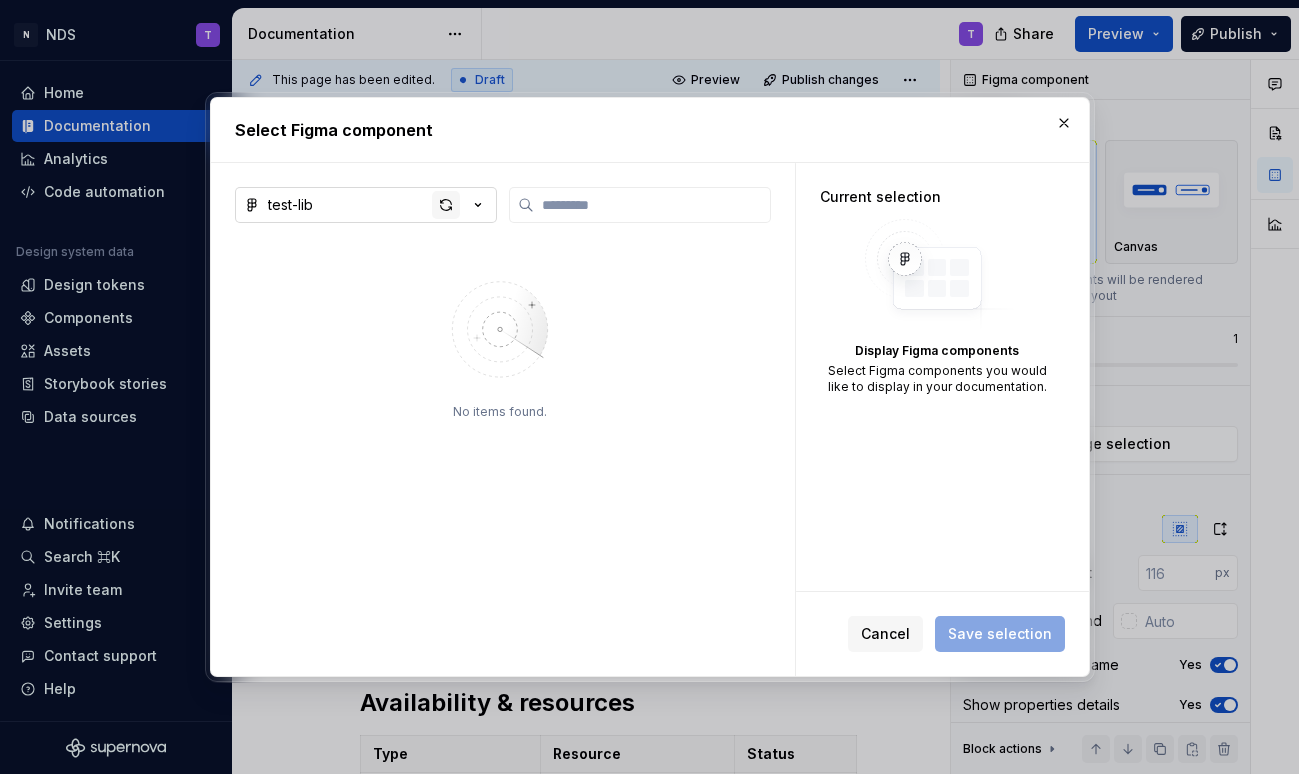 click at bounding box center [446, 205] 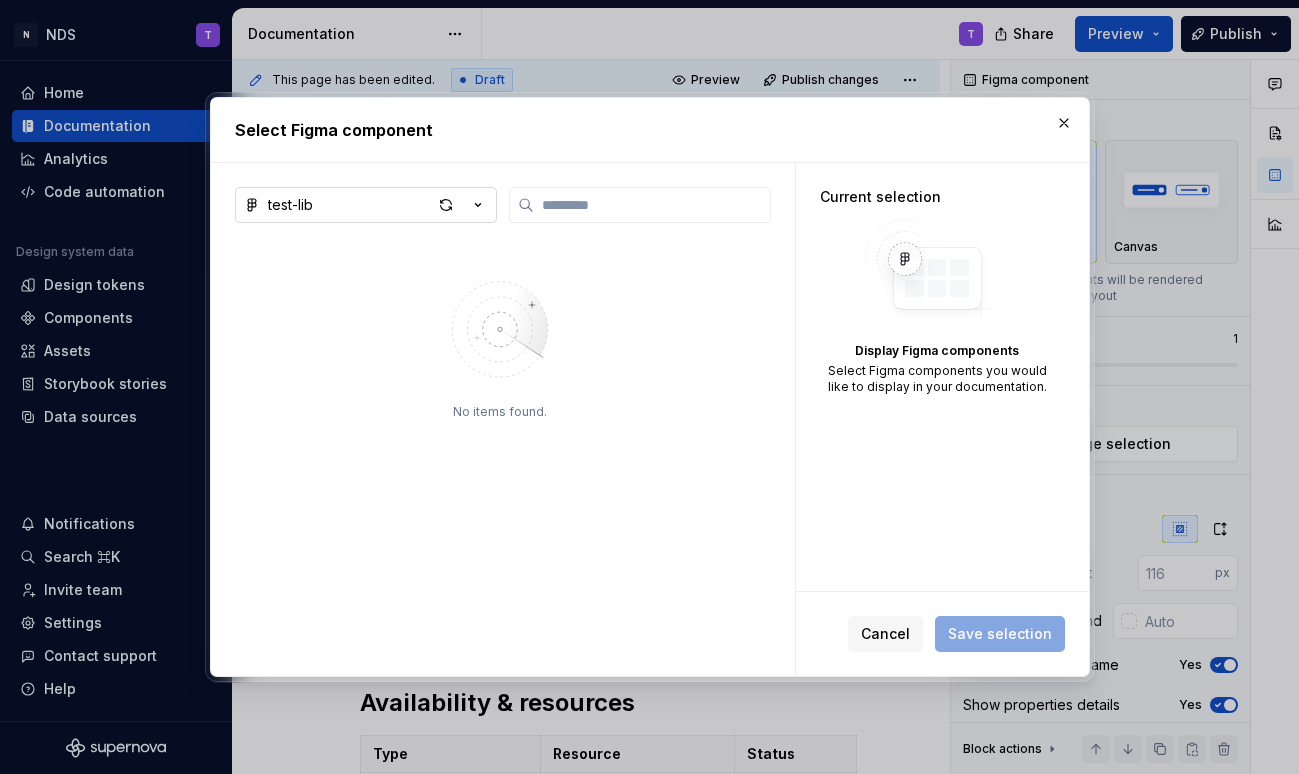 click 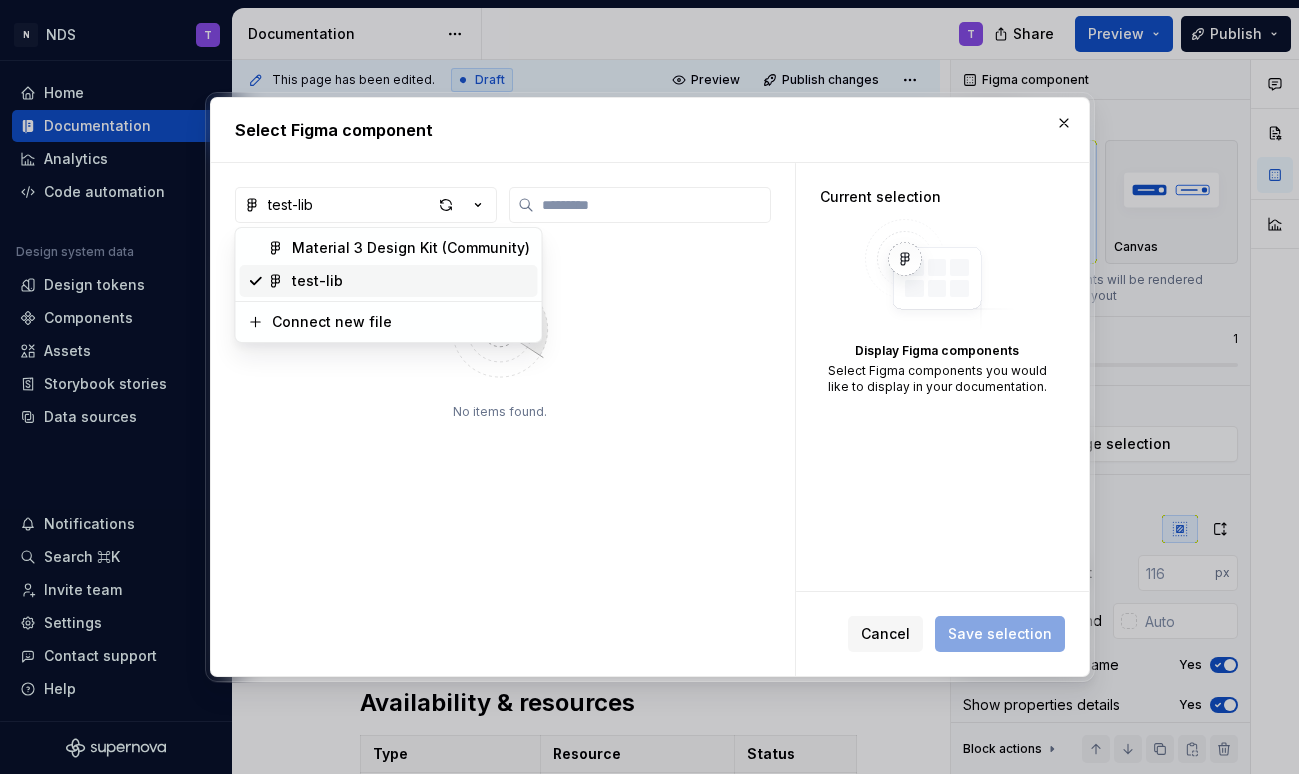 click on "test-lib" at bounding box center (317, 281) 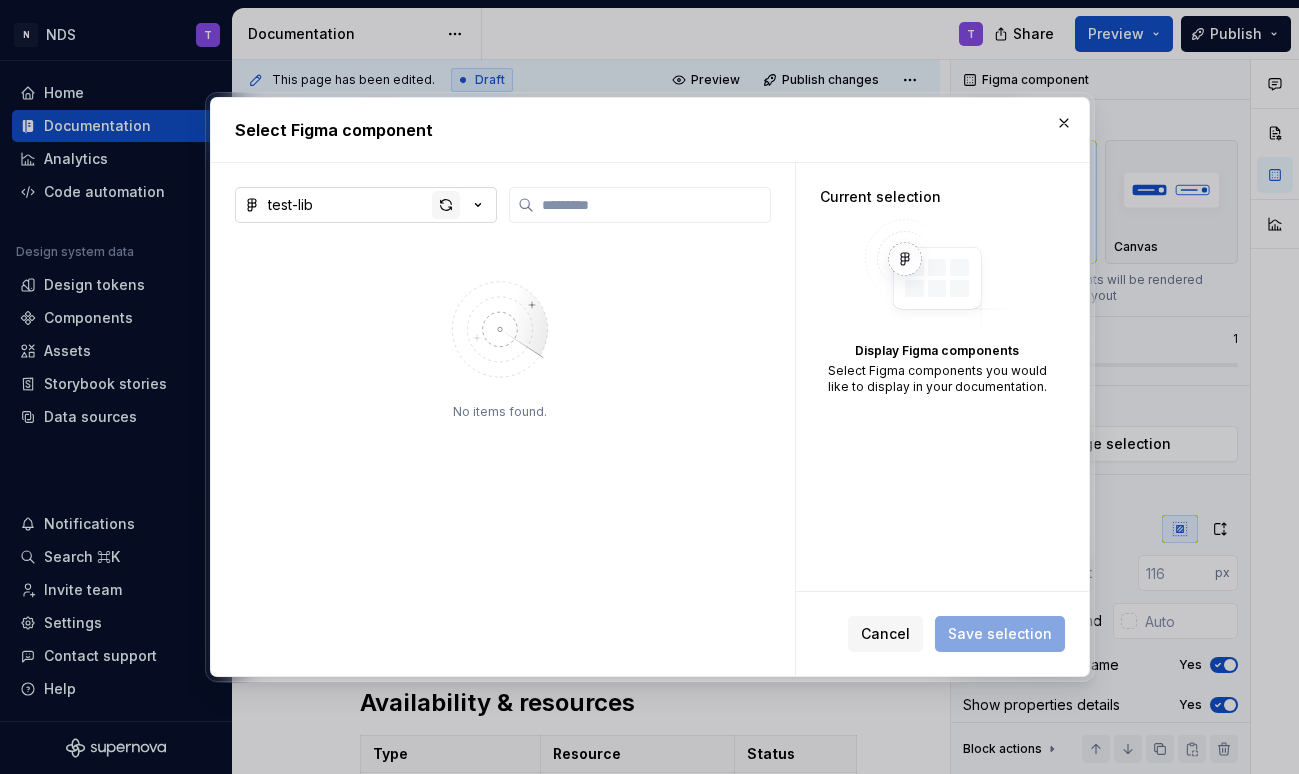 click at bounding box center (446, 205) 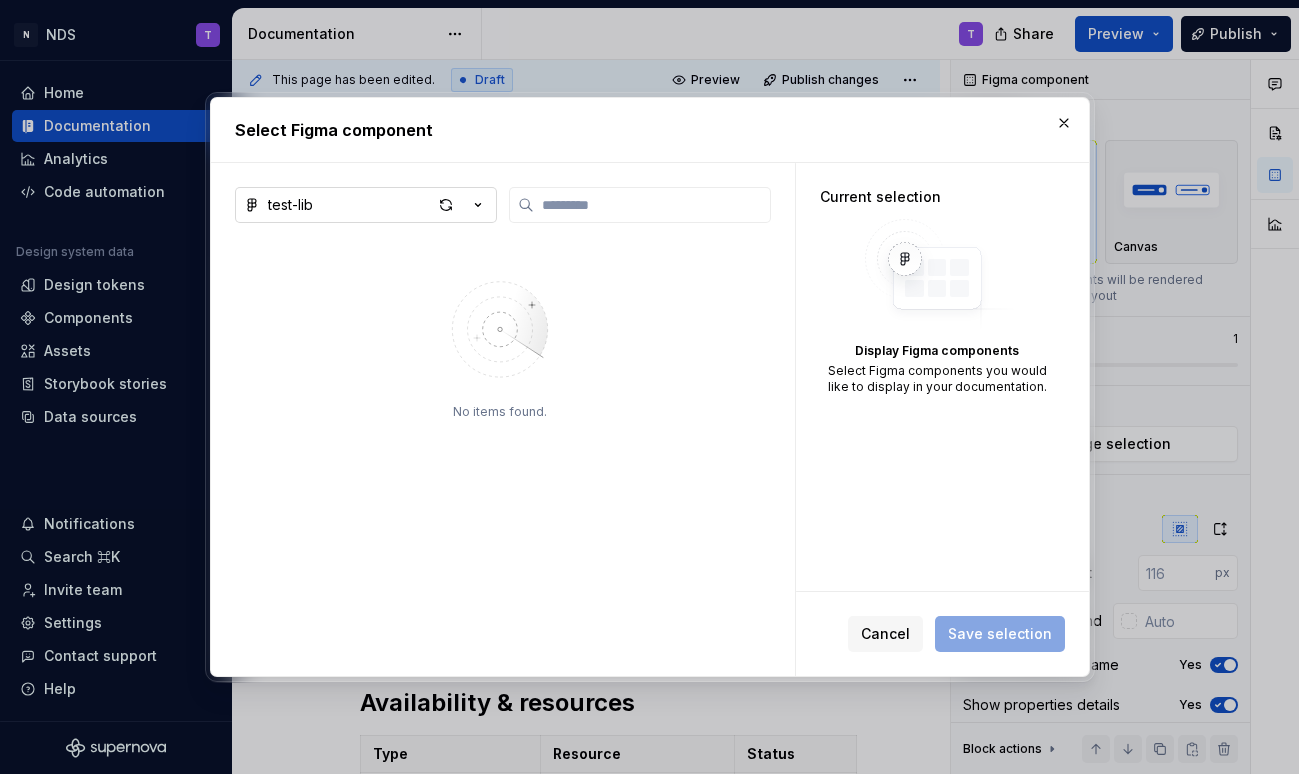 type on "*" 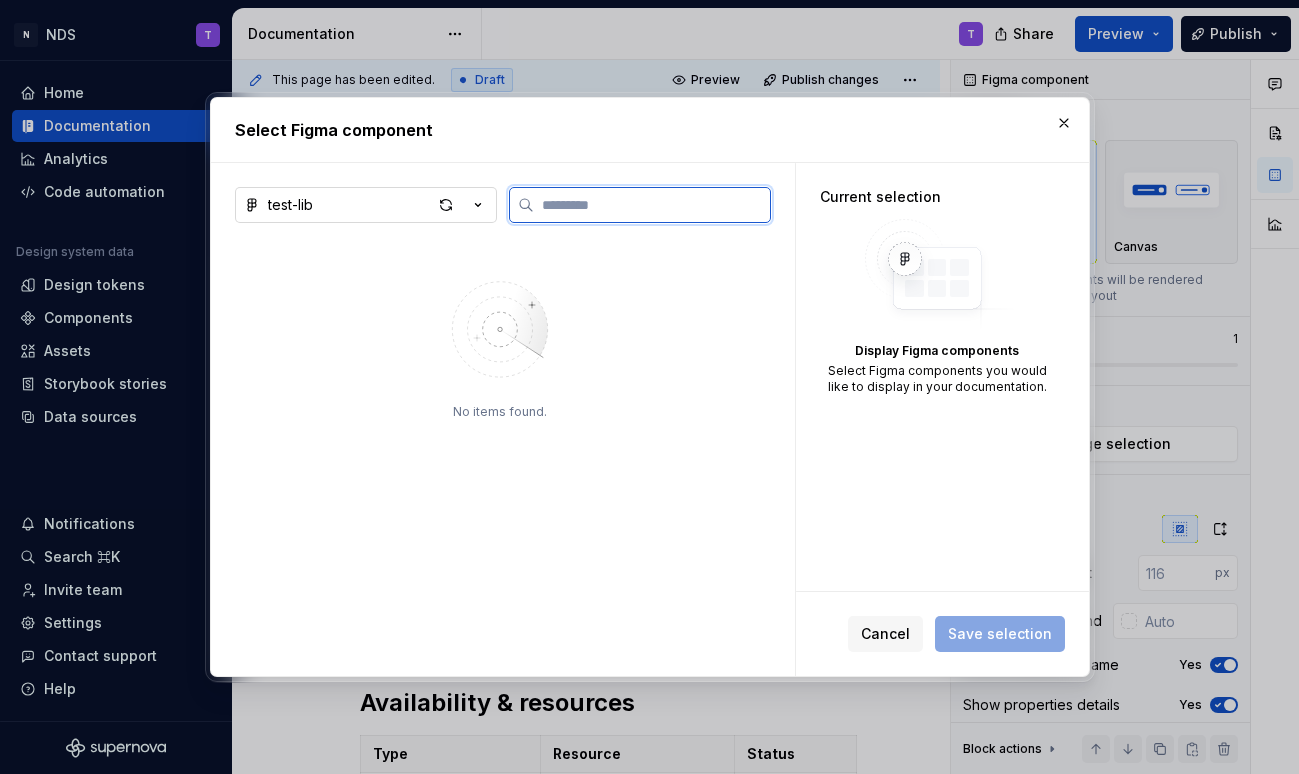 click at bounding box center [652, 205] 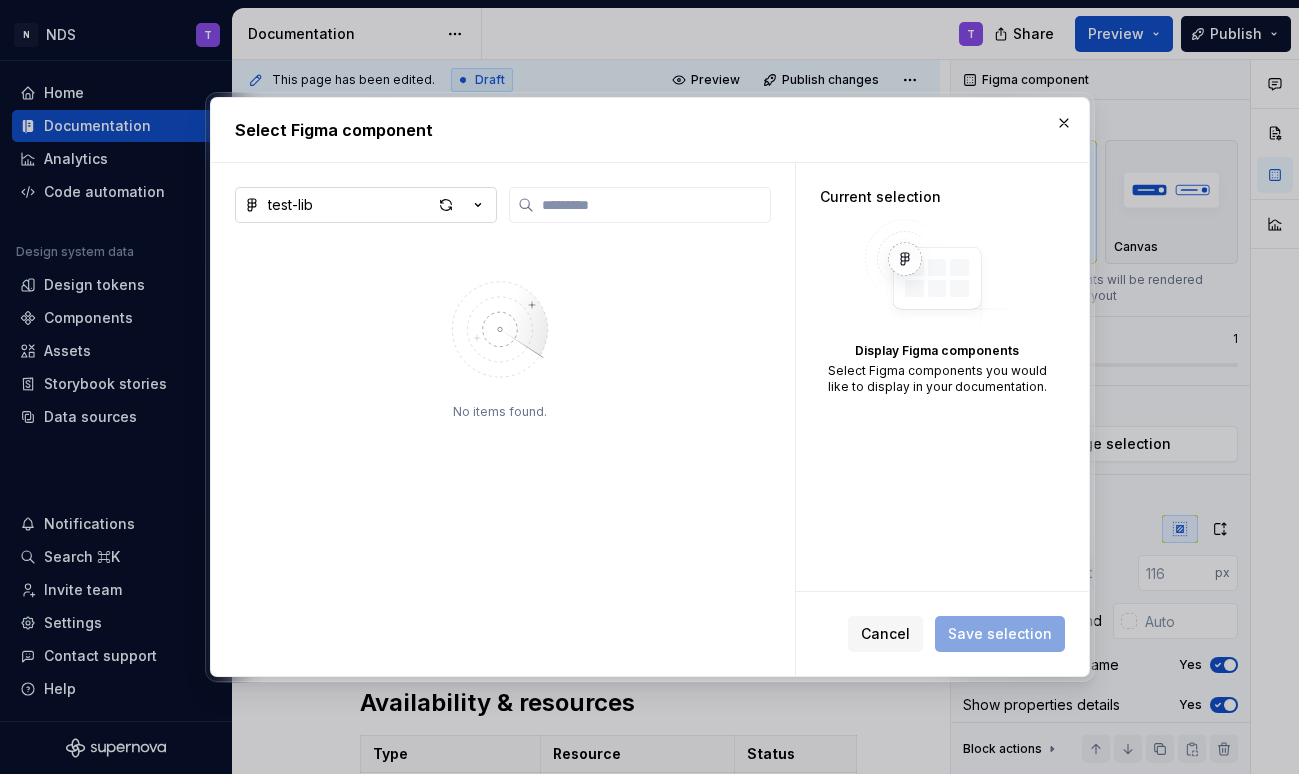 click 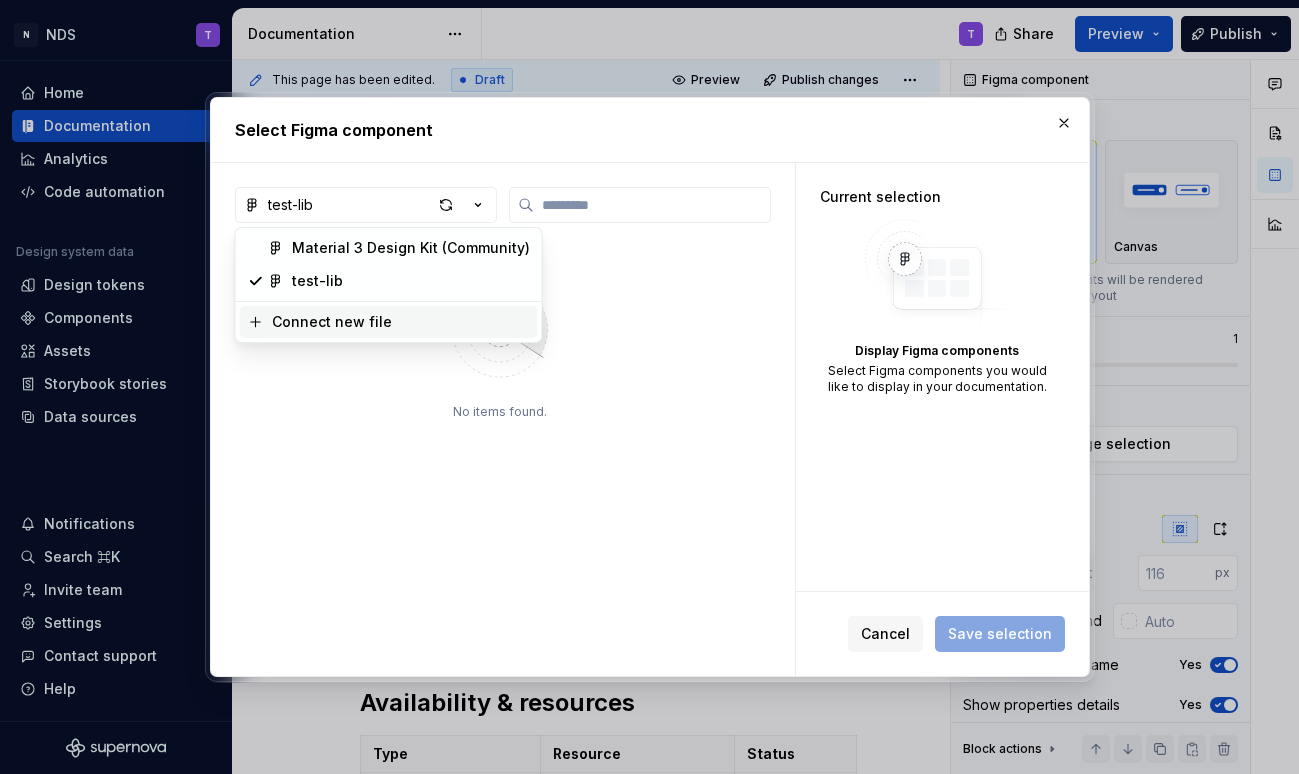 click on "Connect new file" at bounding box center [332, 322] 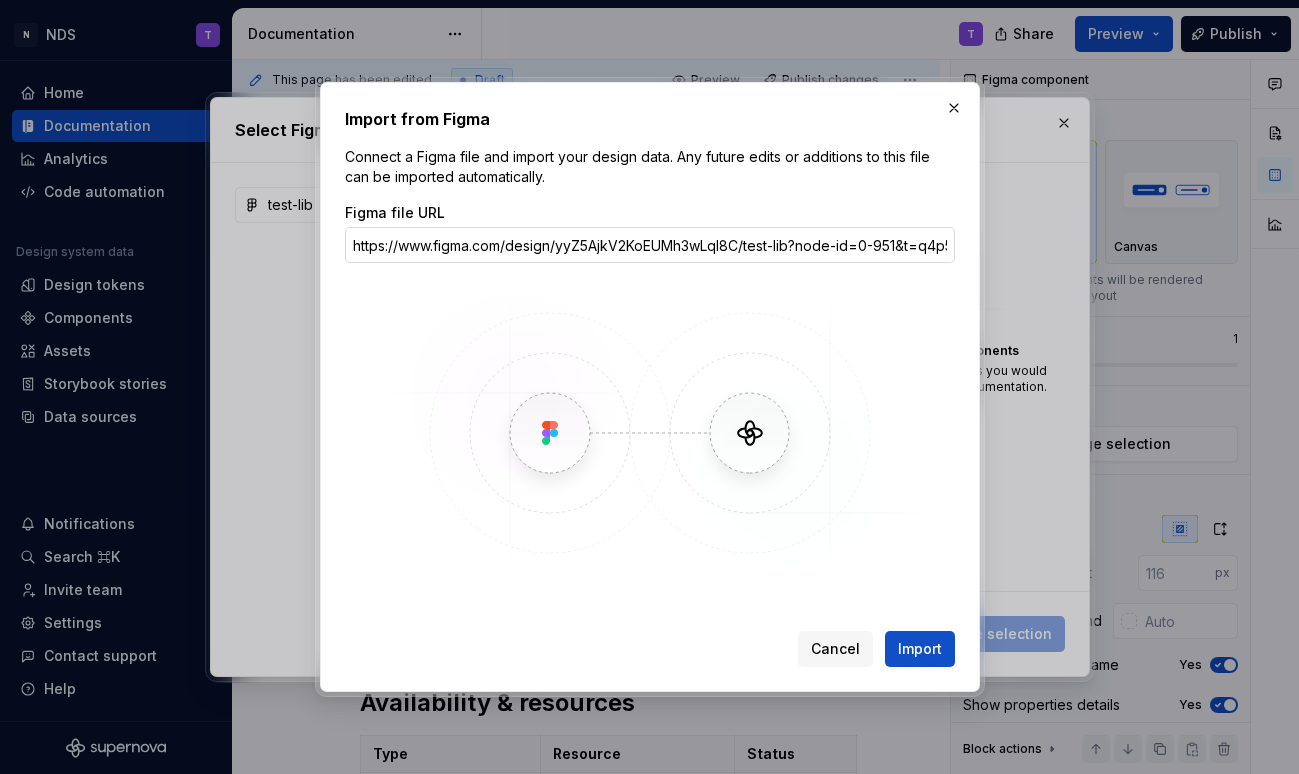 scroll, scrollTop: 0, scrollLeft: 135, axis: horizontal 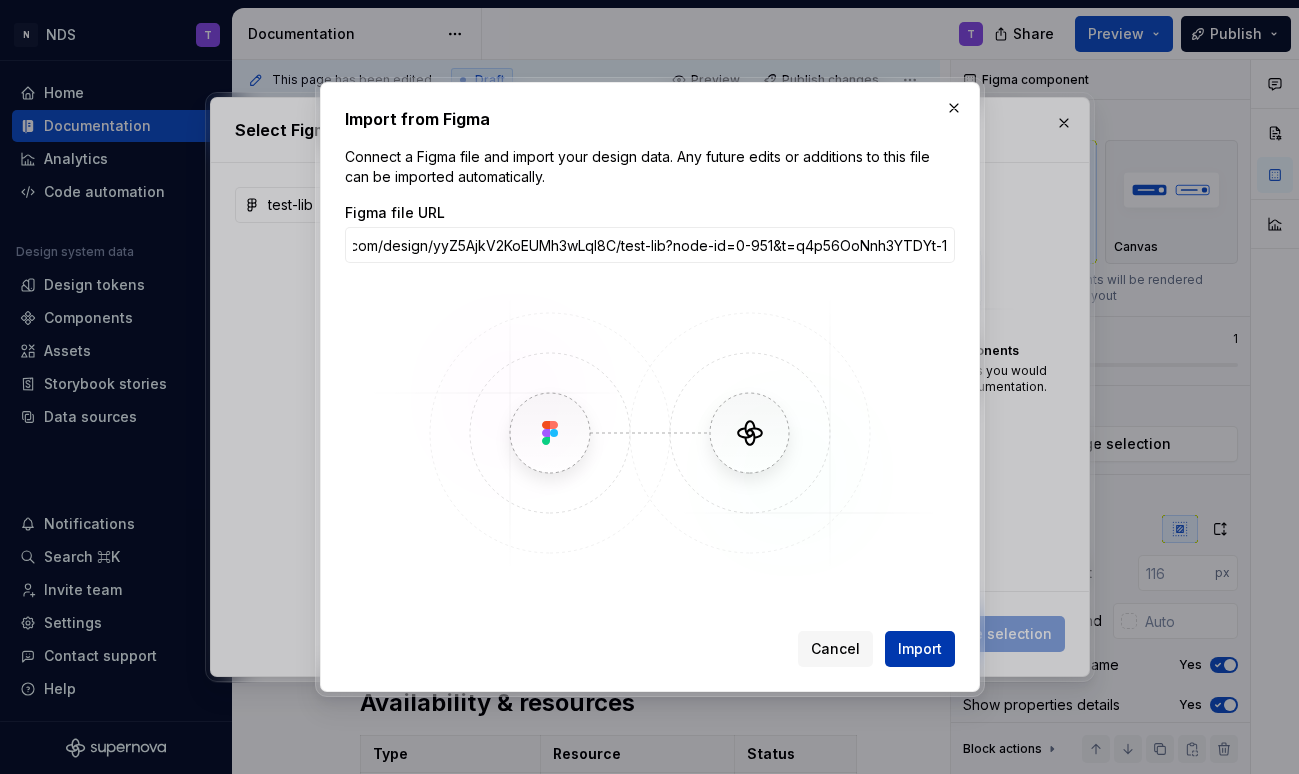 type on "https://www.figma.com/design/yyZ5AjkV2KoEUMh3wLql8C/test-lib?node-id=0-951&t=q4p56OoNnh3YTDYt-1" 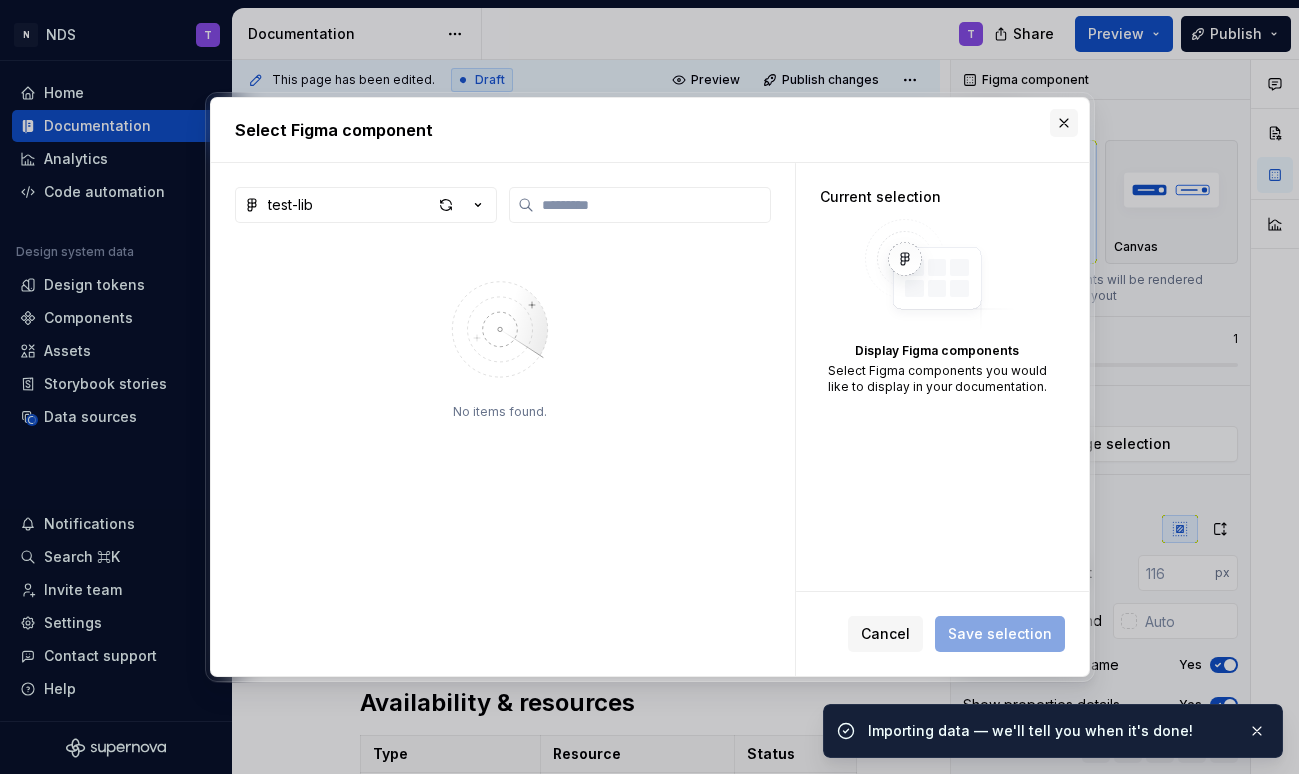 click at bounding box center (1064, 123) 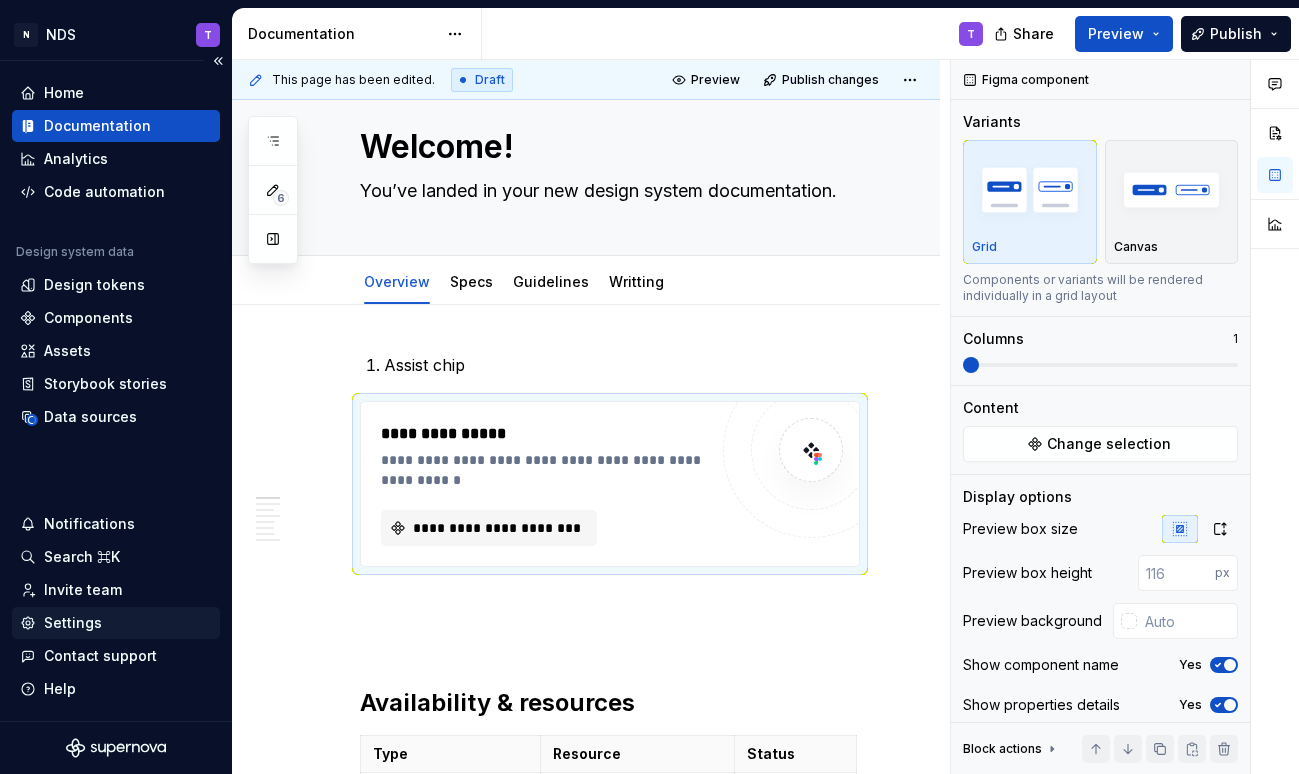 click on "Settings" at bounding box center (73, 623) 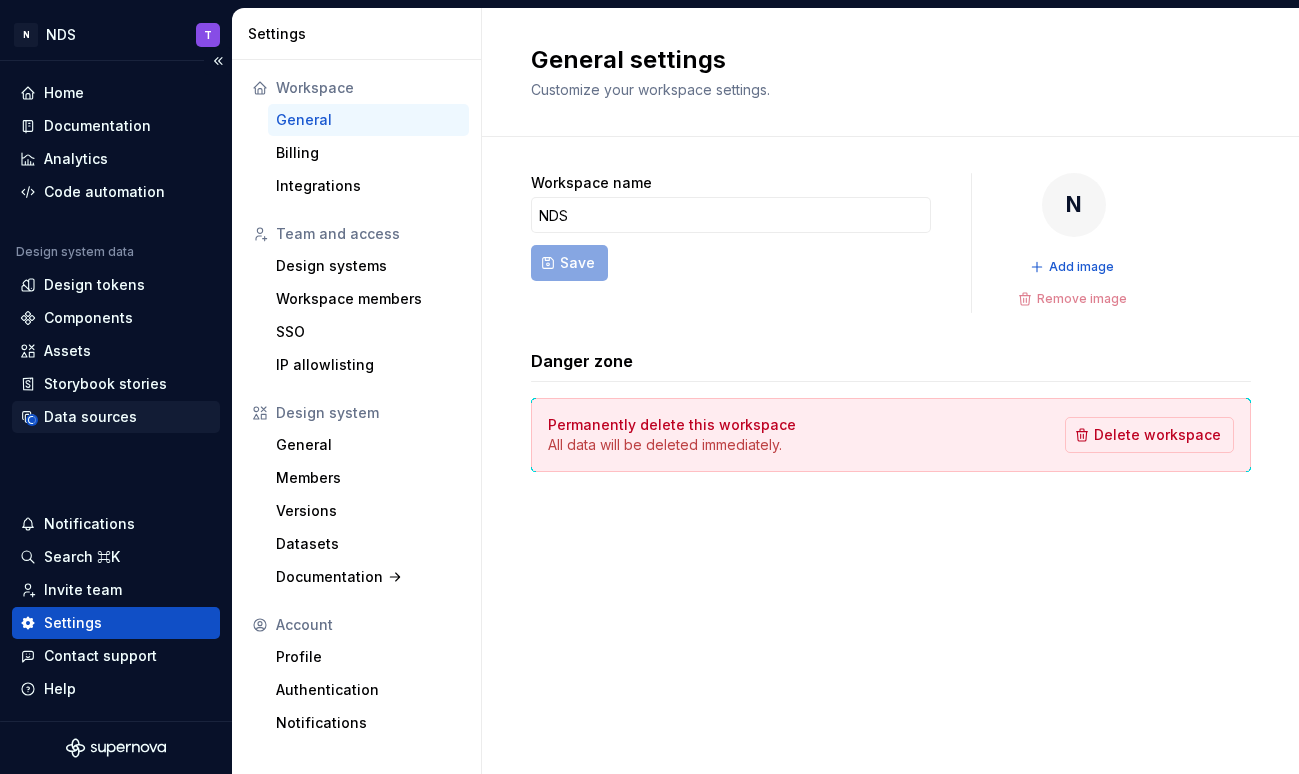 click on "Data sources" at bounding box center [90, 417] 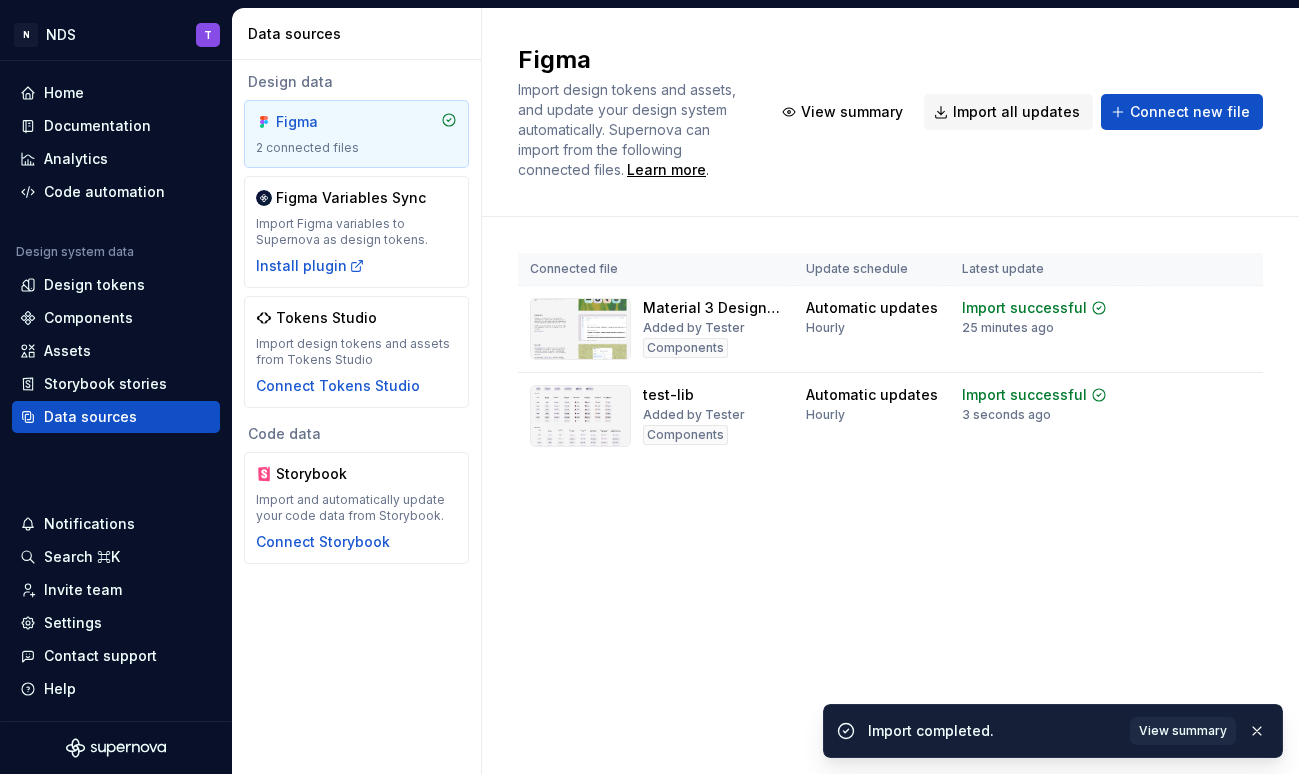 click on "Figma" at bounding box center (324, 122) 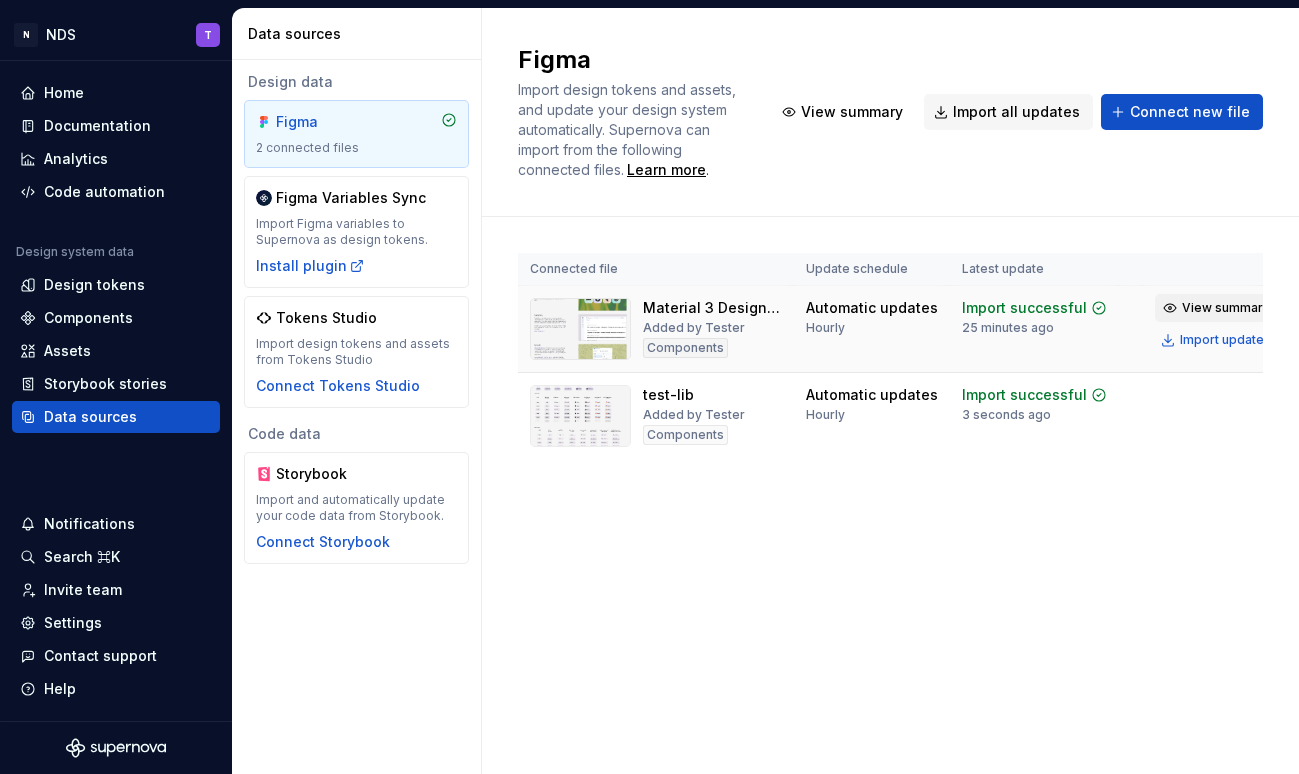 click on "View summary" at bounding box center [1226, 308] 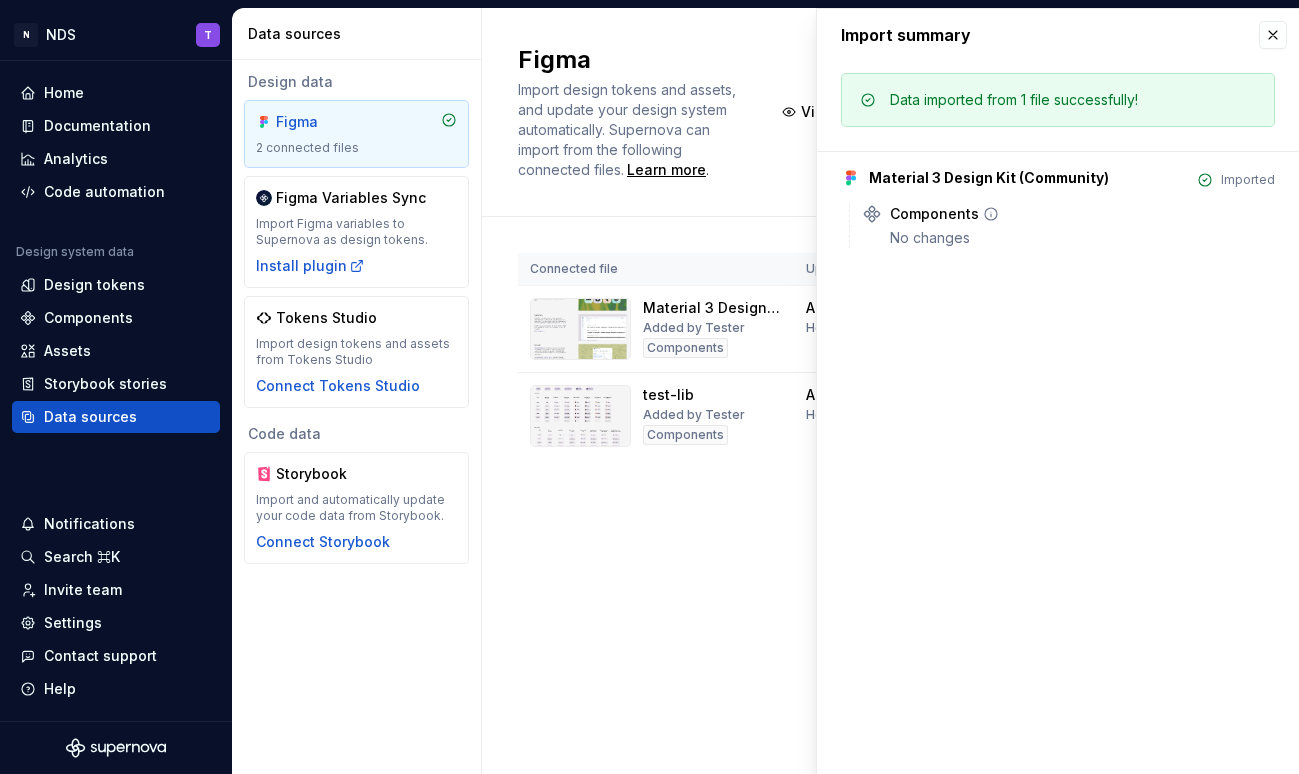 click on "No changes" at bounding box center [1082, 238] 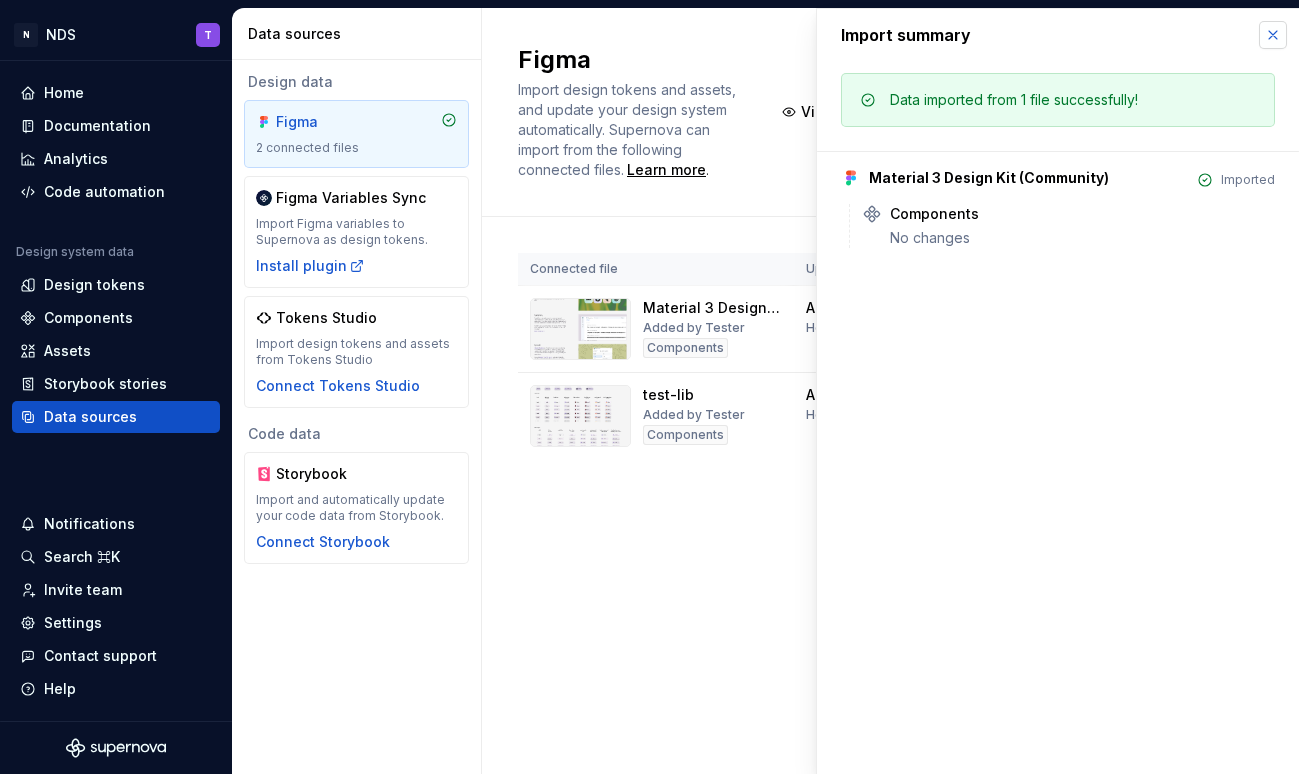 click at bounding box center [1273, 35] 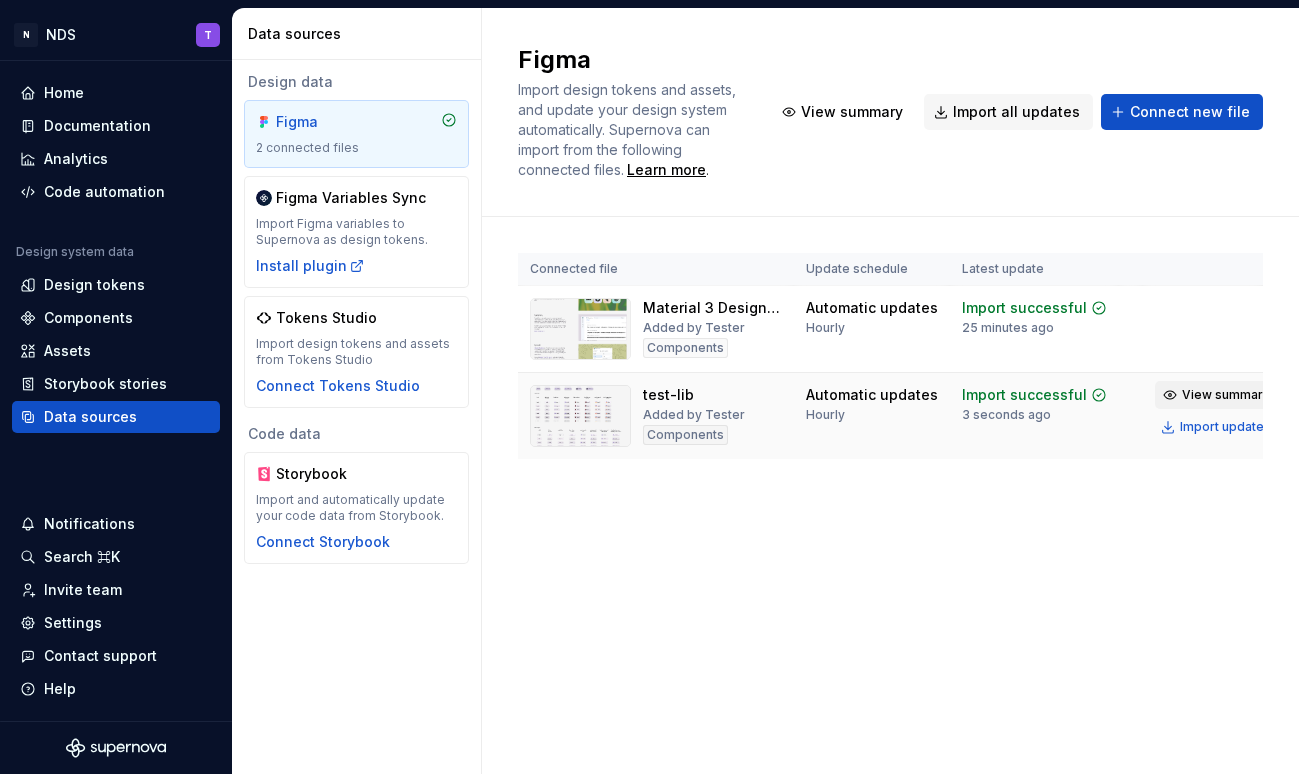 click on "View summary" at bounding box center [1226, 395] 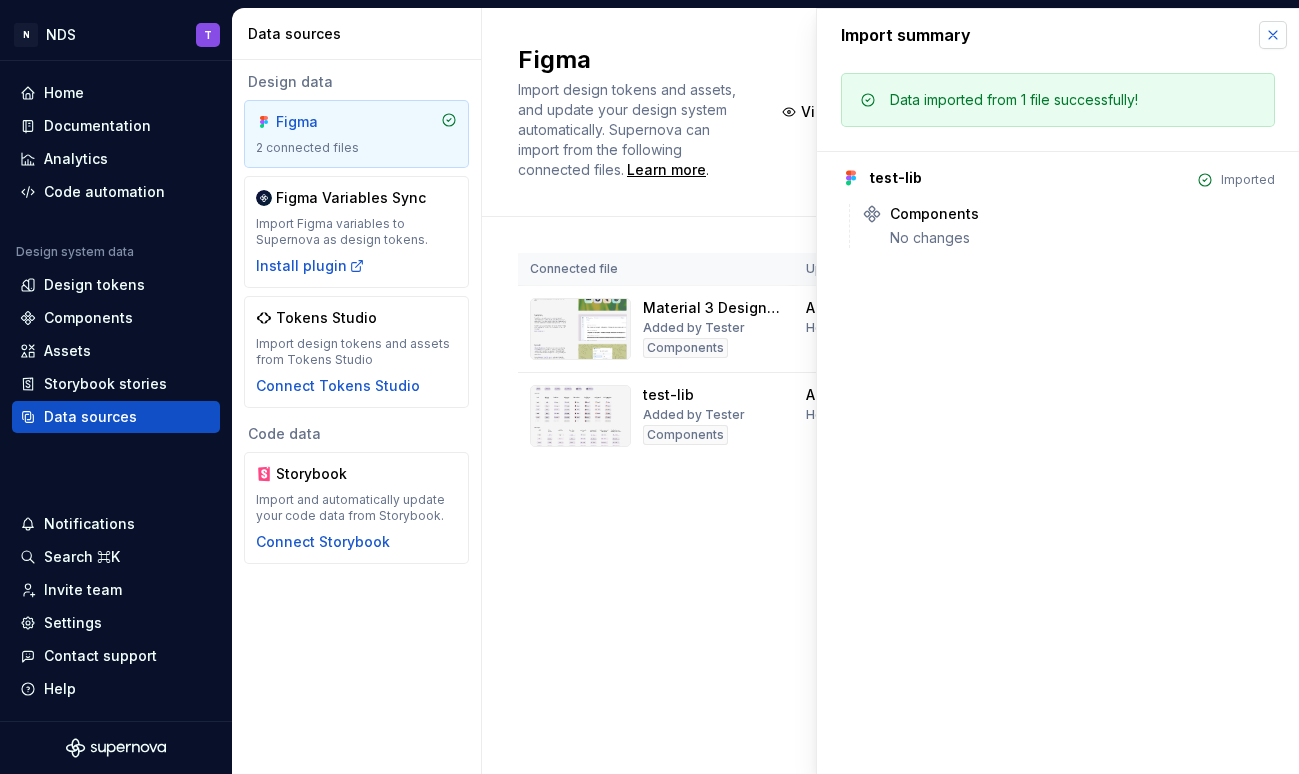 click at bounding box center (1273, 35) 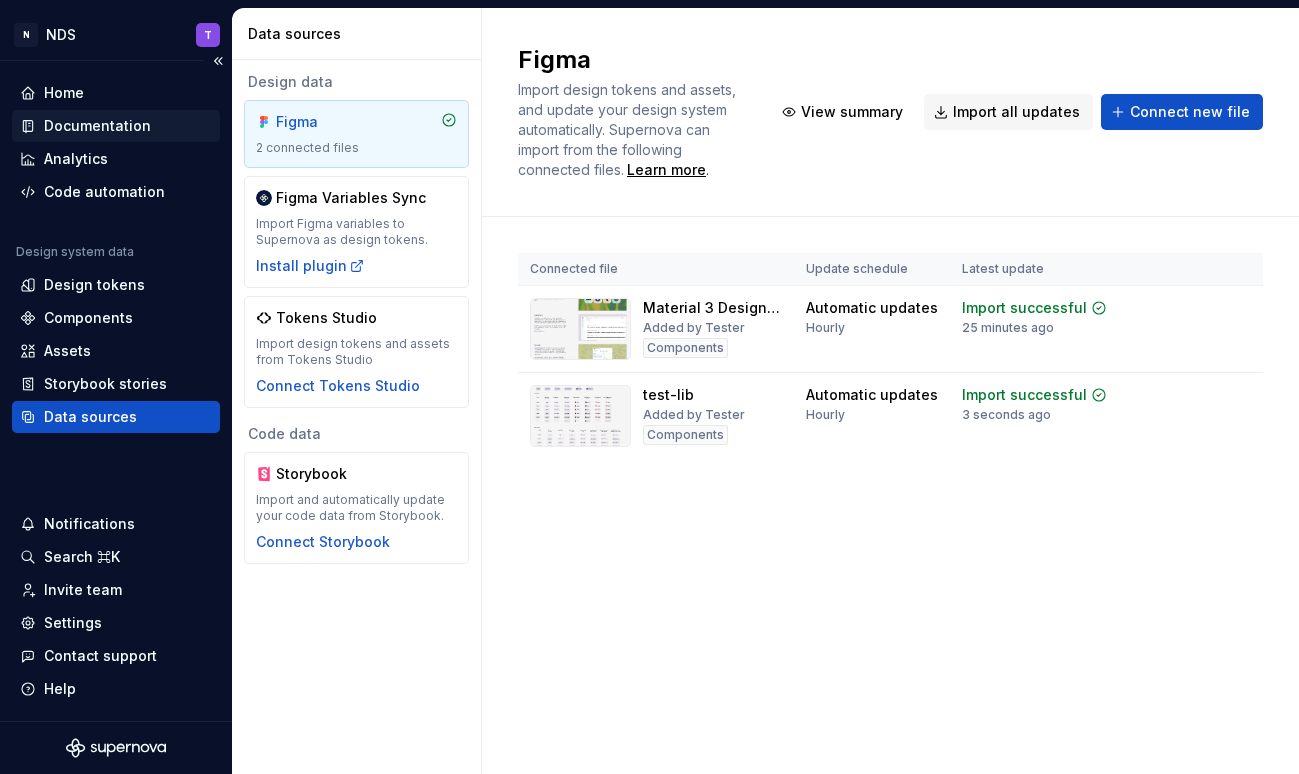 click on "Documentation" at bounding box center [97, 126] 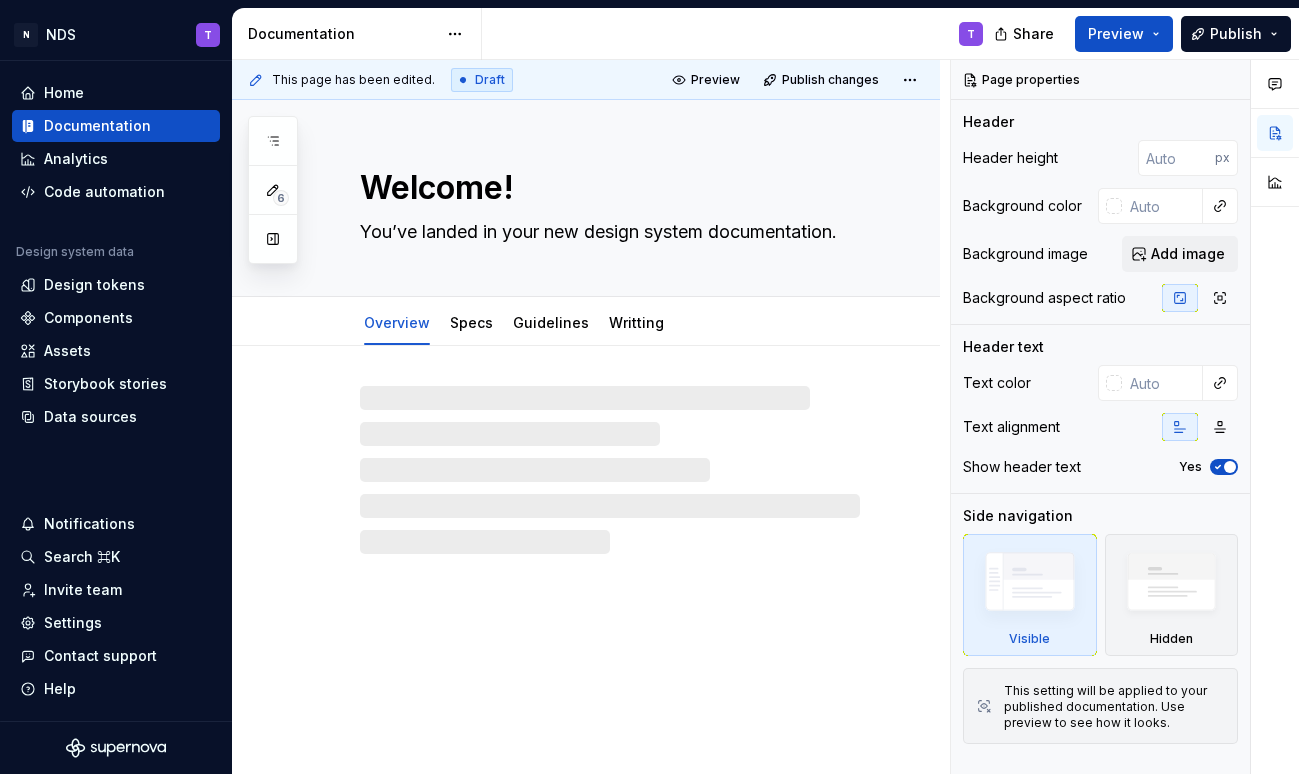 type on "*" 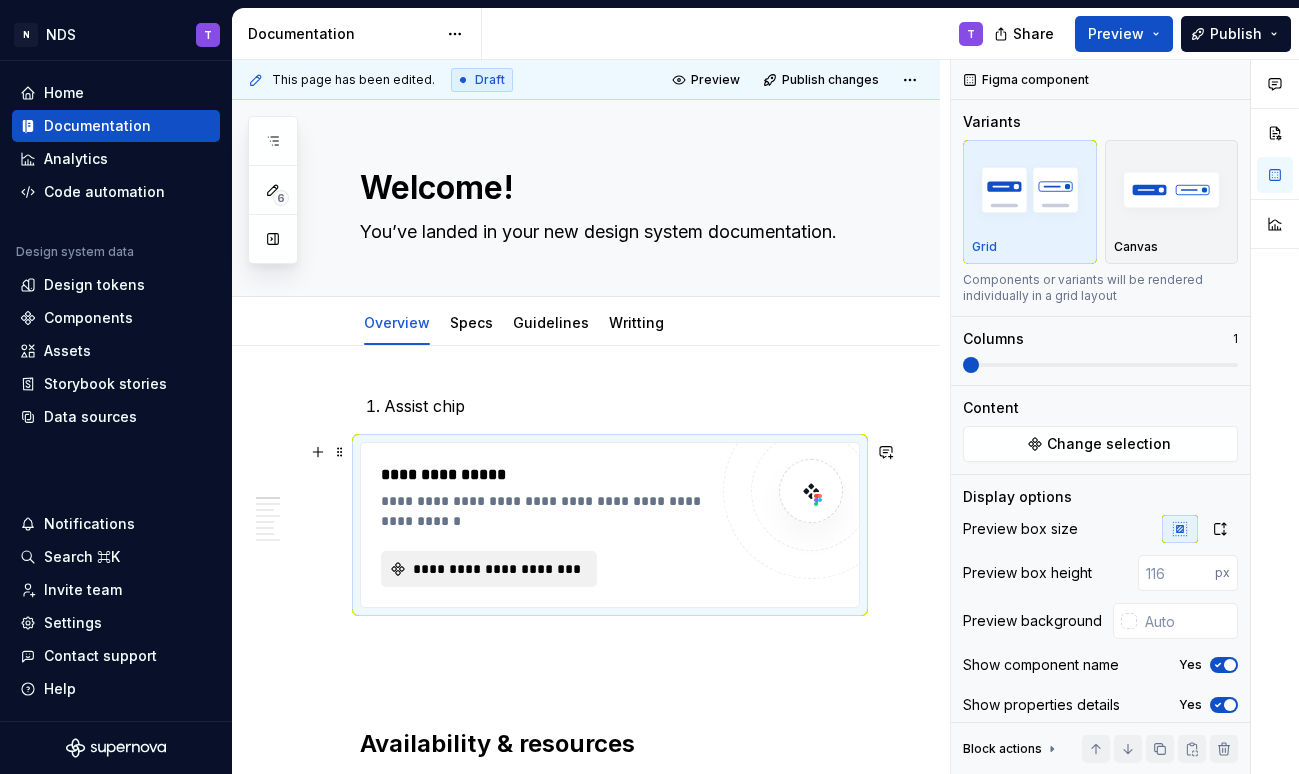 click on "**********" at bounding box center [497, 569] 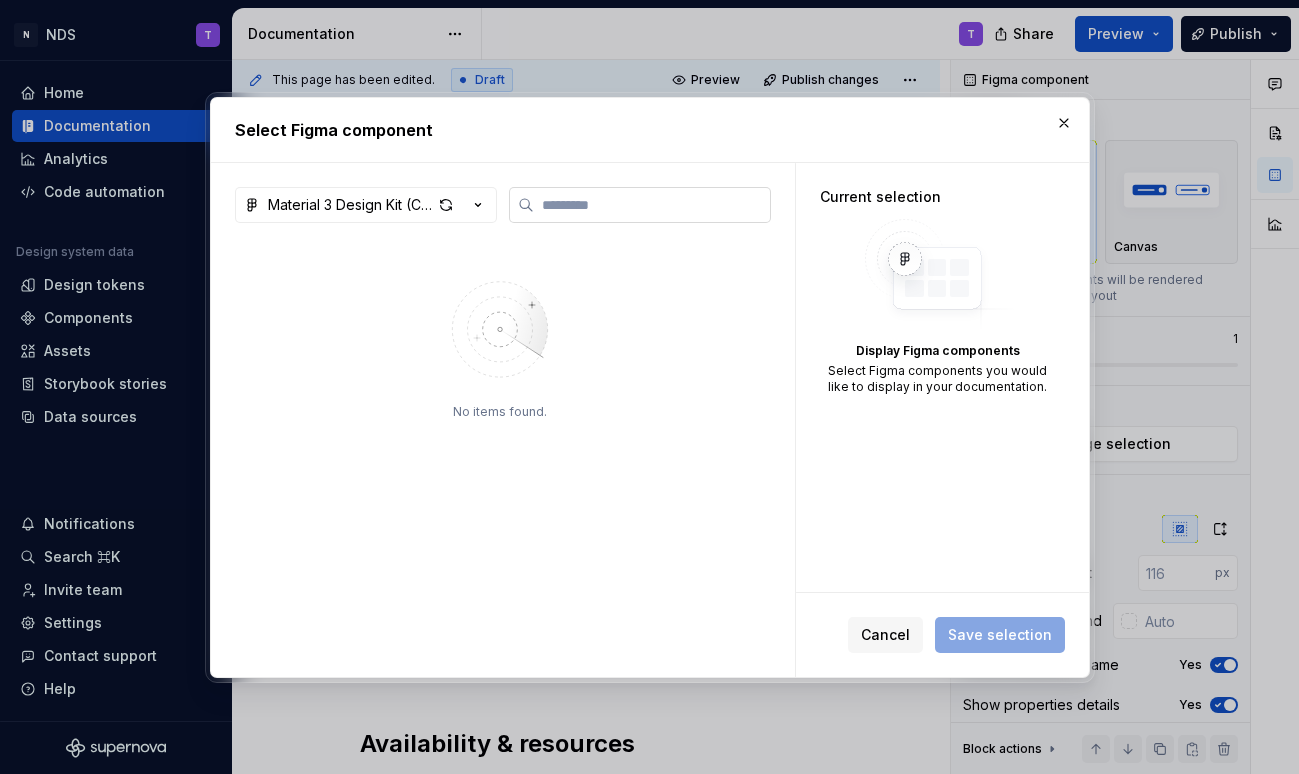 click at bounding box center [652, 205] 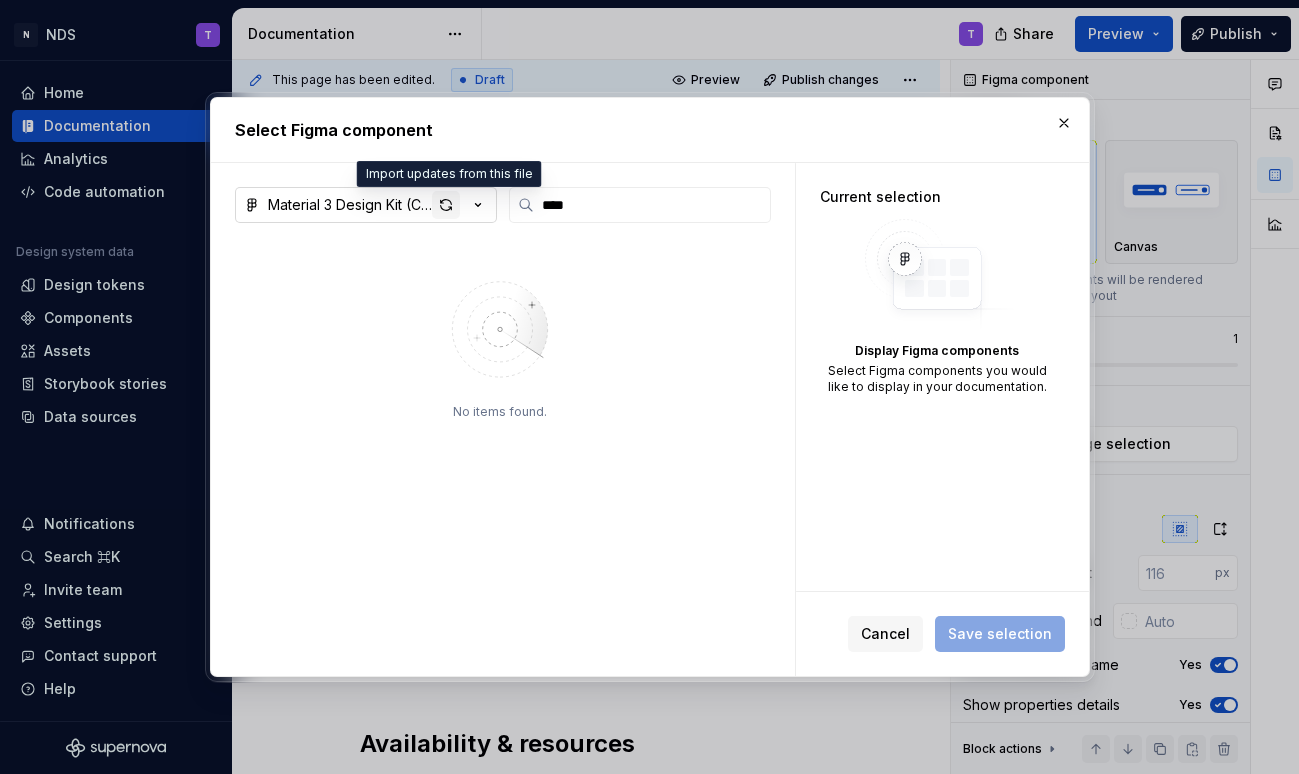 type on "****" 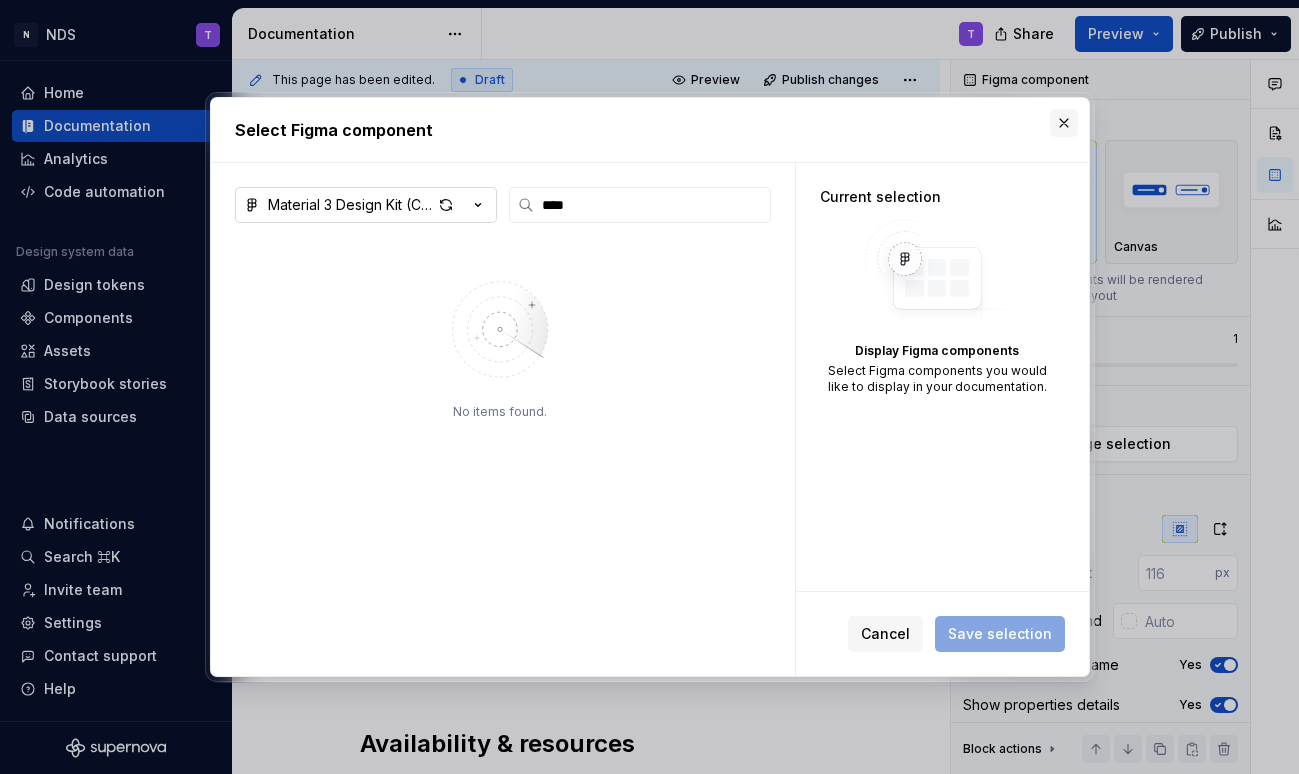 click at bounding box center [1064, 123] 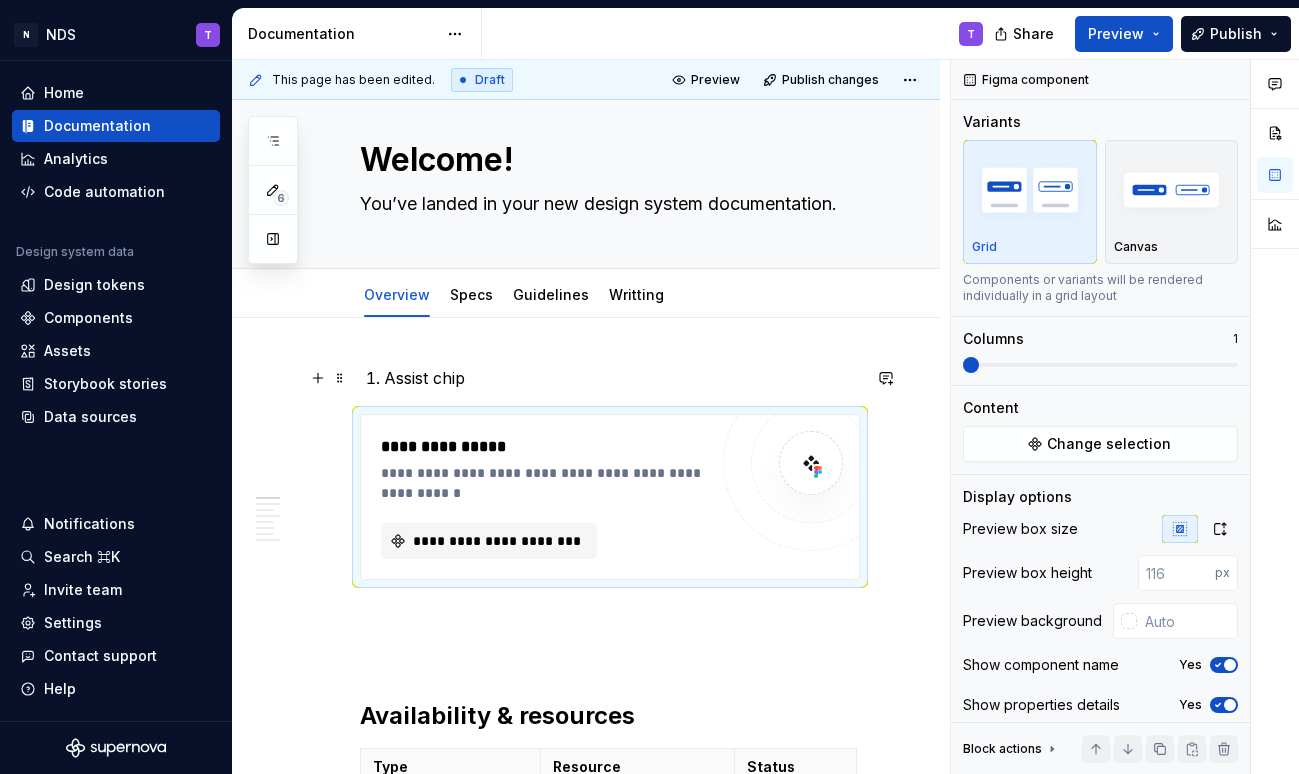 scroll, scrollTop: 0, scrollLeft: 0, axis: both 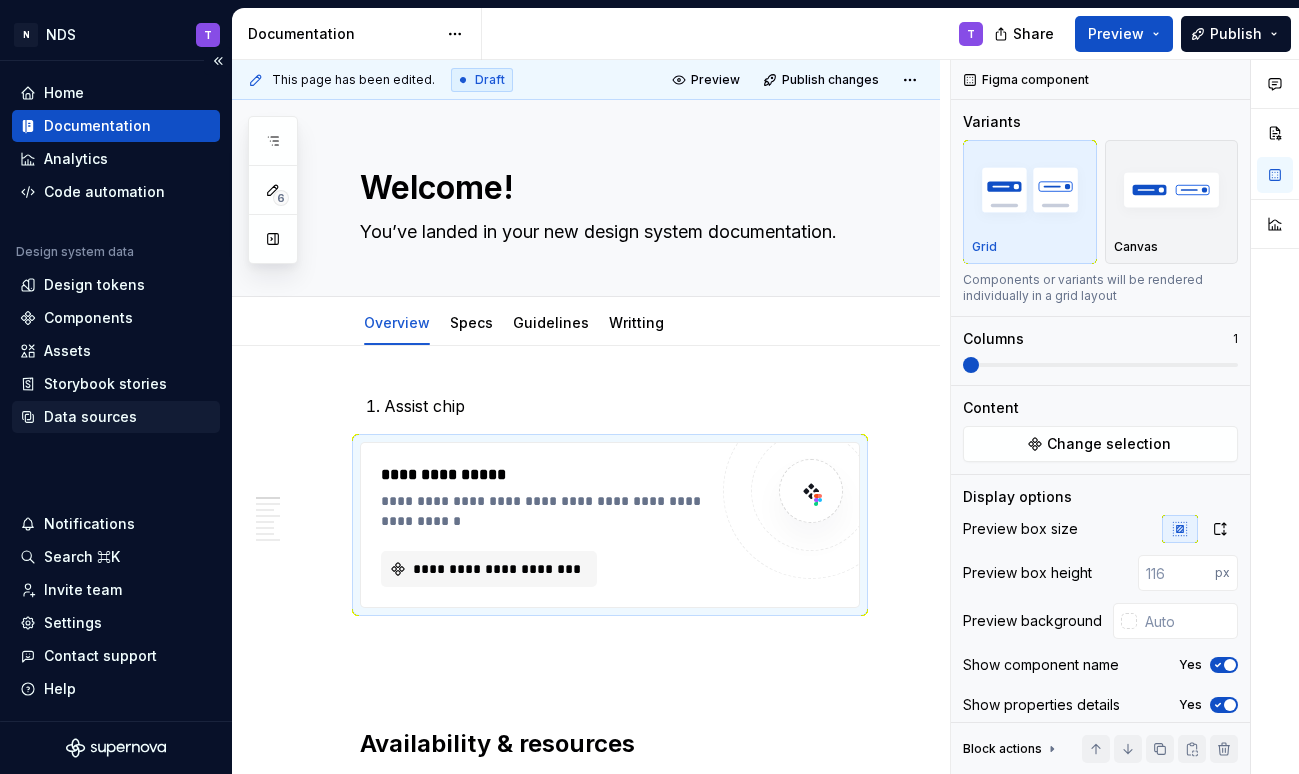 click on "Data sources" at bounding box center [90, 417] 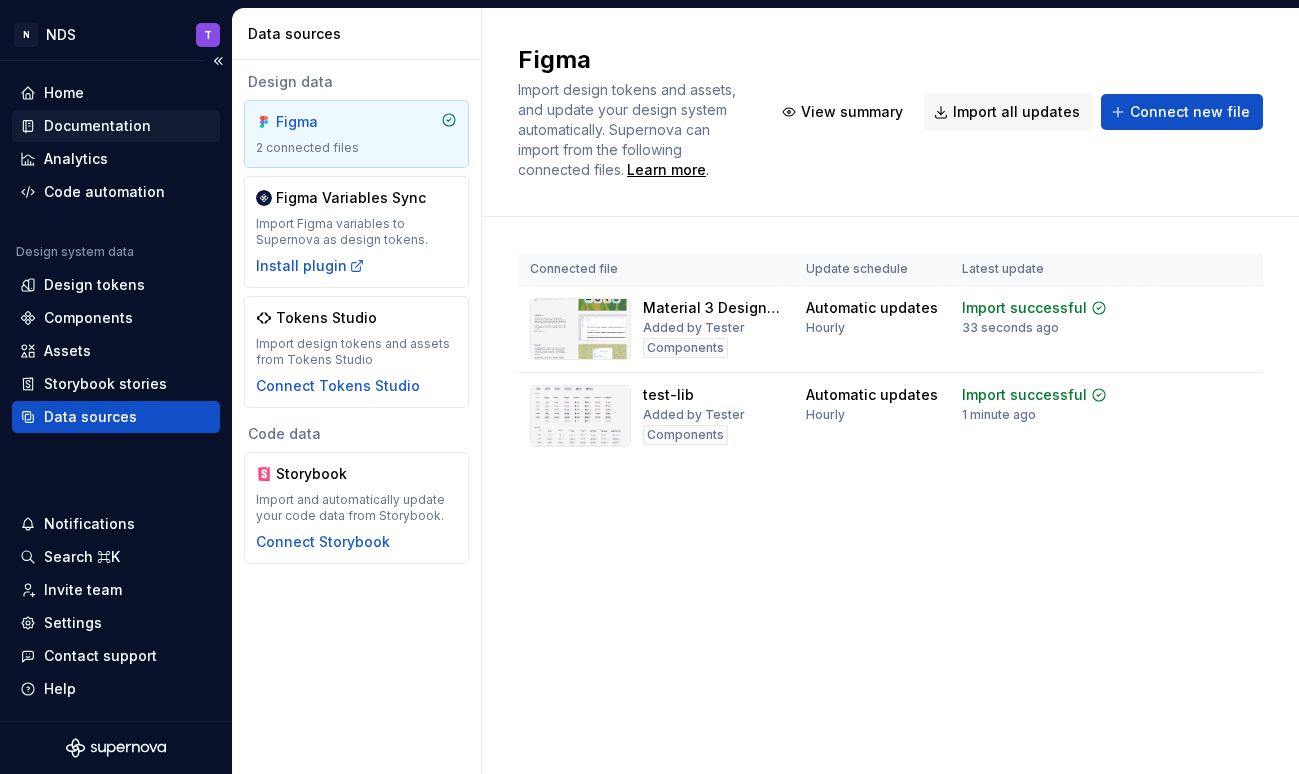 click on "Documentation" at bounding box center (97, 126) 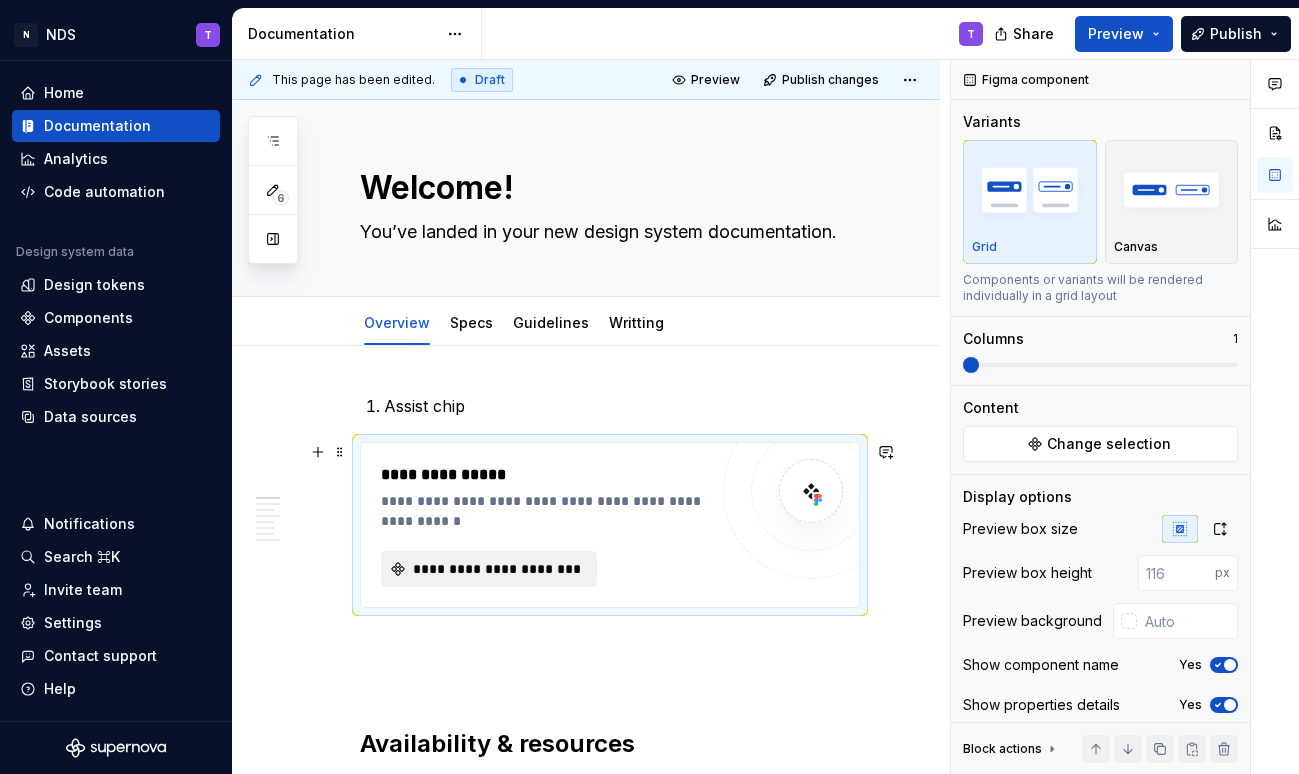 click on "**********" at bounding box center [497, 569] 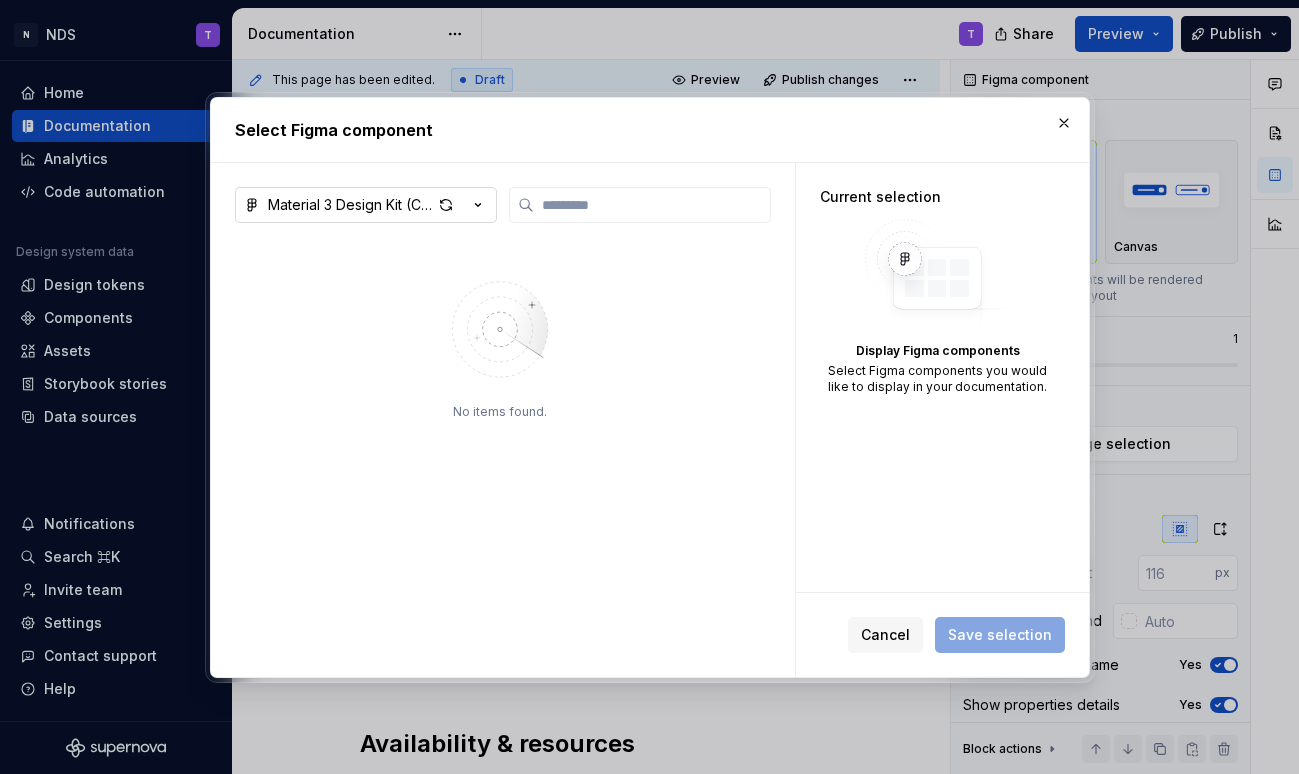 click 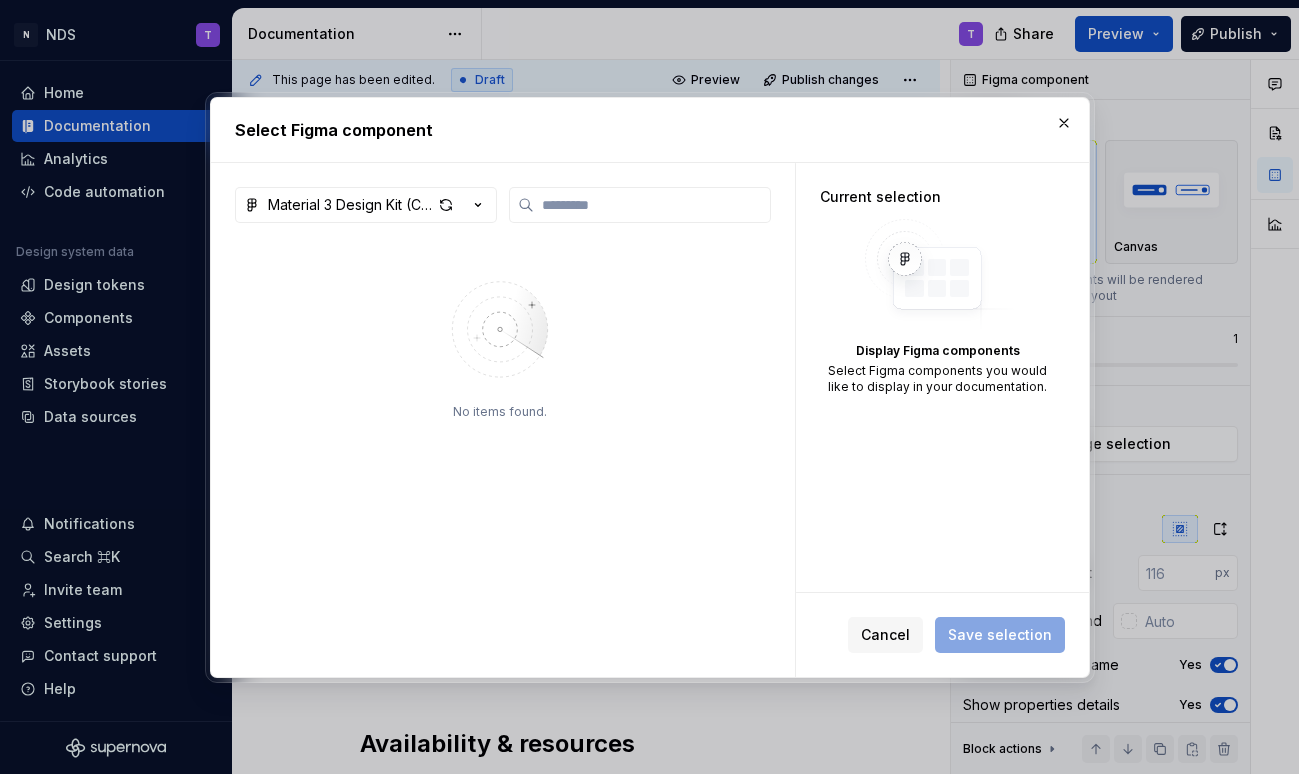 click on "Select Figma component Material 3 Design Kit (Community) No items found. Current selection Display Figma components Select Figma components you would like to display in your documentation. Cancel Save selection" at bounding box center [649, 387] 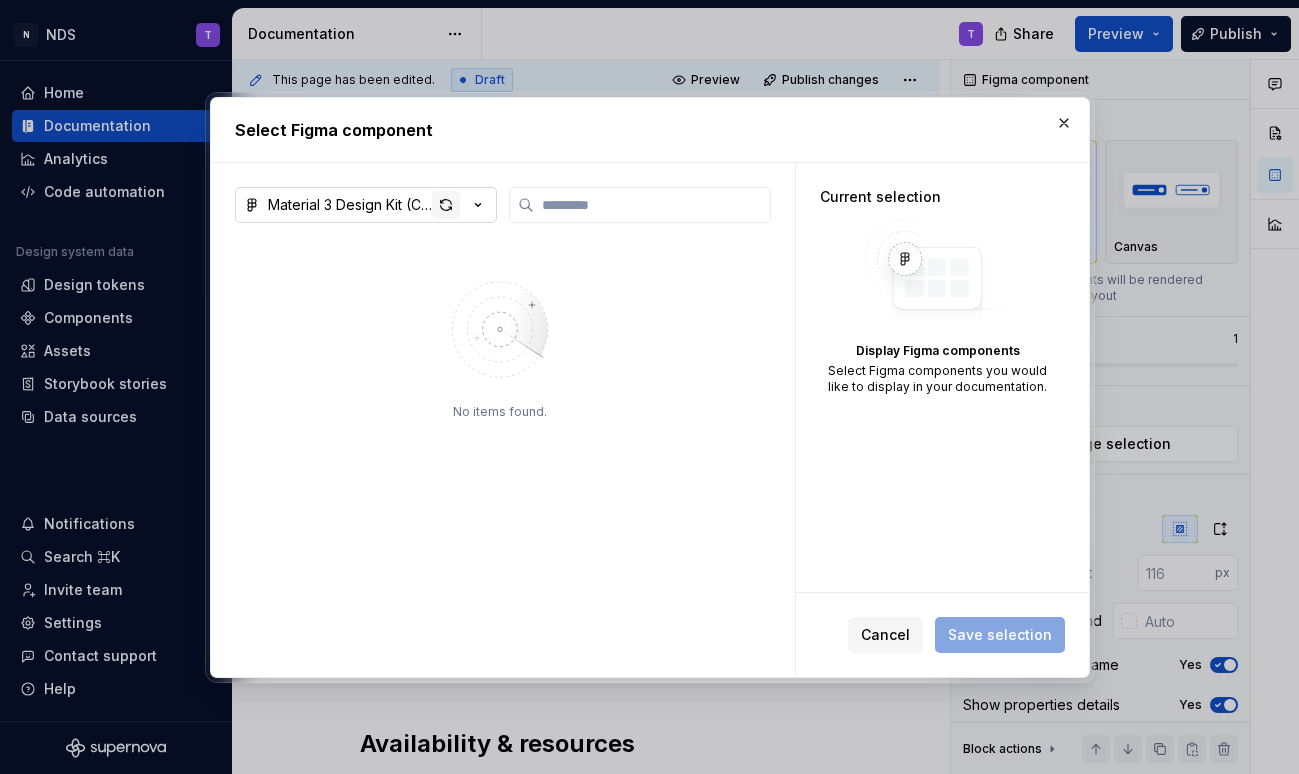 click at bounding box center [446, 205] 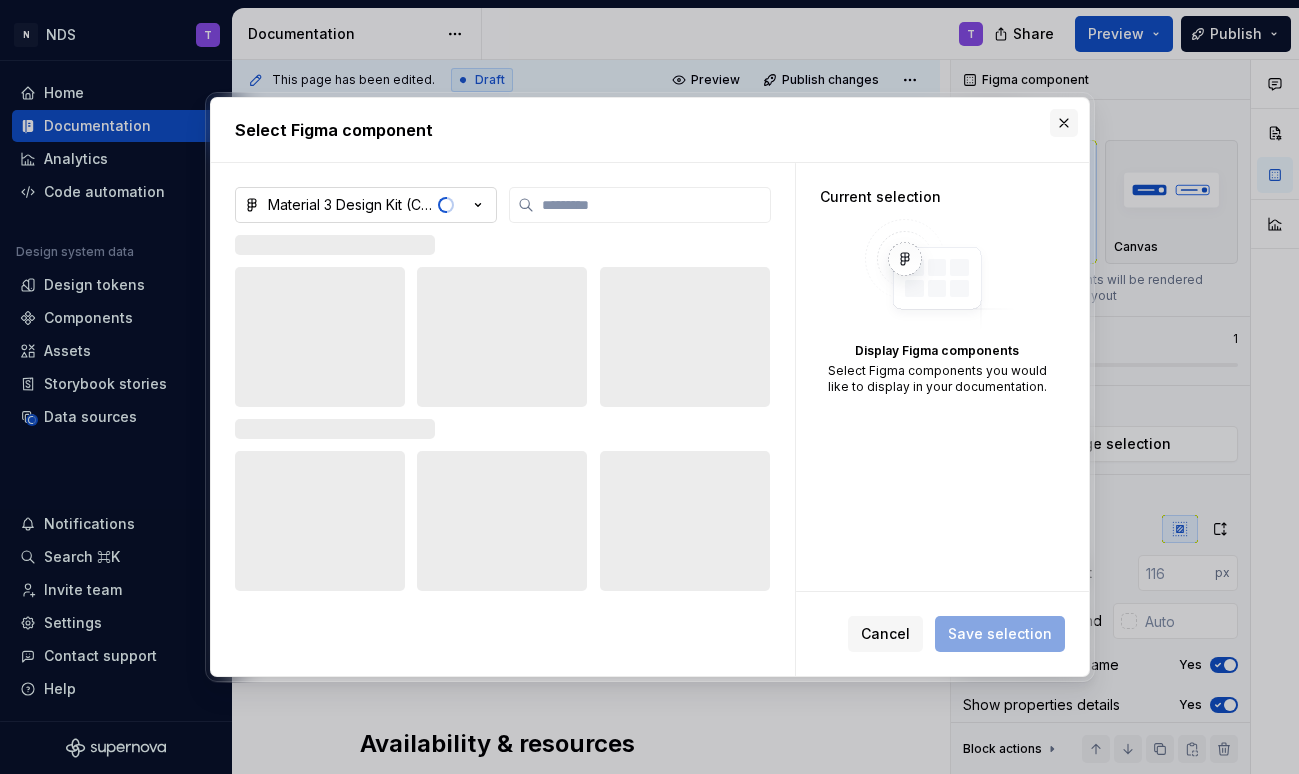 click at bounding box center [1064, 123] 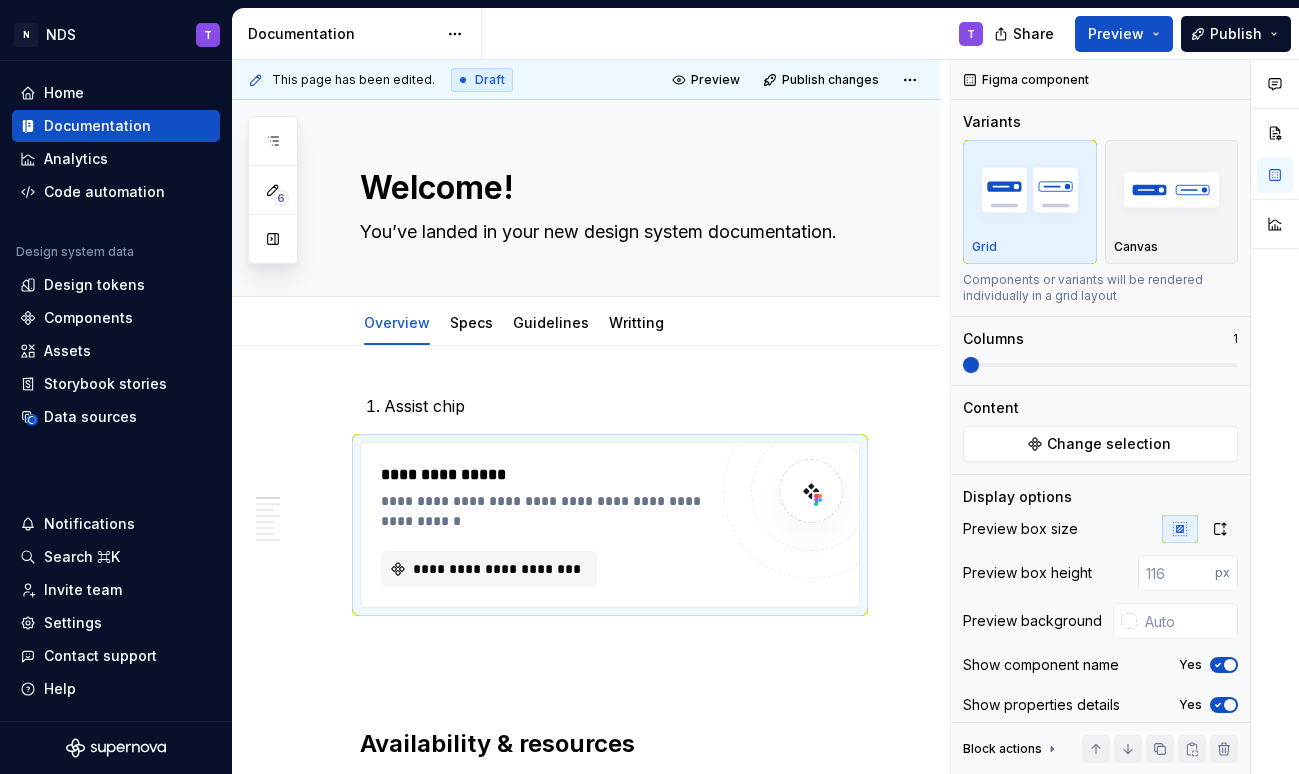 type on "*" 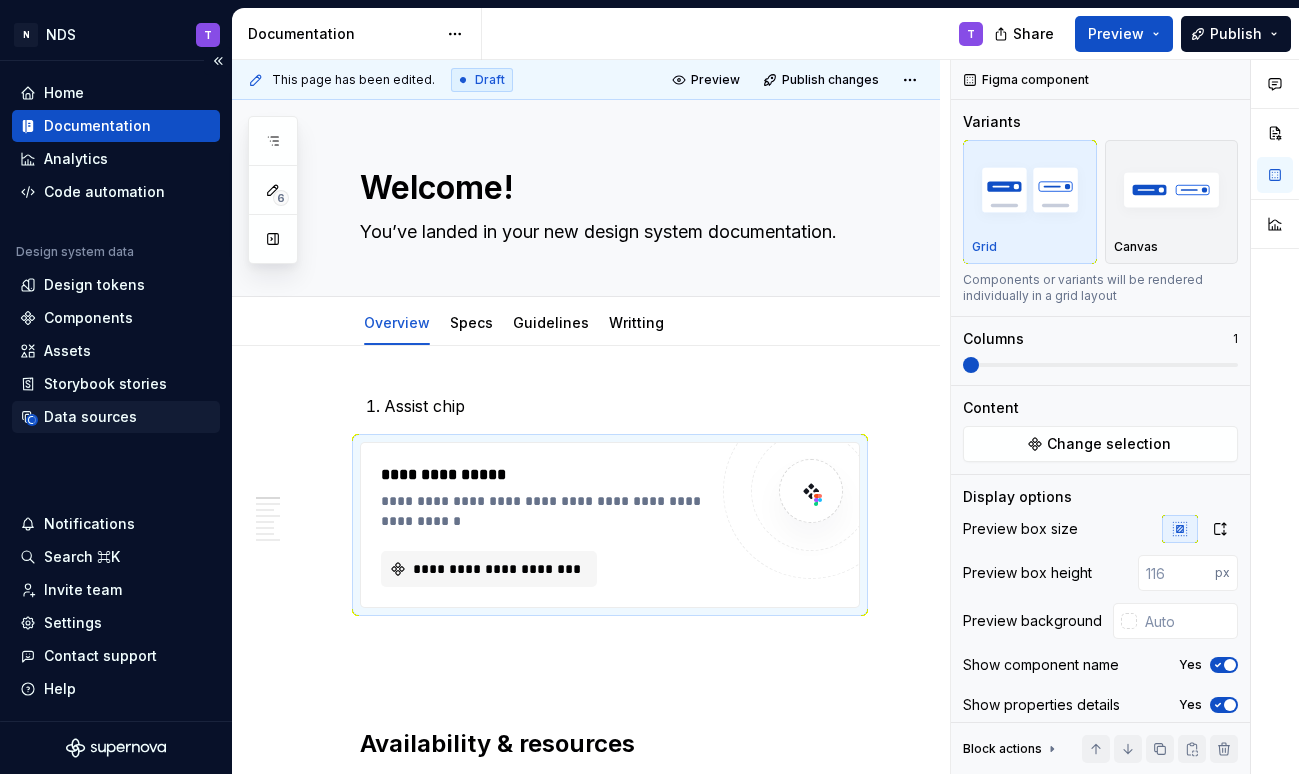 click on "Data sources" at bounding box center [90, 417] 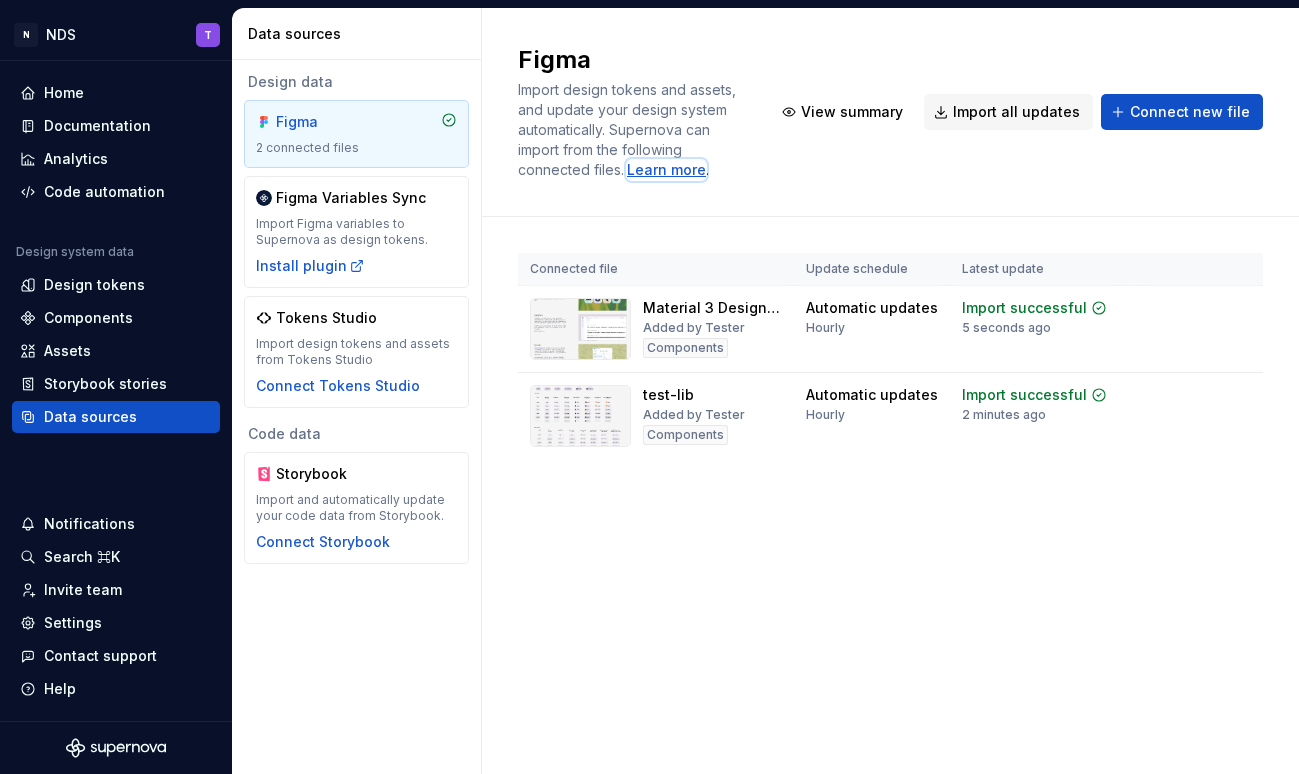 click on "Learn more" at bounding box center [666, 170] 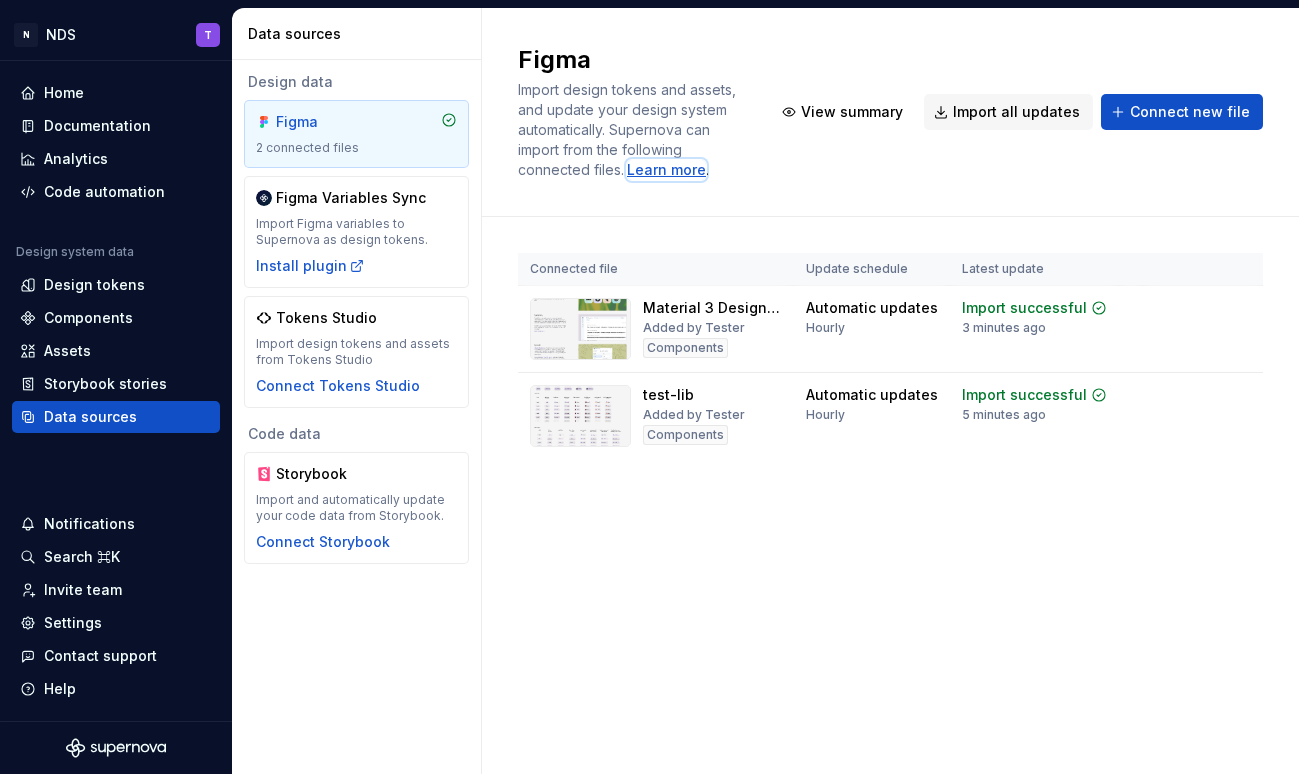 type on "*" 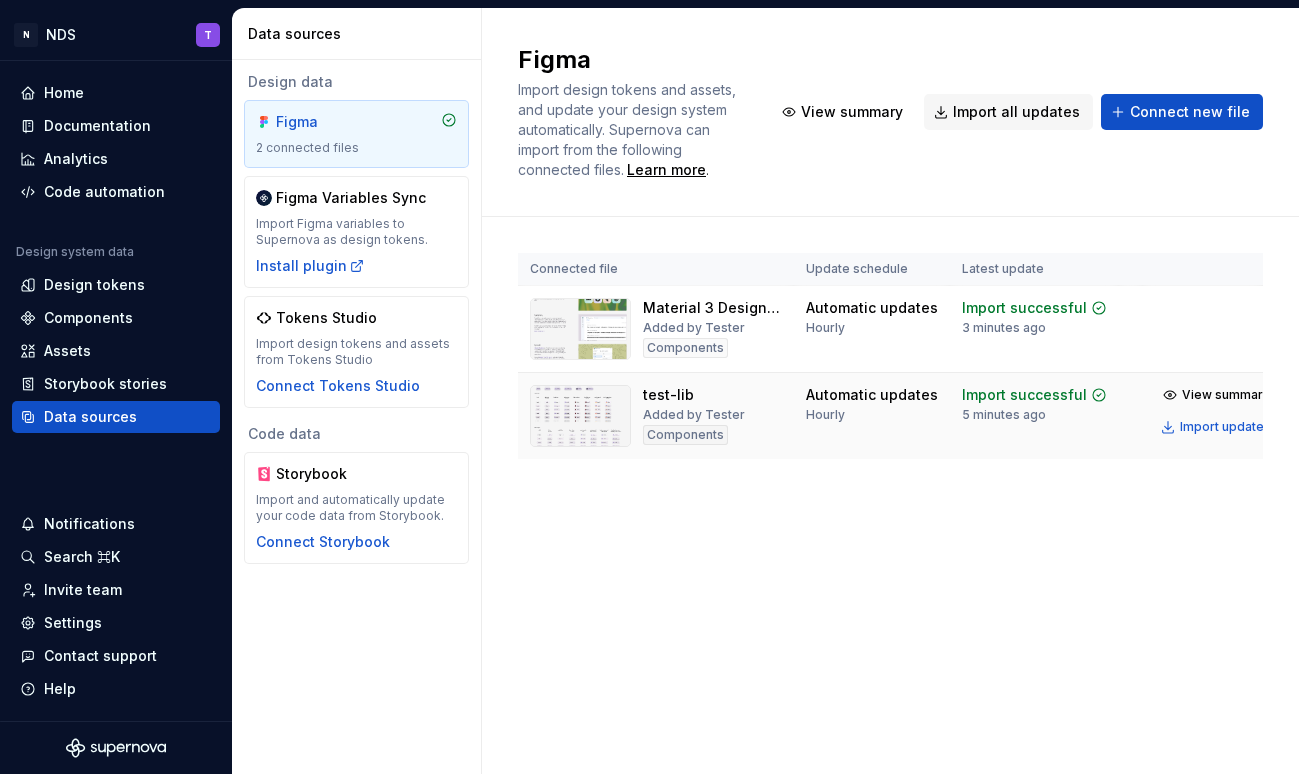 click at bounding box center [580, 416] 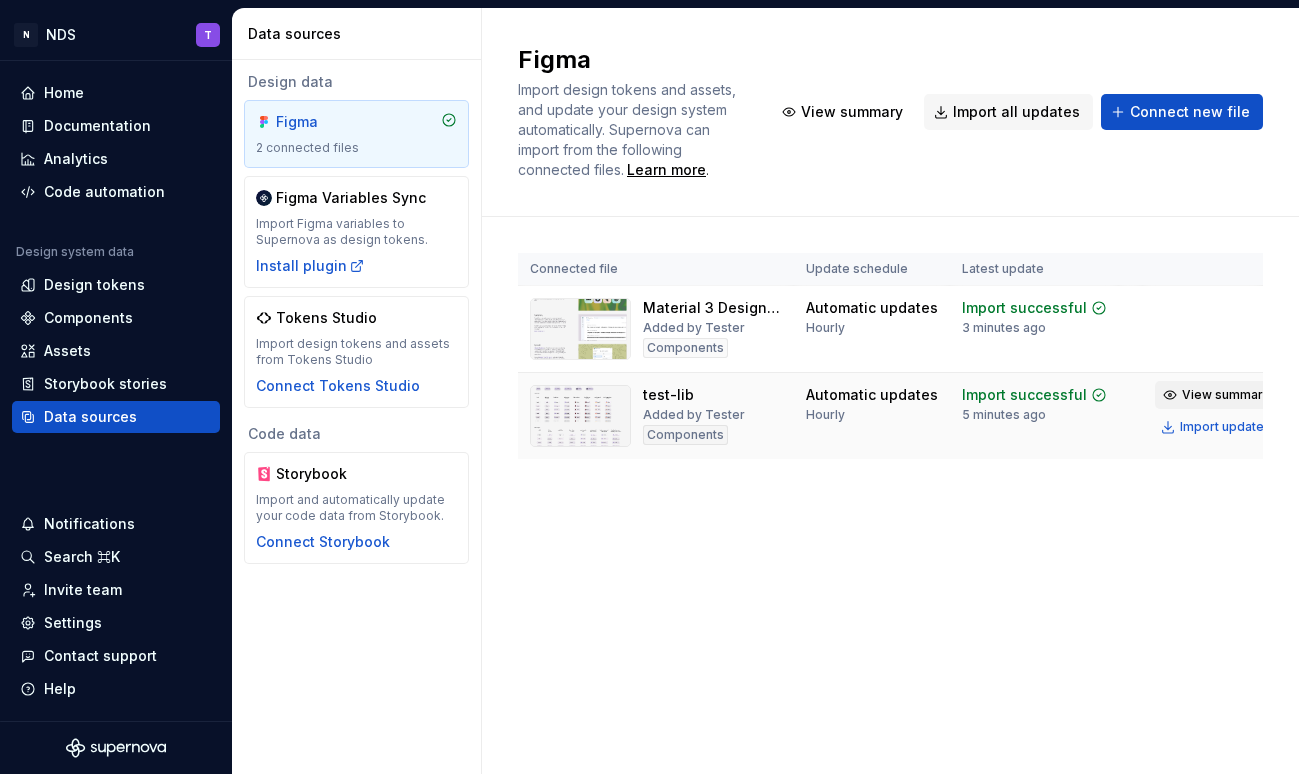 click on "View summary" at bounding box center (1226, 395) 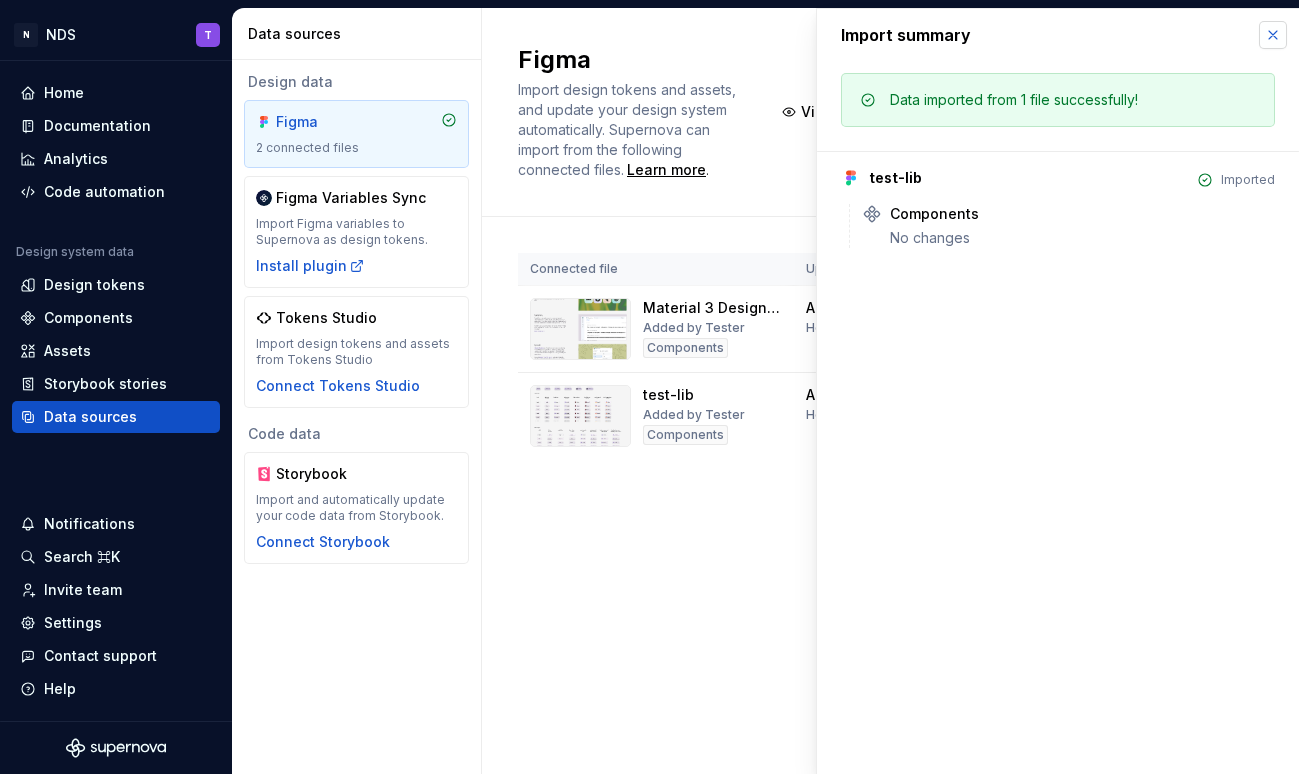 click at bounding box center [1273, 35] 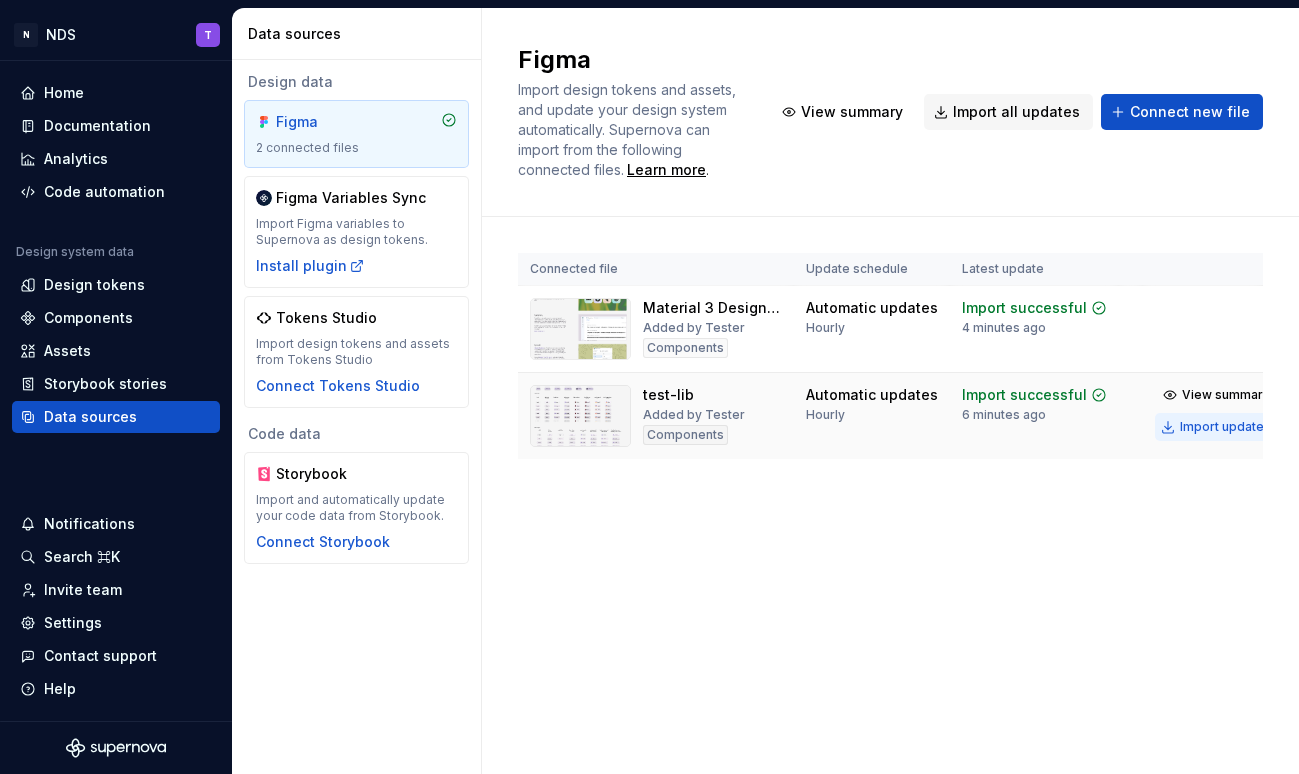 click on "Import updates" at bounding box center (1225, 427) 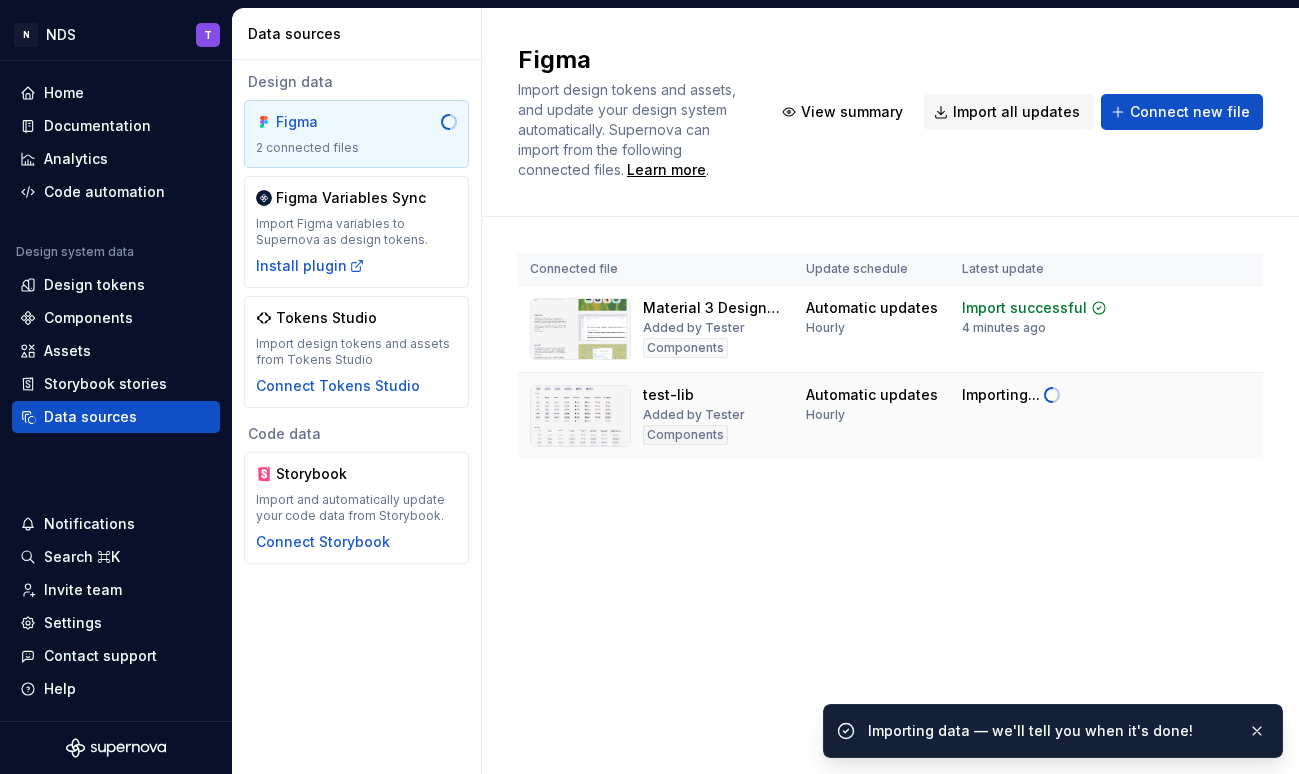 click on "test-lib Added by [PERSON] Components Automatic updates Hourly Importing..." at bounding box center [923, 416] 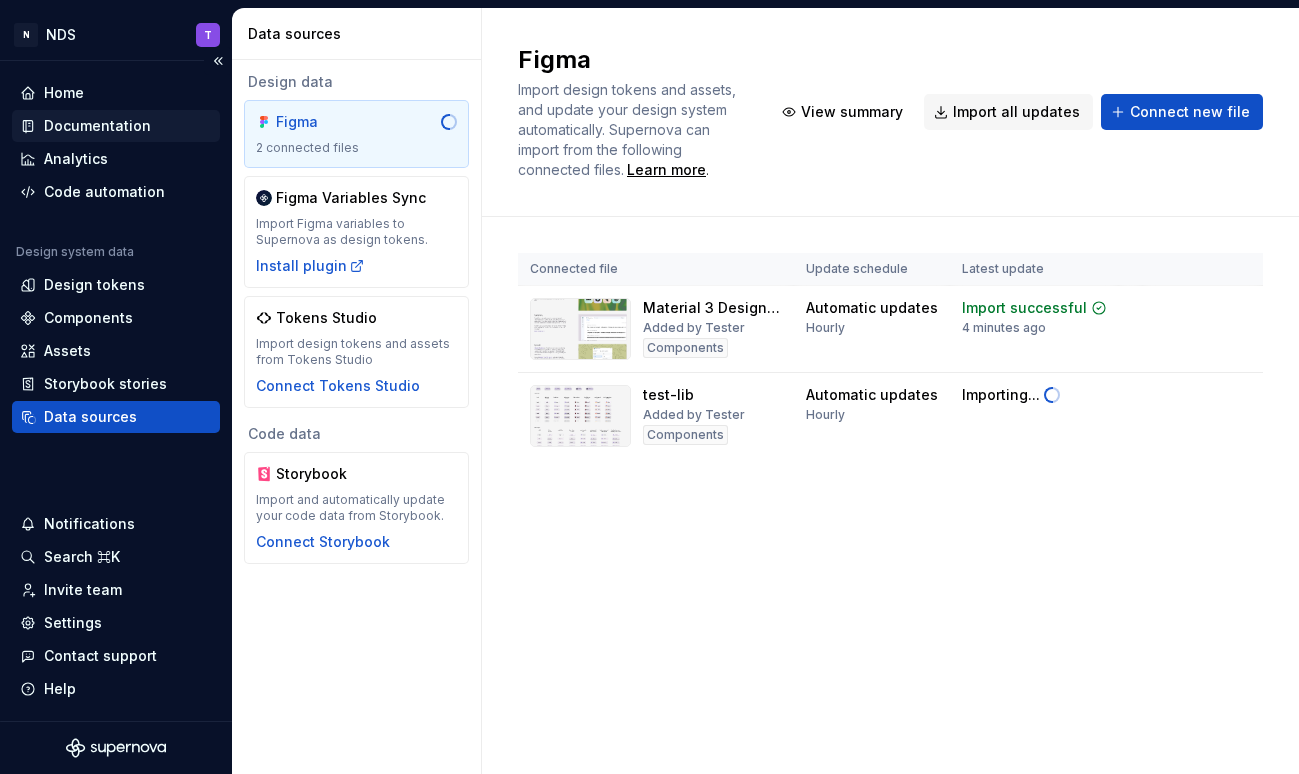 click on "Documentation" at bounding box center (97, 126) 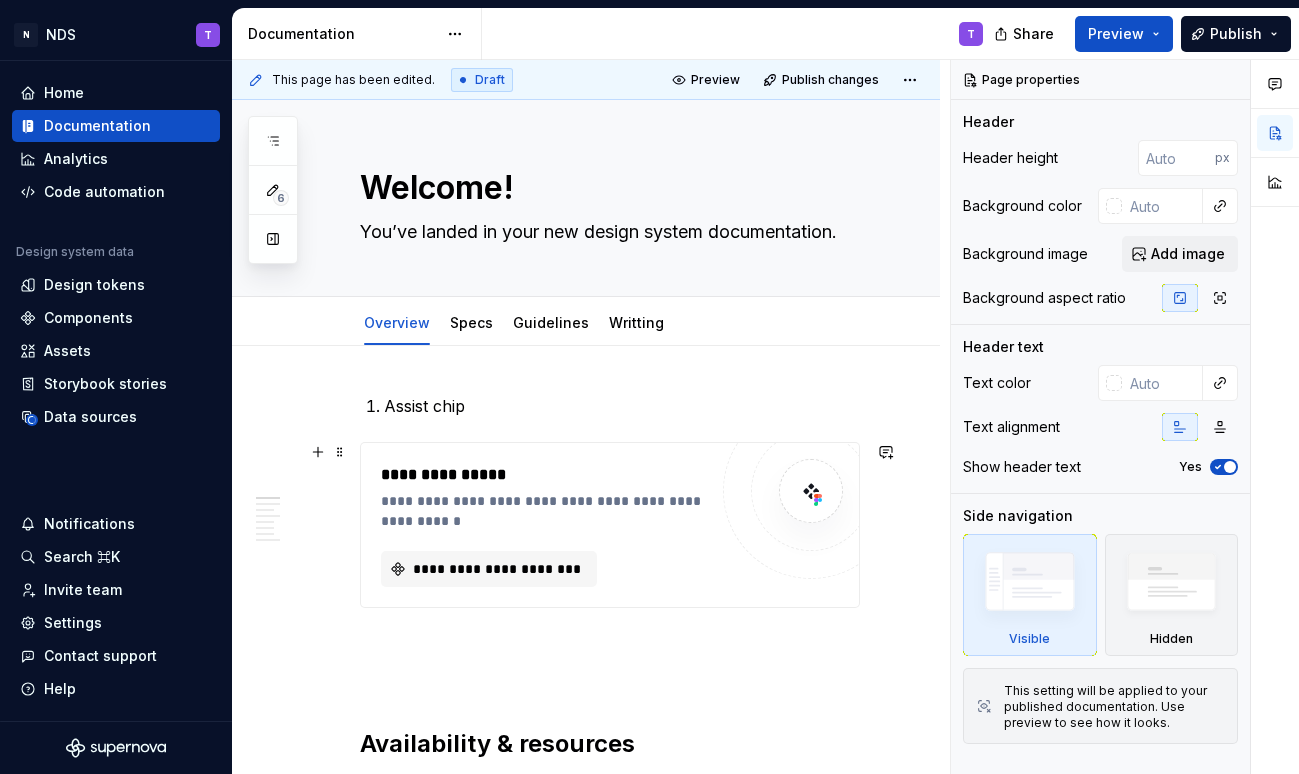 scroll, scrollTop: 48, scrollLeft: 0, axis: vertical 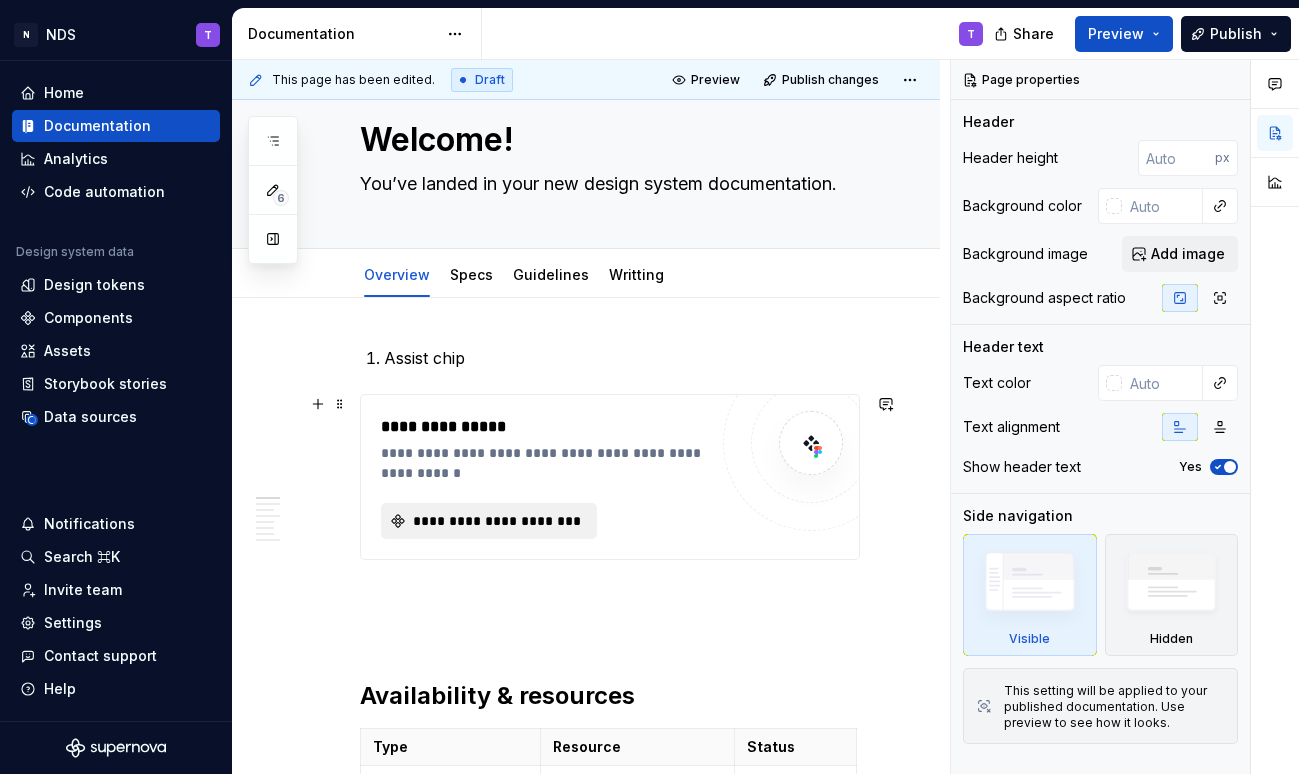click on "**********" at bounding box center (497, 521) 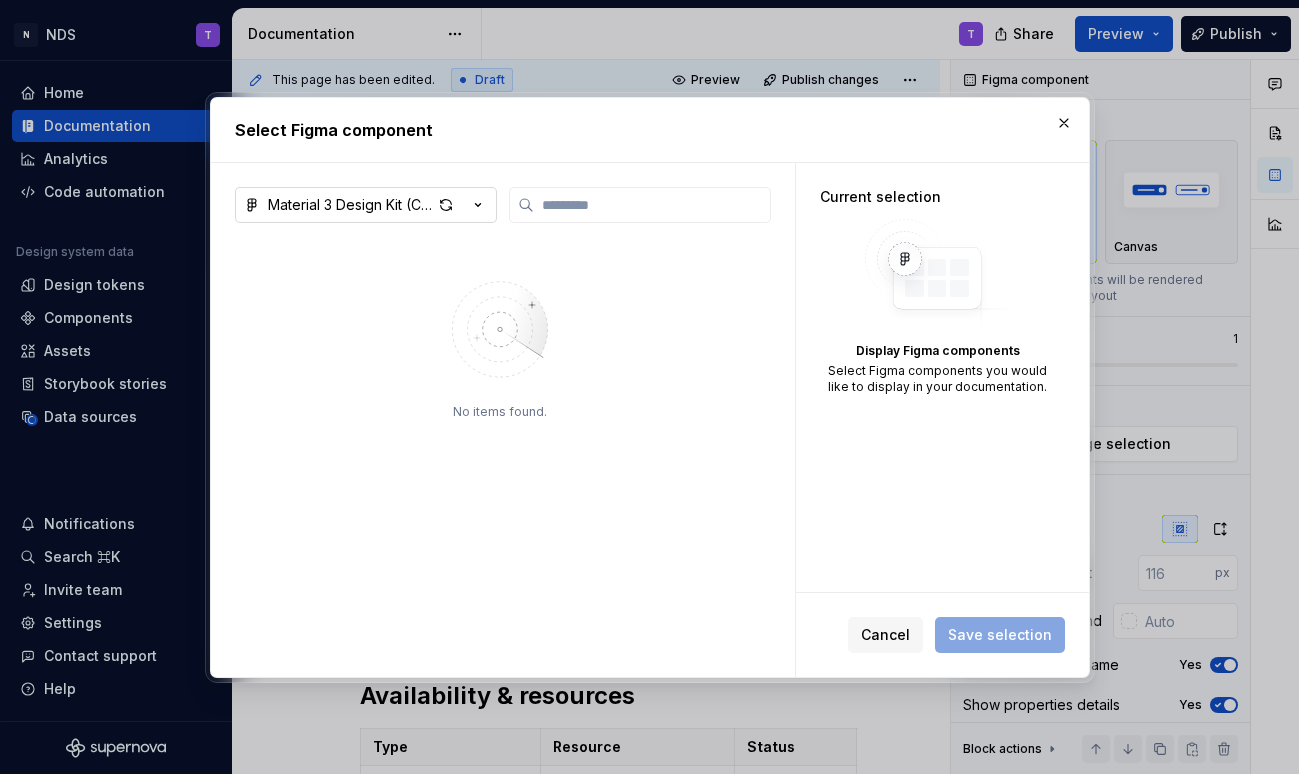 click 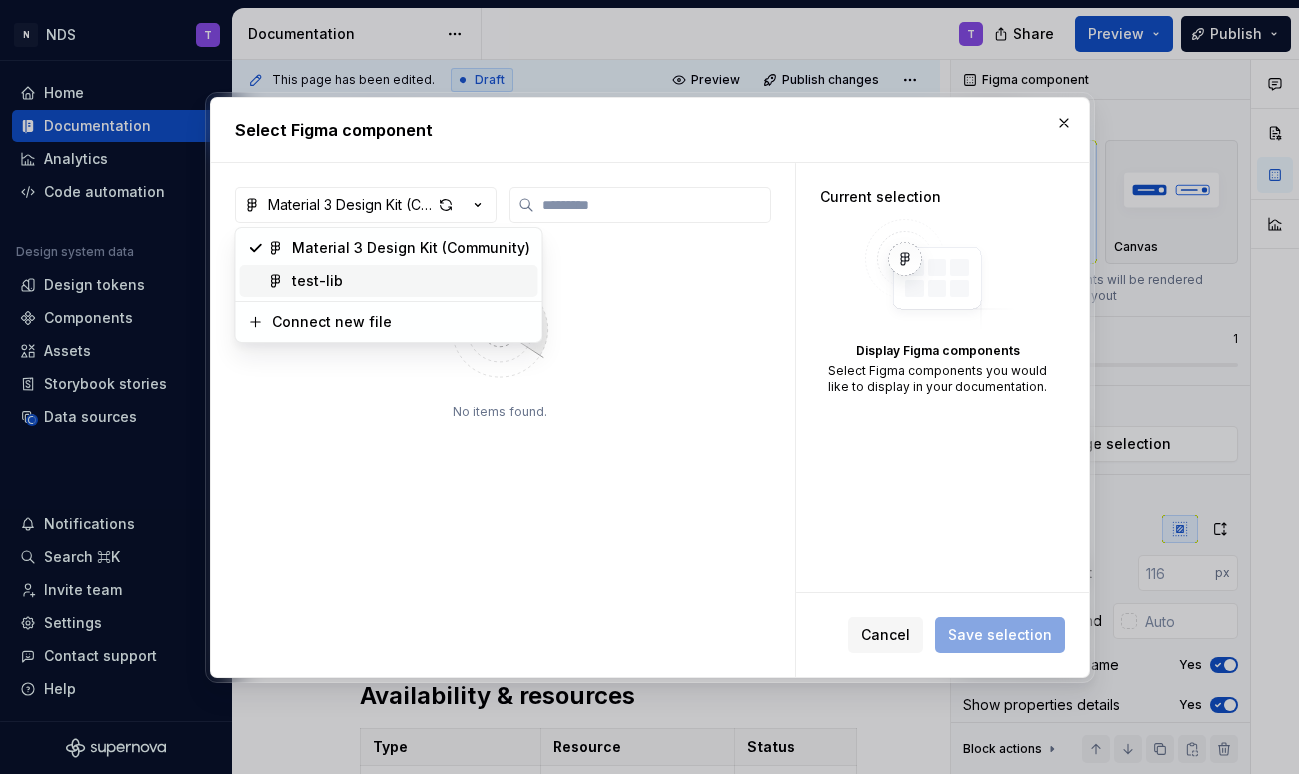 click on "test-lib" at bounding box center [411, 281] 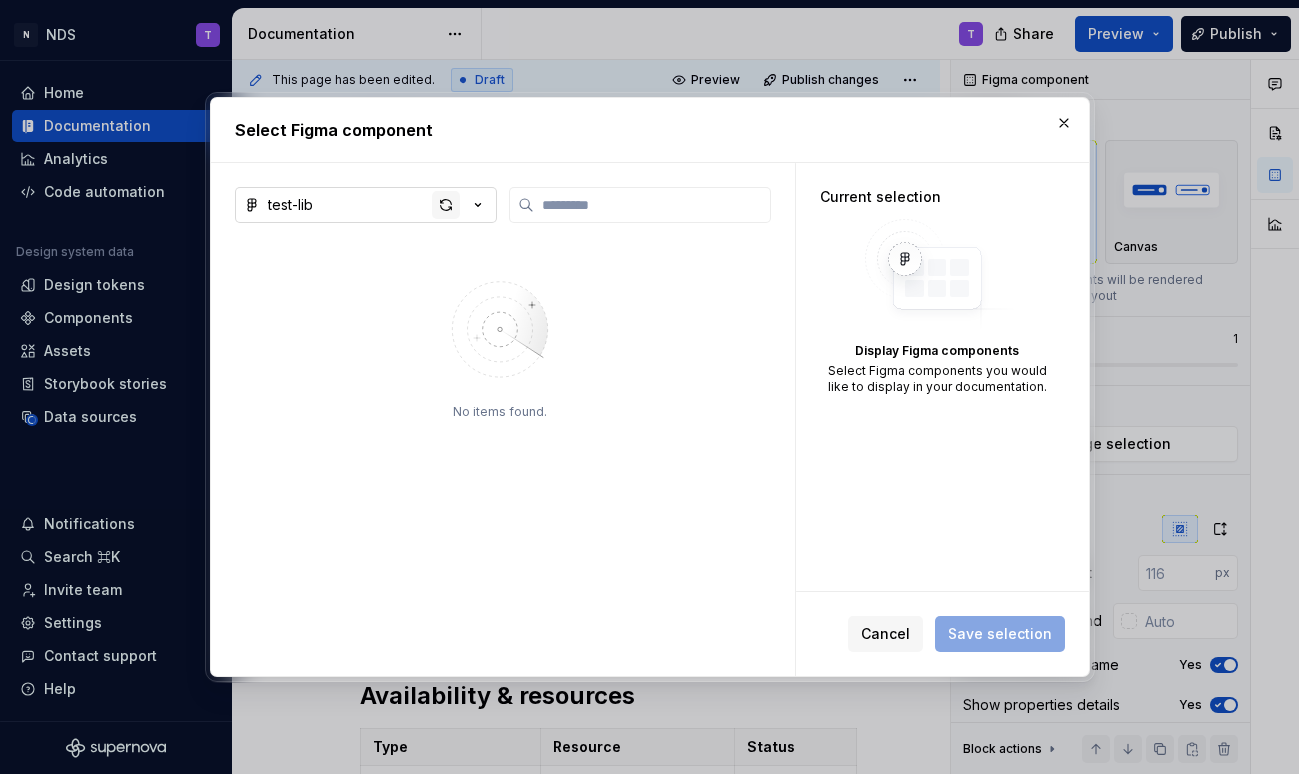 click at bounding box center [446, 205] 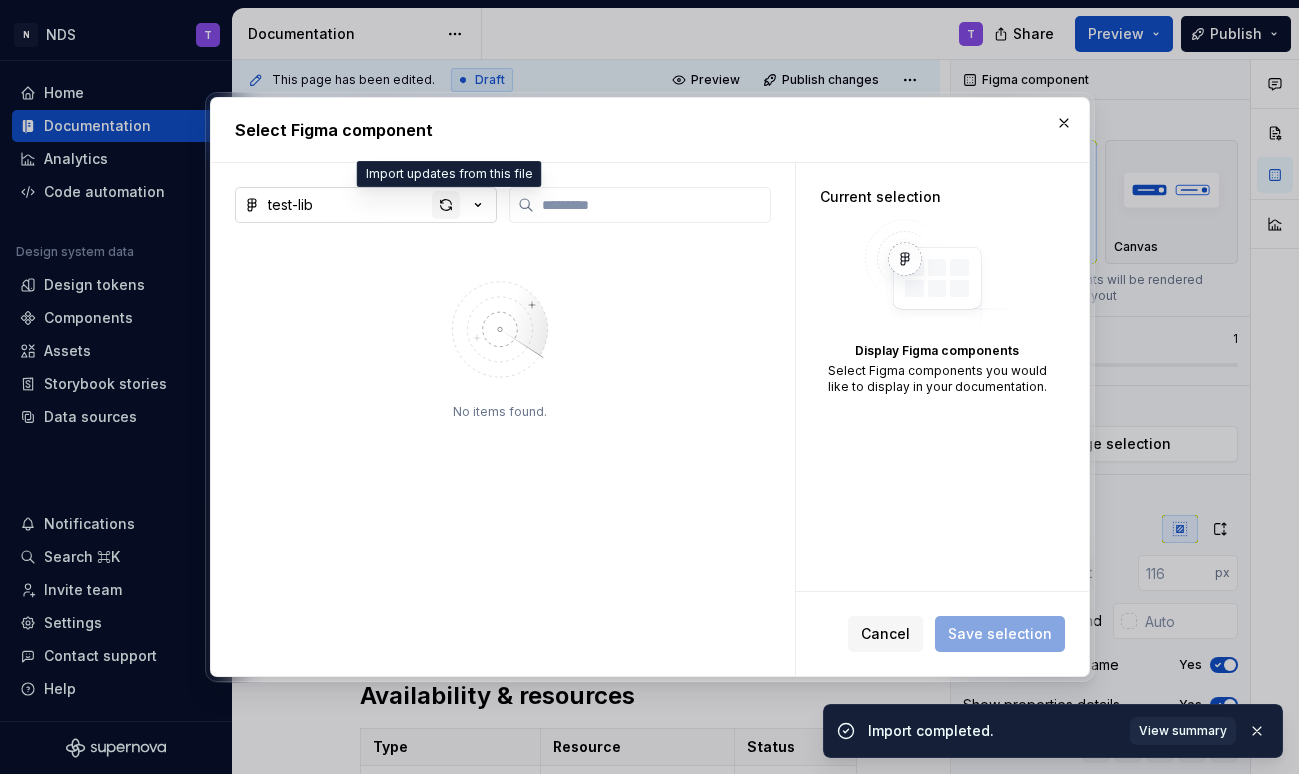 click at bounding box center (446, 205) 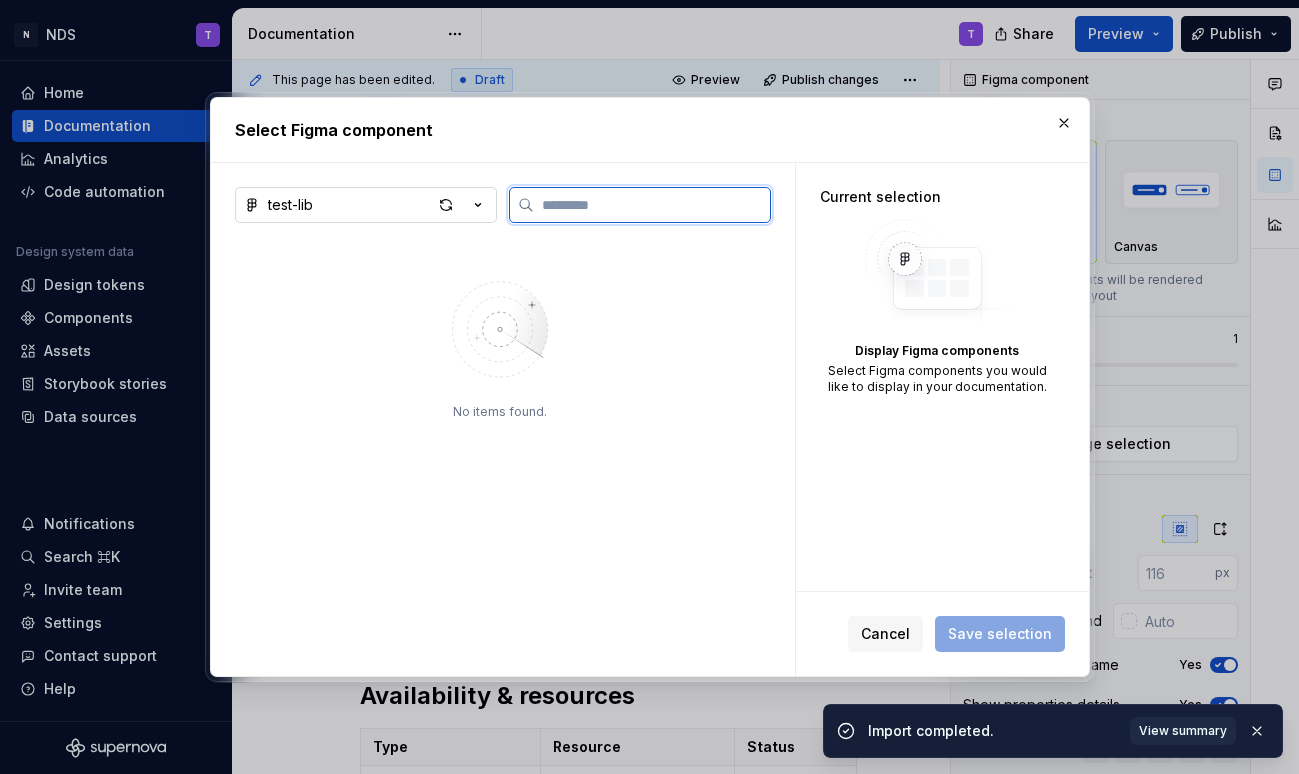 click at bounding box center (652, 205) 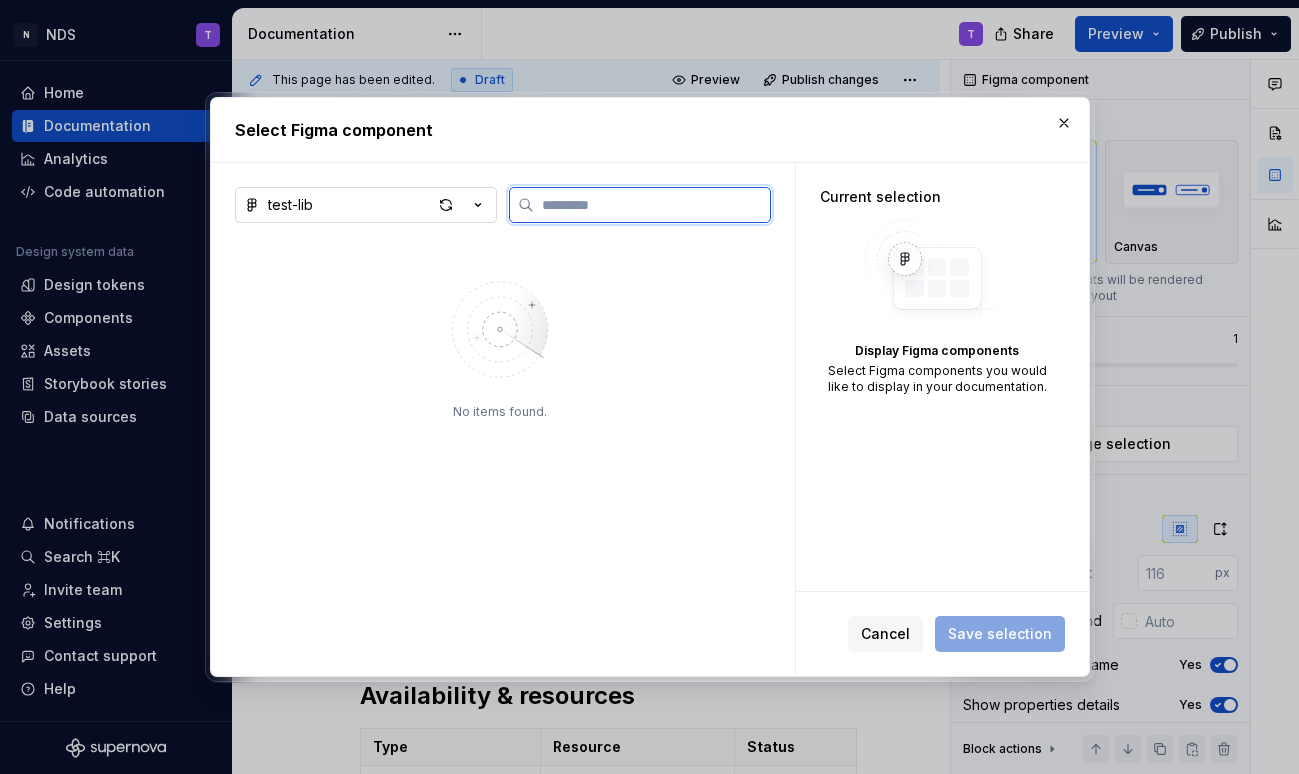 type on "*" 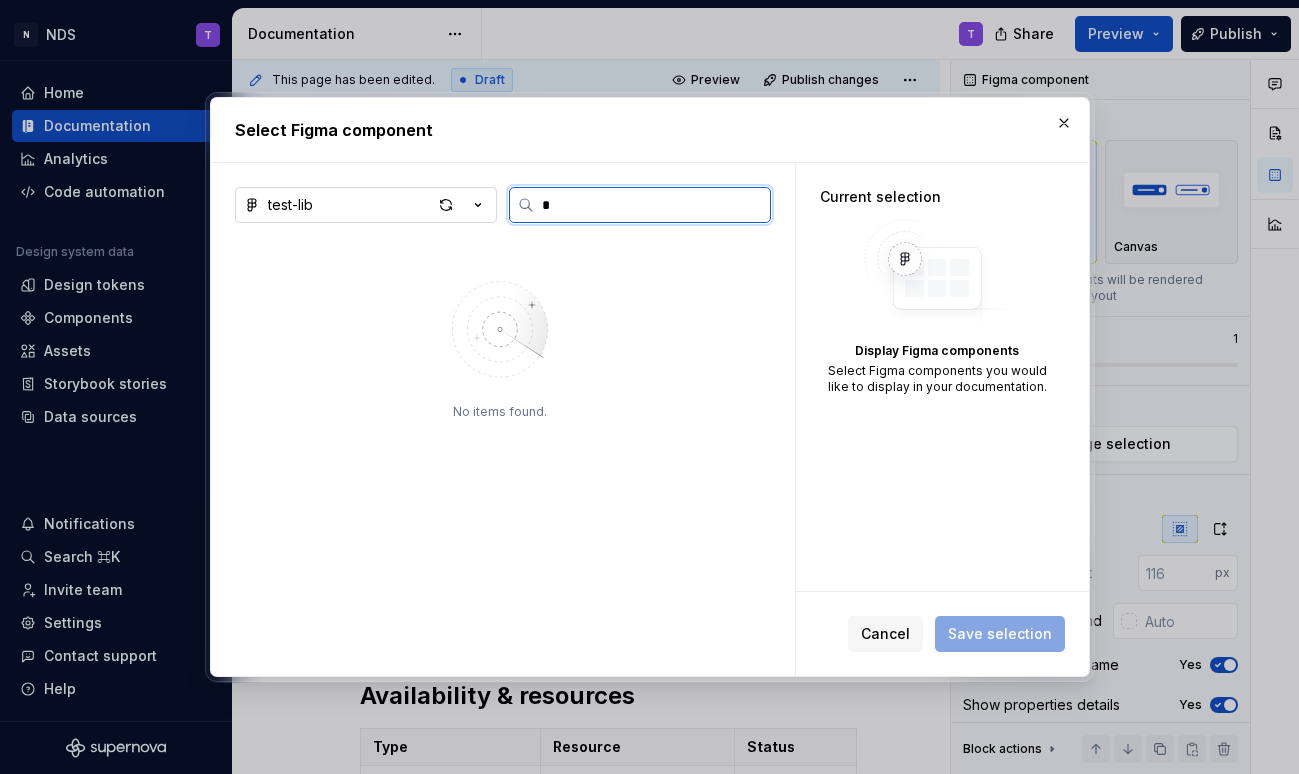 type on "*" 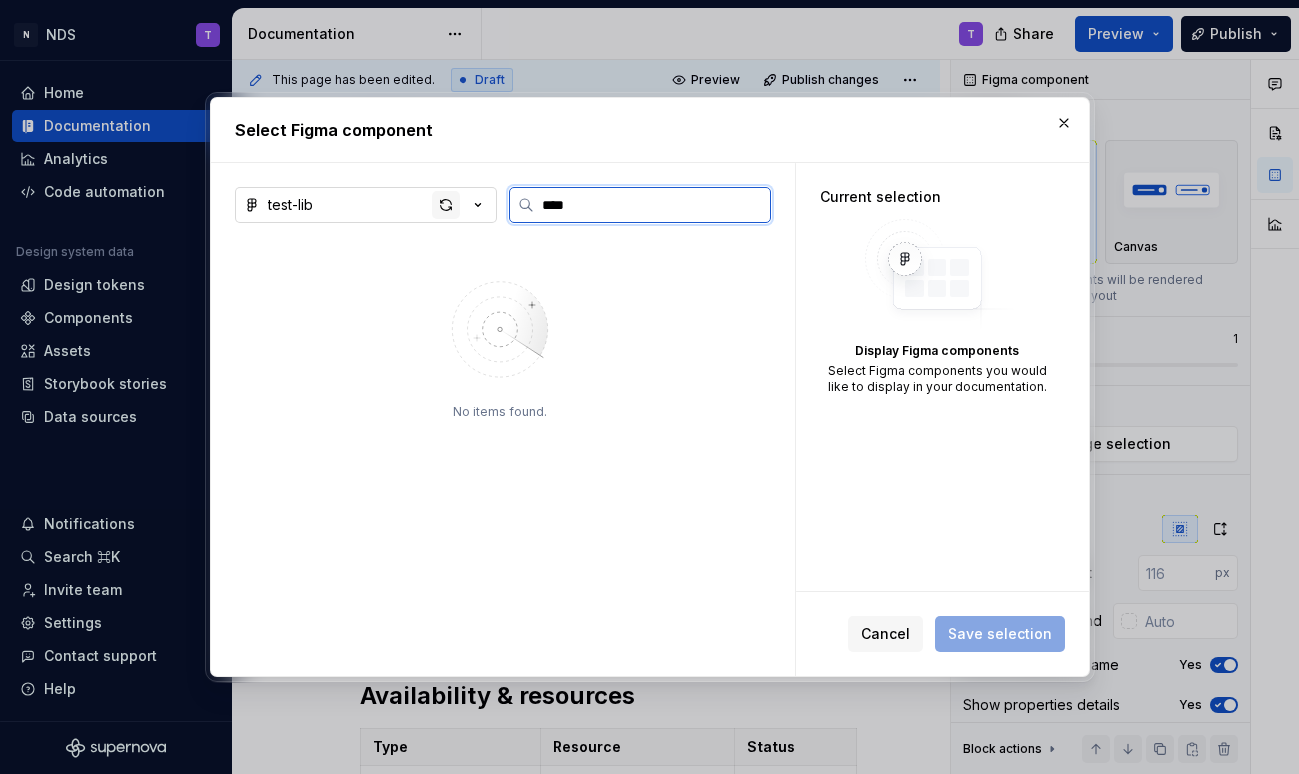 type on "****" 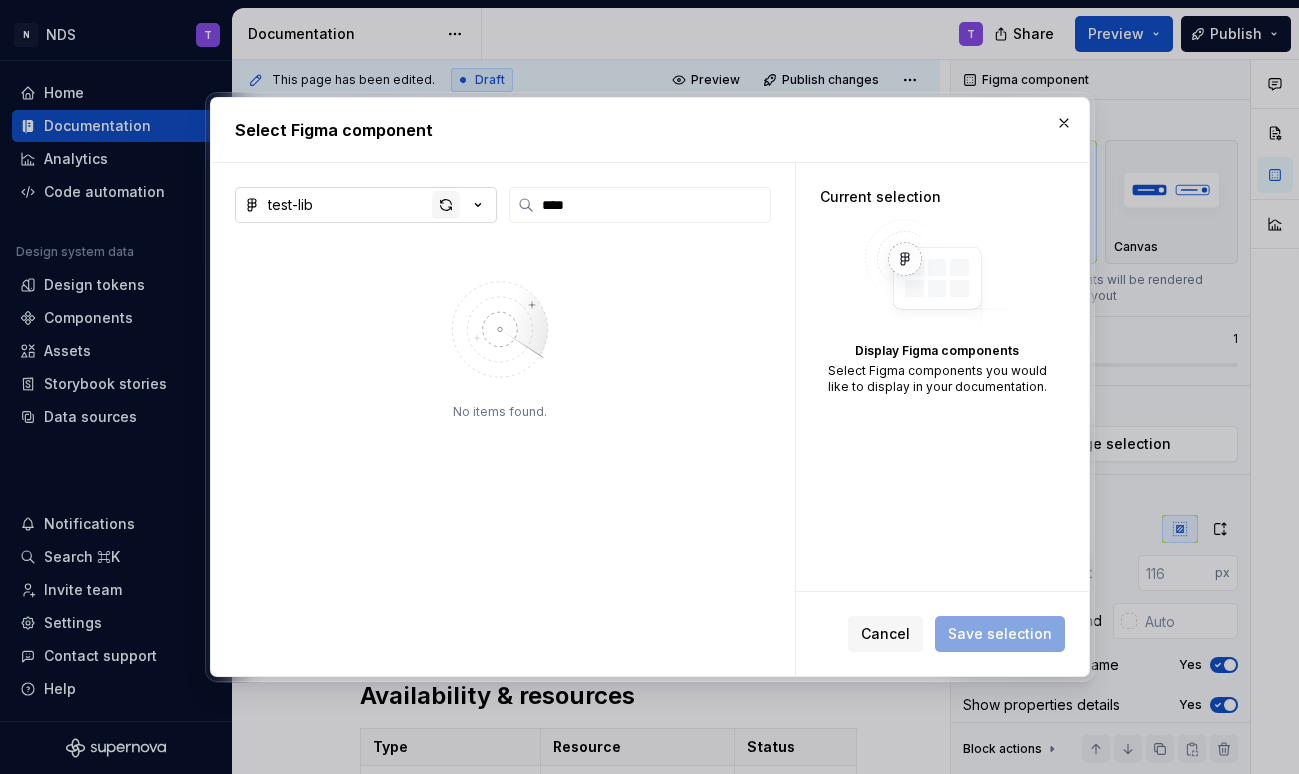 click at bounding box center [446, 205] 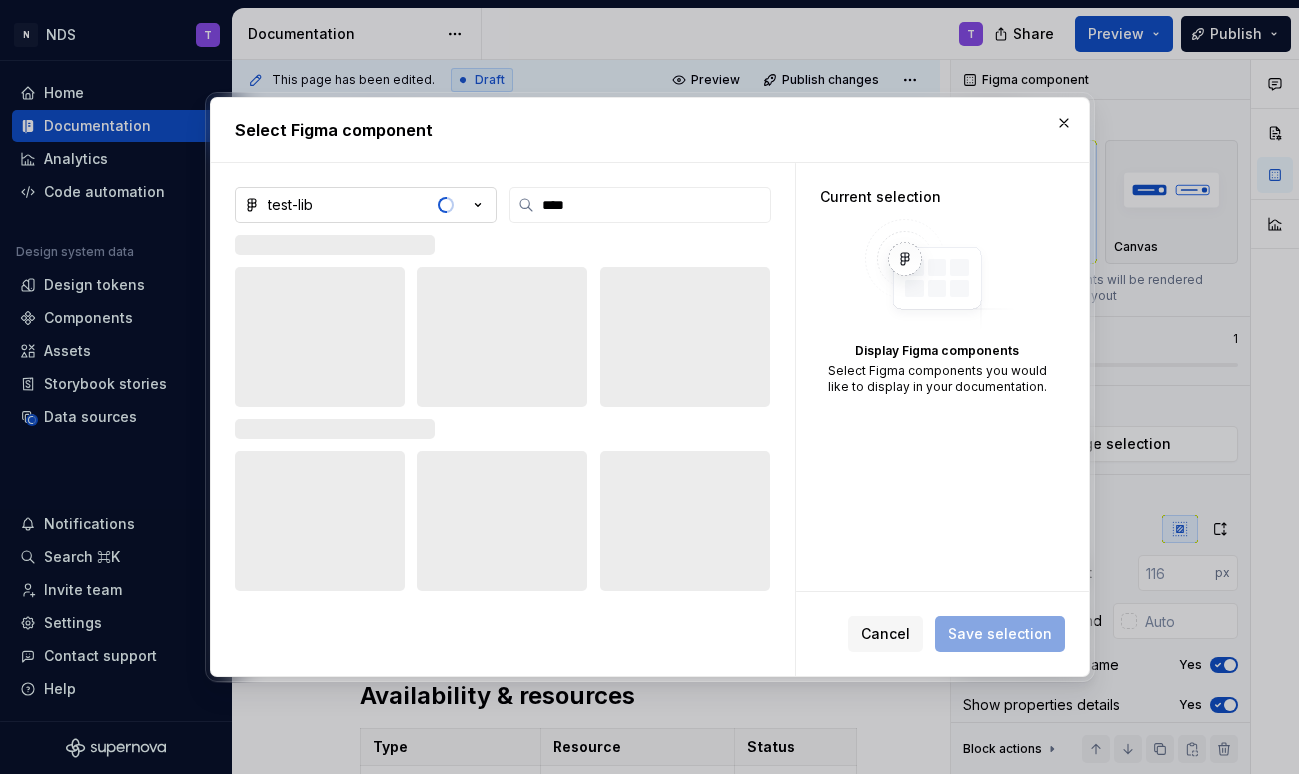 click 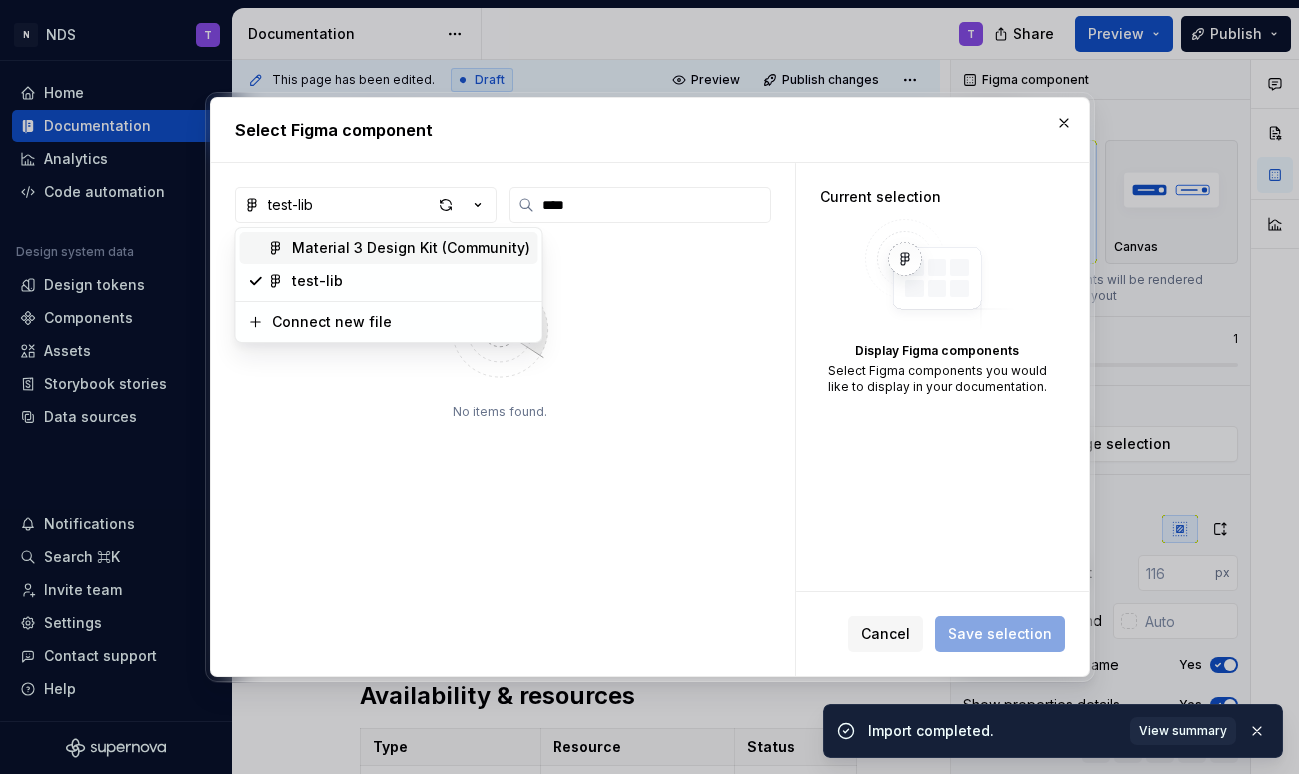 click on "Material 3 Design Kit (Community)" at bounding box center (411, 248) 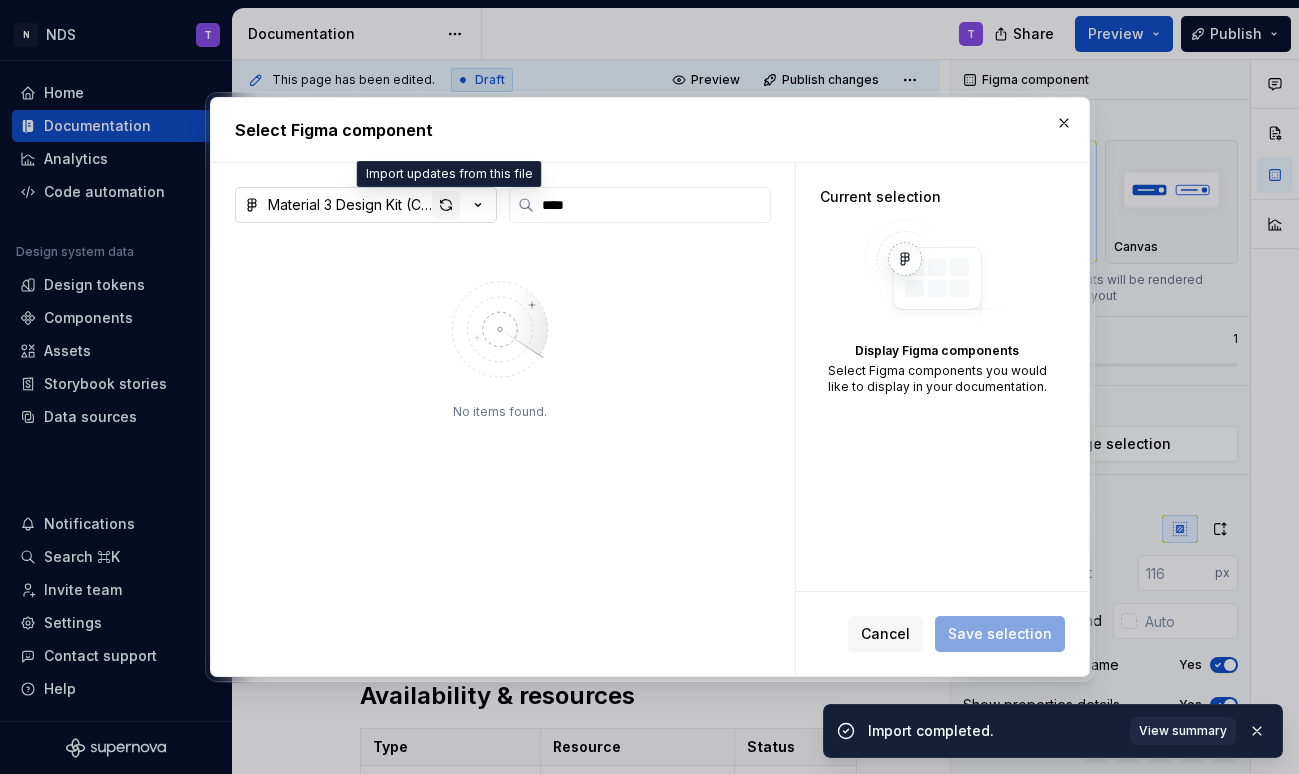 click at bounding box center [446, 205] 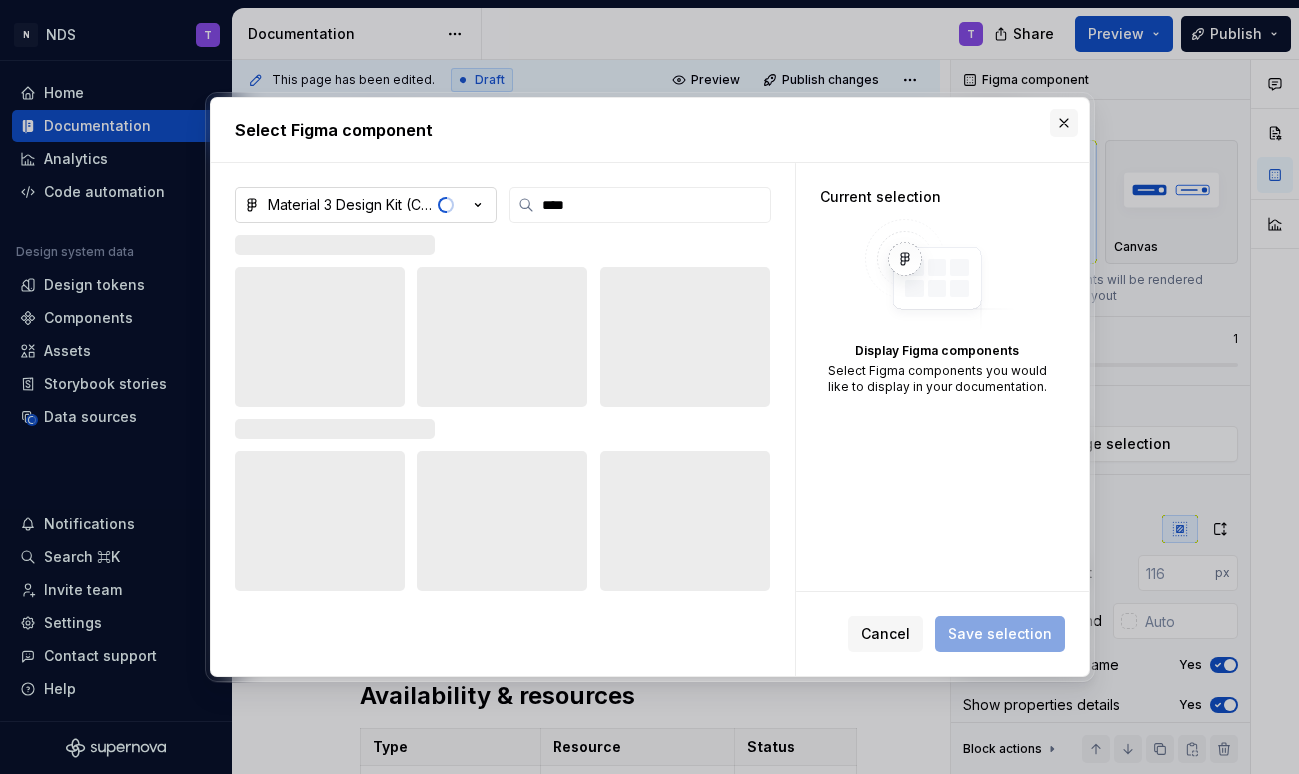 click at bounding box center (1064, 123) 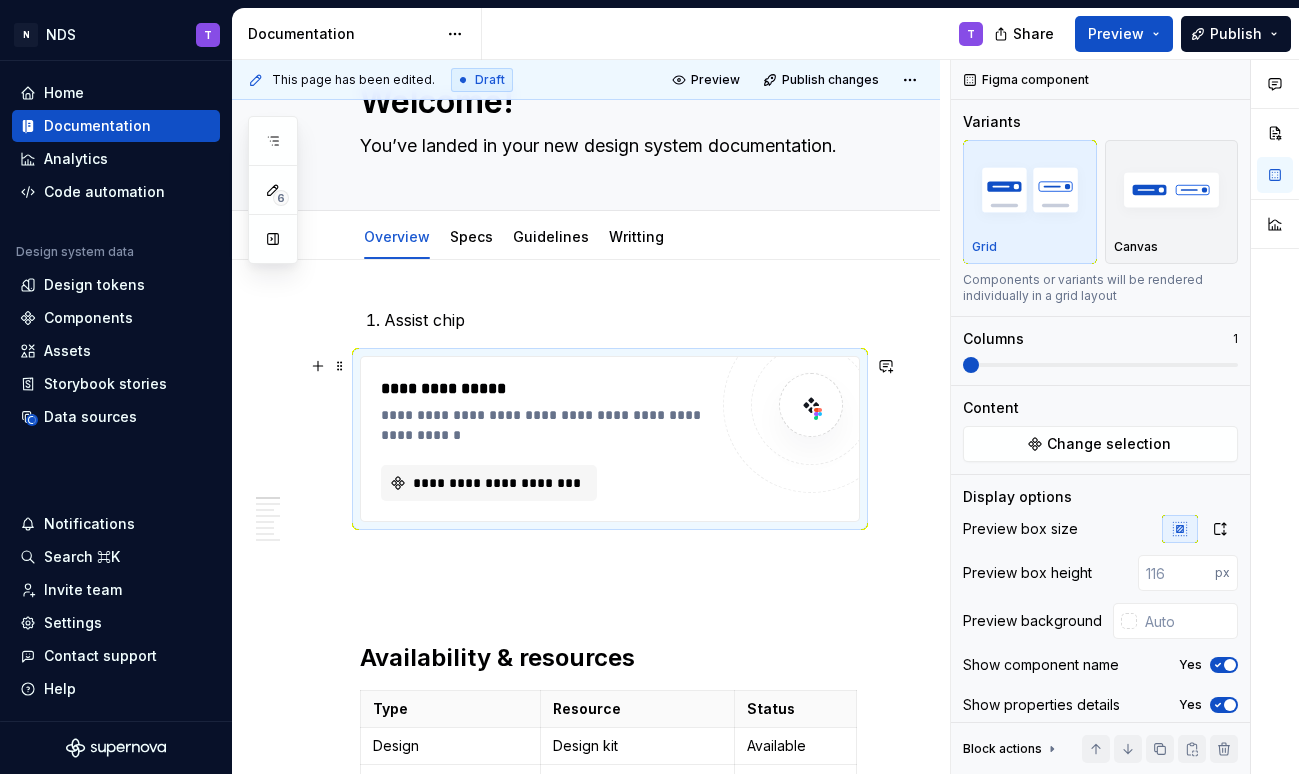 scroll, scrollTop: 84, scrollLeft: 0, axis: vertical 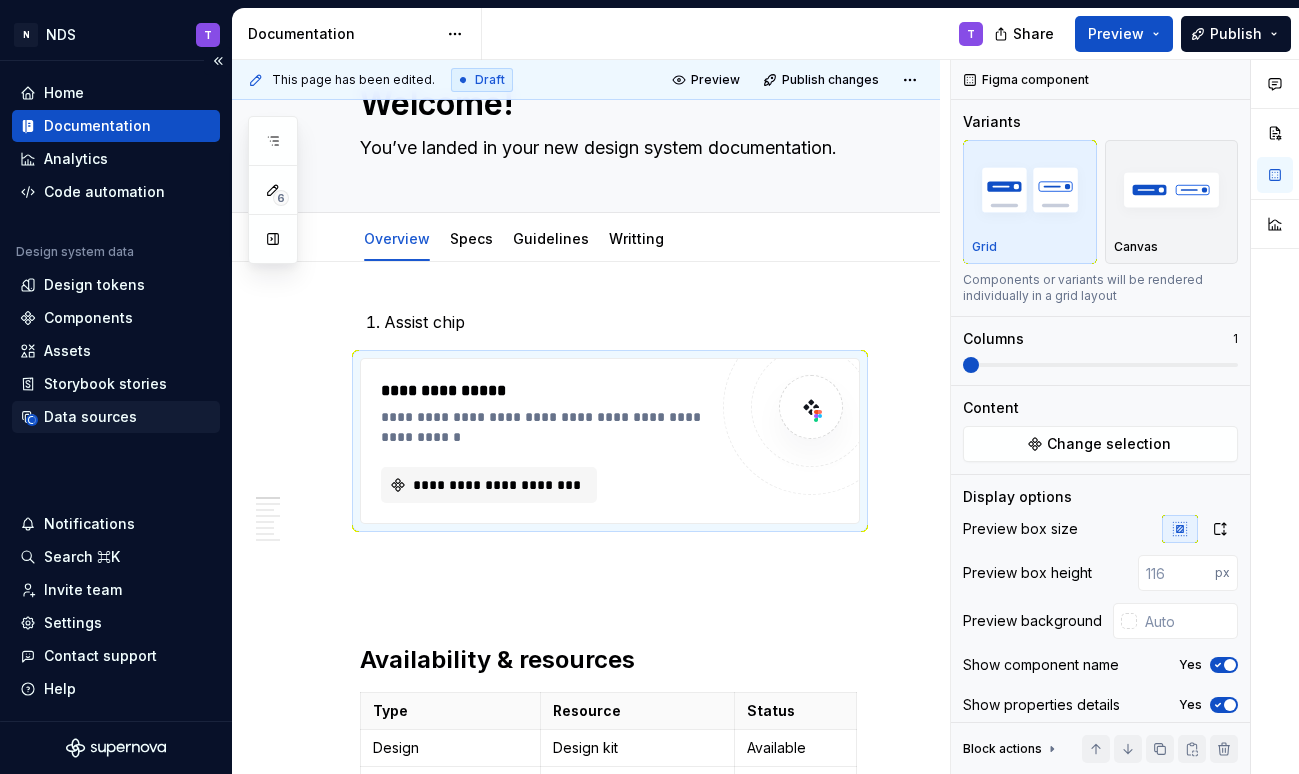 click on "Data sources" at bounding box center (90, 417) 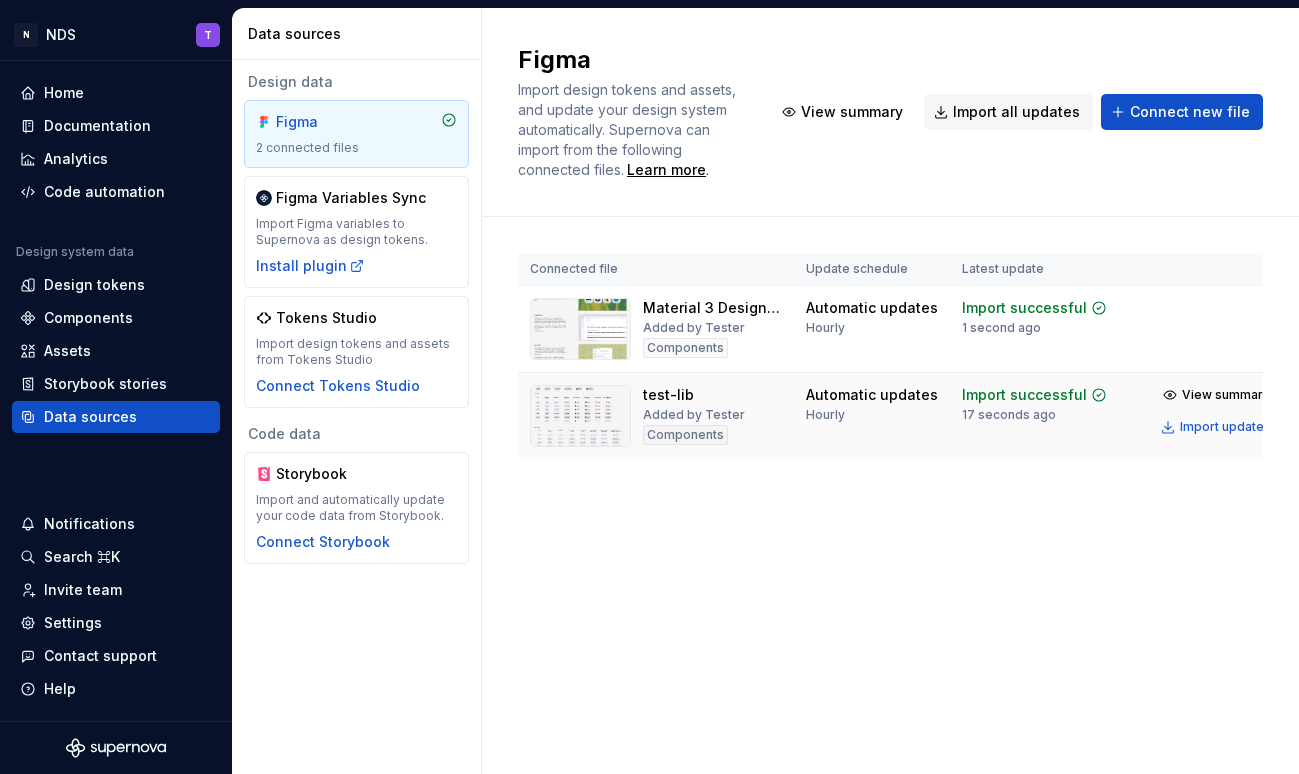 click on "Components" at bounding box center [685, 435] 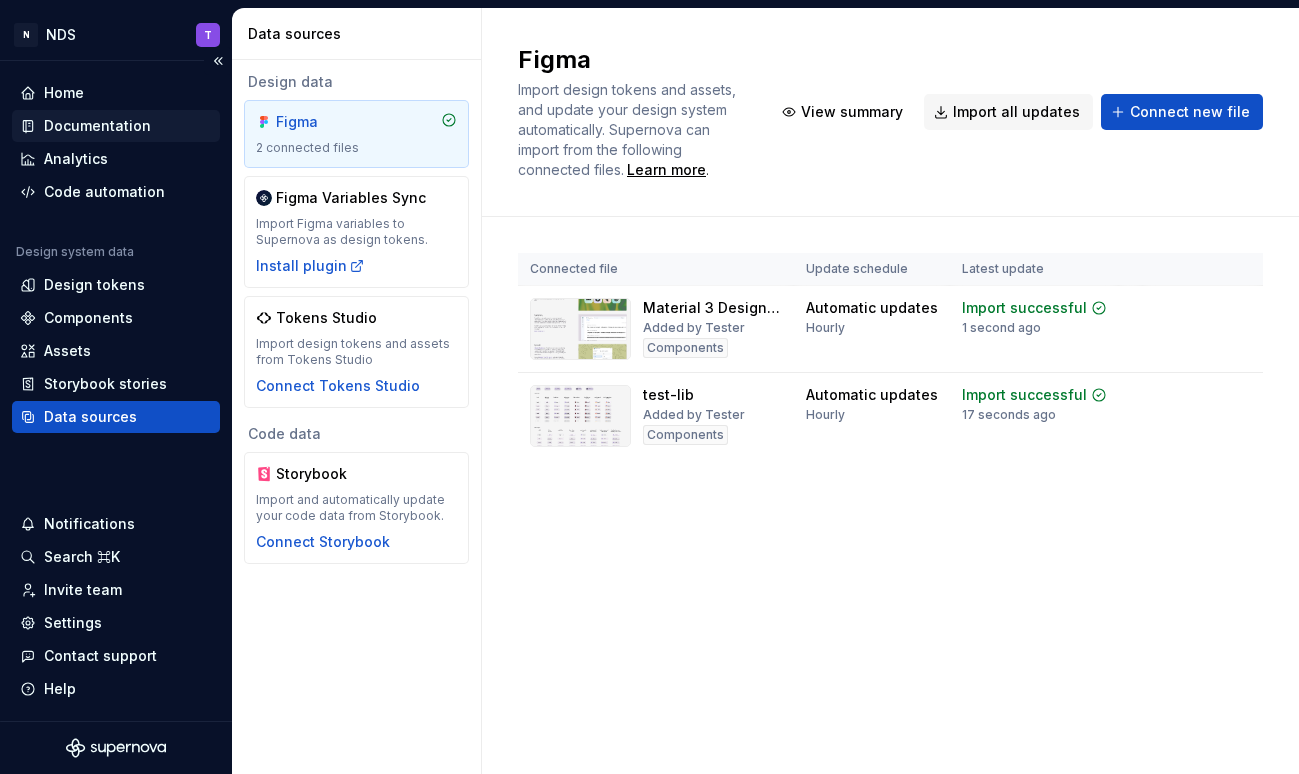 click on "Documentation" at bounding box center (97, 126) 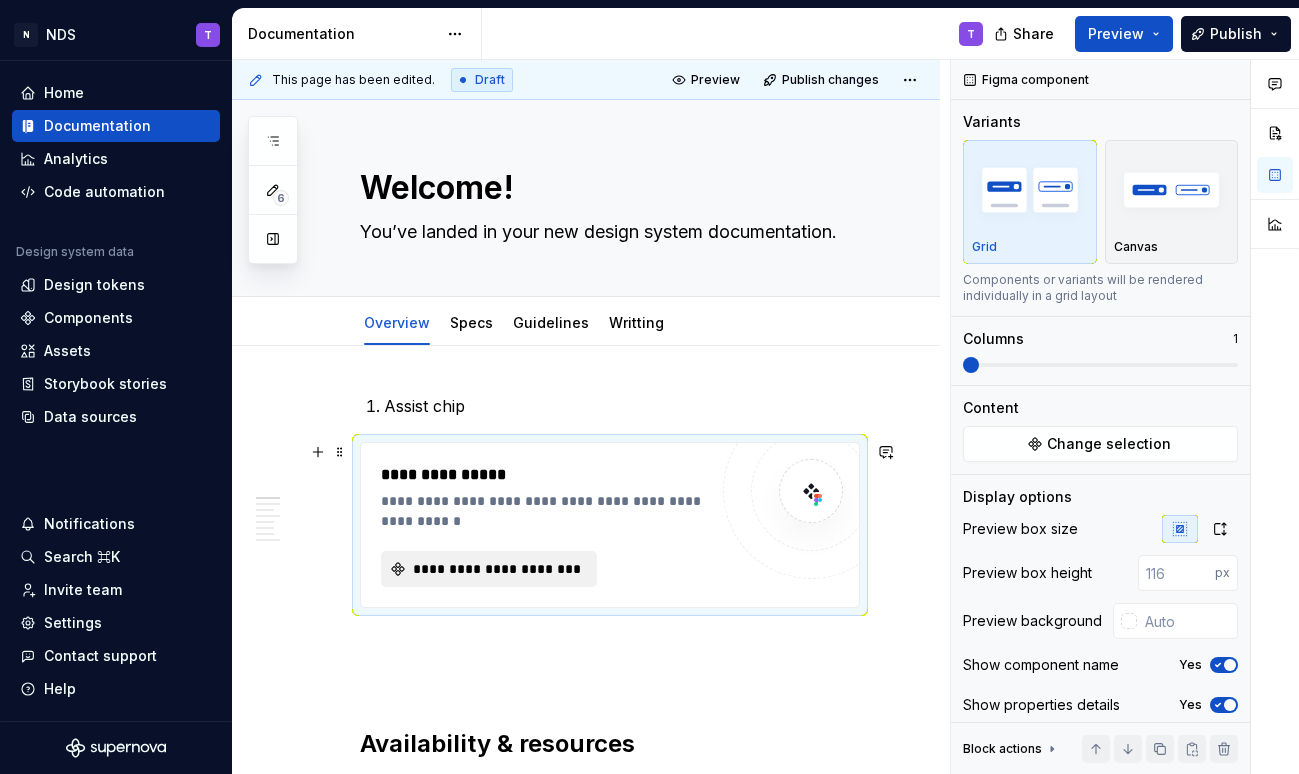 click on "**********" at bounding box center (497, 569) 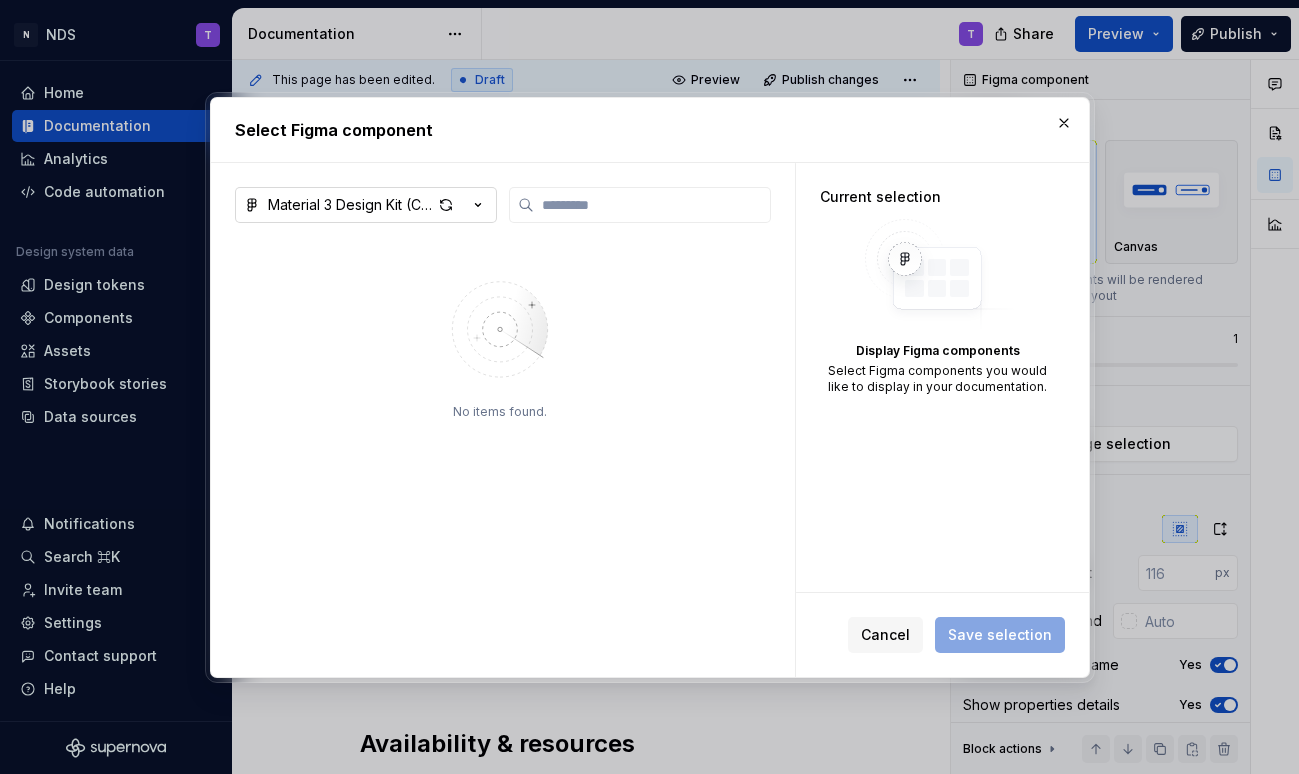 click 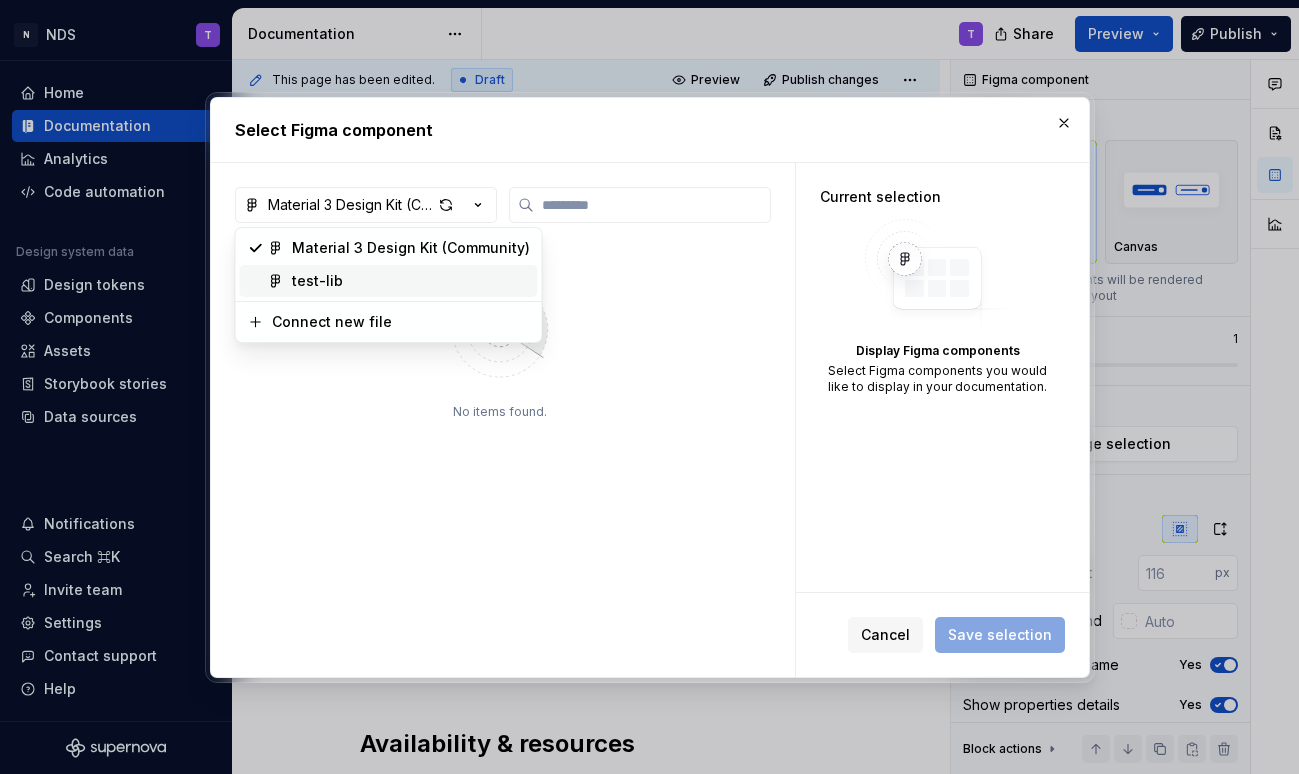 click on "test-lib" at bounding box center [411, 281] 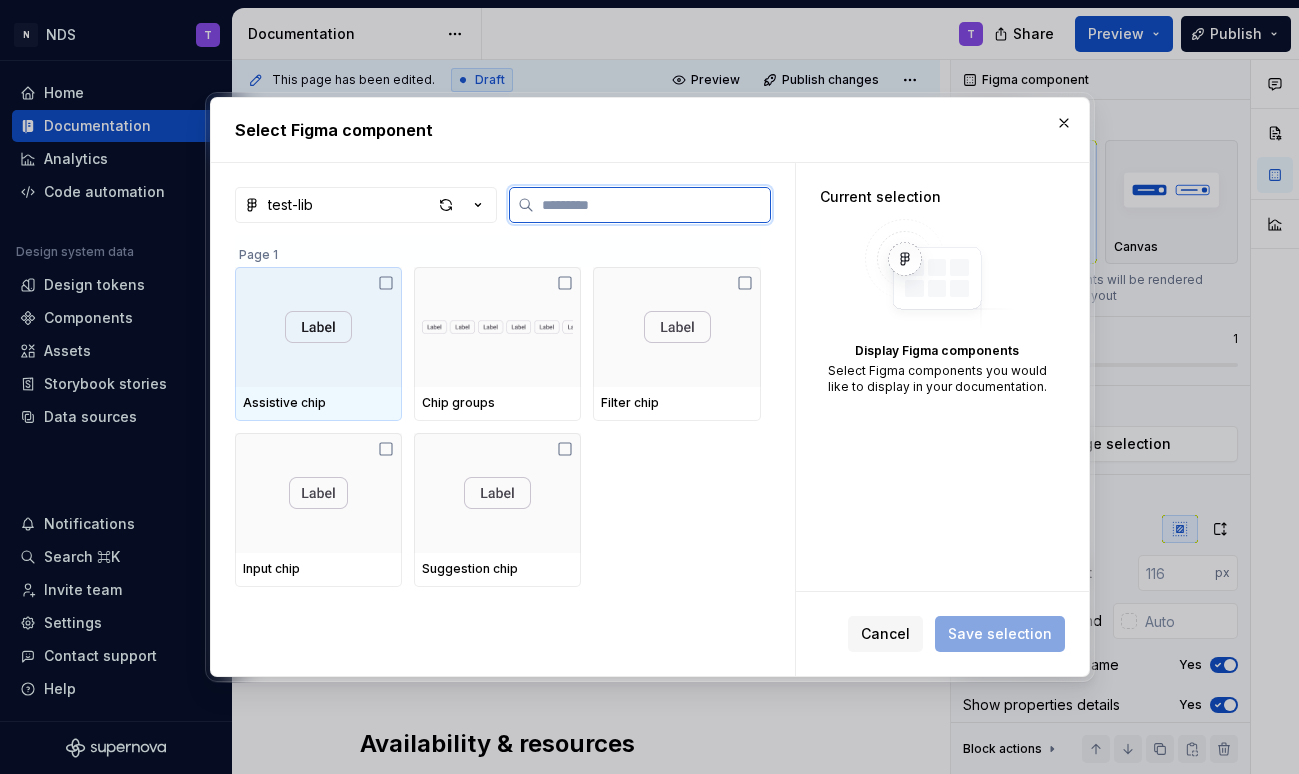 click at bounding box center [318, 327] 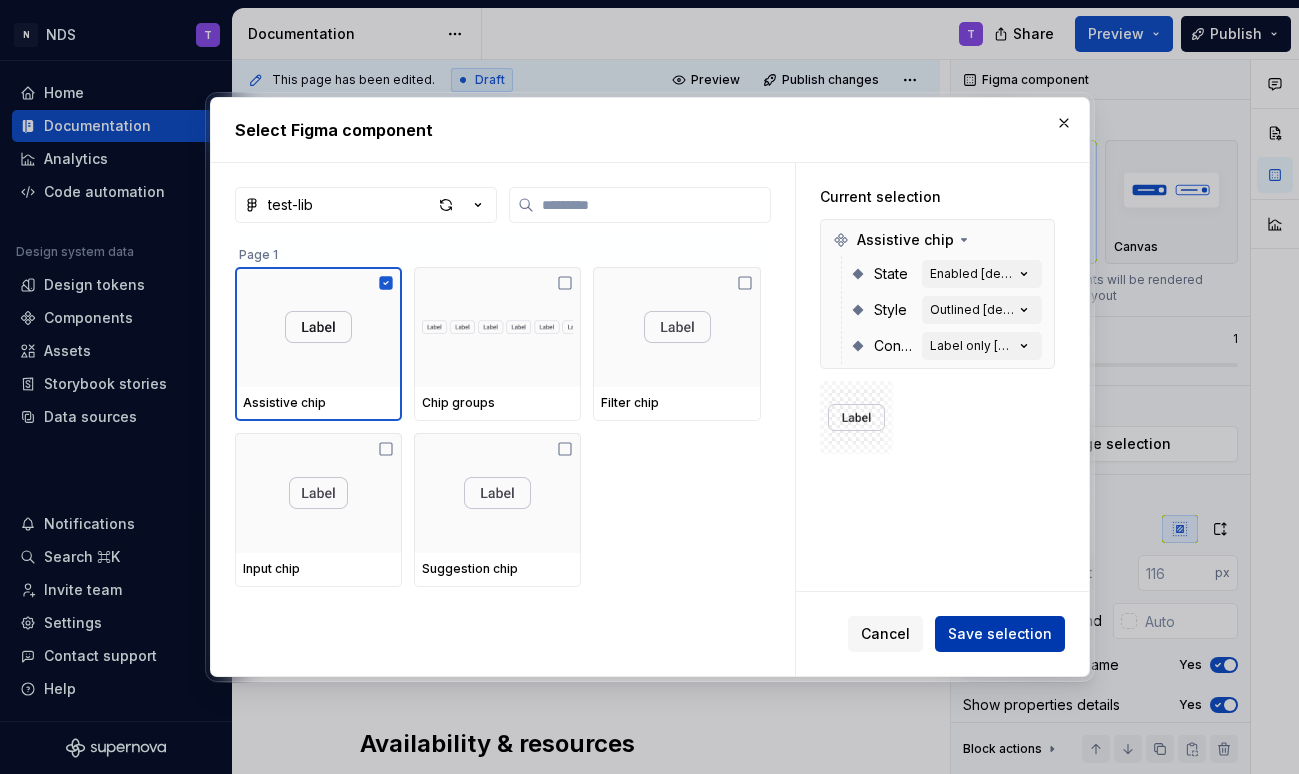 click on "Save selection" at bounding box center [1000, 634] 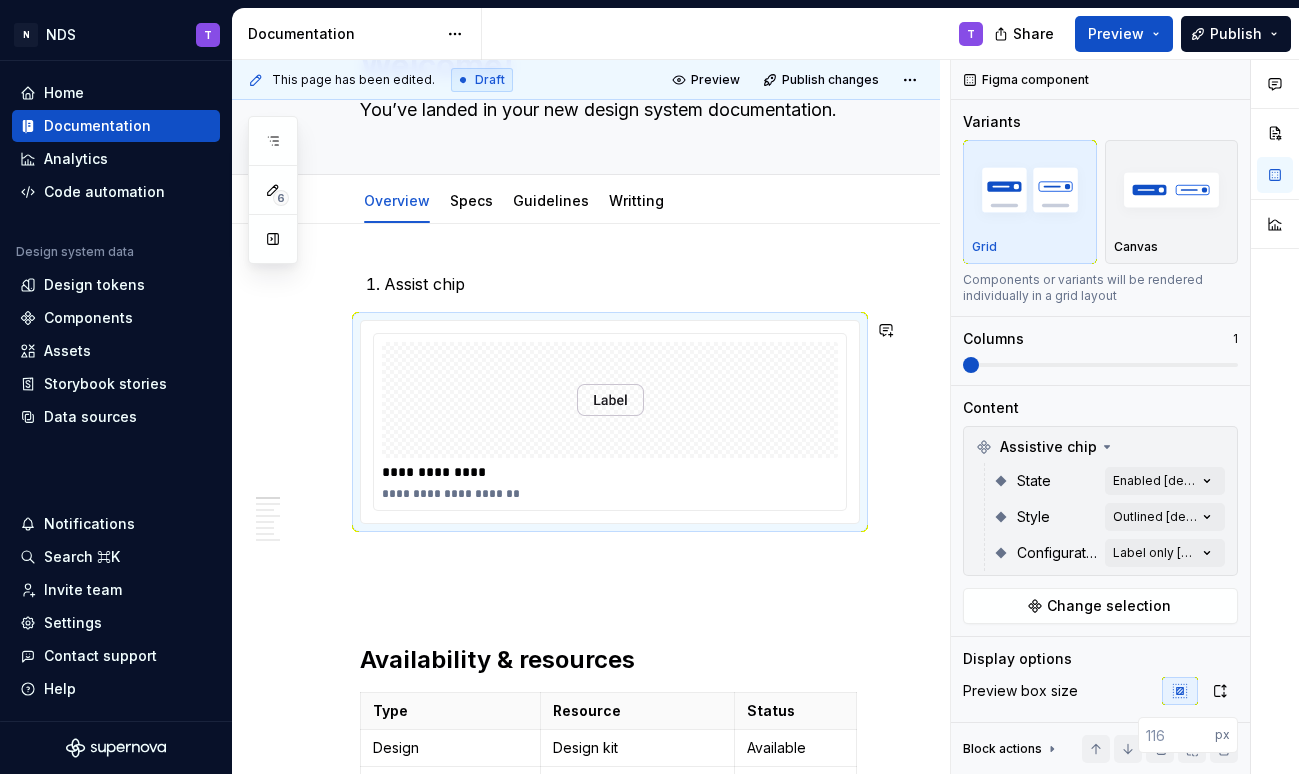 scroll, scrollTop: 131, scrollLeft: 0, axis: vertical 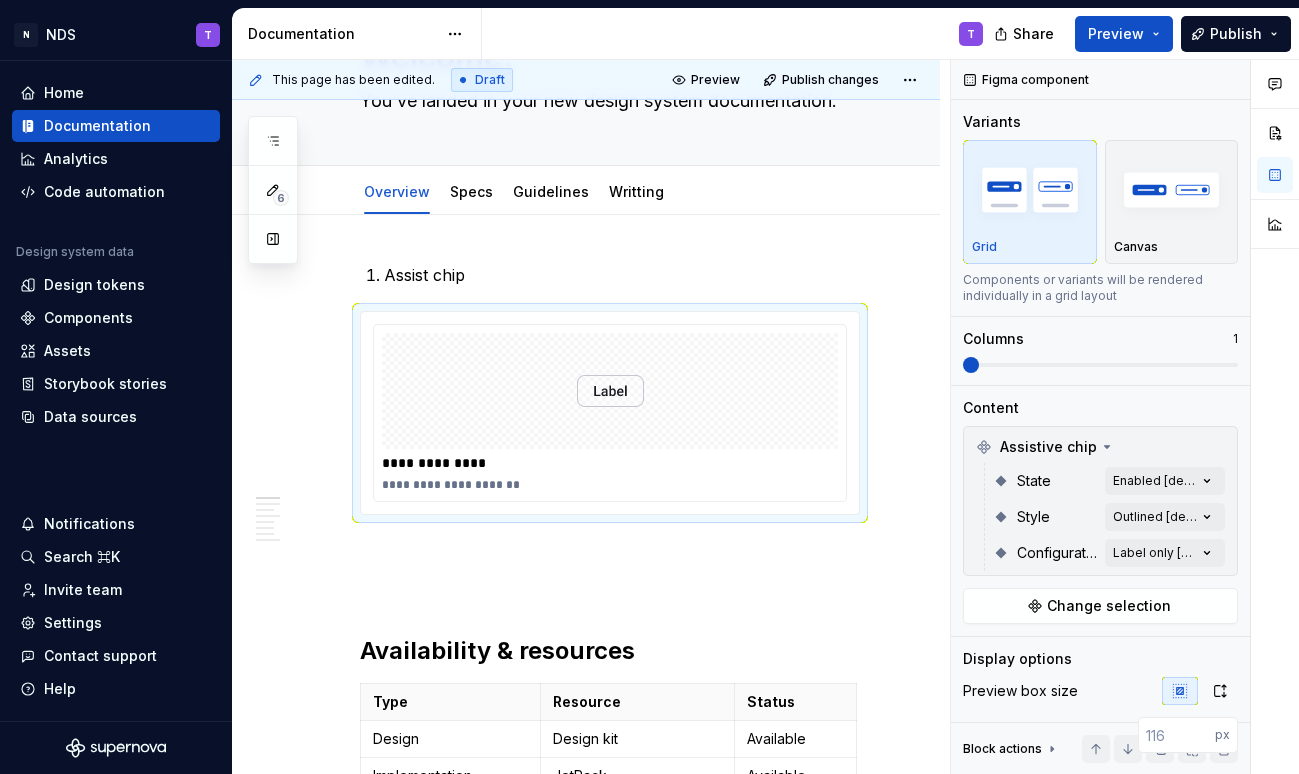 type on "*" 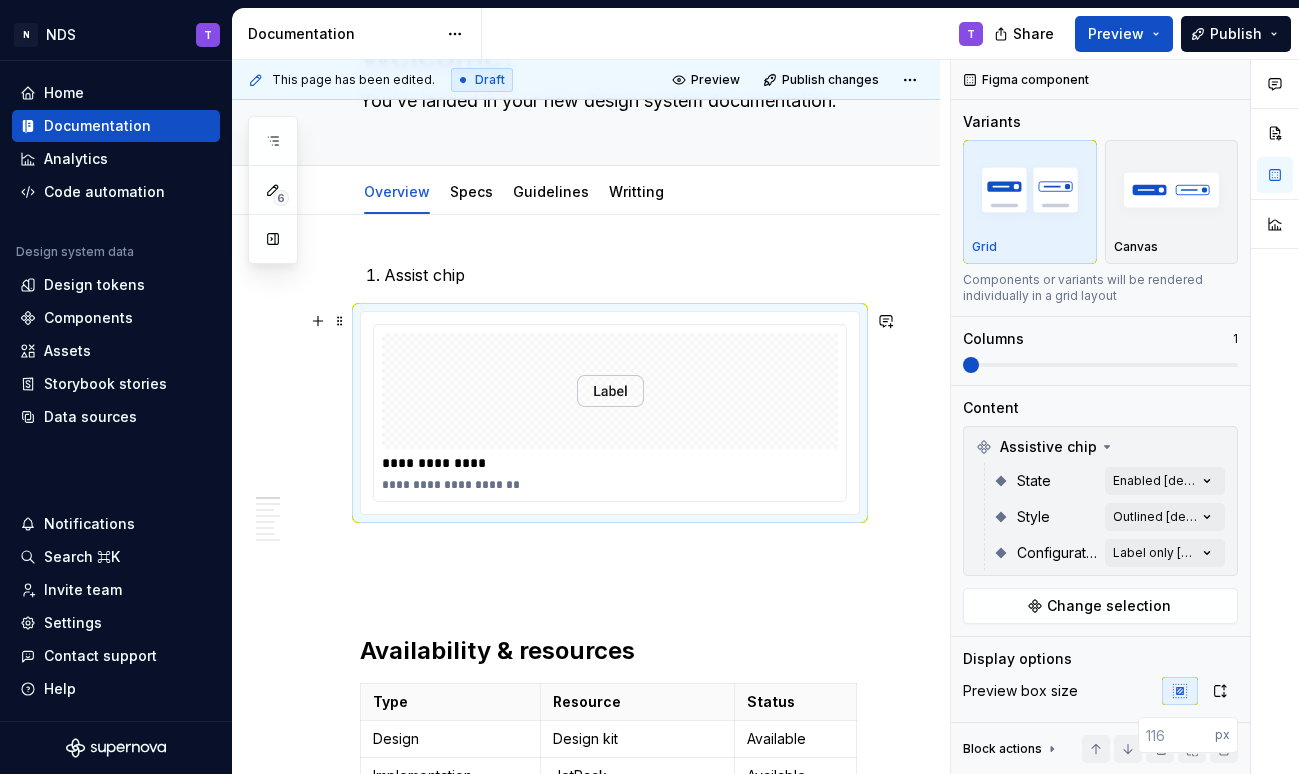 click on "**********" at bounding box center [615, 463] 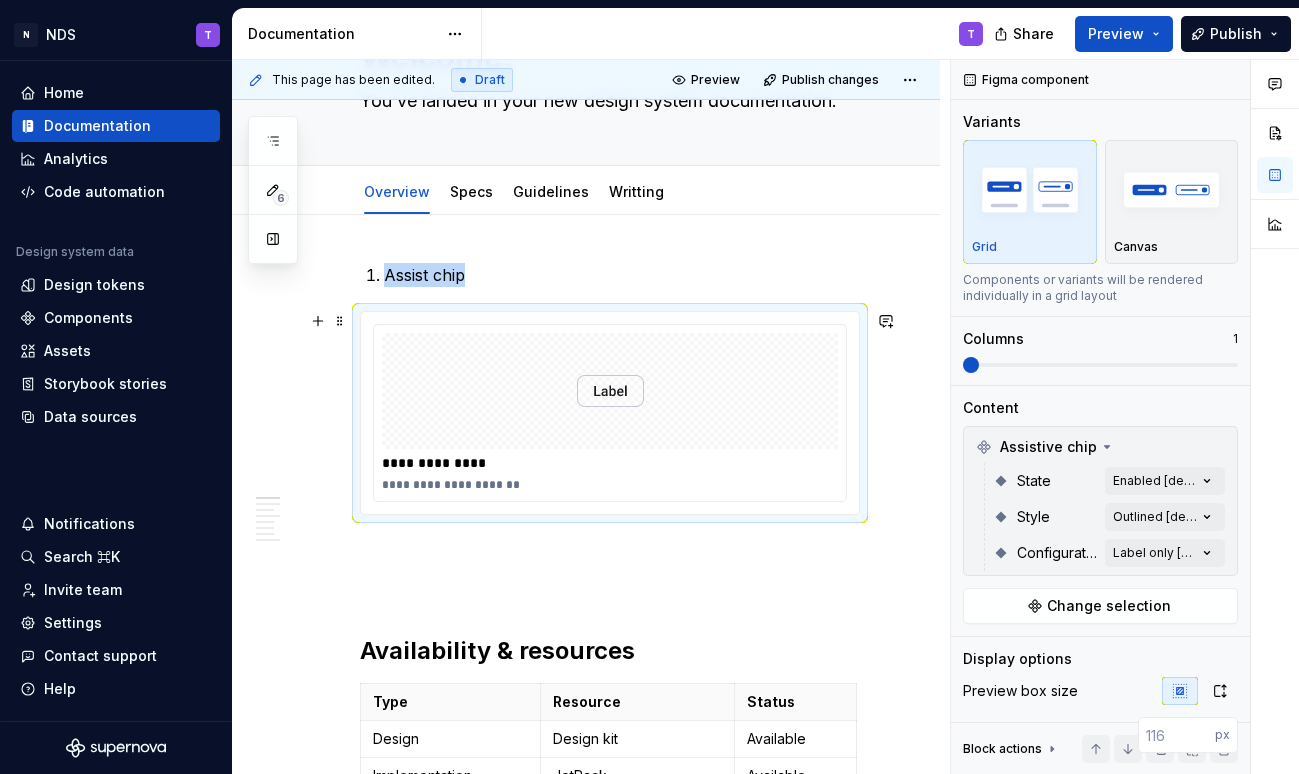 click at bounding box center [610, 391] 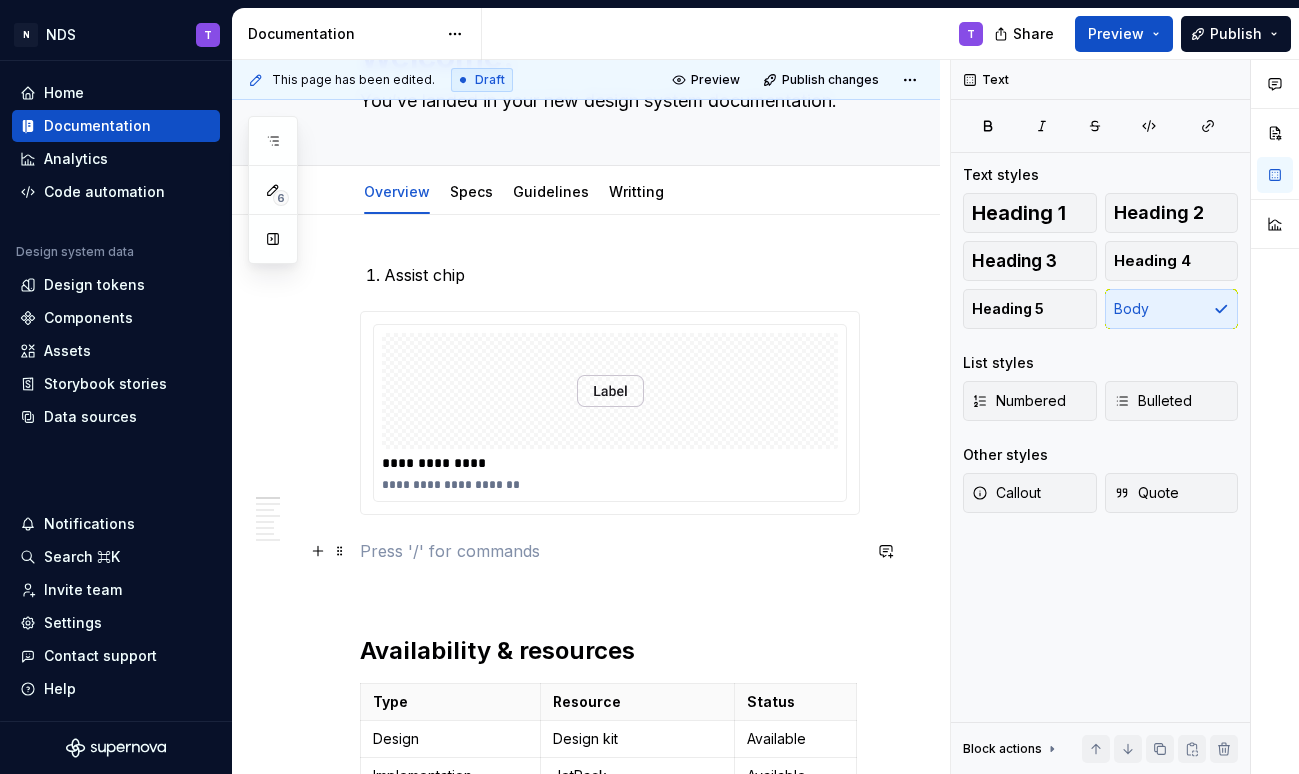 click at bounding box center (610, 551) 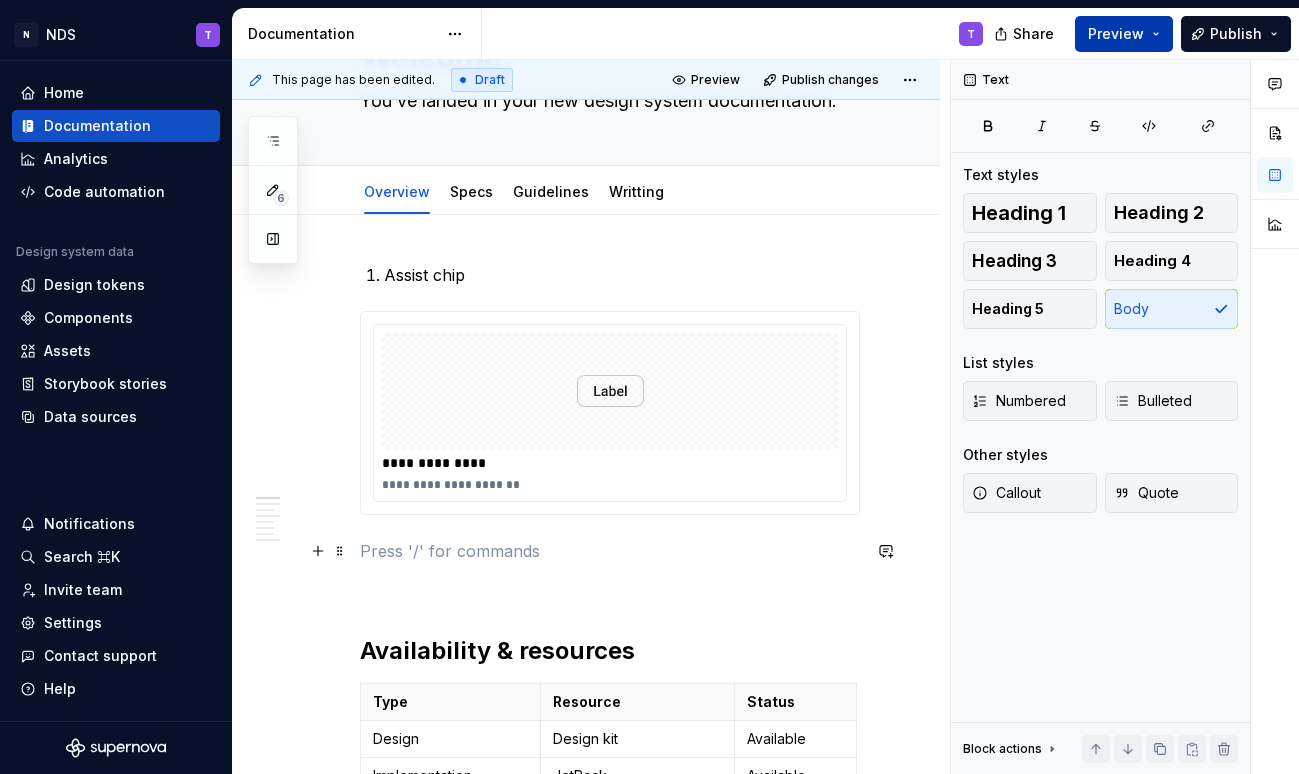 type on "*" 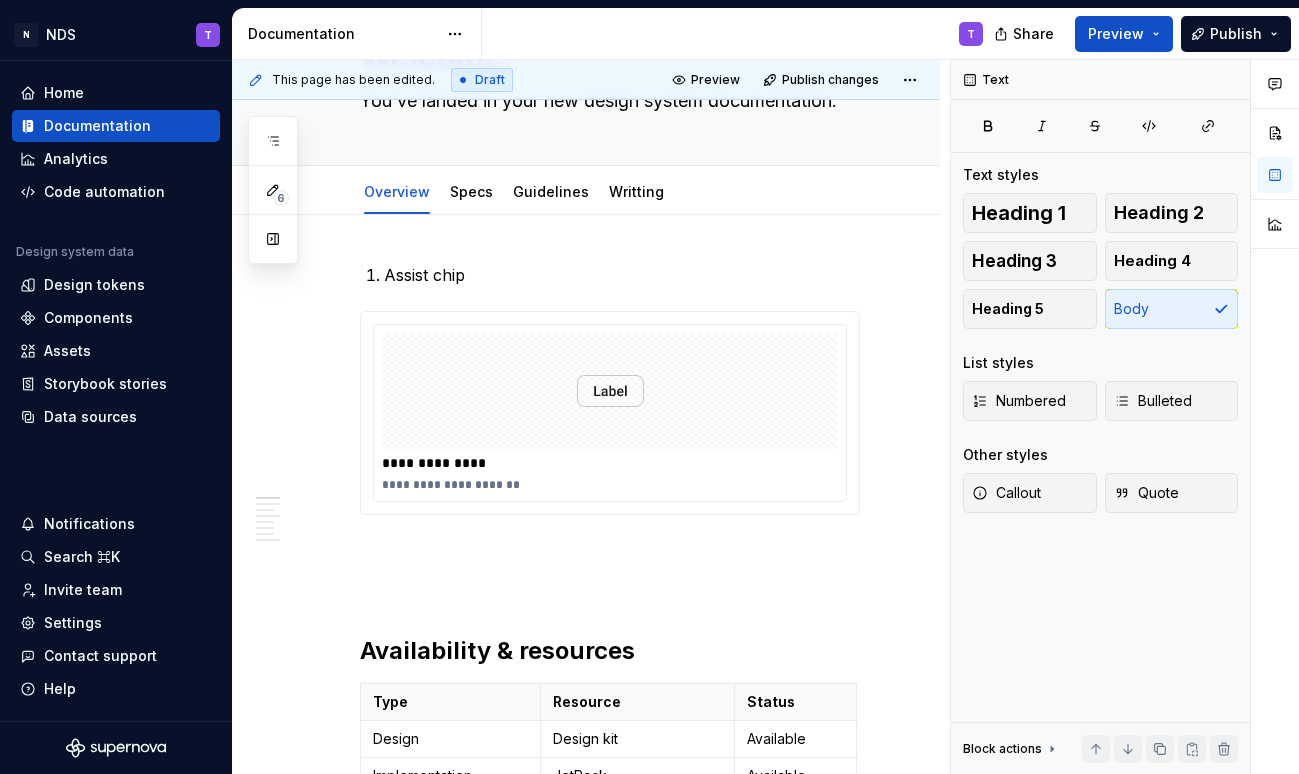 type on "*" 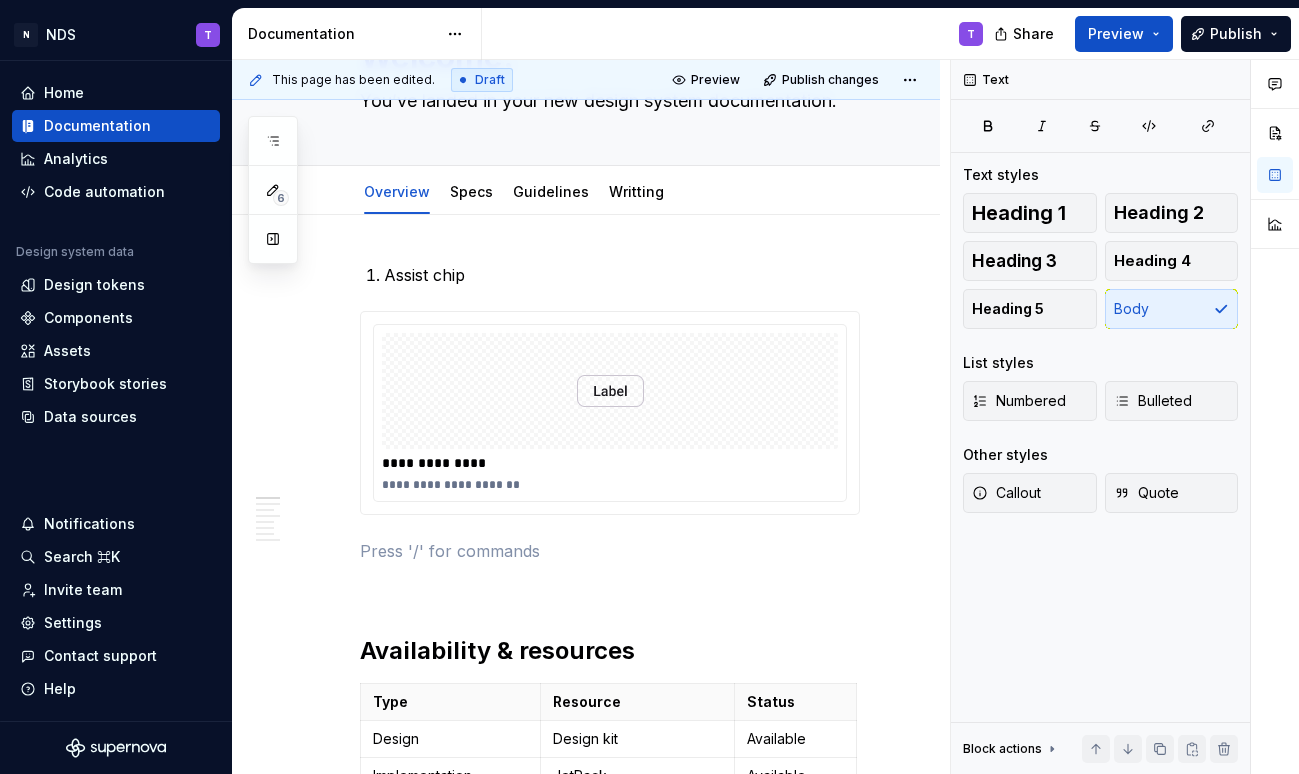 type on "*" 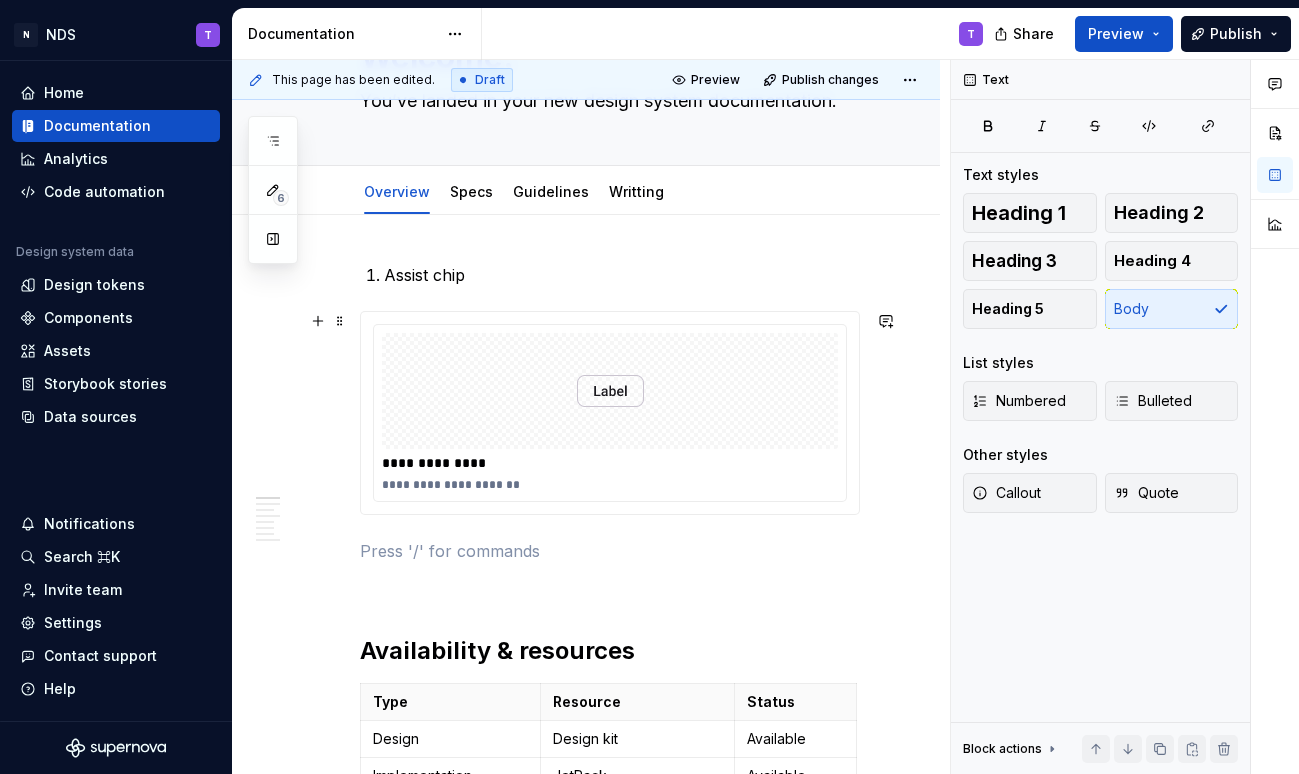 scroll, scrollTop: 139, scrollLeft: 0, axis: vertical 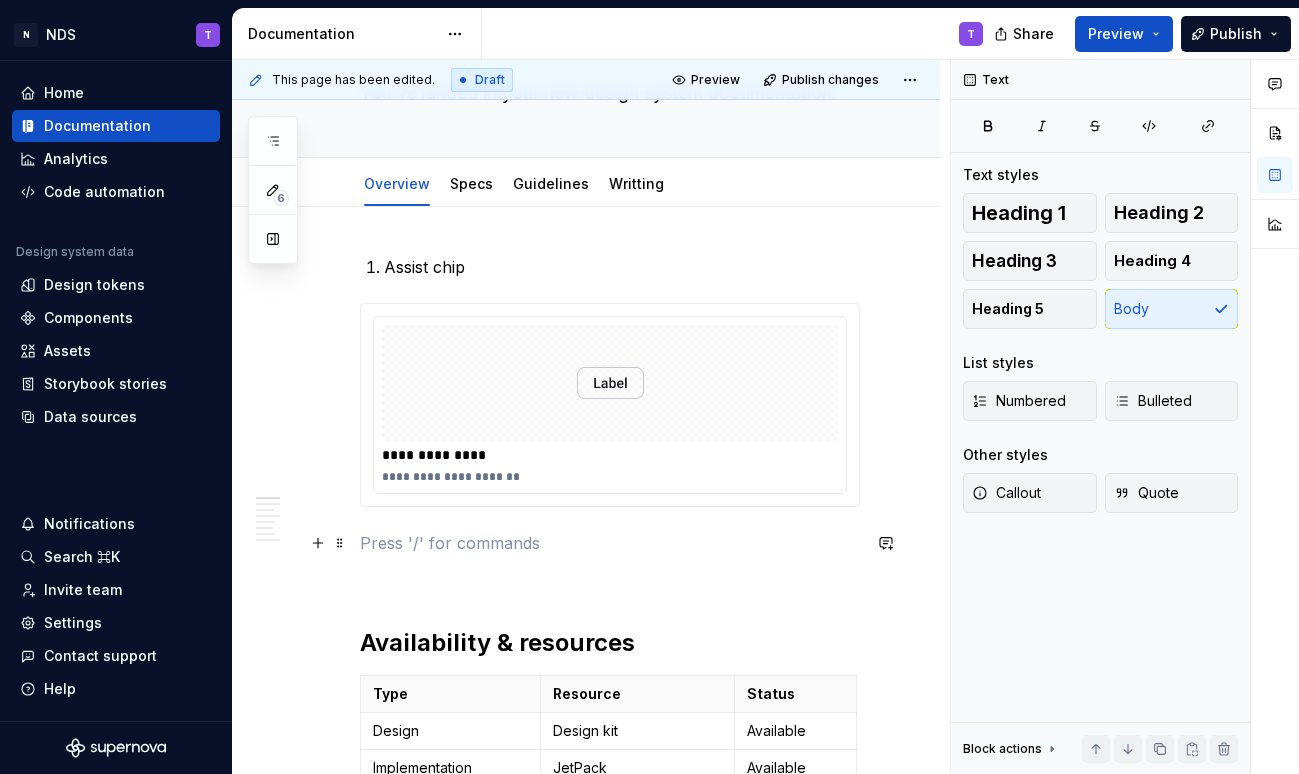 click at bounding box center [610, 543] 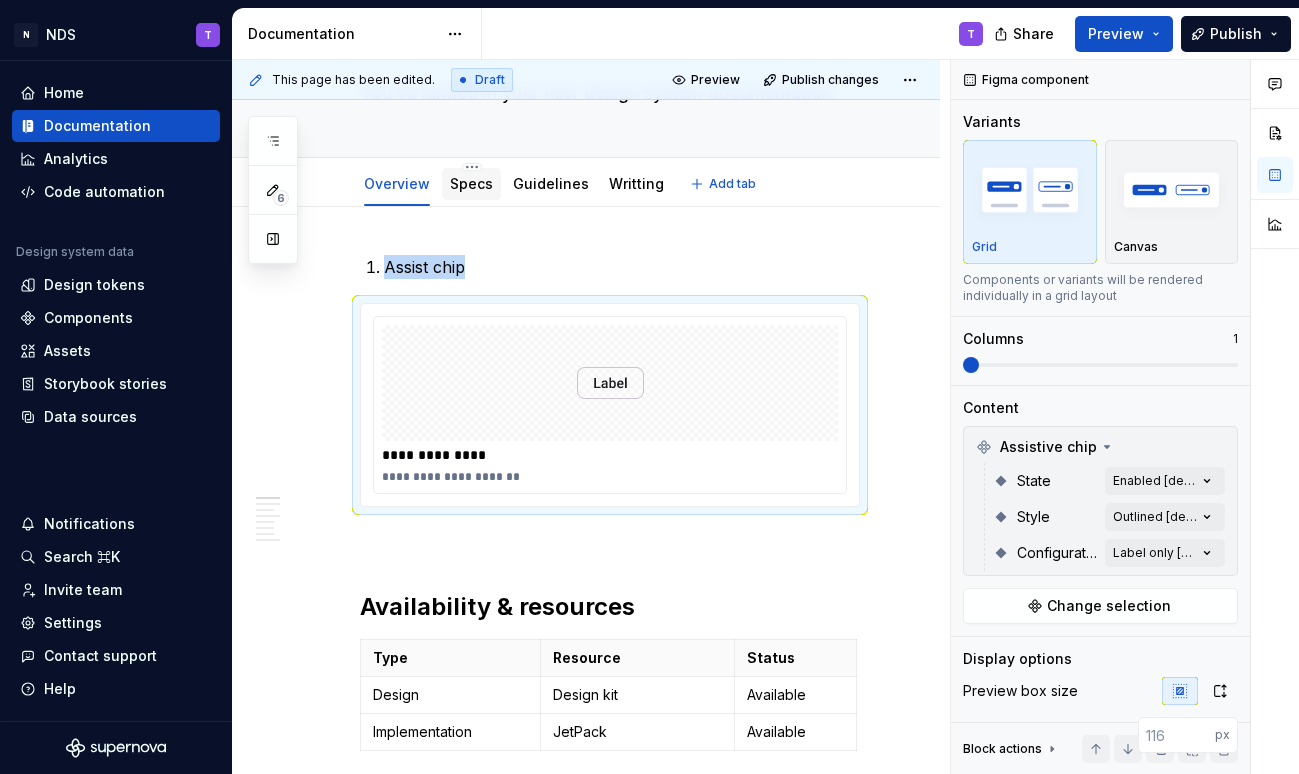 click on "Specs" at bounding box center (471, 183) 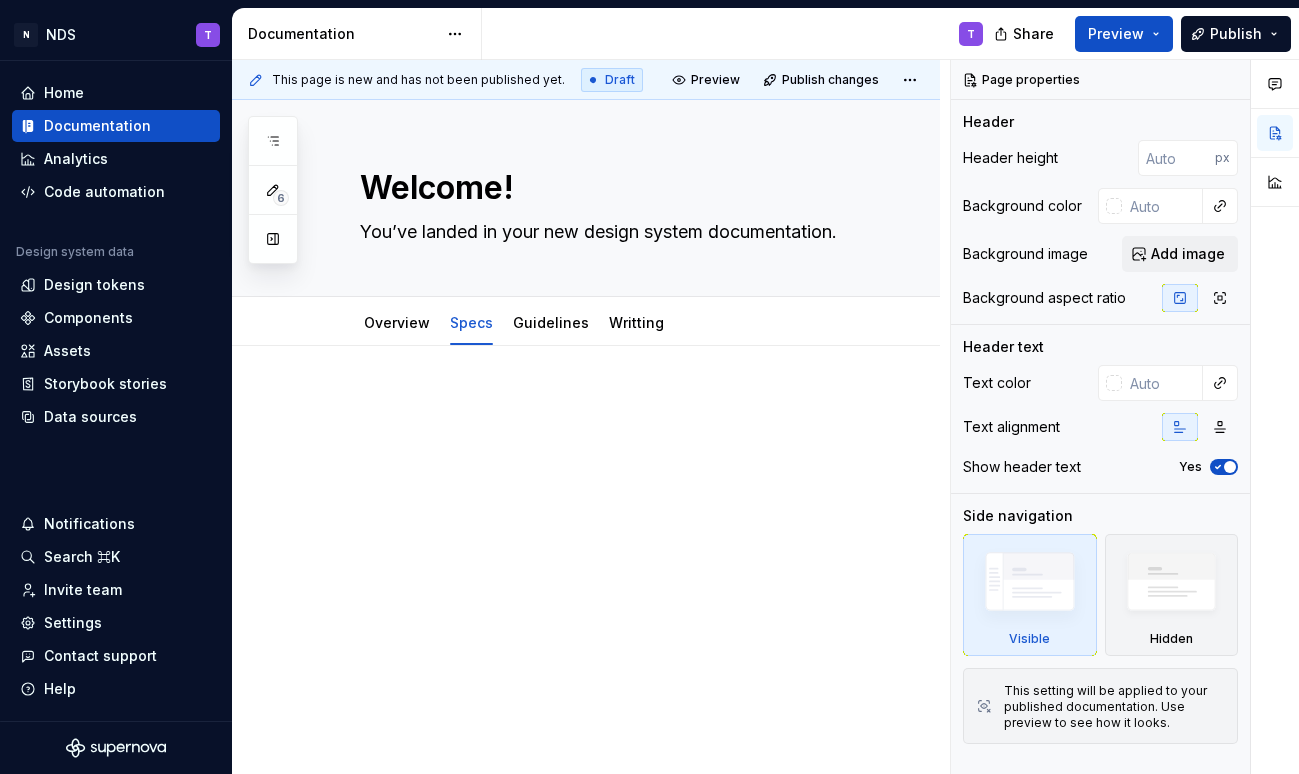 click at bounding box center [610, 432] 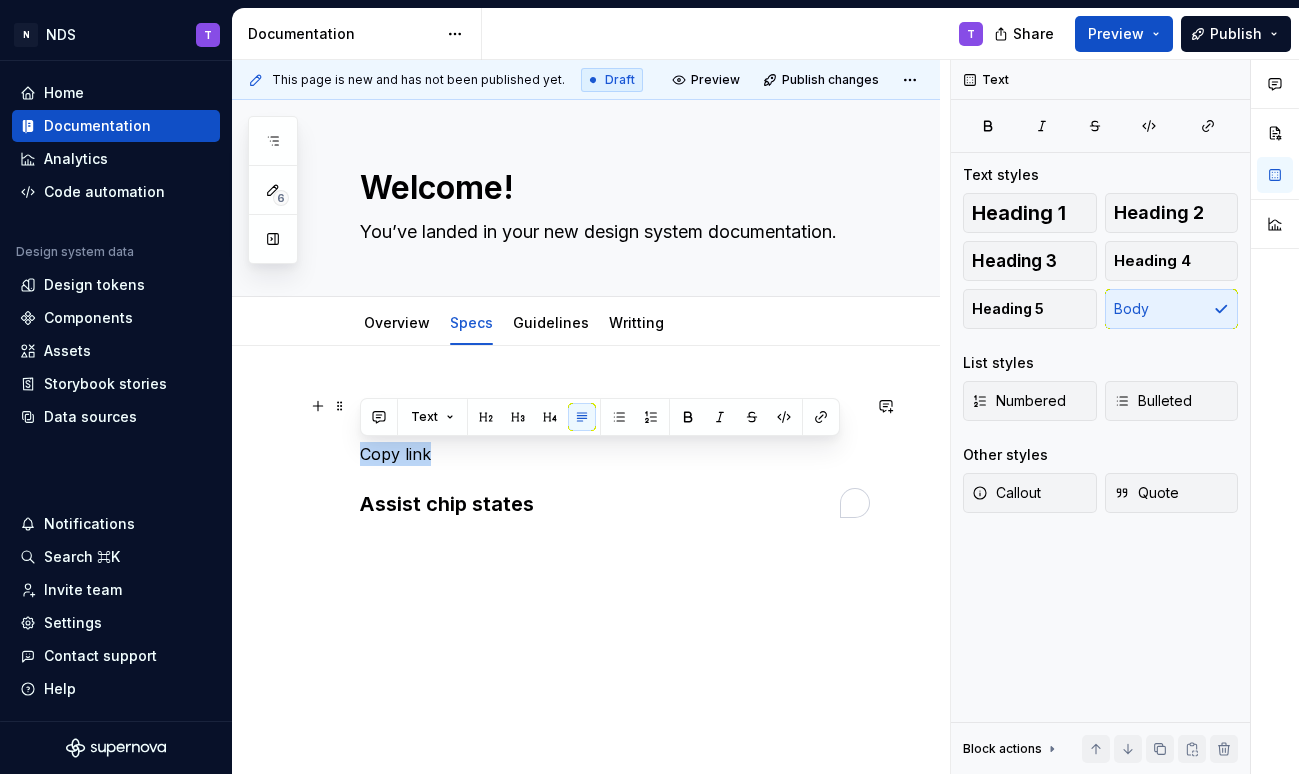 drag, startPoint x: 448, startPoint y: 460, endPoint x: 323, endPoint y: 454, distance: 125.14392 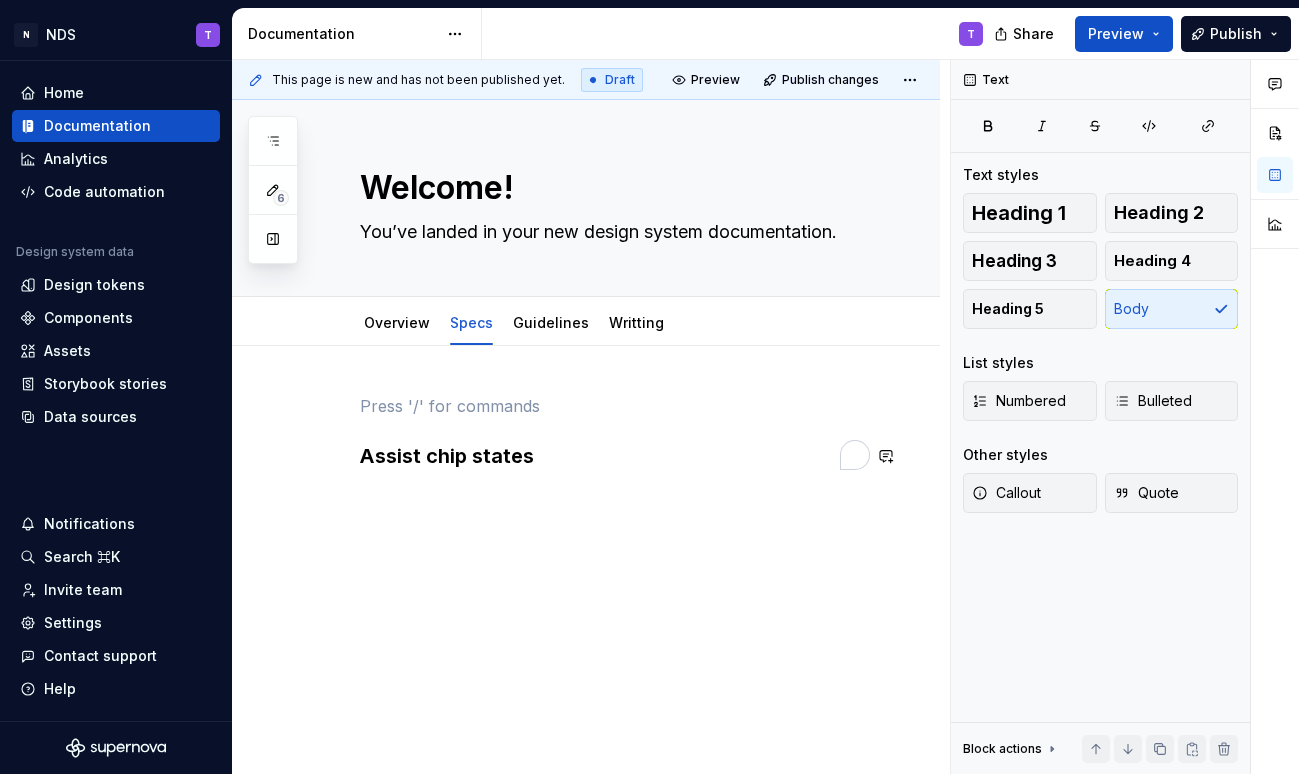 click on "Assist chip states" at bounding box center [586, 536] 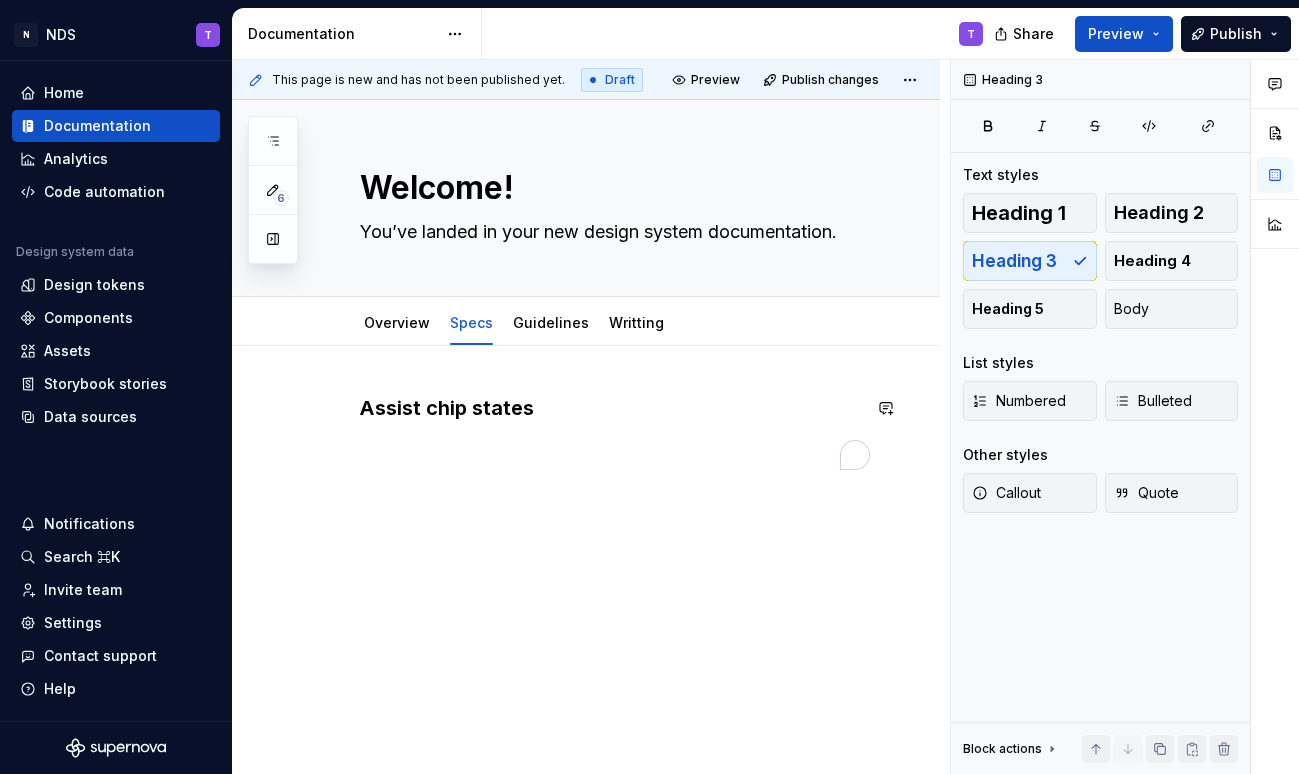 click on "Assist chip states" at bounding box center [610, 408] 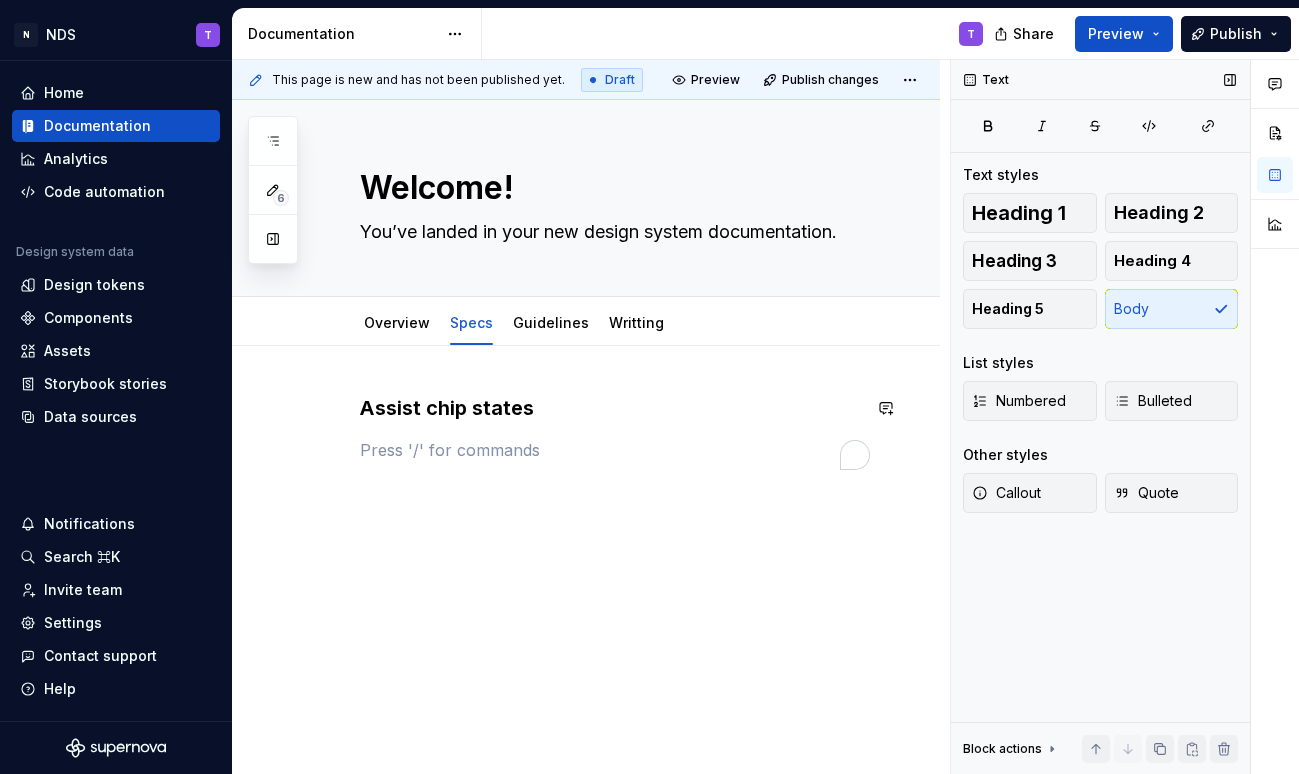 type on "*" 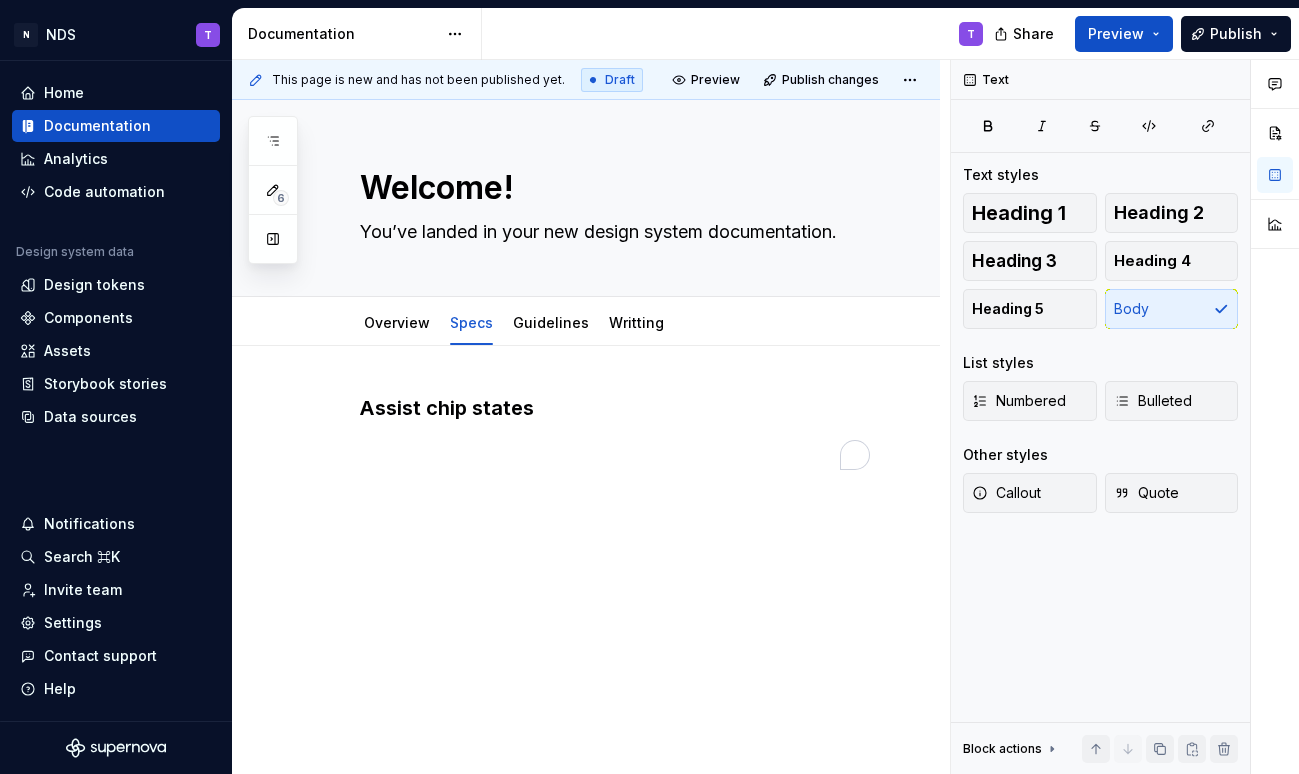 type on "*" 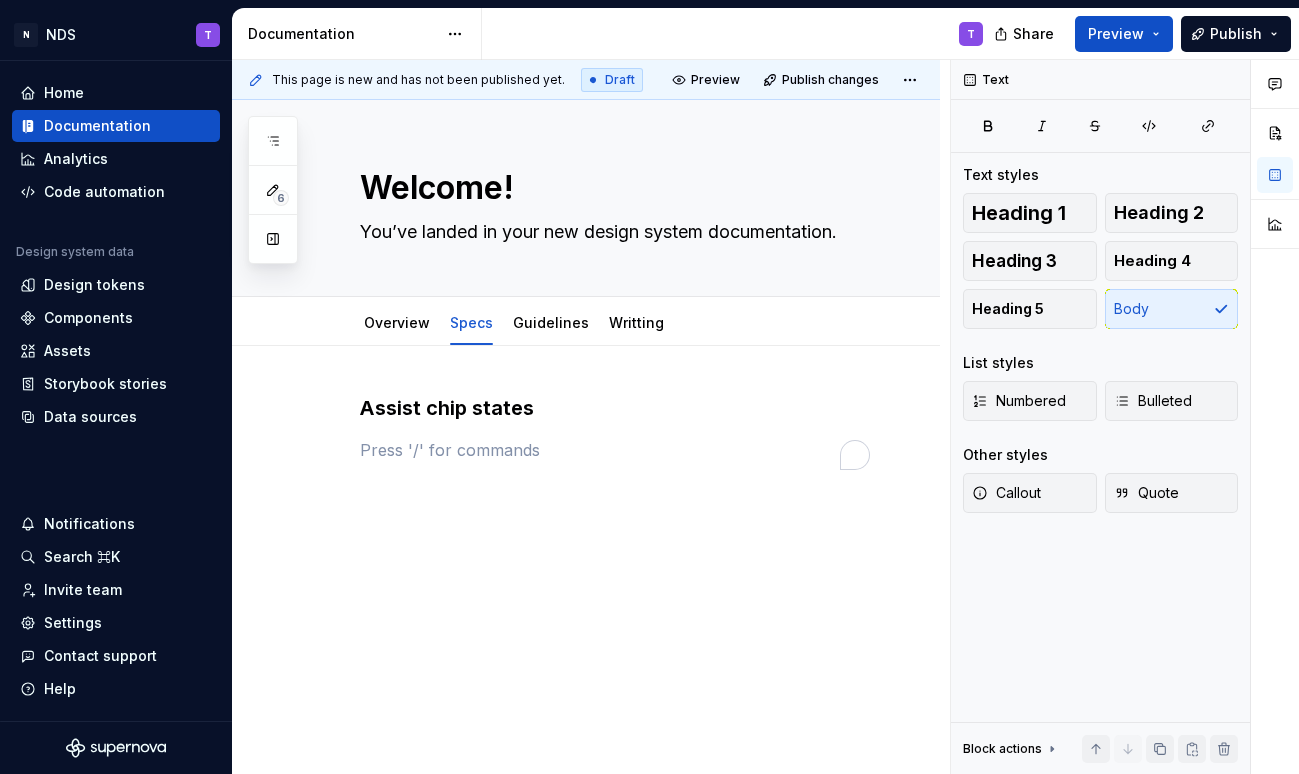 type on "*" 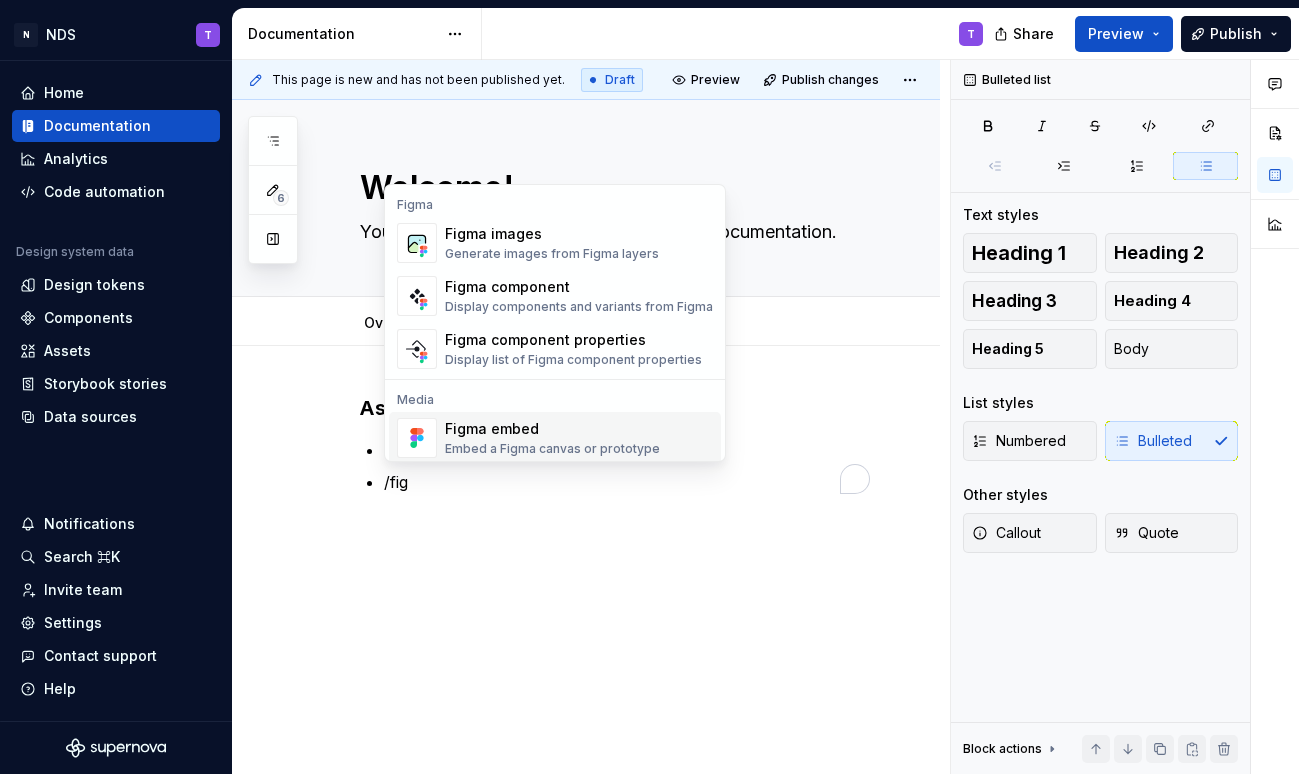 click on "Figma embed" at bounding box center (552, 429) 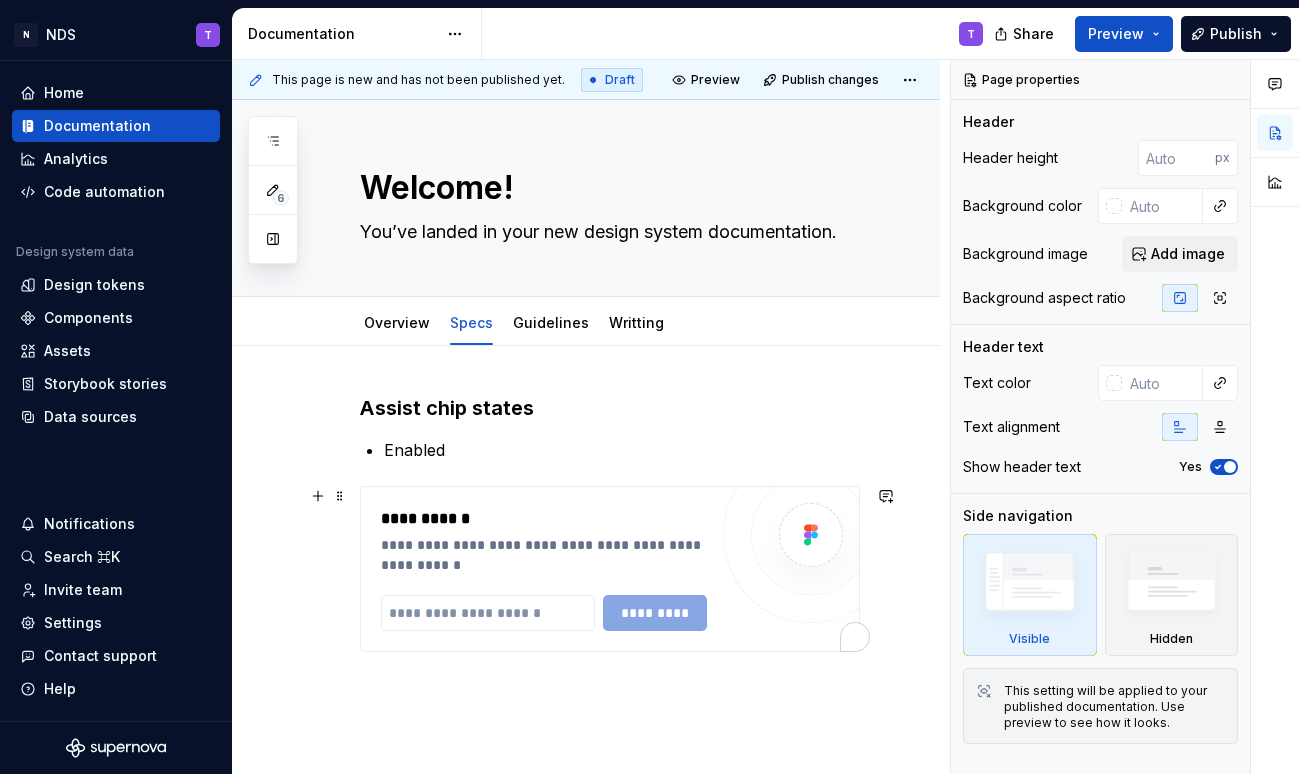 click on "**********" at bounding box center [549, 519] 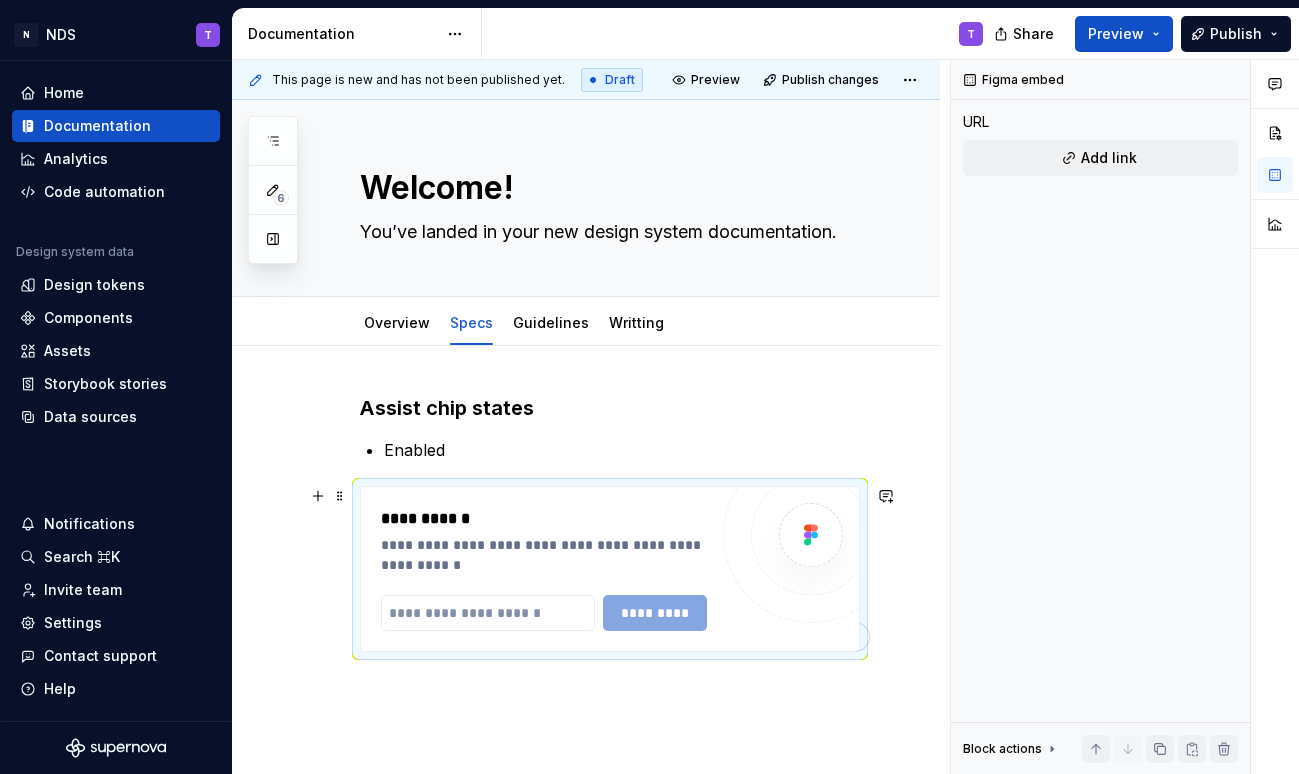 click on "**********" at bounding box center (549, 519) 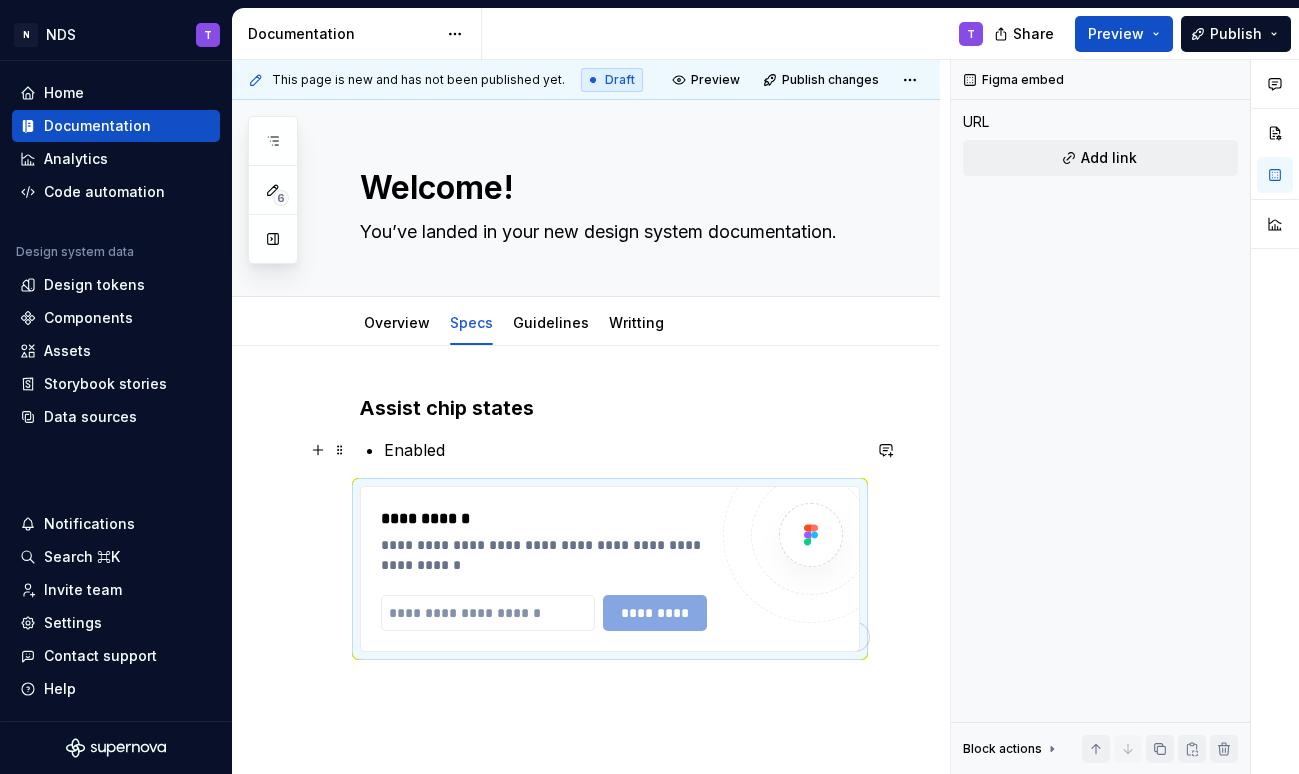 click on "Enabled" at bounding box center [622, 450] 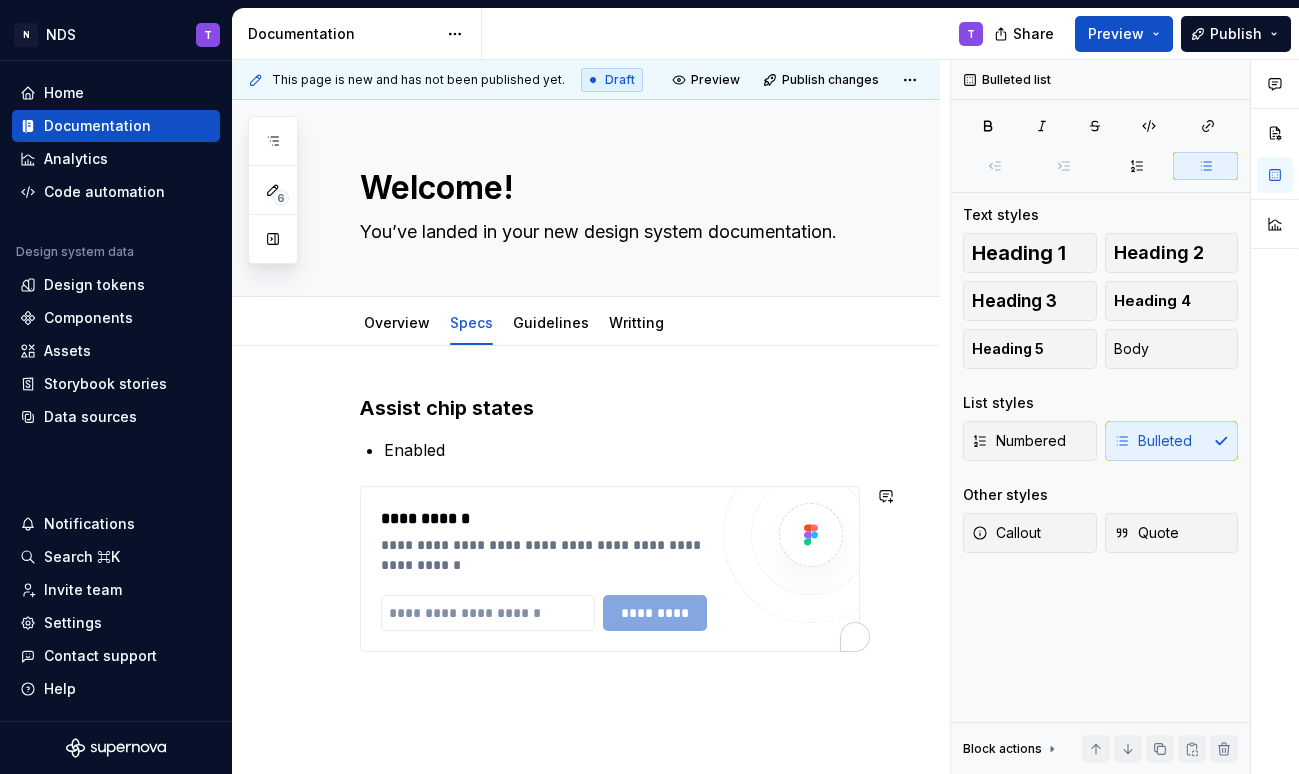 type on "*" 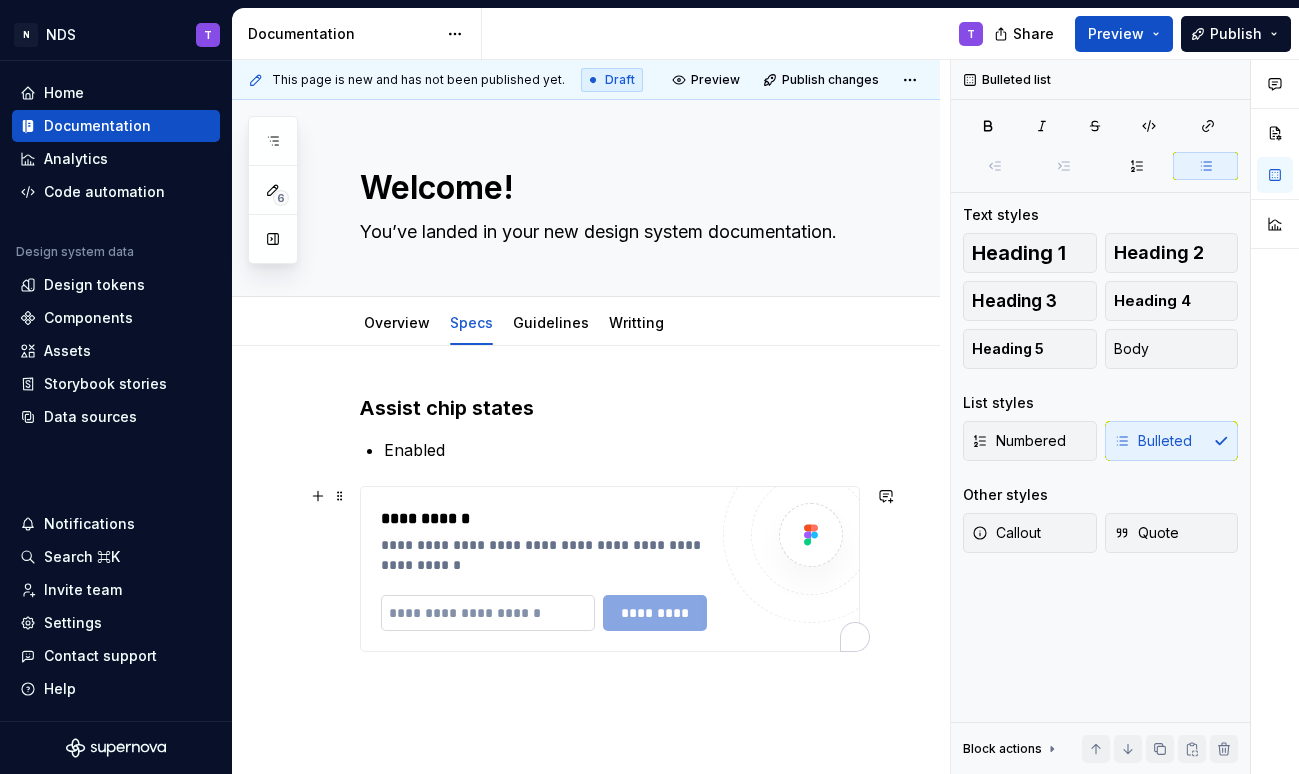 click at bounding box center (488, 613) 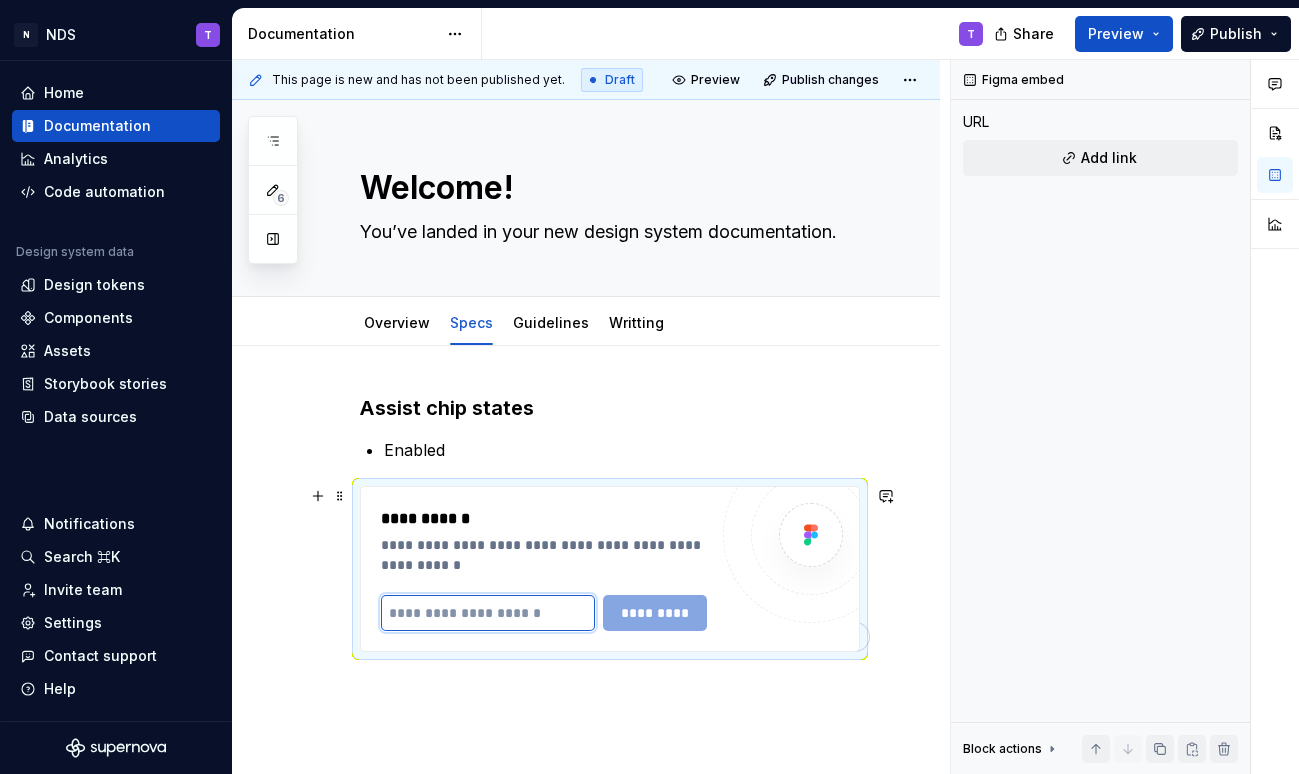 paste on "**********" 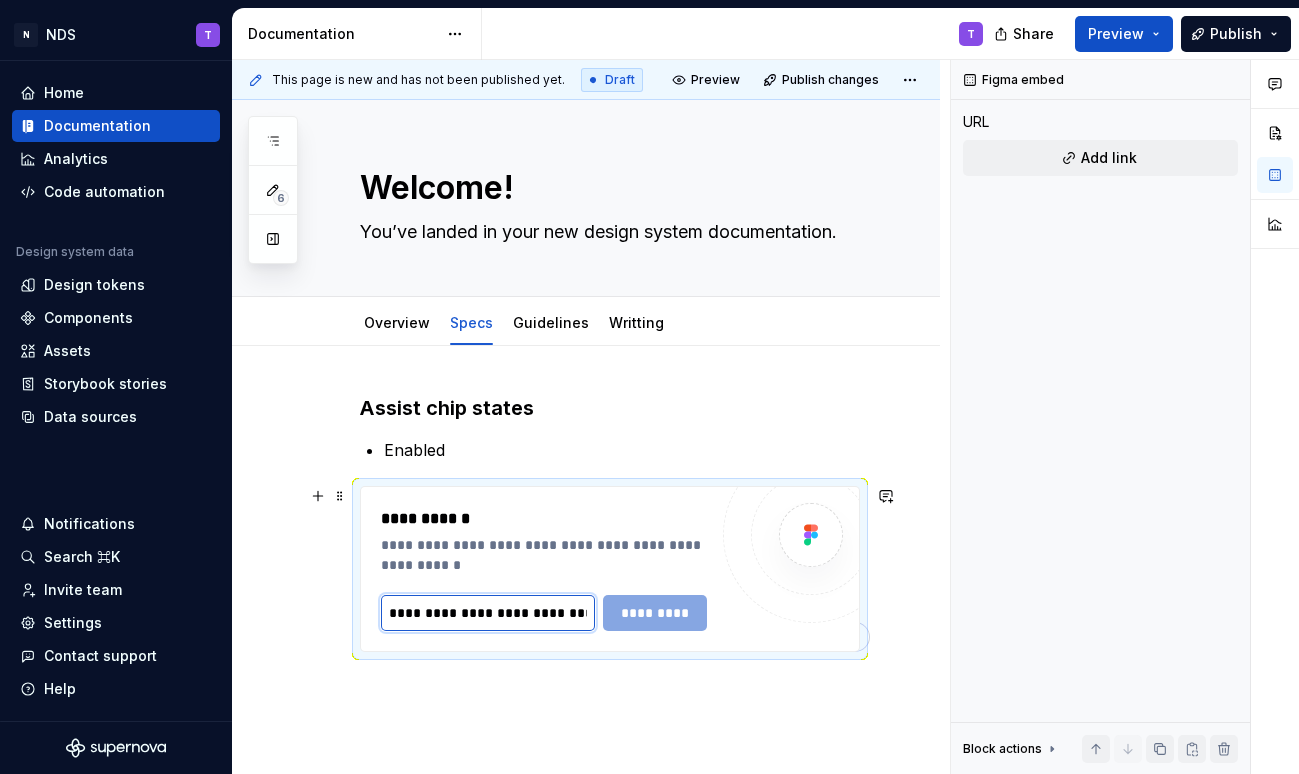 scroll, scrollTop: 0, scrollLeft: 523, axis: horizontal 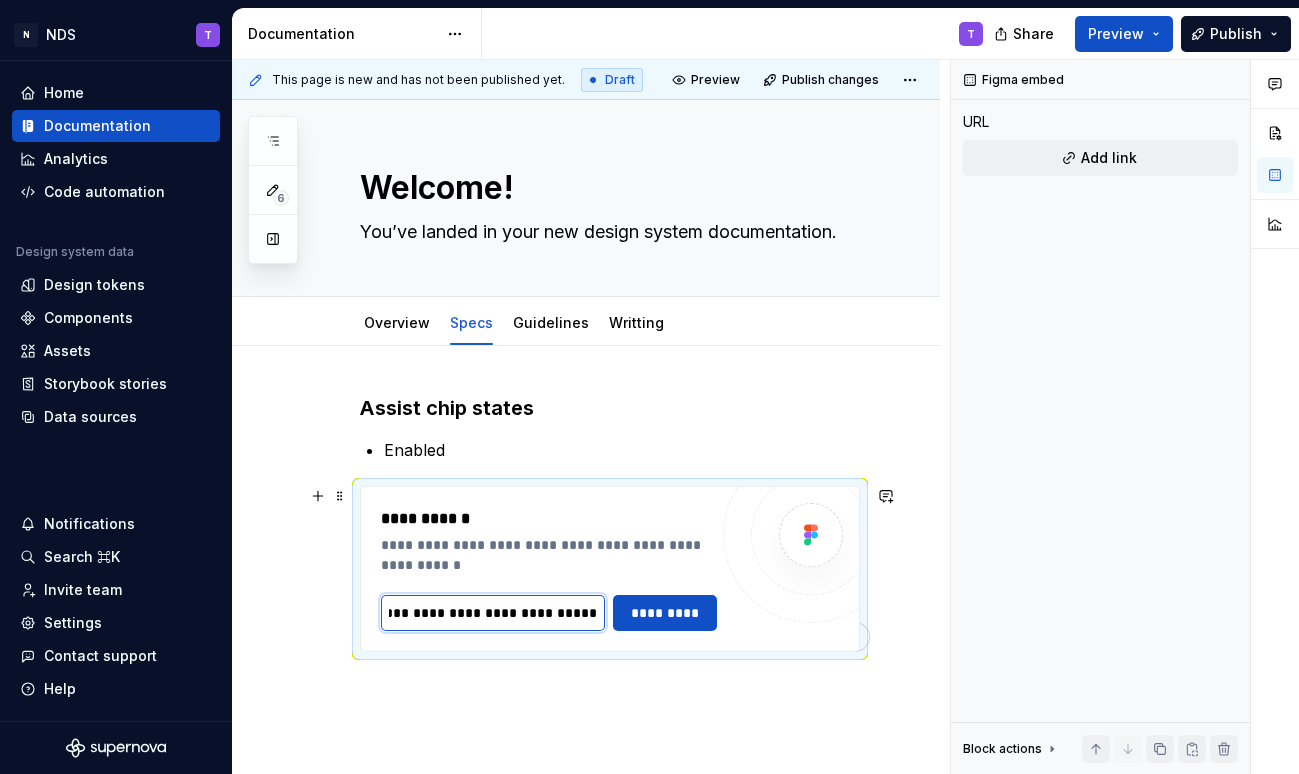 type on "**********" 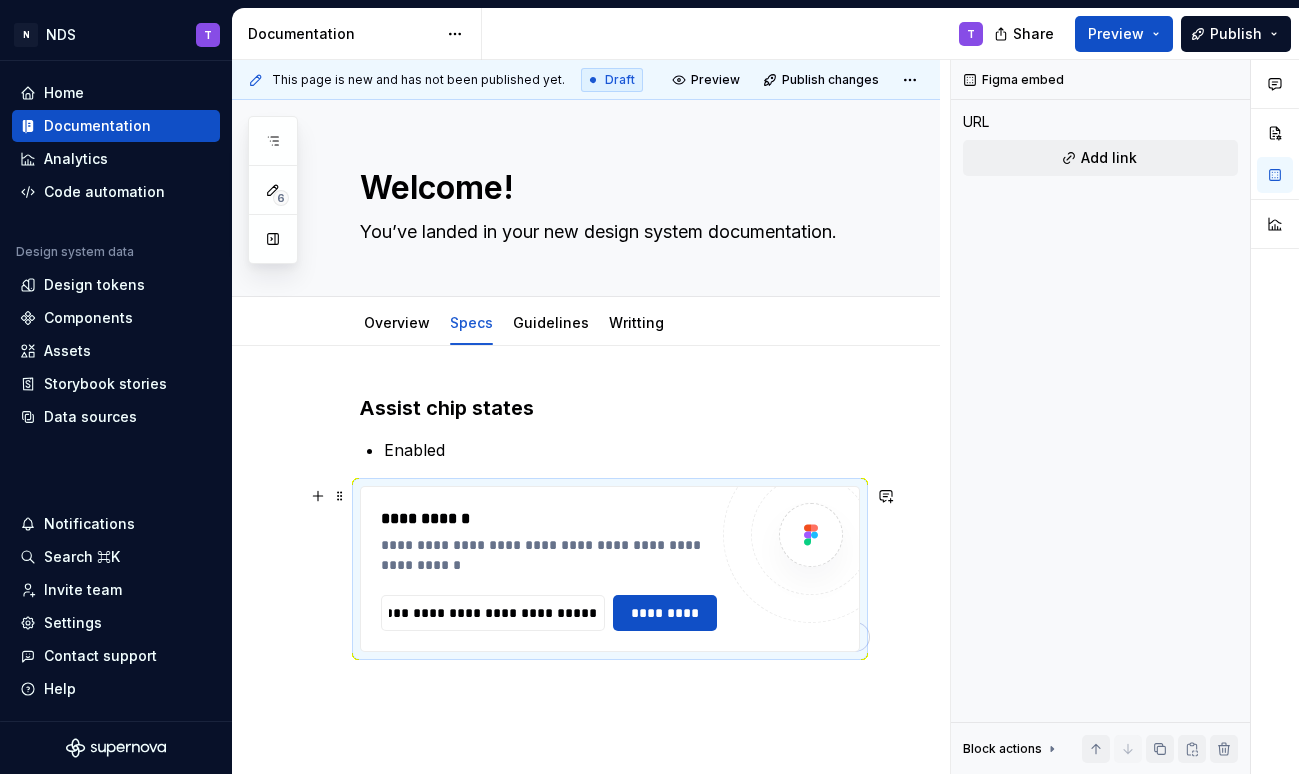 scroll, scrollTop: 0, scrollLeft: 0, axis: both 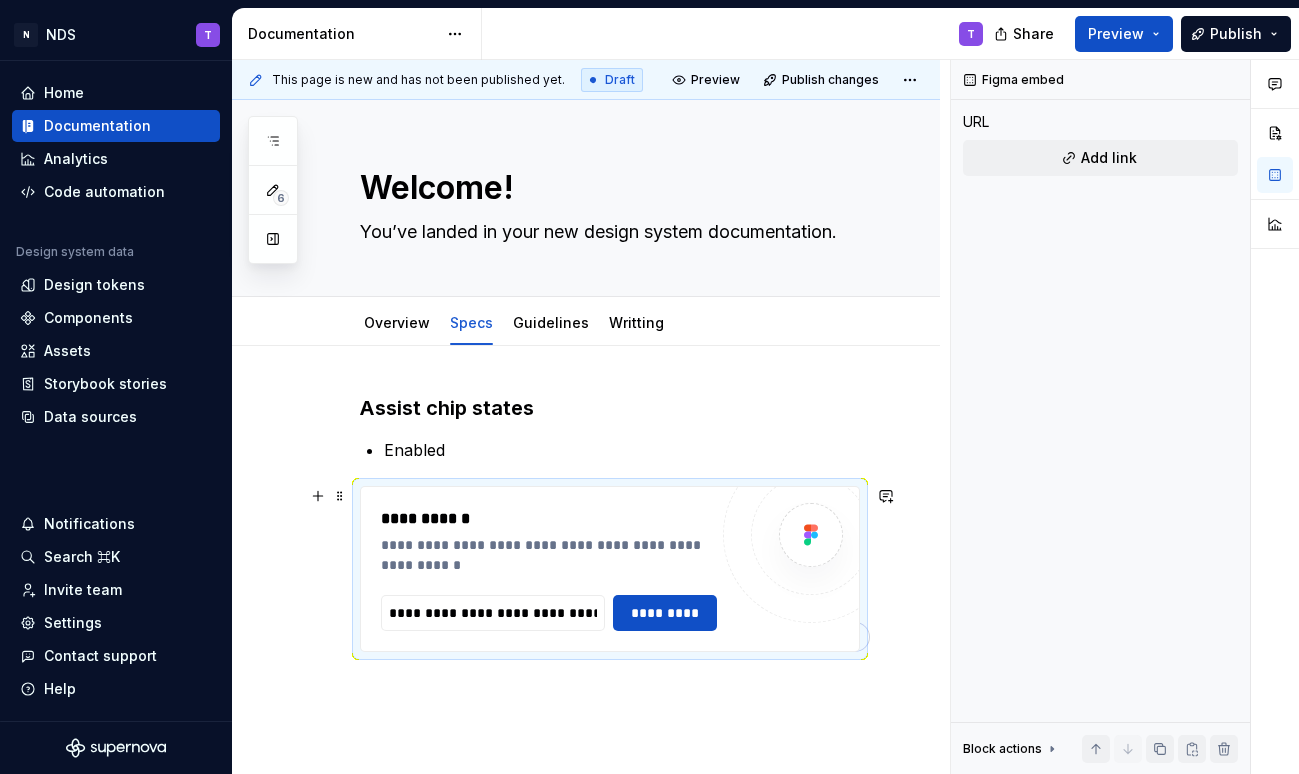 click on "**********" at bounding box center [544, 569] 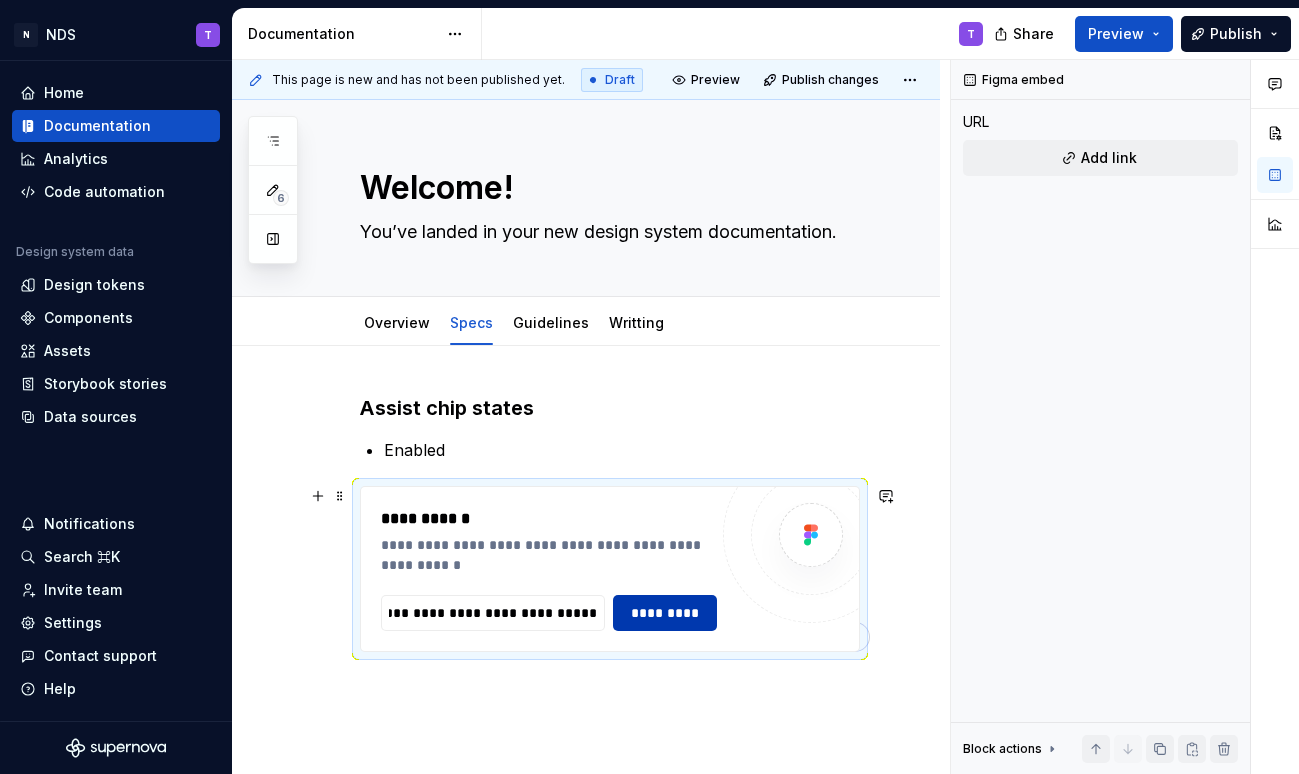 scroll, scrollTop: 0, scrollLeft: 0, axis: both 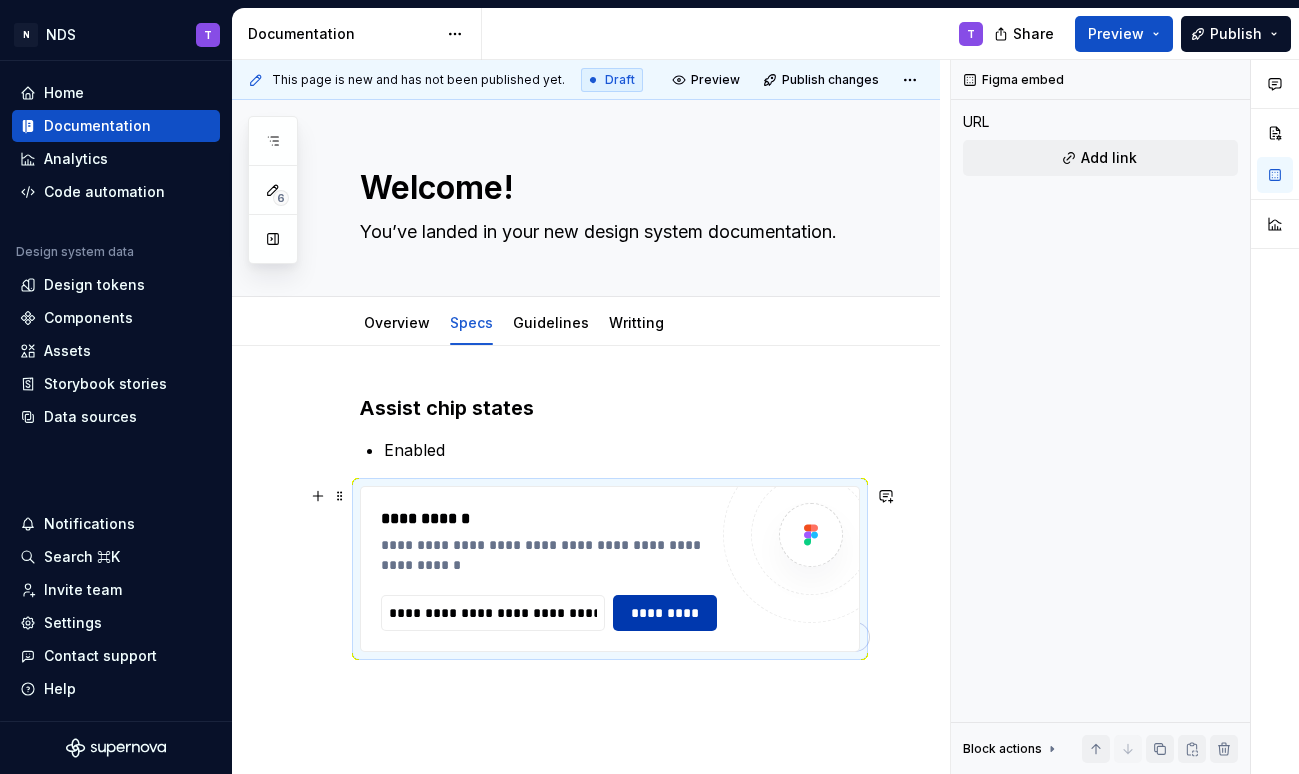 click on "*********" at bounding box center (665, 613) 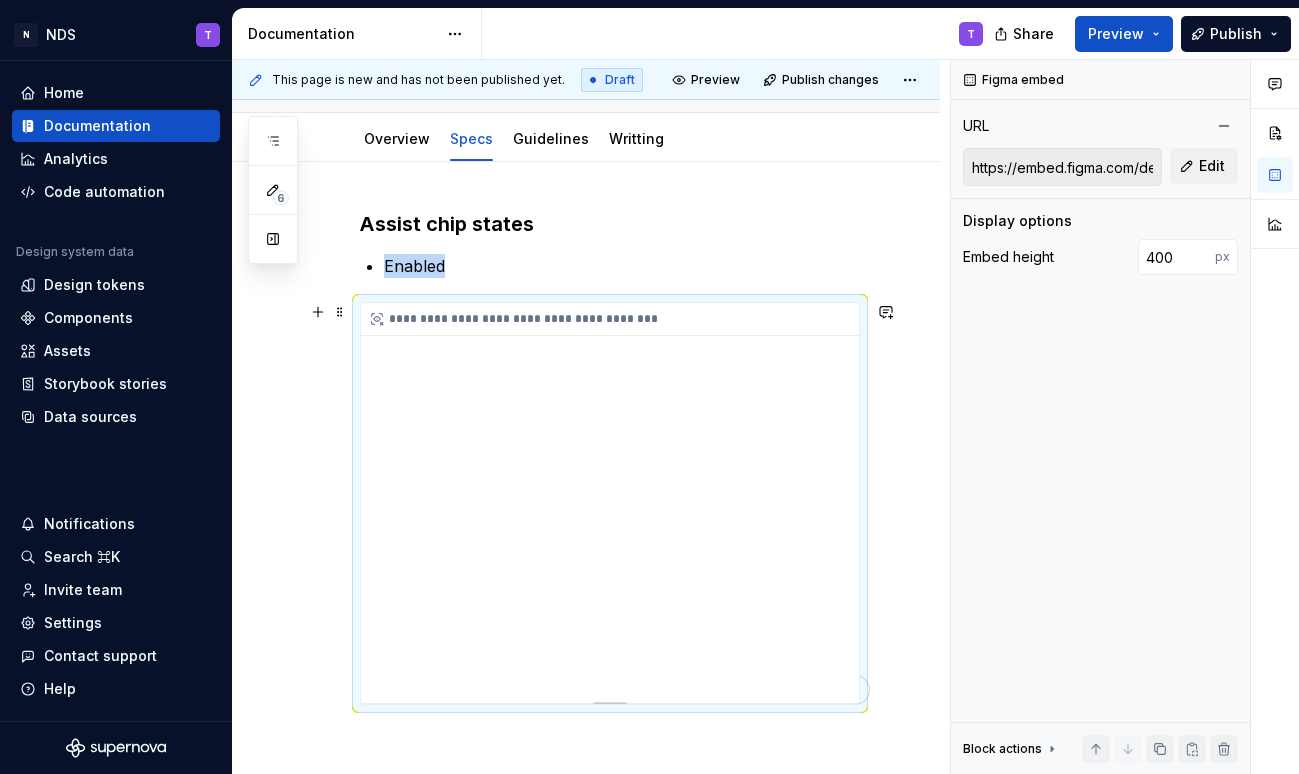 scroll, scrollTop: 179, scrollLeft: 0, axis: vertical 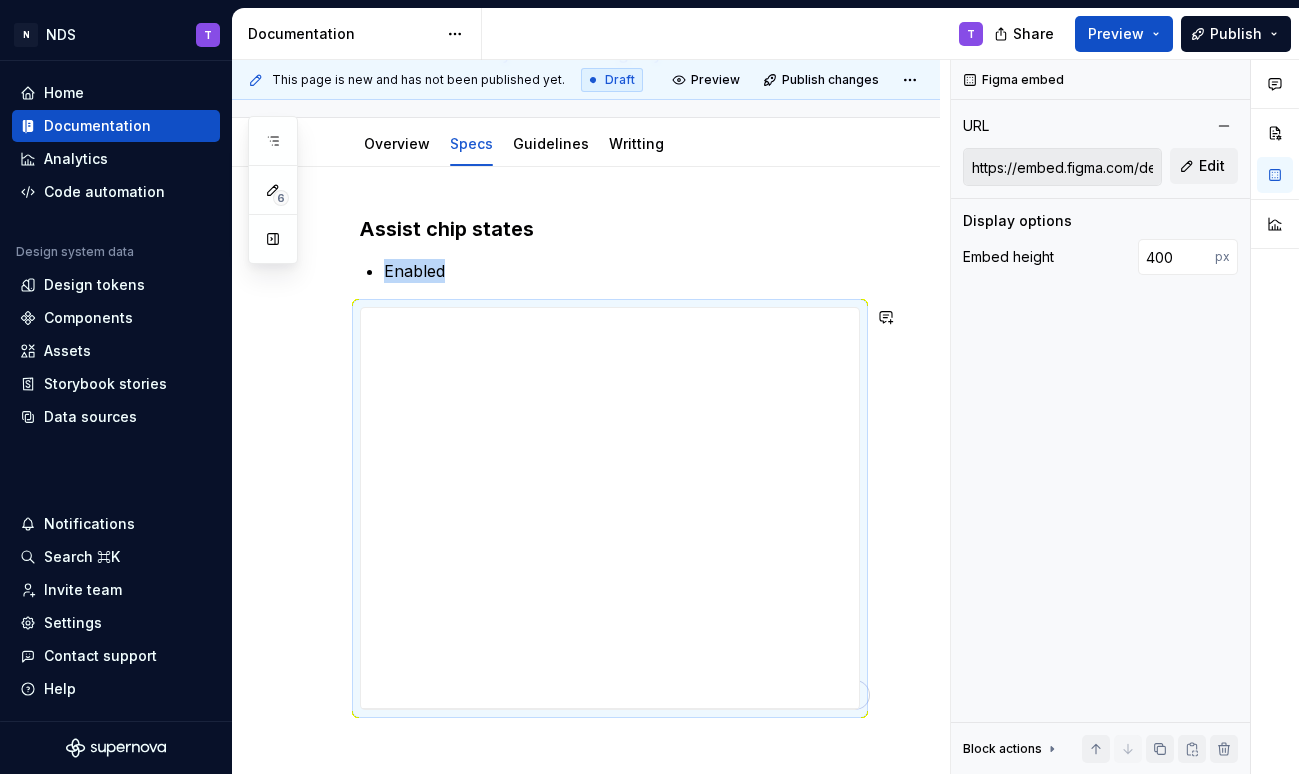 click on "**********" at bounding box center [586, 566] 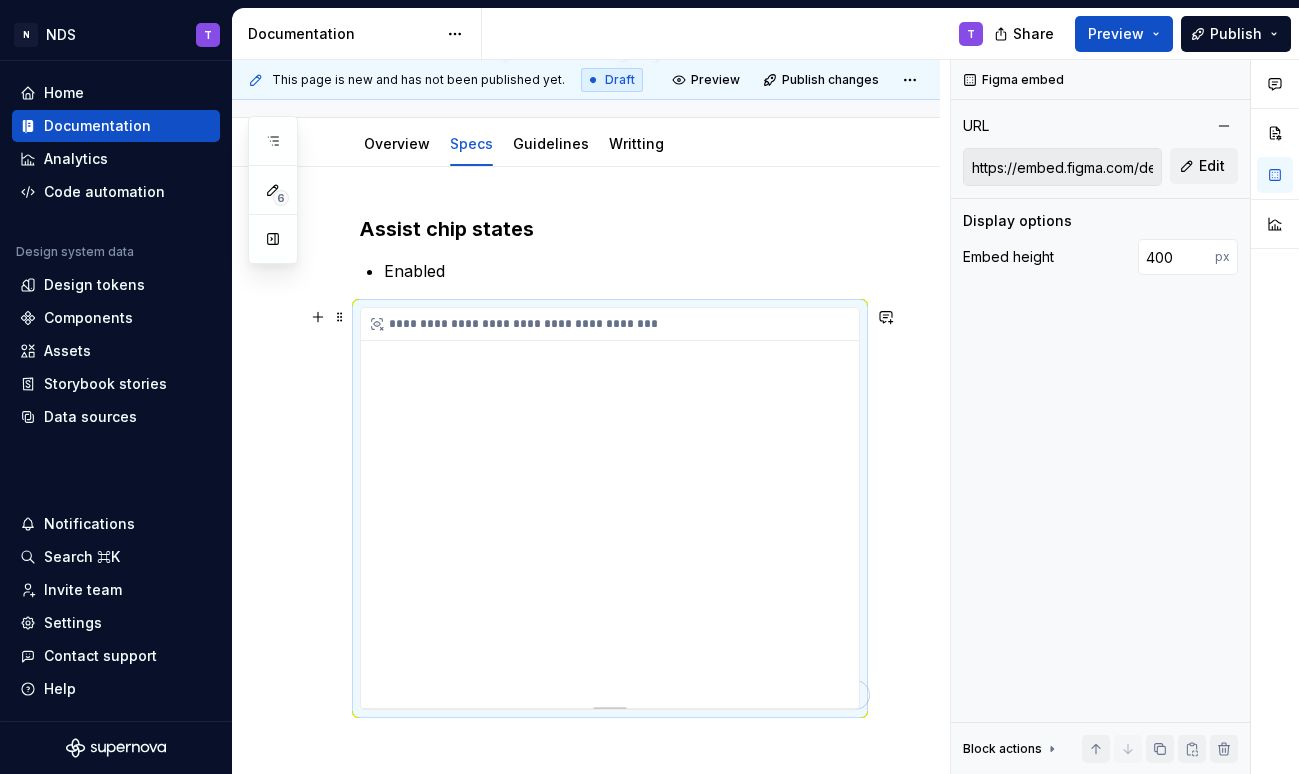 click on "**********" at bounding box center (610, 508) 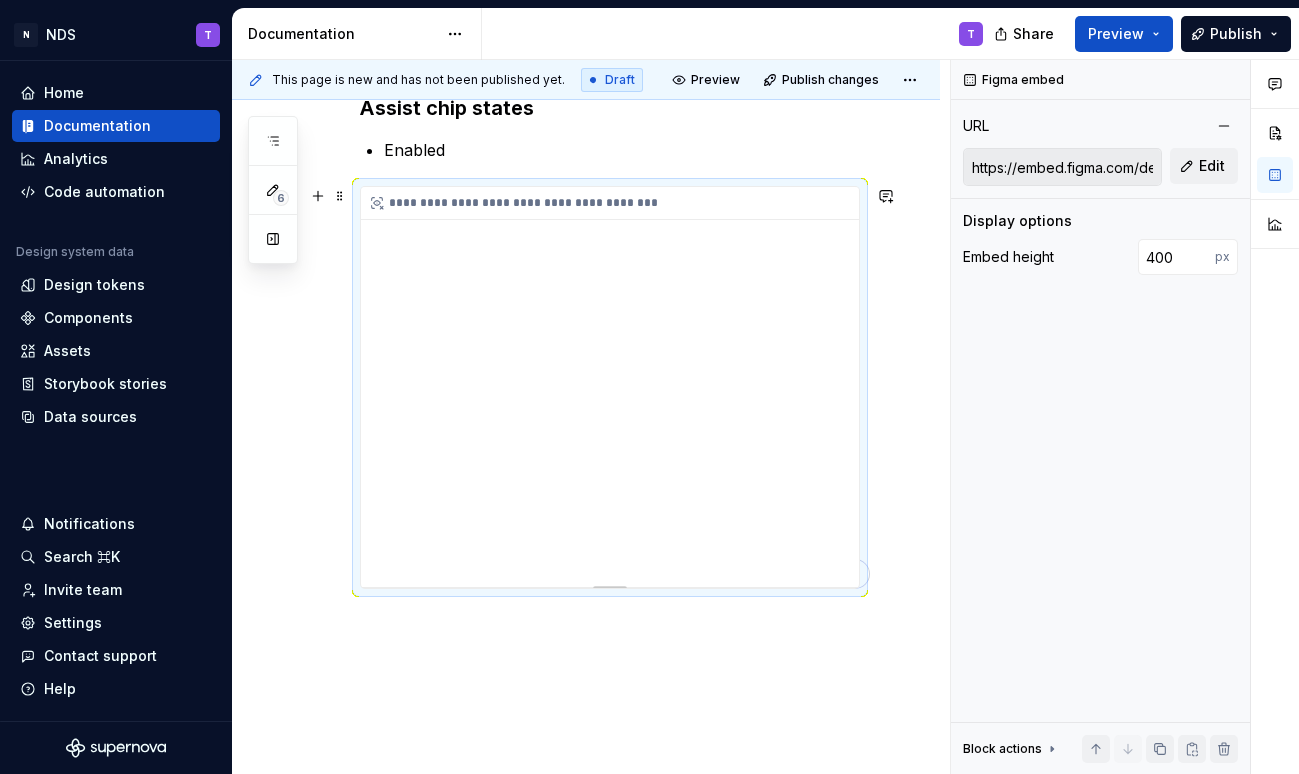 scroll, scrollTop: 317, scrollLeft: 0, axis: vertical 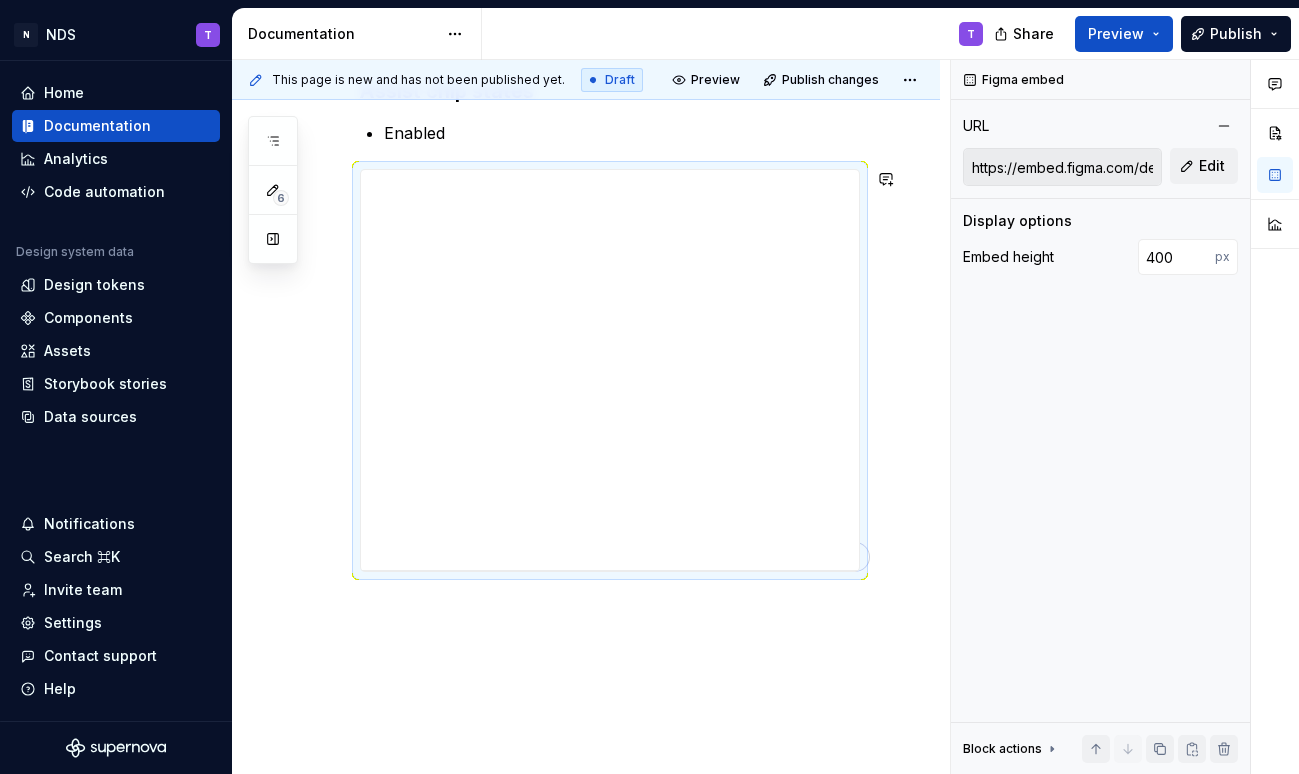 click on "**********" at bounding box center [586, 428] 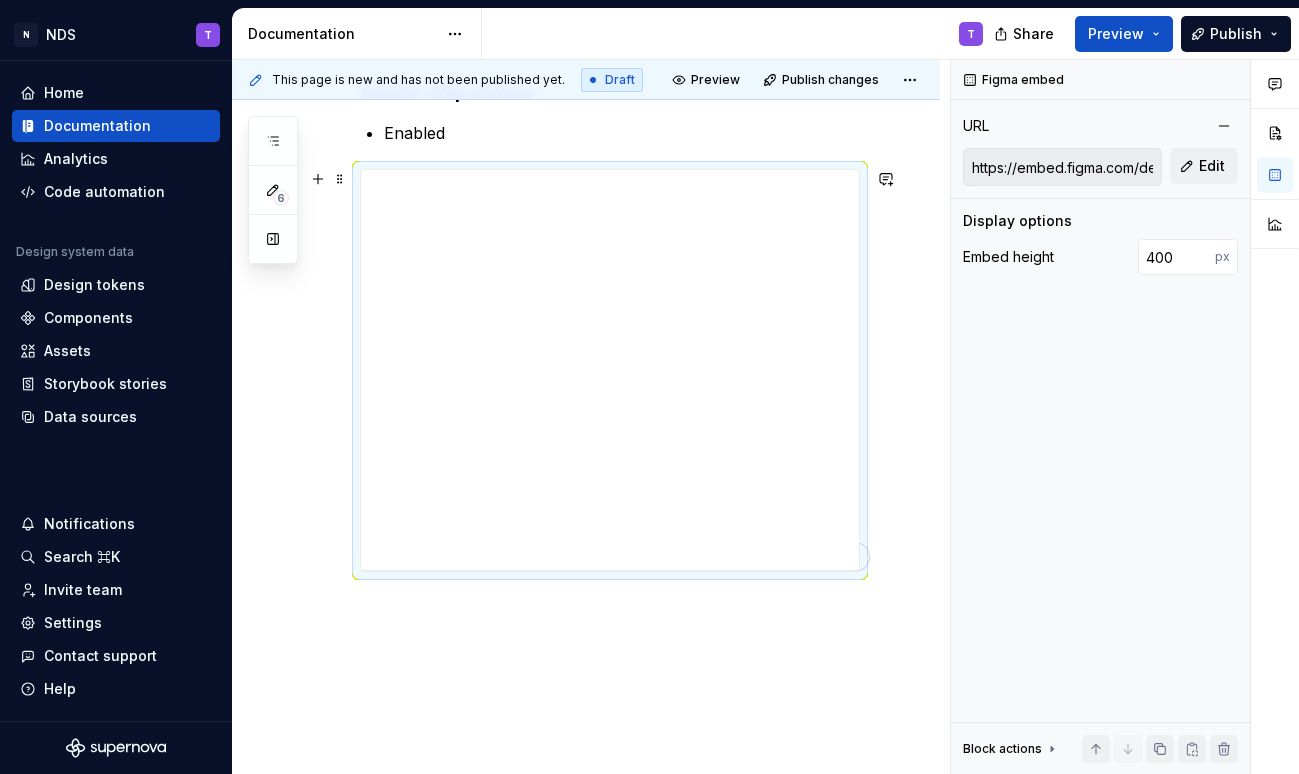 click on "**********" at bounding box center [586, 428] 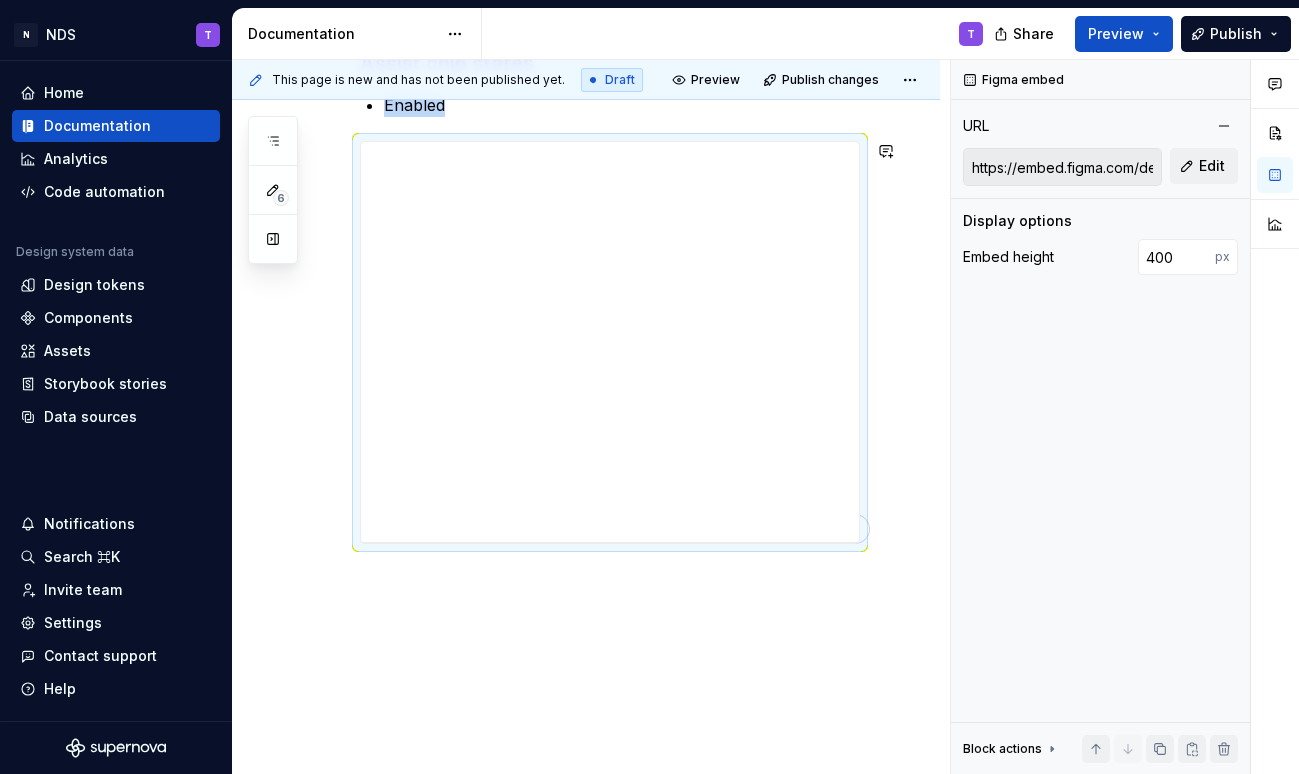 scroll, scrollTop: 371, scrollLeft: 0, axis: vertical 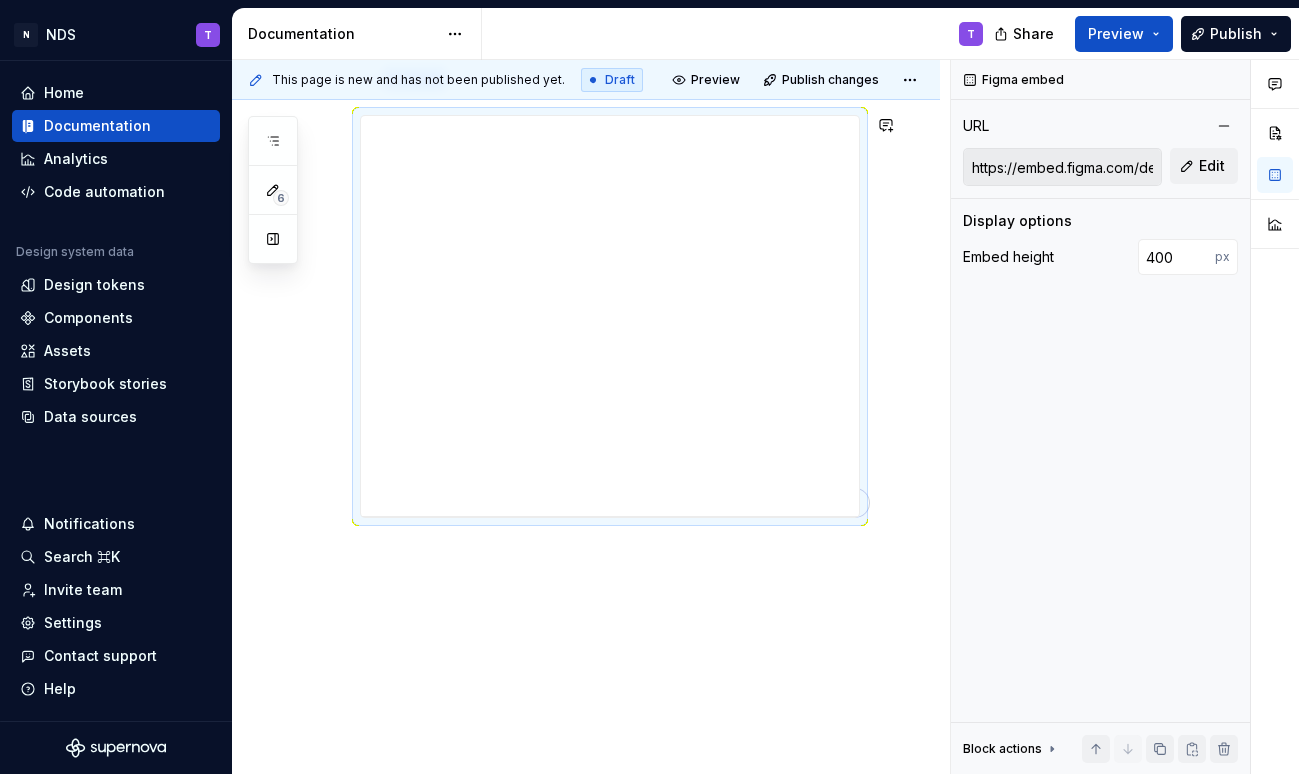 click on "**********" at bounding box center [586, 374] 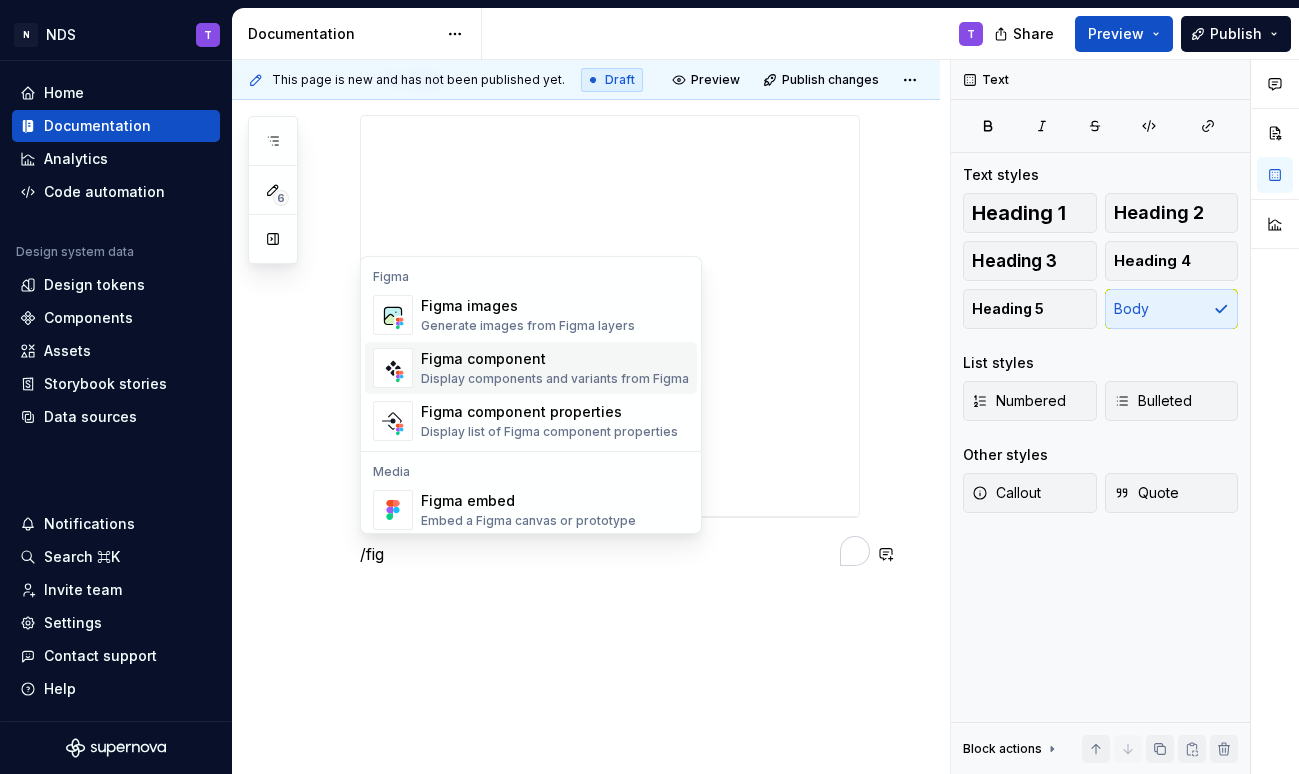 click on "Figma component" at bounding box center (555, 359) 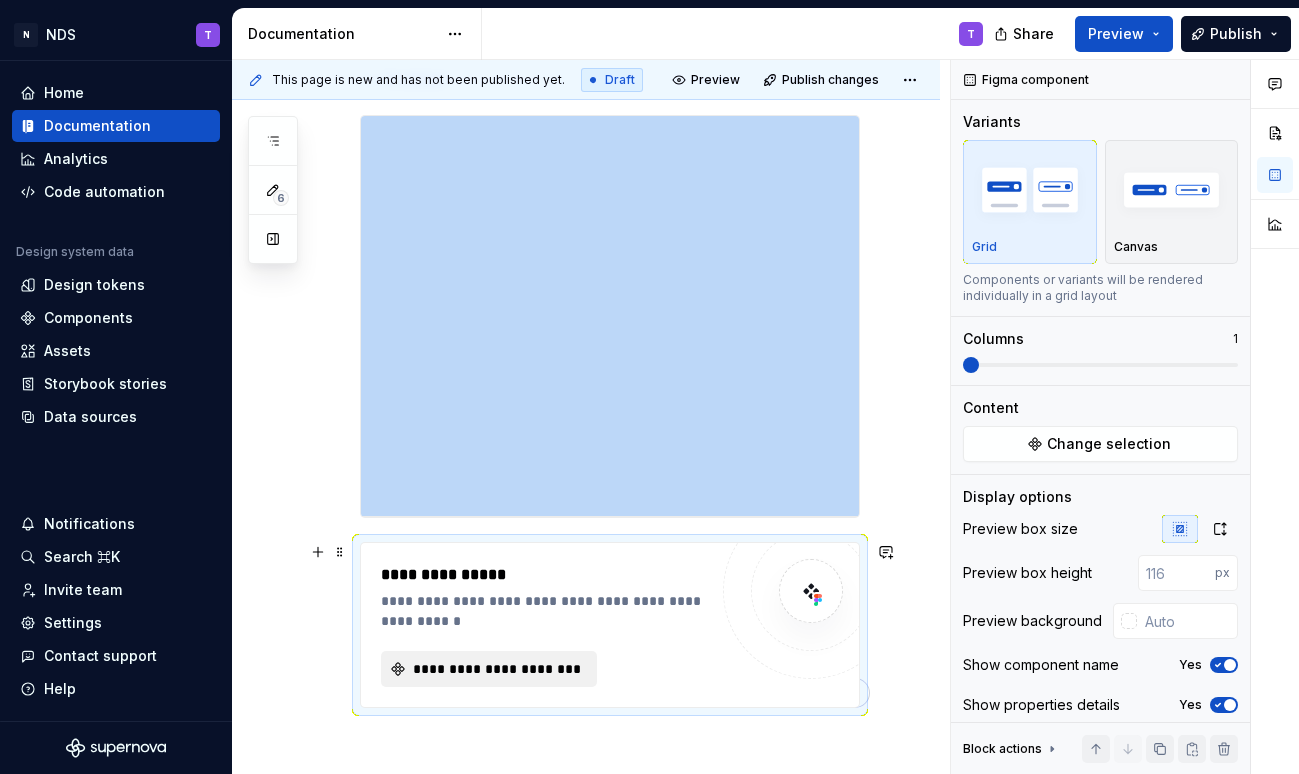 click on "**********" at bounding box center (497, 669) 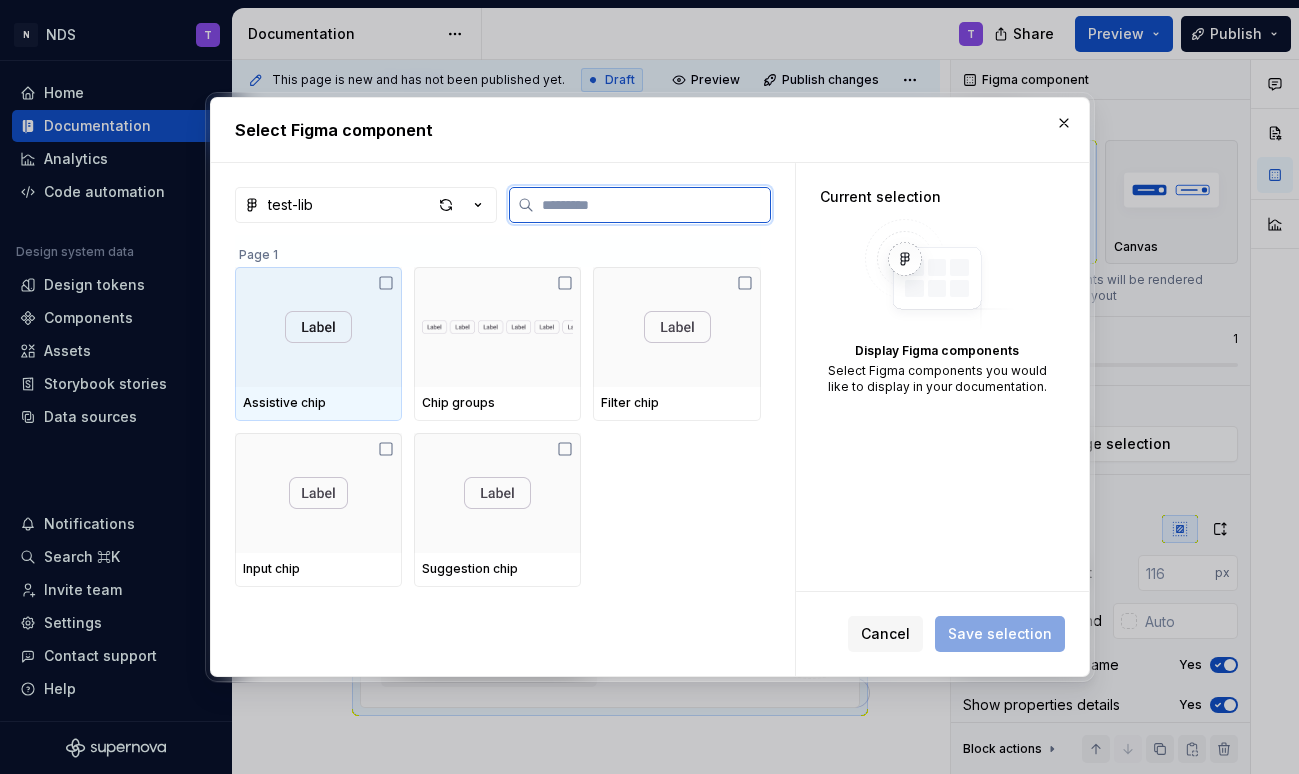 click at bounding box center [318, 327] 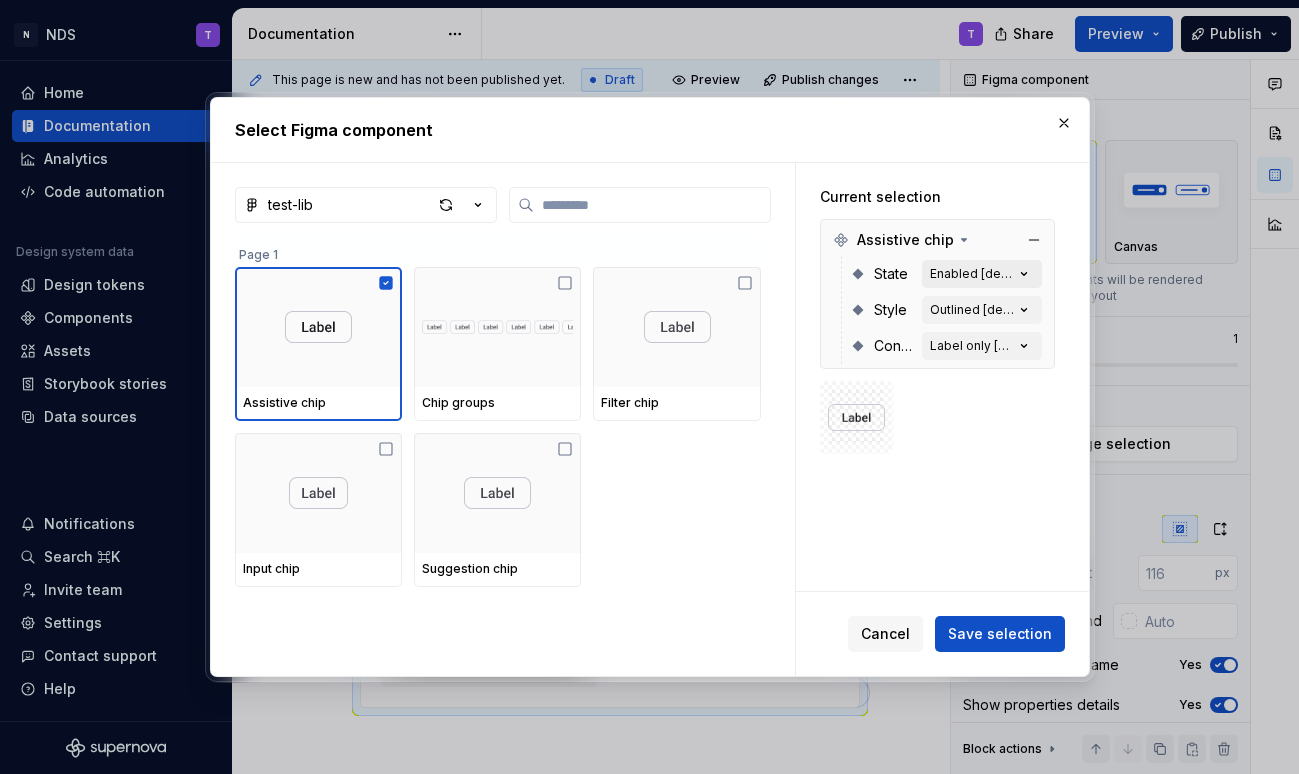 click 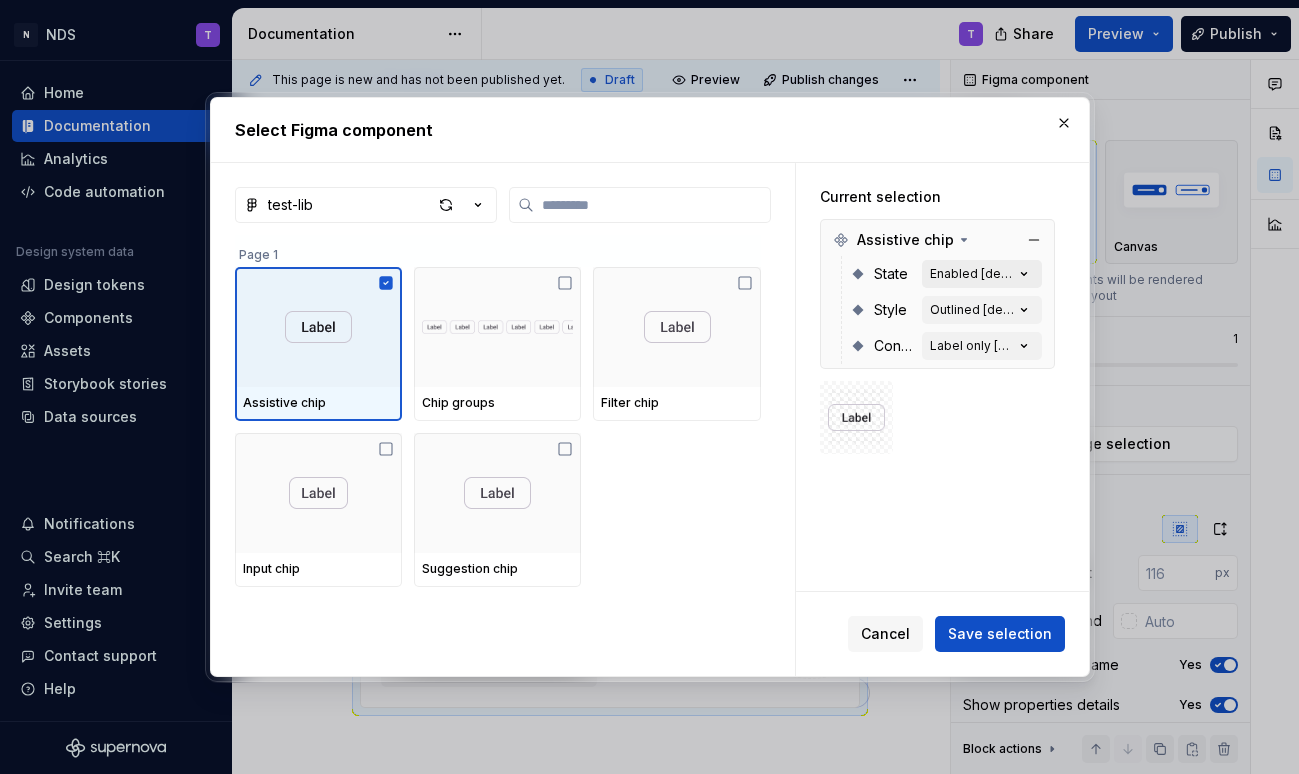 click 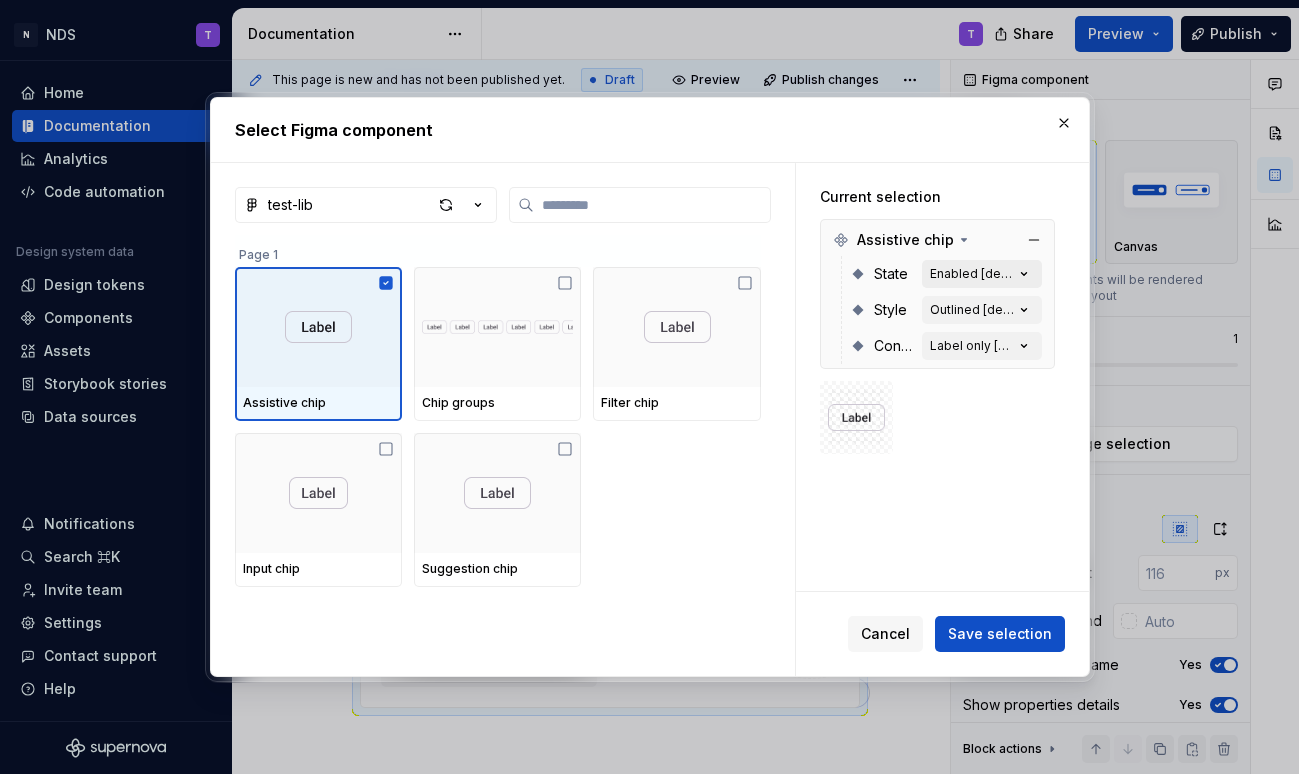 click 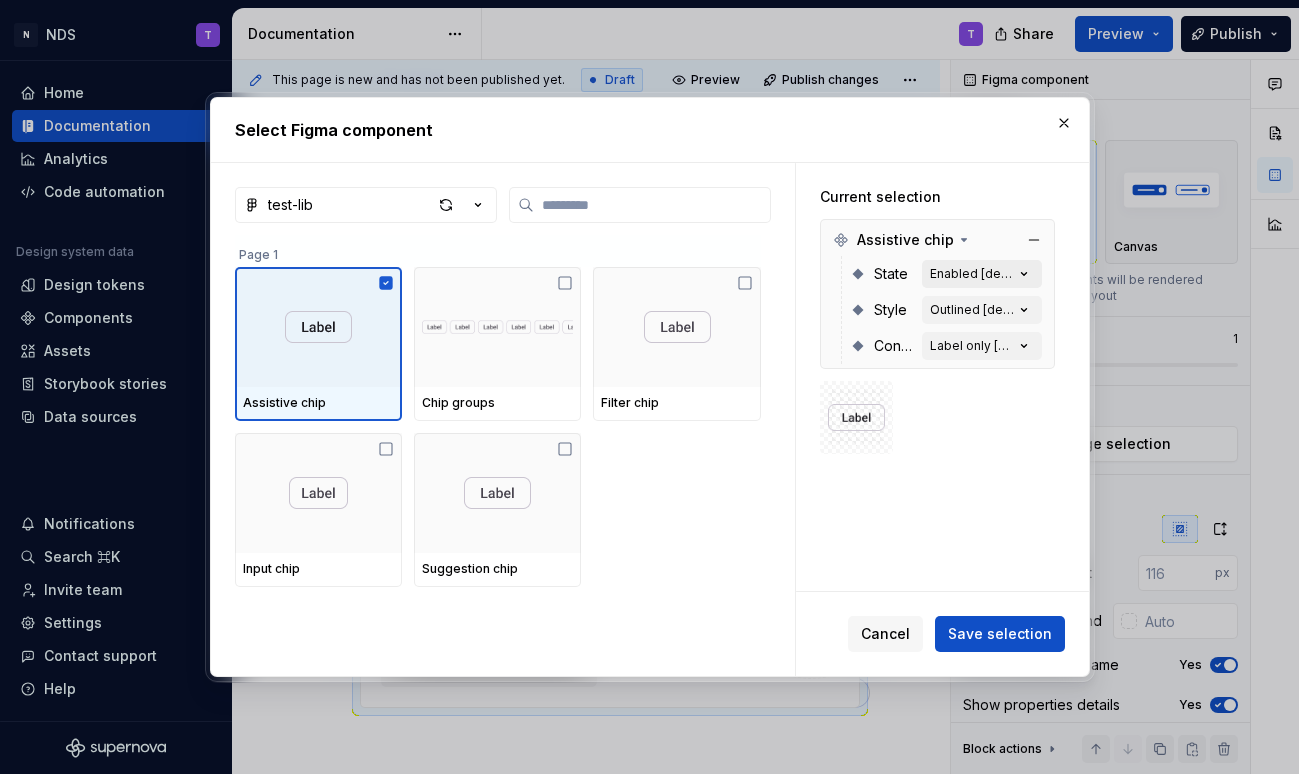 click on "Enabled [default]" at bounding box center [972, 274] 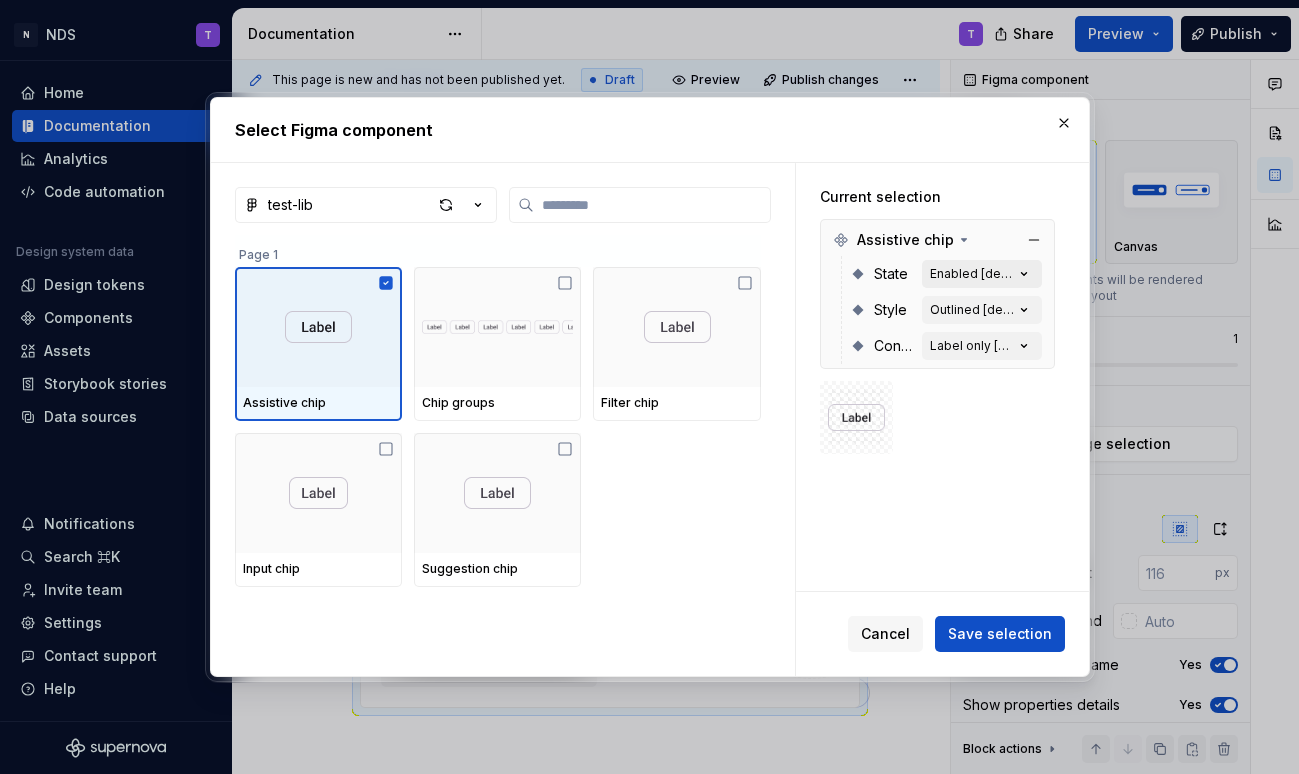 click on "Enabled [default]" at bounding box center (972, 274) 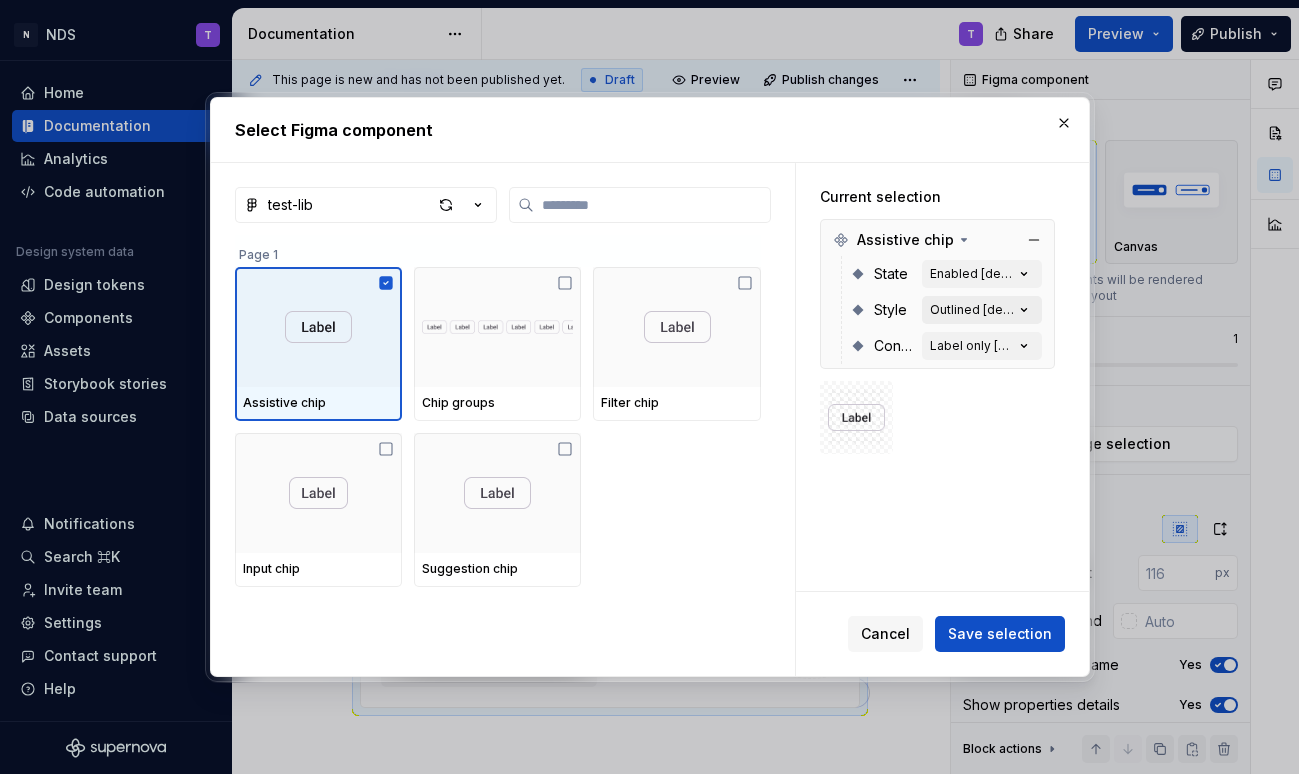 click on "Outlined [default]" at bounding box center [972, 310] 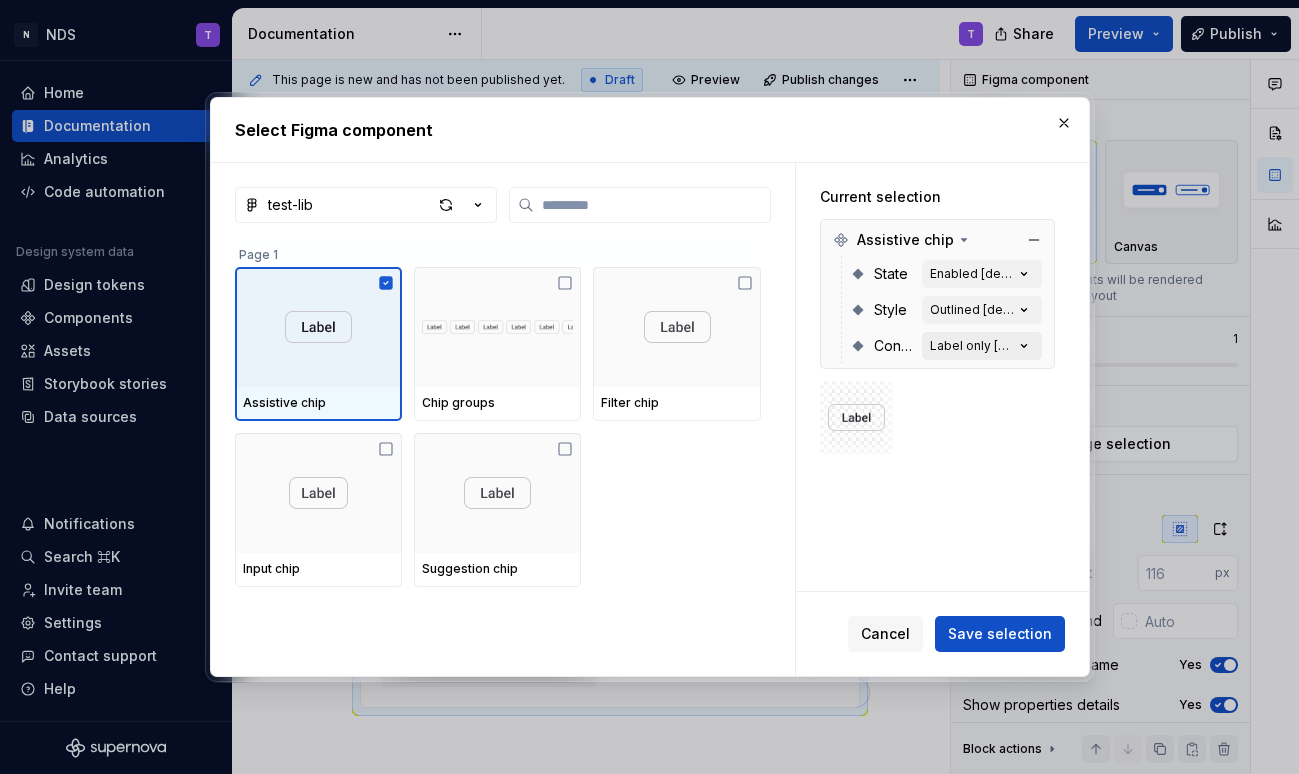 click on "Label only [default]" at bounding box center (972, 346) 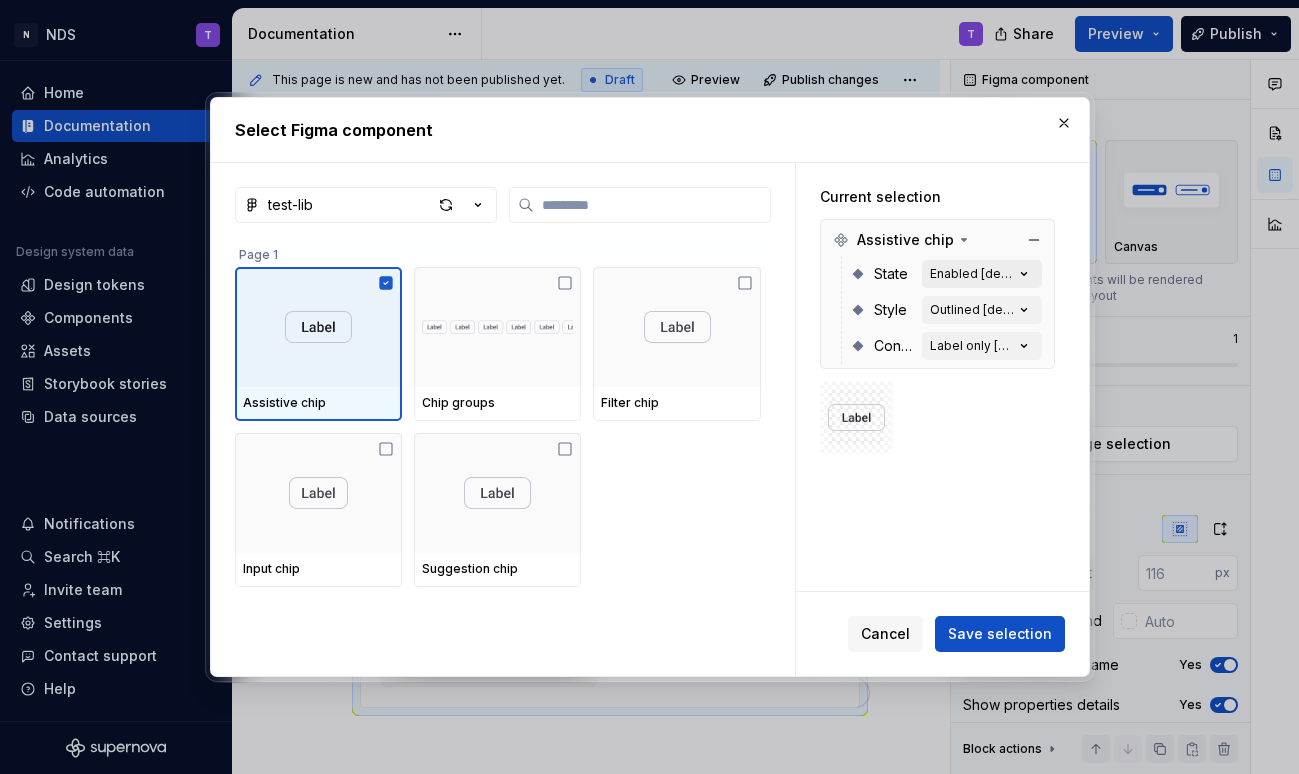 click 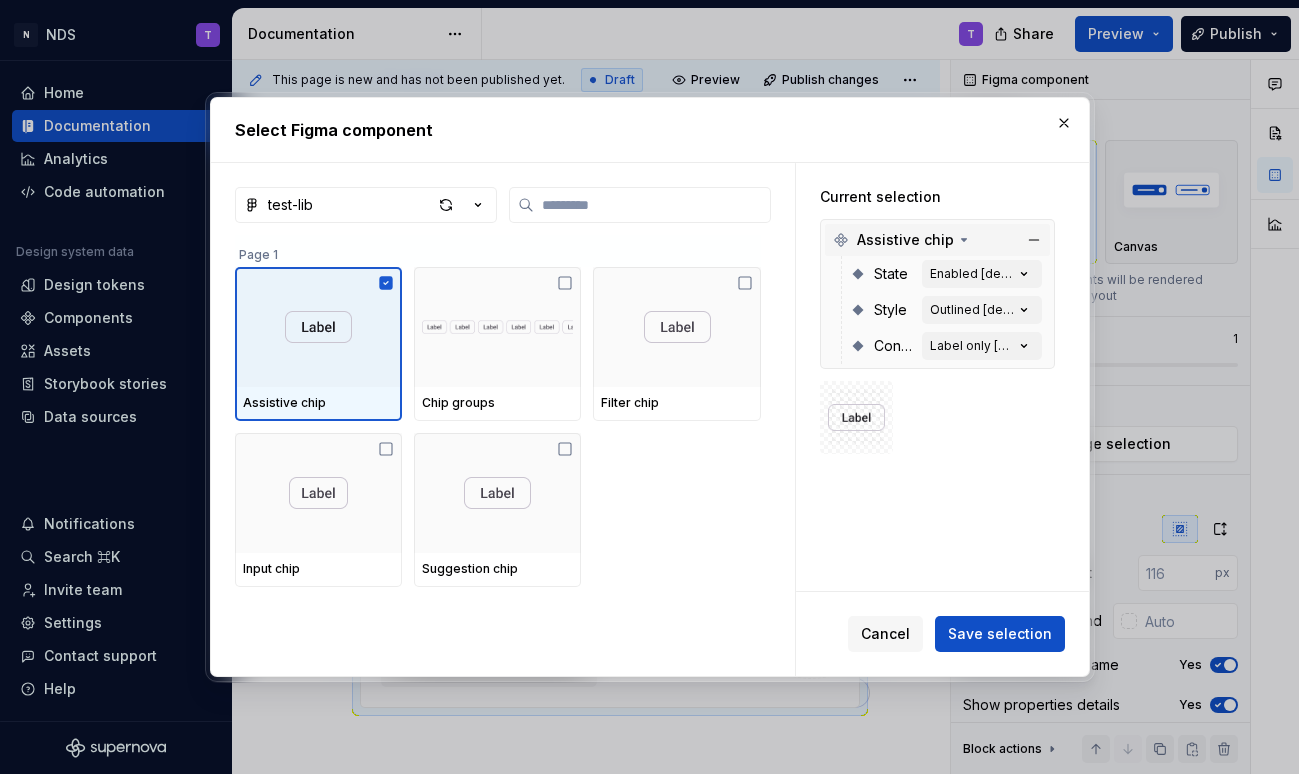 click 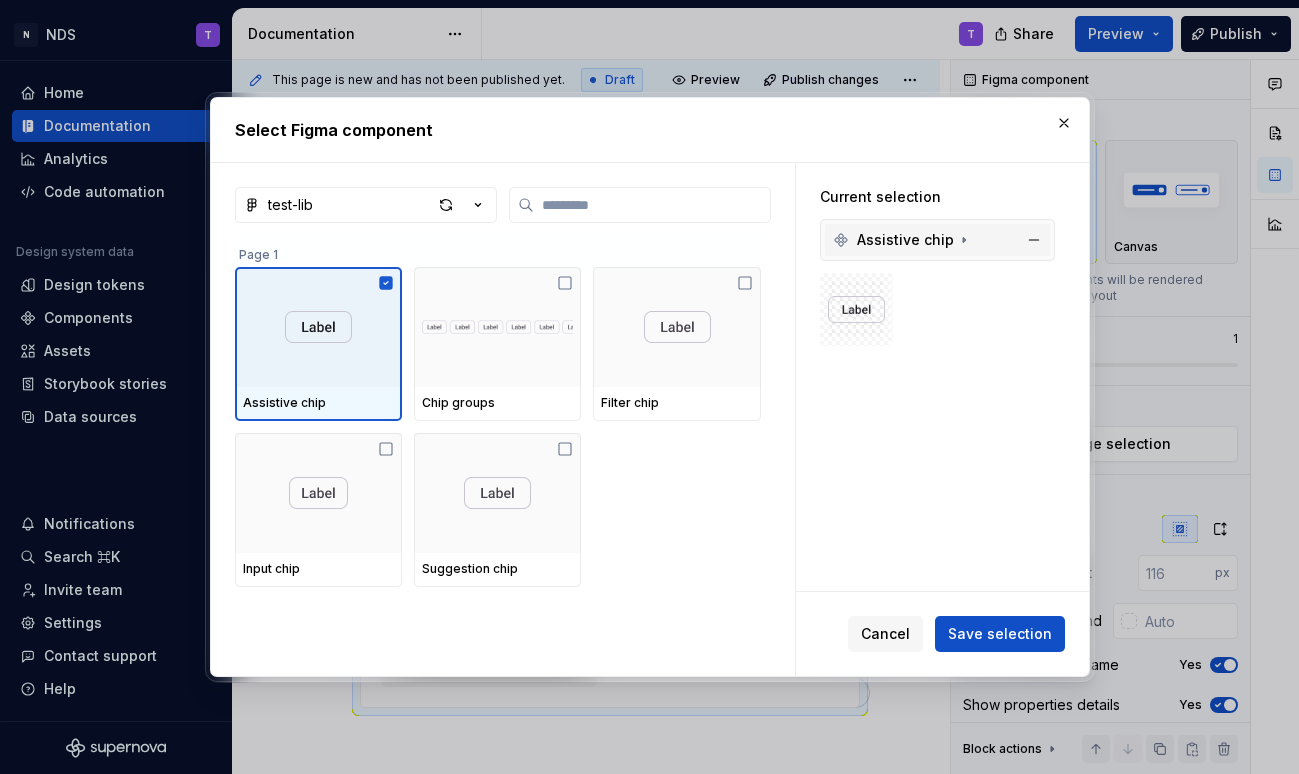 click 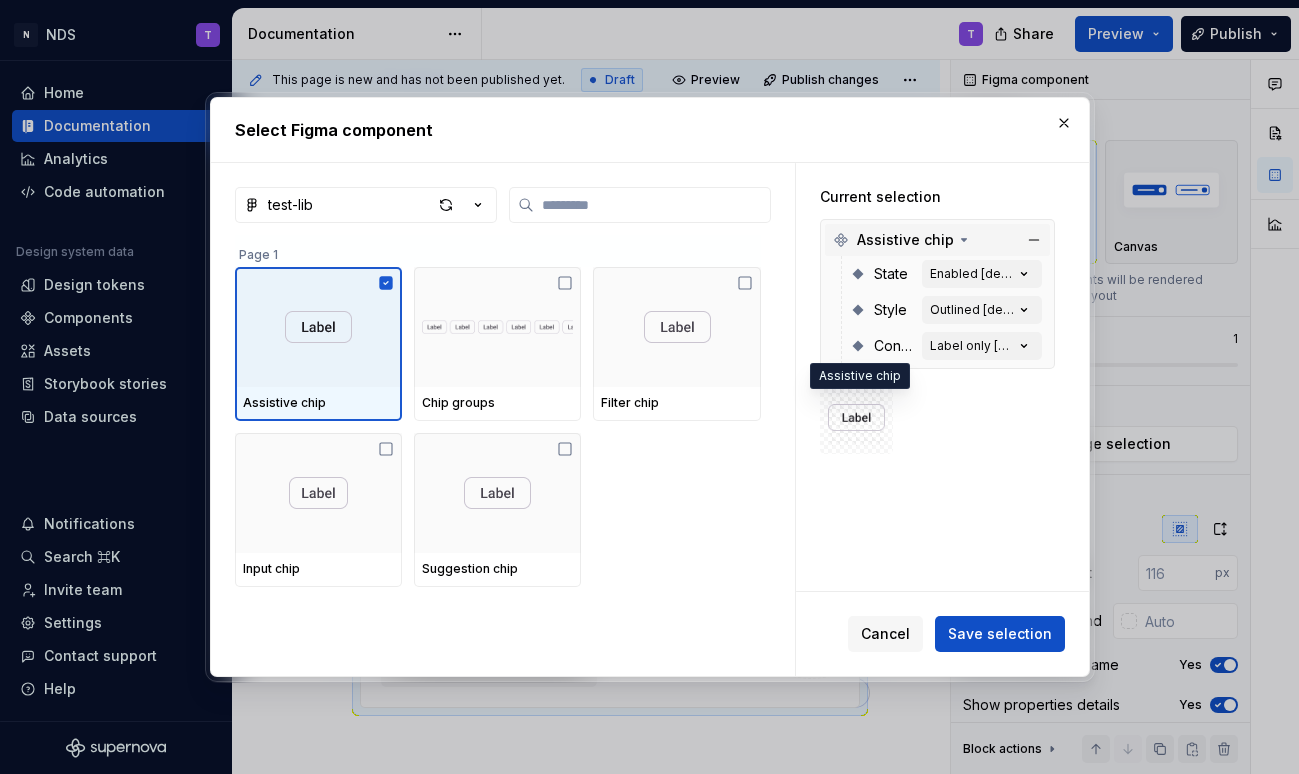 click at bounding box center [856, 417] 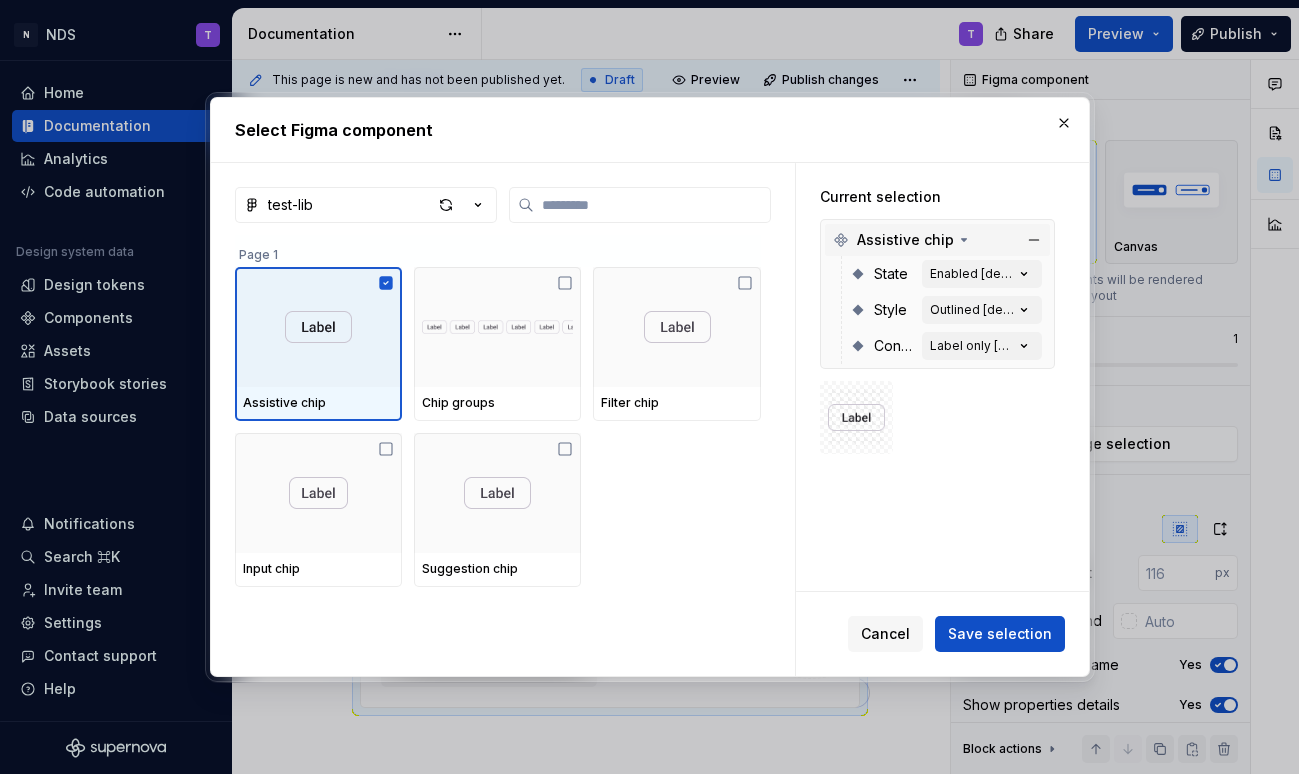 click at bounding box center [856, 417] 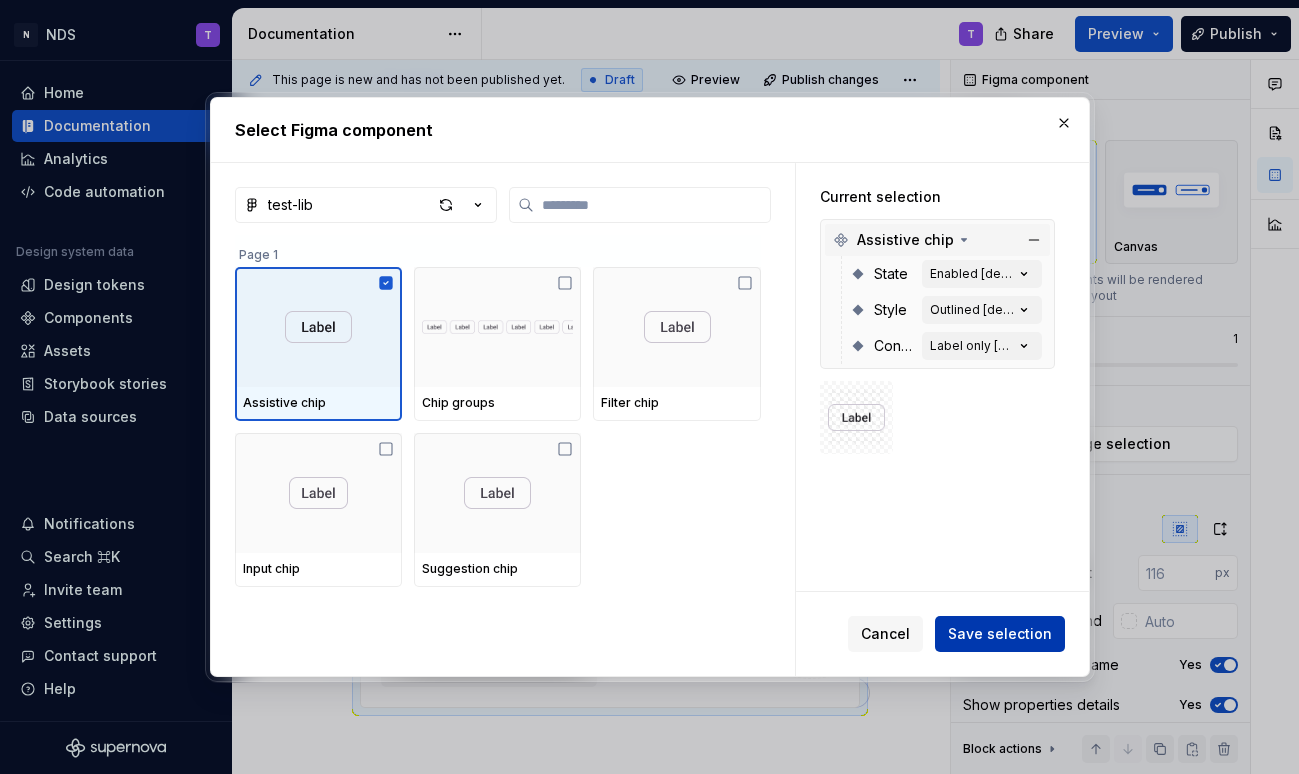 click on "Save selection" at bounding box center [1000, 634] 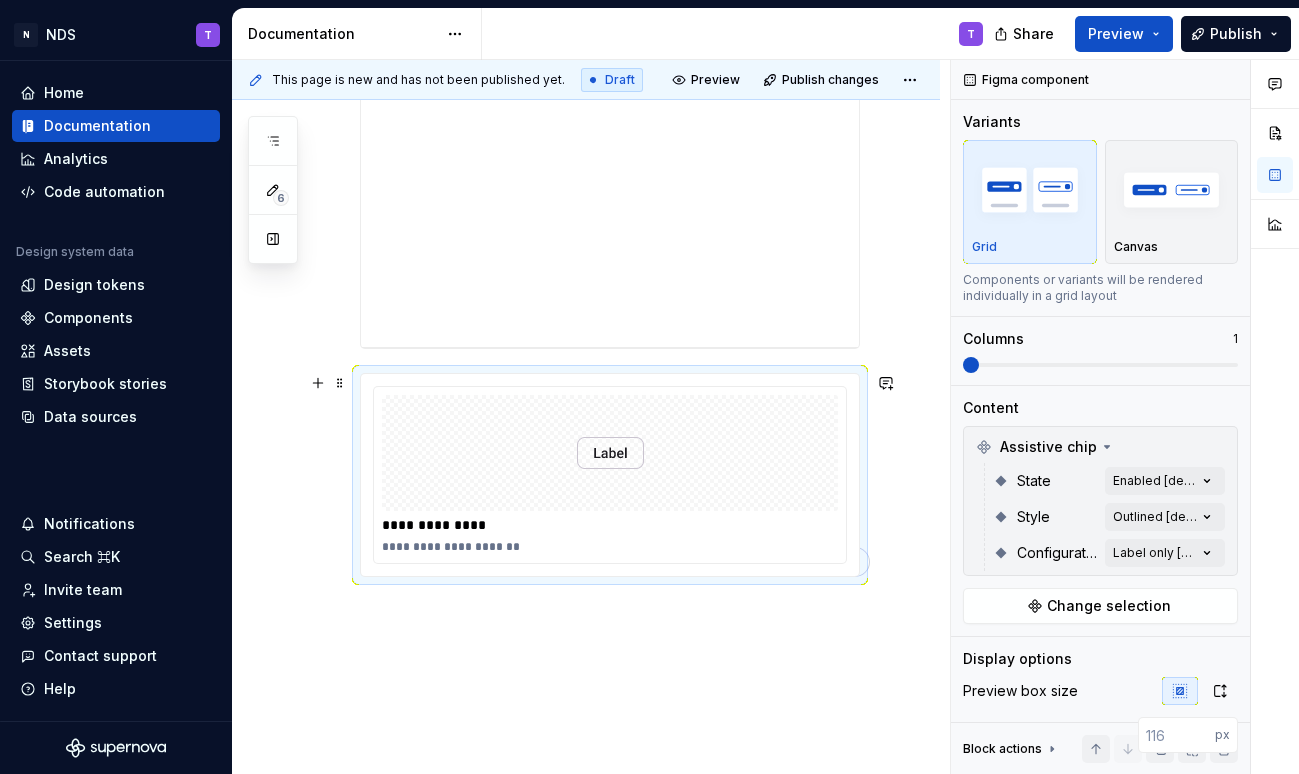 scroll, scrollTop: 561, scrollLeft: 0, axis: vertical 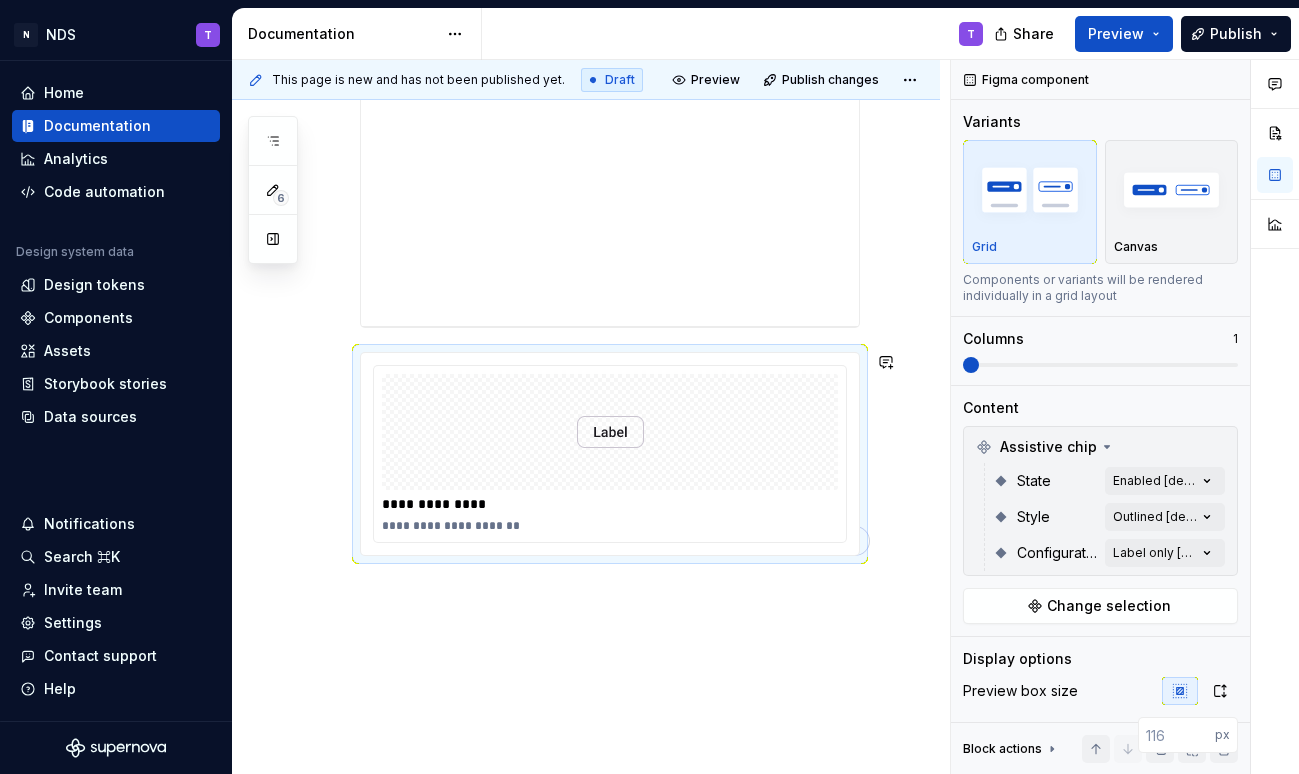 click on "**********" at bounding box center (586, 298) 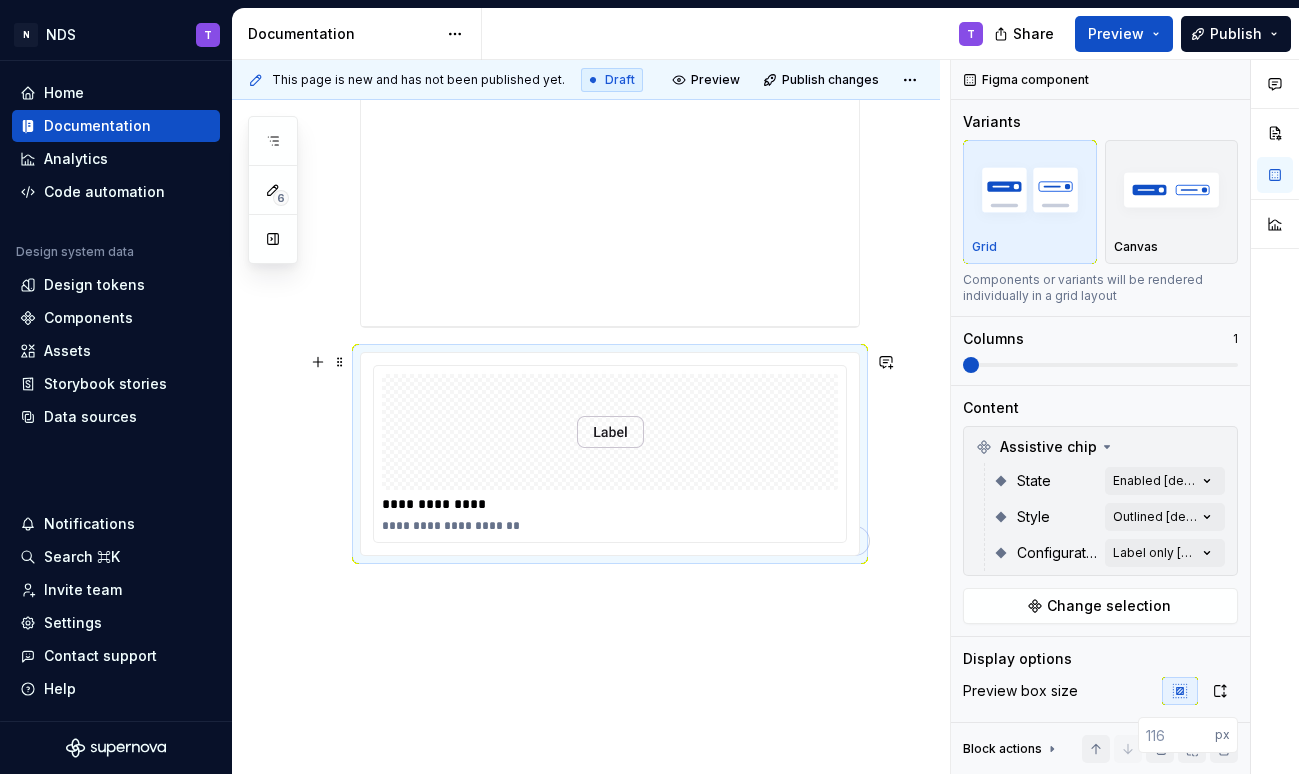 click on "**********" at bounding box center [586, 298] 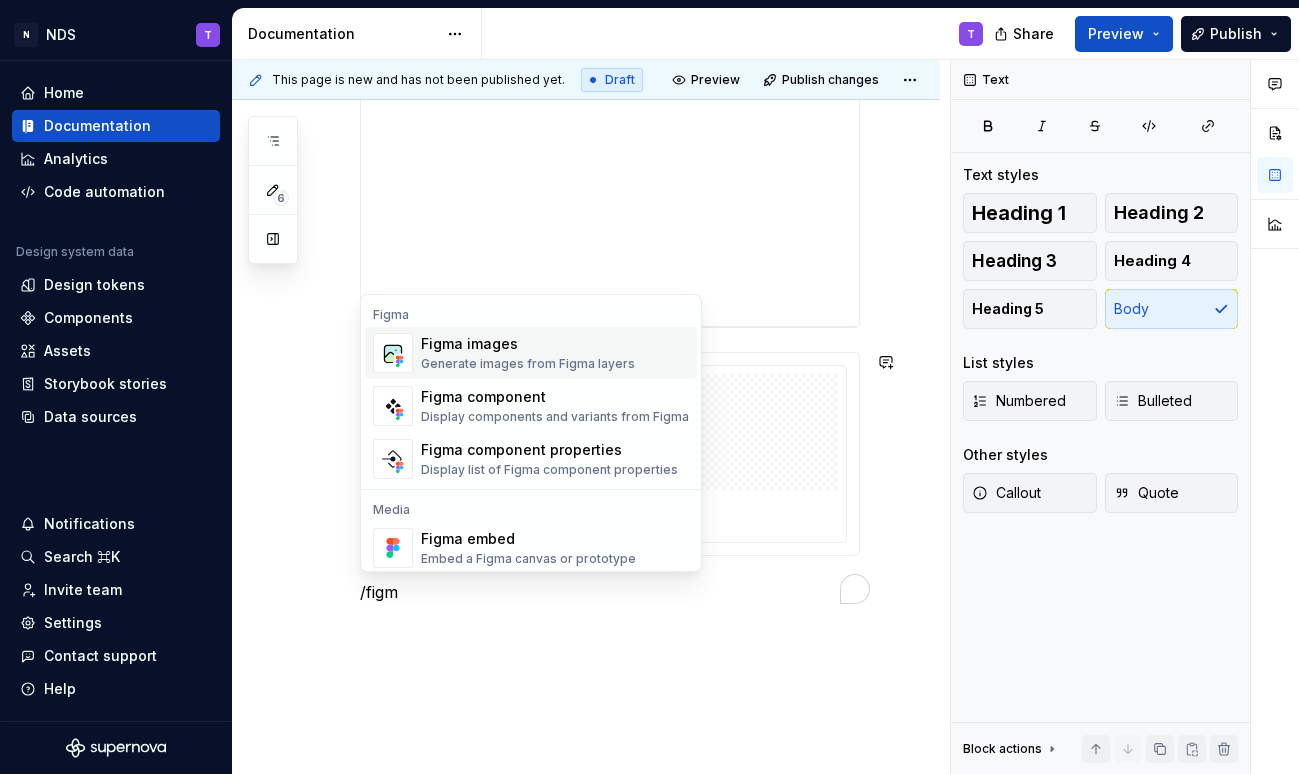 click on "Figma images" at bounding box center [528, 344] 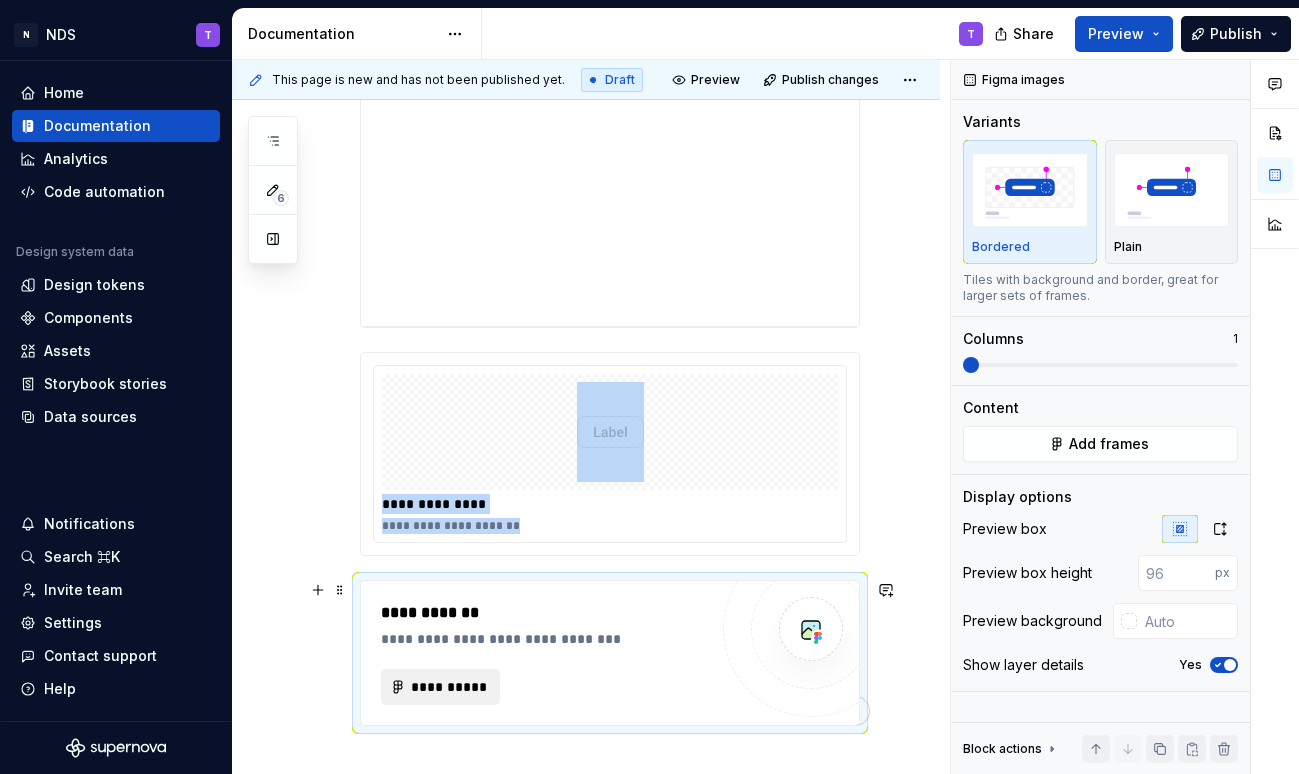 click on "**********" at bounding box center (440, 687) 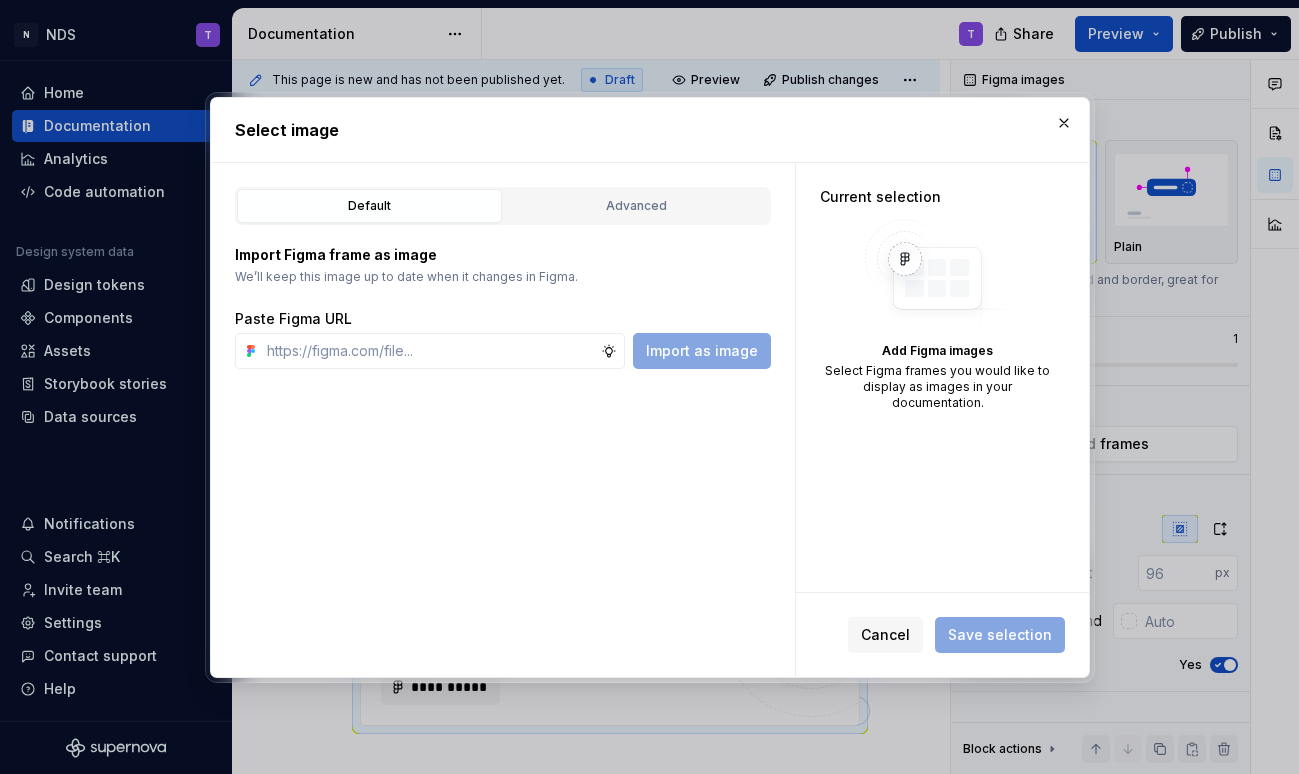 type on "*" 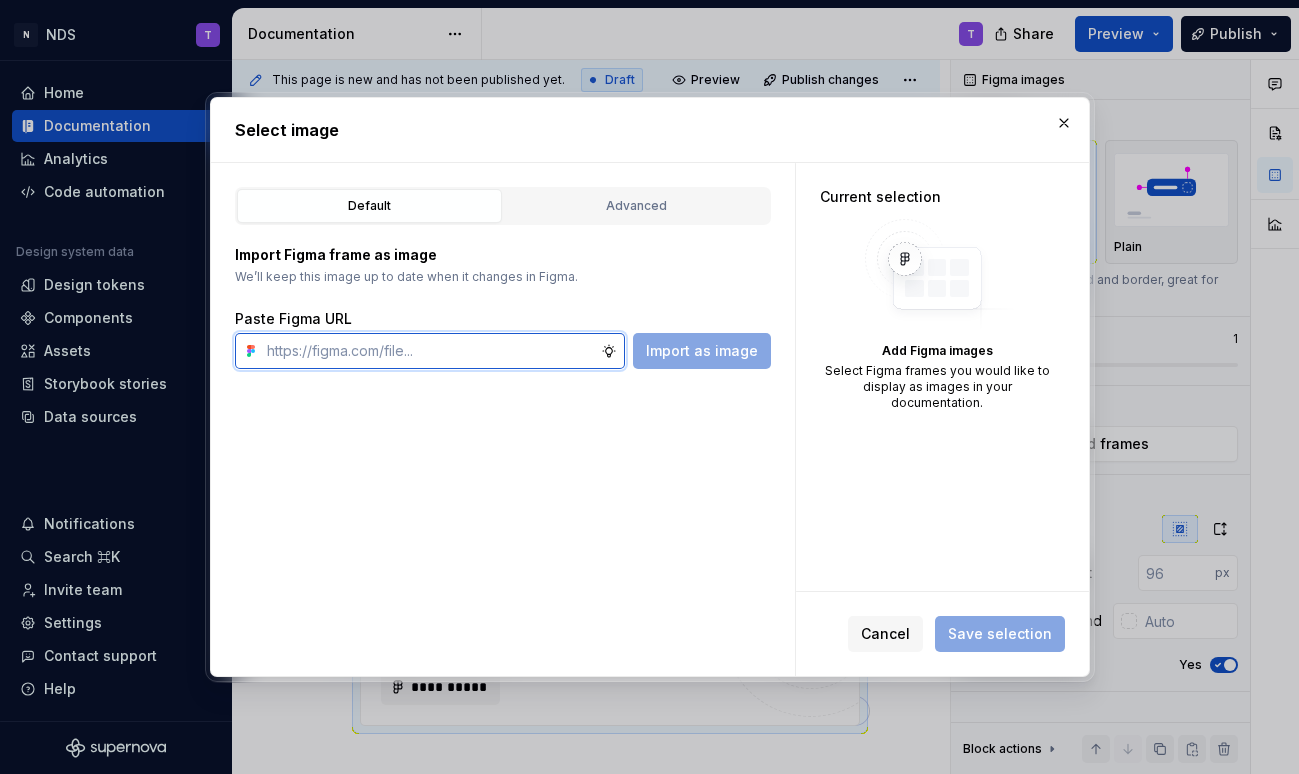click at bounding box center [430, 351] 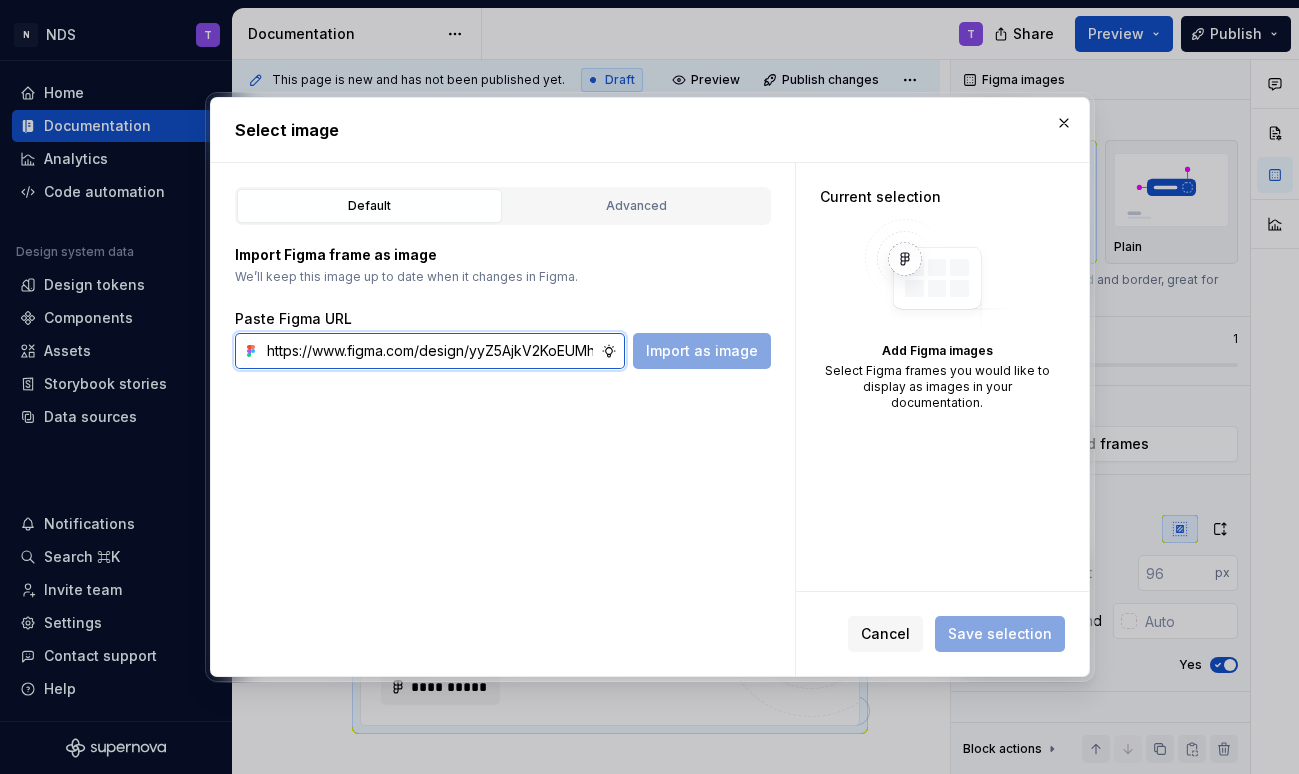 scroll, scrollTop: 0, scrollLeft: 397, axis: horizontal 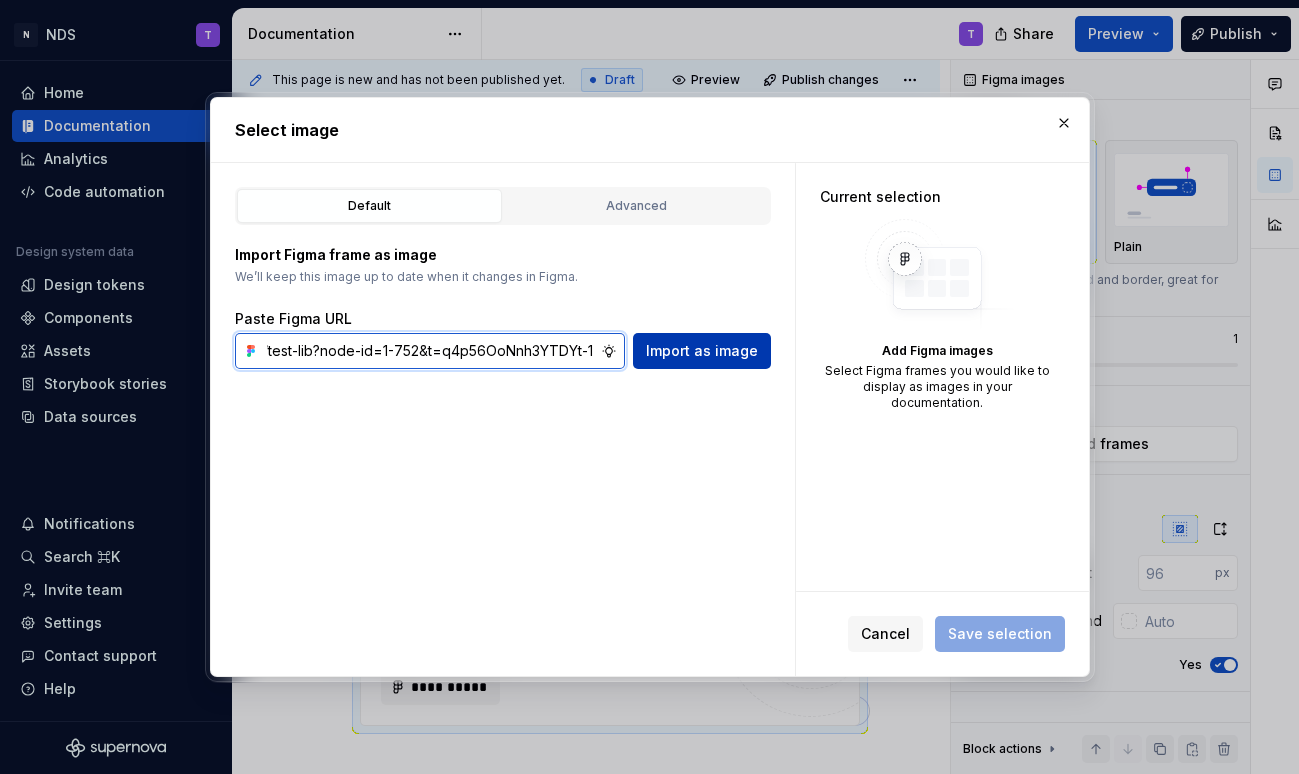 type on "https://www.figma.com/design/yyZ5AjkV2KoEUMh3wLql8C/test-lib?node-id=1-752&t=q4p56OoNnh3YTDYt-1" 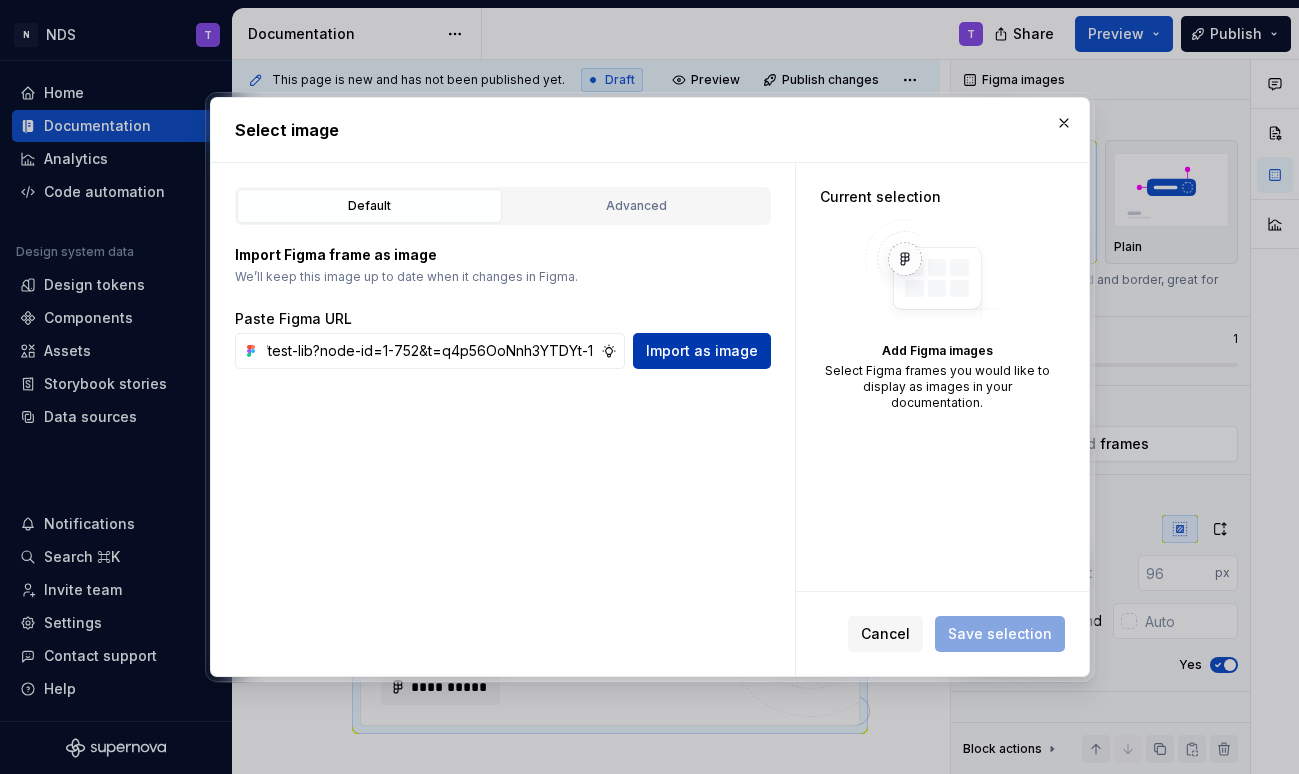 scroll, scrollTop: 0, scrollLeft: 0, axis: both 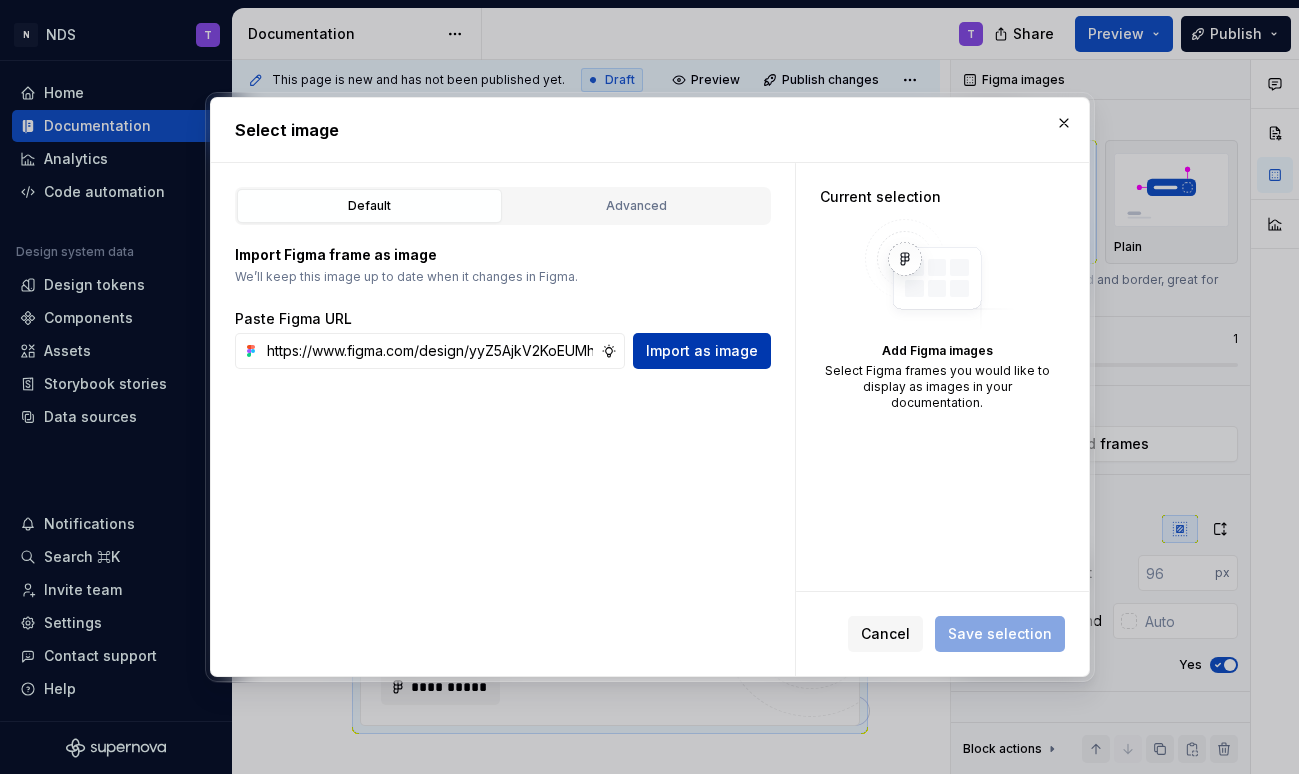 click on "Import as image" at bounding box center [702, 351] 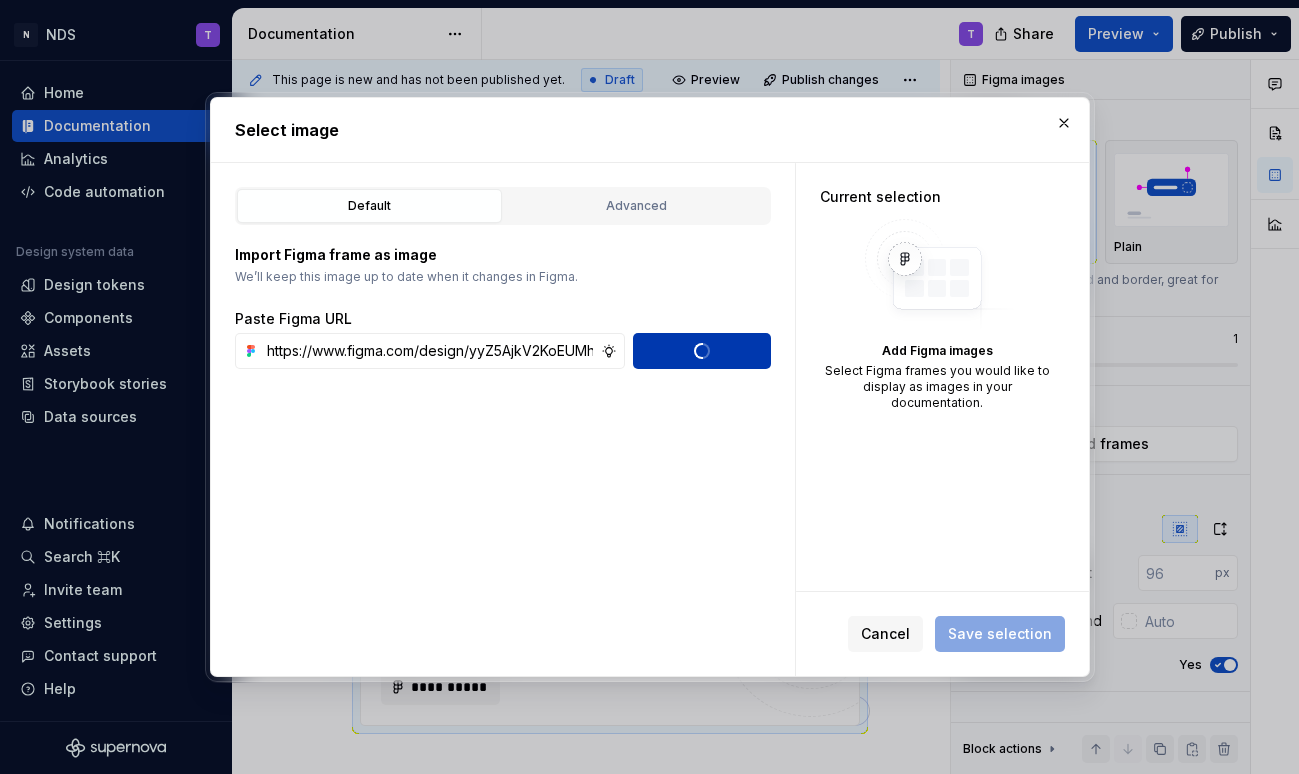 type 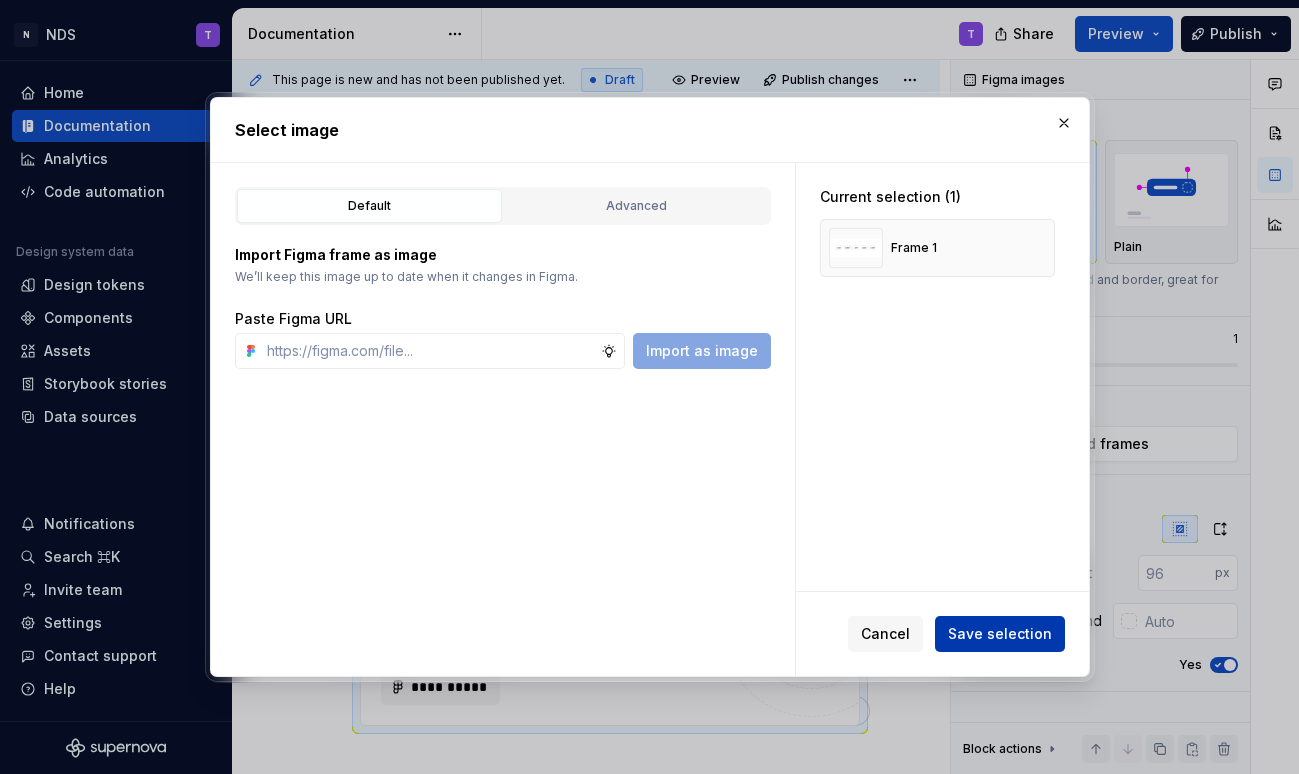 click on "Save selection" at bounding box center (1000, 634) 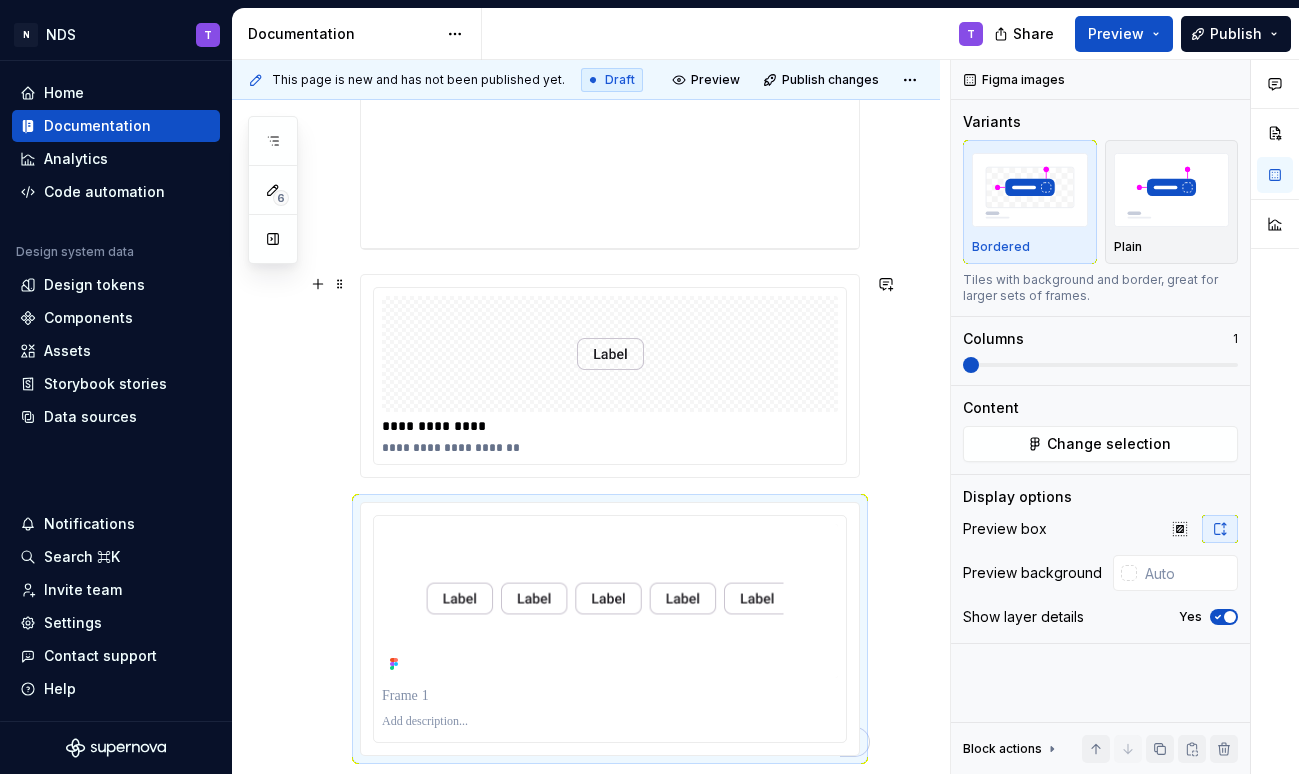 scroll, scrollTop: 629, scrollLeft: 0, axis: vertical 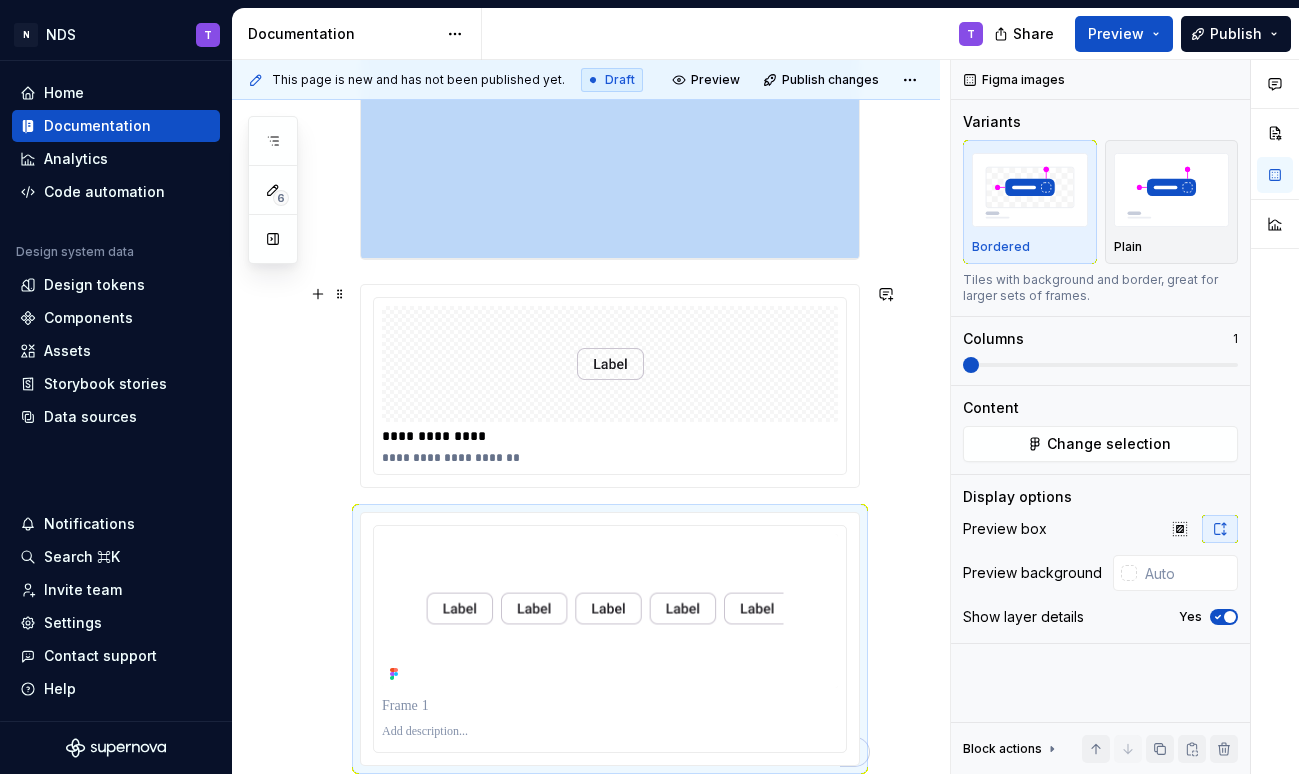 click at bounding box center (610, 364) 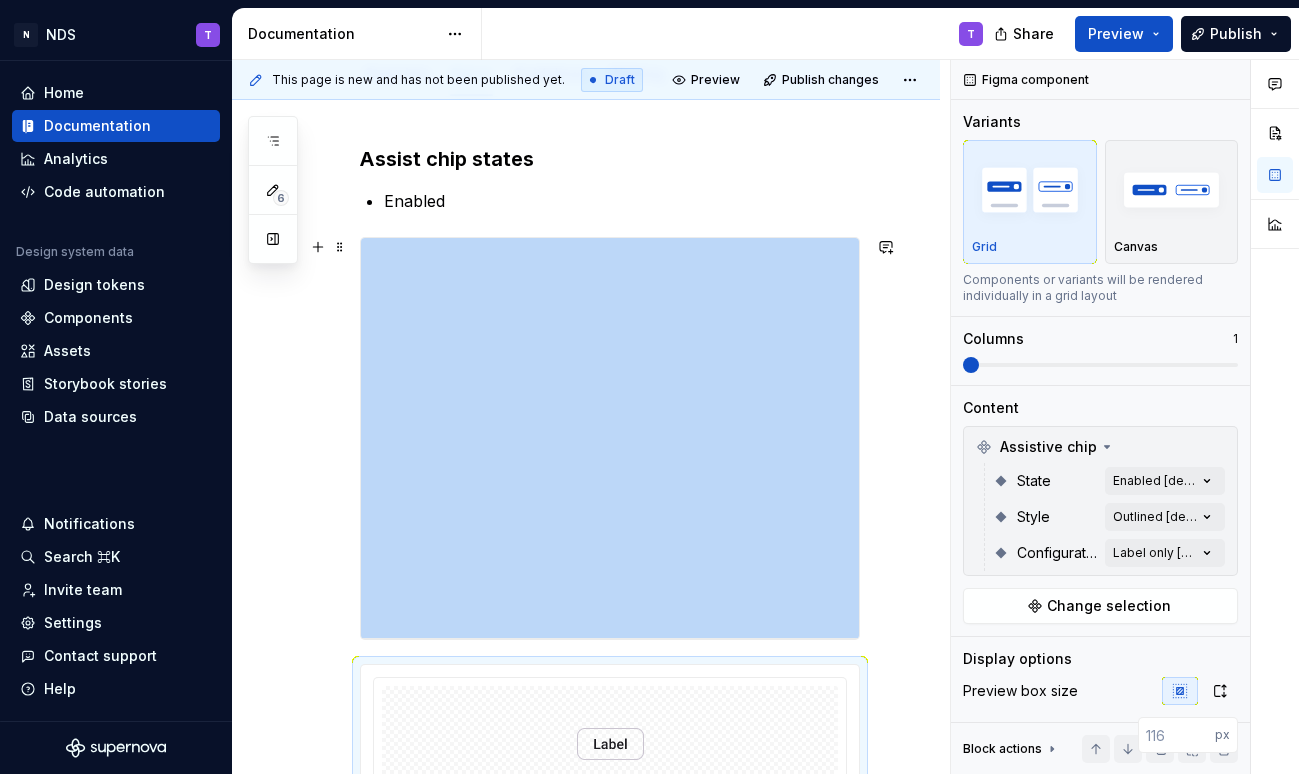 scroll, scrollTop: 136, scrollLeft: 0, axis: vertical 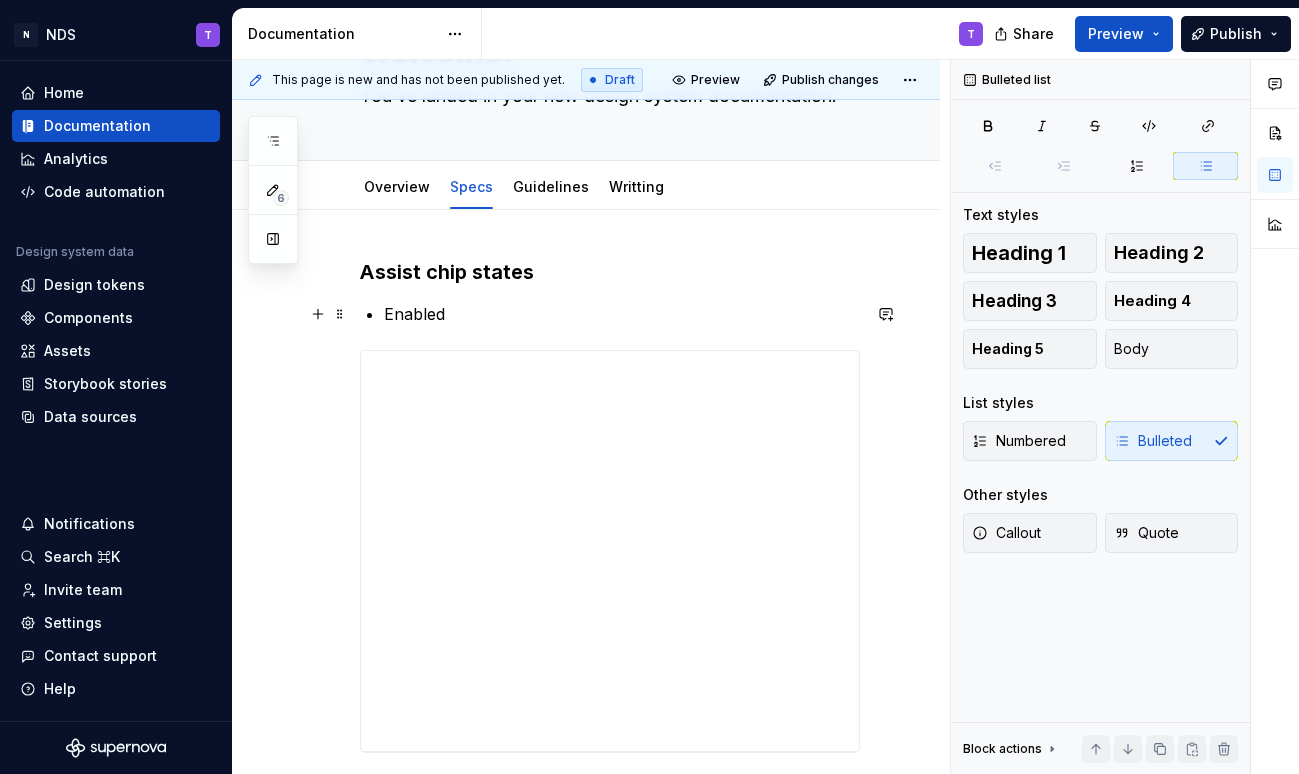 click on "Enabled" at bounding box center [622, 314] 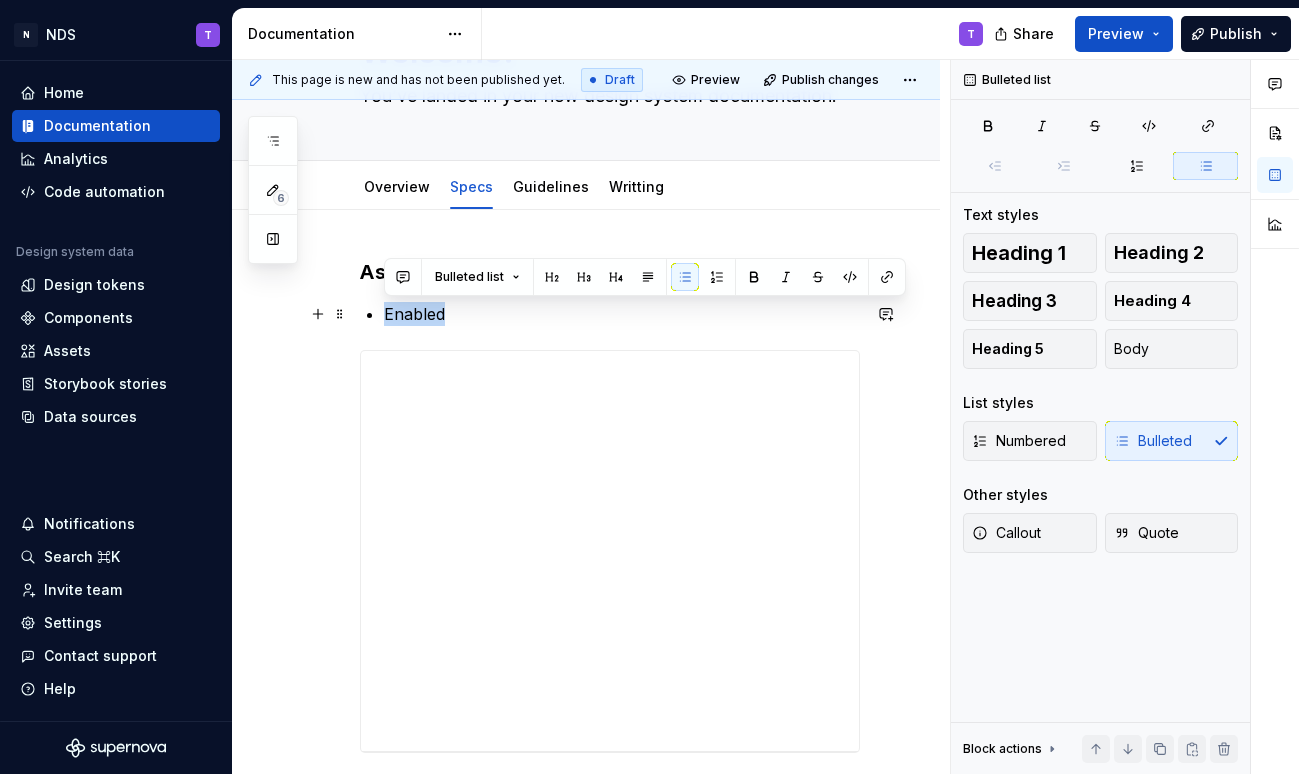 click on "Enabled" at bounding box center (622, 314) 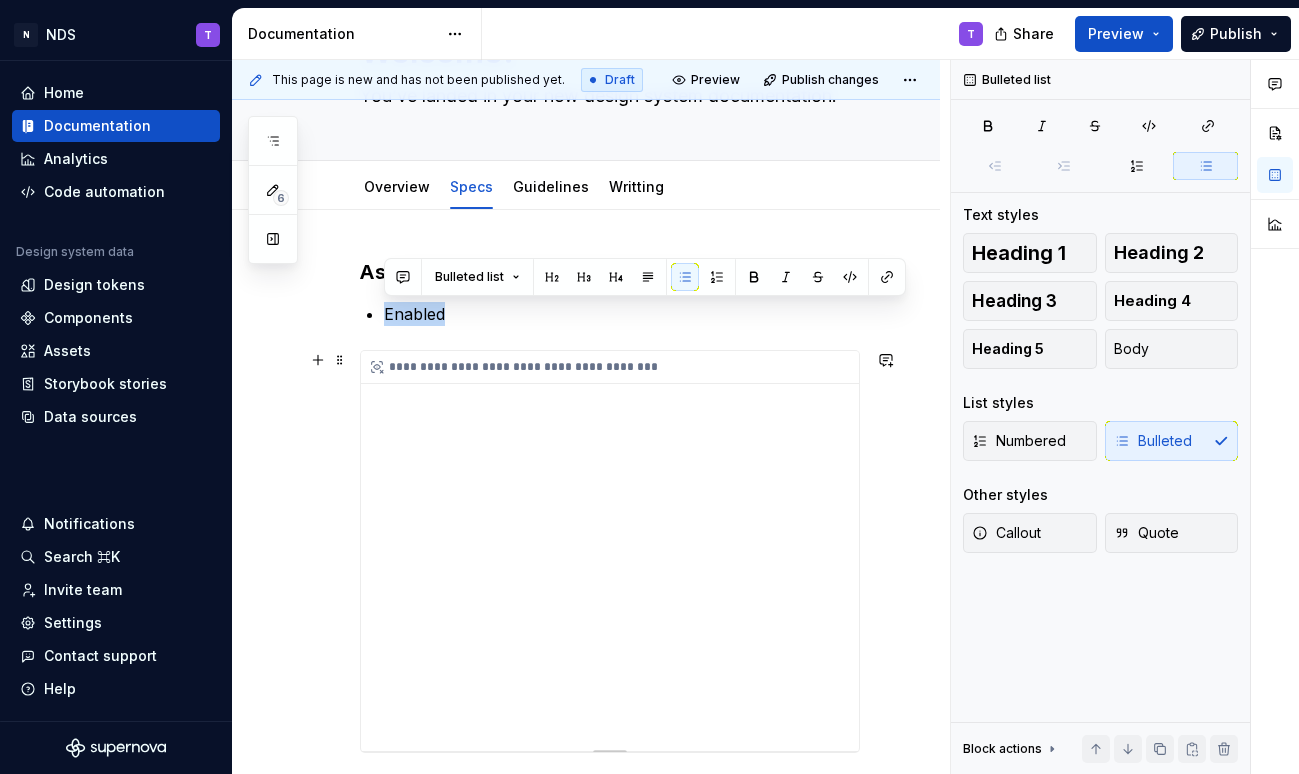 copy on "Enabled" 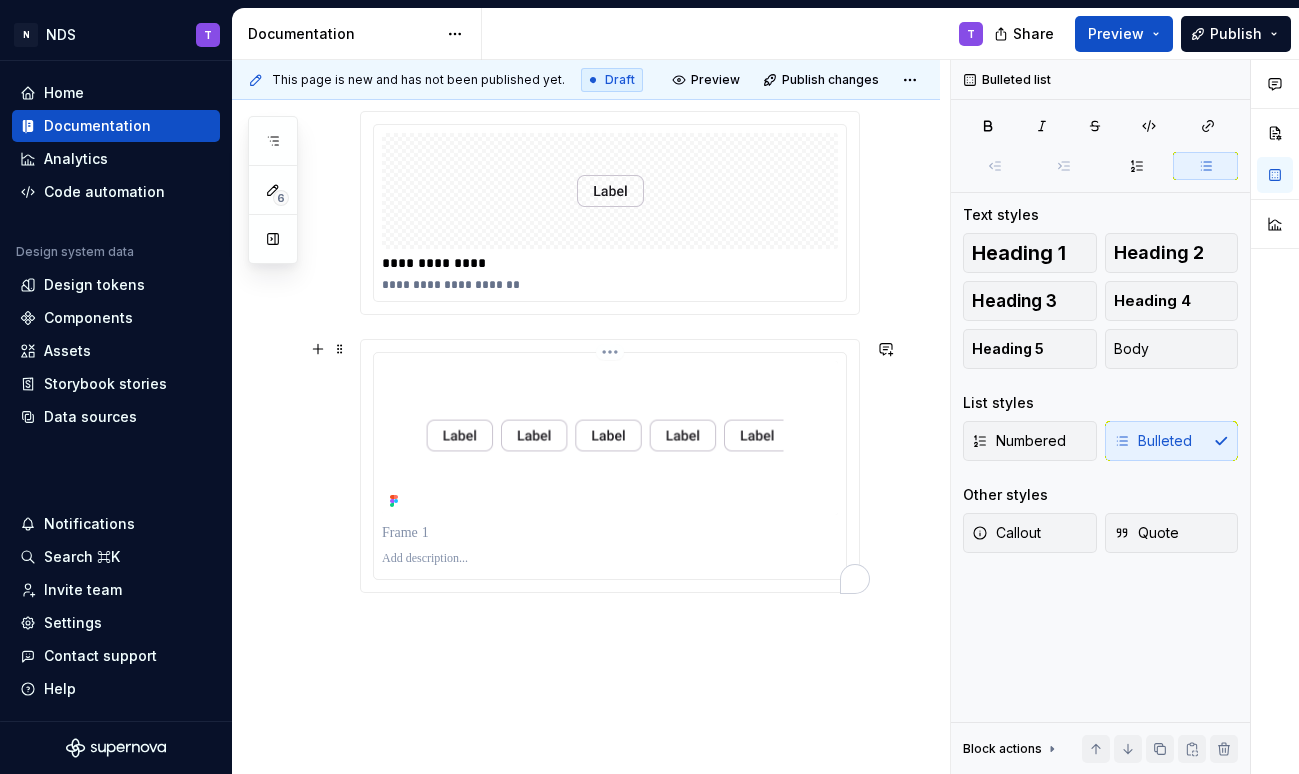 scroll, scrollTop: 843, scrollLeft: 0, axis: vertical 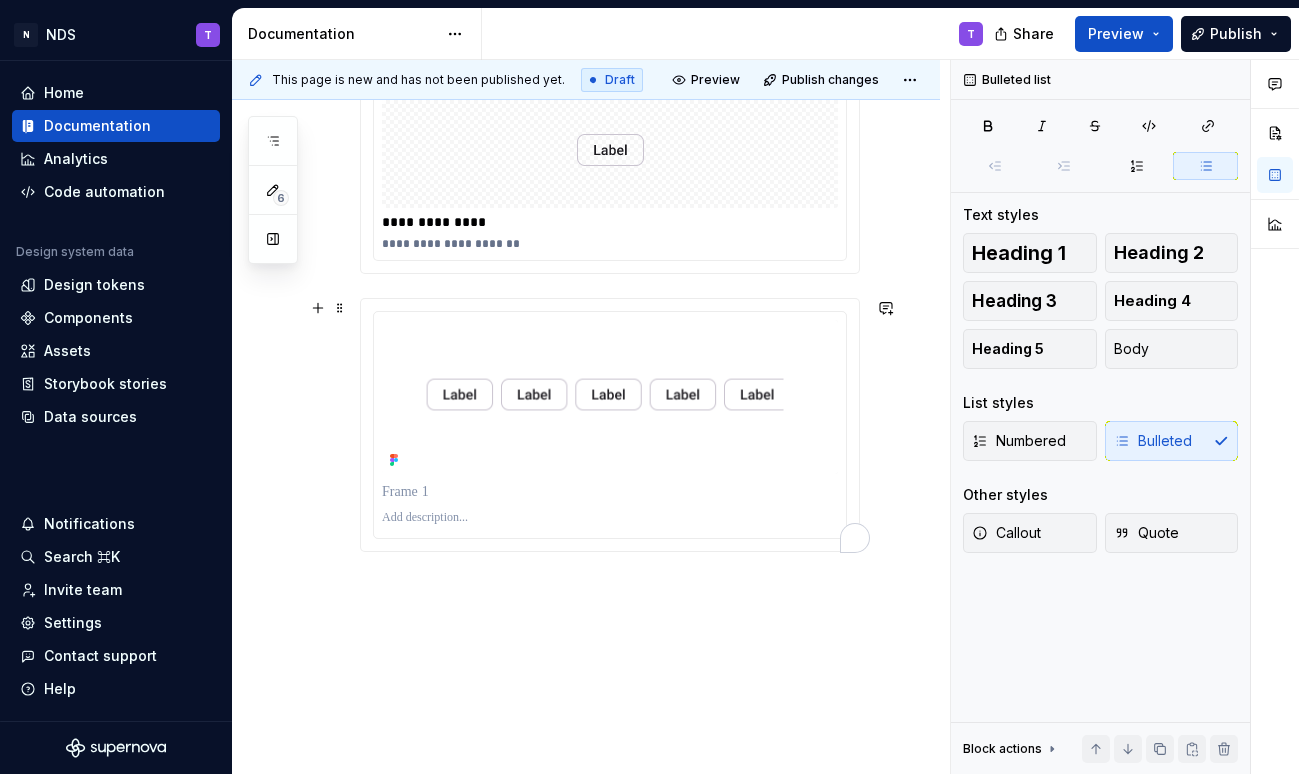 click on "**********" at bounding box center (586, 155) 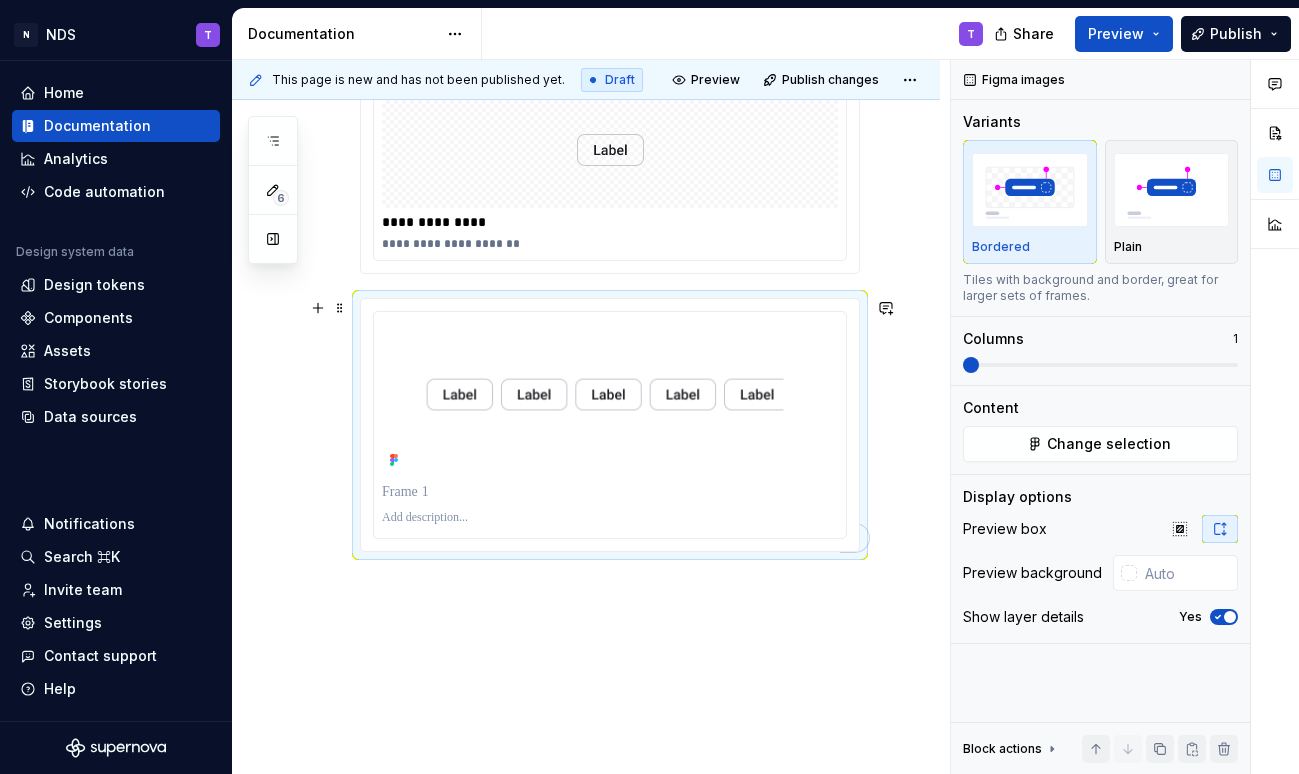 click on "**********" at bounding box center [586, 155] 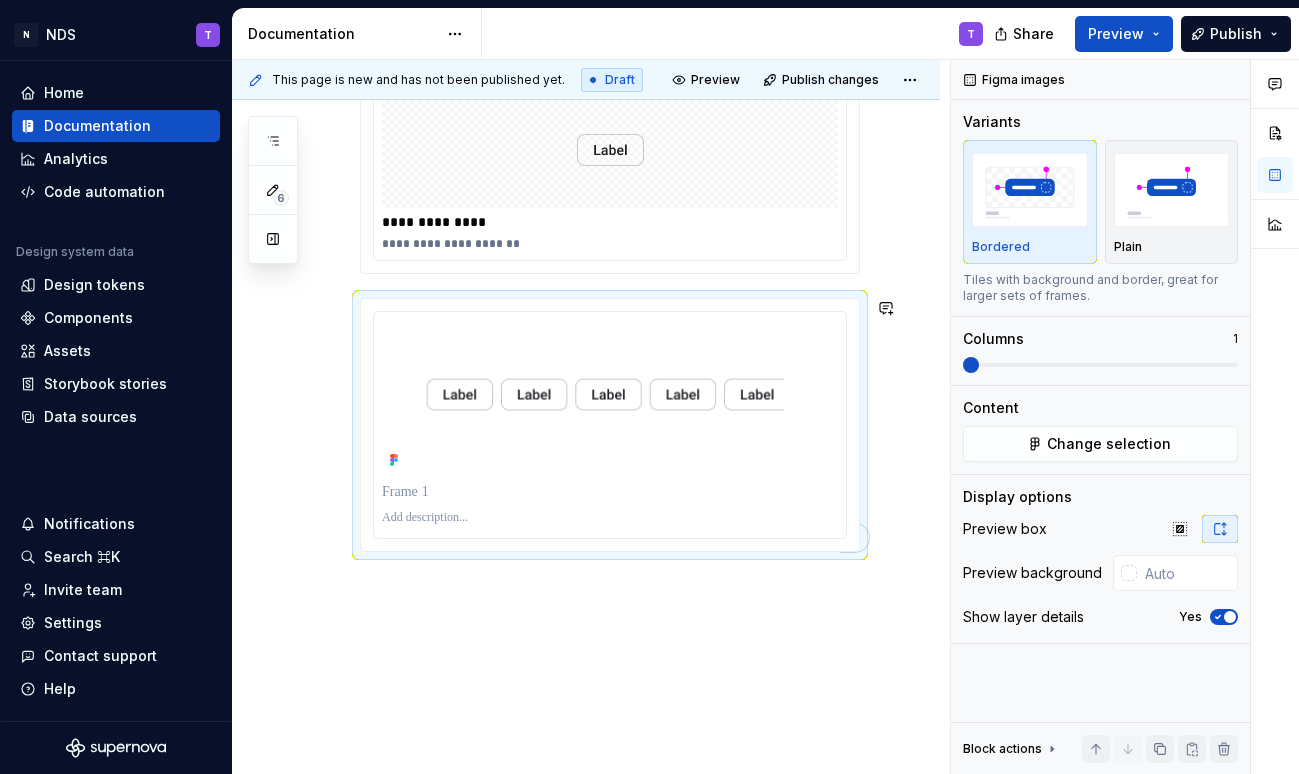 click on "**********" at bounding box center (586, 155) 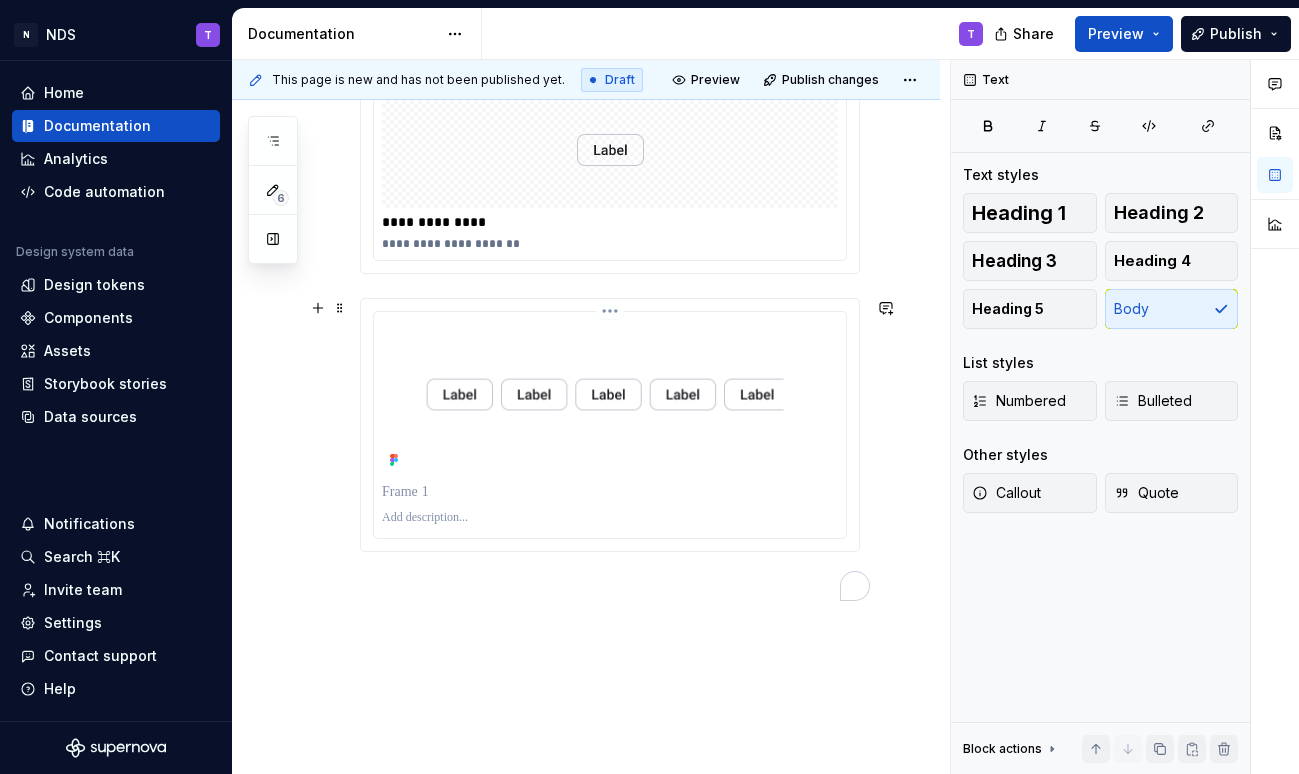 click at bounding box center [610, 518] 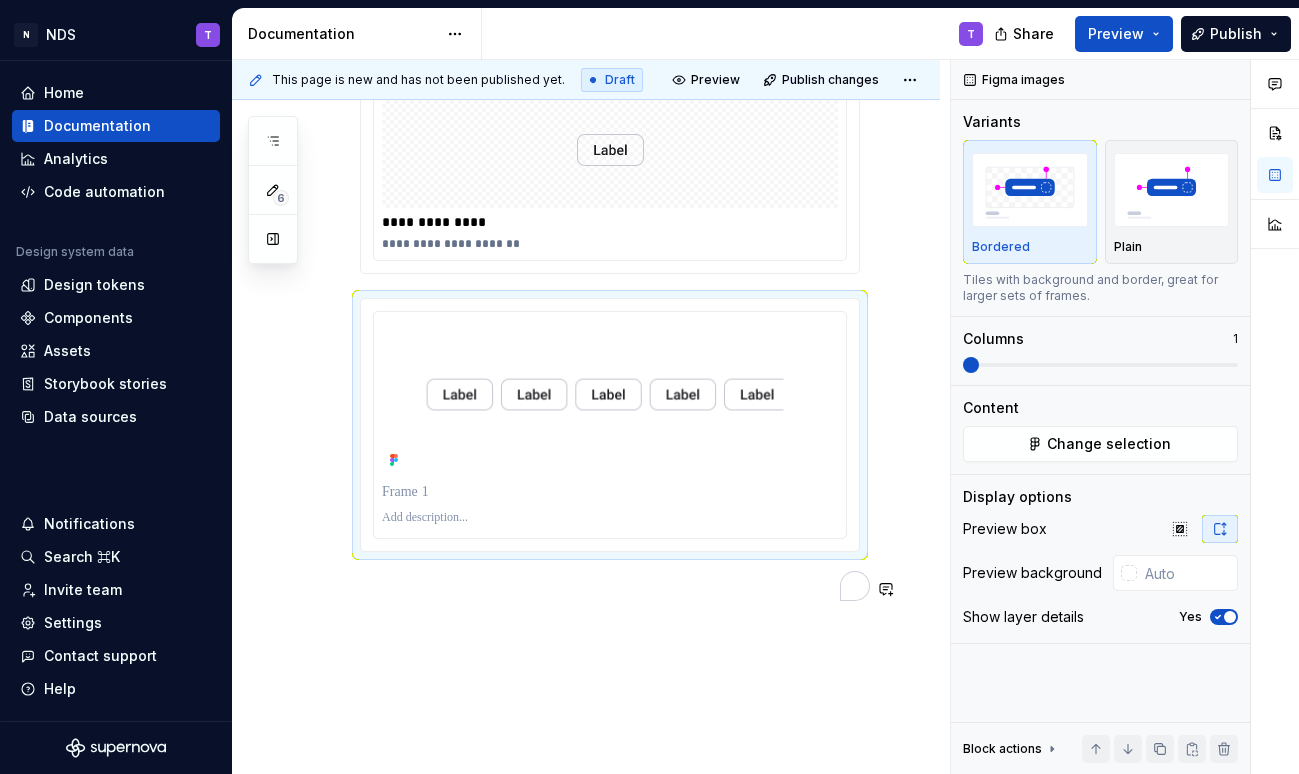 click on "**********" at bounding box center [586, 179] 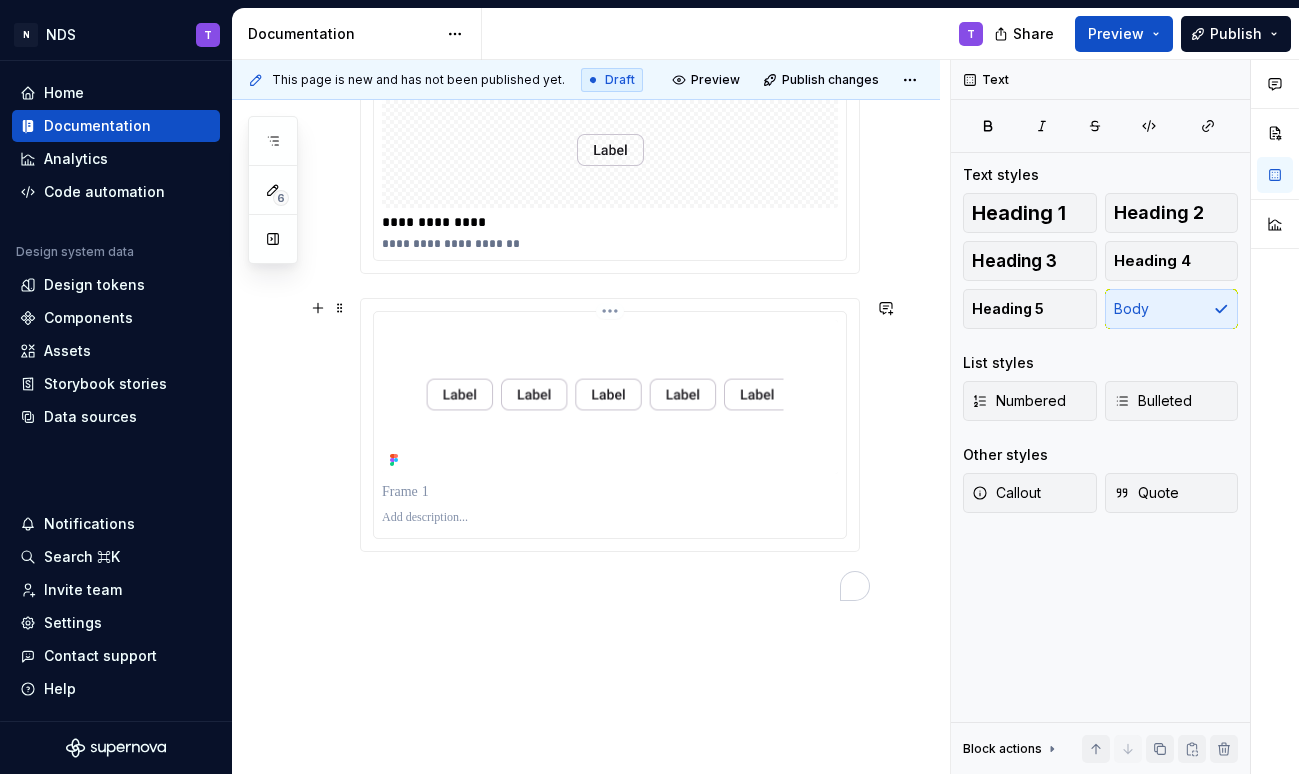 click at bounding box center (610, 492) 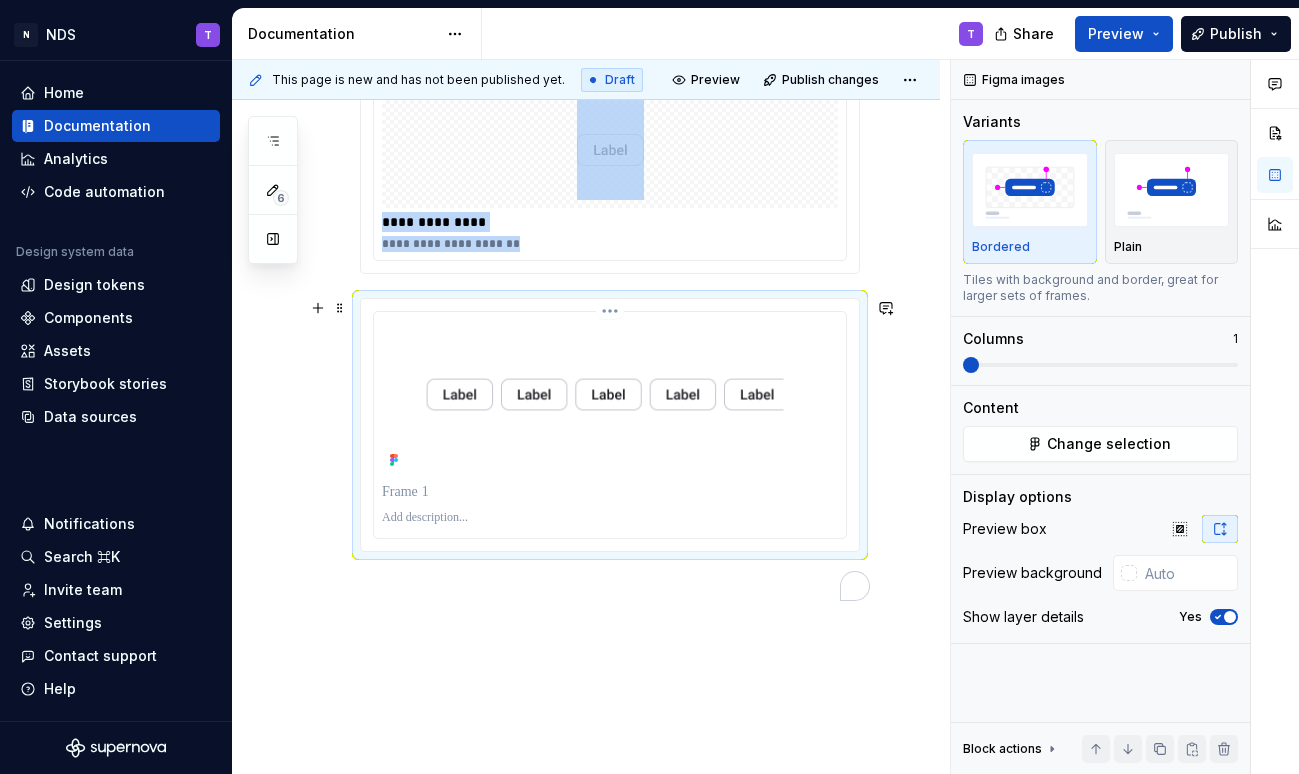 click at bounding box center (610, 518) 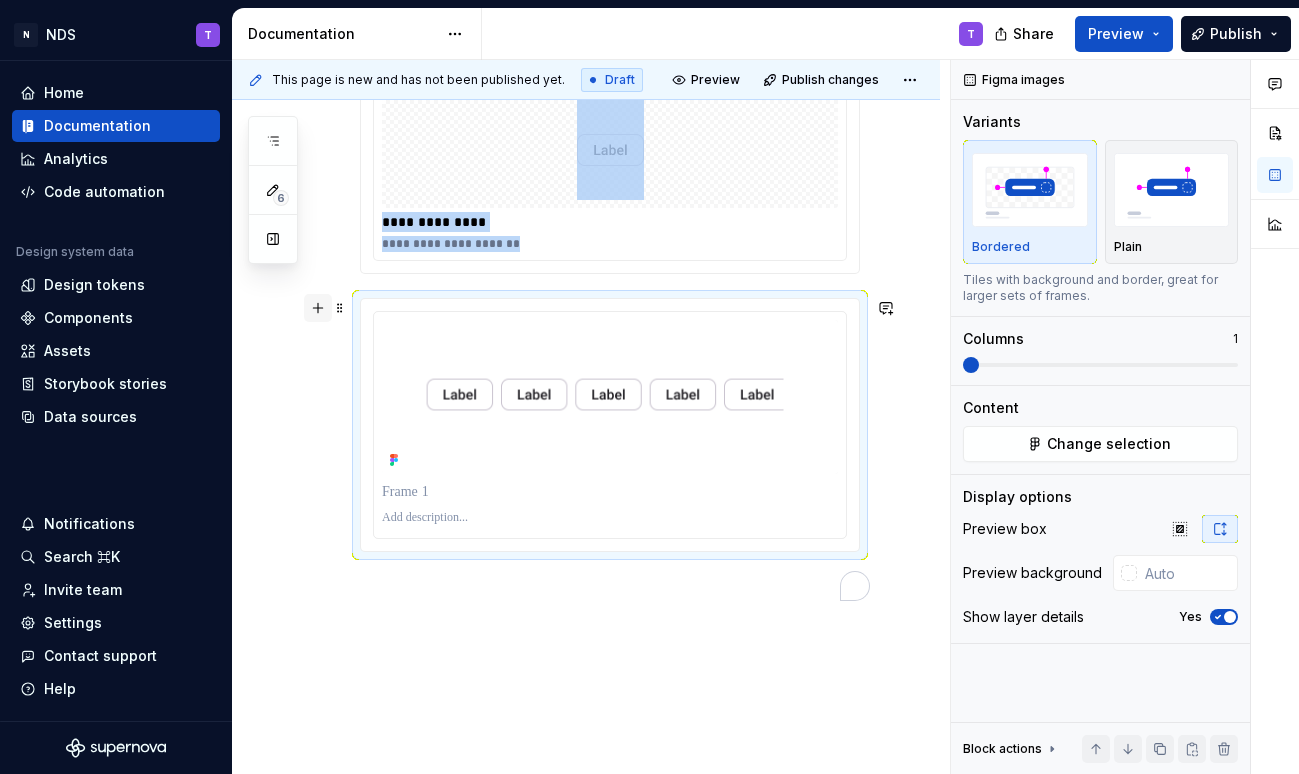 click at bounding box center (318, 308) 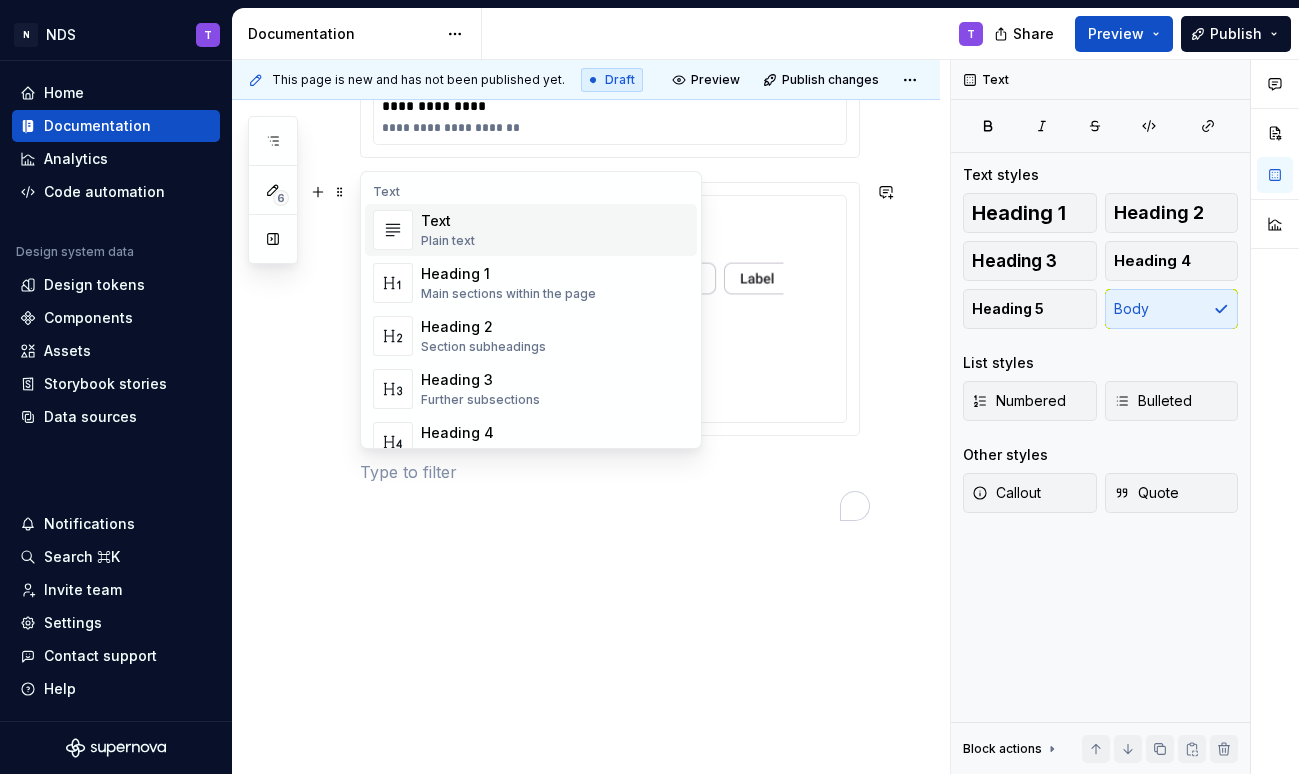 scroll, scrollTop: 962, scrollLeft: 0, axis: vertical 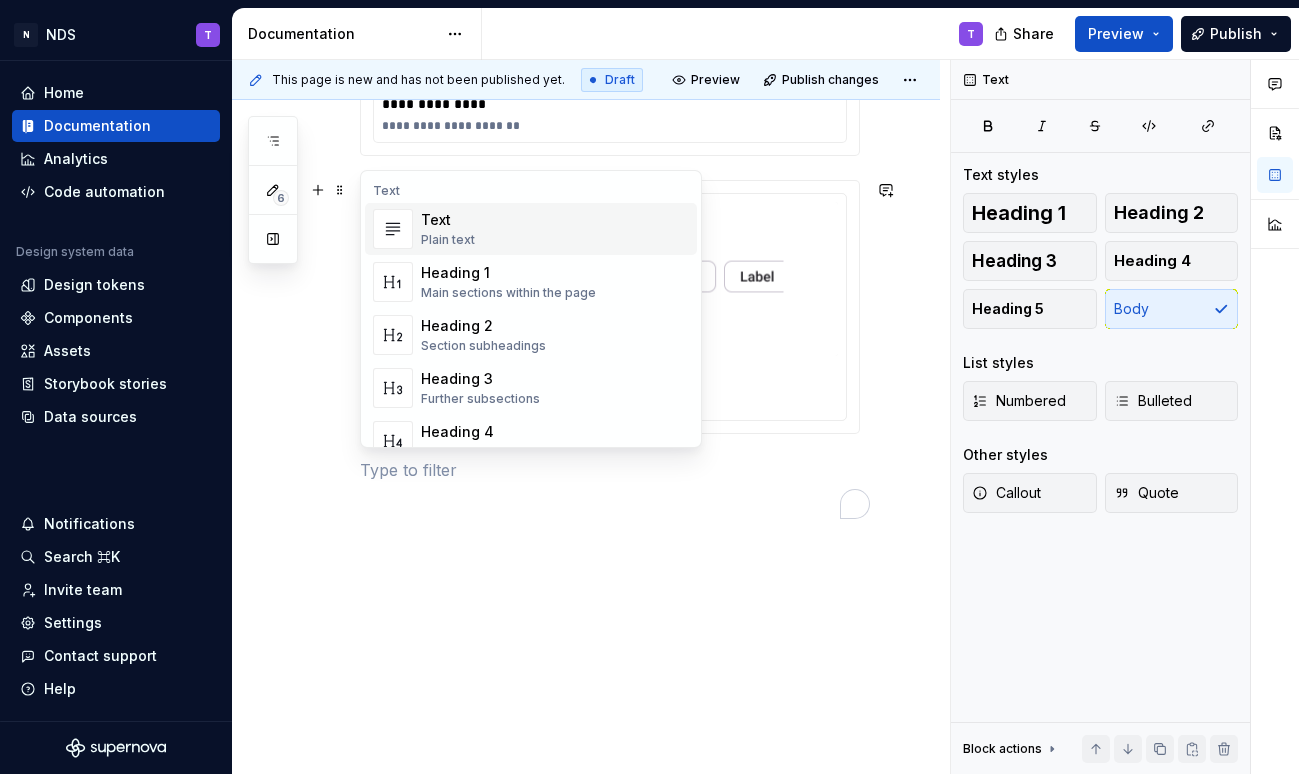 click on "**********" at bounding box center [586, 79] 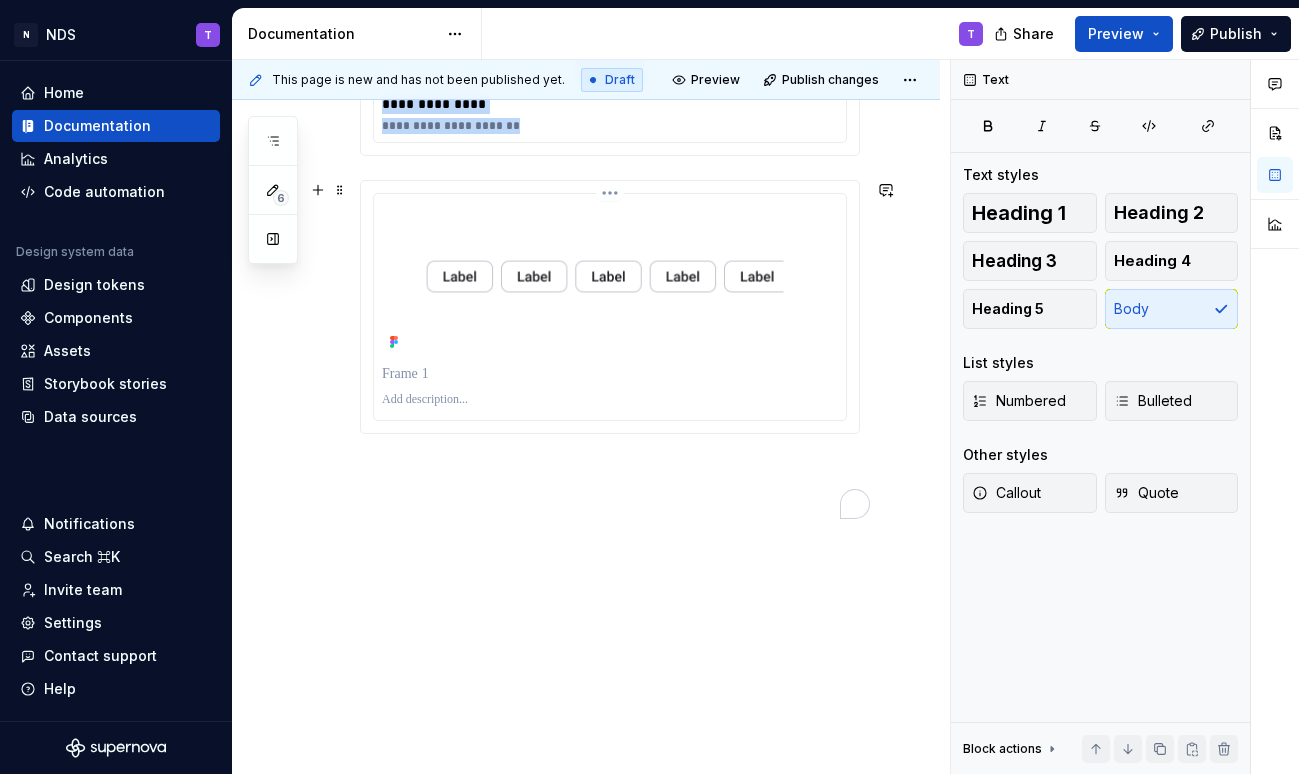 click at bounding box center [610, 279] 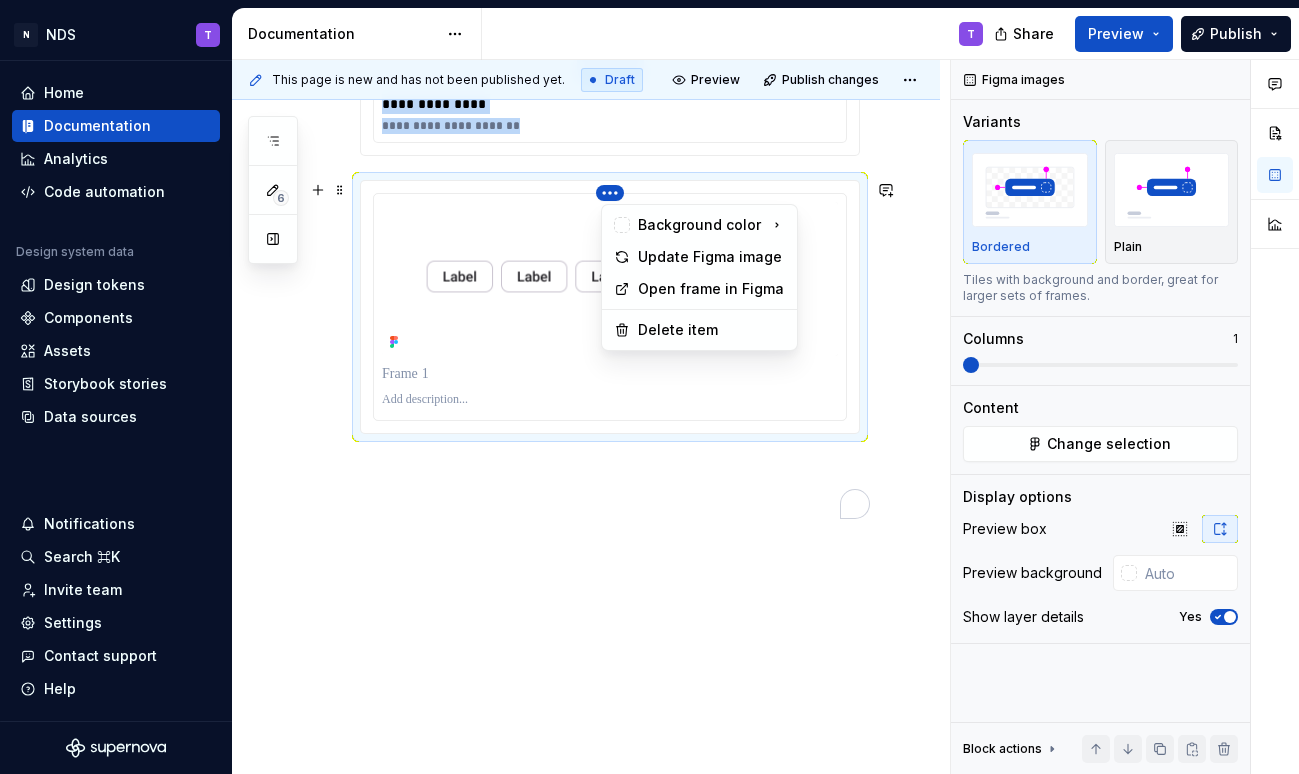 click on "N NDS T Home Documentation Analytics Code automation Design system data Design tokens Components Assets Storybook stories Data sources Notifications Search ⌘K Invite team Settings Contact support Help Documentation T Share Preview Publish 6 Pages Add
Accessibility guide for tree Page tree.
Navigate the tree with the arrow keys. Common tree hotkeys apply. Further keybindings are available:
enter to execute primary action on focused item
f2 to start renaming the focused item
escape to abort renaming an item
control+d to start dragging selected items
Welcome! Overview Specs T Guidelines Writting Foundations Design tokens Typography design dev Components Component overview Component detail Changes Welcome!  /  Overview Welcome!  /  Specs Welcome!  /  Guidelines Welcome!  /  Writting Foundations / Typography  /  design Foundations / Typography  /  dev Upgrade to Enterprise to turn on approval workflow Learn more Contact us Draft" at bounding box center (649, 387) 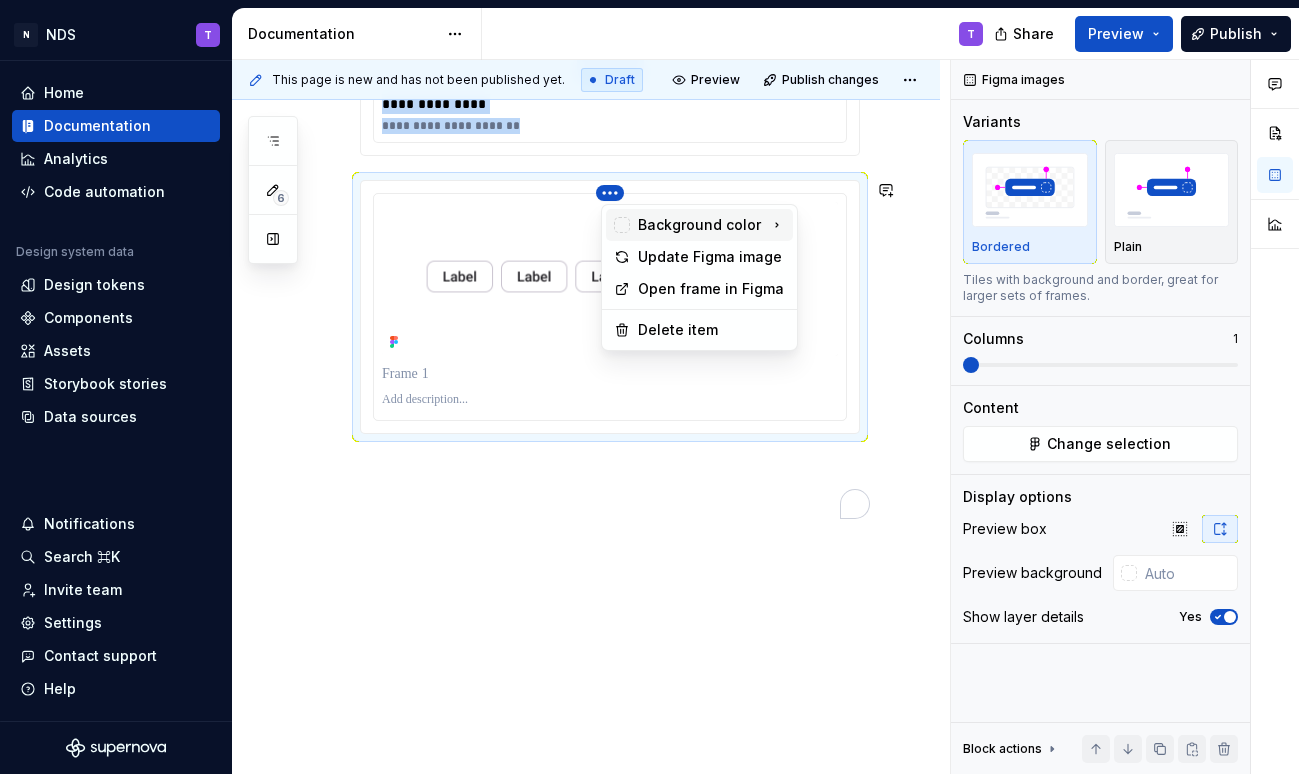click on "Background color" at bounding box center (699, 225) 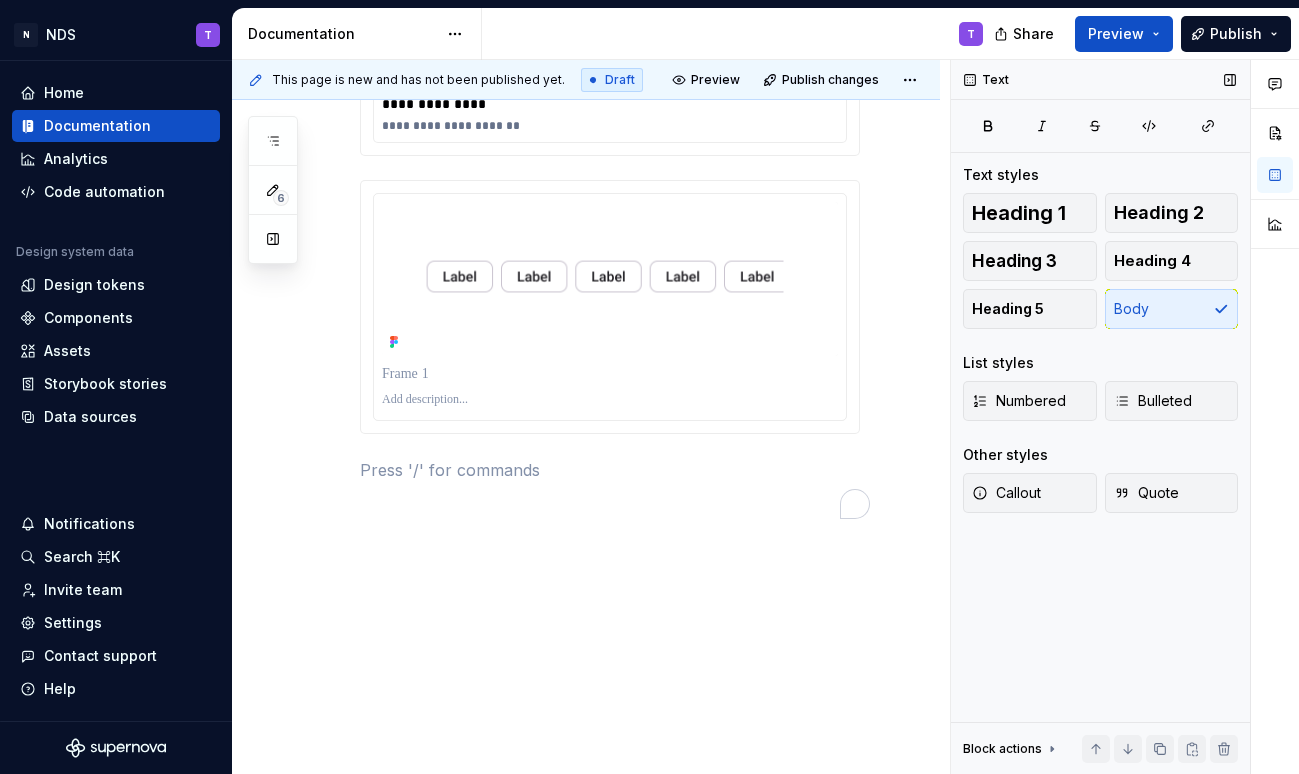 drag, startPoint x: 870, startPoint y: 258, endPoint x: 1006, endPoint y: 151, distance: 173.04623 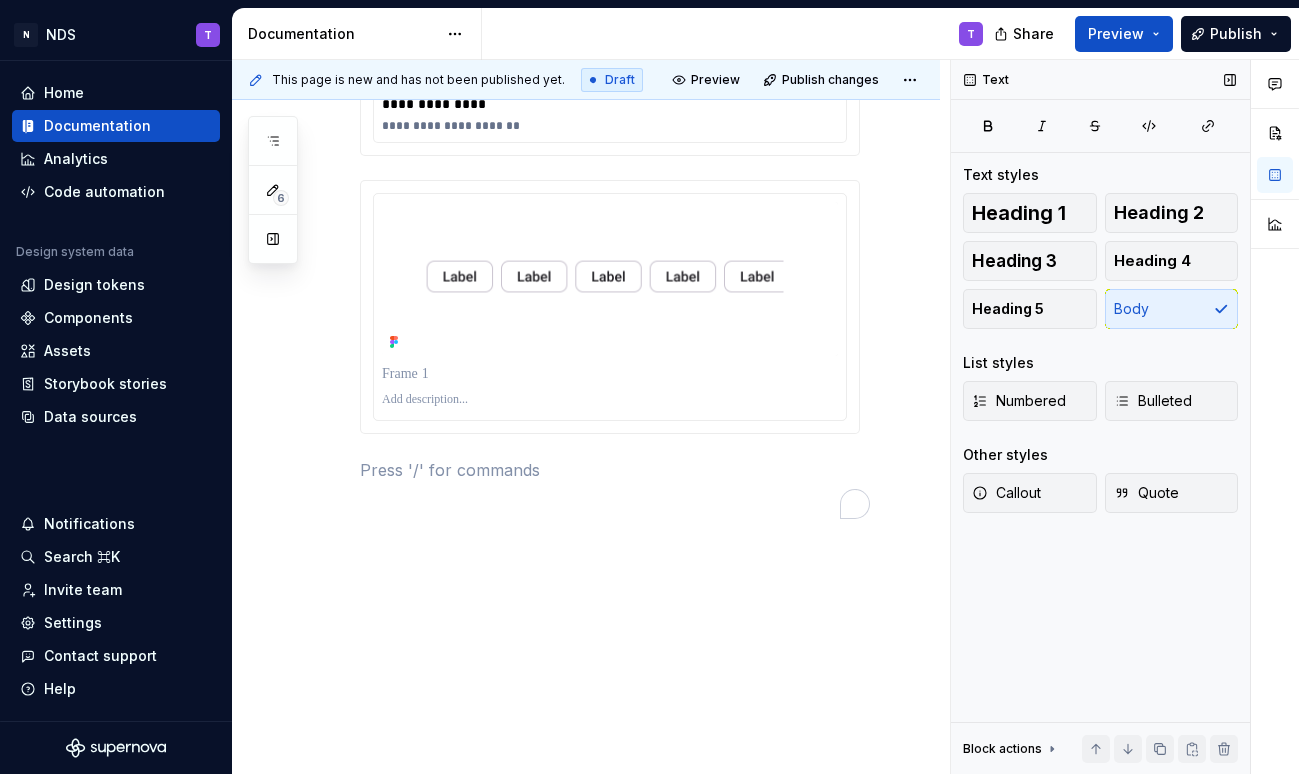 click on "N NDS T Home Documentation Analytics Code automation Design system data Design tokens Components Assets Storybook stories Data sources Notifications Search ⌘K Invite team Settings Contact support Help Documentation T Share Preview Publish 6 Pages Add
Accessibility guide for tree Page tree.
Navigate the tree with the arrow keys. Common tree hotkeys apply. Further keybindings are available:
enter to execute primary action on focused item
f2 to start renaming the focused item
escape to abort renaming an item
control+d to start dragging selected items
Welcome! Overview Specs T Guidelines Writting Foundations Design tokens Typography design dev Components Component overview Component detail Changes Welcome!  /  Overview Welcome!  /  Specs Welcome!  /  Guidelines Welcome!  /  Writting Foundations / Typography  /  design Foundations / Typography  /  dev Upgrade to Enterprise to turn on approval workflow Learn more Contact us Draft" at bounding box center (649, 387) 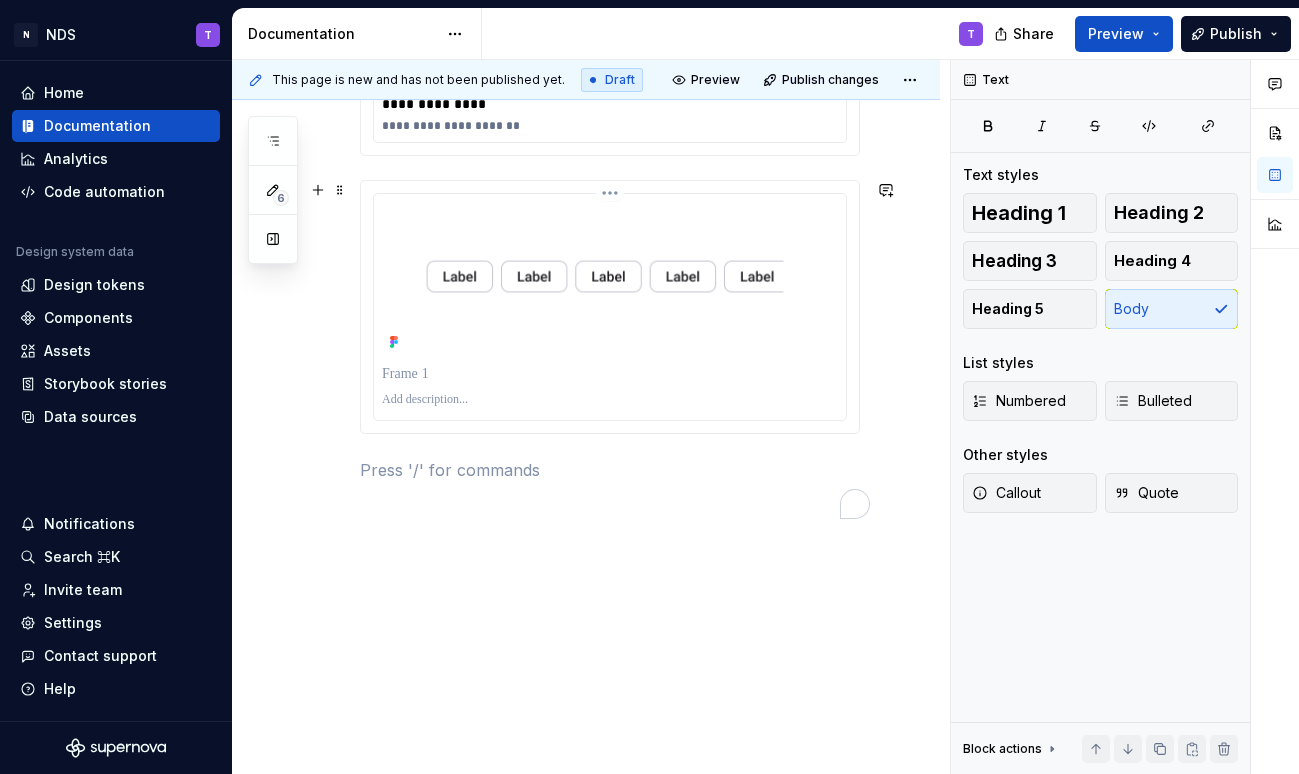 click on "N NDS T Home Documentation Analytics Code automation Design system data Design tokens Components Assets Storybook stories Data sources Notifications Search ⌘K Invite team Settings Contact support Help Documentation T Share Preview Publish 6 Pages Add
Accessibility guide for tree Page tree.
Navigate the tree with the arrow keys. Common tree hotkeys apply. Further keybindings are available:
enter to execute primary action on focused item
f2 to start renaming the focused item
escape to abort renaming an item
control+d to start dragging selected items
Welcome! Overview Specs T Guidelines Writting Foundations Design tokens Typography design dev Components Component overview Component detail Changes Welcome!  /  Overview Welcome!  /  Specs Welcome!  /  Guidelines Welcome!  /  Writting Foundations / Typography  /  design Foundations / Typography  /  dev Upgrade to Enterprise to turn on approval workflow Learn more Contact us Draft" at bounding box center (649, 387) 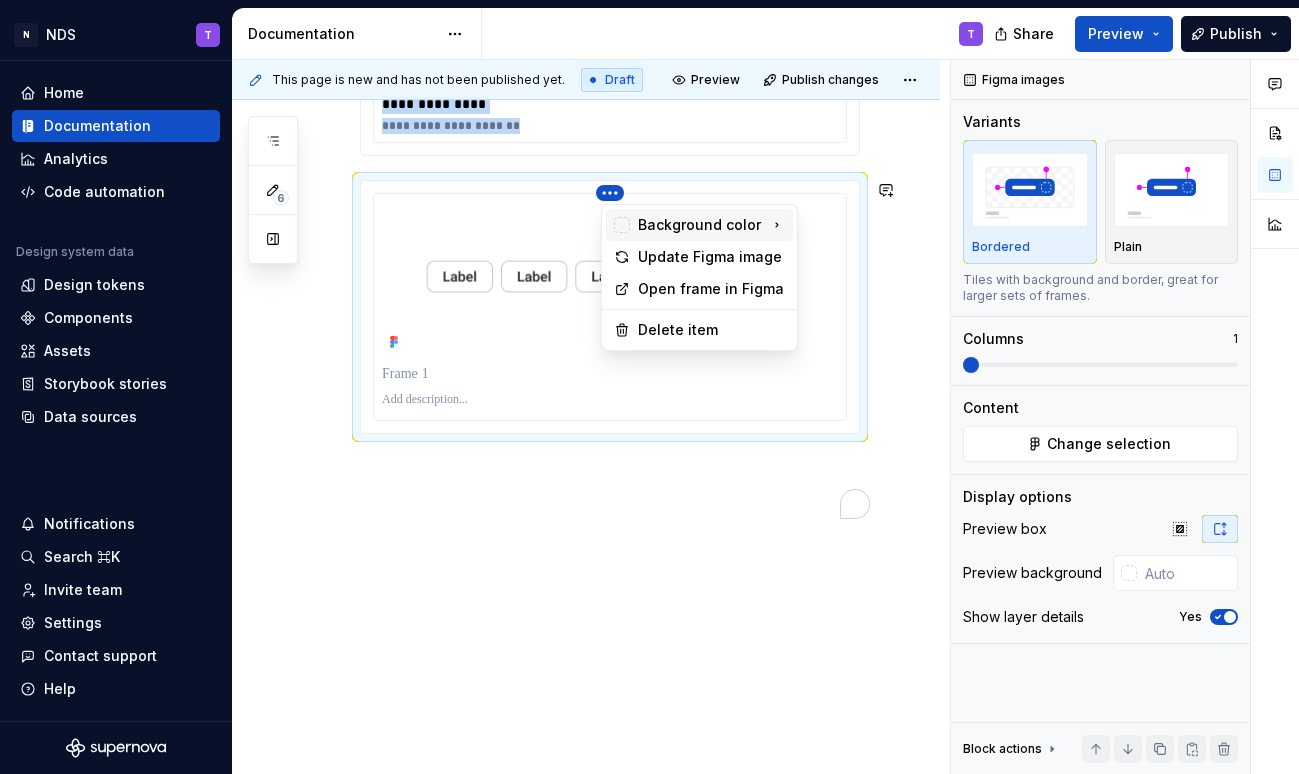 click on "Background color" at bounding box center (699, 225) 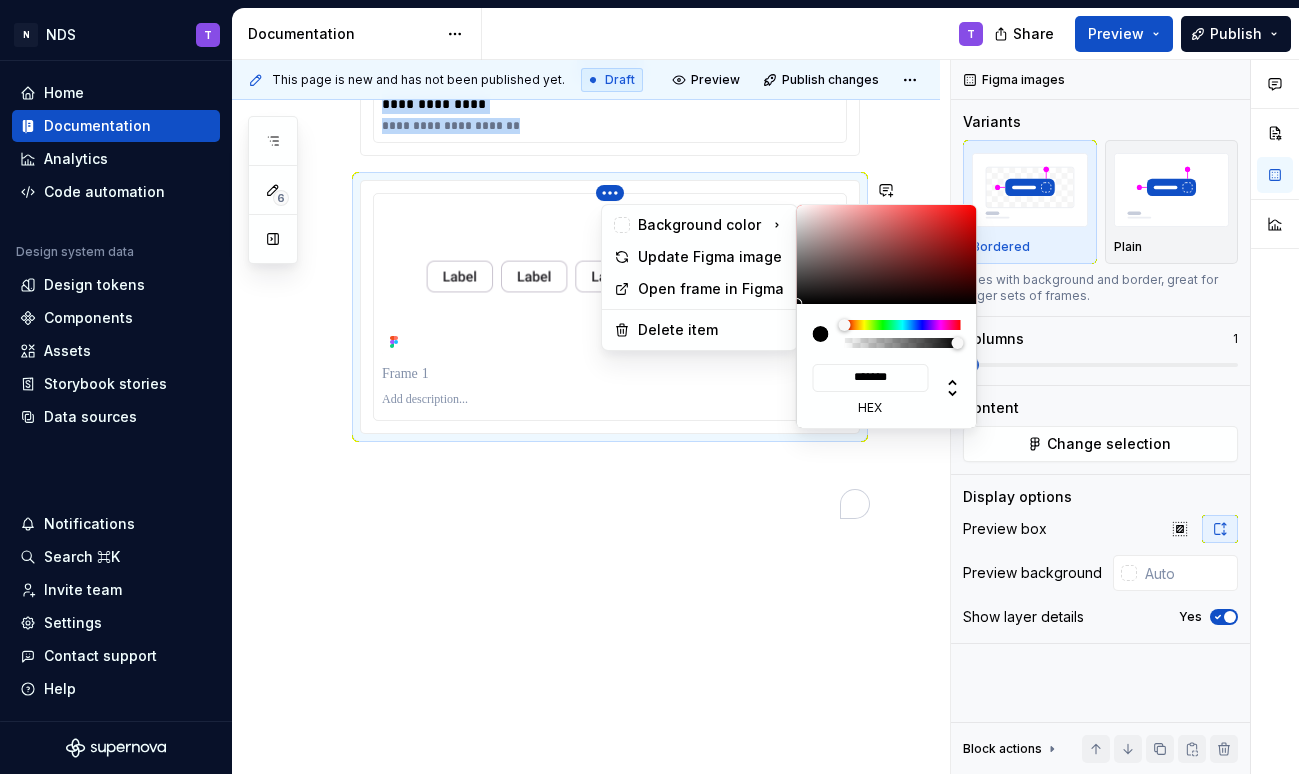 click on "N NDS T Home Documentation Analytics Code automation Design system data Design tokens Components Assets Storybook stories Data sources Notifications Search ⌘K Invite team Settings Contact support Help Documentation T Share Preview Publish 6 Pages Add
Accessibility guide for tree Page tree.
Navigate the tree with the arrow keys. Common tree hotkeys apply. Further keybindings are available:
enter to execute primary action on focused item
f2 to start renaming the focused item
escape to abort renaming an item
control+d to start dragging selected items
Welcome! Overview Specs T Guidelines Writting Foundations Design tokens Typography design dev Components Component overview Component detail Changes Welcome!  /  Overview Welcome!  /  Specs Welcome!  /  Guidelines Welcome!  /  Writting Foundations / Typography  /  design Foundations / Typography  /  dev Upgrade to Enterprise to turn on approval workflow Learn more Contact us Draft" at bounding box center [649, 387] 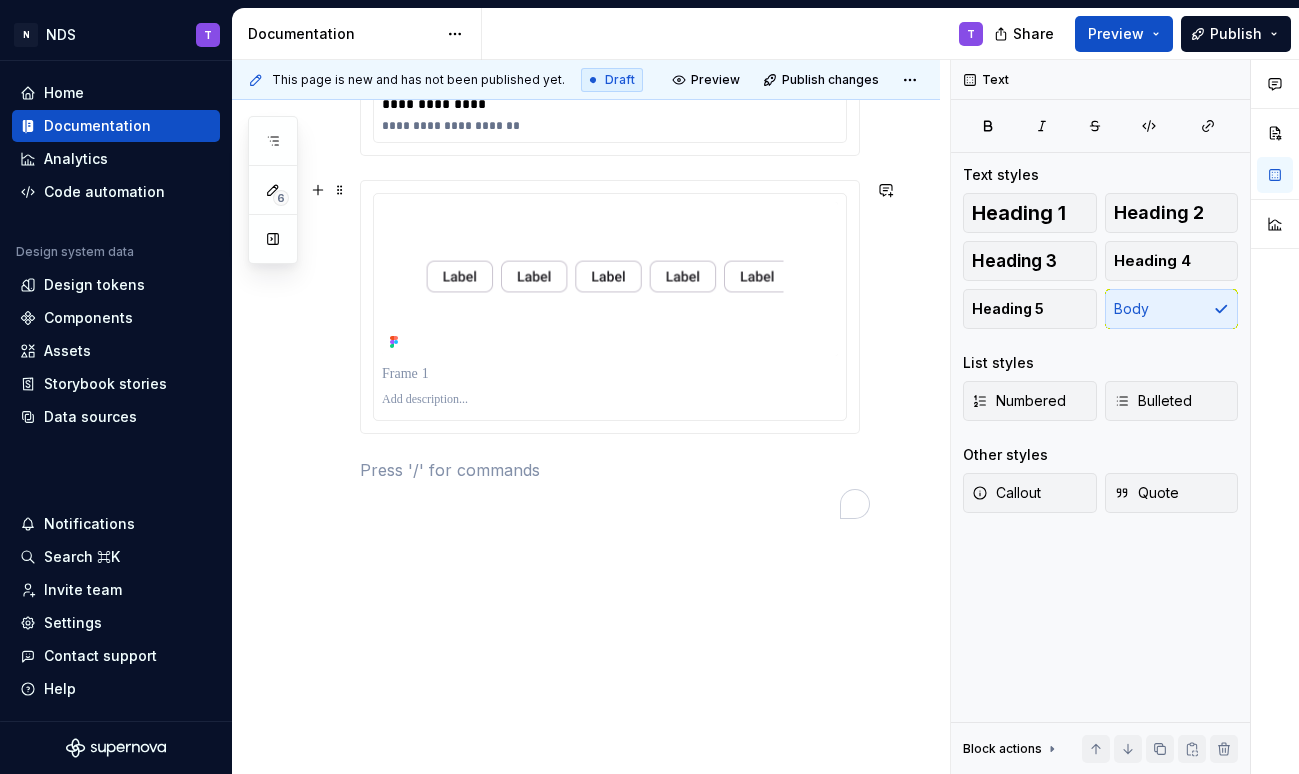 click on "N NDS T Home Documentation Analytics Code automation Design system data Design tokens Components Assets Storybook stories Data sources Notifications Search ⌘K Invite team Settings Contact support Help Documentation T Share Preview Publish 6 Pages Add
Accessibility guide for tree Page tree.
Navigate the tree with the arrow keys. Common tree hotkeys apply. Further keybindings are available:
enter to execute primary action on focused item
f2 to start renaming the focused item
escape to abort renaming an item
control+d to start dragging selected items
Welcome! Overview Specs T Guidelines Writting Foundations Design tokens Typography design dev Components Component overview Component detail Changes Welcome!  /  Overview Welcome!  /  Specs Welcome!  /  Guidelines Welcome!  /  Writting Foundations / Typography  /  design Foundations / Typography  /  dev Upgrade to Enterprise to turn on approval workflow Learn more Contact us Draft" at bounding box center (649, 387) 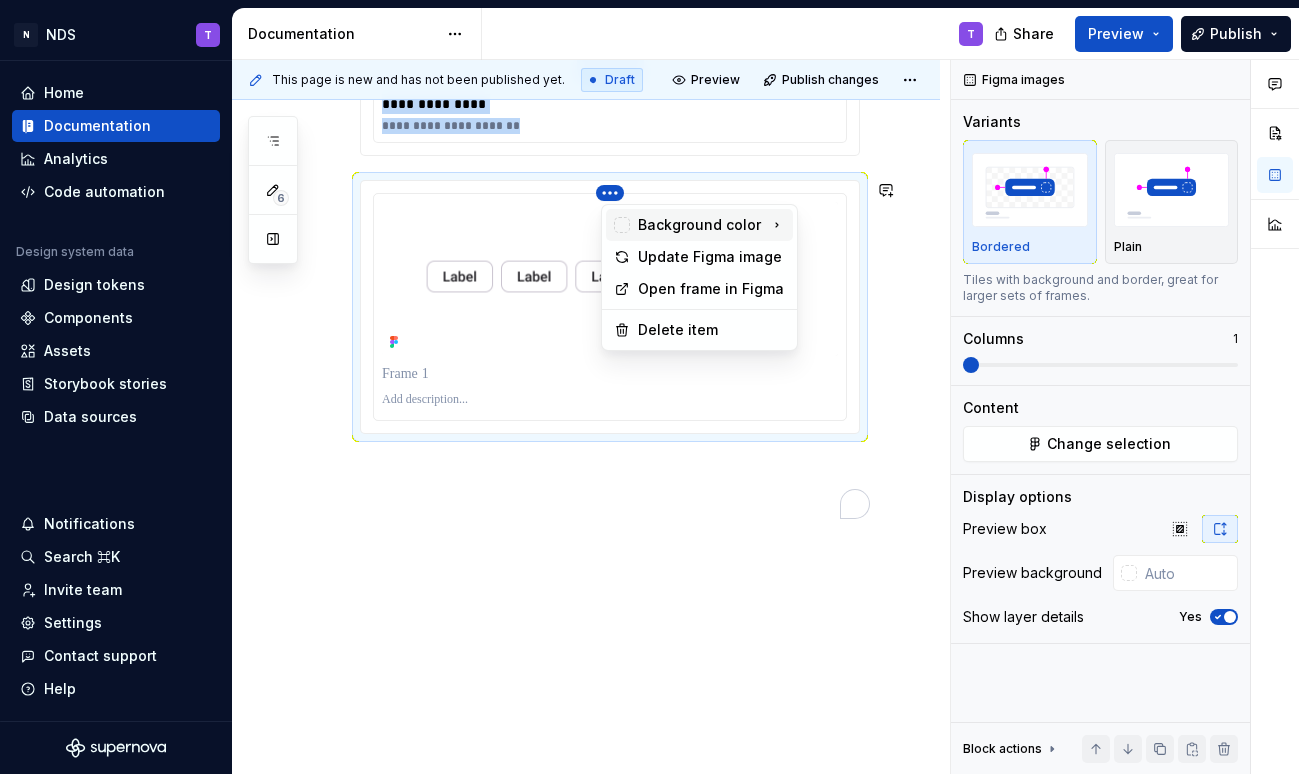 click on "Background color" at bounding box center [699, 225] 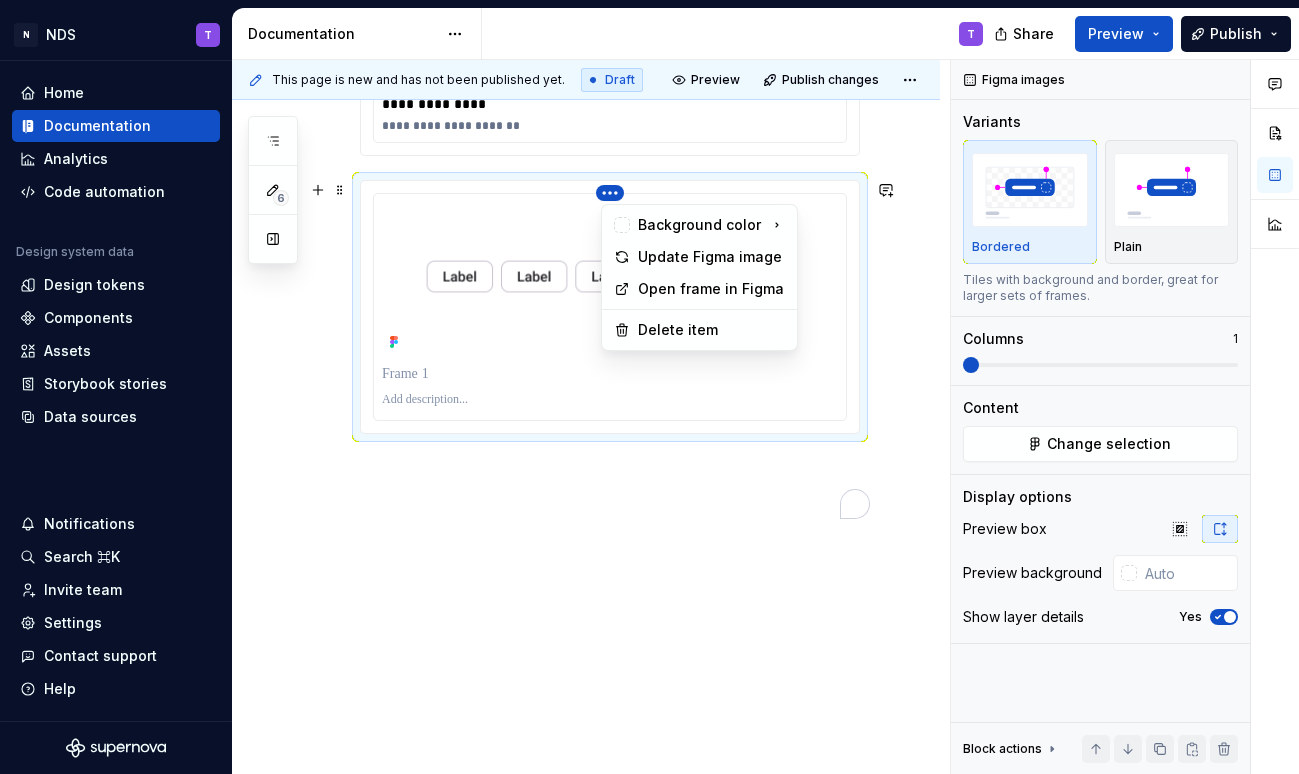 click on "N NDS T Home Documentation Analytics Code automation Design system data Design tokens Components Assets Storybook stories Data sources Notifications Search ⌘K Invite team Settings Contact support Help Documentation T Share Preview Publish 6 Pages Add
Accessibility guide for tree Page tree.
Navigate the tree with the arrow keys. Common tree hotkeys apply. Further keybindings are available:
enter to execute primary action on focused item
f2 to start renaming the focused item
escape to abort renaming an item
control+d to start dragging selected items
Welcome! Overview Specs T Guidelines Writting Foundations Design tokens Typography design dev Components Component overview Component detail Changes Welcome!  /  Overview Welcome!  /  Specs Welcome!  /  Guidelines Welcome!  /  Writting Foundations / Typography  /  design Foundations / Typography  /  dev Upgrade to Enterprise to turn on approval workflow Learn more Contact us Draft" at bounding box center [649, 387] 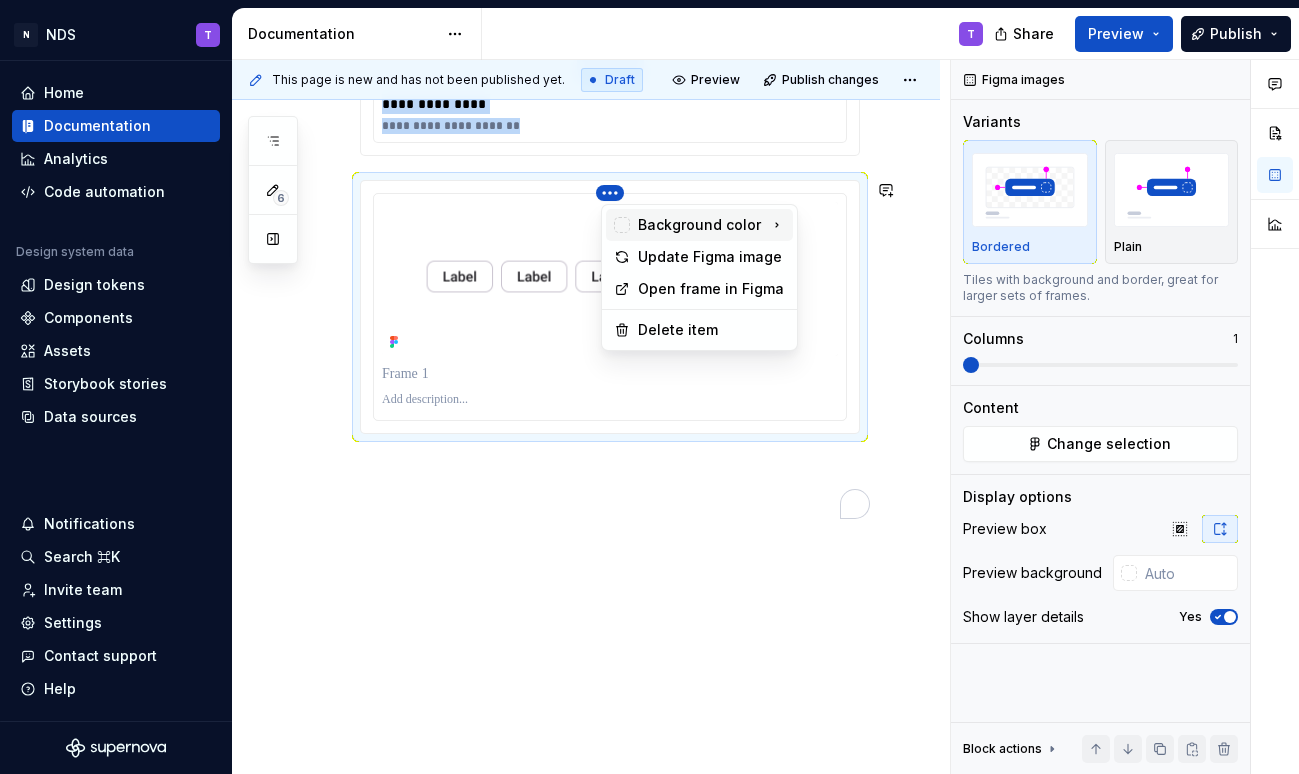 click on "Background color" at bounding box center [699, 225] 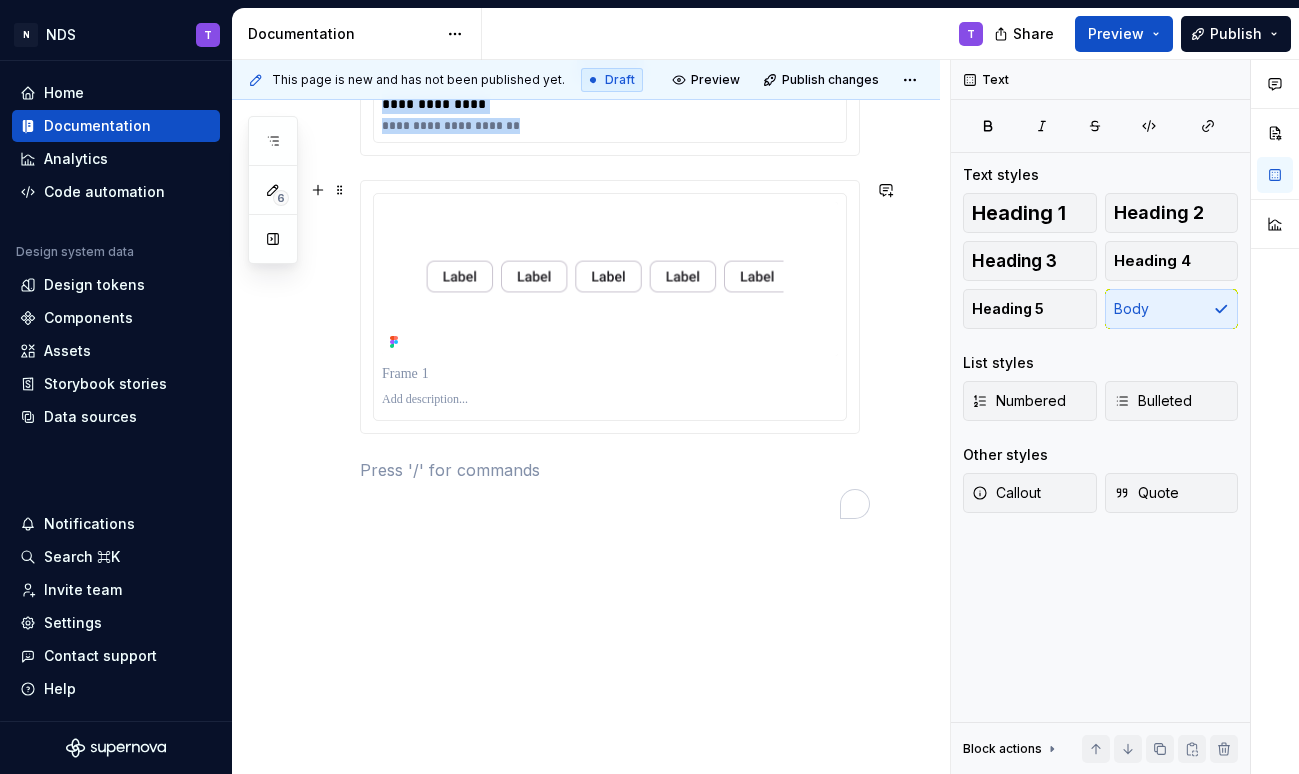 click on "N NDS T Home Documentation Analytics Code automation Design system data Design tokens Components Assets Storybook stories Data sources Notifications Search ⌘K Invite team Settings Contact support Help Documentation T Share Preview Publish 6 Pages Add
Accessibility guide for tree Page tree.
Navigate the tree with the arrow keys. Common tree hotkeys apply. Further keybindings are available:
enter to execute primary action on focused item
f2 to start renaming the focused item
escape to abort renaming an item
control+d to start dragging selected items
Welcome! Overview Specs T Guidelines Writting Foundations Design tokens Typography design dev Components Component overview Component detail Changes Welcome!  /  Overview Welcome!  /  Specs Welcome!  /  Guidelines Welcome!  /  Writting Foundations / Typography  /  design Foundations / Typography  /  dev Upgrade to Enterprise to turn on approval workflow Learn more Contact us Draft" at bounding box center (649, 387) 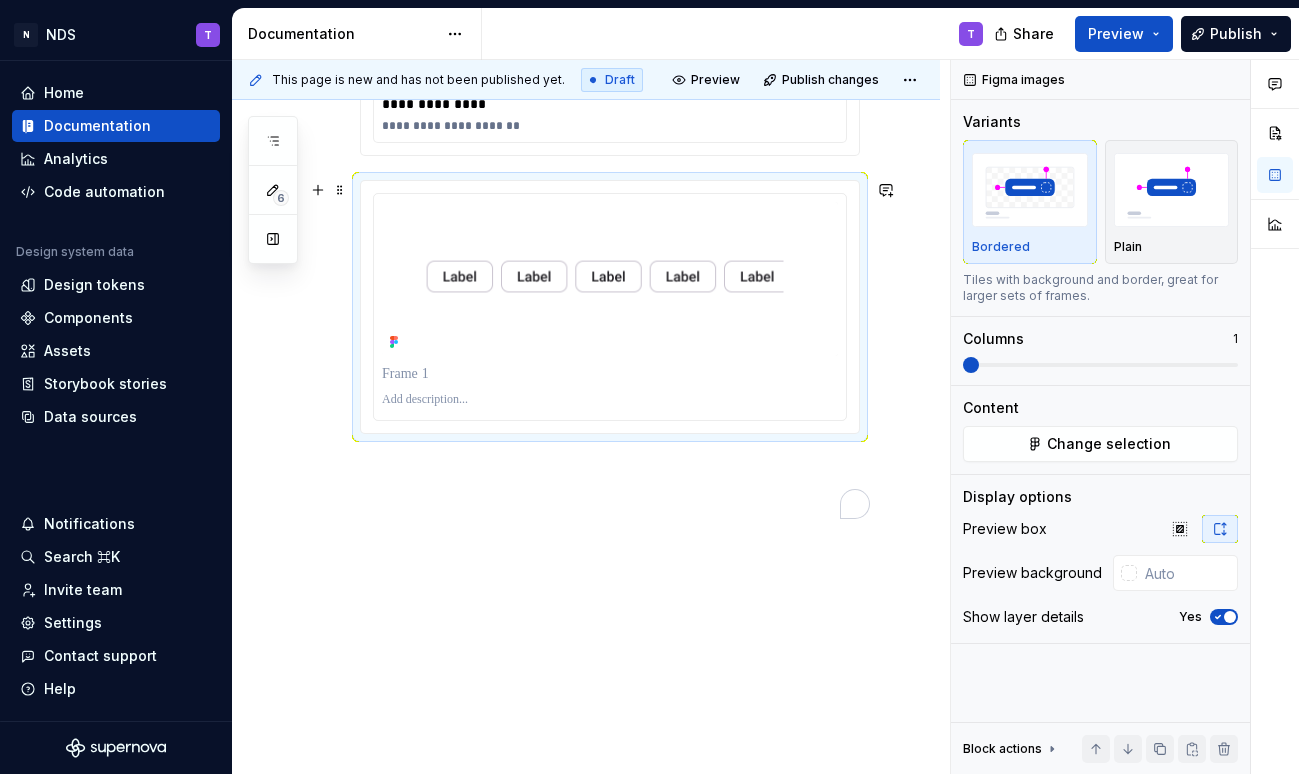click at bounding box center (610, 307) 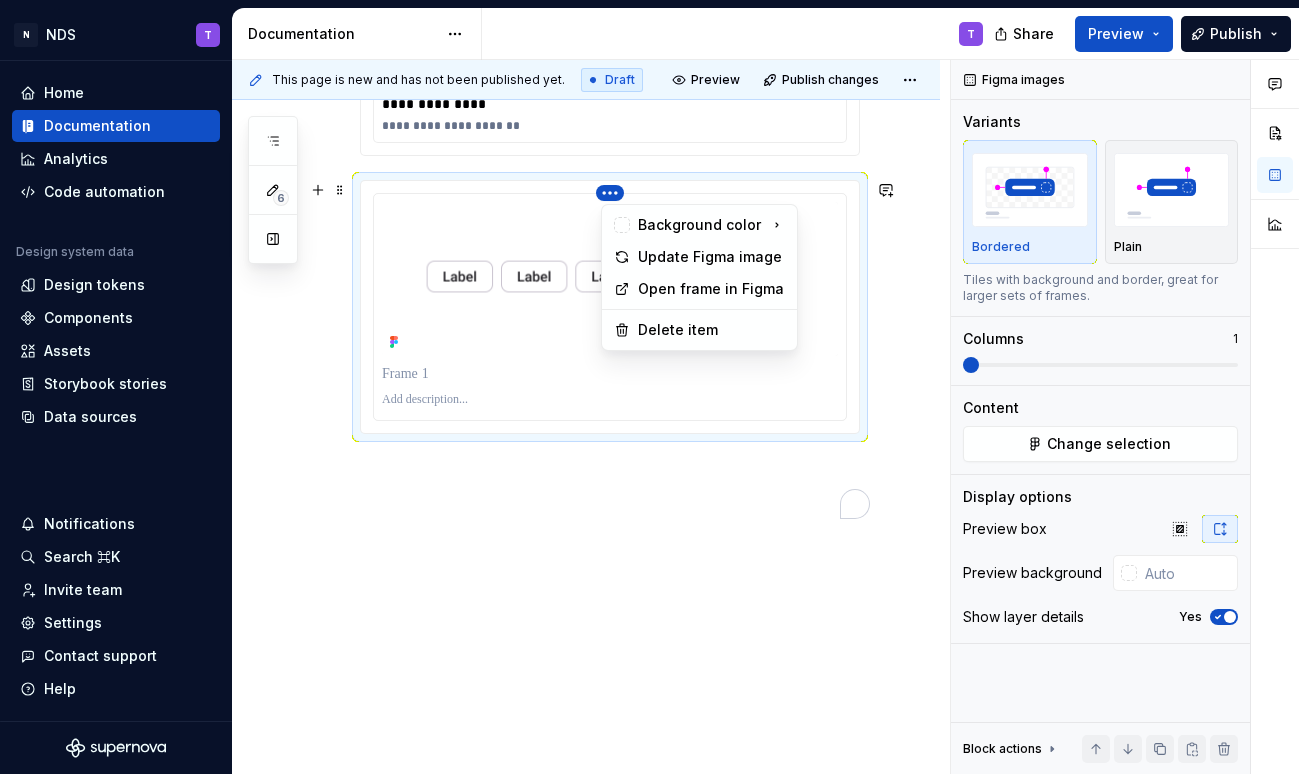 click on "N NDS T Home Documentation Analytics Code automation Design system data Design tokens Components Assets Storybook stories Data sources Notifications Search ⌘K Invite team Settings Contact support Help Documentation T Share Preview Publish 6 Pages Add
Accessibility guide for tree Page tree.
Navigate the tree with the arrow keys. Common tree hotkeys apply. Further keybindings are available:
enter to execute primary action on focused item
f2 to start renaming the focused item
escape to abort renaming an item
control+d to start dragging selected items
Welcome! Overview Specs T Guidelines Writting Foundations Design tokens Typography design dev Components Component overview Component detail Changes Welcome!  /  Overview Welcome!  /  Specs Welcome!  /  Guidelines Welcome!  /  Writting Foundations / Typography  /  design Foundations / Typography  /  dev Upgrade to Enterprise to turn on approval workflow Learn more Contact us Draft" at bounding box center (649, 387) 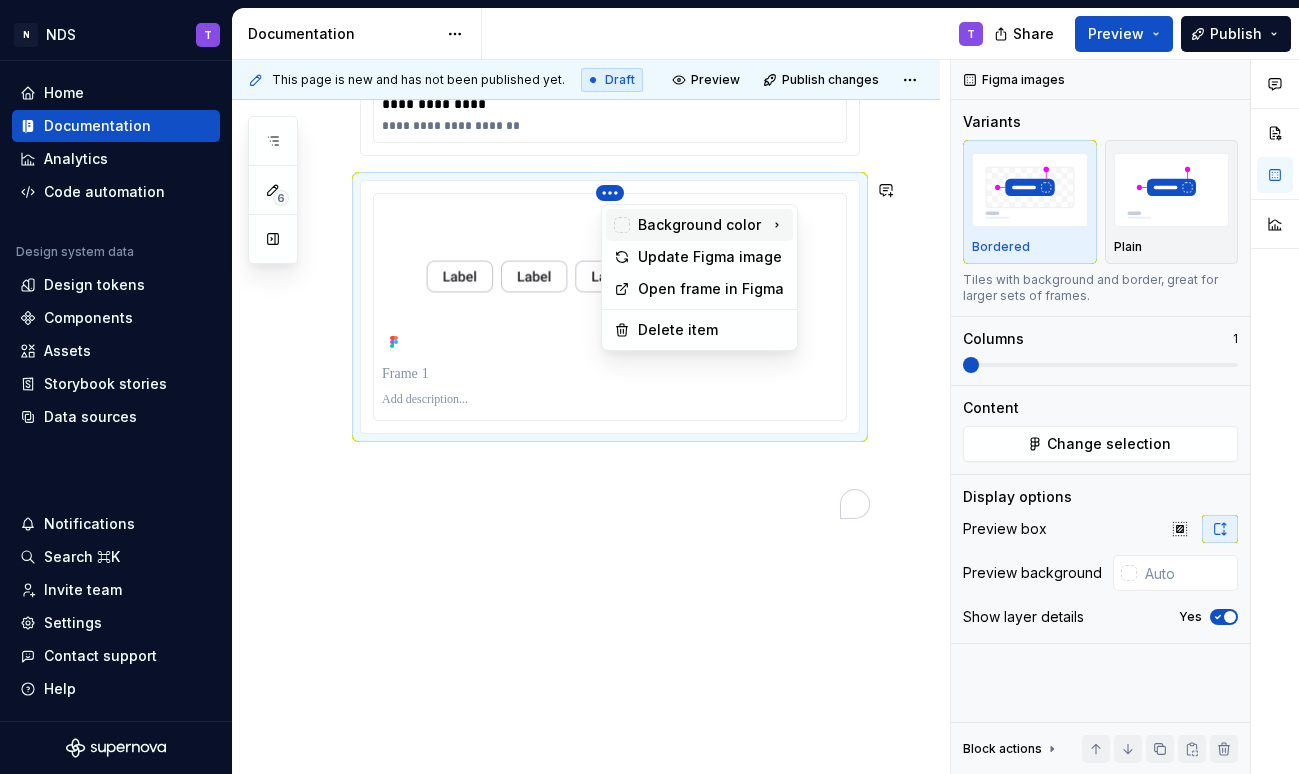 click on "Background color" at bounding box center (699, 225) 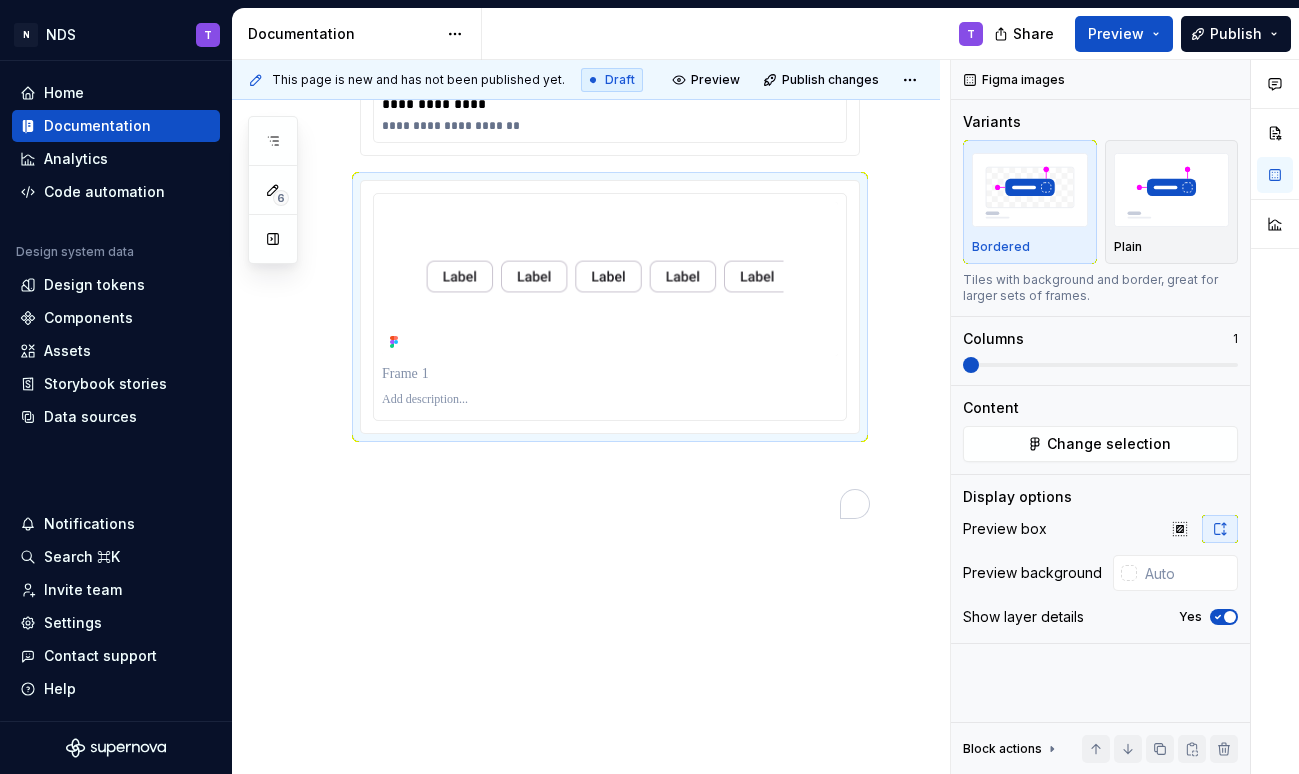 click on "Comments Open comments No comments yet Select ‘Comment’ from the block context menu to add one. Figma images Variants Bordered Plain Tiles with background and border, great for larger sets of frames. Columns 1 Content Change selection Display options Preview box Preview background Show layer details Yes Block actions Move up Move down Duplicate Copy (⌘C) Cut (⌘X) Delete" at bounding box center (1125, 417) 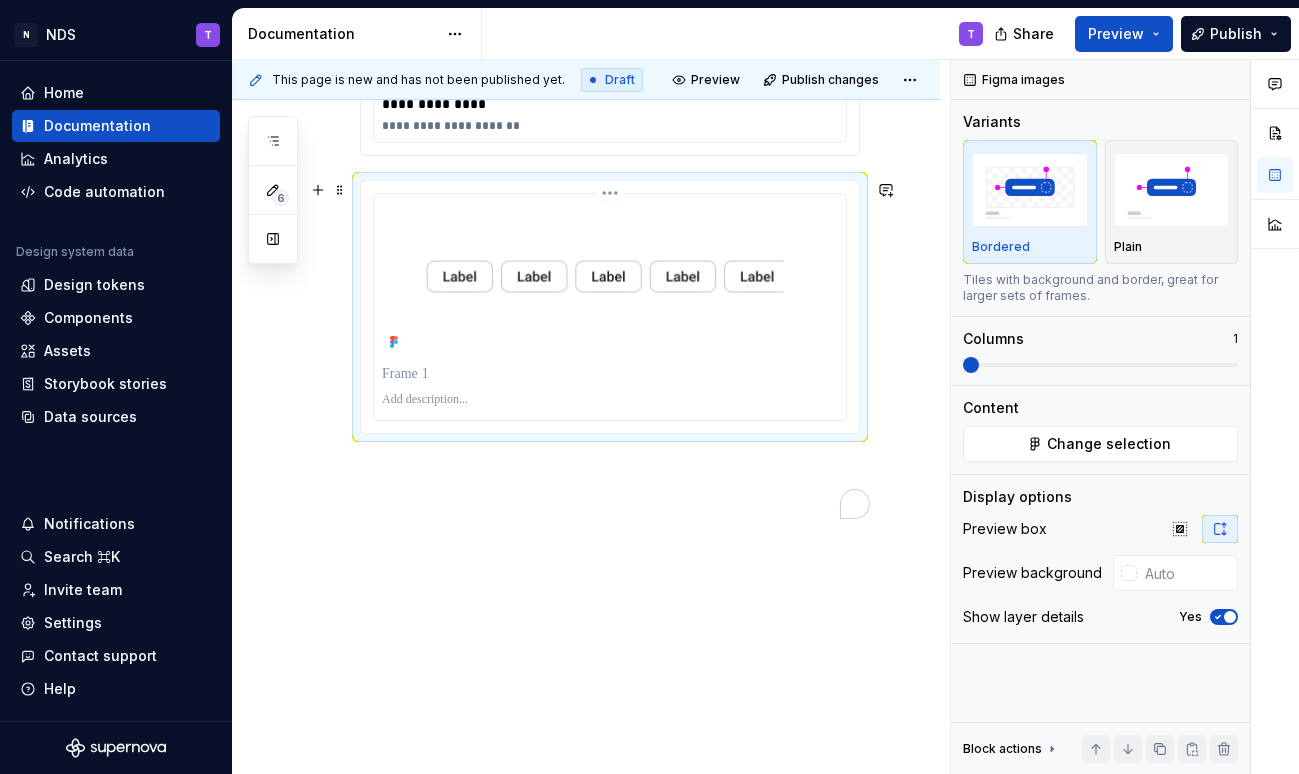 click on "N NDS T Home Documentation Analytics Code automation Design system data Design tokens Components Assets Storybook stories Data sources Notifications Search ⌘K Invite team Settings Contact support Help Documentation T Share Preview Publish 6 Pages Add
Accessibility guide for tree Page tree.
Navigate the tree with the arrow keys. Common tree hotkeys apply. Further keybindings are available:
enter to execute primary action on focused item
f2 to start renaming the focused item
escape to abort renaming an item
control+d to start dragging selected items
Welcome! Overview Specs T Guidelines Writting Foundations Design tokens Typography design dev Components Component overview Component detail Changes Welcome!  /  Overview Welcome!  /  Specs Welcome!  /  Guidelines Welcome!  /  Writting Foundations / Typography  /  design Foundations / Typography  /  dev Upgrade to Enterprise to turn on approval workflow Learn more Contact us Draft" at bounding box center (649, 387) 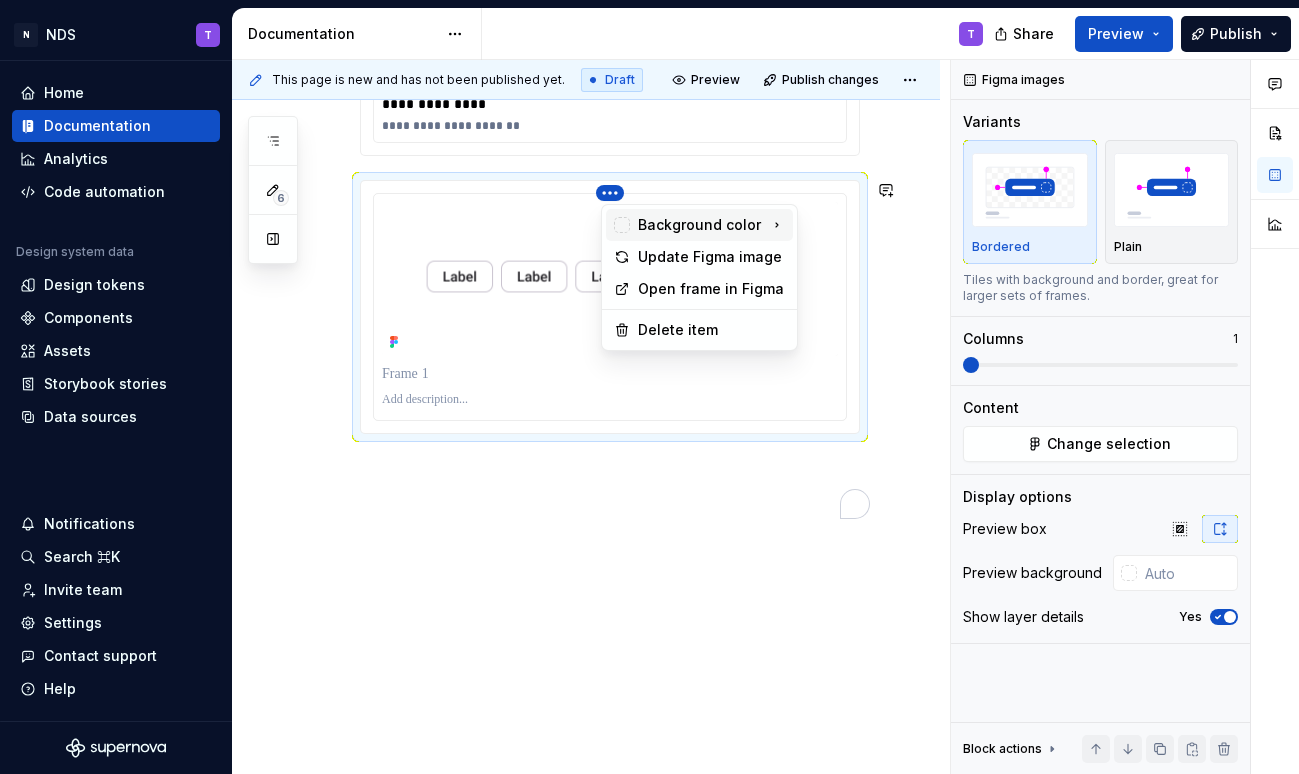 click on "Background color" at bounding box center (699, 225) 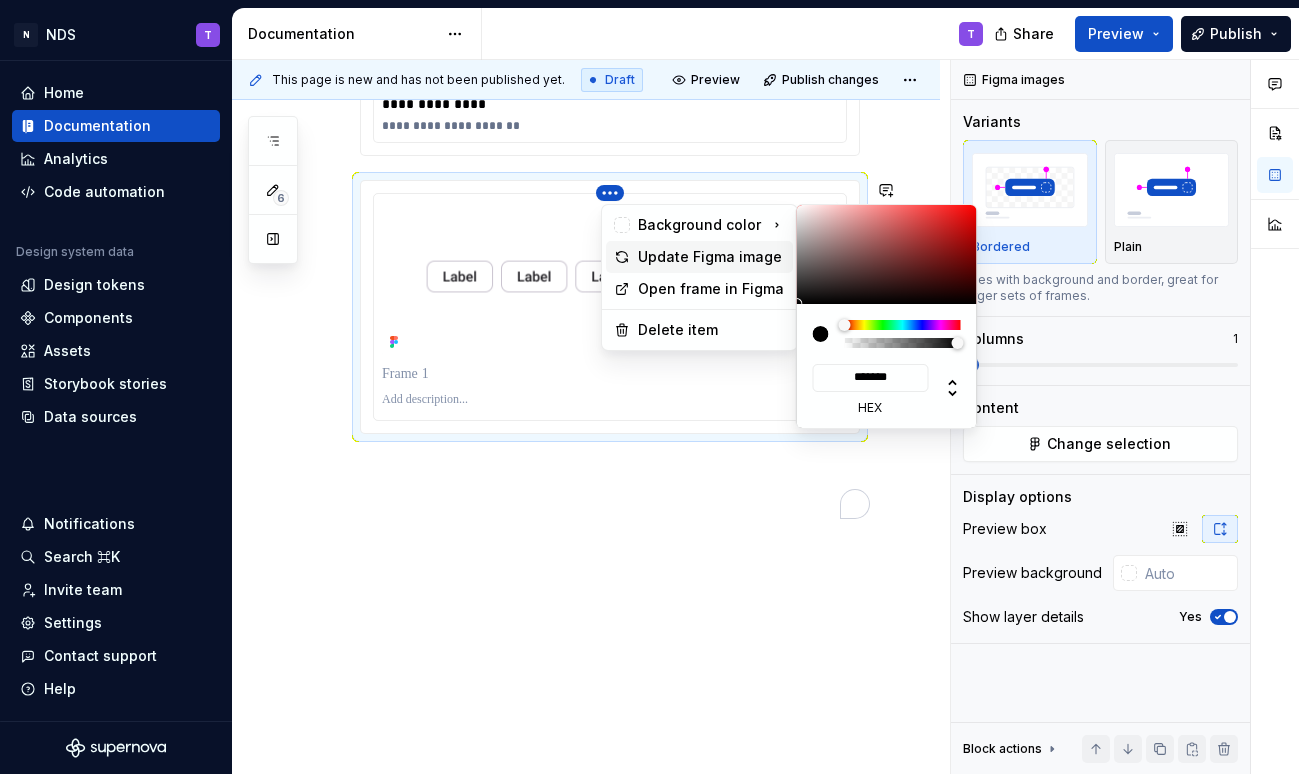 click on "Update Figma image" at bounding box center [711, 257] 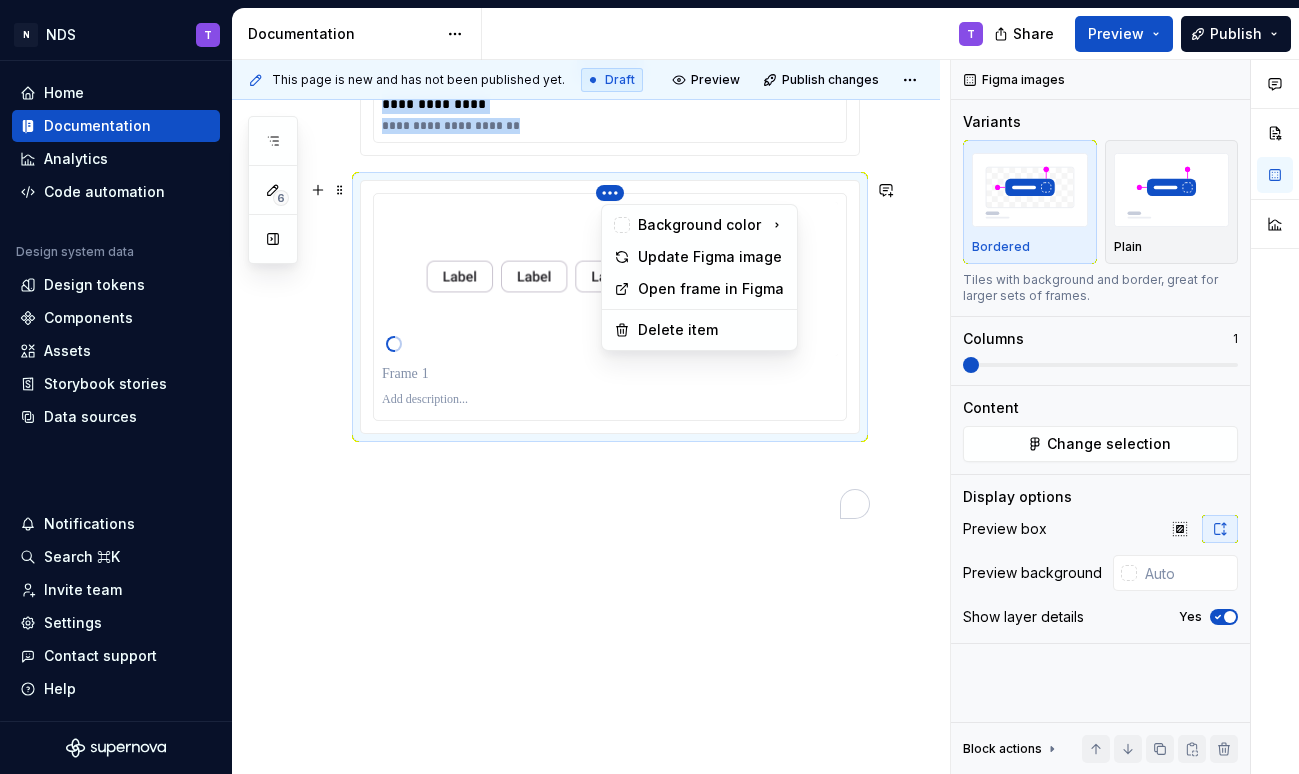 click on "N NDS T Home Documentation Analytics Code automation Design system data Design tokens Components Assets Storybook stories Data sources Notifications Search ⌘K Invite team Settings Contact support Help Documentation T Share Preview Publish 6 Pages Add
Accessibility guide for tree Page tree.
Navigate the tree with the arrow keys. Common tree hotkeys apply. Further keybindings are available:
enter to execute primary action on focused item
f2 to start renaming the focused item
escape to abort renaming an item
control+d to start dragging selected items
Welcome! Overview Specs T Guidelines Writting Foundations Design tokens Typography design dev Components Component overview Component detail Changes Welcome!  /  Overview Welcome!  /  Specs Welcome!  /  Guidelines Welcome!  /  Writting Foundations / Typography  /  design Foundations / Typography  /  dev Upgrade to Enterprise to turn on approval workflow Learn more Contact us Draft" at bounding box center [649, 387] 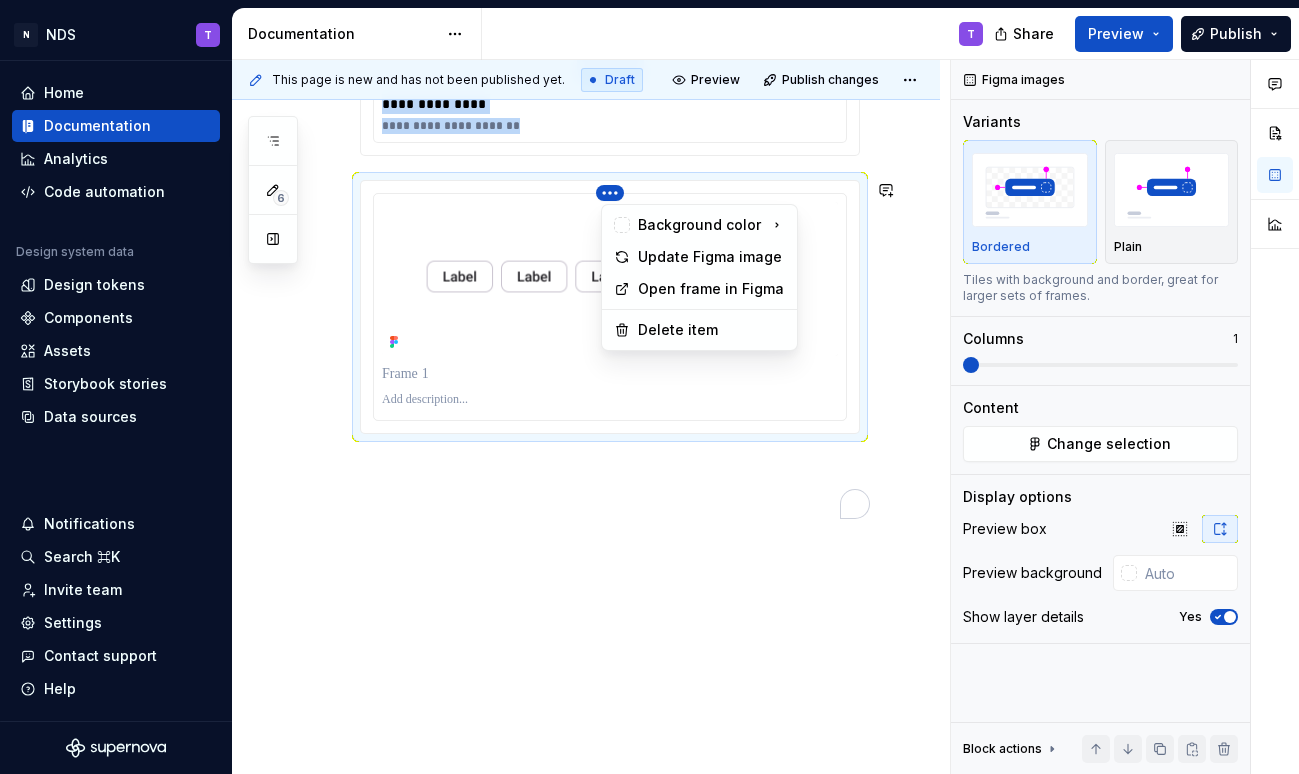 click on "N NDS T Home Documentation Analytics Code automation Design system data Design tokens Components Assets Storybook stories Data sources Notifications Search ⌘K Invite team Settings Contact support Help Documentation T Share Preview Publish 6 Pages Add
Accessibility guide for tree Page tree.
Navigate the tree with the arrow keys. Common tree hotkeys apply. Further keybindings are available:
enter to execute primary action on focused item
f2 to start renaming the focused item
escape to abort renaming an item
control+d to start dragging selected items
Welcome! Overview Specs T Guidelines Writting Foundations Design tokens Typography design dev Components Component overview Component detail Changes Welcome!  /  Overview Welcome!  /  Specs Welcome!  /  Guidelines Welcome!  /  Writting Foundations / Typography  /  design Foundations / Typography  /  dev Upgrade to Enterprise to turn on approval workflow Learn more Contact us Draft" at bounding box center (649, 387) 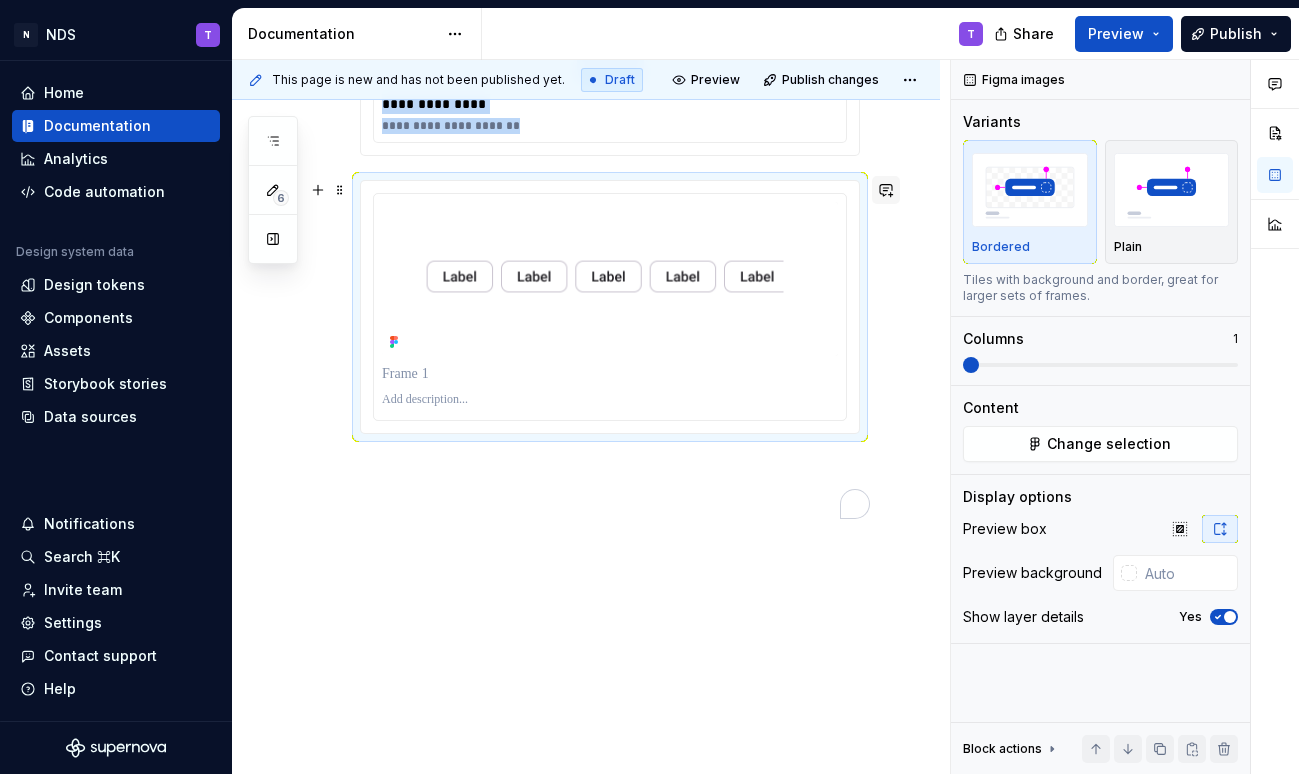 click at bounding box center [886, 190] 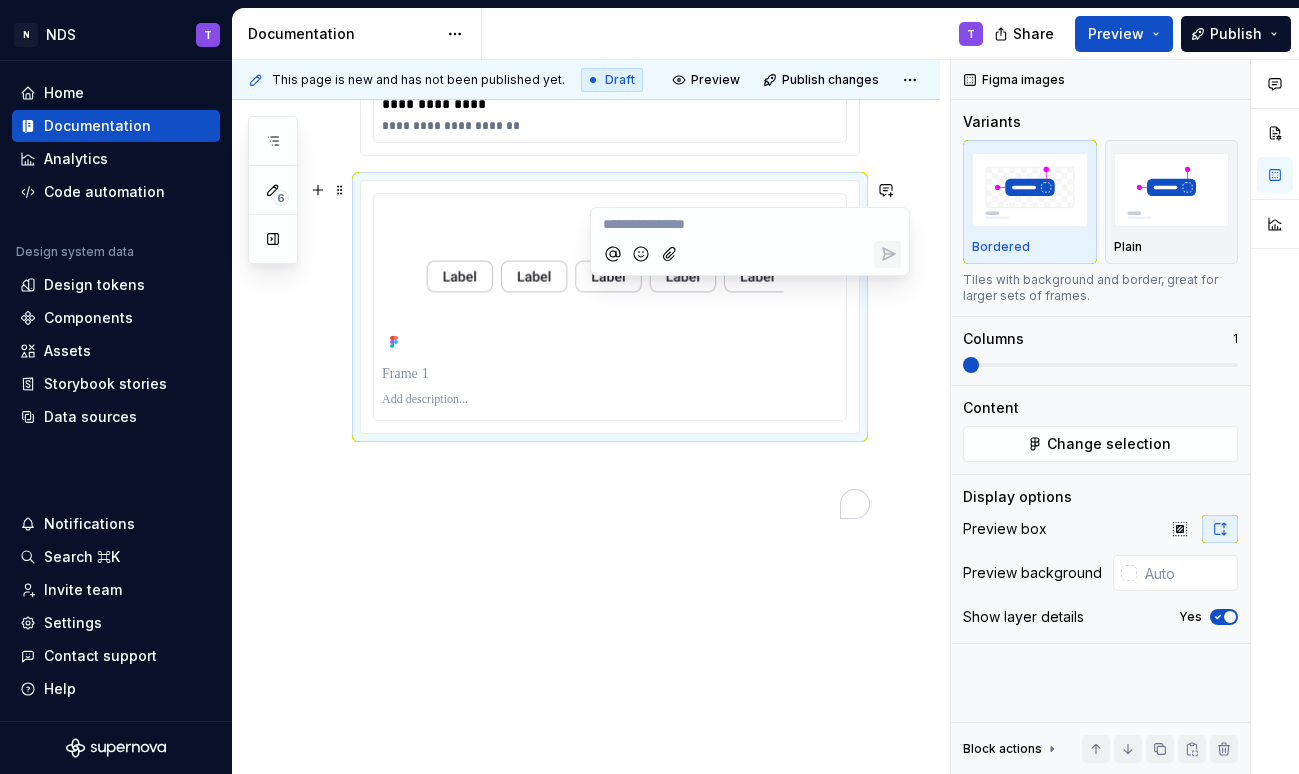 click on "**********" at bounding box center [586, 79] 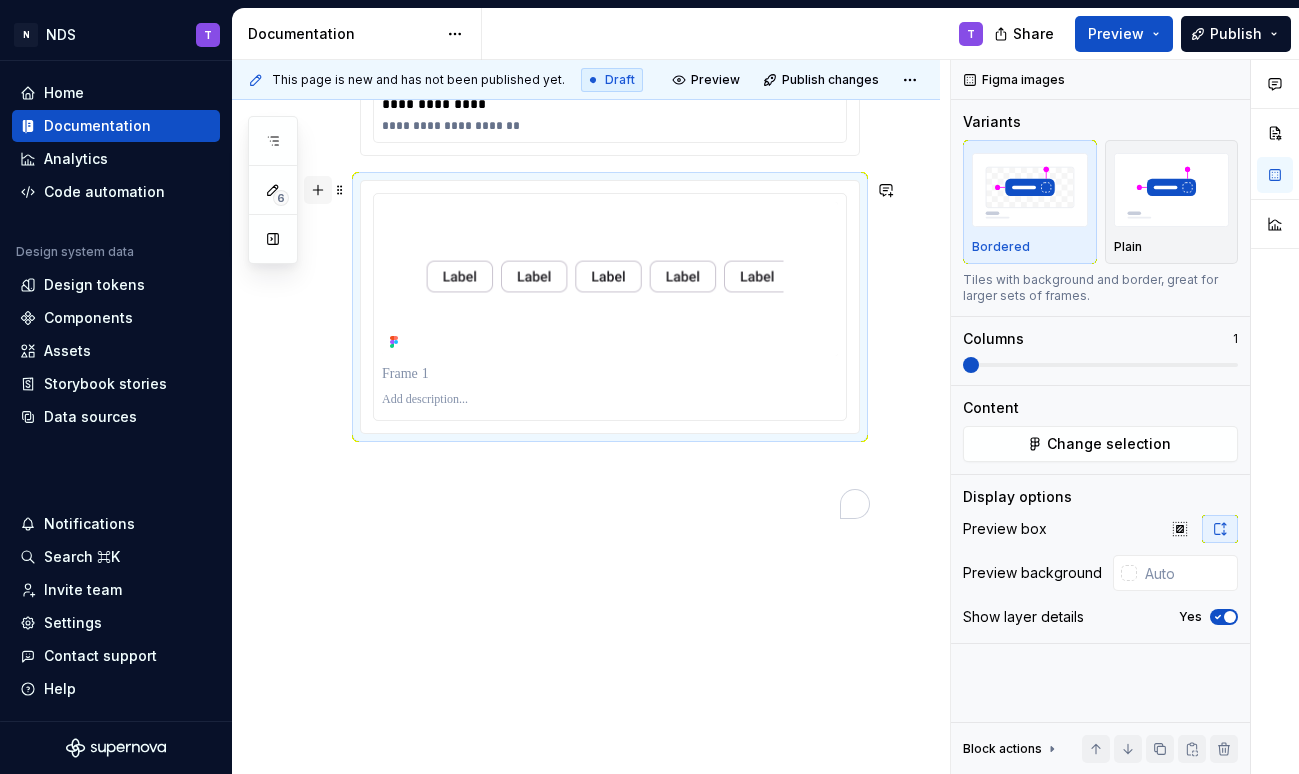 click at bounding box center [318, 190] 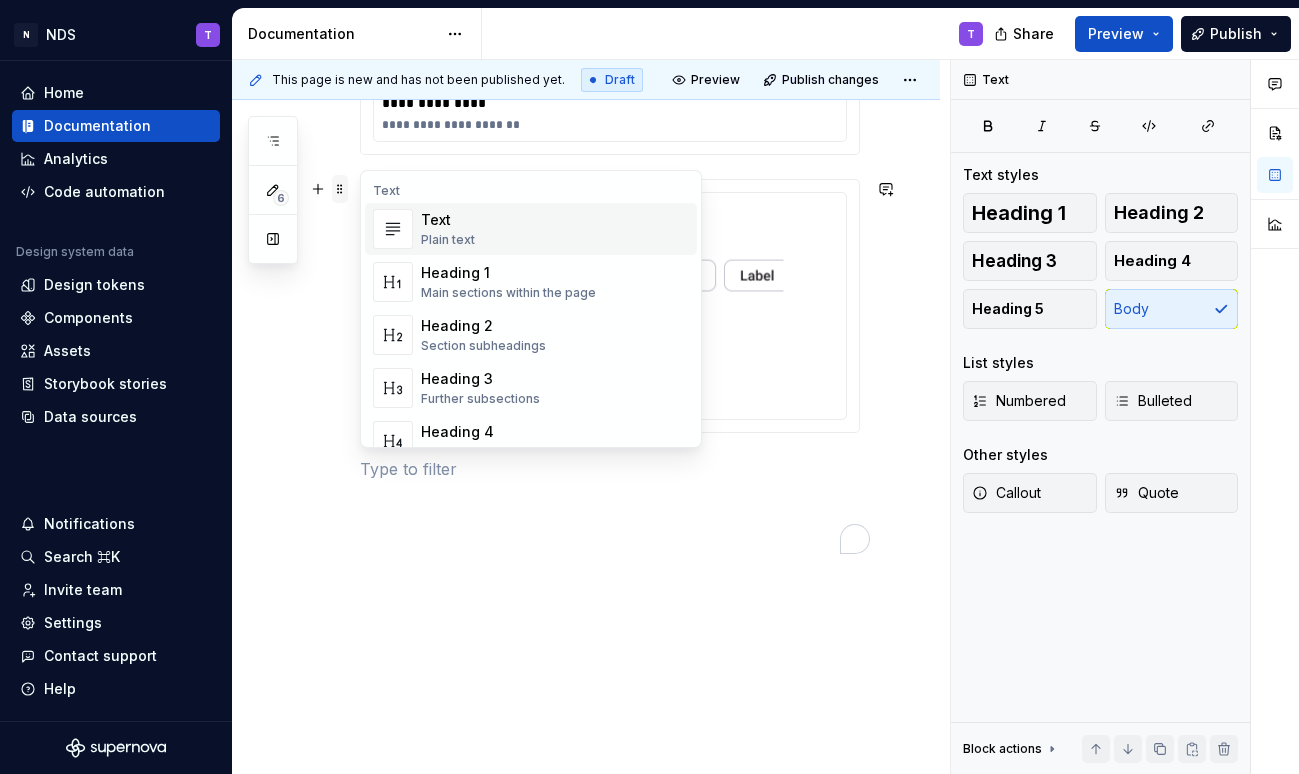 click at bounding box center [340, 189] 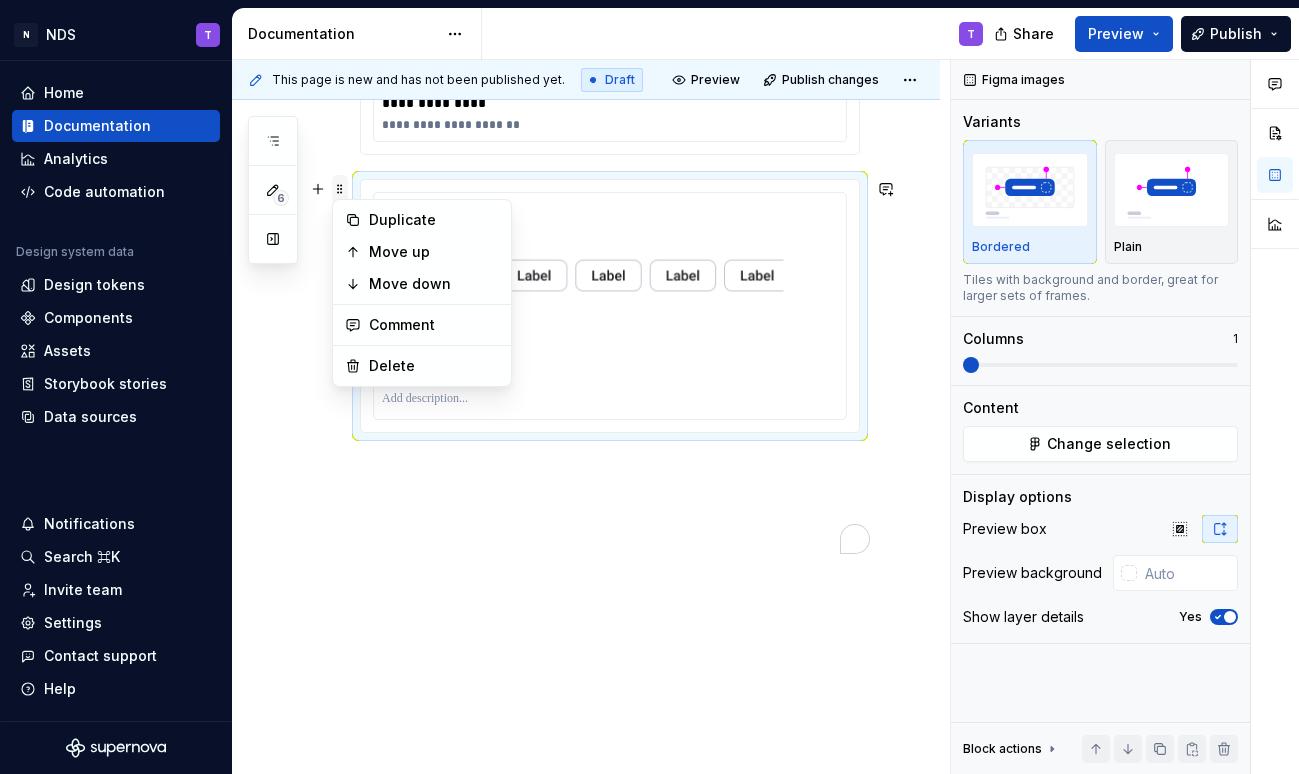 type on "*" 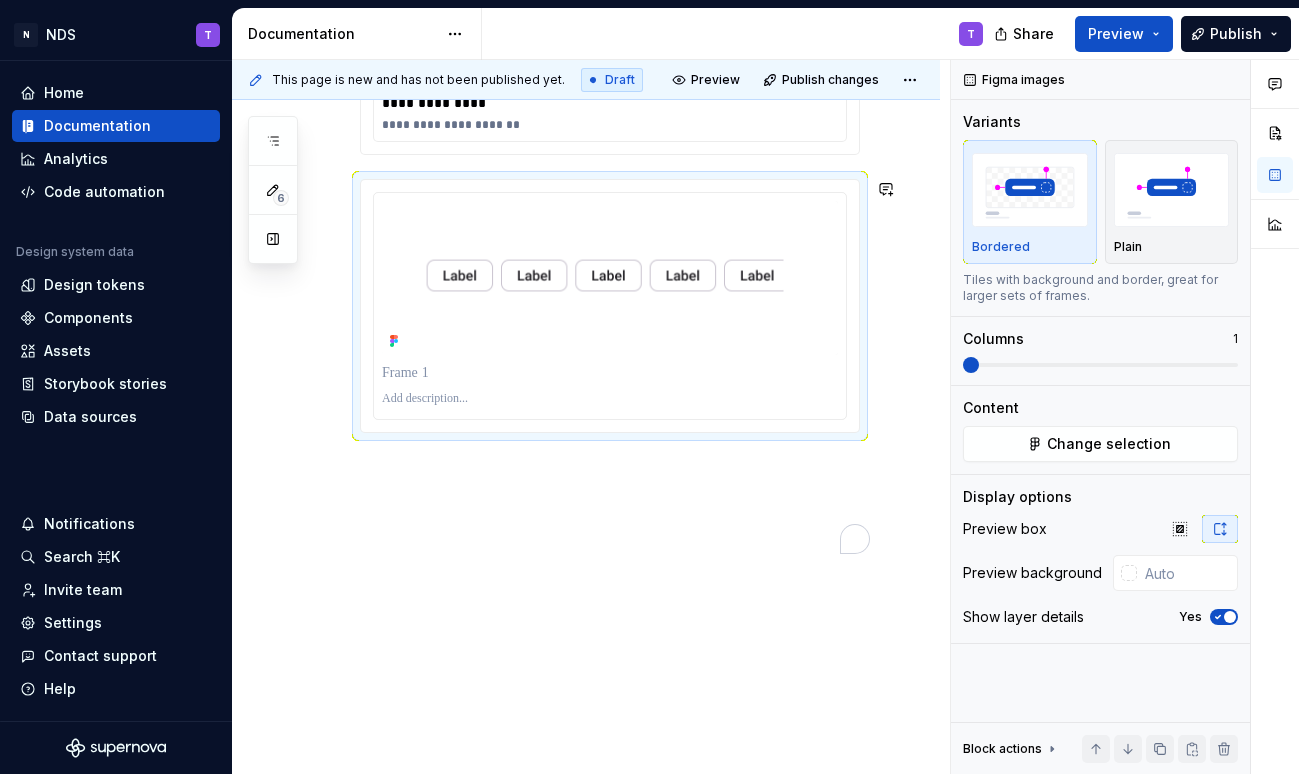 click on "**********" at bounding box center [586, 96] 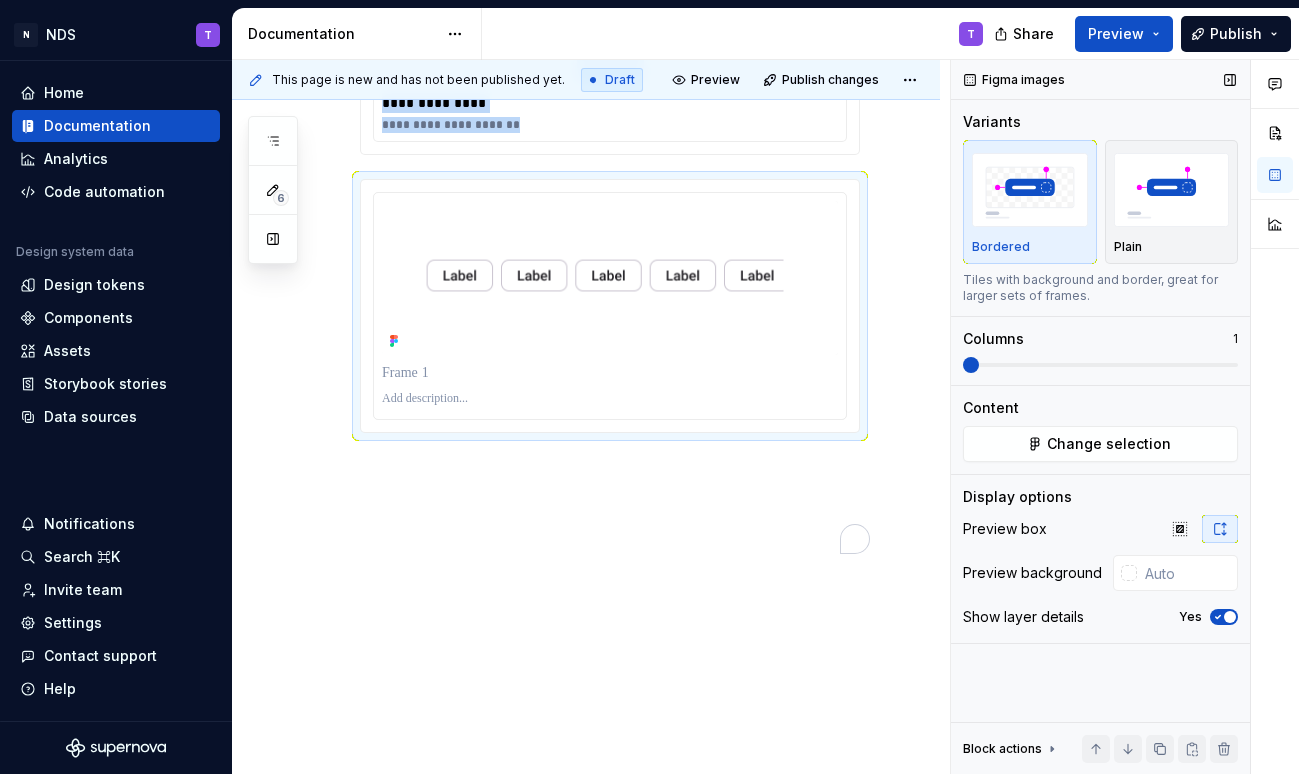 click at bounding box center (1030, 189) 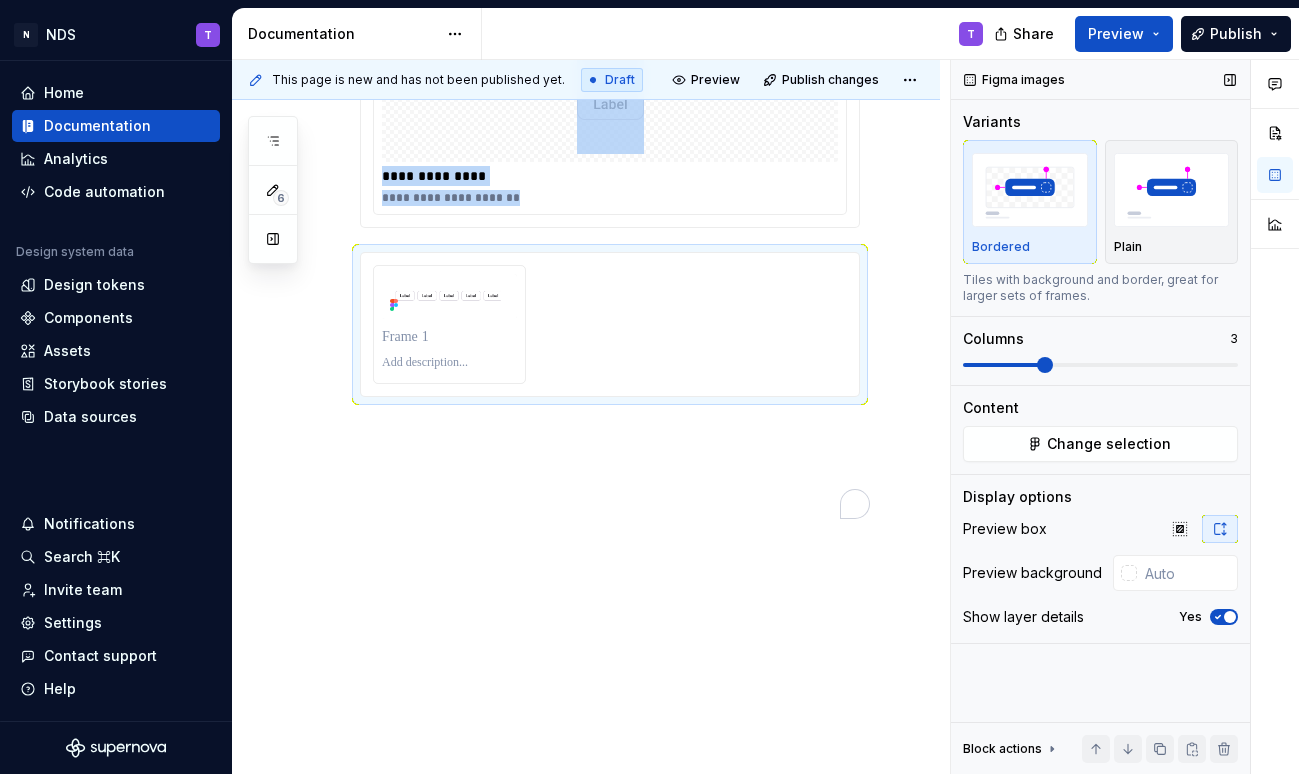 scroll, scrollTop: 889, scrollLeft: 0, axis: vertical 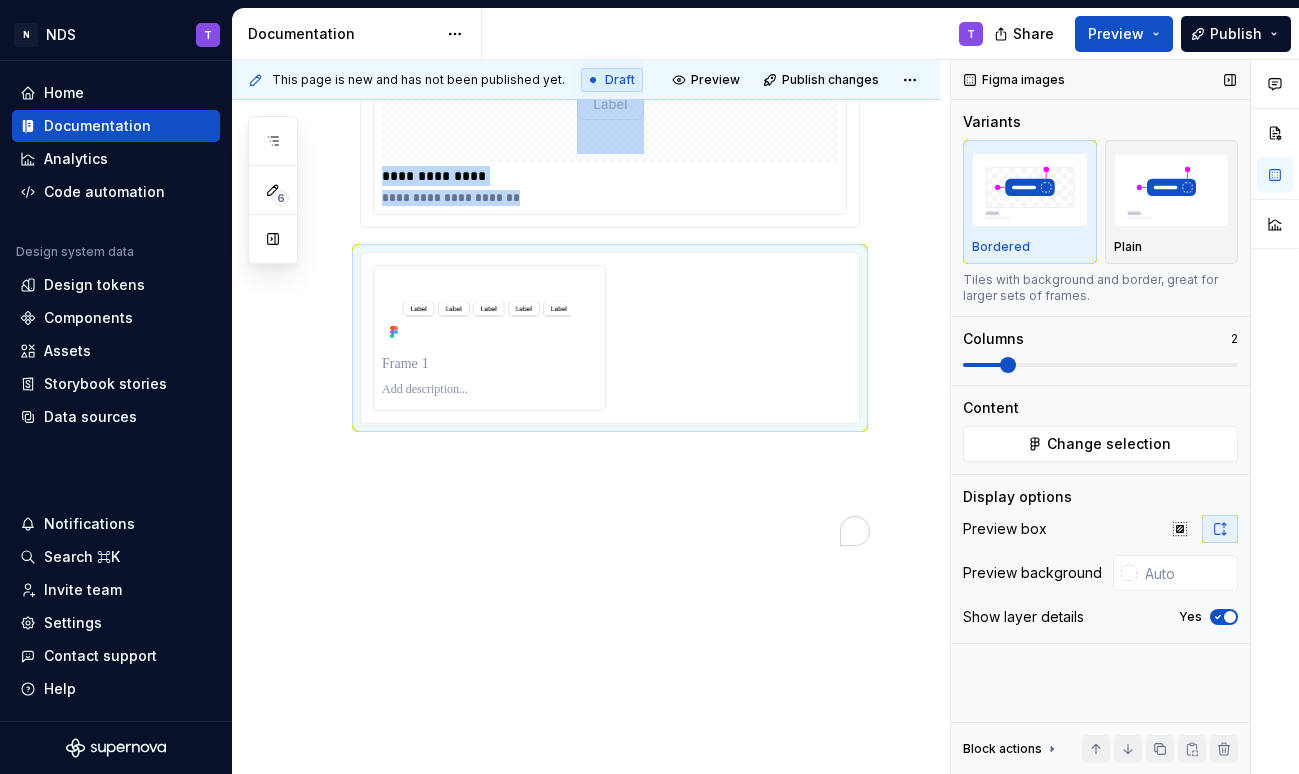 click at bounding box center (1008, 365) 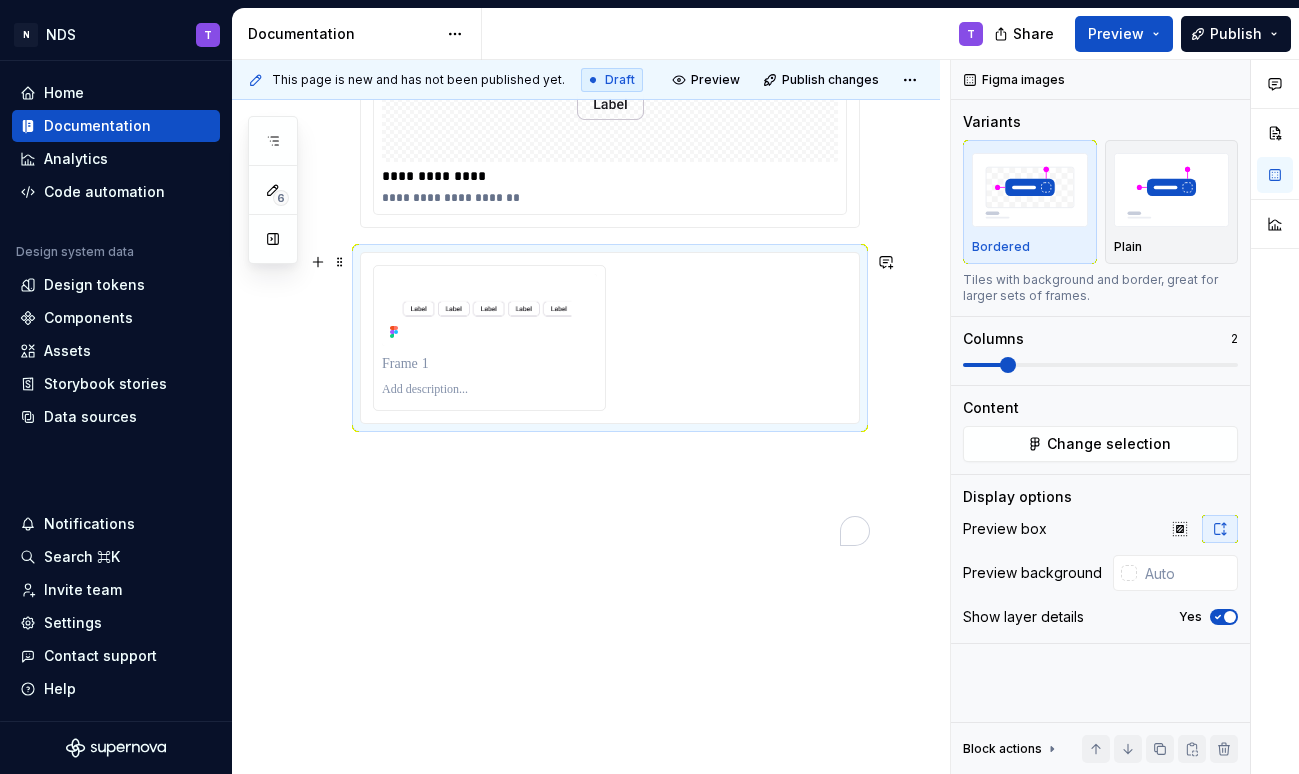 click at bounding box center (610, 338) 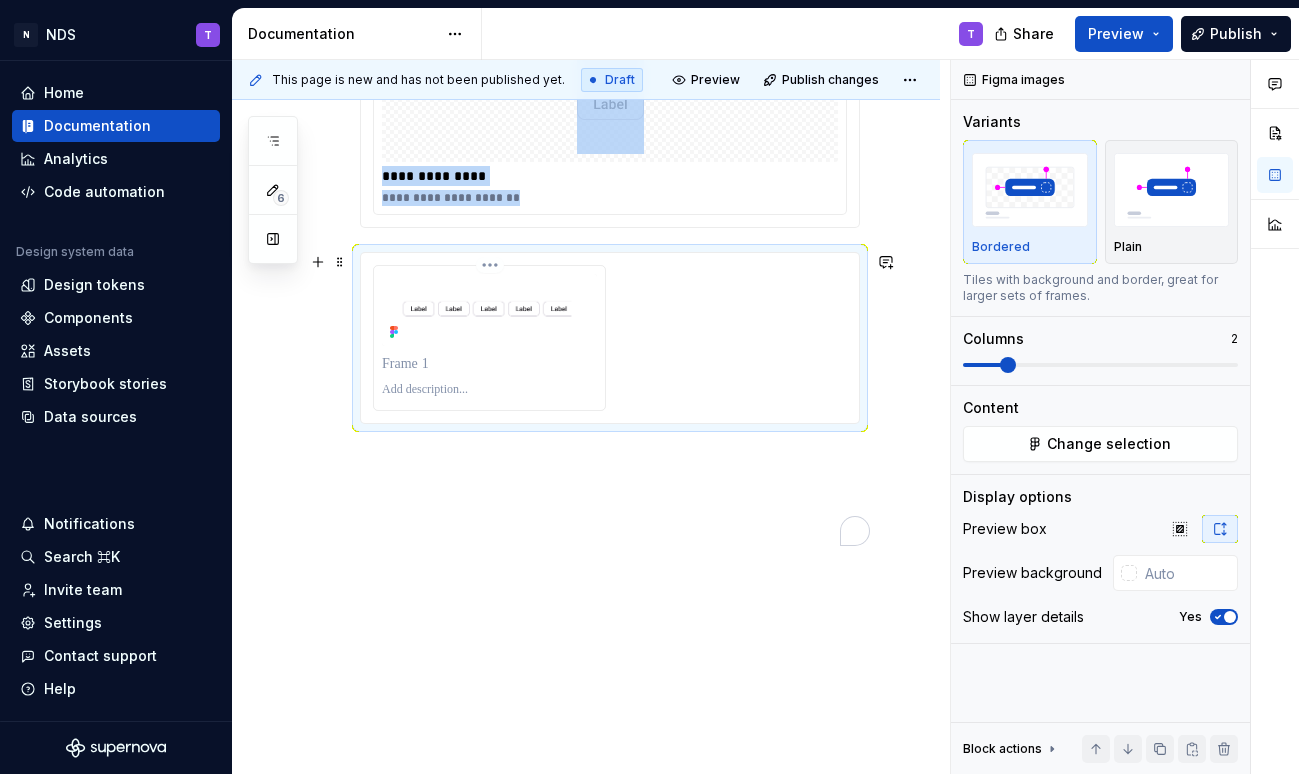 click at bounding box center (489, 310) 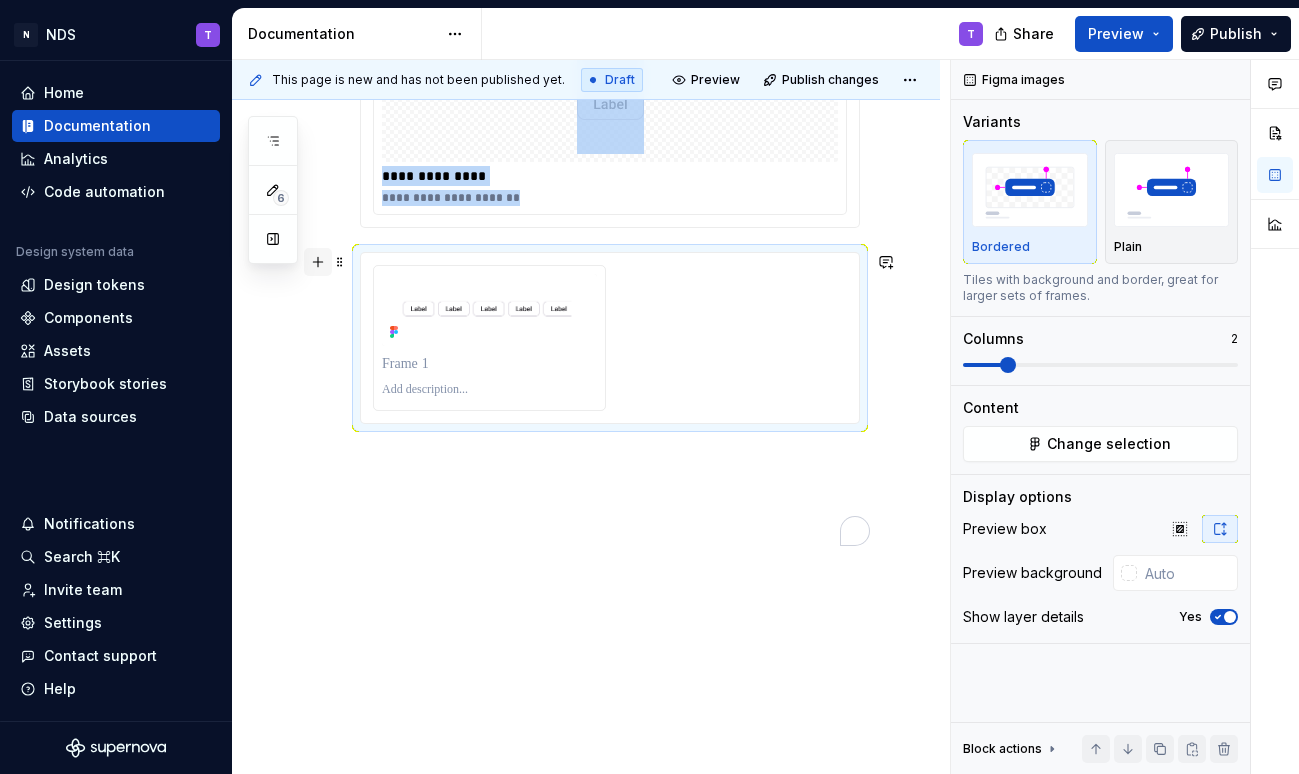 click at bounding box center (318, 262) 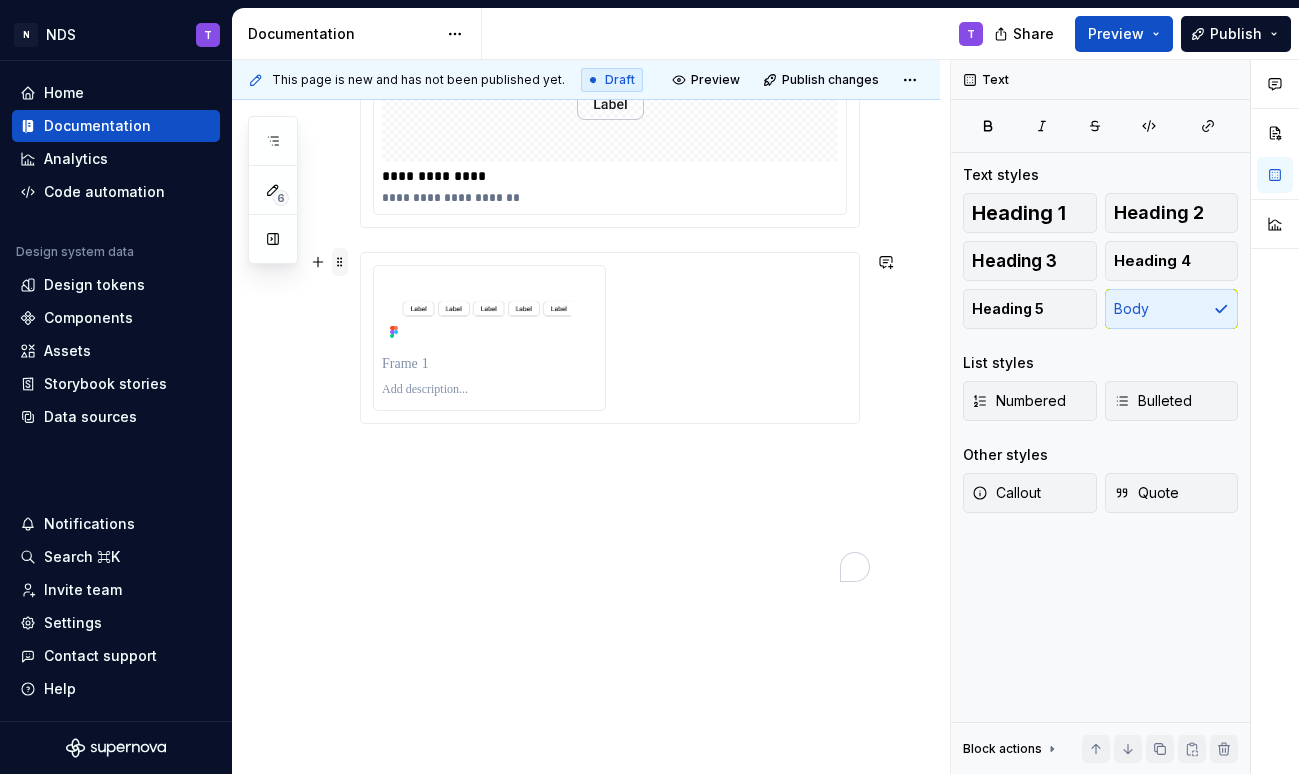 click at bounding box center [340, 262] 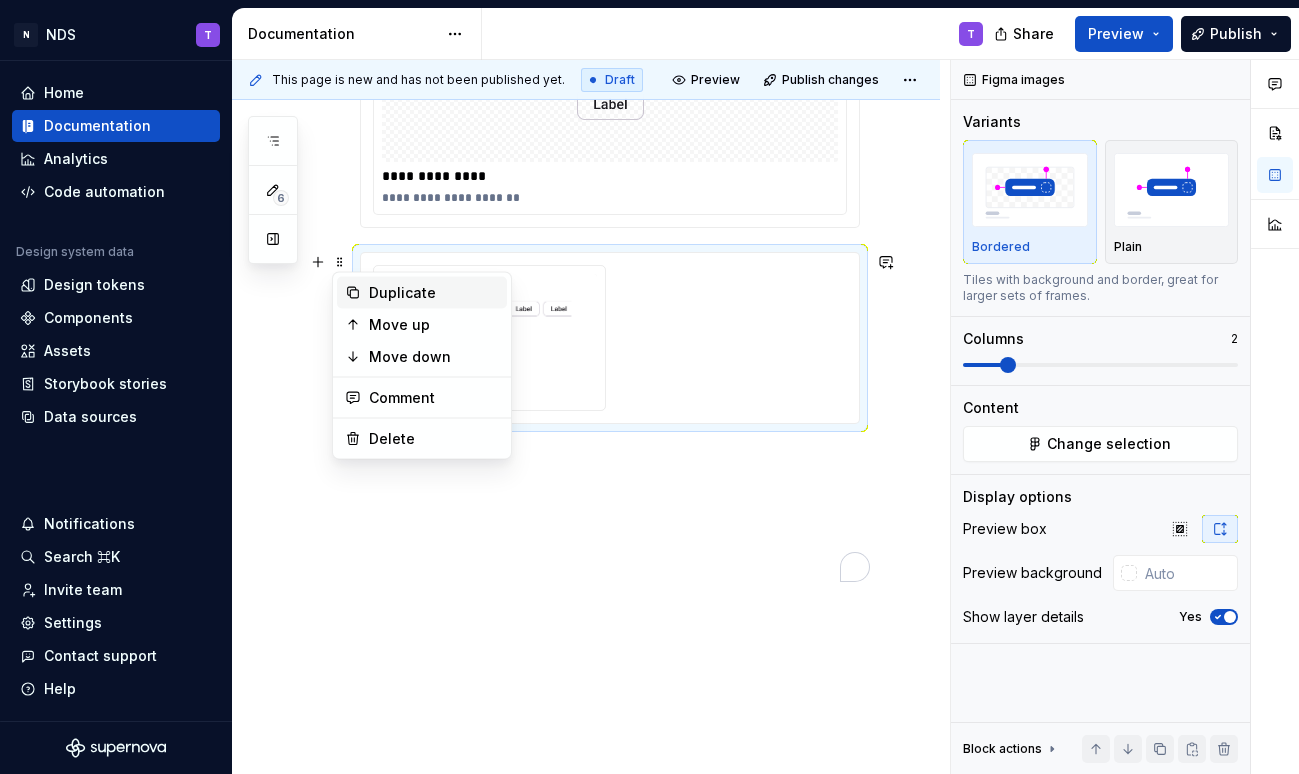 click on "Duplicate" at bounding box center (434, 293) 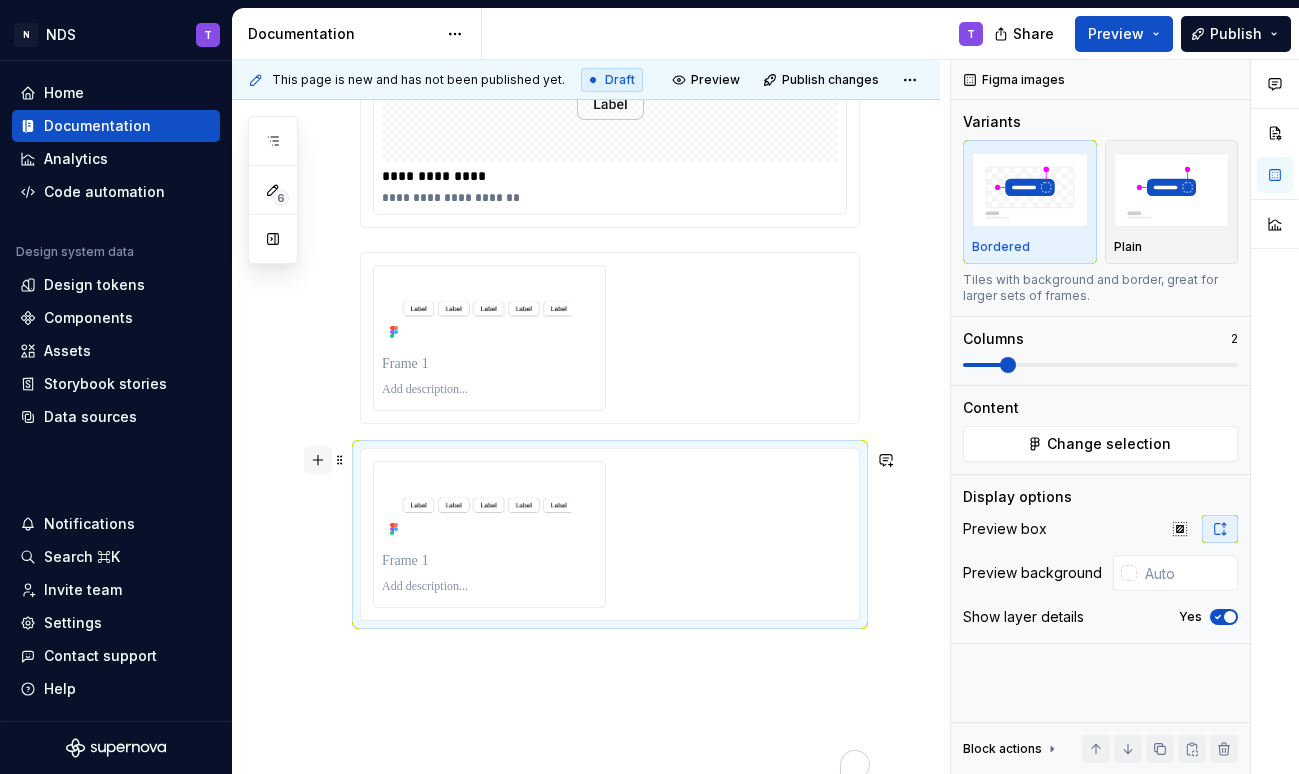 click at bounding box center [318, 460] 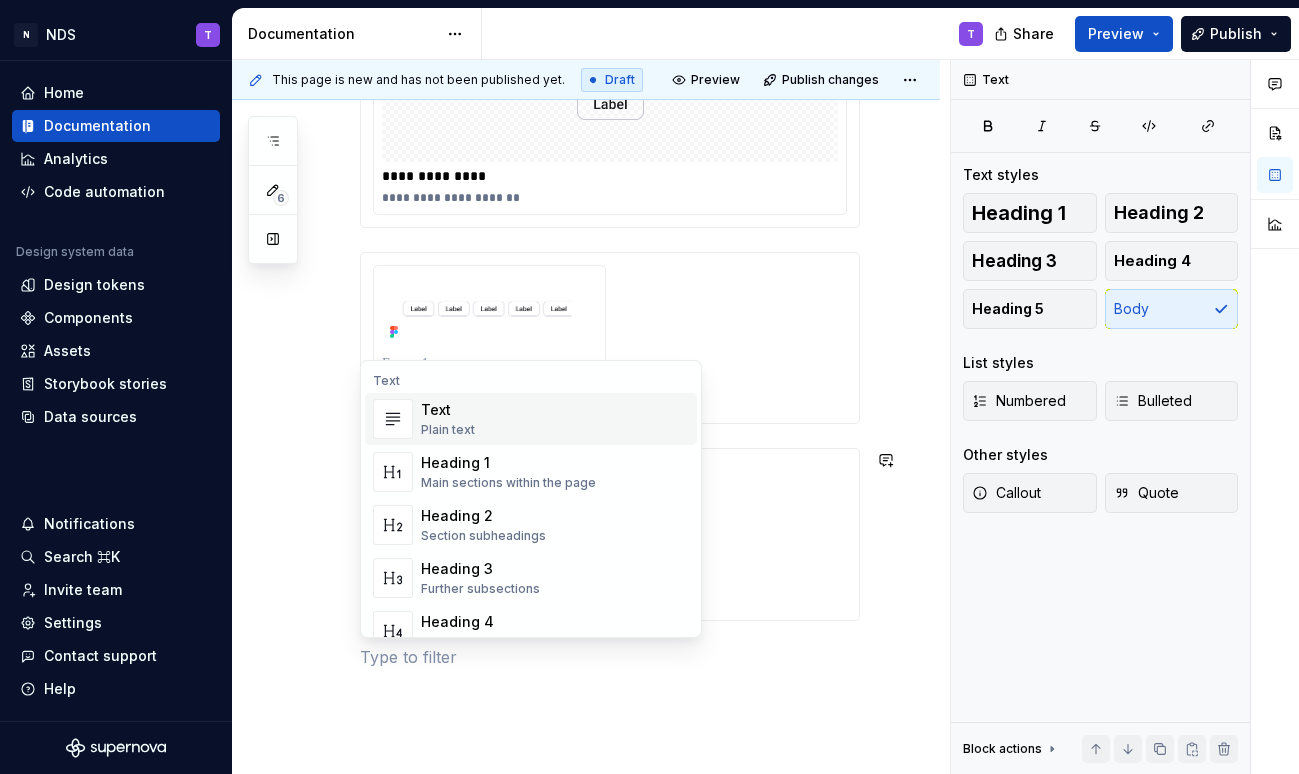 click on "**********" at bounding box center (586, 263) 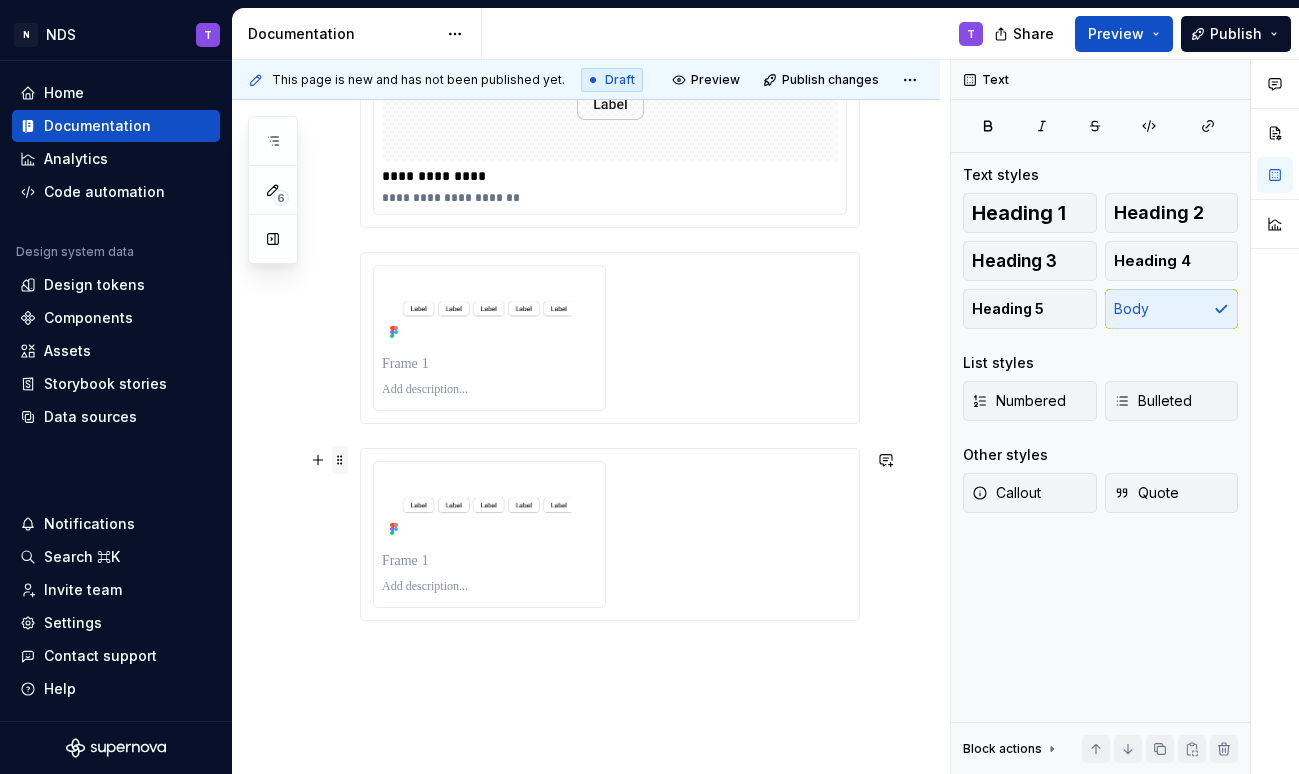 click at bounding box center [340, 460] 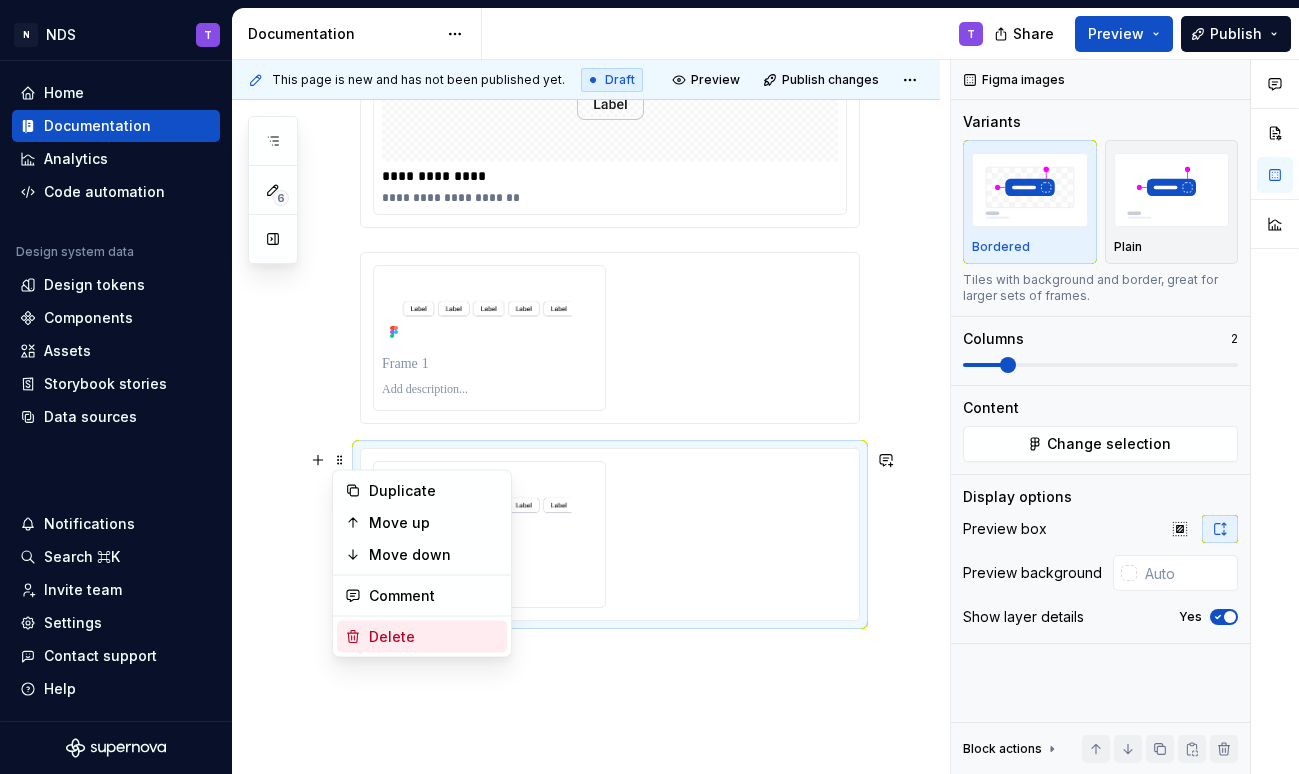 click on "Delete" at bounding box center [434, 637] 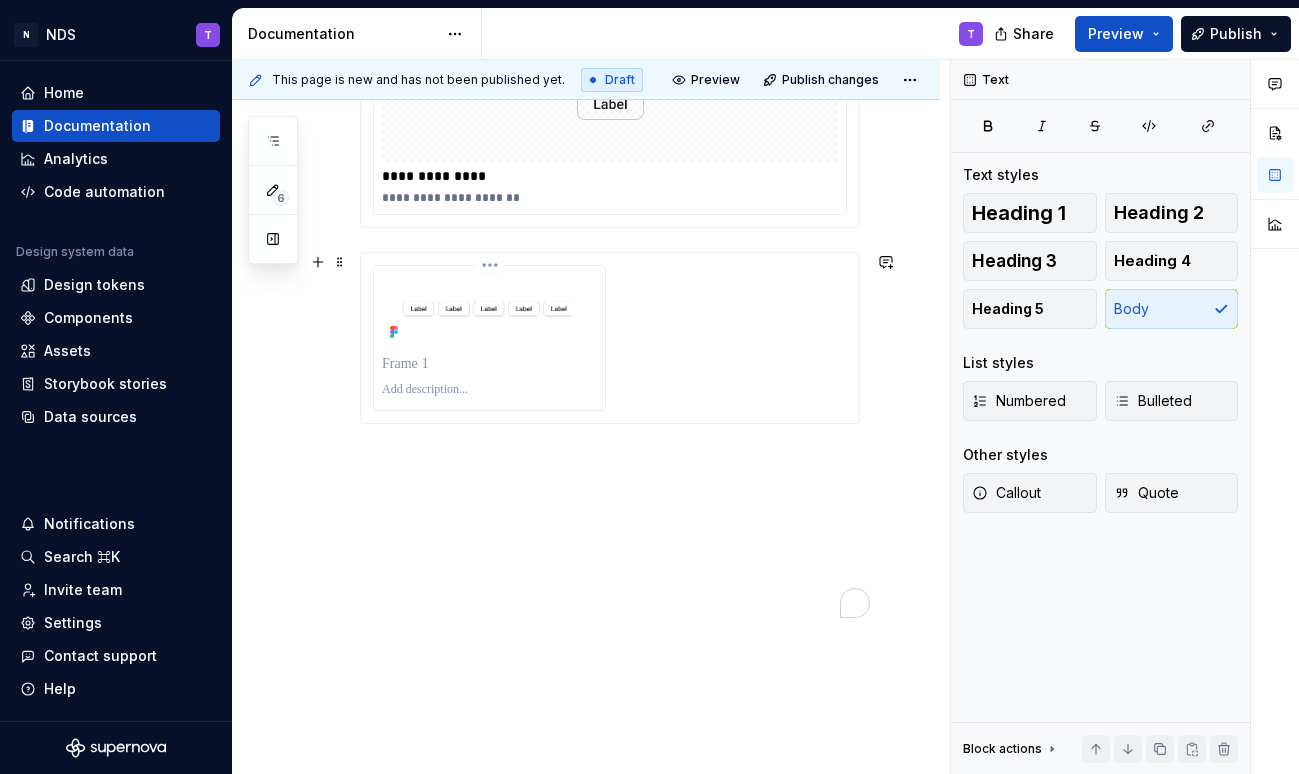 click at bounding box center [489, 364] 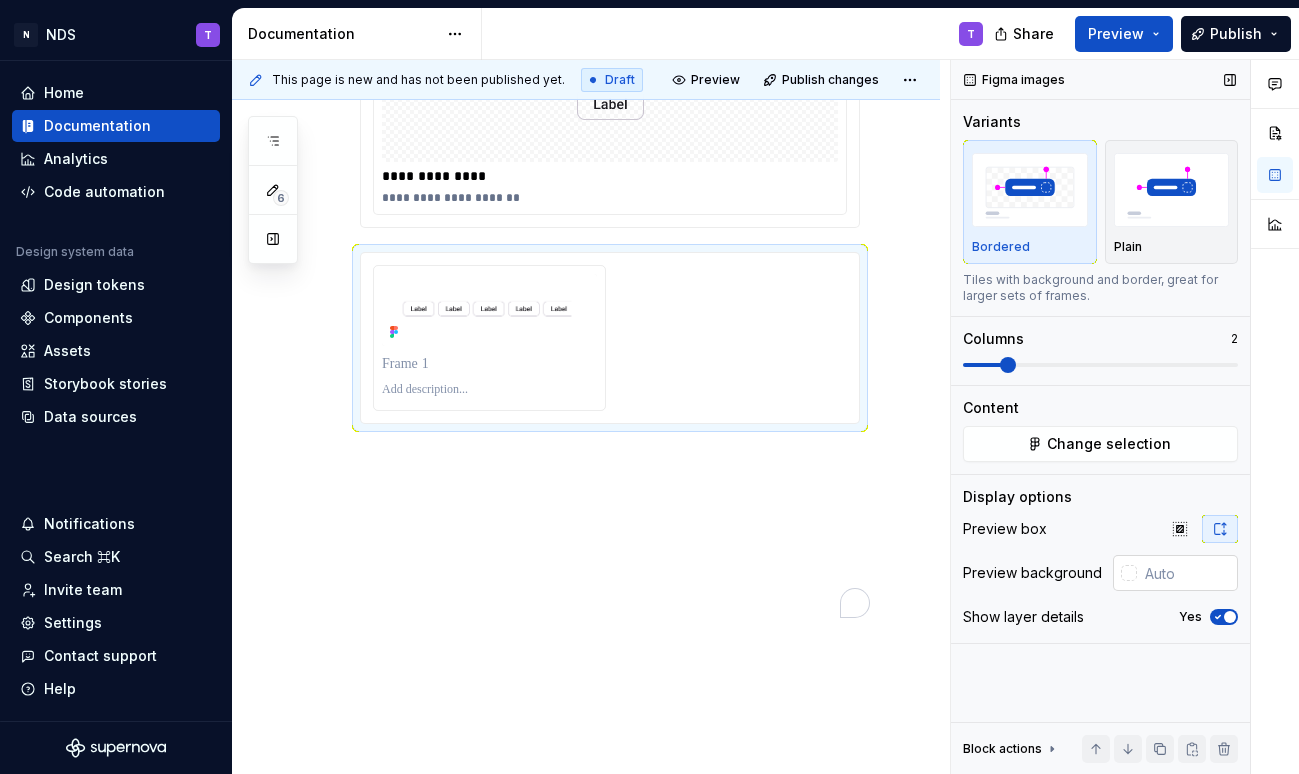 click at bounding box center [1129, 573] 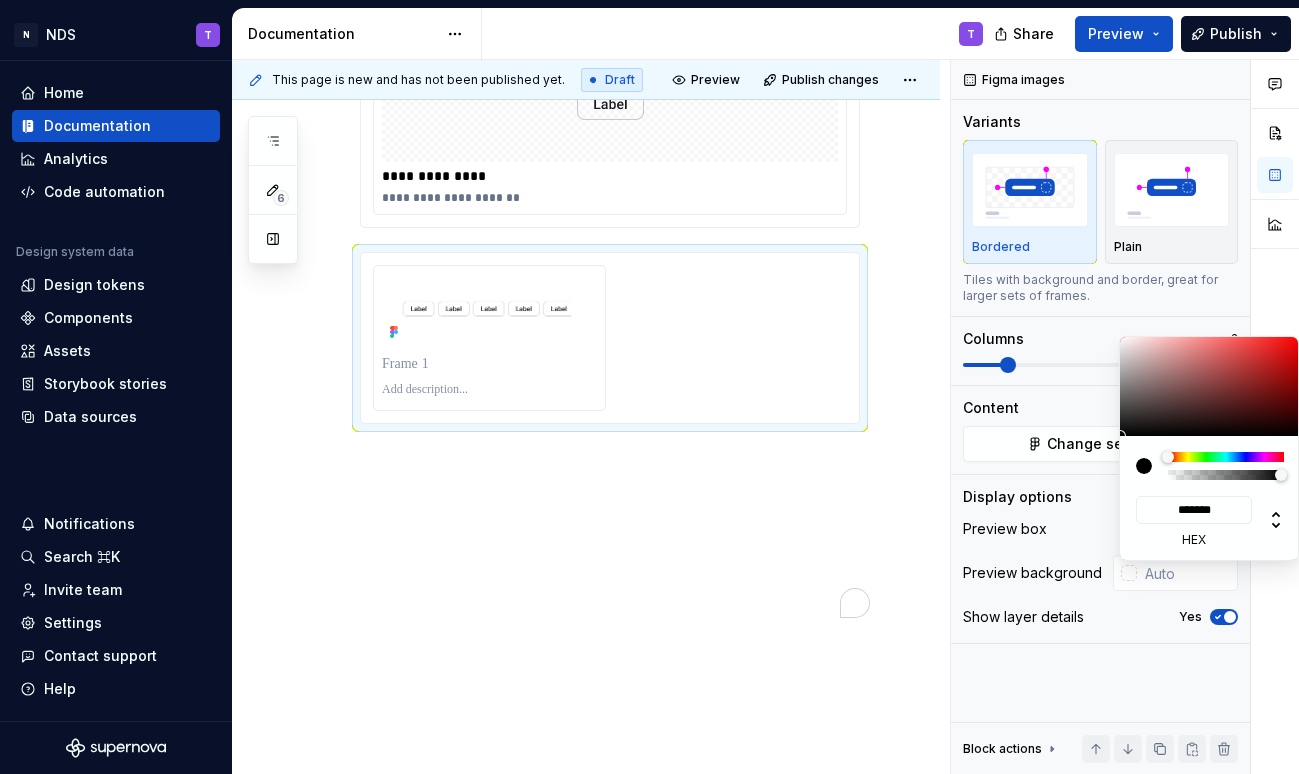 type on "#311919" 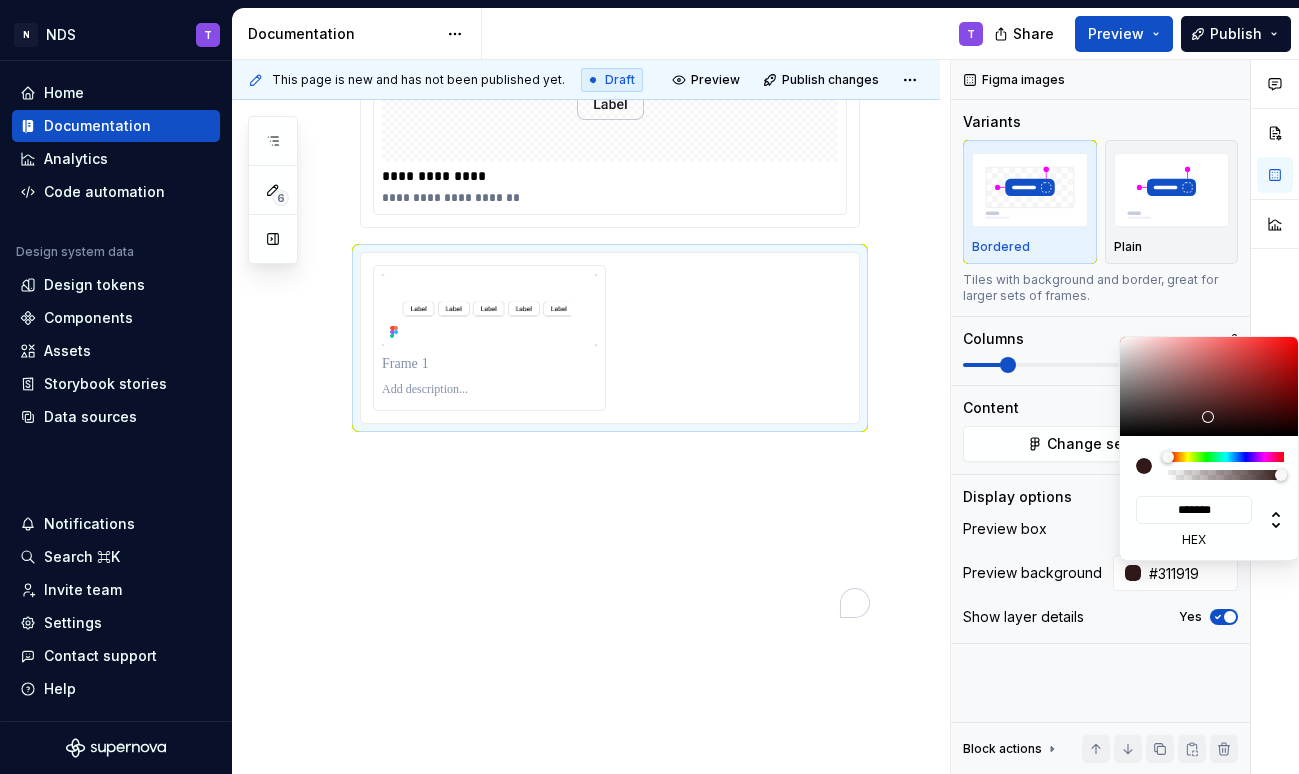 click at bounding box center (1210, 386) 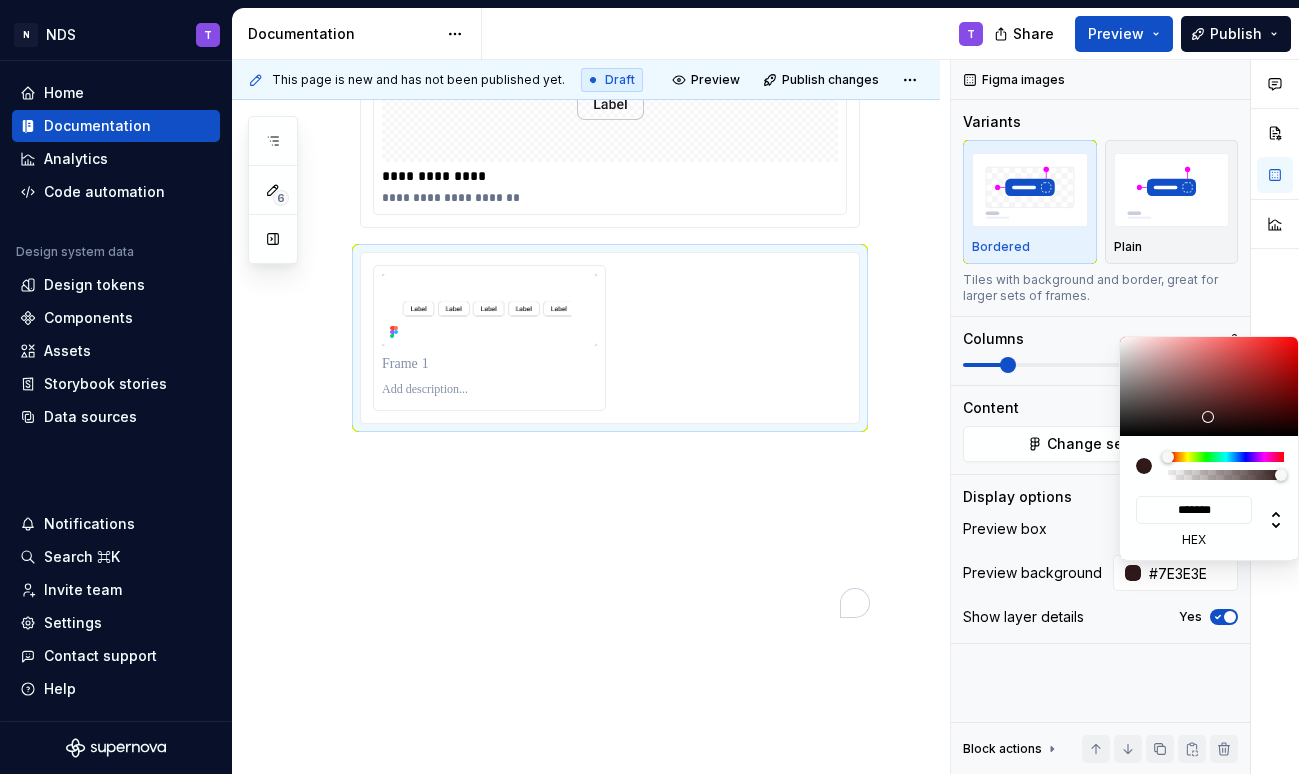 type on "#CE5858" 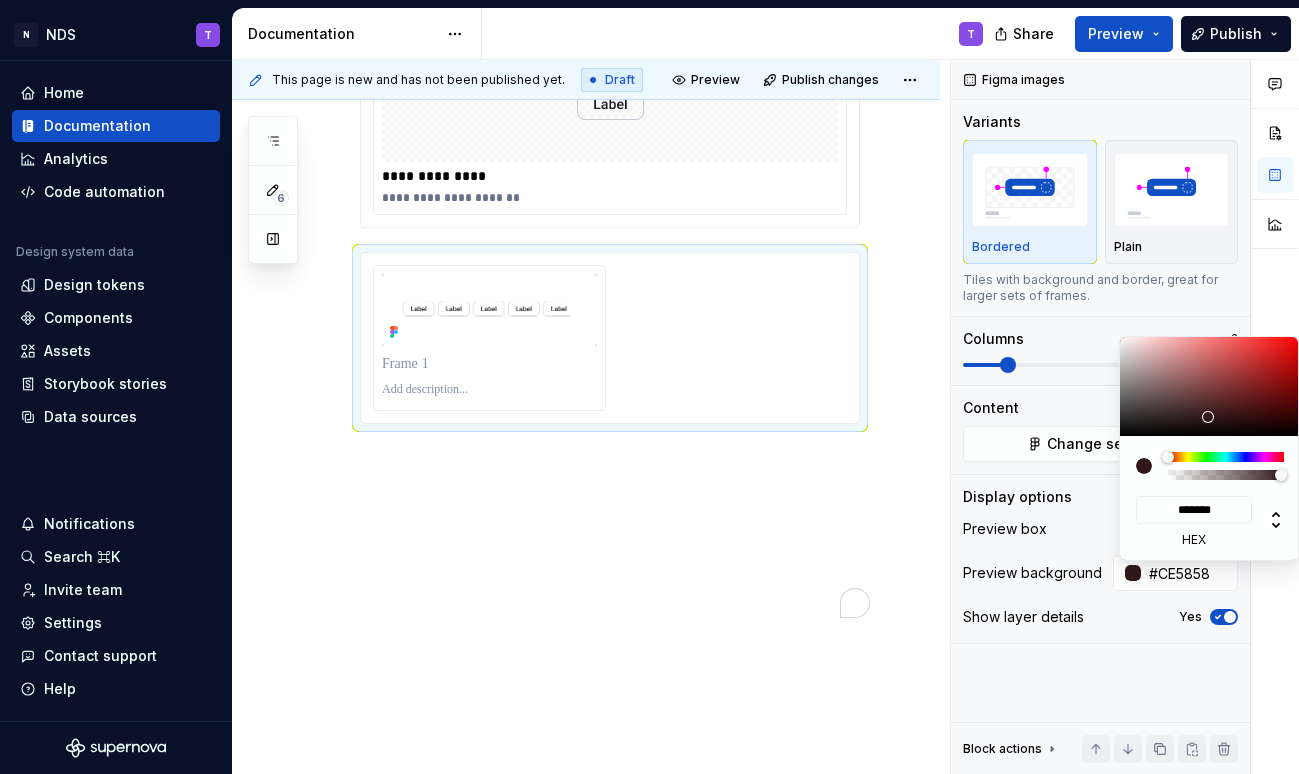 type on "*******" 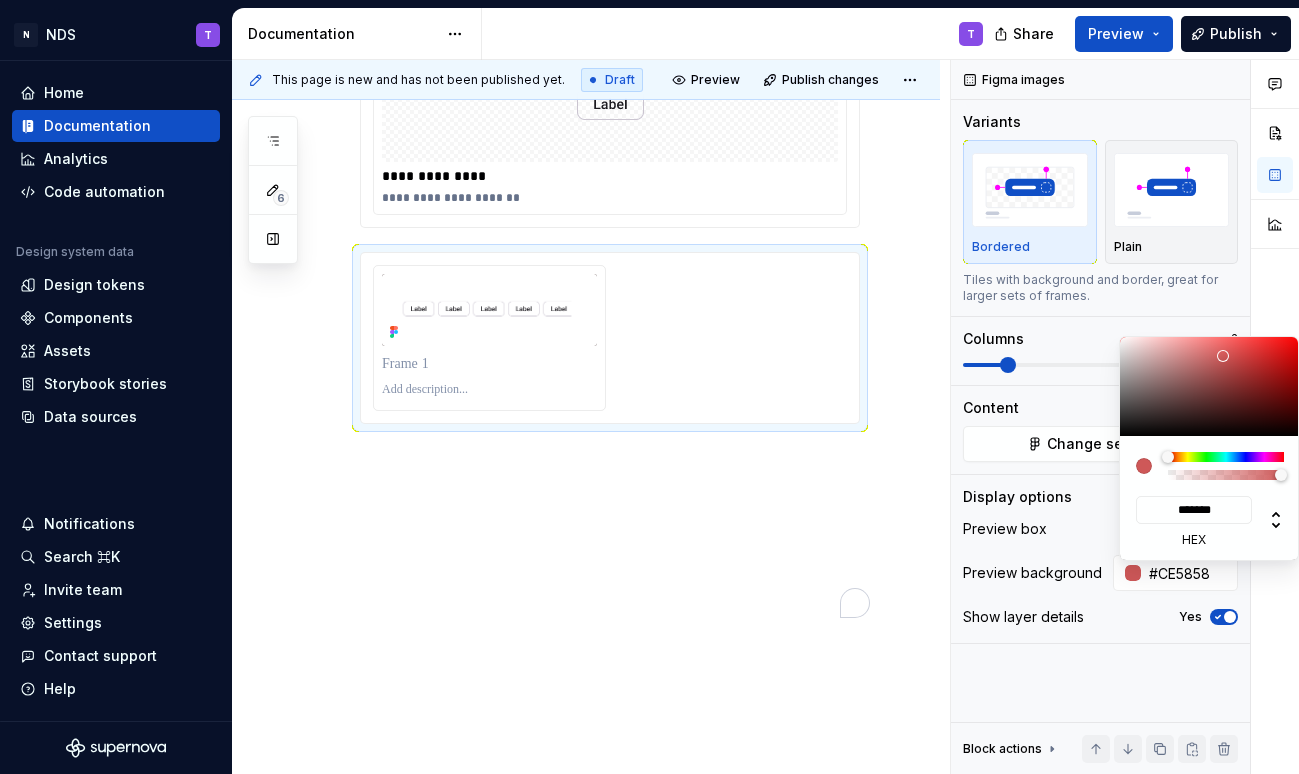 type on "#E35D5D" 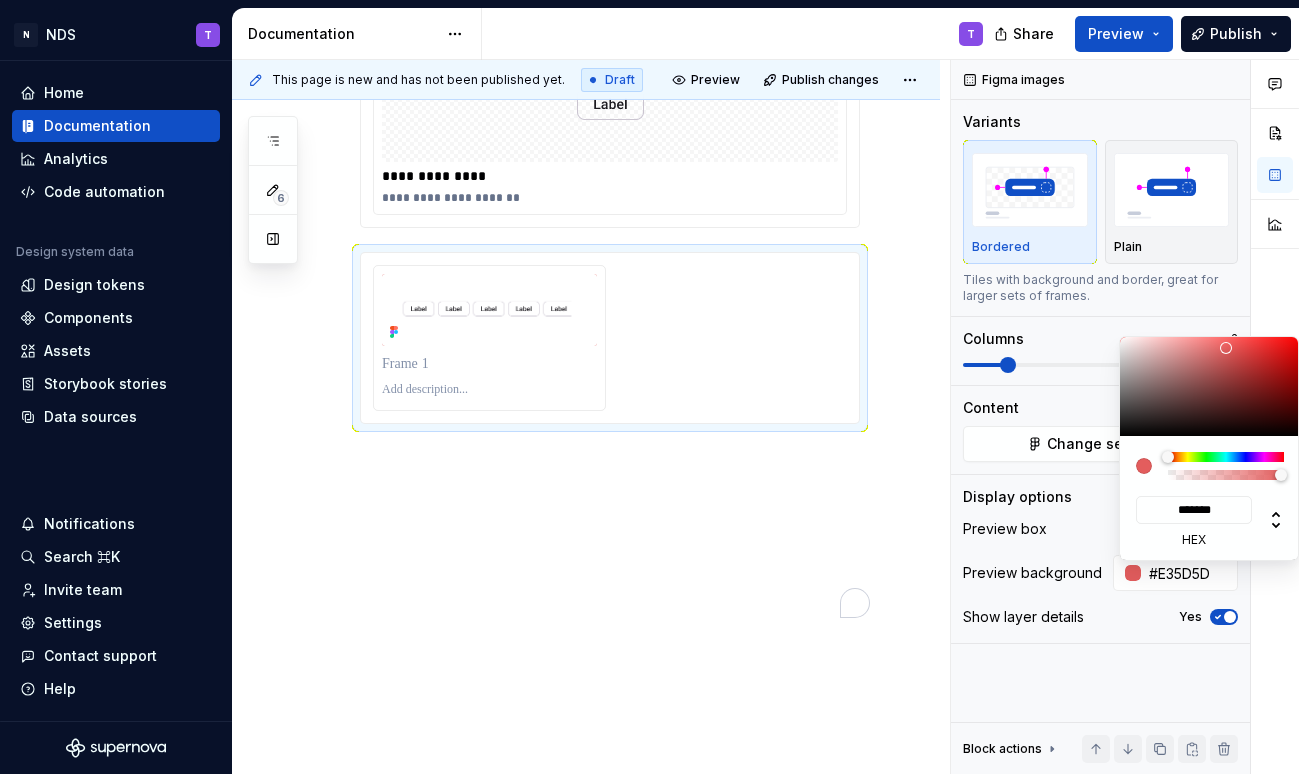 drag, startPoint x: 1209, startPoint y: 417, endPoint x: 1226, endPoint y: 348, distance: 71.063354 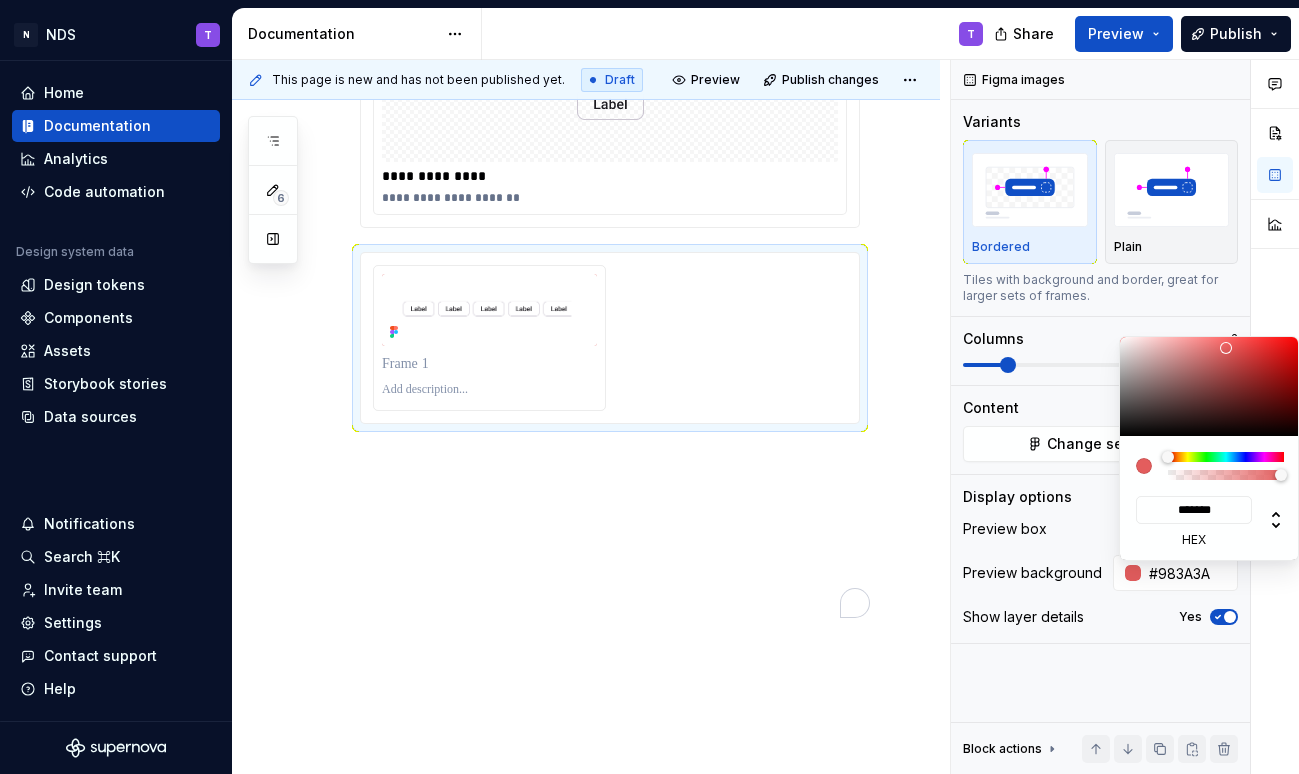 click at bounding box center (1210, 386) 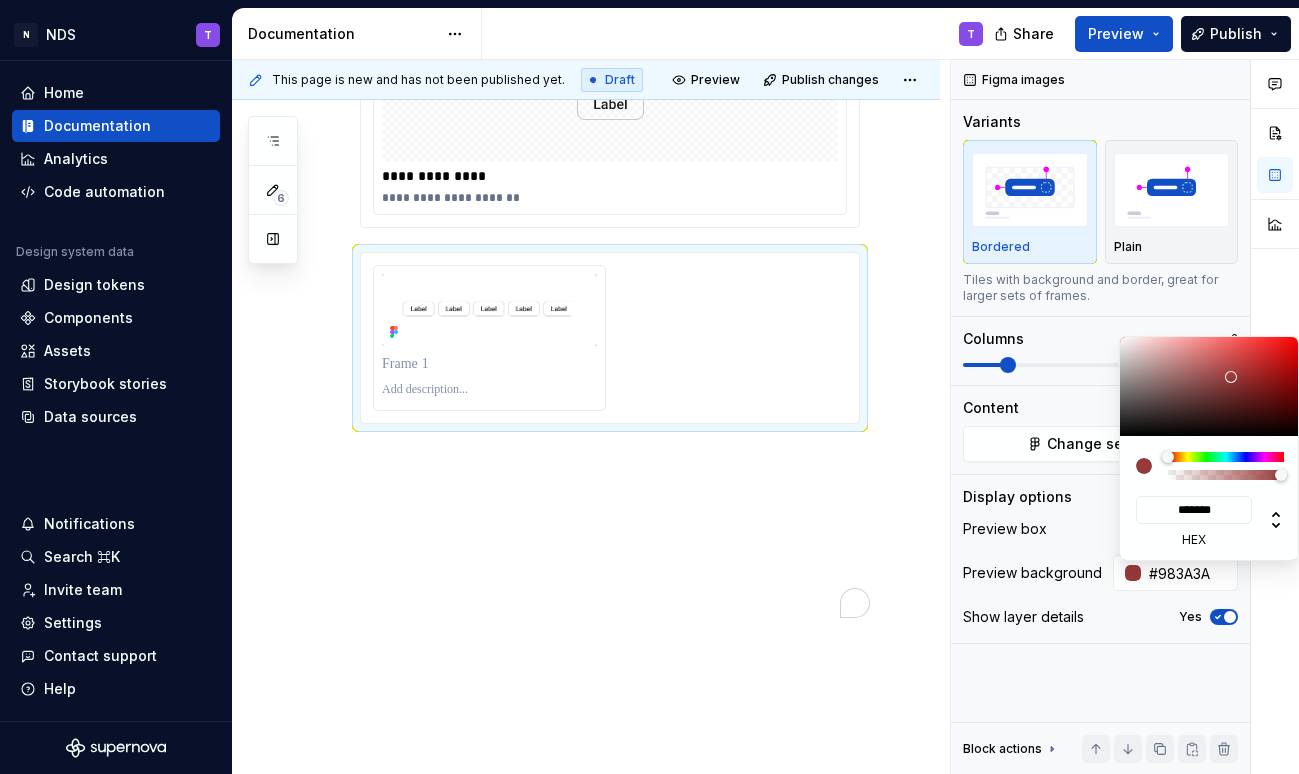 click on "Comments Open comments No comments yet Select ‘Comment’ from the block context menu to add one. Figma images Variants Bordered Plain Tiles with background and border, great for larger sets of frames. Columns 2 Content Change selection Display options Preview box Preview background #983A3A Show layer details Yes Block actions Move up Move down Duplicate Copy (⌘C) Cut (⌘X) Delete" at bounding box center (1125, 417) 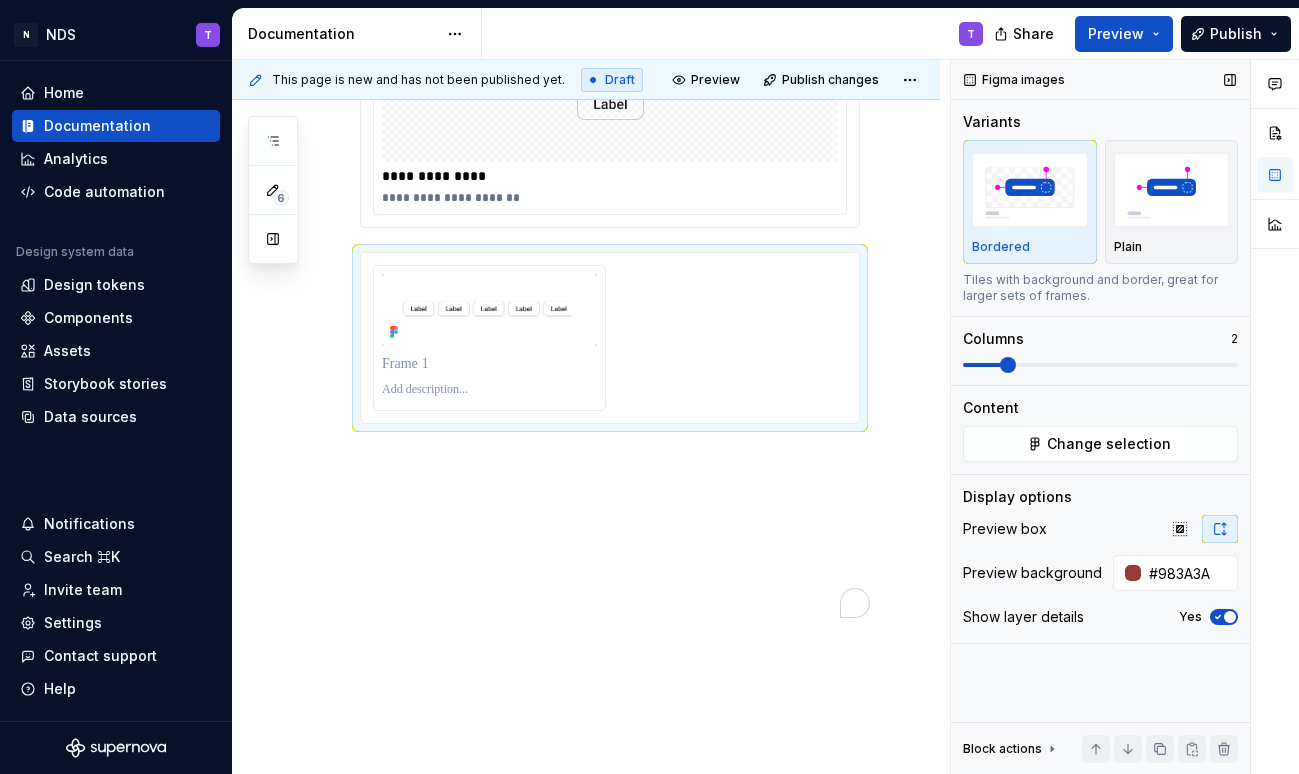 click on "Show layer details Yes" at bounding box center (1100, 617) 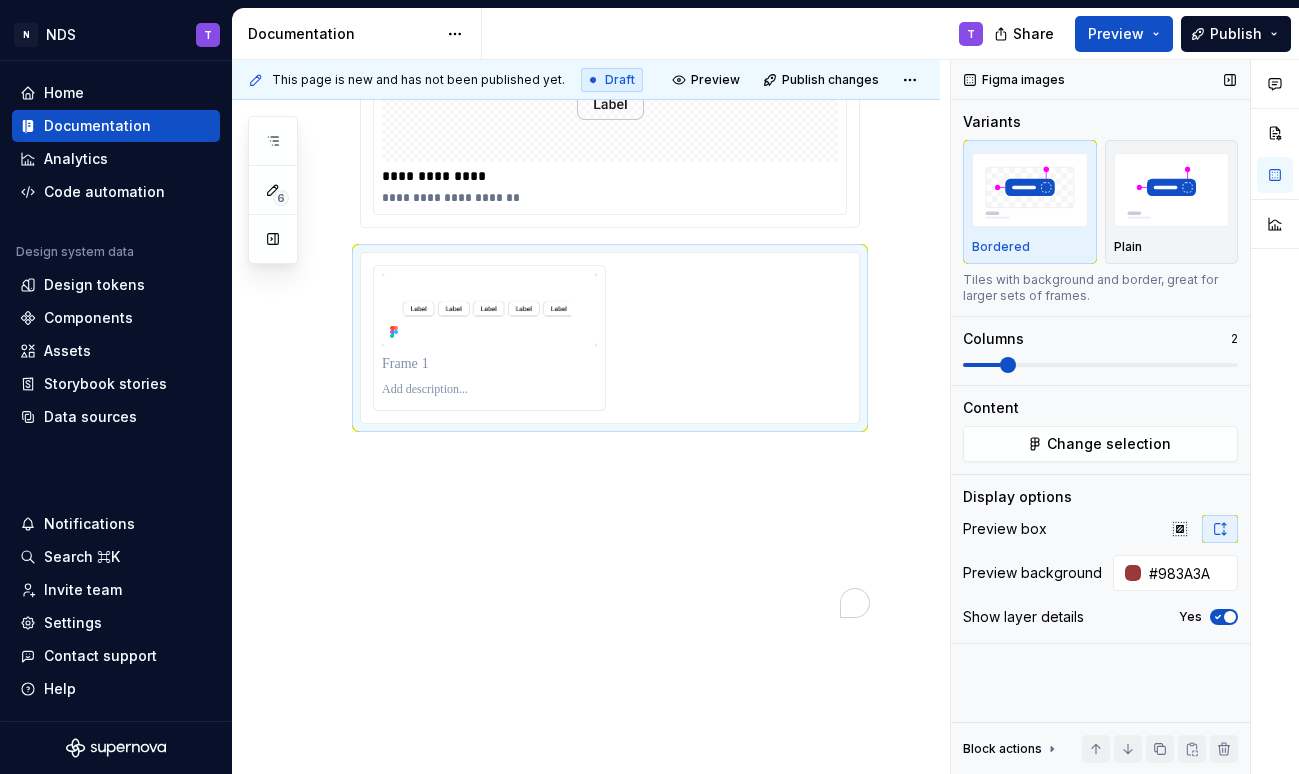 click 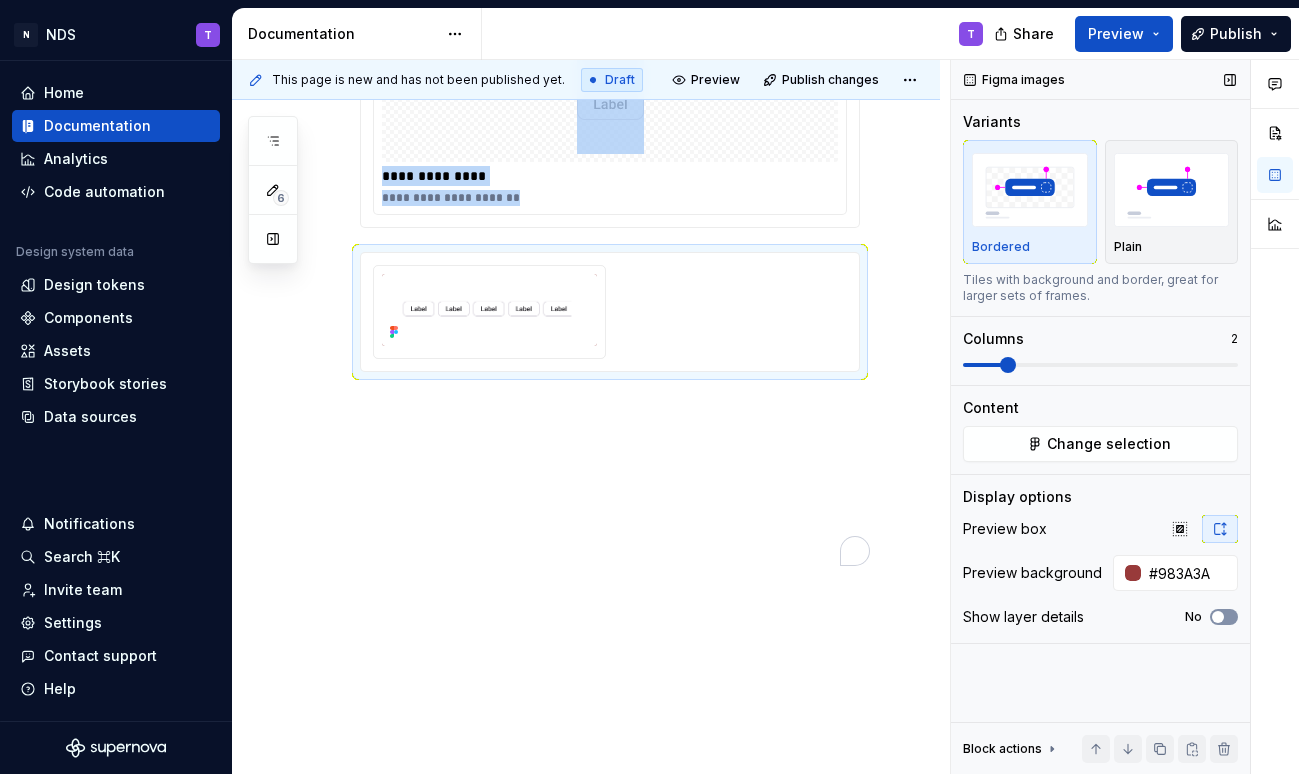 click at bounding box center [1218, 617] 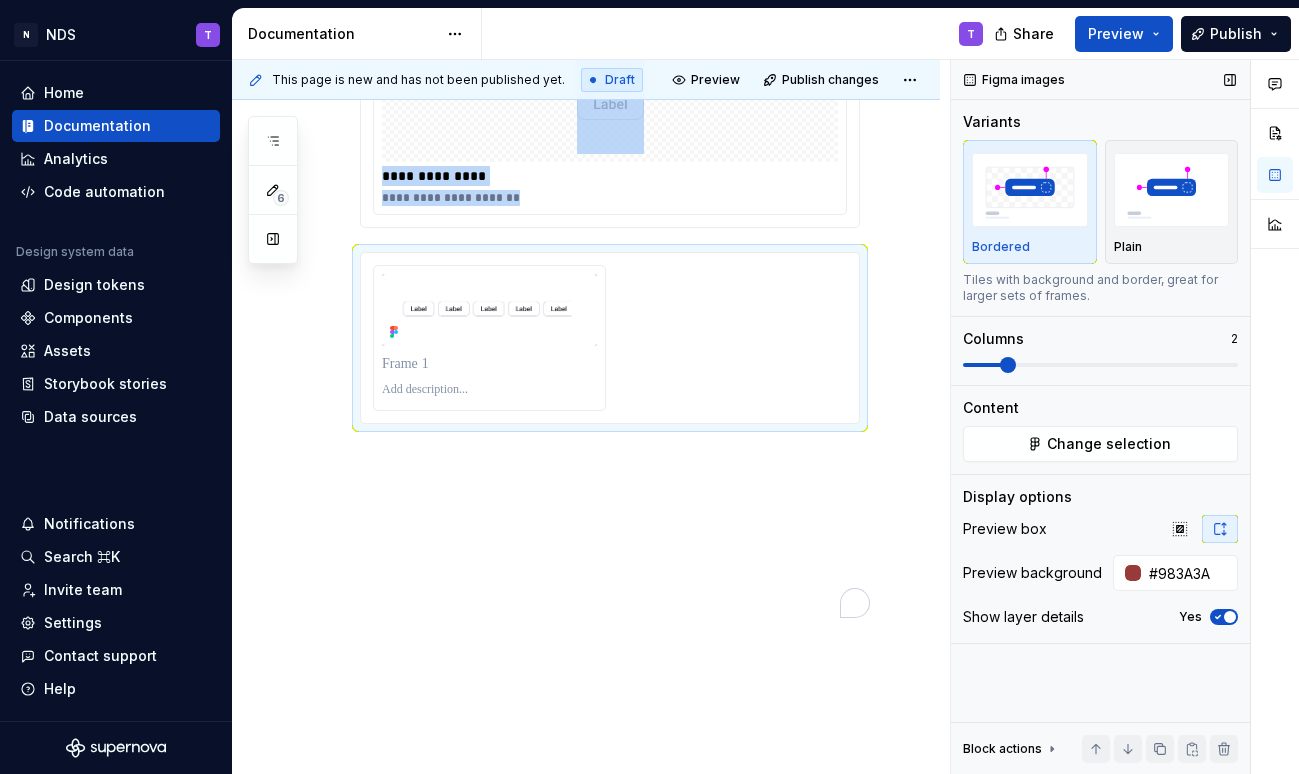 click 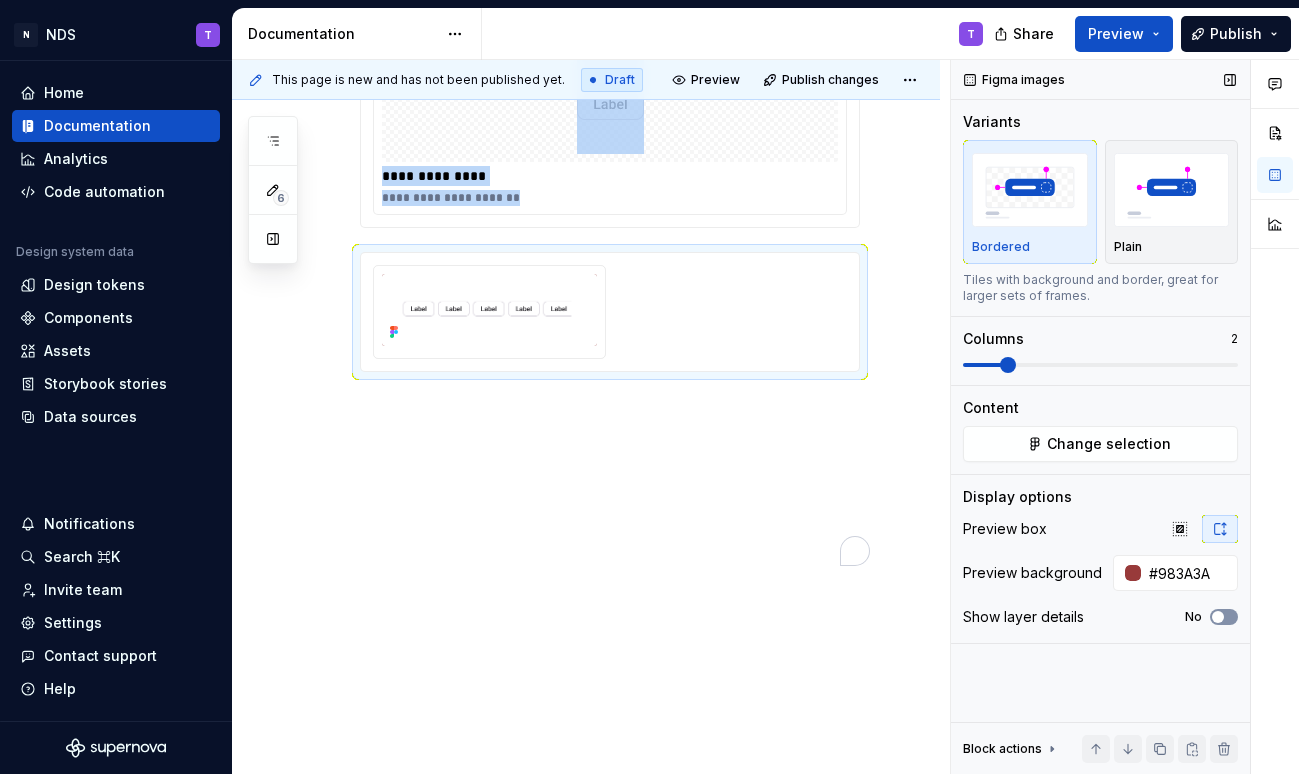 click at bounding box center (1218, 617) 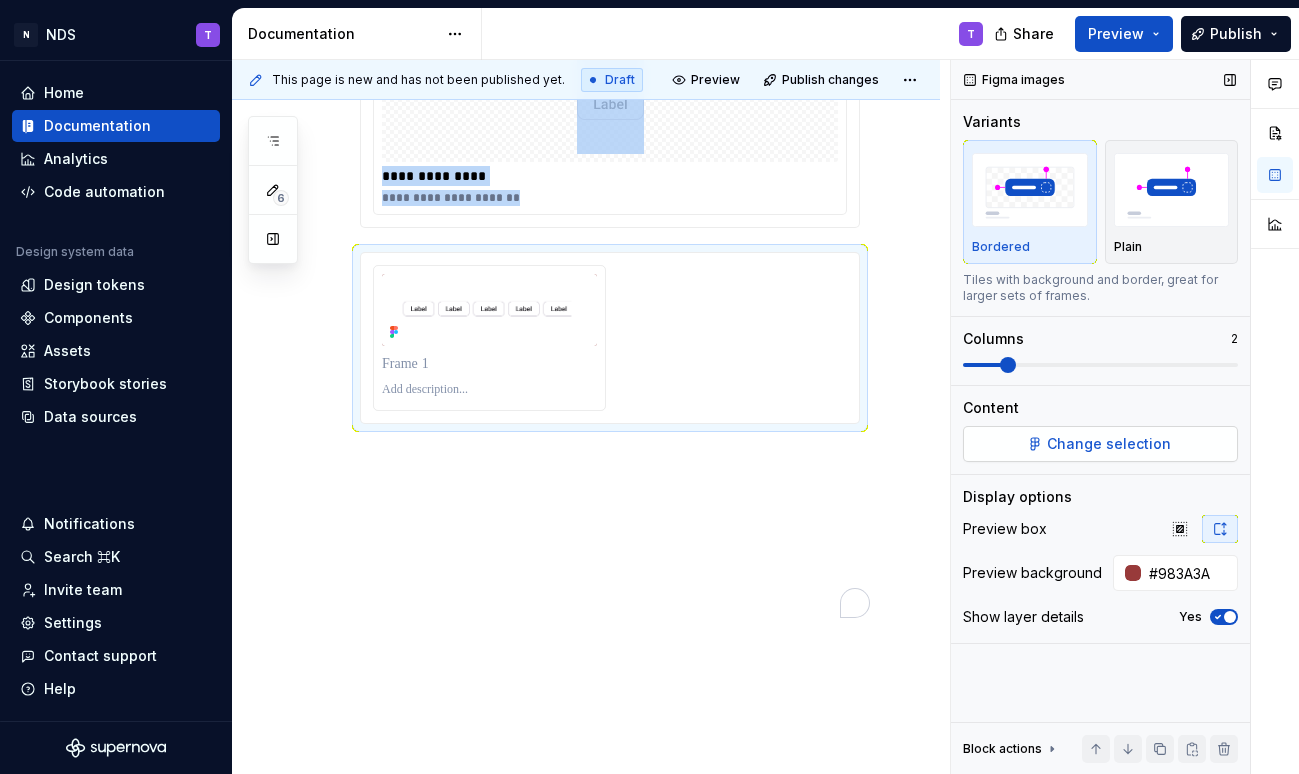 click on "Change selection" at bounding box center [1109, 444] 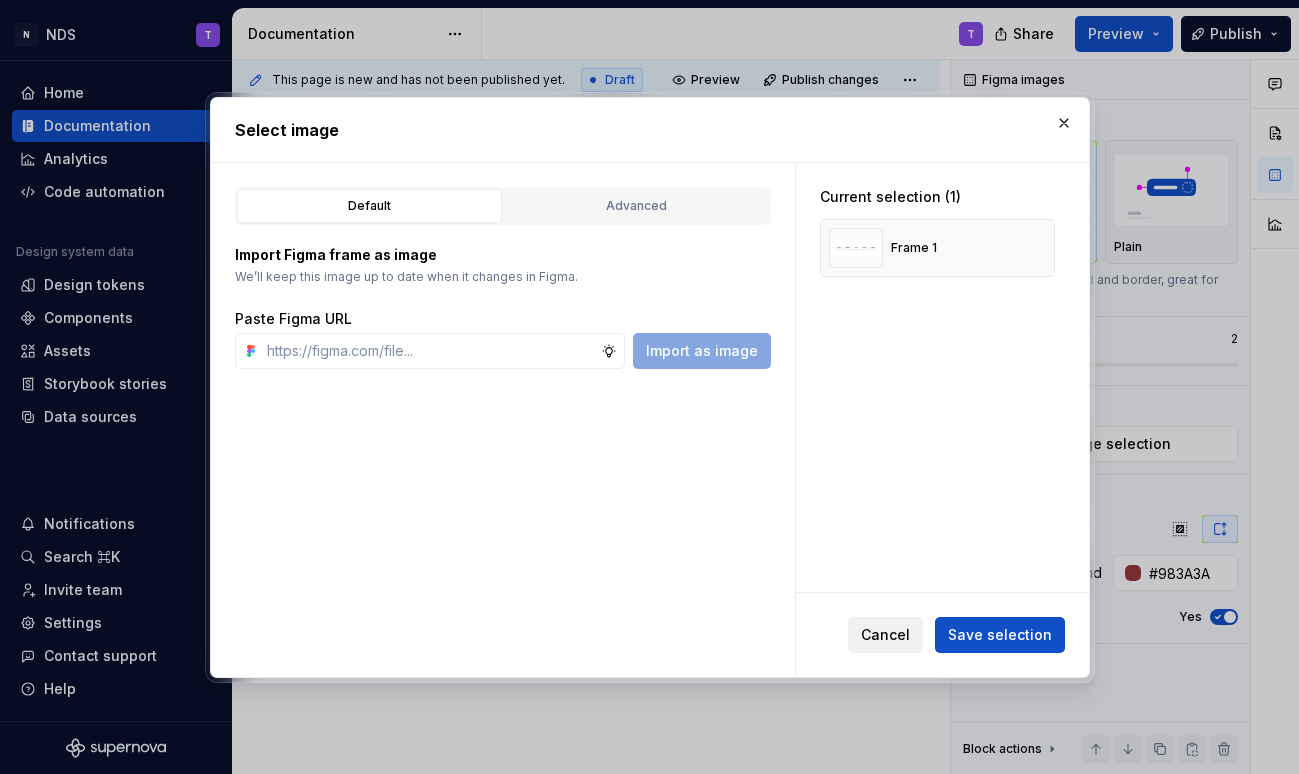 click on "Cancel" at bounding box center [885, 634] 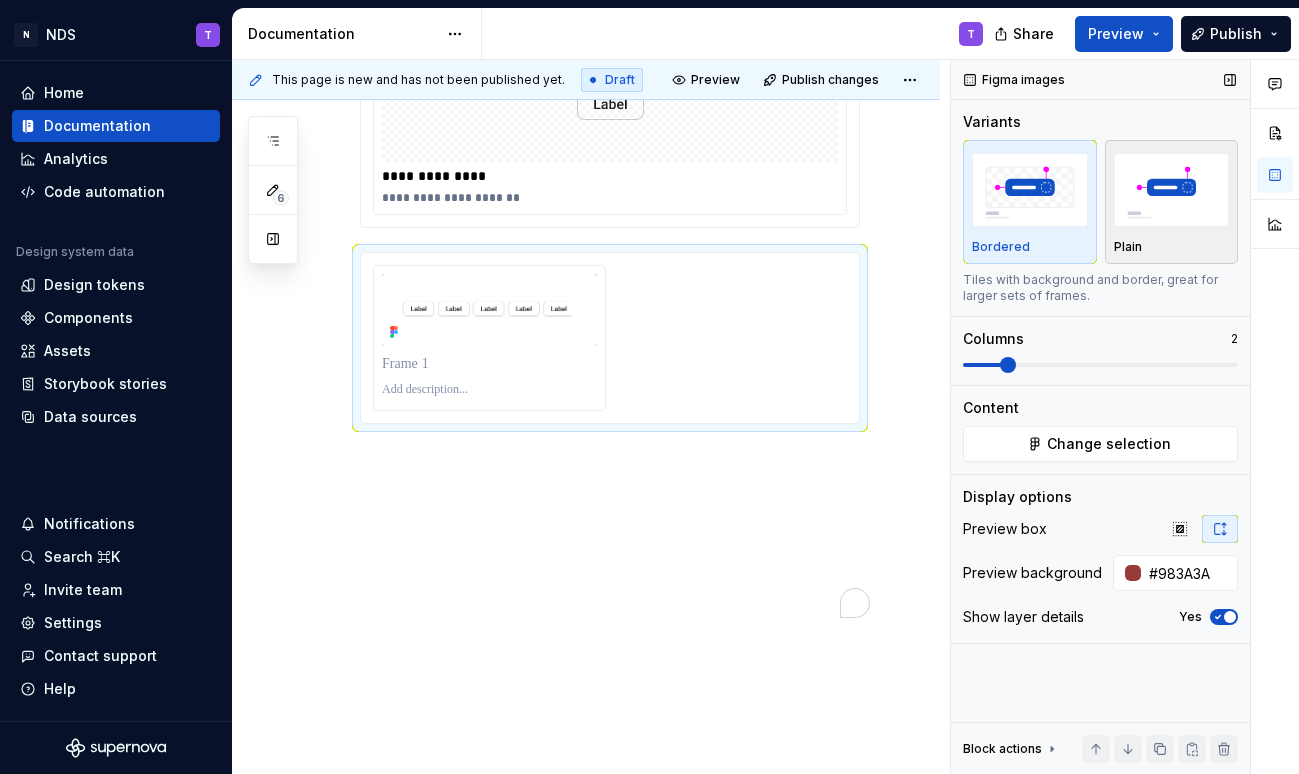 click on "Plain" at bounding box center [1128, 247] 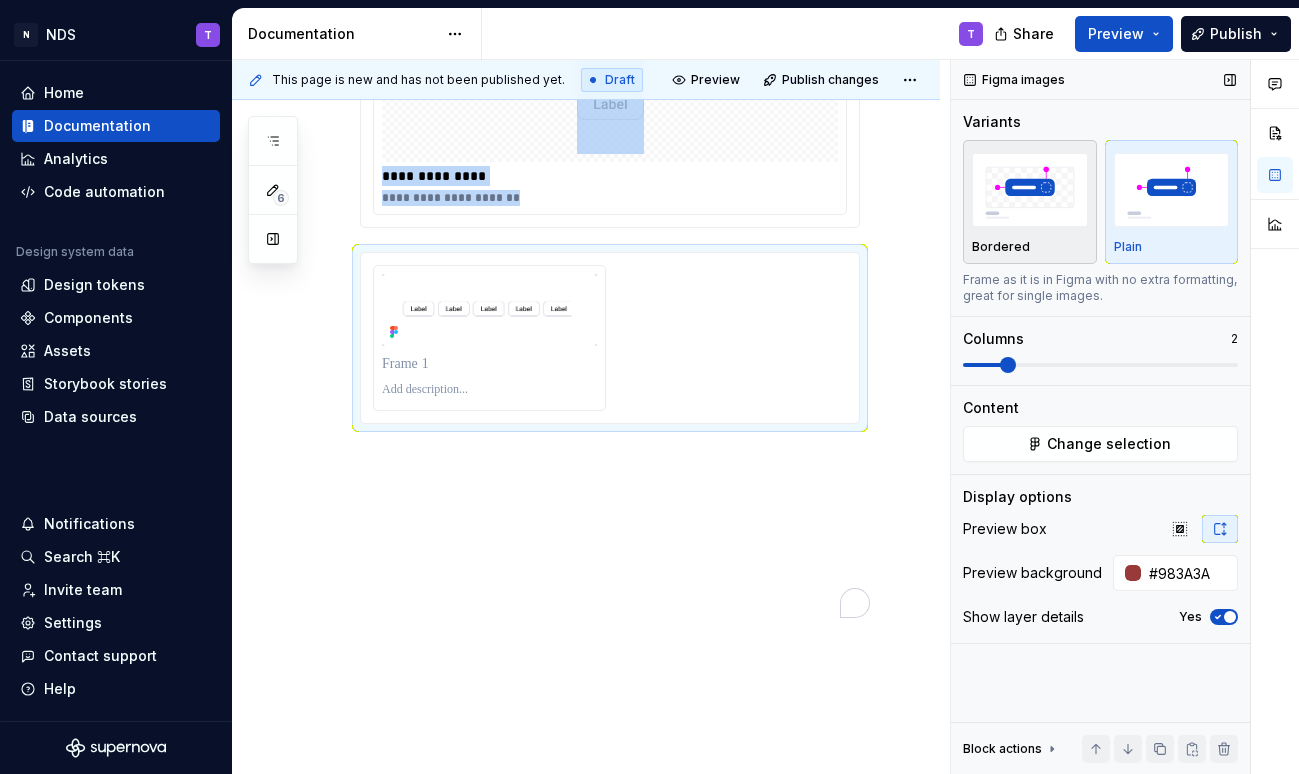 click on "Bordered" at bounding box center (1030, 247) 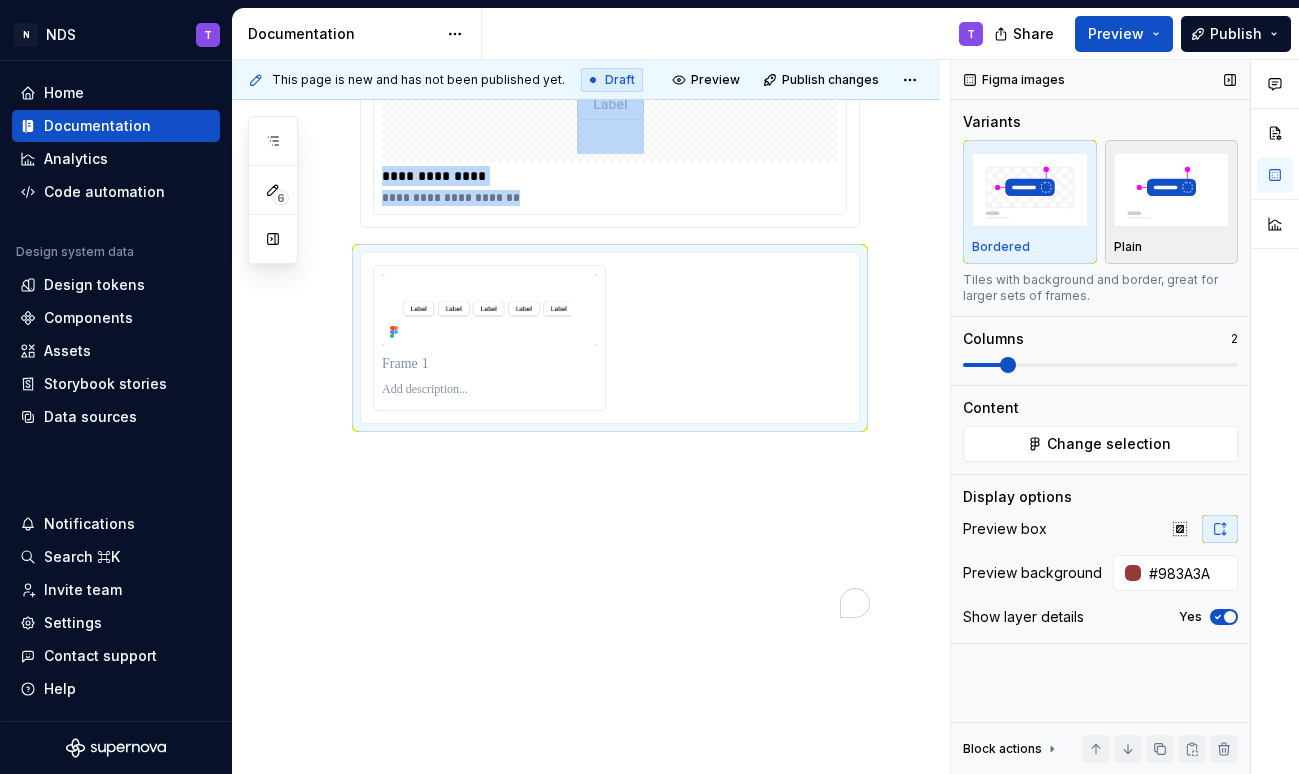 click on "Plain" at bounding box center (1172, 247) 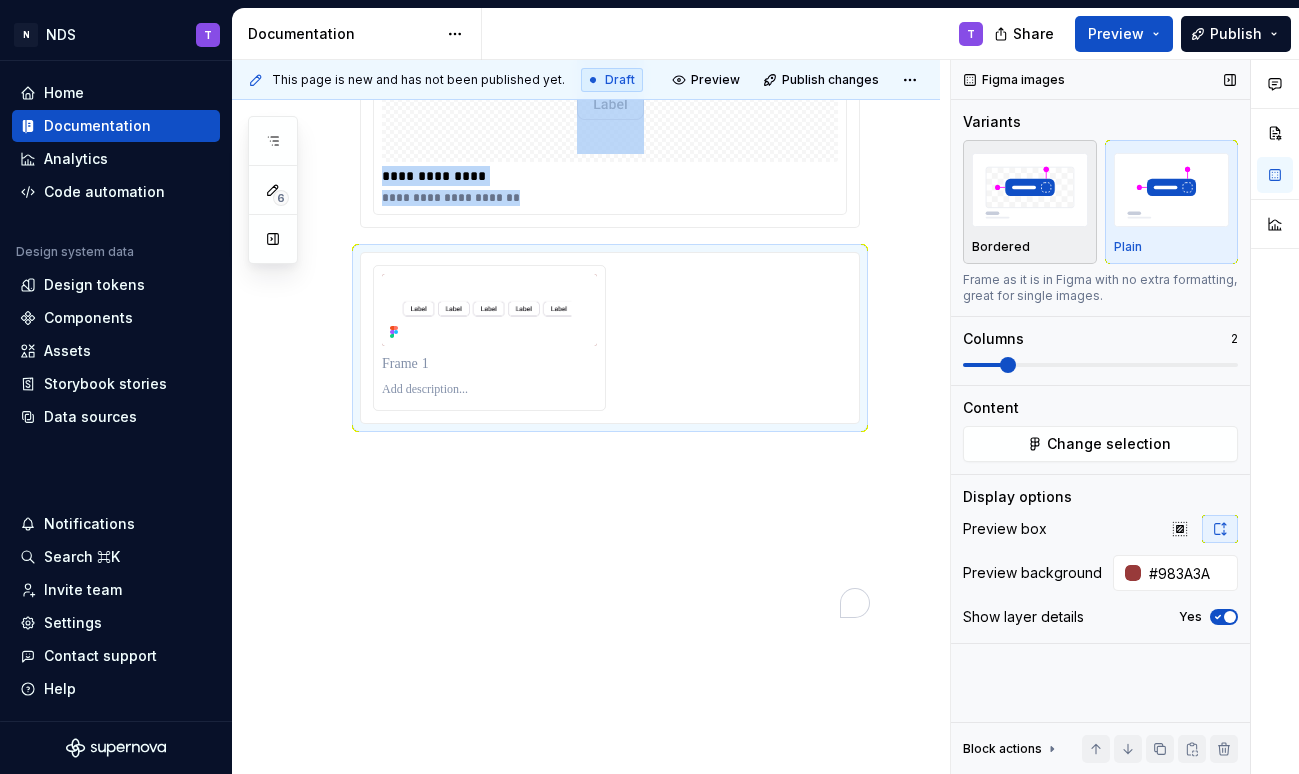 click at bounding box center [1030, 189] 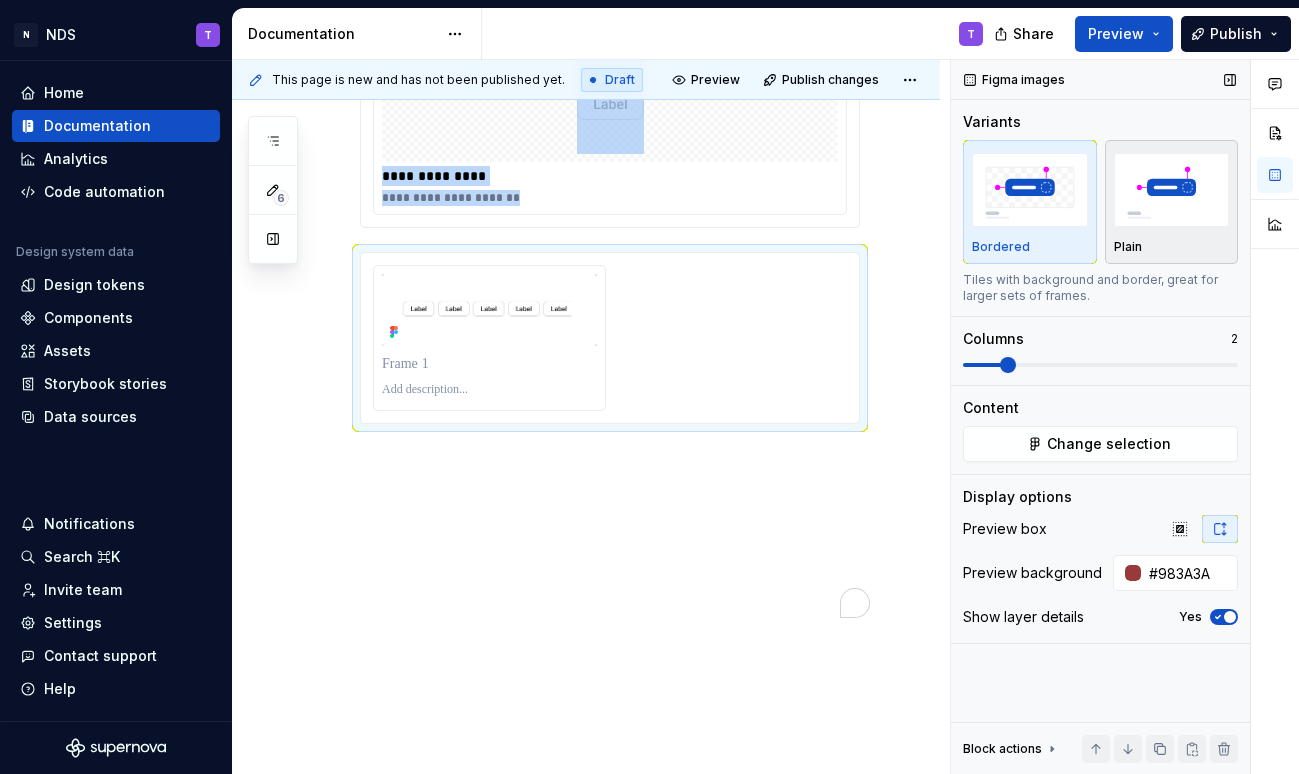 click at bounding box center (1172, 189) 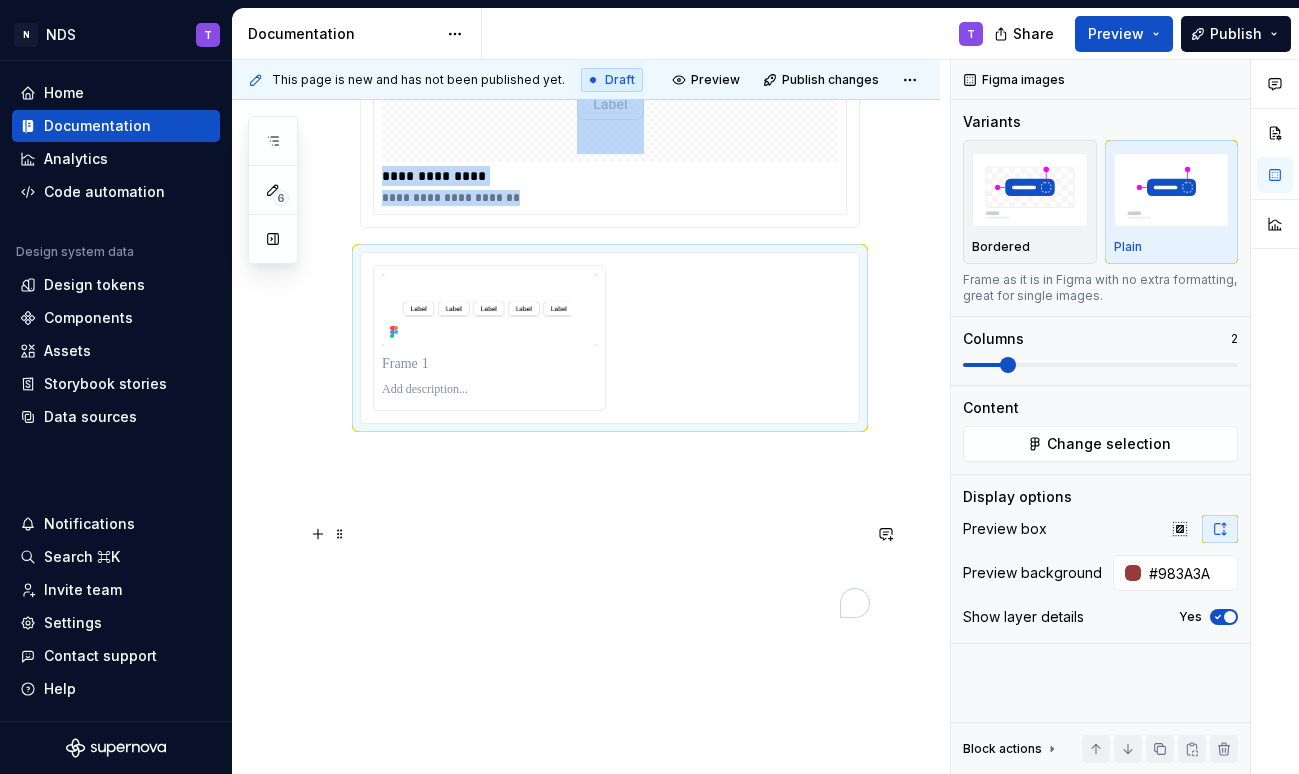 click on "**********" at bounding box center [586, 165] 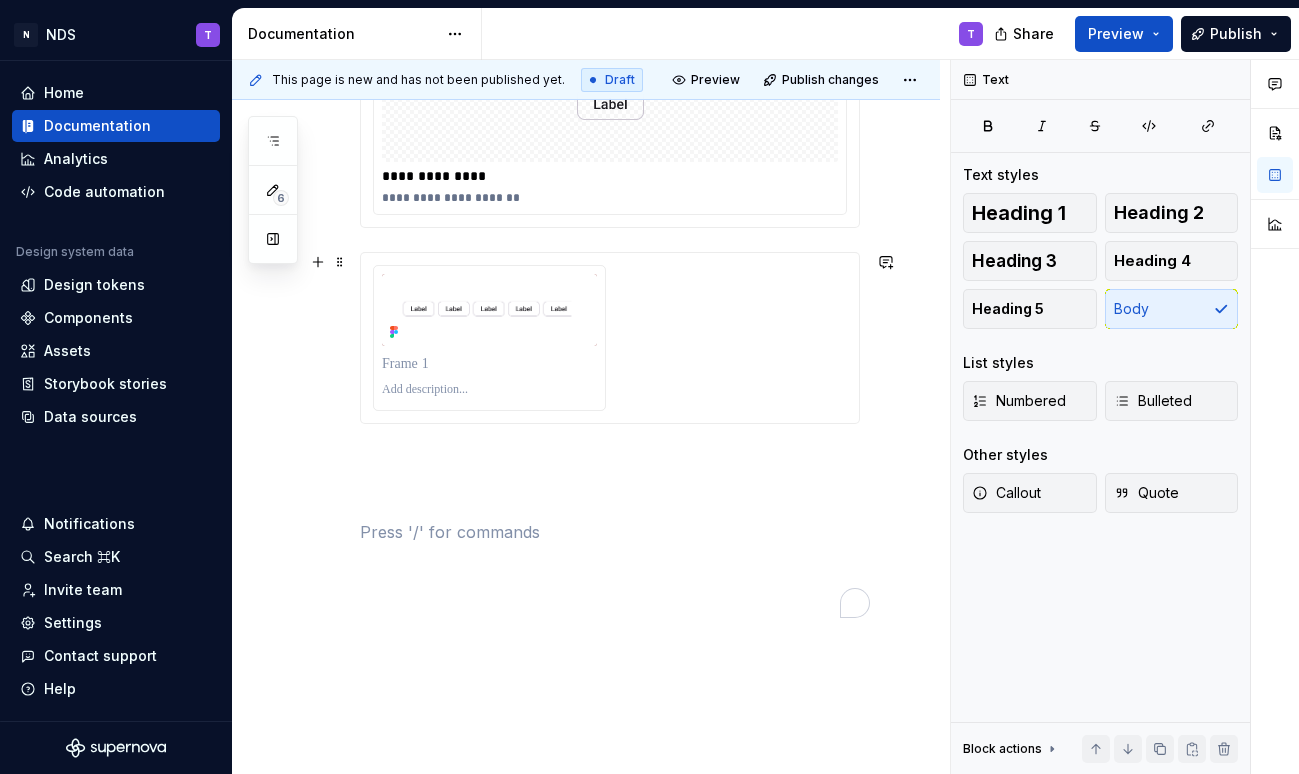 click at bounding box center (610, 338) 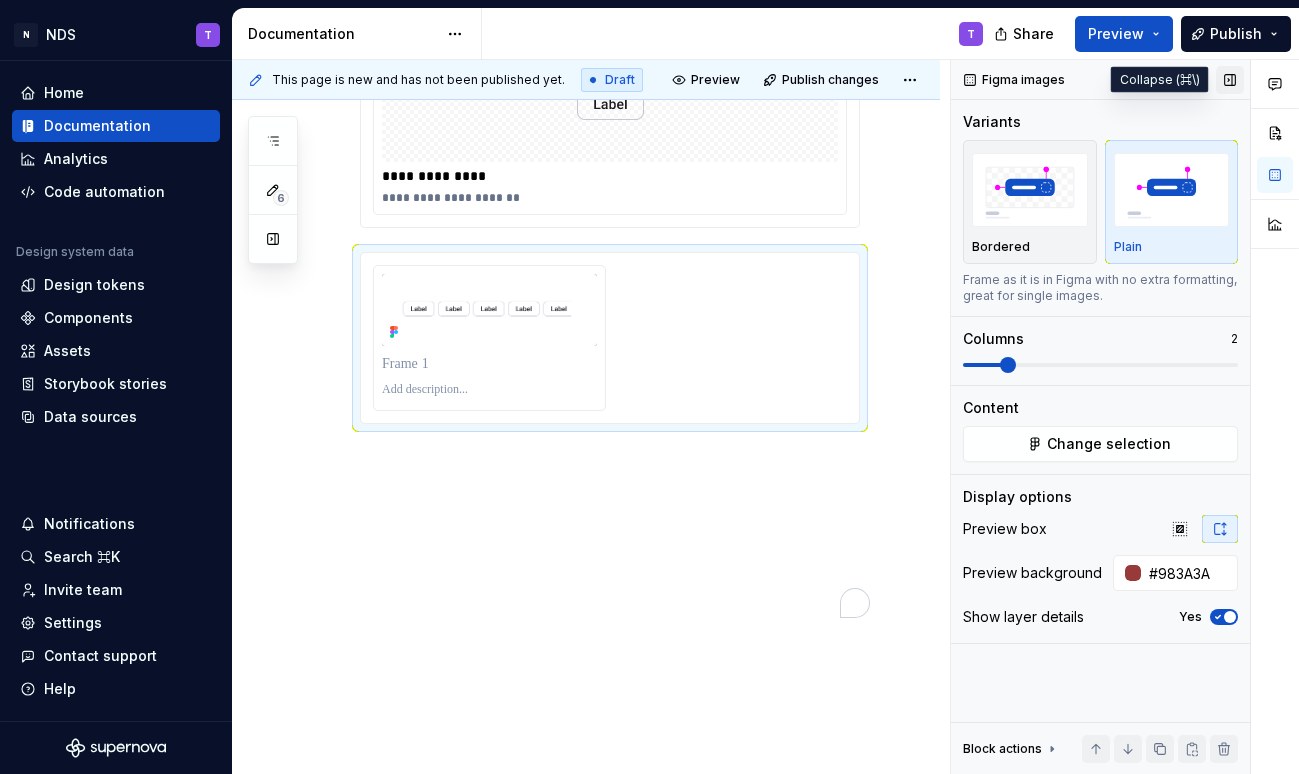 click at bounding box center [1230, 80] 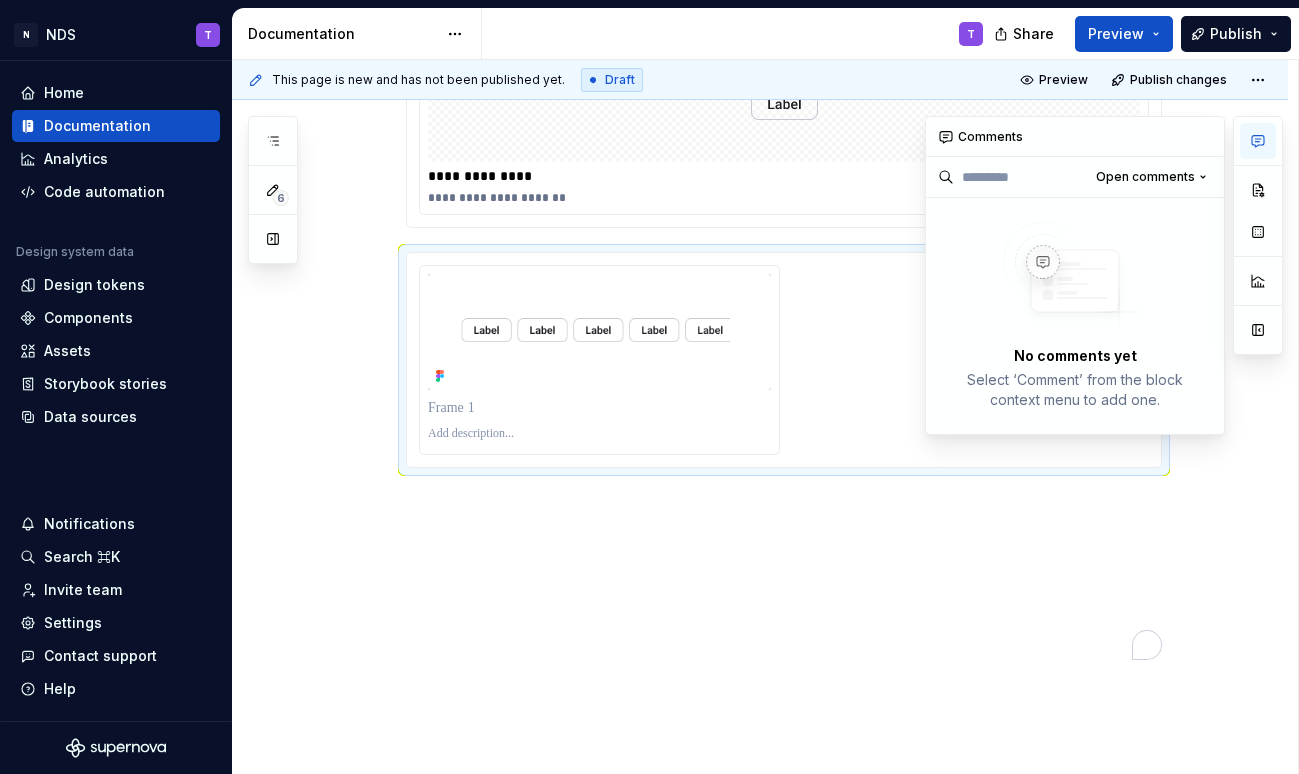 click 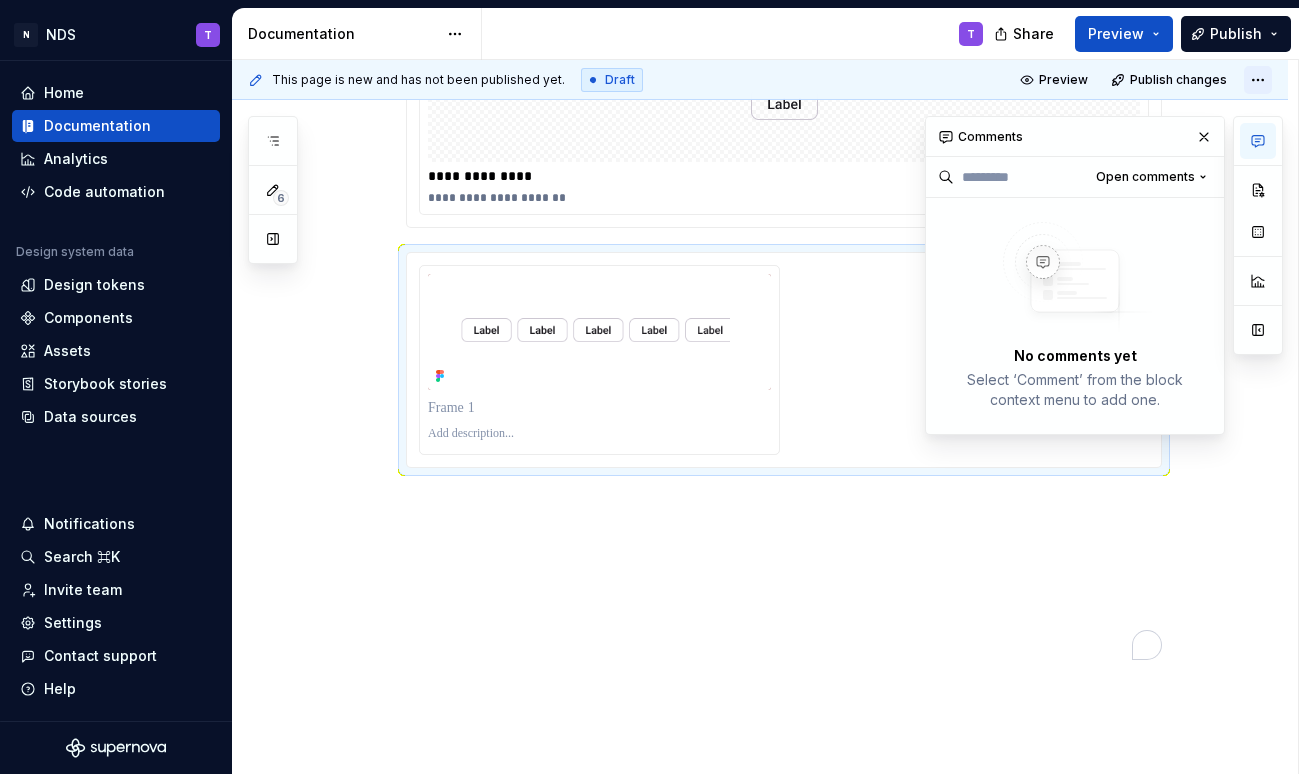 click on "N NDS T Home Documentation Analytics Code automation Design system data Design tokens Components Assets Storybook stories Data sources Notifications Search ⌘K Invite team Settings Contact support Help Documentation T Share Preview Publish 6 Pages Add
Accessibility guide for tree Page tree.
Navigate the tree with the arrow keys. Common tree hotkeys apply. Further keybindings are available:
enter to execute primary action on focused item
f2 to start renaming the focused item
escape to abort renaming an item
control+d to start dragging selected items
Welcome! Overview Specs T Guidelines Writting Foundations Design tokens Typography design dev Components Component overview Component detail Changes Welcome!  /  Overview Welcome!  /  Specs Welcome!  /  Guidelines Welcome!  /  Writting Foundations / Typography  /  design Foundations / Typography  /  dev Upgrade to Enterprise to turn on approval workflow Learn more Contact us Draft" at bounding box center [649, 387] 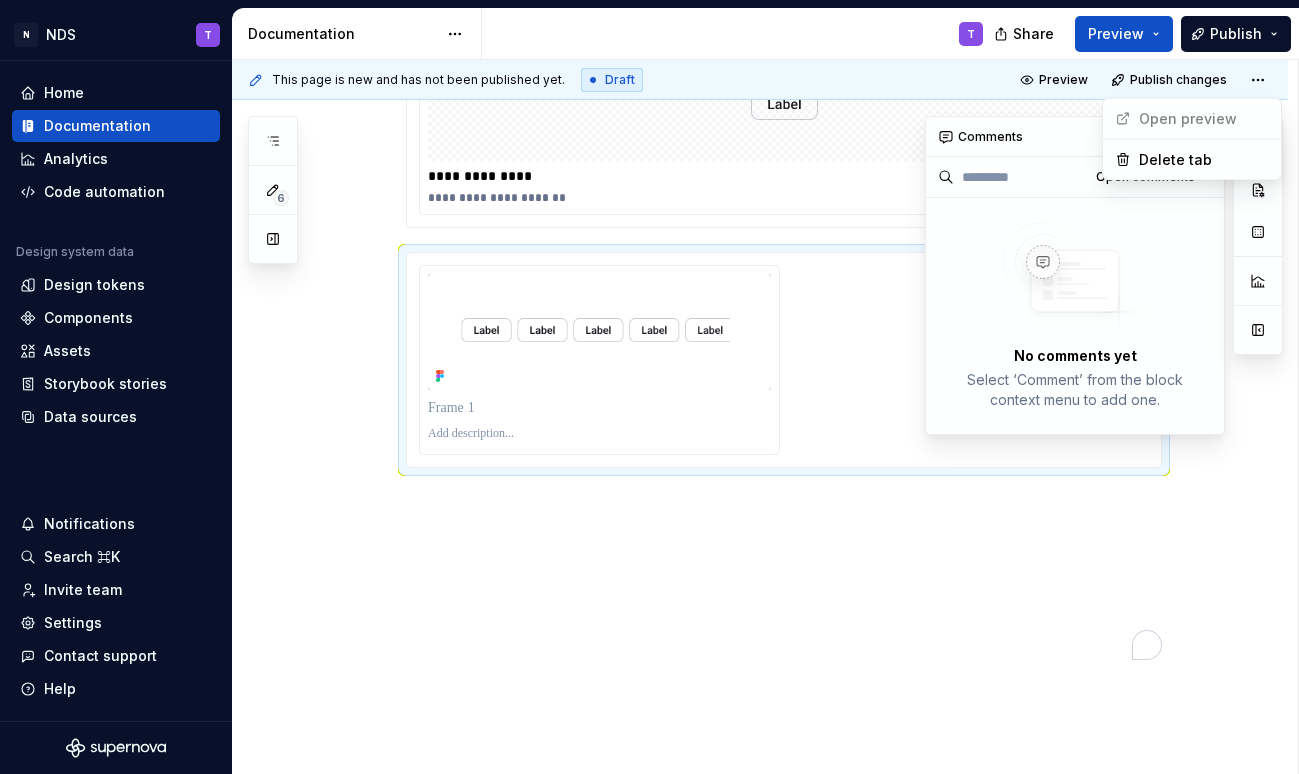 click on "N NDS T Home Documentation Analytics Code automation Design system data Design tokens Components Assets Storybook stories Data sources Notifications Search ⌘K Invite team Settings Contact support Help Documentation T Share Preview Publish 6 Pages Add
Accessibility guide for tree Page tree.
Navigate the tree with the arrow keys. Common tree hotkeys apply. Further keybindings are available:
enter to execute primary action on focused item
f2 to start renaming the focused item
escape to abort renaming an item
control+d to start dragging selected items
Welcome! Overview Specs T Guidelines Writting Foundations Design tokens Typography design dev Components Component overview Component detail Changes Welcome!  /  Overview Welcome!  /  Specs Welcome!  /  Guidelines Welcome!  /  Writting Foundations / Typography  /  design Foundations / Typography  /  dev Upgrade to Enterprise to turn on approval workflow Learn more Contact us Draft" at bounding box center (649, 387) 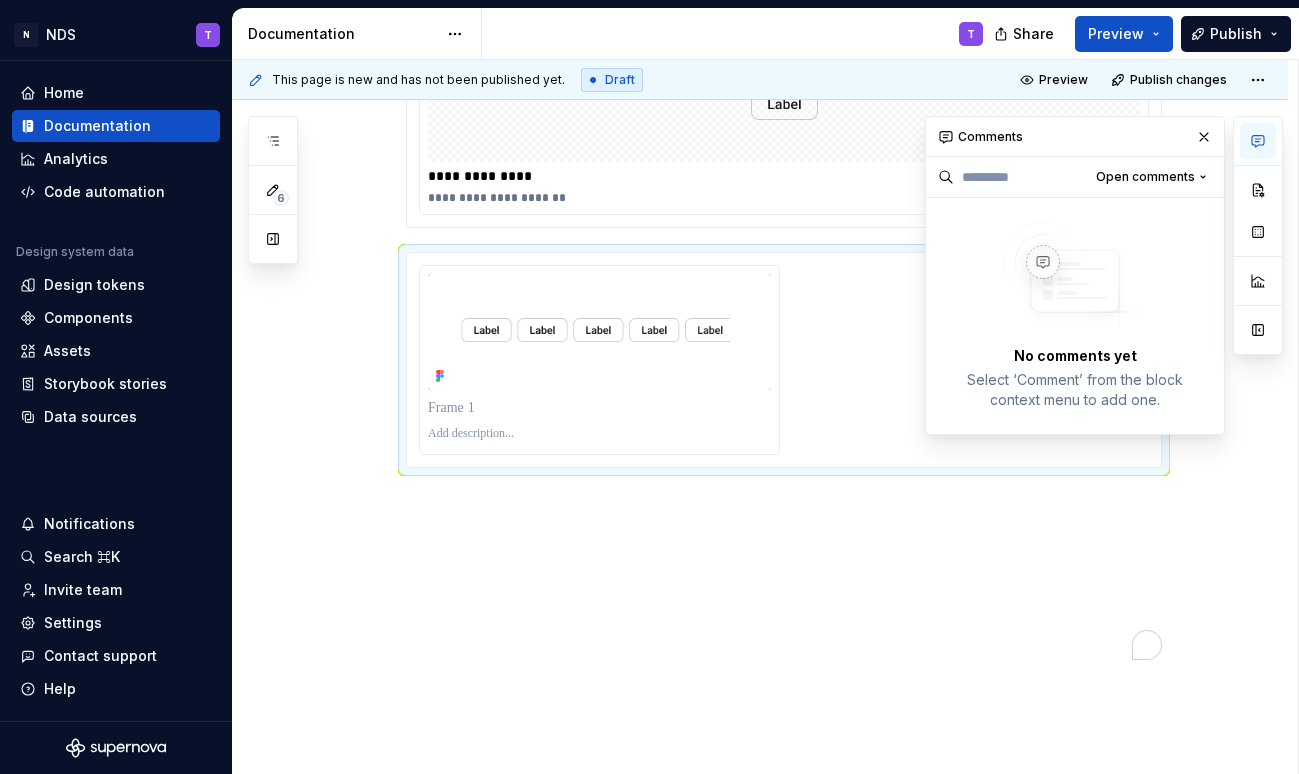 scroll, scrollTop: 552, scrollLeft: 0, axis: vertical 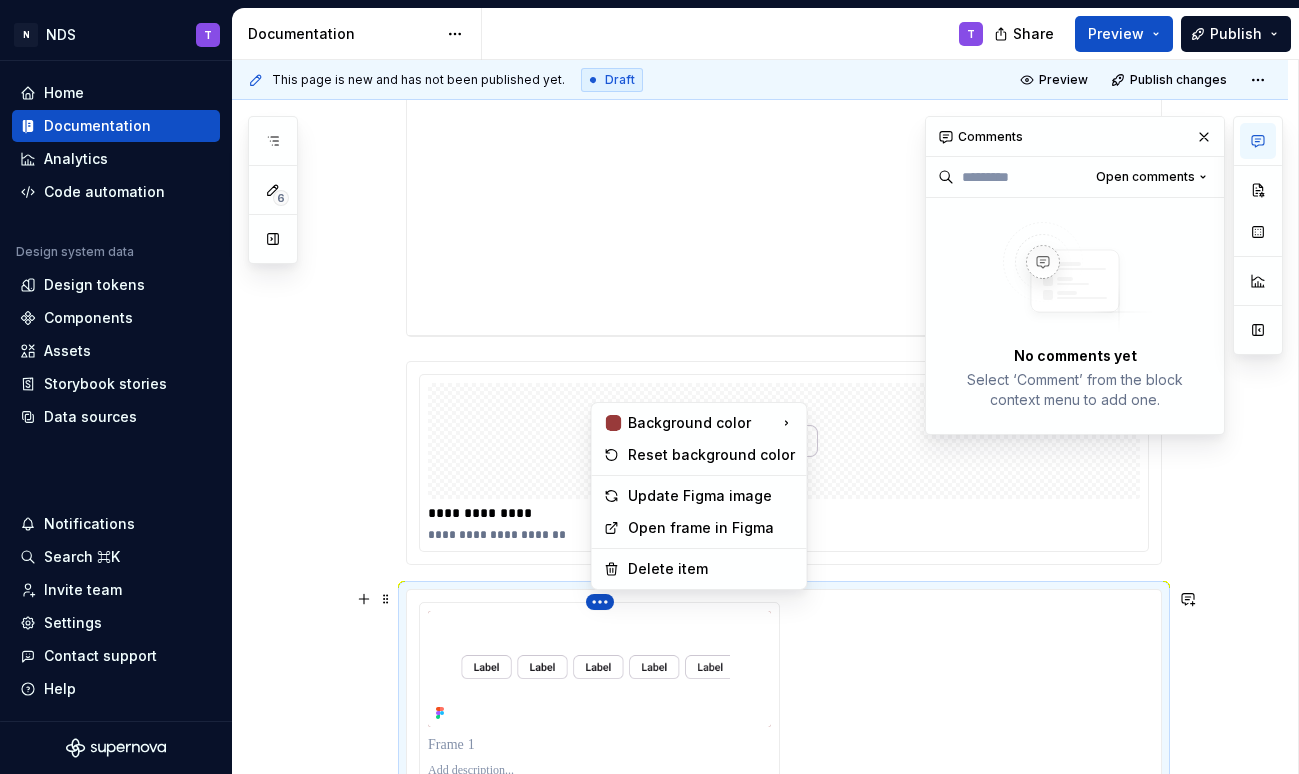 click on "N NDS T Home Documentation Analytics Code automation Design system data Design tokens Components Assets Storybook stories Data sources Notifications Search ⌘K Invite team Settings Contact support Help Documentation T Share Preview Publish 6 Pages Add
Accessibility guide for tree Page tree.
Navigate the tree with the arrow keys. Common tree hotkeys apply. Further keybindings are available:
enter to execute primary action on focused item
f2 to start renaming the focused item
escape to abort renaming an item
control+d to start dragging selected items
Welcome! Overview Specs T Guidelines Writting Foundations Design tokens Typography design dev Components Component overview Component detail Changes Welcome!  /  Overview Welcome!  /  Specs Welcome!  /  Guidelines Welcome!  /  Writting Foundations / Typography  /  design Foundations / Typography  /  dev Upgrade to Enterprise to turn on approval workflow Learn more Contact us Draft" at bounding box center (649, 387) 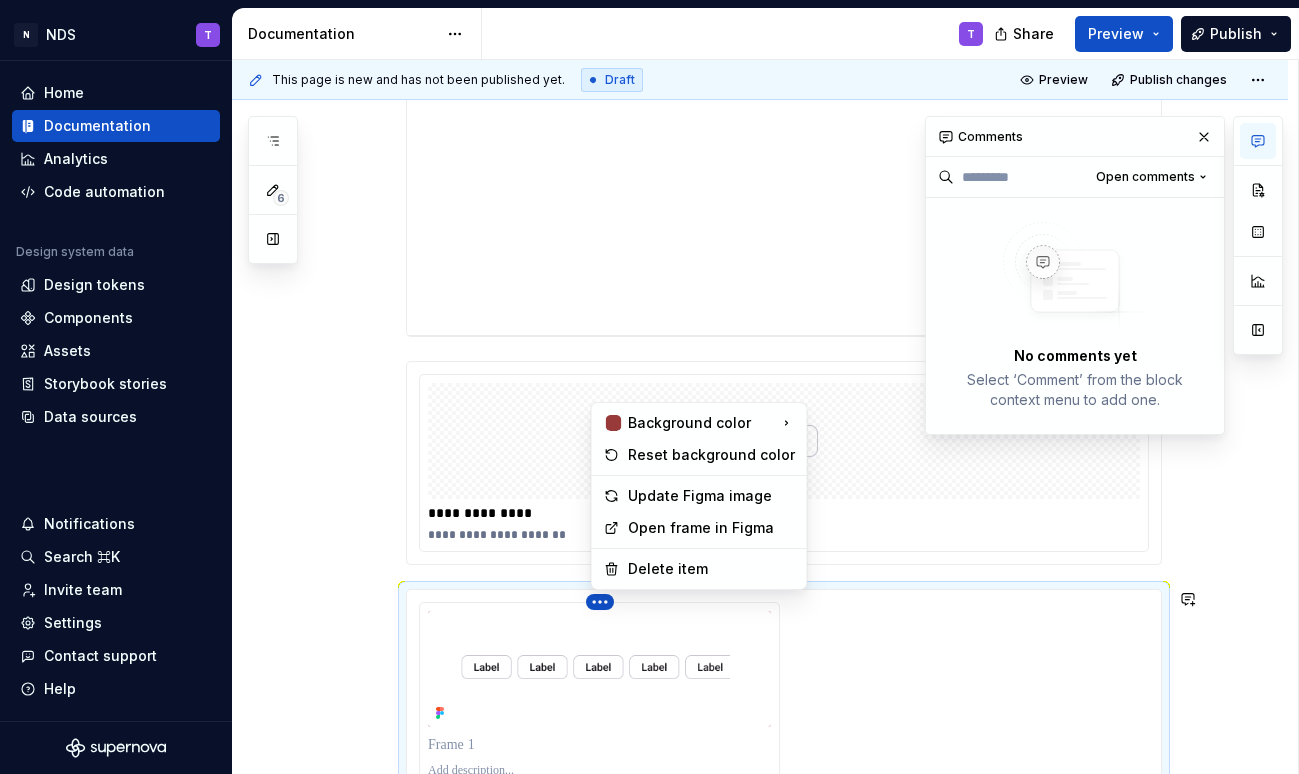 click on "N NDS T Home Documentation Analytics Code automation Design system data Design tokens Components Assets Storybook stories Data sources Notifications Search ⌘K Invite team Settings Contact support Help Documentation T Share Preview Publish 6 Pages Add
Accessibility guide for tree Page tree.
Navigate the tree with the arrow keys. Common tree hotkeys apply. Further keybindings are available:
enter to execute primary action on focused item
f2 to start renaming the focused item
escape to abort renaming an item
control+d to start dragging selected items
Welcome! Overview Specs T Guidelines Writting Foundations Design tokens Typography design dev Components Component overview Component detail Changes Welcome!  /  Overview Welcome!  /  Specs Welcome!  /  Guidelines Welcome!  /  Writting Foundations / Typography  /  design Foundations / Typography  /  dev Upgrade to Enterprise to turn on approval workflow Learn more Contact us Draft" at bounding box center (649, 387) 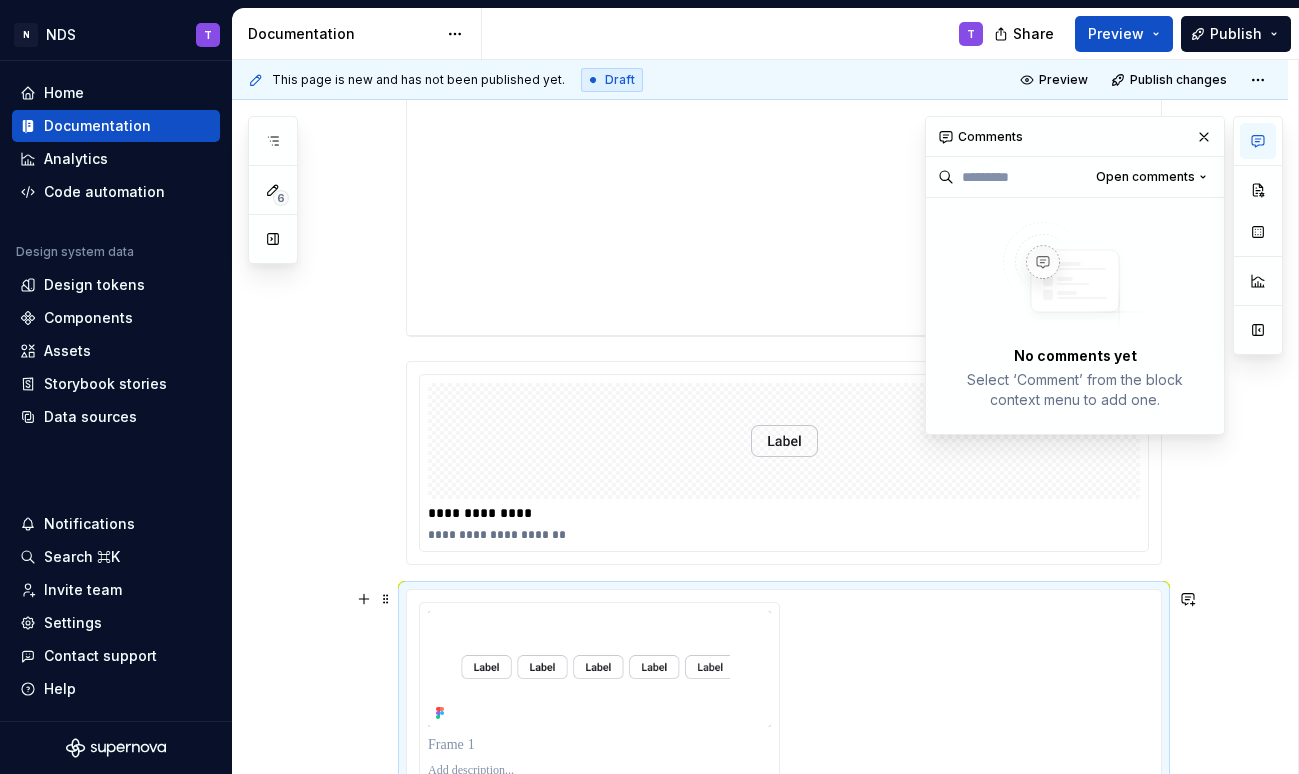 click at bounding box center [784, 697] 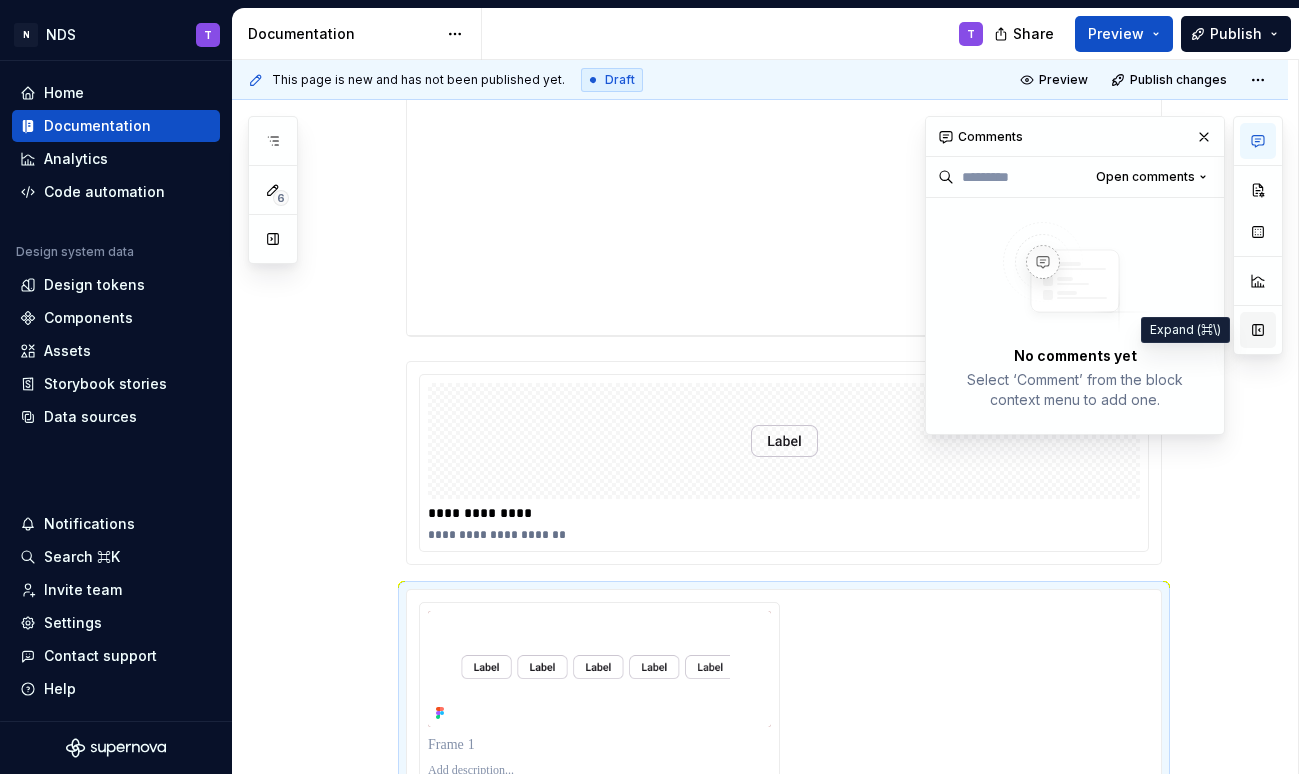 click at bounding box center [1258, 330] 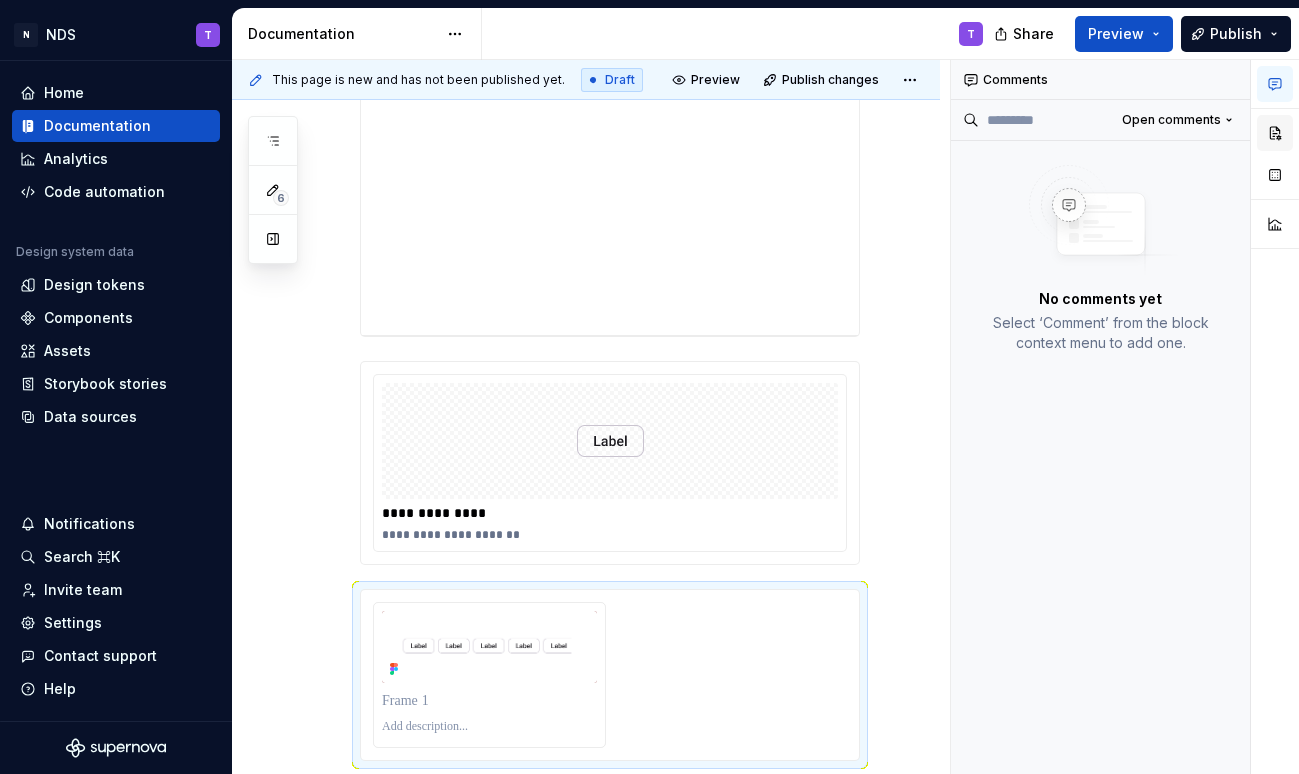 click at bounding box center (1275, 133) 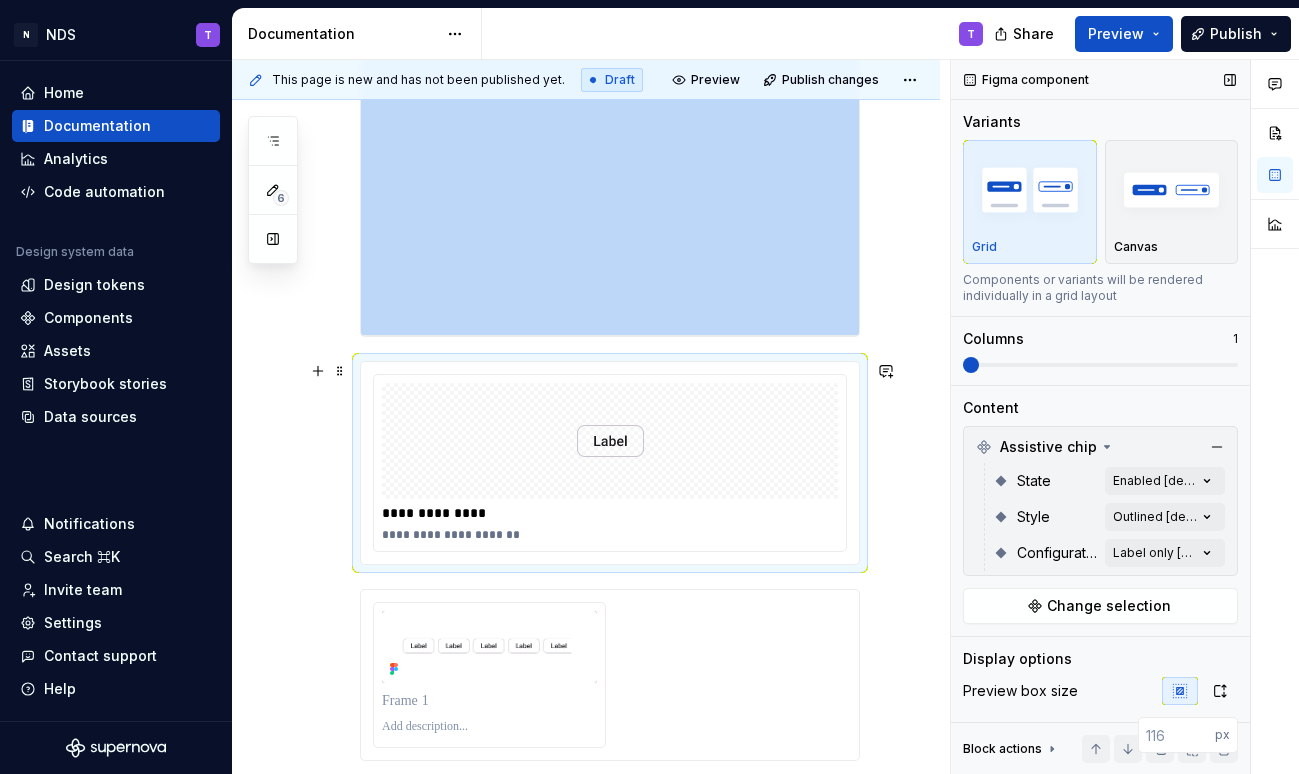 click at bounding box center [610, 441] 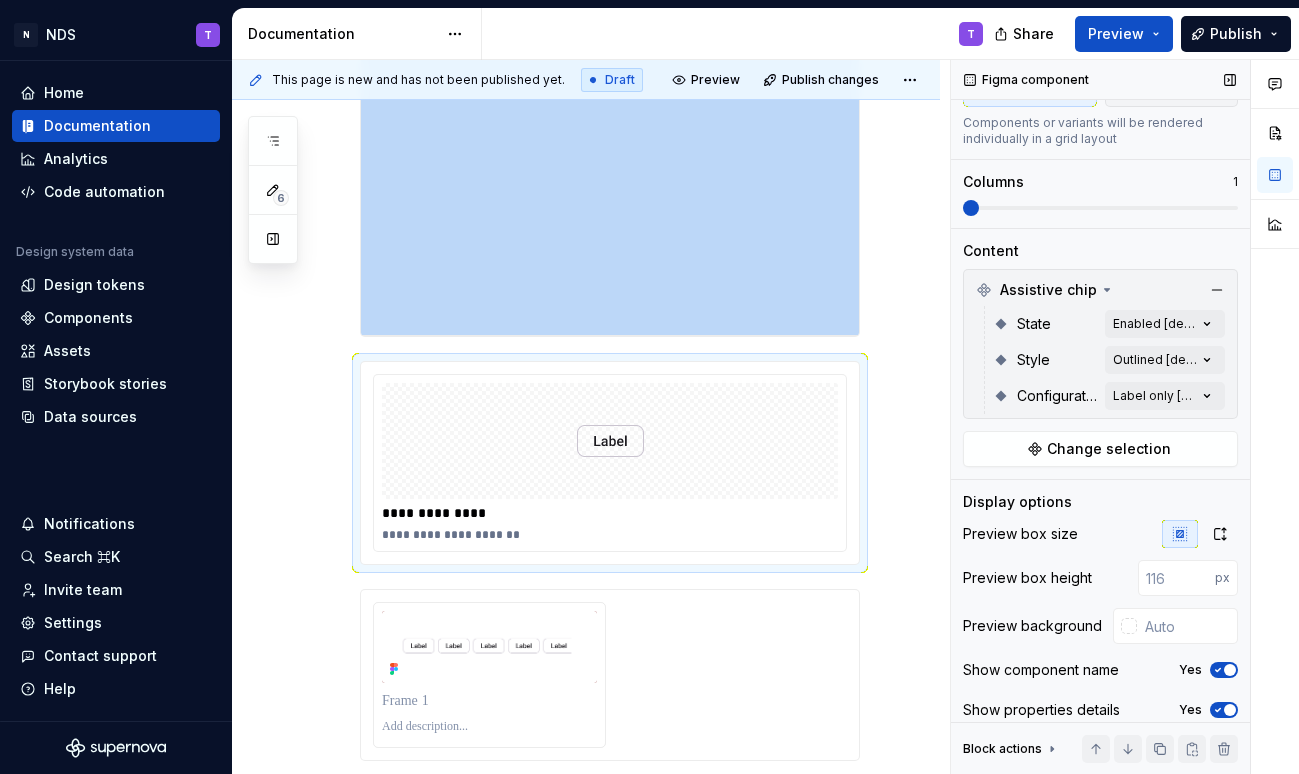 scroll, scrollTop: 211, scrollLeft: 0, axis: vertical 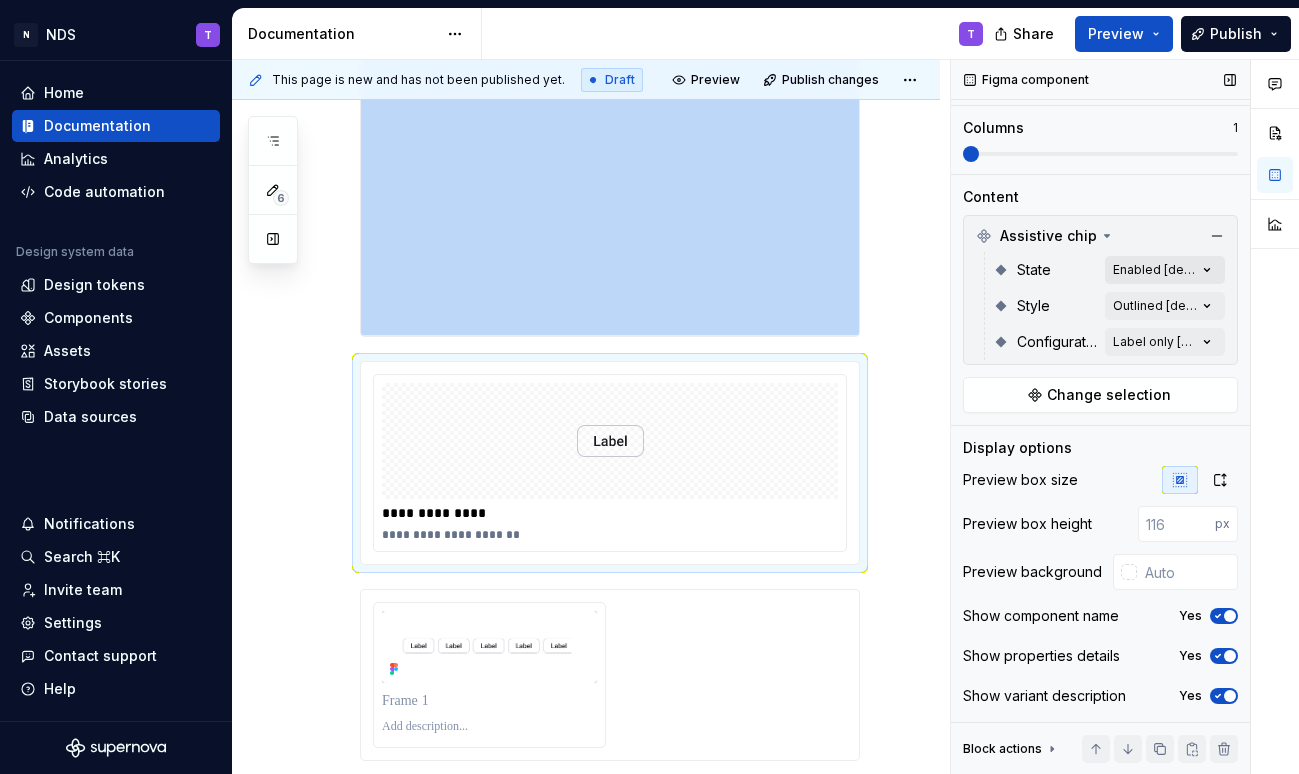 click on "Comments Open comments No comments yet Select ‘Comment’ from the block context menu to add one. Figma component Variants Grid Canvas Components or variants will be rendered individually in a grid layout Columns 1 Content Assistive chip State Enabled [default] Style Outlined [default] Configuration Label only [default] Change selection Display options Preview box size Preview box height px Preview background Show component name Yes Show properties details Yes Show variant description Yes Block actions Move up Move down Duplicate Copy (⌘C) Cut (⌘X) Delete" at bounding box center [1125, 417] 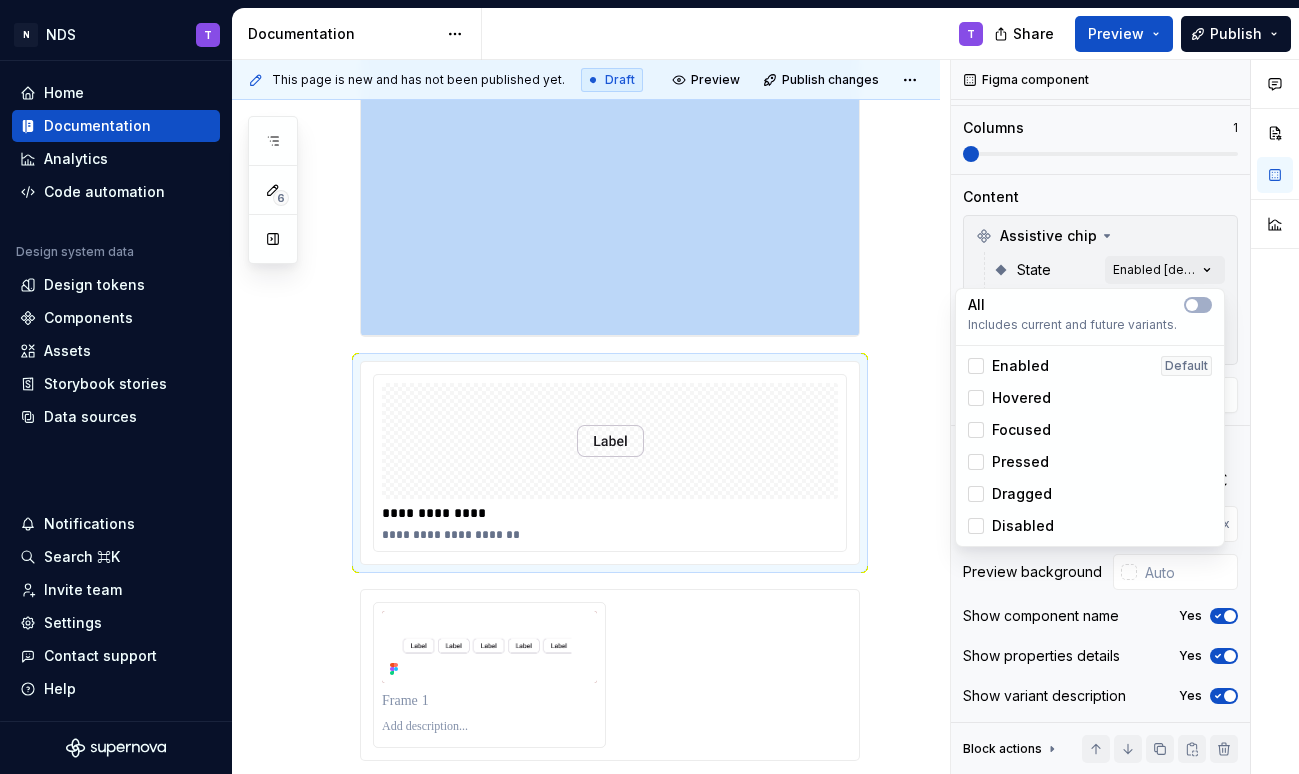 click on "Hovered" at bounding box center (1021, 398) 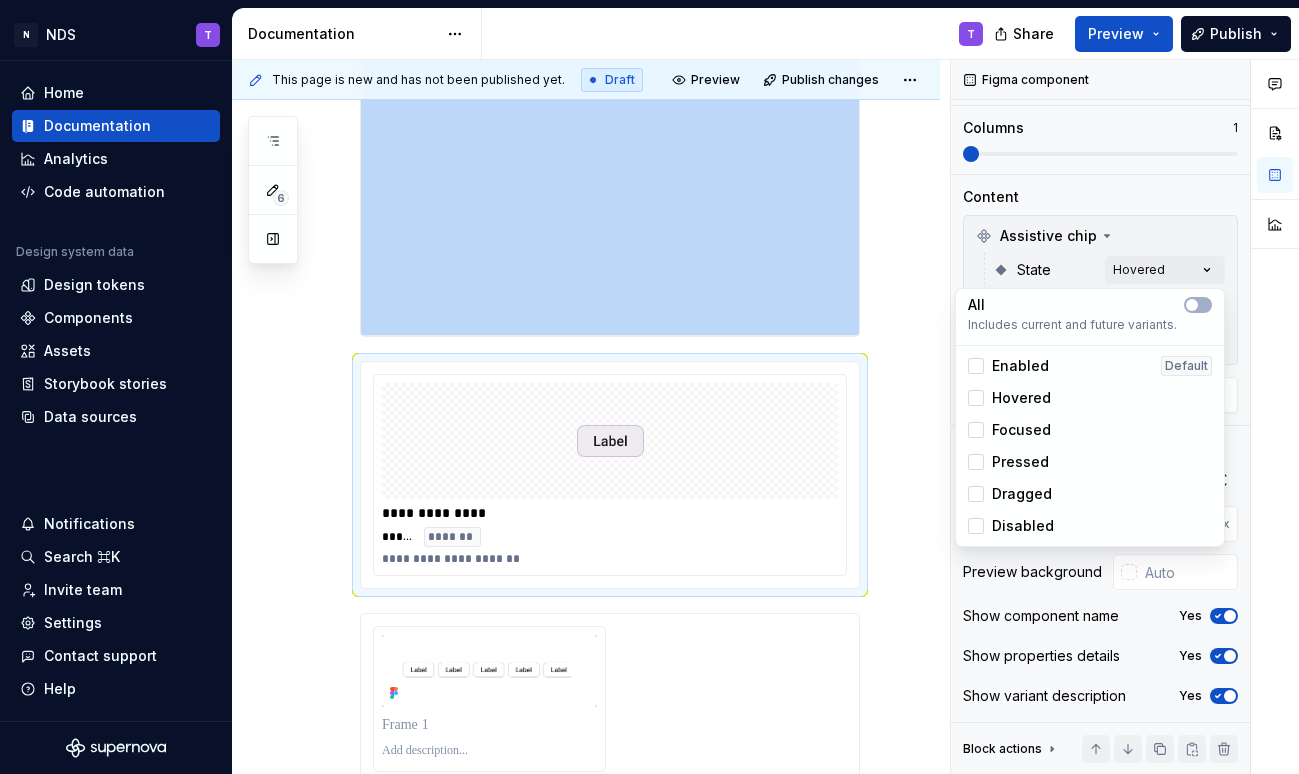 click on "Focused" at bounding box center [1021, 430] 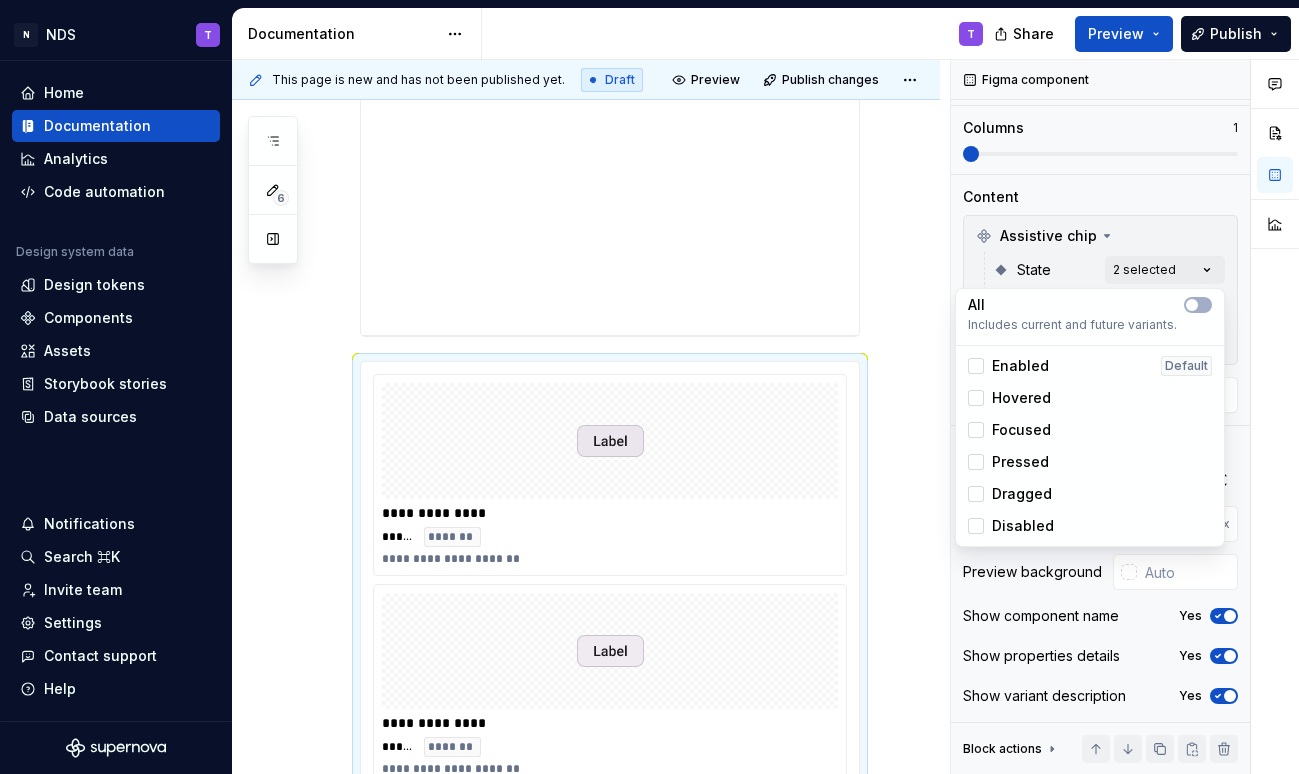 click on "N NDS T Home Documentation Analytics Code automation Design system data Design tokens Components Assets Storybook stories Data sources Notifications Search ⌘K Invite team Settings Contact support Help Documentation T Share Preview Publish 6 Pages Add
Accessibility guide for tree Page tree.
Navigate the tree with the arrow keys. Common tree hotkeys apply. Further keybindings are available:
enter to execute primary action on focused item
f2 to start renaming the focused item
escape to abort renaming an item
control+d to start dragging selected items
Welcome! Overview Specs T Guidelines Writting Foundations Design tokens Typography design dev Components Component overview Component detail Changes Welcome!  /  Overview Welcome!  /  Specs Welcome!  /  Guidelines Welcome!  /  Writting Foundations / Typography  /  design Foundations / Typography  /  dev Upgrade to Enterprise to turn on approval workflow Learn more Contact us Draft" at bounding box center (649, 387) 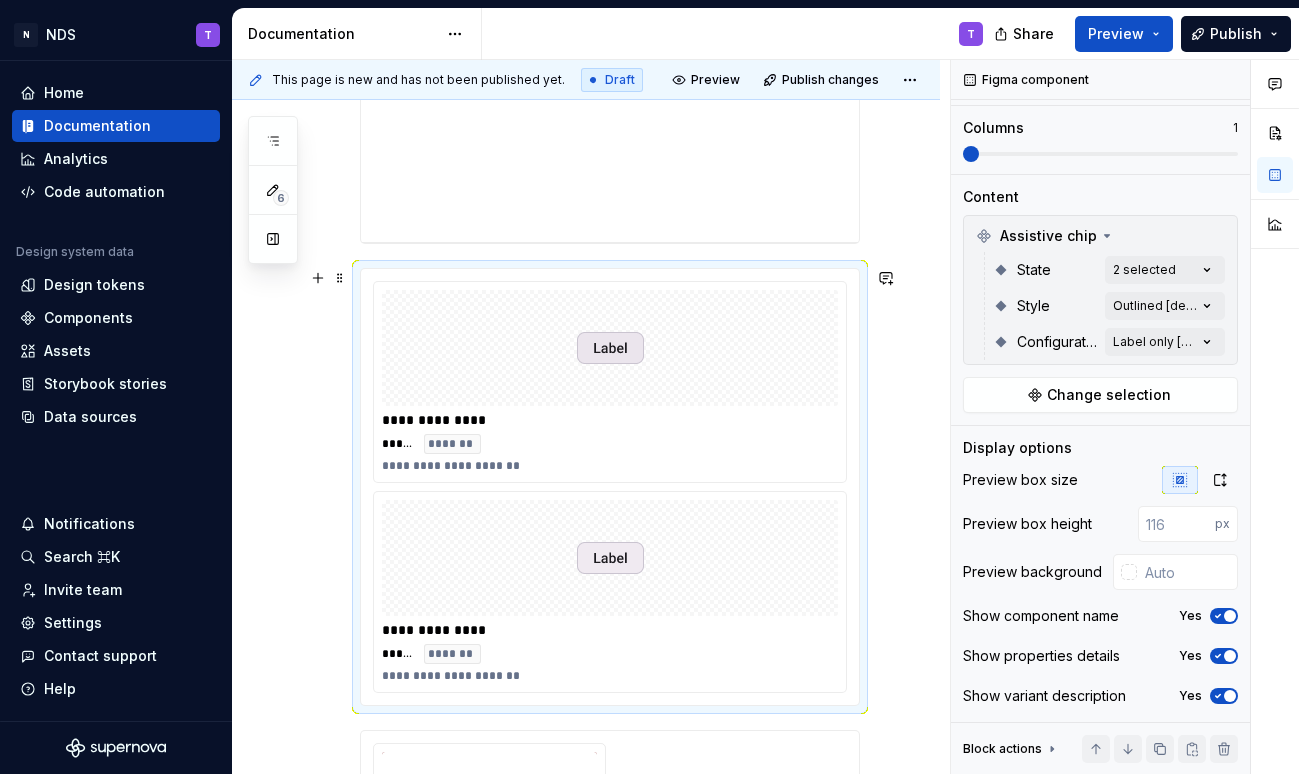 scroll, scrollTop: 643, scrollLeft: 0, axis: vertical 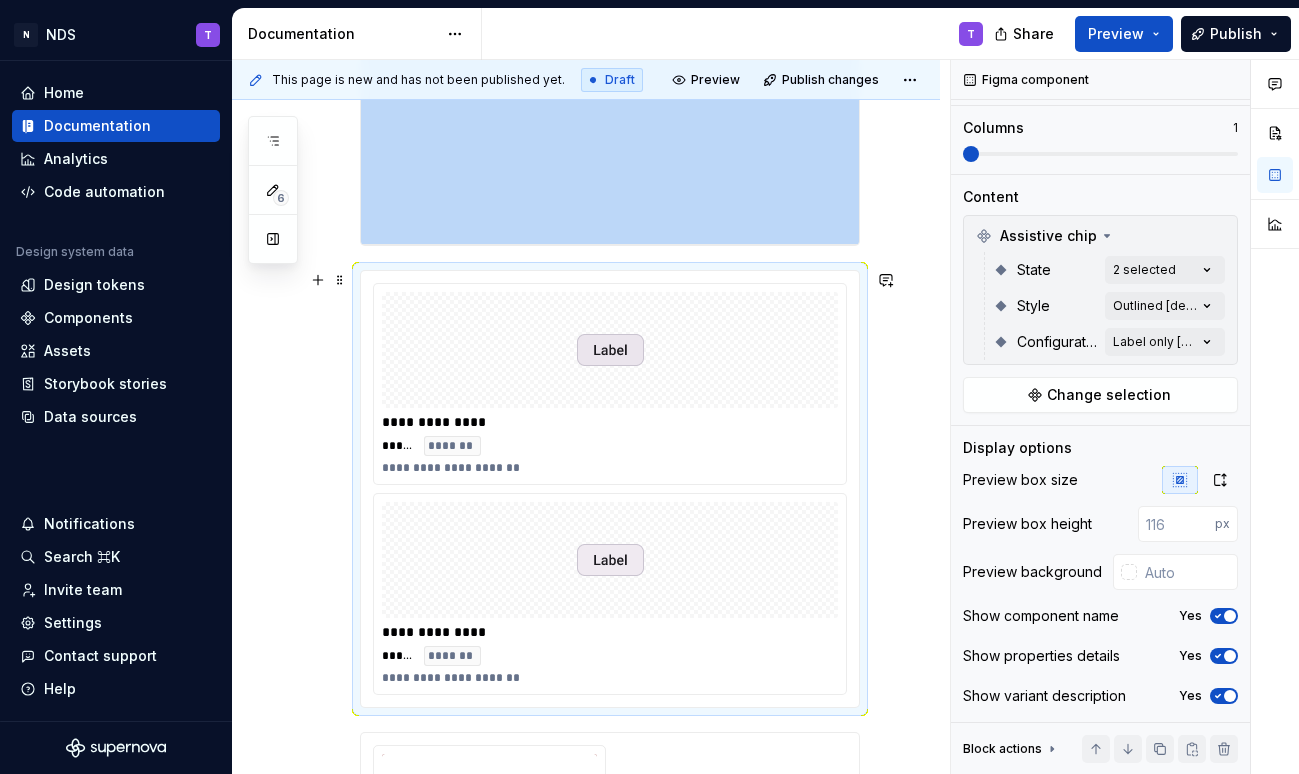 click at bounding box center [610, 560] 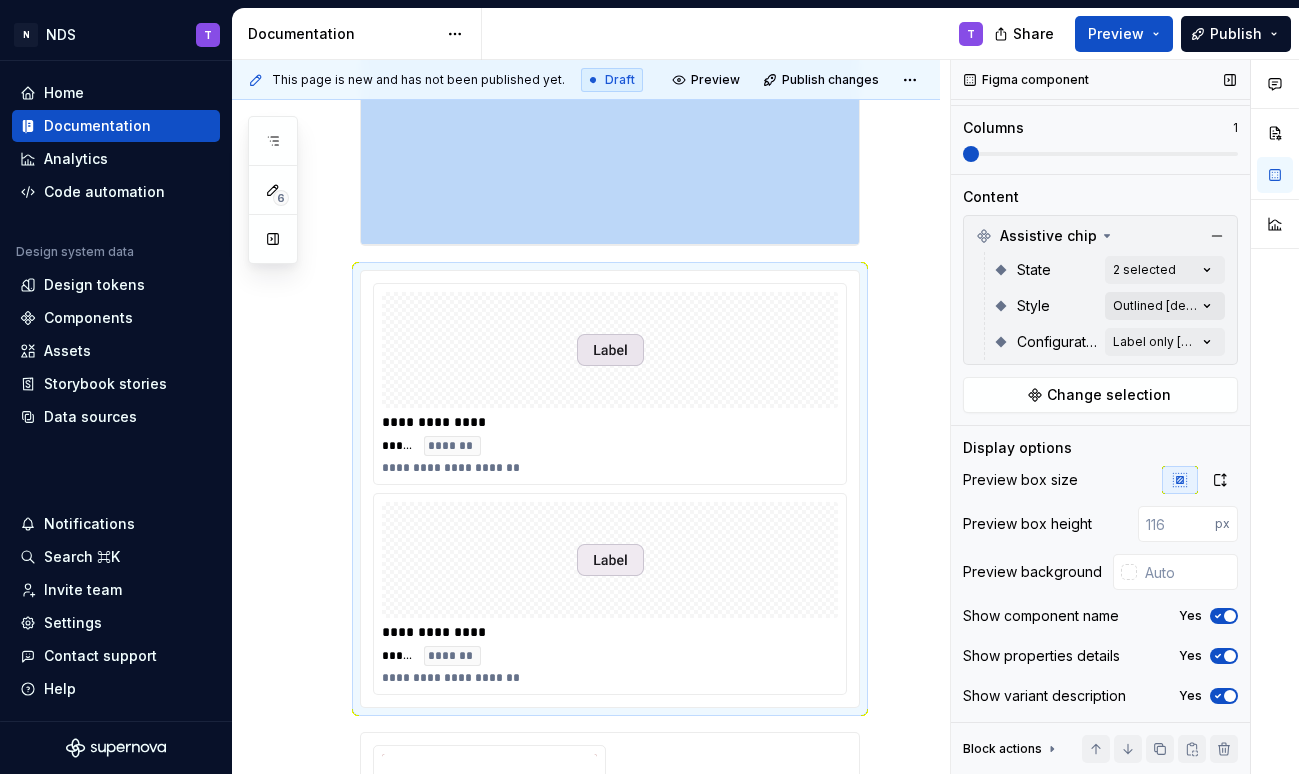 click on "Comments Open comments No comments yet Select ‘Comment’ from the block context menu to add one. Figma component Variants Grid Canvas Components or variants will be rendered individually in a grid layout Columns 1 Content Assistive chip State 2 selected Style Outlined [default] Configuration Label only [default] Change selection Display options Preview box size Preview box height px Preview background Show component name Yes Show properties details Yes Show variant description Yes Block actions Move up Move down Duplicate Copy (⌘C) Cut (⌘X) Delete" at bounding box center [1125, 417] 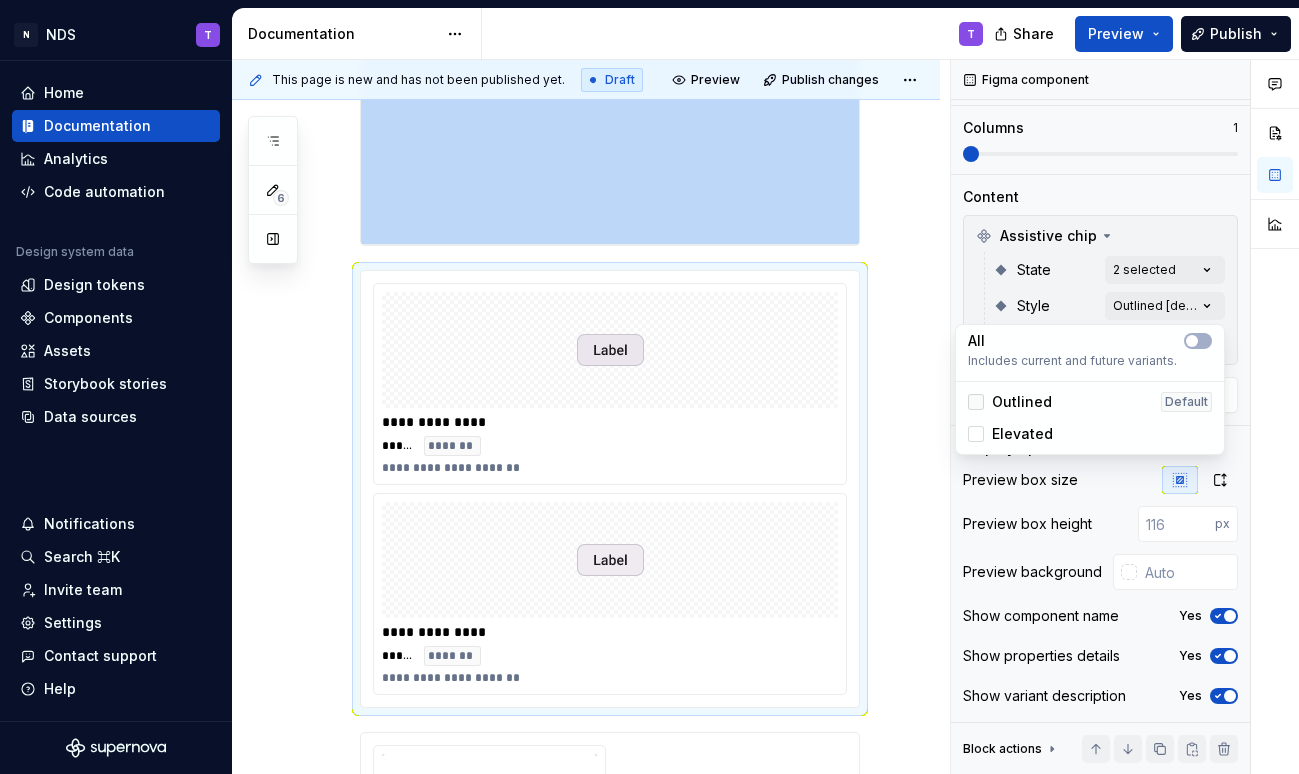 click at bounding box center [976, 402] 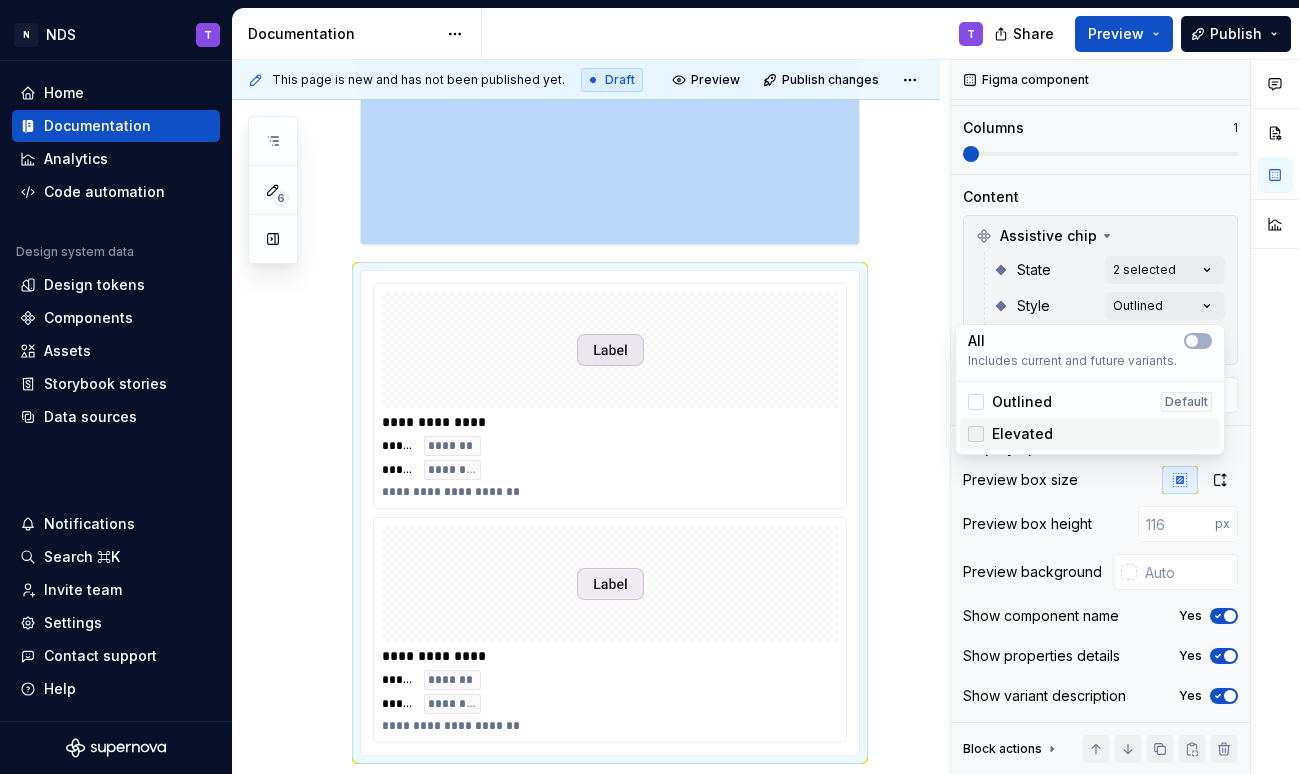 click at bounding box center [976, 434] 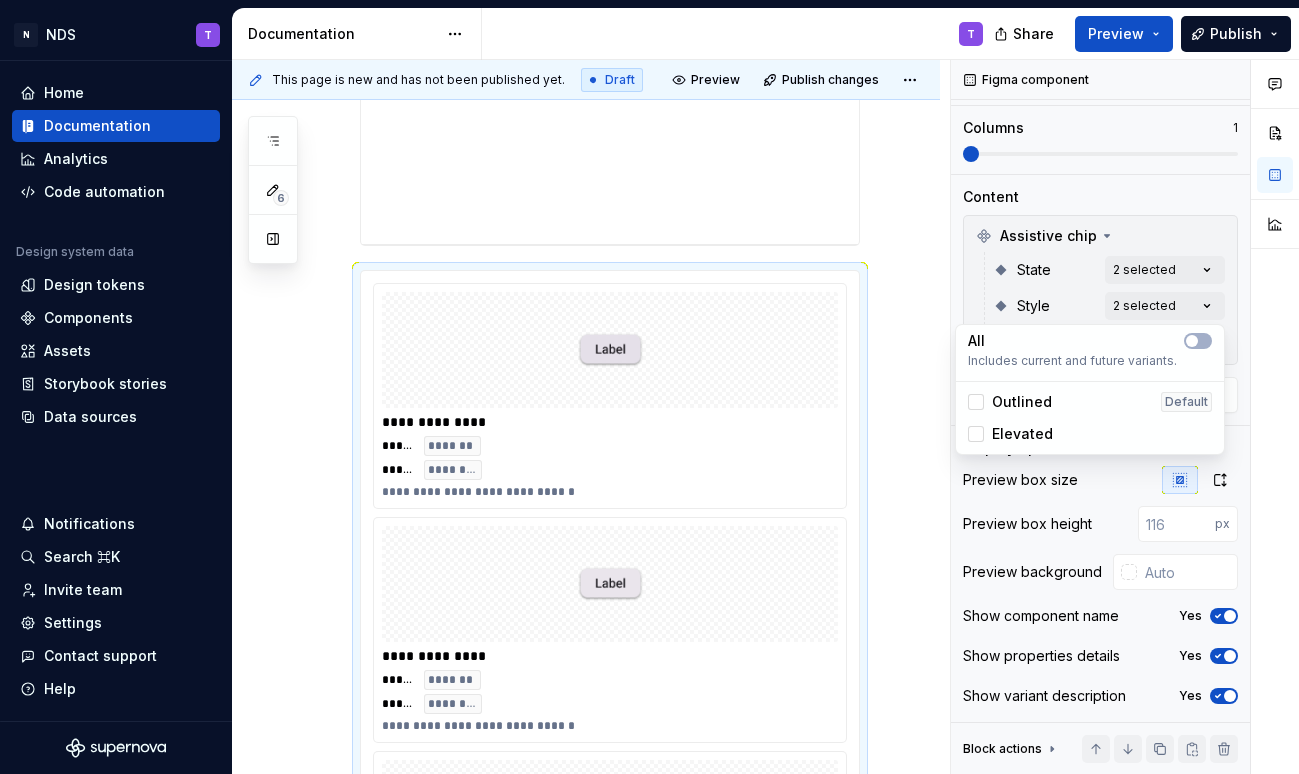 click on "N NDS T Home Documentation Analytics Code automation Design system data Design tokens Components Assets Storybook stories Data sources Notifications Search ⌘K Invite team Settings Contact support Help Documentation T Share Preview Publish 6 Pages Add
Accessibility guide for tree Page tree.
Navigate the tree with the arrow keys. Common tree hotkeys apply. Further keybindings are available:
enter to execute primary action on focused item
f2 to start renaming the focused item
escape to abort renaming an item
control+d to start dragging selected items
Welcome! Overview Specs T Guidelines Writting Foundations Design tokens Typography design dev Components Component overview Component detail Changes Welcome!  /  Overview Welcome!  /  Specs Welcome!  /  Guidelines Welcome!  /  Writting Foundations / Typography  /  design Foundations / Typography  /  dev Upgrade to Enterprise to turn on approval workflow Learn more Contact us Draft" at bounding box center (649, 387) 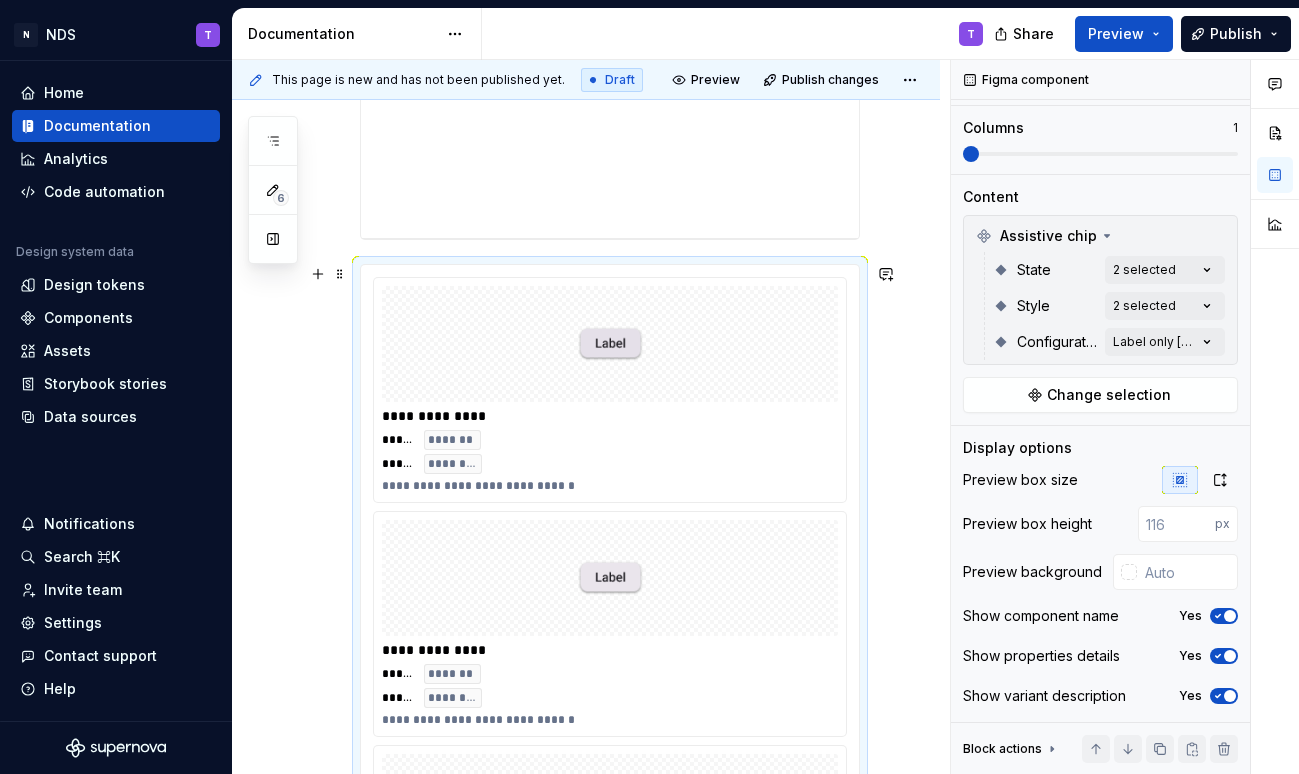 scroll, scrollTop: 660, scrollLeft: 0, axis: vertical 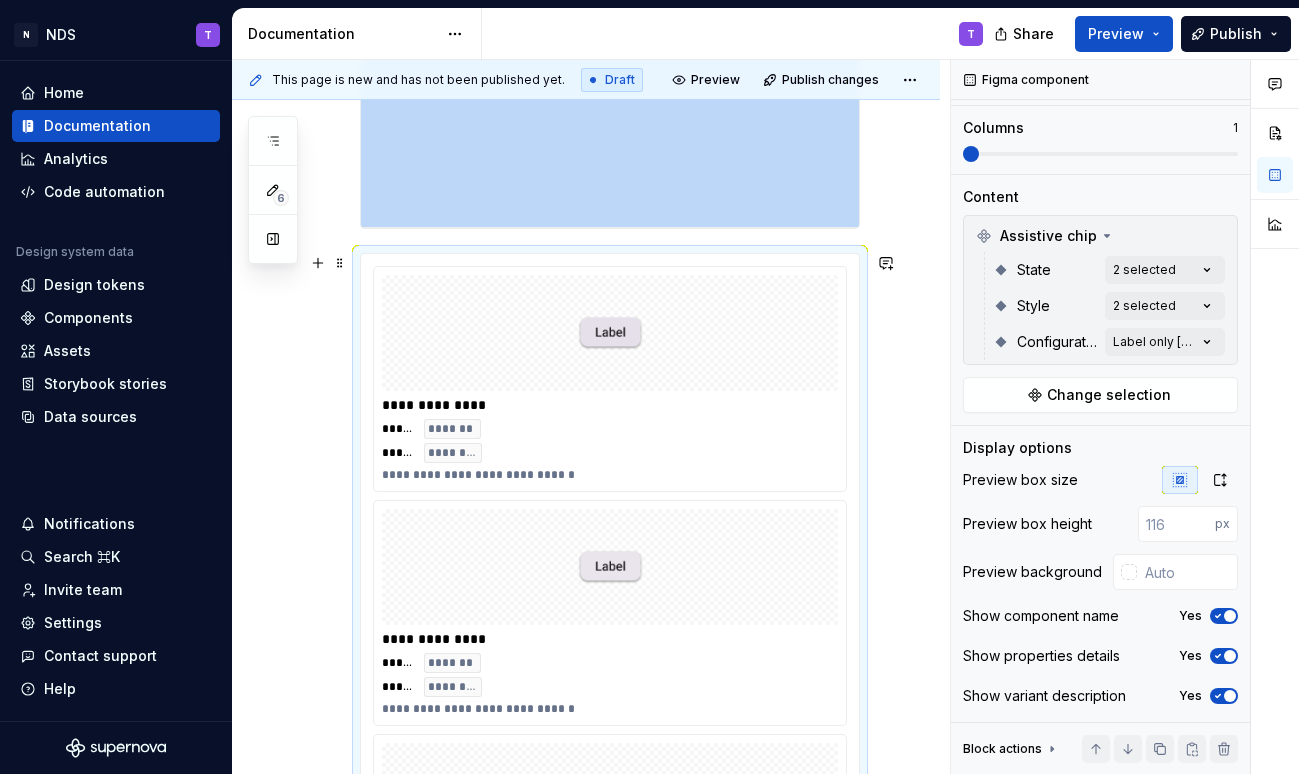 click at bounding box center (610, 333) 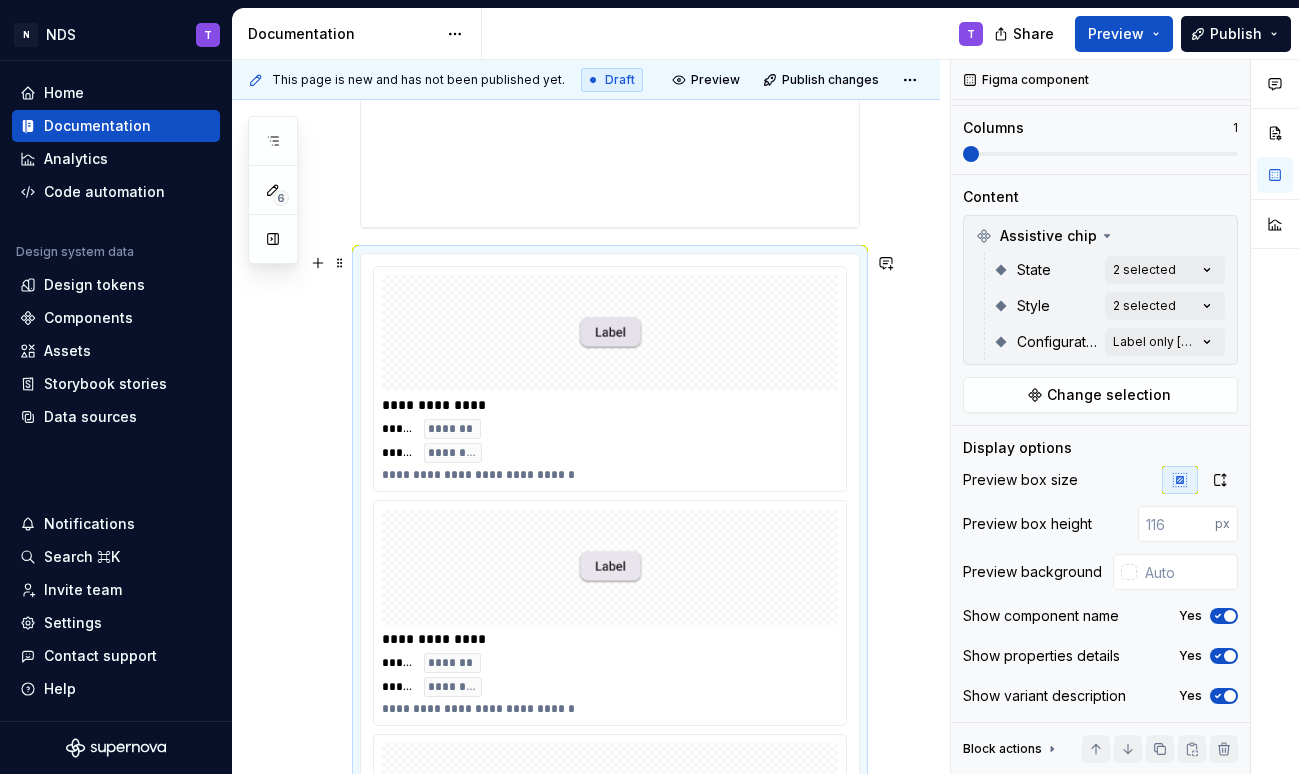 click on "**********" at bounding box center (610, 730) 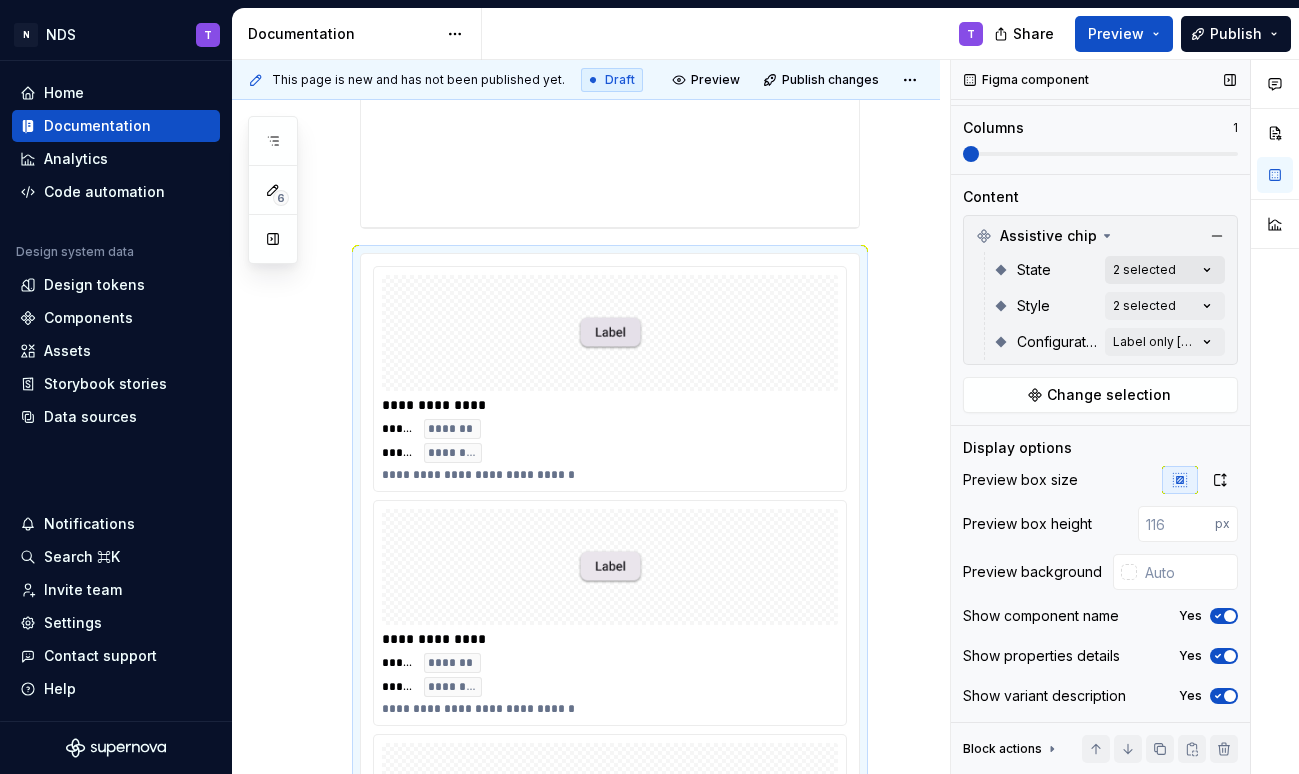 click on "Comments Open comments No comments yet Select ‘Comment’ from the block context menu to add one. Figma component Variants Grid Canvas Components or variants will be rendered individually in a grid layout Columns 1 Content Assistive chip State 2 selected Style 2 selected Configuration Label only [default] Change selection Display options Preview box size Preview box height px Preview background Show component name Yes Show properties details Yes Show variant description Yes Block actions Move up Move down Duplicate Copy (⌘C) Cut (⌘X) Delete" at bounding box center [1125, 417] 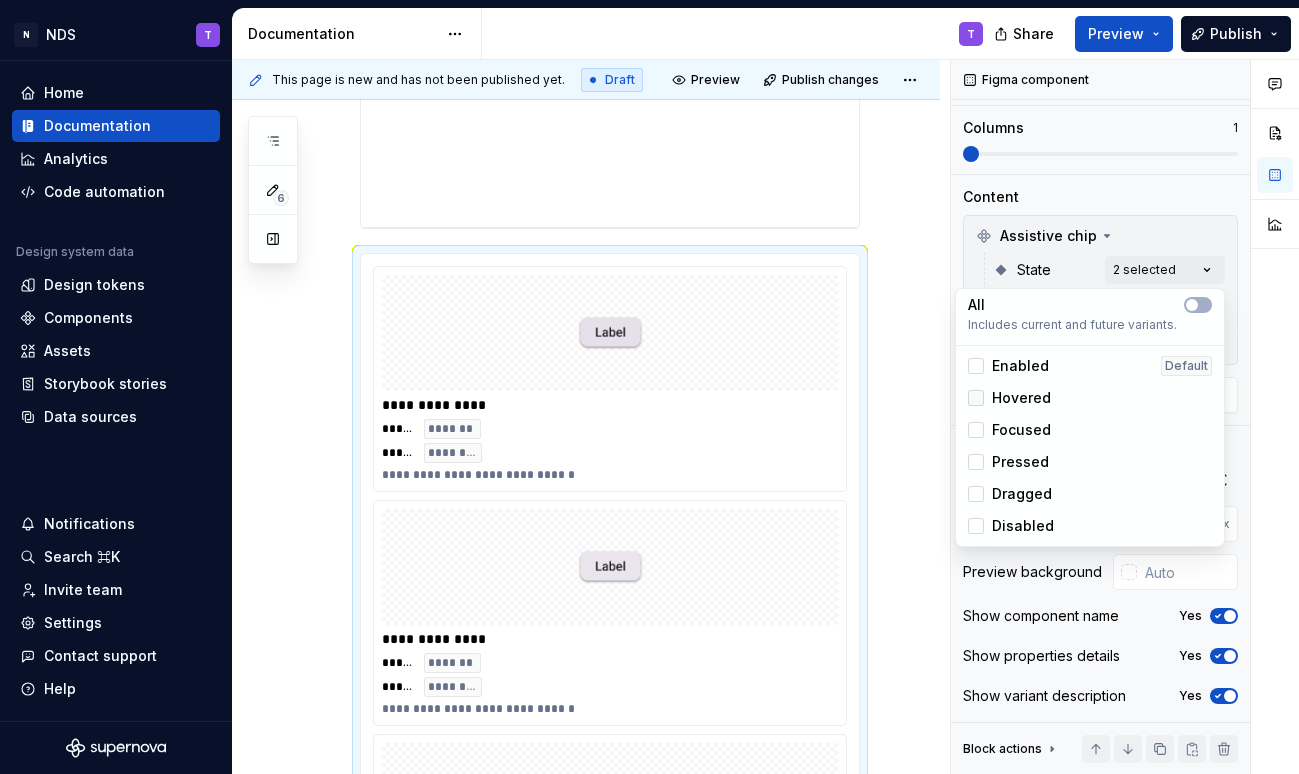 click 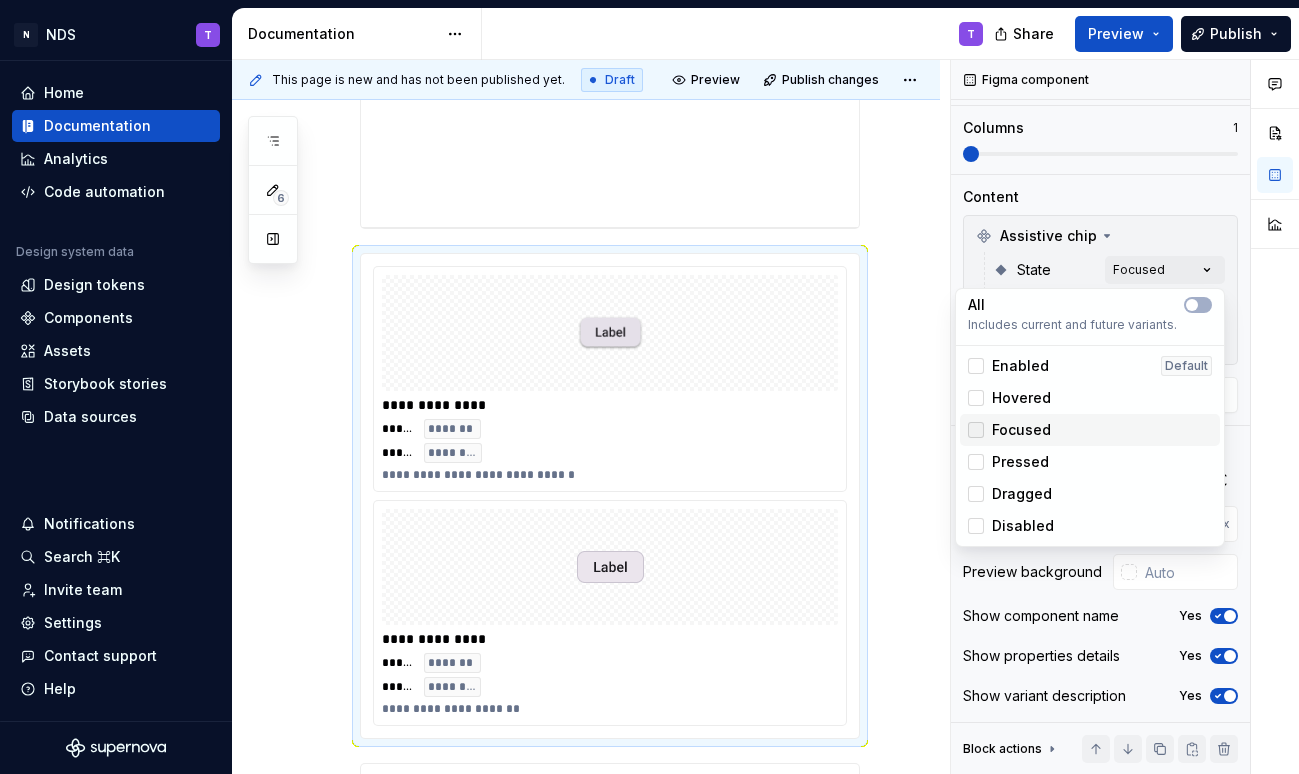 click 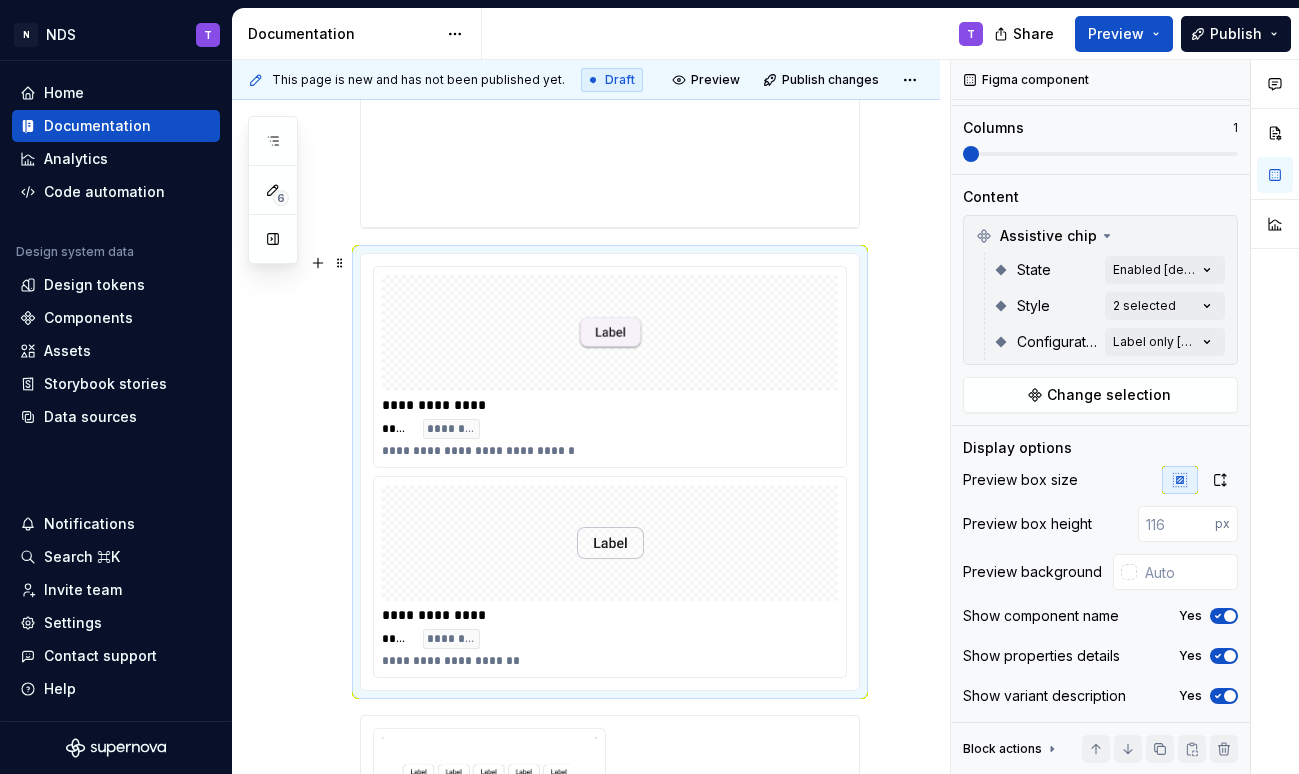 click on "N NDS T Home Documentation Analytics Code automation Design system data Design tokens Components Assets Storybook stories Data sources Notifications Search ⌘K Invite team Settings Contact support Help Documentation T Share Preview Publish 6 Pages Add
Accessibility guide for tree Page tree.
Navigate the tree with the arrow keys. Common tree hotkeys apply. Further keybindings are available:
enter to execute primary action on focused item
f2 to start renaming the focused item
escape to abort renaming an item
control+d to start dragging selected items
Welcome! Overview Specs T Guidelines Writting Foundations Design tokens Typography design dev Components Component overview Component detail Changes Welcome!  /  Overview Welcome!  /  Specs Welcome!  /  Guidelines Welcome!  /  Writting Foundations / Typography  /  design Foundations / Typography  /  dev Upgrade to Enterprise to turn on approval workflow Learn more Contact us Draft" at bounding box center [649, 387] 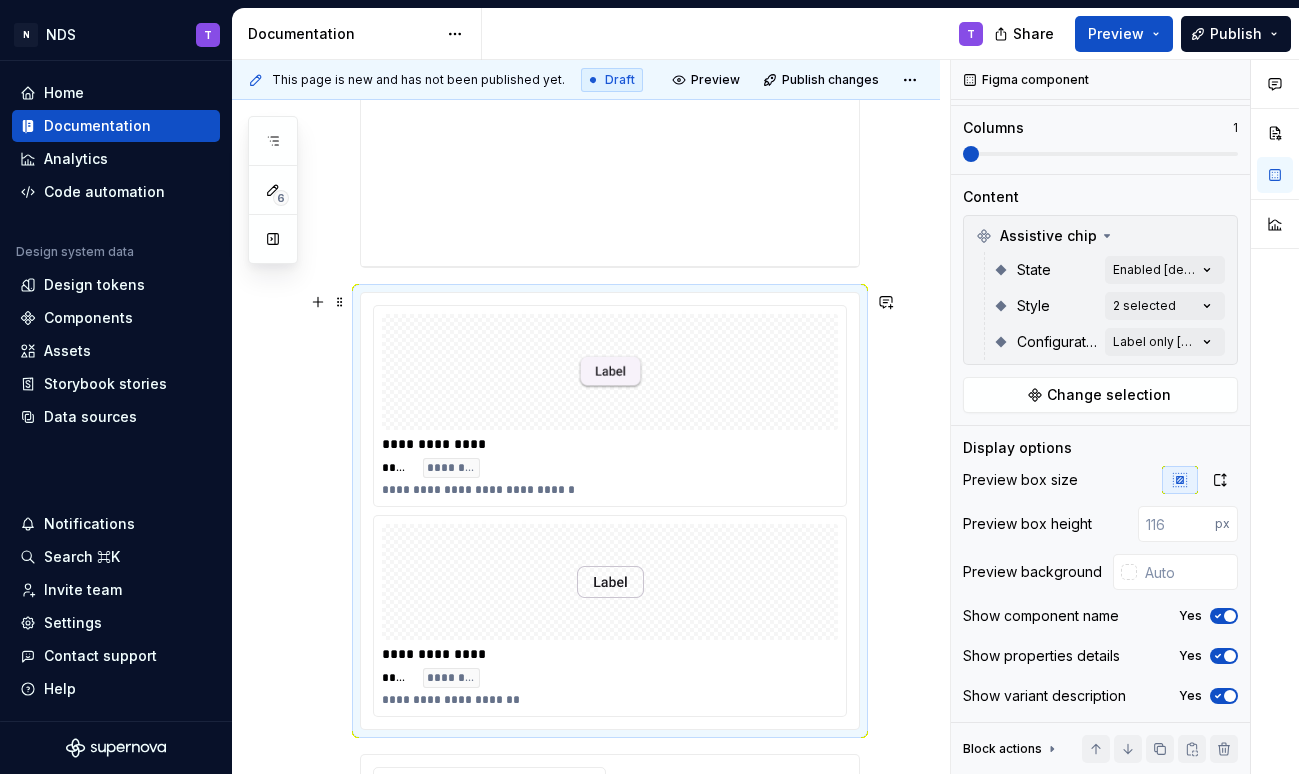 scroll, scrollTop: 611, scrollLeft: 0, axis: vertical 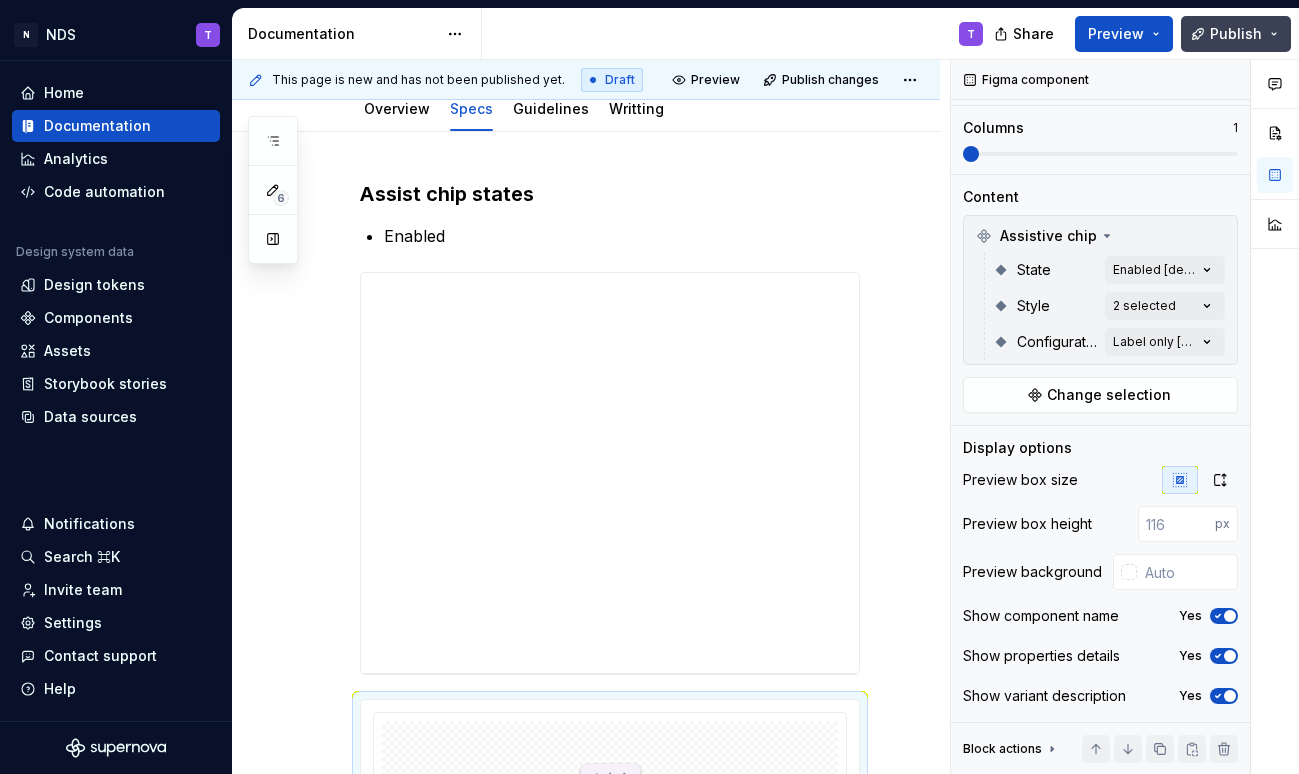 click on "Publish" at bounding box center (1236, 34) 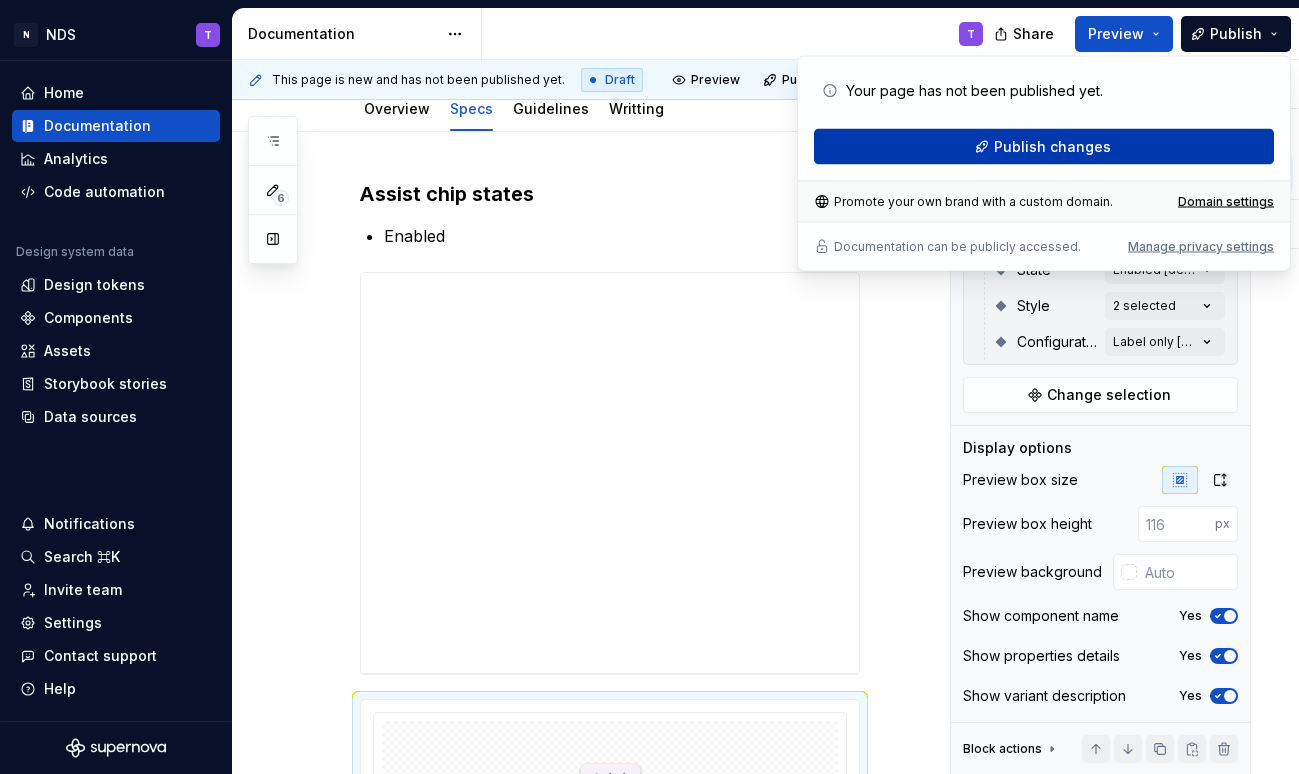 click on "Publish changes" at bounding box center [1052, 147] 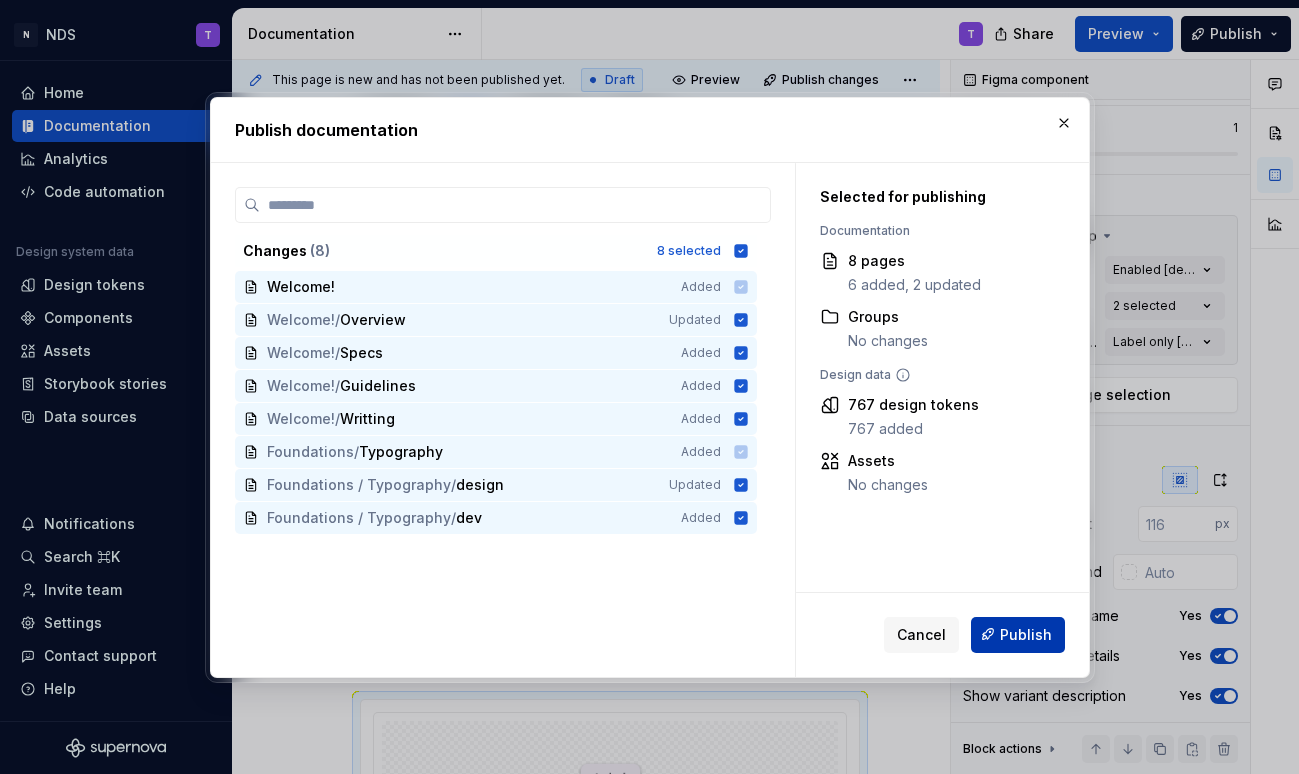 click on "Publish" at bounding box center (1026, 634) 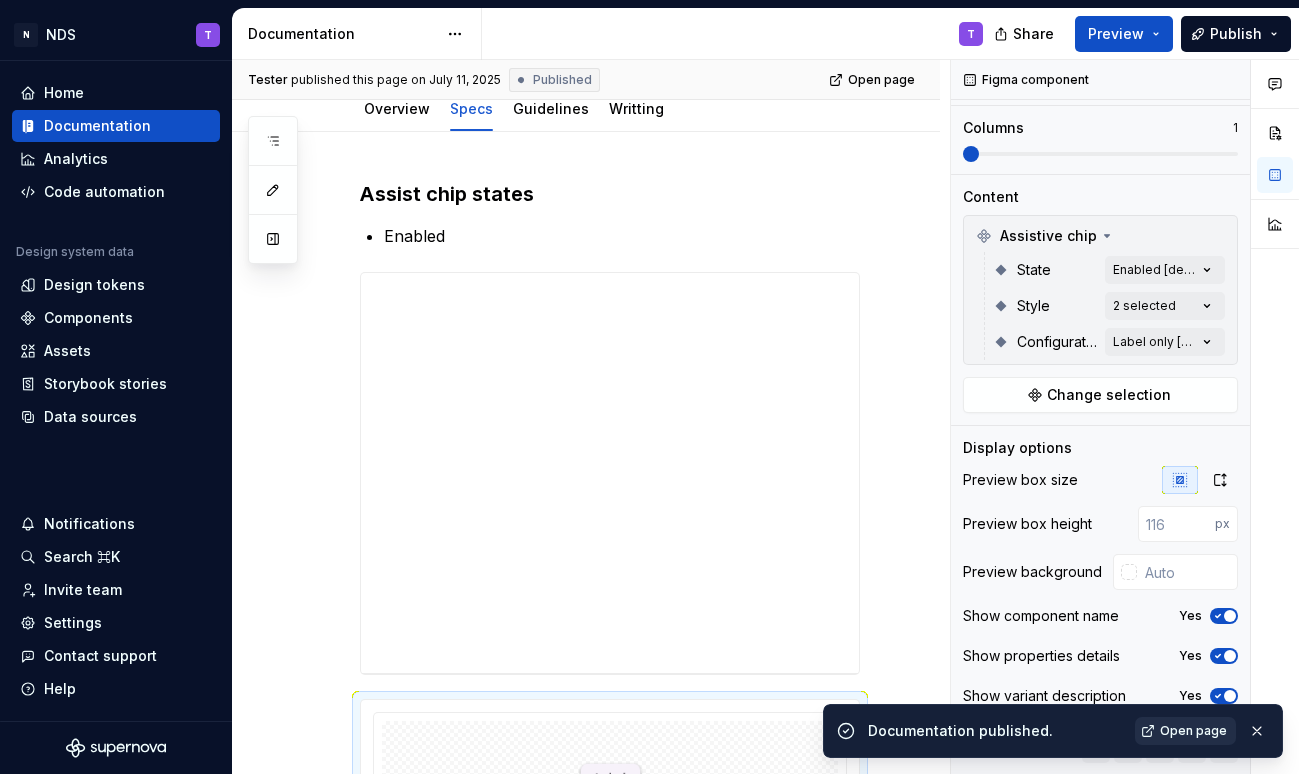 click on "Open page" at bounding box center (1193, 731) 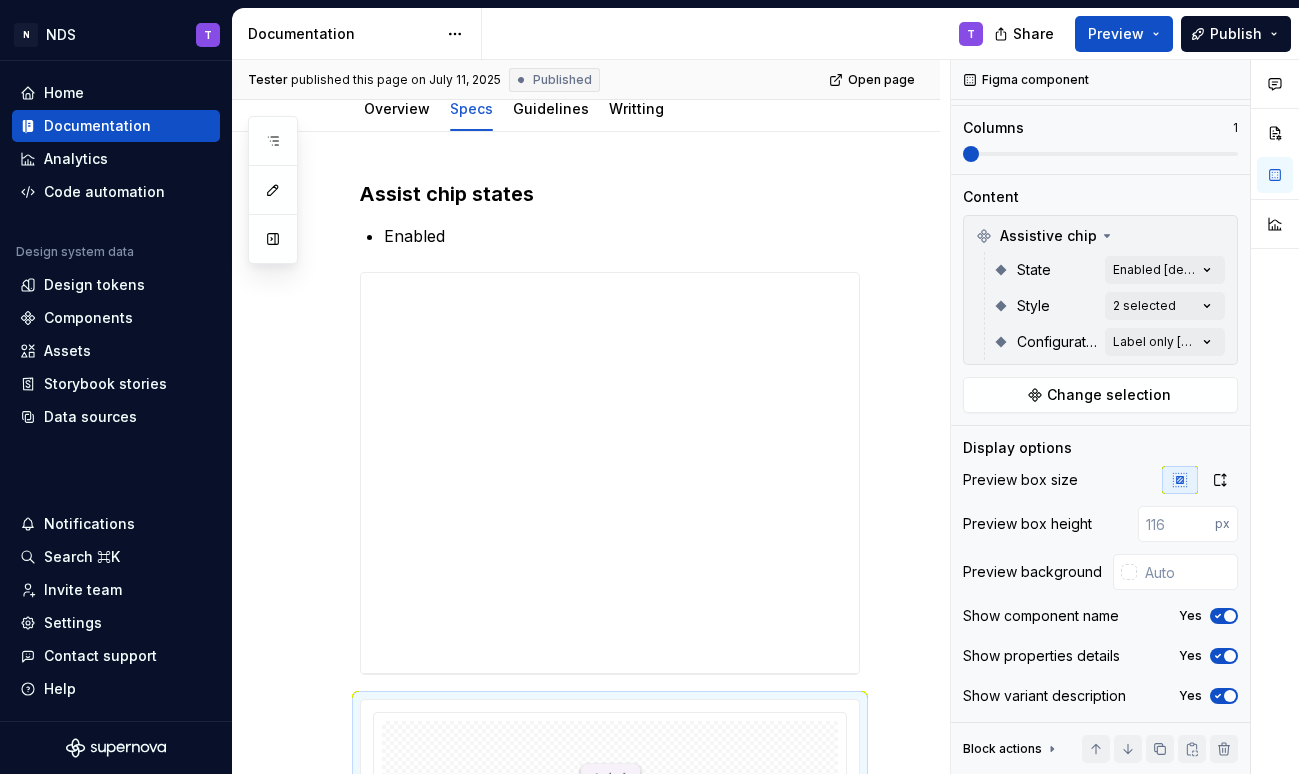 type on "*" 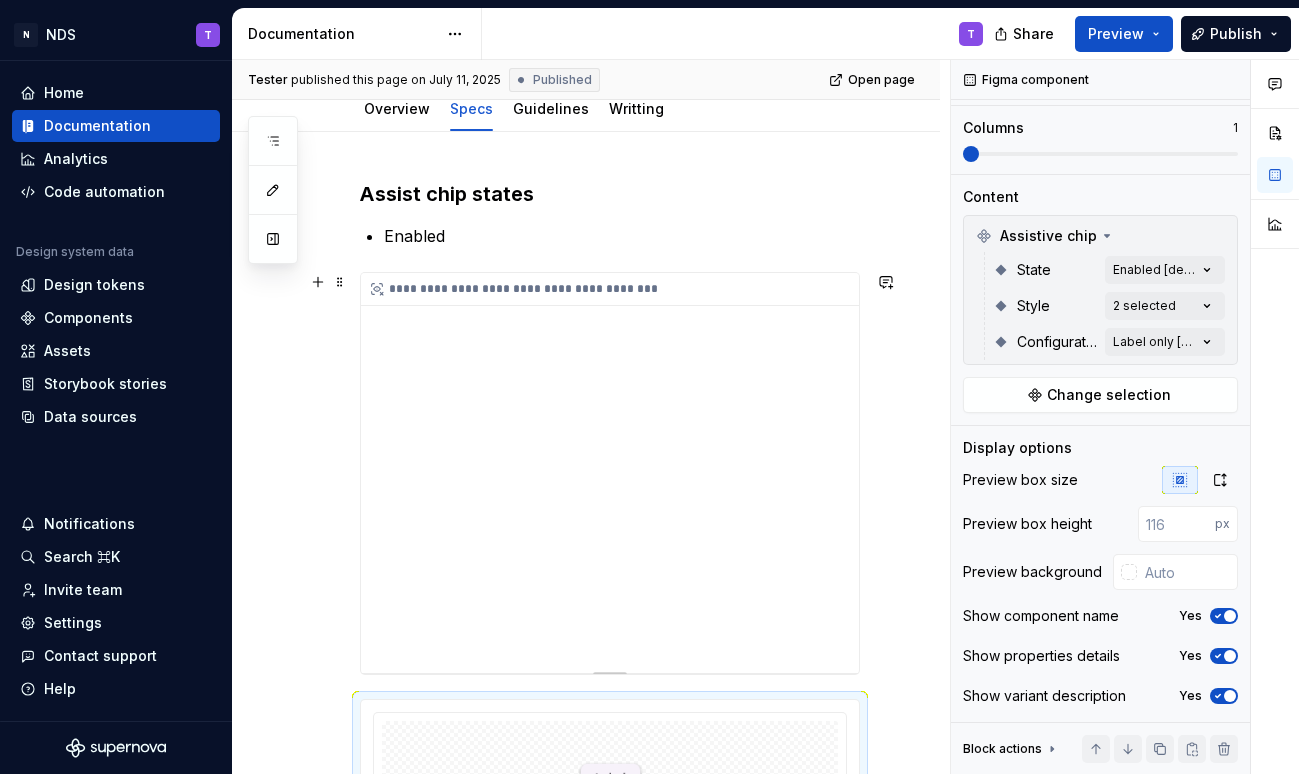 scroll, scrollTop: 0, scrollLeft: 0, axis: both 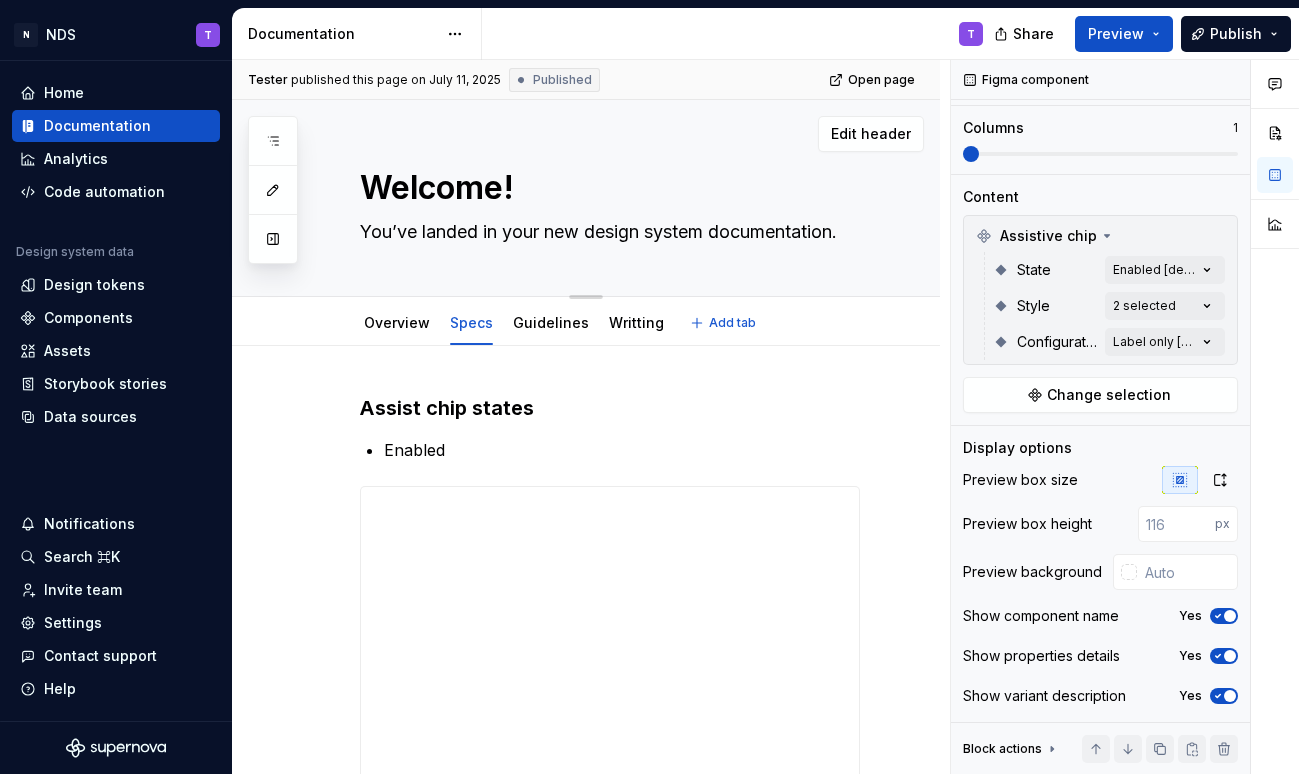 click on "Welcome!" at bounding box center (606, 188) 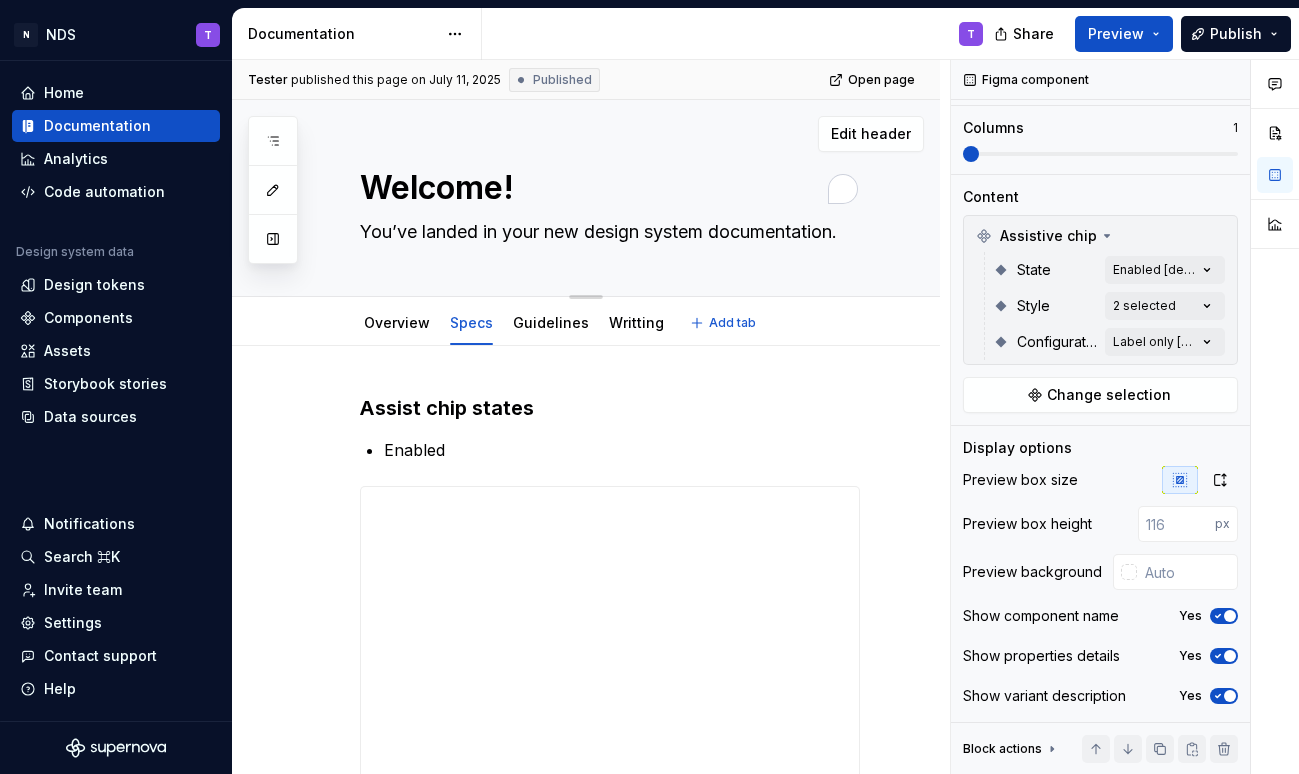 type on "*" 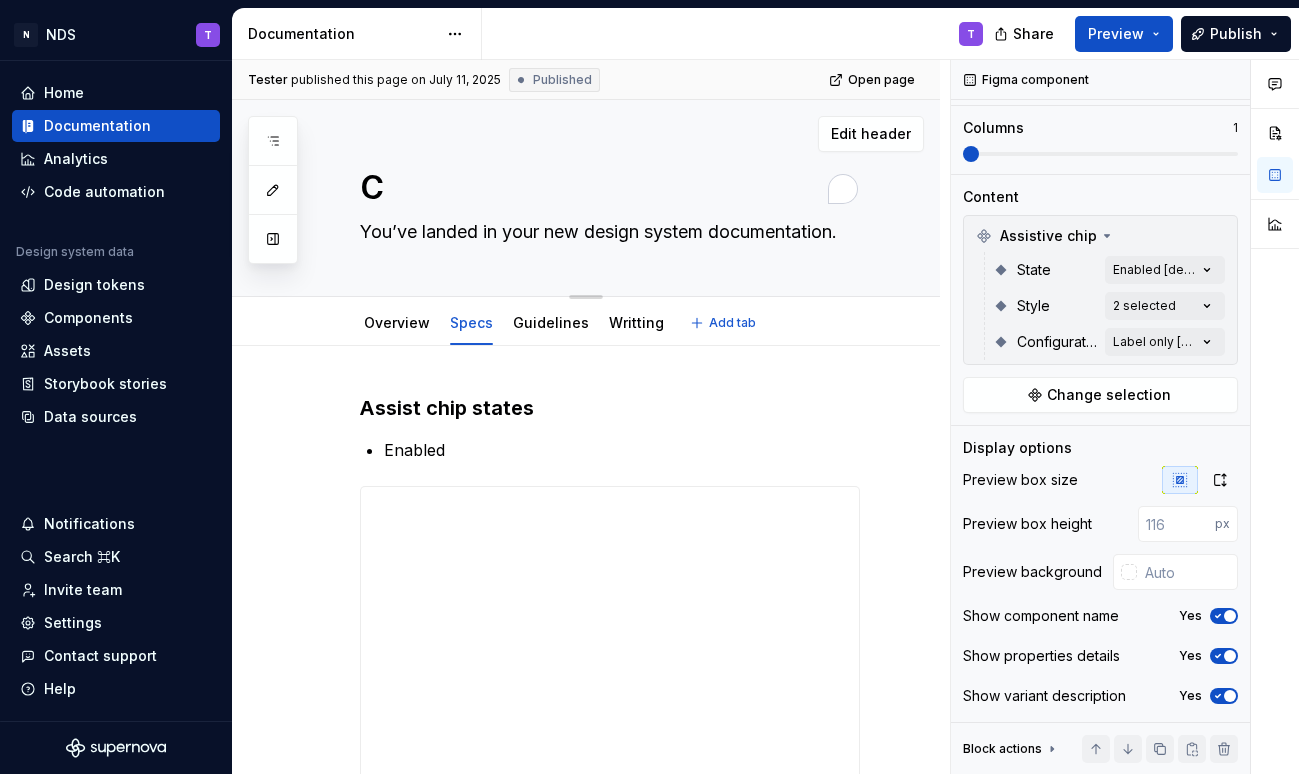 type on "*" 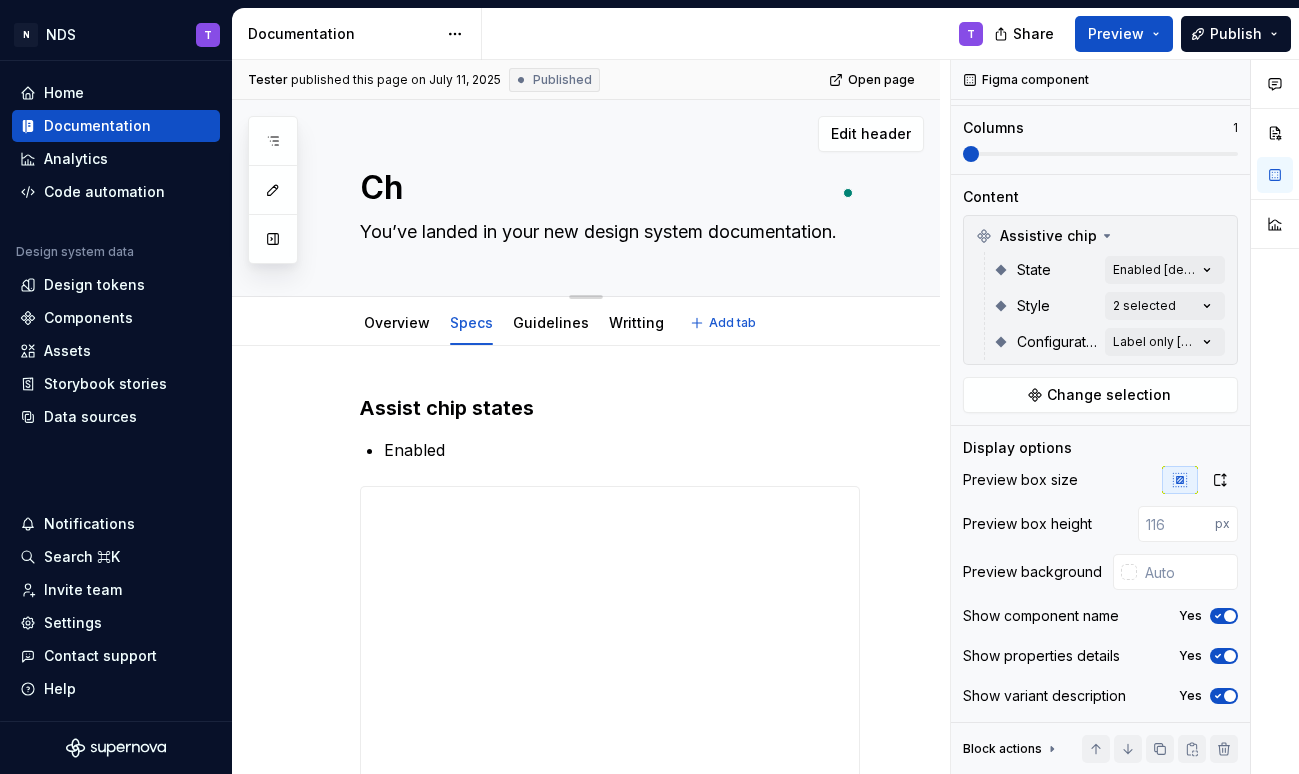 type on "*" 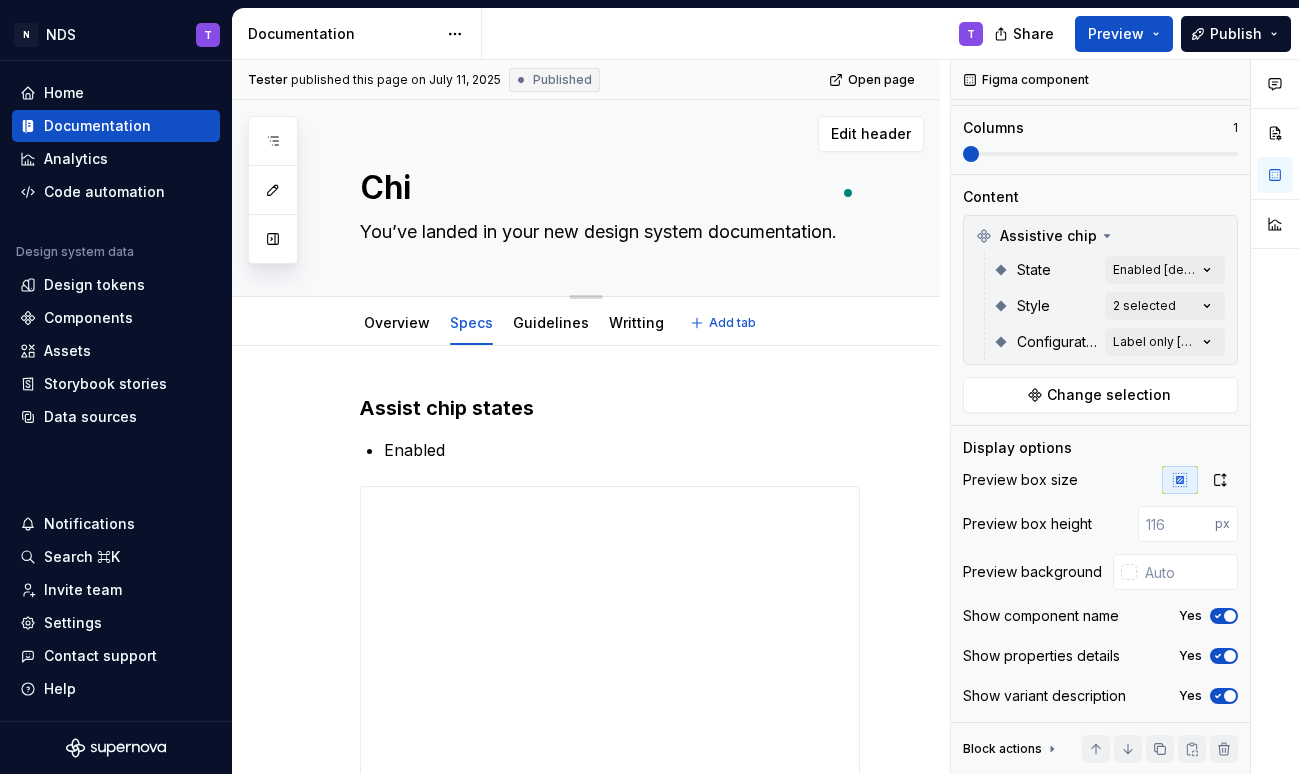 type on "*" 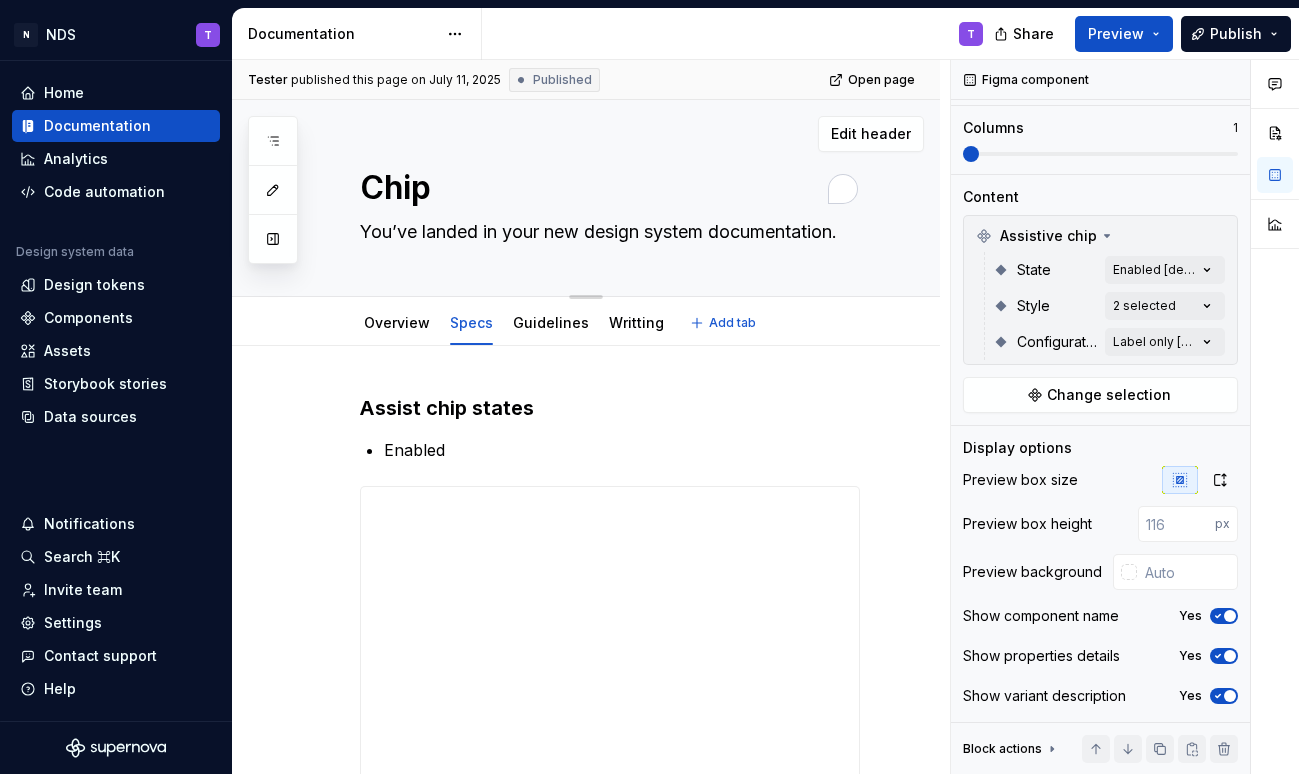 type on "*" 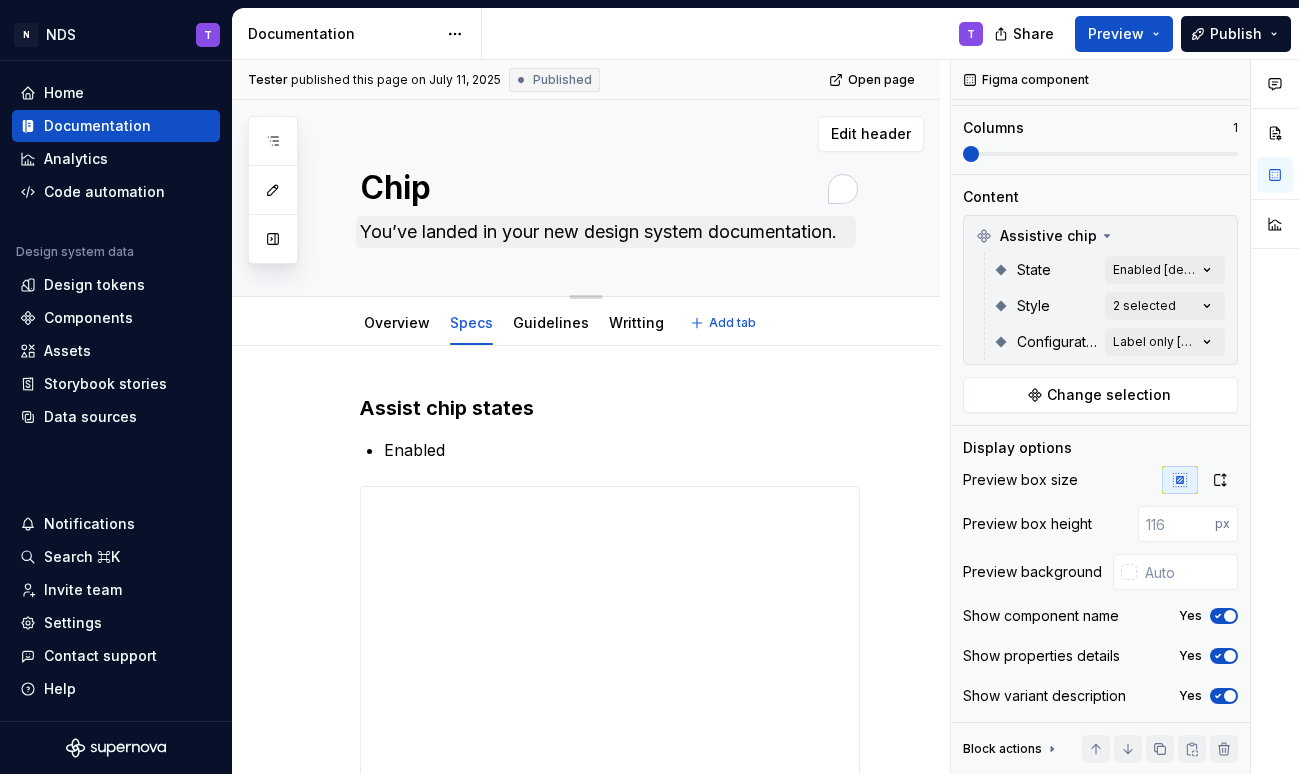 type on "Chip" 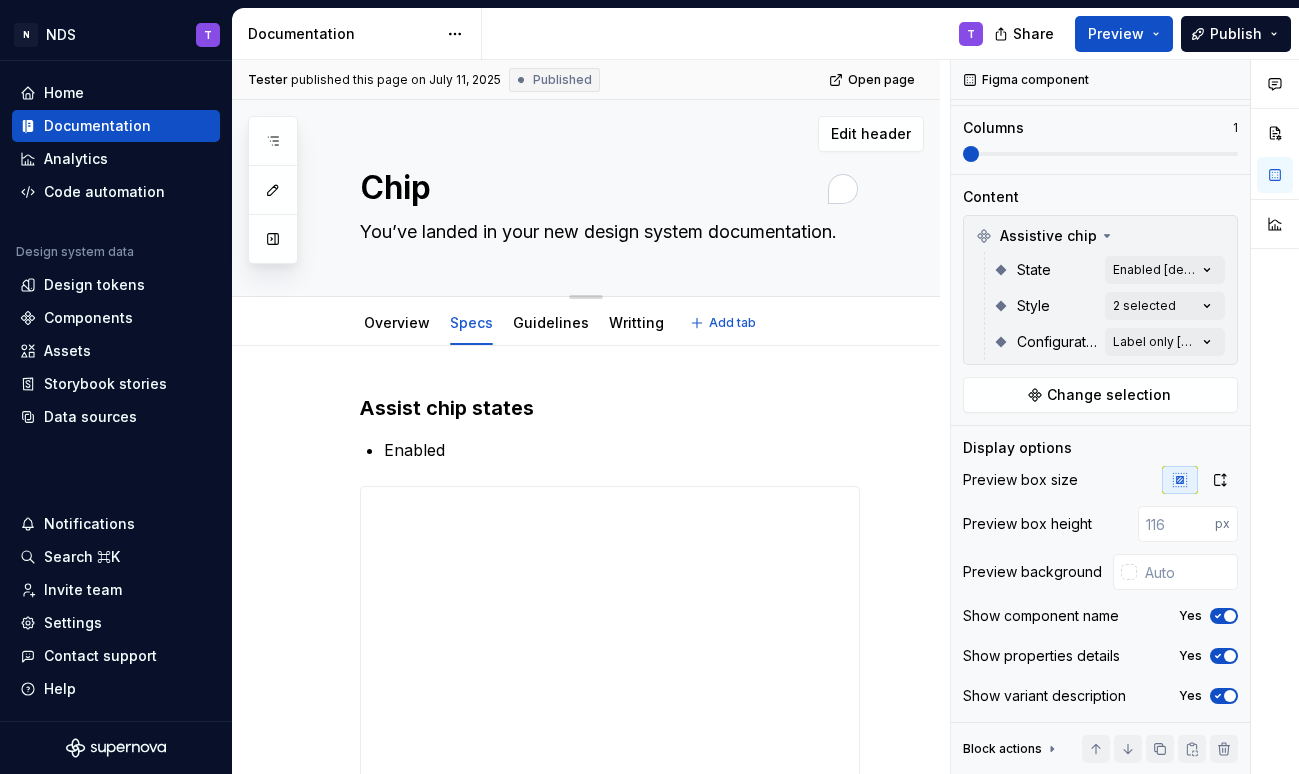 click on "You’ve landed in your new design system documentation." at bounding box center (606, 232) 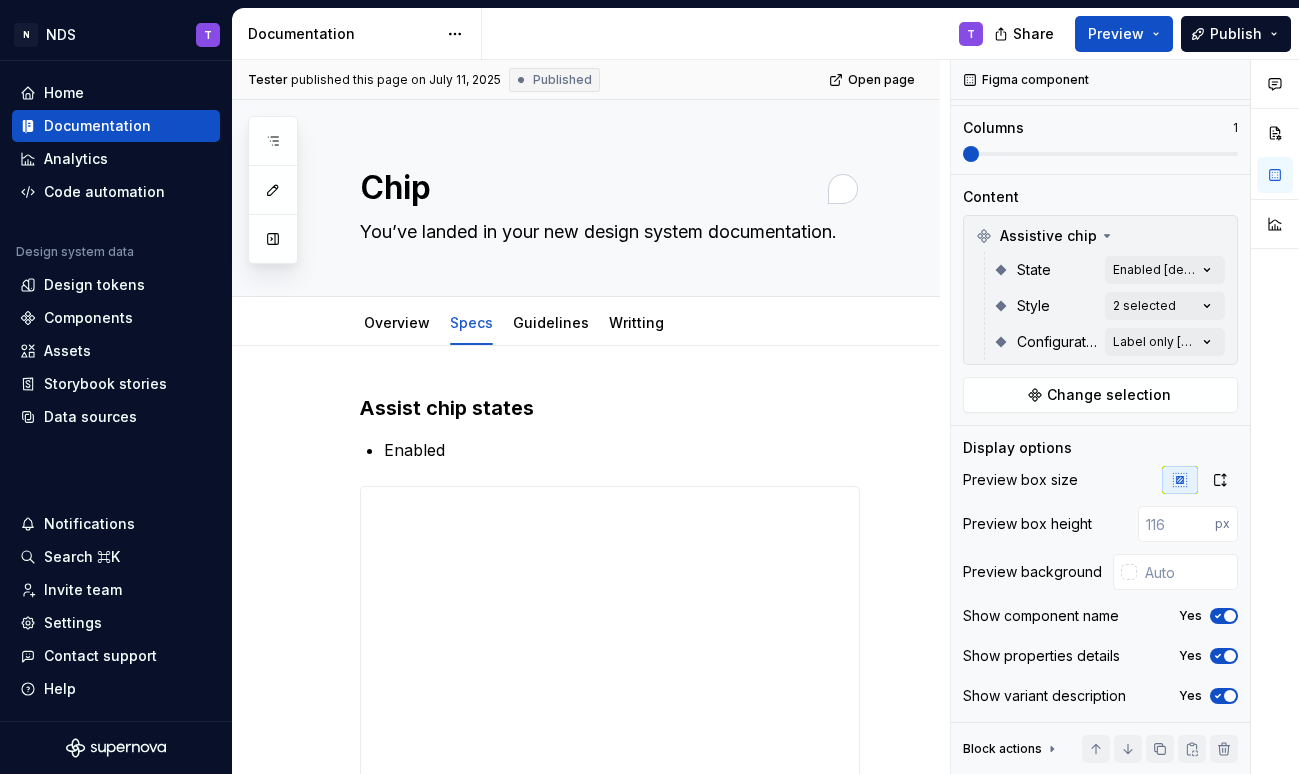 type on "*" 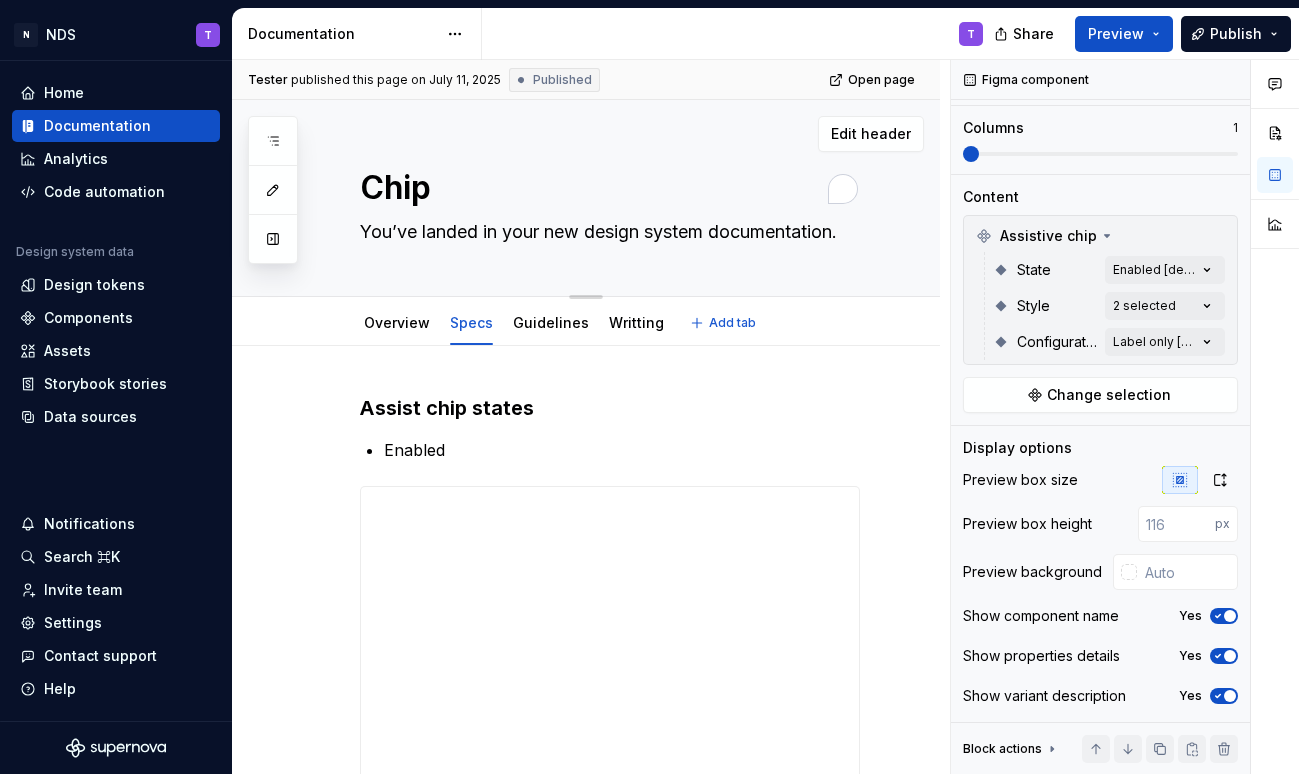 paste on "Chips are used to present user-selected options in the form of small information elements. They are used most often in filters, for a quicker overview of the selected parameters" 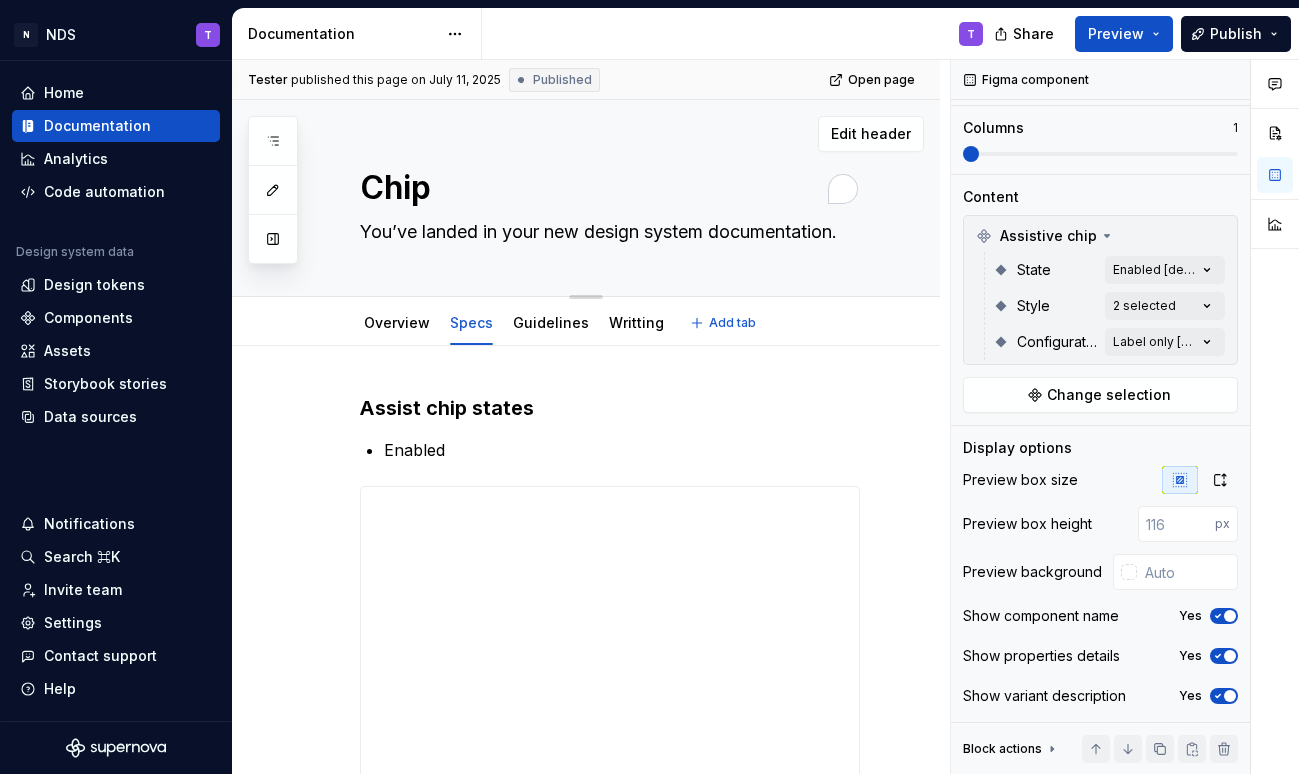 type on "*" 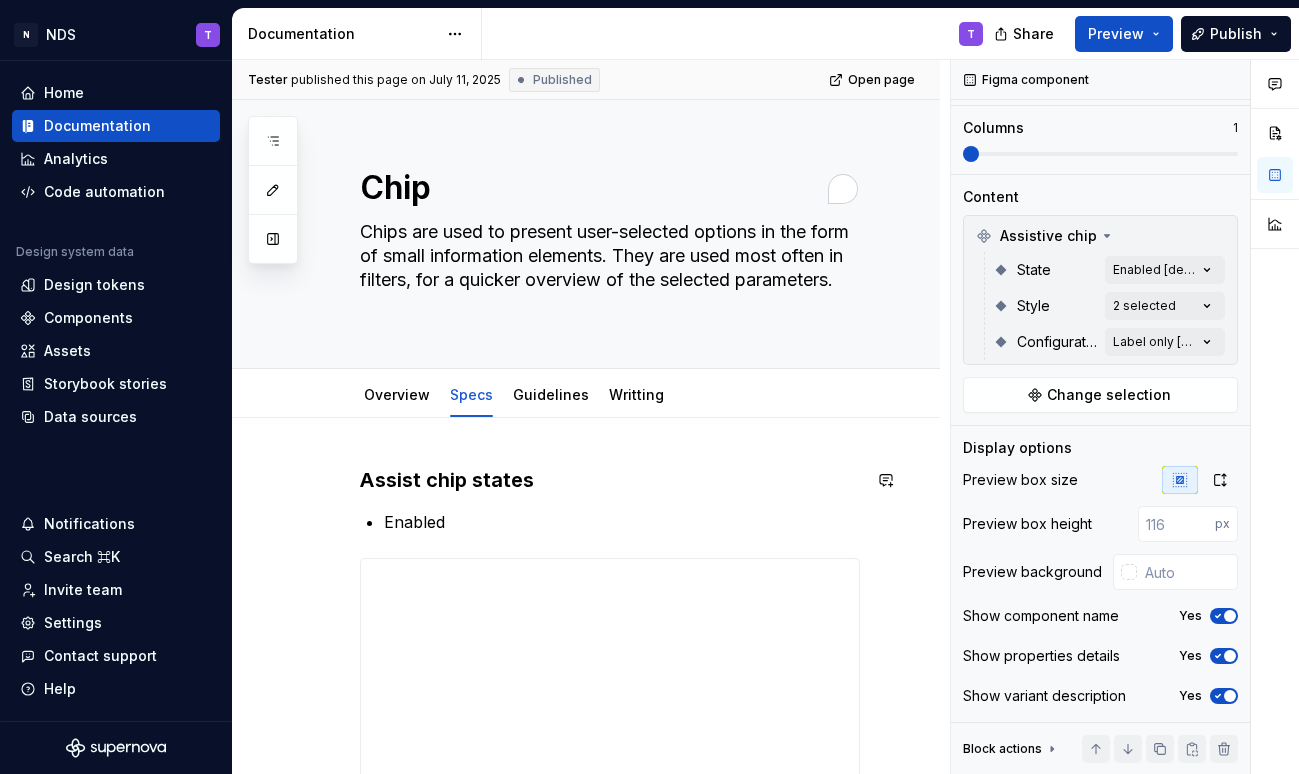 type on "*" 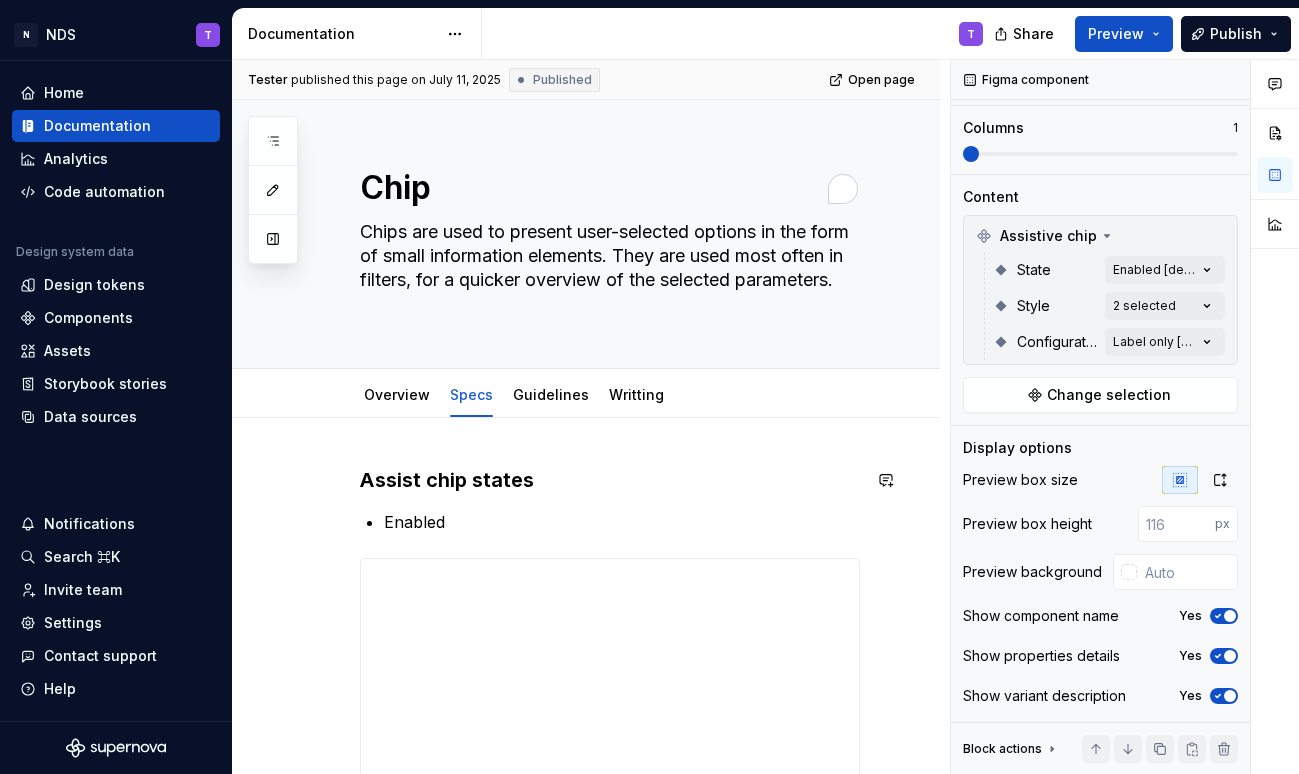 type on "Chips are used to present user-selected options in the form of small information elements. They are used most often in filters, for a quicker overview of the selected parameters." 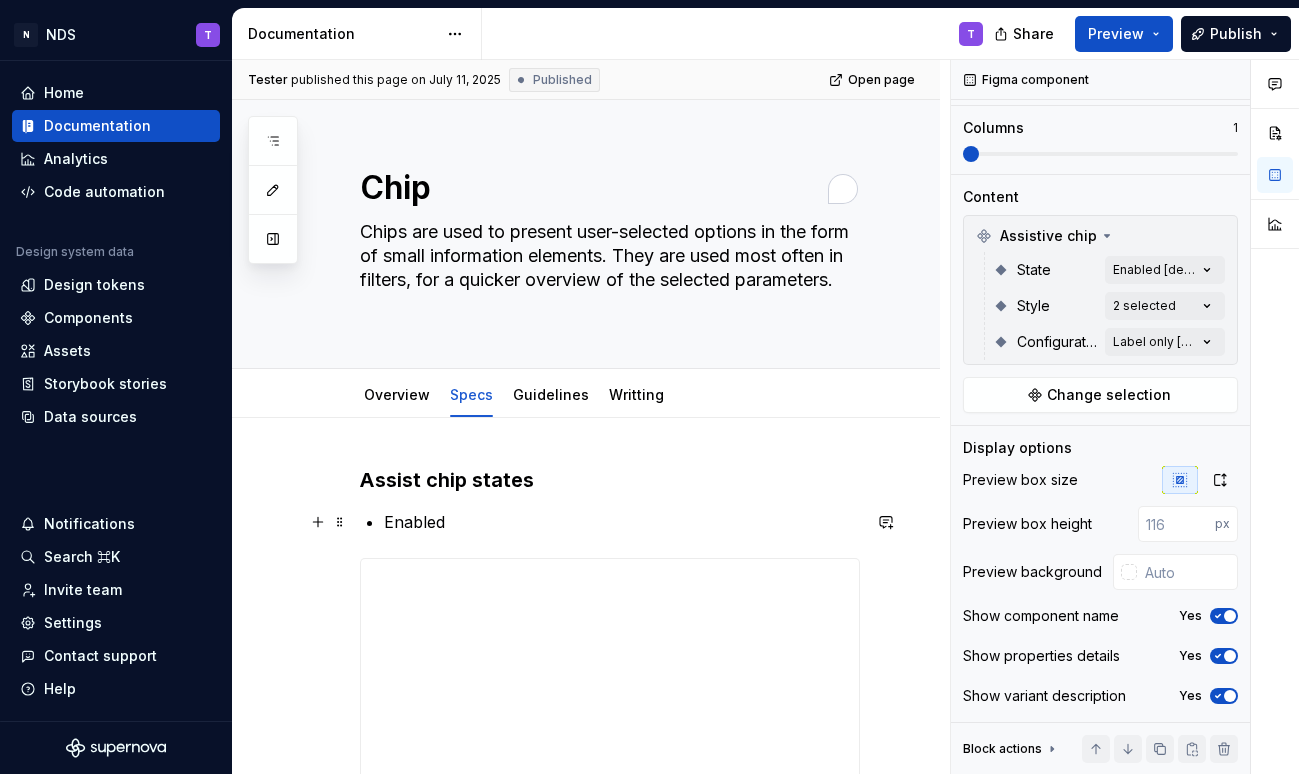 click on "**********" at bounding box center [586, 1243] 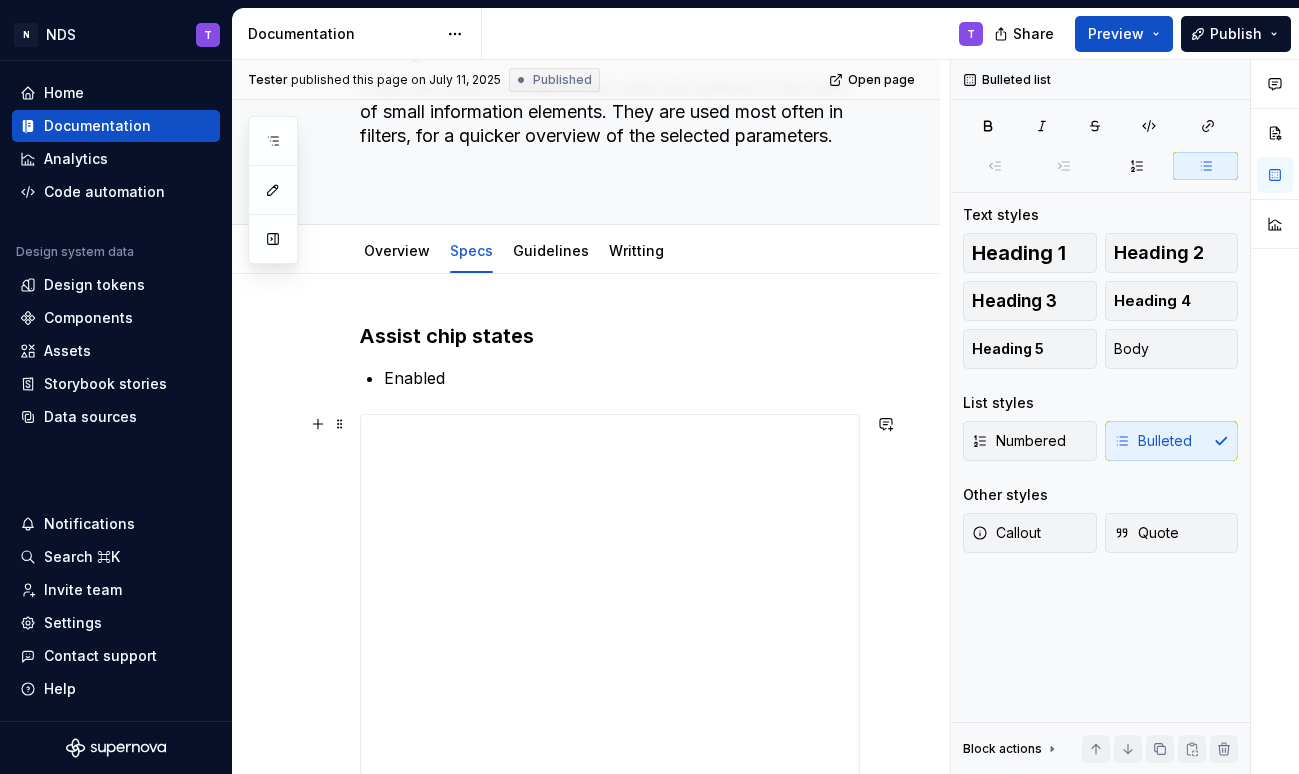 scroll, scrollTop: 133, scrollLeft: 0, axis: vertical 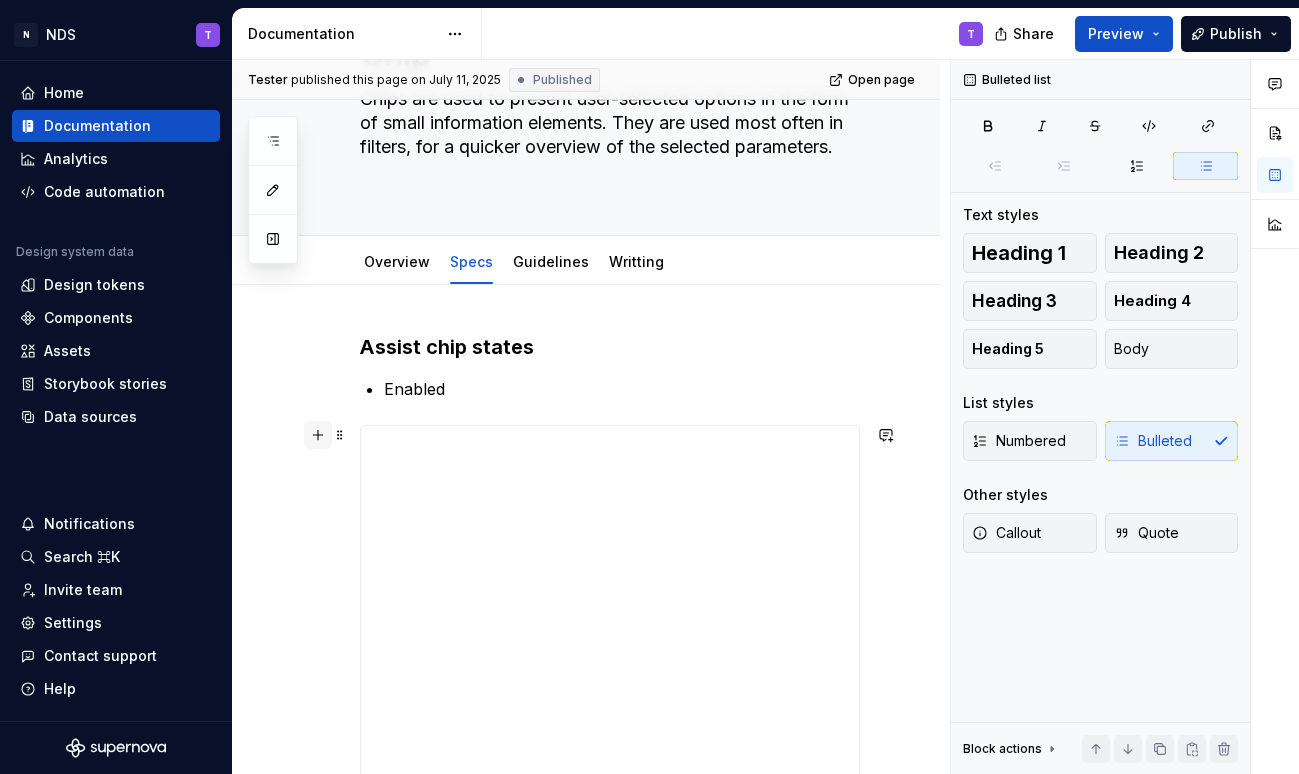 click at bounding box center (318, 435) 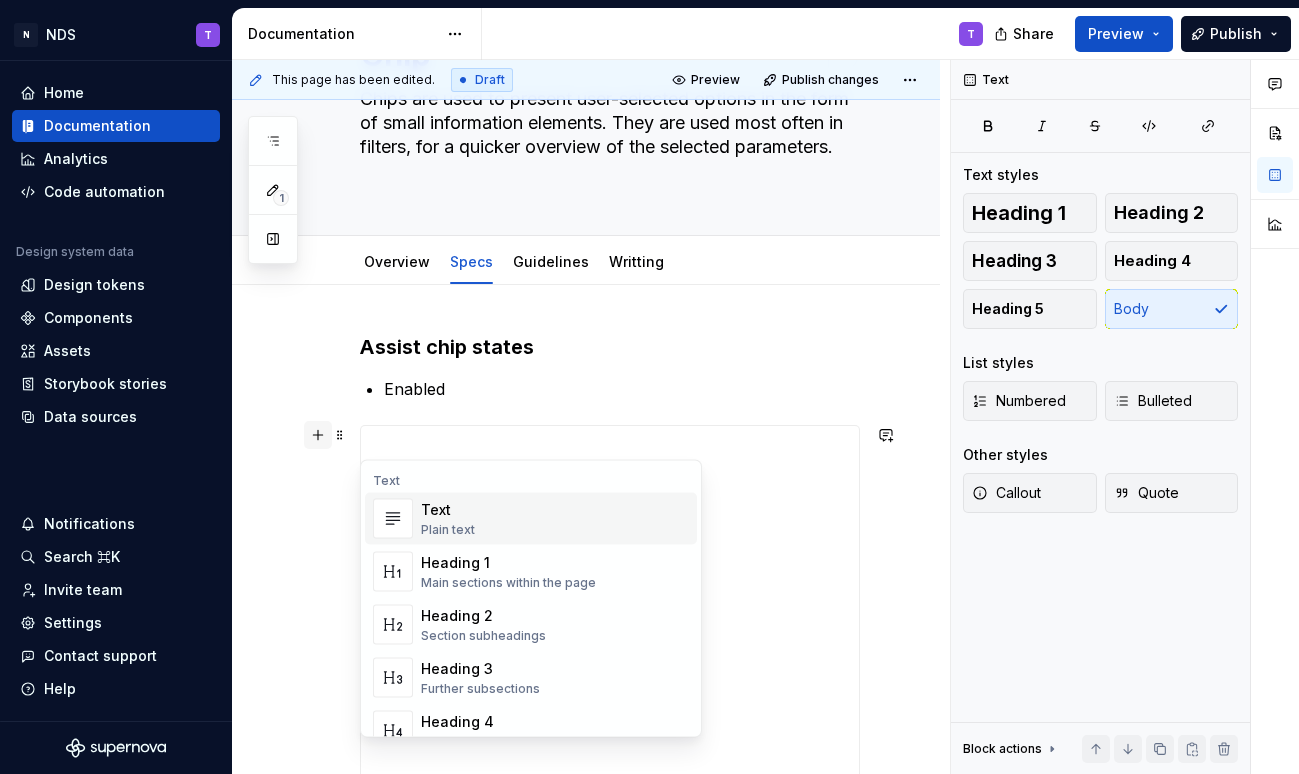 scroll, scrollTop: 237, scrollLeft: 0, axis: vertical 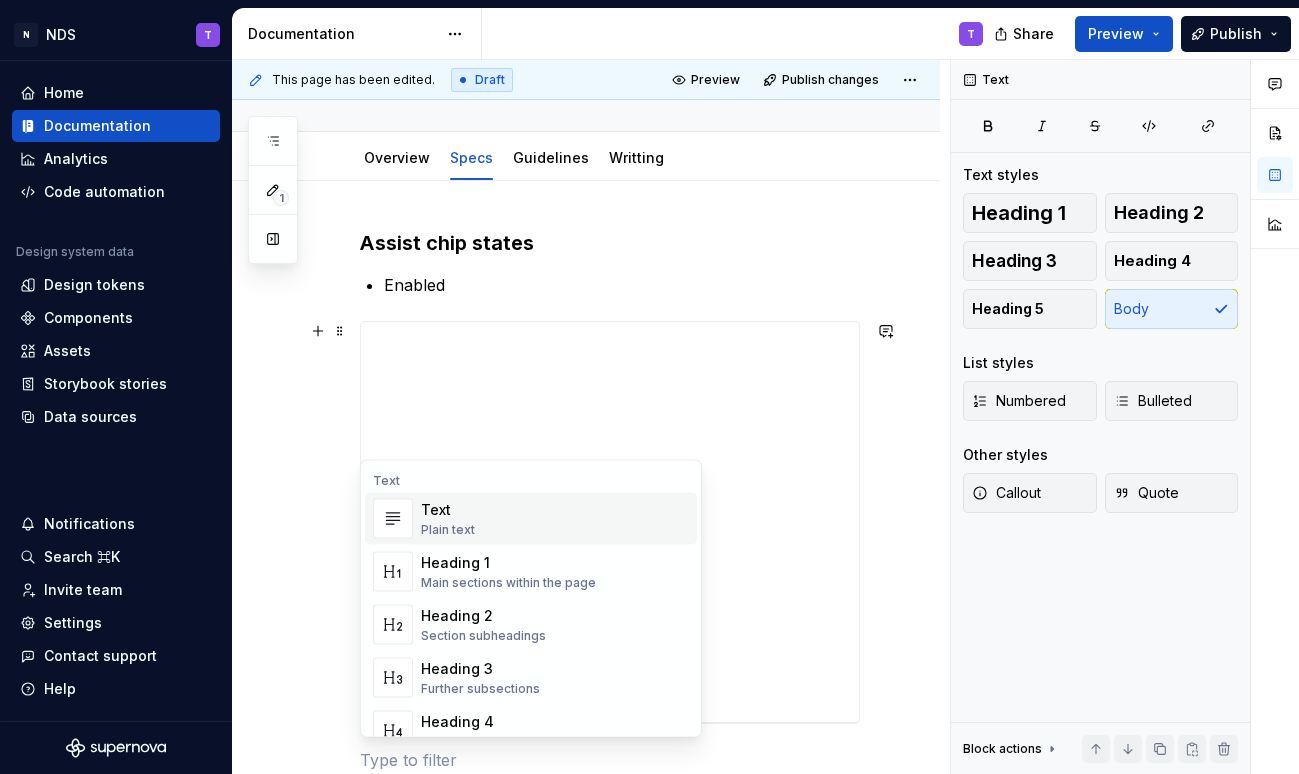 click on "**********" at bounding box center (586, 1030) 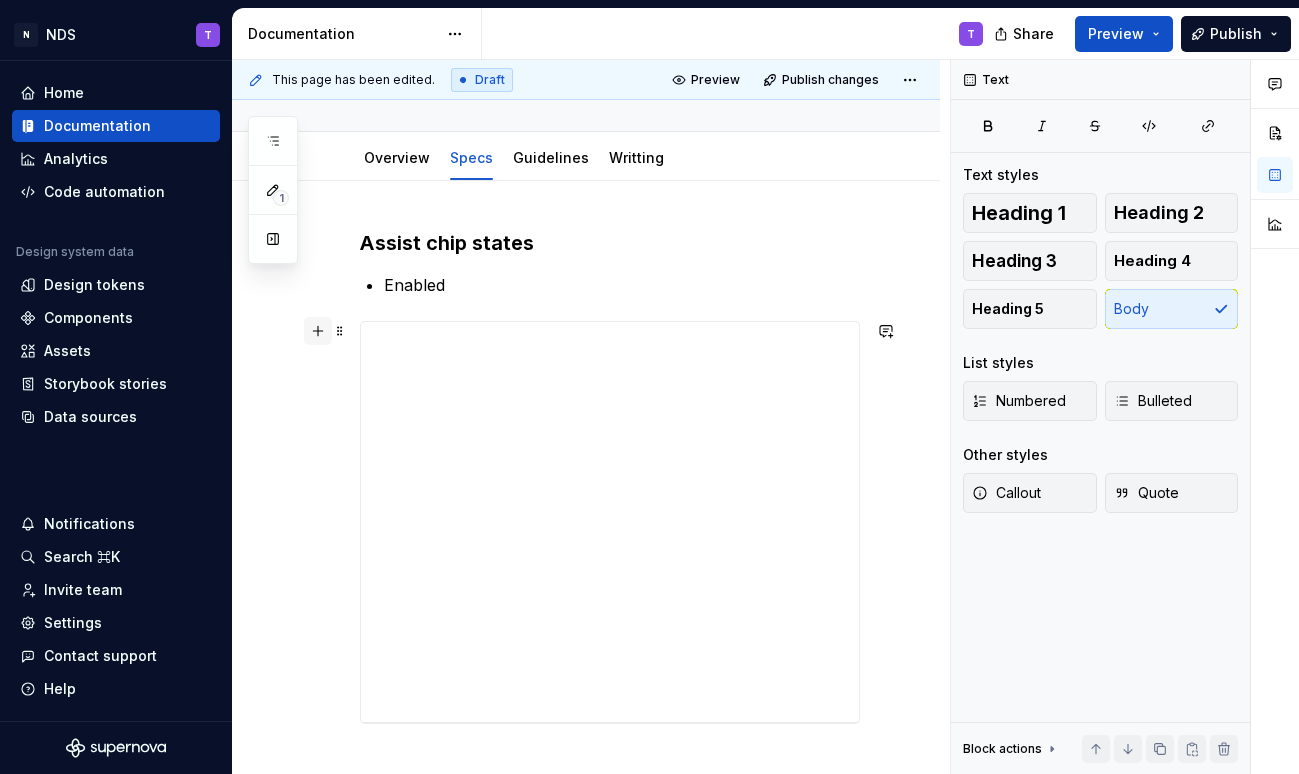 click at bounding box center (318, 331) 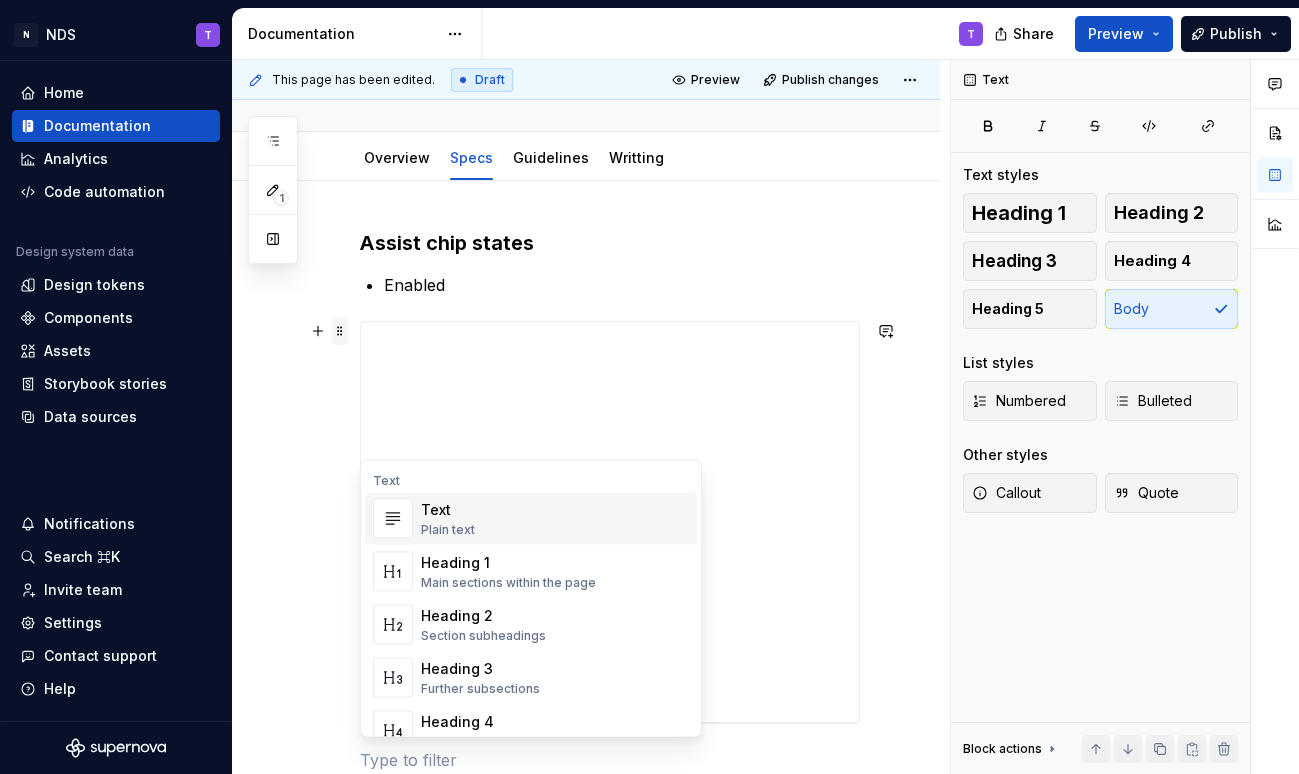 click at bounding box center [340, 331] 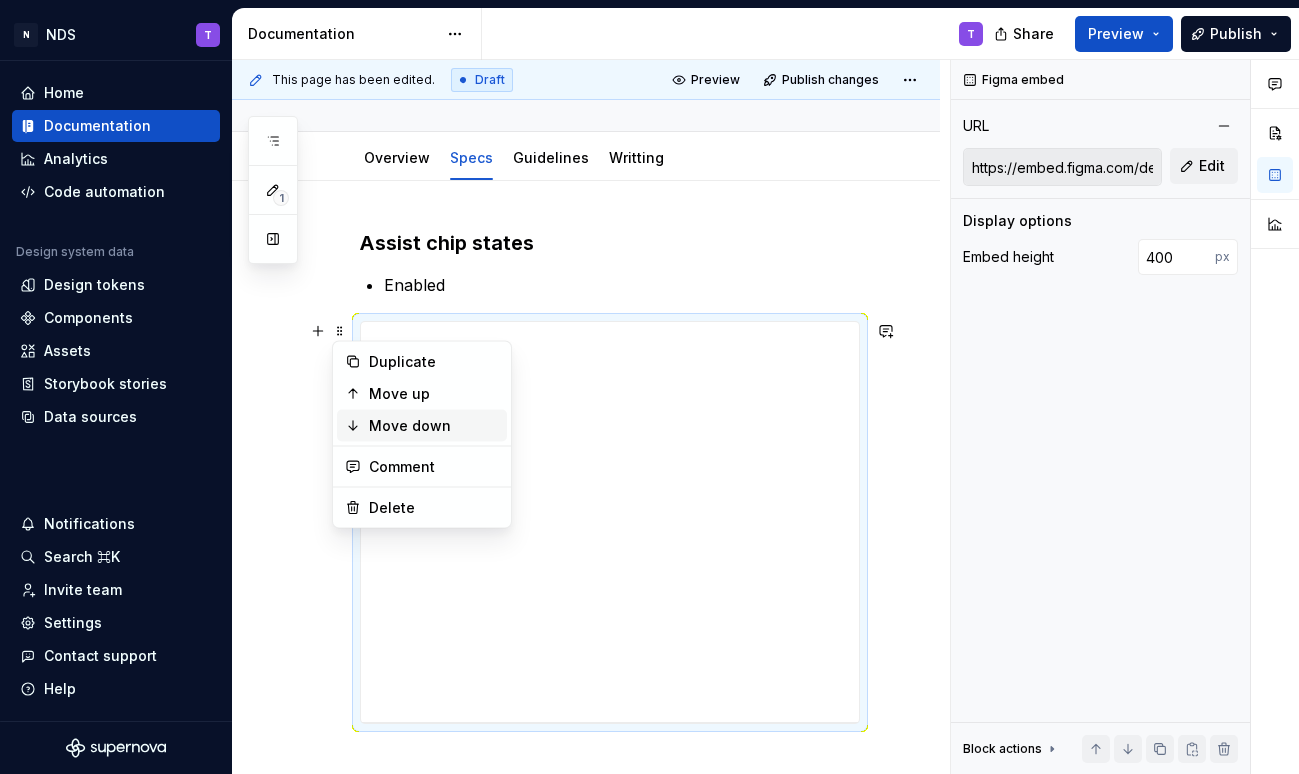 click on "Move down" at bounding box center (422, 426) 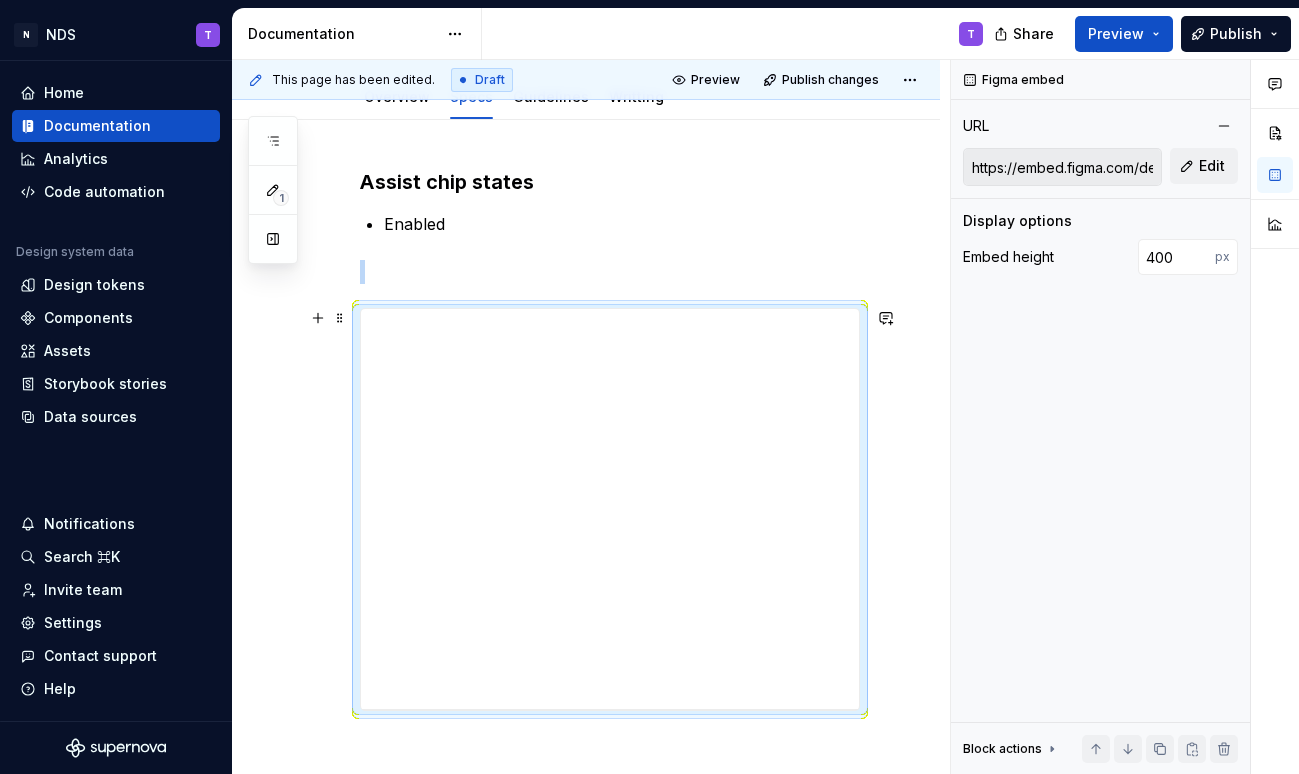 scroll, scrollTop: 238, scrollLeft: 0, axis: vertical 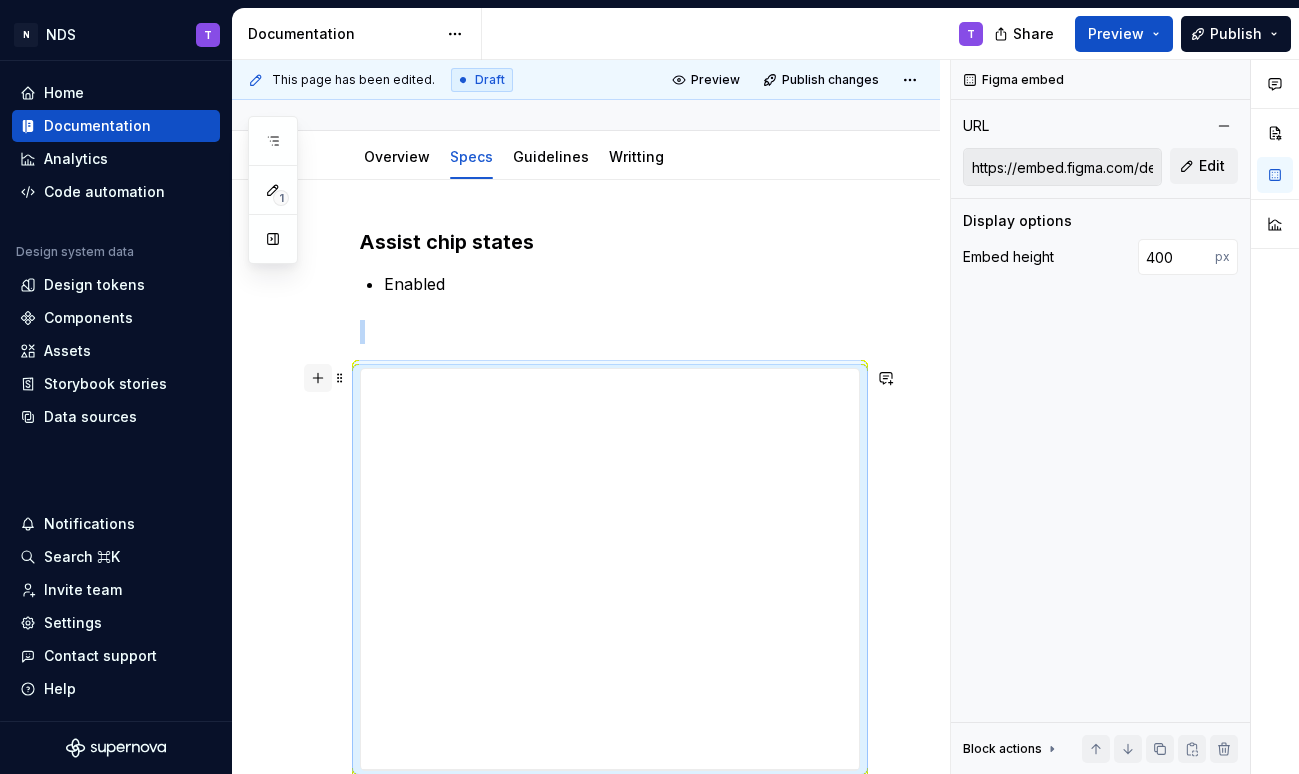 click at bounding box center (318, 378) 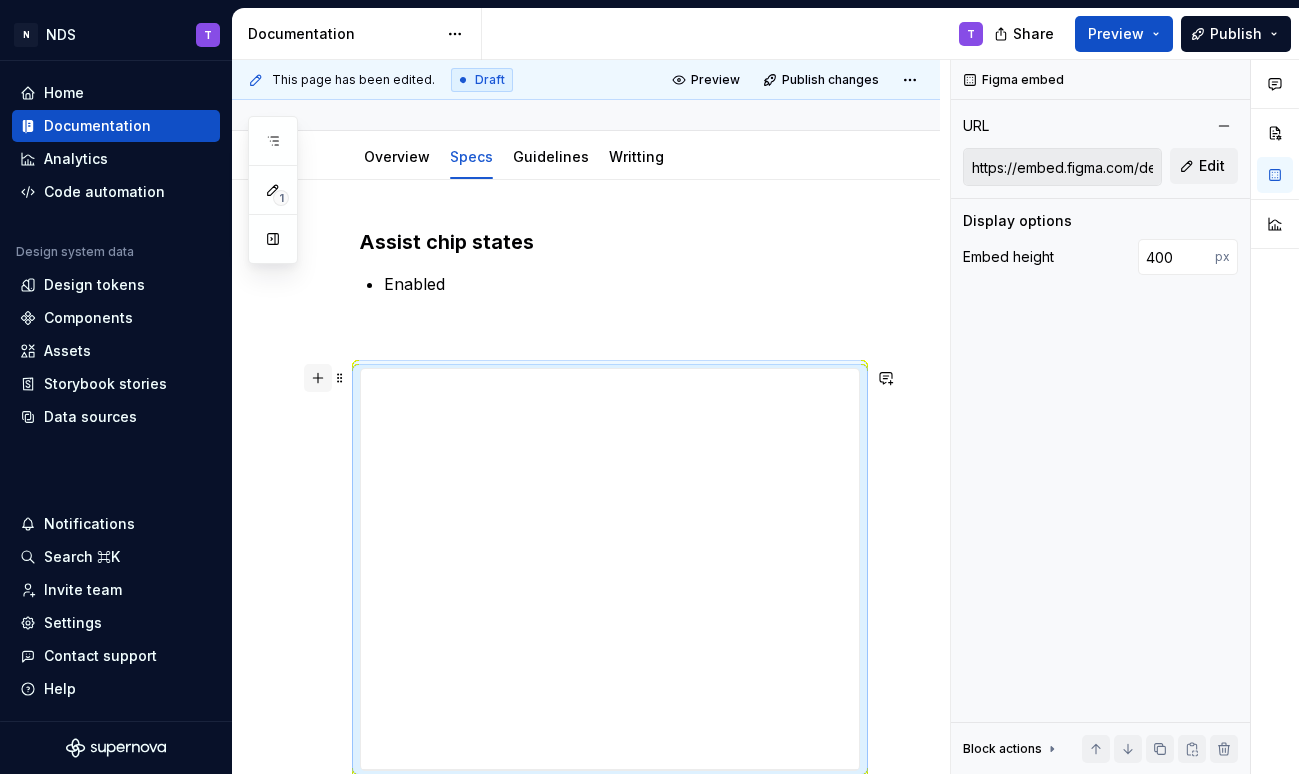 scroll, scrollTop: 285, scrollLeft: 0, axis: vertical 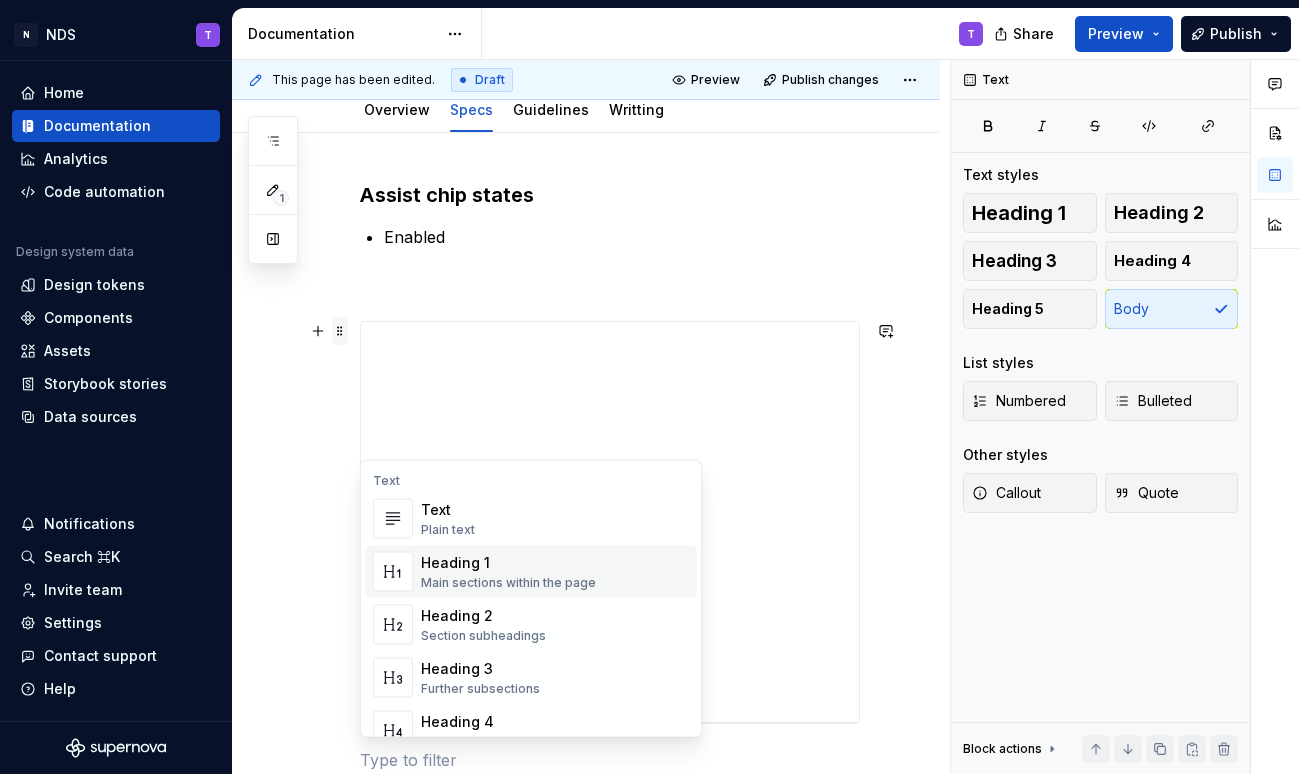 click at bounding box center (340, 331) 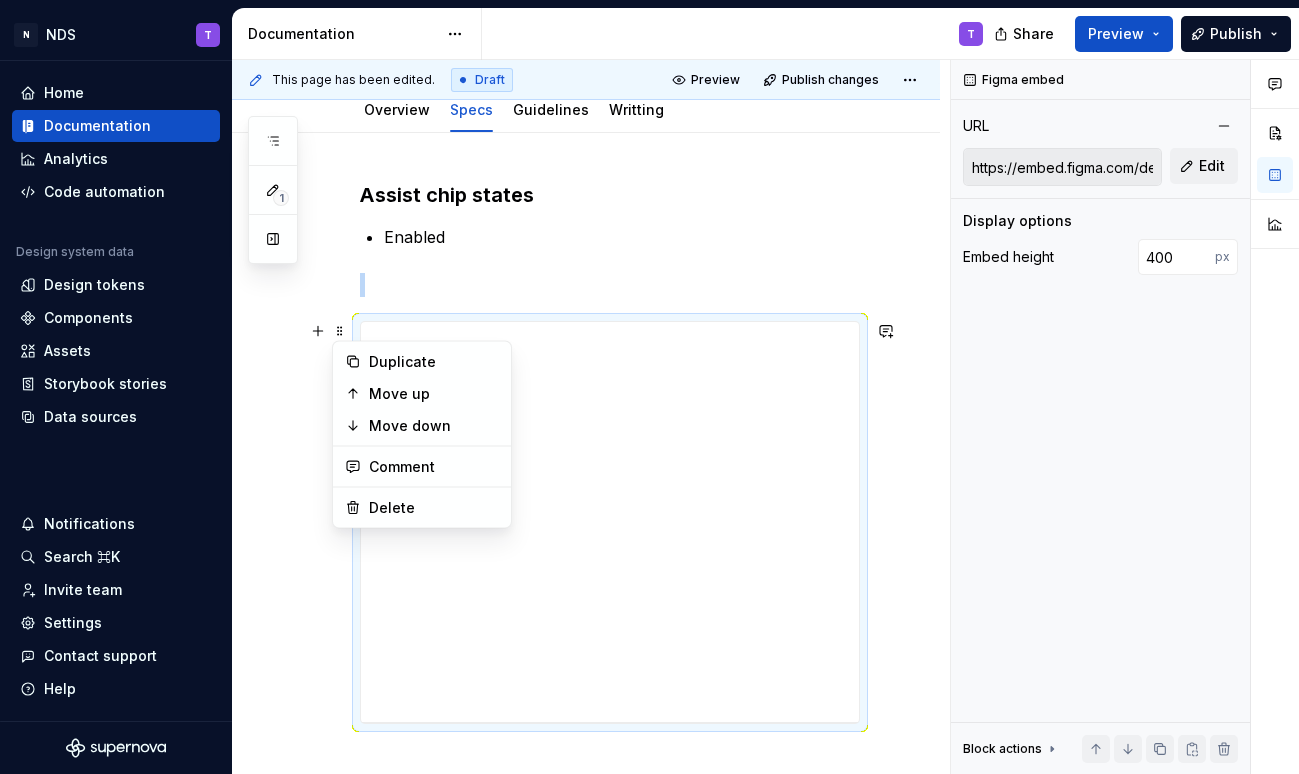 click on "**********" at bounding box center [586, 1024] 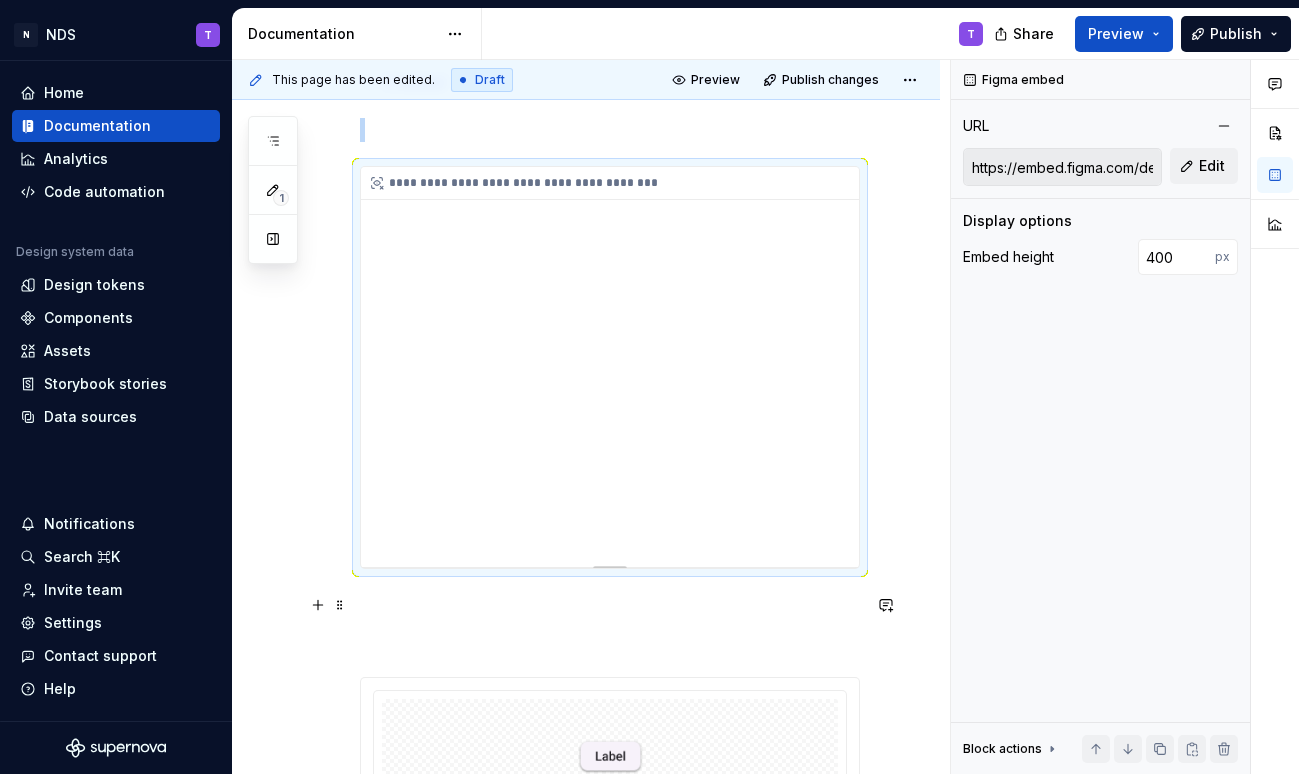 scroll, scrollTop: 520, scrollLeft: 0, axis: vertical 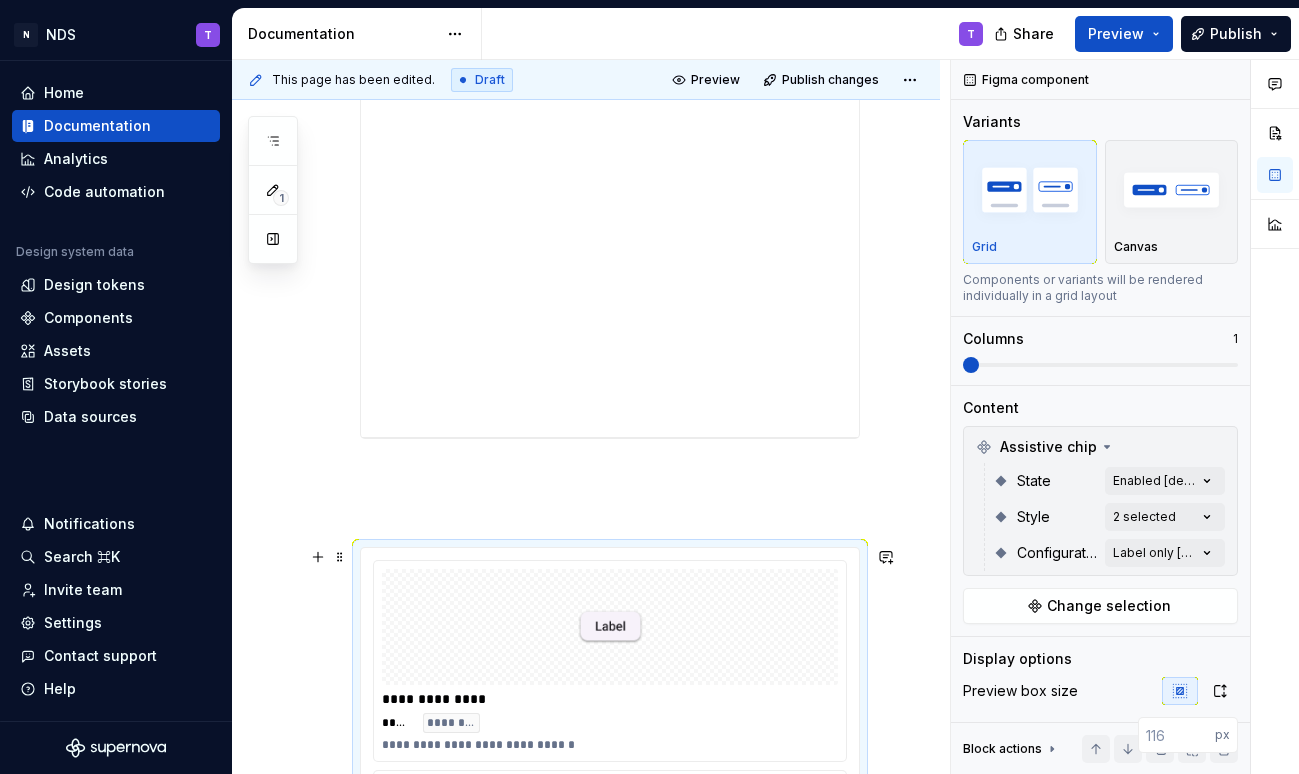 click on "**********" at bounding box center (610, 766) 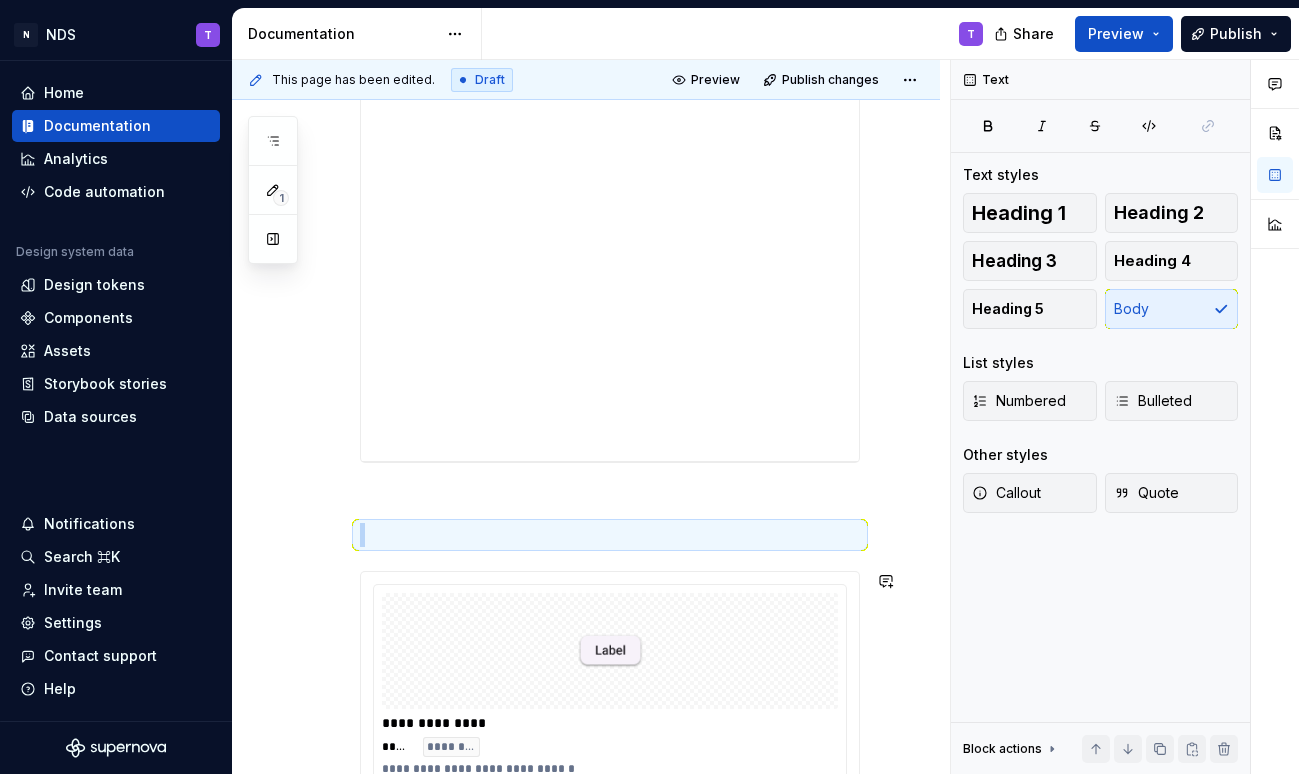 scroll, scrollTop: 781, scrollLeft: 0, axis: vertical 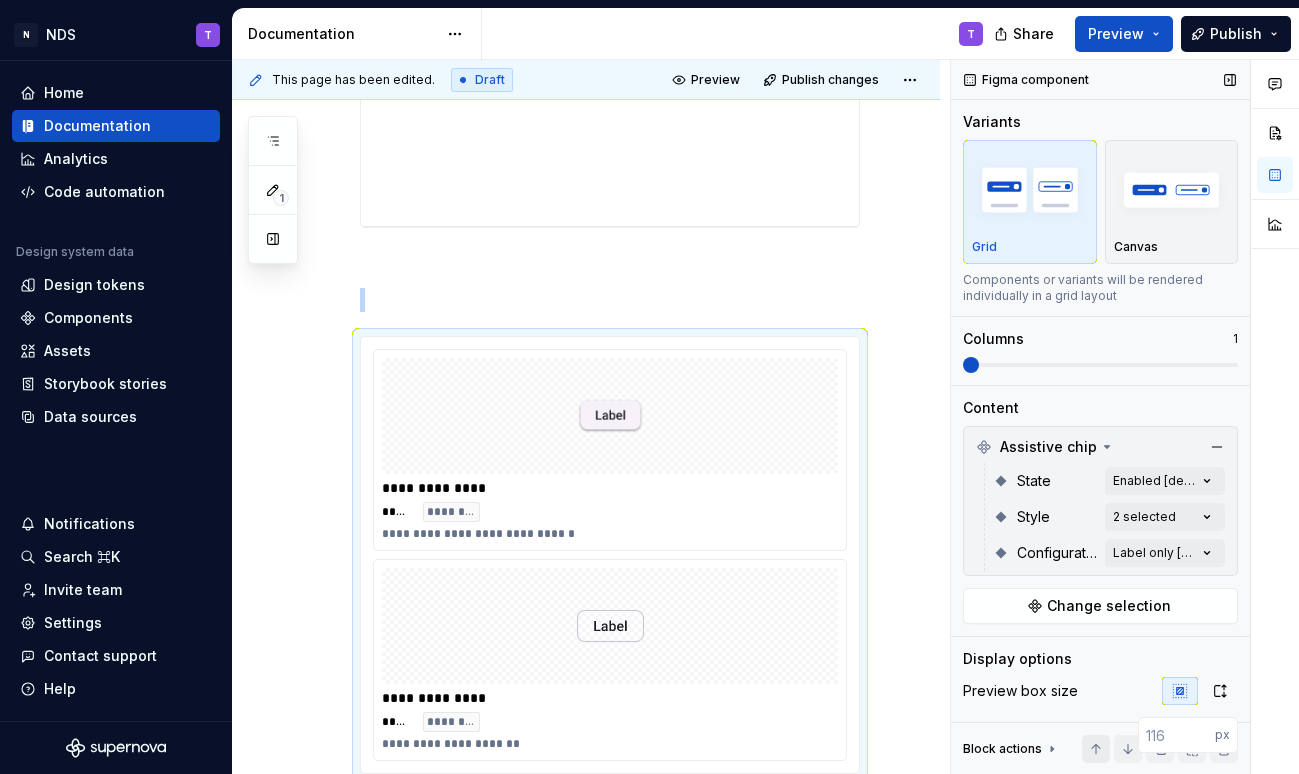 click at bounding box center [1096, 749] 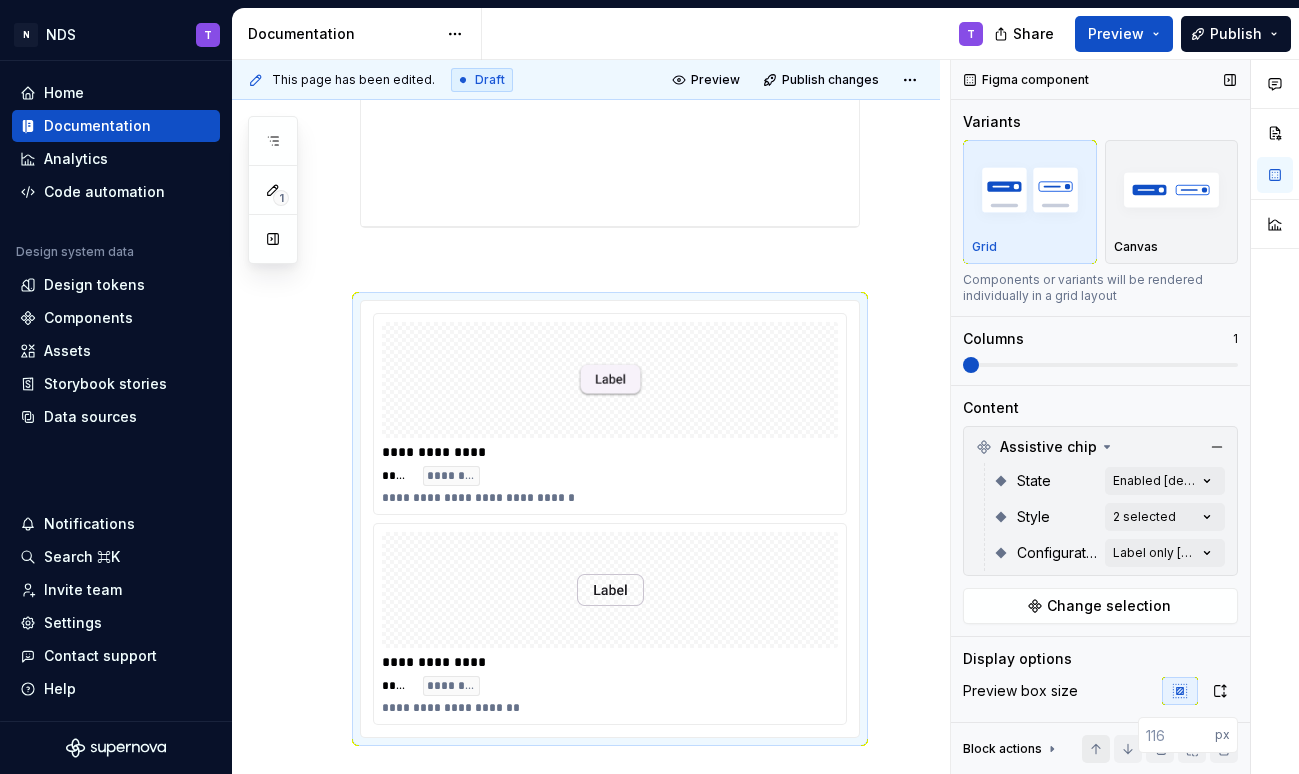 click at bounding box center [1096, 749] 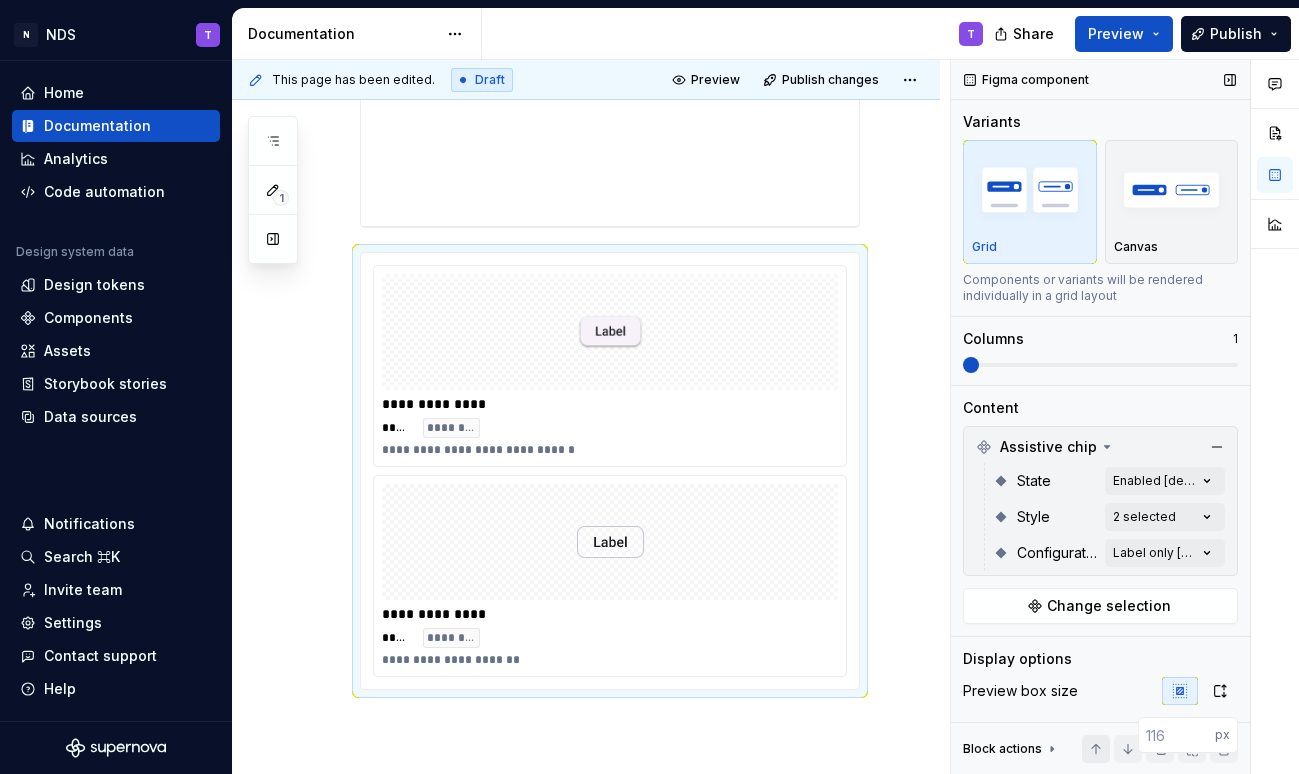 click at bounding box center (1096, 749) 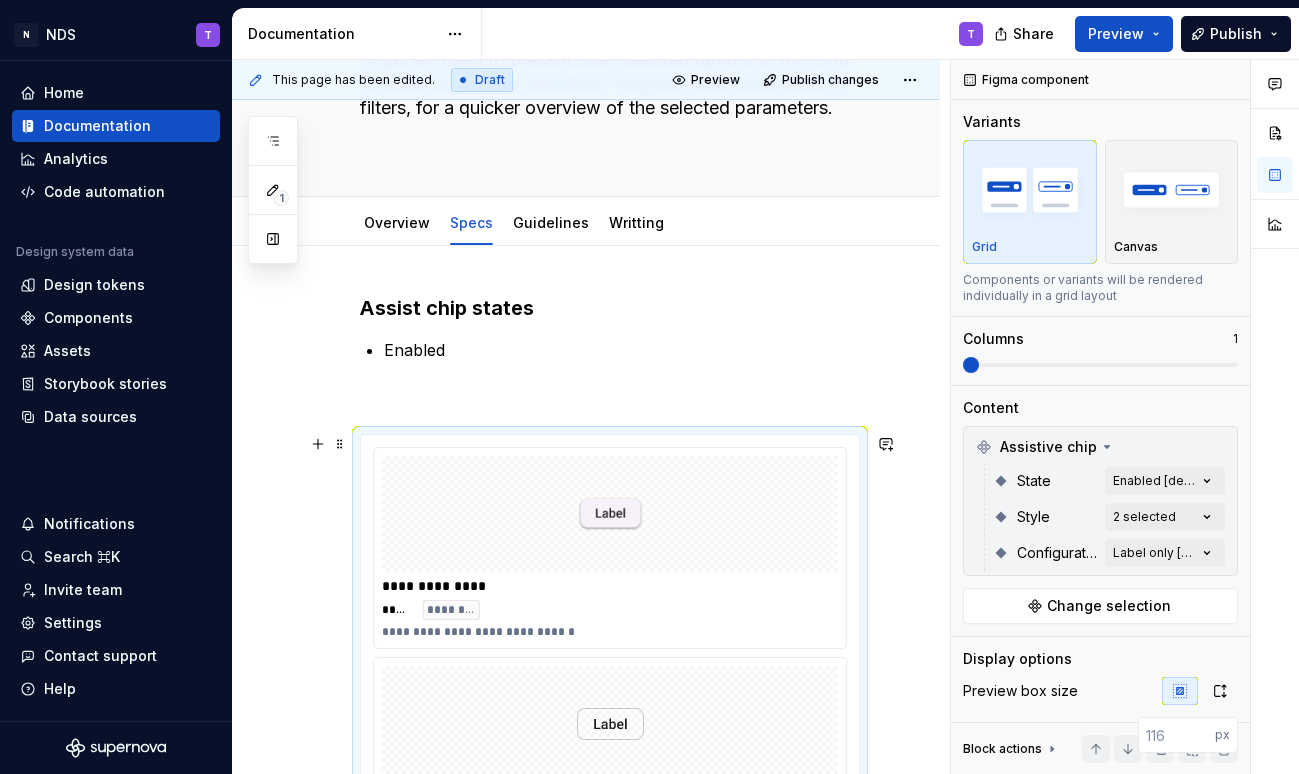 scroll, scrollTop: 153, scrollLeft: 0, axis: vertical 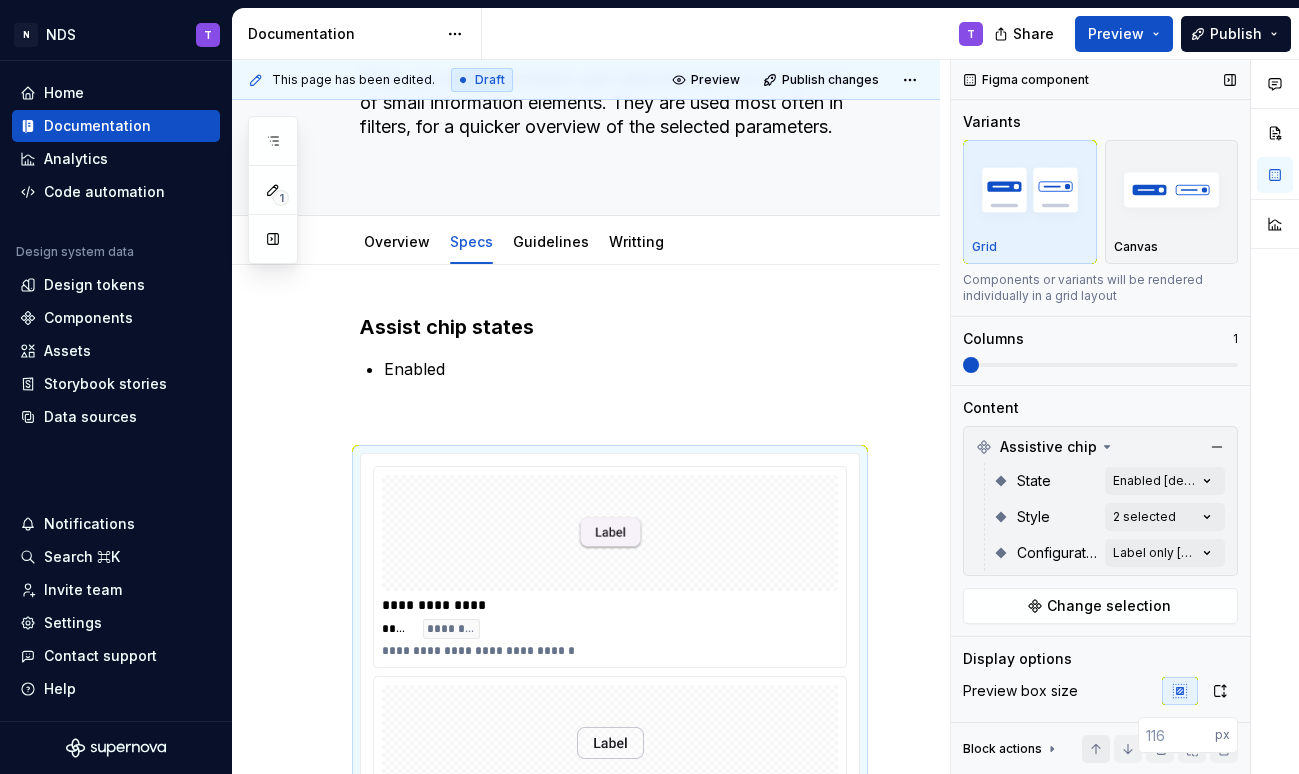 click at bounding box center (1096, 749) 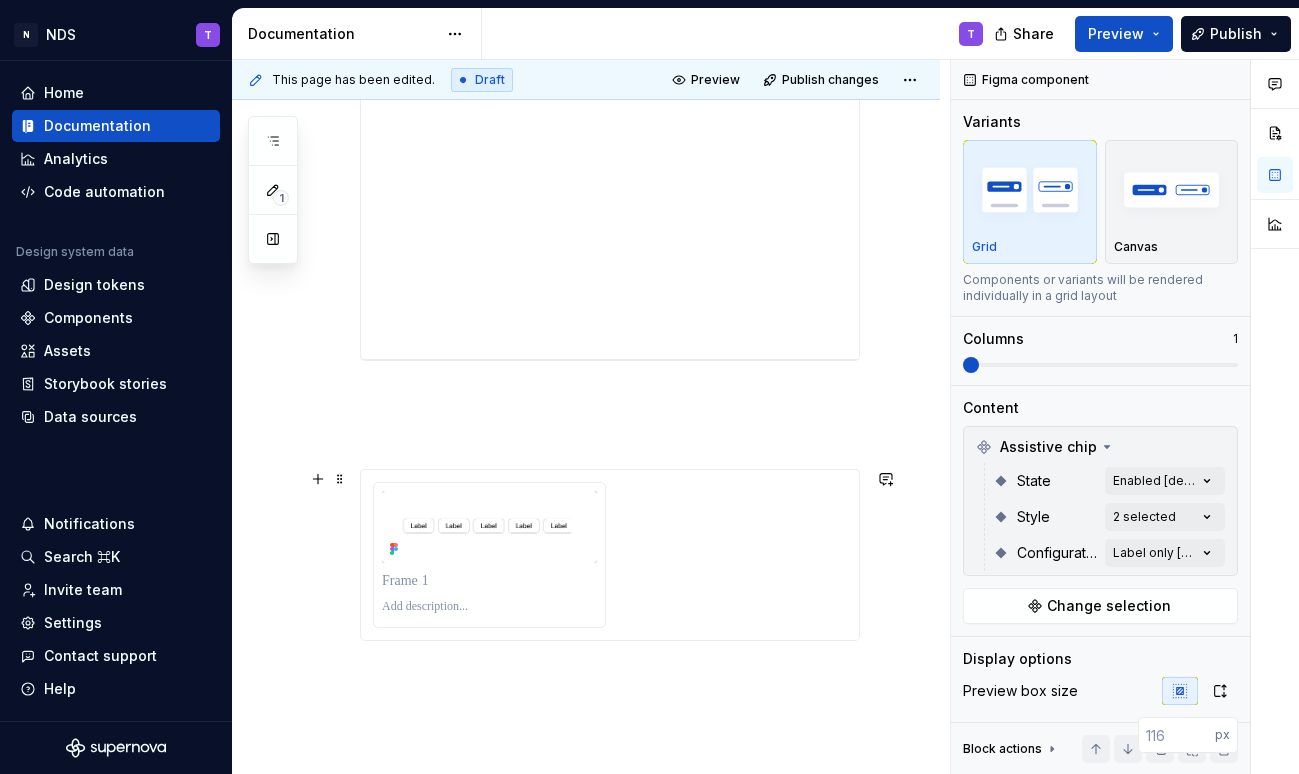 scroll, scrollTop: 1132, scrollLeft: 0, axis: vertical 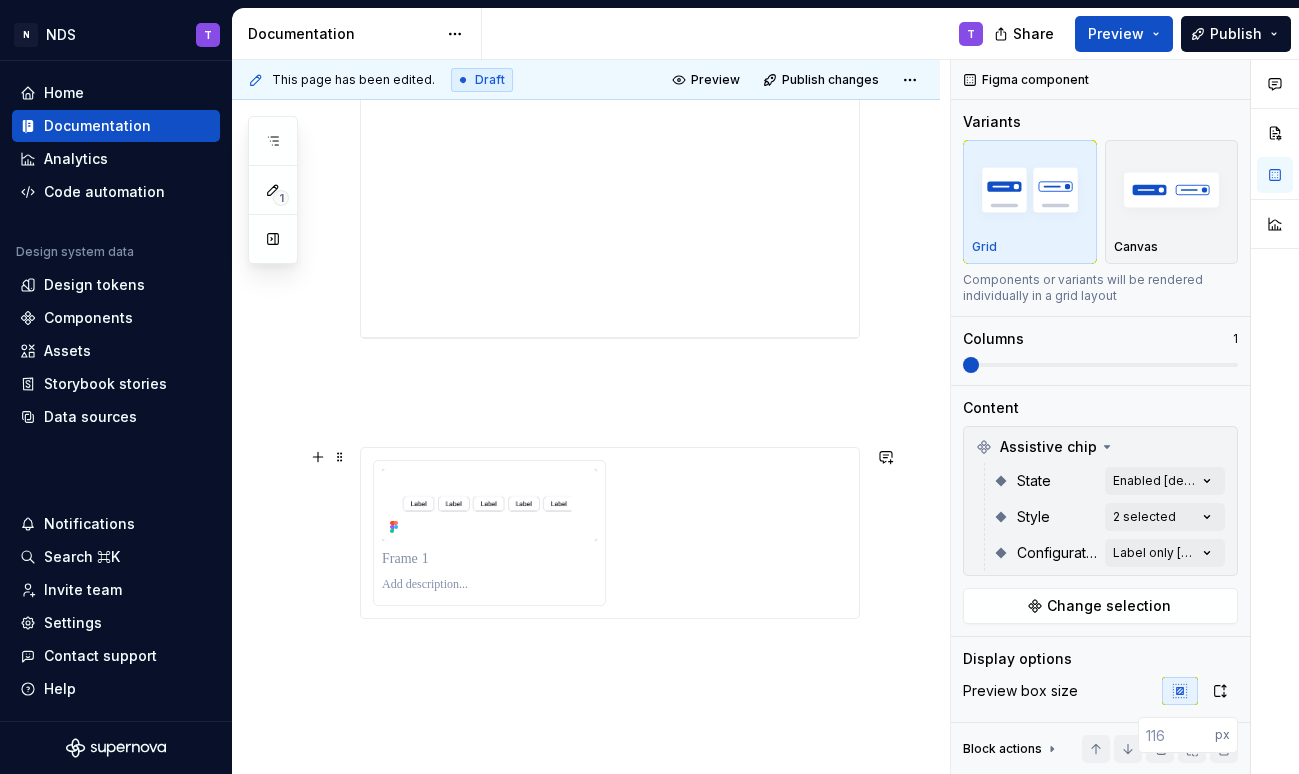 click at bounding box center [610, 533] 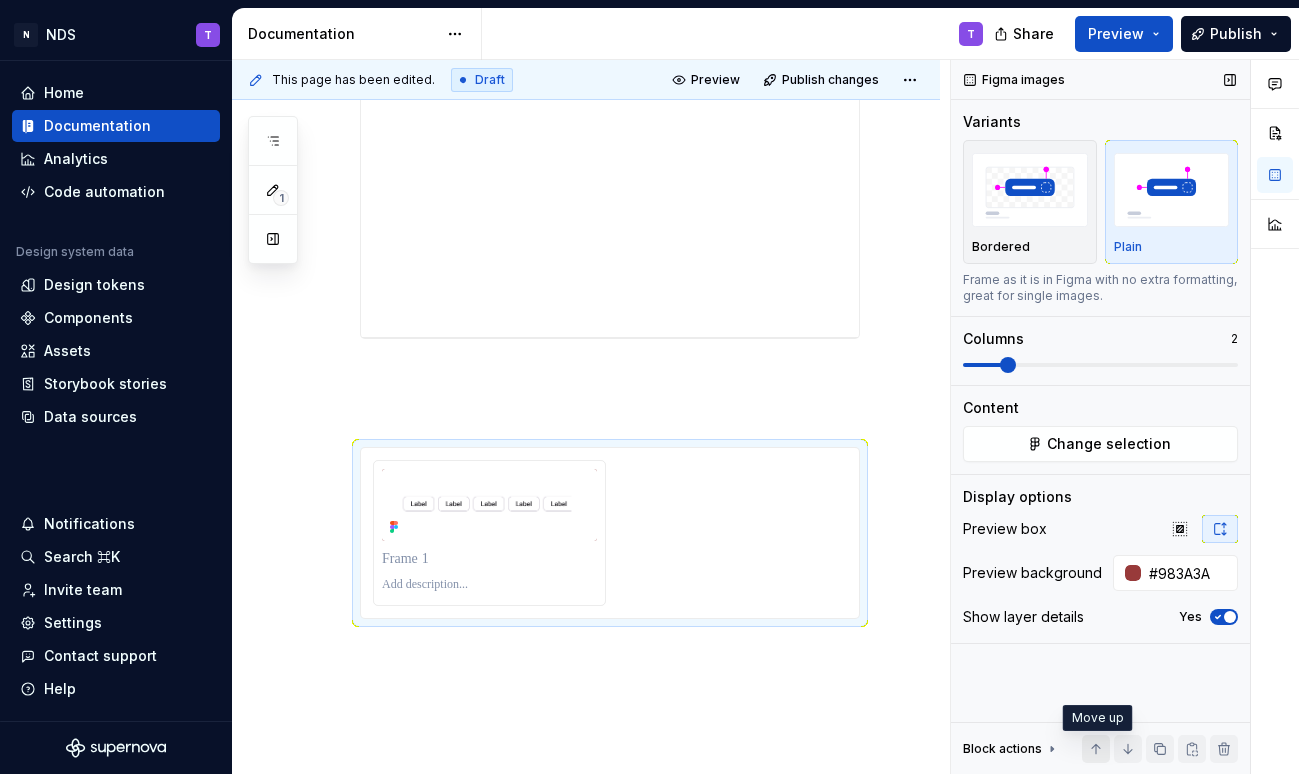 click at bounding box center (1096, 749) 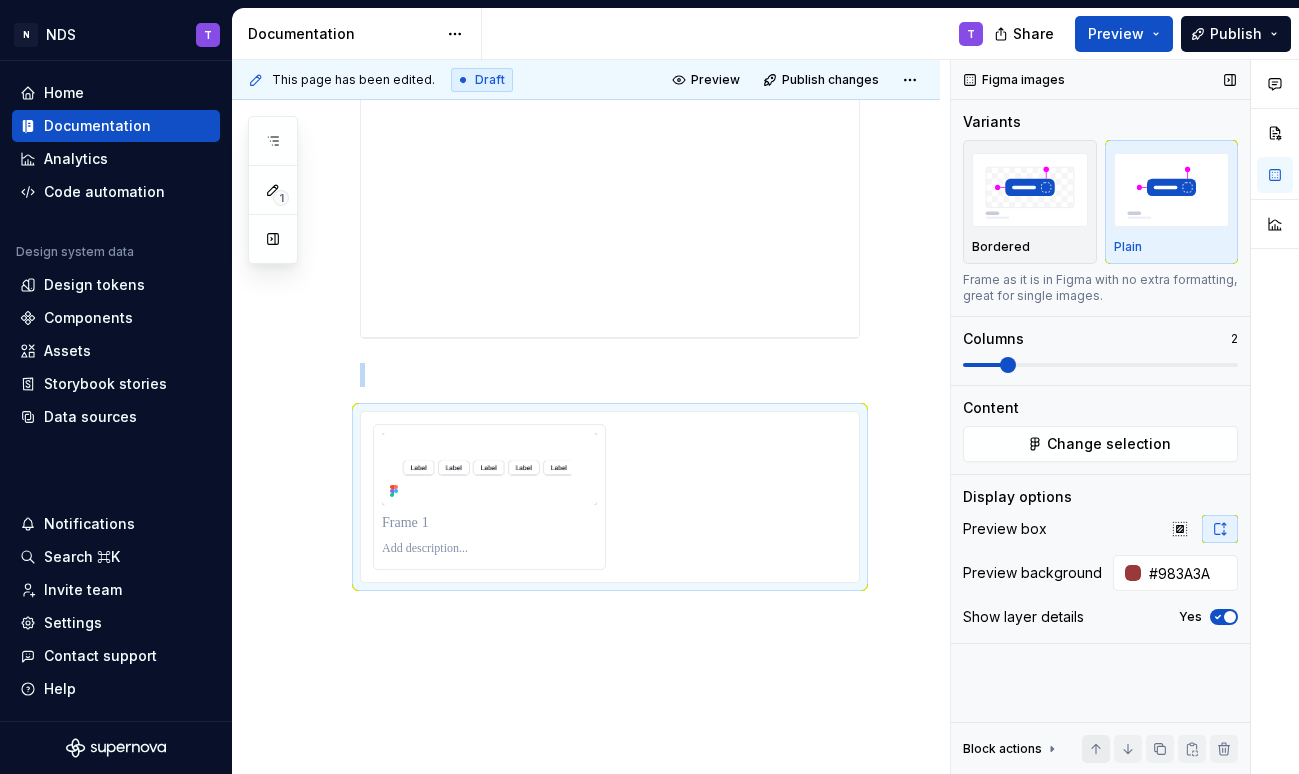 click at bounding box center [1096, 749] 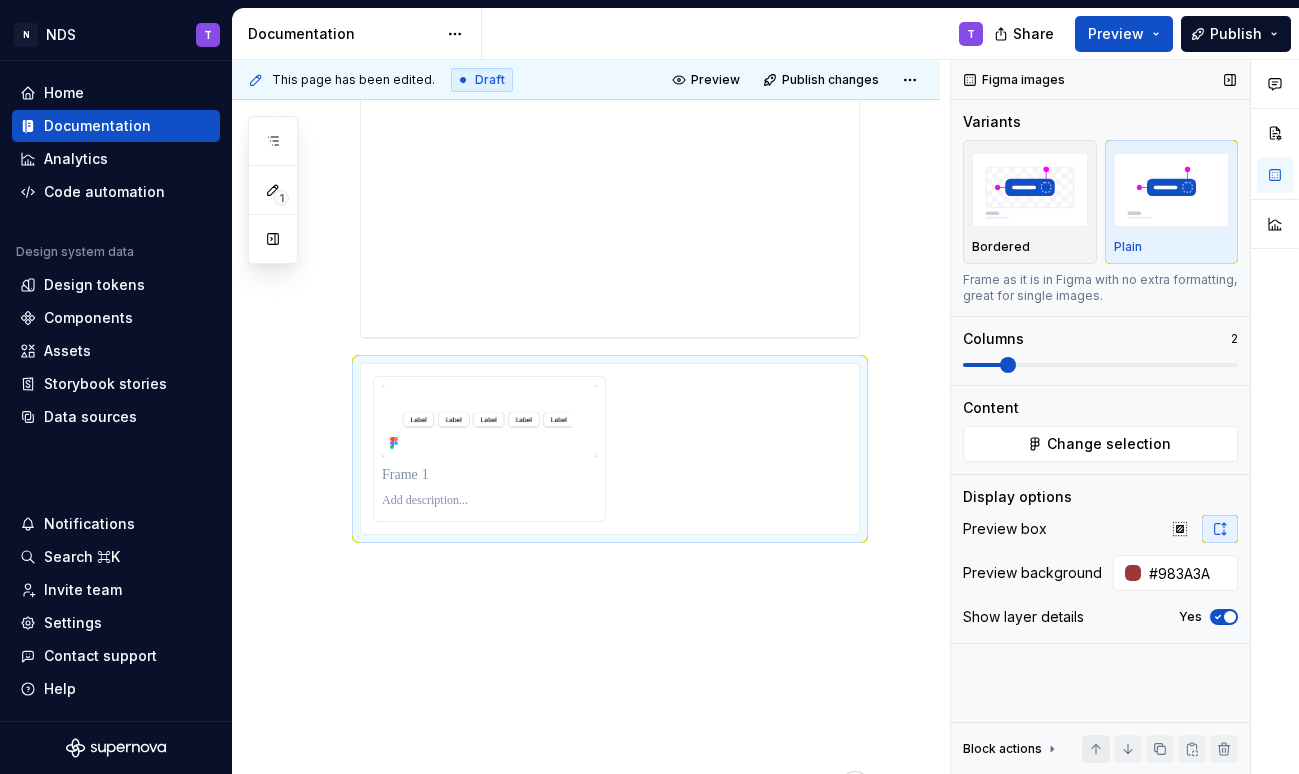 click at bounding box center [1096, 749] 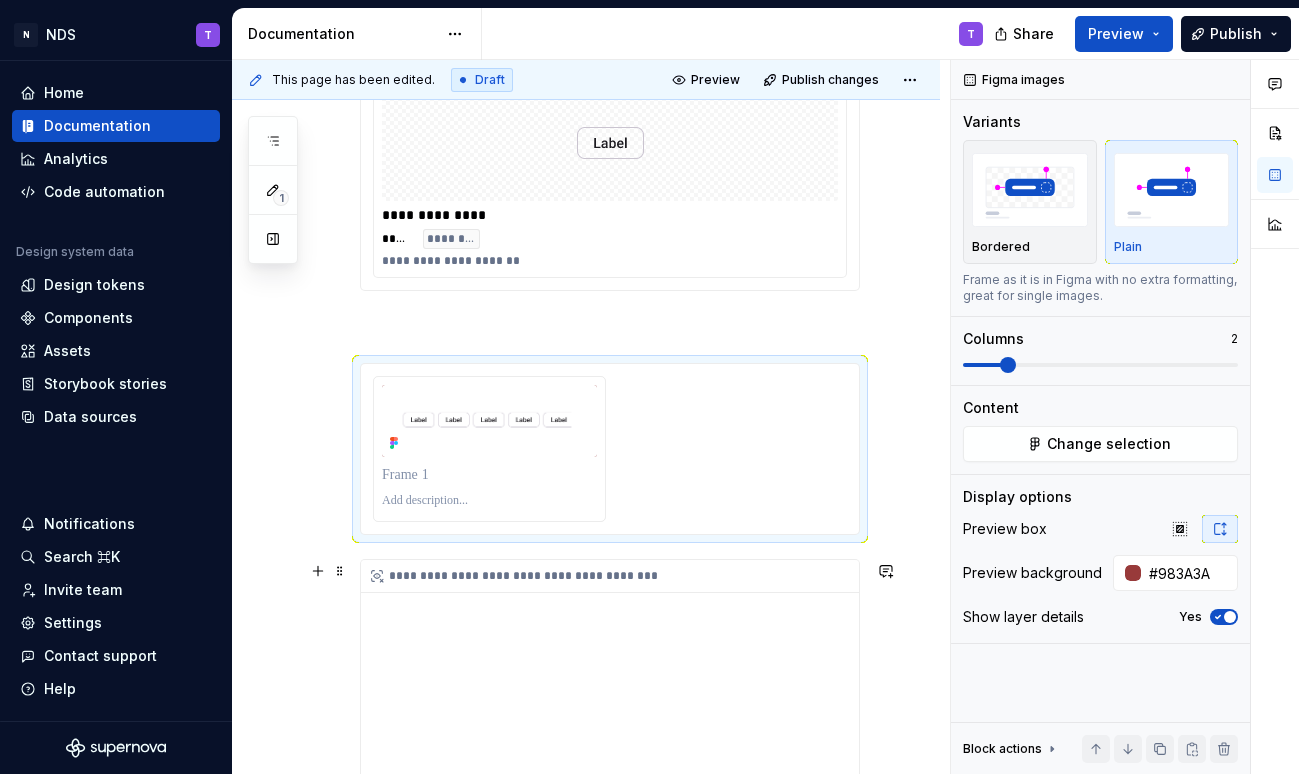 scroll, scrollTop: 743, scrollLeft: 0, axis: vertical 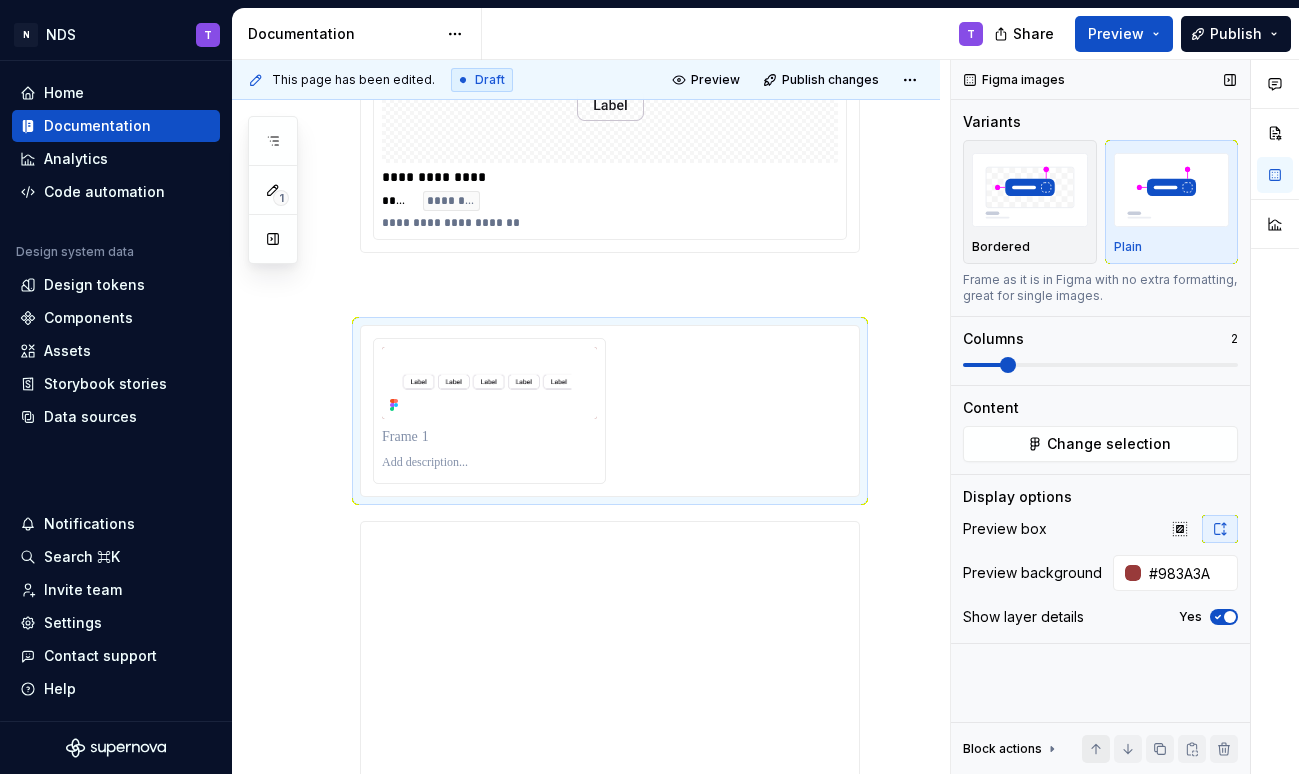 click at bounding box center (1096, 749) 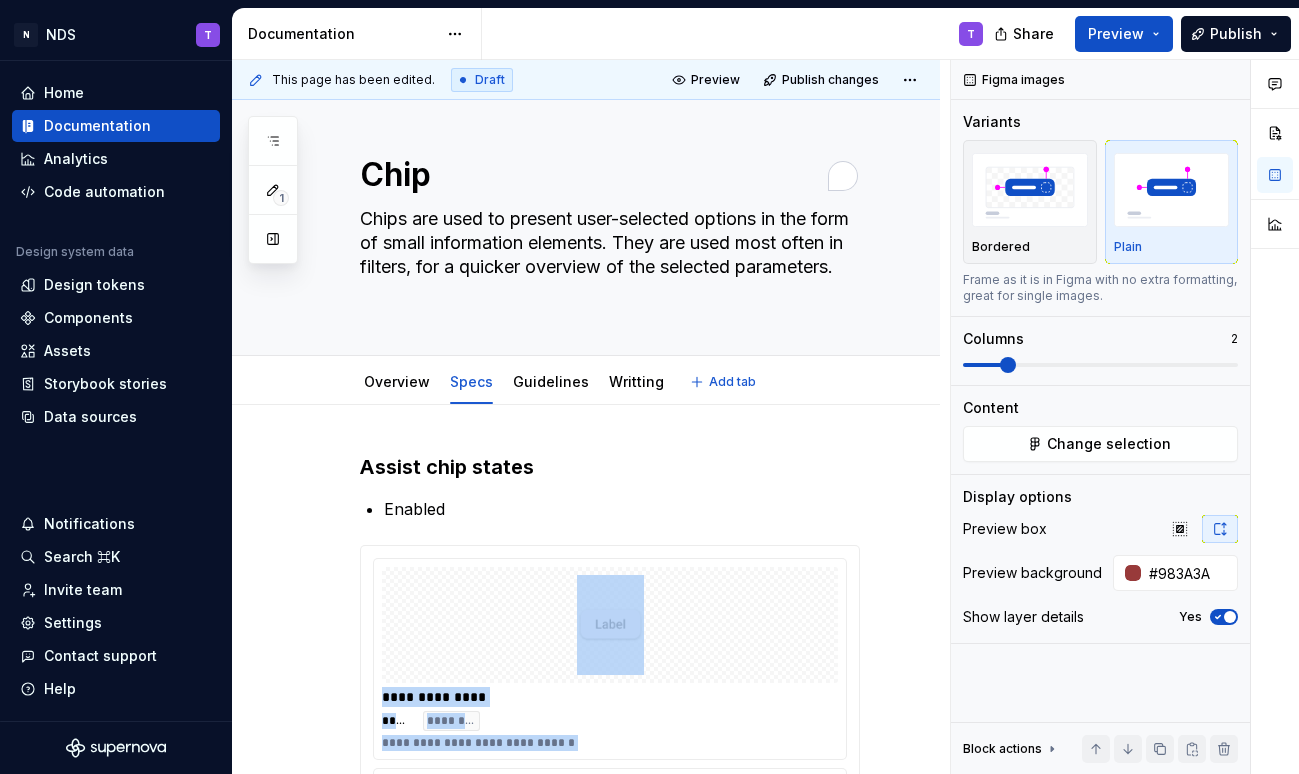 scroll, scrollTop: 0, scrollLeft: 0, axis: both 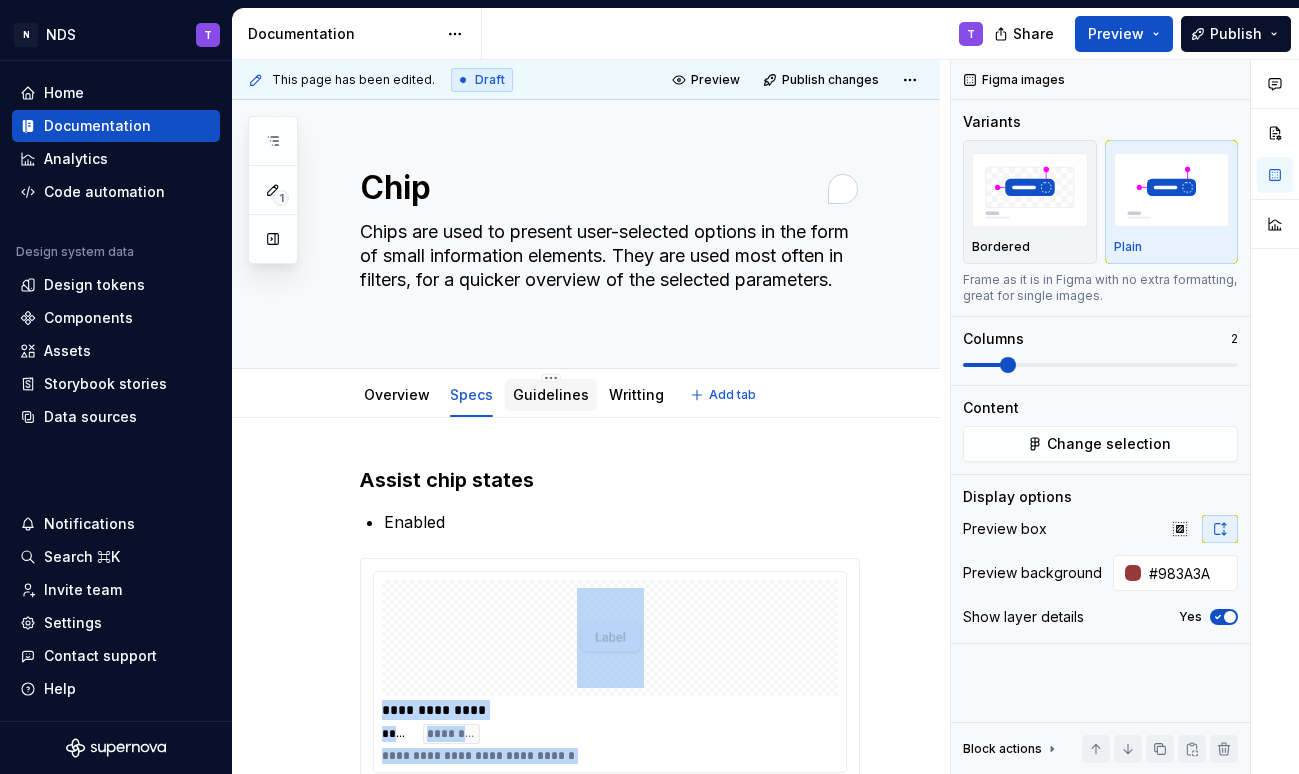 click on "Guidelines" at bounding box center (551, 394) 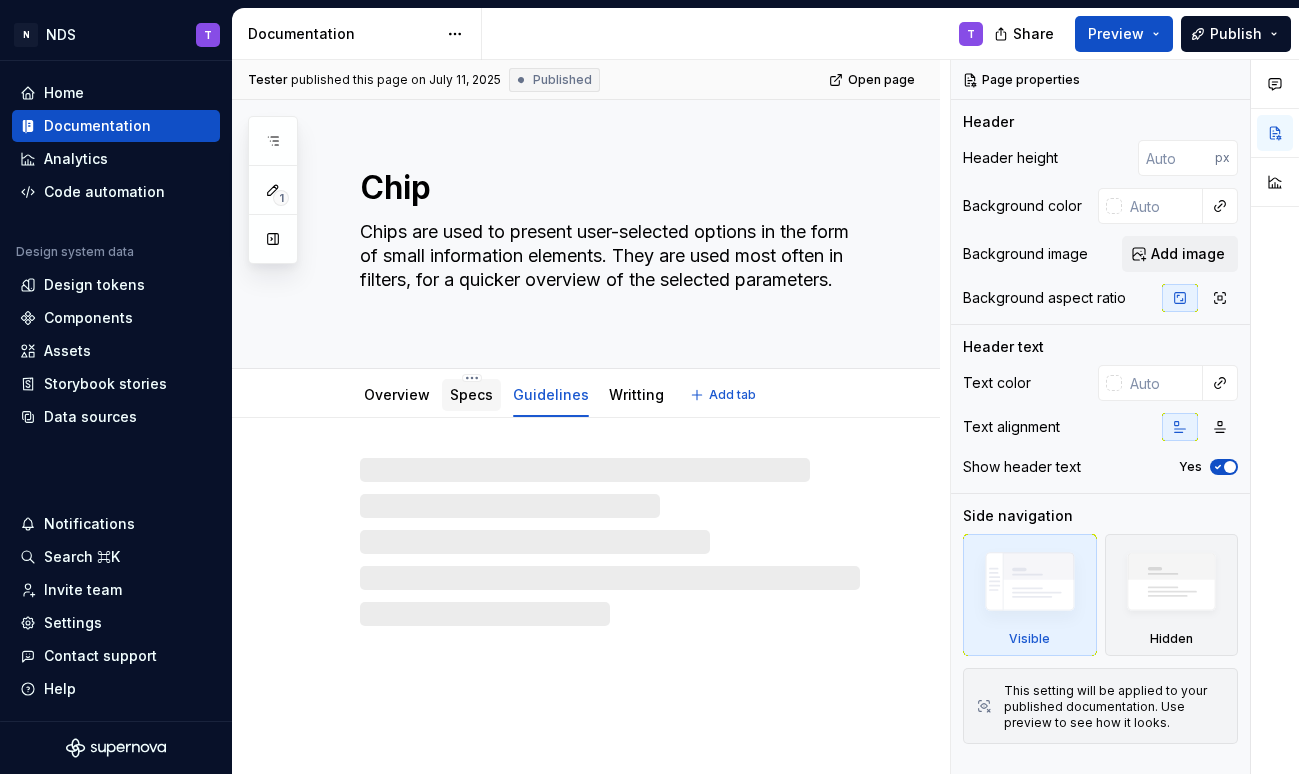 click on "Specs" at bounding box center (471, 394) 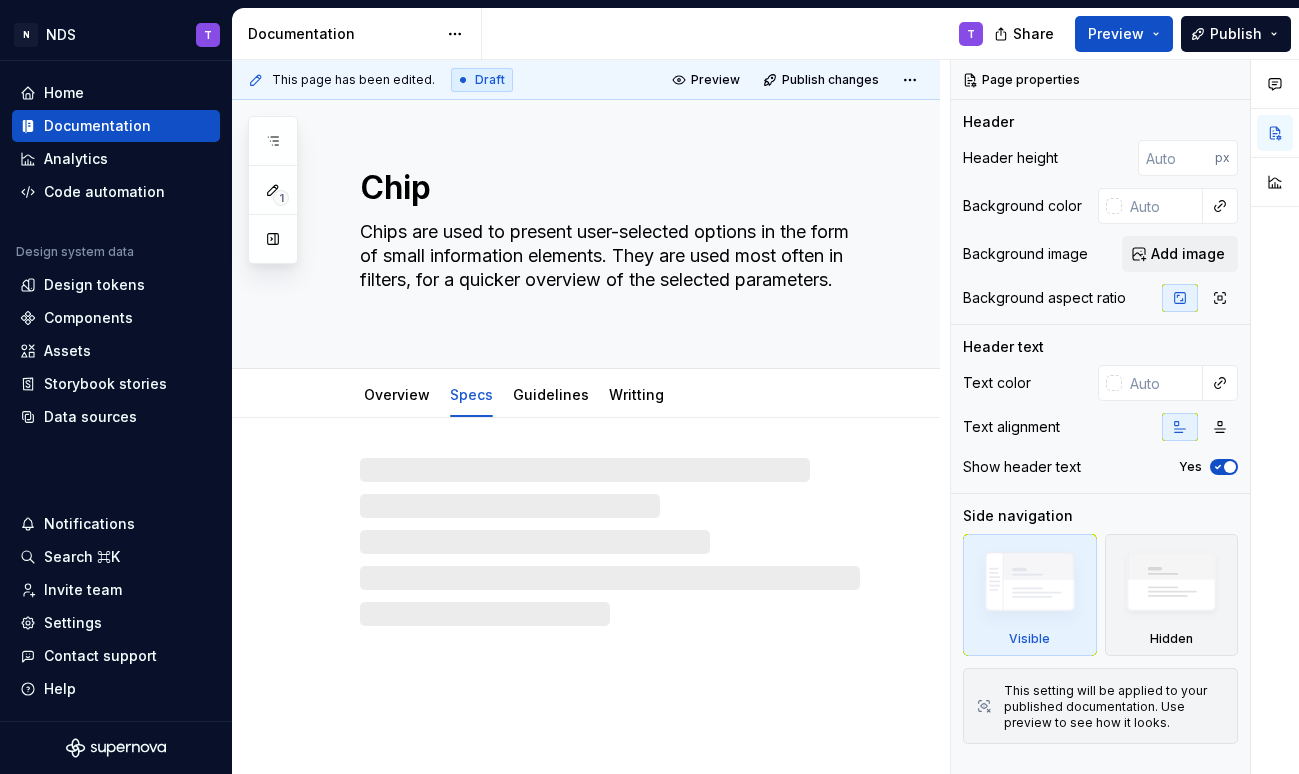 type on "*" 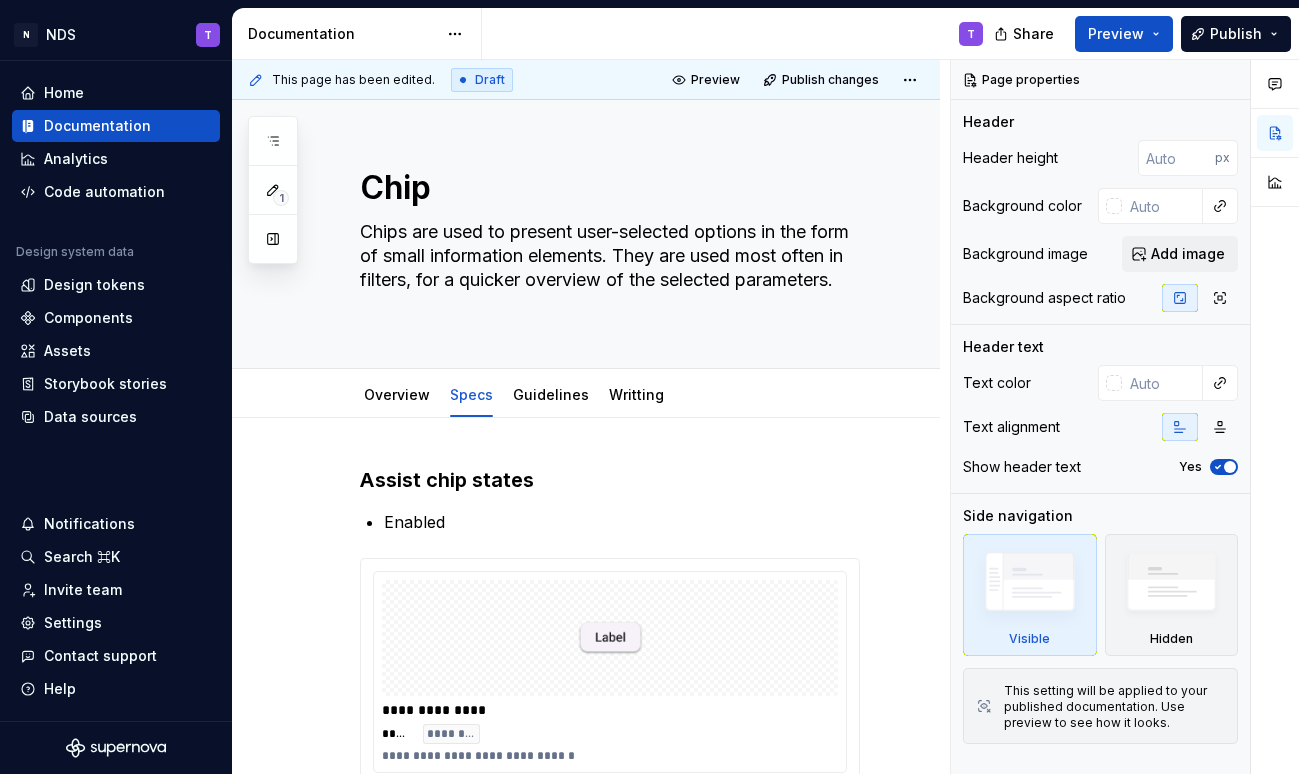 type on "*" 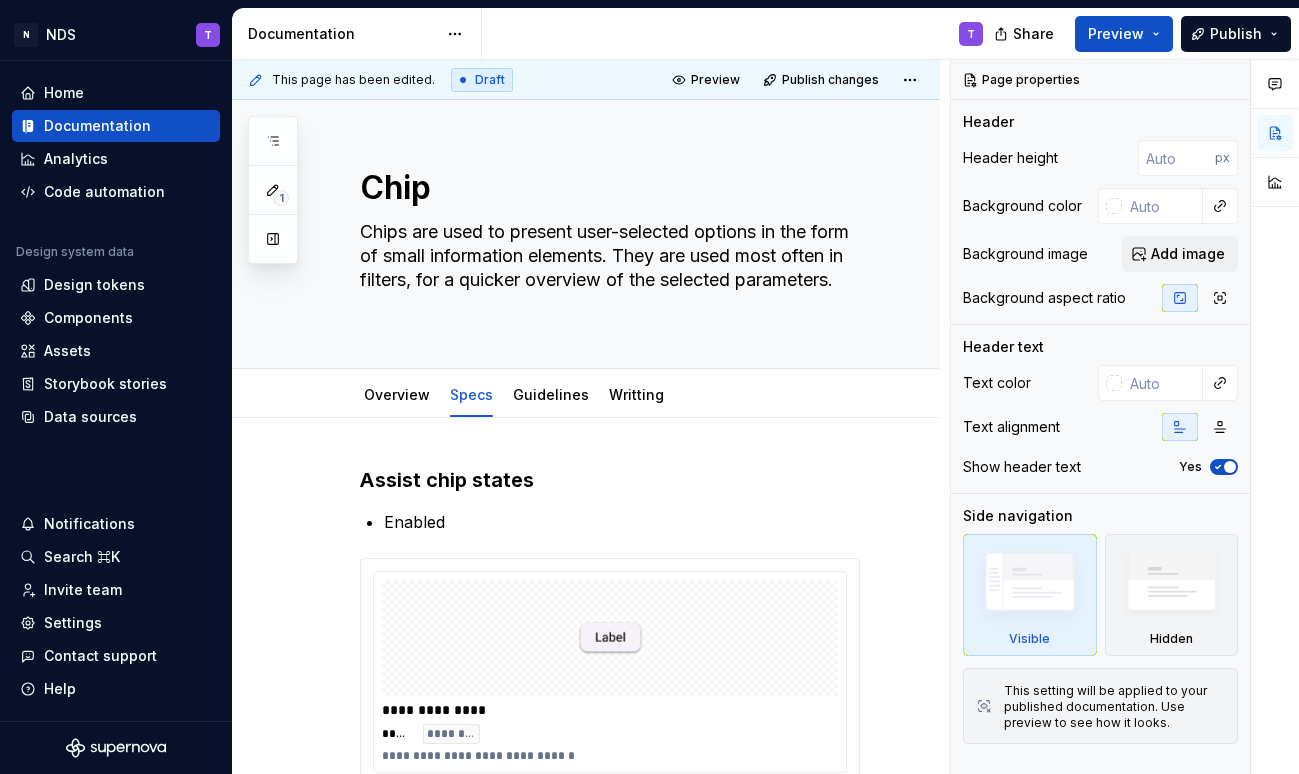 type on "*" 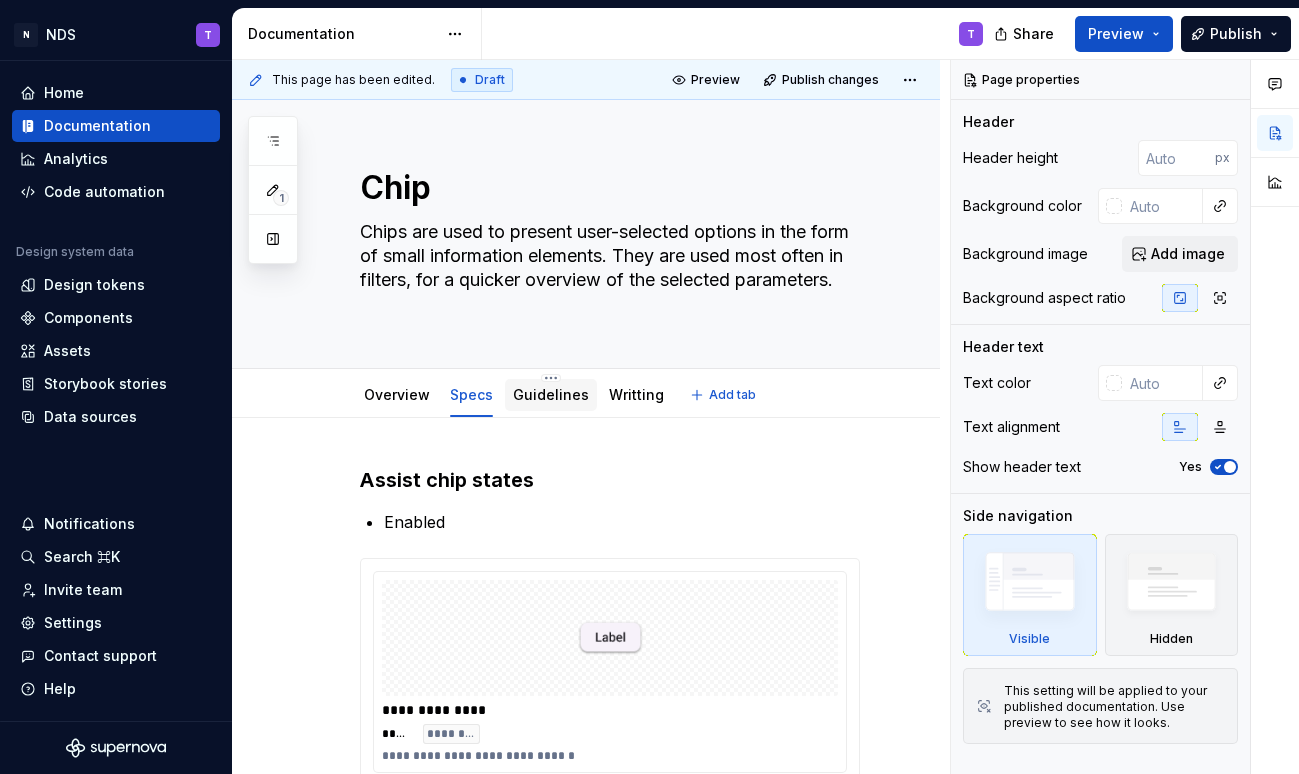 click on "Guidelines" at bounding box center (551, 394) 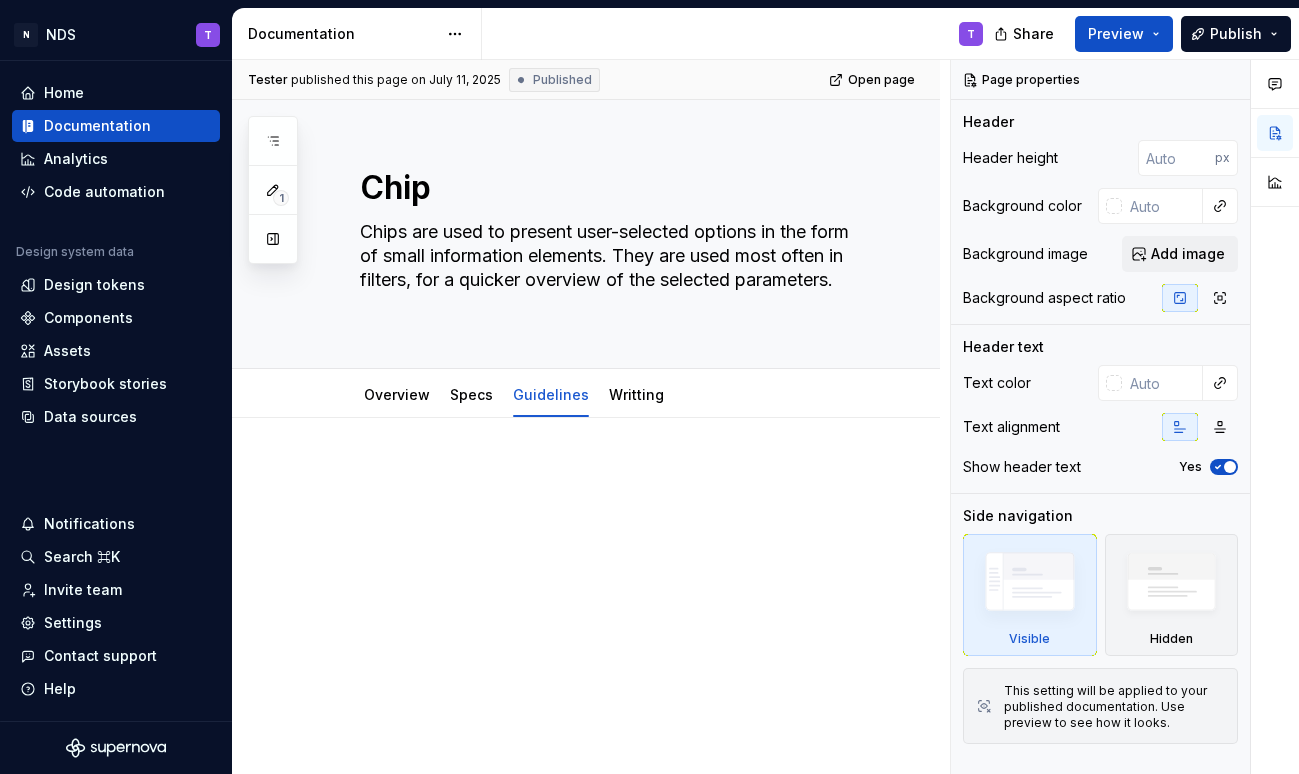 scroll, scrollTop: 24, scrollLeft: 0, axis: vertical 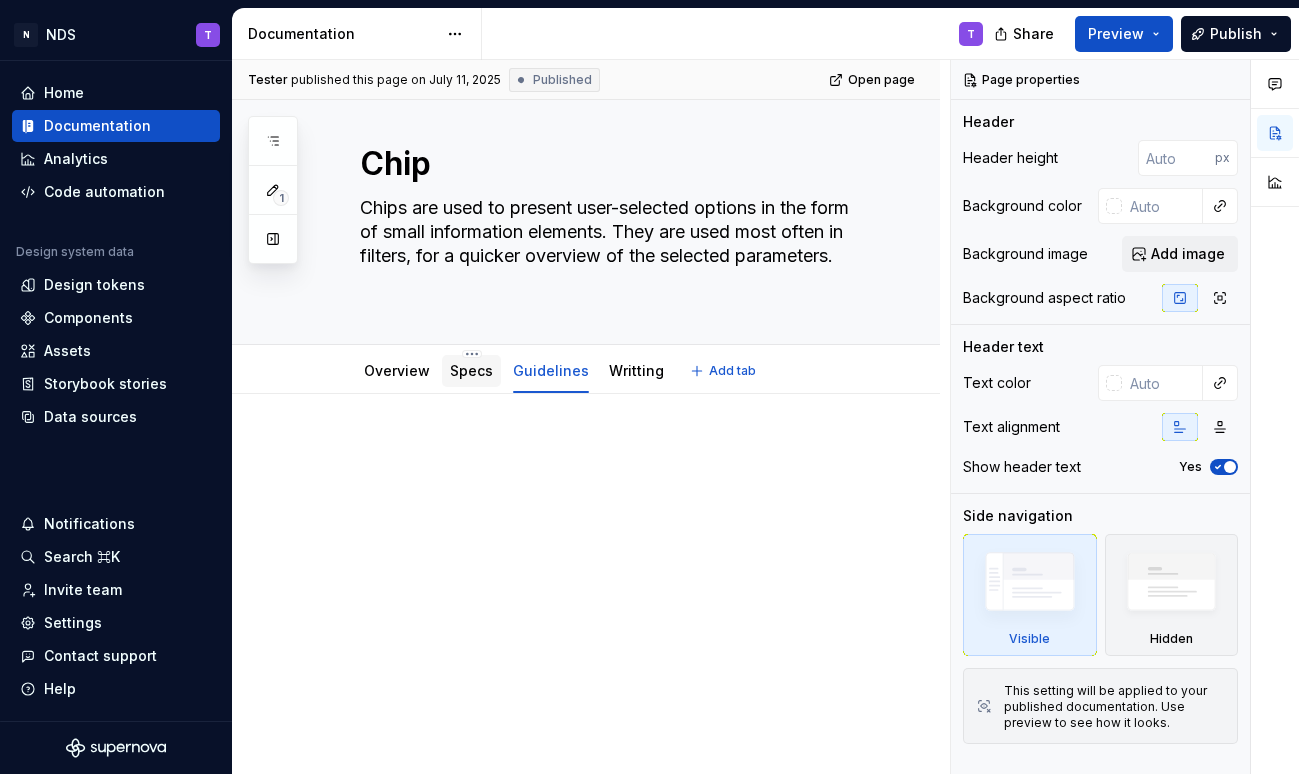 click on "Specs" at bounding box center (471, 370) 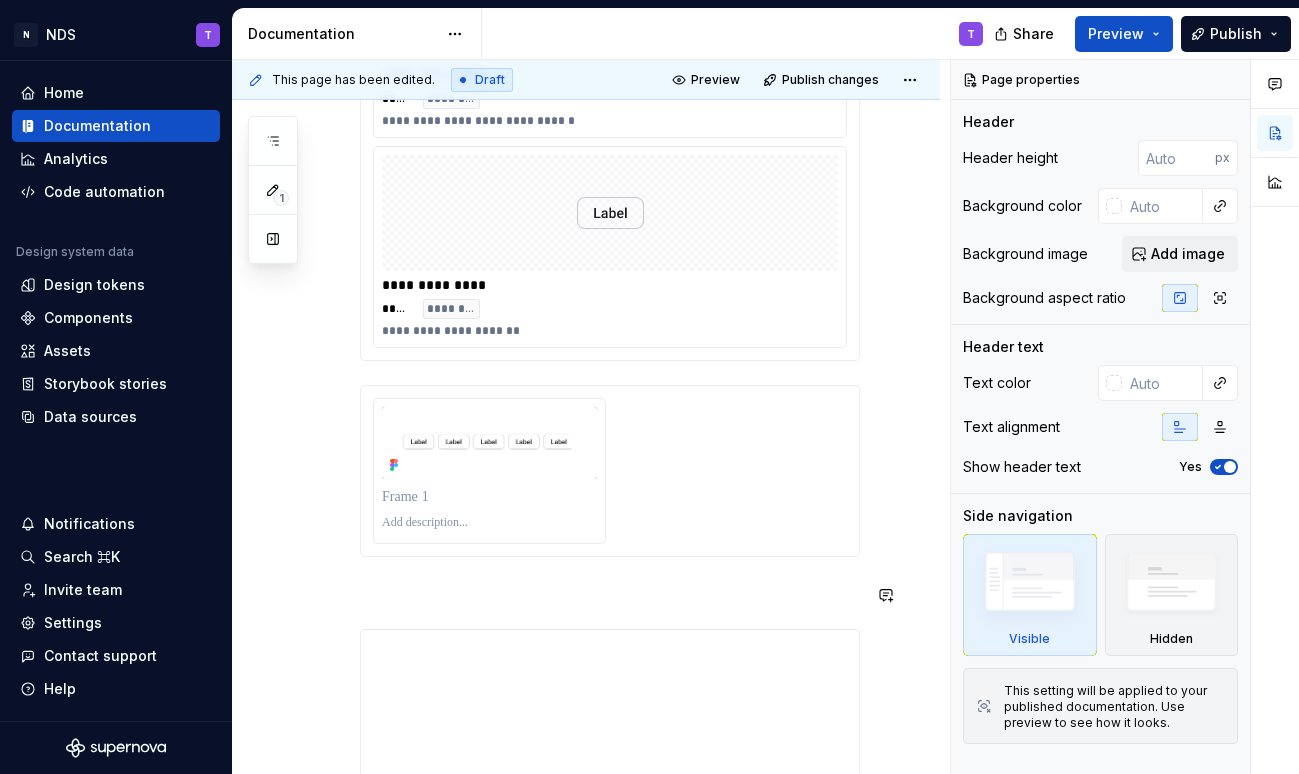 scroll, scrollTop: 607, scrollLeft: 0, axis: vertical 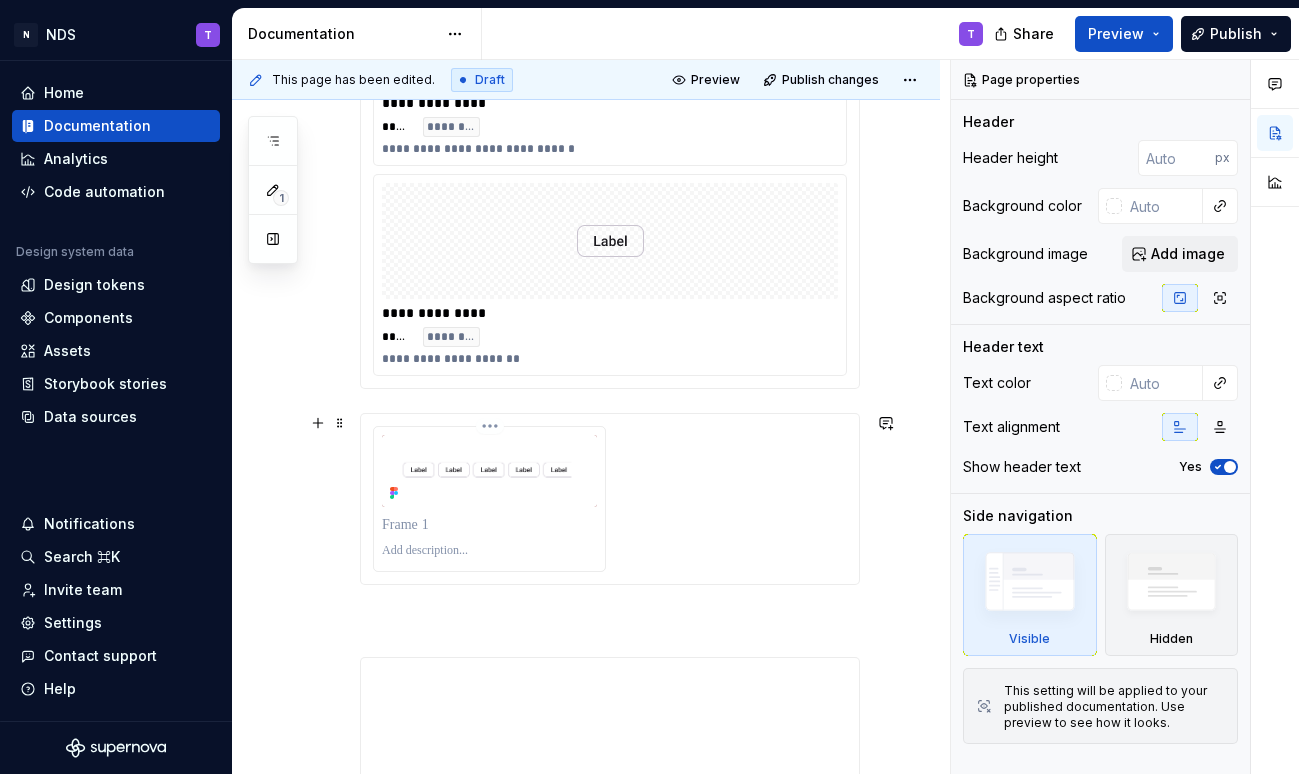click at bounding box center (489, 525) 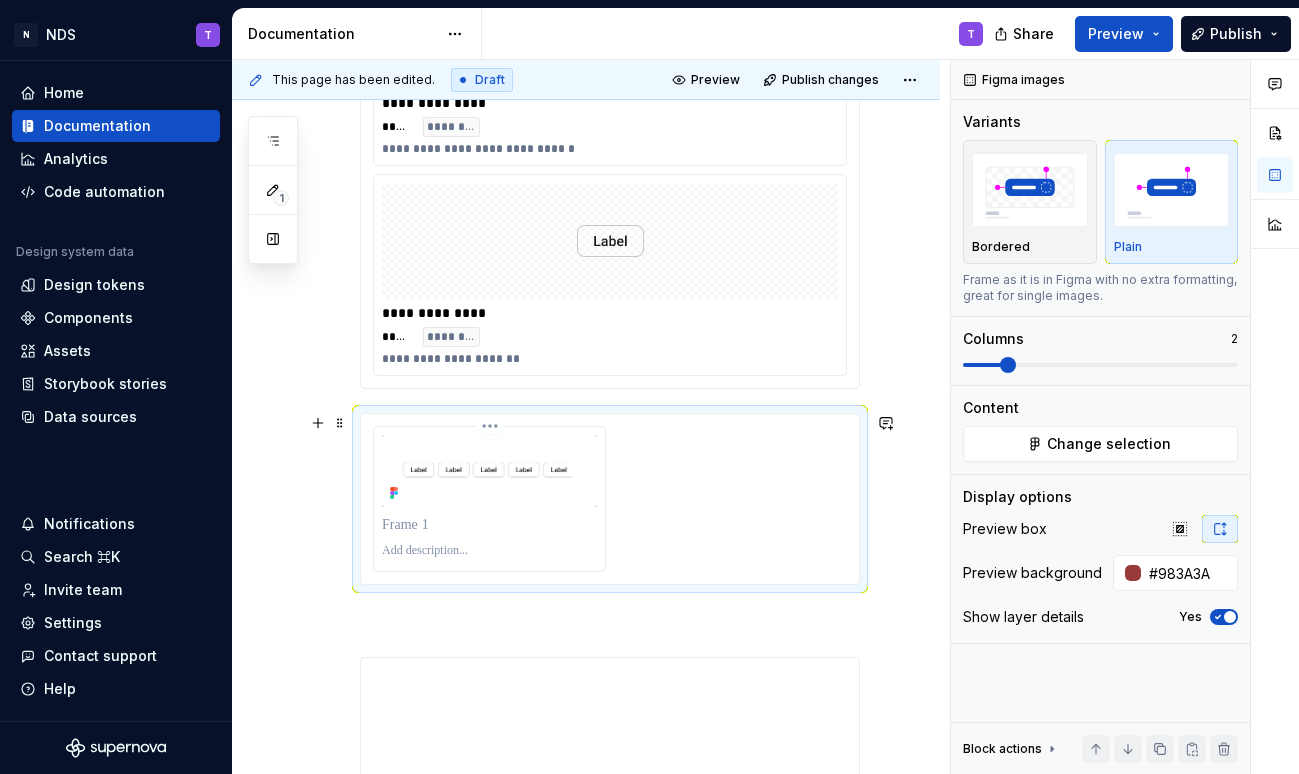 click at bounding box center (489, 525) 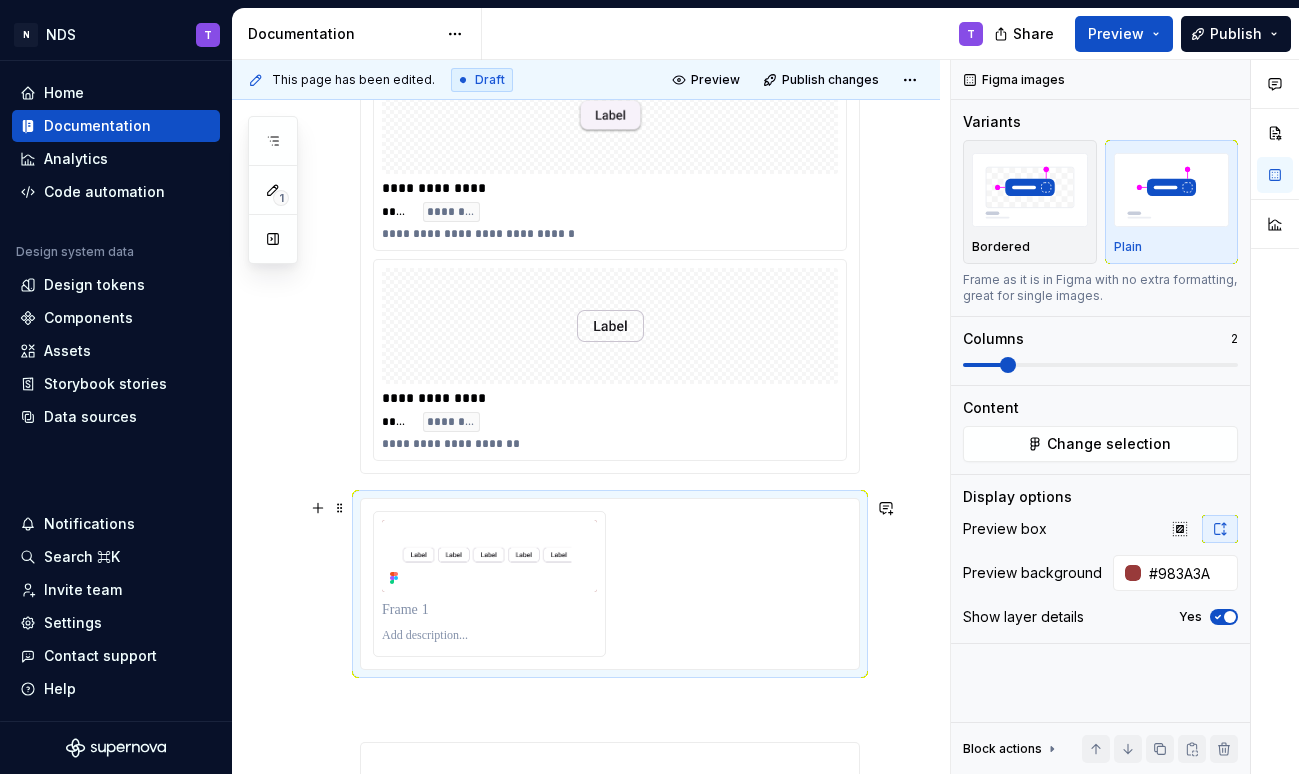 scroll, scrollTop: 543, scrollLeft: 0, axis: vertical 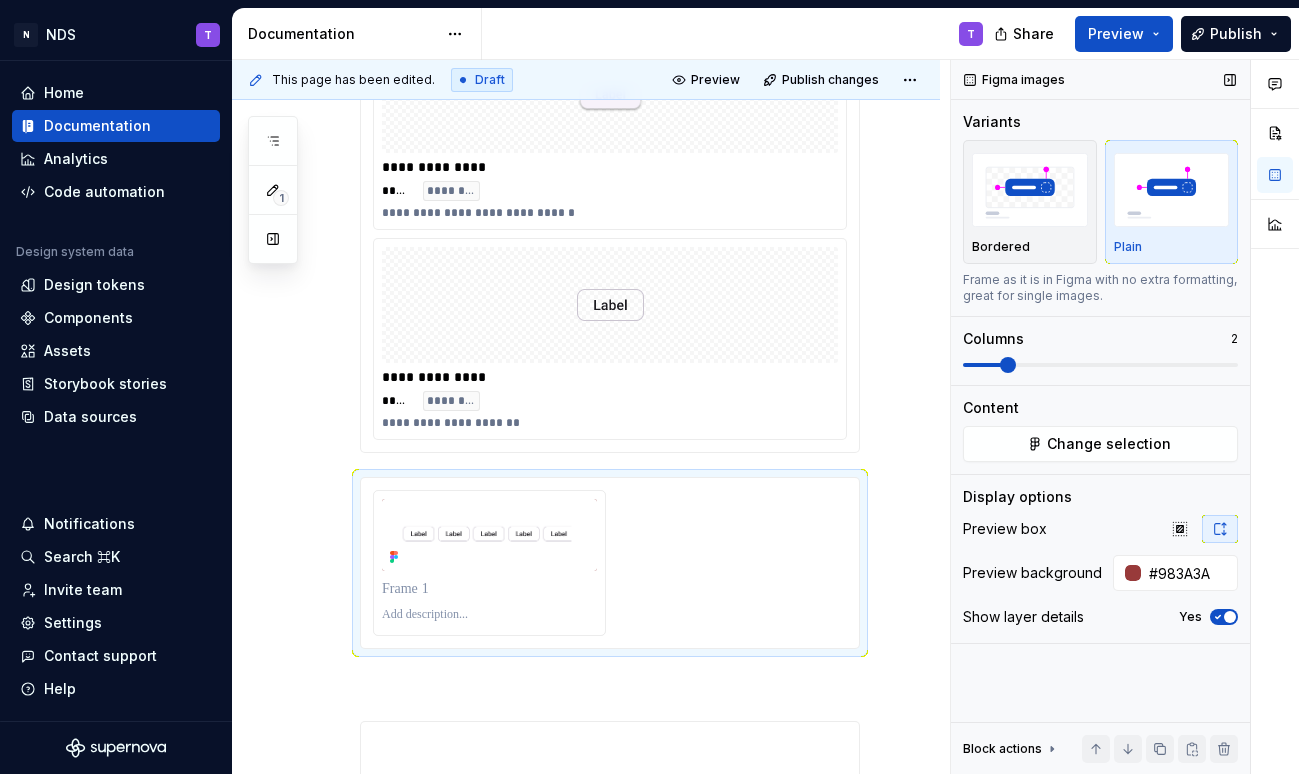 click on "Figma images" at bounding box center [1015, 80] 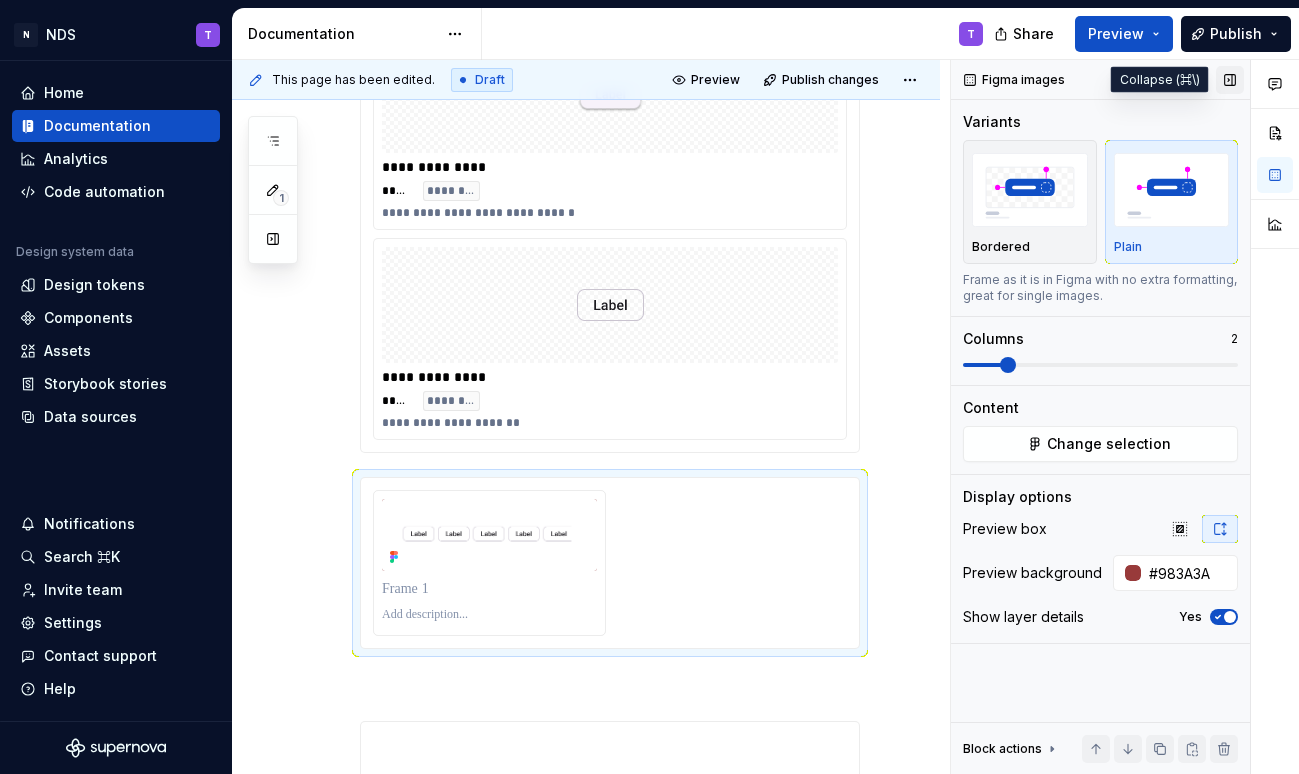 click at bounding box center [1230, 80] 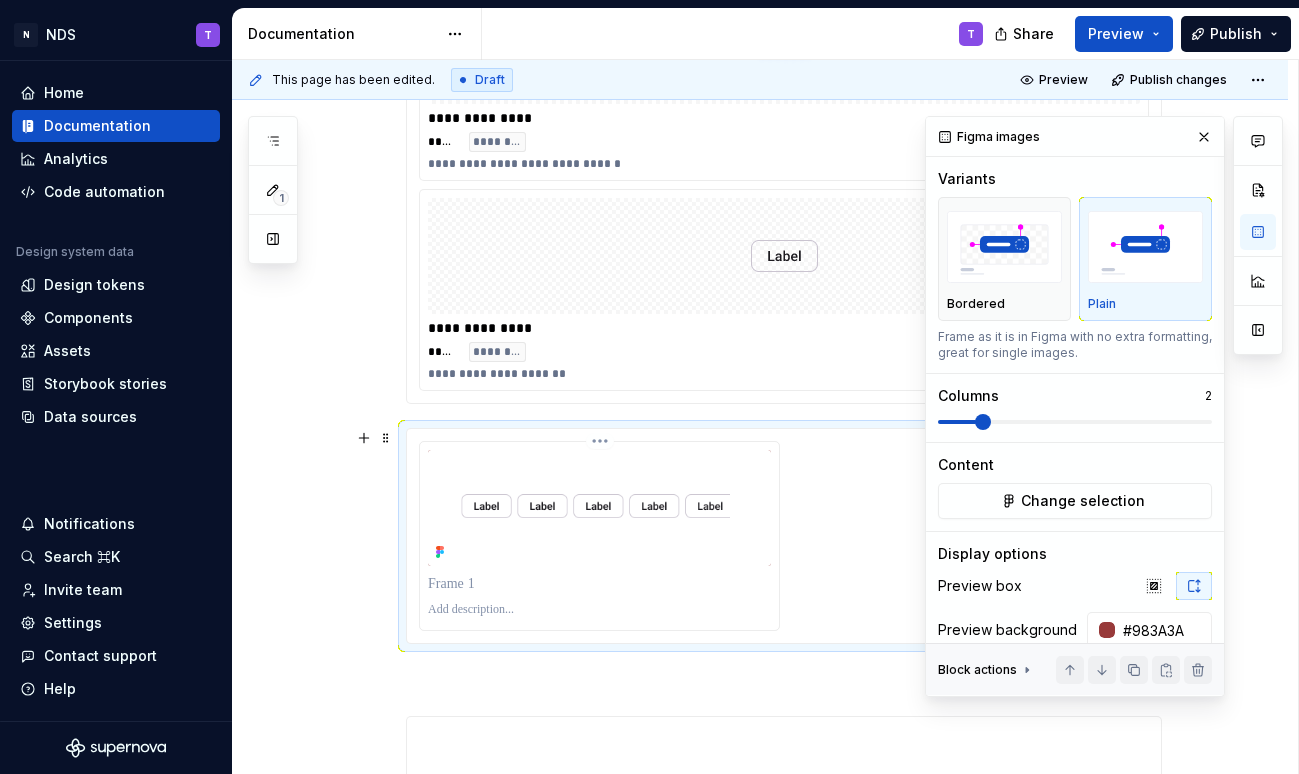 scroll, scrollTop: 617, scrollLeft: 0, axis: vertical 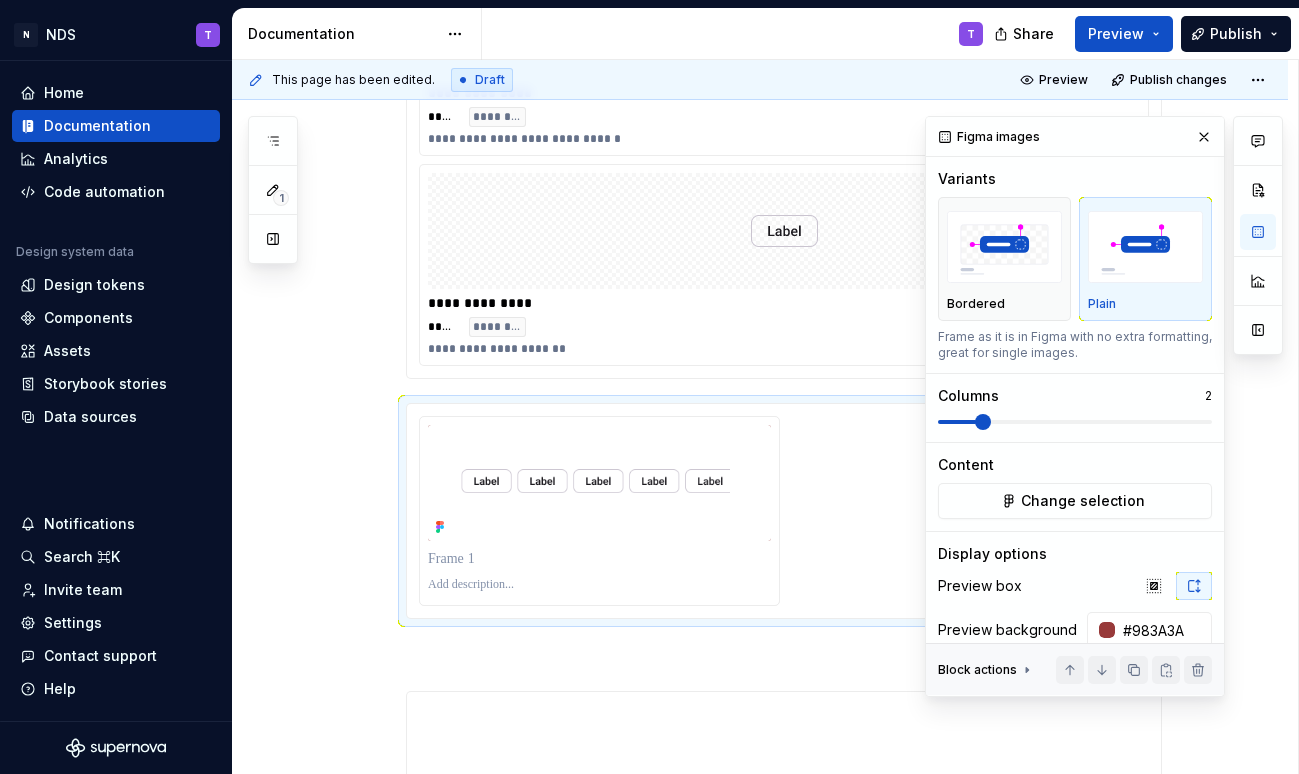 click on "Figma images" at bounding box center (1075, 137) 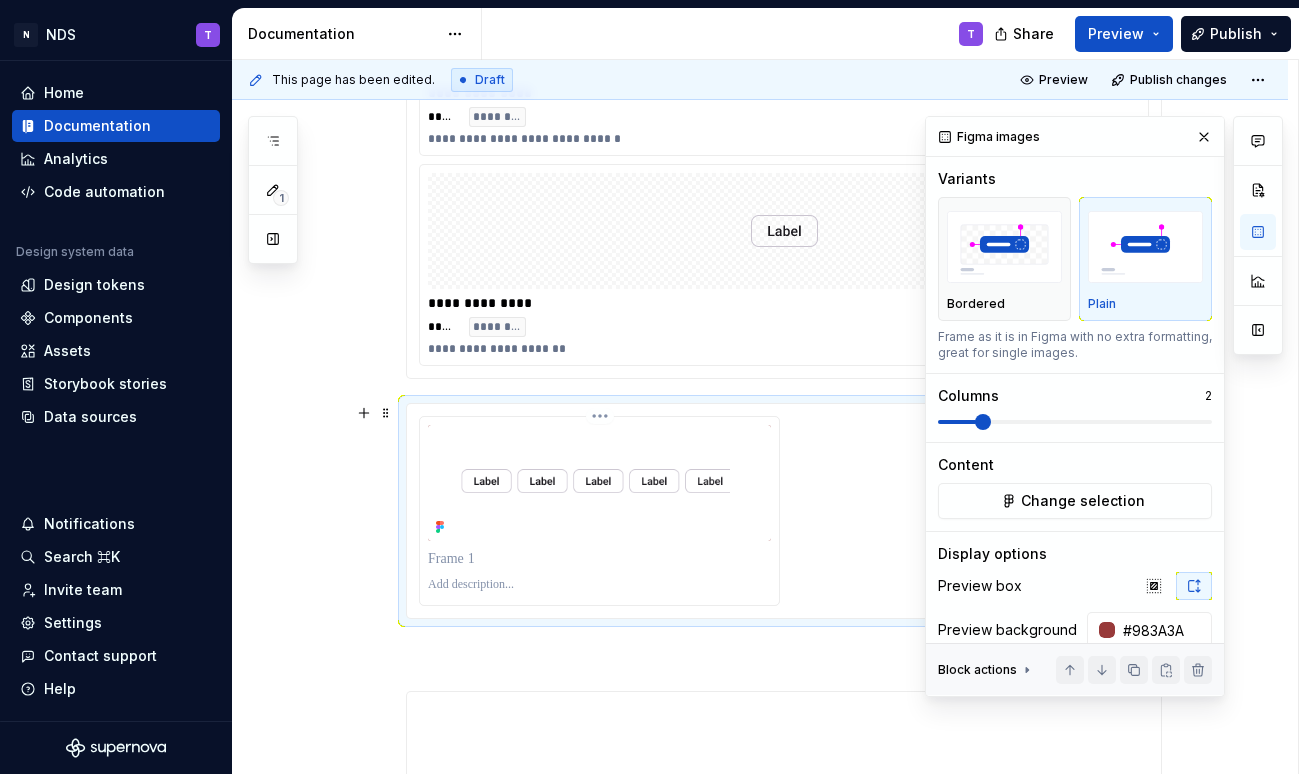 click at bounding box center (599, 483) 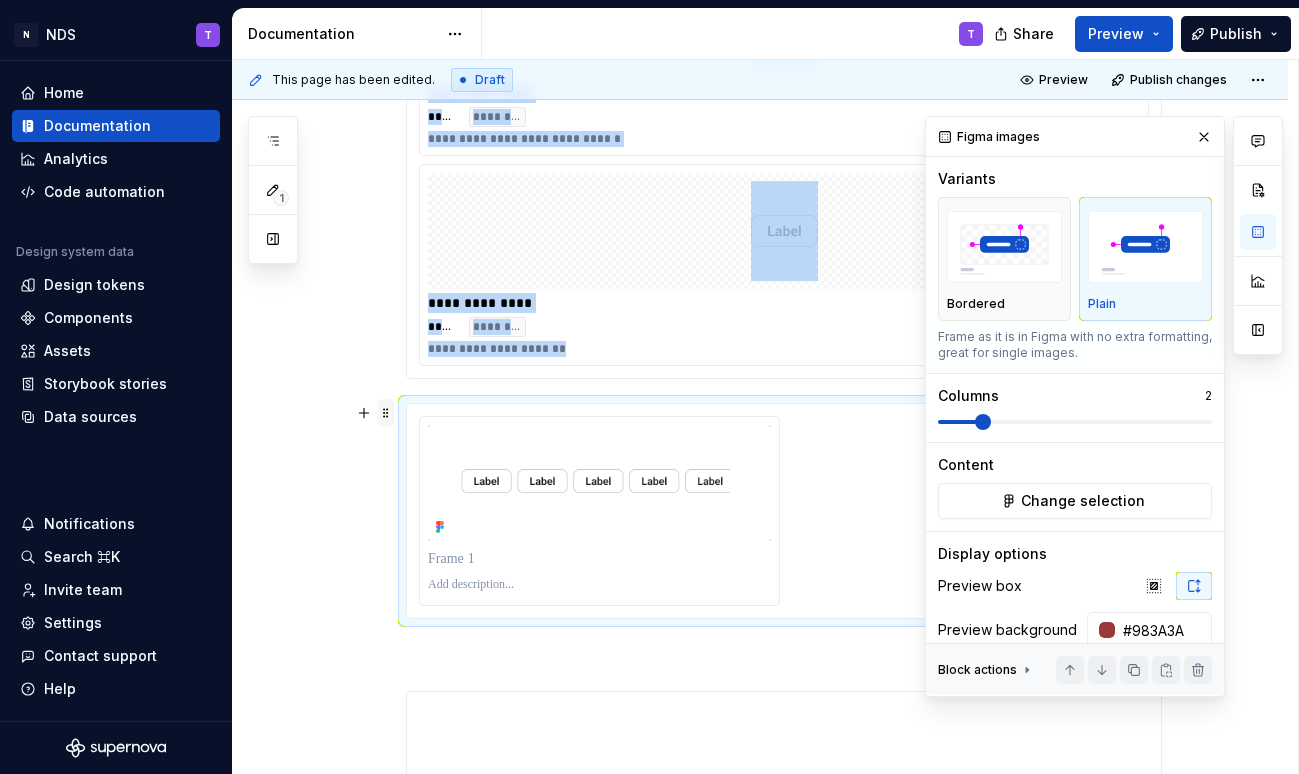 click at bounding box center [386, 413] 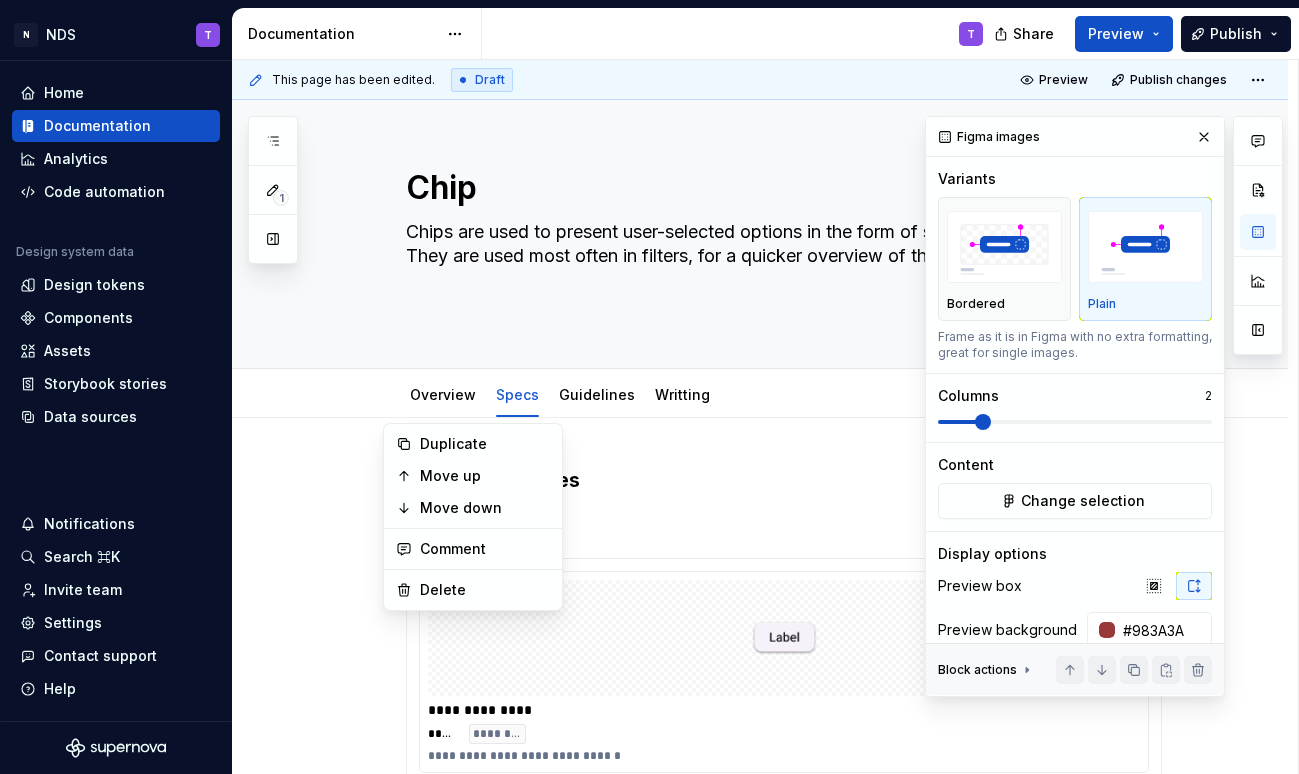 scroll, scrollTop: 0, scrollLeft: 0, axis: both 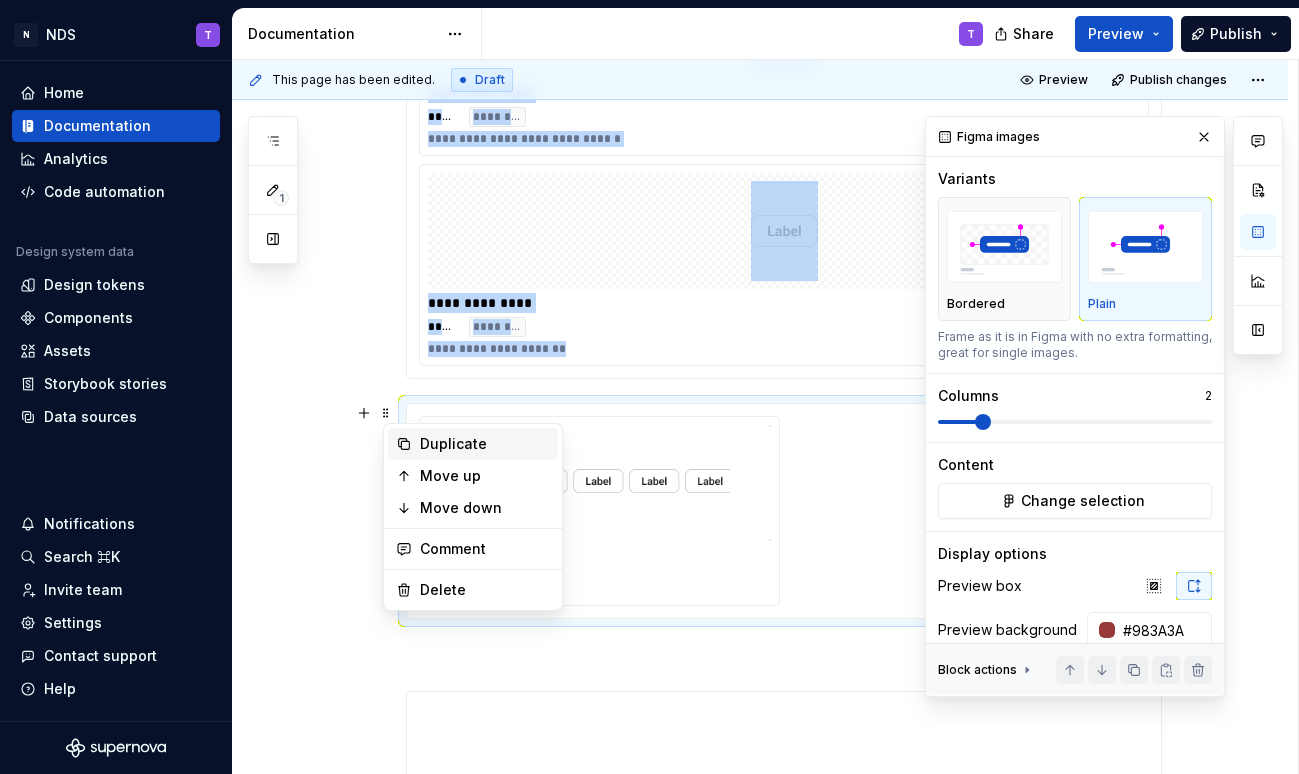 click on "Duplicate" at bounding box center [485, 444] 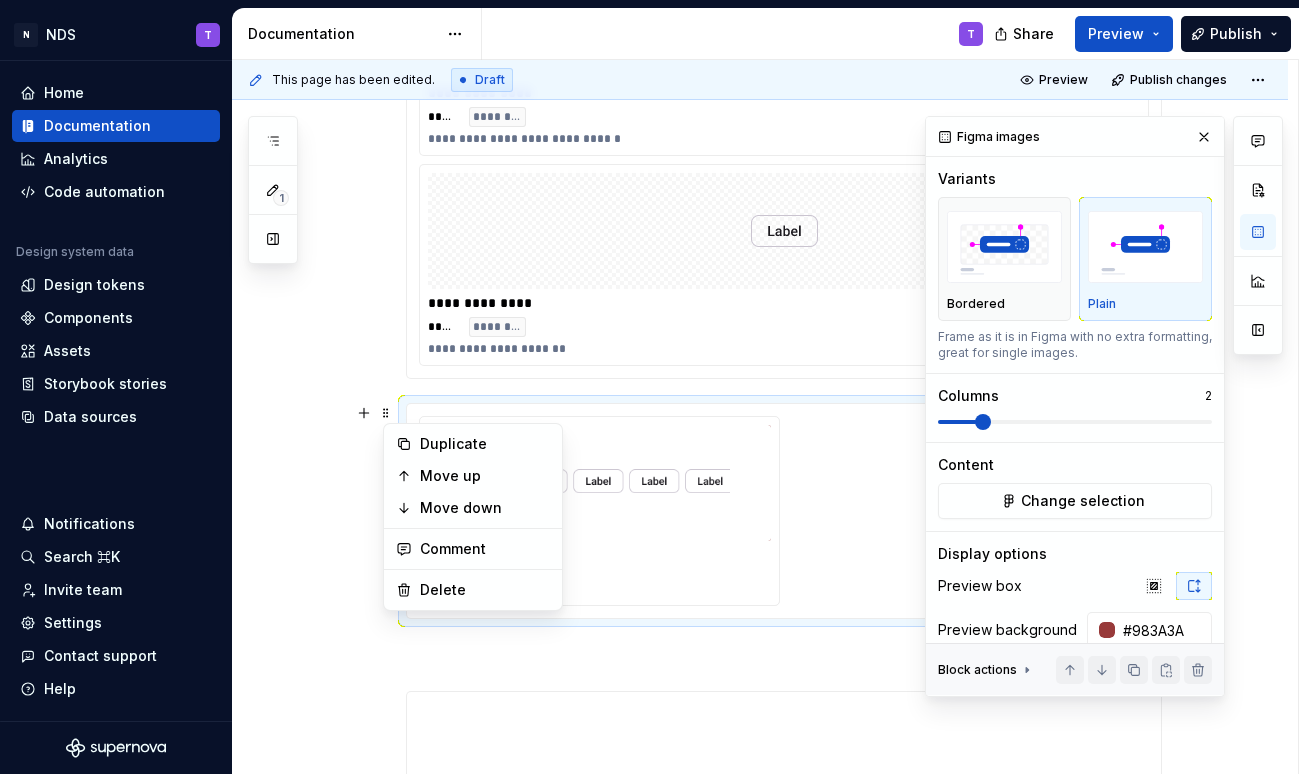scroll, scrollTop: 701, scrollLeft: 0, axis: vertical 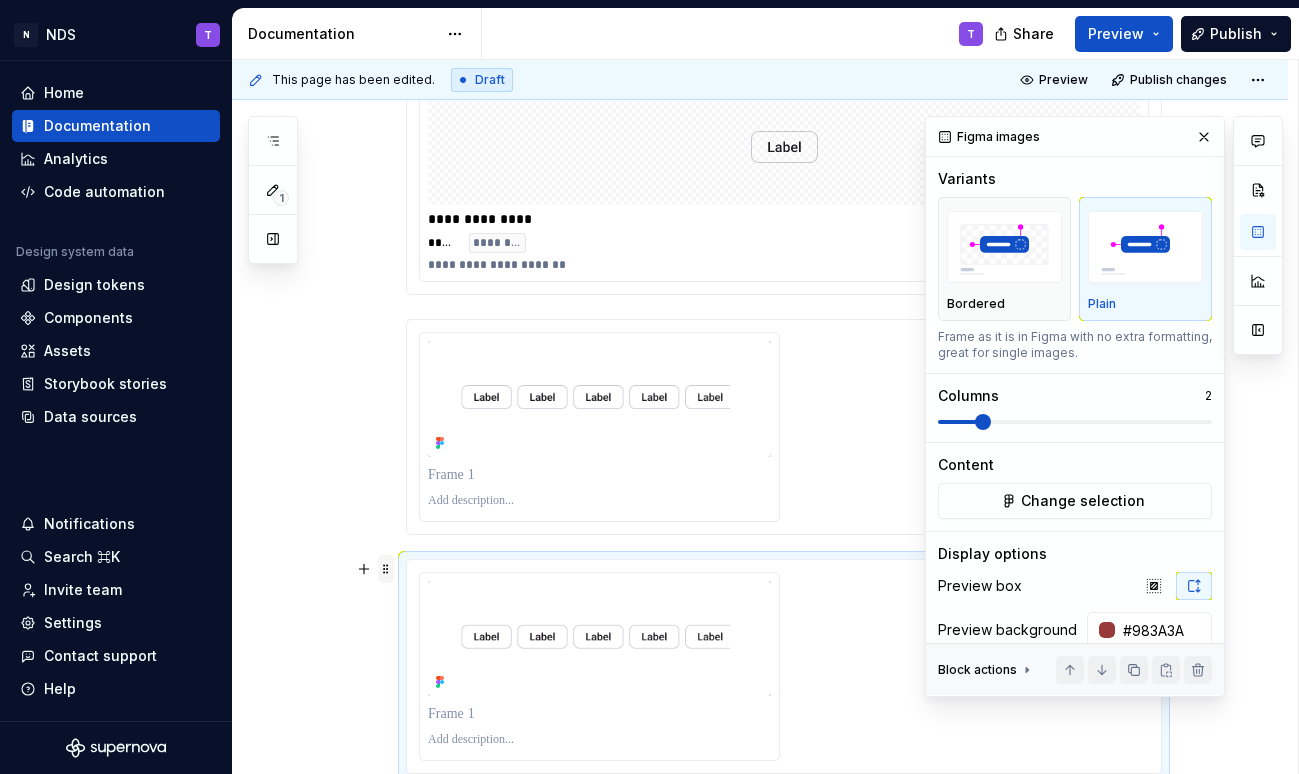 click at bounding box center [386, 569] 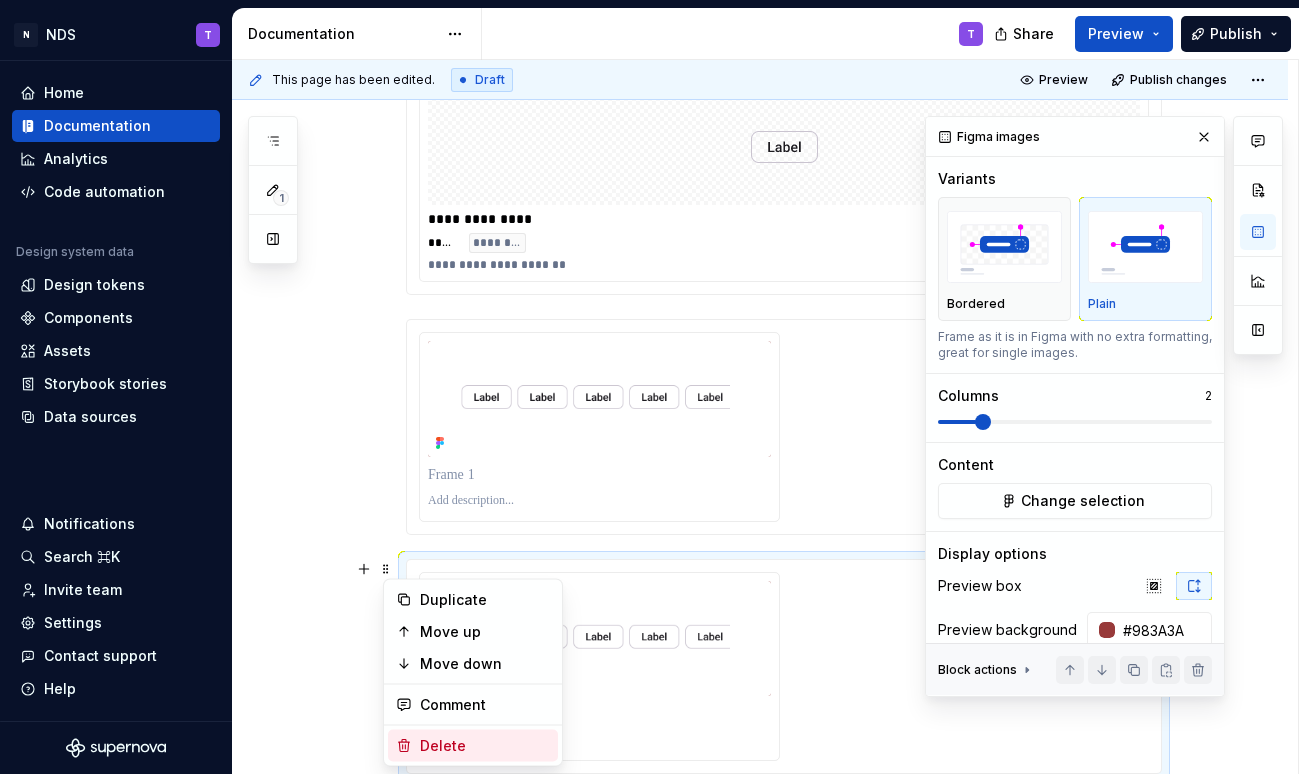 click on "Delete" at bounding box center [485, 746] 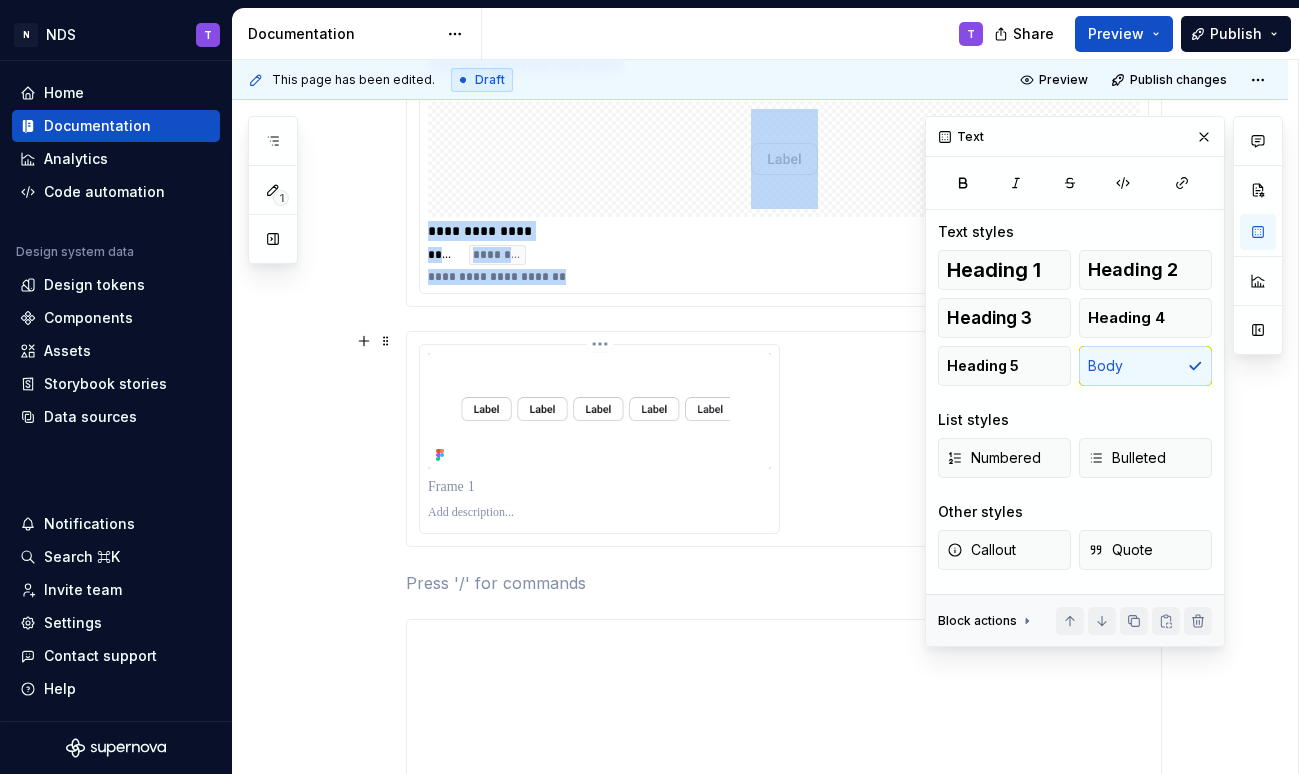 click at bounding box center (599, 411) 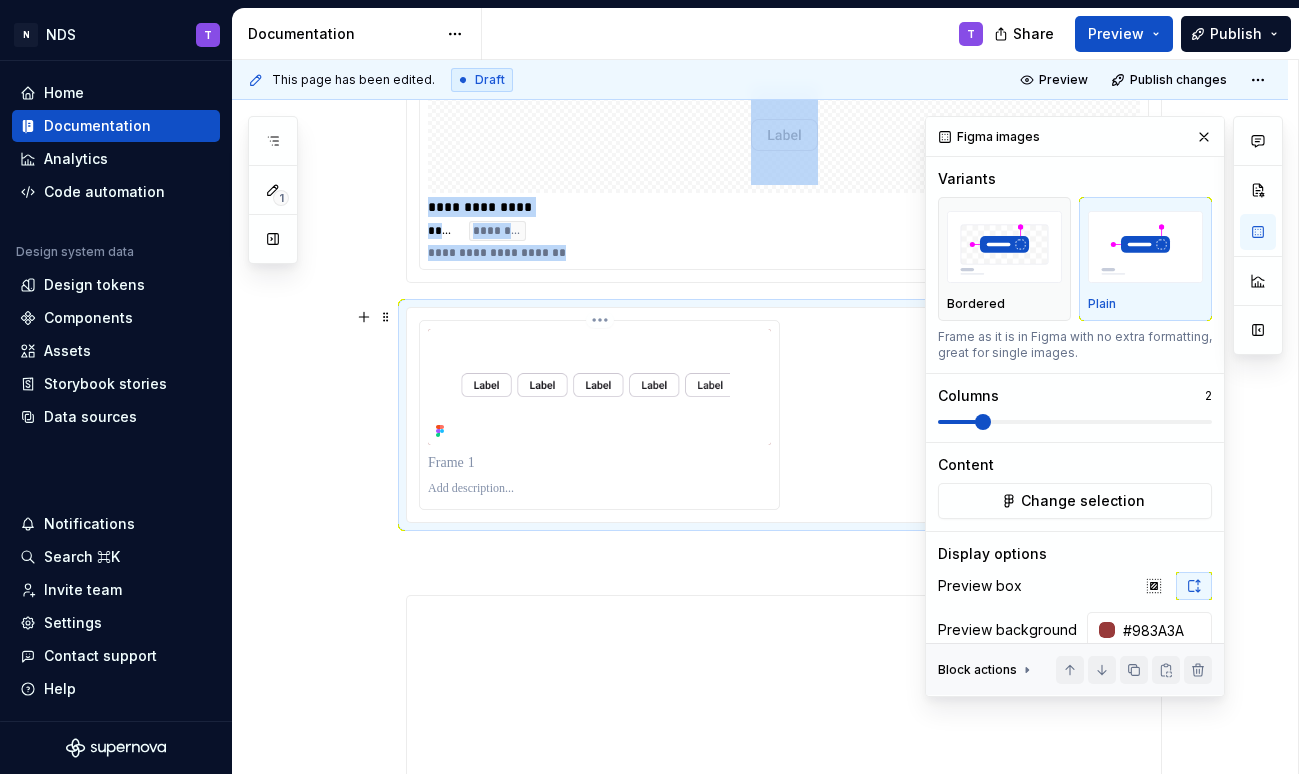 scroll, scrollTop: 677, scrollLeft: 0, axis: vertical 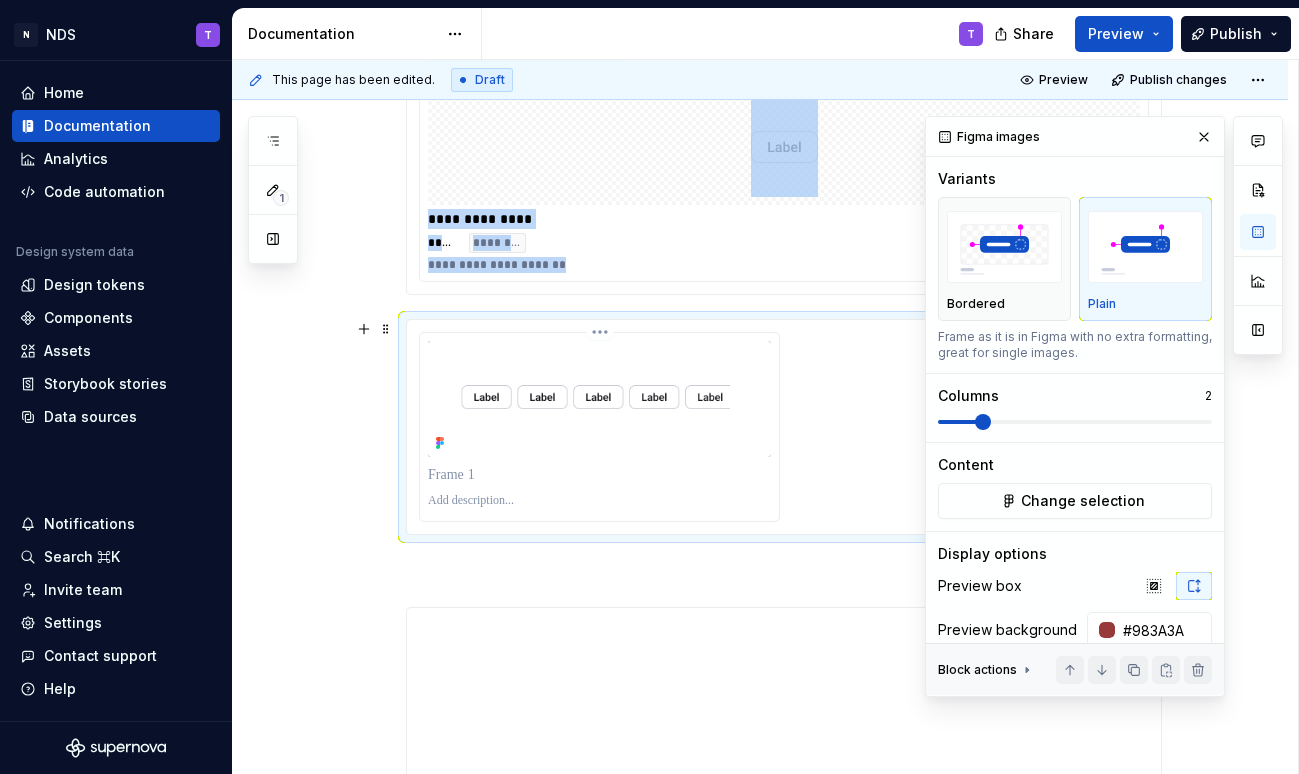 click at bounding box center [599, 399] 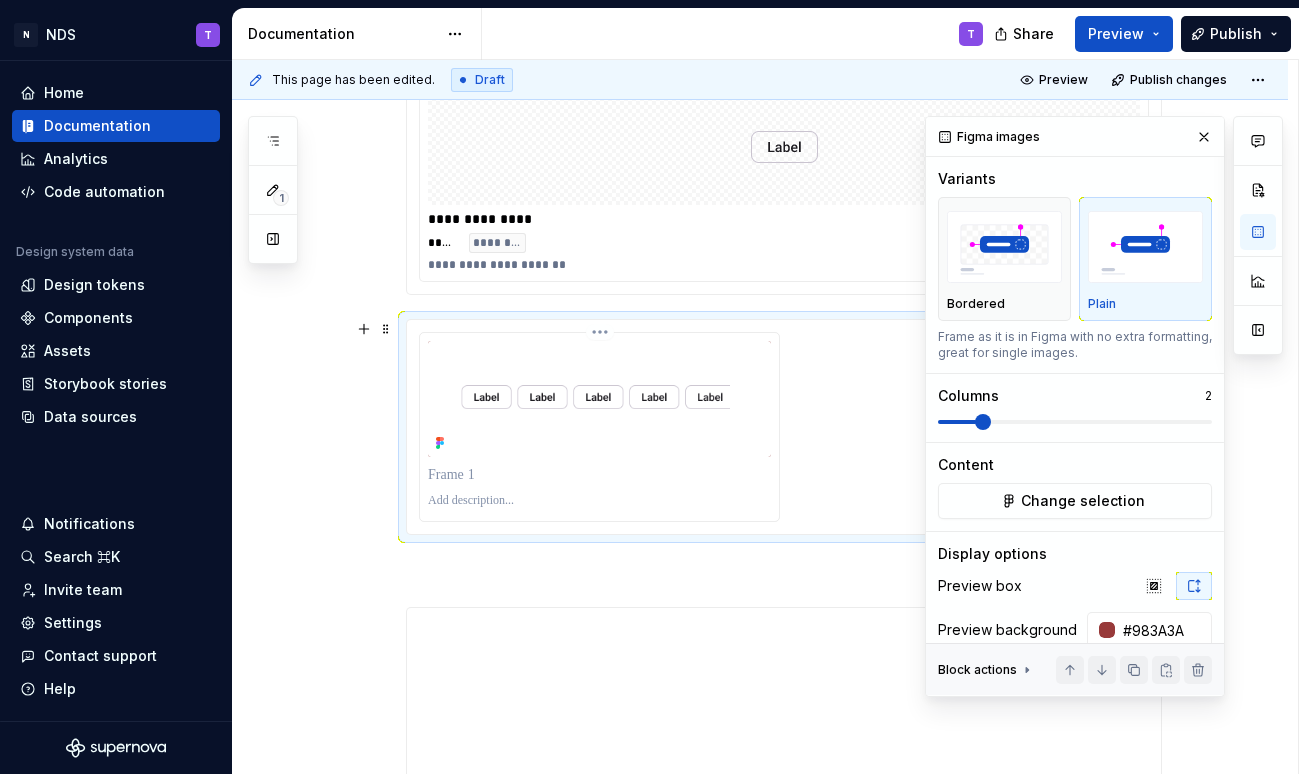 click at bounding box center (599, 475) 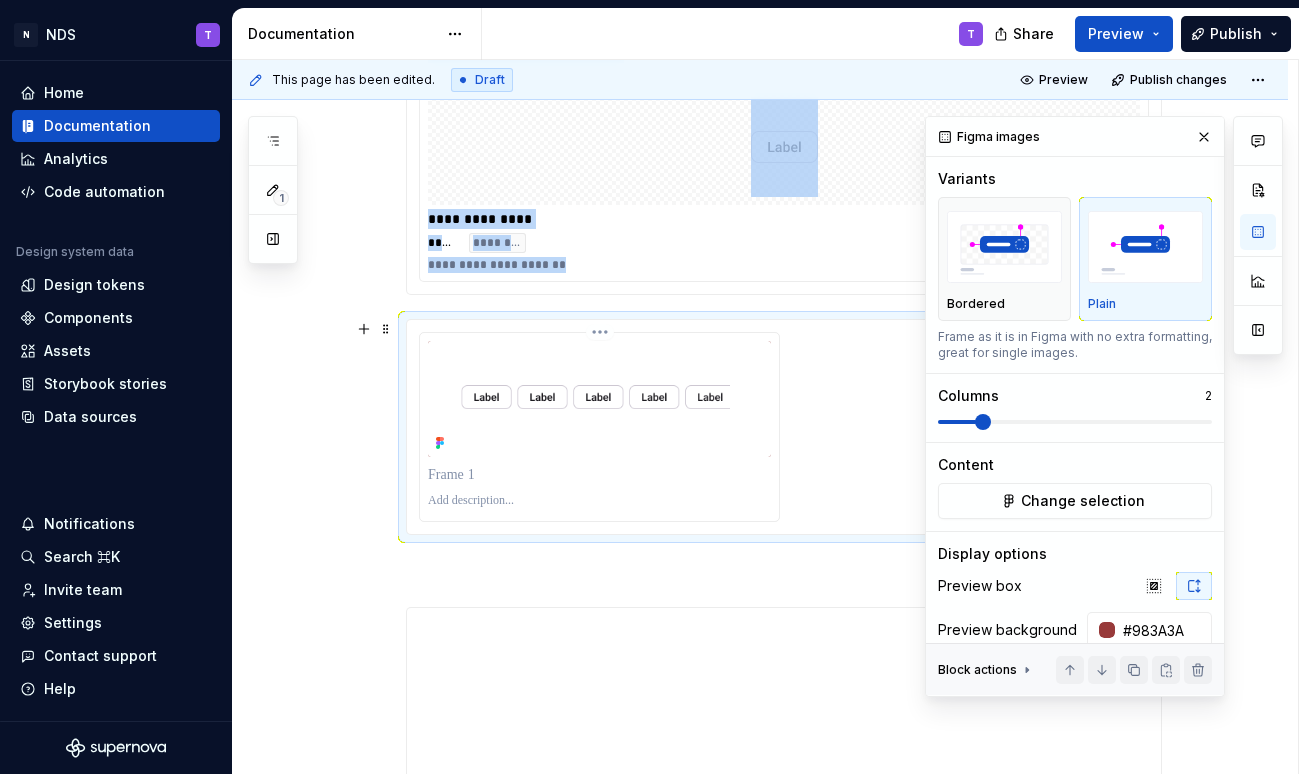 click 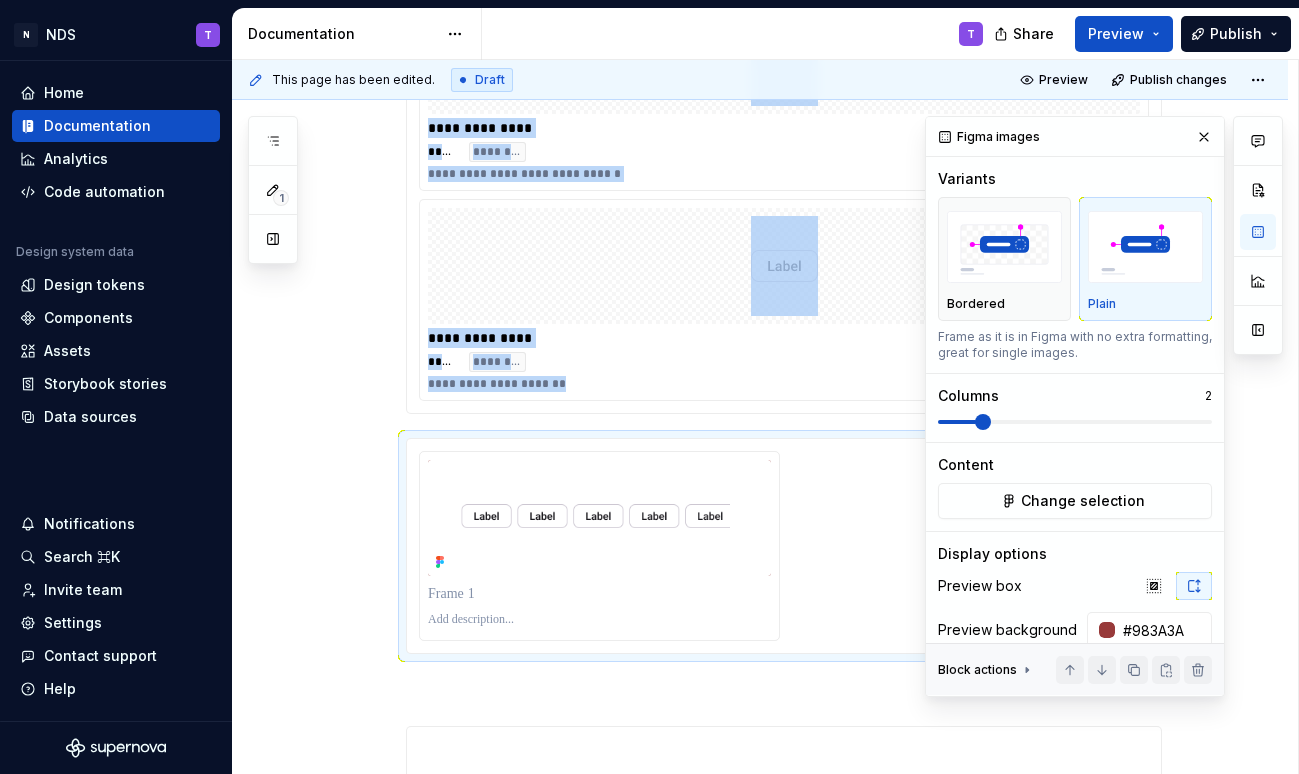 scroll, scrollTop: 540, scrollLeft: 0, axis: vertical 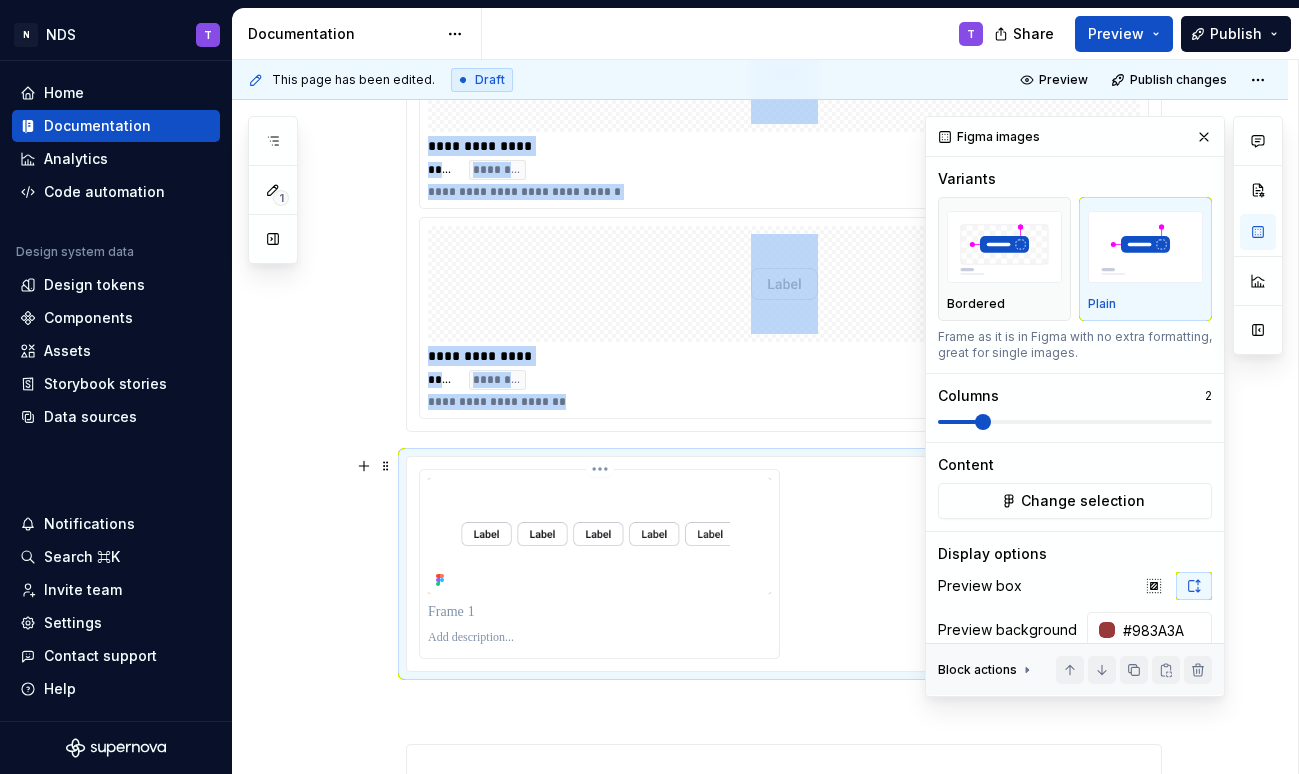 click at bounding box center (599, 536) 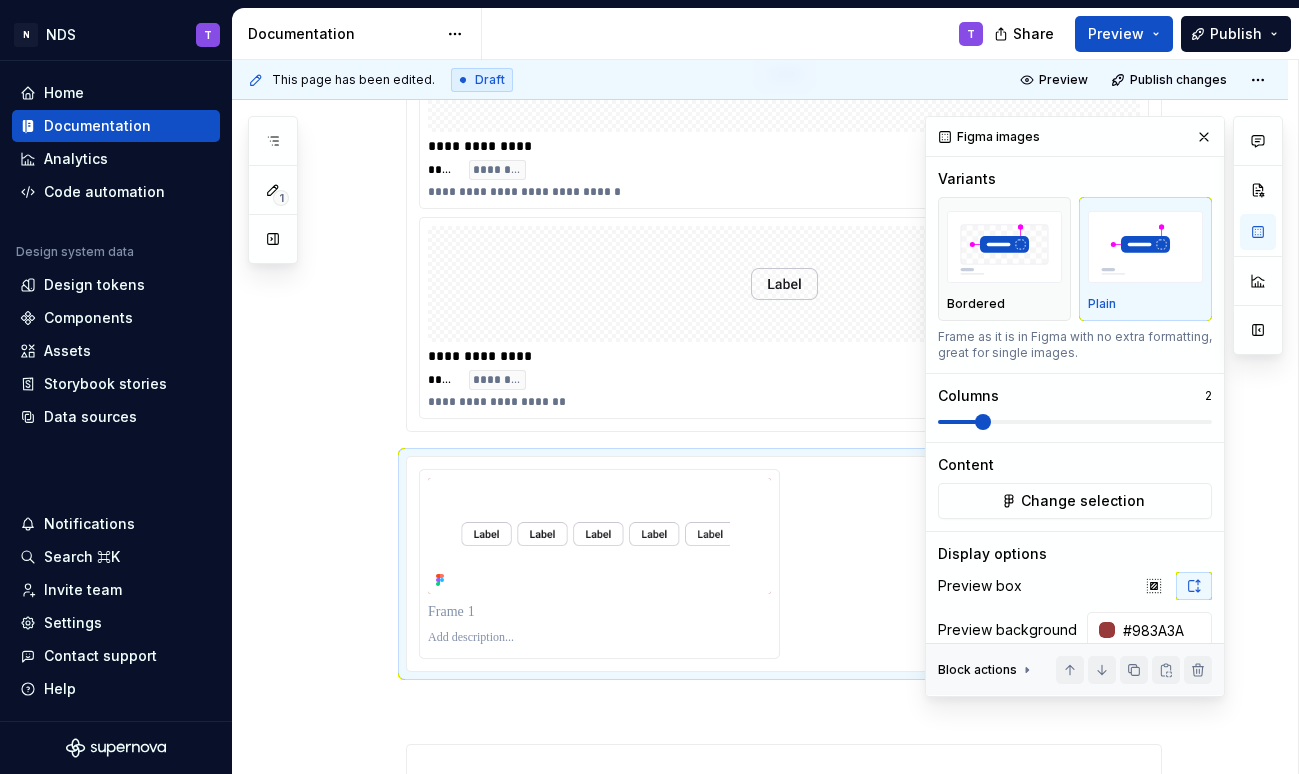 click on "Figma images" at bounding box center (990, 137) 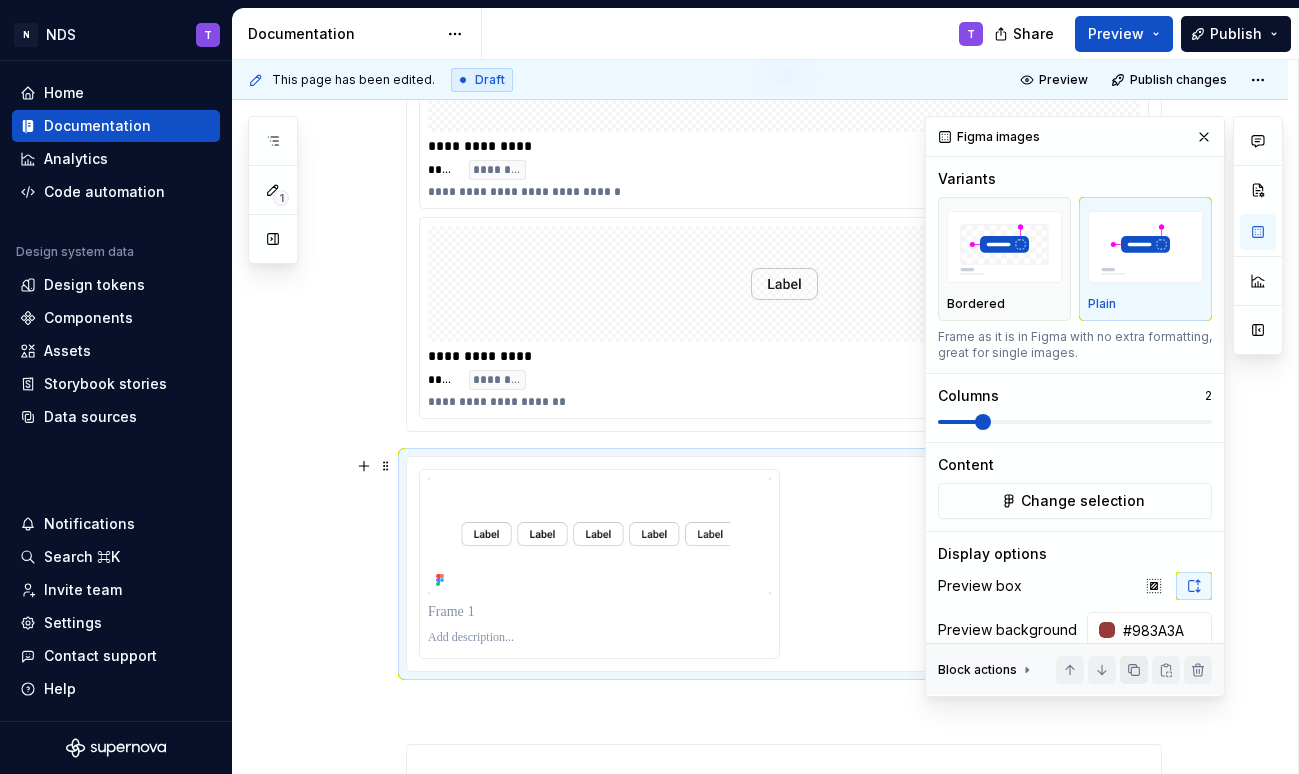 click at bounding box center [1134, 671] 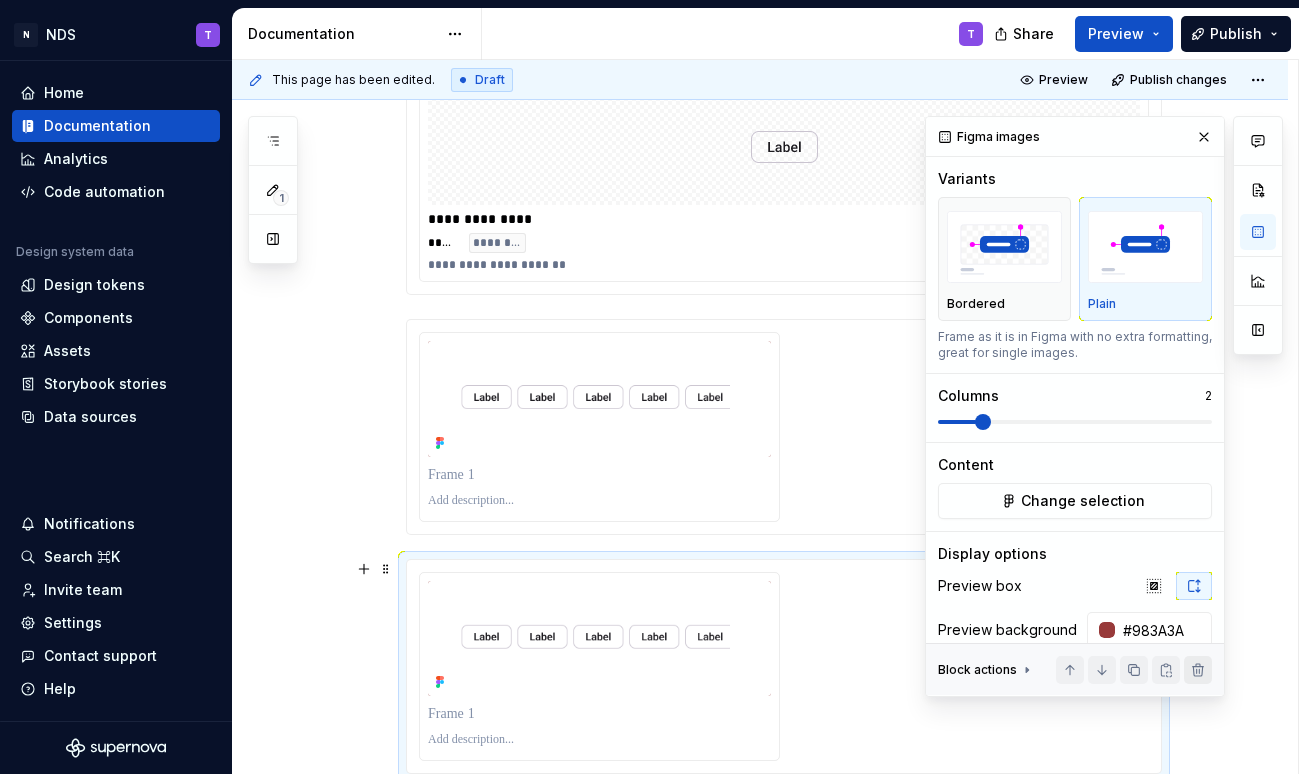 click at bounding box center (1198, 671) 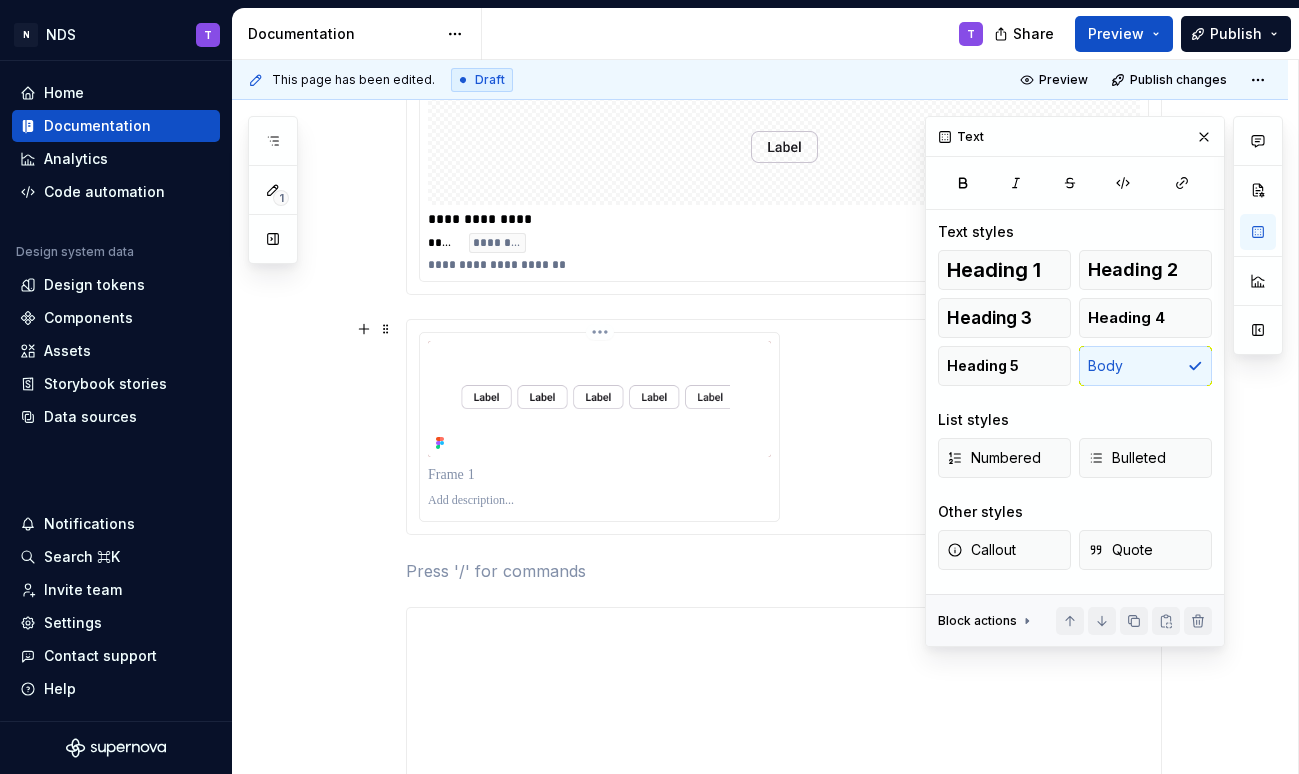 click at bounding box center (599, 475) 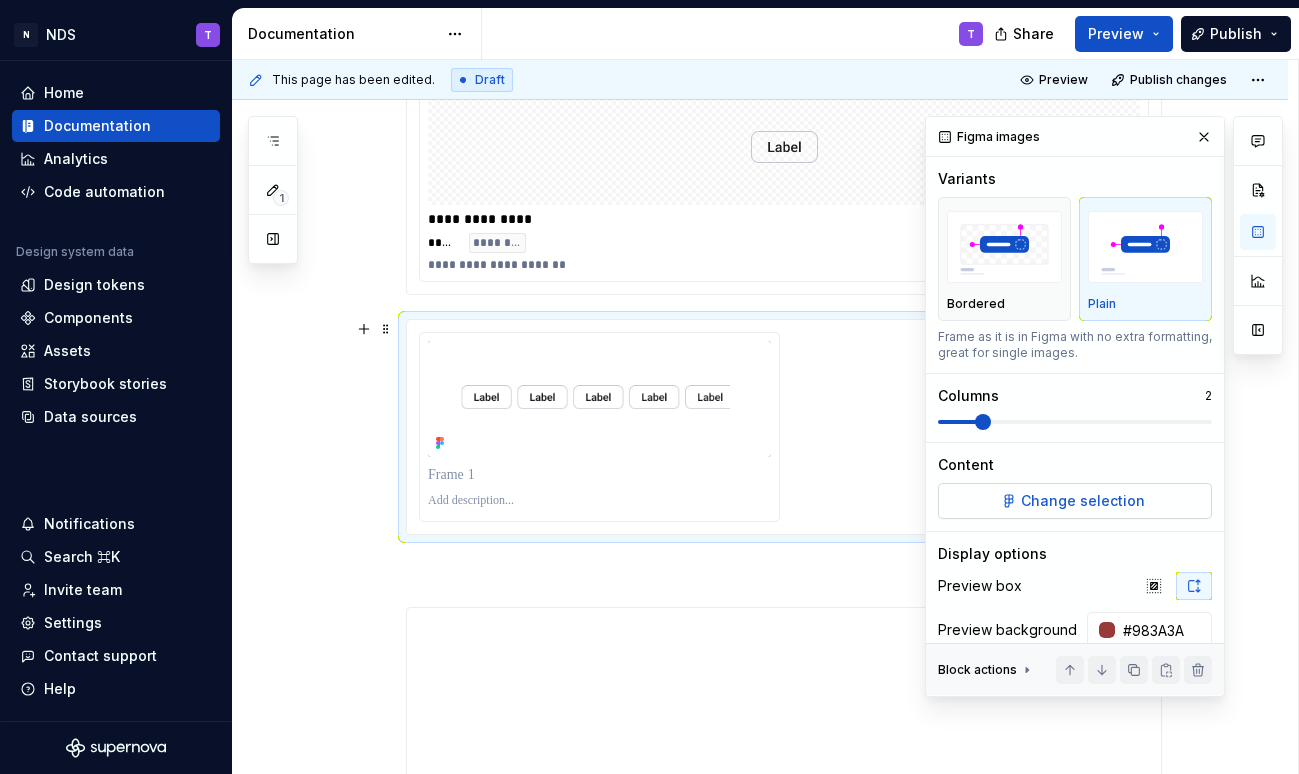 click on "Change selection" at bounding box center (1083, 501) 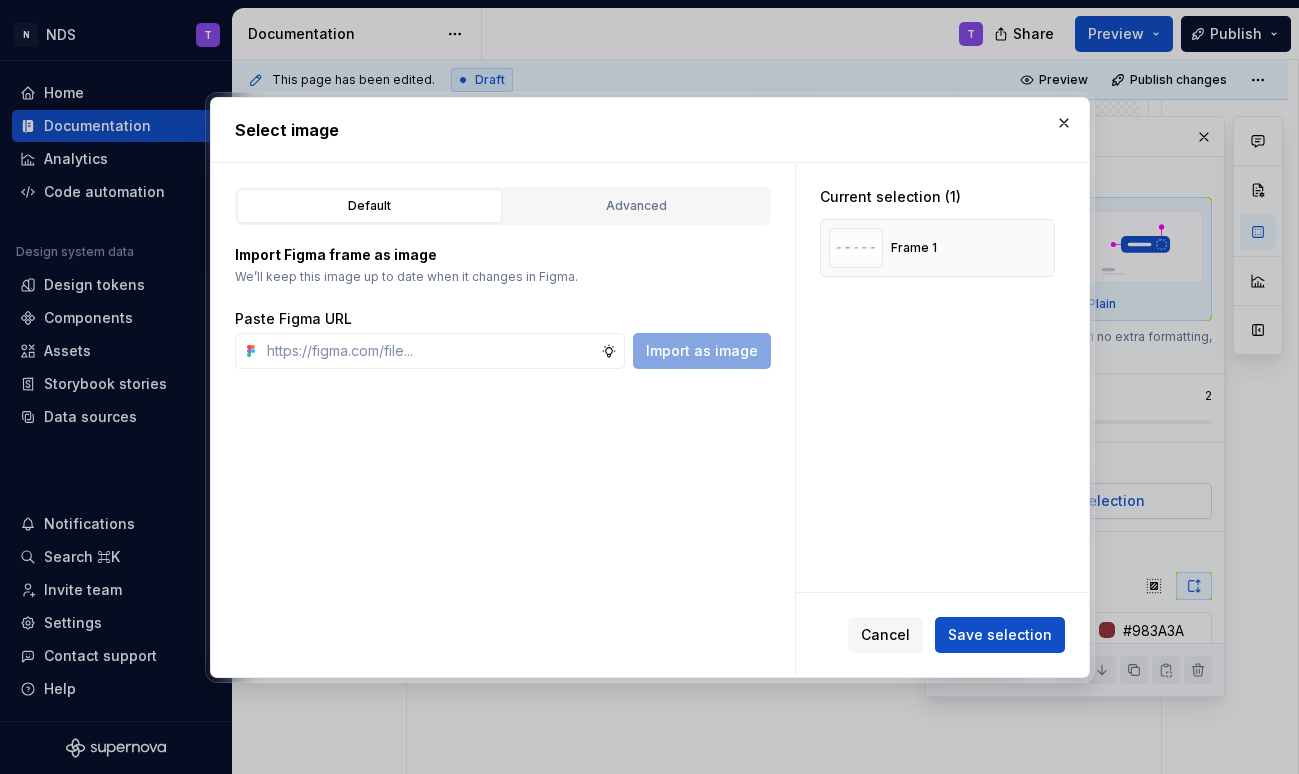 type on "*" 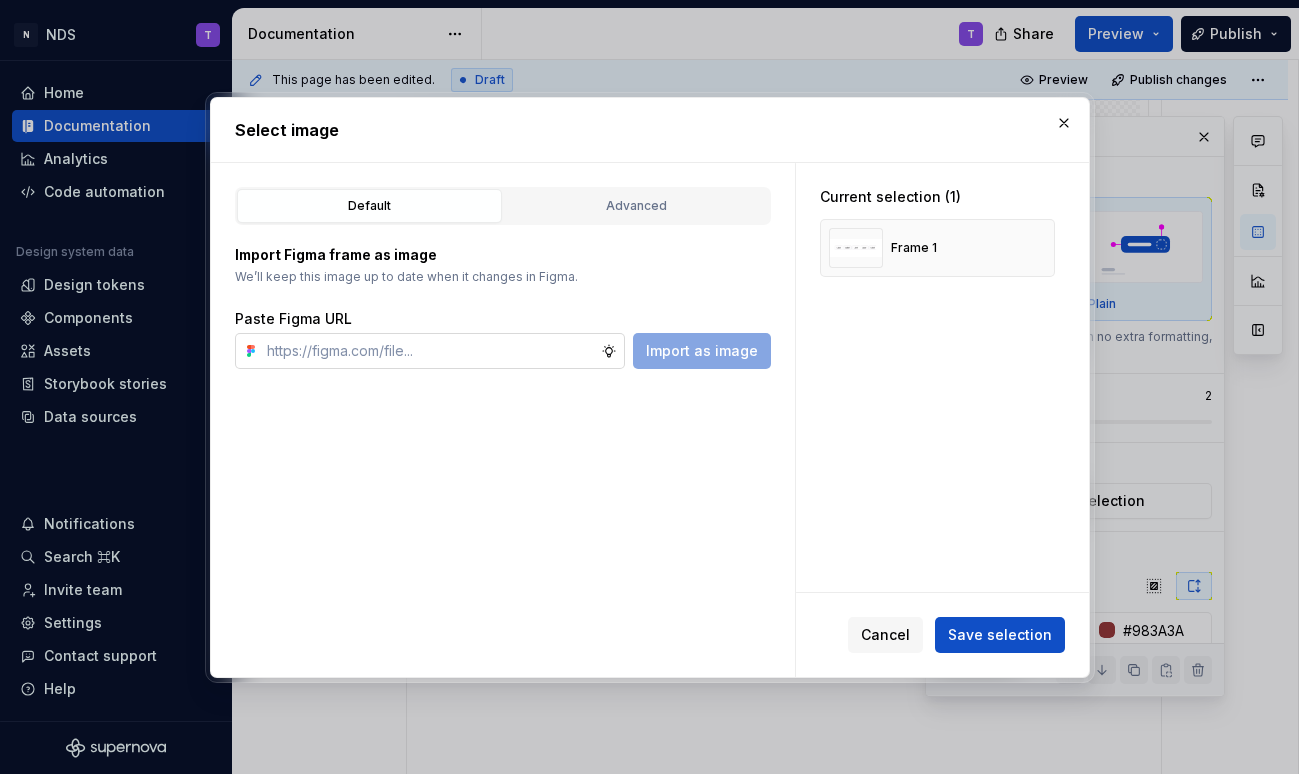 click at bounding box center [430, 351] 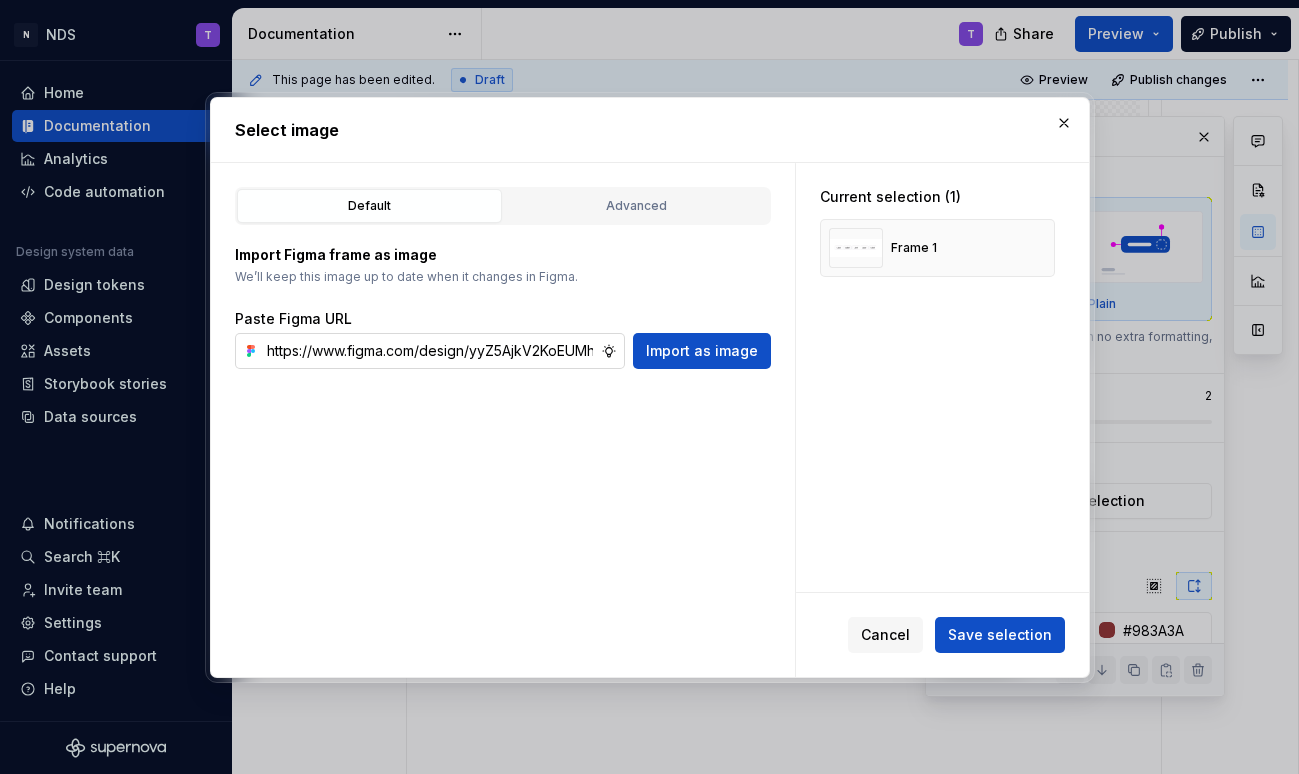 scroll, scrollTop: 0, scrollLeft: 397, axis: horizontal 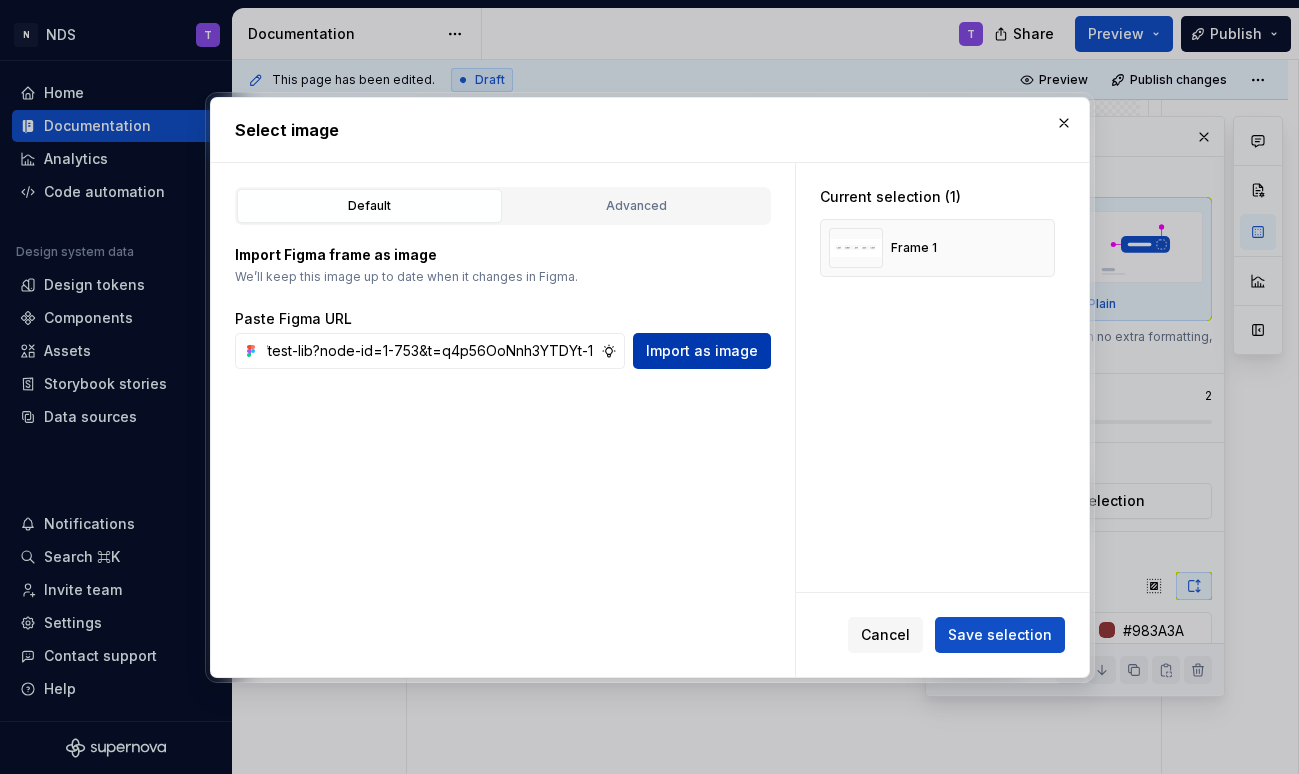 type on "https://www.figma.com/design/yyZ5AjkV2KoEUMh3wLql8C/test-lib?node-id=1-753&t=q4p56OoNnh3YTDYt-1" 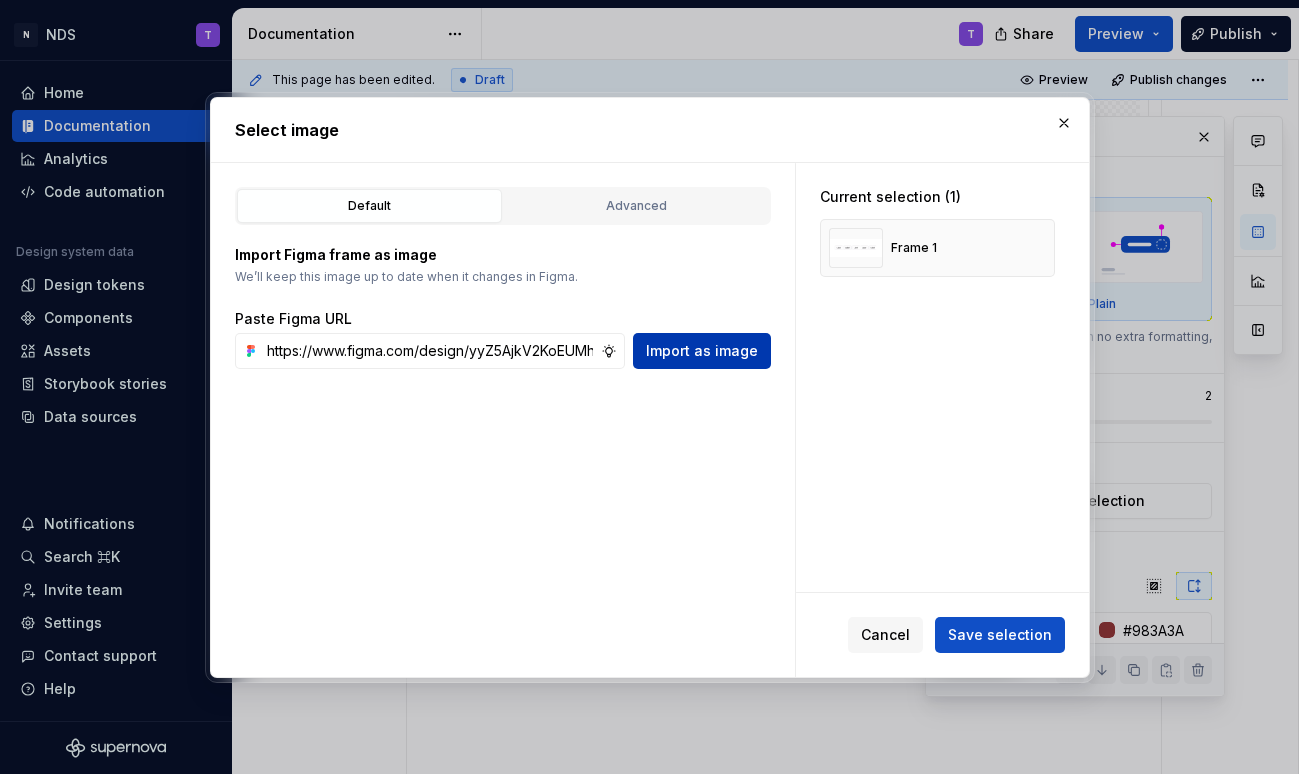 click on "Import as image" at bounding box center (702, 351) 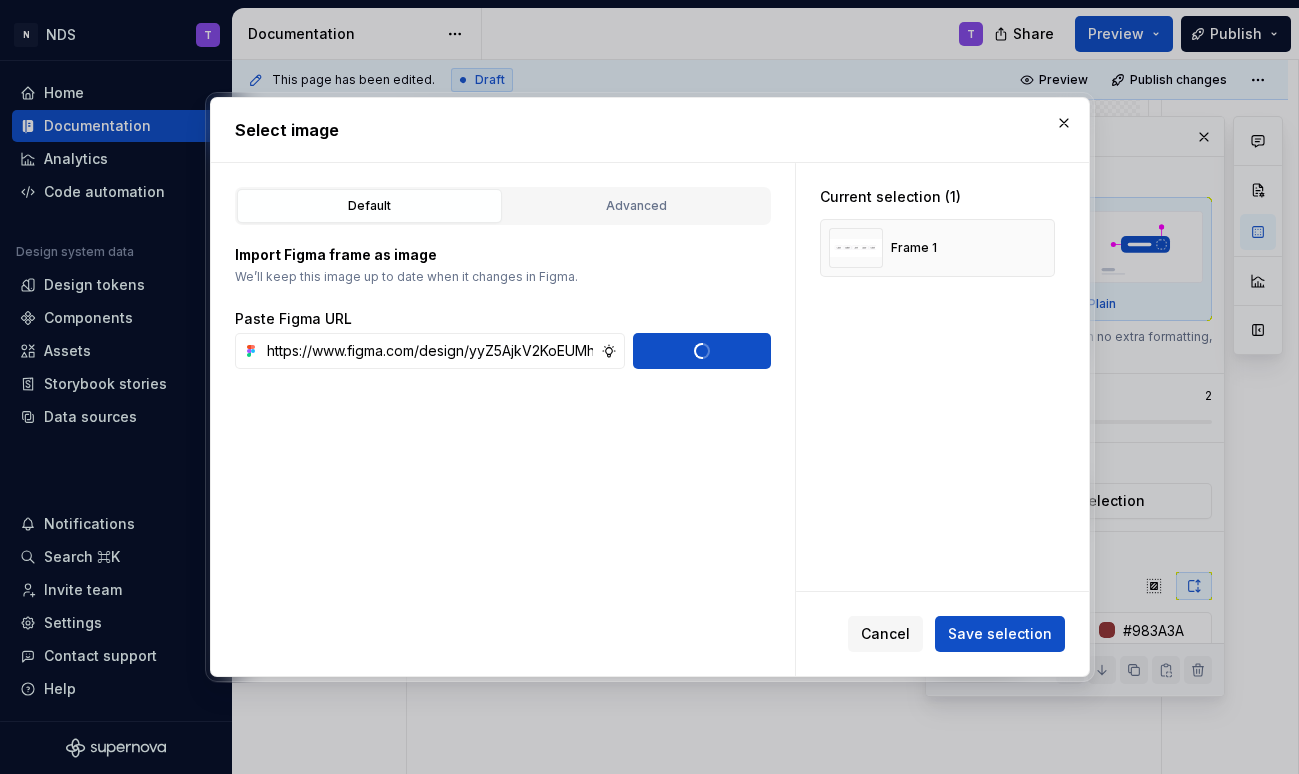 type 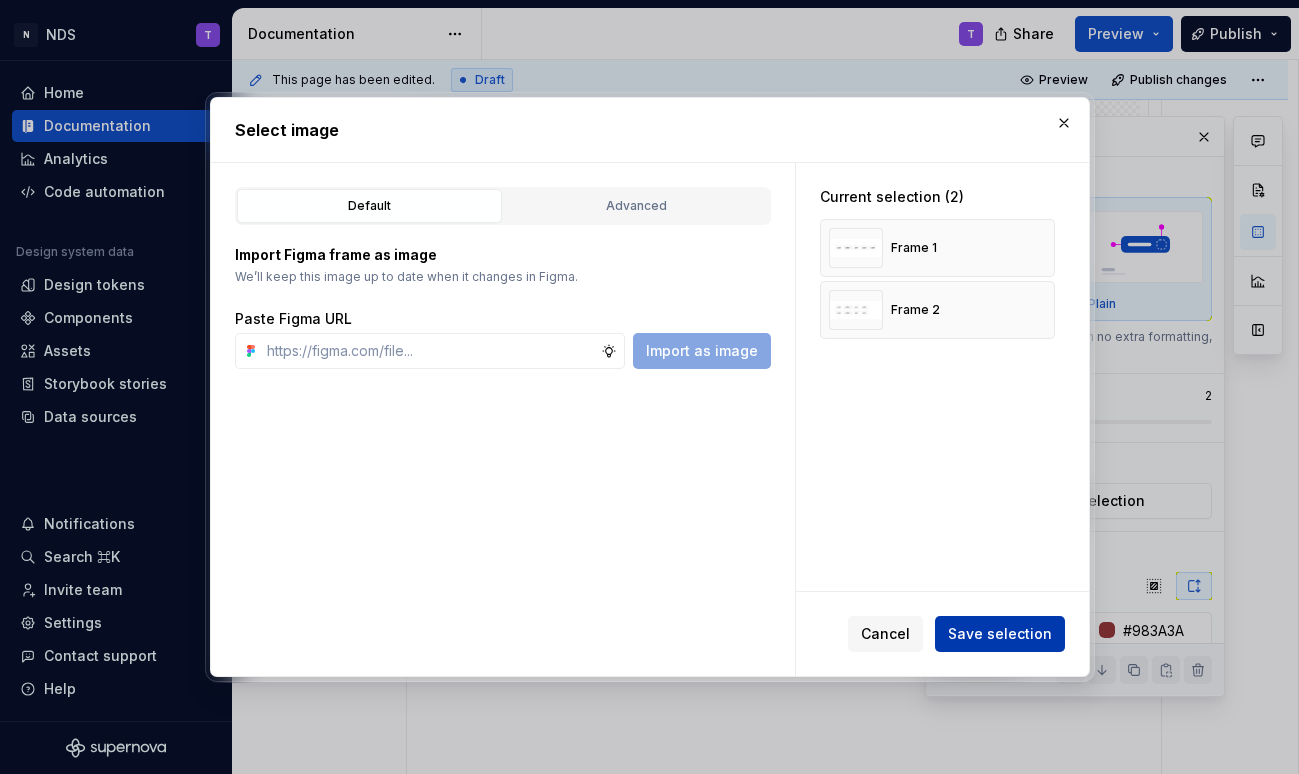 click on "Save selection" at bounding box center (1000, 634) 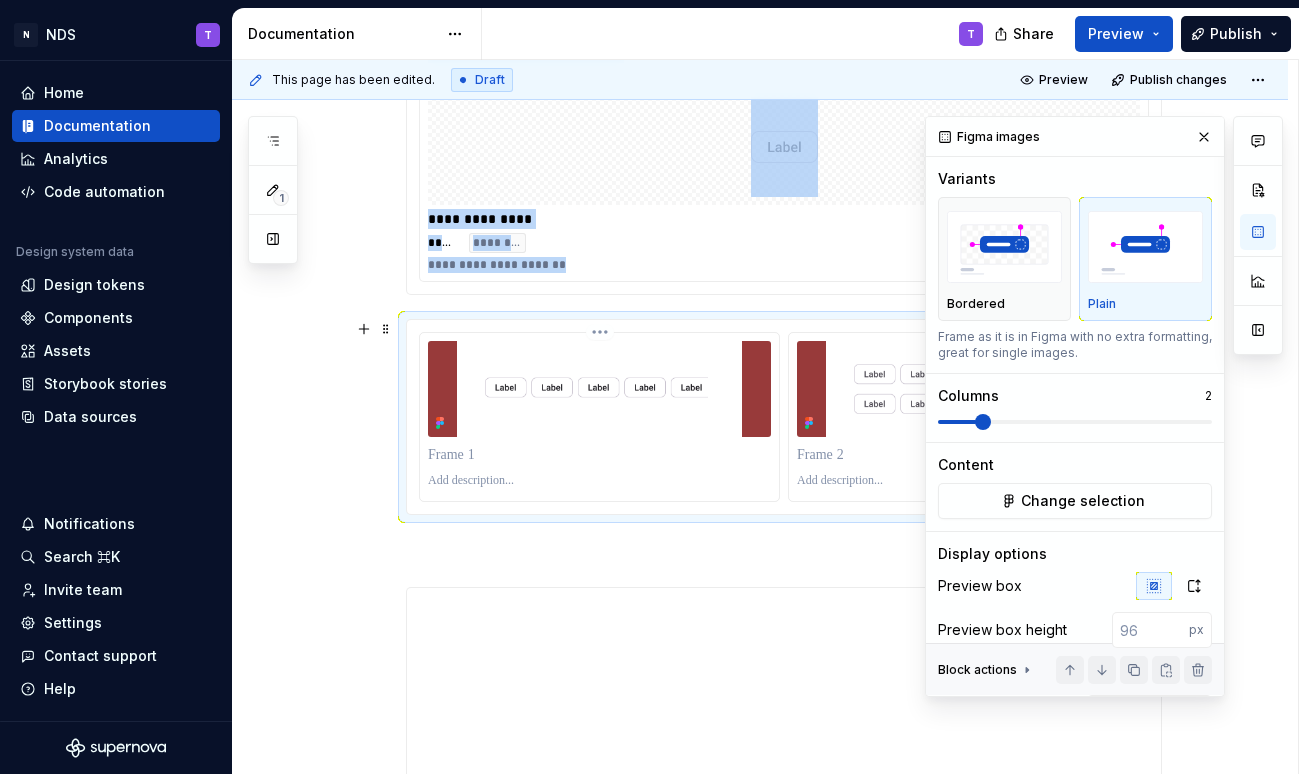 click at bounding box center (599, 389) 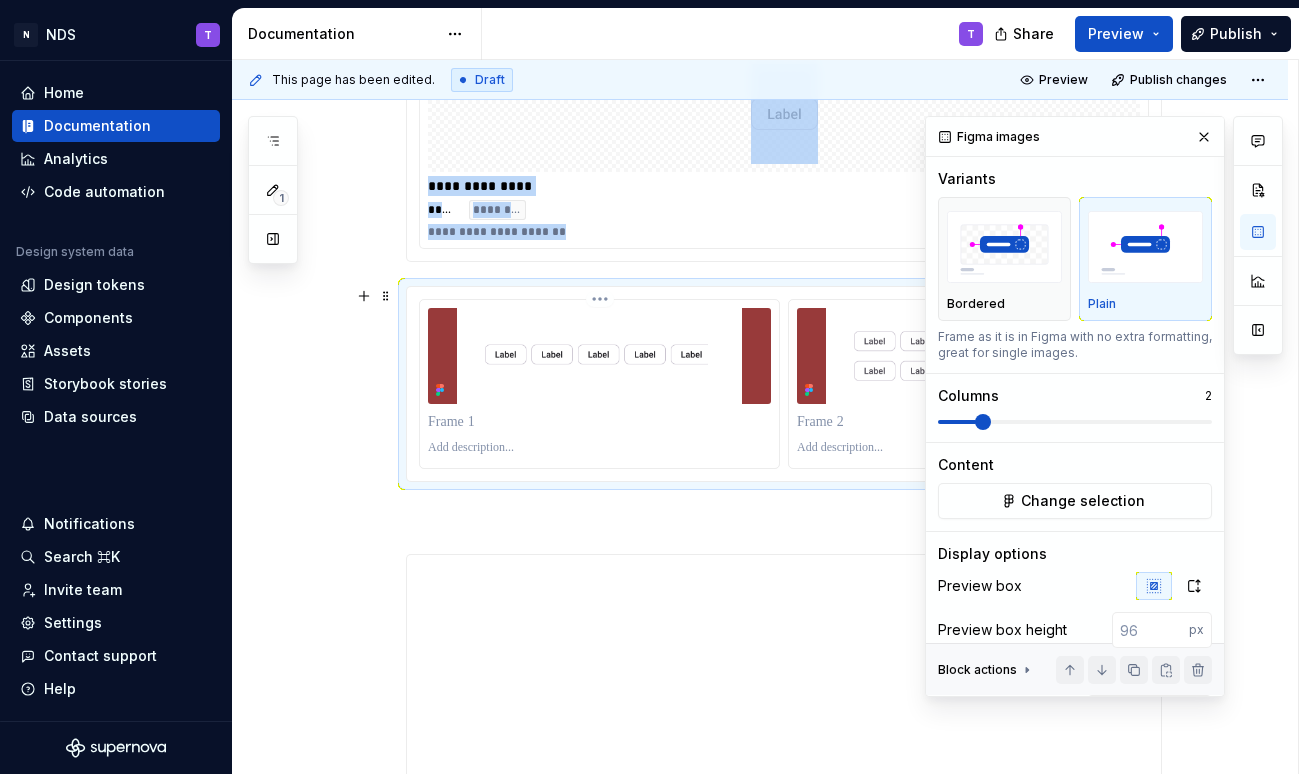 scroll, scrollTop: 713, scrollLeft: 0, axis: vertical 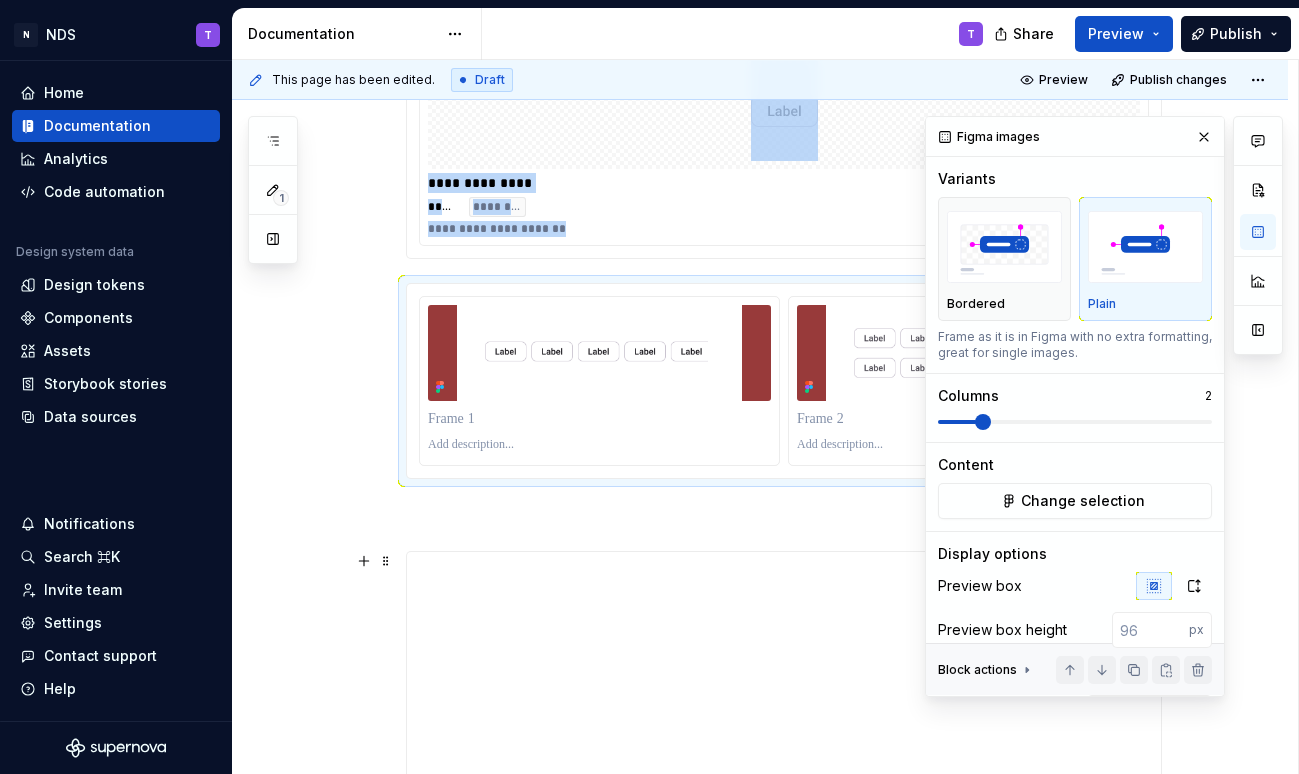 click on "**********" at bounding box center [760, 577] 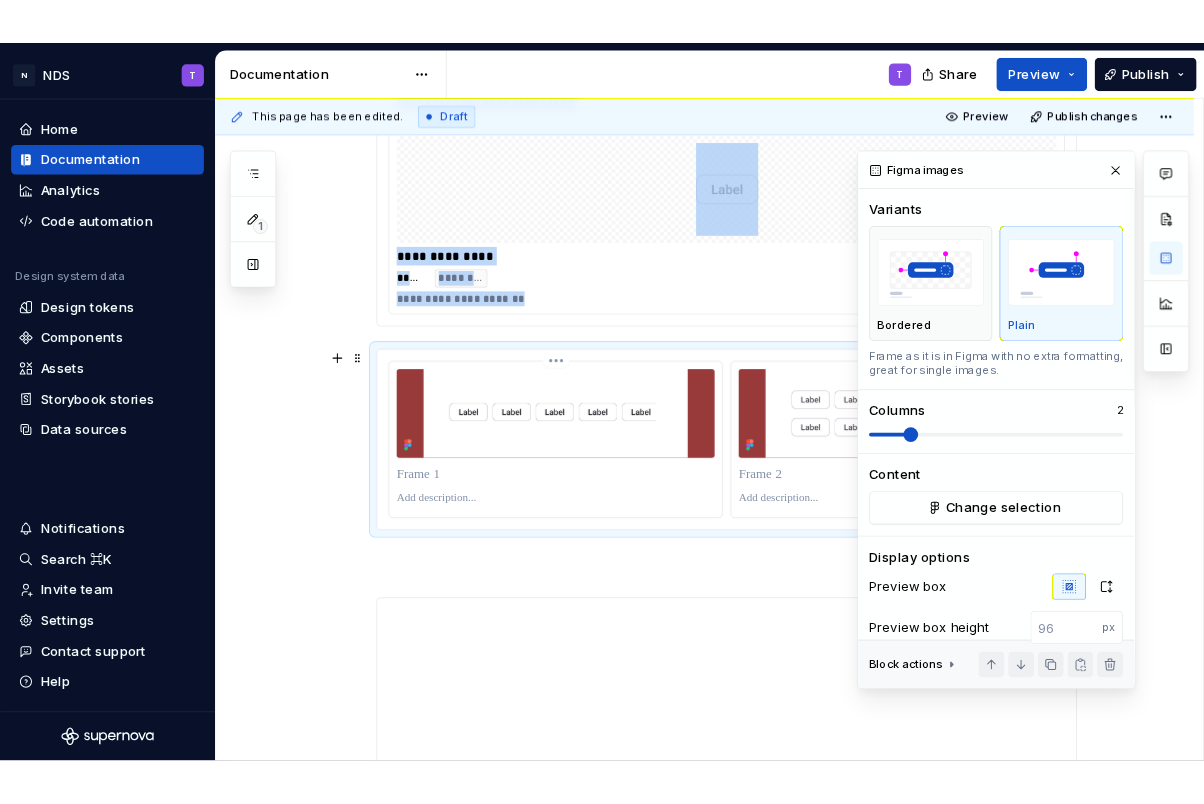 scroll, scrollTop: 698, scrollLeft: 0, axis: vertical 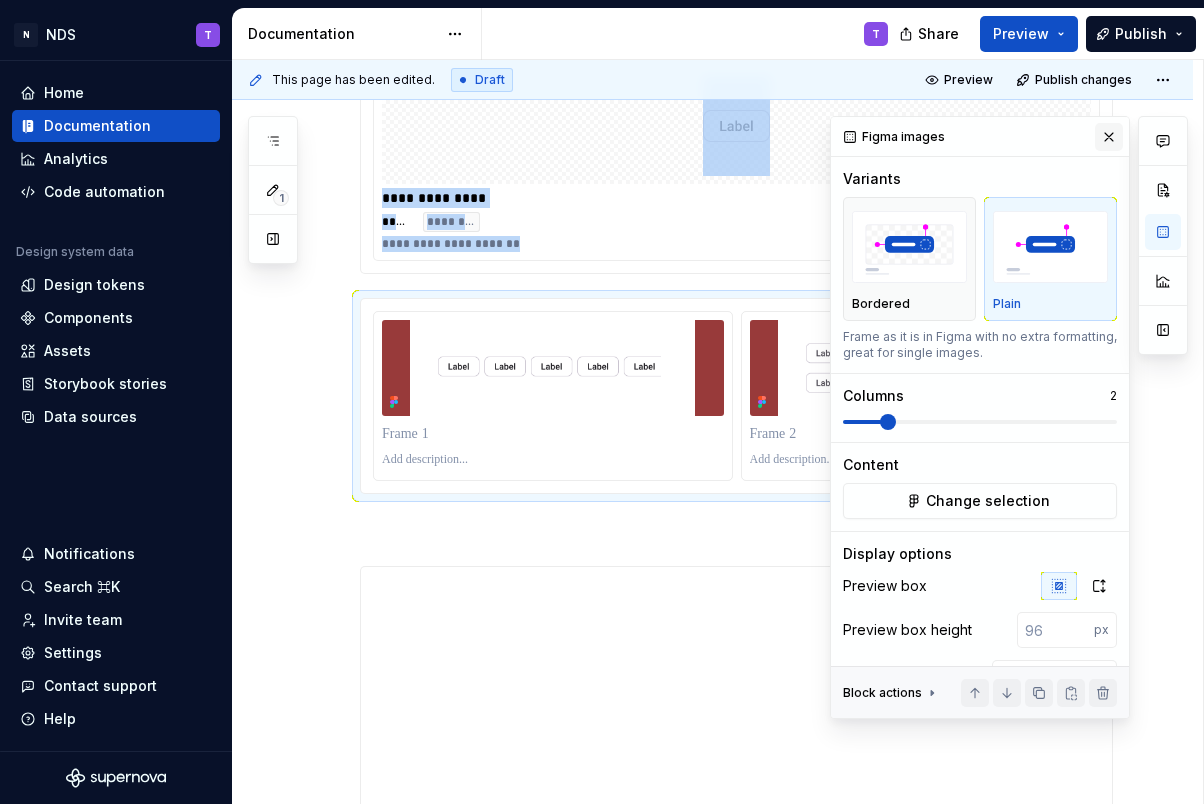 click at bounding box center [1109, 137] 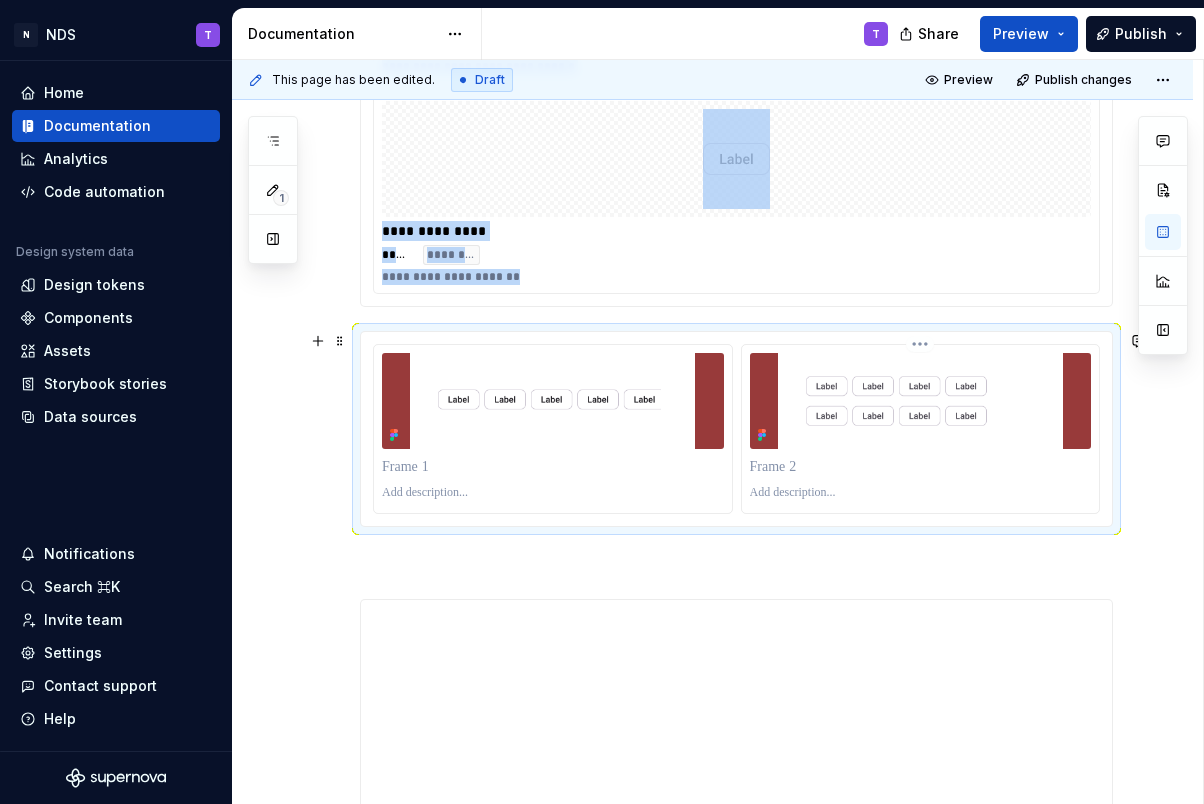 scroll, scrollTop: 653, scrollLeft: 0, axis: vertical 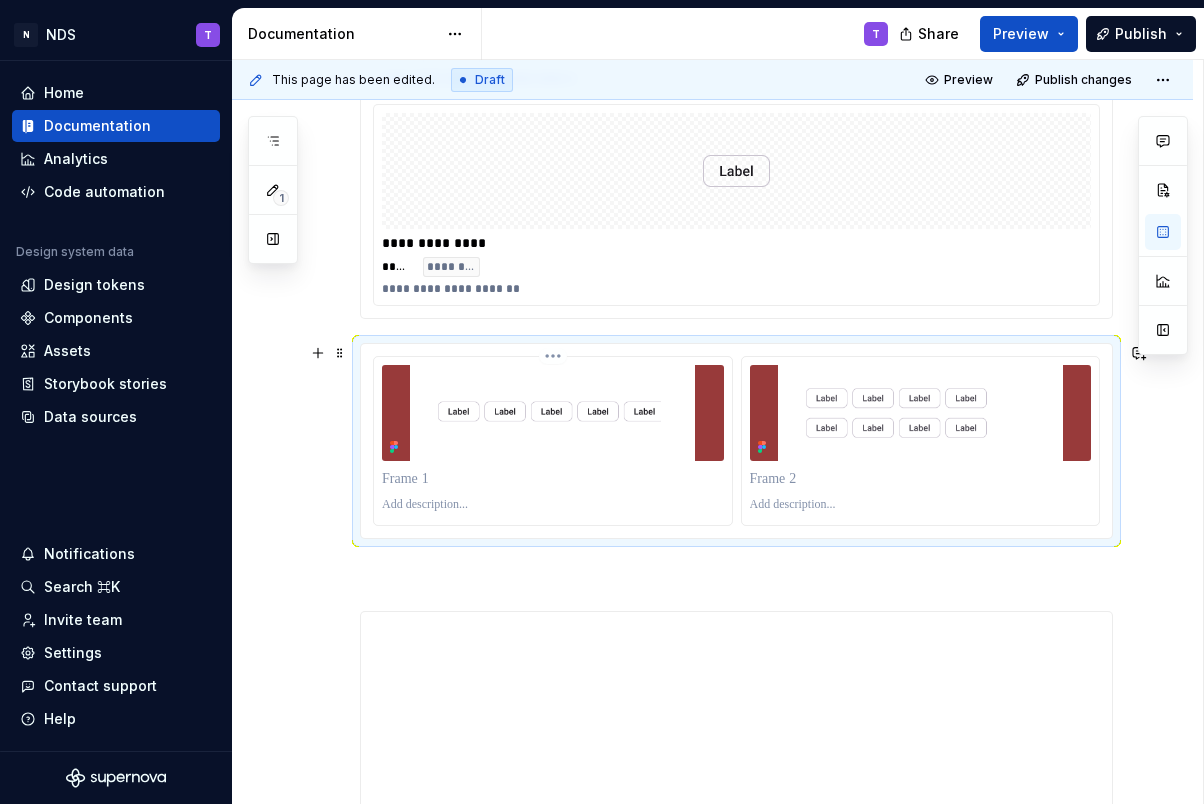 click at bounding box center (553, 479) 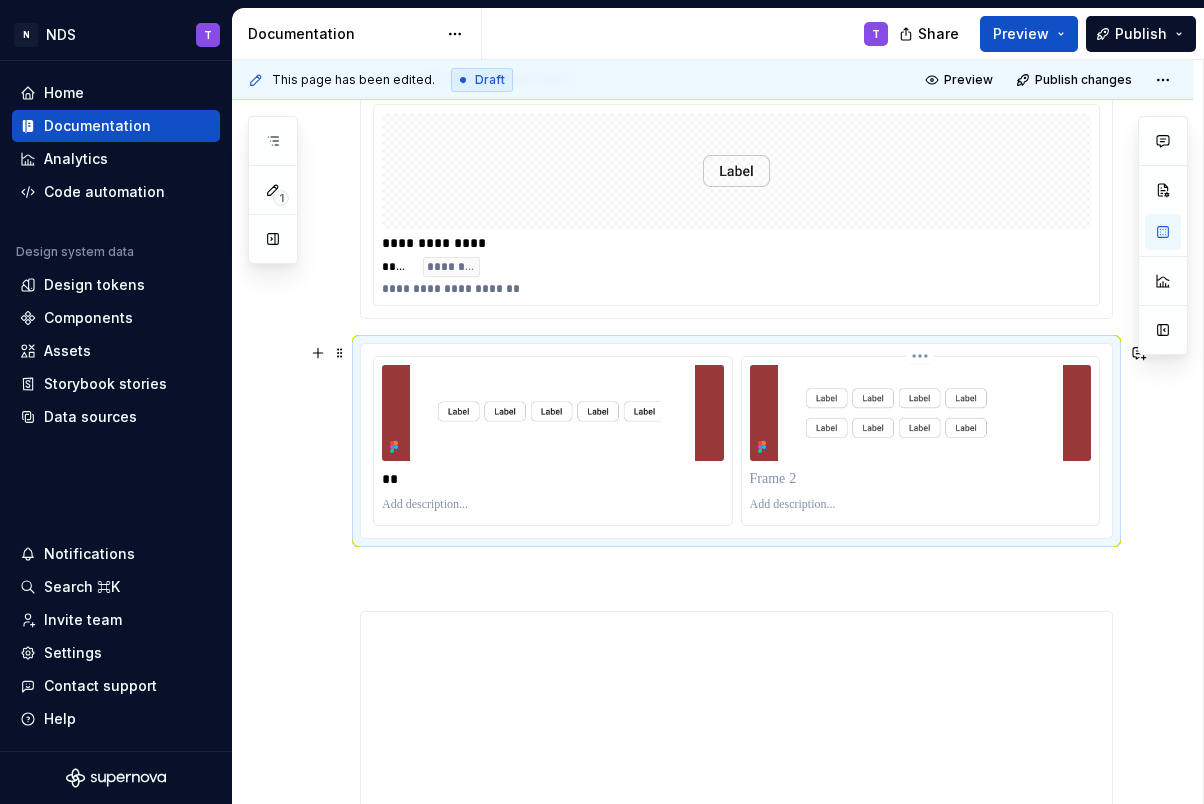 click at bounding box center [921, 479] 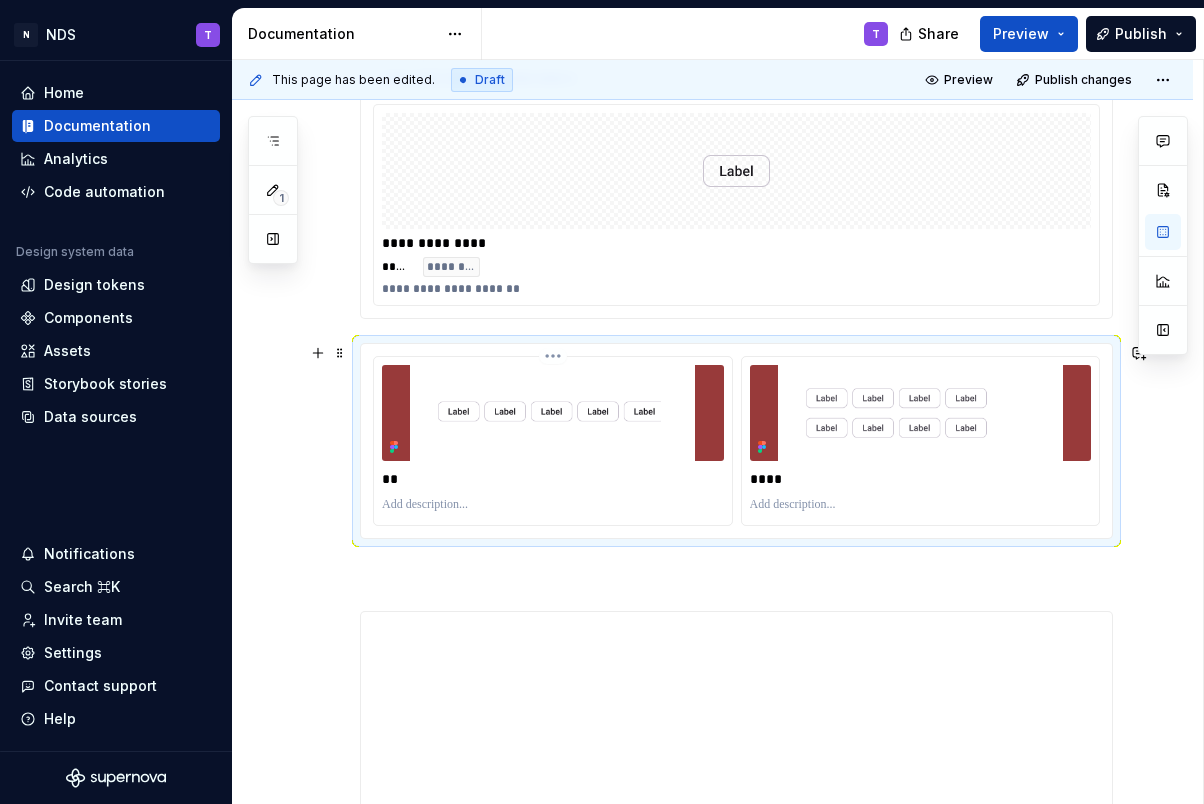 click at bounding box center [553, 505] 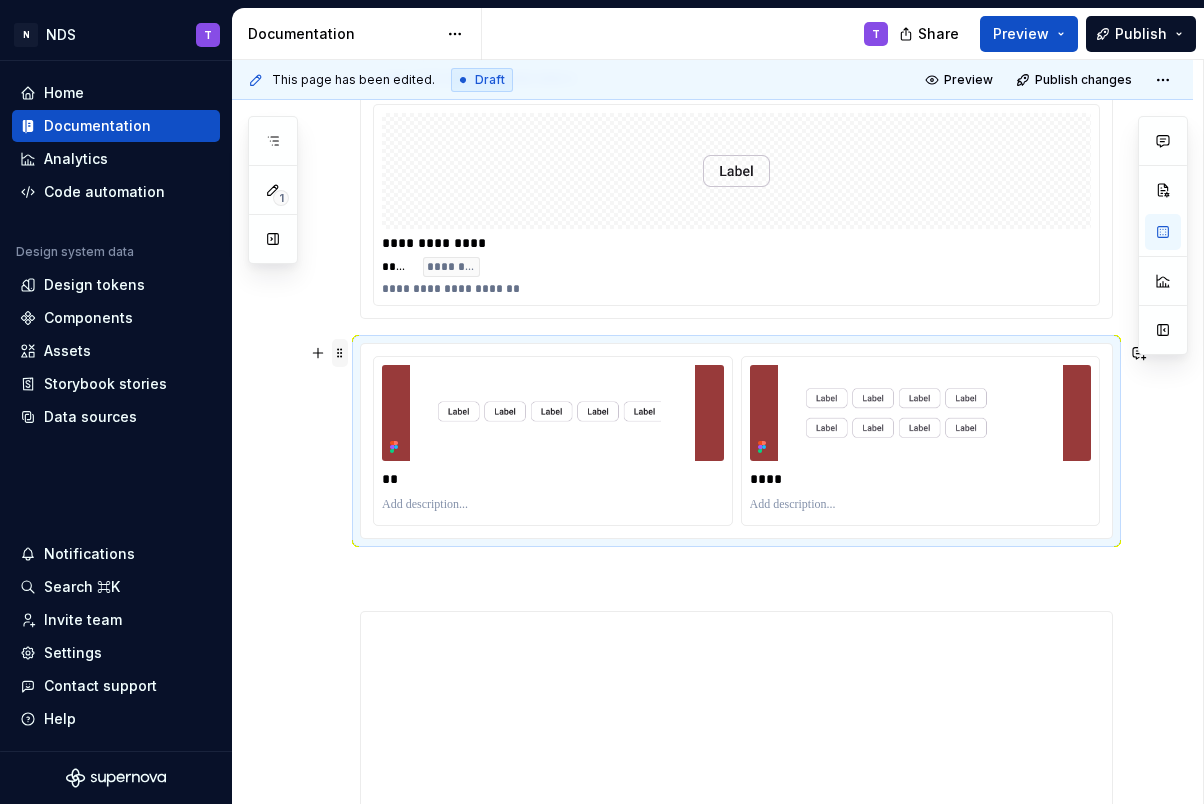 click at bounding box center (340, 353) 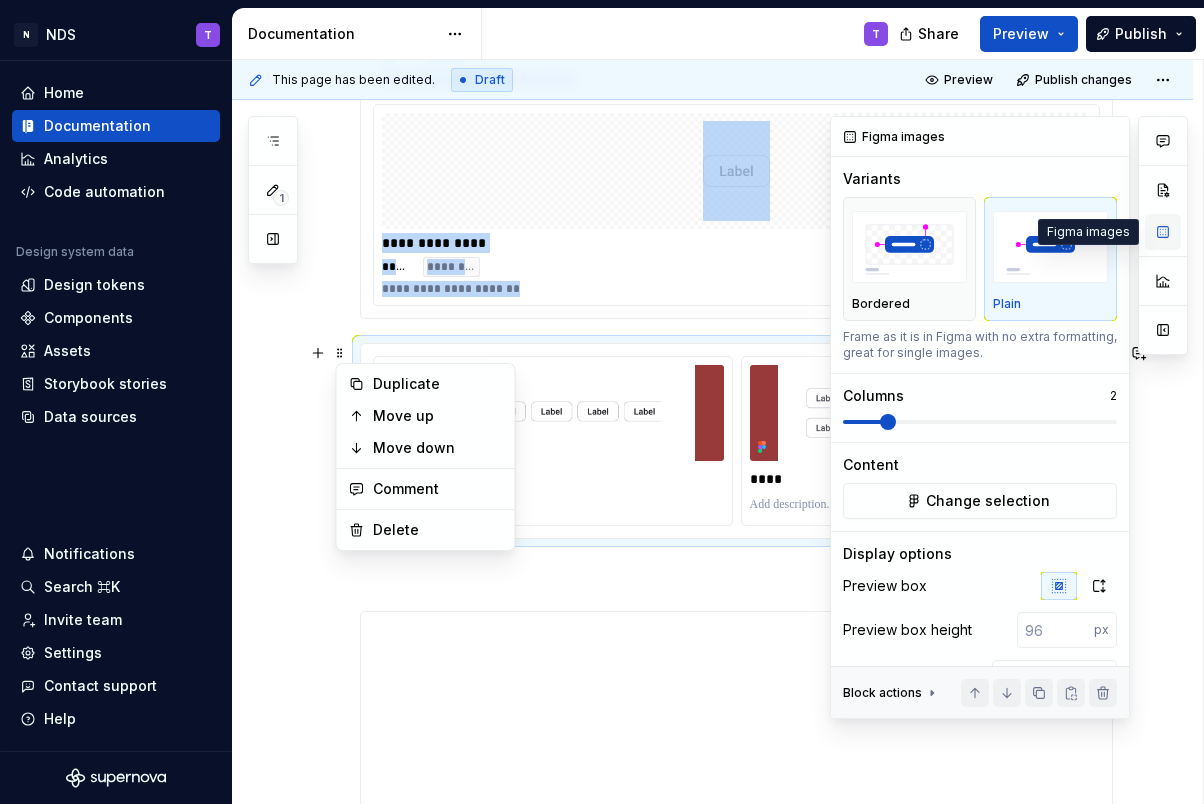 click at bounding box center (1163, 232) 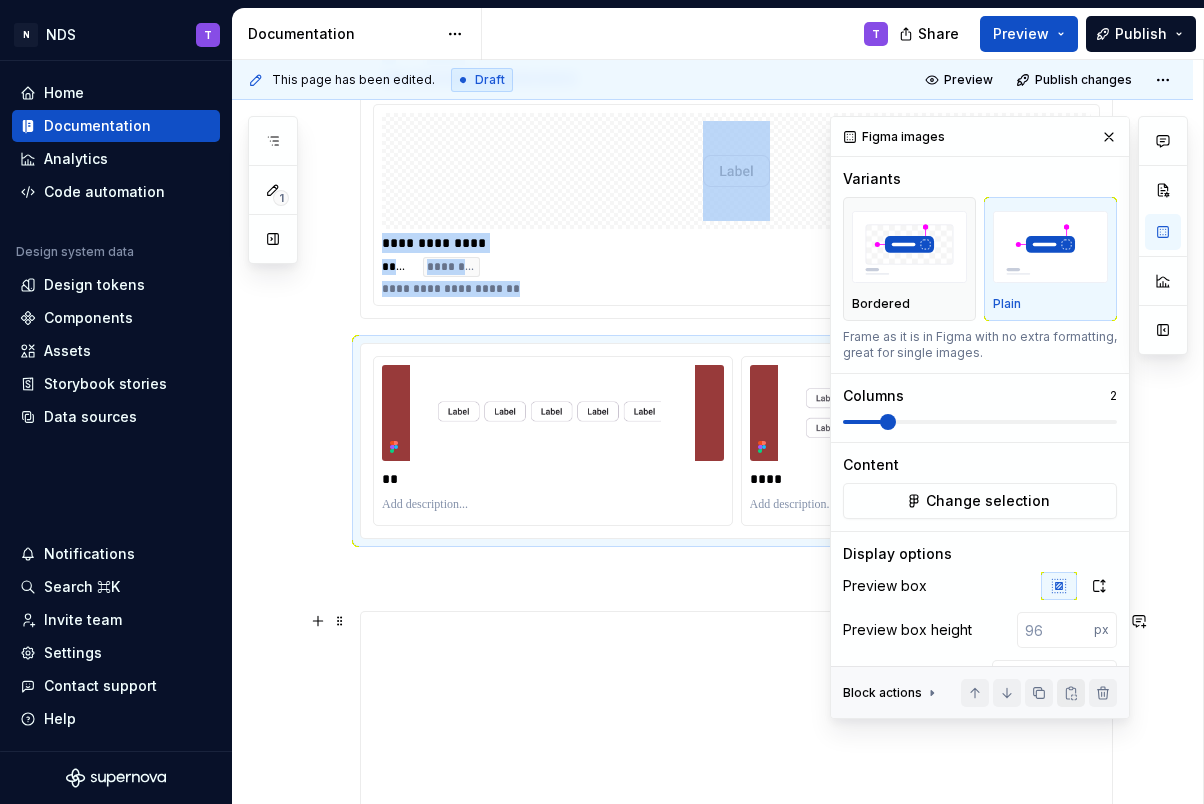 click at bounding box center (1071, 693) 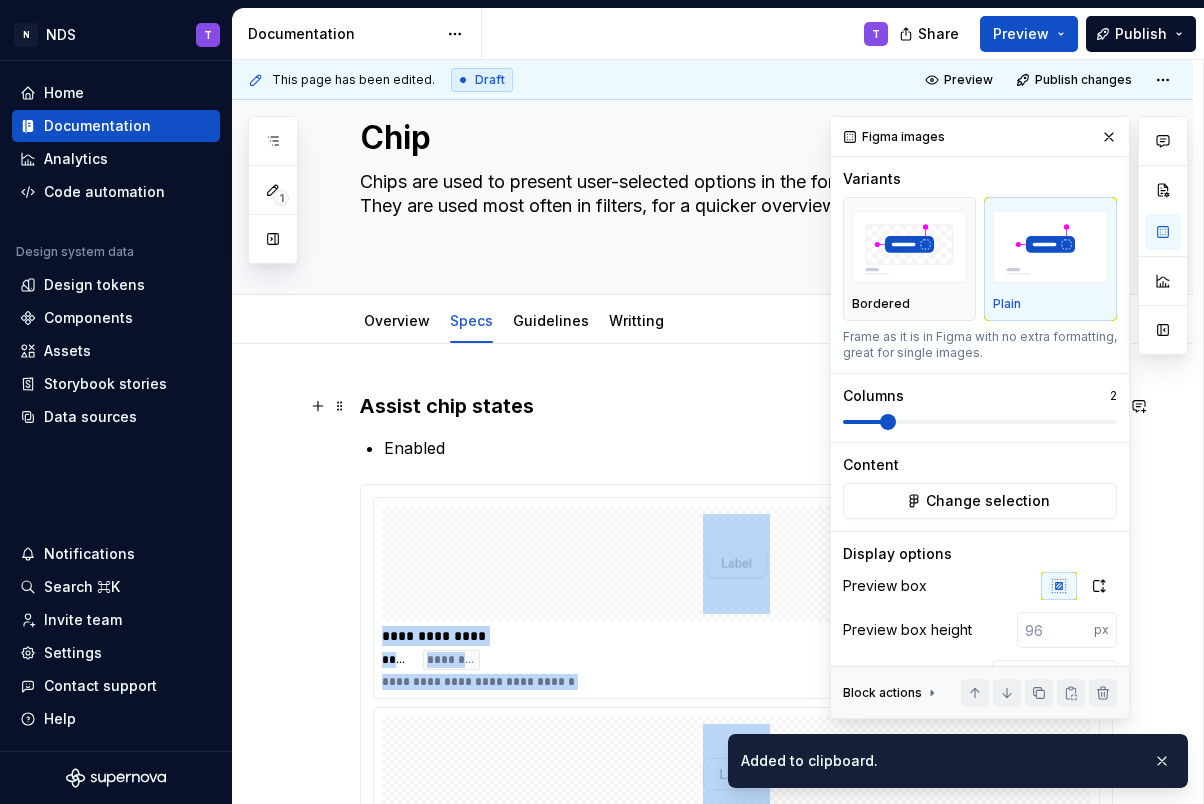 scroll, scrollTop: 15, scrollLeft: 0, axis: vertical 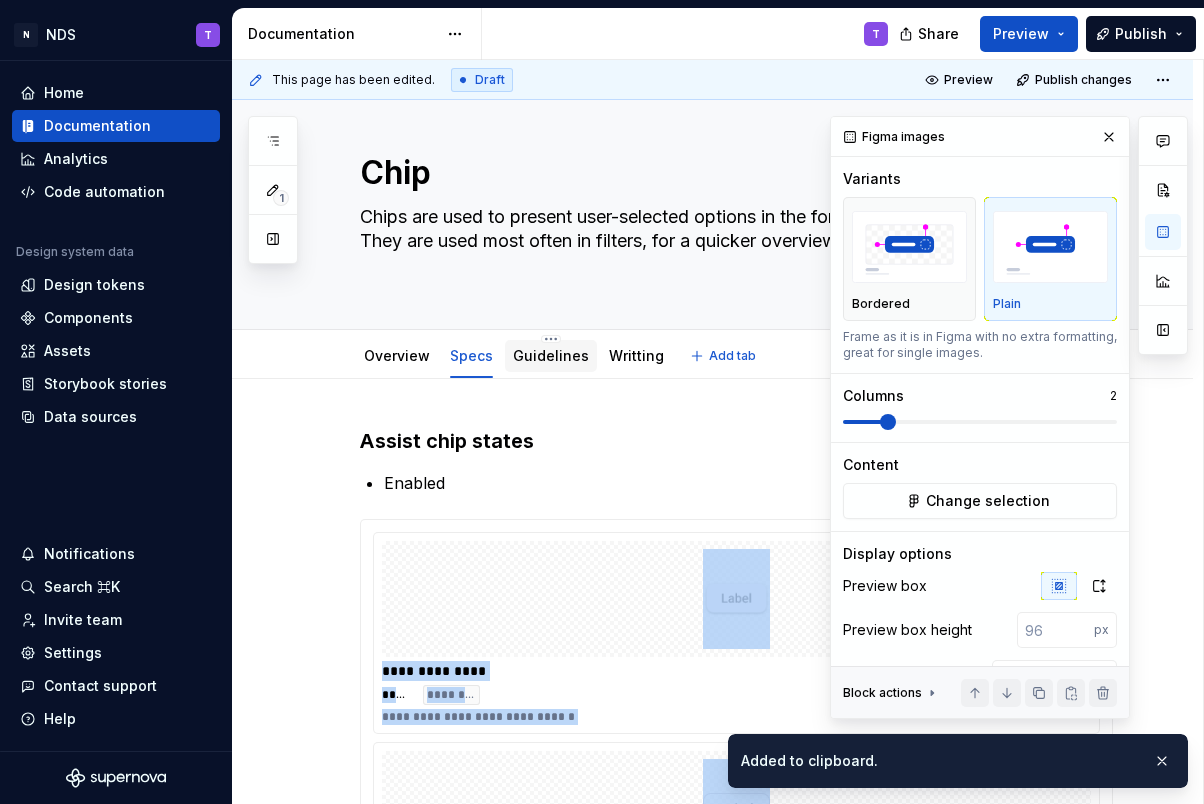 click on "Guidelines" at bounding box center (551, 355) 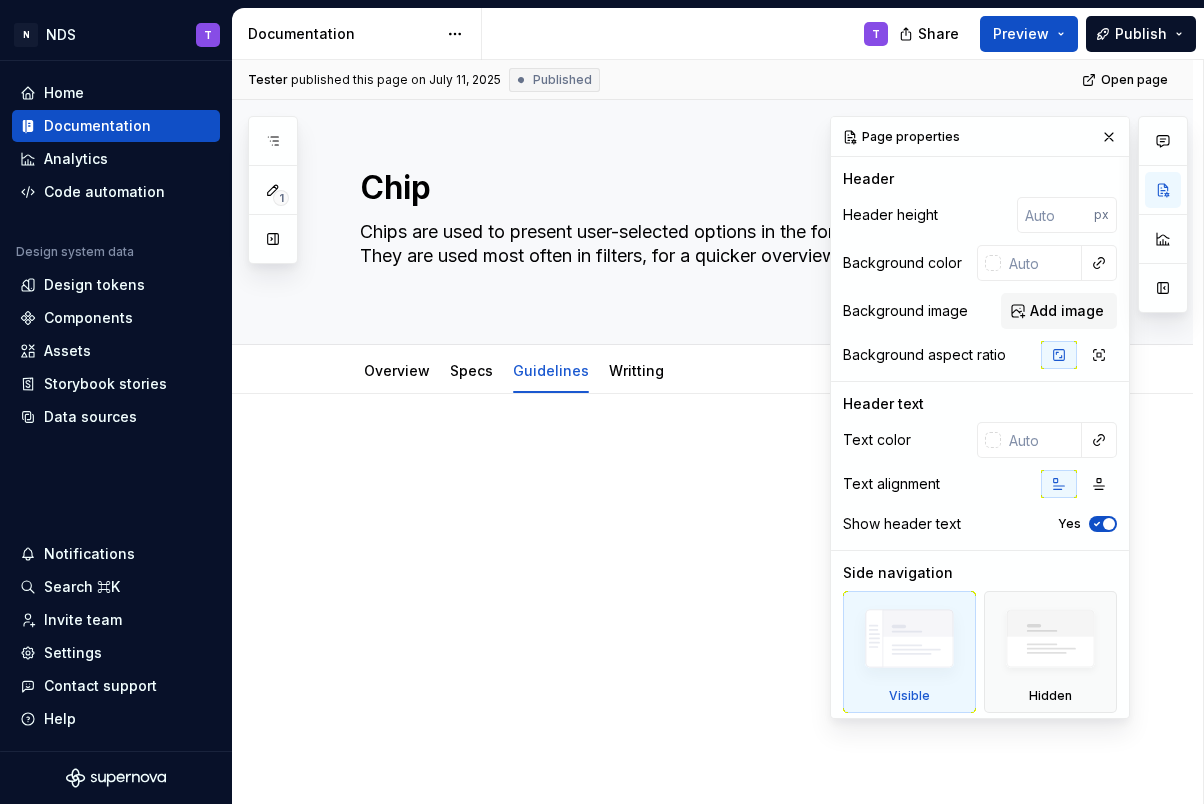 click at bounding box center [736, 492] 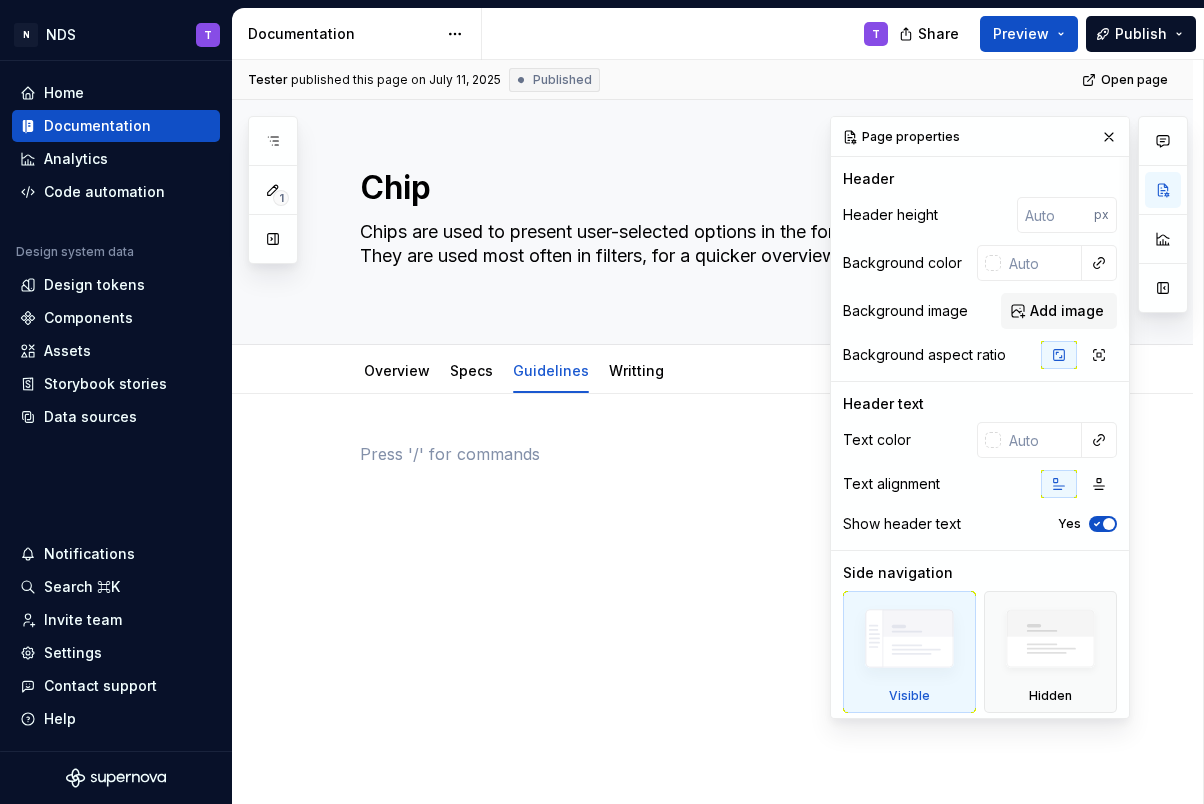 click at bounding box center (736, 454) 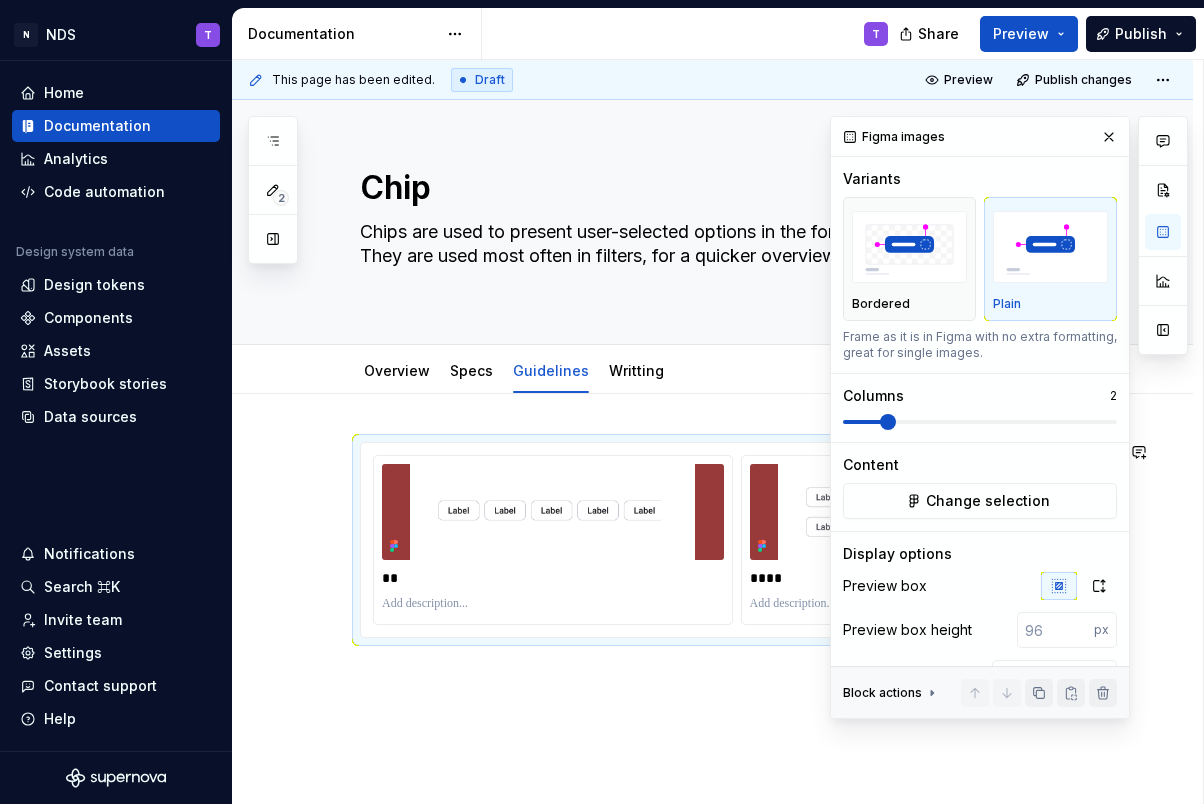 click on "This page has been edited. Draft Preview Publish changes Chip Chips are used to present user-selected options in the form of small information elements. They are used most often in filters, for a quicker overview of the selected parameters. Edit header Overview Specs Guidelines Writting ** ****" at bounding box center [717, 432] 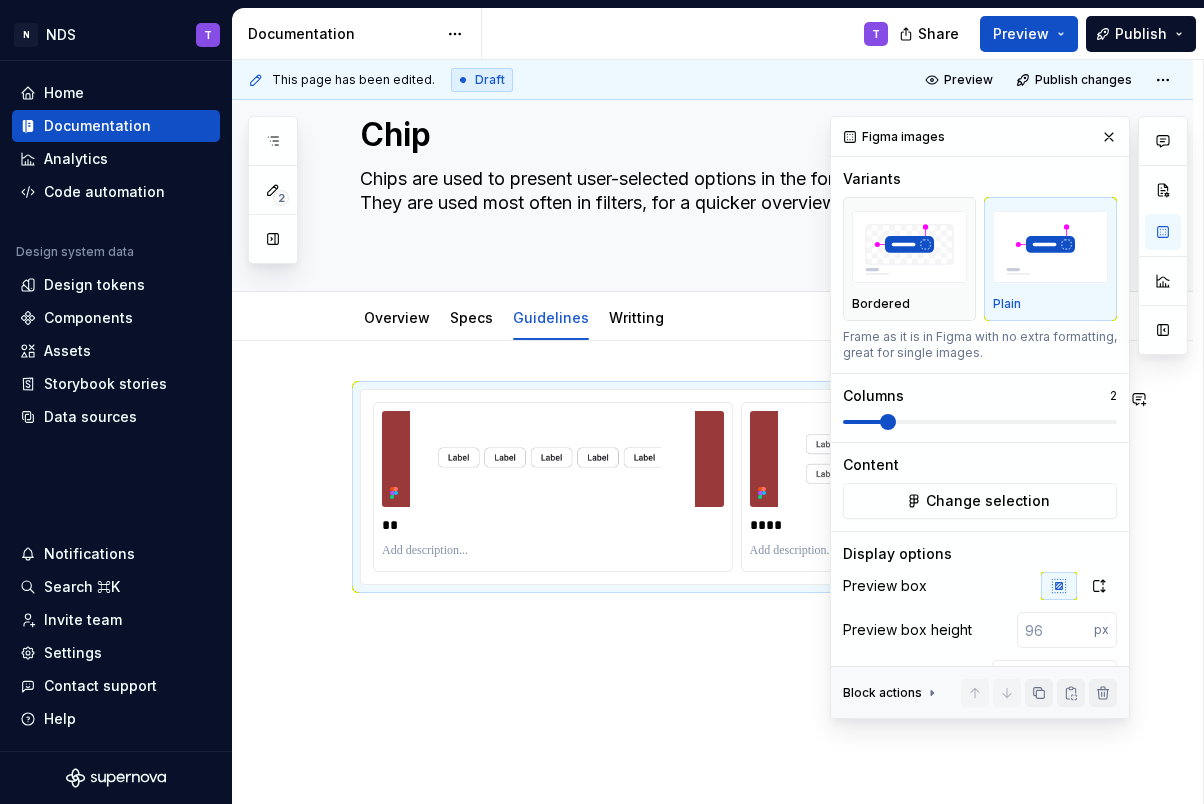 scroll, scrollTop: 51, scrollLeft: 0, axis: vertical 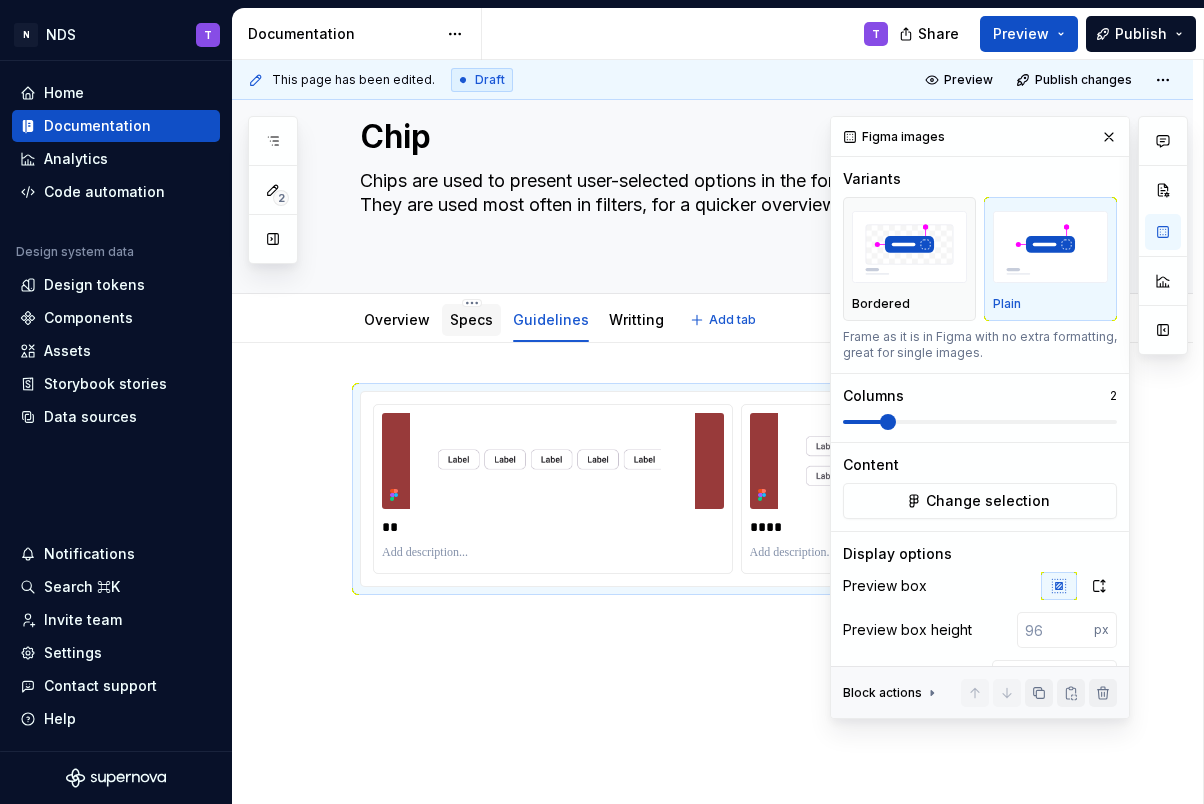 click on "Specs" at bounding box center [471, 319] 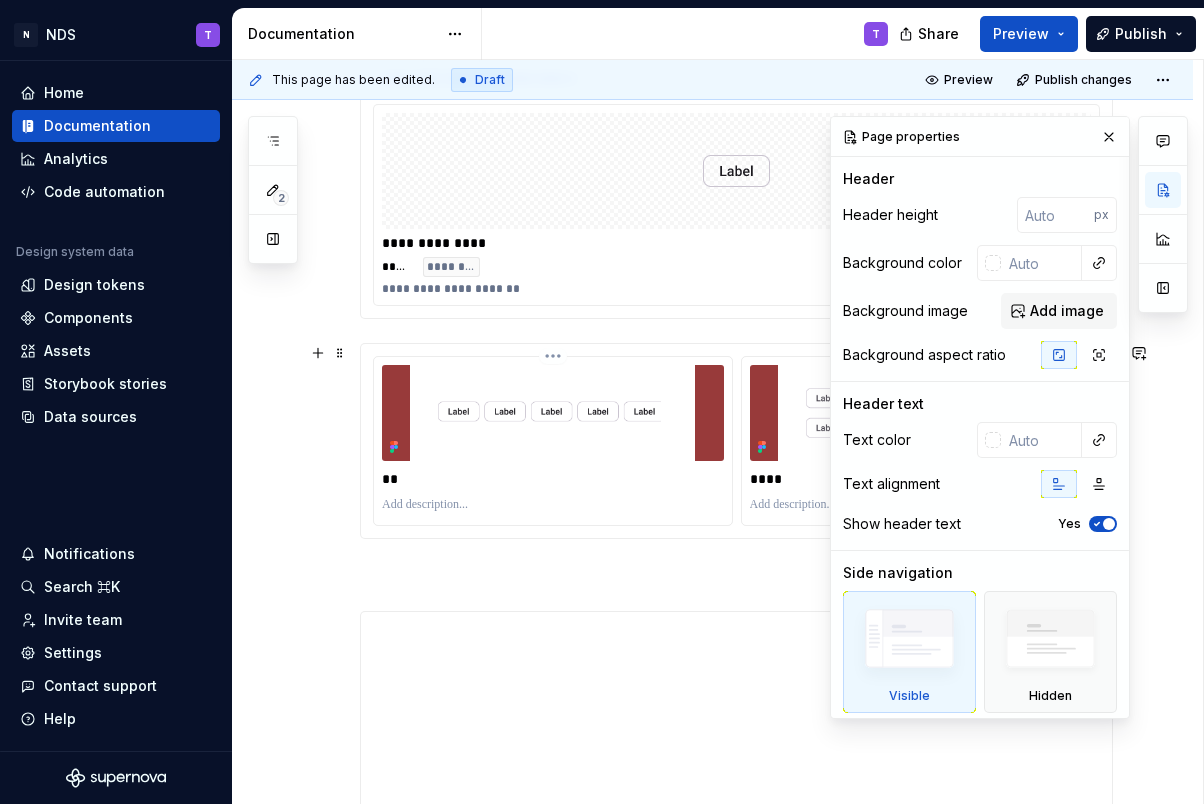 scroll, scrollTop: 654, scrollLeft: 0, axis: vertical 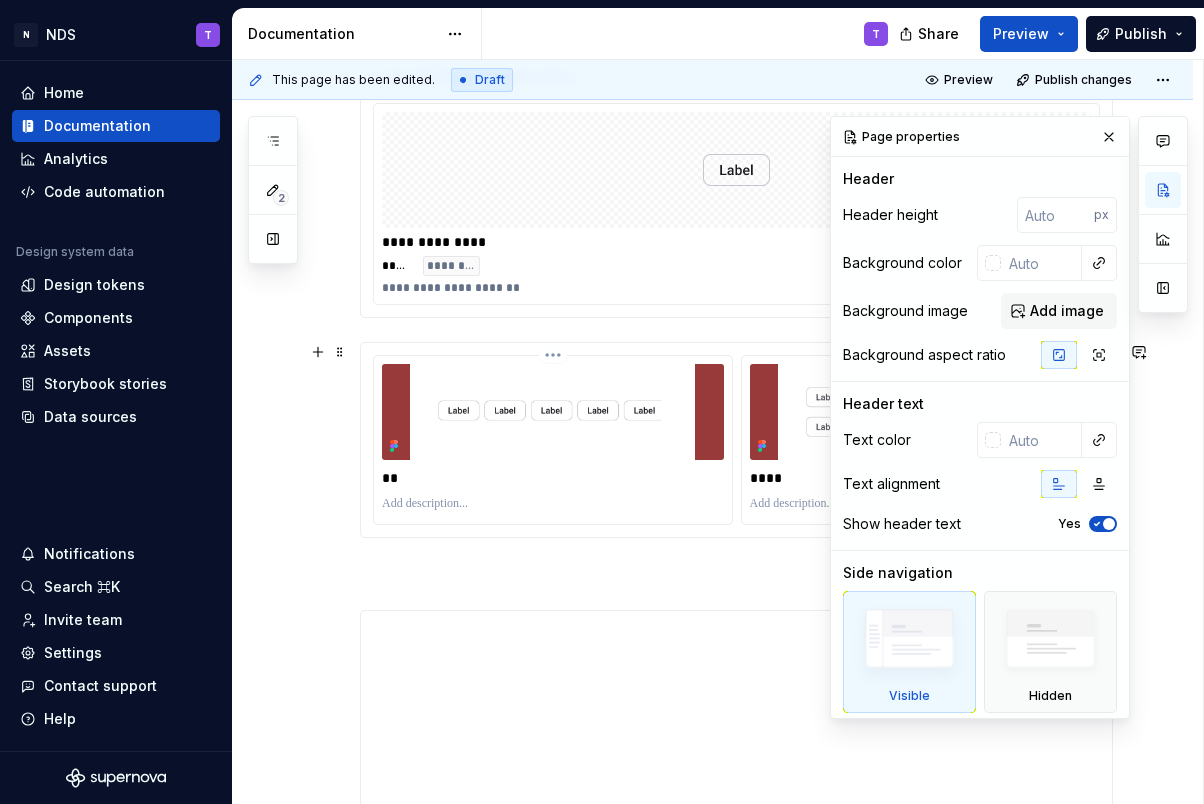 click on "**" at bounding box center [553, 478] 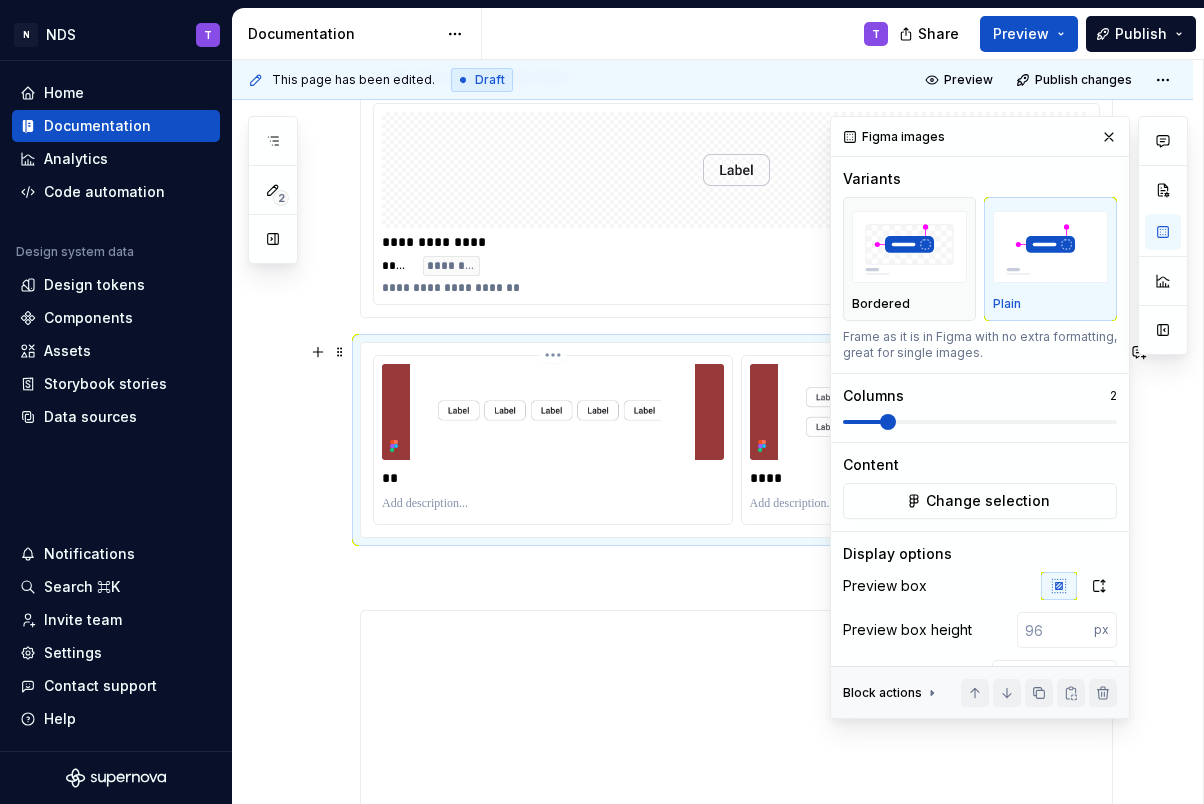 click on "**" at bounding box center [553, 478] 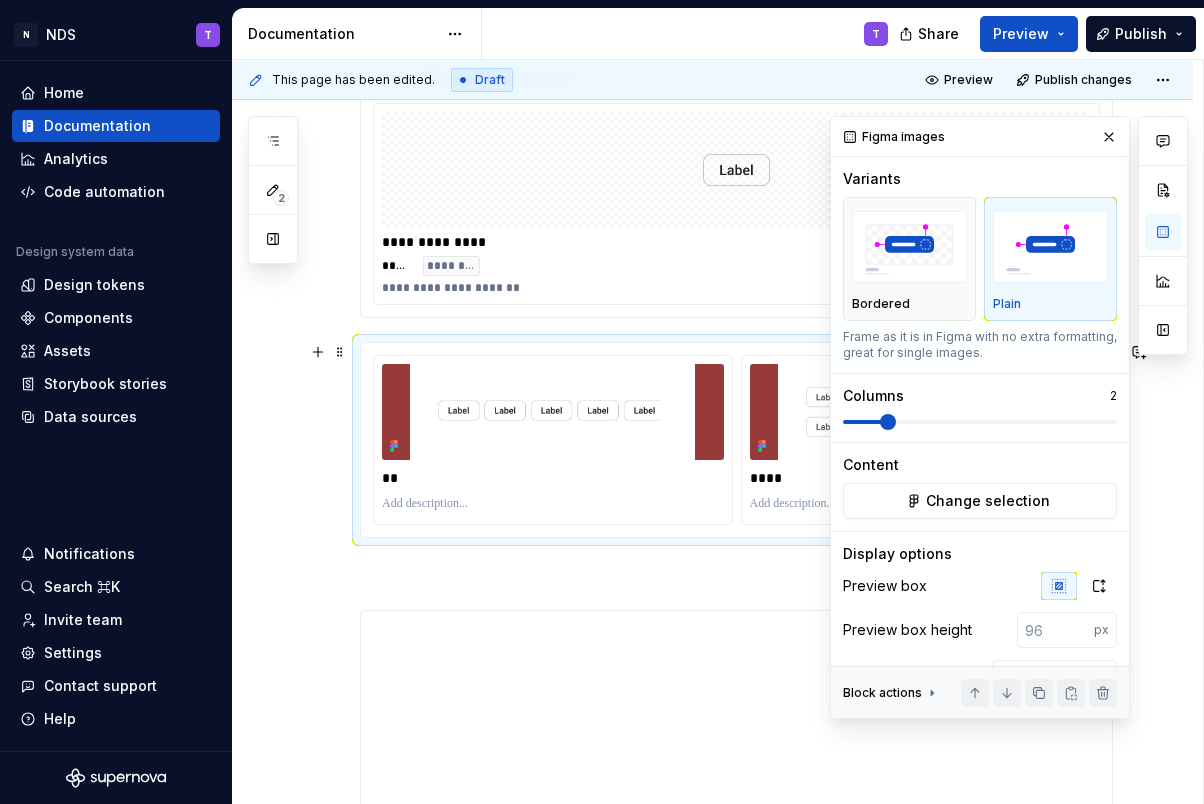 click at bounding box center (888, 422) 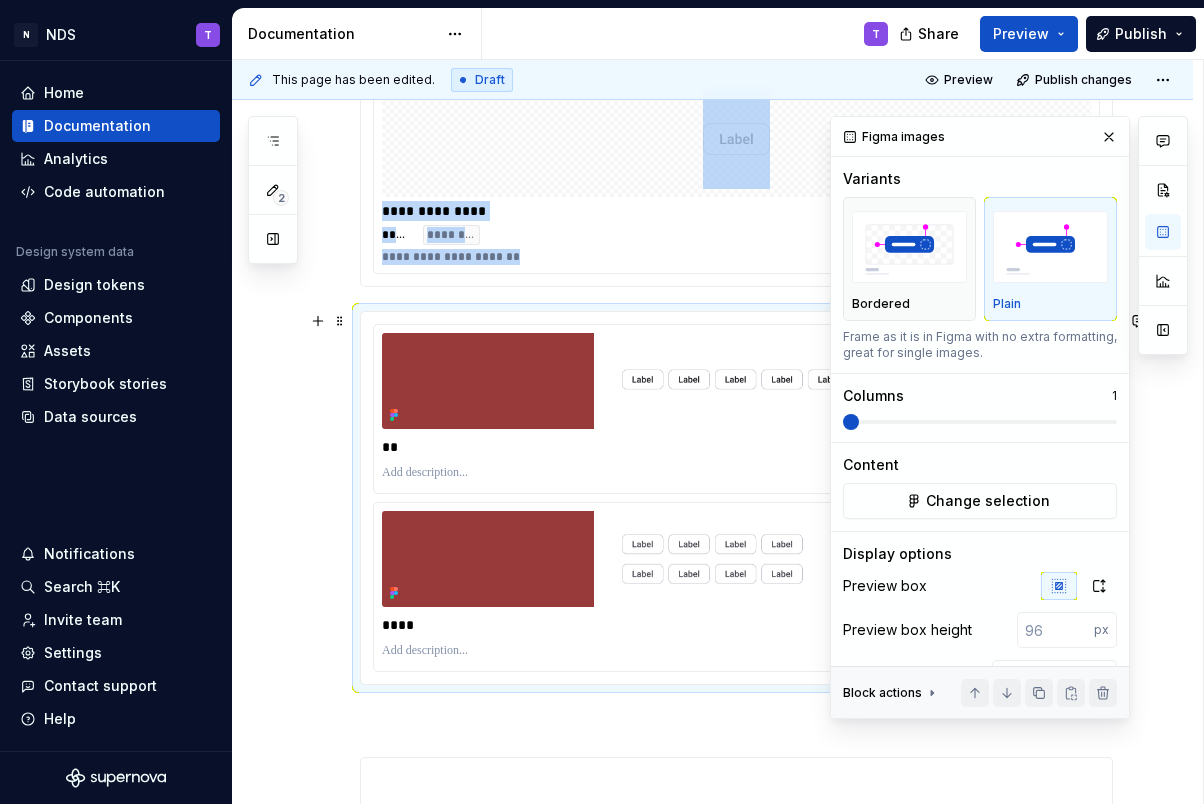 scroll, scrollTop: 670, scrollLeft: 0, axis: vertical 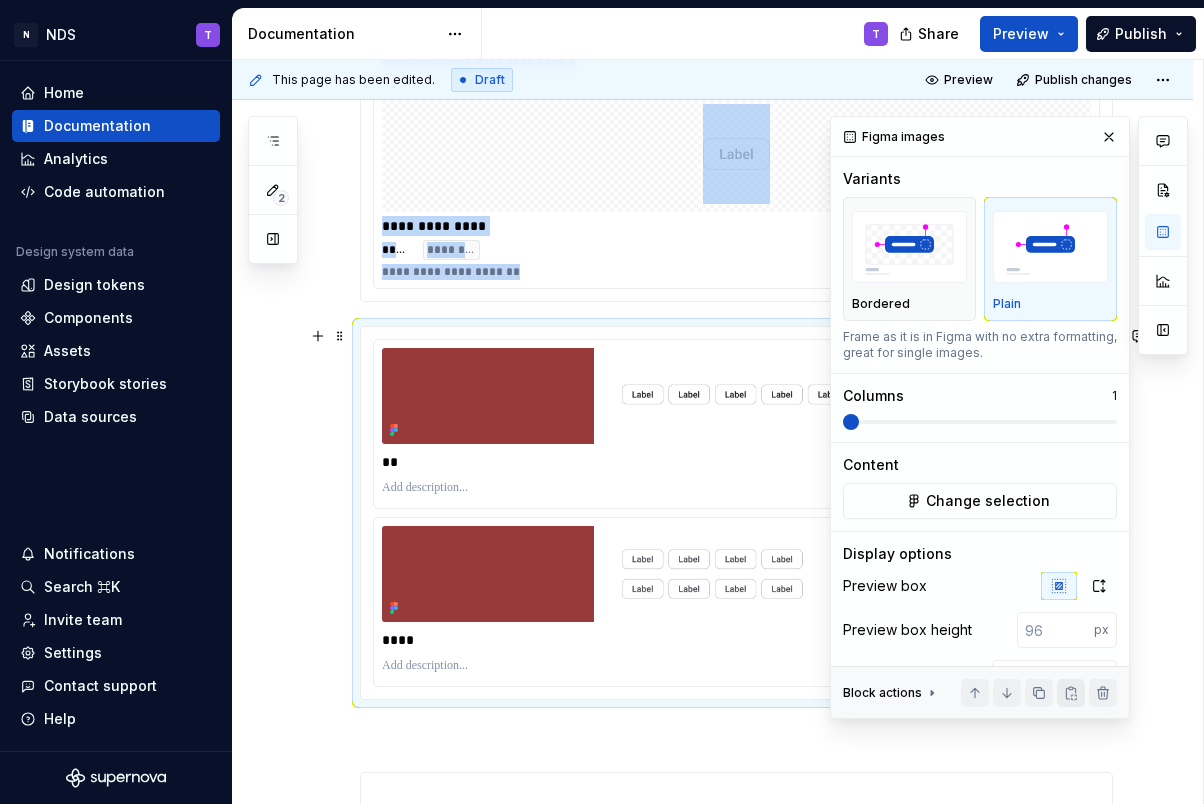 click at bounding box center [1071, 693] 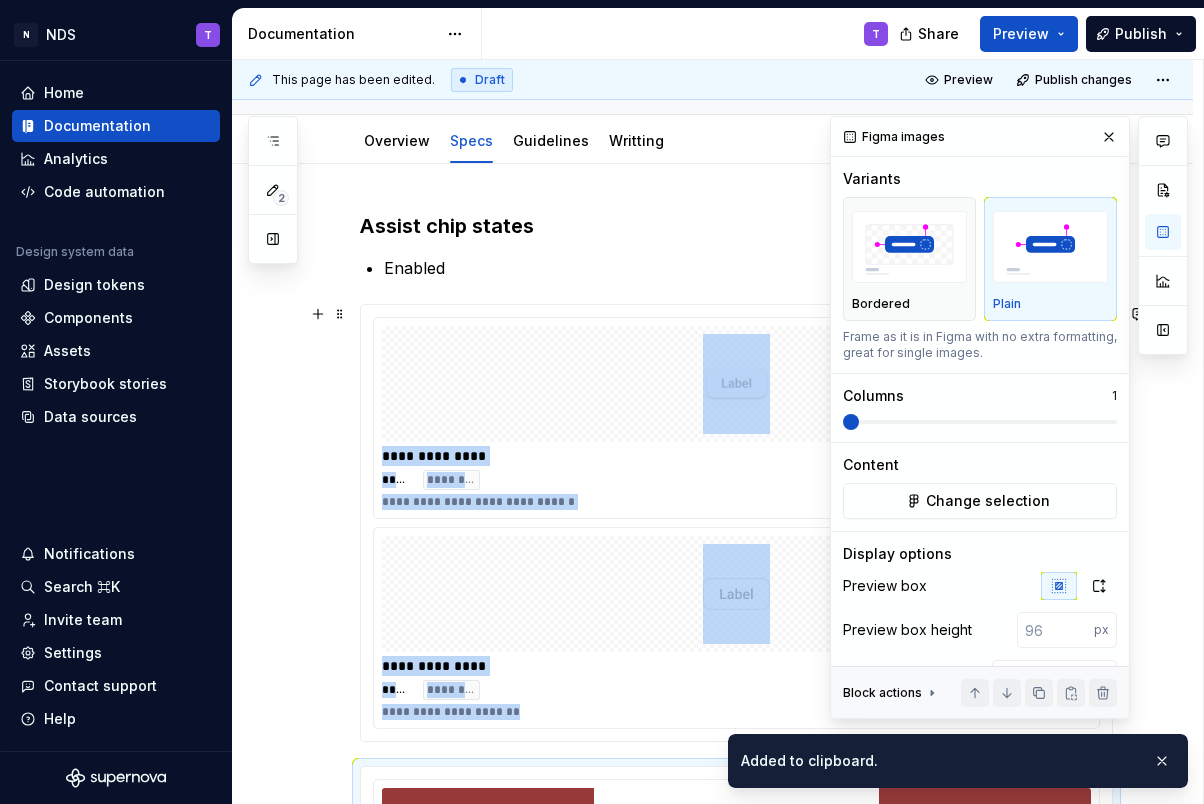 scroll, scrollTop: 174, scrollLeft: 0, axis: vertical 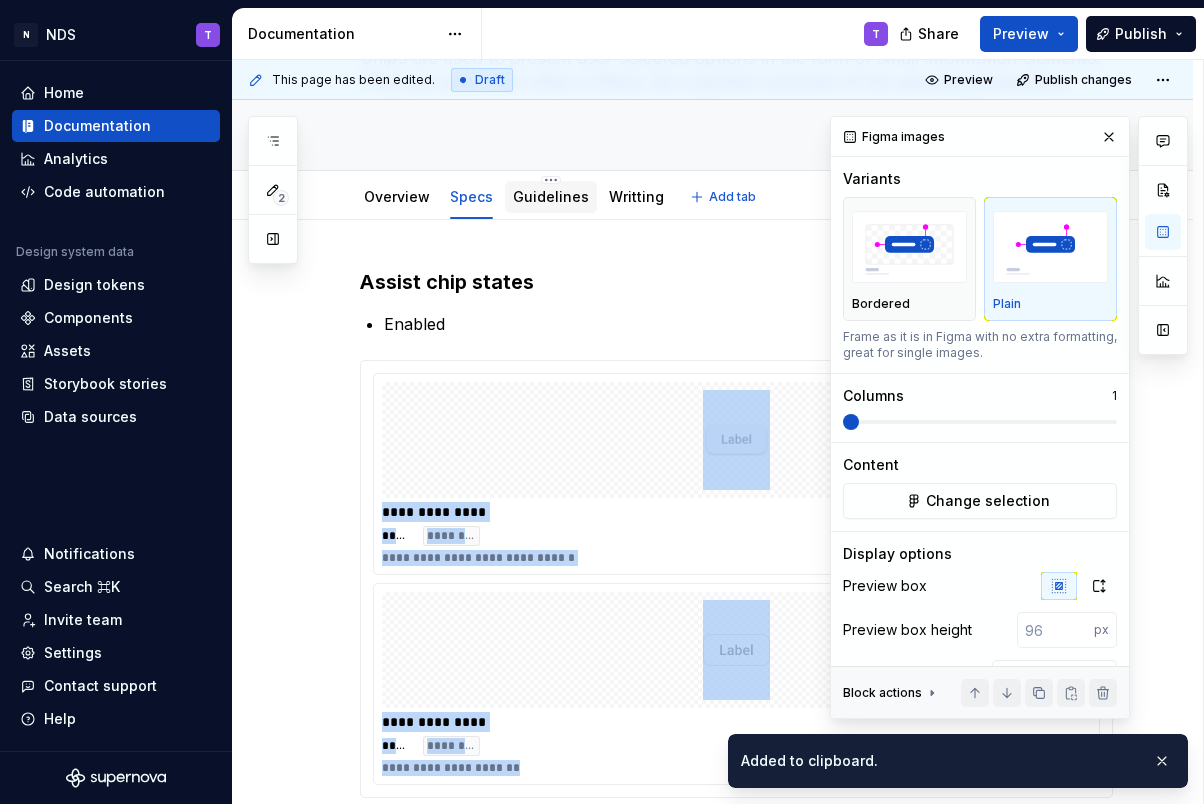 click on "Guidelines" at bounding box center [551, 196] 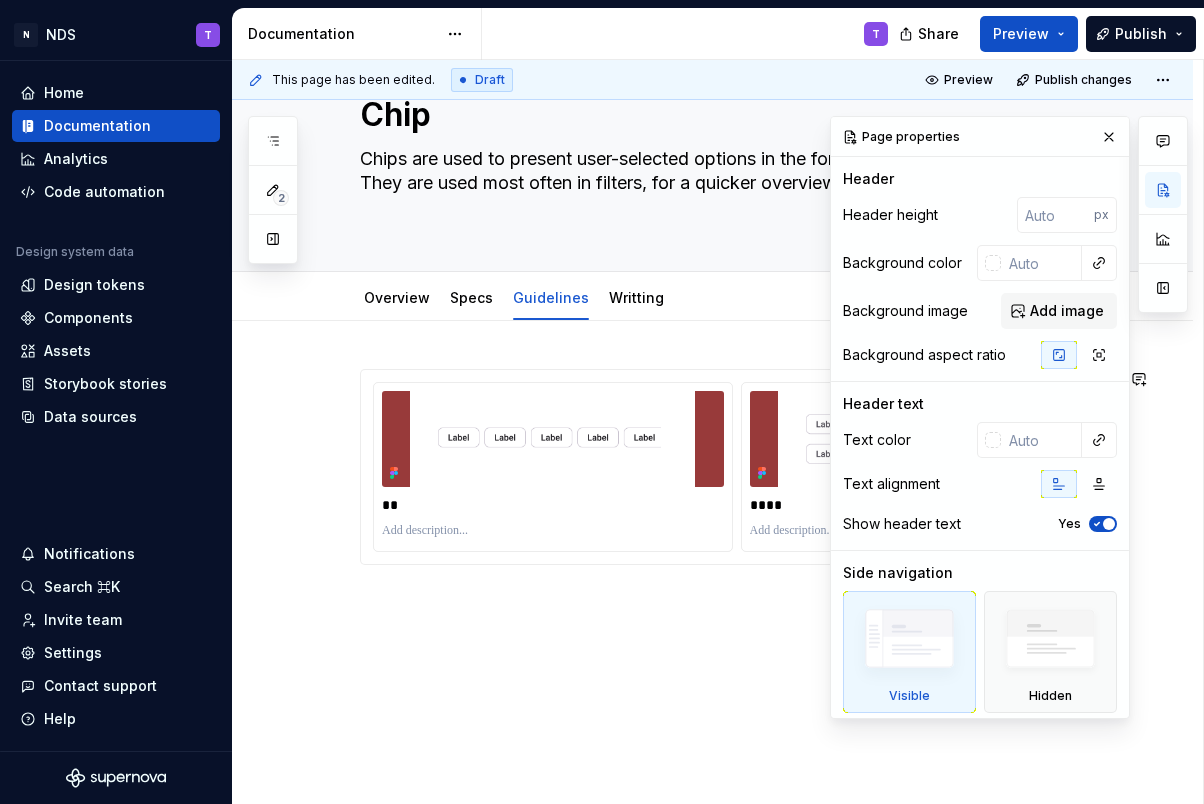 scroll, scrollTop: 82, scrollLeft: 0, axis: vertical 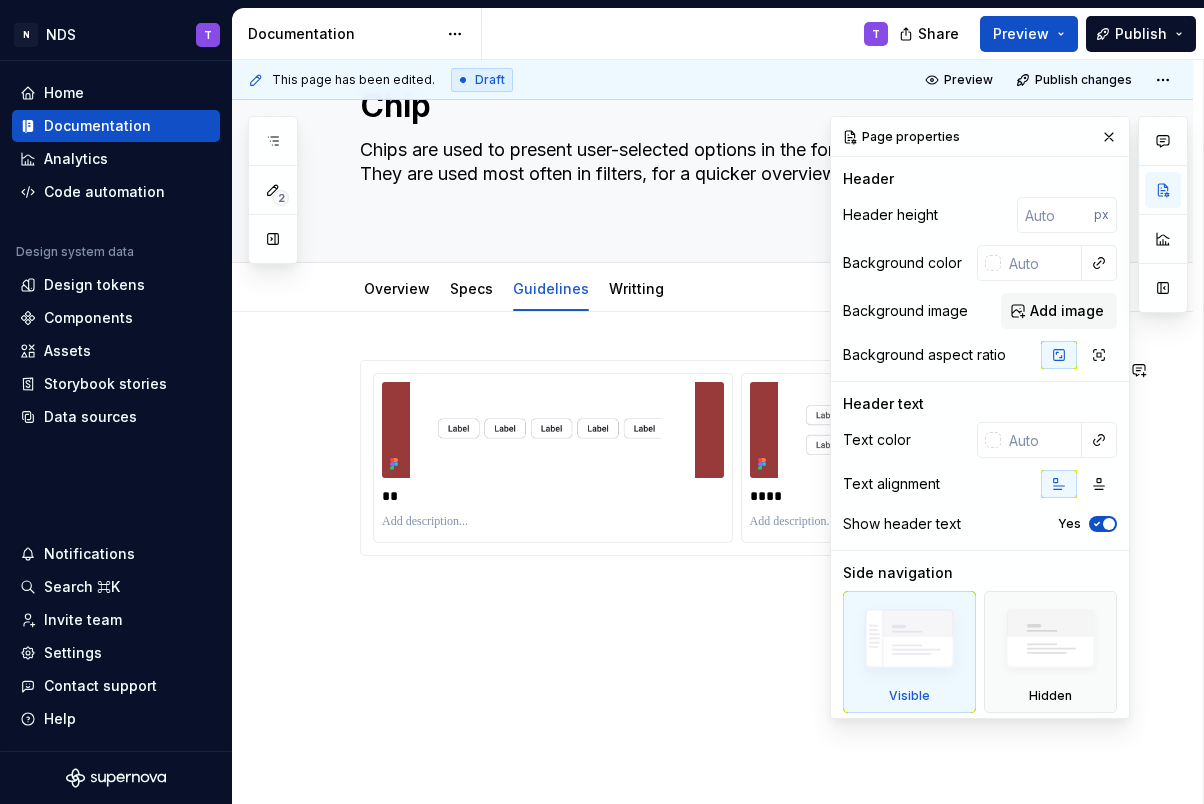 click on "** ****" at bounding box center (712, 566) 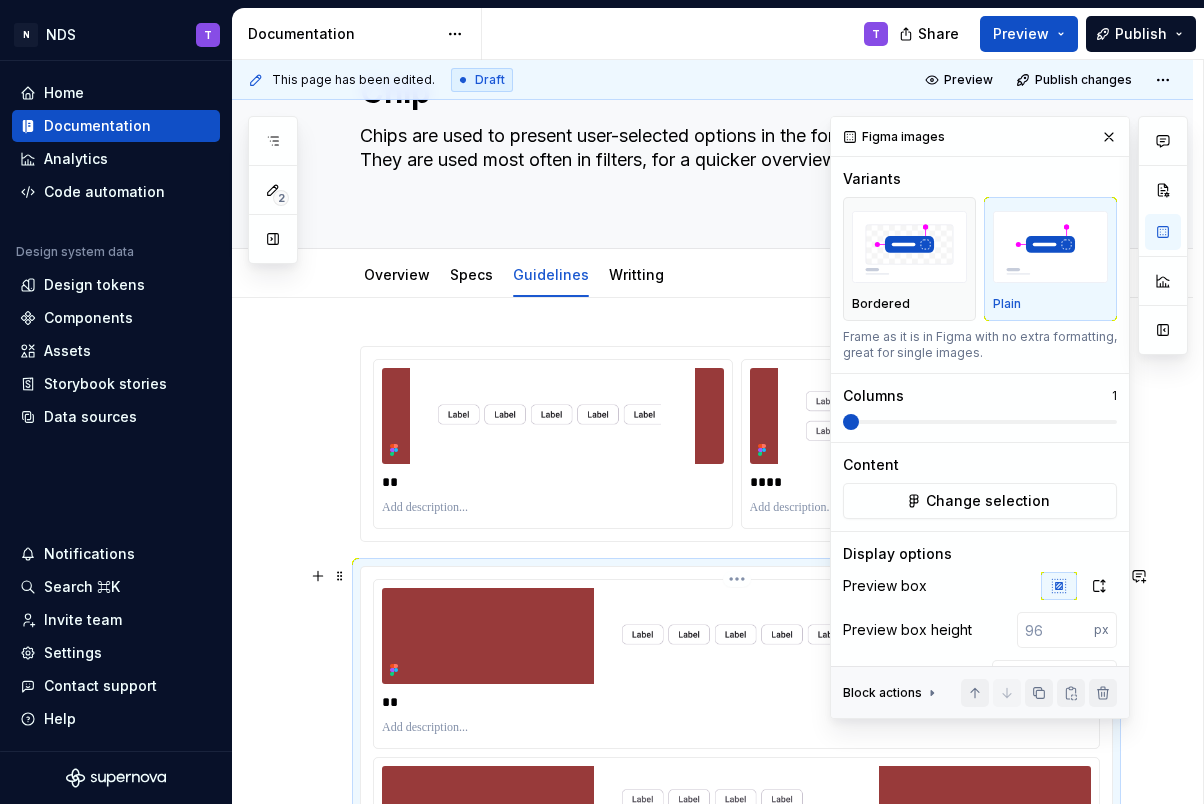 scroll, scrollTop: 0, scrollLeft: 0, axis: both 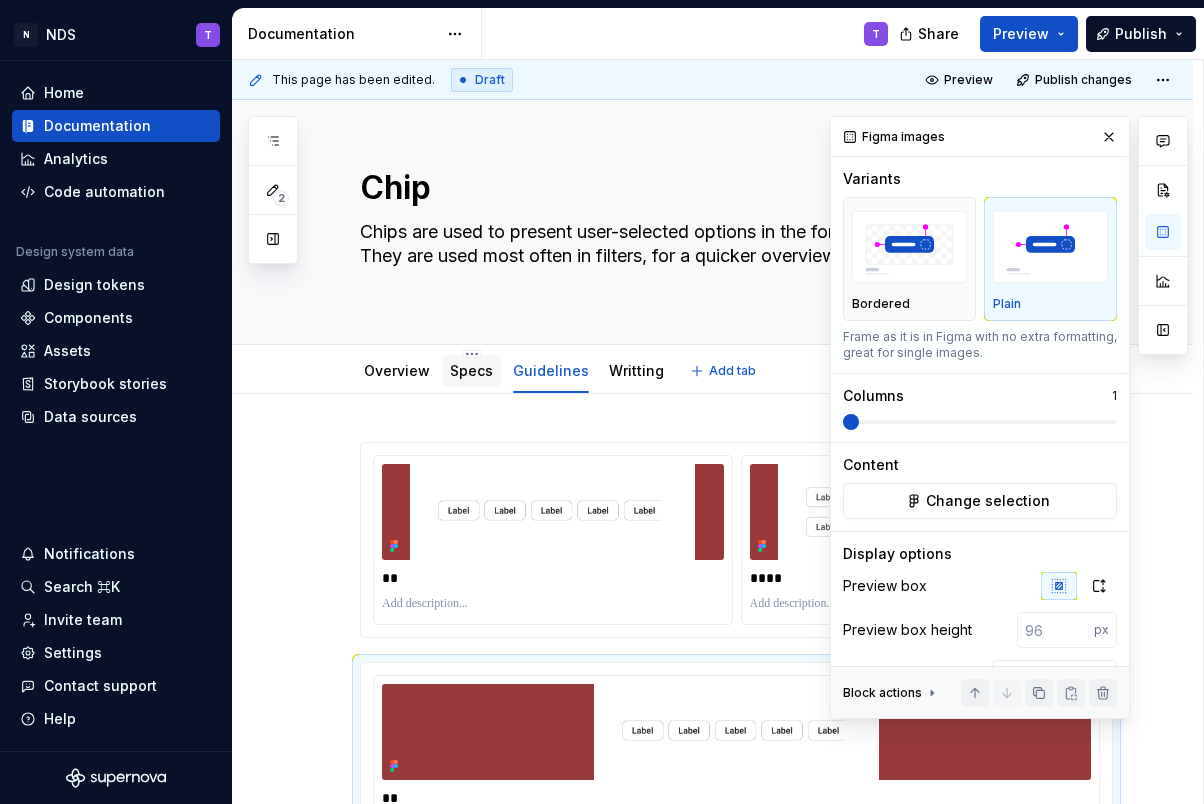 click on "Specs" at bounding box center [471, 370] 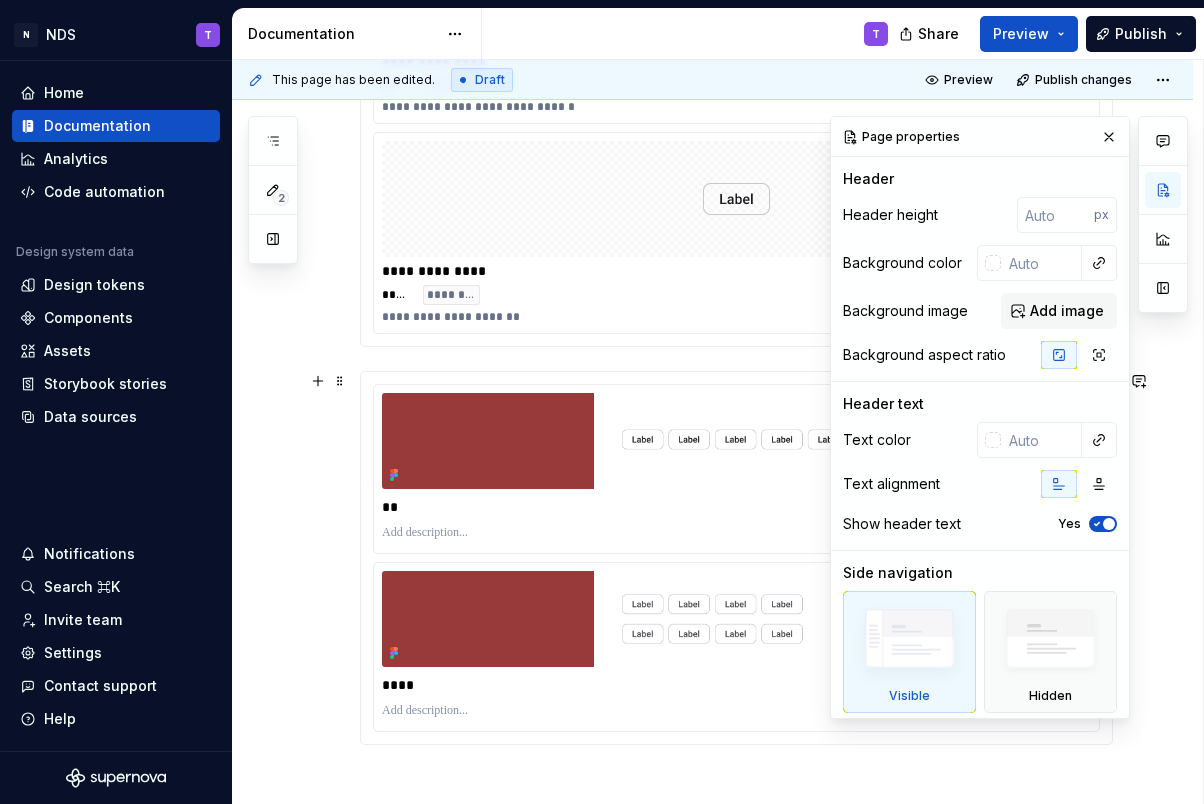 scroll, scrollTop: 624, scrollLeft: 0, axis: vertical 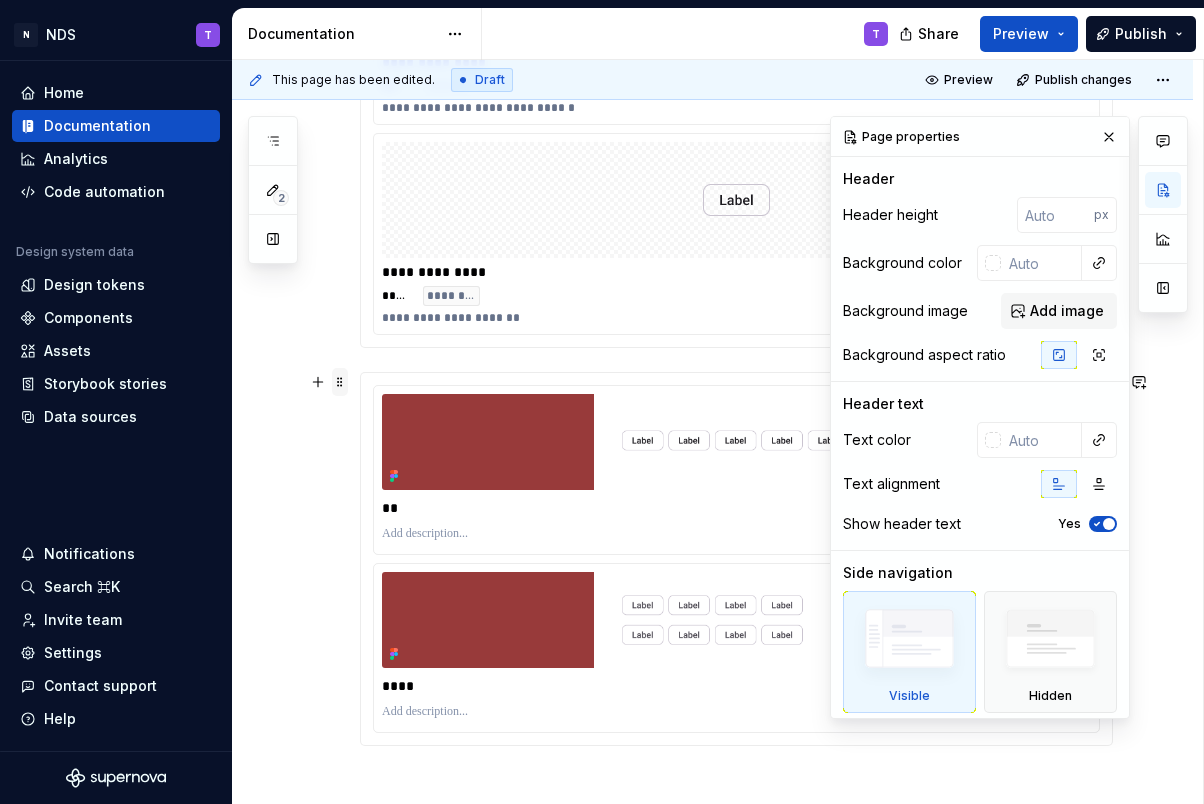 click at bounding box center [340, 382] 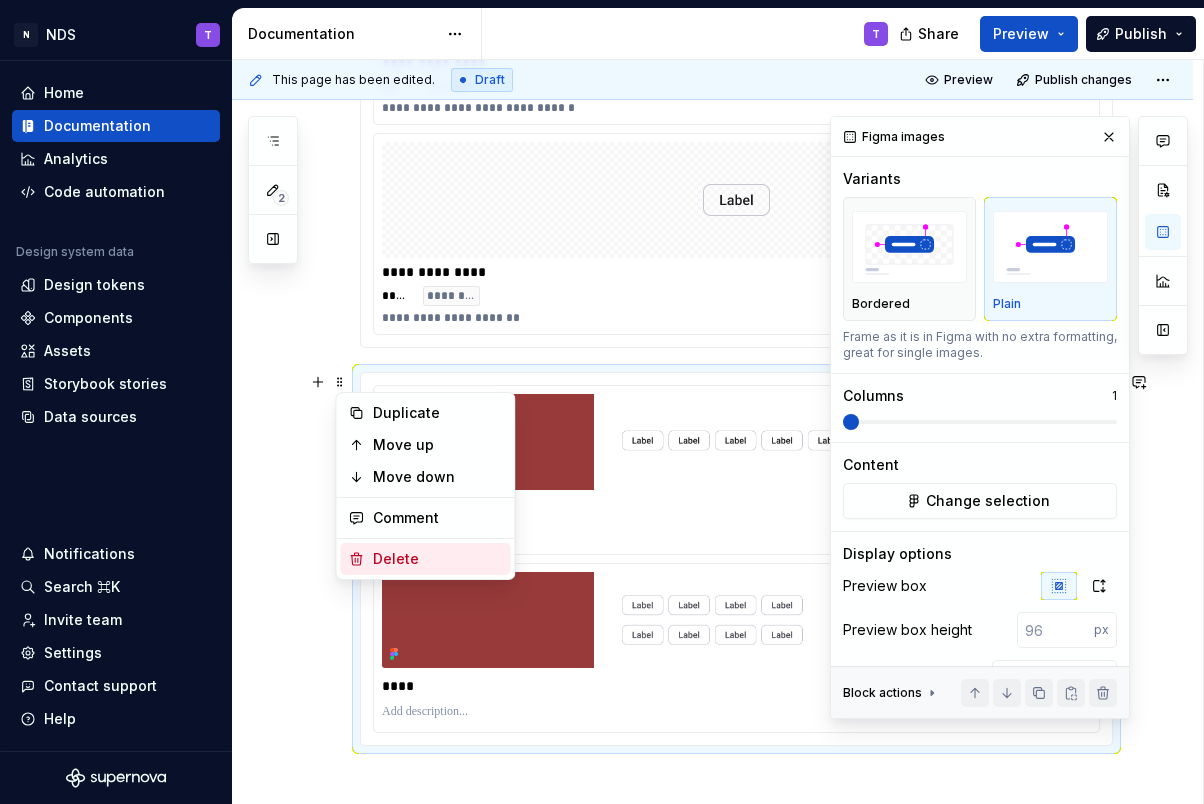 click on "Delete" at bounding box center (438, 559) 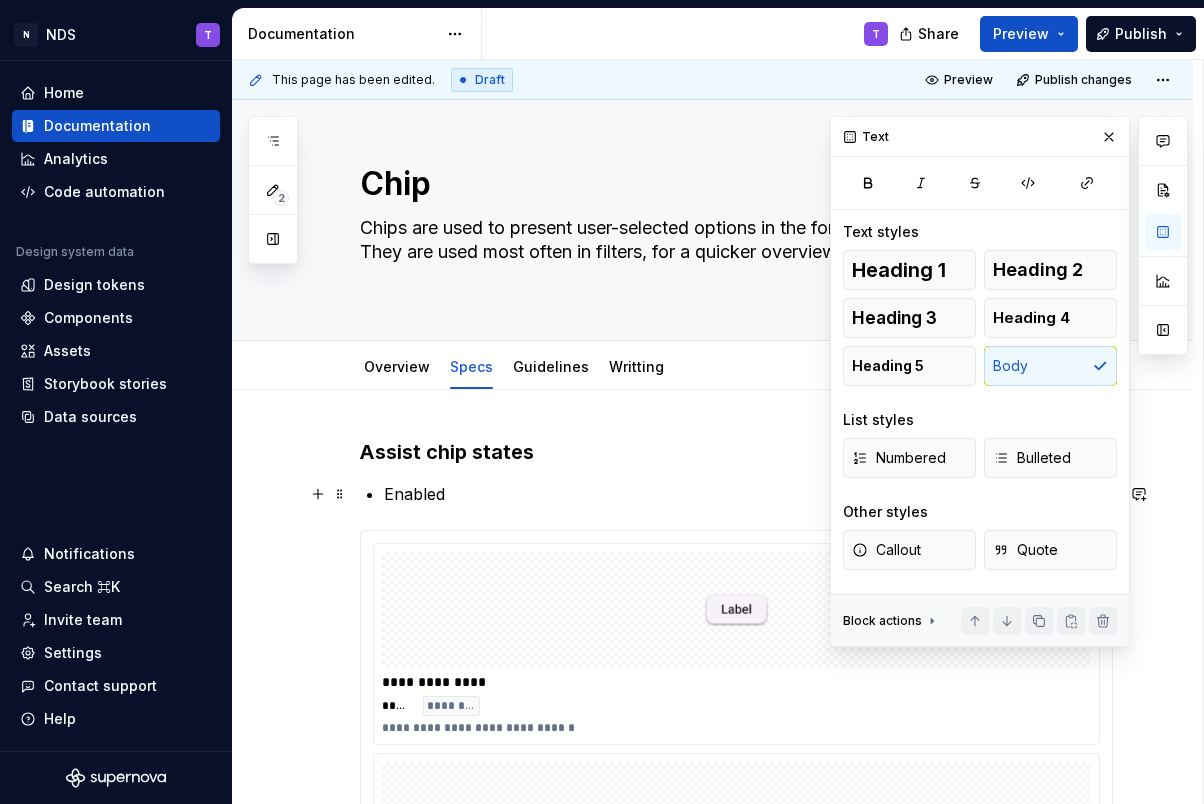 scroll, scrollTop: 0, scrollLeft: 0, axis: both 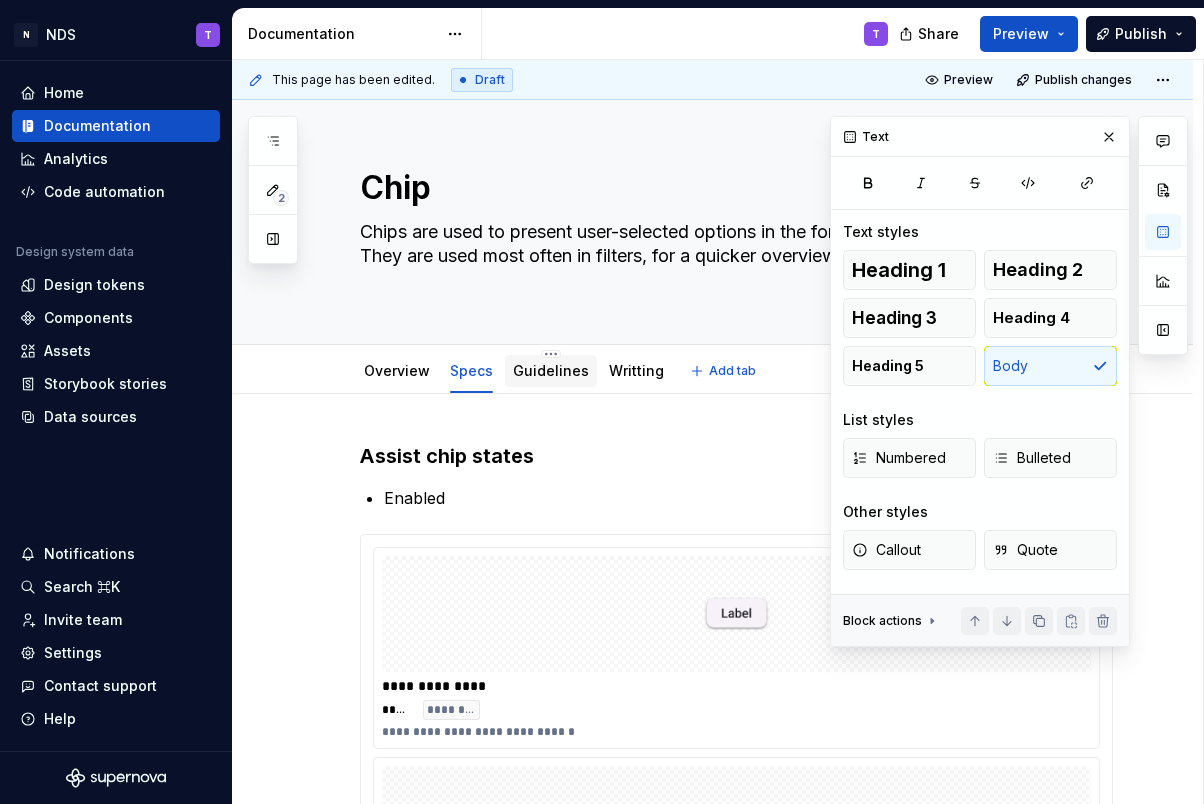 click on "Guidelines" at bounding box center [551, 370] 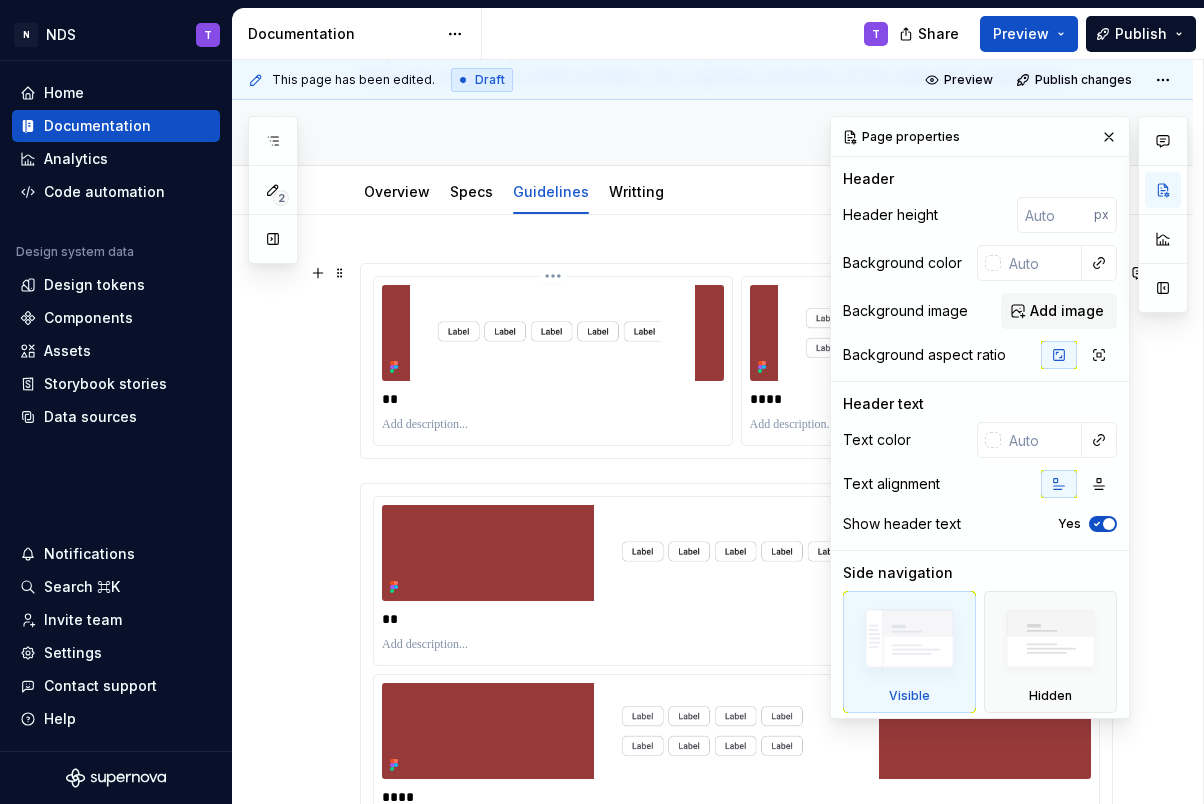 scroll, scrollTop: 186, scrollLeft: 0, axis: vertical 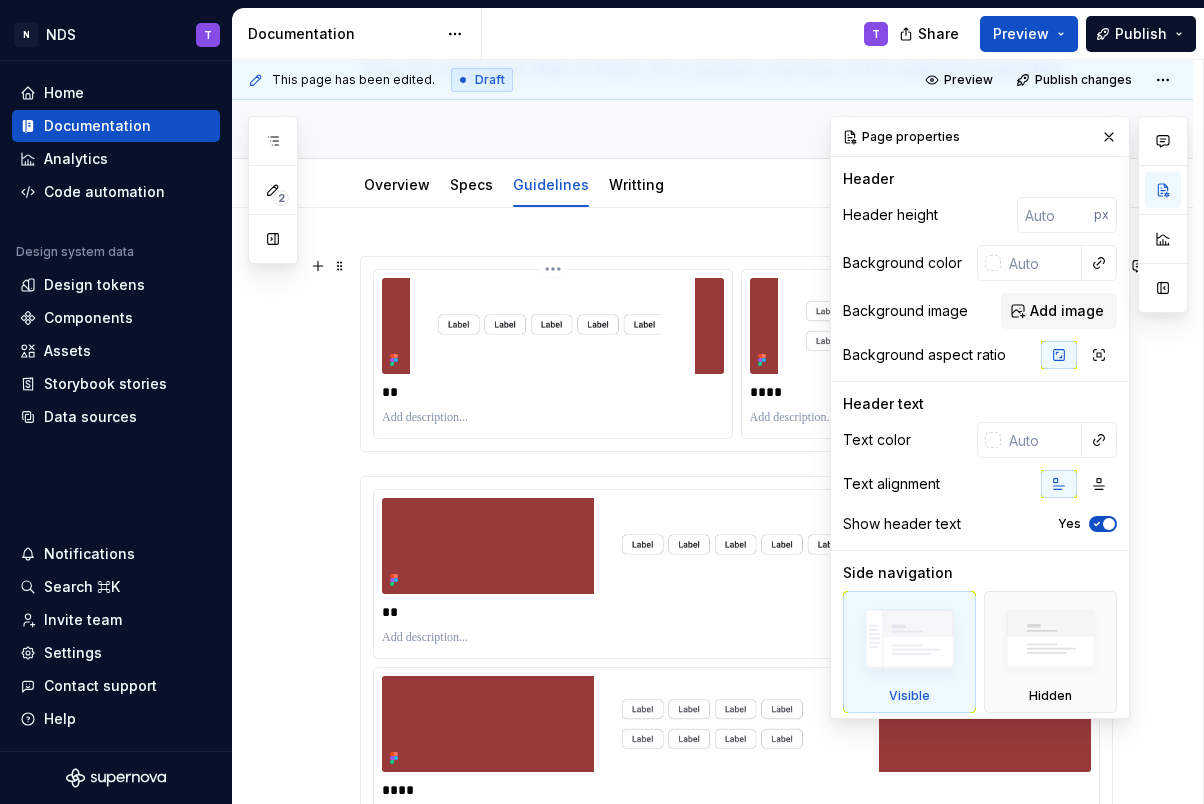click on "**" at bounding box center (553, 392) 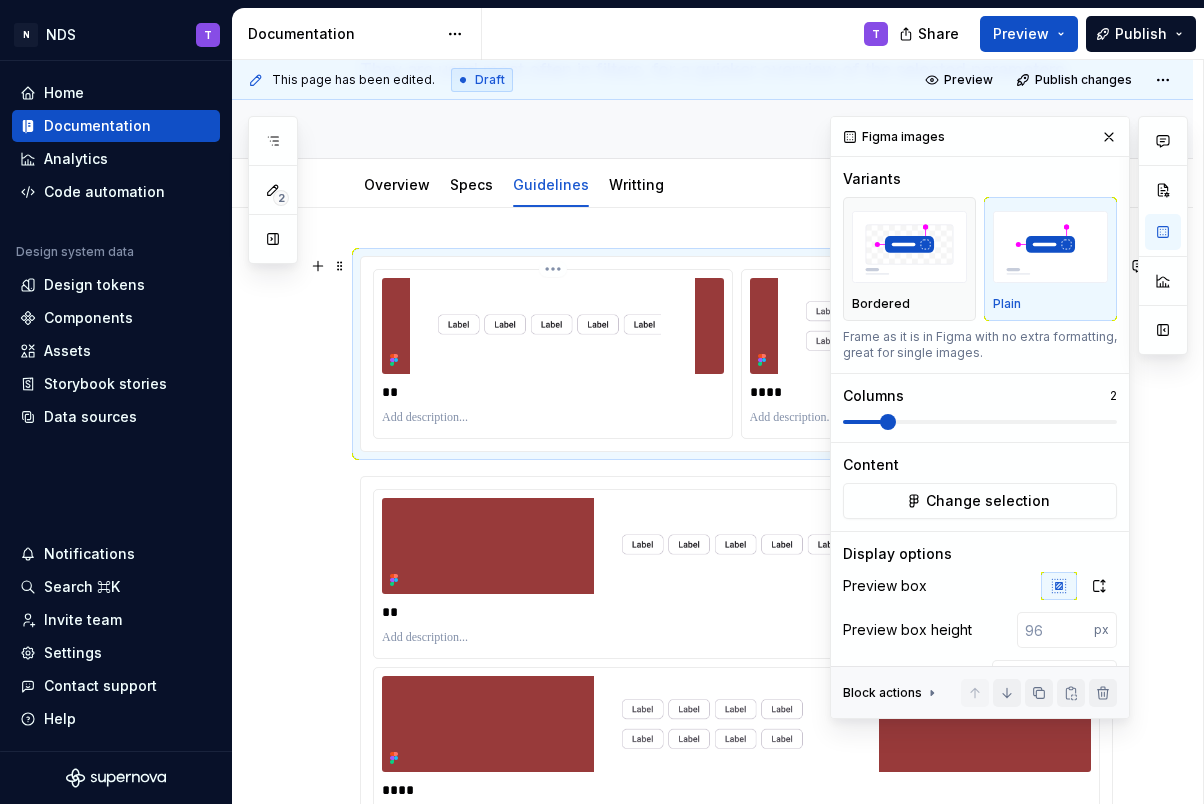 type on "*" 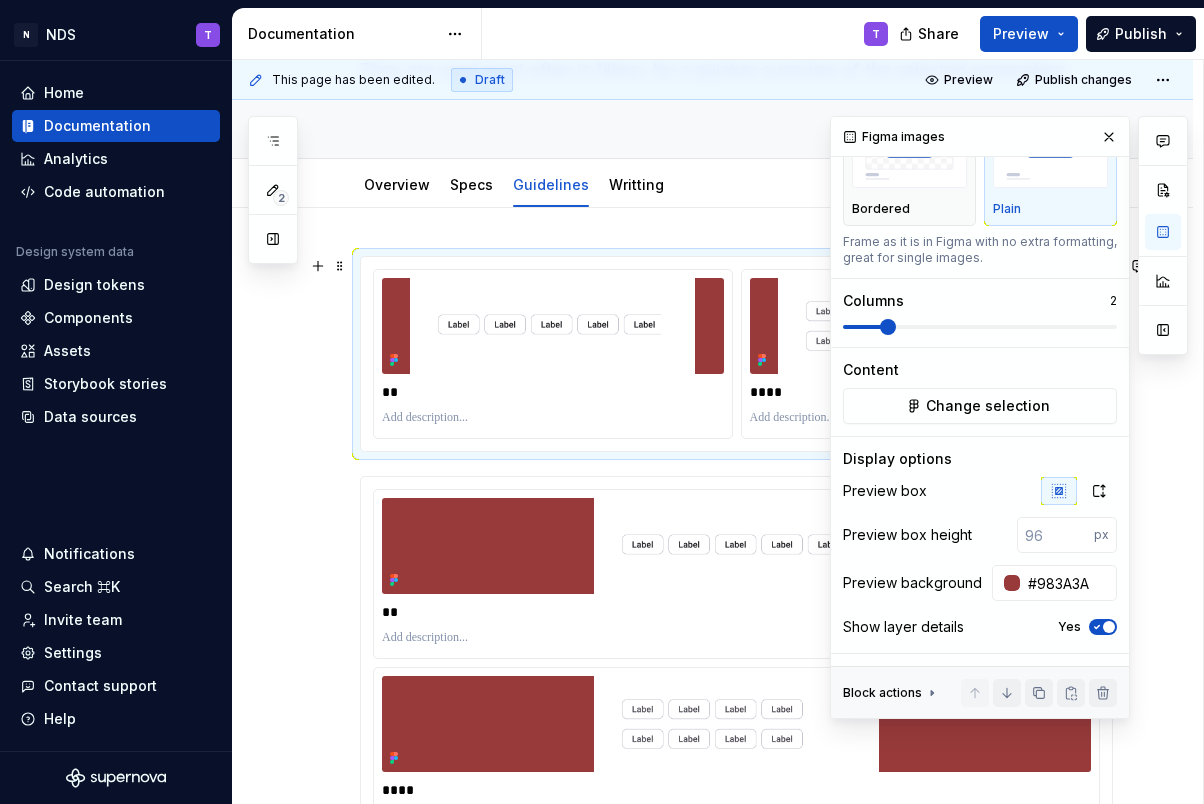 scroll, scrollTop: 0, scrollLeft: 0, axis: both 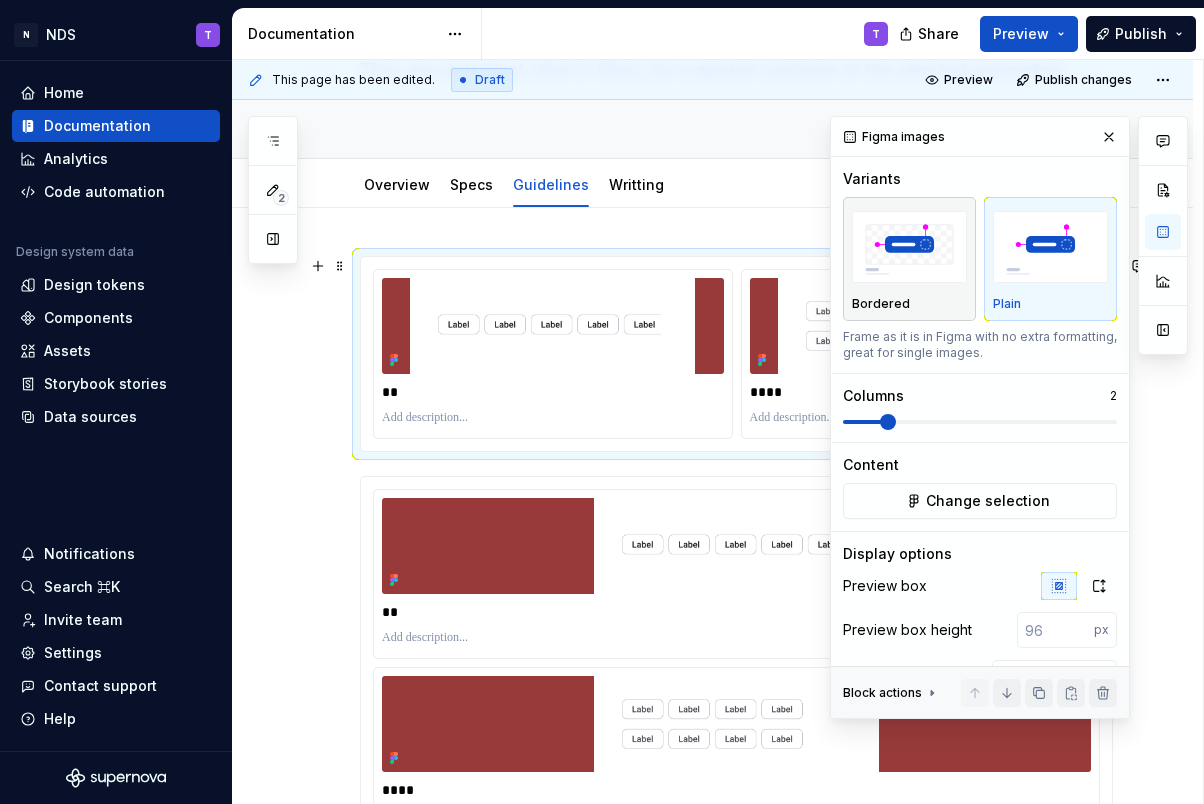 click at bounding box center [909, 247] 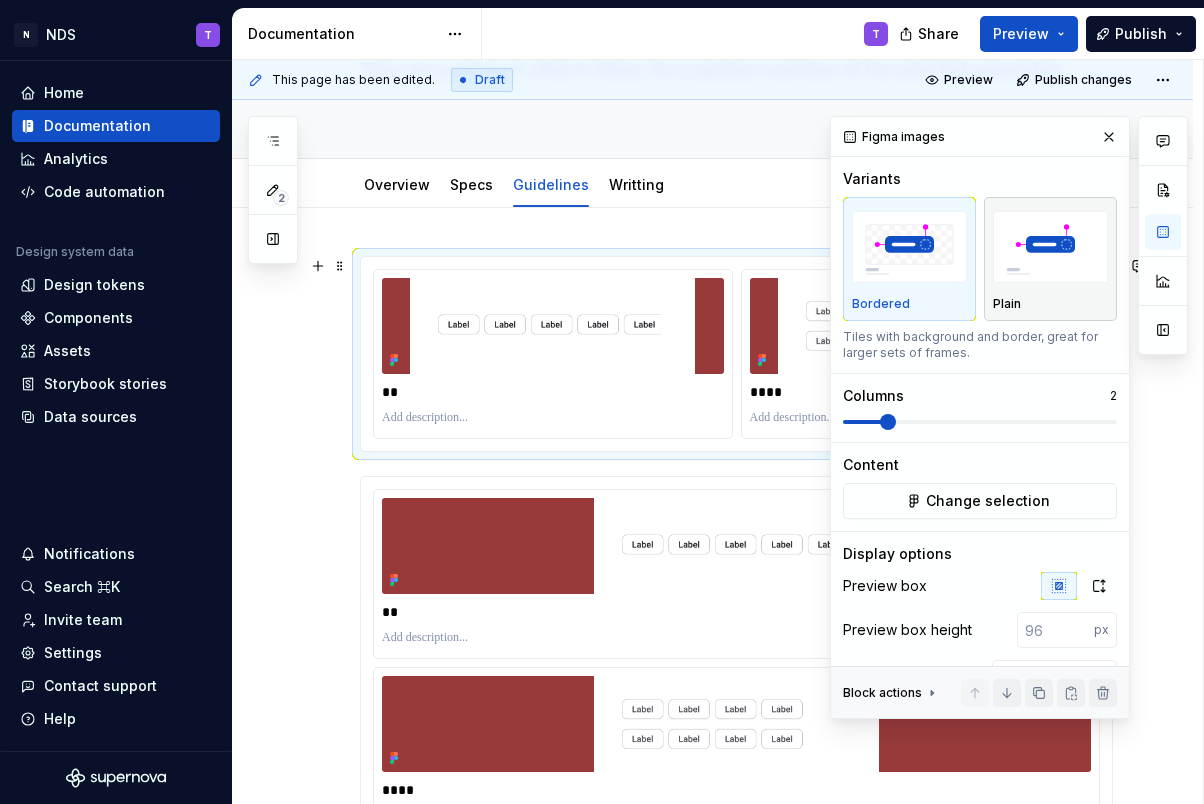 click at bounding box center (1050, 247) 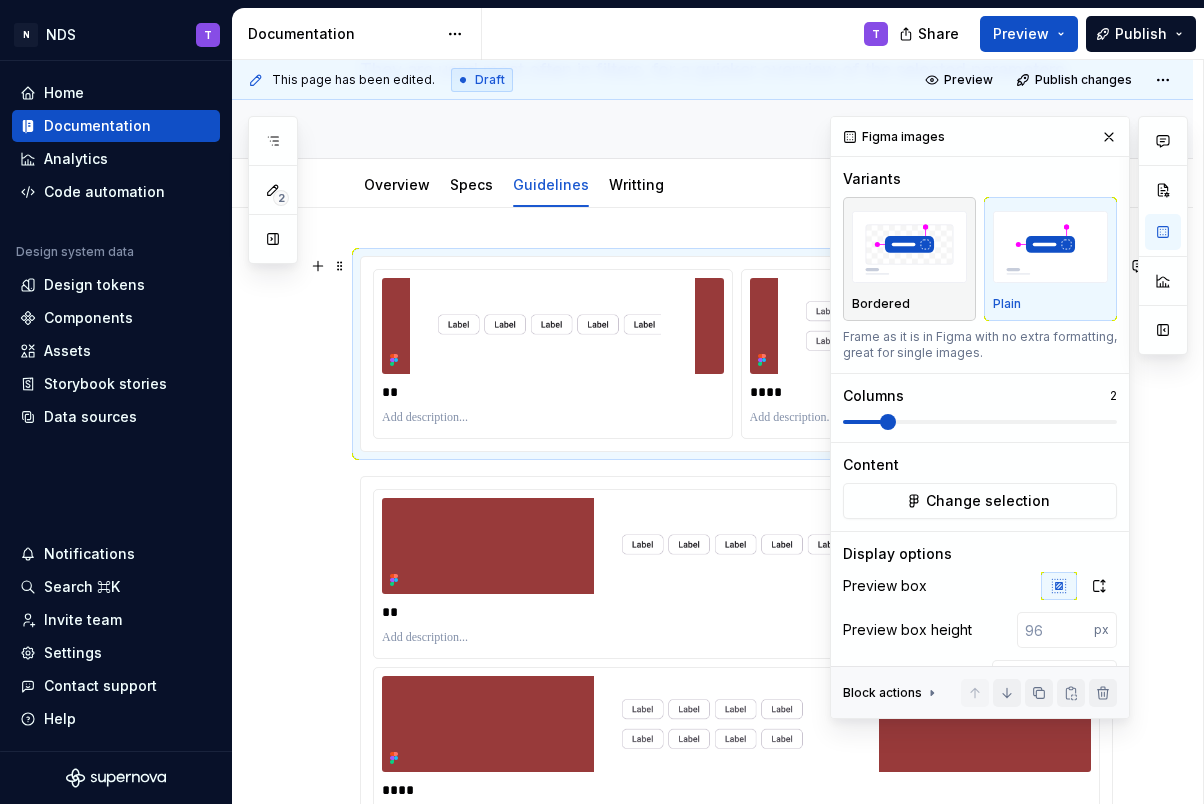 click at bounding box center (909, 247) 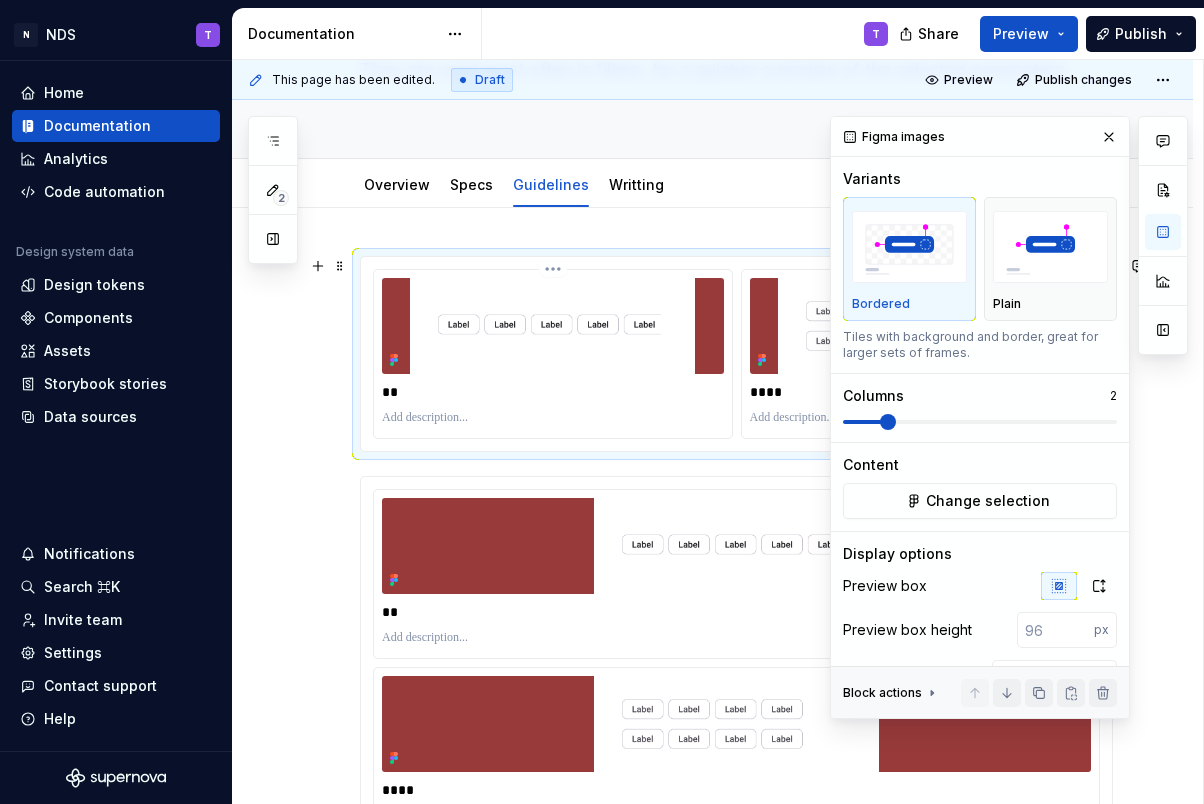 click at bounding box center [553, 418] 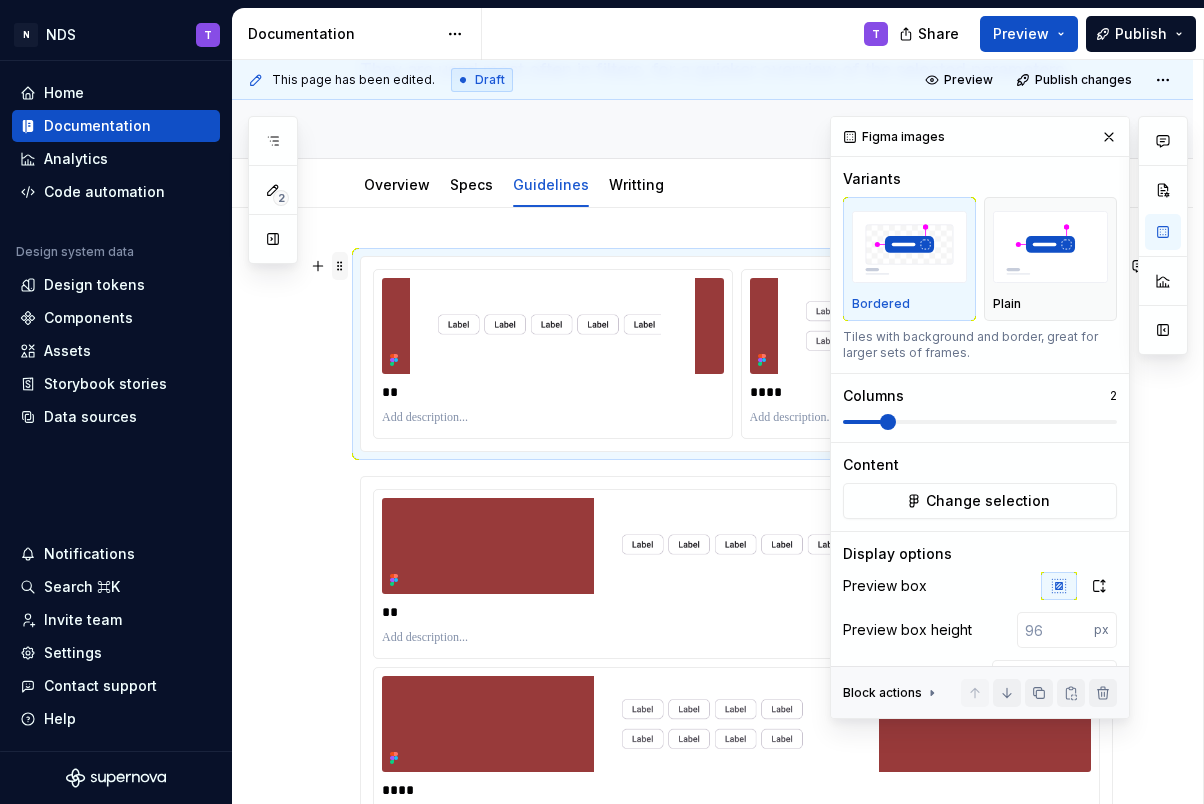 click at bounding box center [340, 266] 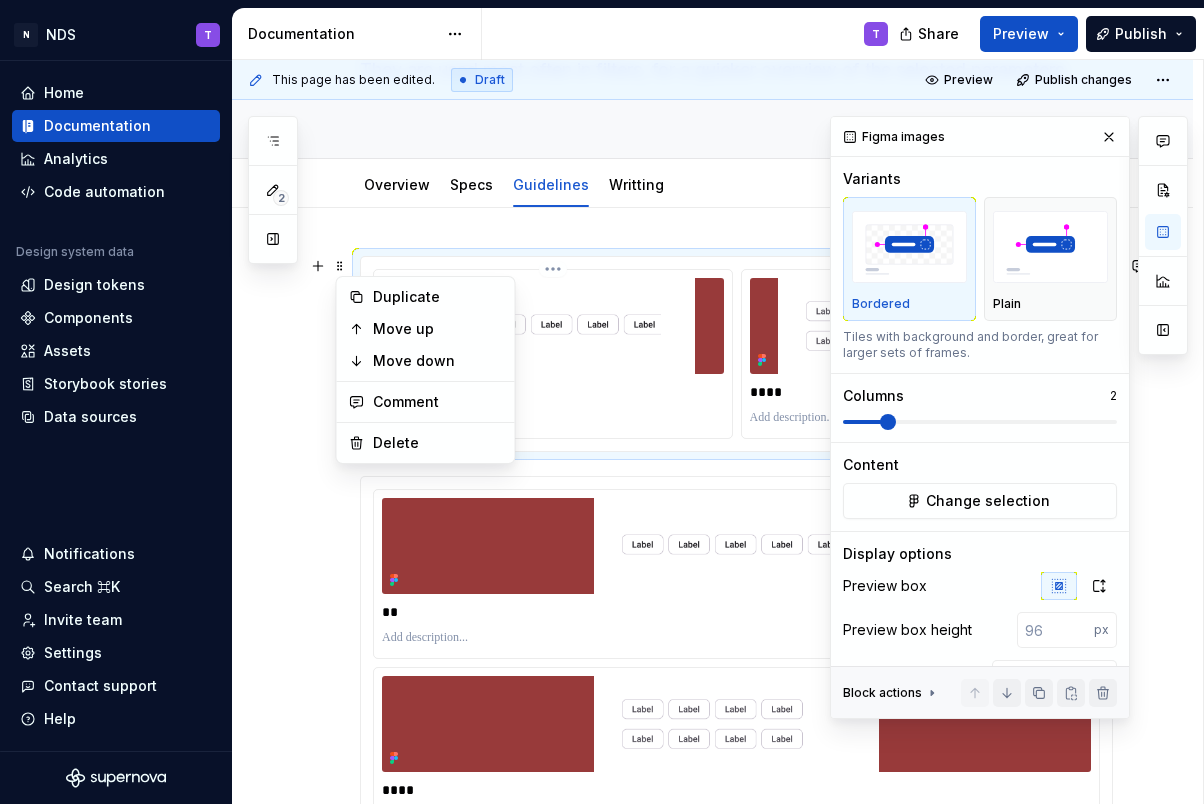 click at bounding box center (553, 418) 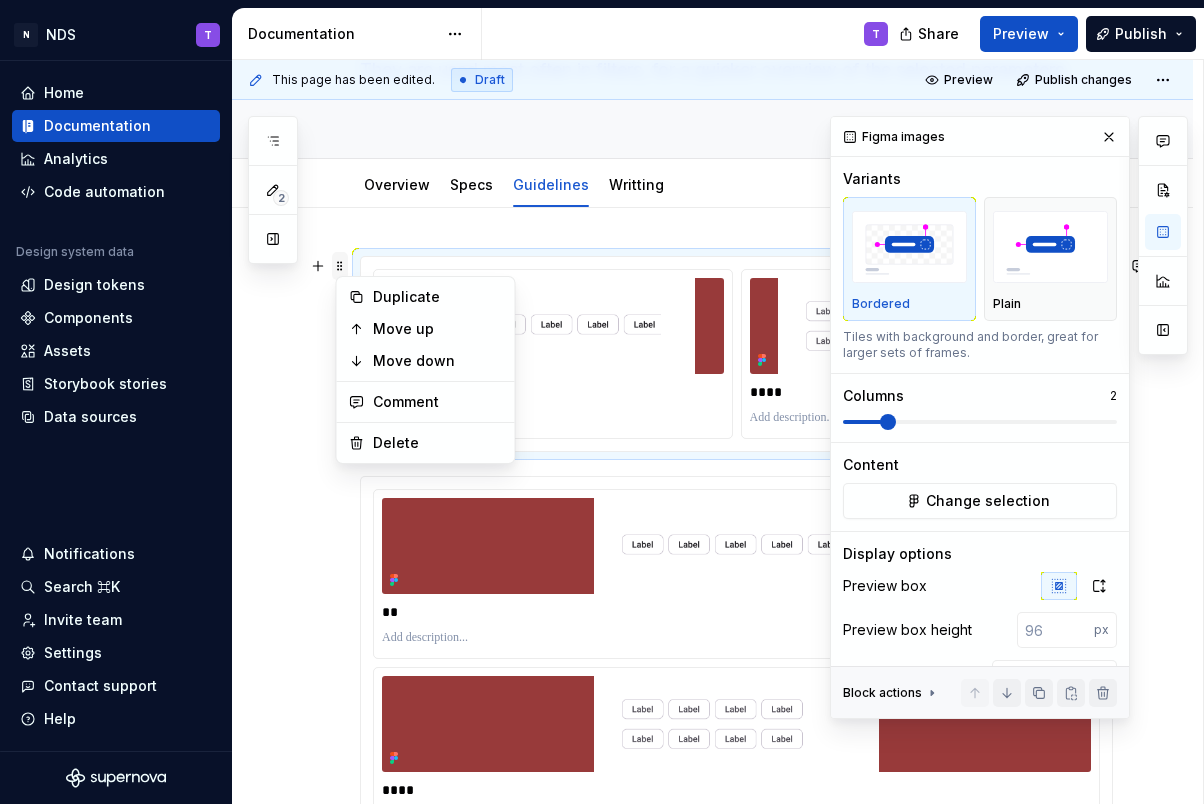 click at bounding box center [340, 266] 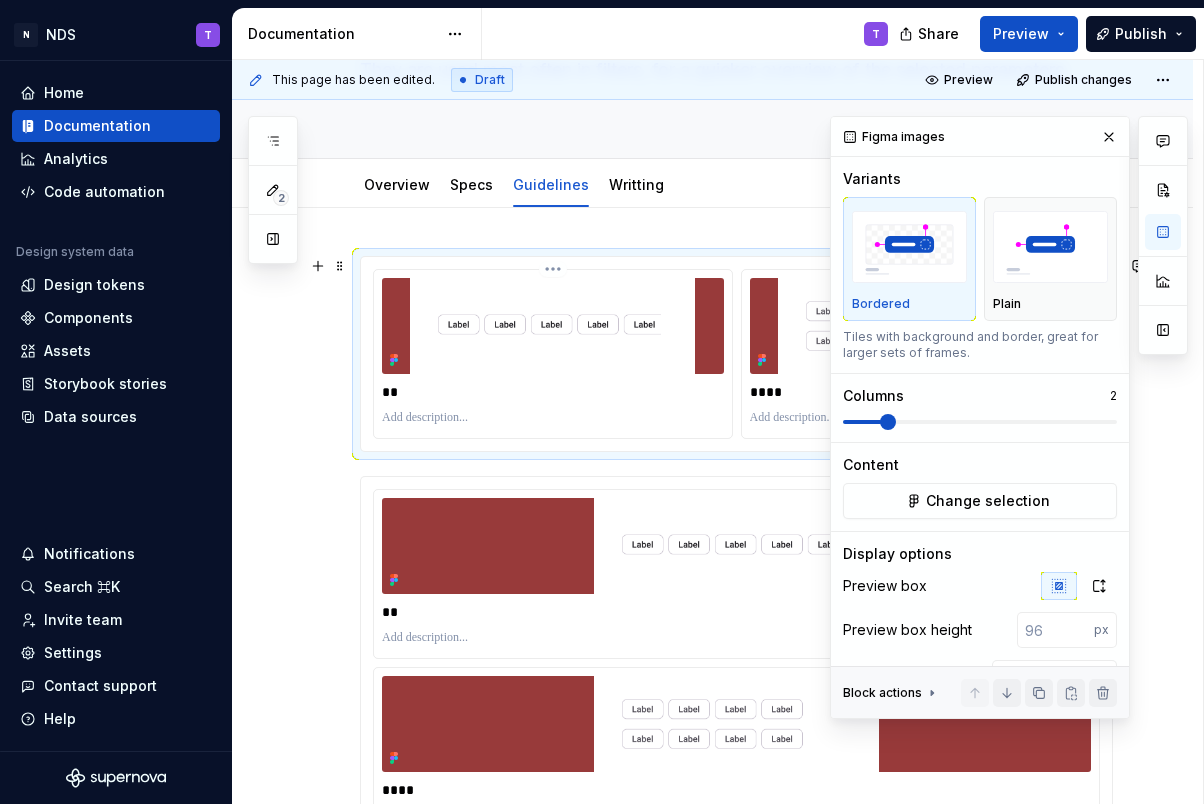 click at bounding box center [553, 418] 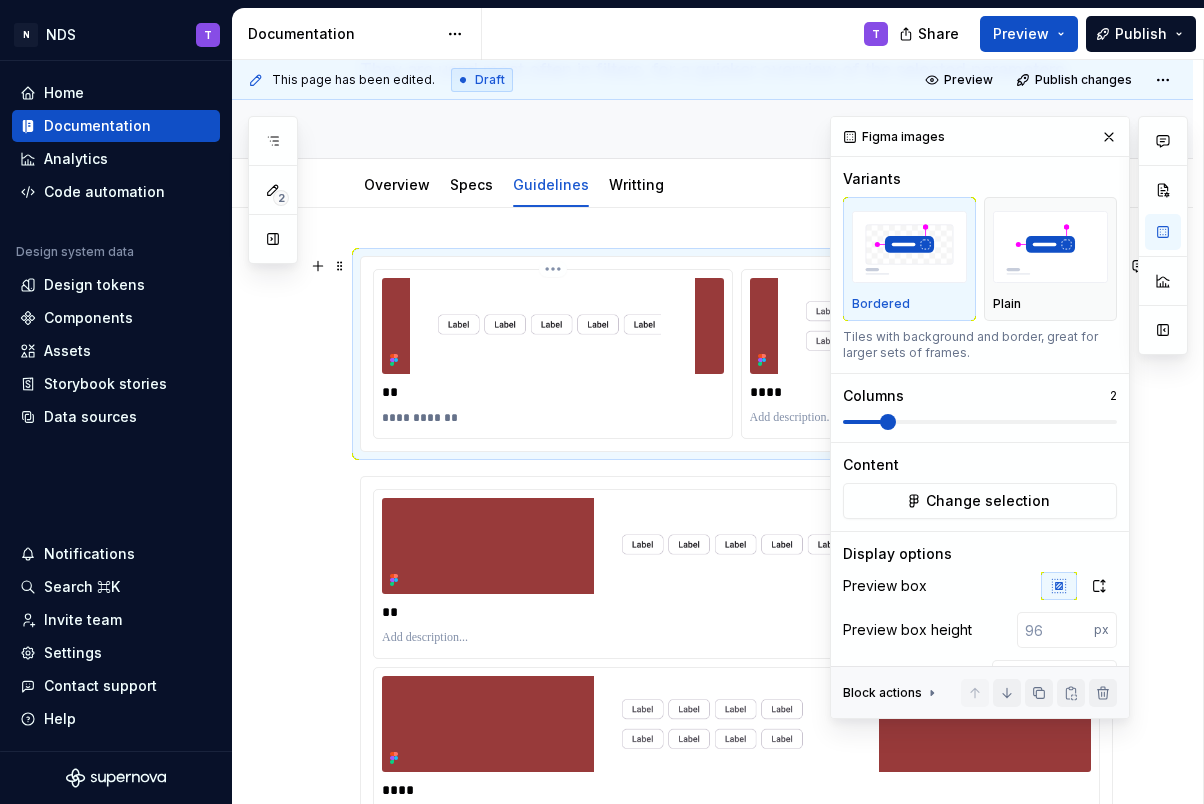 click on "**********" at bounding box center [553, 418] 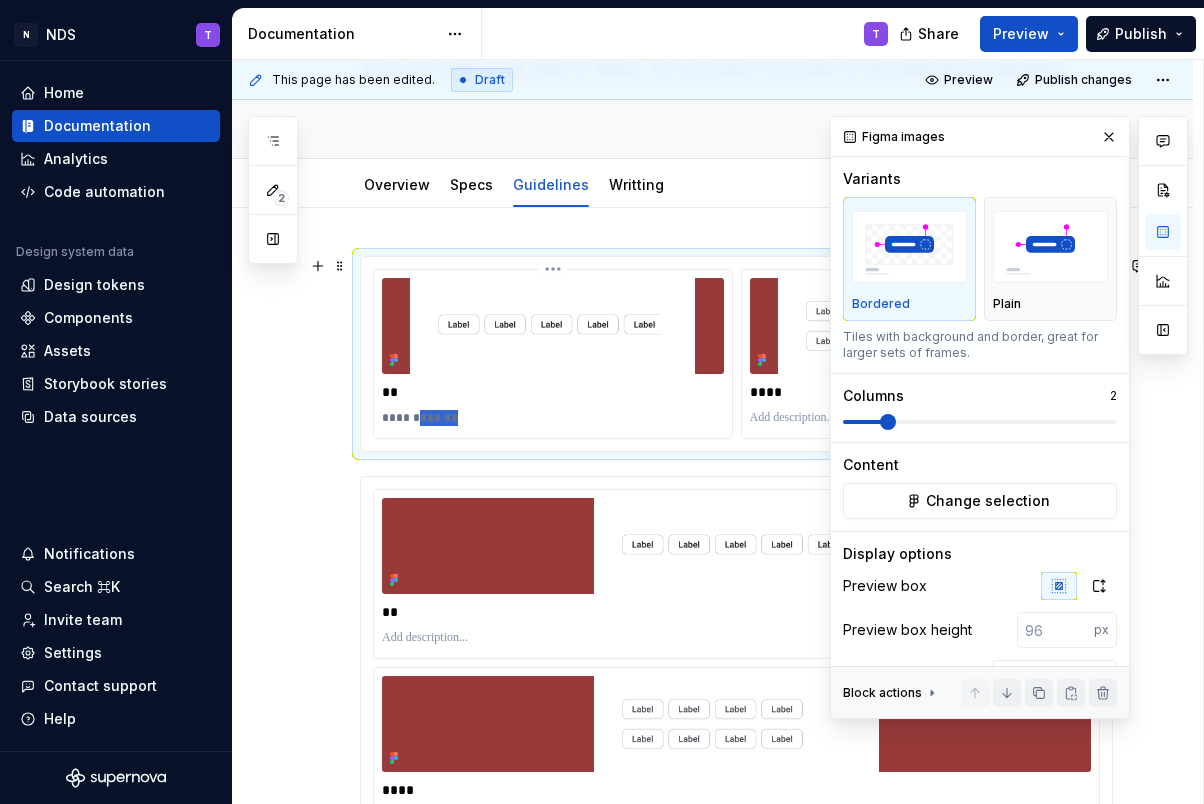 click on "**********" at bounding box center [553, 418] 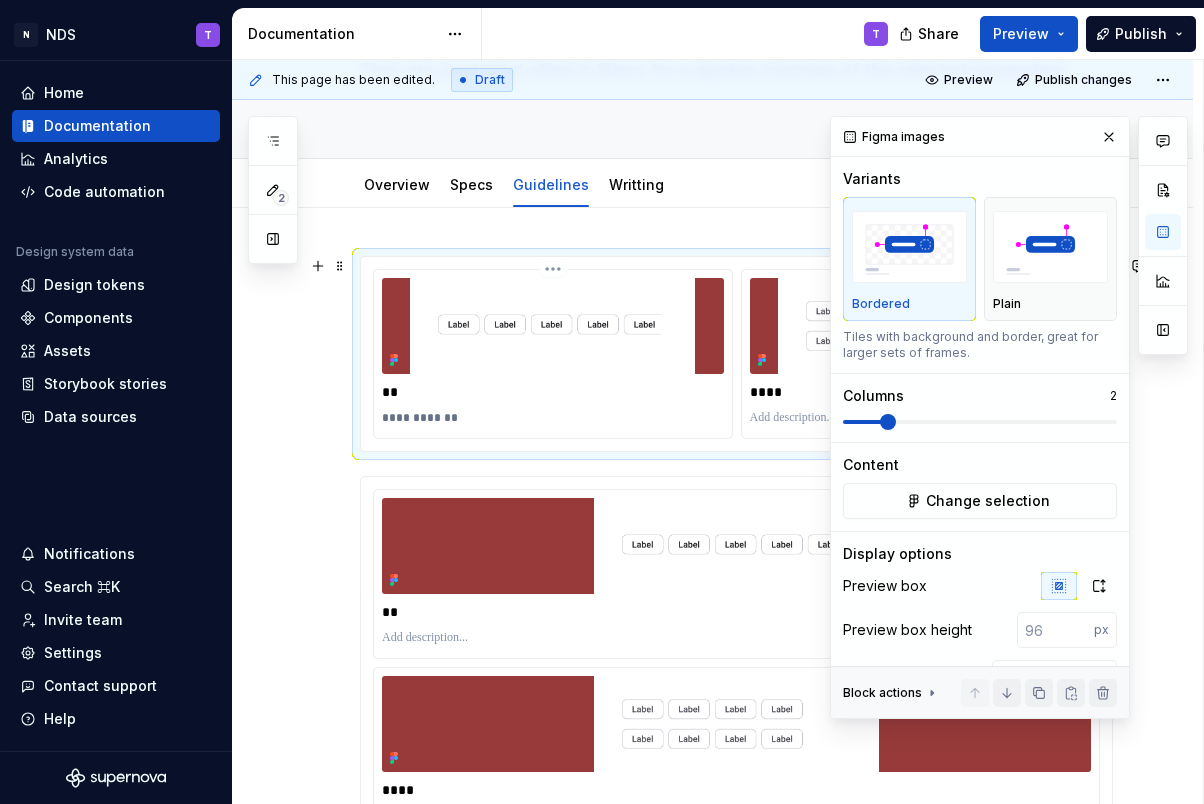 click on "**********" at bounding box center [553, 418] 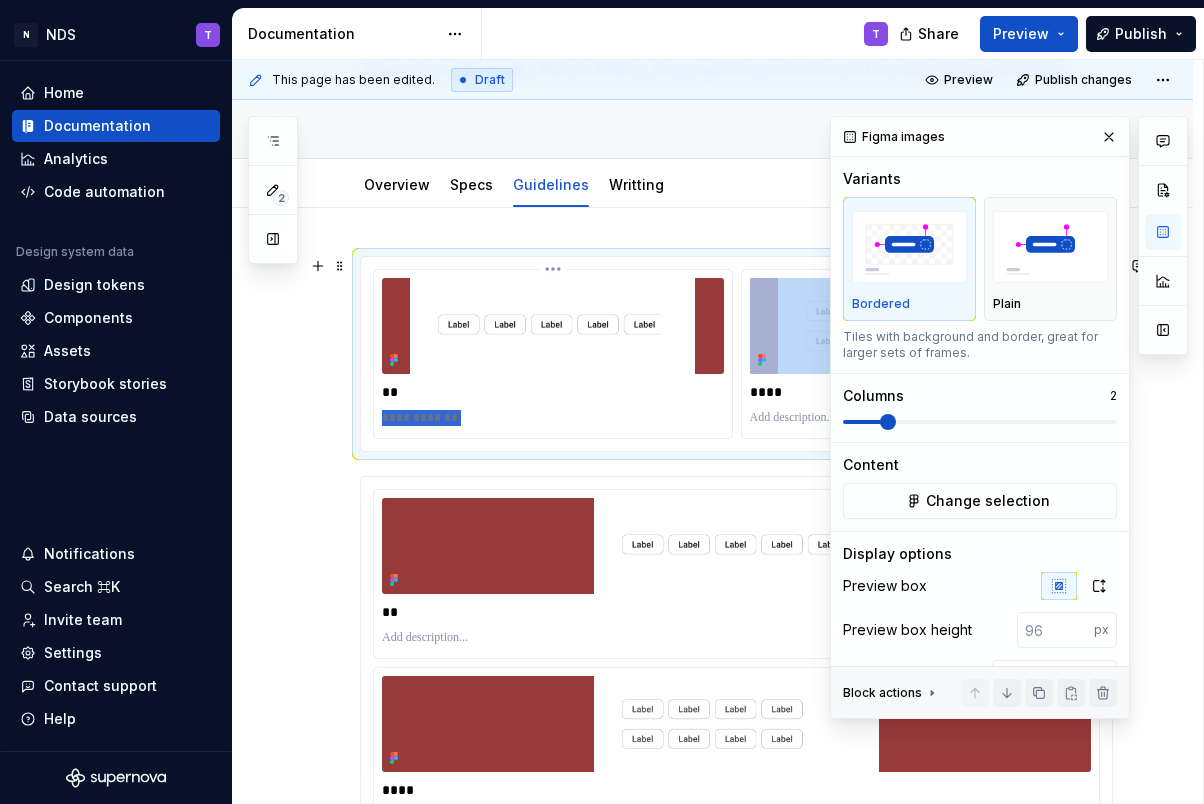 drag, startPoint x: 471, startPoint y: 416, endPoint x: 385, endPoint y: 416, distance: 86 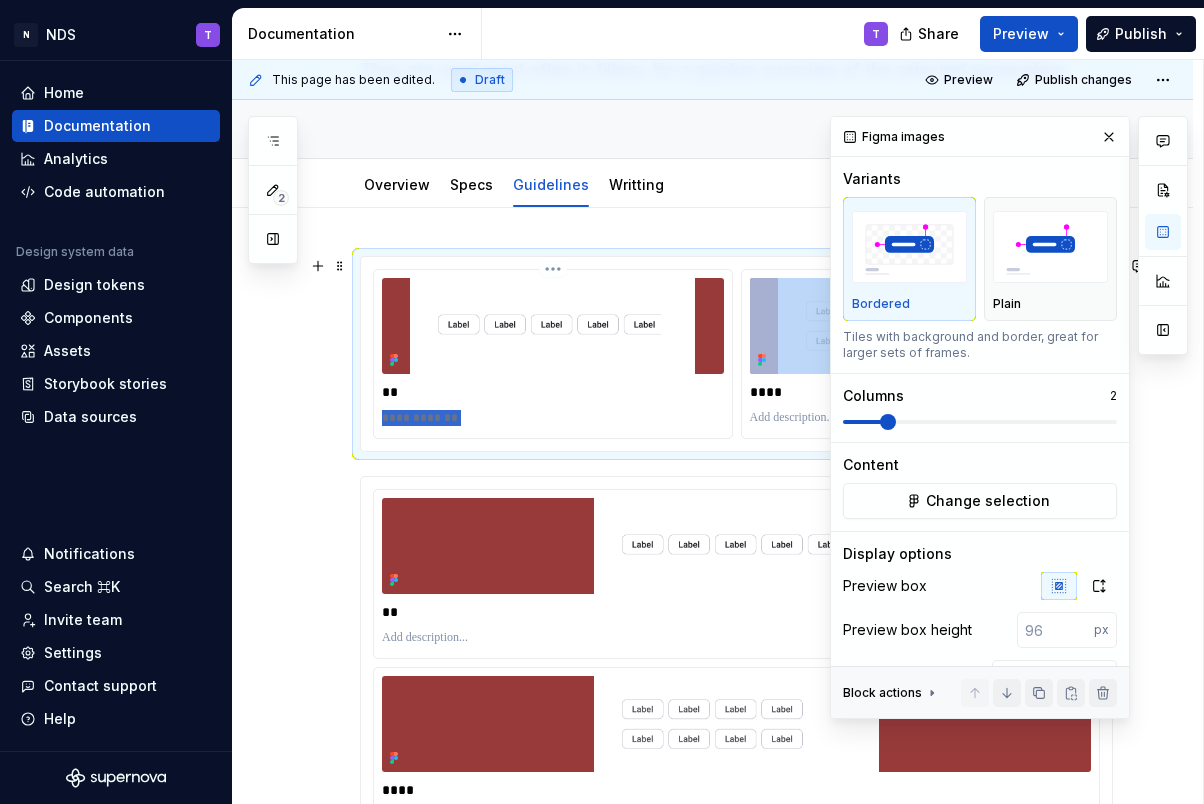 click on "**********" at bounding box center (553, 418) 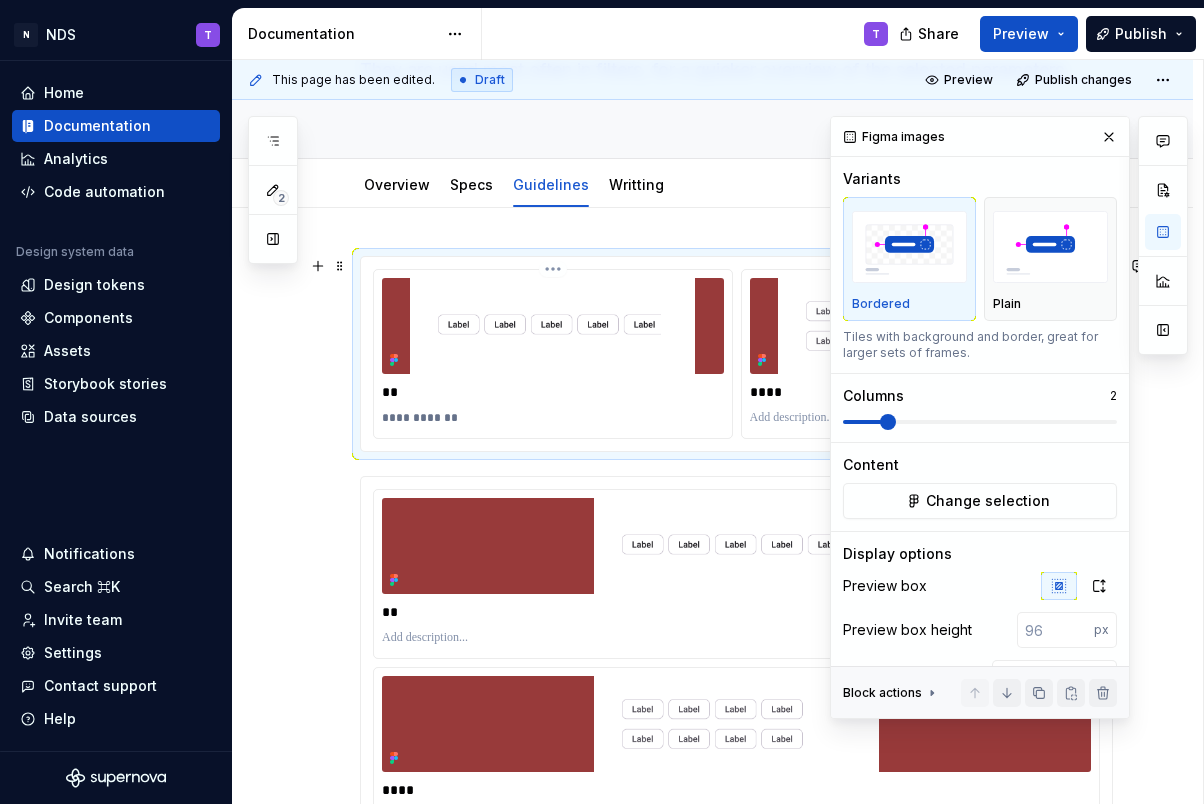click on "**********" at bounding box center (553, 418) 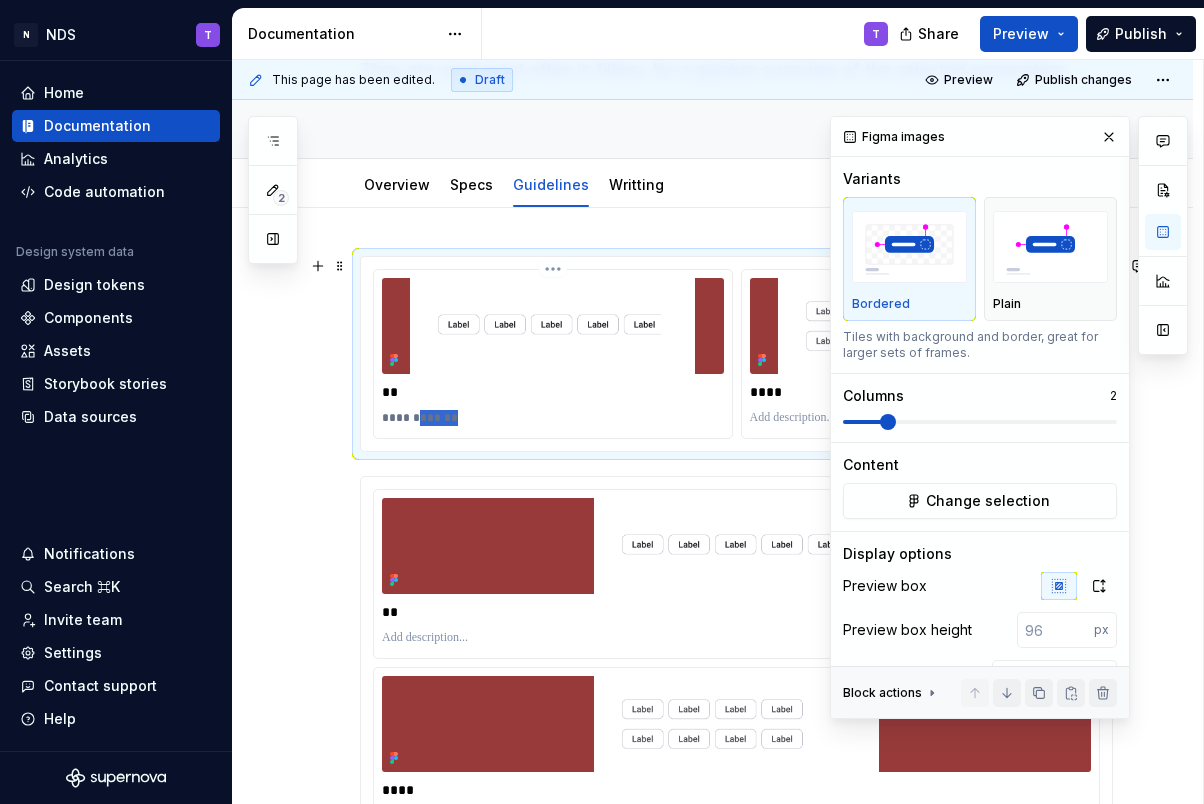 click on "**********" at bounding box center (553, 418) 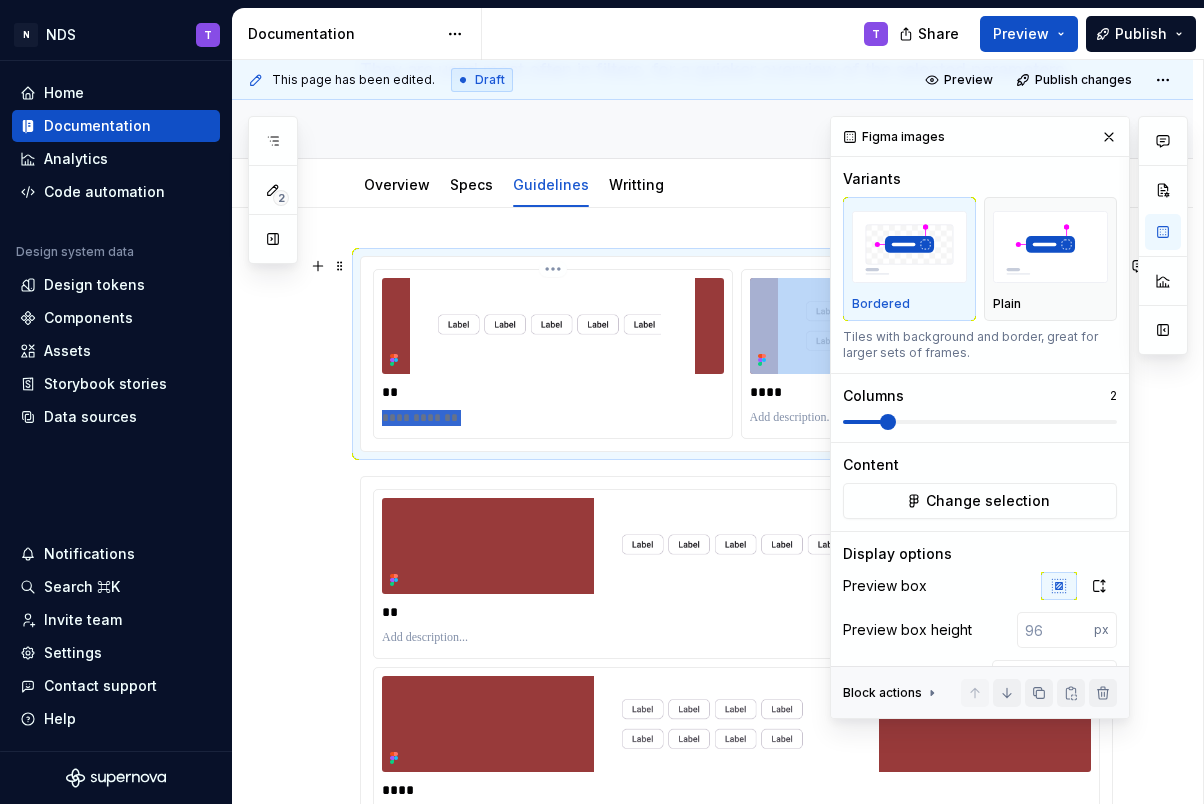 drag, startPoint x: 470, startPoint y: 422, endPoint x: 380, endPoint y: 413, distance: 90.44888 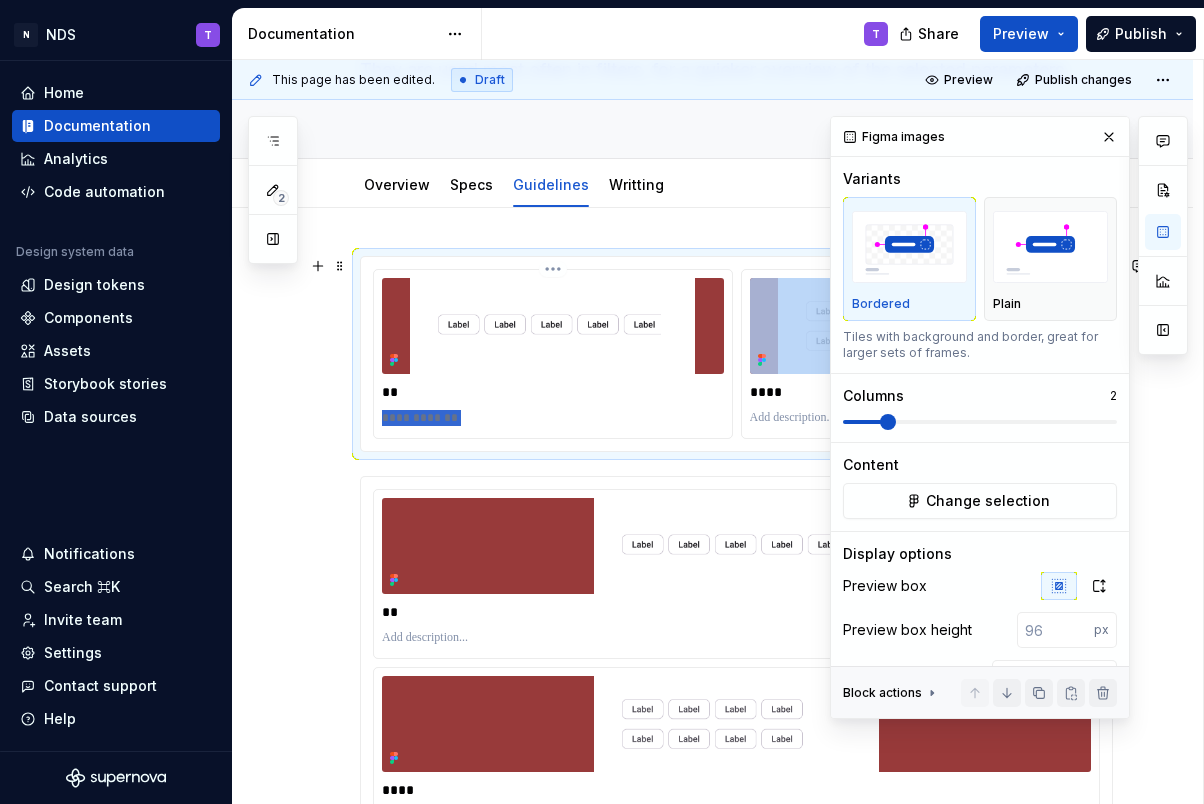 click on "**********" at bounding box center (553, 354) 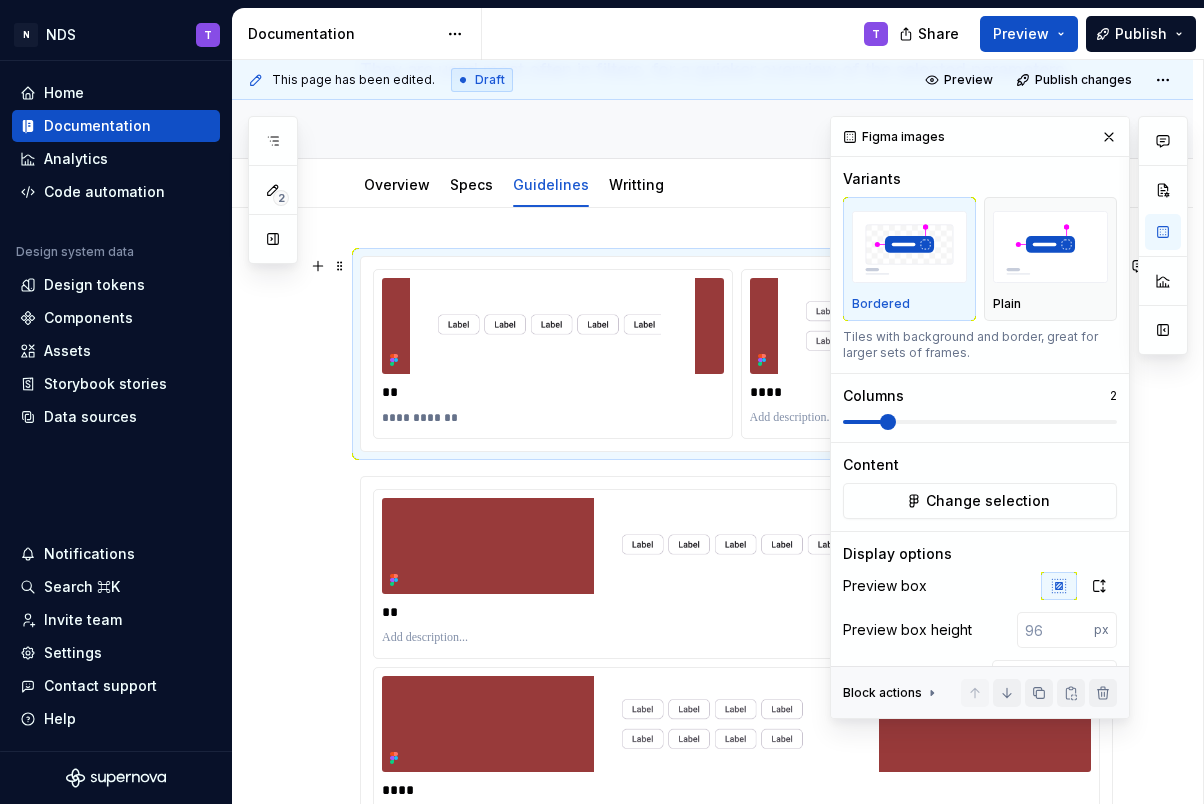 click at bounding box center [921, 418] 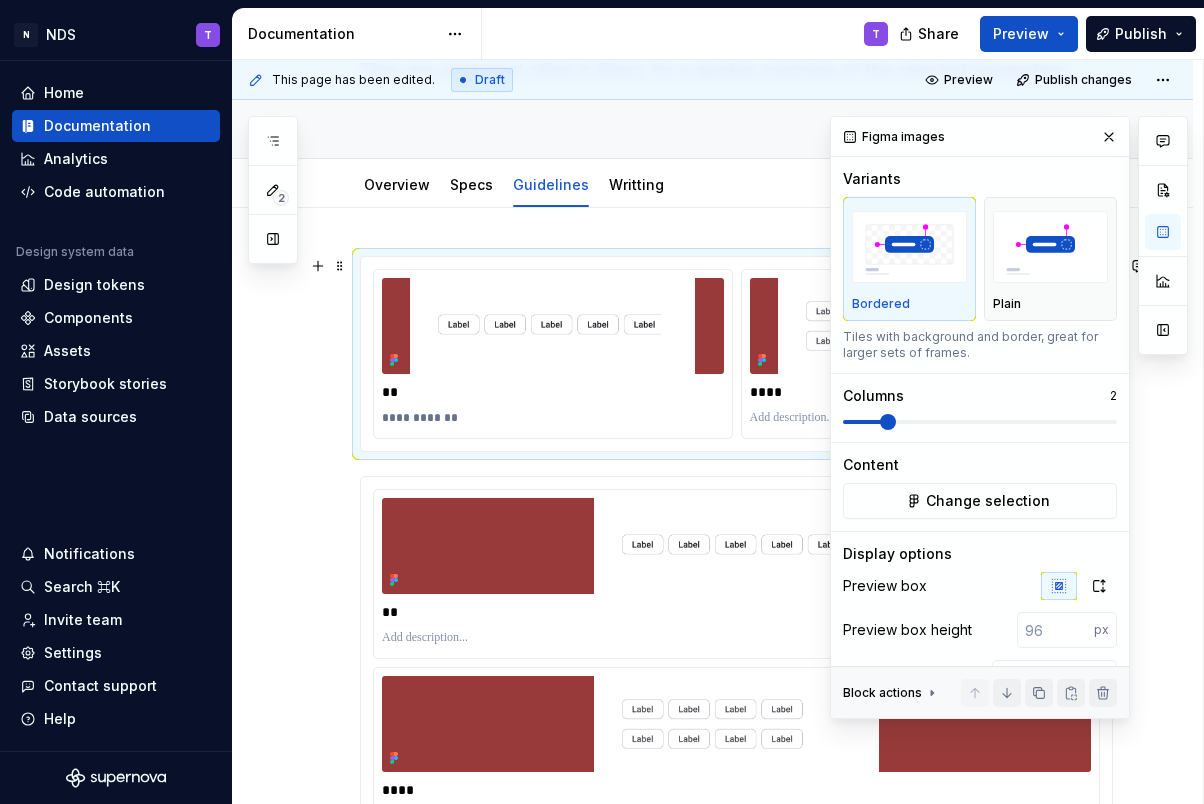 type 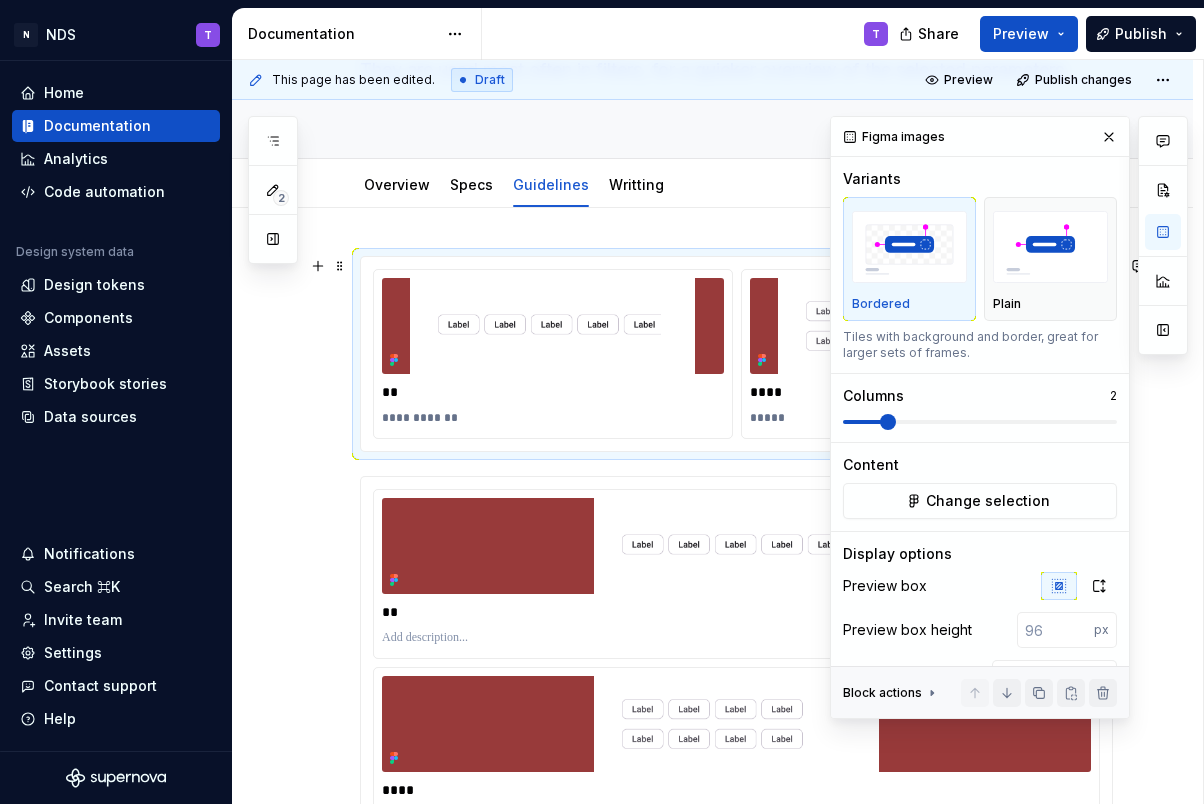 click on "*****" at bounding box center (921, 418) 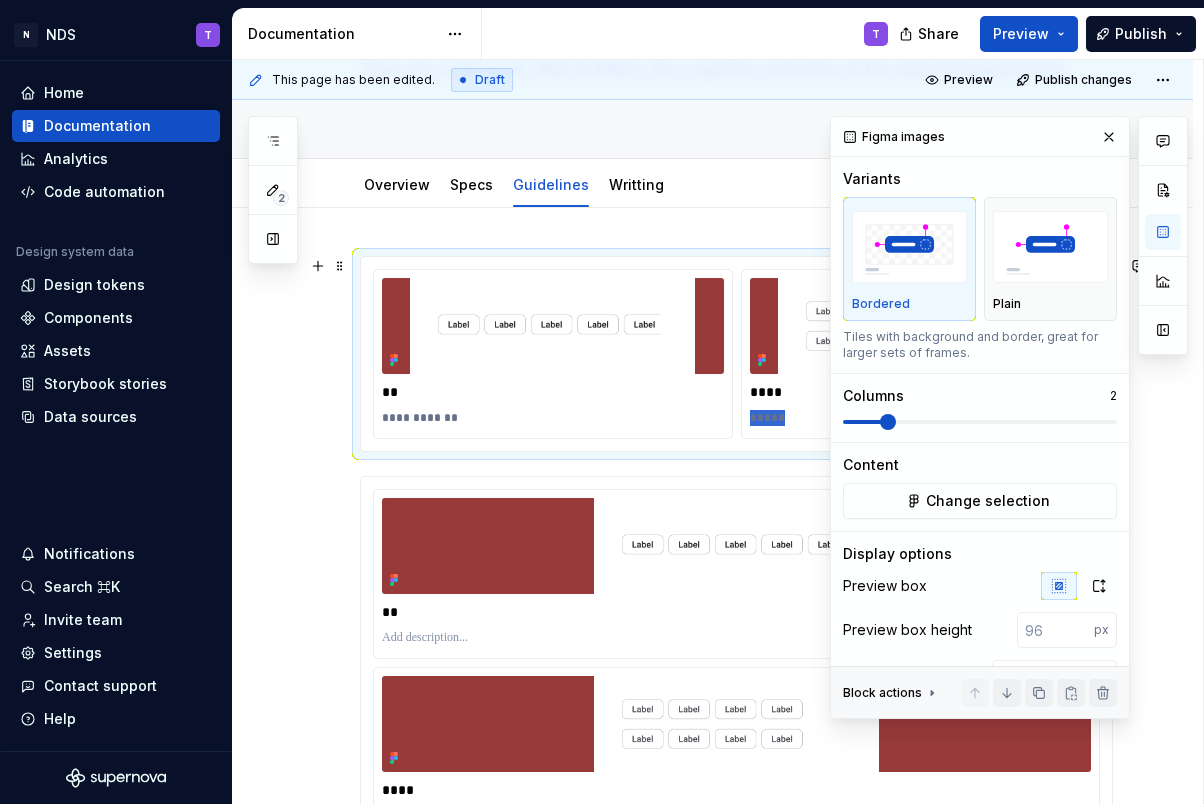 click on "*****" at bounding box center [921, 418] 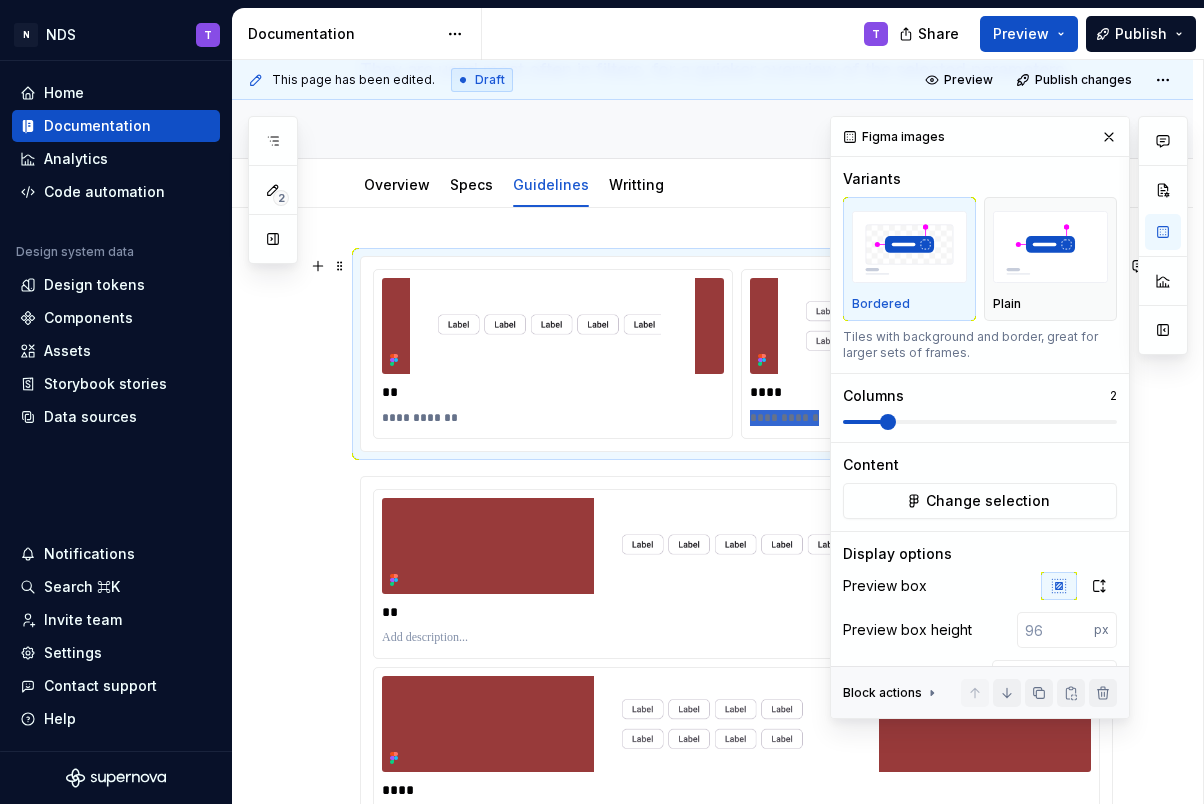 drag, startPoint x: 822, startPoint y: 421, endPoint x: 743, endPoint y: 421, distance: 79 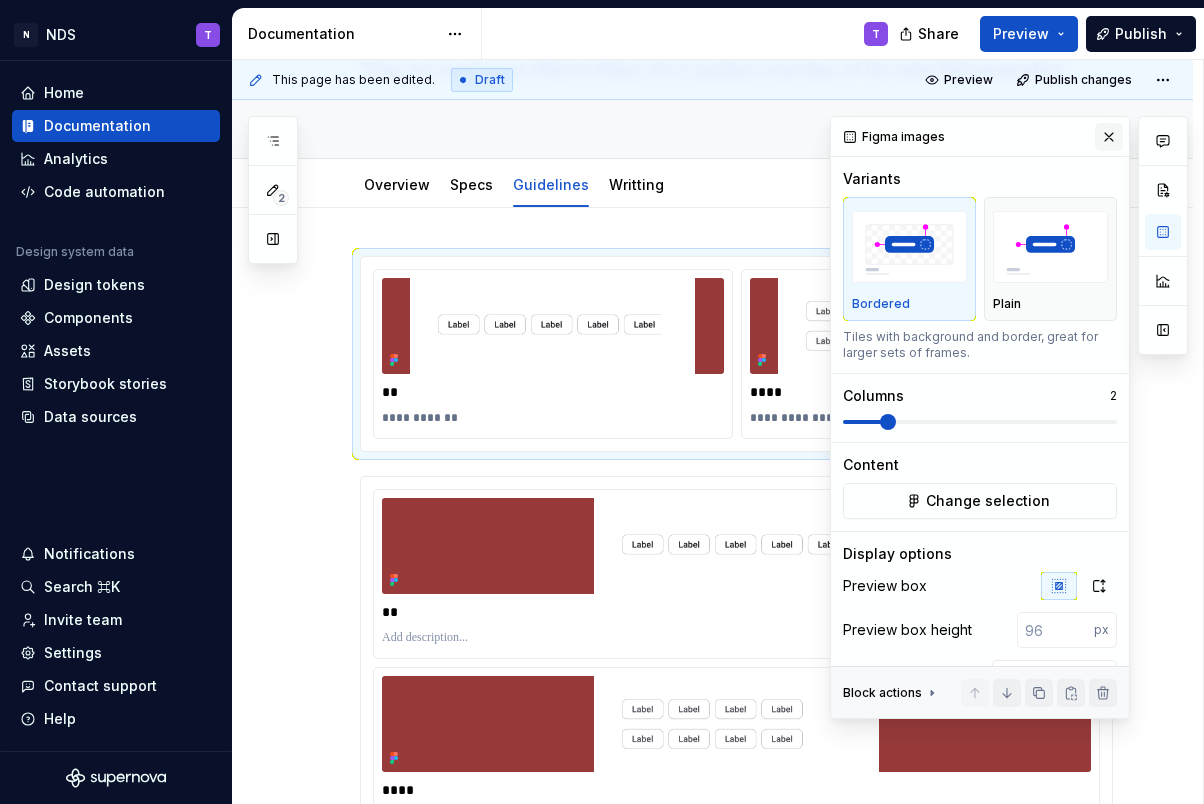 click at bounding box center (1109, 137) 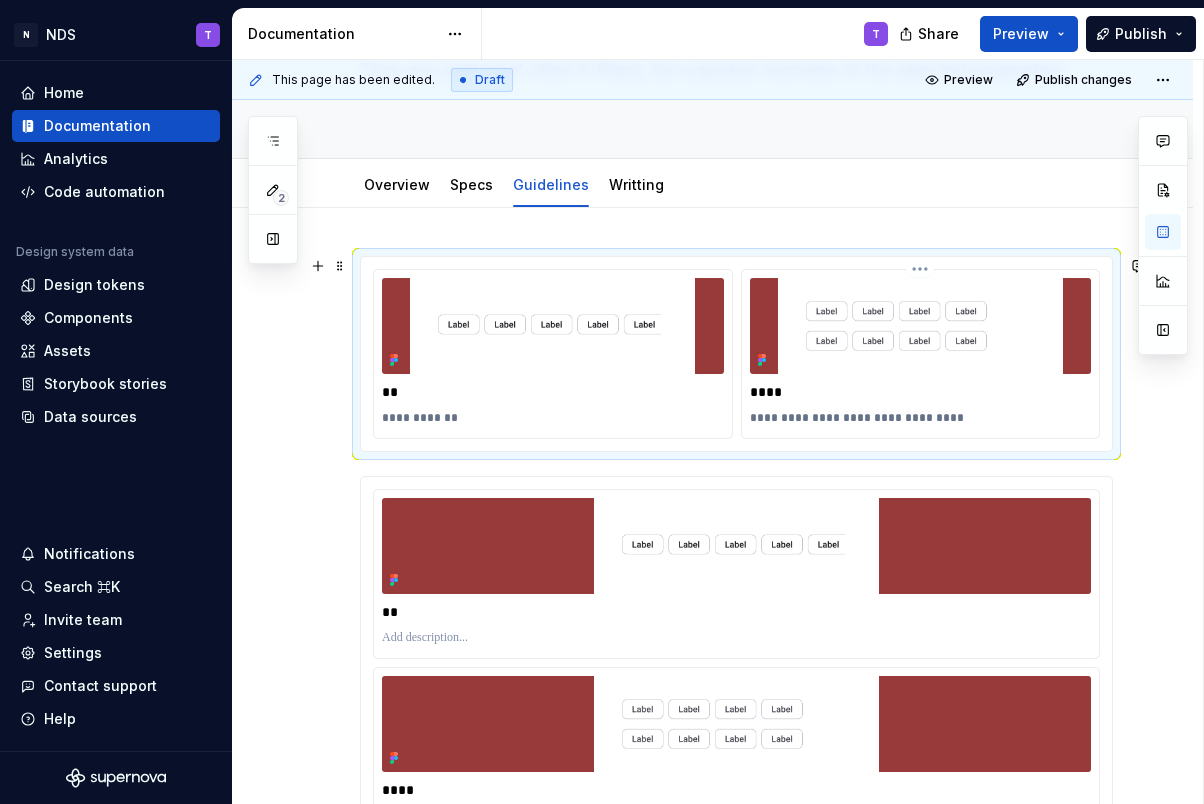 click on "**********" at bounding box center (921, 418) 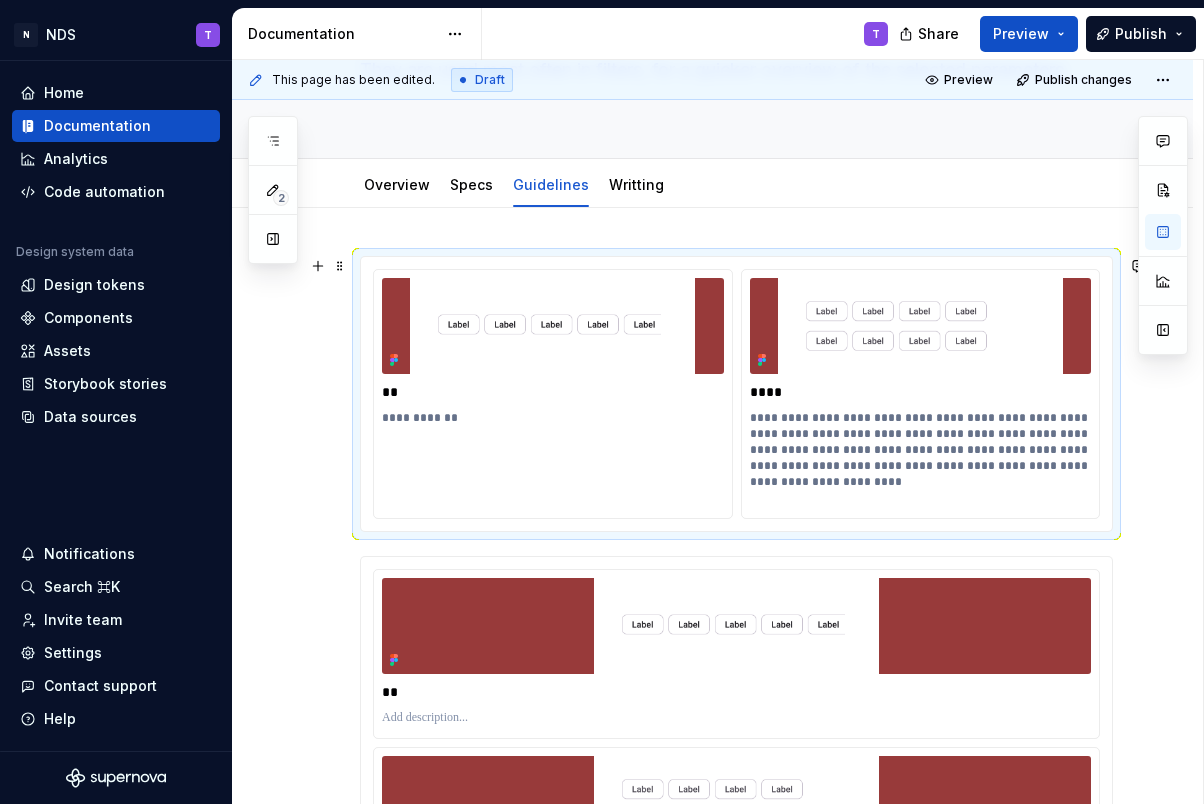 click on "**********" at bounding box center [712, 701] 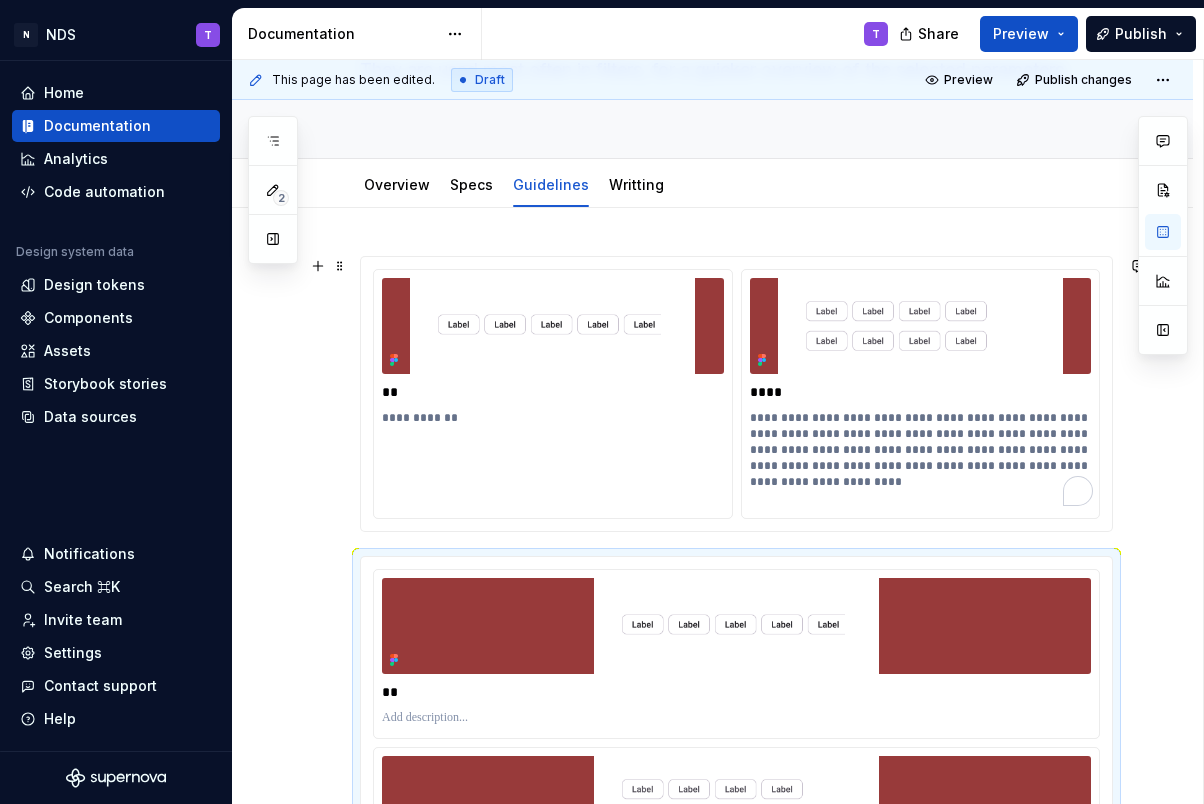 scroll, scrollTop: 312, scrollLeft: 0, axis: vertical 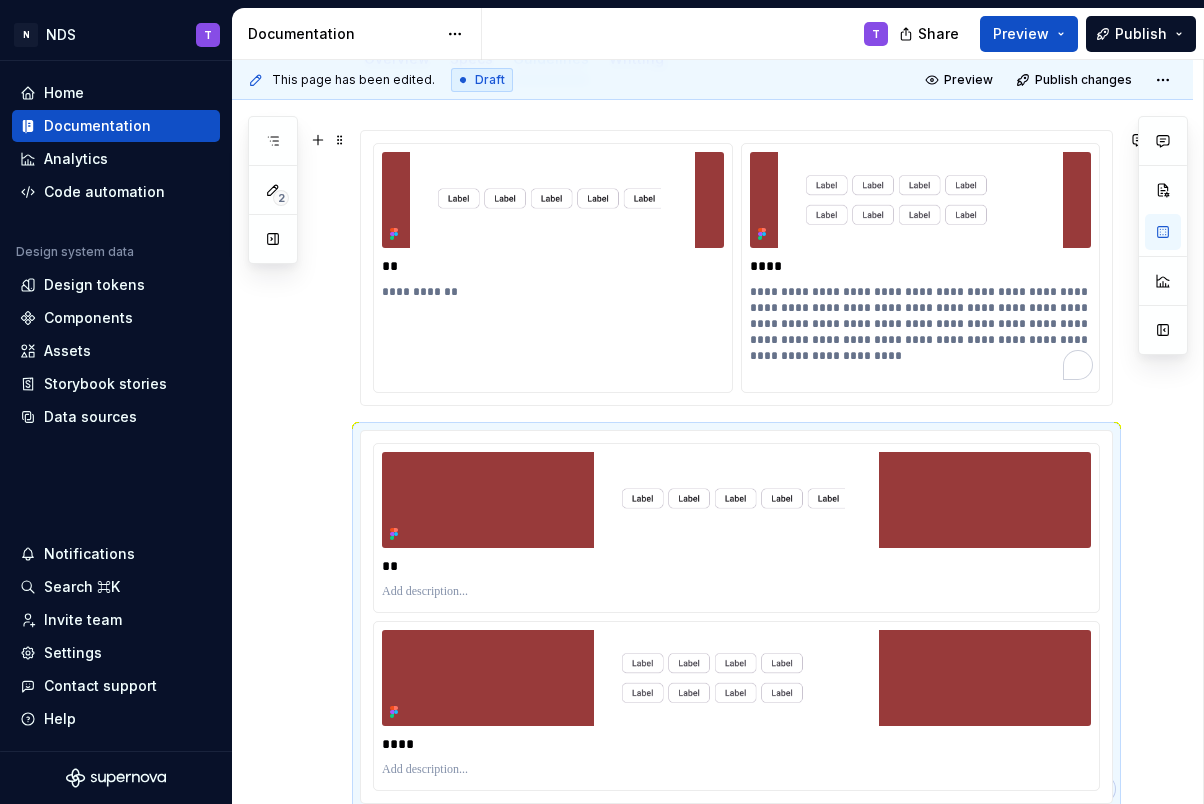 click on "**********" at bounding box center (712, 575) 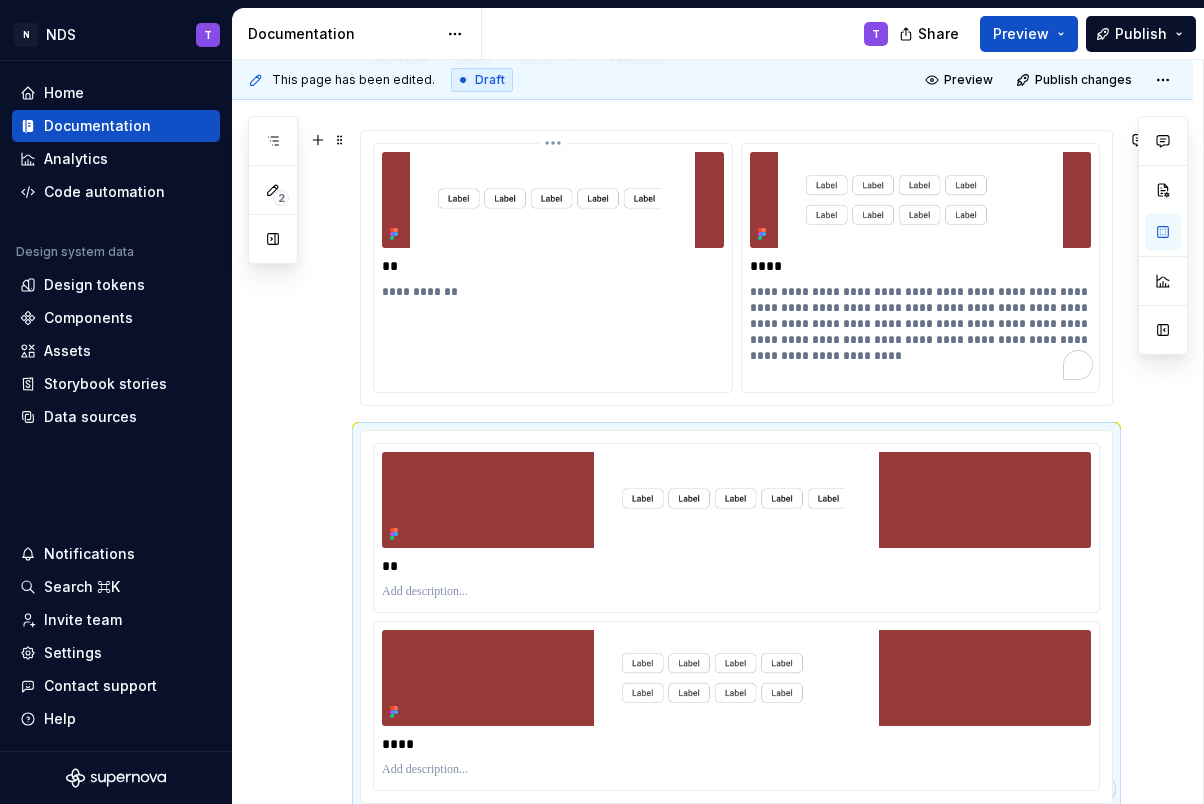 scroll, scrollTop: 0, scrollLeft: 0, axis: both 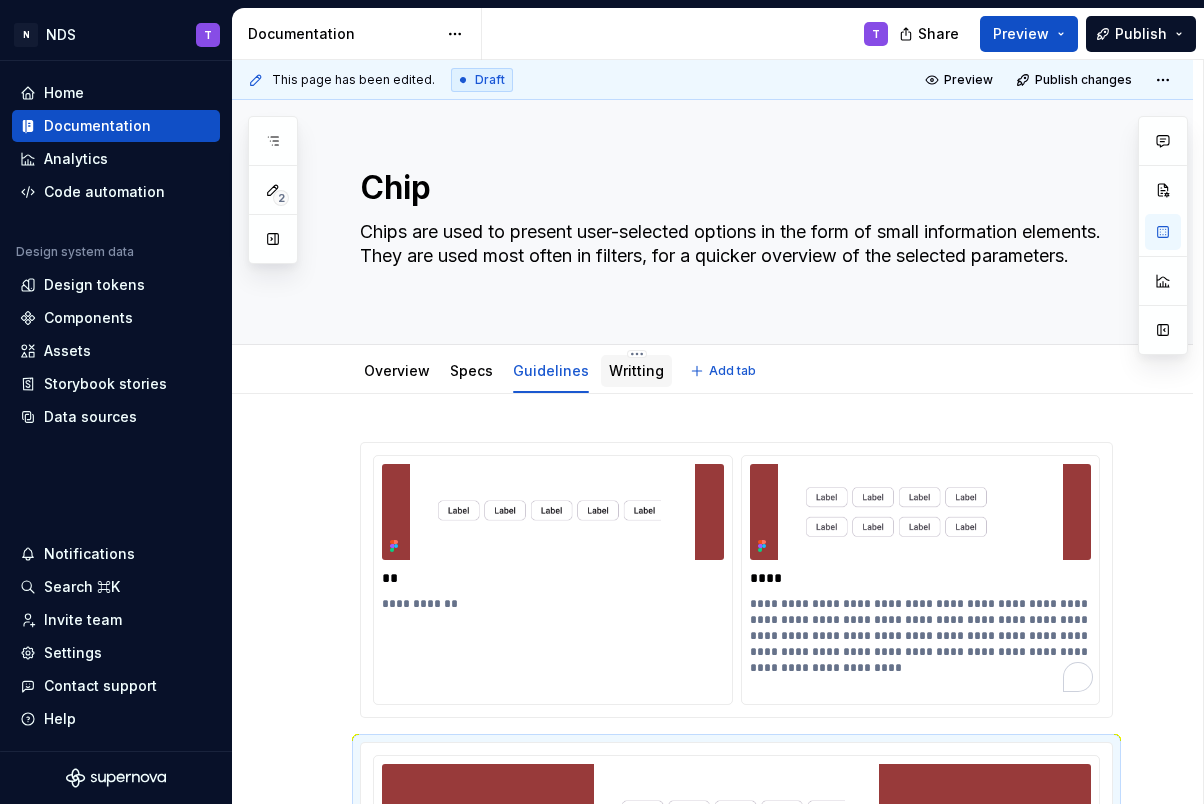 click on "Writting" at bounding box center (636, 370) 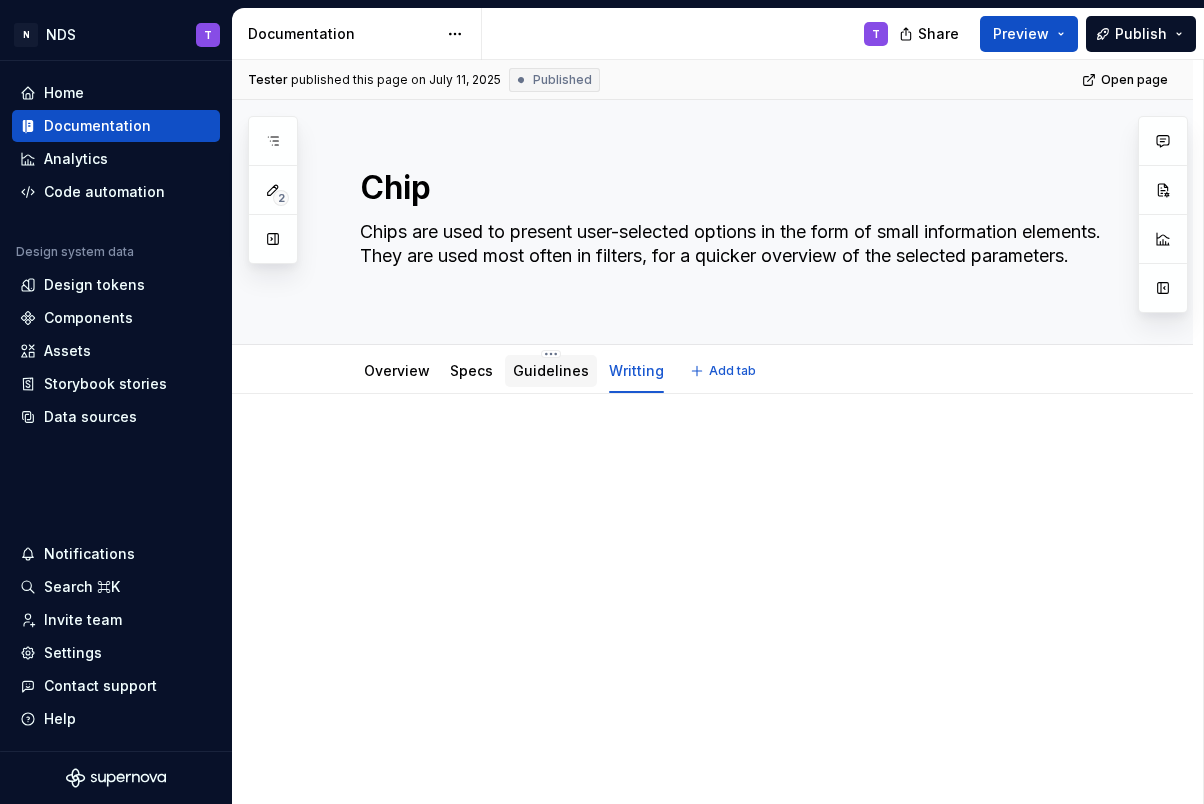 click on "Guidelines" at bounding box center [551, 370] 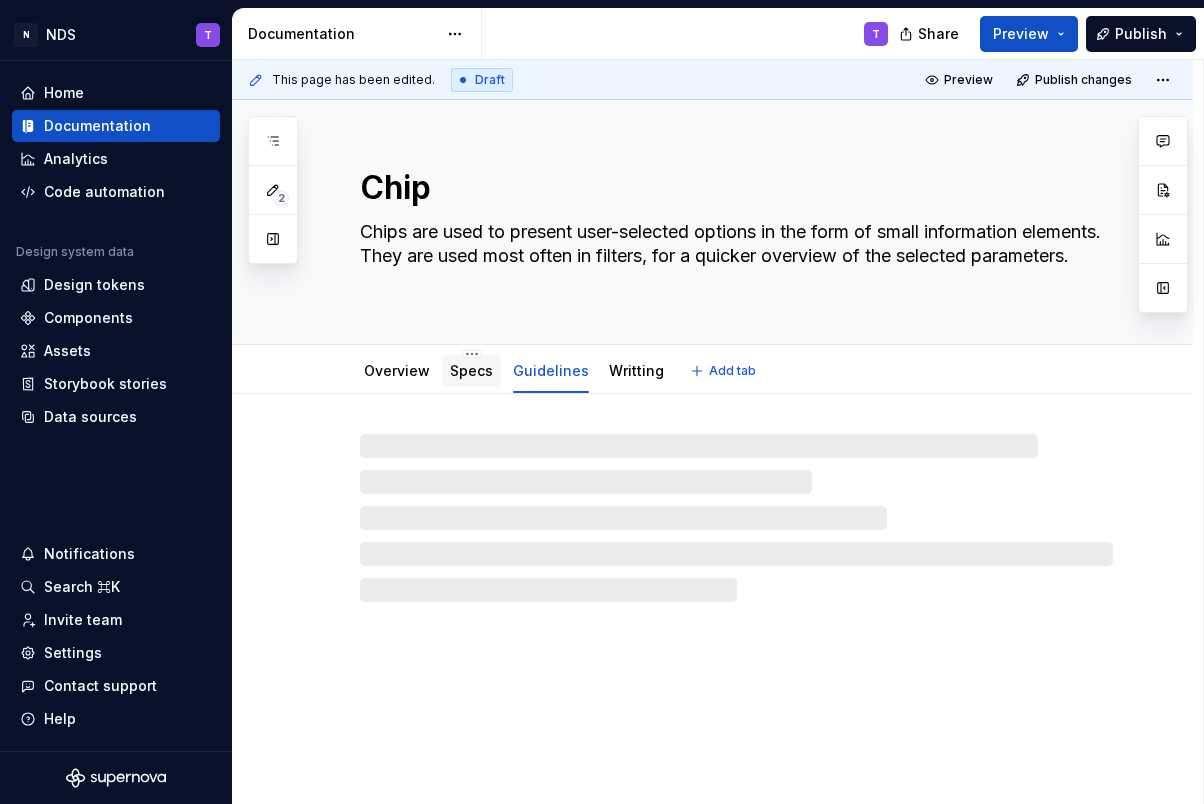 click on "Specs" at bounding box center (471, 370) 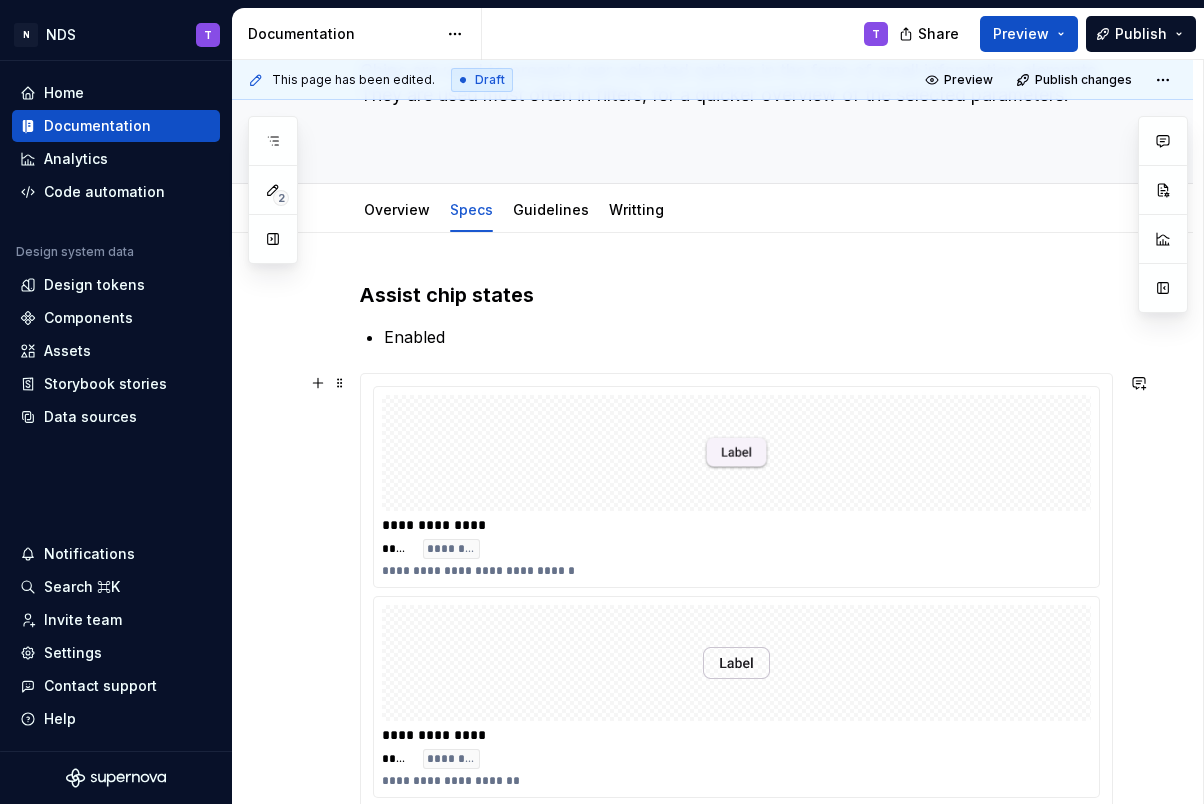 scroll, scrollTop: 159, scrollLeft: 0, axis: vertical 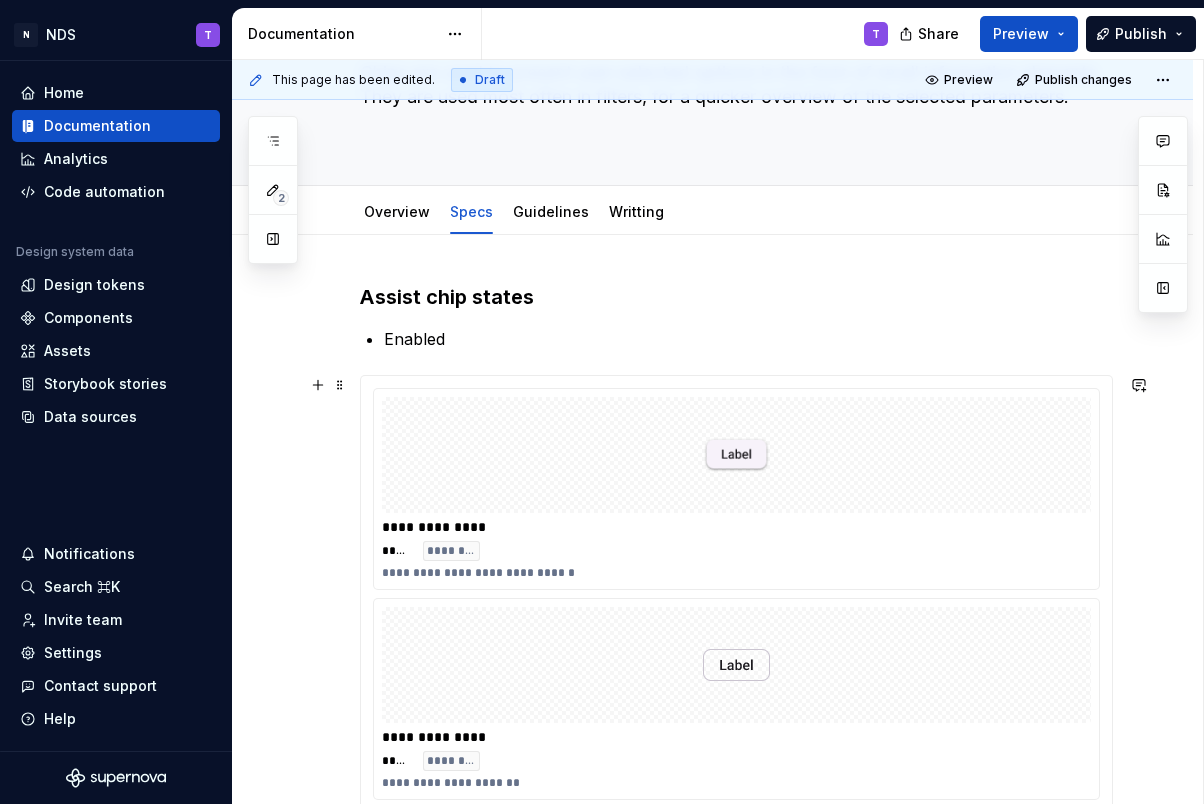 click on "********" at bounding box center [451, 551] 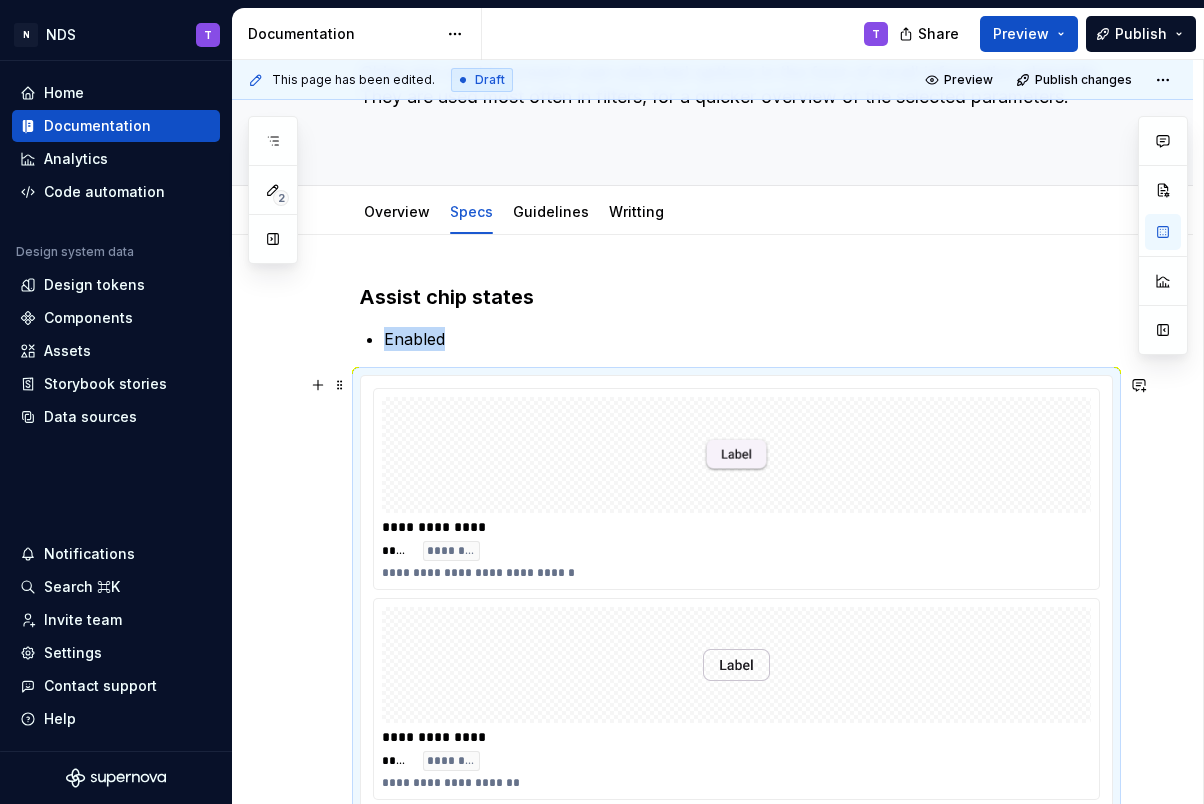 click on "********" at bounding box center [451, 551] 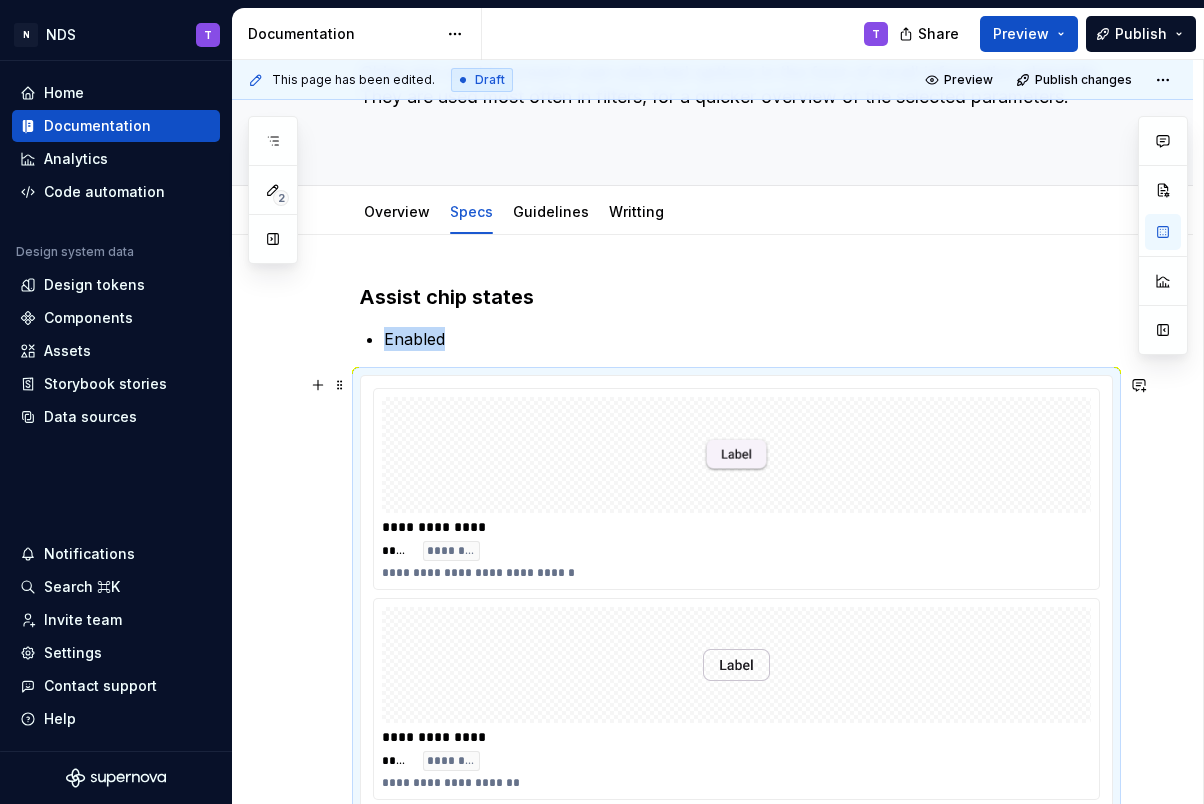 click at bounding box center [736, 455] 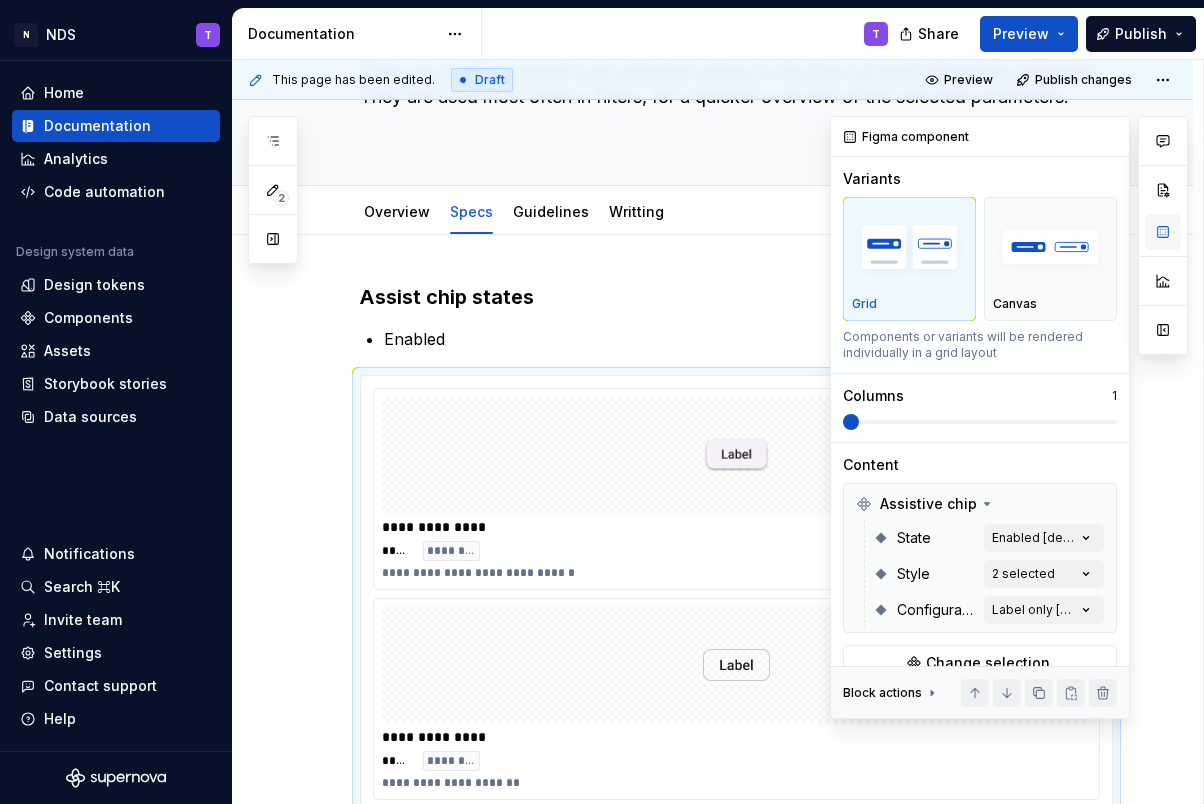 click at bounding box center [1163, 232] 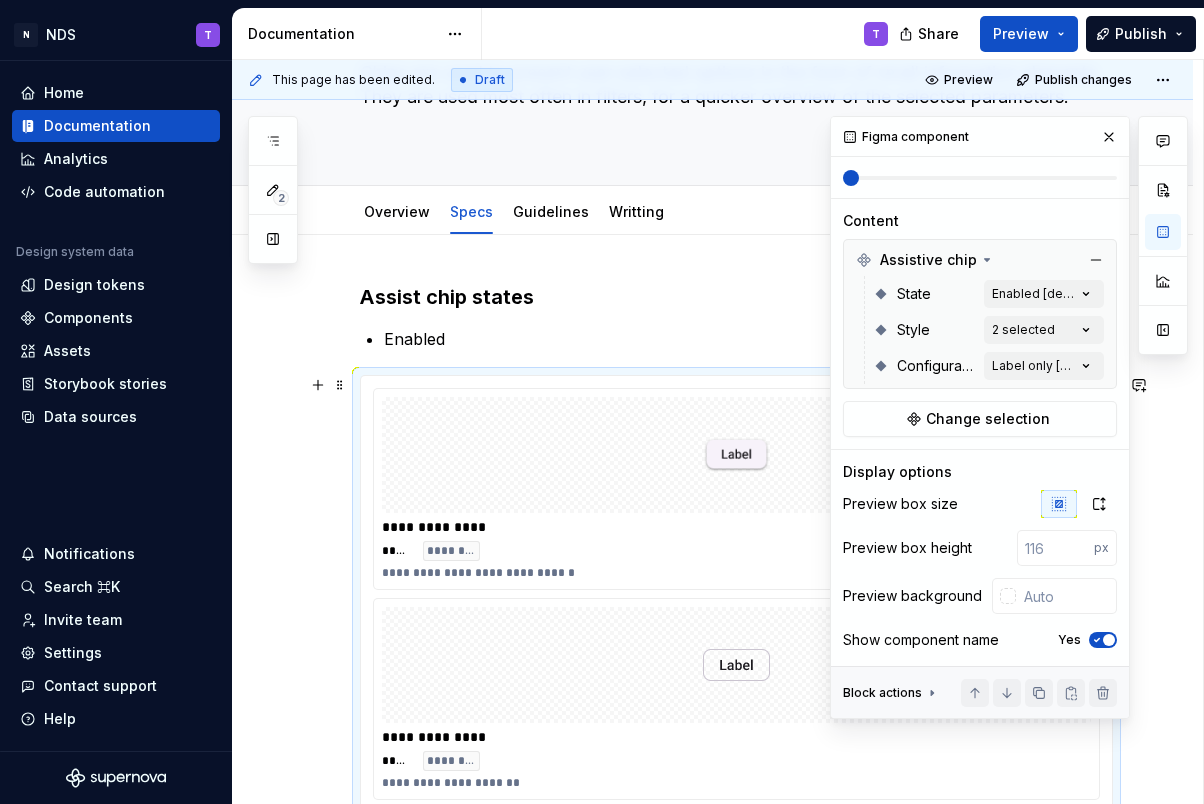 scroll, scrollTop: 262, scrollLeft: 0, axis: vertical 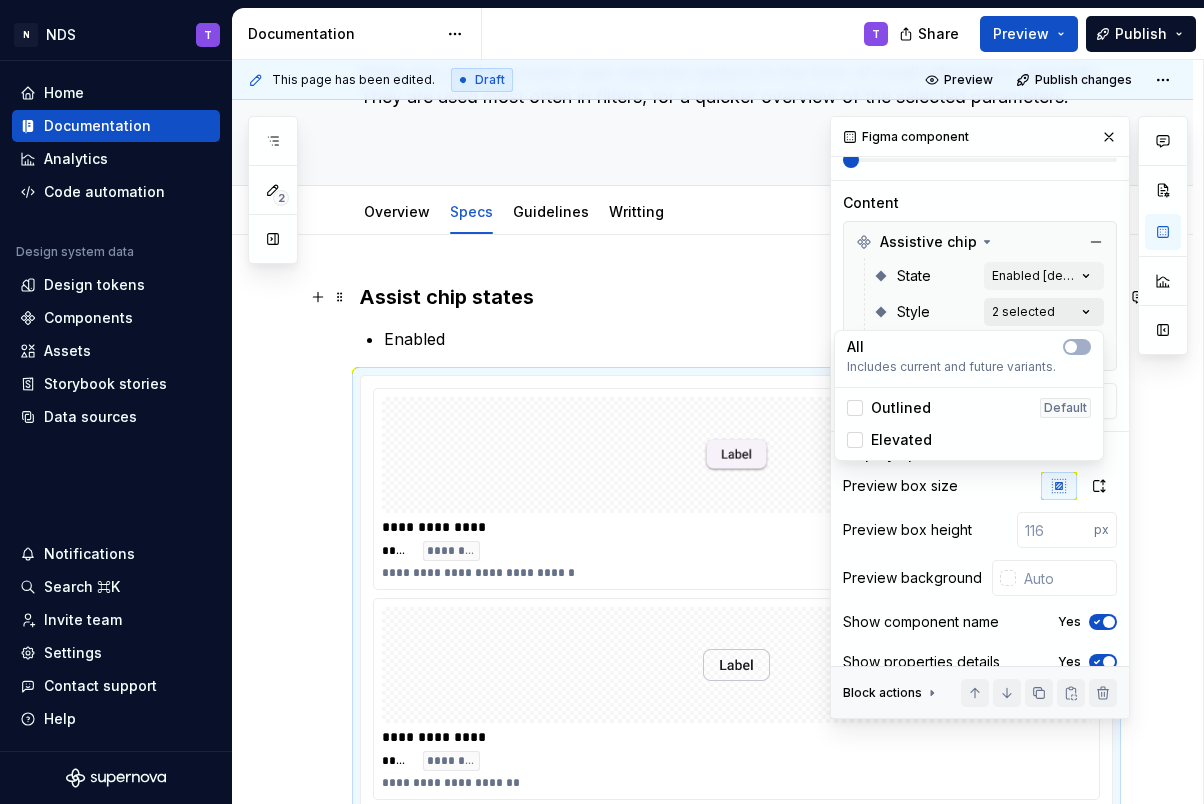 click on "Comments Open comments No comments yet Select ‘Comment’ from the block context menu to add one. Figma component Variants Grid Canvas Components or variants will be rendered individually in a grid layout Columns 1 Content Assistive chip State Enabled [default] Style 2 selected Configuration Label only [default] Change selection Display options Preview box size Preview box height px Preview background Show component name Yes Show properties details Yes Show variant description Yes Block actions Move up Move down Duplicate Copy (⌘C) Cut (⌘X) Delete" at bounding box center [1009, 417] 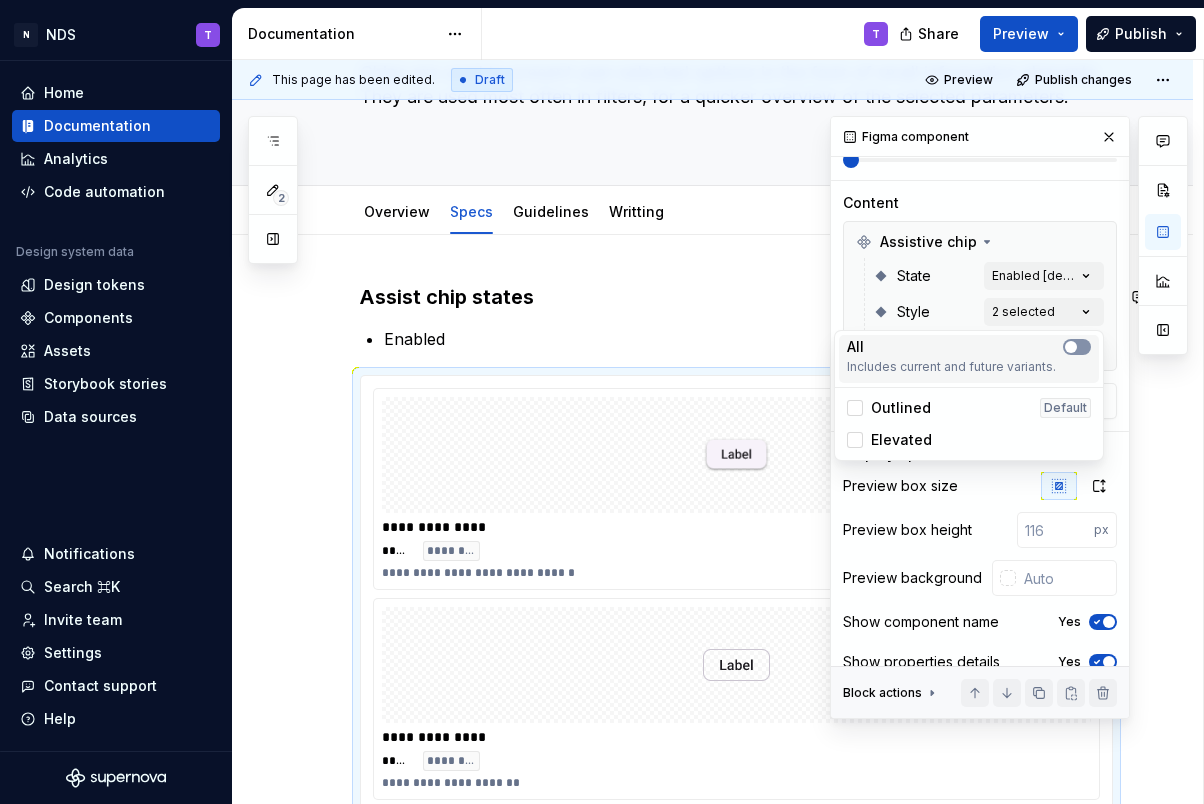 click at bounding box center [1071, 347] 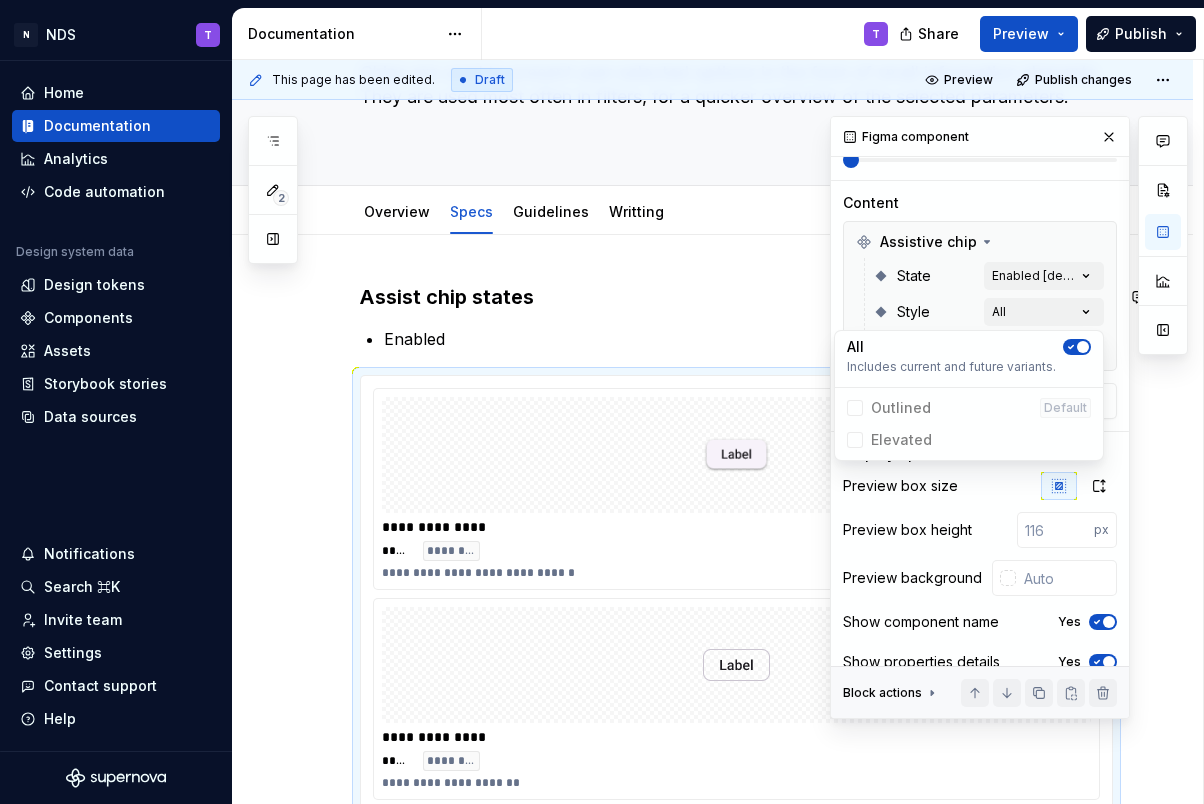 click at bounding box center (1083, 347) 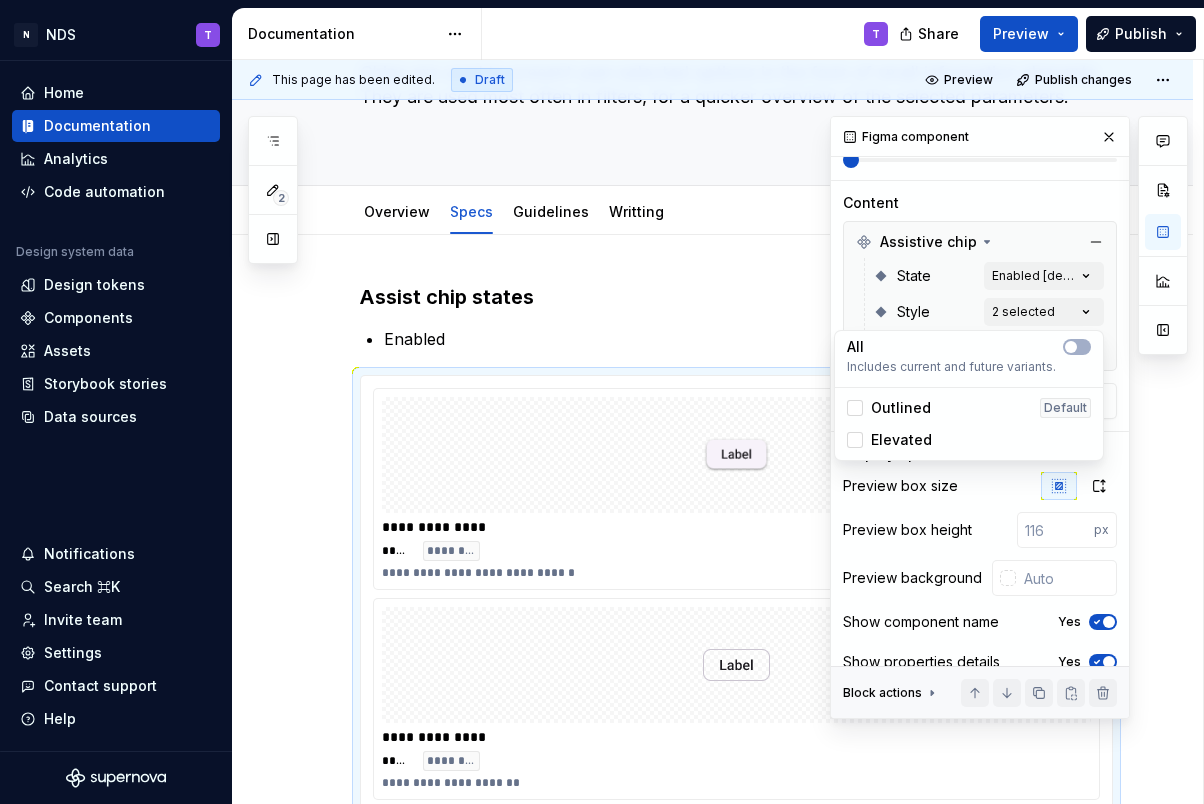 click on "Comments Open comments No comments yet Select ‘Comment’ from the block context menu to add one. Figma component Variants Grid Canvas Components or variants will be rendered individually in a grid layout Columns 1 Content Assistive chip State Enabled [default] Style 2 selected Configuration Label only [default] Change selection Display options Preview box size Preview box height px Preview background Show component name Yes Show properties details Yes Show variant description Yes Block actions Move up Move down Duplicate Copy (⌘C) Cut (⌘X) Delete" at bounding box center [1009, 417] 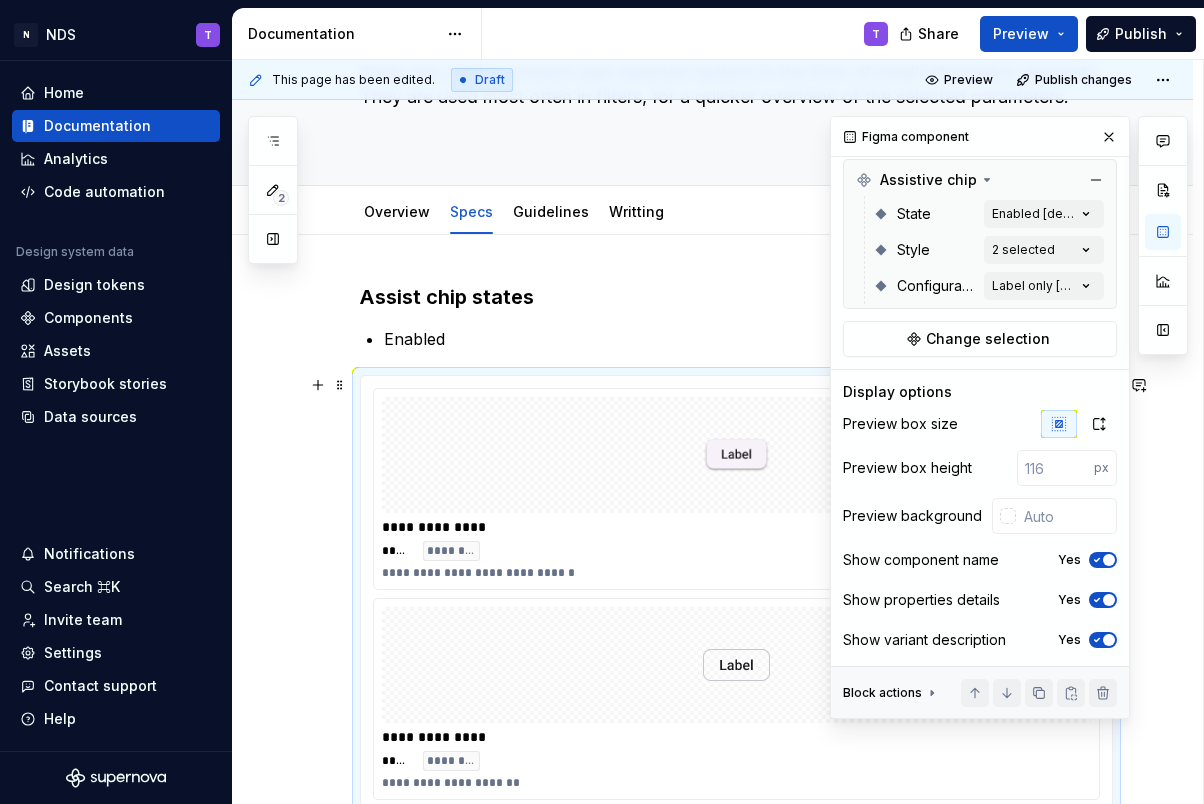 scroll, scrollTop: 319, scrollLeft: 0, axis: vertical 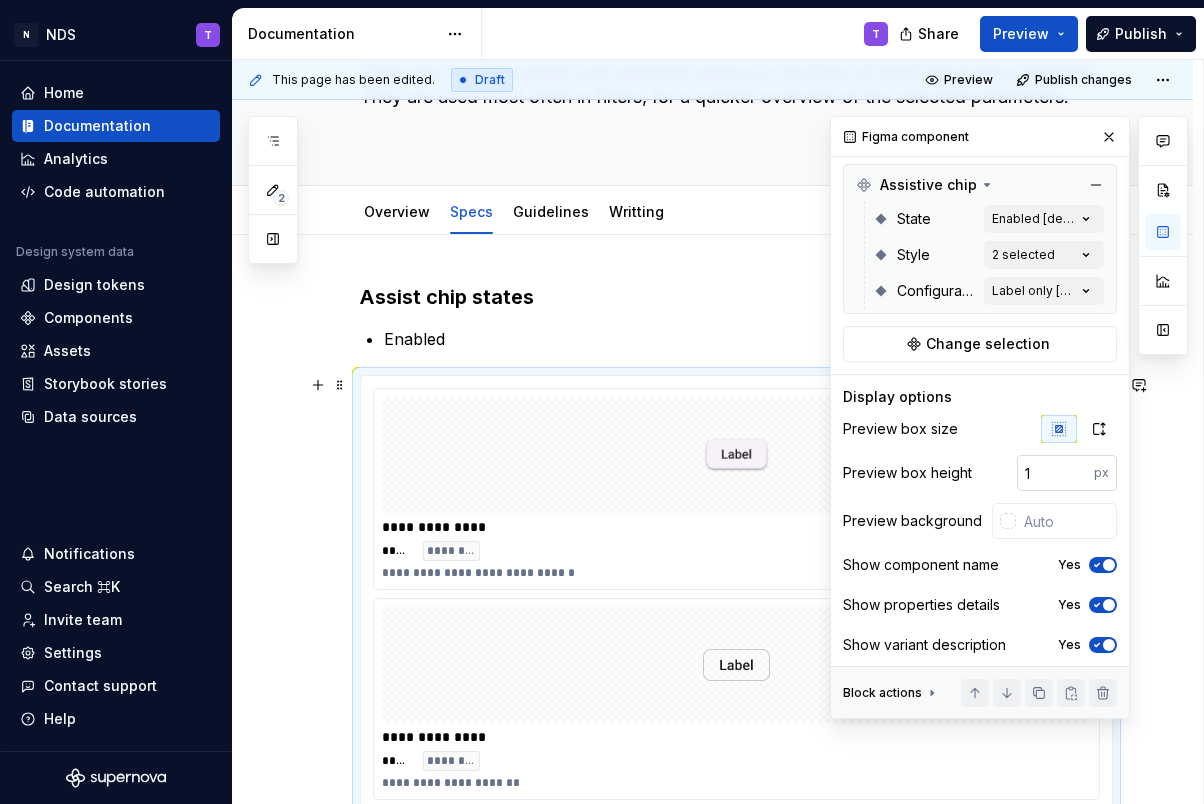 click on "1" at bounding box center (1055, 473) 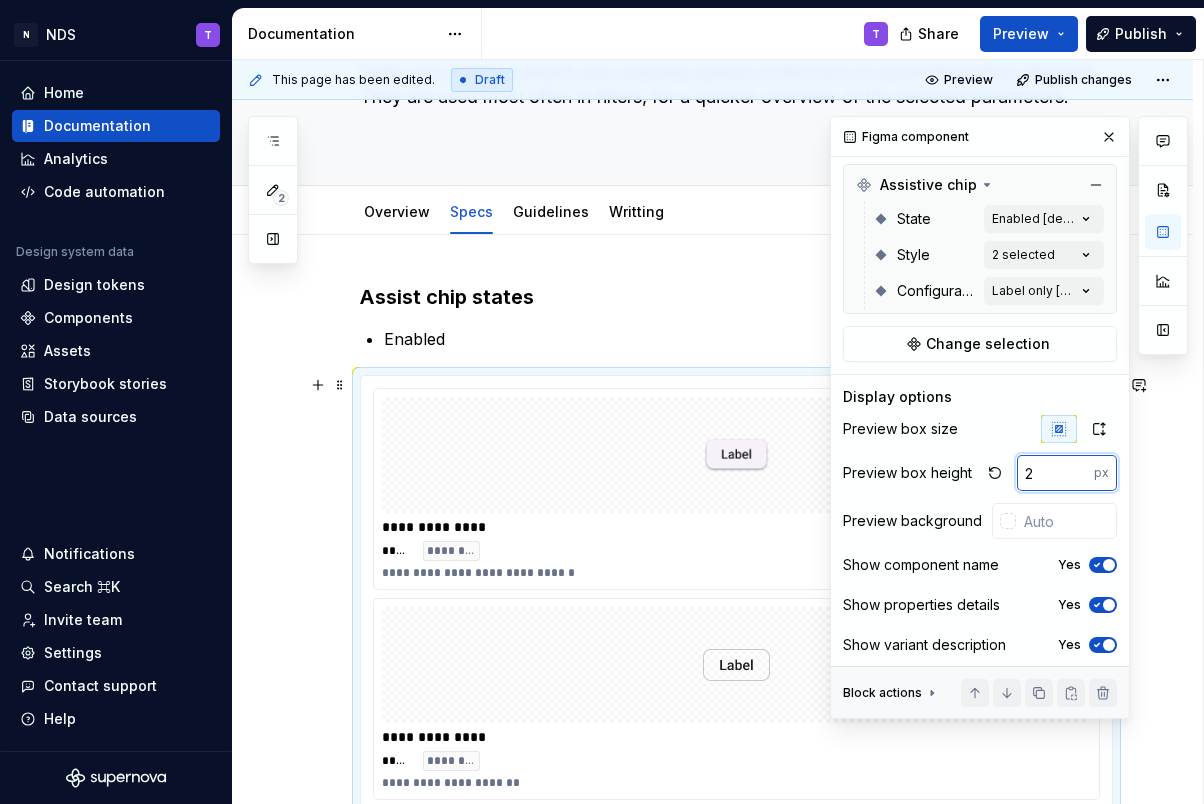 click on "2" at bounding box center (1055, 473) 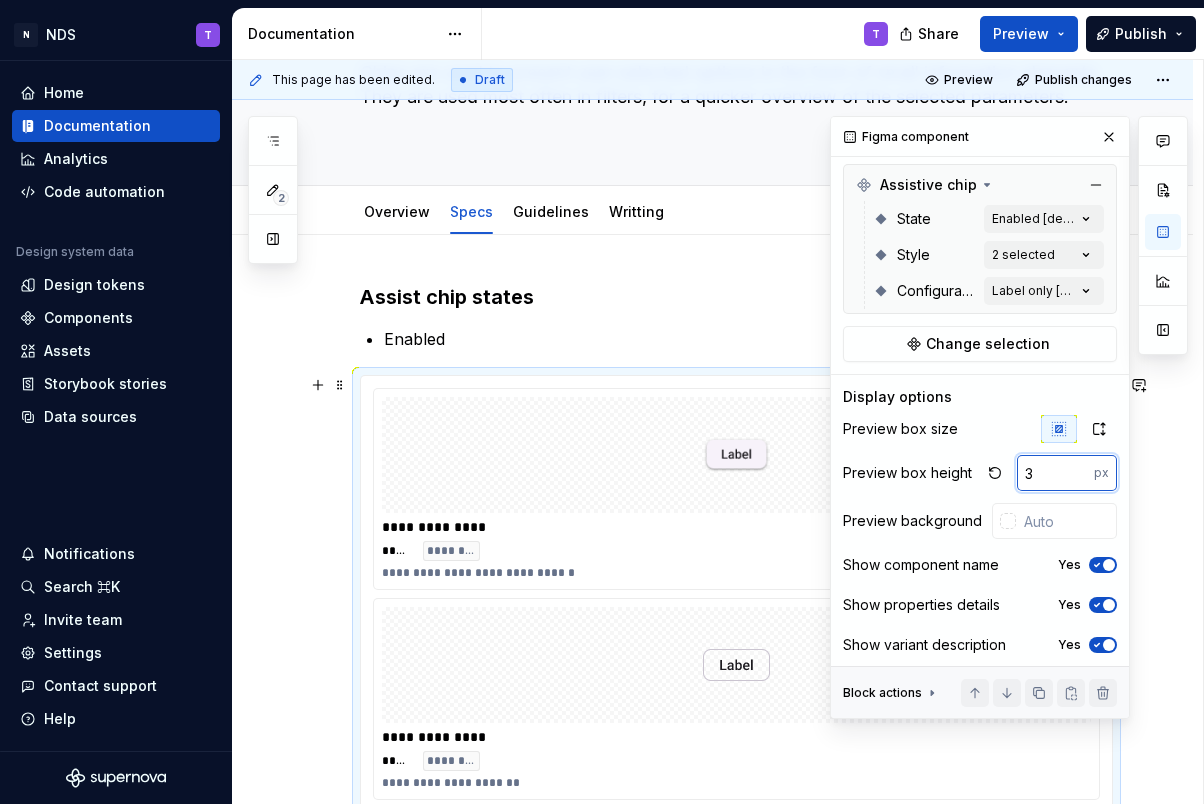 click on "3" at bounding box center [1055, 473] 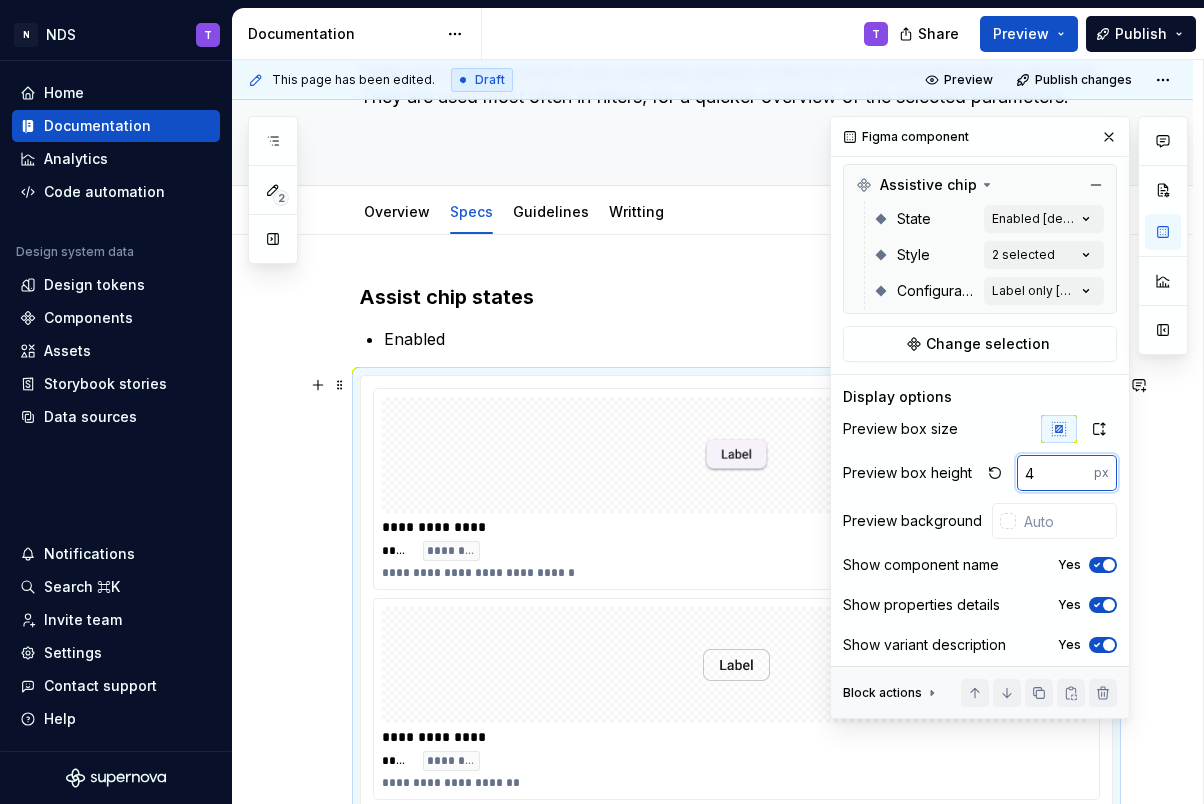 click on "4" at bounding box center (1055, 473) 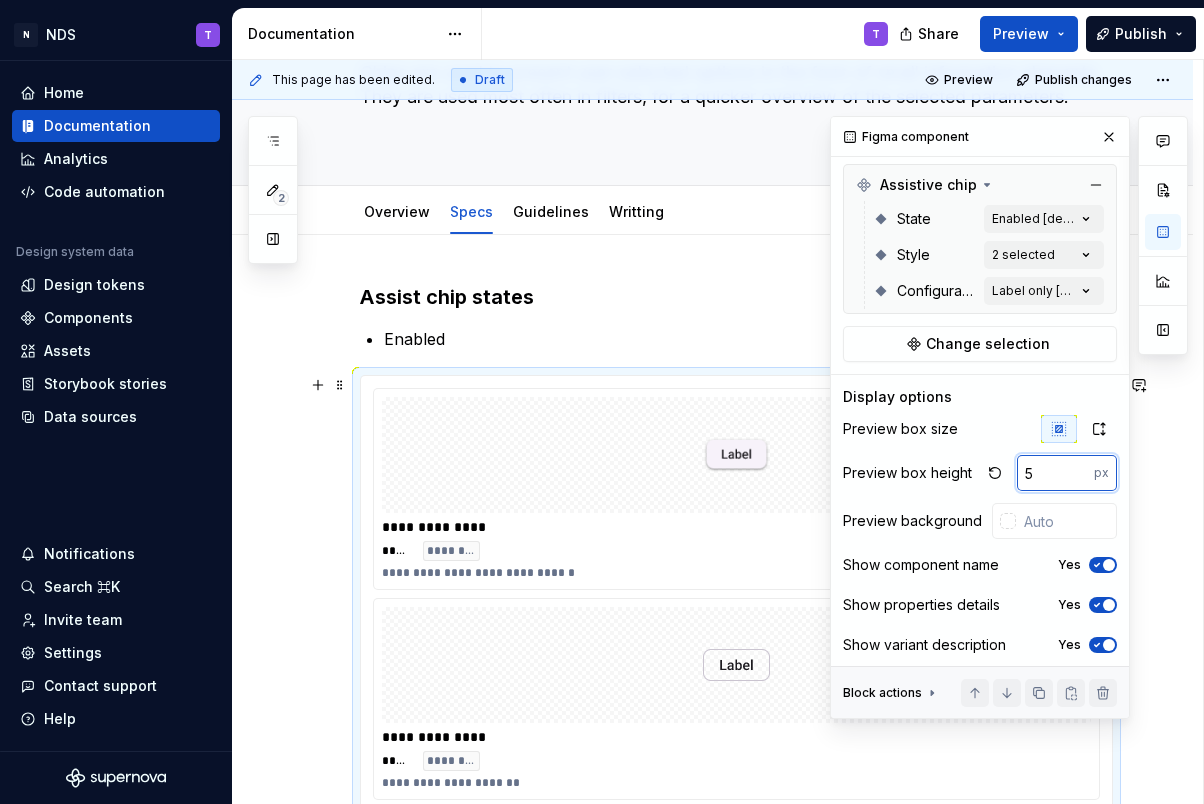 click on "5" at bounding box center (1055, 473) 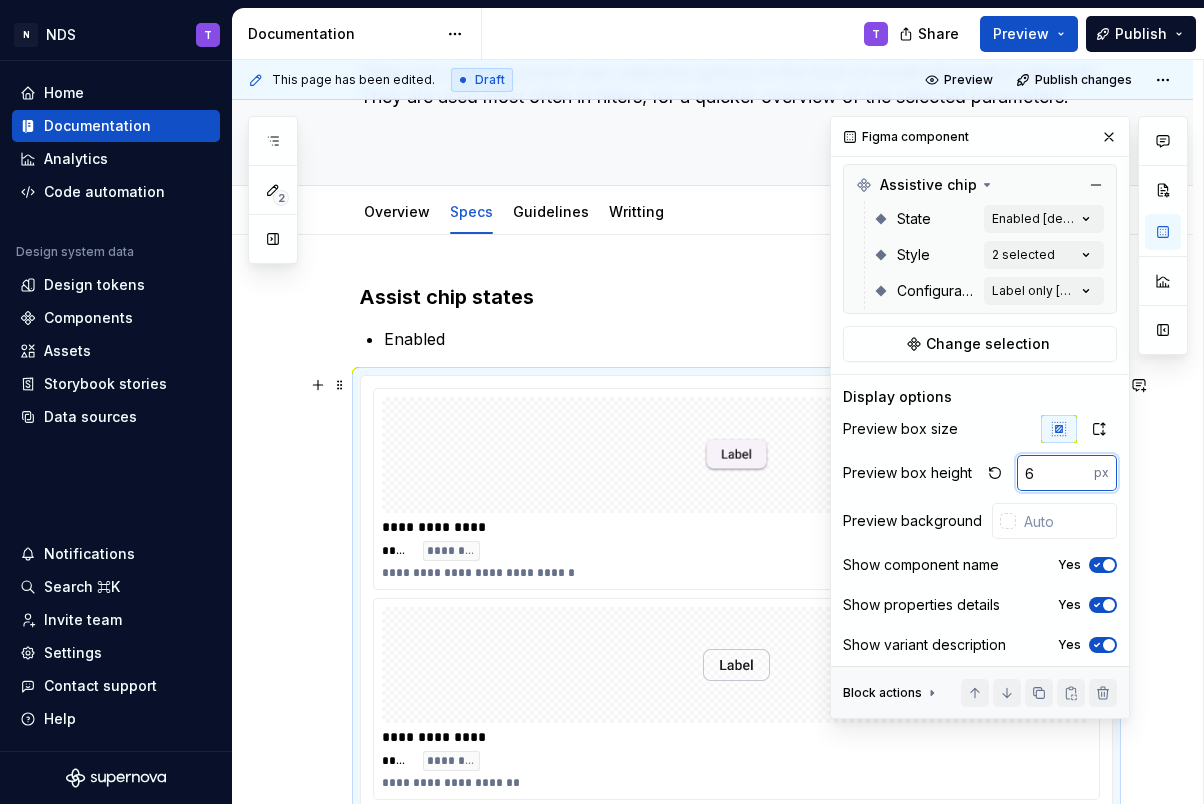 click on "6" at bounding box center [1055, 473] 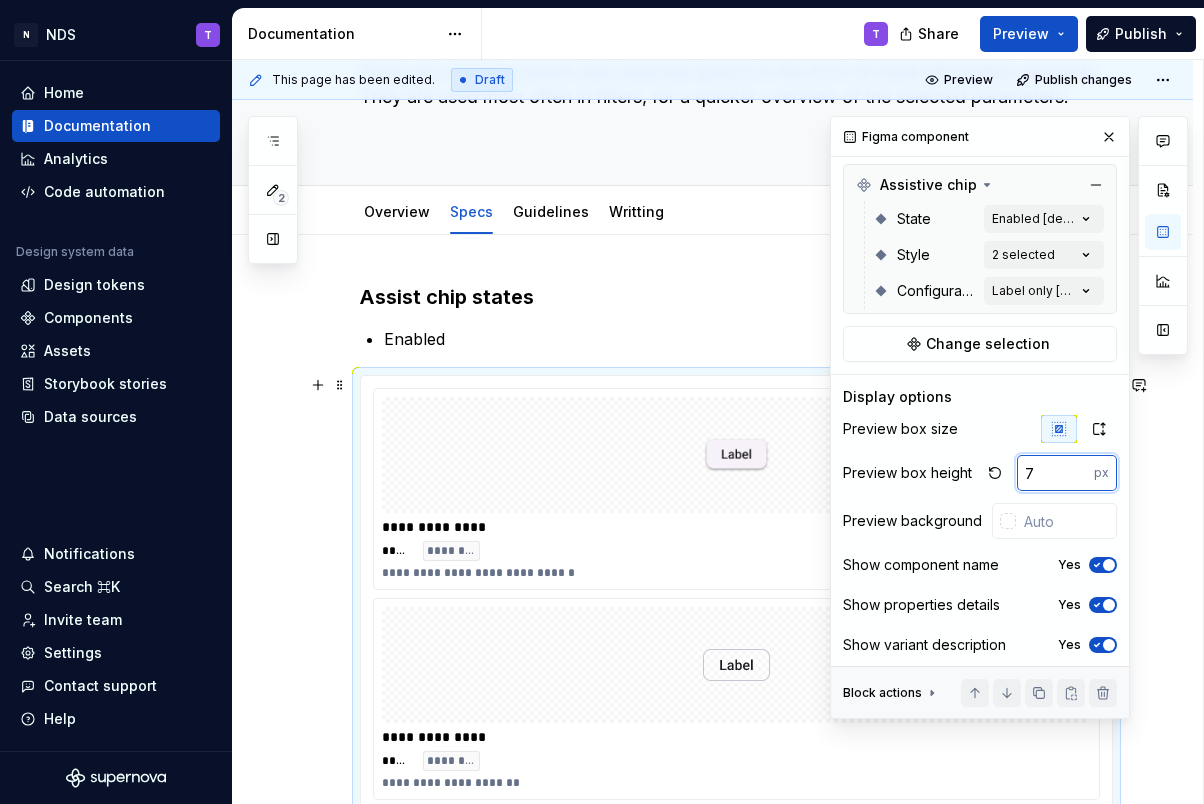 click on "7" at bounding box center (1055, 473) 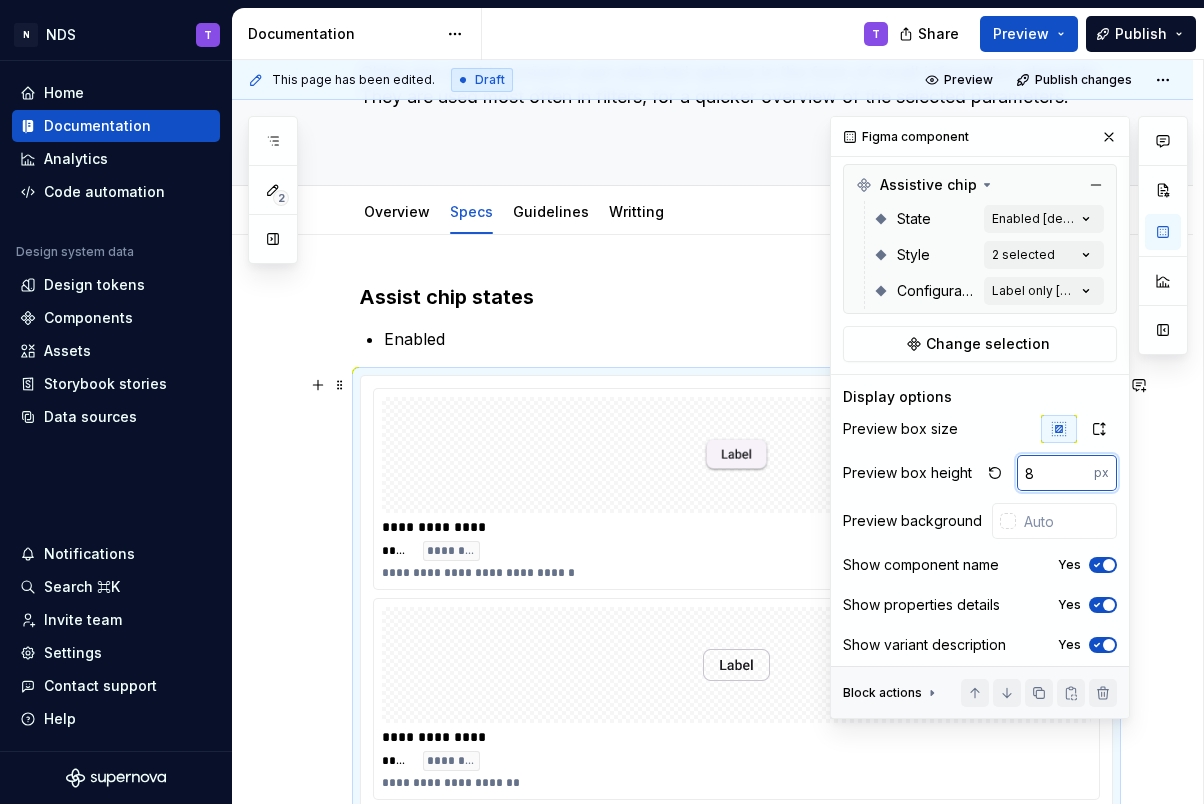 click on "8" at bounding box center (1055, 473) 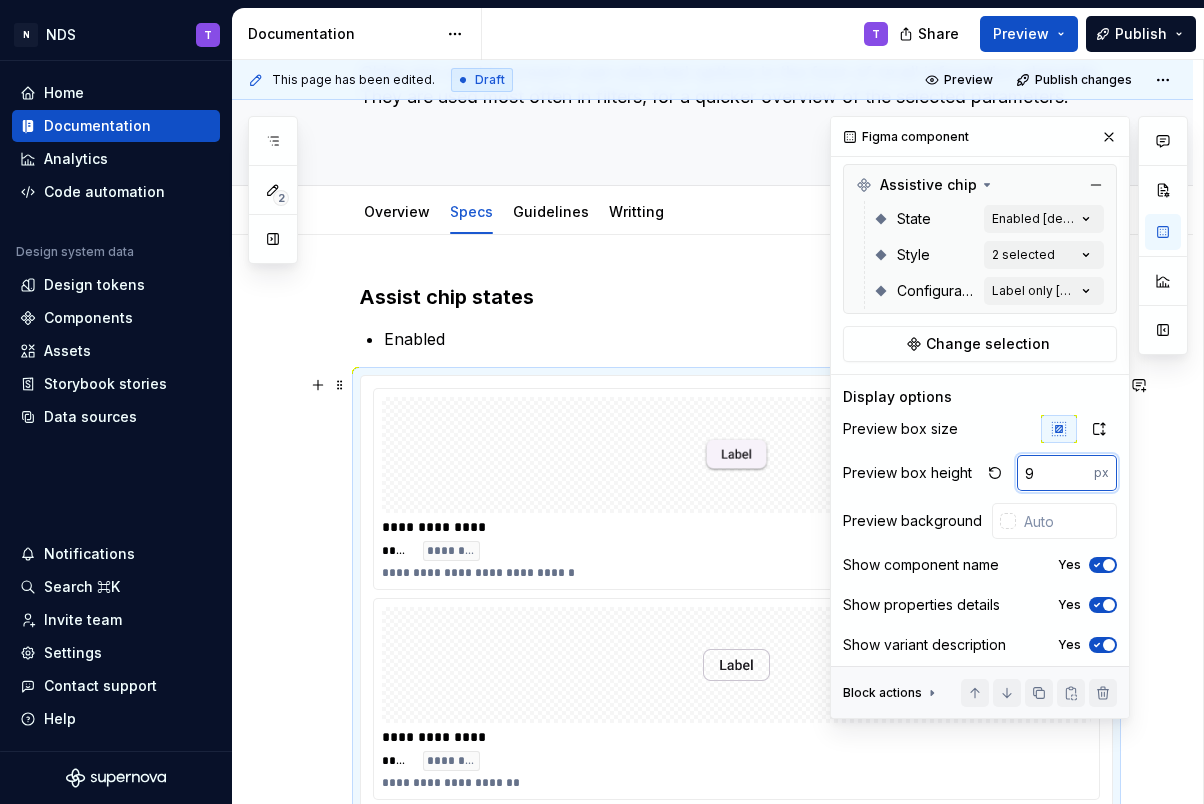 click on "9" at bounding box center (1055, 473) 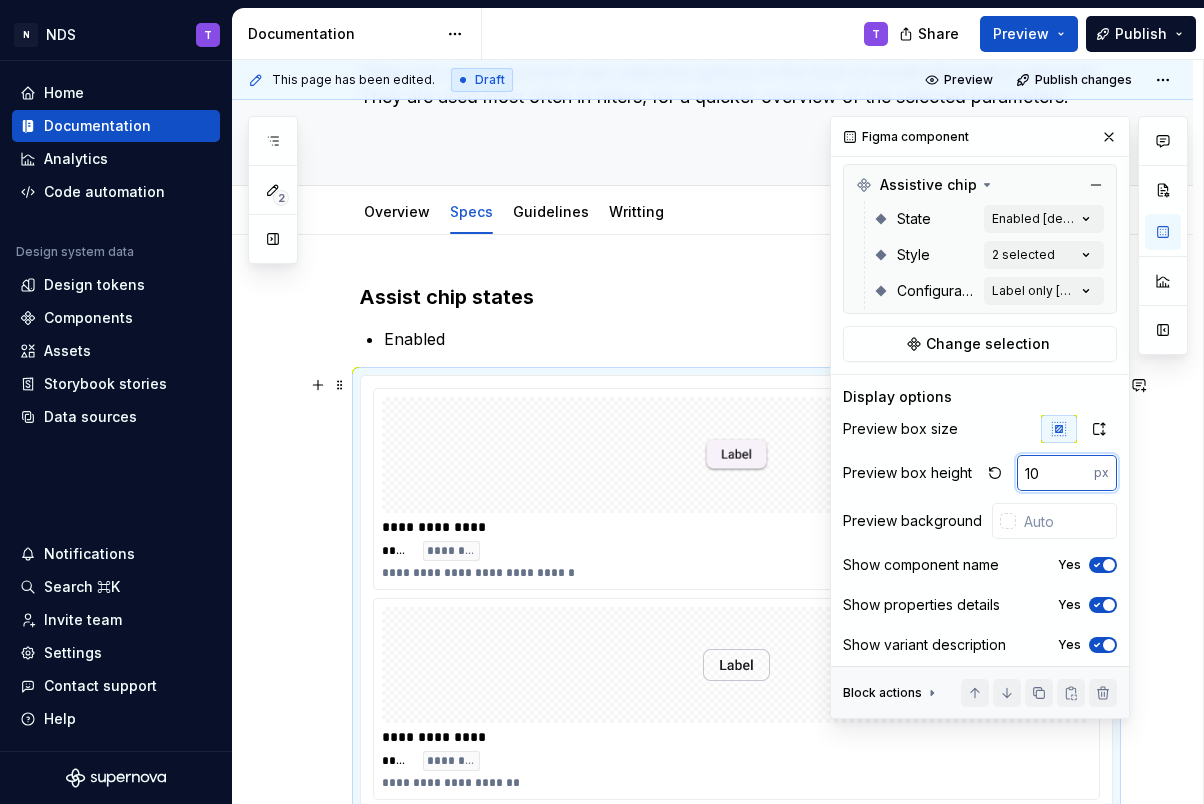 click on "10" at bounding box center [1055, 473] 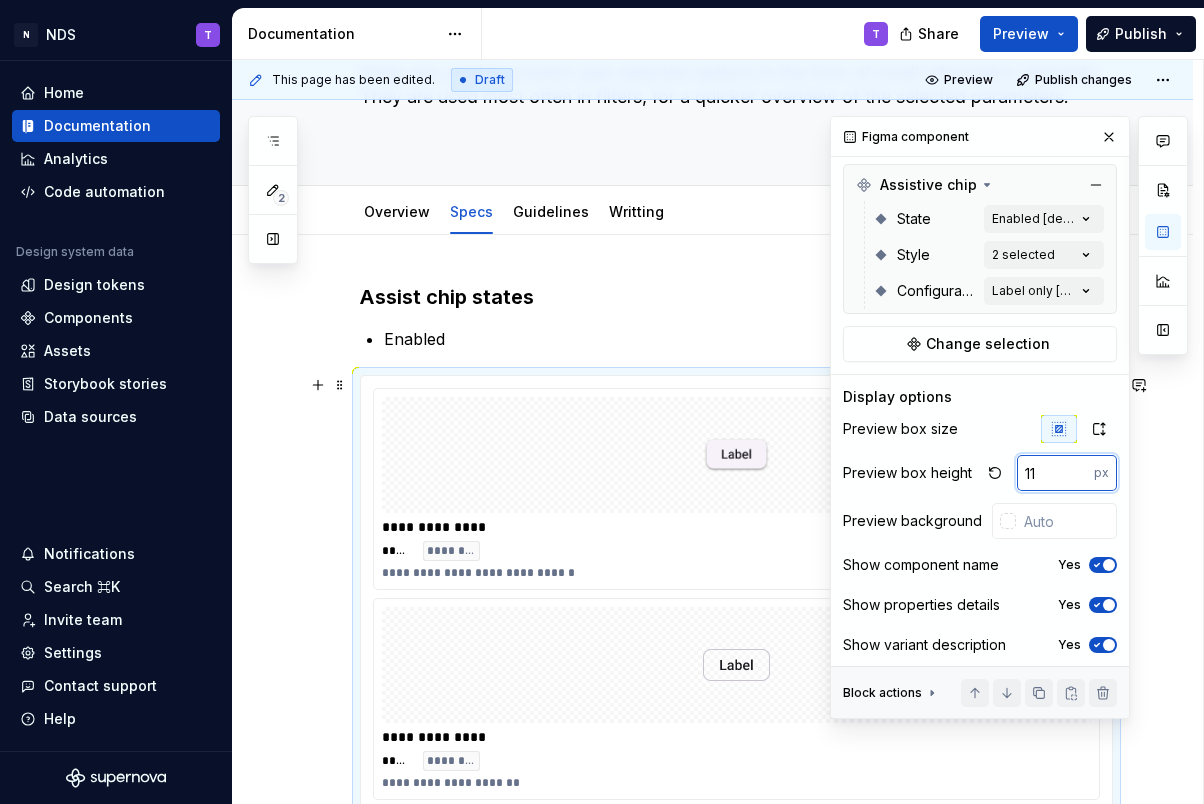 click on "11" at bounding box center [1055, 473] 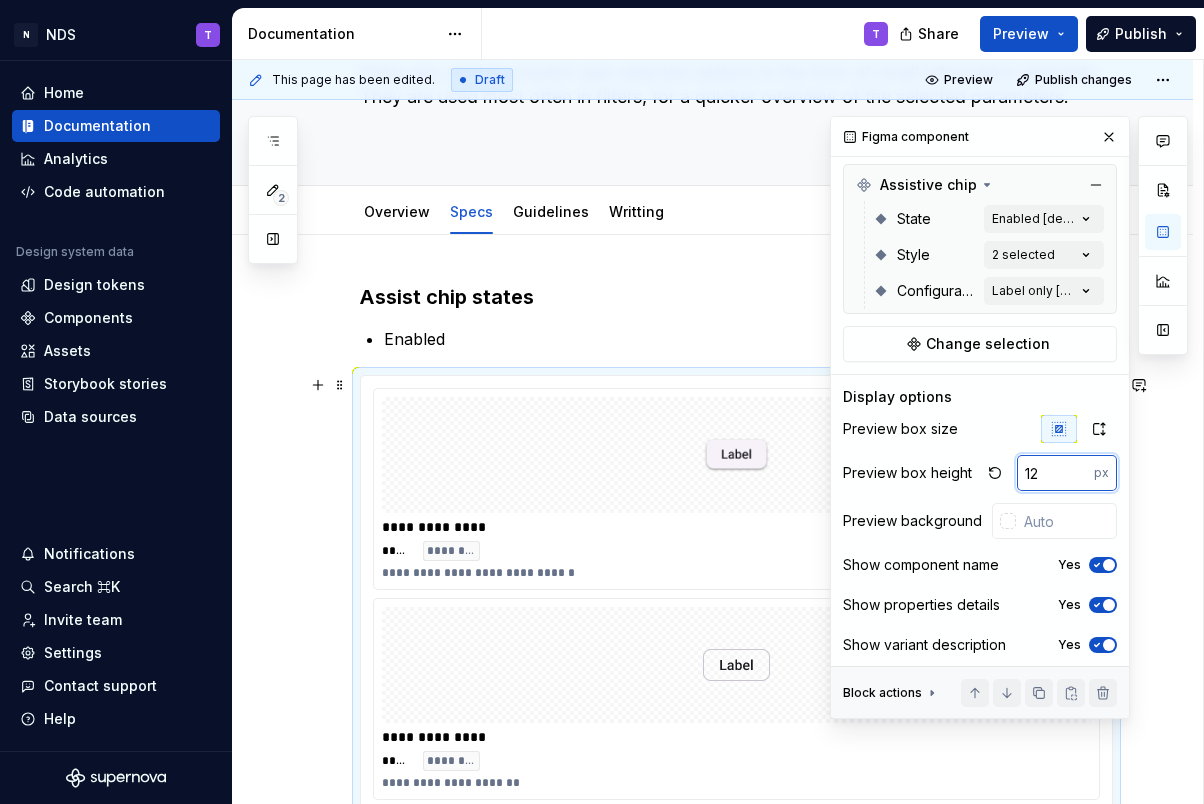 click on "12" at bounding box center (1055, 473) 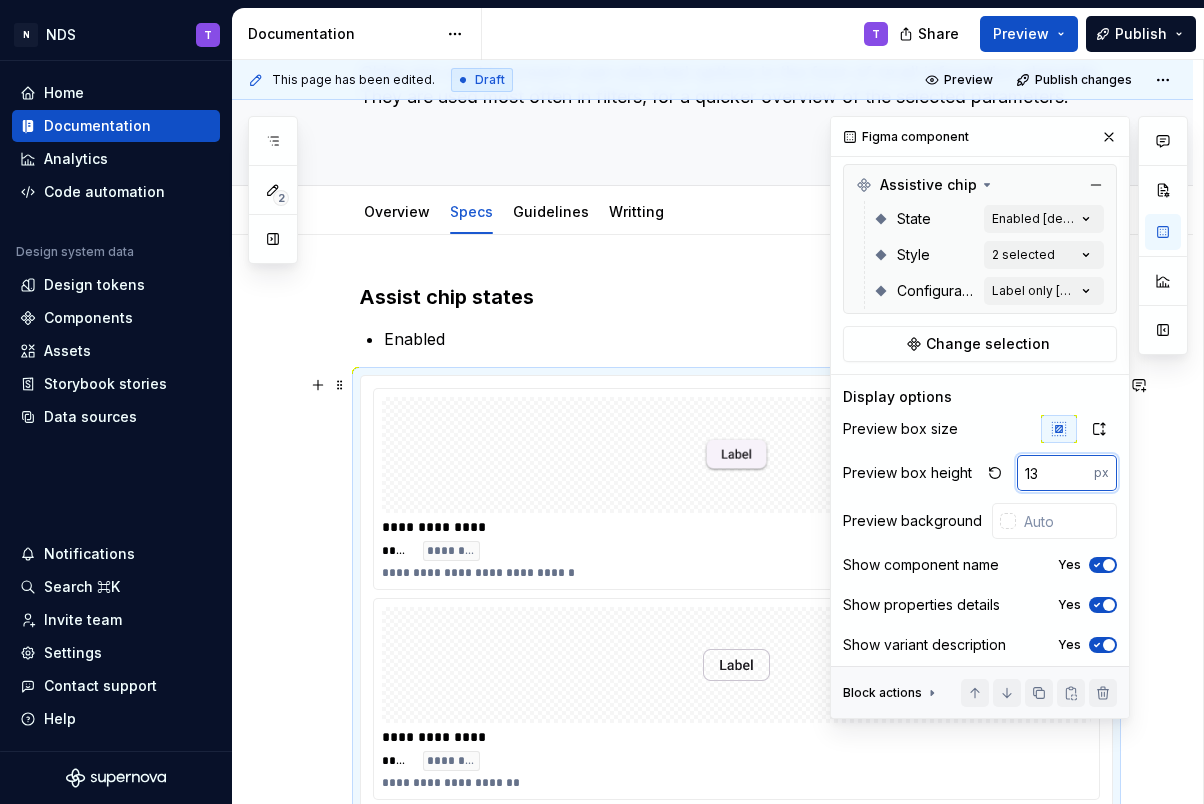 click on "13" at bounding box center [1055, 473] 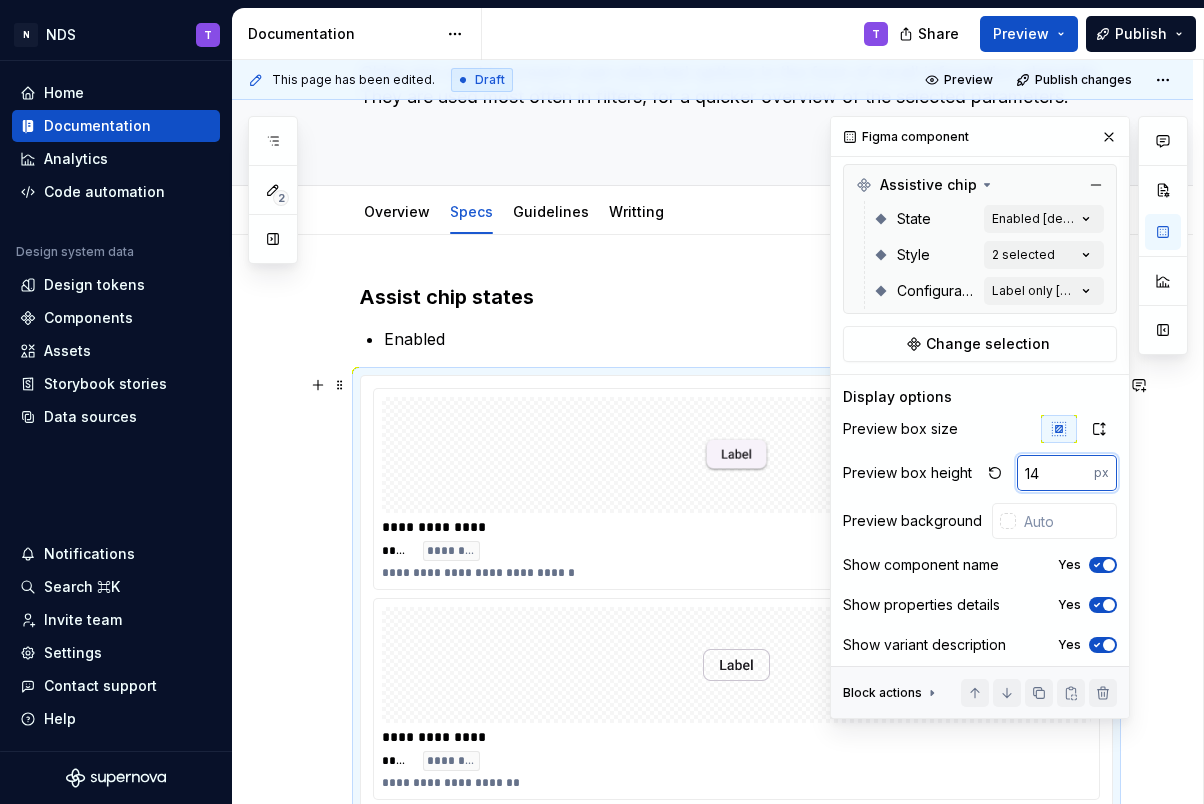 click on "14" at bounding box center (1055, 473) 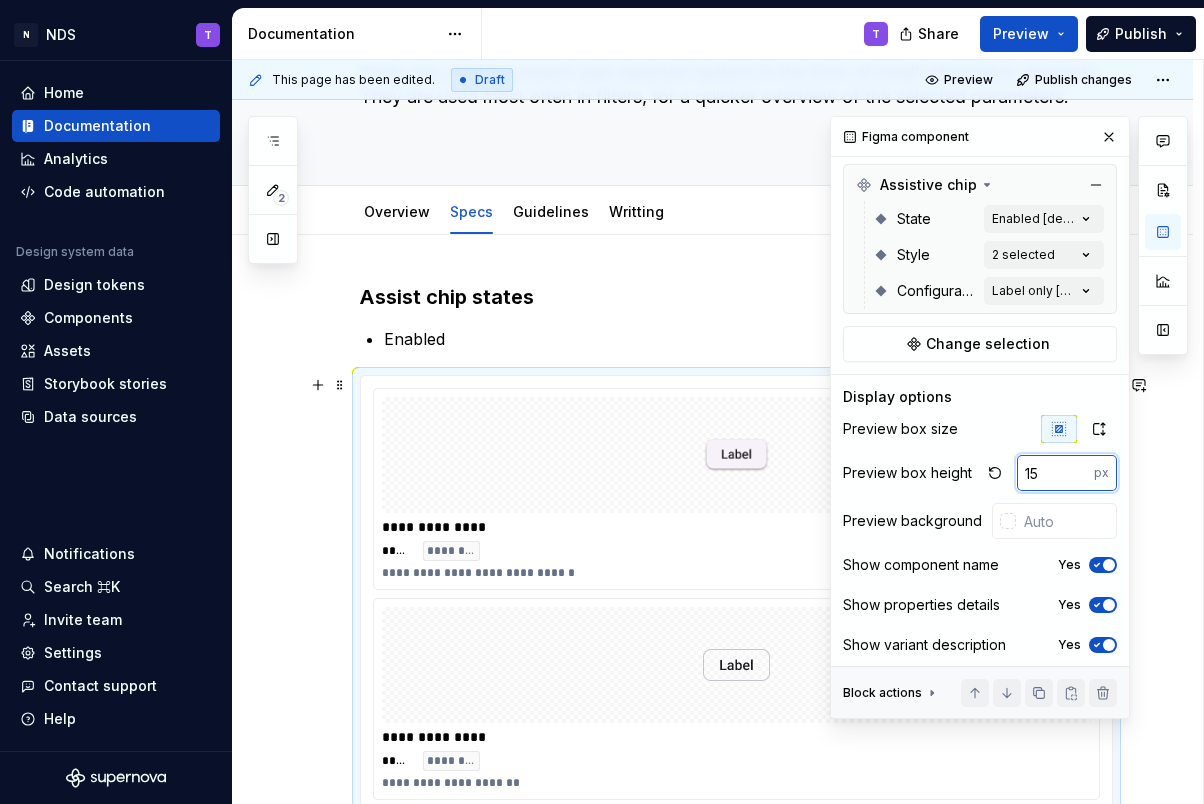click on "15" at bounding box center (1055, 473) 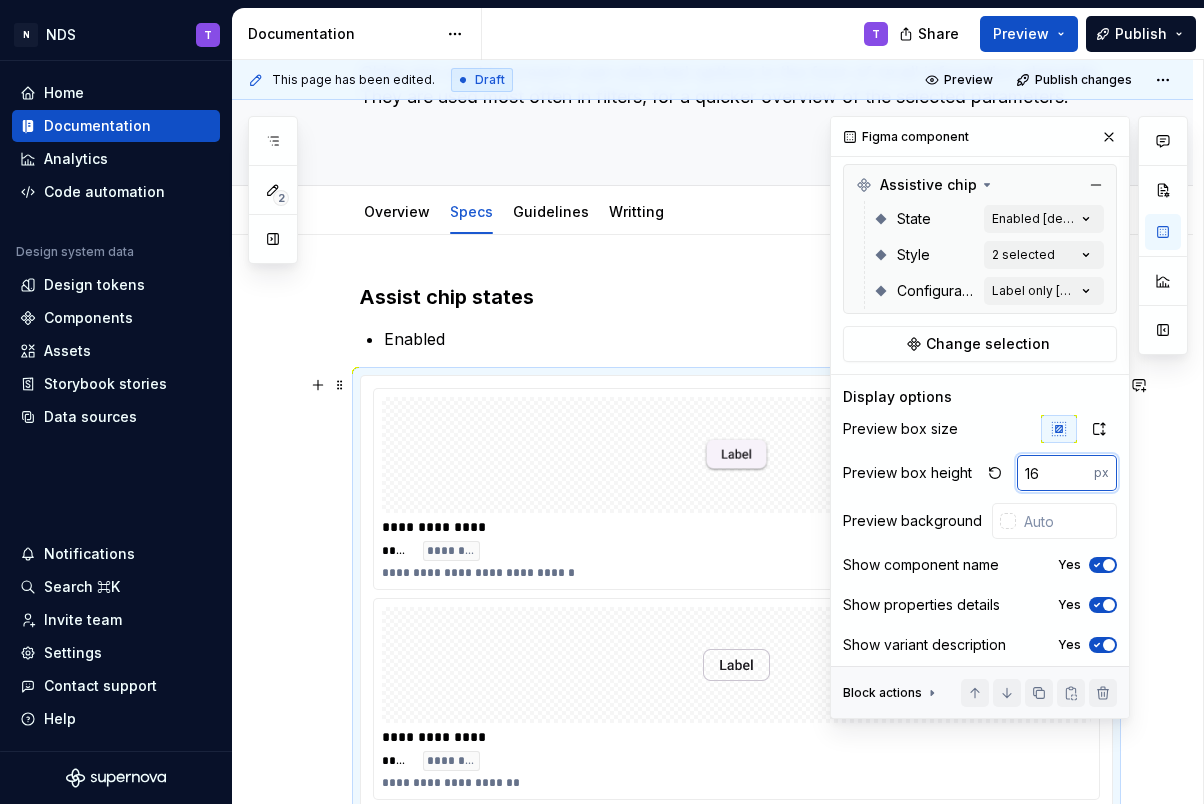 click on "16" at bounding box center [1055, 473] 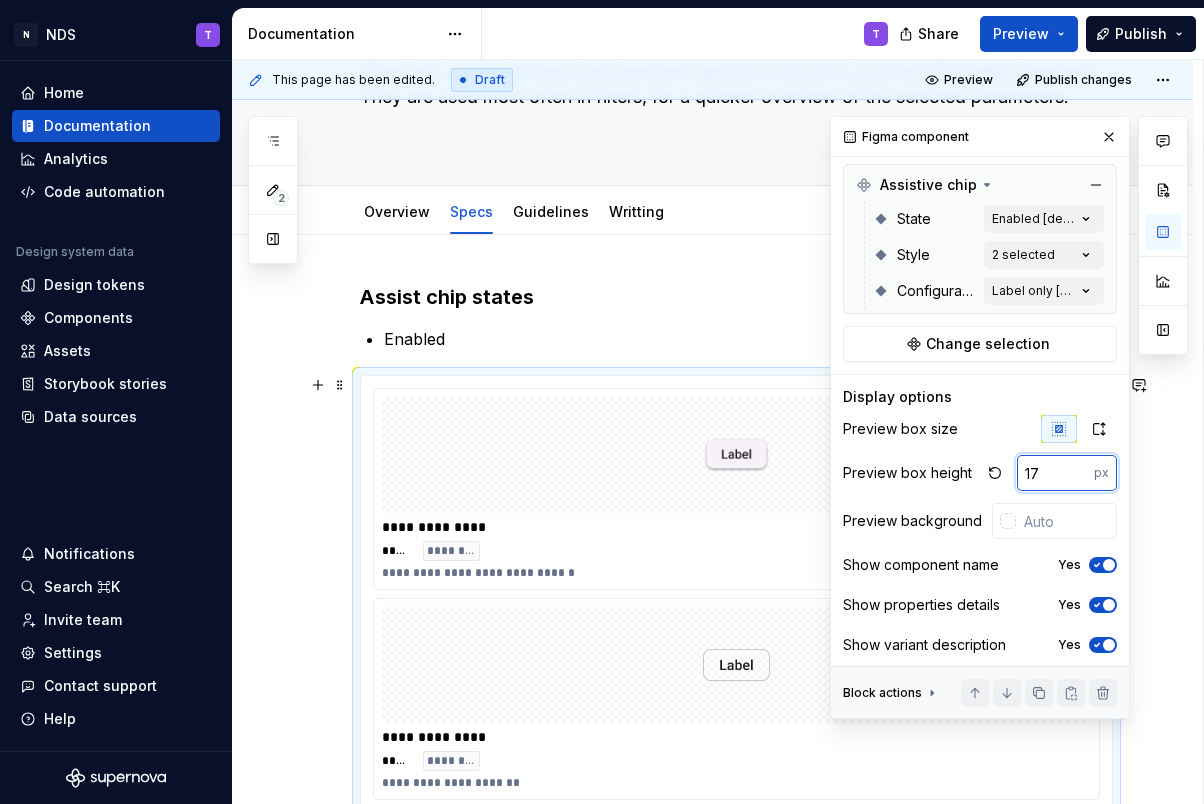 click on "17" at bounding box center (1055, 473) 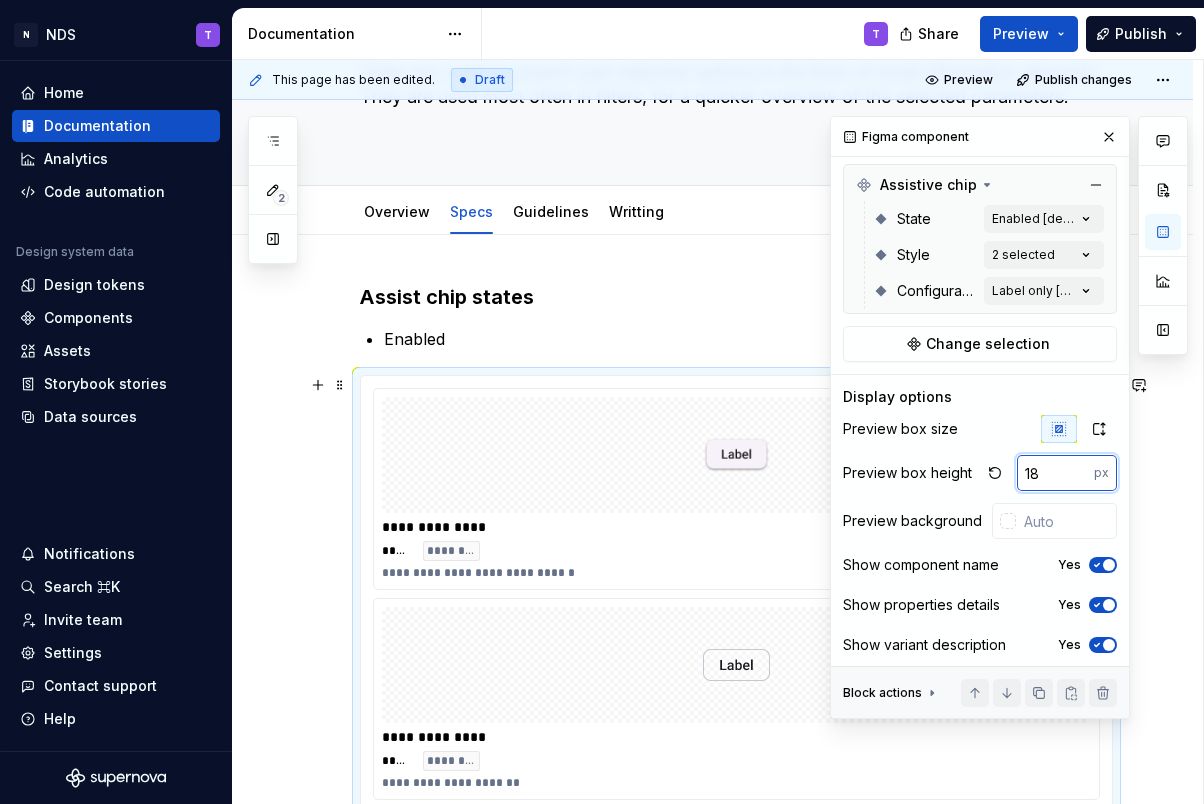 click on "18" at bounding box center [1055, 473] 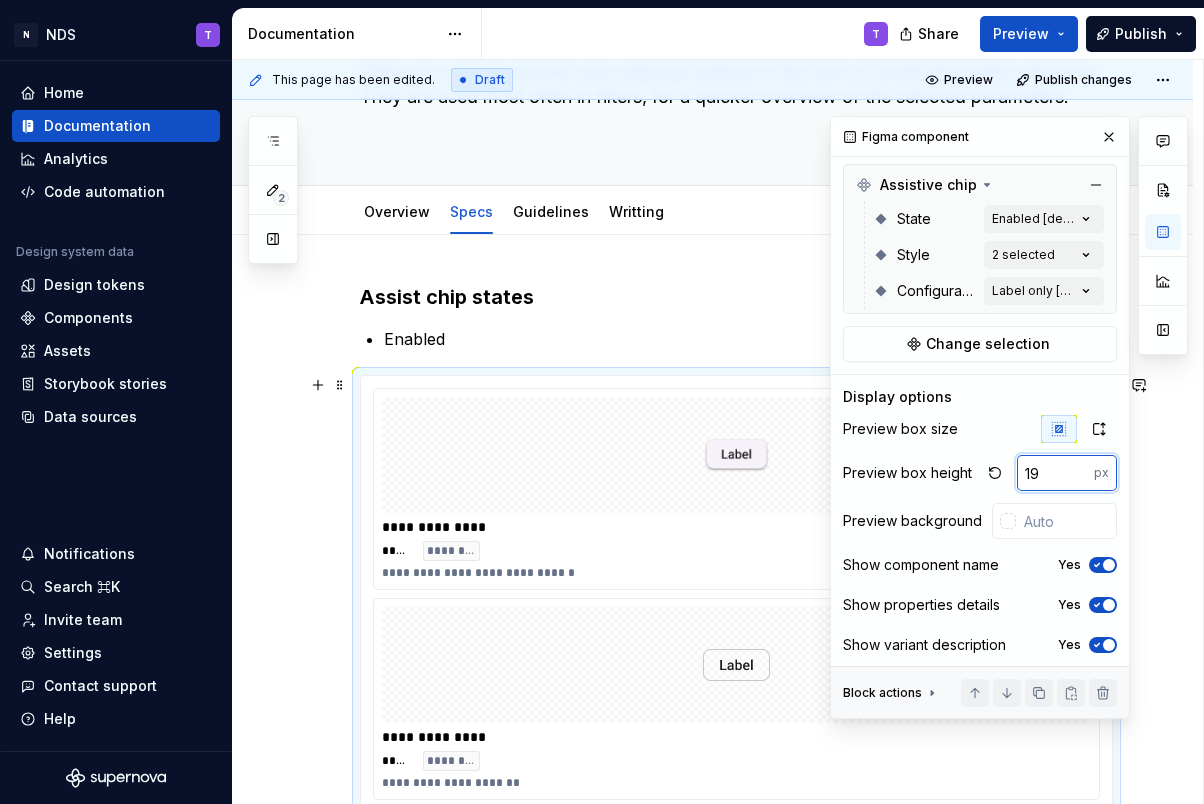 click on "19" at bounding box center (1055, 473) 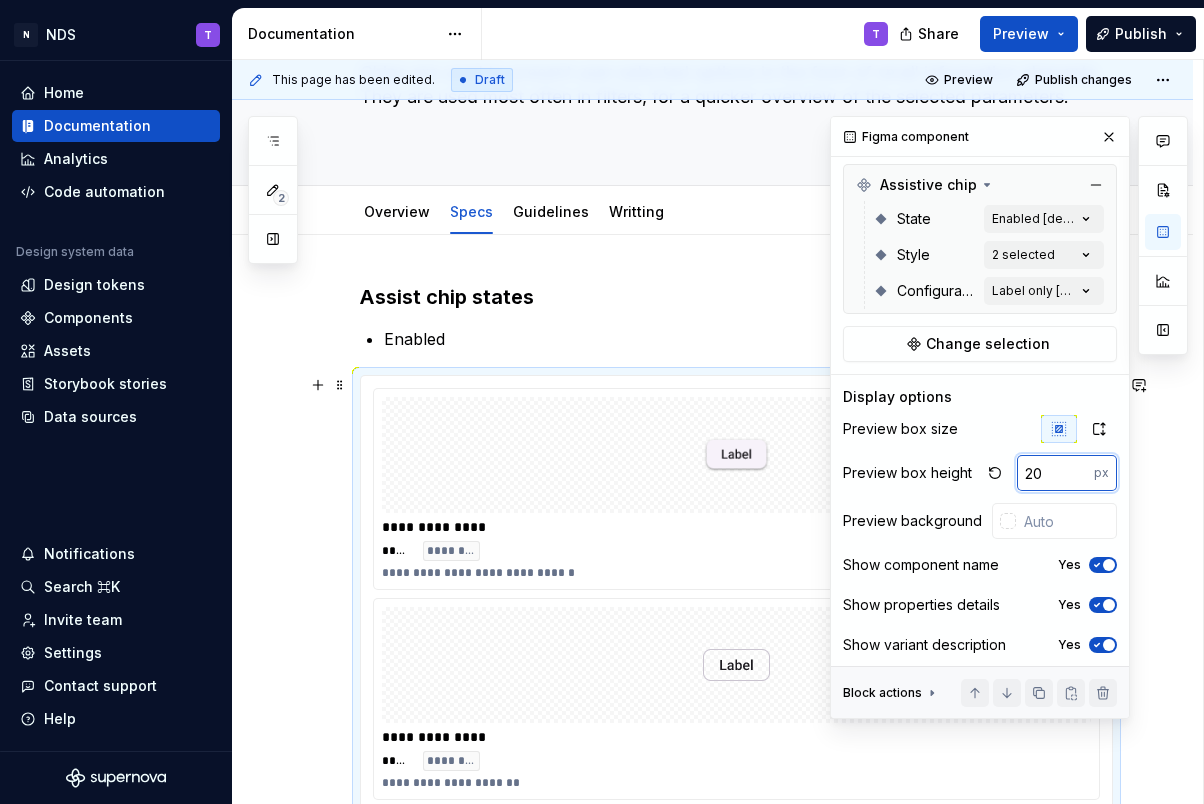 click on "20" at bounding box center [1055, 473] 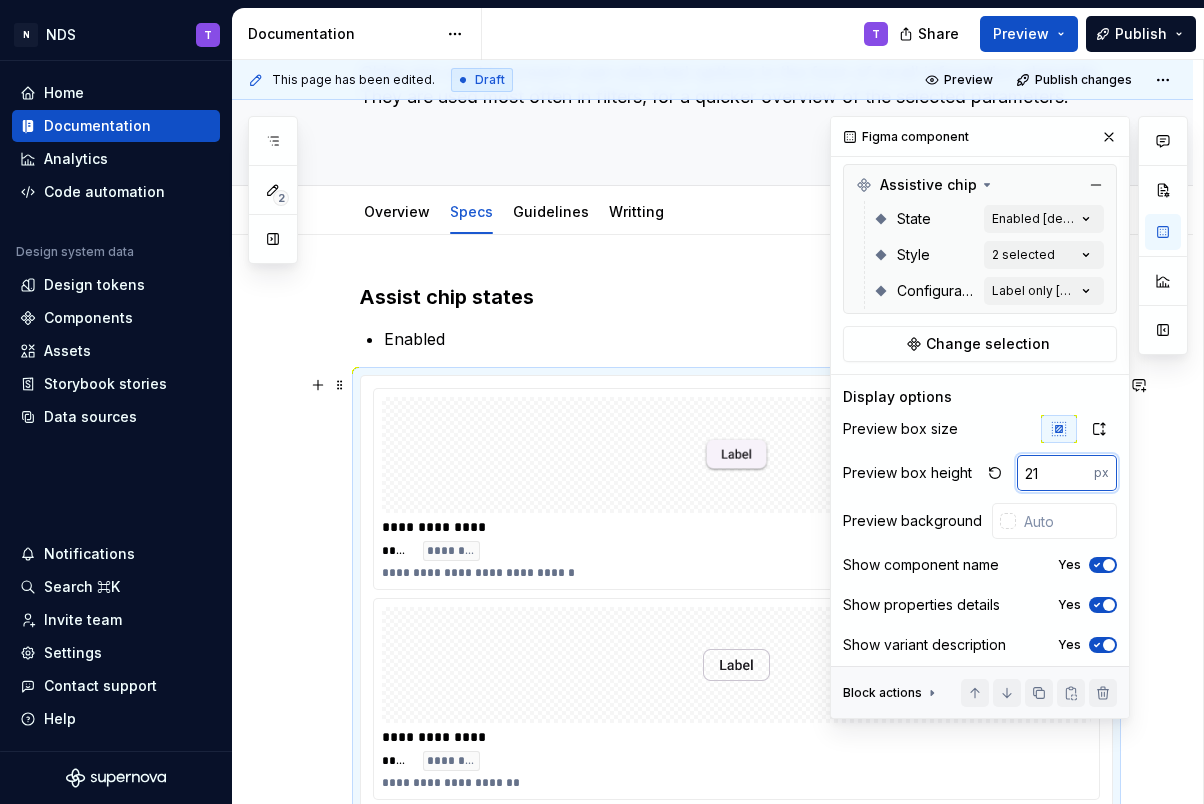 click on "21" at bounding box center [1055, 473] 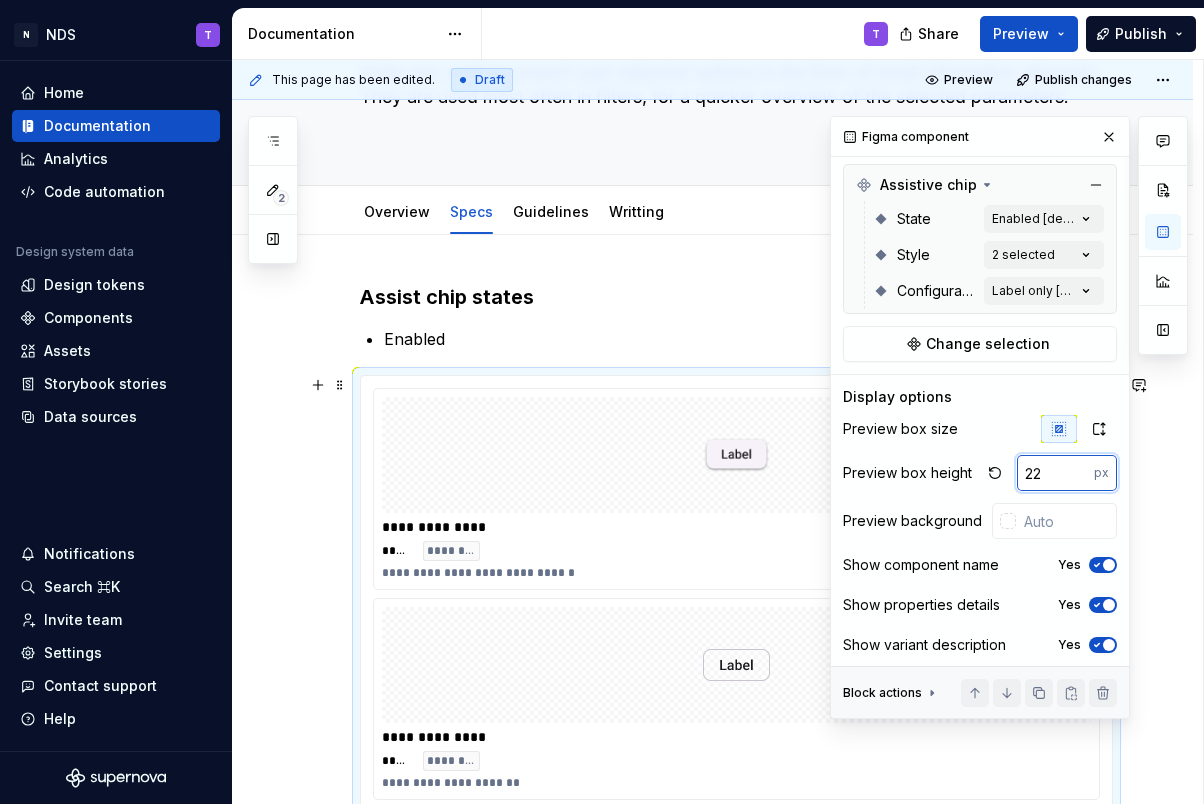 click on "22" at bounding box center [1055, 473] 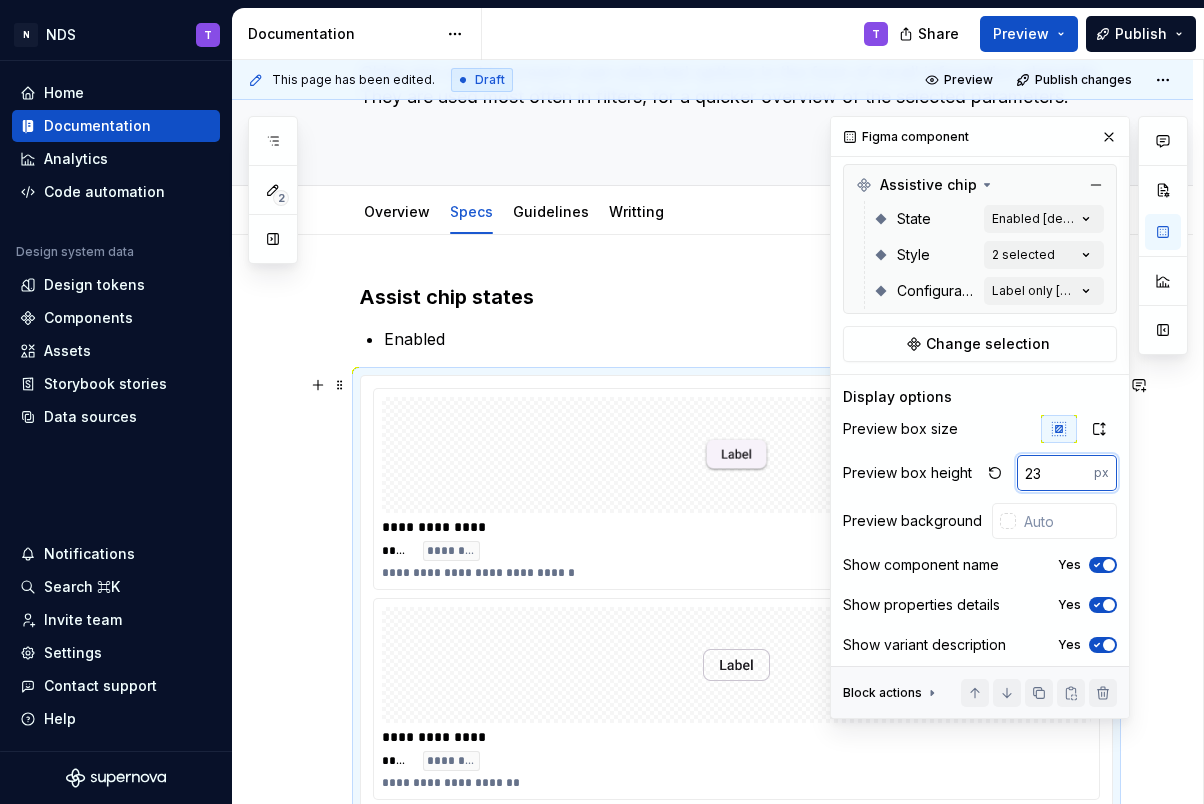 click on "23" at bounding box center [1055, 473] 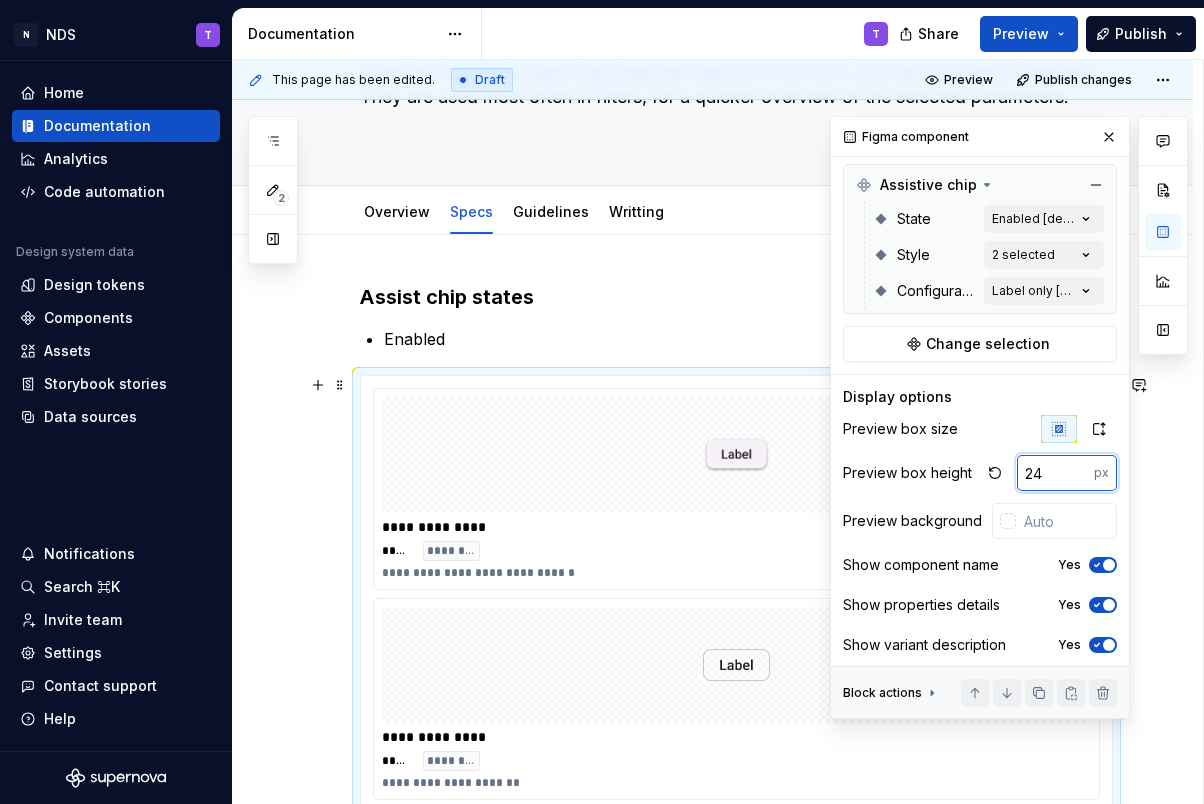 click on "24" at bounding box center [1055, 473] 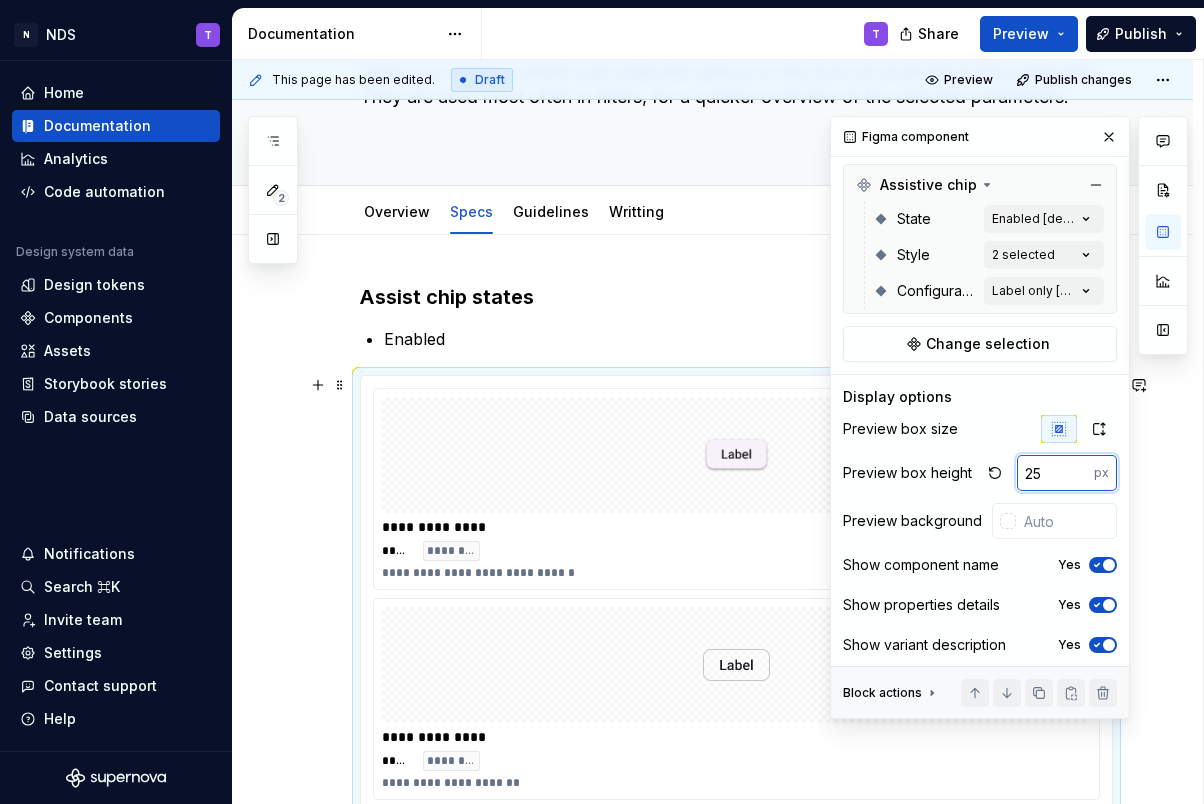 click on "25" at bounding box center (1055, 473) 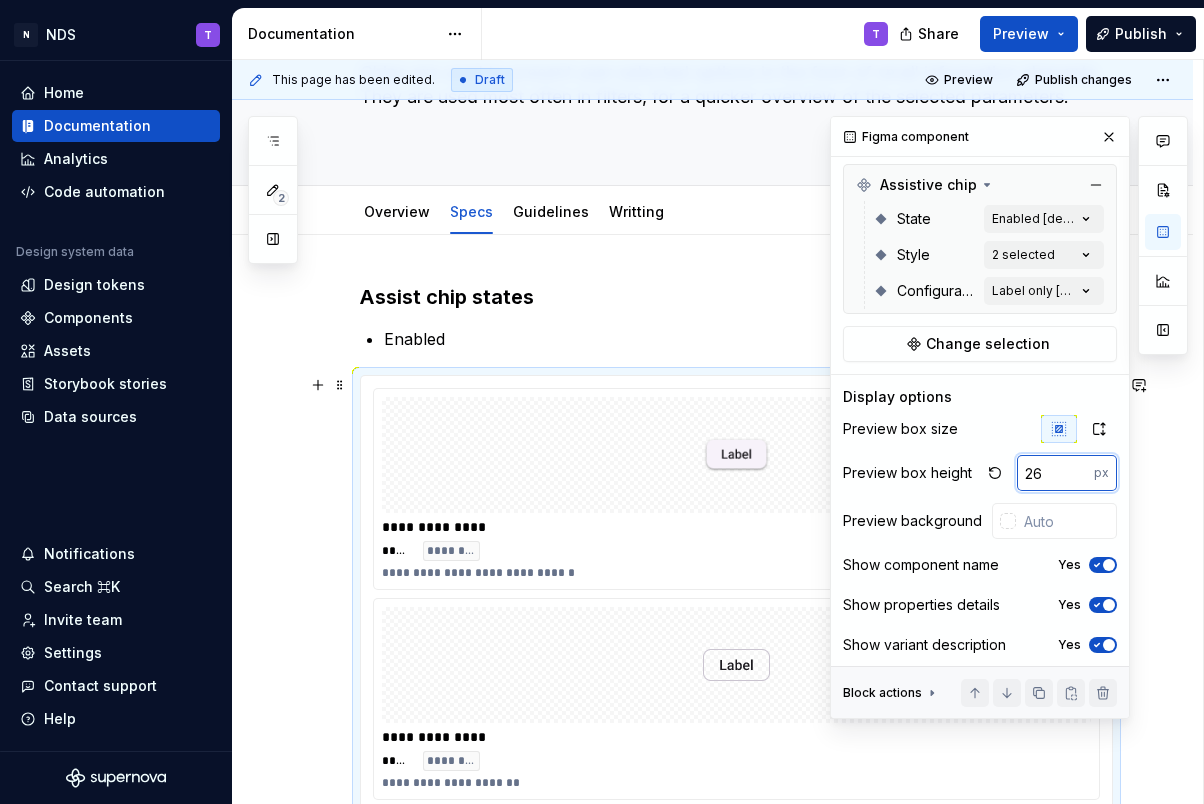 click on "26" at bounding box center (1055, 473) 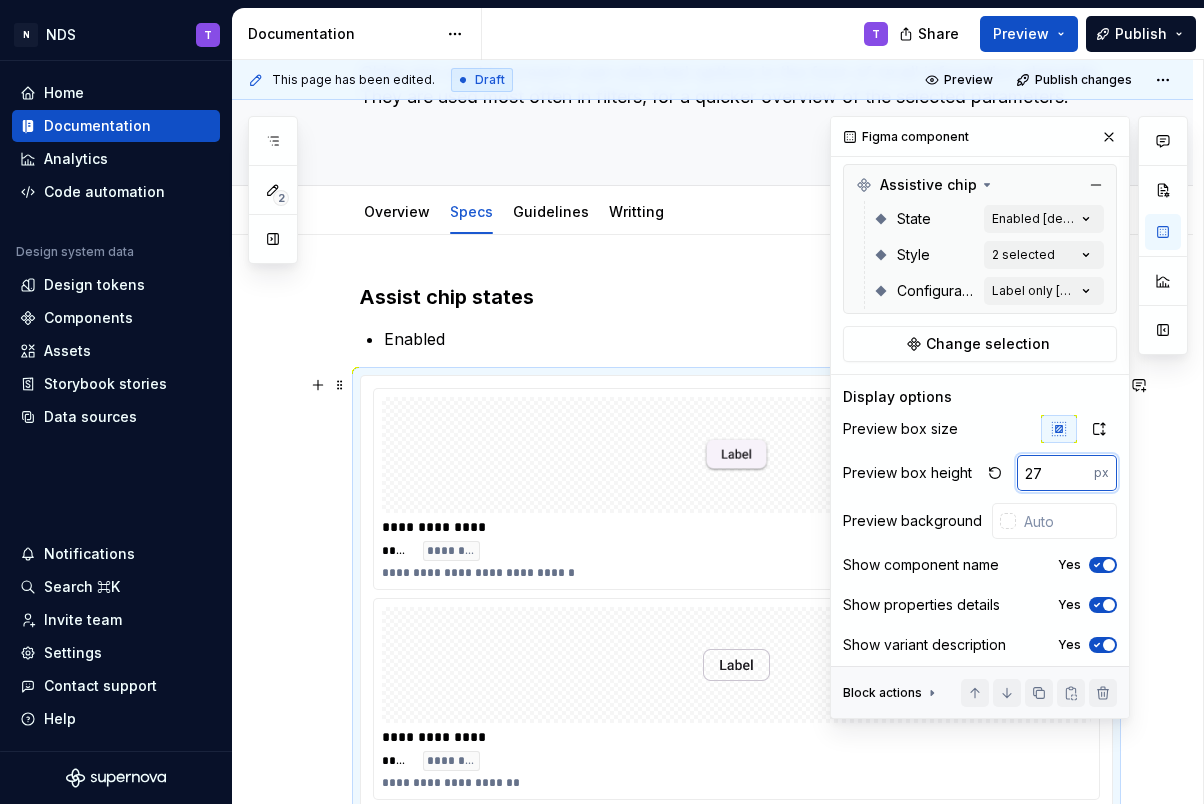 click on "27" at bounding box center (1055, 473) 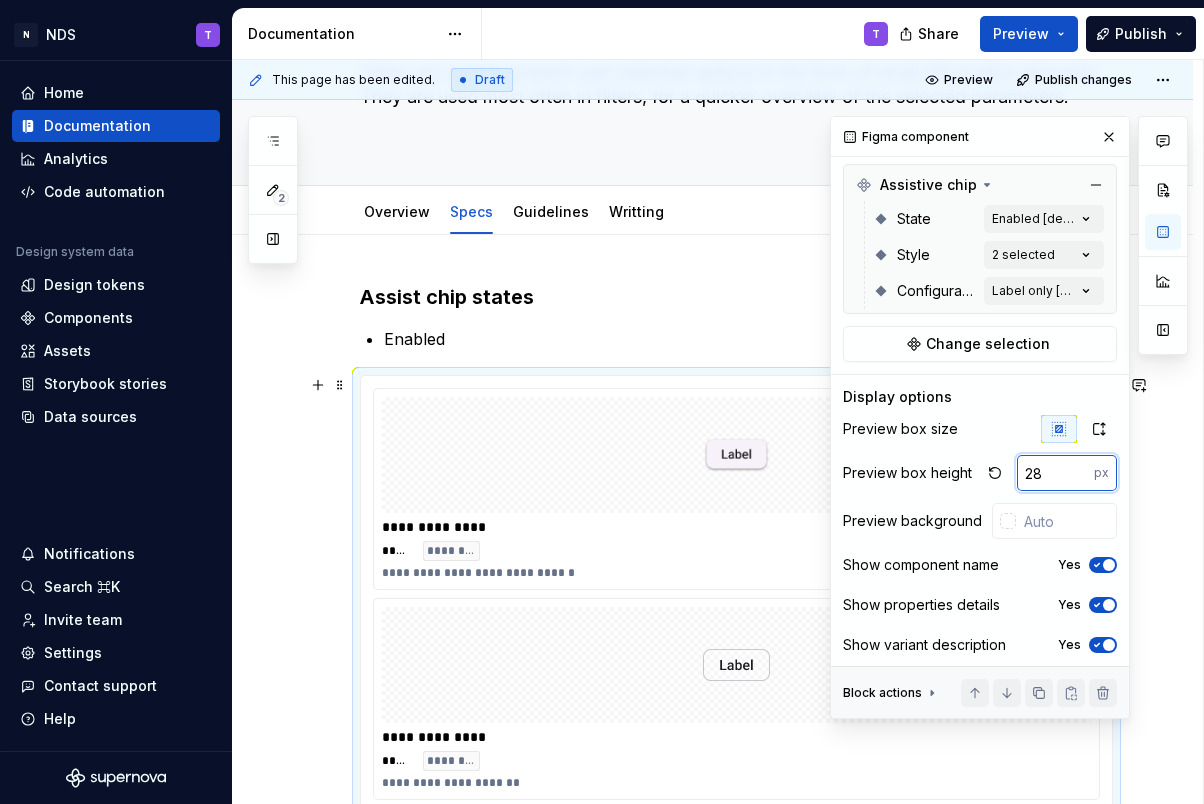 click on "28" at bounding box center (1055, 473) 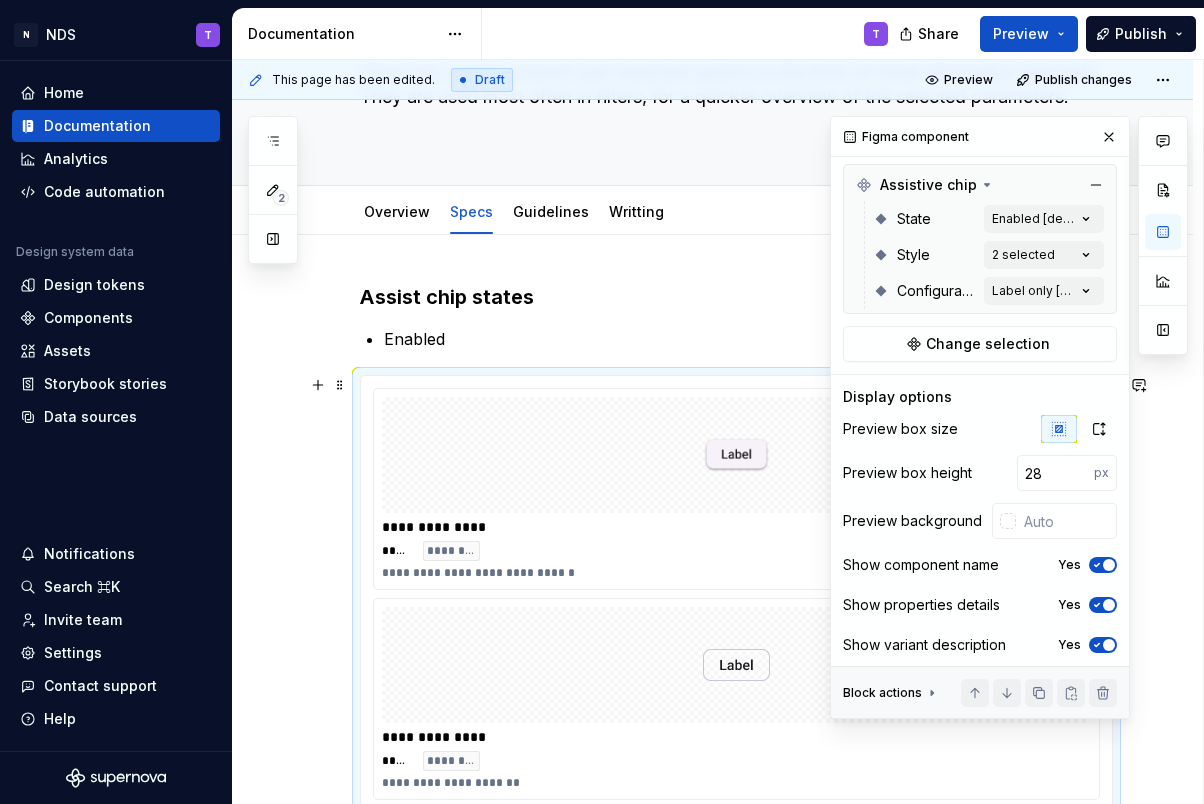 type on "48" 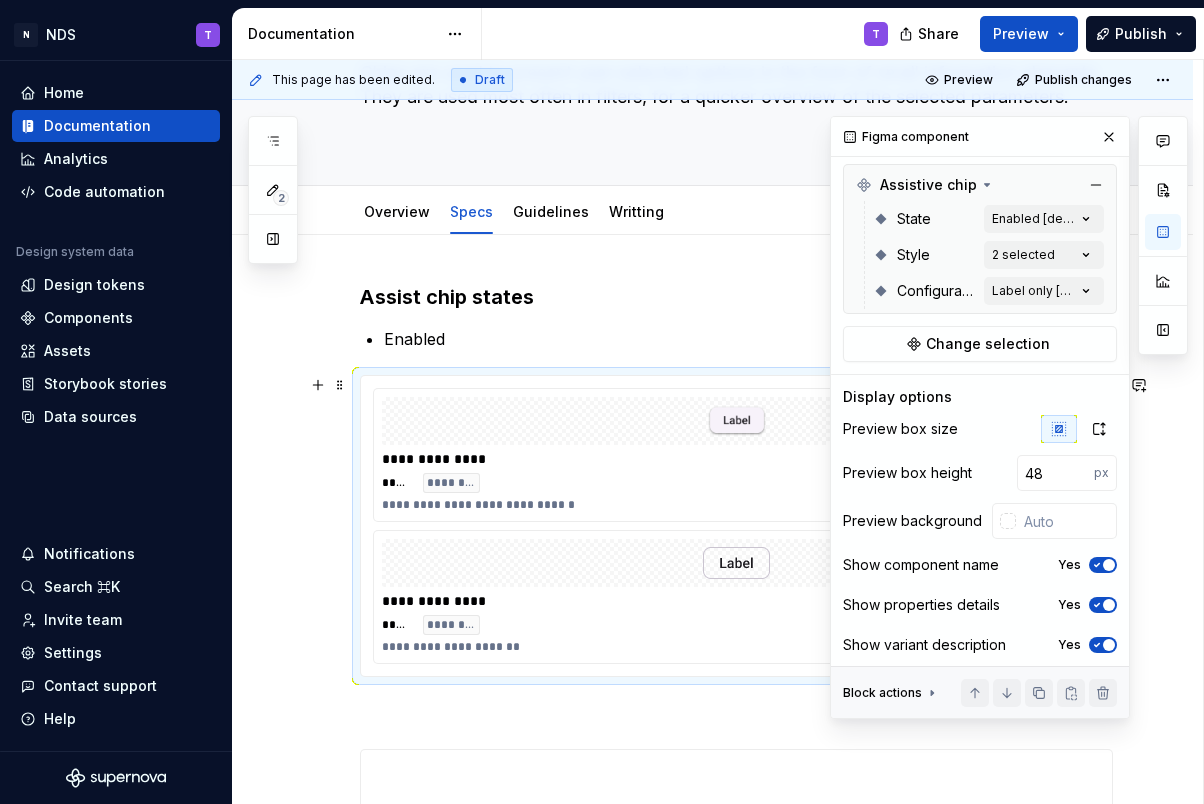click on "Display options Preview box size Preview box height 48 px Preview background Show component name Yes Show properties details Yes Show variant description Yes" at bounding box center [980, 529] 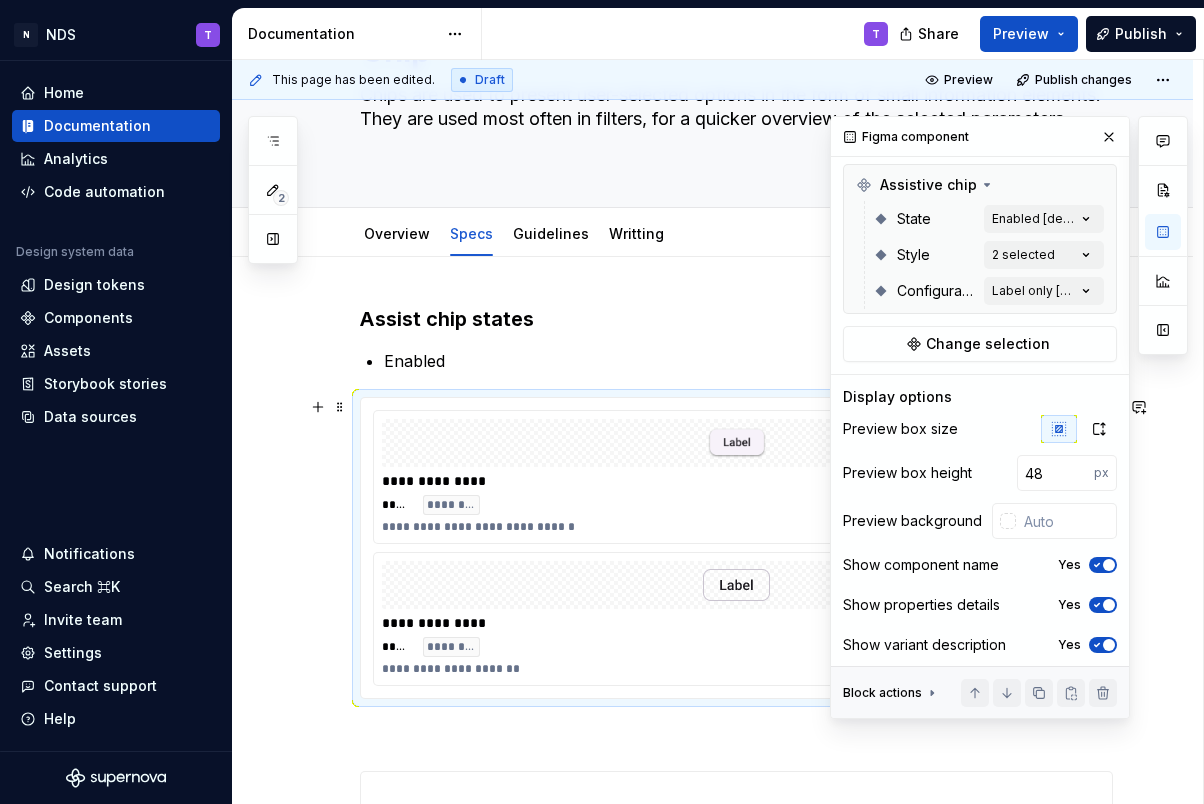 scroll, scrollTop: 139, scrollLeft: 0, axis: vertical 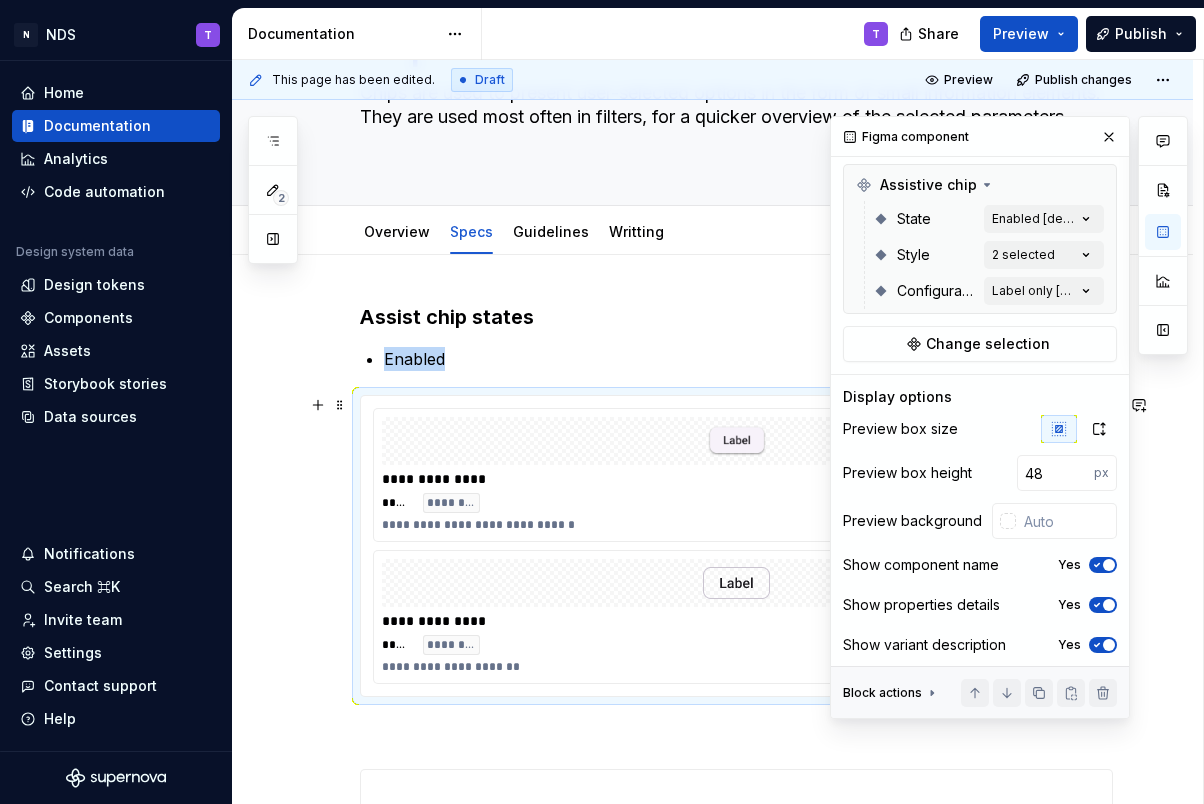 click at bounding box center [736, 441] 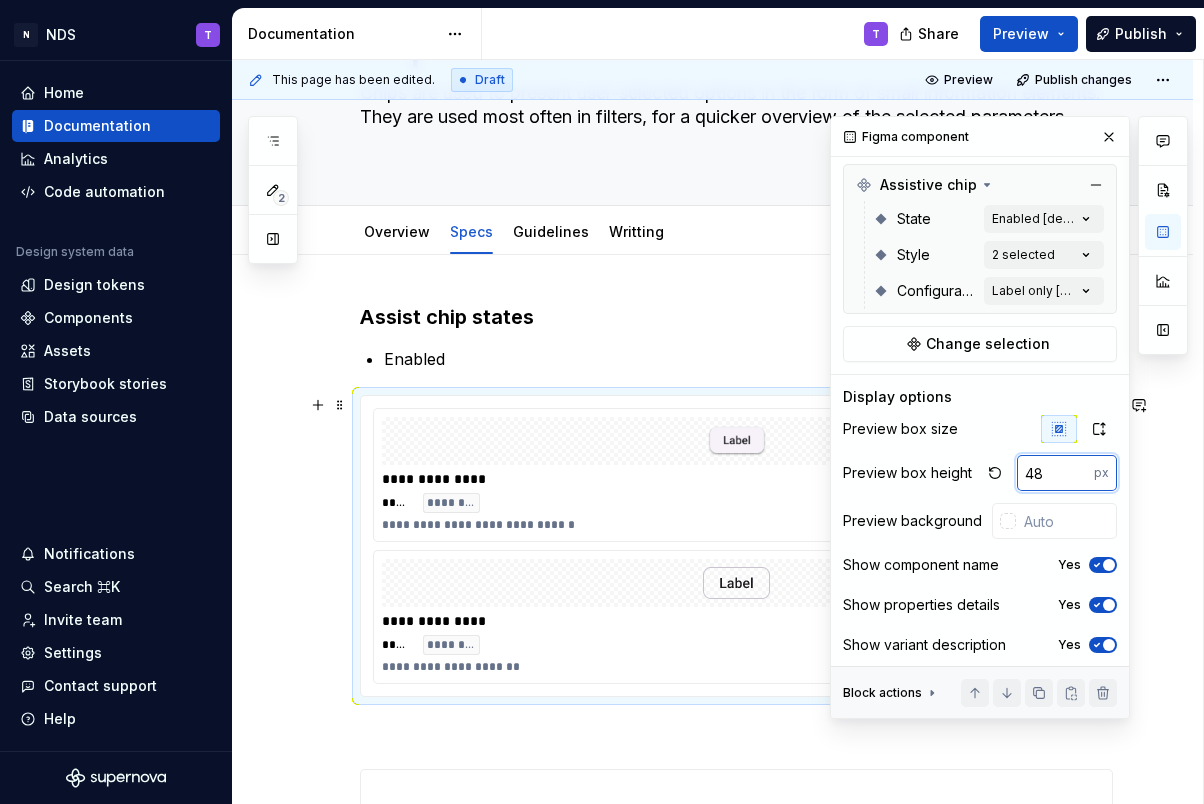 click on "48" at bounding box center [1055, 473] 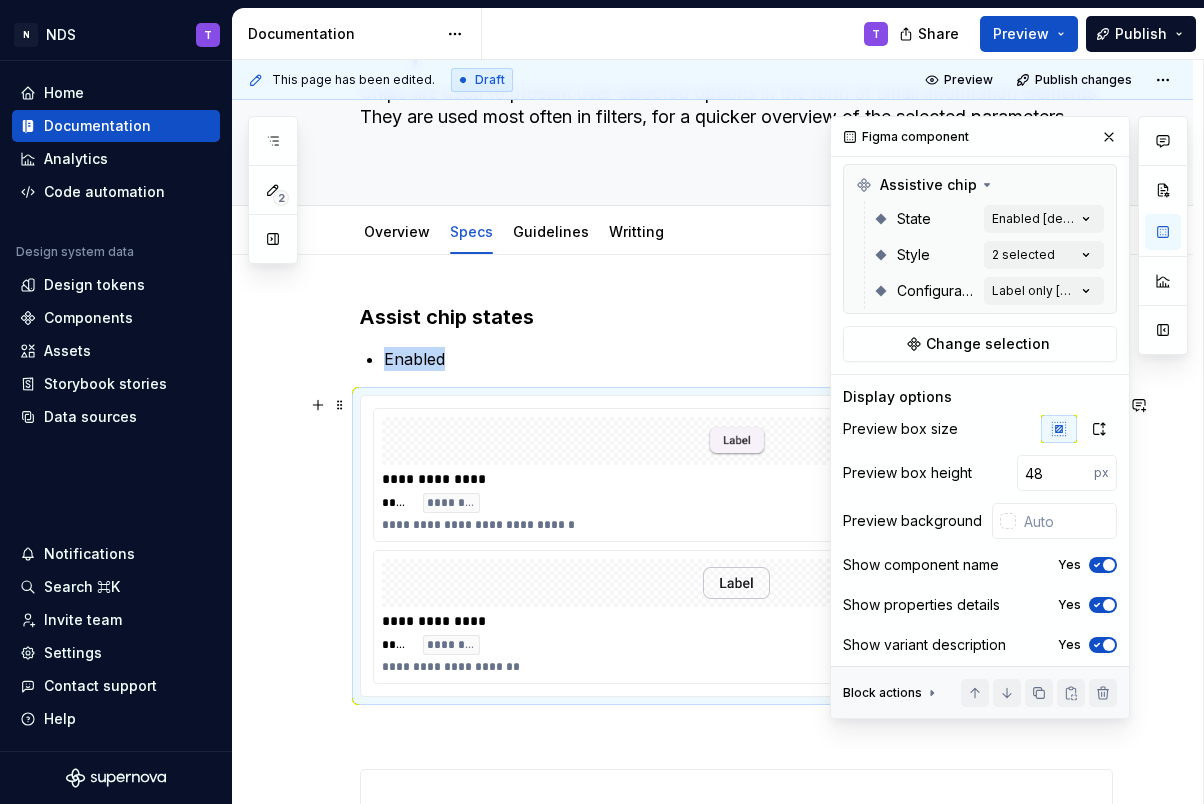 click at bounding box center [736, 583] 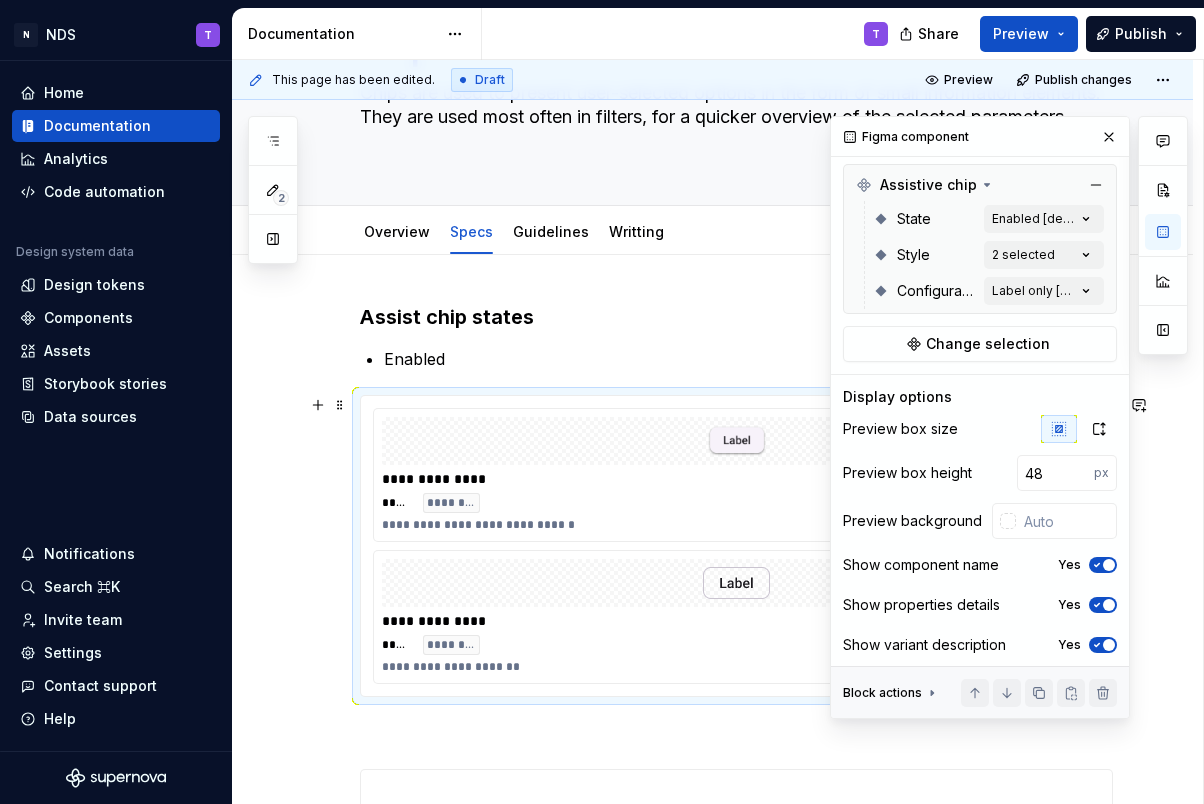 scroll, scrollTop: 324, scrollLeft: 0, axis: vertical 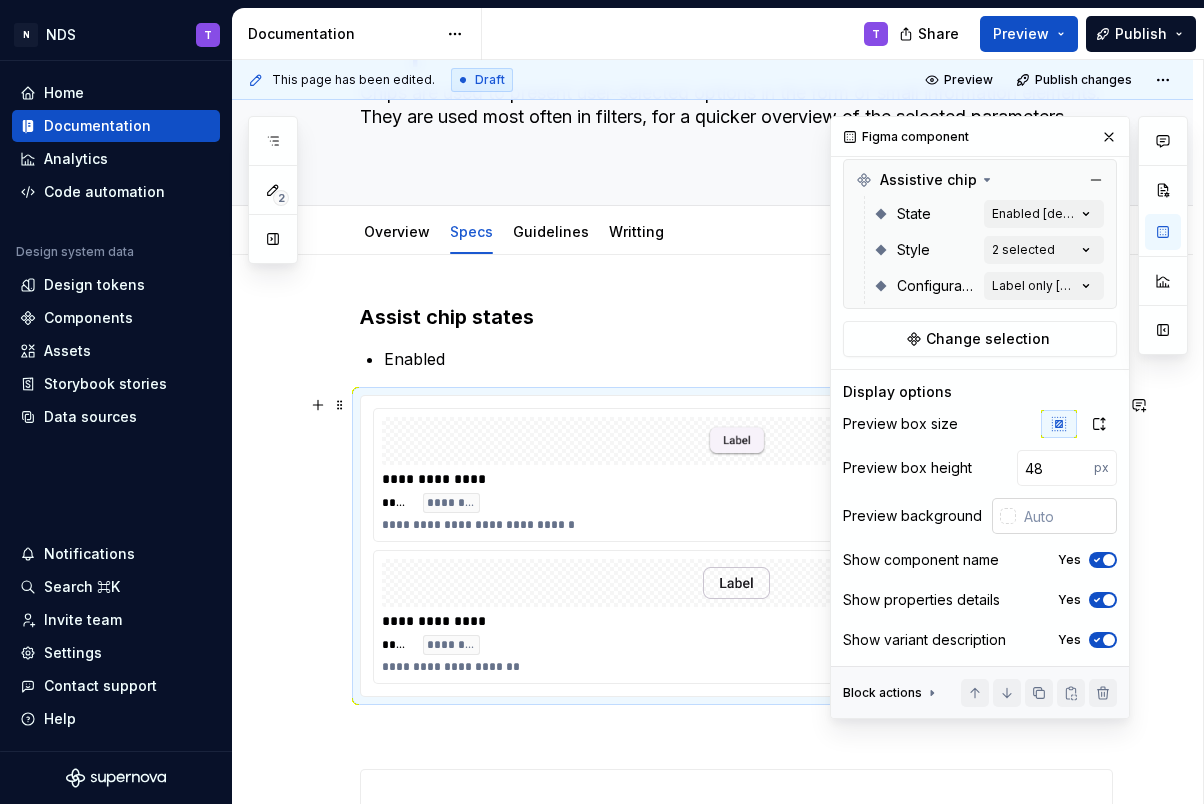 click at bounding box center [1004, 516] 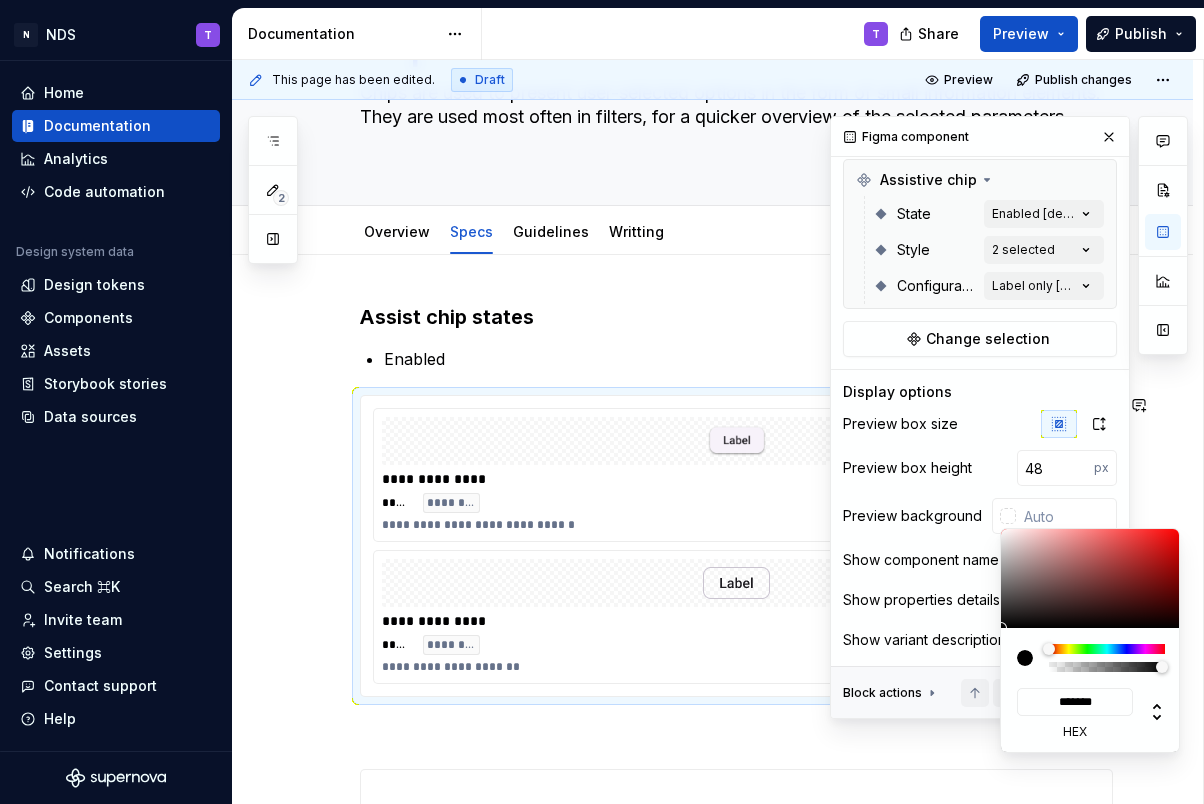 type on "#903F3F" 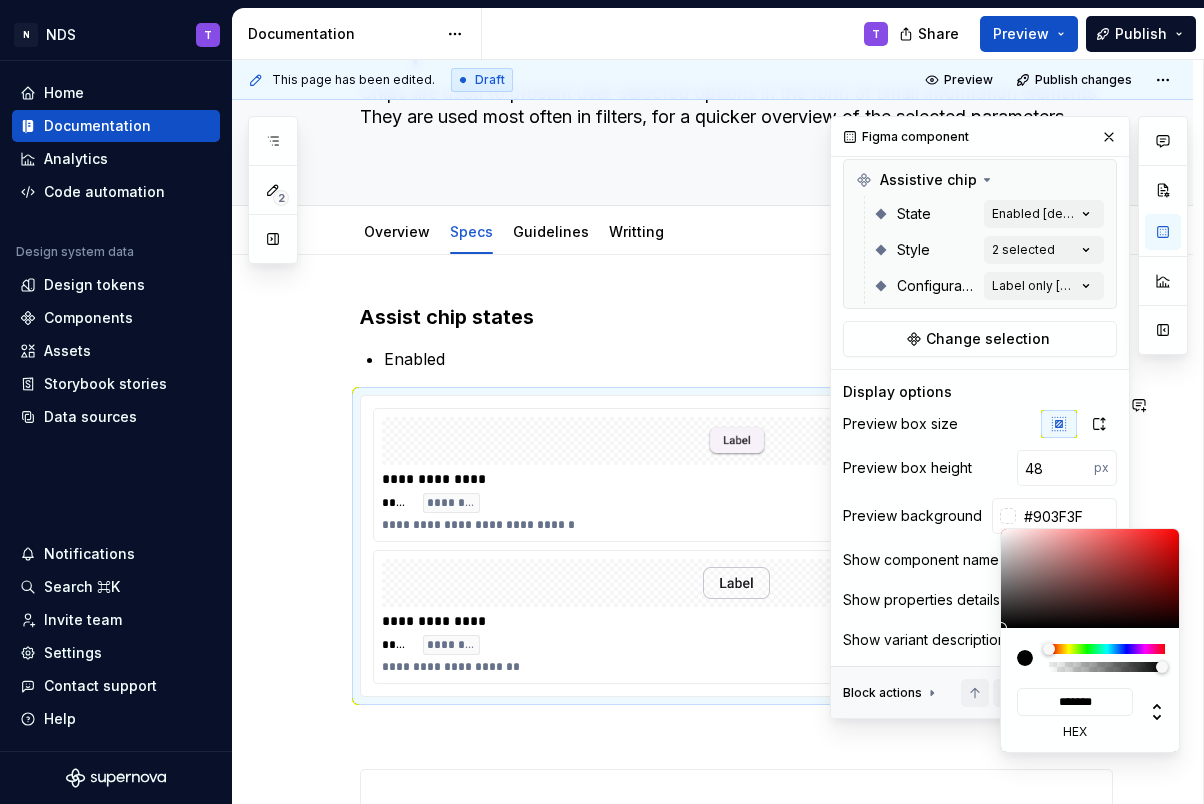 click at bounding box center [1091, 578] 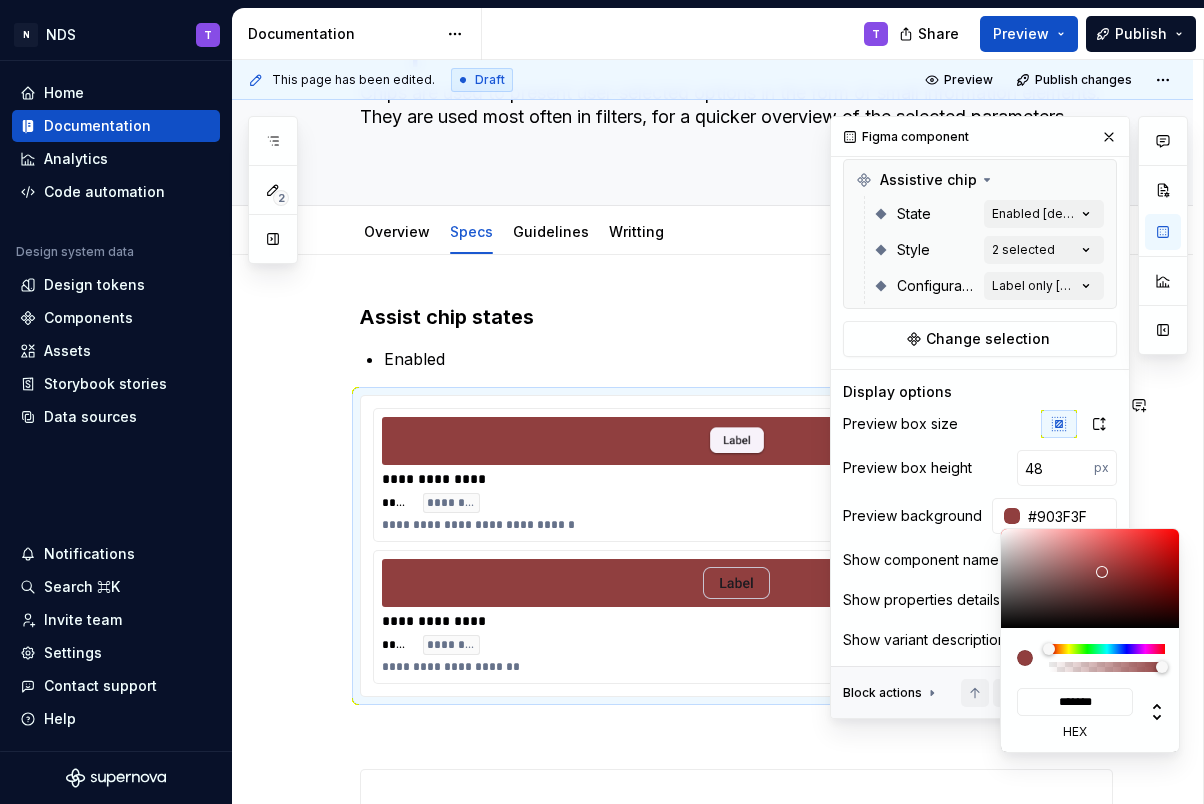 type on "#934242" 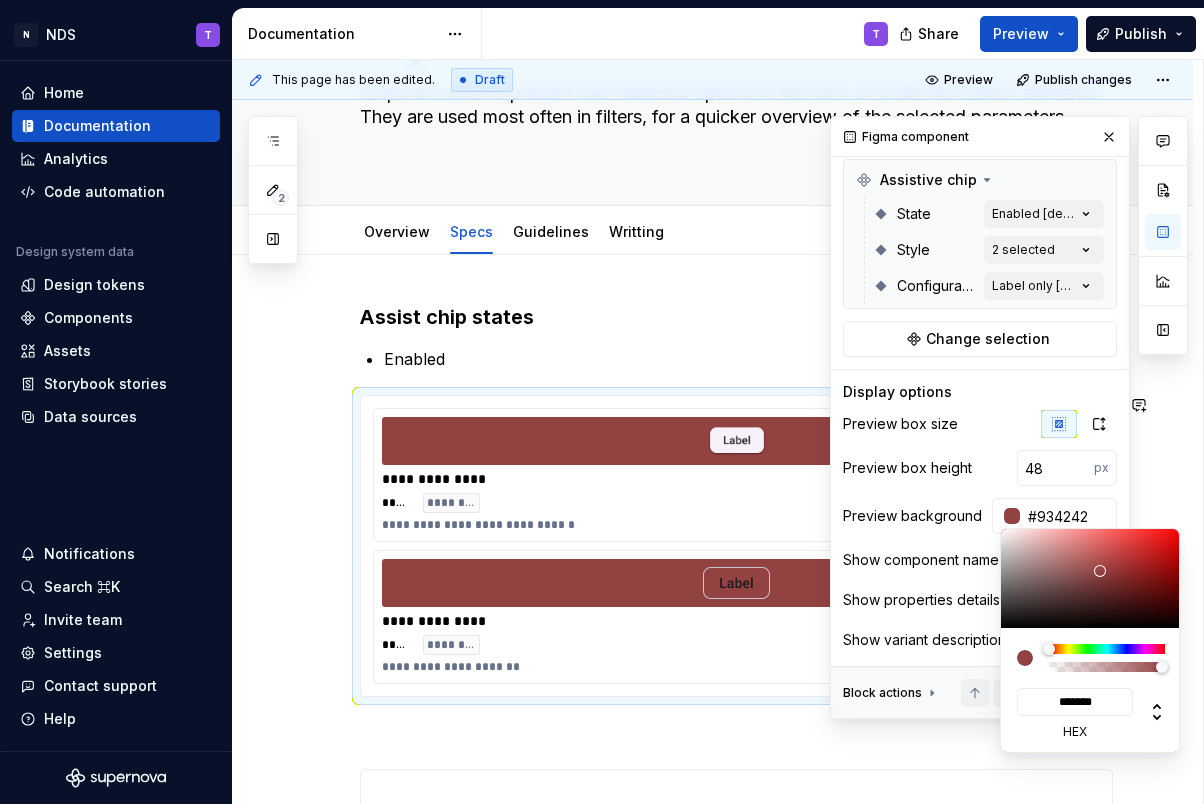 type on "#9B5656" 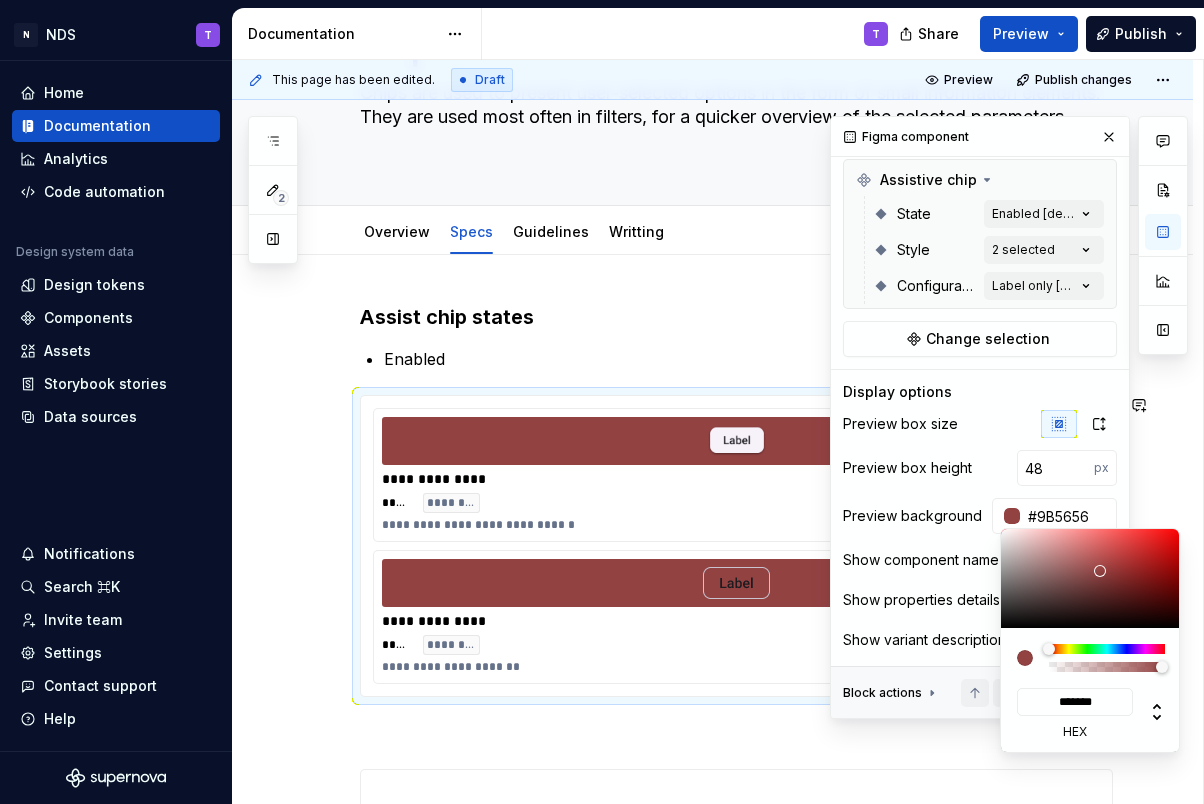 type on "#B79090" 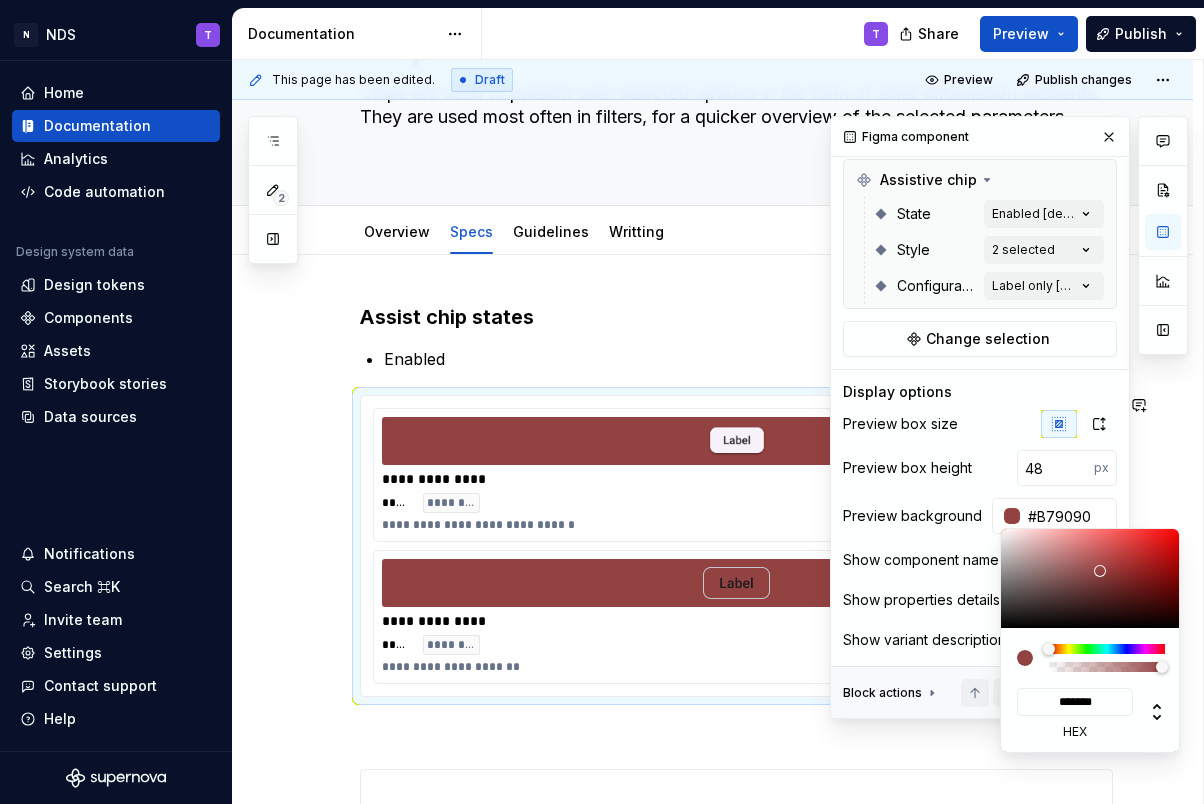 type on "#D3C9C9" 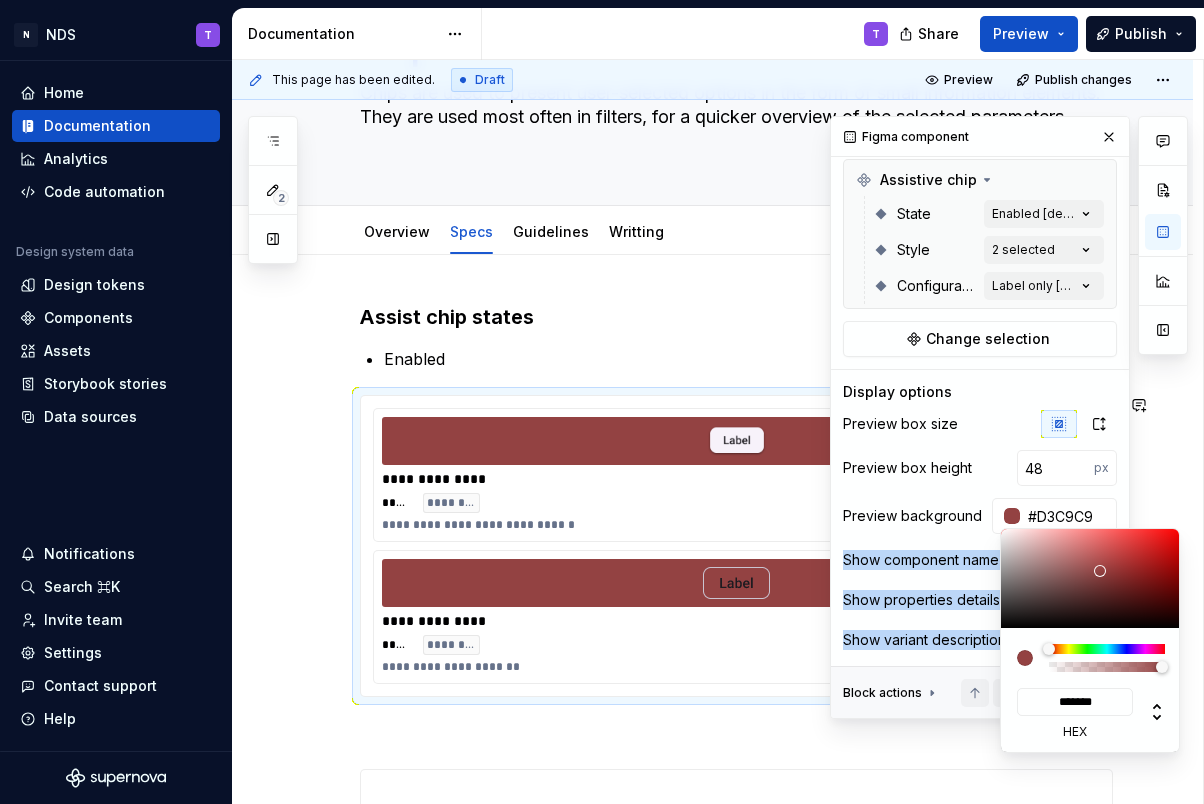 type on "#EAEAEA" 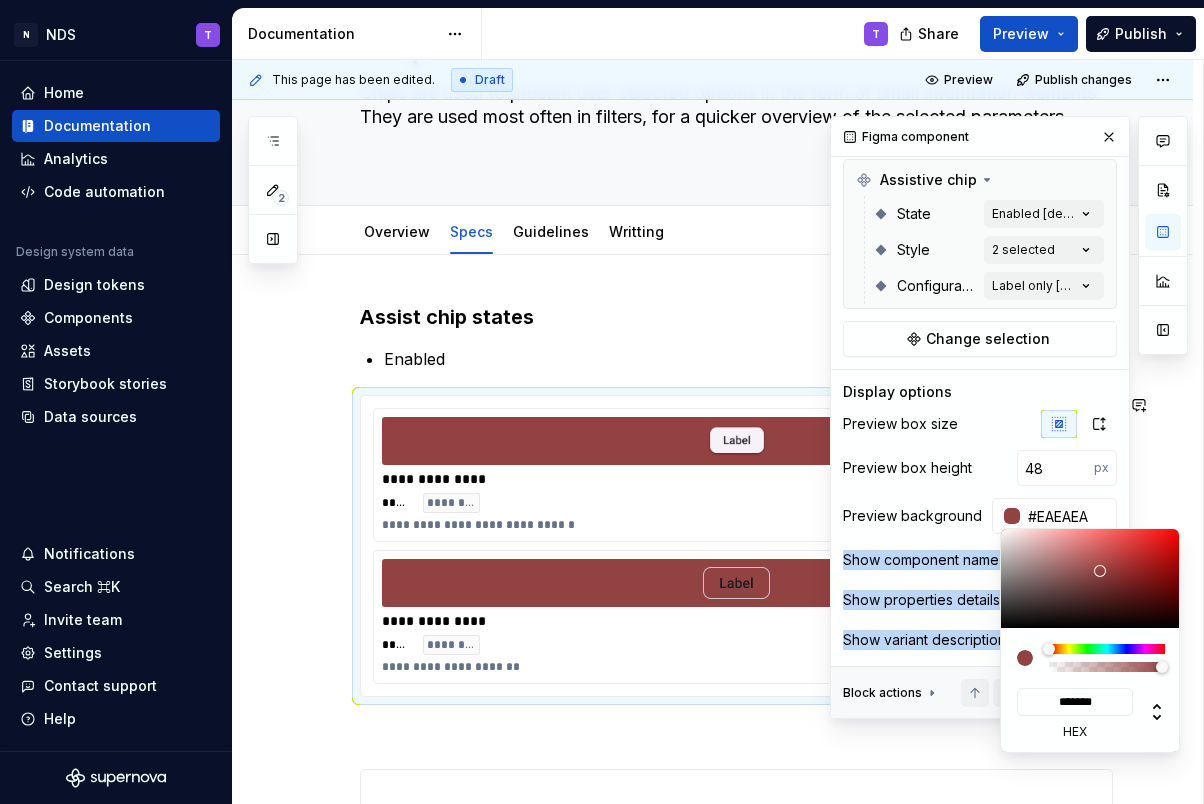 type on "#F7F7F7" 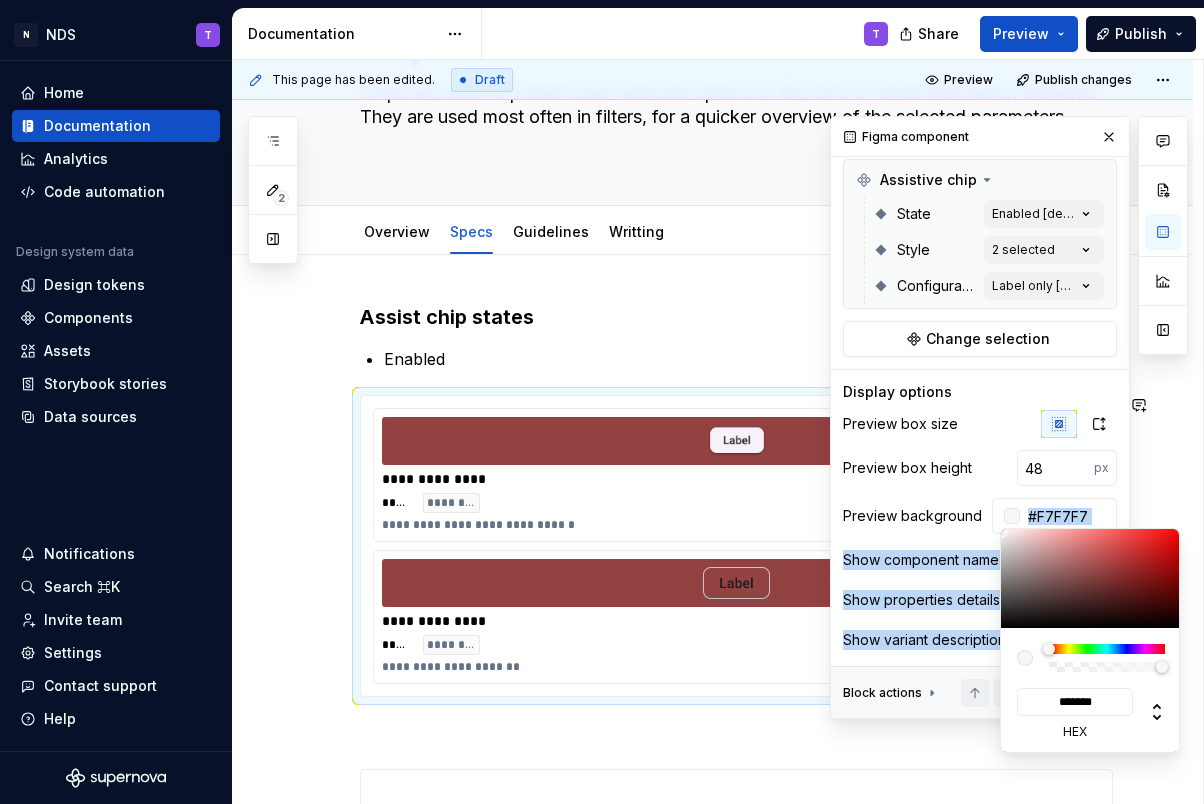 type on "#FCFCFC" 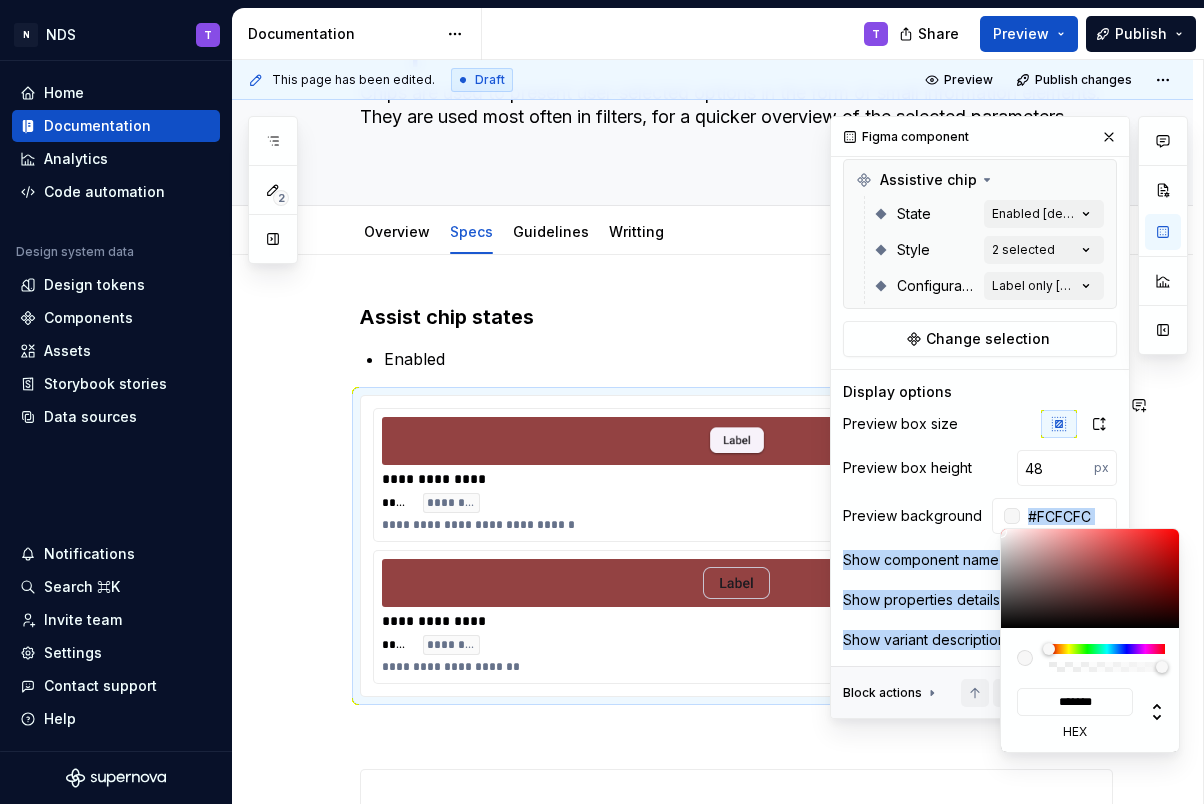 type on "#FFFFFF" 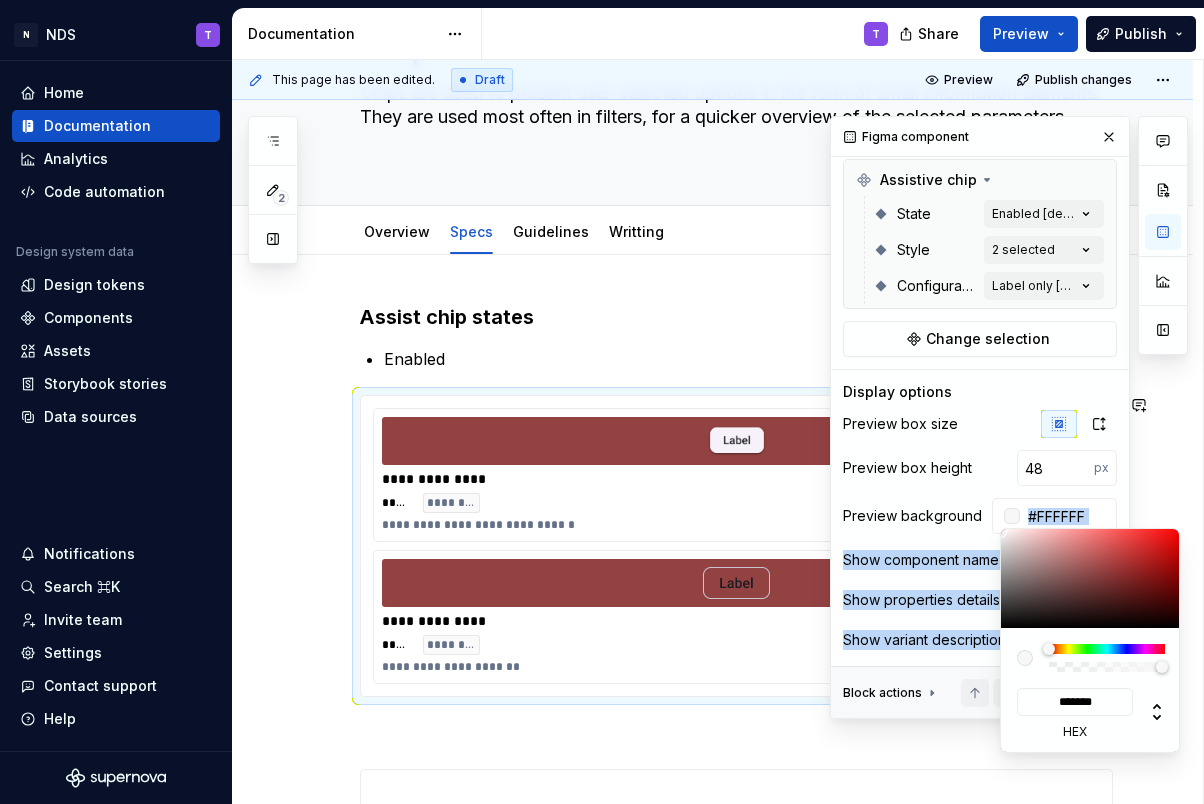 drag, startPoint x: 1100, startPoint y: 571, endPoint x: 964, endPoint y: 528, distance: 142.6359 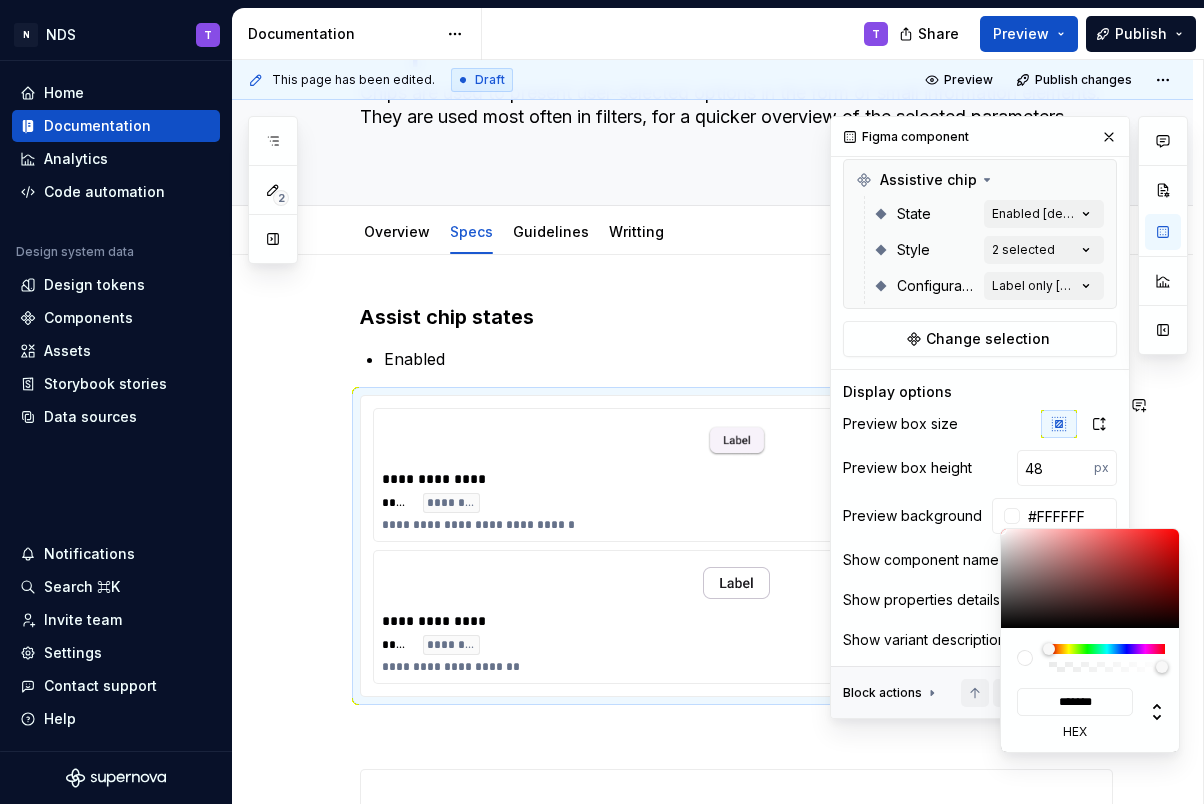 click on "N NDS T Home Documentation Analytics Code automation Design system data Design tokens Components Assets Storybook stories Data sources Notifications Search ⌘K Invite team Settings Contact support Help Documentation T Share Preview Publish 2 Pages Add
Accessibility guide for tree Page tree.
Navigate the tree with the arrow keys. Common tree hotkeys apply. Further keybindings are available:
enter to execute primary action on focused item
f2 to start renaming the focused item
escape to abort renaming an item
control+d to start dragging selected items
Chip Overview Specs T Guidelines Writting Foundations Design tokens Typography design dev Components Component overview Component detail Changes Chip  /  Specs Chip  /  Guidelines Upgrade to Enterprise to turn on approval workflow View edited pages by status when selecting which pages to publish. Learn more Contact us This page has been edited. Draft Preview Publish changes Chip Overview 1" at bounding box center [602, 402] 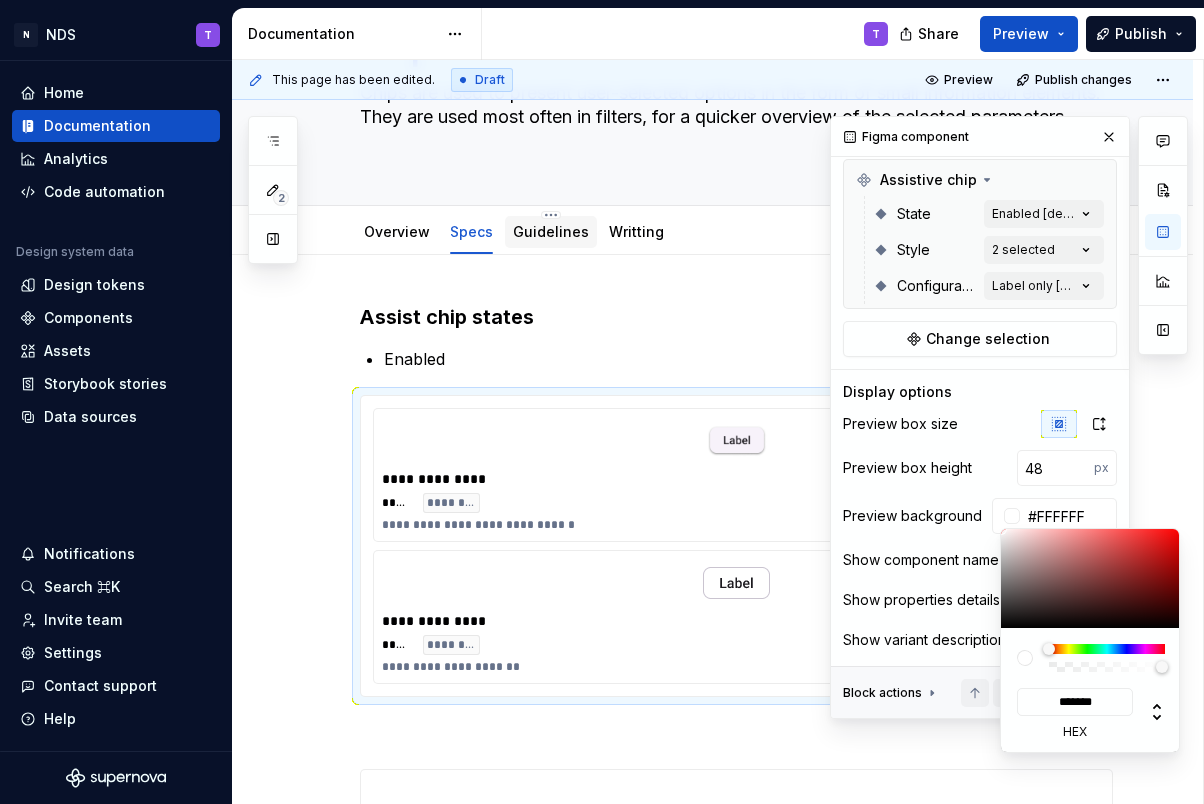 click on "N NDS T Home Documentation Analytics Code automation Design system data Design tokens Components Assets Storybook stories Data sources Notifications Search ⌘K Invite team Settings Contact support Help Documentation T Share Preview Publish 2 Pages Add
Accessibility guide for tree Page tree.
Navigate the tree with the arrow keys. Common tree hotkeys apply. Further keybindings are available:
enter to execute primary action on focused item
f2 to start renaming the focused item
escape to abort renaming an item
control+d to start dragging selected items
Chip Overview Specs T Guidelines Writting Foundations Design tokens Typography design dev Components Component overview Component detail Changes Chip  /  Specs Chip  /  Guidelines Upgrade to Enterprise to turn on approval workflow View edited pages by status when selecting which pages to publish. Learn more Contact us This page has been edited. Draft Preview Publish changes Chip Overview 1" at bounding box center (602, 402) 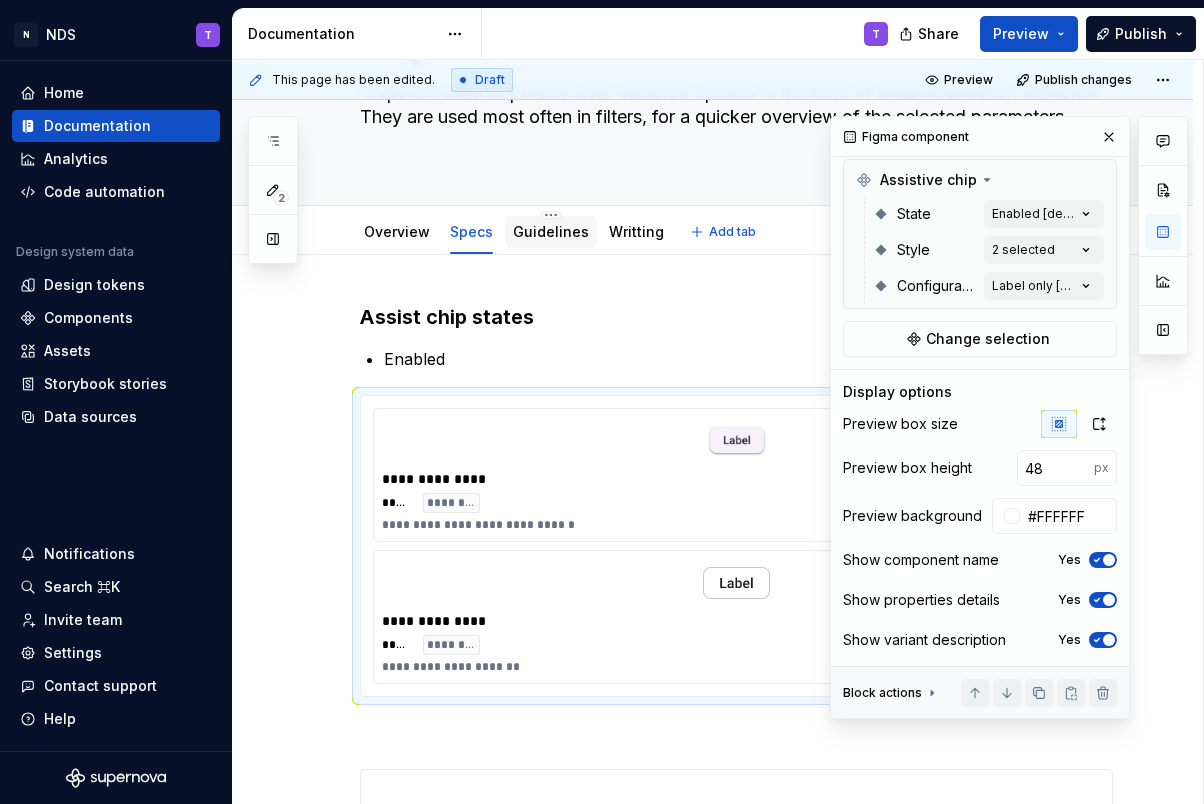 click on "Guidelines" at bounding box center [551, 231] 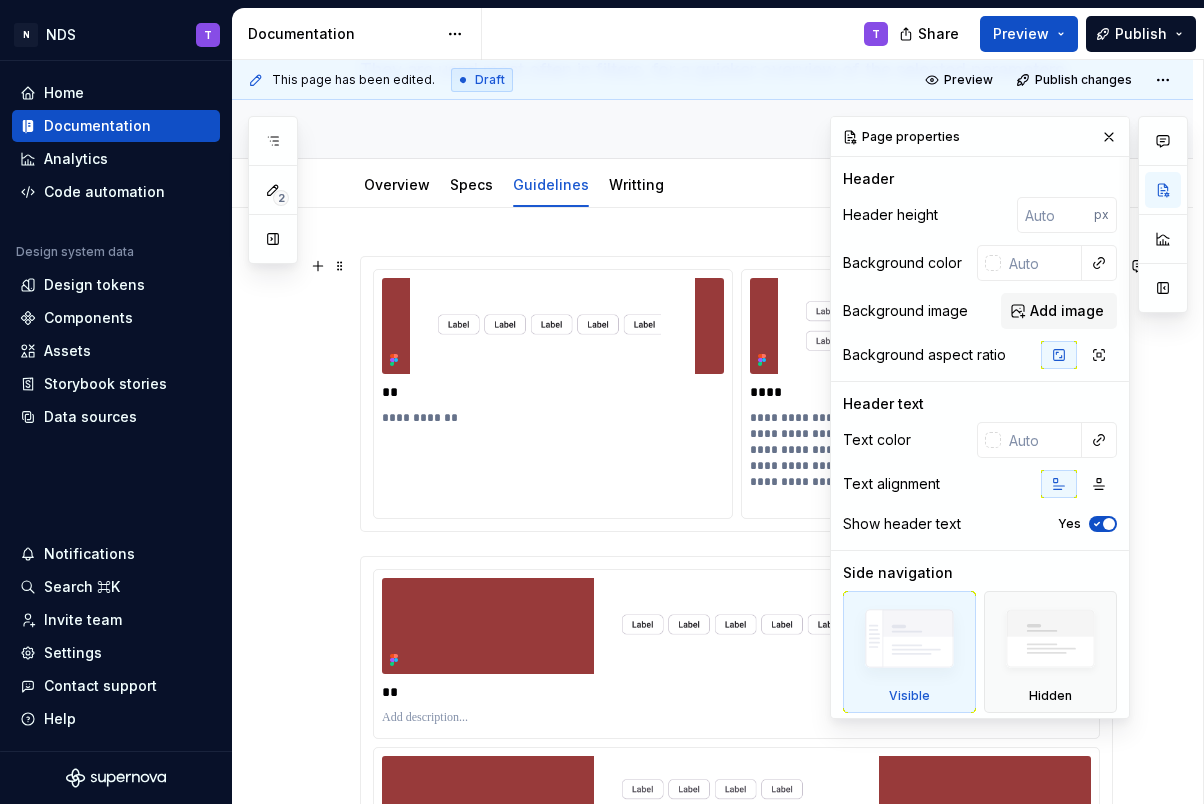 scroll, scrollTop: 206, scrollLeft: 0, axis: vertical 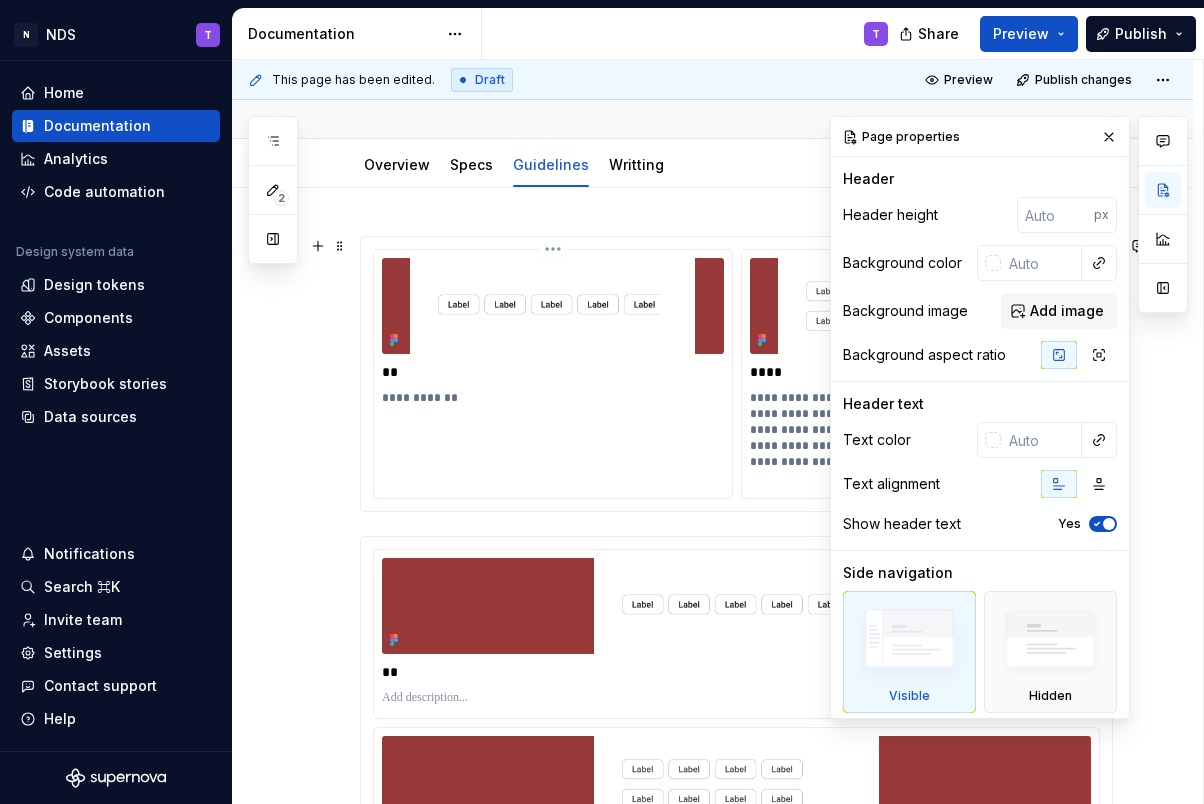click at bounding box center (553, 306) 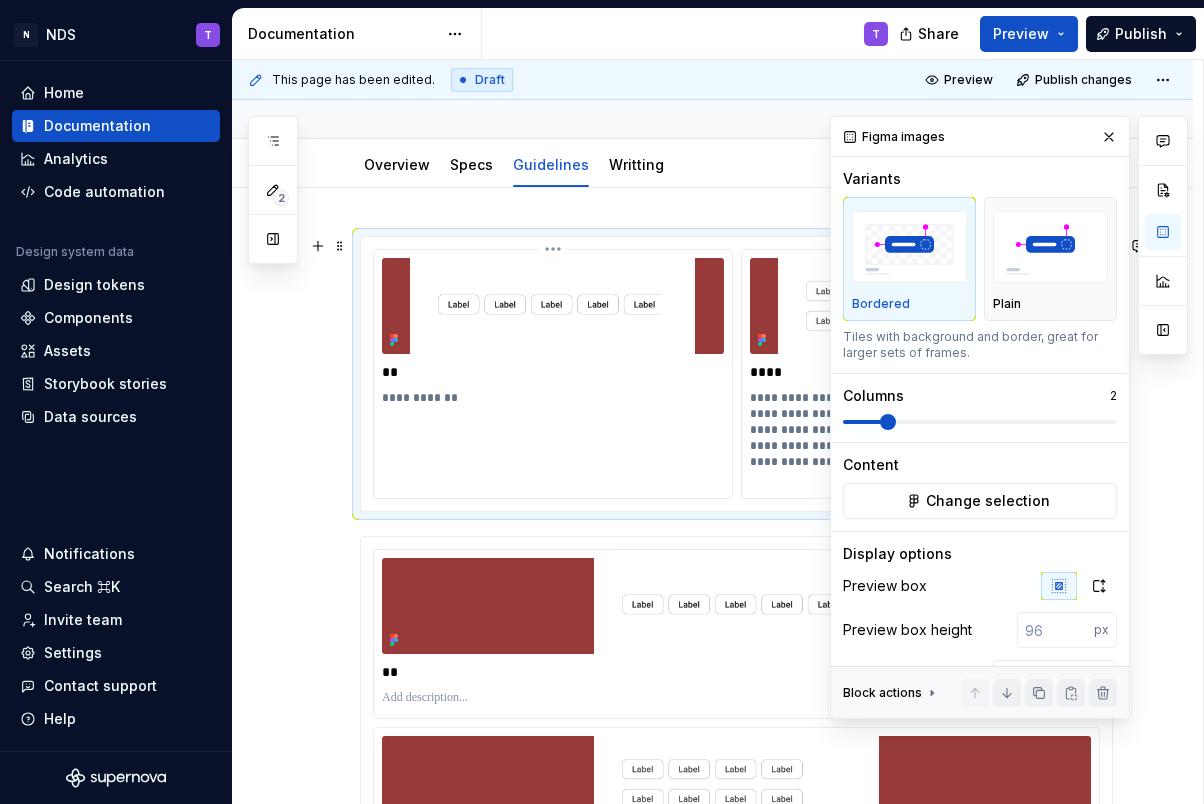type on "*" 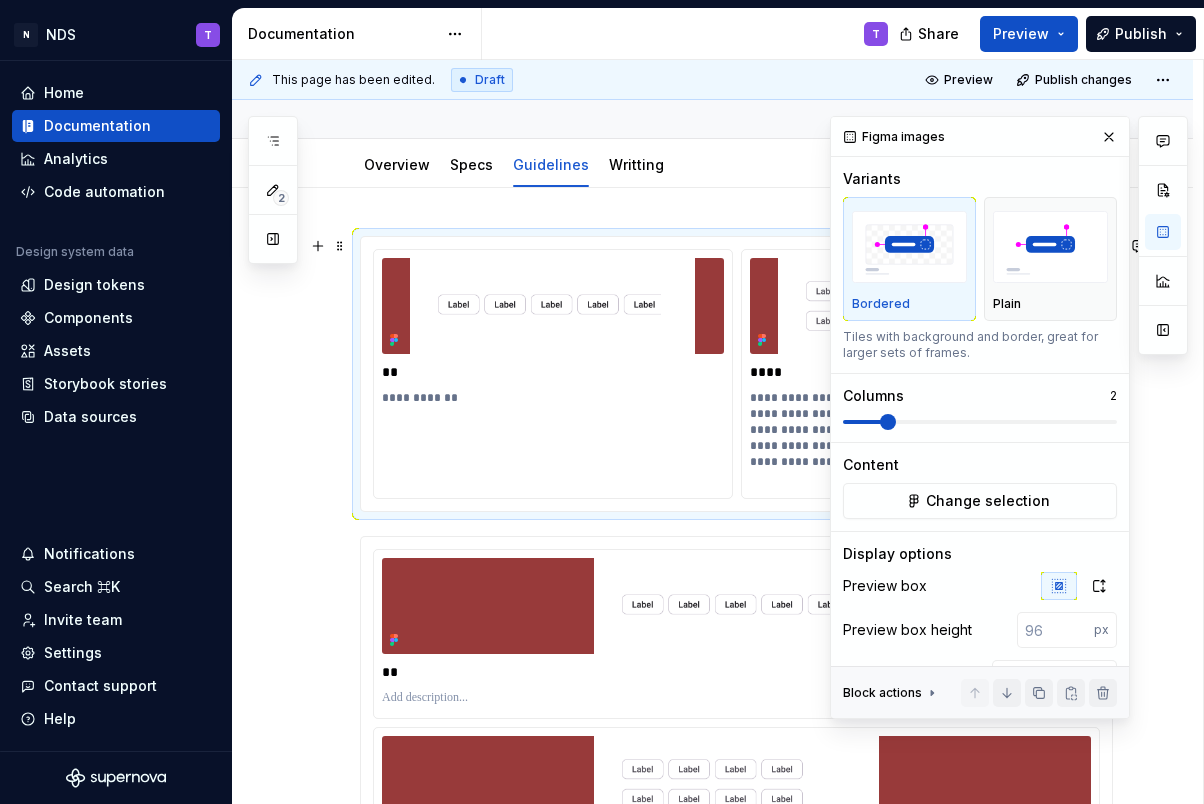 scroll, scrollTop: 95, scrollLeft: 0, axis: vertical 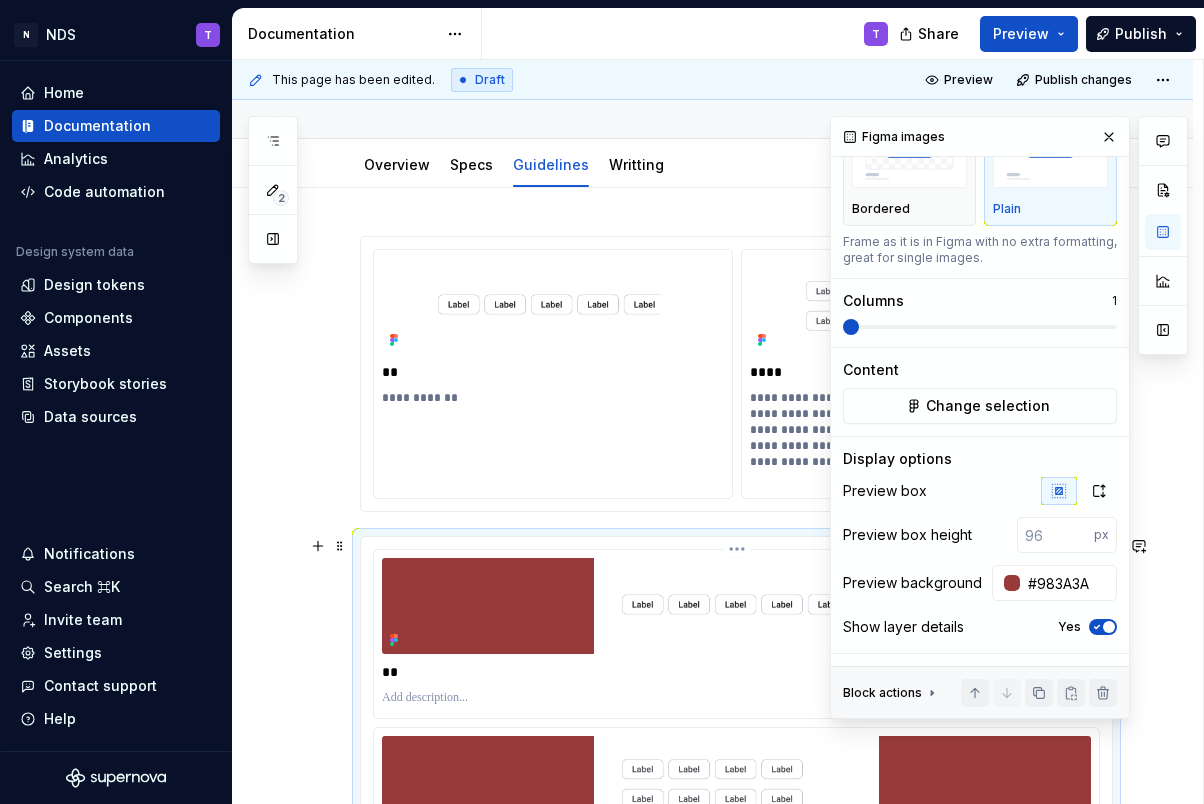click at bounding box center [737, 606] 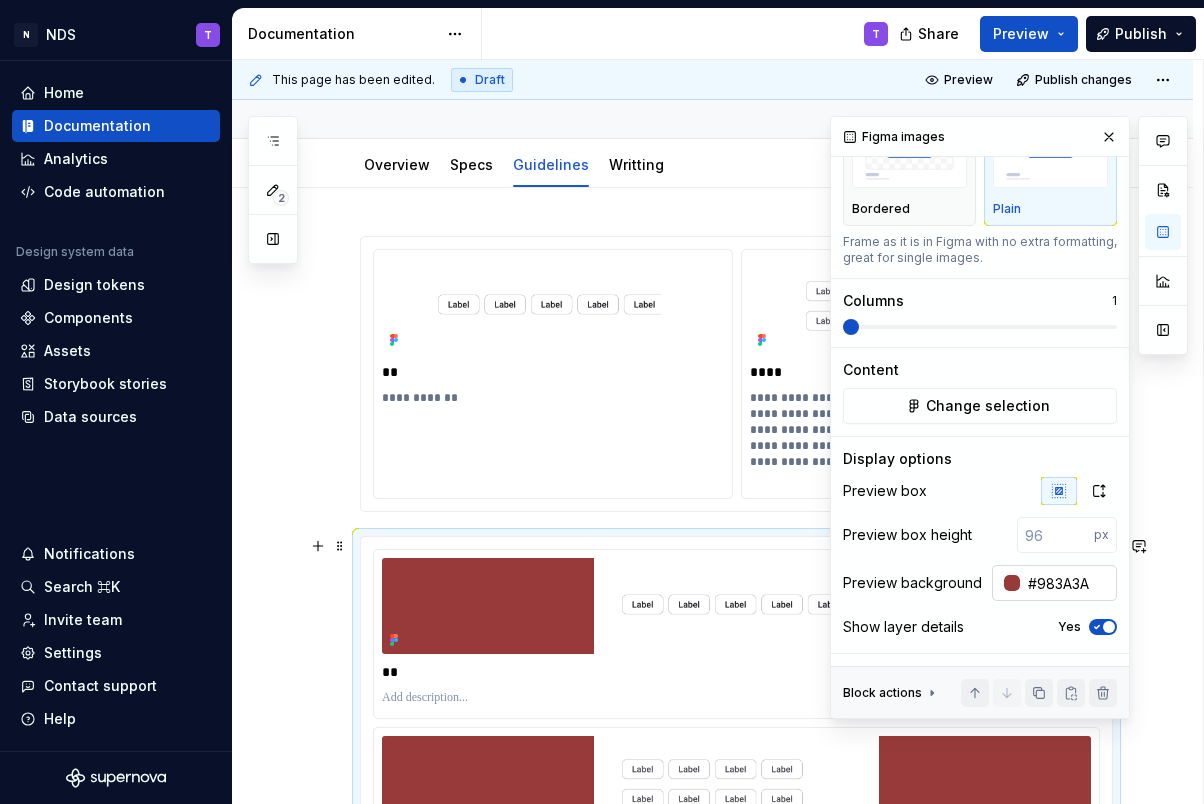 click on "#983A3A" at bounding box center (1068, 583) 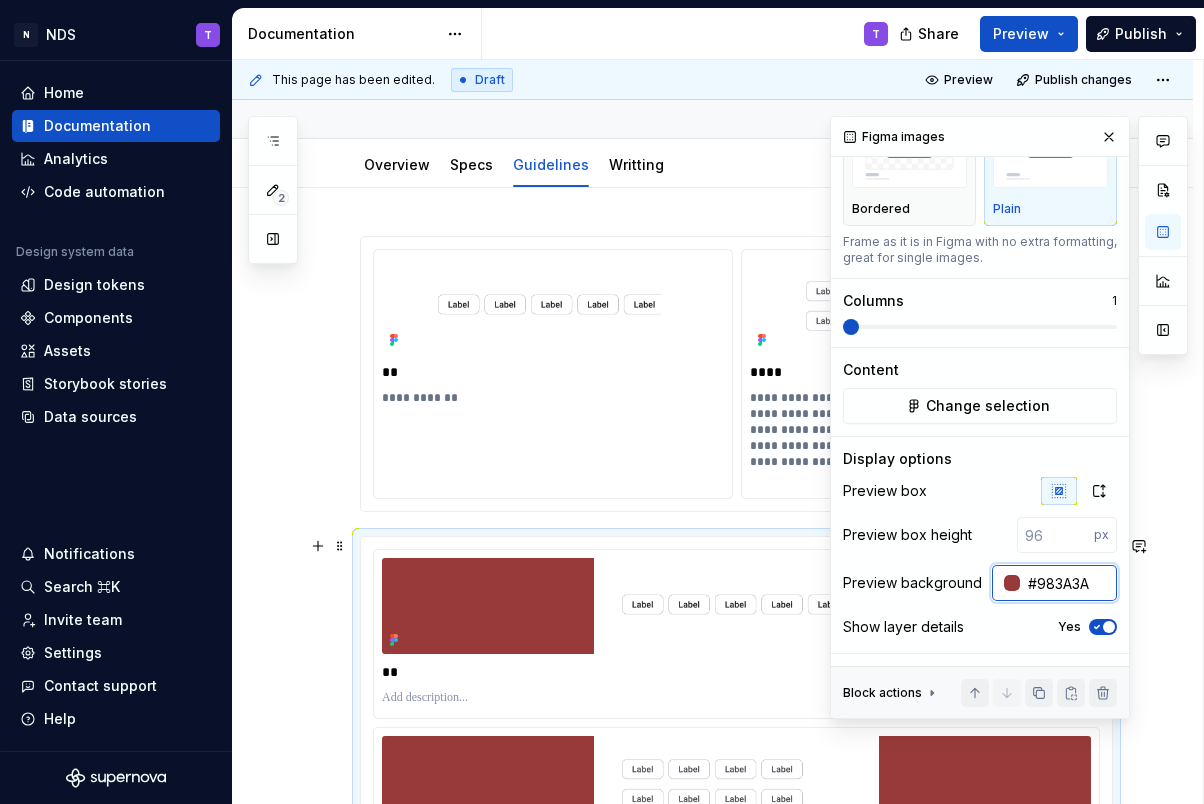 click on "#983A3A" at bounding box center (1068, 583) 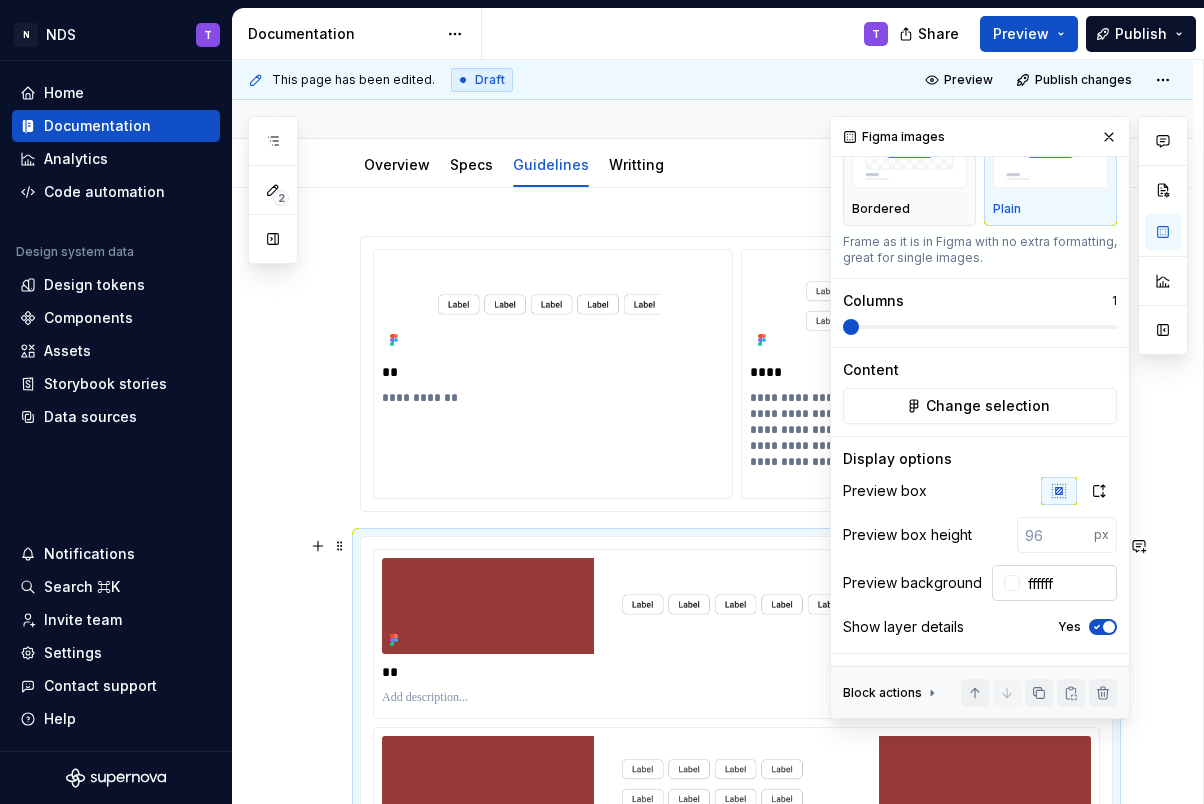 type on "#FFFFFF" 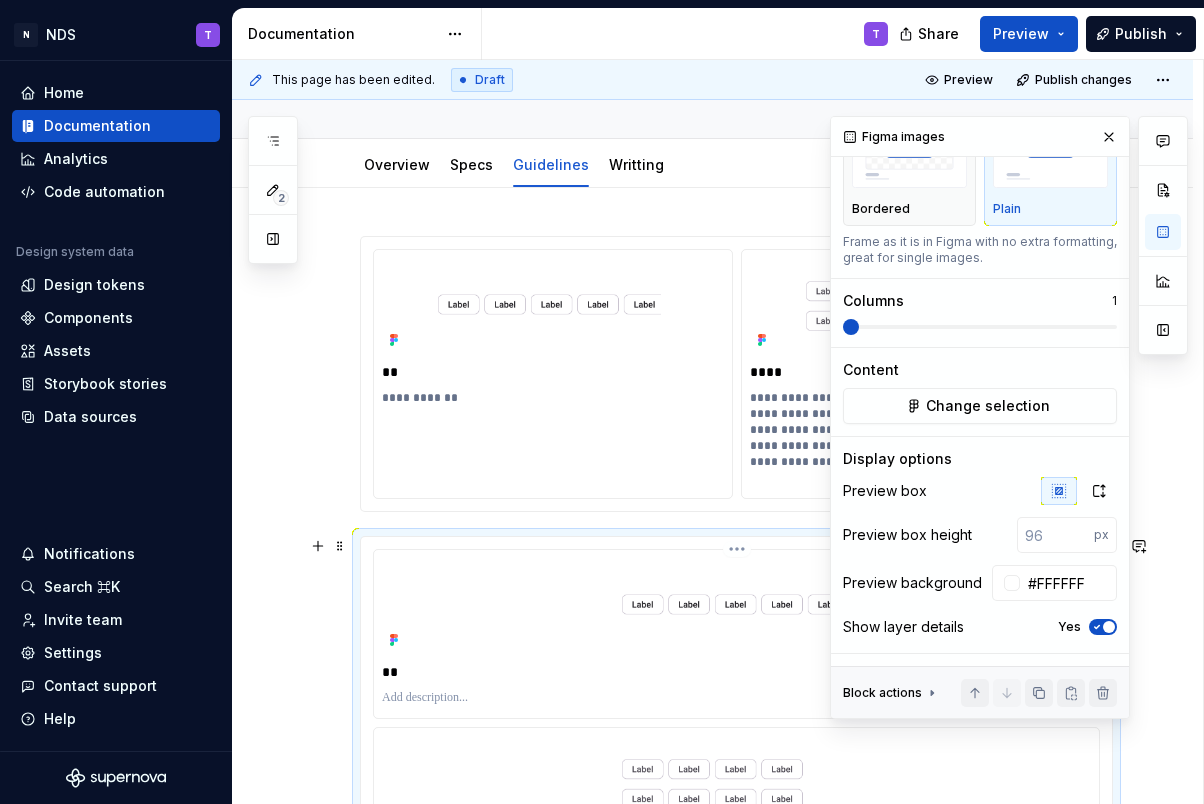 click at bounding box center [737, 606] 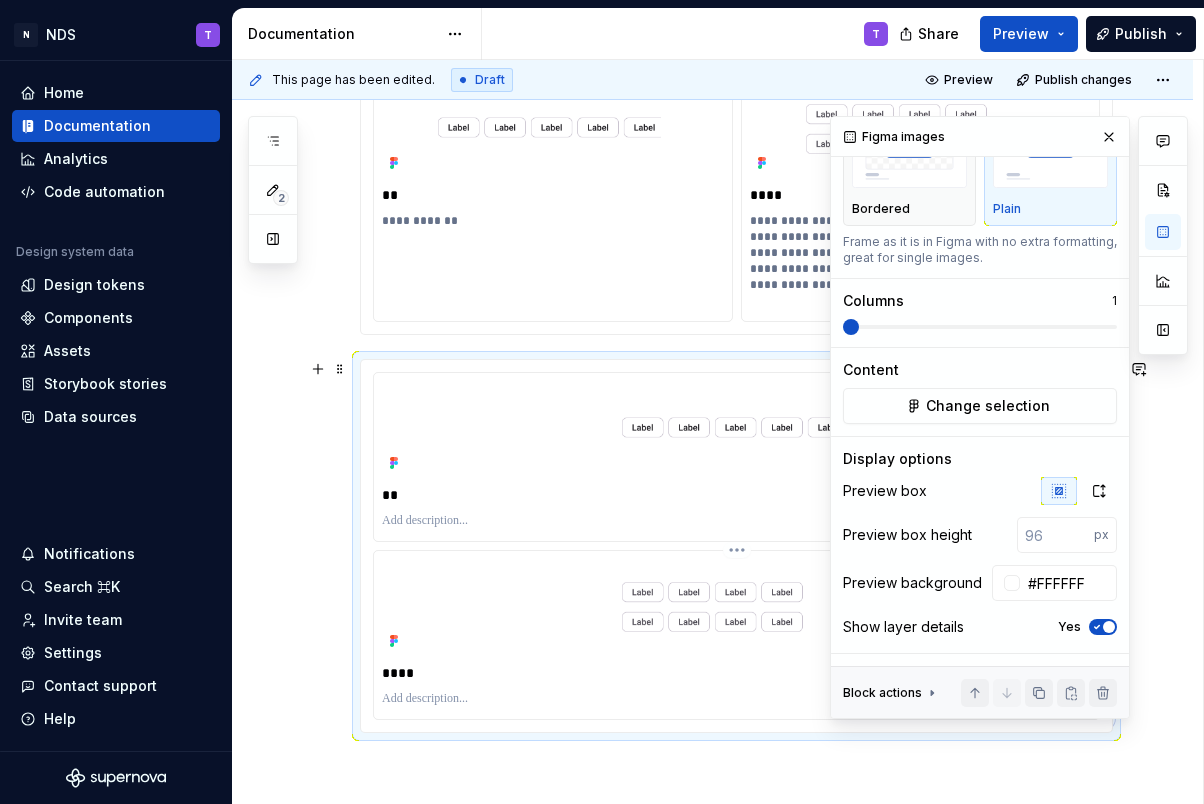 scroll, scrollTop: 384, scrollLeft: 0, axis: vertical 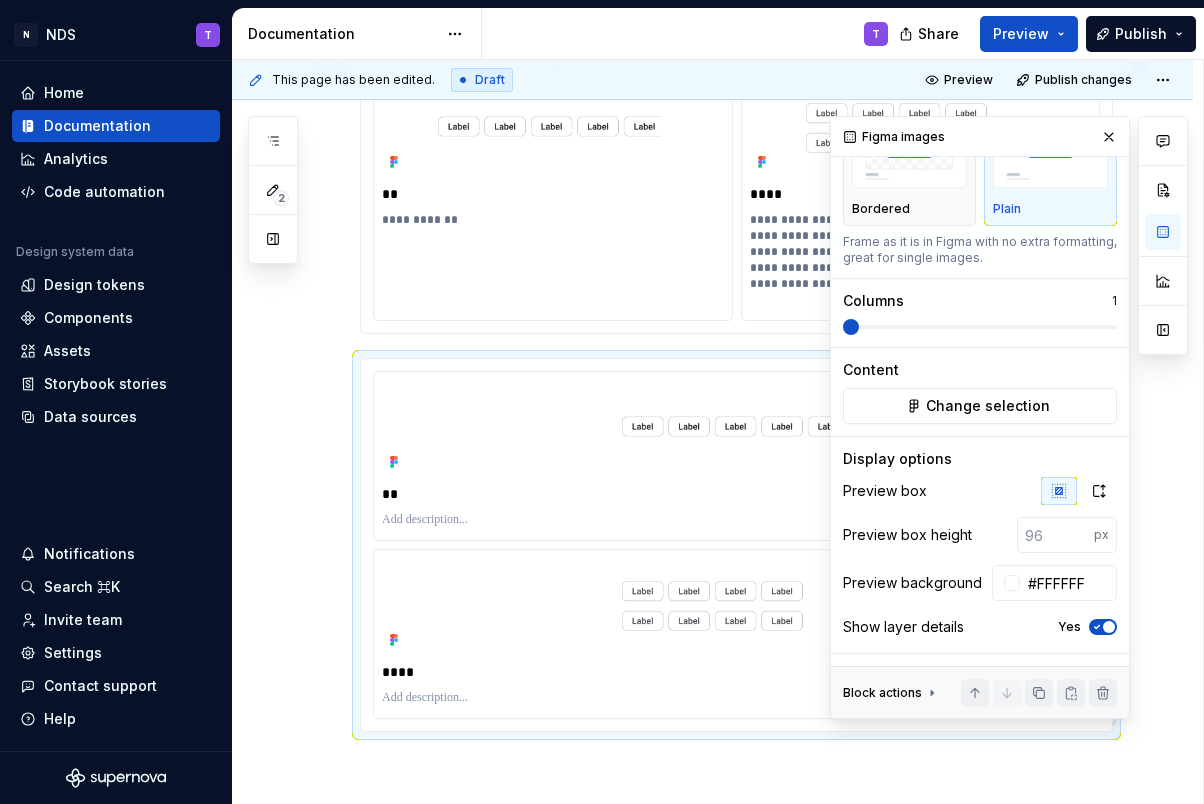 click on "**" at bounding box center (553, 194) 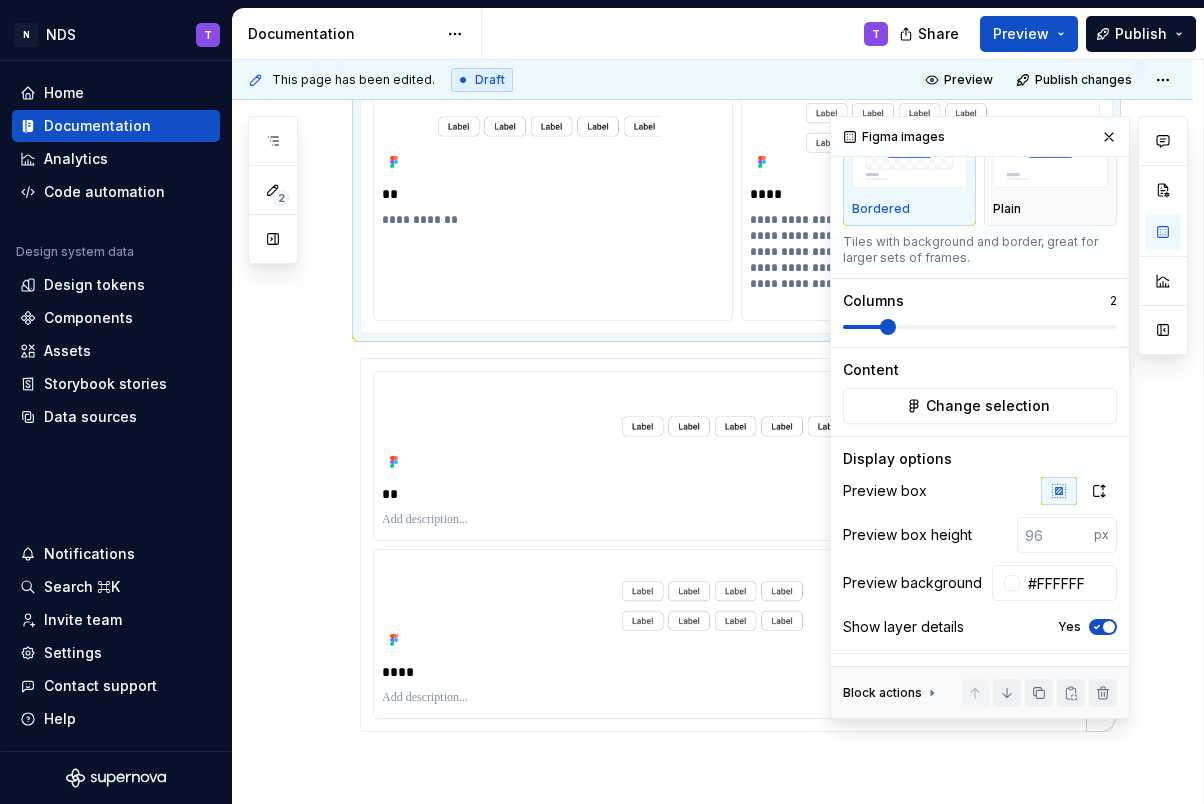 click on "**" at bounding box center [553, 194] 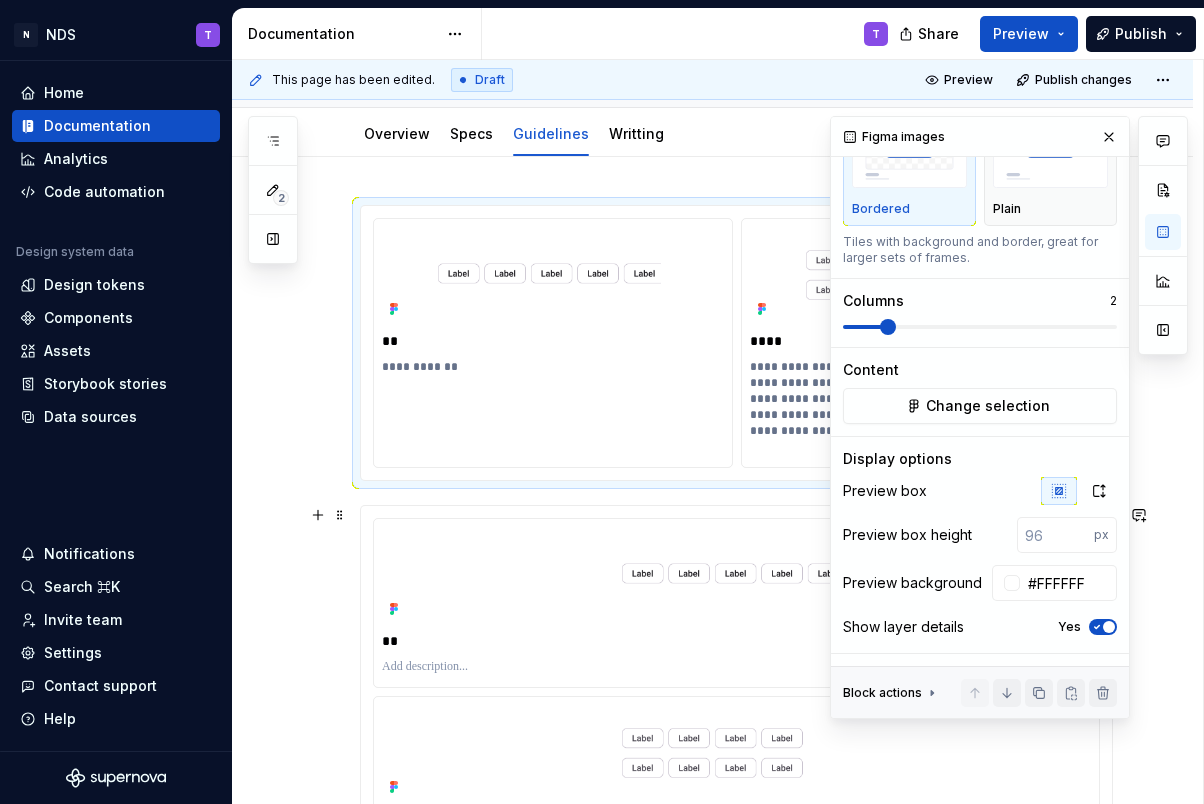 scroll, scrollTop: 194, scrollLeft: 0, axis: vertical 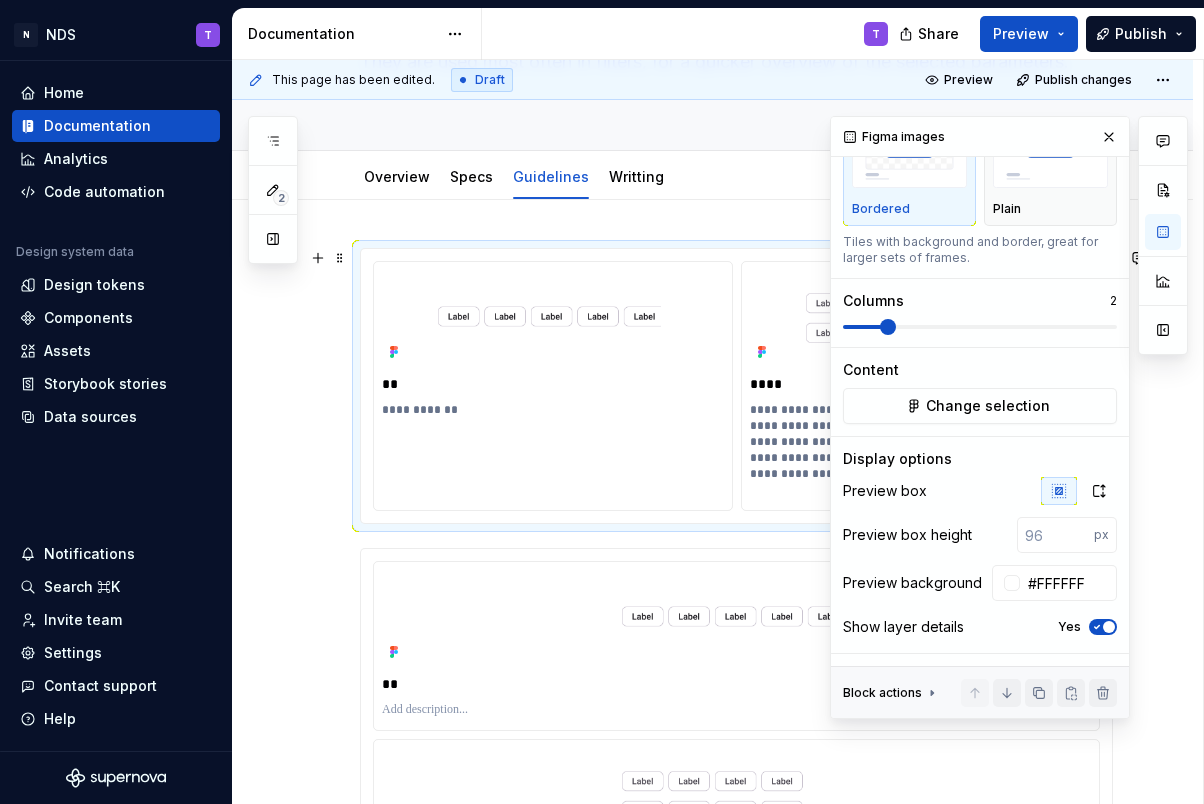 click on "**********" at bounding box center (712, 693) 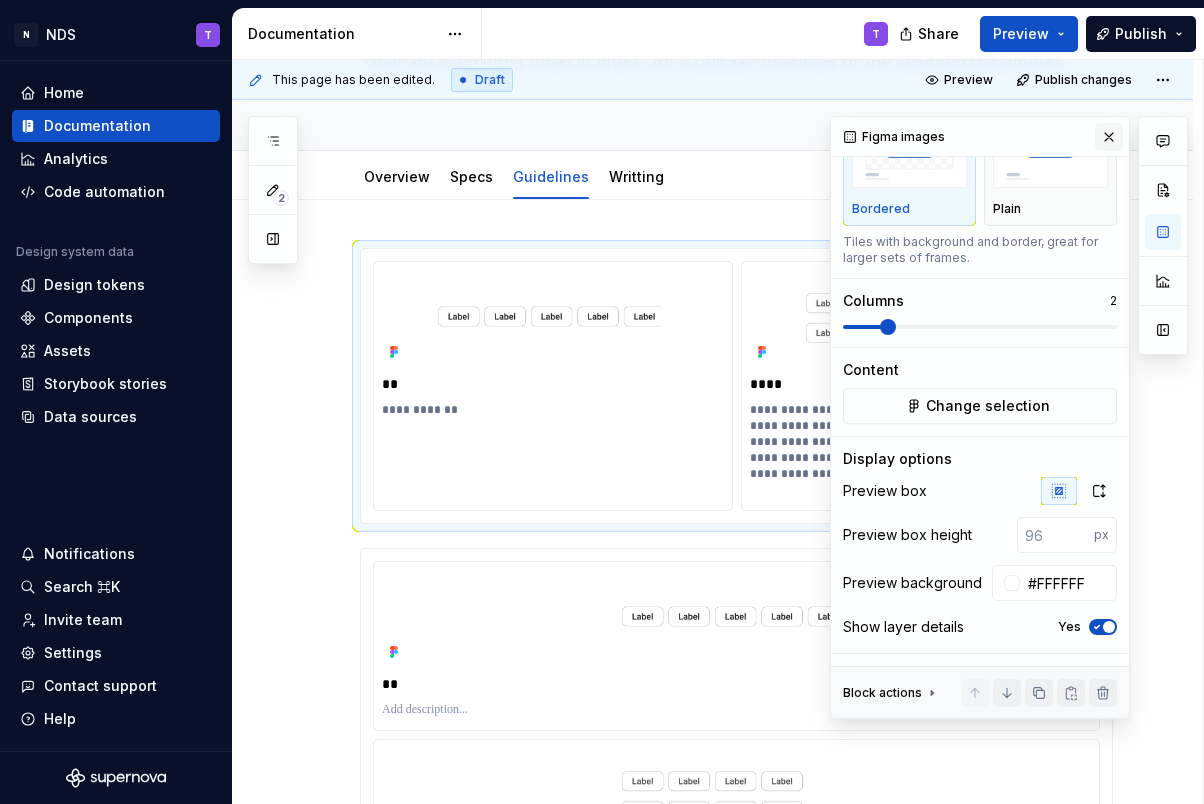 click at bounding box center (1109, 137) 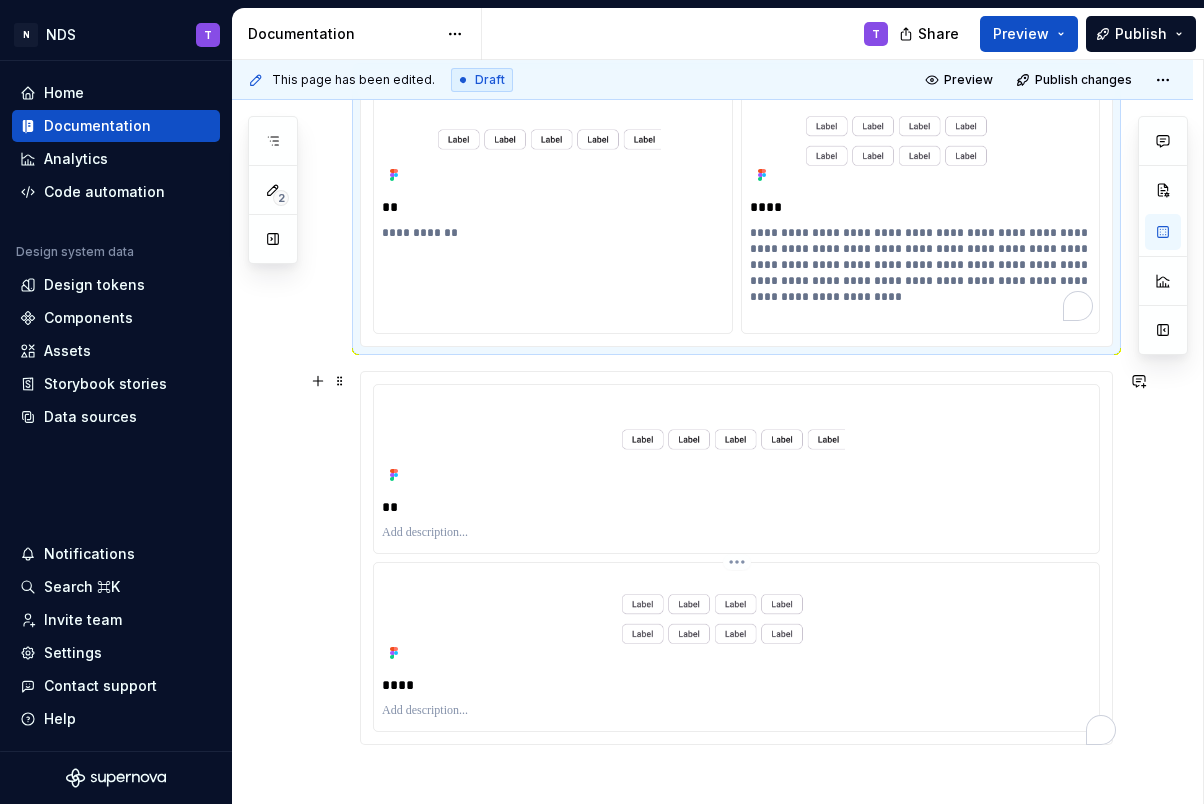 scroll, scrollTop: 0, scrollLeft: 0, axis: both 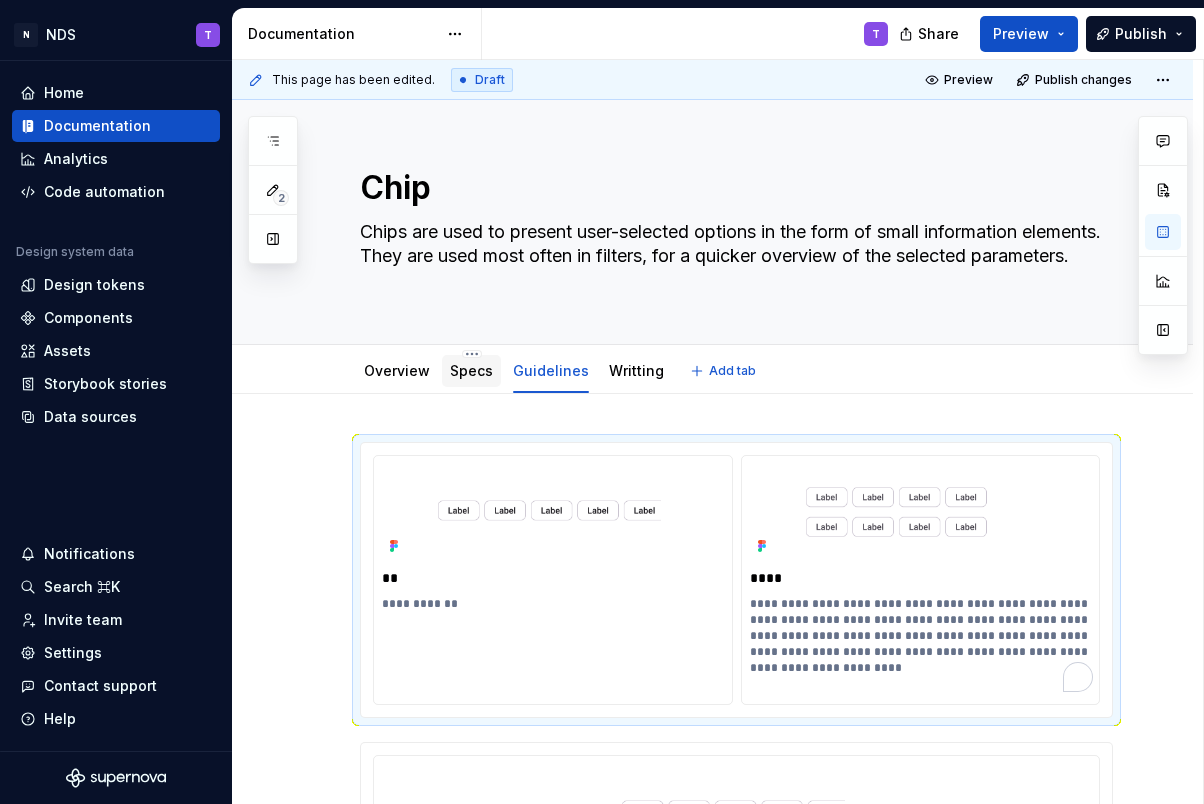 click on "Specs" at bounding box center (471, 370) 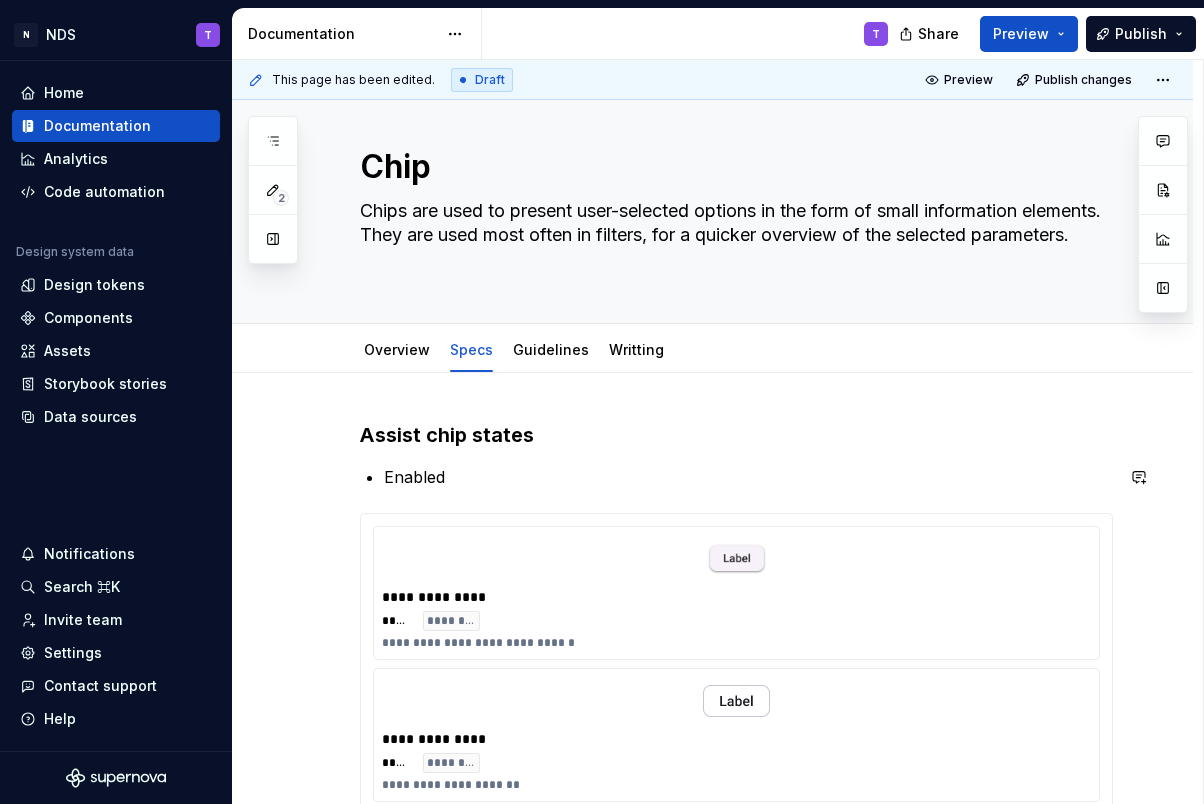 scroll, scrollTop: 0, scrollLeft: 0, axis: both 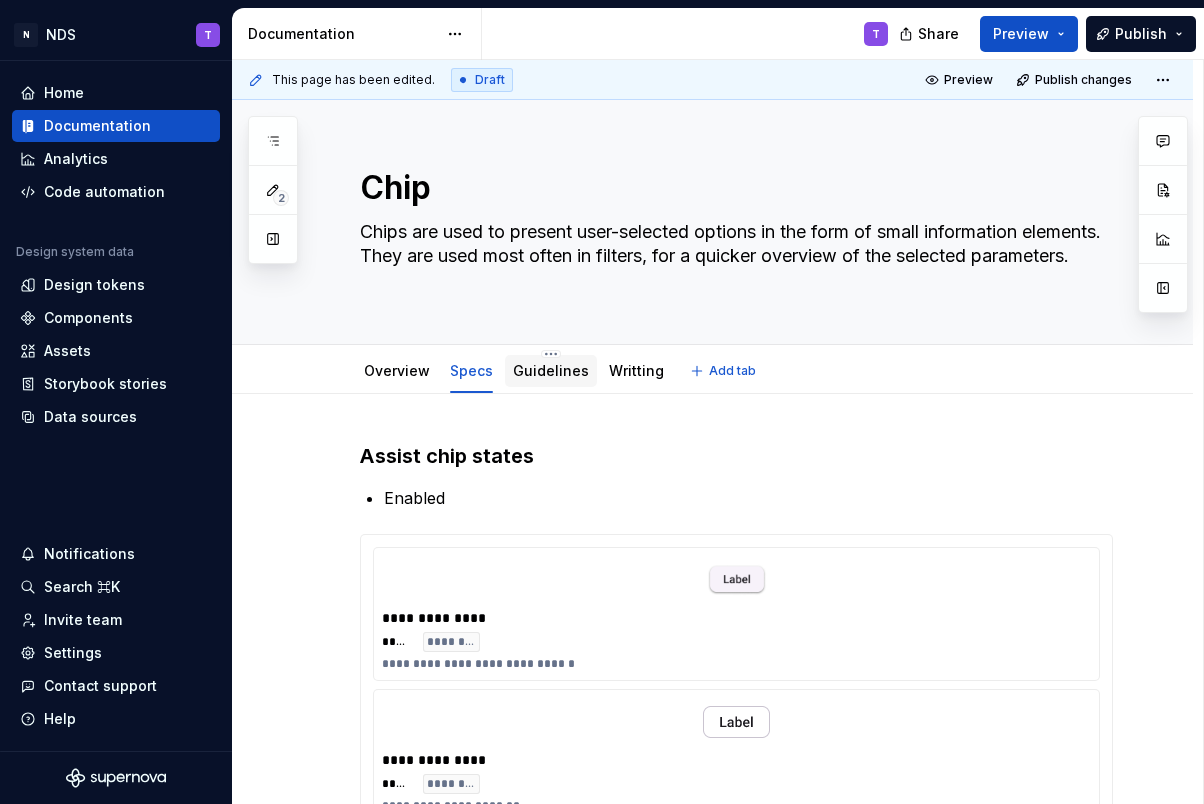 click on "Guidelines" at bounding box center (551, 370) 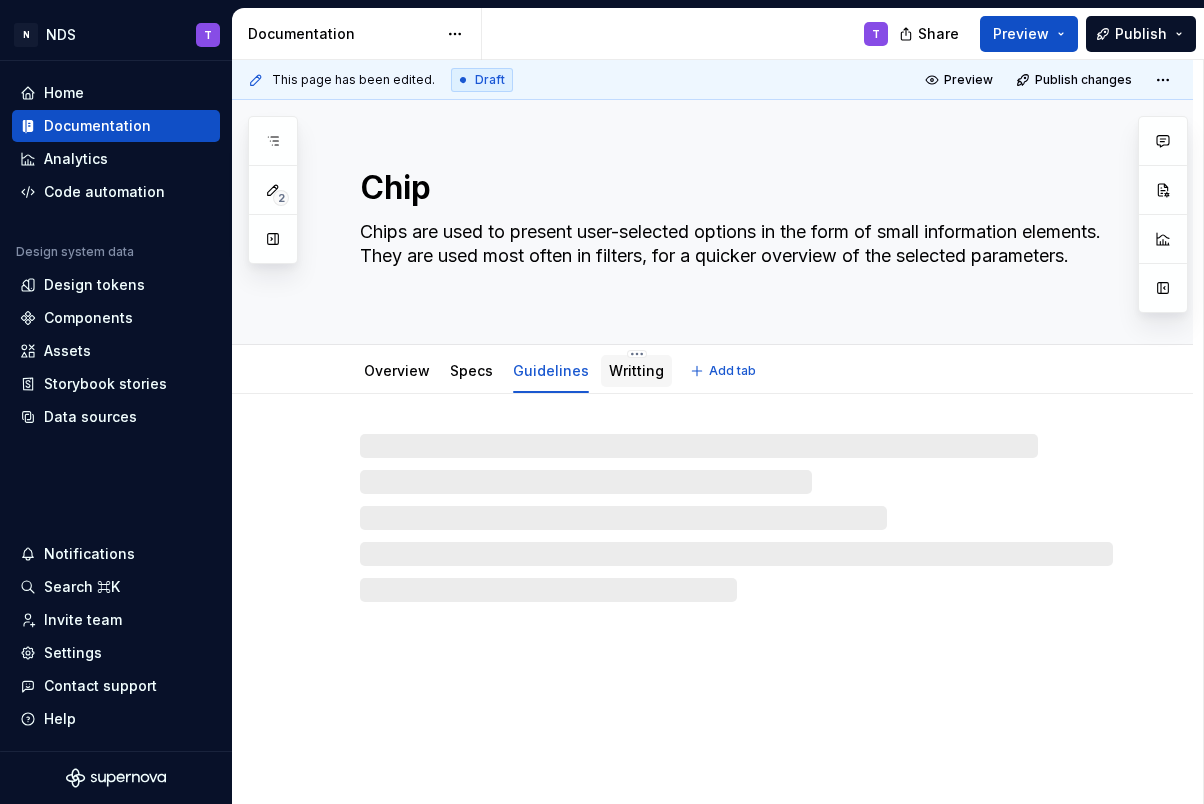 click on "Writting" at bounding box center [636, 370] 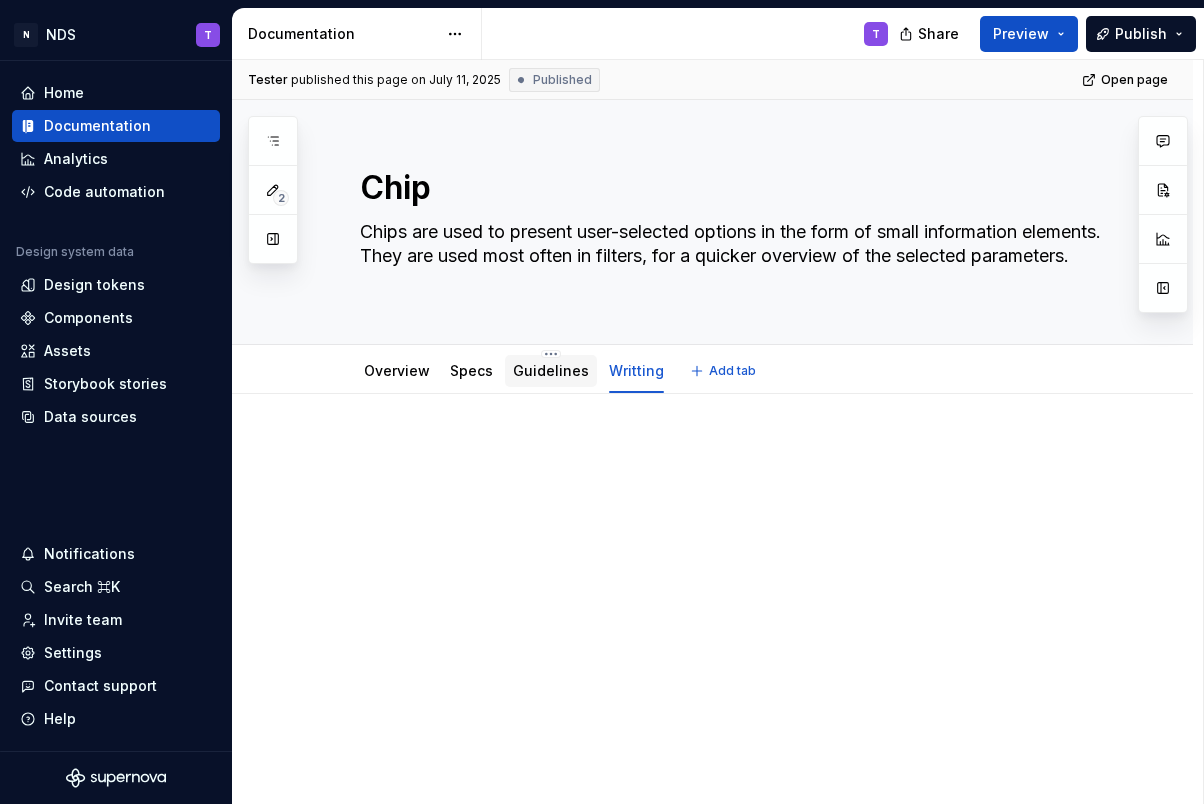 click on "Guidelines" at bounding box center [551, 371] 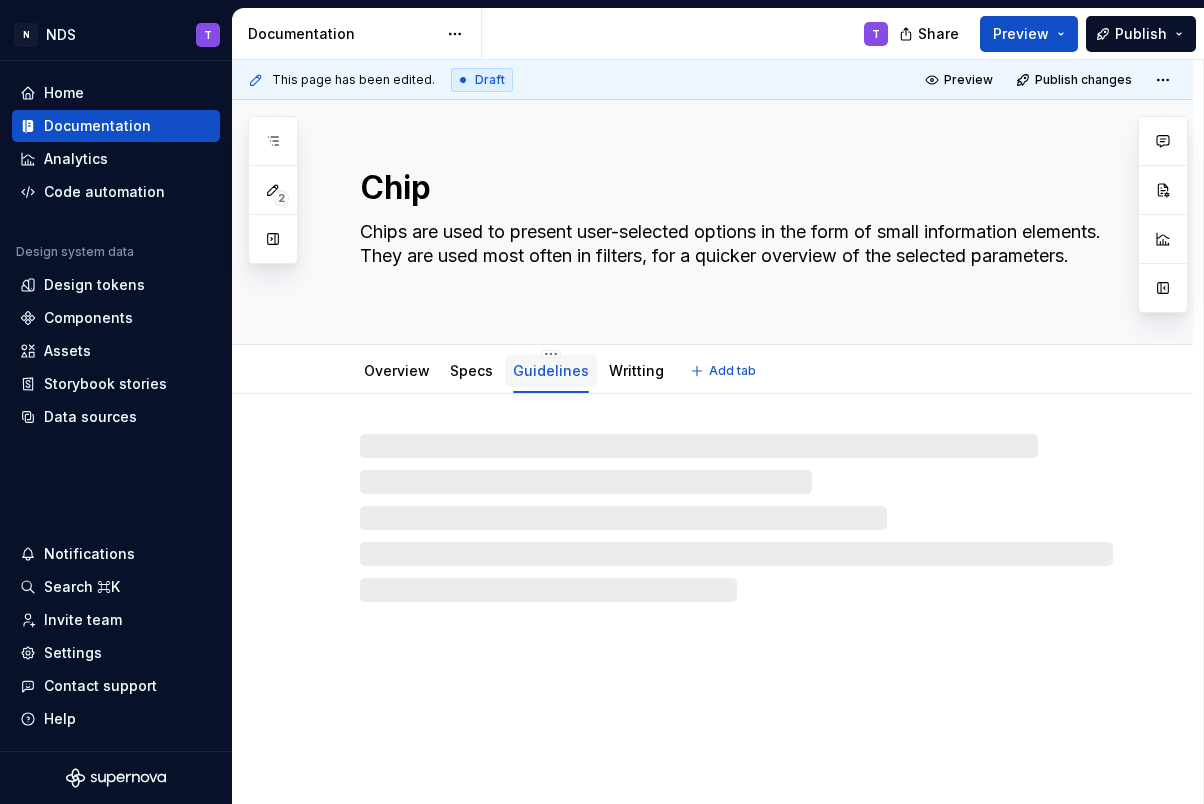 click on "Guidelines" at bounding box center [551, 370] 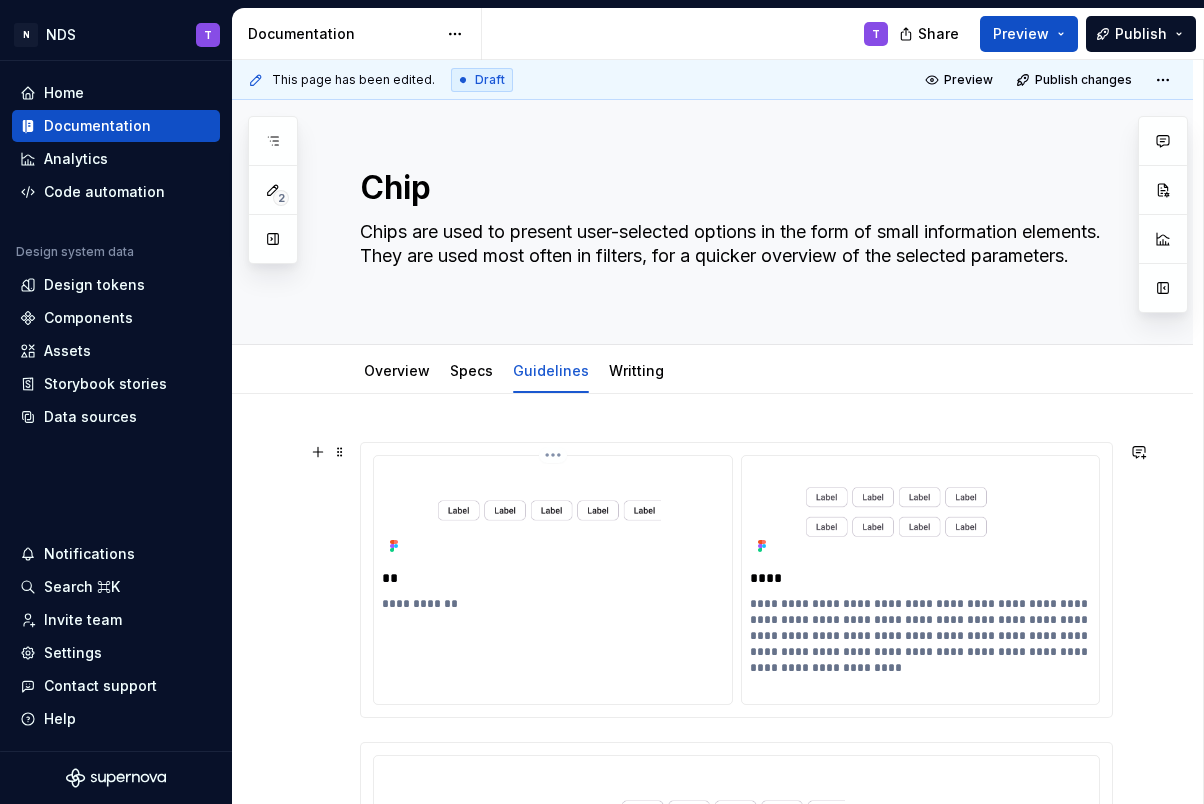 click on "**" at bounding box center (553, 578) 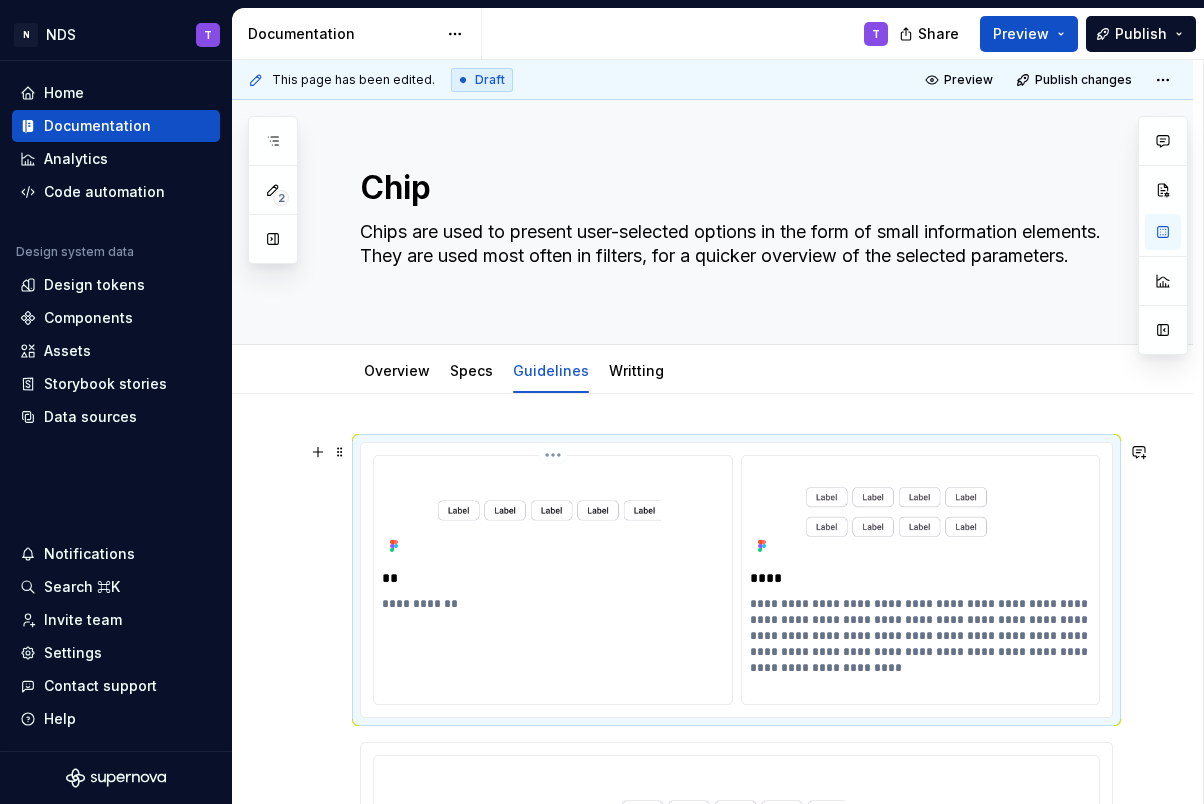 paste 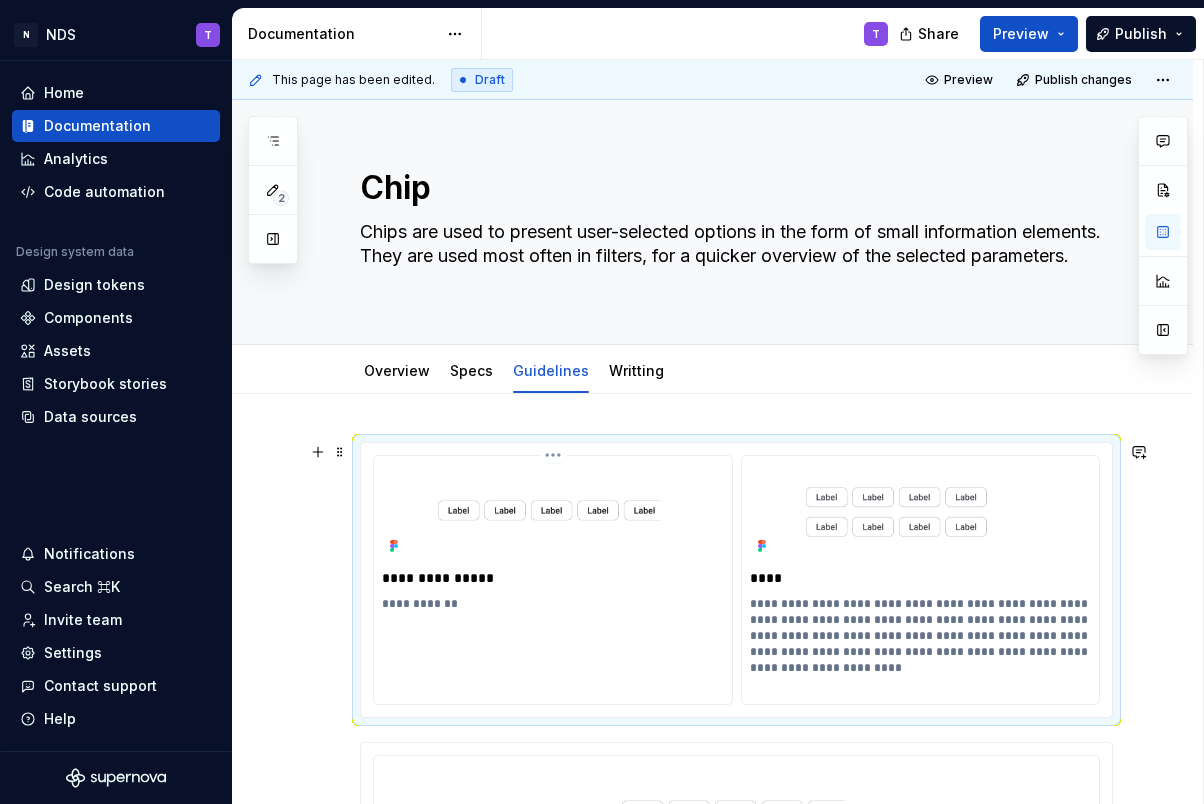 type 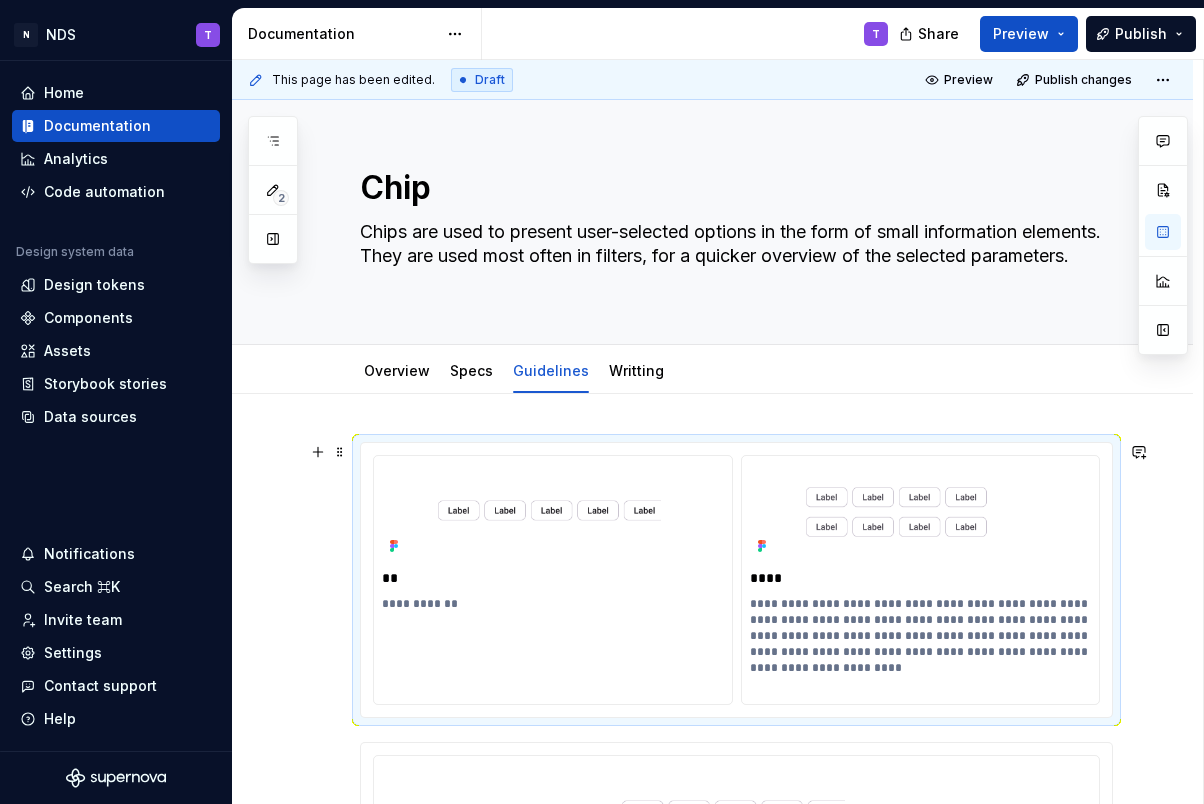 click on "**********" at bounding box center (717, 432) 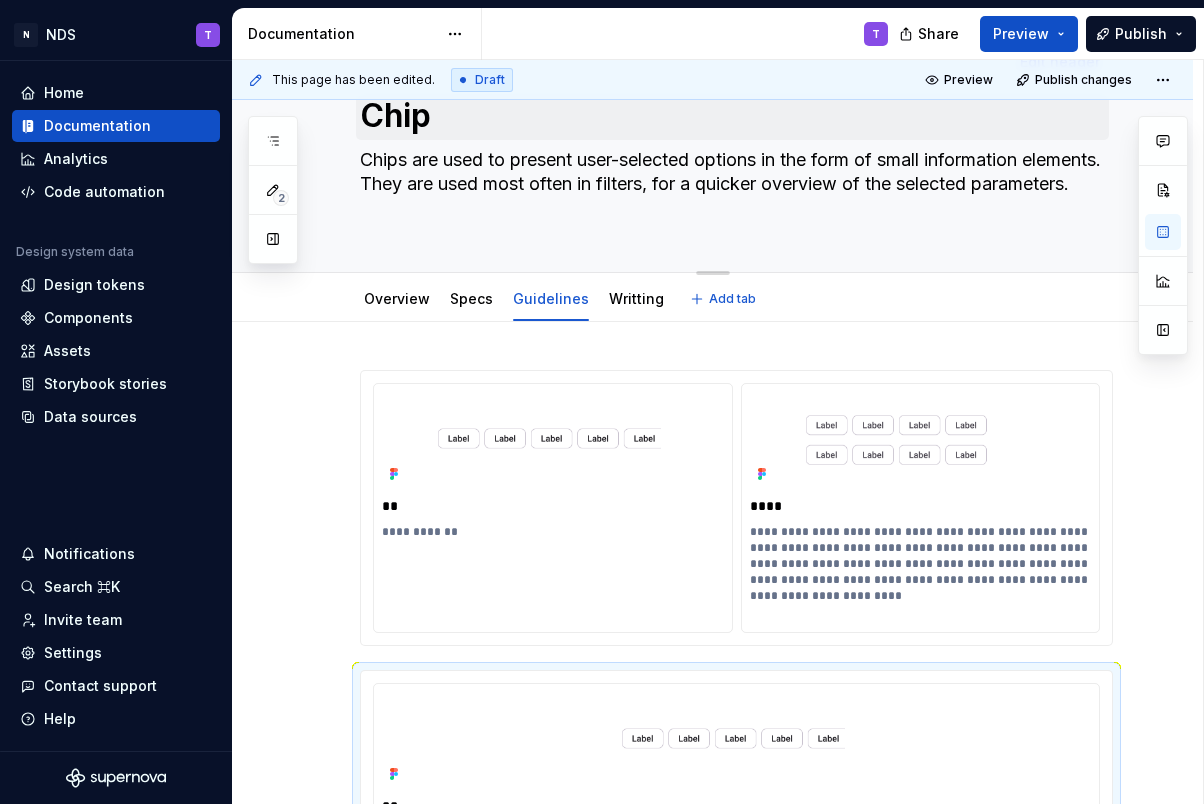 scroll, scrollTop: 81, scrollLeft: 0, axis: vertical 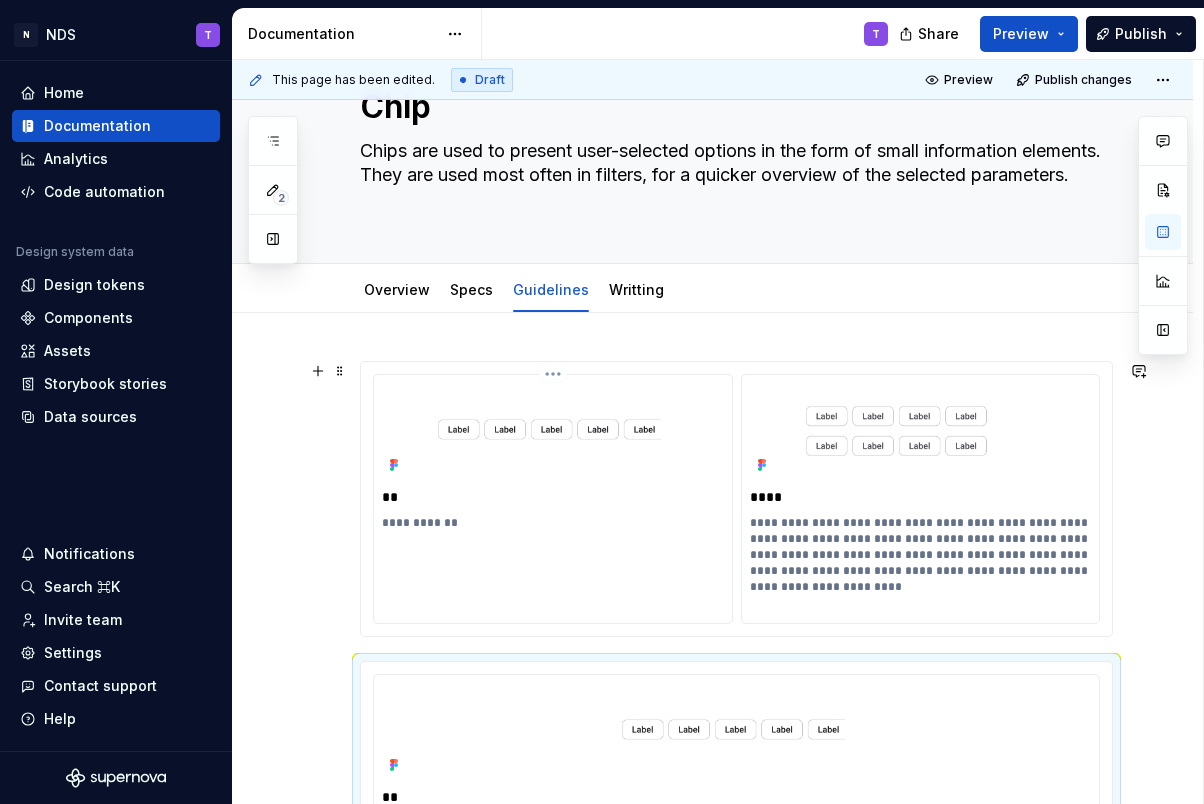click on "**" at bounding box center (553, 497) 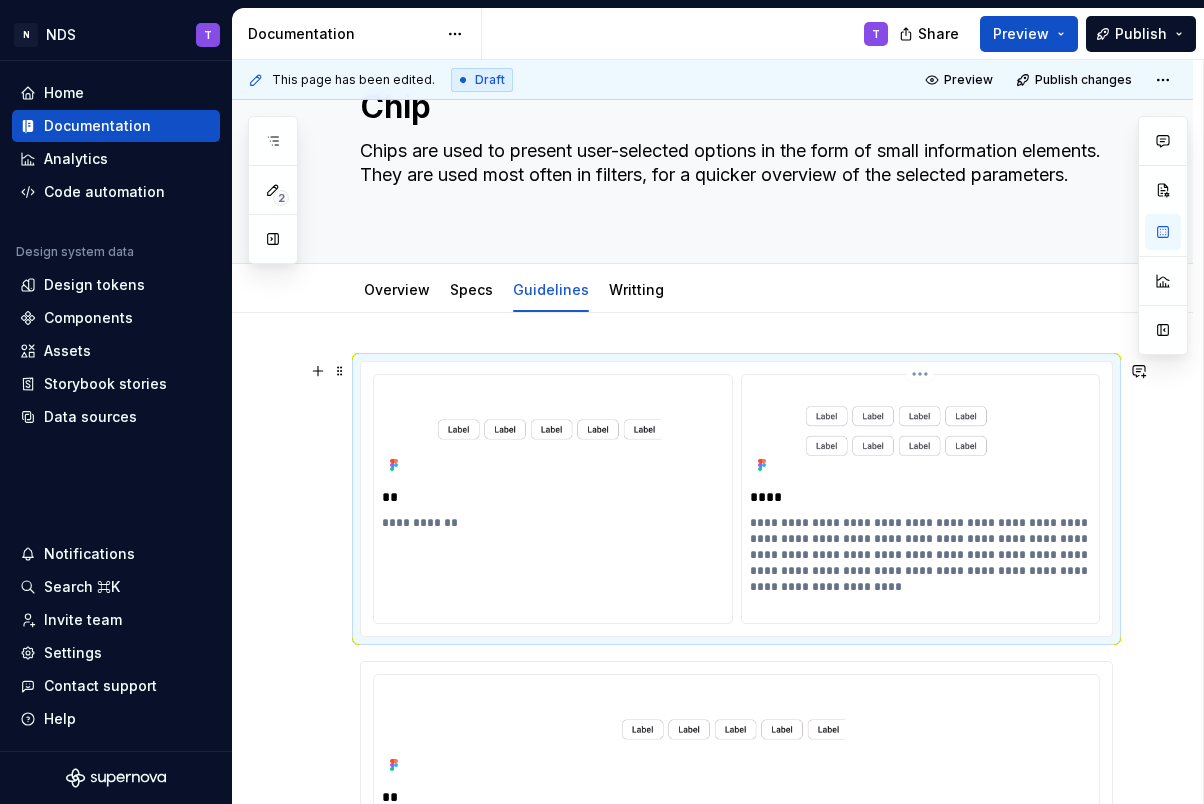 click on "****" at bounding box center (921, 497) 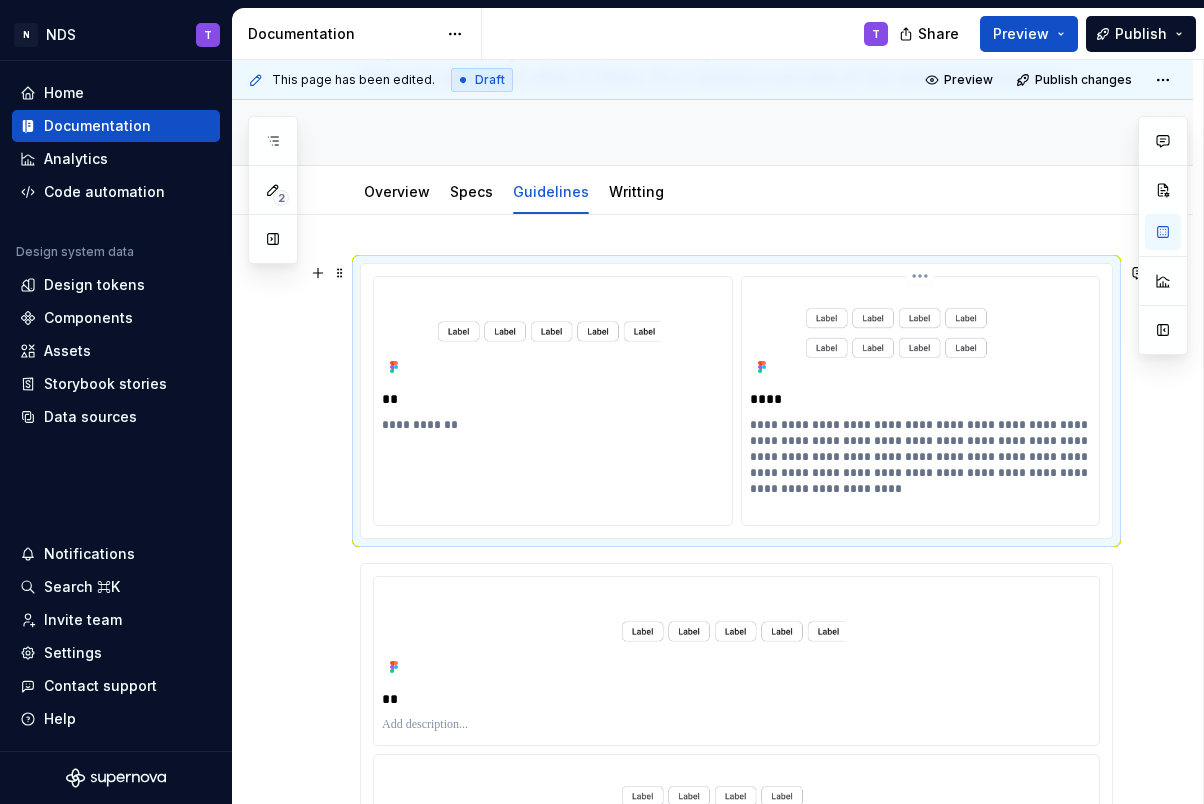 scroll, scrollTop: 175, scrollLeft: 0, axis: vertical 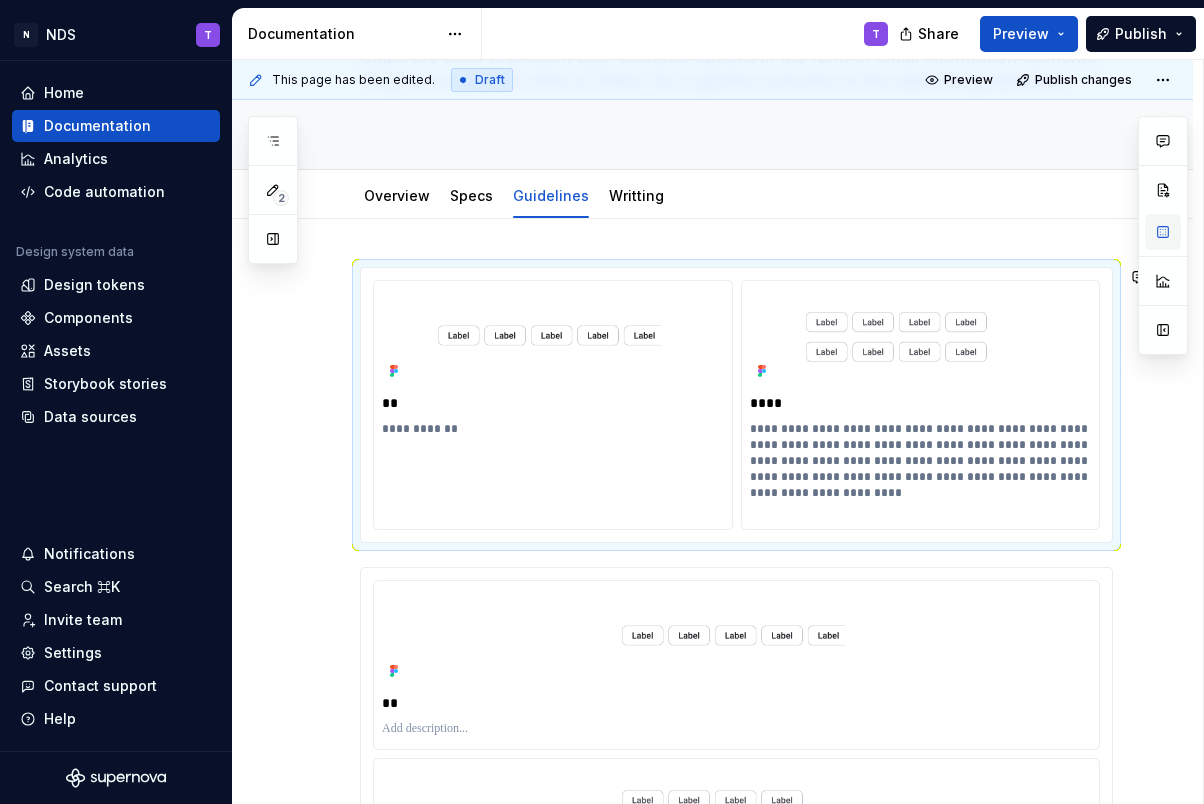 click at bounding box center [1163, 232] 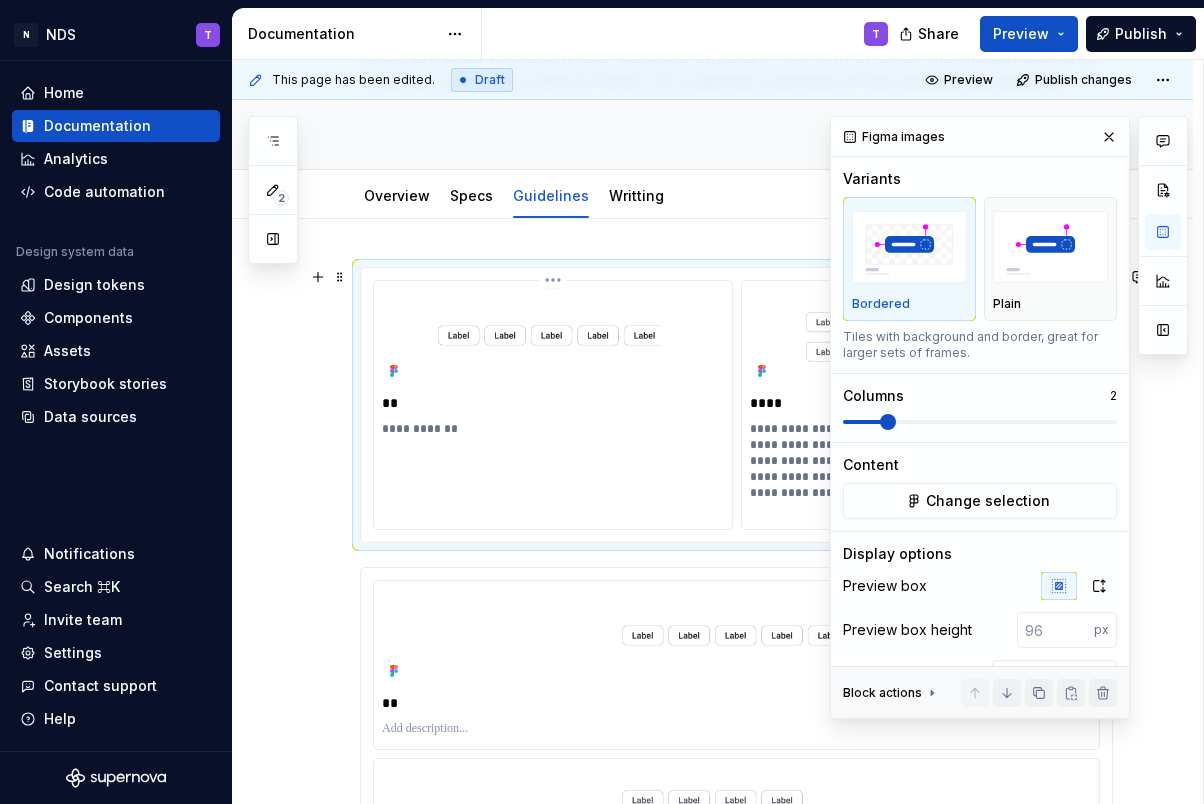 click on "**" at bounding box center (553, 403) 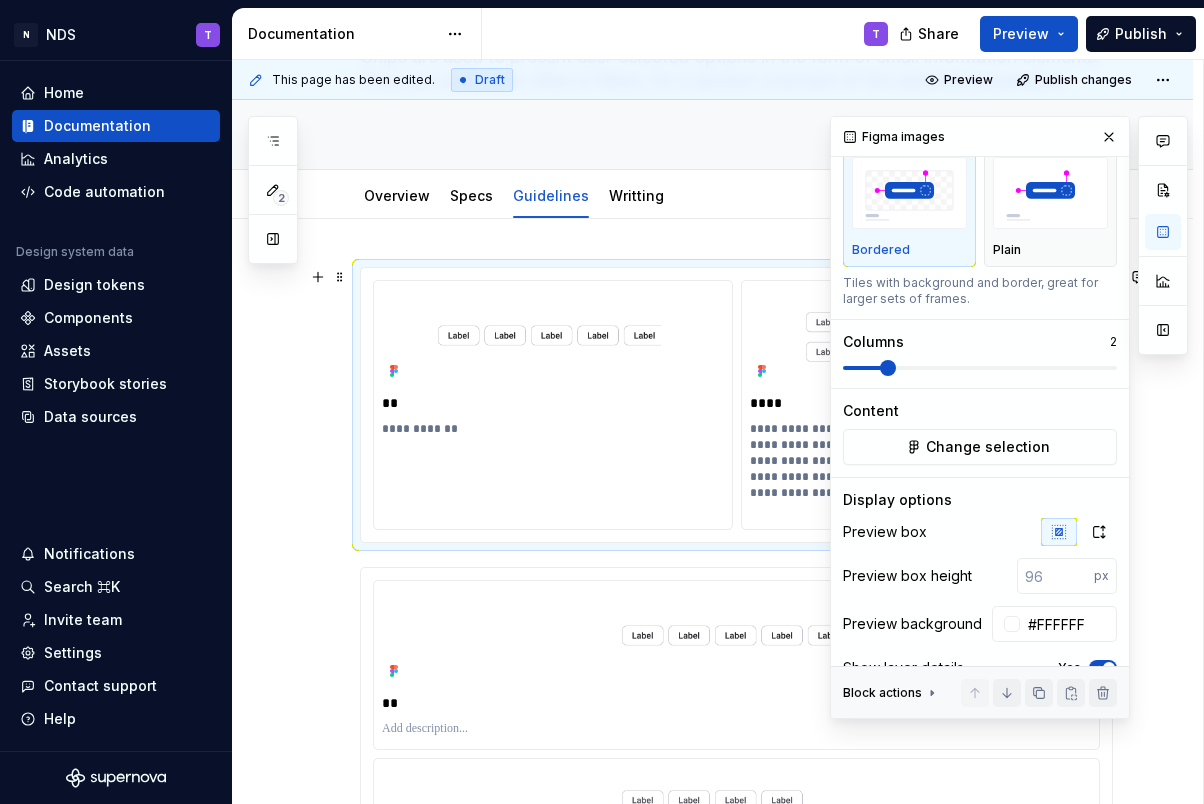 scroll, scrollTop: 95, scrollLeft: 0, axis: vertical 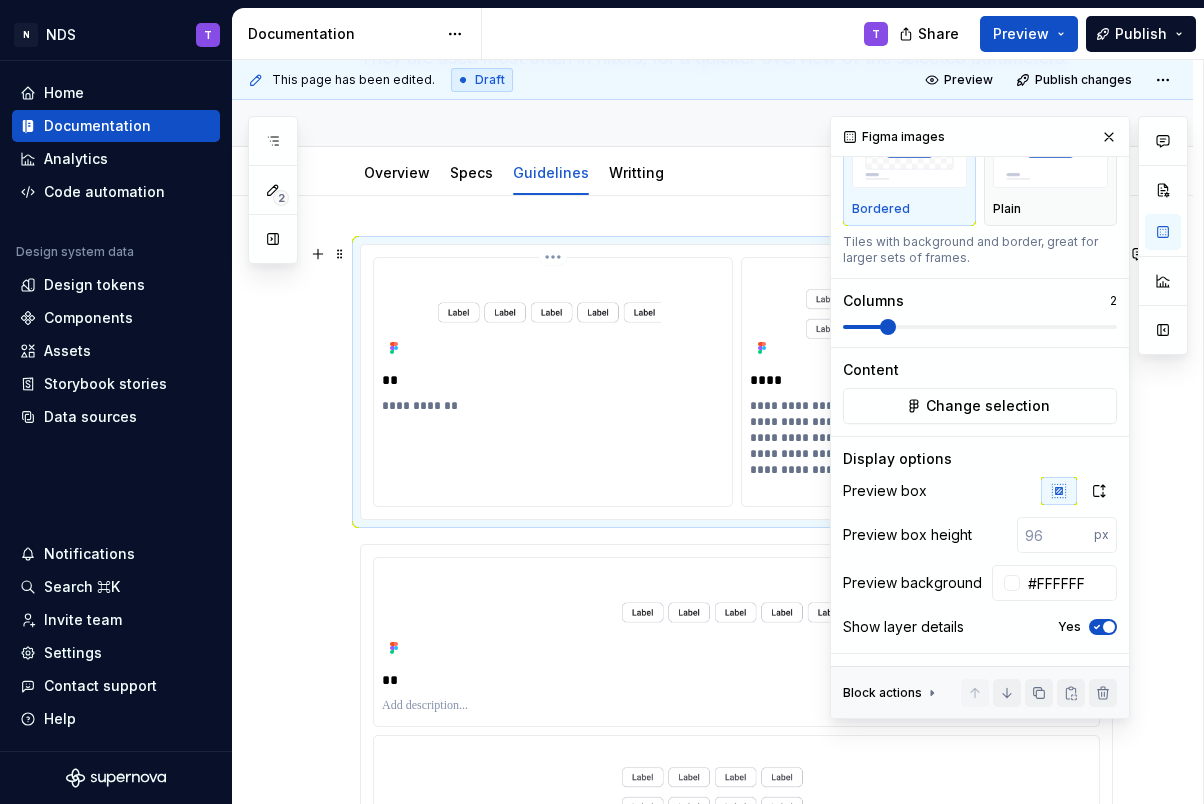 click on "**" at bounding box center [553, 380] 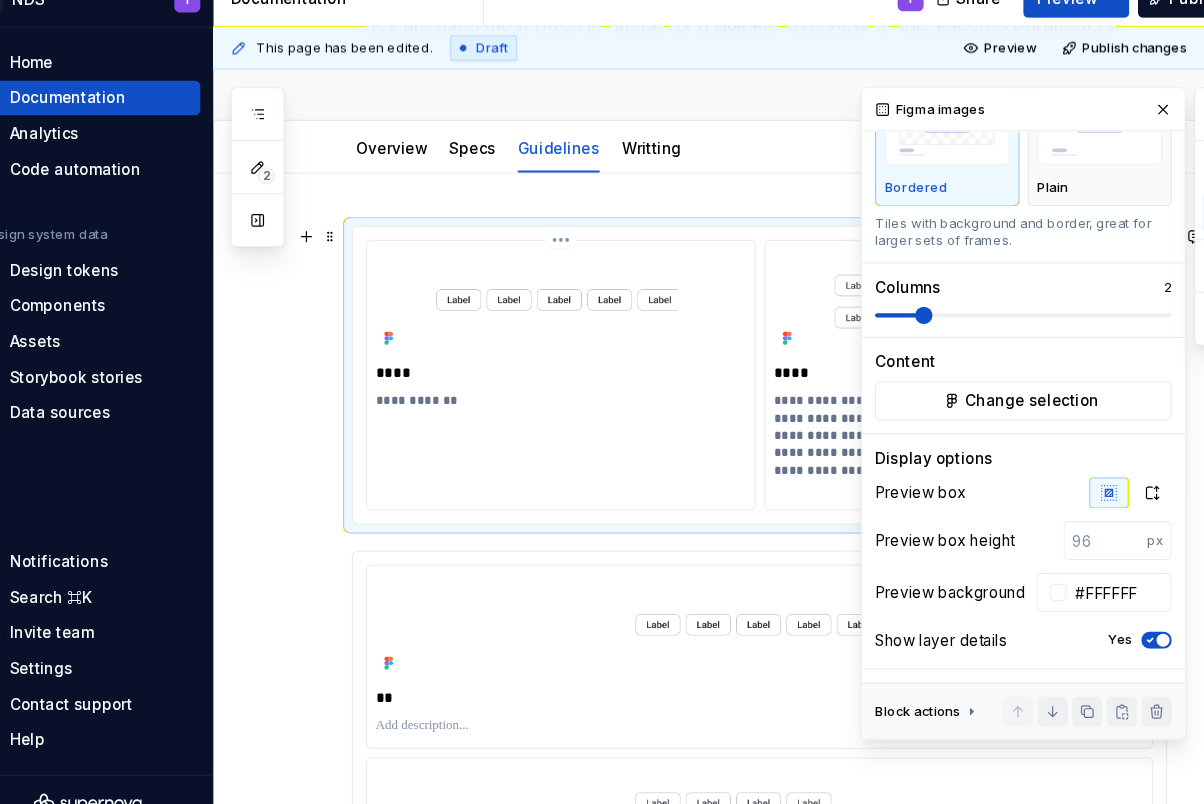 click on "****" at bounding box center (553, 380) 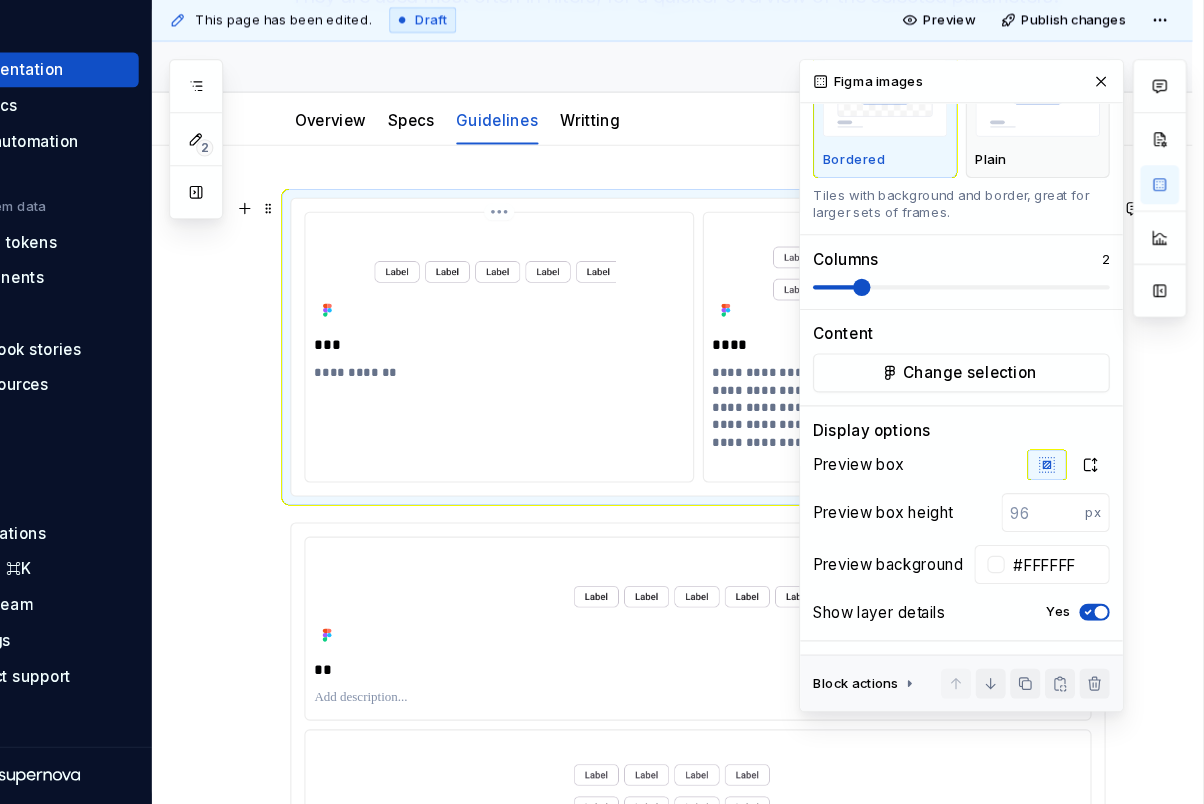 scroll, scrollTop: 0, scrollLeft: 0, axis: both 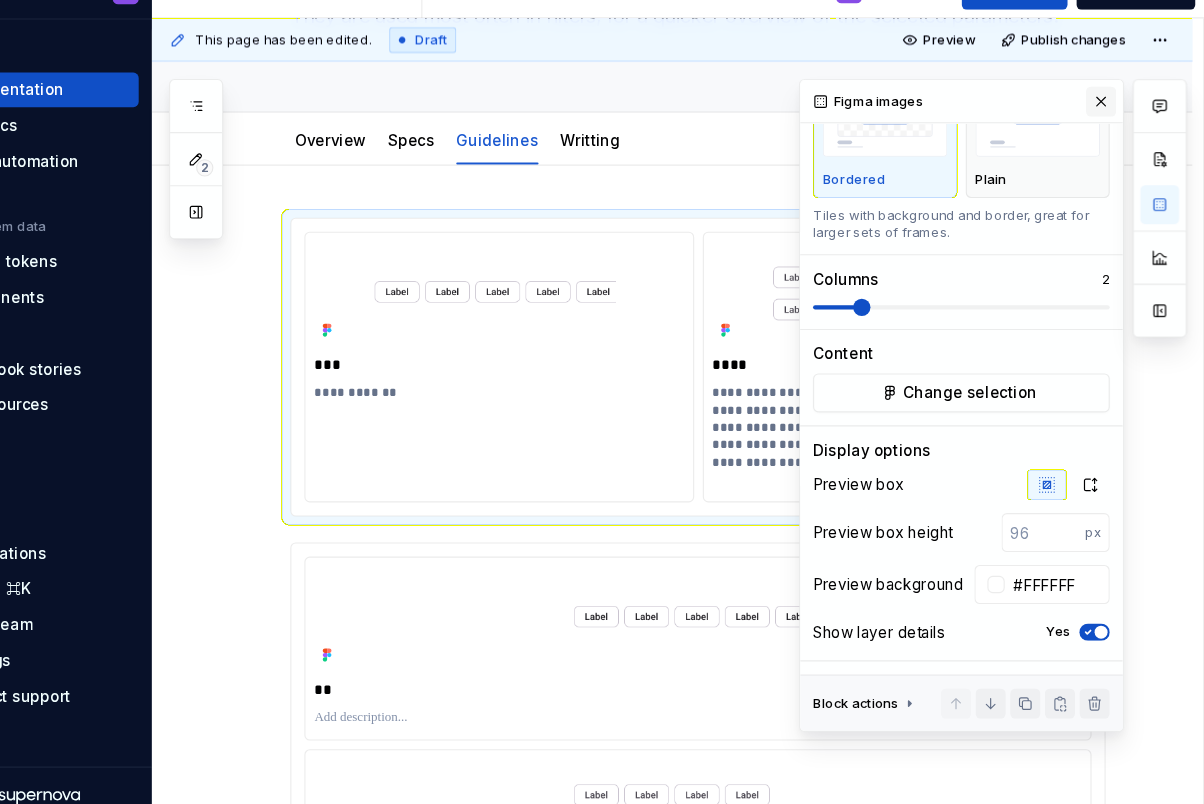 click at bounding box center (1109, 137) 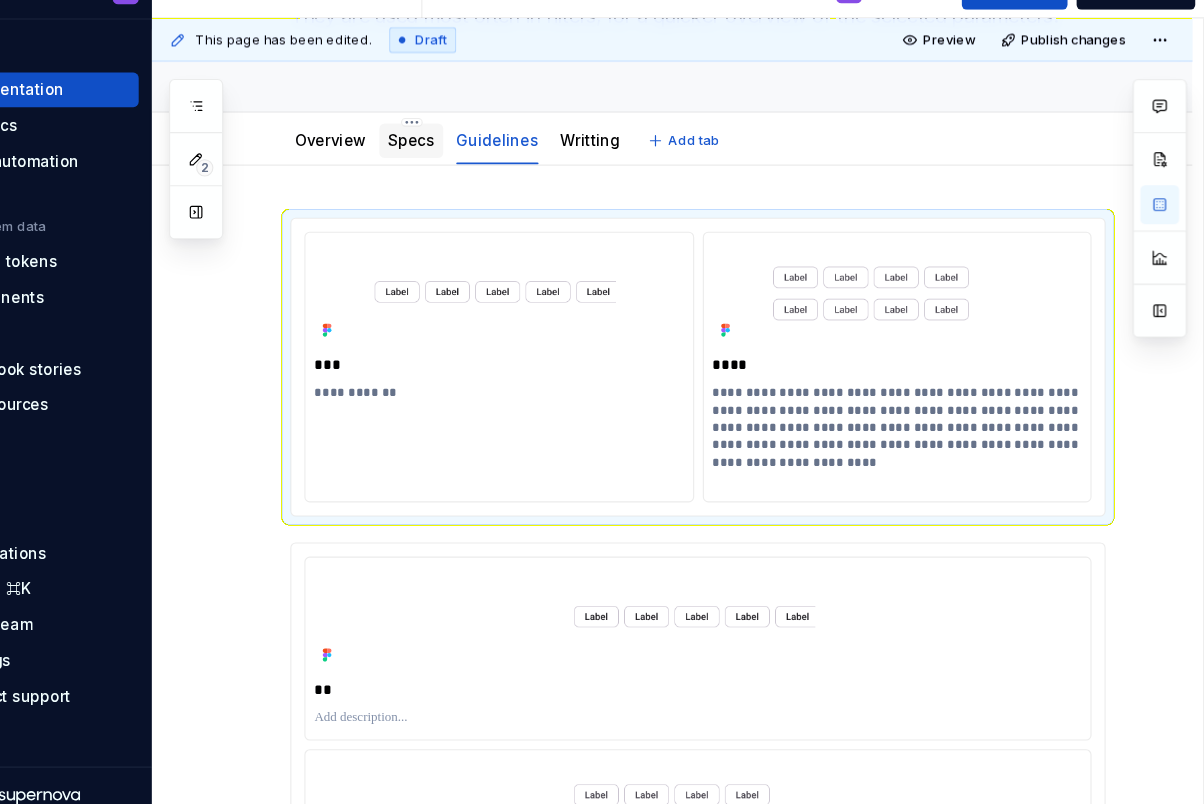 click on "Specs" at bounding box center (471, 172) 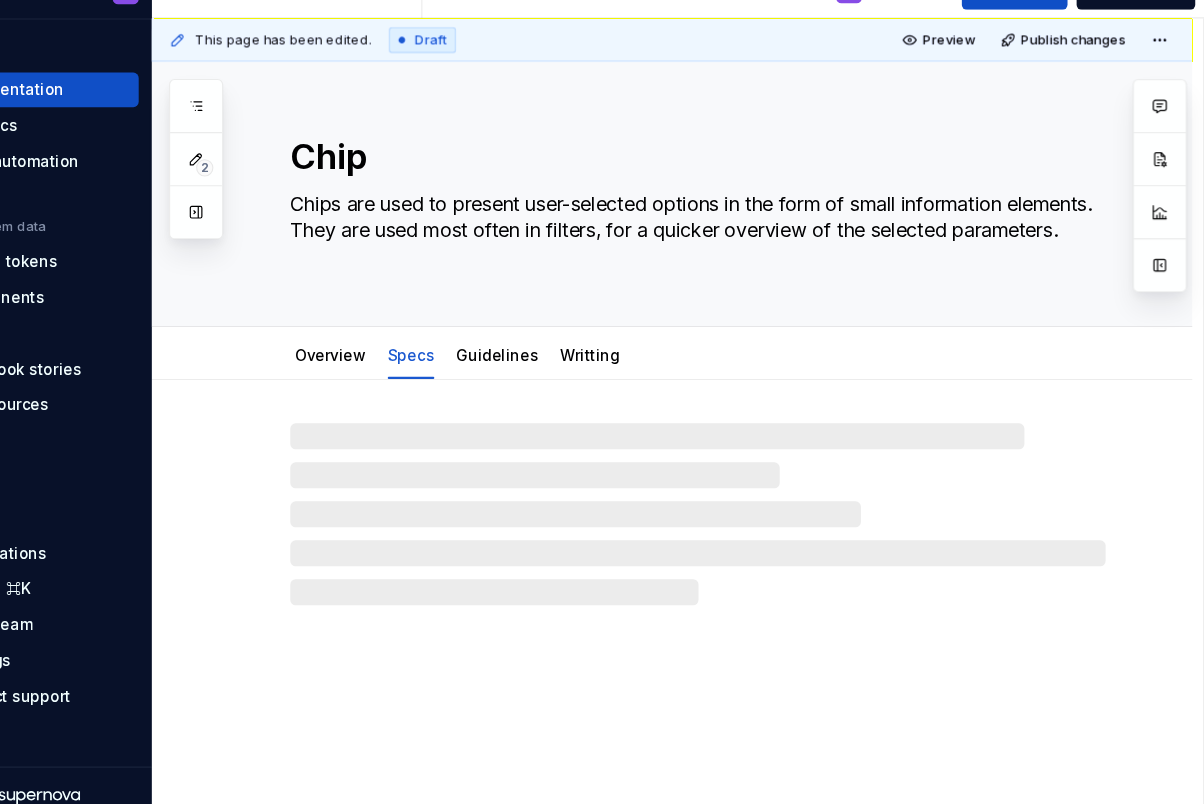 scroll, scrollTop: 0, scrollLeft: 0, axis: both 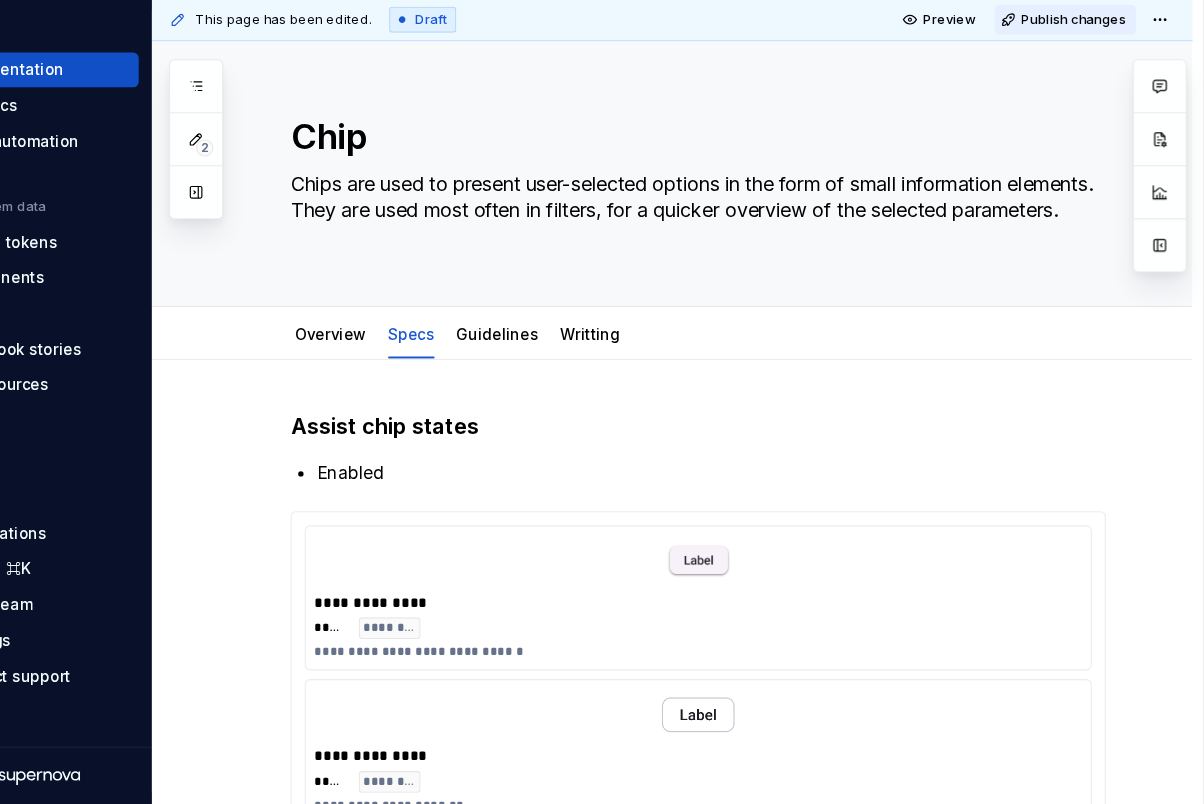 click on "Publish changes" at bounding box center [1083, 80] 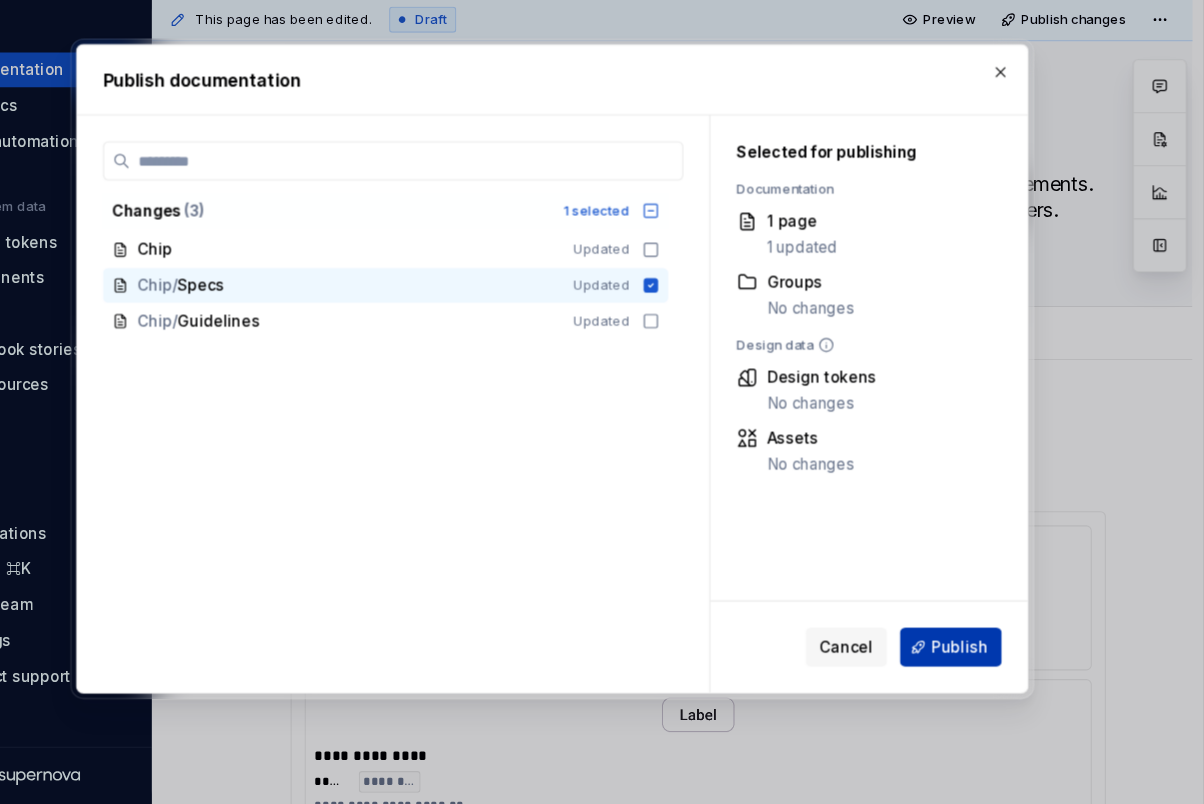 click on "Publish" at bounding box center [978, 659] 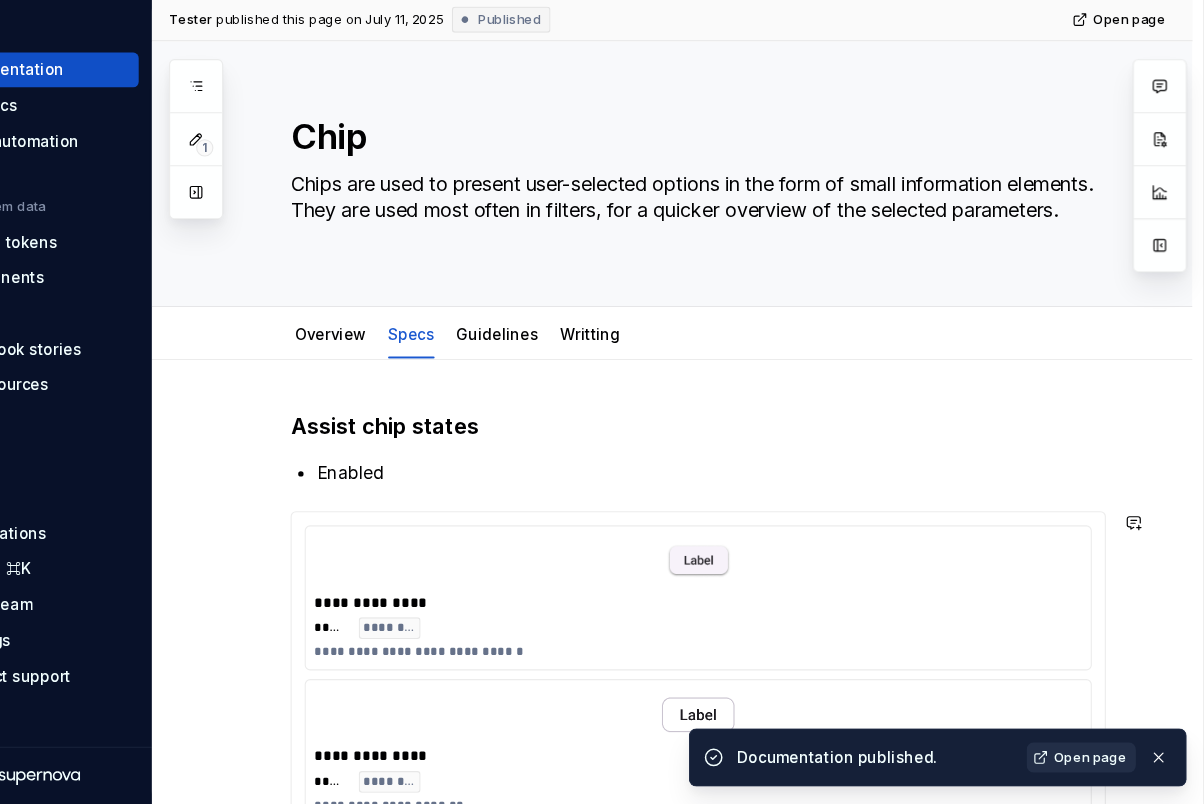 click on "Open page" at bounding box center (1098, 761) 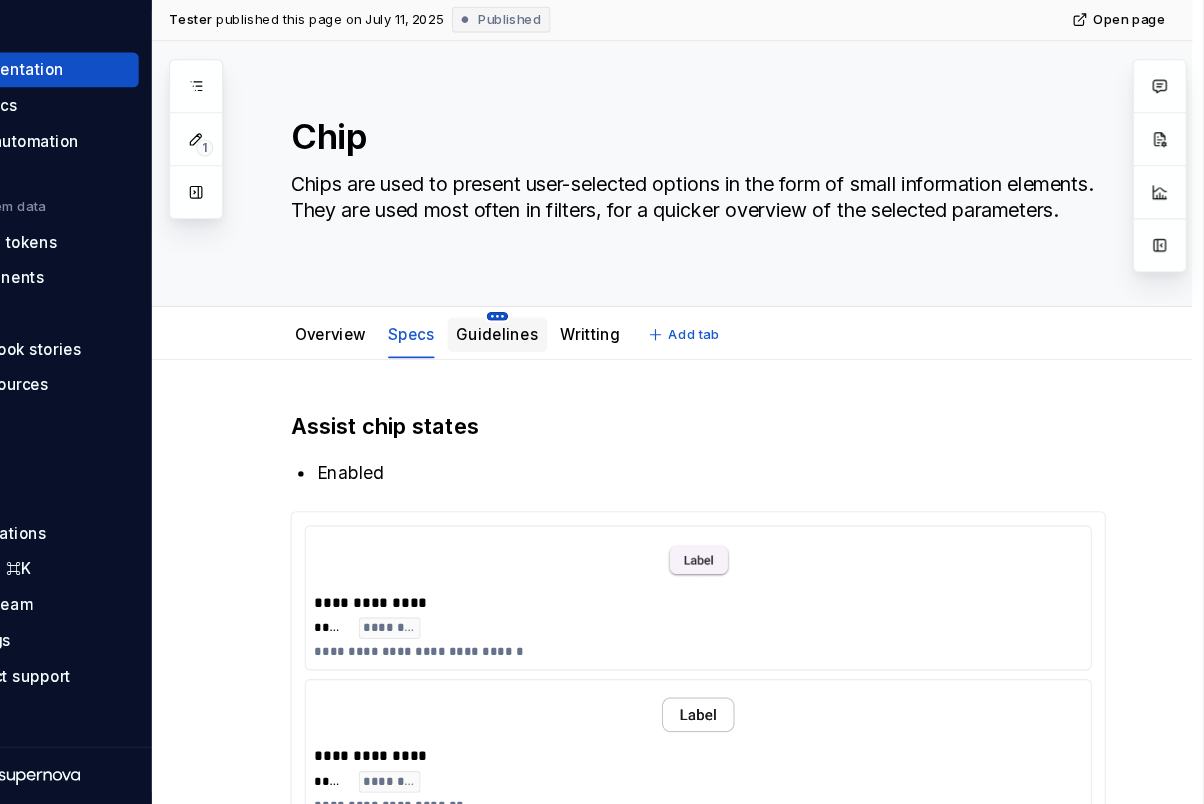click on "N NDS T Home Documentation Analytics Code automation Design system data Design tokens Components Assets Storybook stories Data sources Notifications Search ⌘K Invite team Settings Contact support Help Documentation T Share Preview Publish 1 Pages Add
Accessibility guide for tree Page tree.
Navigate the tree with the arrow keys. Common tree hotkeys apply. Further keybindings are available:
enter to execute primary action on focused item
f2 to start renaming the focused item
escape to abort renaming an item
control+d to start dragging selected items
Chip Overview Specs T Guidelines Writting Foundations Design tokens Typography design dev Components Component overview Component detail Changes Chip  /  Guidelines Upgrade to Enterprise to turn on approval workflow View edited pages by status when selecting which pages to publish. Learn more Contact us Tester   published this page  on July 11, 2025 Published Open page Chip Edit header px" at bounding box center [602, 402] 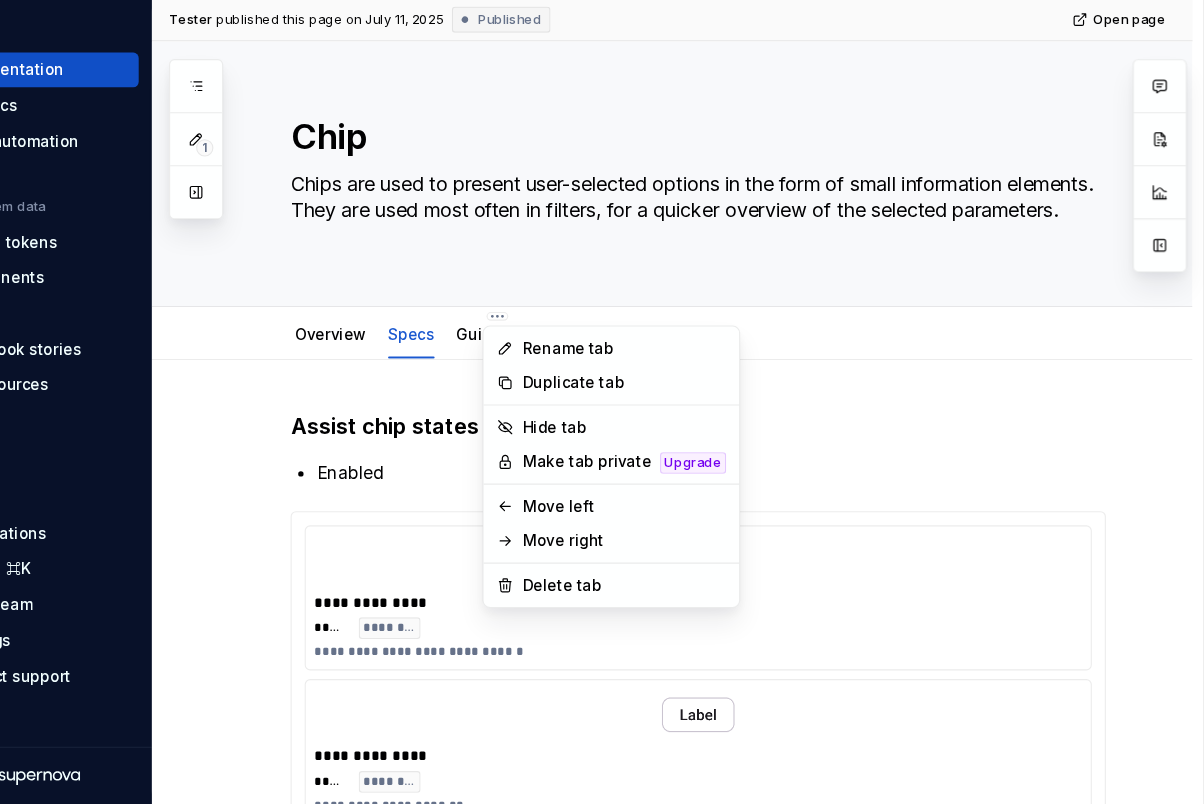 click on "N NDS T Home Documentation Analytics Code automation Design system data Design tokens Components Assets Storybook stories Data sources Notifications Search ⌘K Invite team Settings Contact support Help Documentation T Share Preview Publish 1 Pages Add
Accessibility guide for tree Page tree.
Navigate the tree with the arrow keys. Common tree hotkeys apply. Further keybindings are available:
enter to execute primary action on focused item
f2 to start renaming the focused item
escape to abort renaming an item
control+d to start dragging selected items
Chip Overview Specs T Guidelines Writting Foundations Design tokens Typography design dev Components Component overview Component detail Changes Chip  /  Guidelines Upgrade to Enterprise to turn on approval workflow View edited pages by status when selecting which pages to publish. Learn more Contact us Tester   published this page  on July 11, 2025 Published Open page Chip Edit header px" at bounding box center [602, 402] 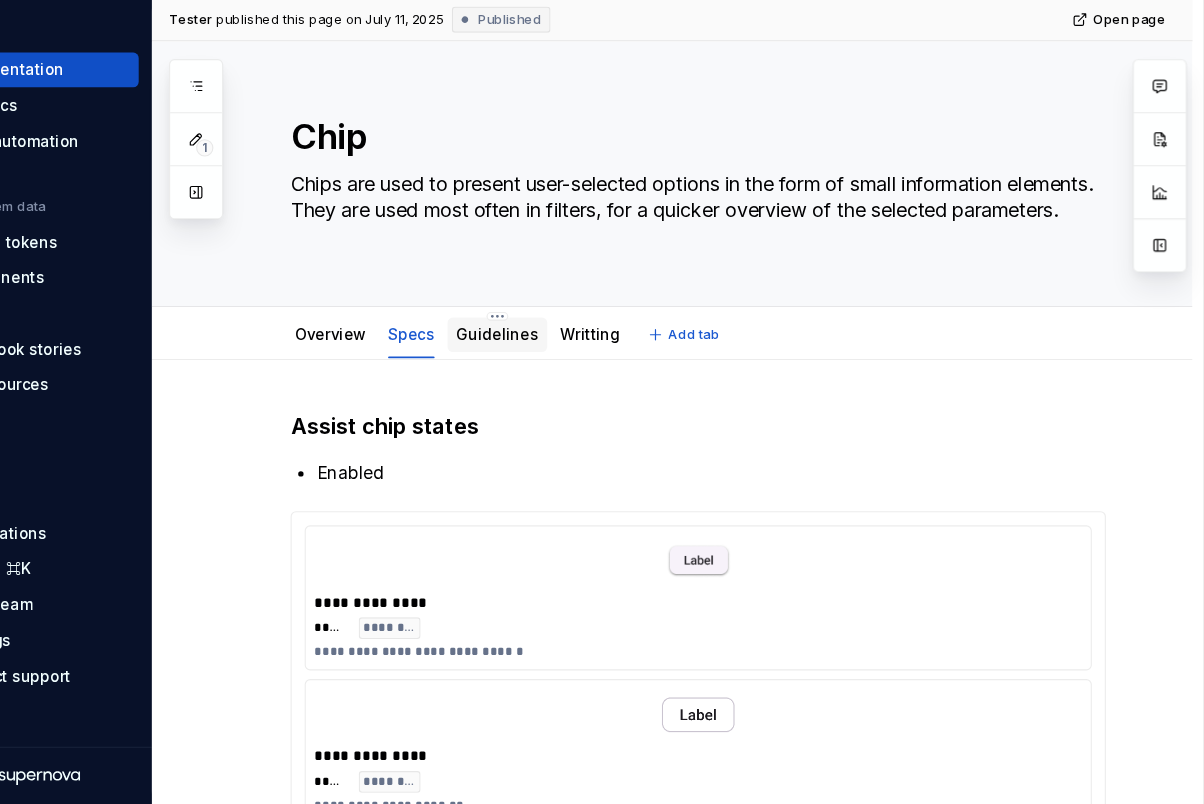 click on "Guidelines" at bounding box center [551, 371] 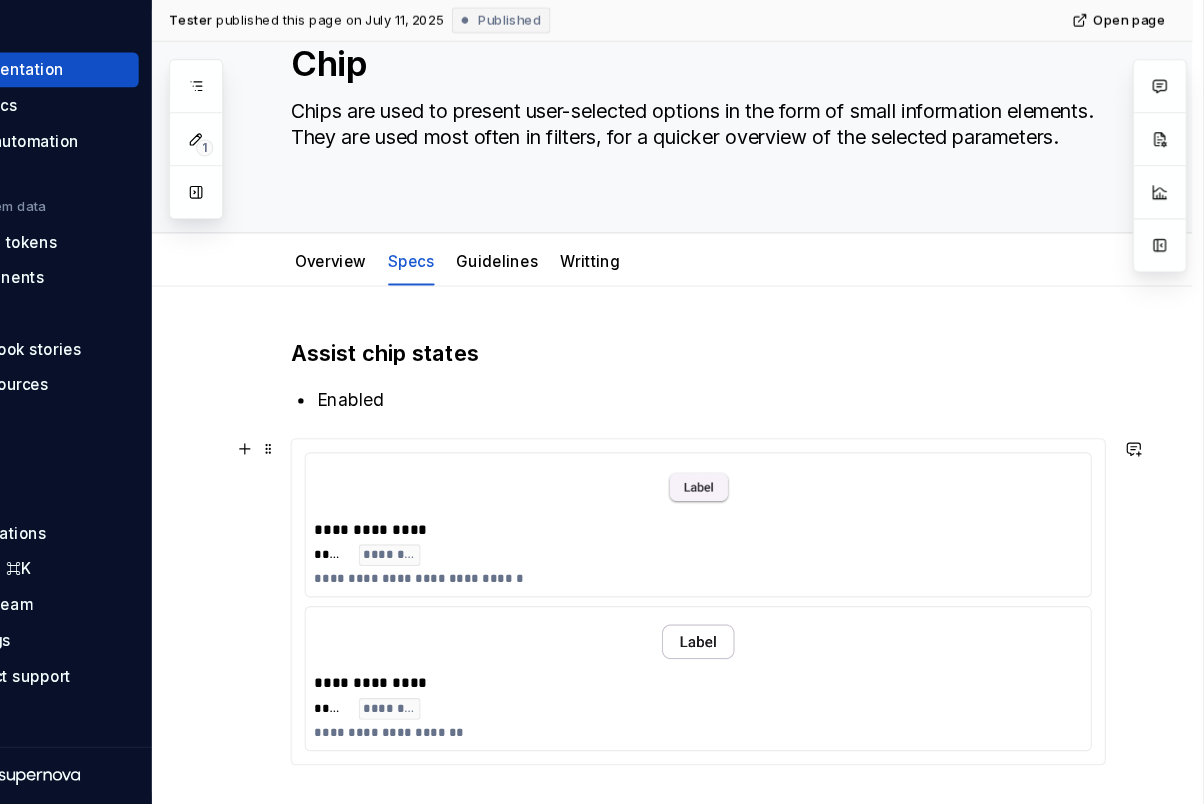 scroll, scrollTop: 0, scrollLeft: 0, axis: both 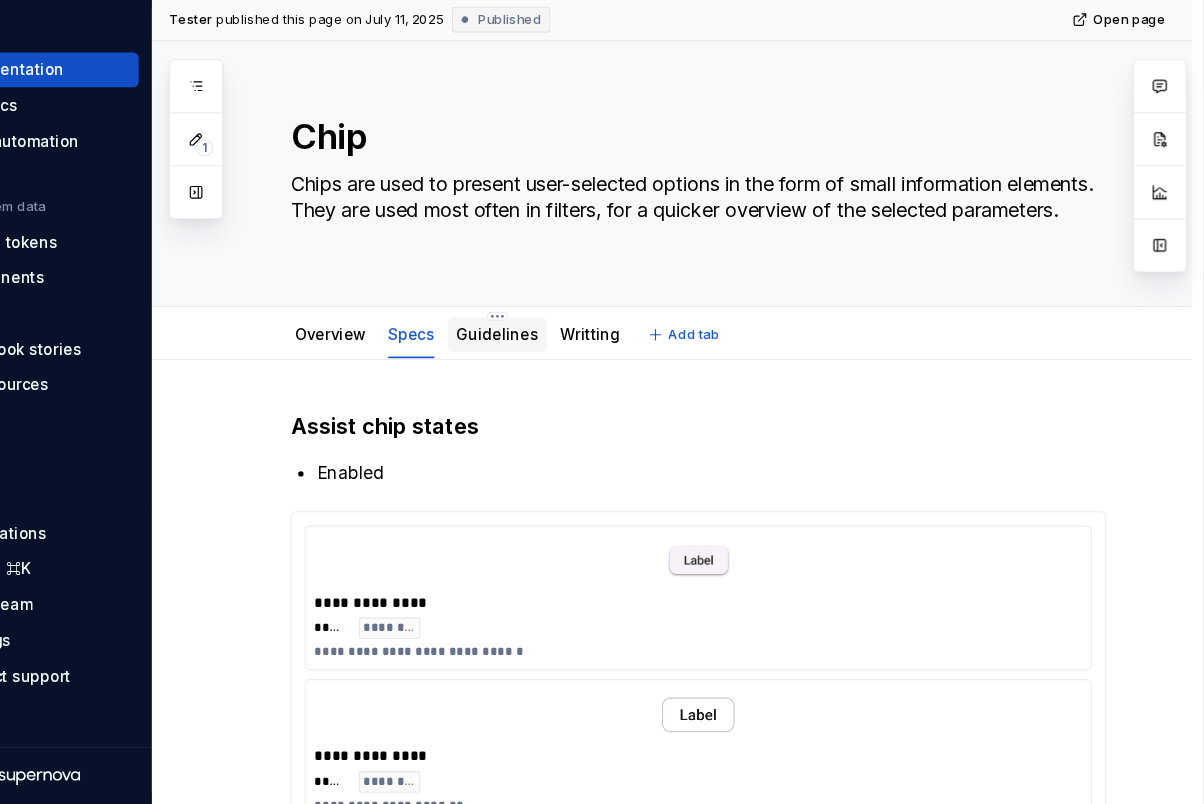 click on "Guidelines" at bounding box center (551, 371) 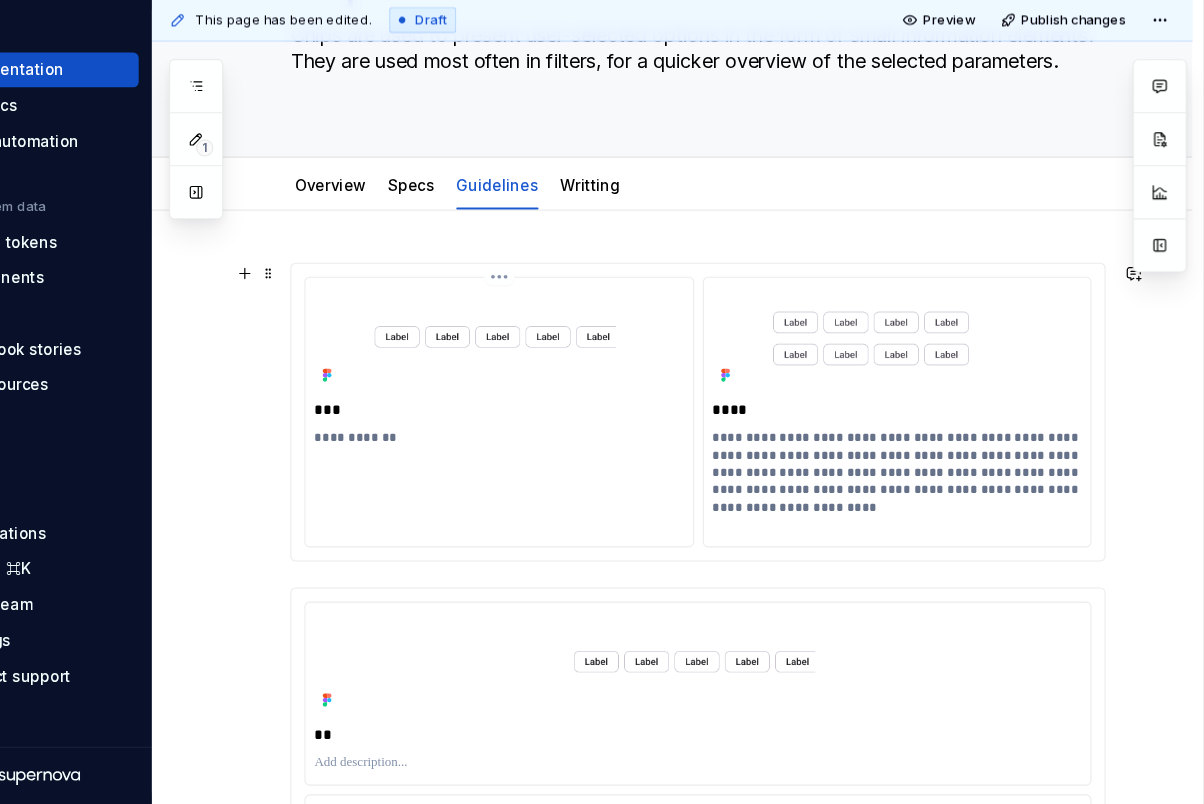 scroll, scrollTop: 203, scrollLeft: 0, axis: vertical 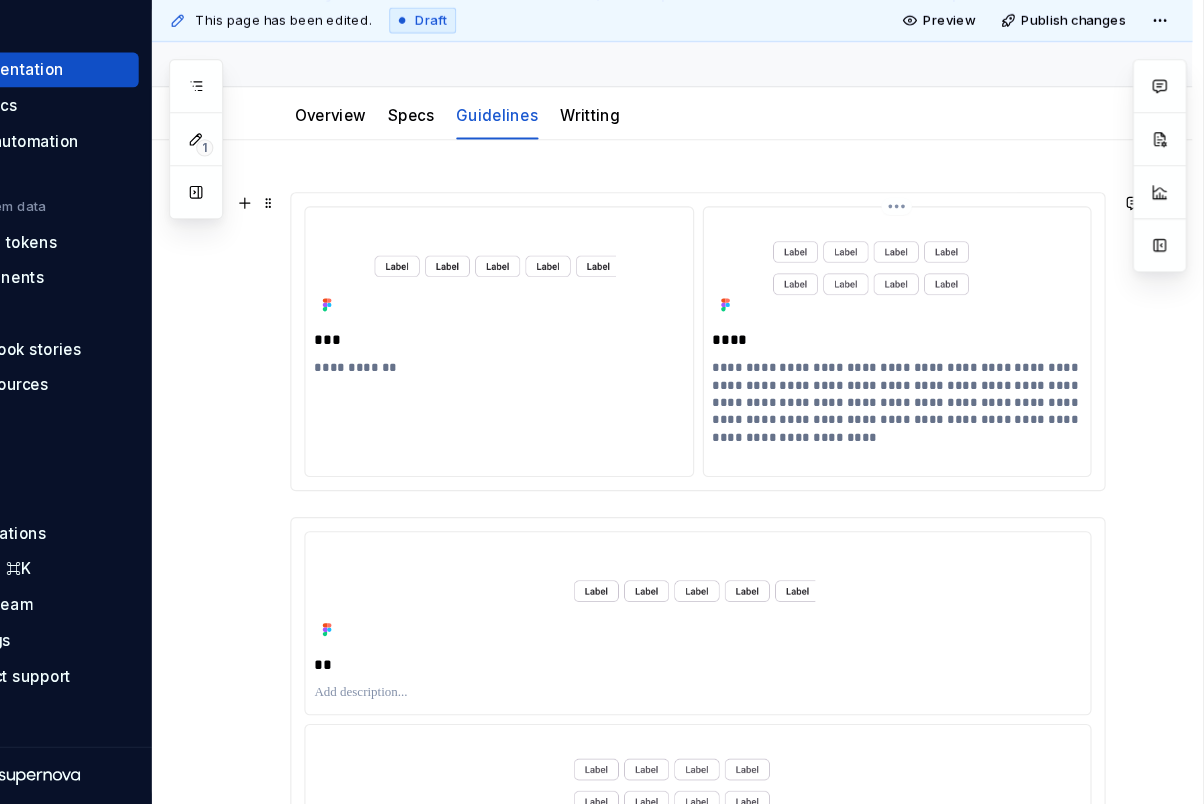 click on "**********" at bounding box center (921, 441) 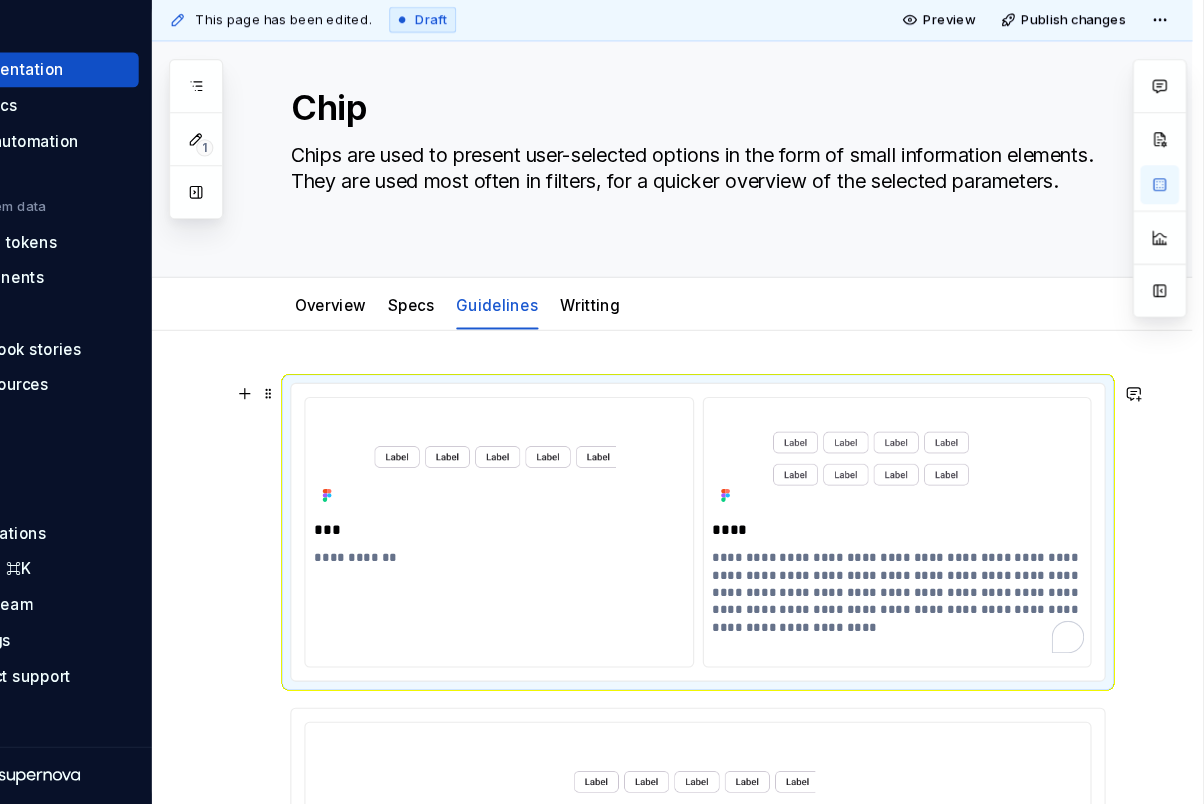 scroll, scrollTop: 2, scrollLeft: 0, axis: vertical 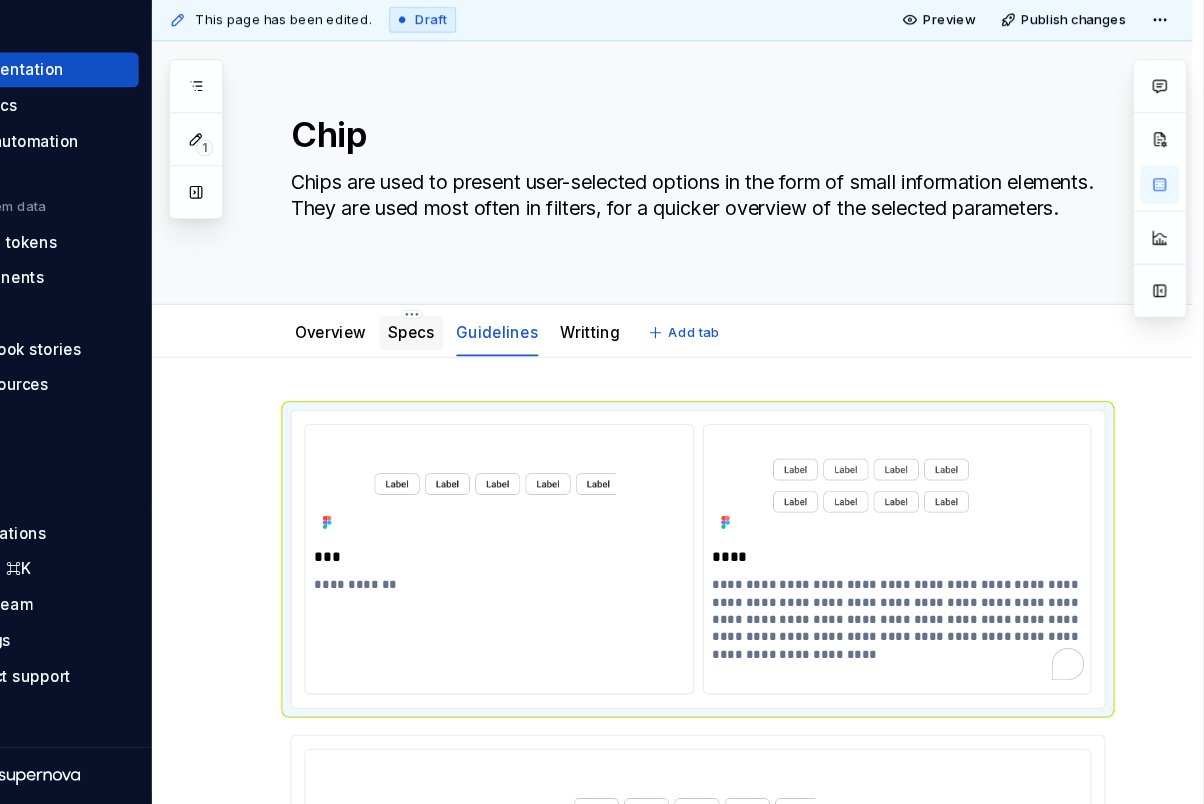click on "Specs" at bounding box center (471, 368) 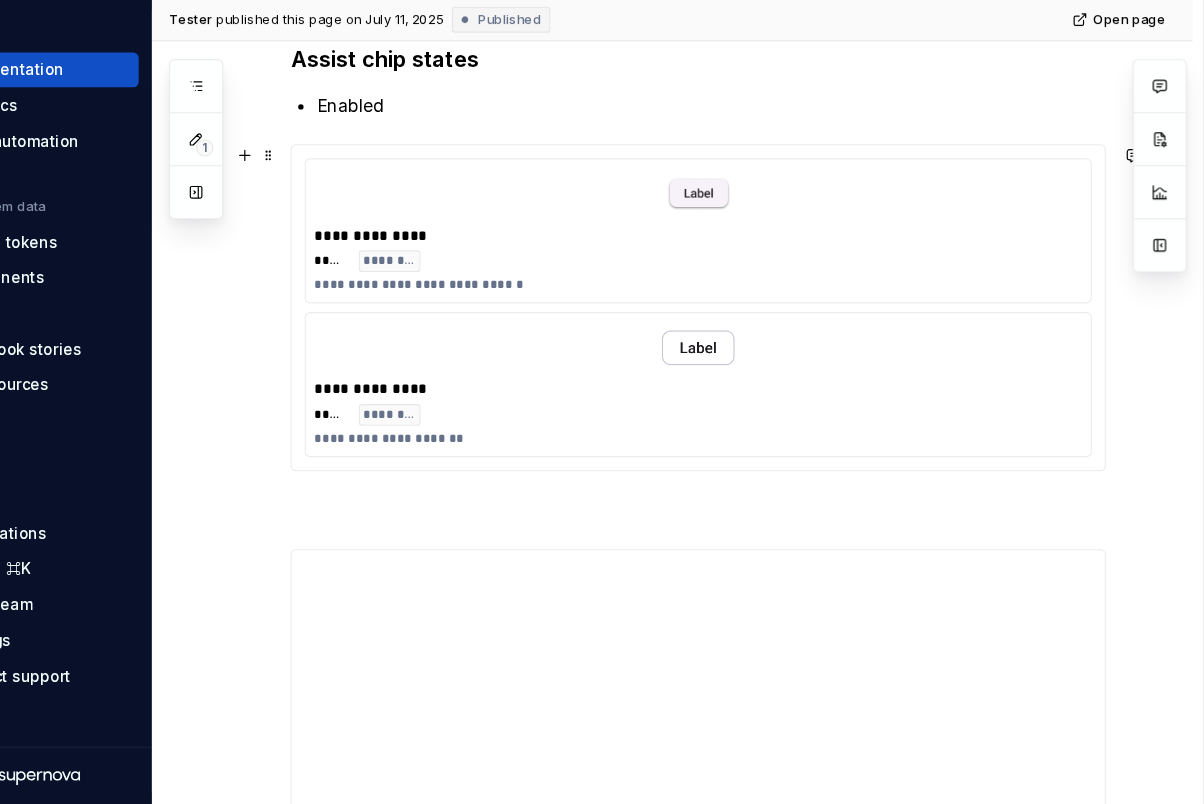 scroll, scrollTop: 329, scrollLeft: 0, axis: vertical 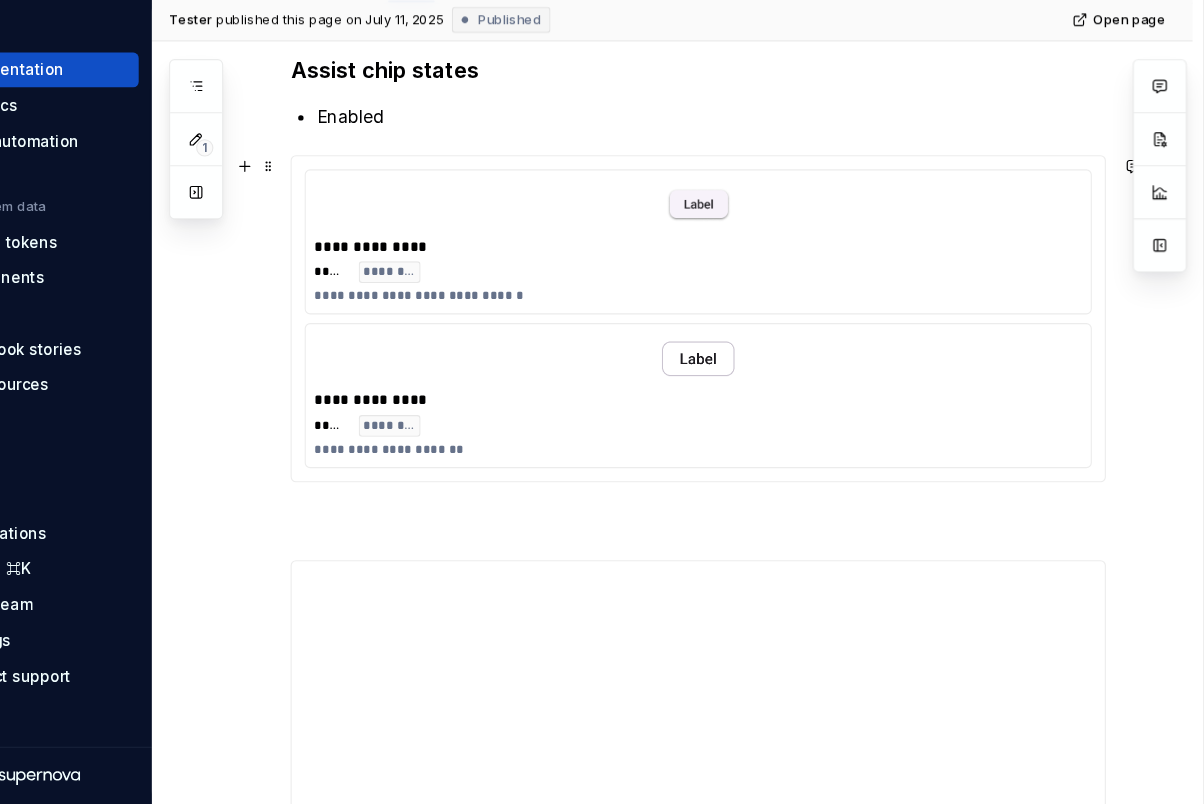 click at bounding box center (736, 251) 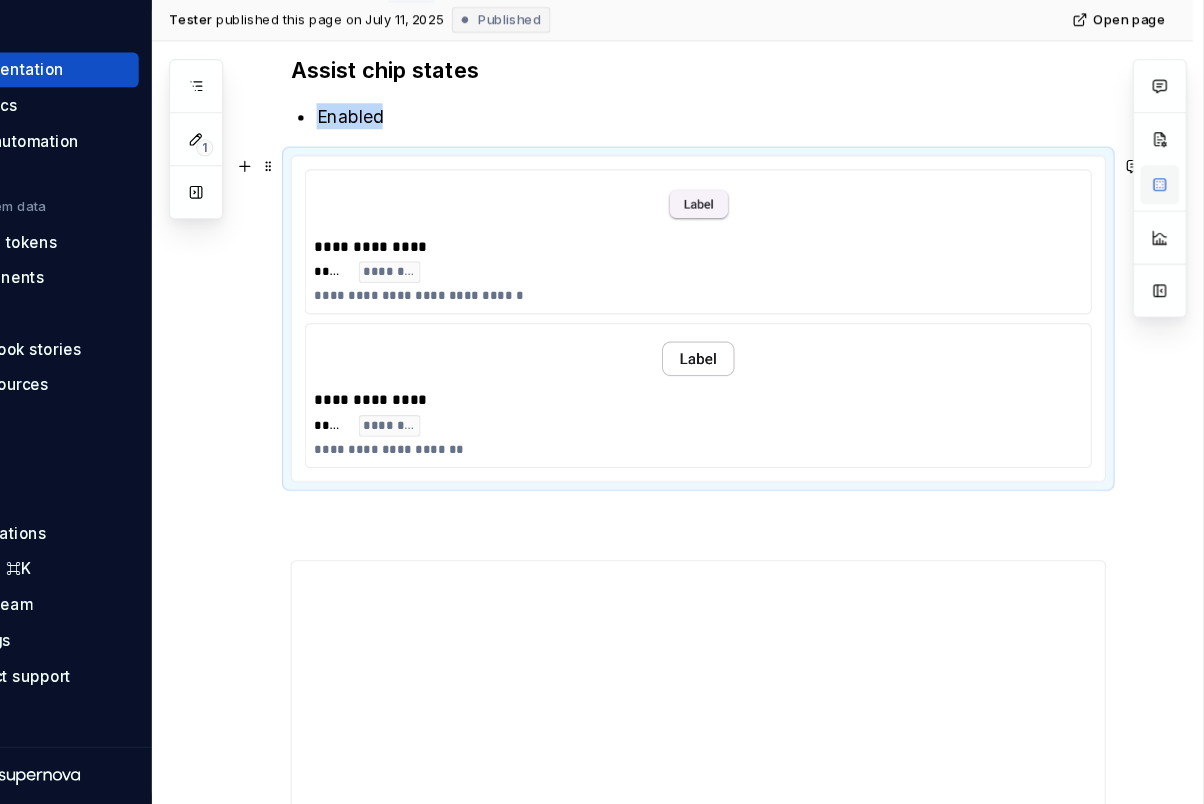 click at bounding box center (1163, 232) 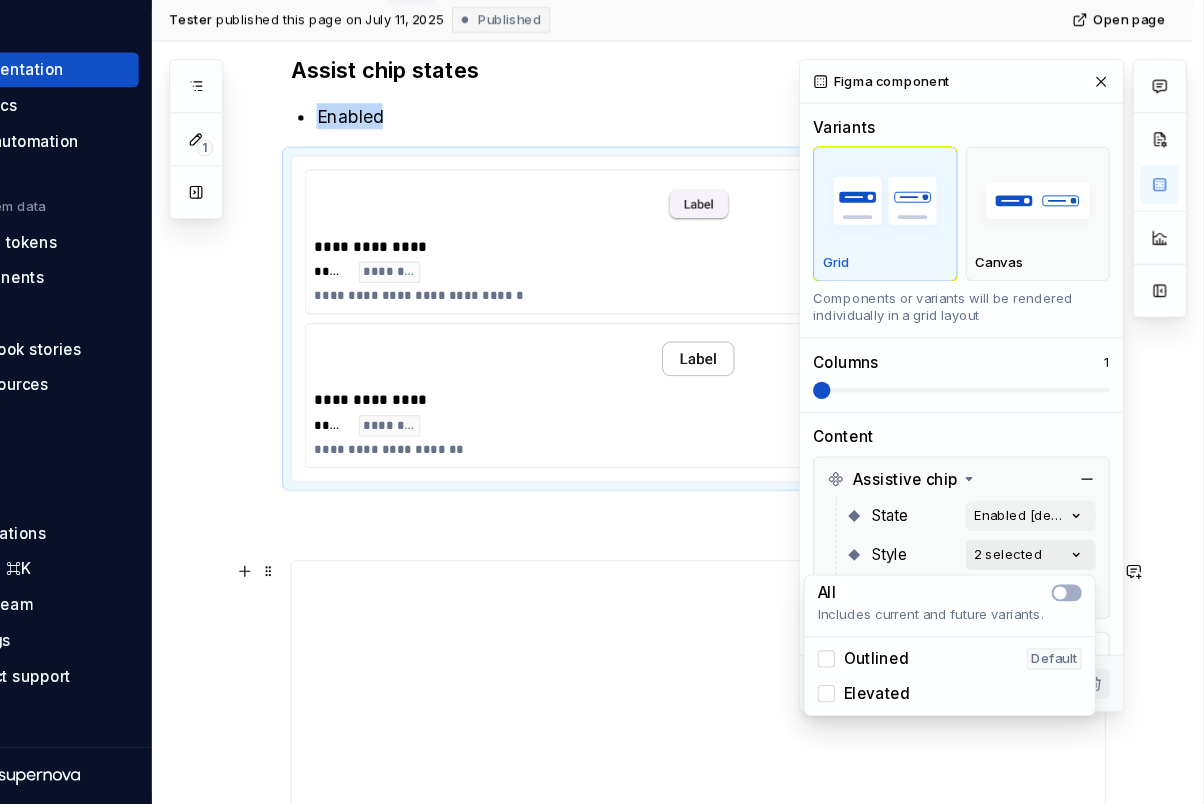 click on "Comments Open comments No comments yet Select ‘Comment’ from the block context menu to add one. Figma component Variants Grid Canvas Components or variants will be rendered individually in a grid layout Columns 1 Content Assistive chip State Enabled [default] Style 2 selected Configuration Label only [default] Change selection Display options Preview box size Preview box height 48 px Preview background #FFFFFF Show component name Yes Show properties details Yes Show variant description Yes Block actions Move up Move down Duplicate Copy (⌘C) Cut (⌘X) Delete" at bounding box center (1009, 417) 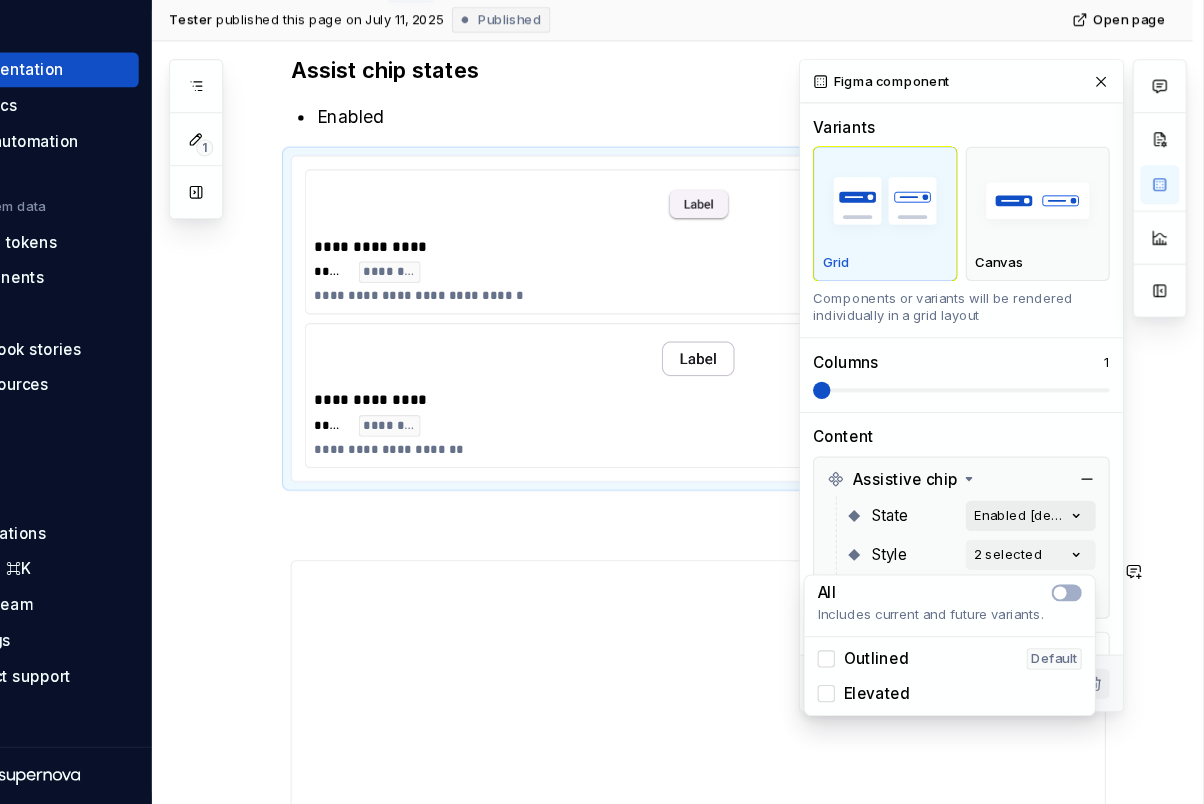 click on "Comments Open comments No comments yet Select ‘Comment’ from the block context menu to add one. Figma component Variants Grid Canvas Components or variants will be rendered individually in a grid layout Columns 1 Content Assistive chip State Enabled [default] Style 2 selected Configuration Label only [default] Change selection Display options Preview box size Preview box height 48 px Preview background #FFFFFF Show component name Yes Show properties details Yes Show variant description Yes Block actions Move up Move down Duplicate Copy (⌘C) Cut (⌘X) Delete" at bounding box center [1009, 417] 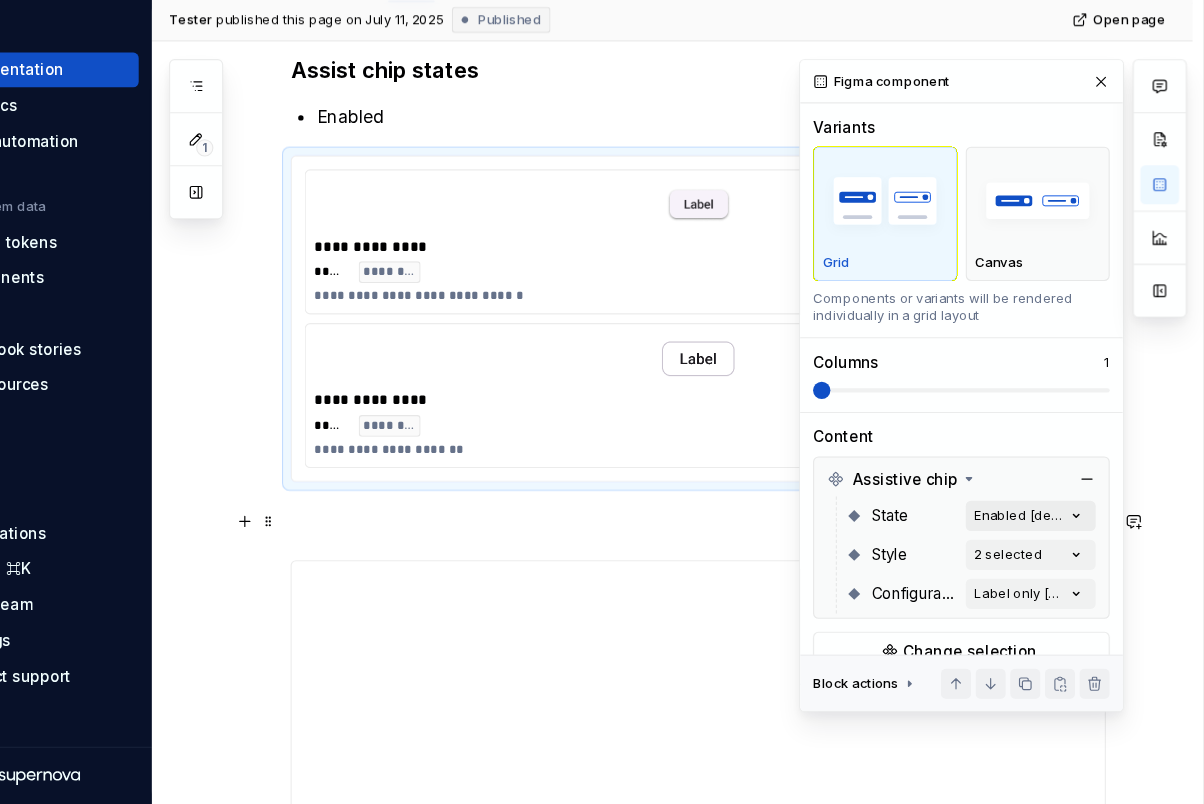 click on "Comments Open comments No comments yet Select ‘Comment’ from the block context menu to add one. Figma component Variants Grid Canvas Components or variants will be rendered individually in a grid layout Columns 1 Content Assistive chip State Enabled [default] Style 2 selected Configuration Label only [default] Change selection Display options Preview box size Preview box height 48 px Preview background #FFFFFF Show component name Yes Show properties details Yes Show variant description Yes Block actions Move up Move down Duplicate Copy (⌘C) Cut (⌘X) Delete" at bounding box center [1009, 417] 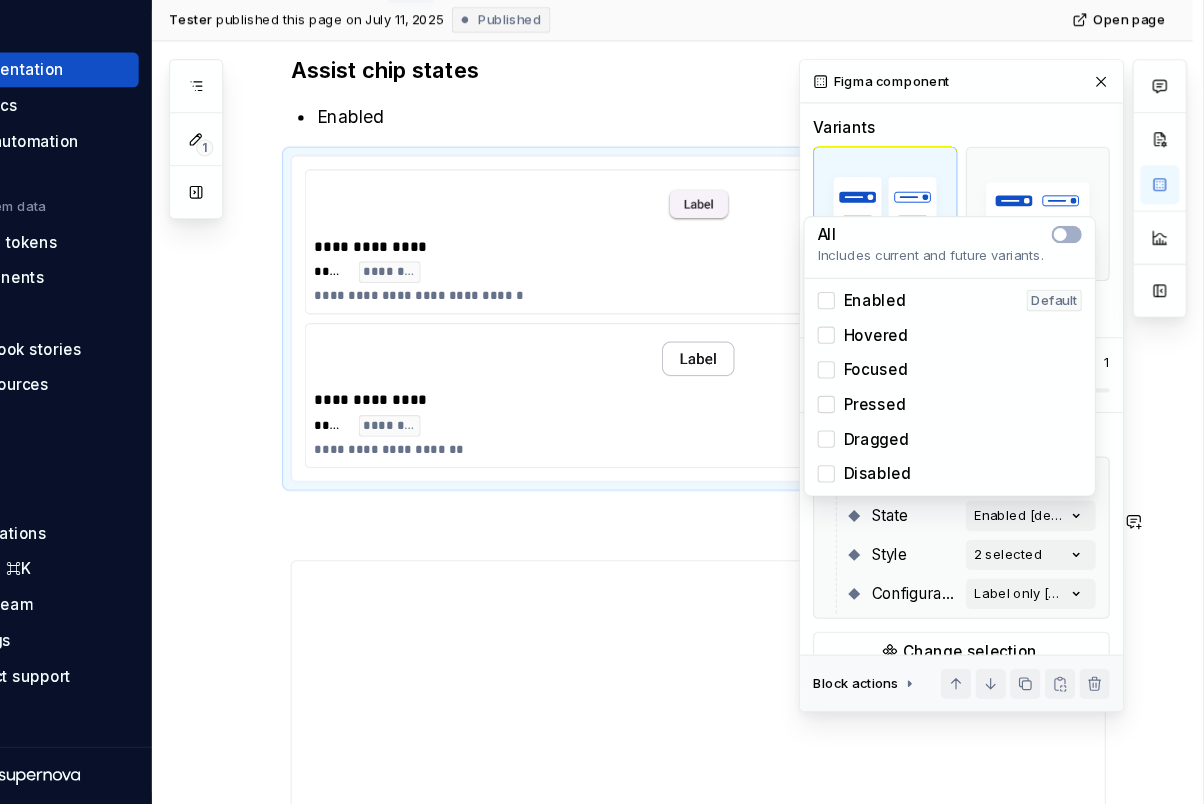 click on "Pressed" at bounding box center (887, 435) 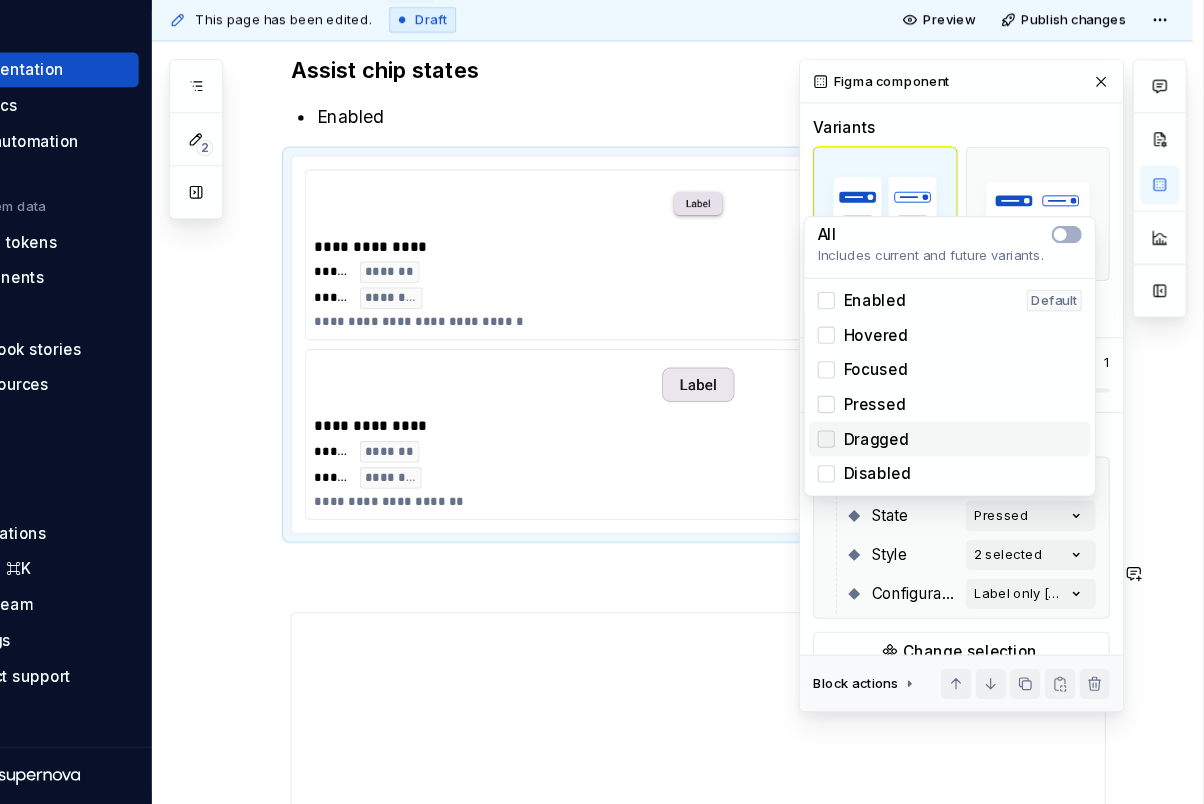click at bounding box center (855, 467) 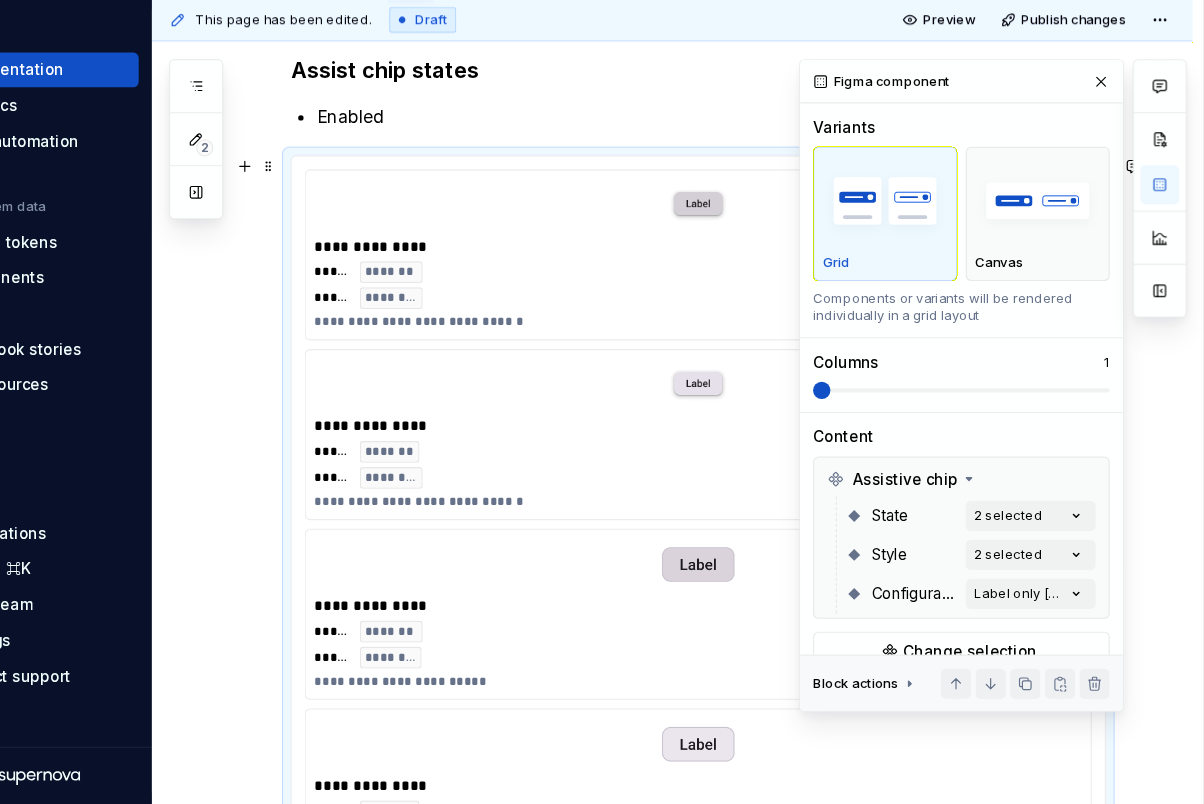 click on "N NDS T Home Documentation Analytics Code automation Design system data Design tokens Components Assets Storybook stories Data sources Notifications Search ⌘K Invite team Settings Contact support Help Documentation T Share Preview Publish 2 Pages Add
Accessibility guide for tree Page tree.
Navigate the tree with the arrow keys. Common tree hotkeys apply. Further keybindings are available:
enter to execute primary action on focused item
f2 to start renaming the focused item
escape to abort renaming an item
control+d to start dragging selected items
Chip Overview Specs T Guidelines Writting Foundations Design tokens Typography design dev Components Component overview Component detail Changes Chip  /  Specs Chip  /  Guidelines Upgrade to Enterprise to turn on approval workflow View edited pages by status when selecting which pages to publish. Learn more Contact us This page has been edited. Draft Preview Publish changes Chip Overview 1" at bounding box center (602, 402) 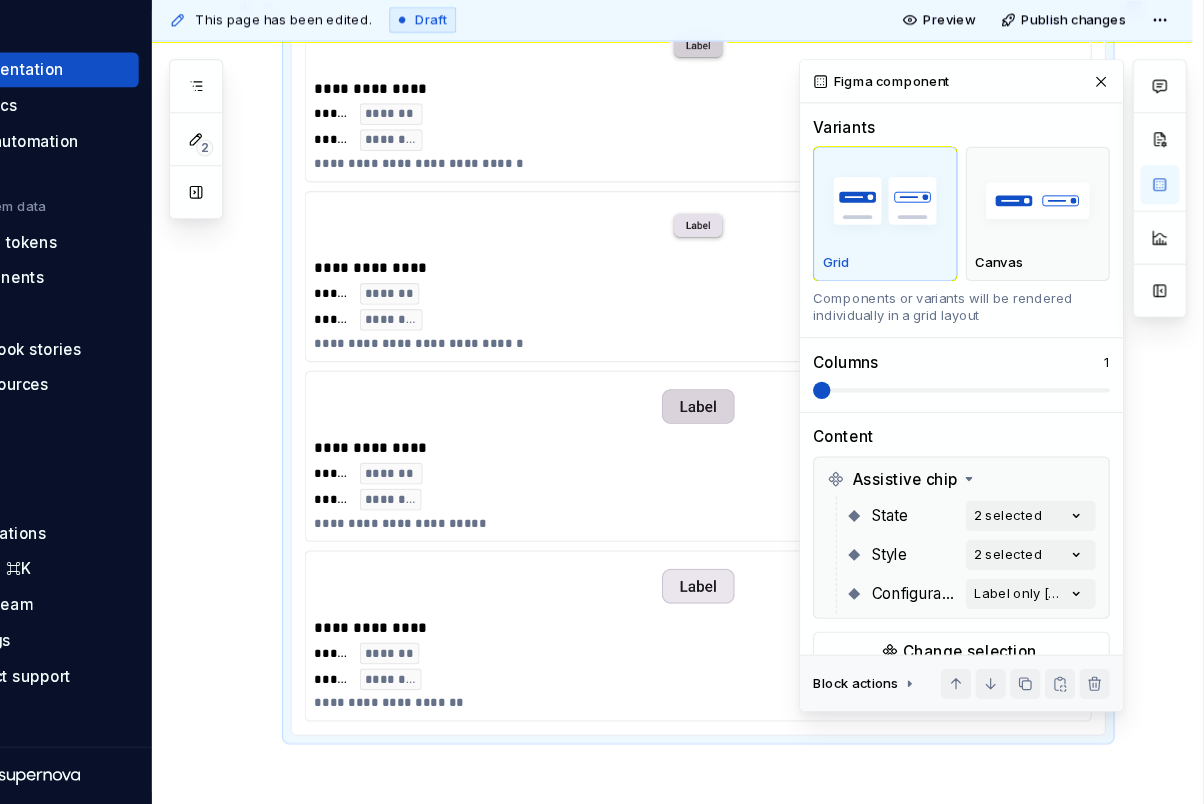 scroll, scrollTop: 414, scrollLeft: 0, axis: vertical 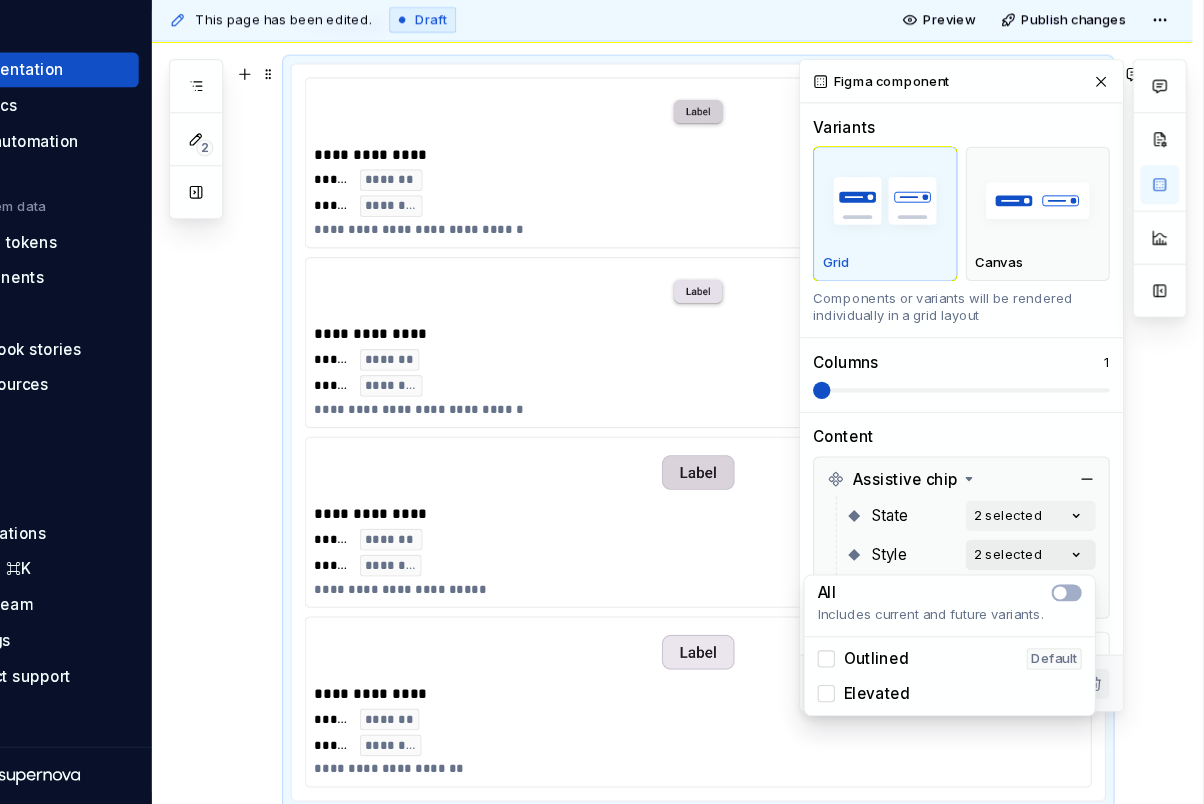 click on "Comments Open comments No comments yet Select ‘Comment’ from the block context menu to add one. Figma component Variants Grid Canvas Components or variants will be rendered individually in a grid layout Columns 1 Content Assistive chip State 2 selected Style 2 selected Configuration Label only [default] Change selection Display options Preview box size Preview box height 48 px Preview background #FFFFFF Show component name Yes Show properties details Yes Show variant description Yes Block actions Move up Move down Duplicate Copy (⌘C) Cut (⌘X) Delete" at bounding box center [1009, 417] 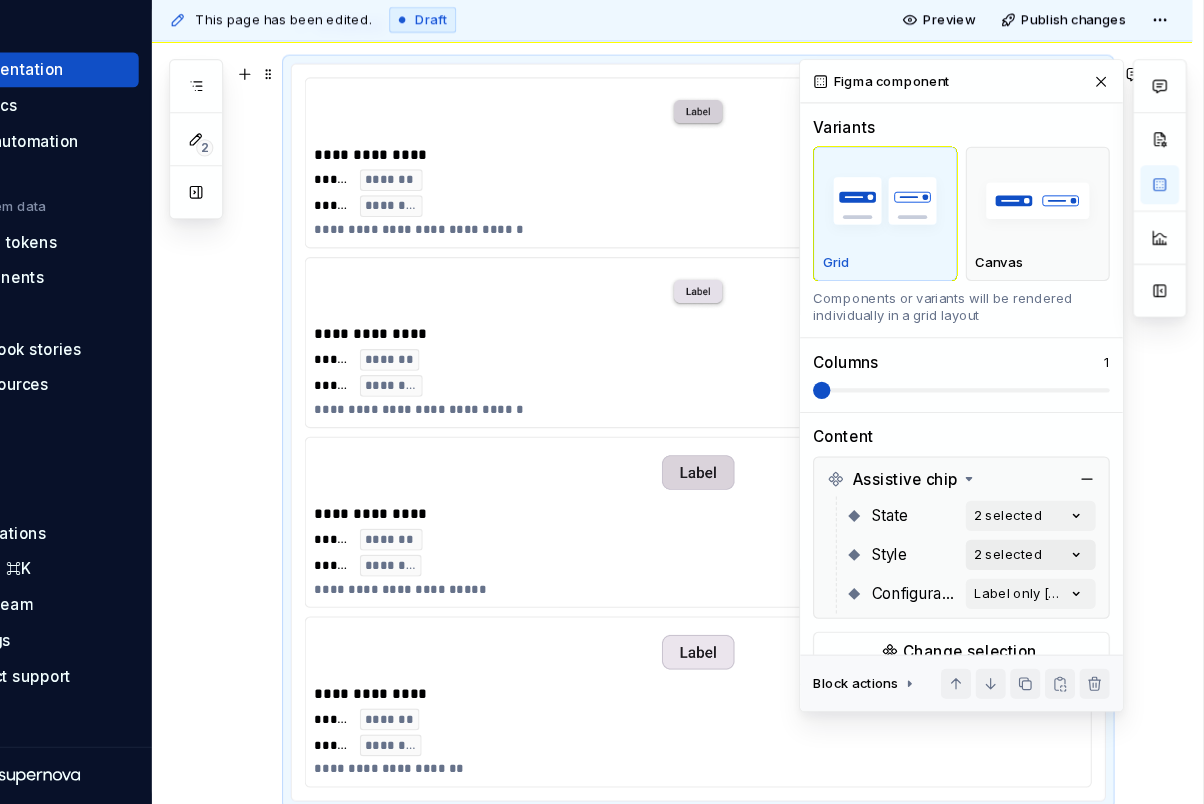 click on "Comments Open comments No comments yet Select ‘Comment’ from the block context menu to add one. Figma component Variants Grid Canvas Components or variants will be rendered individually in a grid layout Columns 1 Content Assistive chip State 2 selected Style 2 selected Configuration Label only [default] Change selection Display options Preview box size Preview box height 48 px Preview background #FFFFFF Show component name Yes Show properties details Yes Show variant description Yes Block actions Move up Move down Duplicate Copy (⌘C) Cut (⌘X) Delete" at bounding box center [1009, 417] 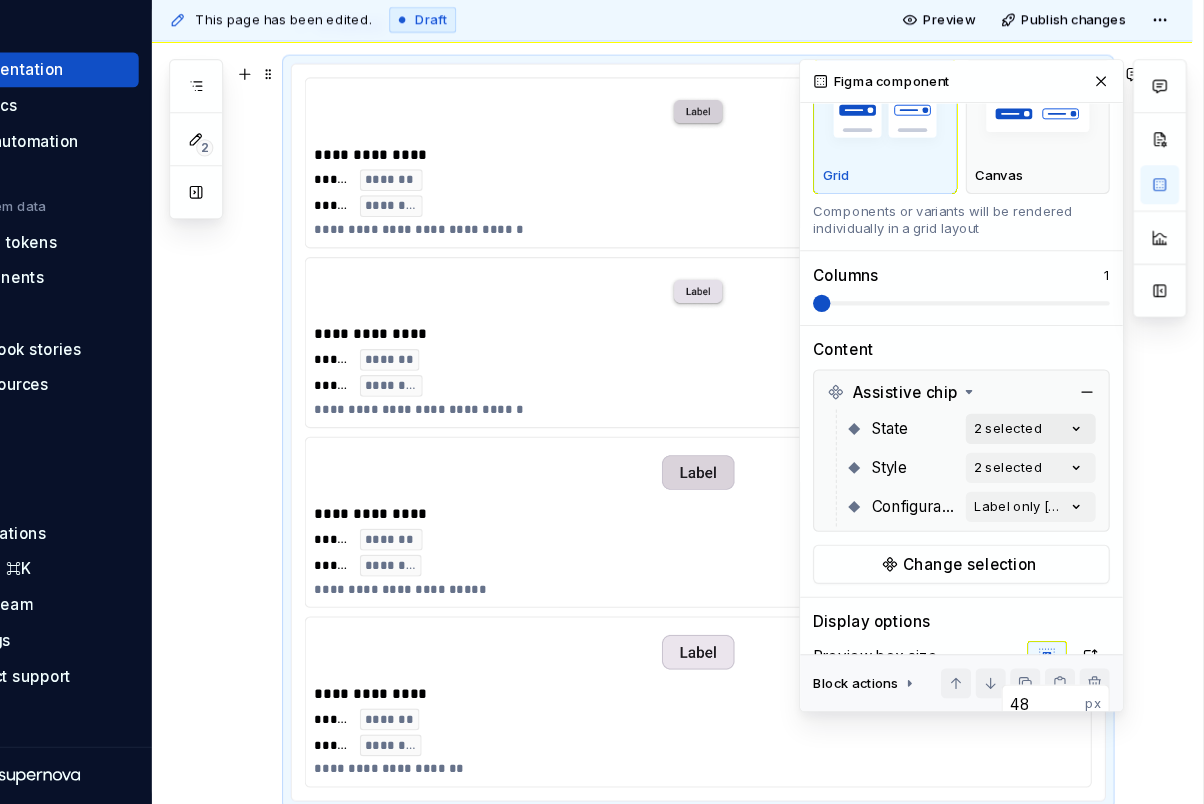 scroll, scrollTop: 84, scrollLeft: 0, axis: vertical 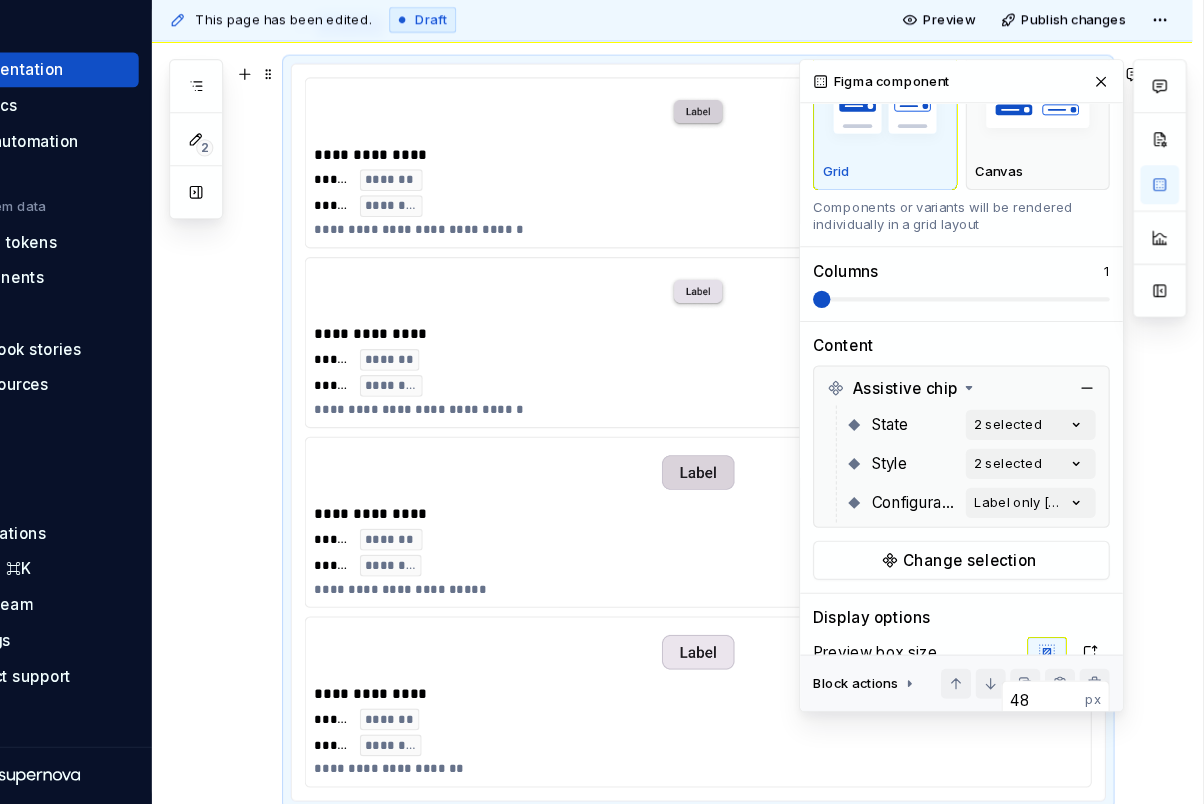 click at bounding box center [851, 338] 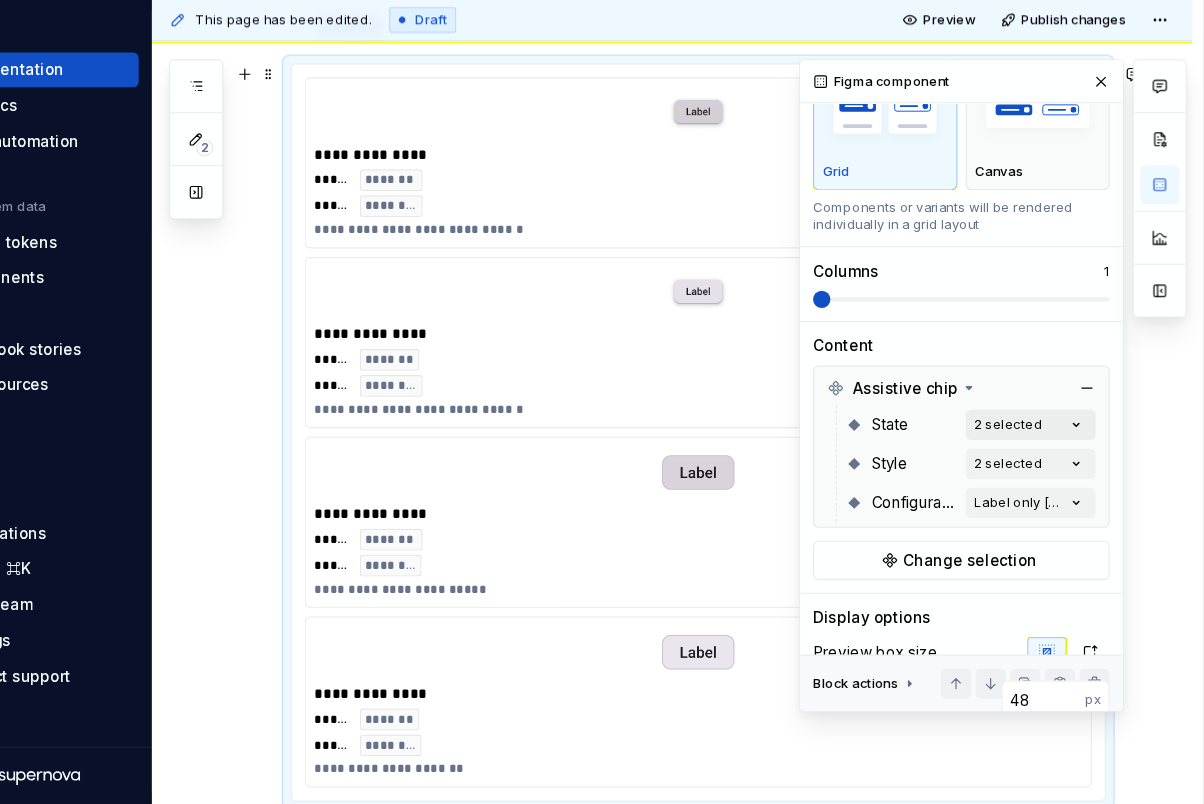 click on "Comments Open comments No comments yet Select ‘Comment’ from the block context menu to add one. Figma component Variants Grid Canvas Components or variants will be rendered individually in a grid layout Columns 1 Content Assistive chip State 2 selected Style 2 selected Configuration Label only [default] Change selection Display options Preview box size Preview box height 48 px Preview background #FFFFFF Show component name Yes Show properties details Yes Show variant description Yes Block actions Move up Move down Duplicate Copy (⌘C) Cut (⌘X) Delete" at bounding box center (1009, 417) 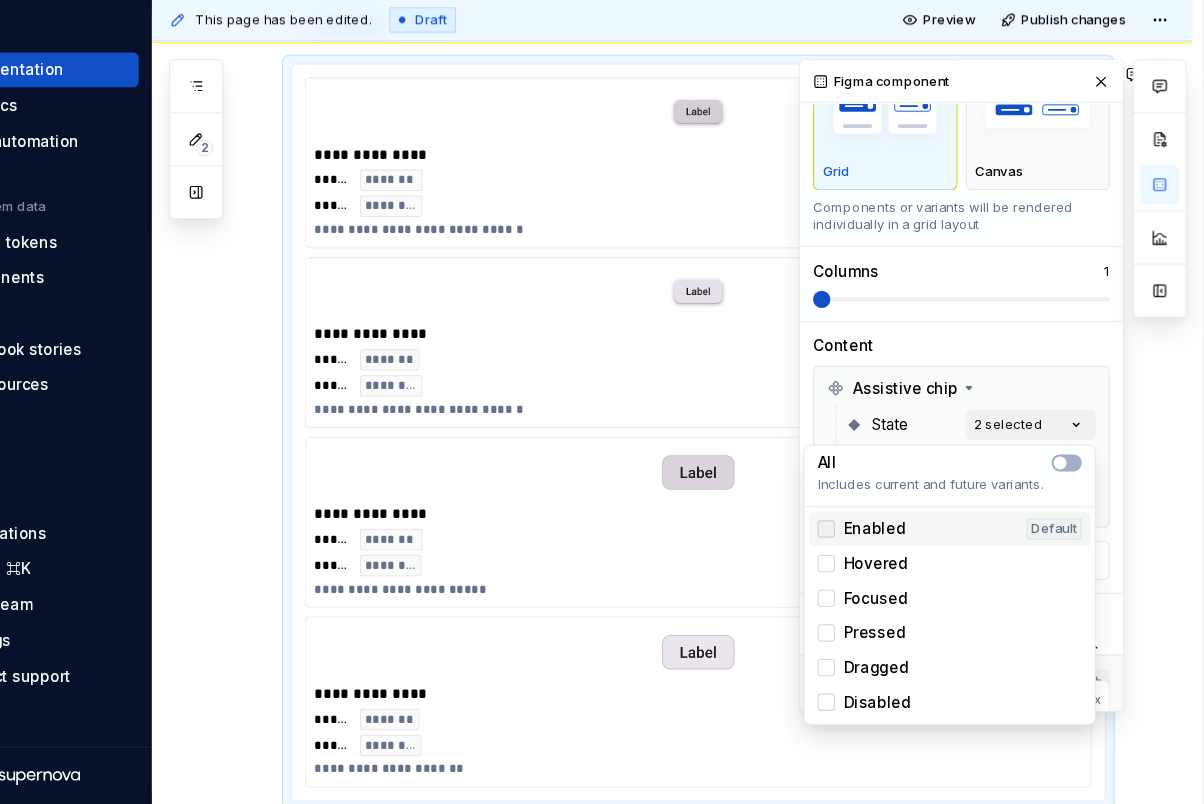 click at bounding box center [855, 550] 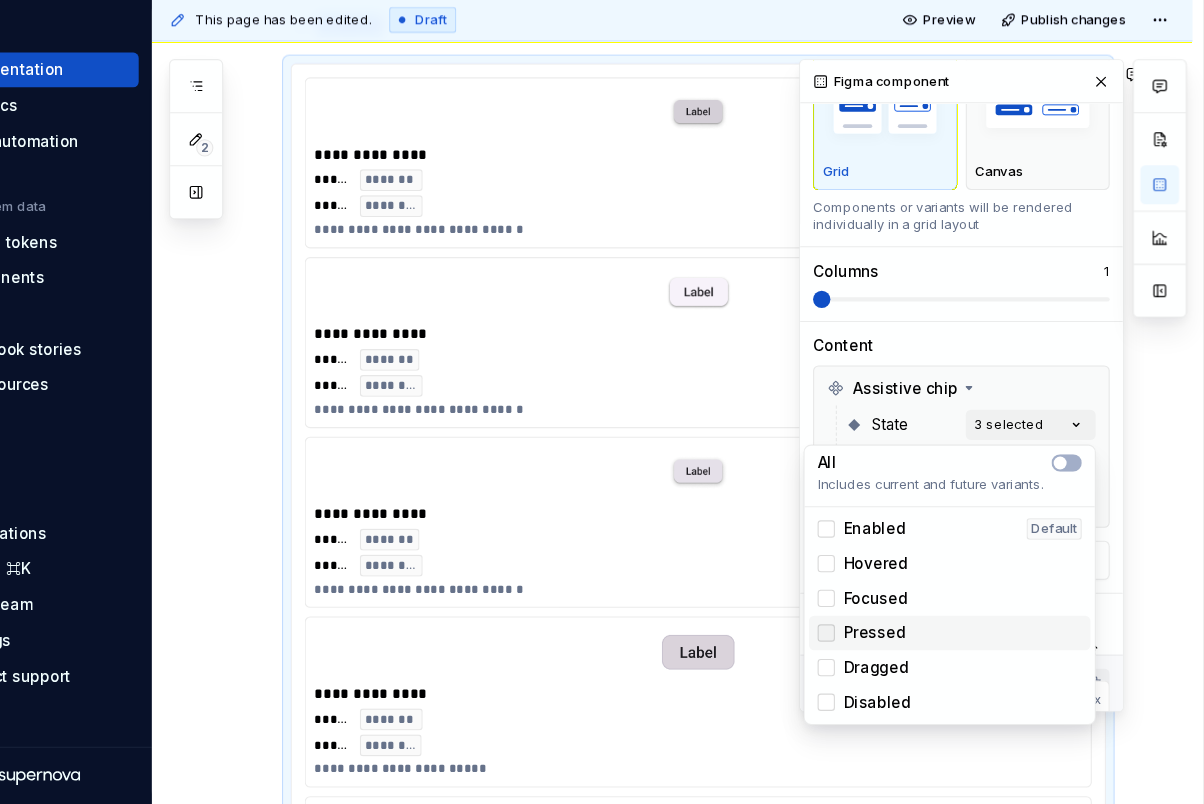 click 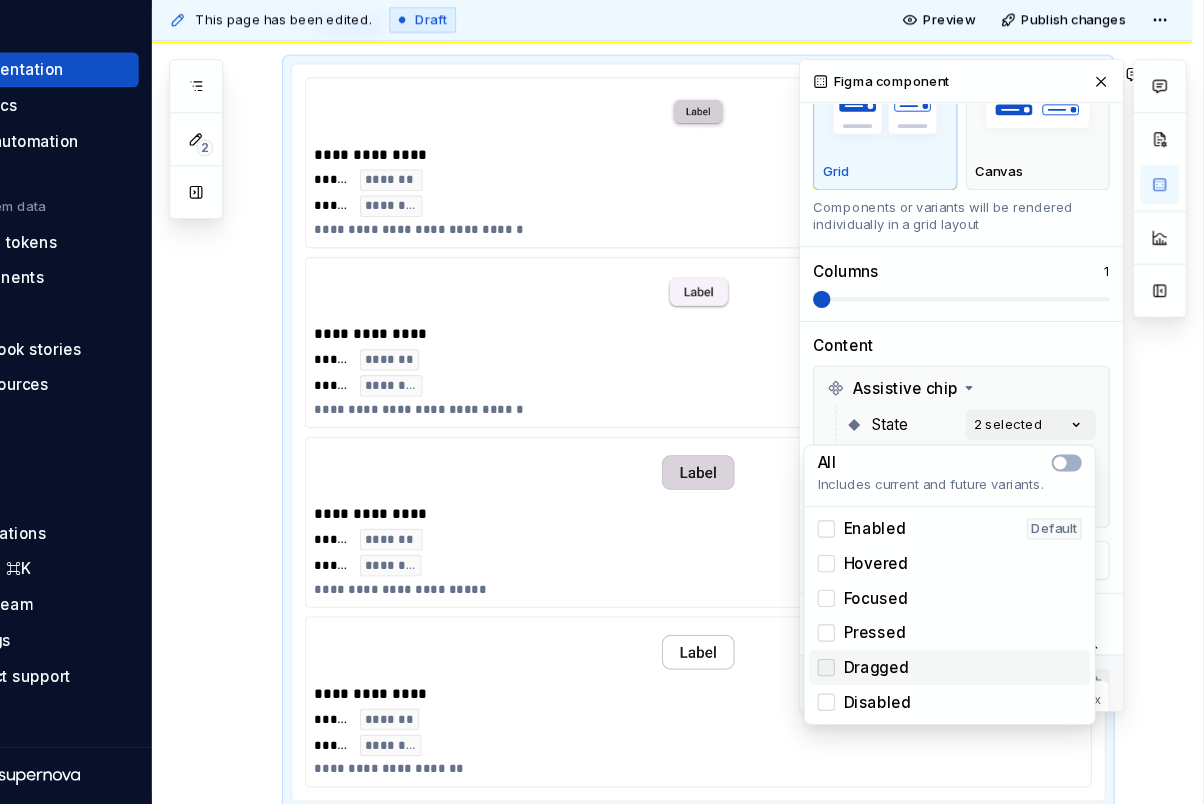 click 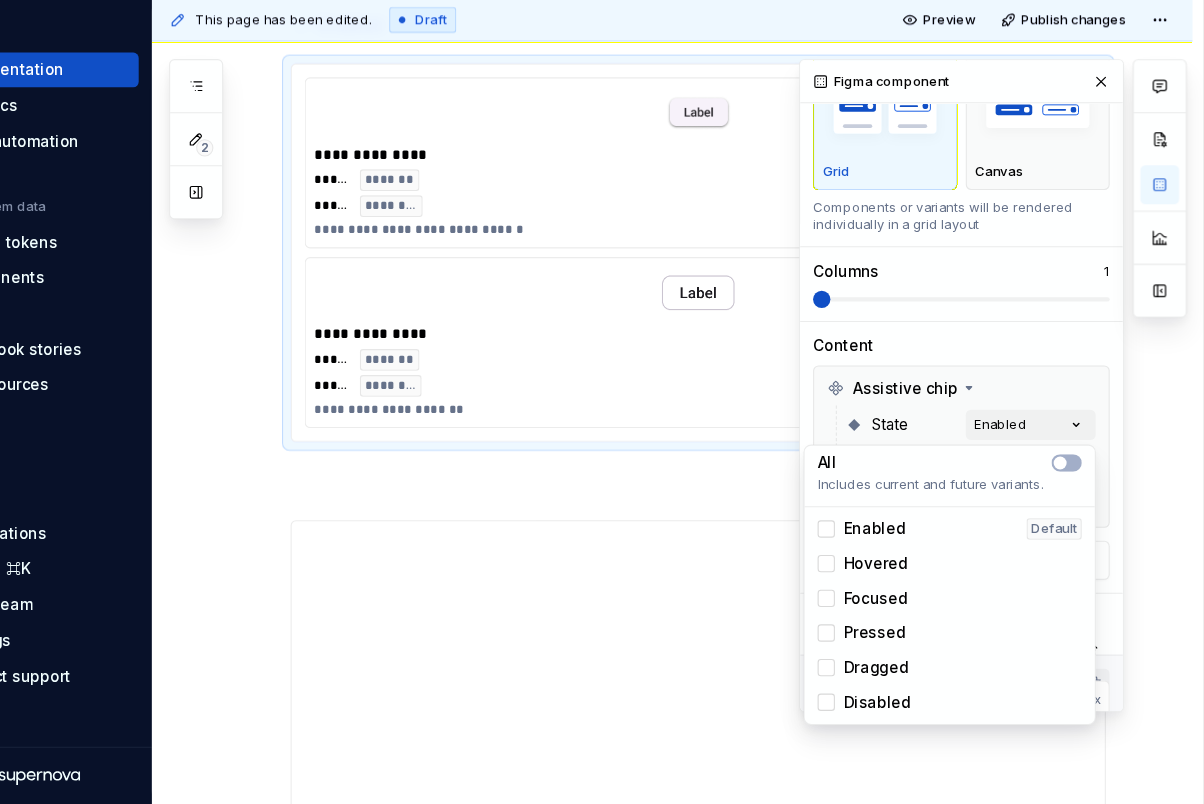 click on "N NDS T Home Documentation Analytics Code automation Design system data Design tokens Components Assets Storybook stories Data sources Notifications Search ⌘K Invite team Settings Contact support Help Documentation T Share Preview Publish 2 Pages Add
Accessibility guide for tree Page tree.
Navigate the tree with the arrow keys. Common tree hotkeys apply. Further keybindings are available:
enter to execute primary action on focused item
f2 to start renaming the focused item
escape to abort renaming an item
control+d to start dragging selected items
Chip Overview Specs T Guidelines Writting Foundations Design tokens Typography design dev Components Component overview Component detail Changes Chip  /  Specs Chip  /  Guidelines Upgrade to Enterprise to turn on approval workflow View edited pages by status when selecting which pages to publish. Learn more Contact us This page has been edited. Draft Preview Publish changes Chip Overview 1" at bounding box center (602, 402) 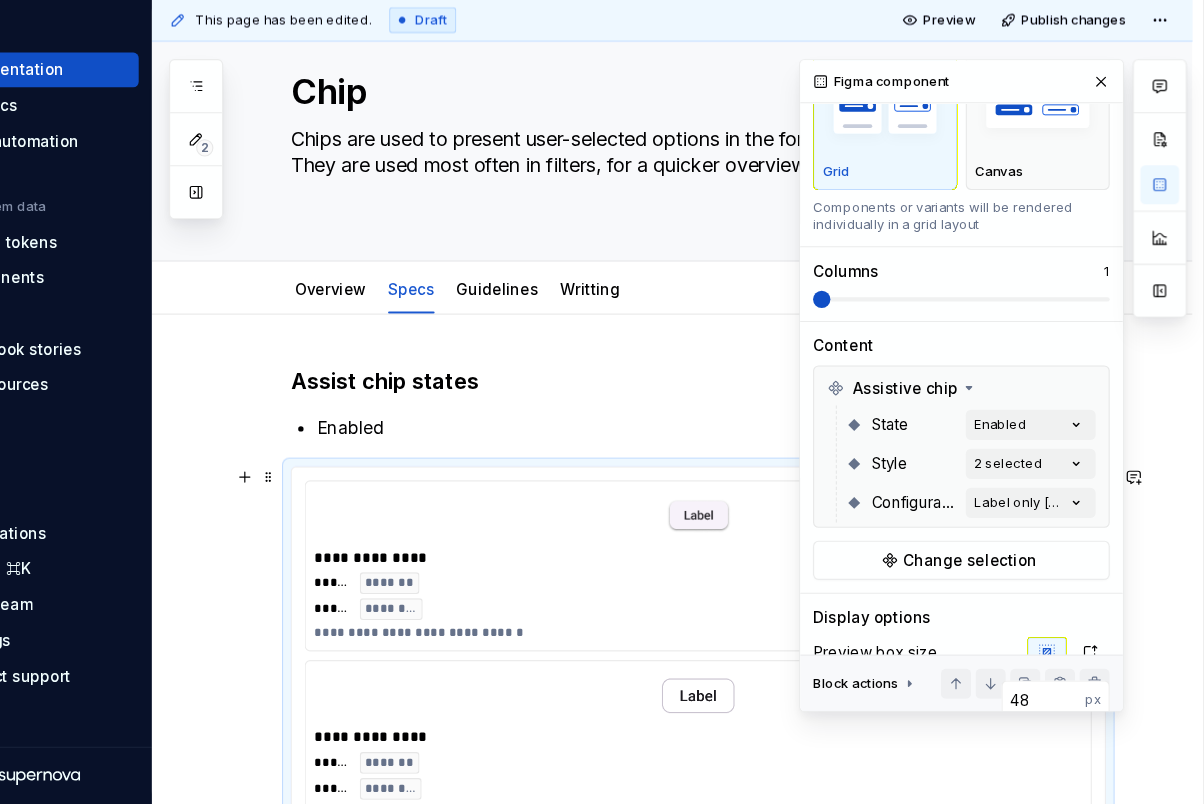 scroll, scrollTop: 0, scrollLeft: 0, axis: both 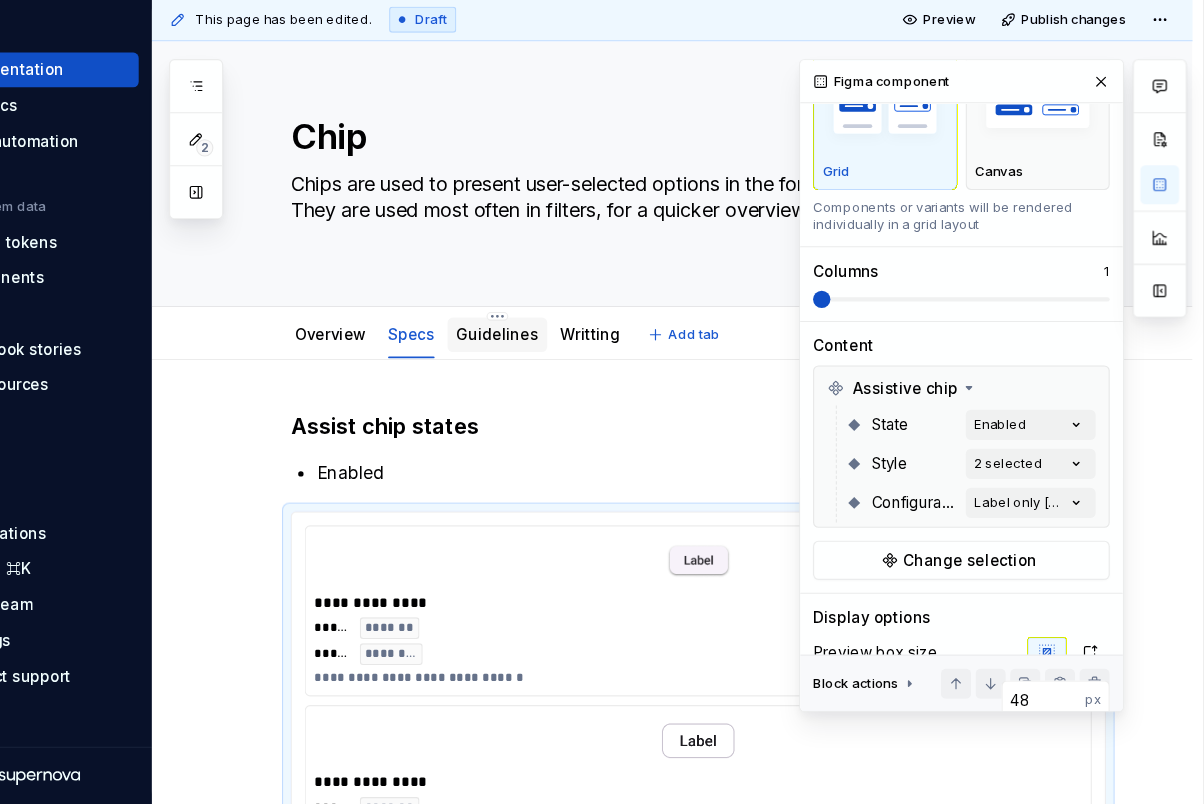 click on "Guidelines" at bounding box center (551, 370) 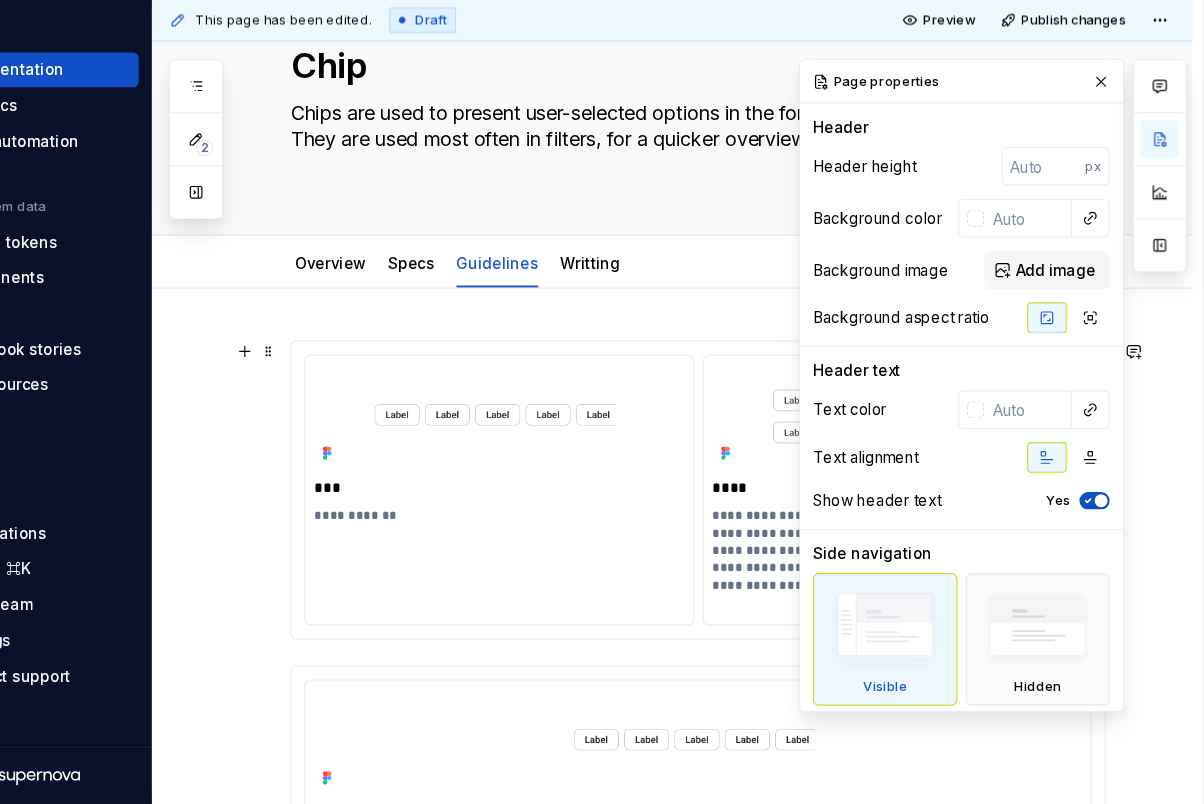 scroll, scrollTop: 72, scrollLeft: 0, axis: vertical 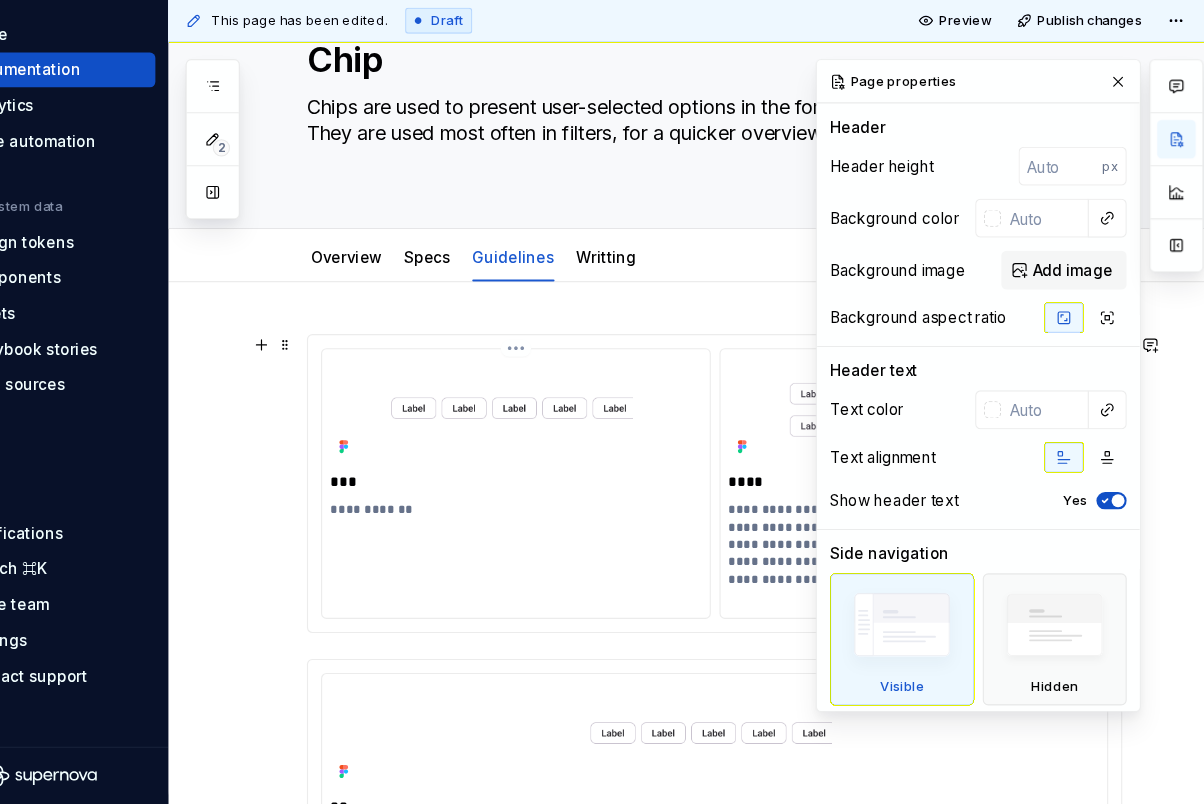 click at bounding box center [553, 440] 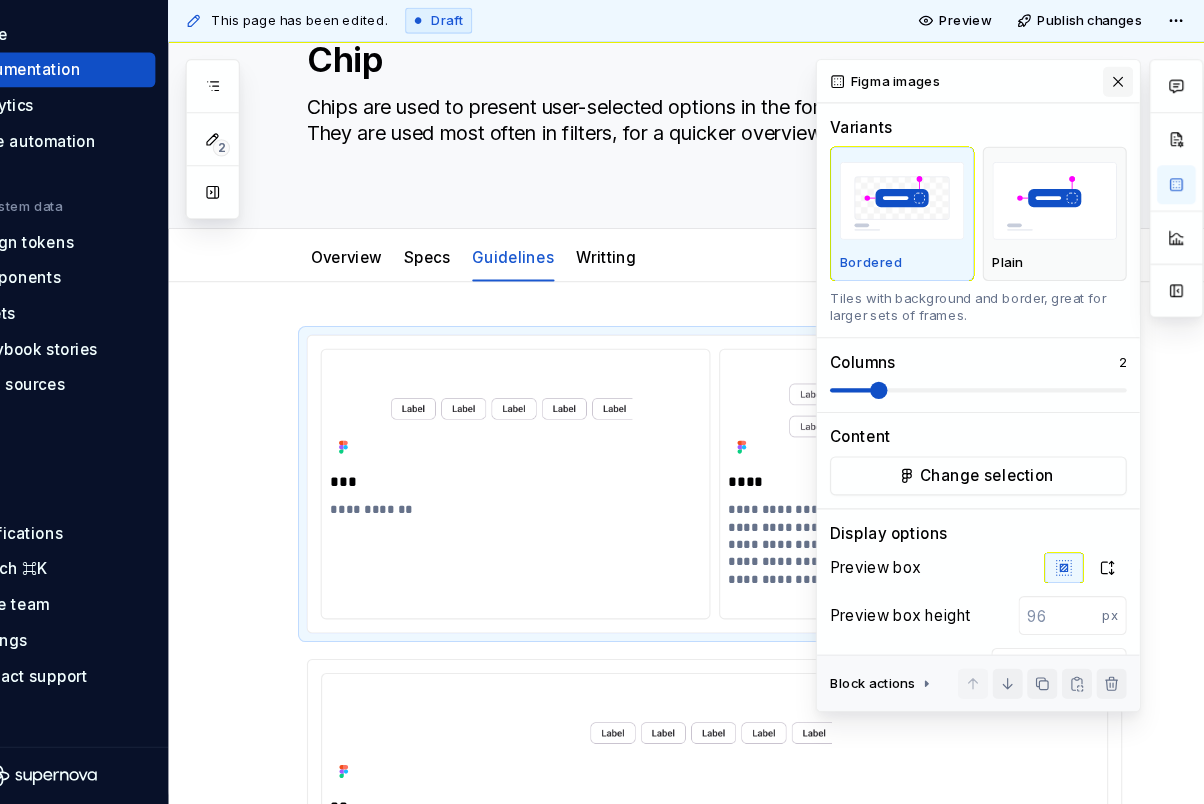 click at bounding box center [1109, 137] 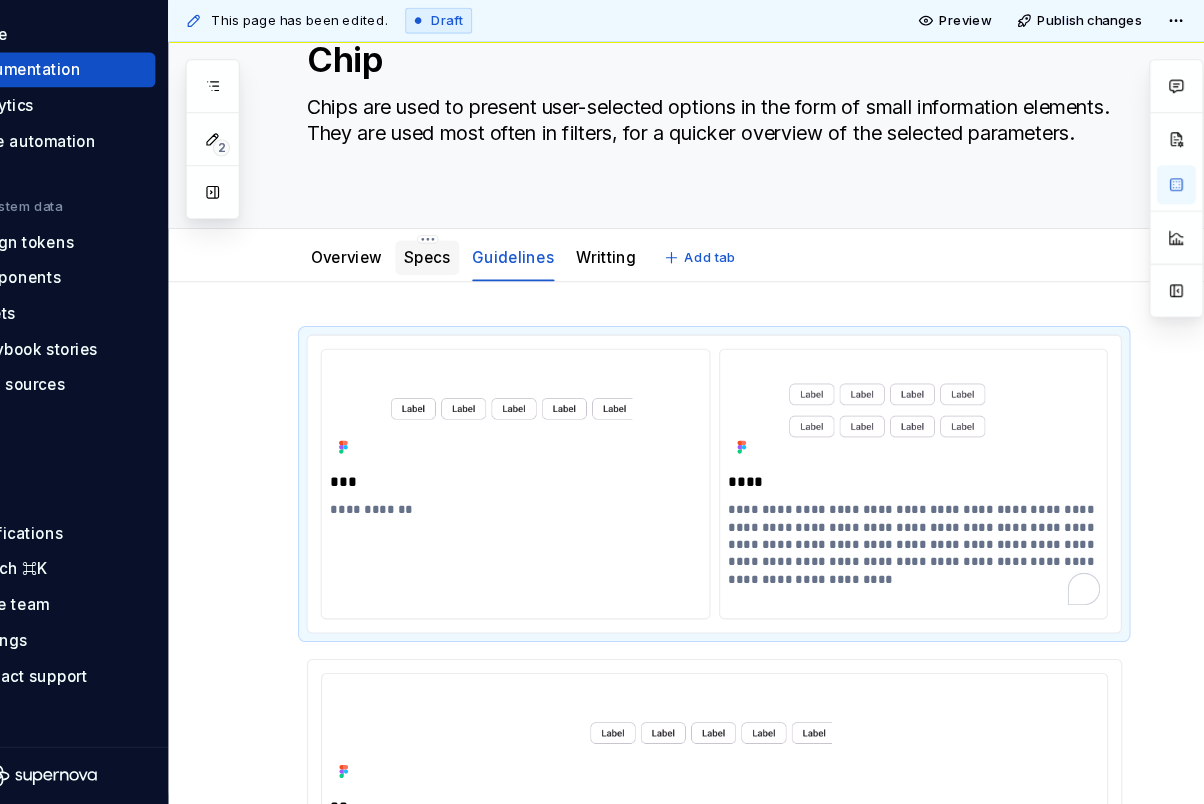 click on "Specs" at bounding box center [471, 299] 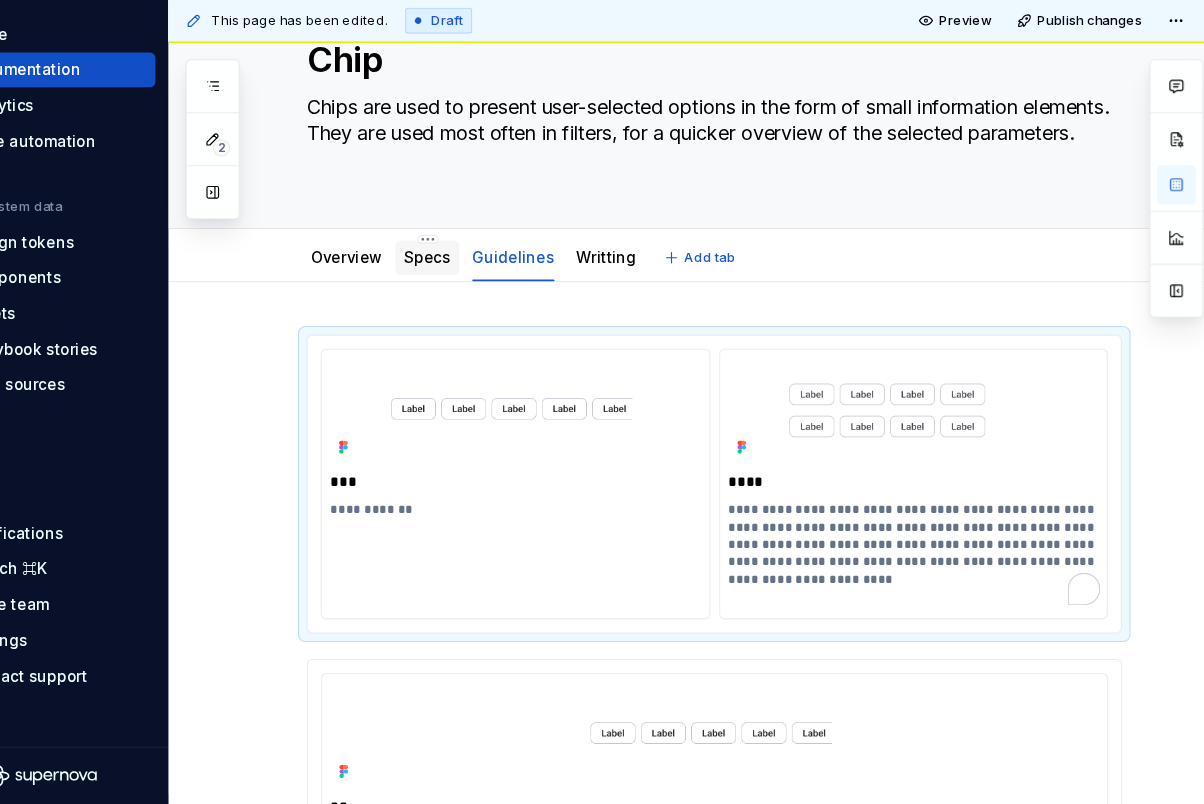 click on "Specs" at bounding box center [471, 299] 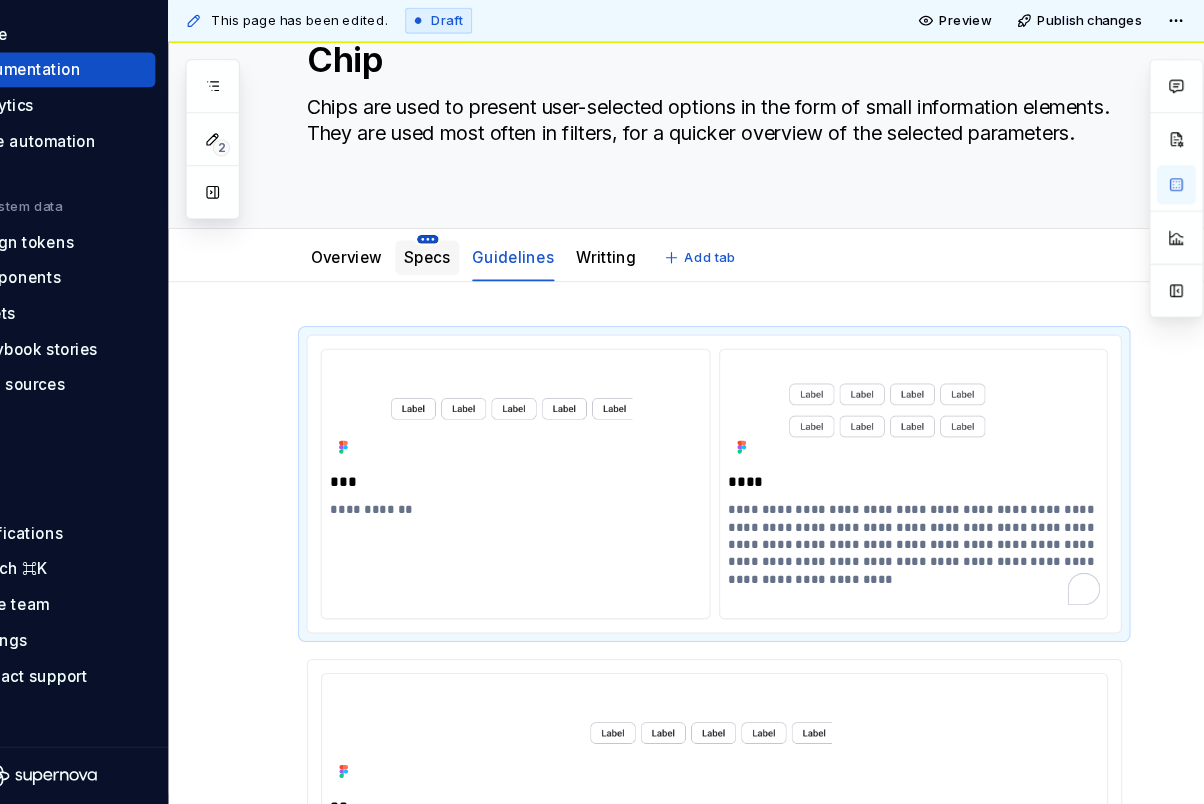 click on "N NDS T Home Documentation Analytics Code automation Design system data Design tokens Components Assets Storybook stories Data sources Notifications Search ⌘K Invite team Settings Contact support Help Documentation T Share Preview Publish 2 Pages Add
Accessibility guide for tree Page tree.
Navigate the tree with the arrow keys. Common tree hotkeys apply. Further keybindings are available:
enter to execute primary action on focused item
f2 to start renaming the focused item
escape to abort renaming an item
control+d to start dragging selected items
Chip Overview Specs Guidelines T Writting Foundations Design tokens Typography design dev Components Component overview Component detail Changes Chip  /  Specs Chip  /  Guidelines Upgrade to Enterprise to turn on approval workflow View edited pages by status when selecting which pages to publish. Learn more Contact us This page has been edited. Draft Preview Publish changes Chip Overview 2" at bounding box center [602, 402] 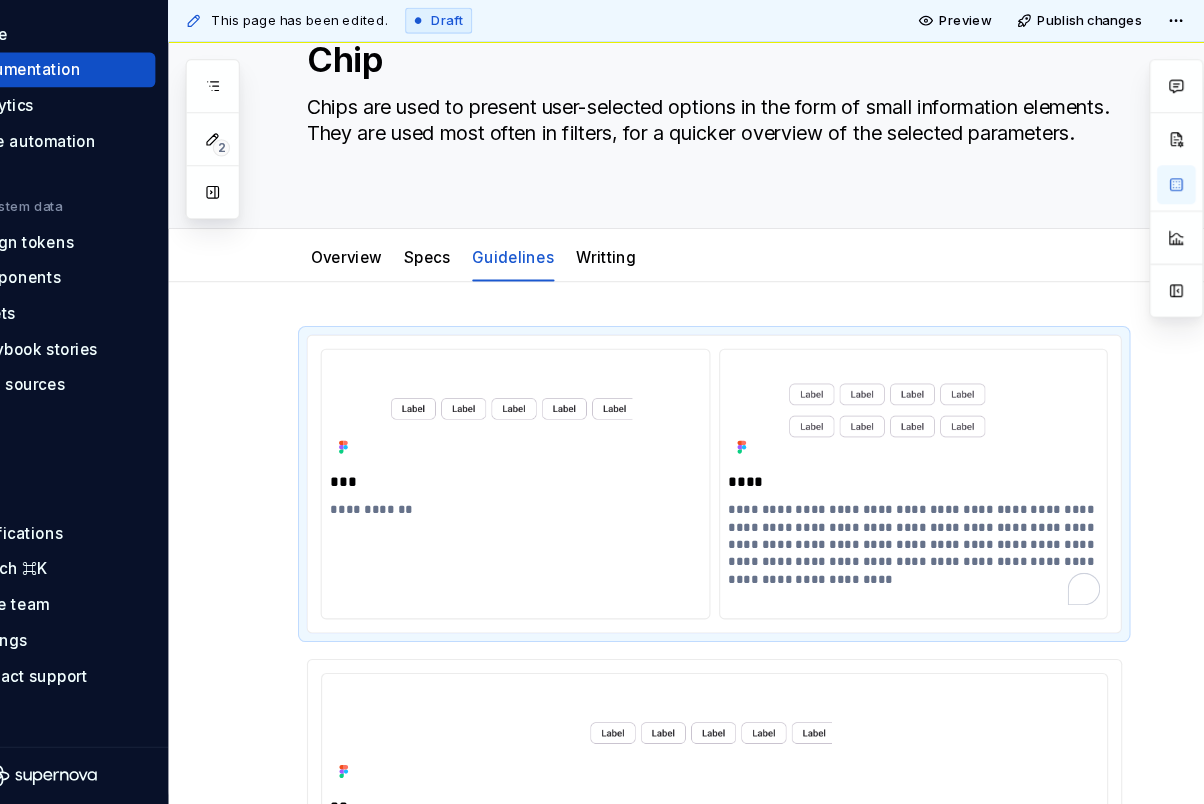 click on "N NDS T Home Documentation Analytics Code automation Design system data Design tokens Components Assets Storybook stories Data sources Notifications Search ⌘K Invite team Settings Contact support Help Documentation T Share Preview Publish 2 Pages Add
Accessibility guide for tree Page tree.
Navigate the tree with the arrow keys. Common tree hotkeys apply. Further keybindings are available:
enter to execute primary action on focused item
f2 to start renaming the focused item
escape to abort renaming an item
control+d to start dragging selected items
Chip Overview Specs Guidelines T Writting Foundations Design tokens Typography design dev Components Component overview Component detail Changes Chip  /  Specs Chip  /  Guidelines Upgrade to Enterprise to turn on approval workflow View edited pages by status when selecting which pages to publish. Learn more Contact us This page has been edited. Draft Preview Publish changes Chip Overview 2" at bounding box center (602, 402) 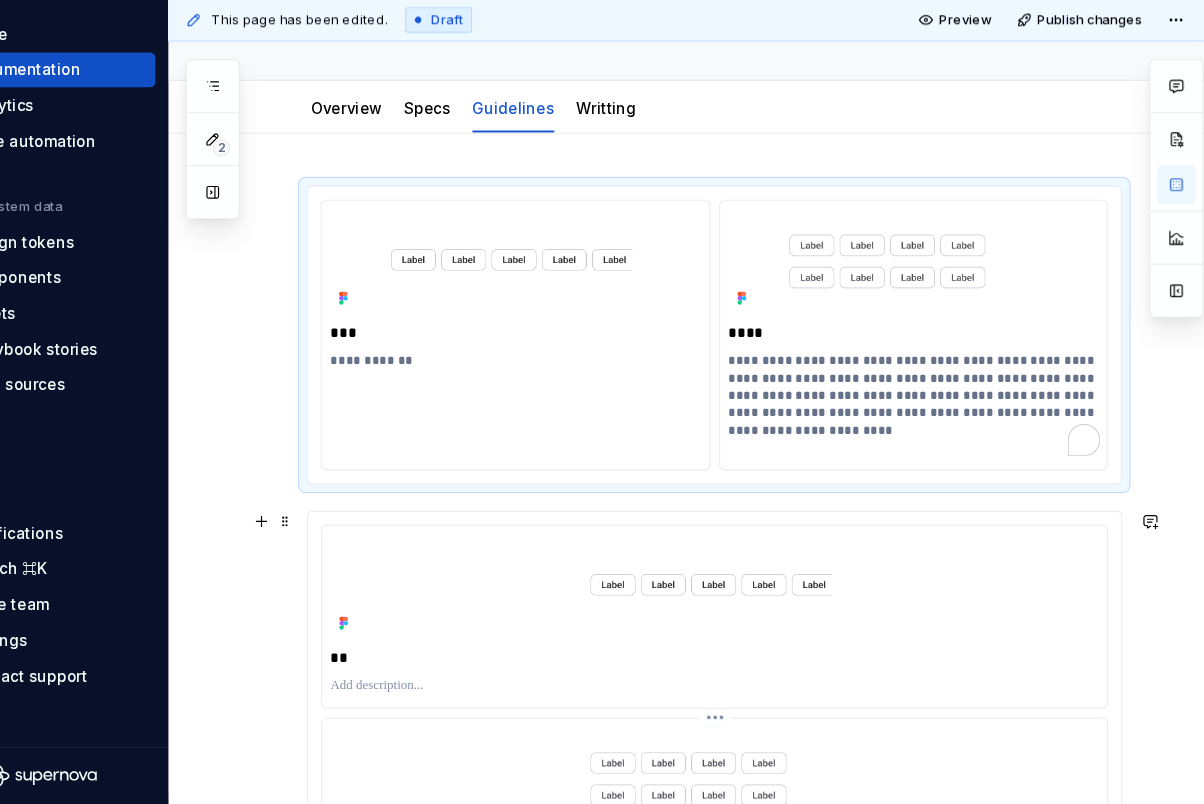 scroll, scrollTop: 0, scrollLeft: 0, axis: both 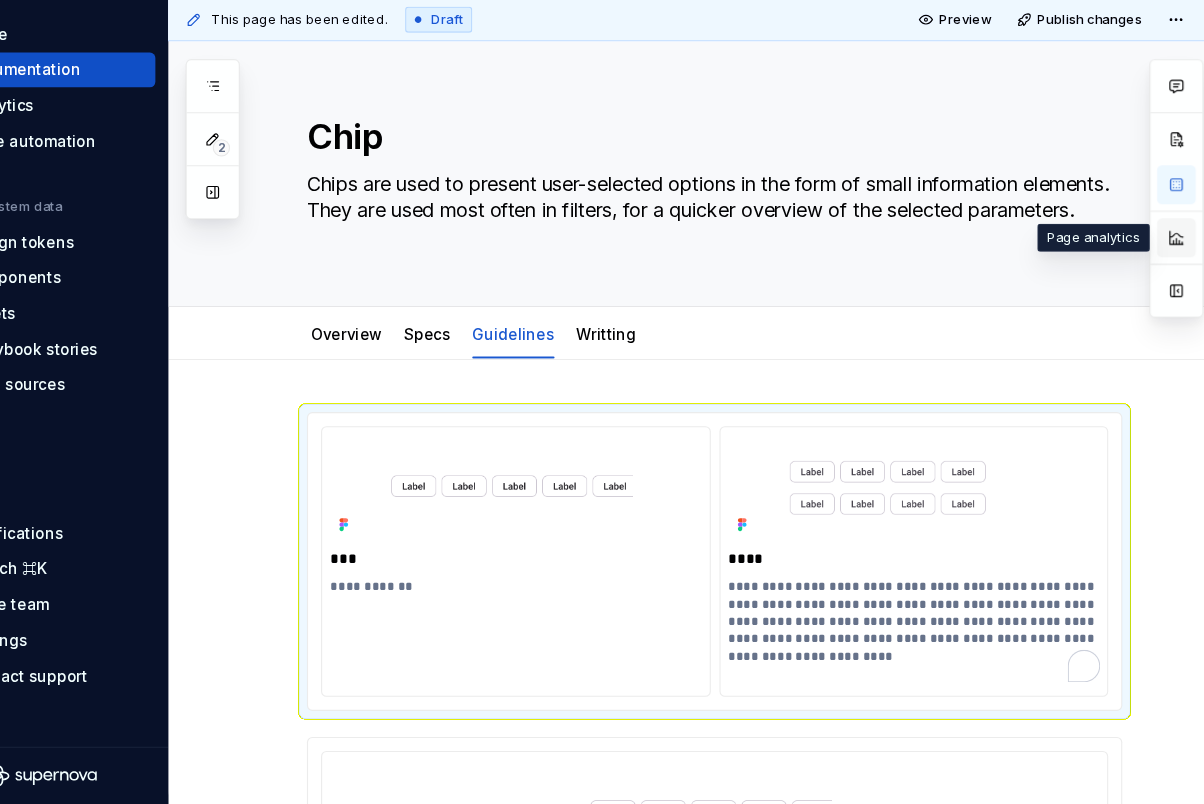 click at bounding box center (1163, 281) 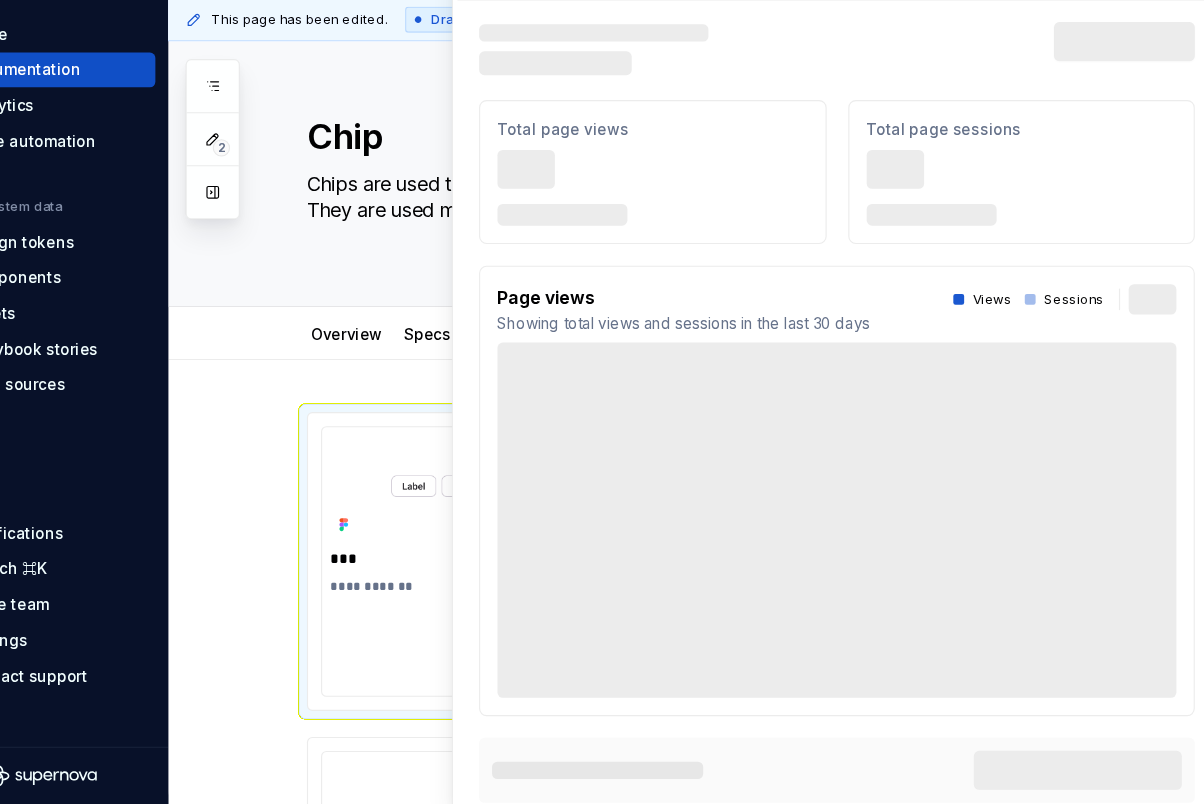 click on "Overview Specs Guidelines Writting Add tab" at bounding box center [712, 369] 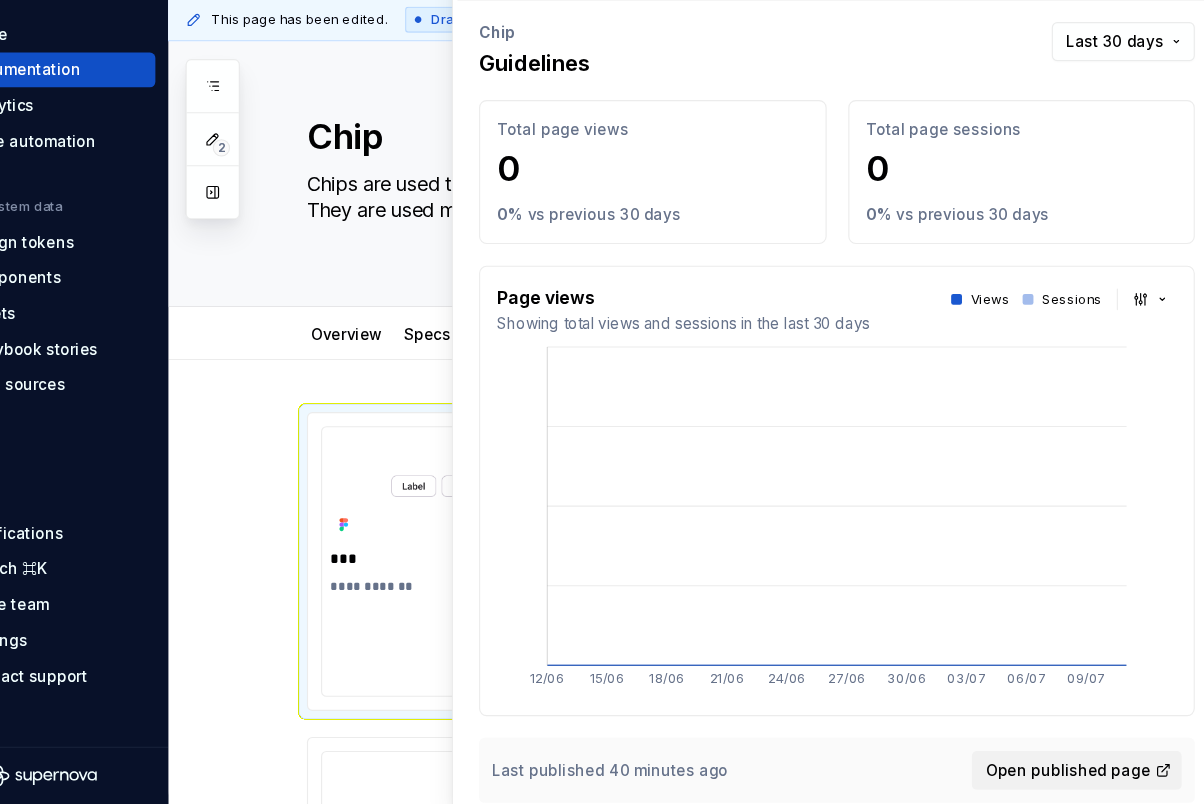 click on "**********" at bounding box center [712, 887] 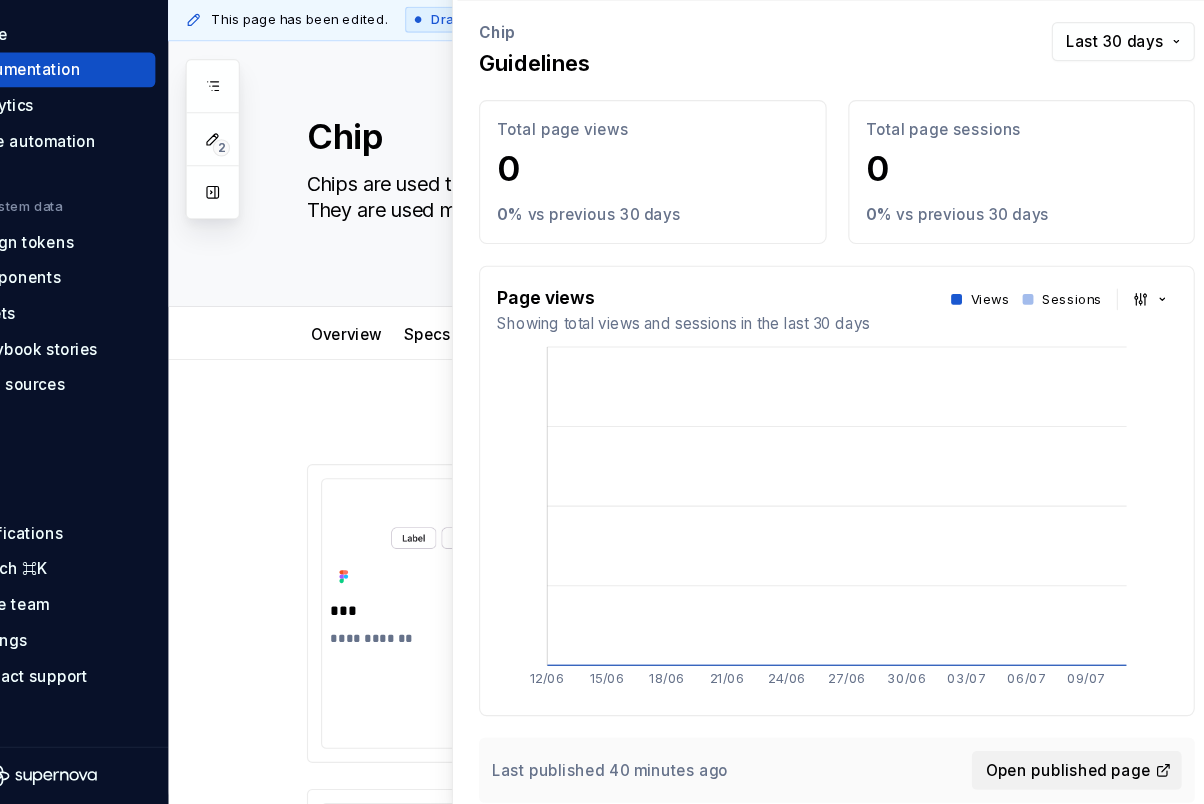 click on "Overview Specs Guidelines Writting Add tab" at bounding box center (712, 369) 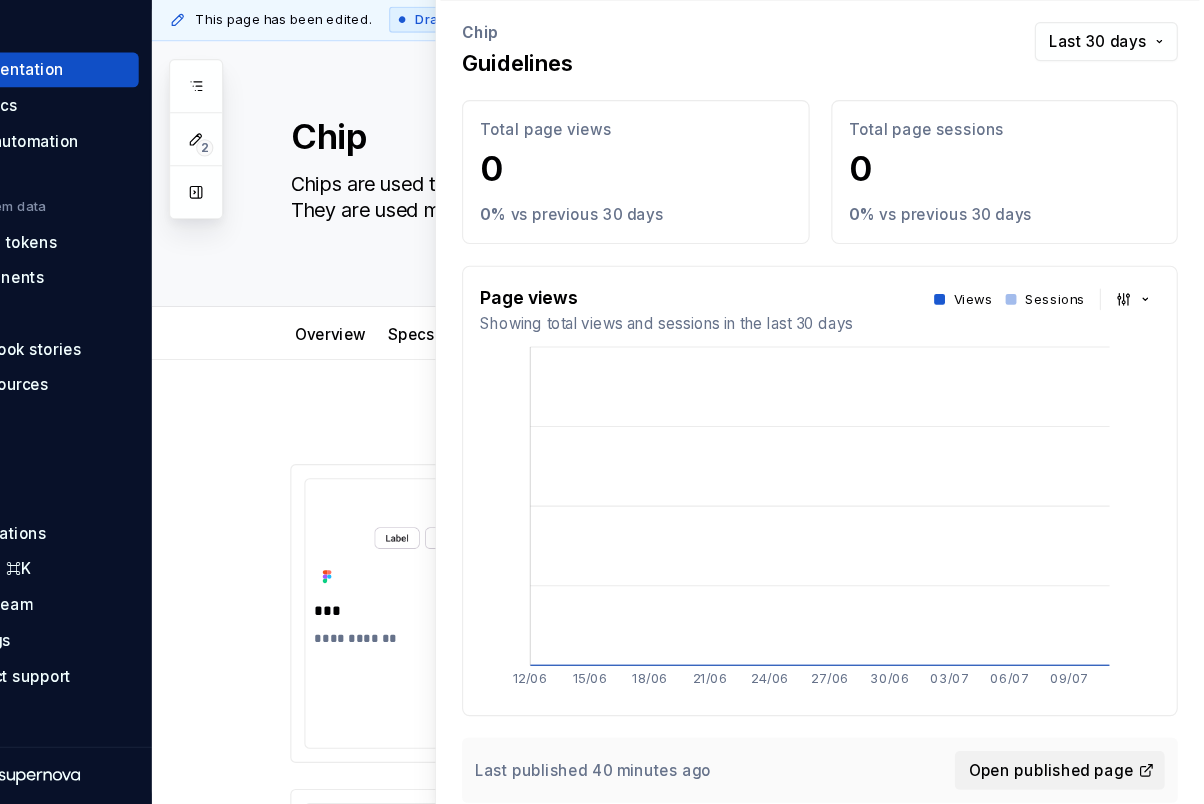 scroll, scrollTop: 0, scrollLeft: 0, axis: both 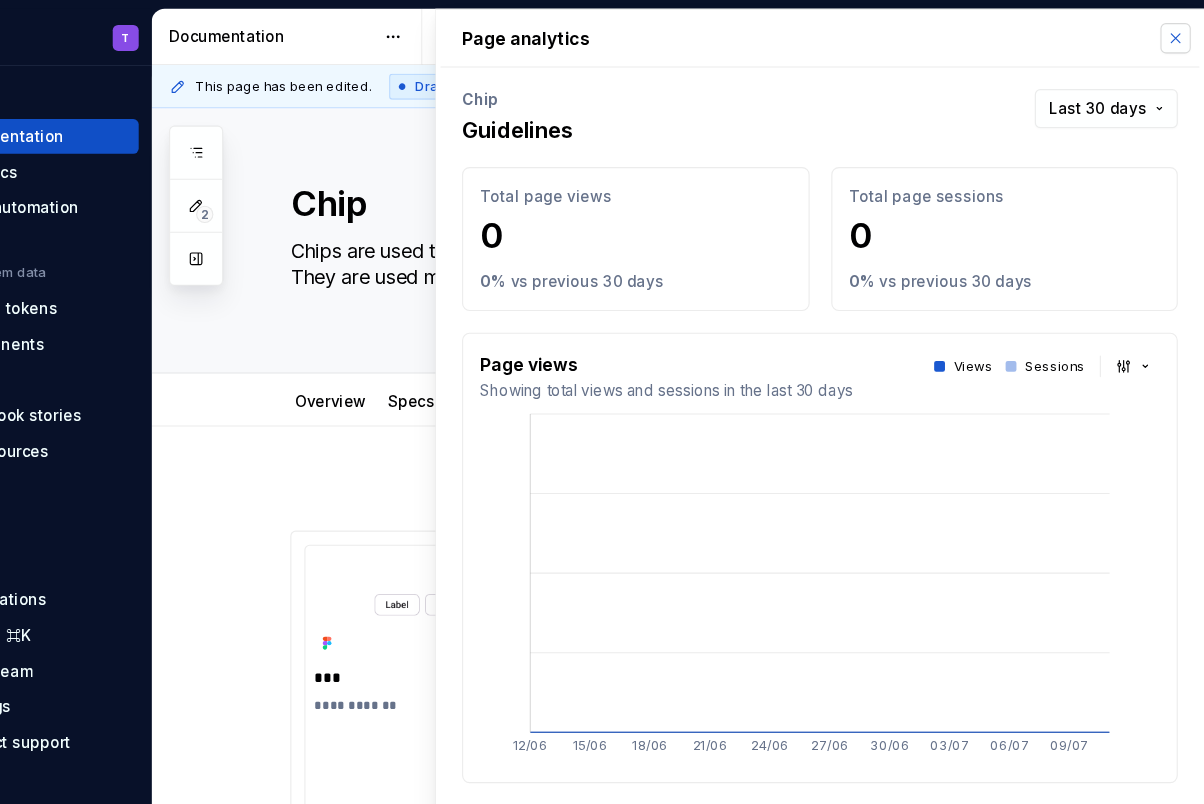 click at bounding box center (1178, 35) 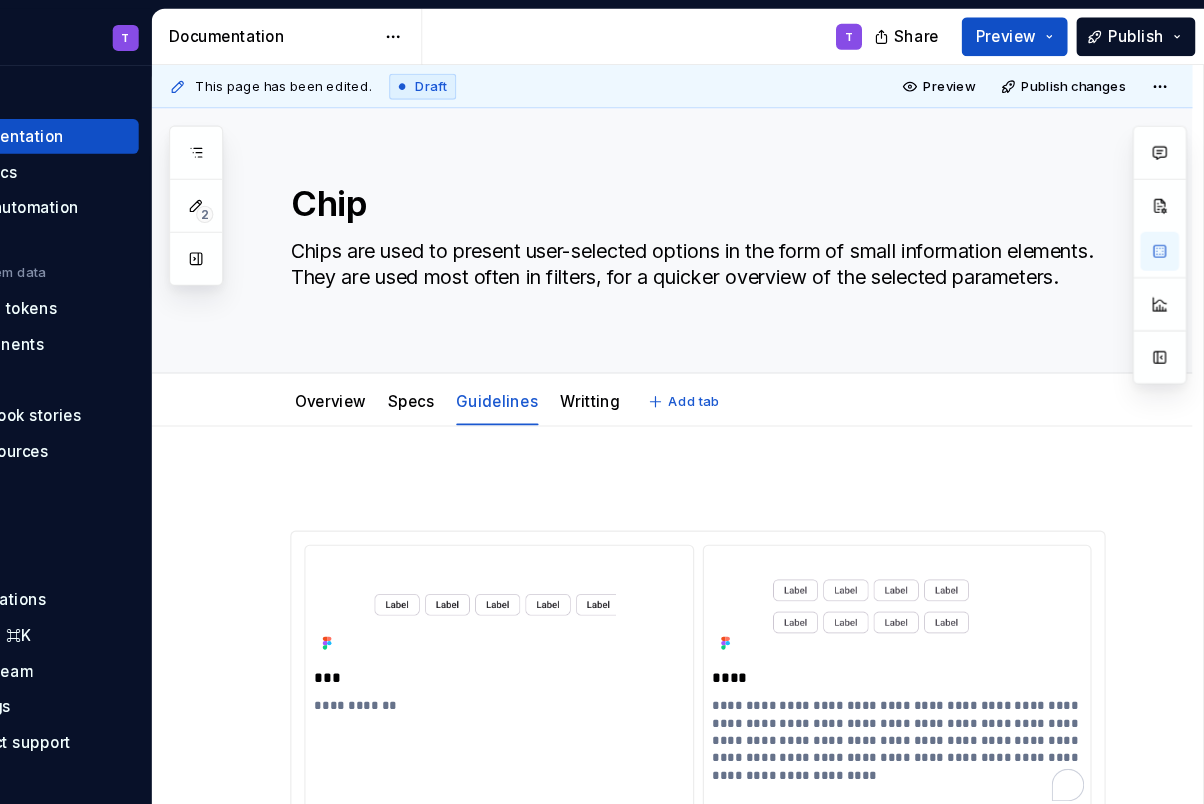 scroll, scrollTop: 0, scrollLeft: 0, axis: both 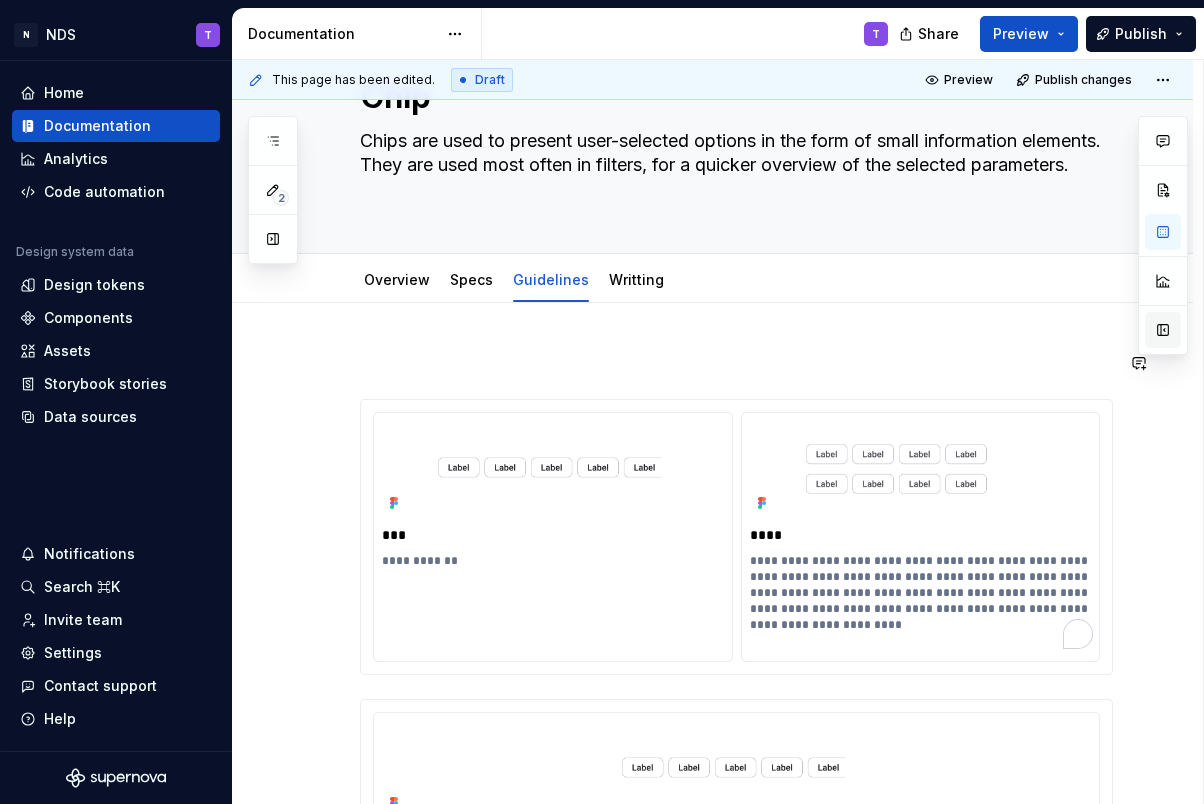 click at bounding box center [1163, 330] 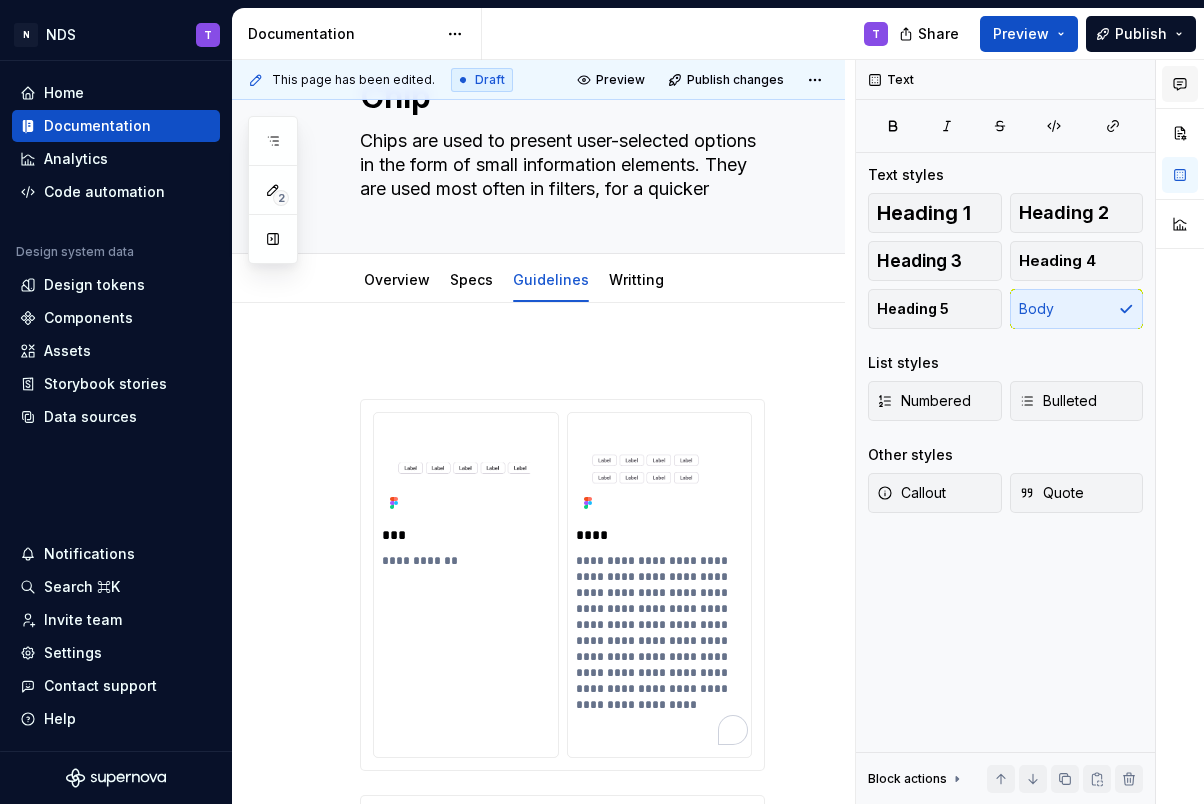 click 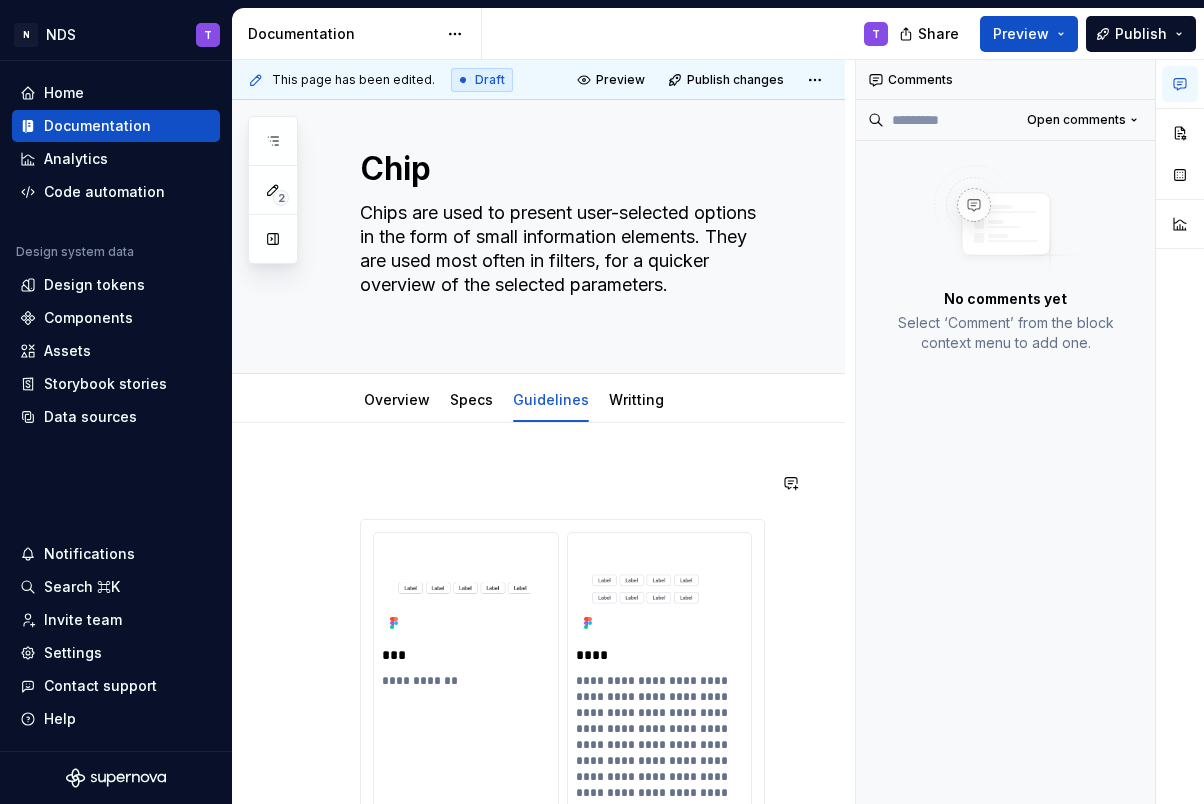 scroll, scrollTop: 0, scrollLeft: 0, axis: both 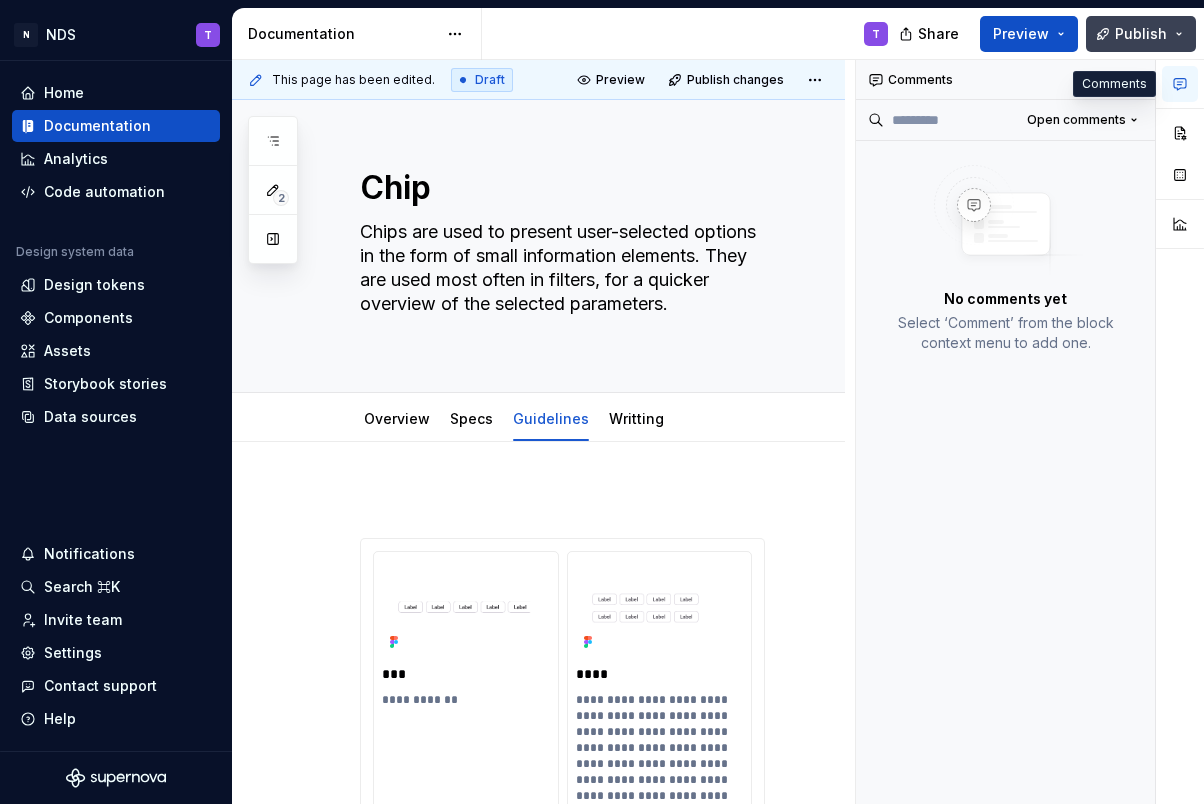 click on "Publish" at bounding box center (1141, 34) 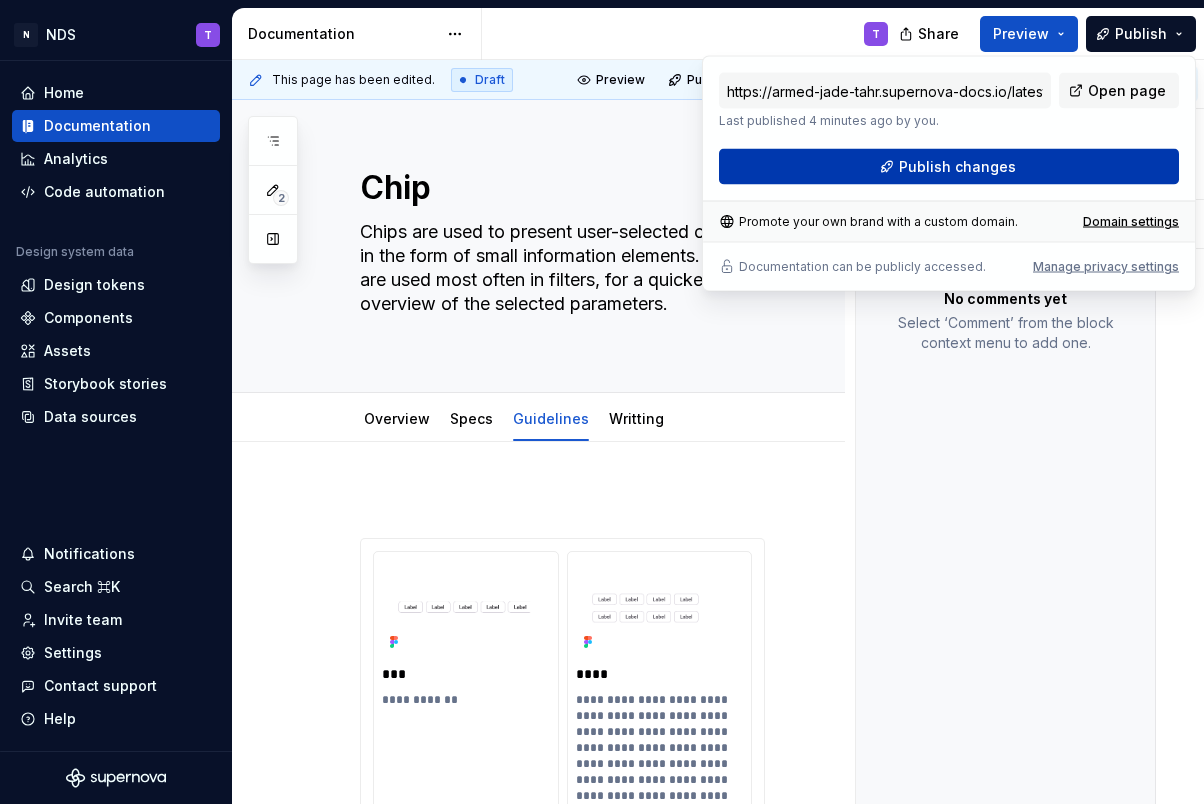 click on "Publish changes" at bounding box center [957, 167] 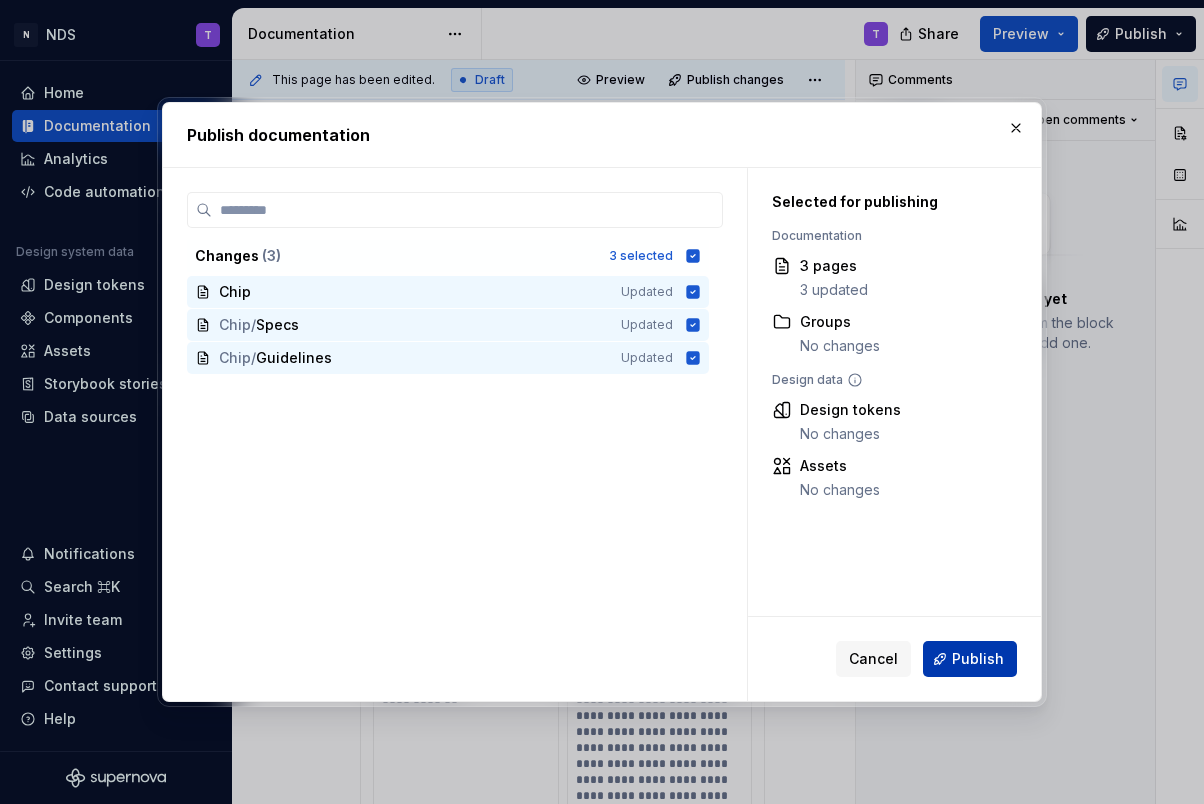 click on "Publish" at bounding box center (978, 659) 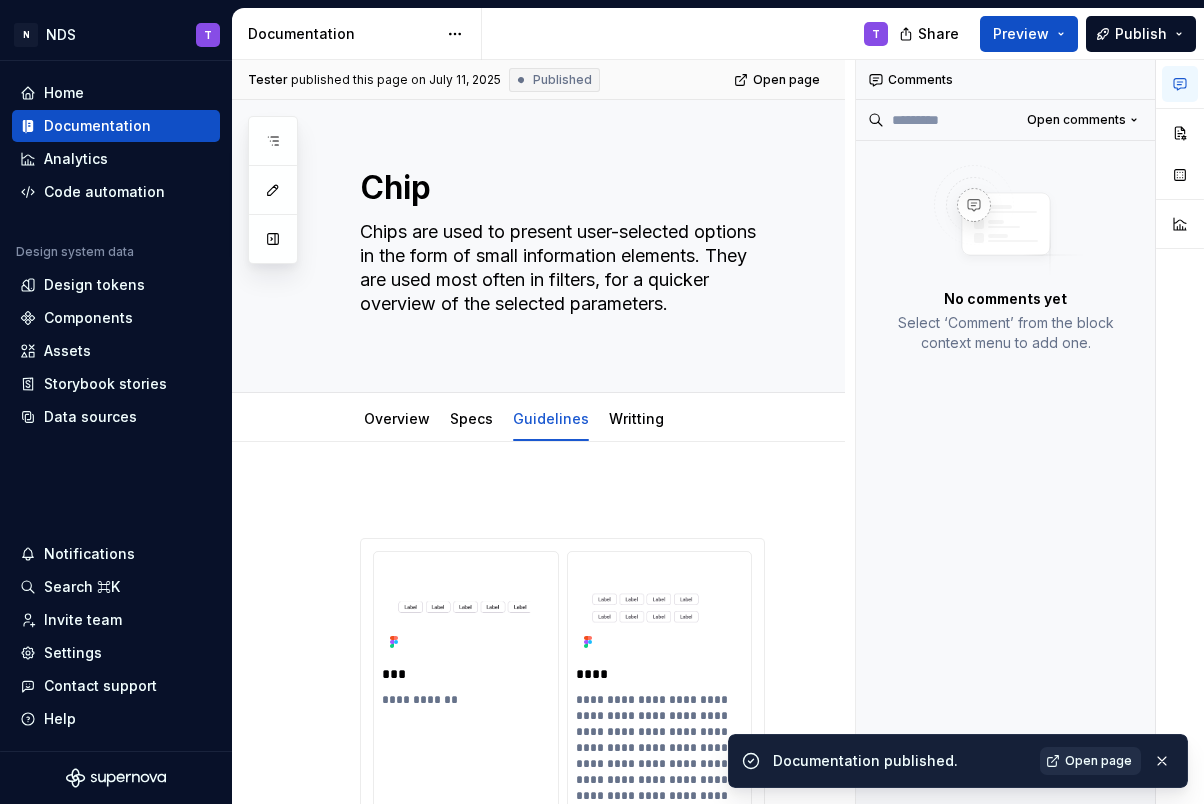 click on "Open page" at bounding box center [1098, 761] 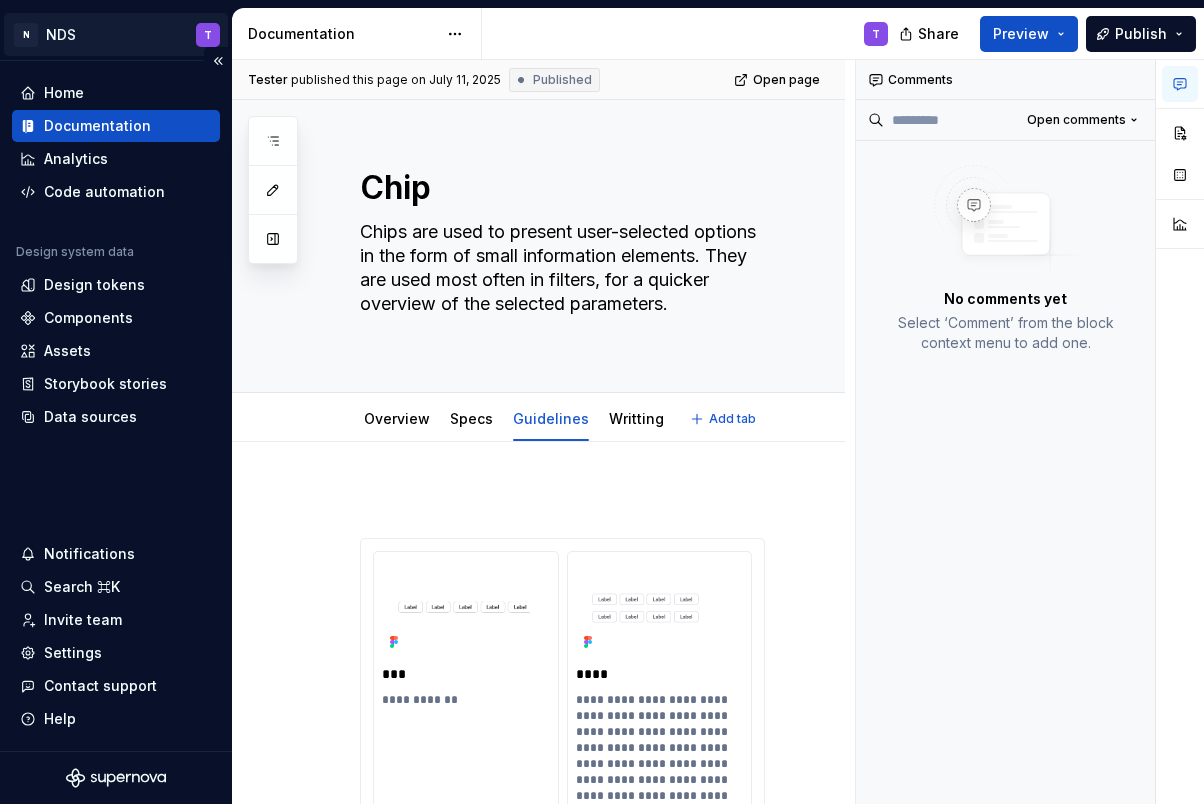 type on "*" 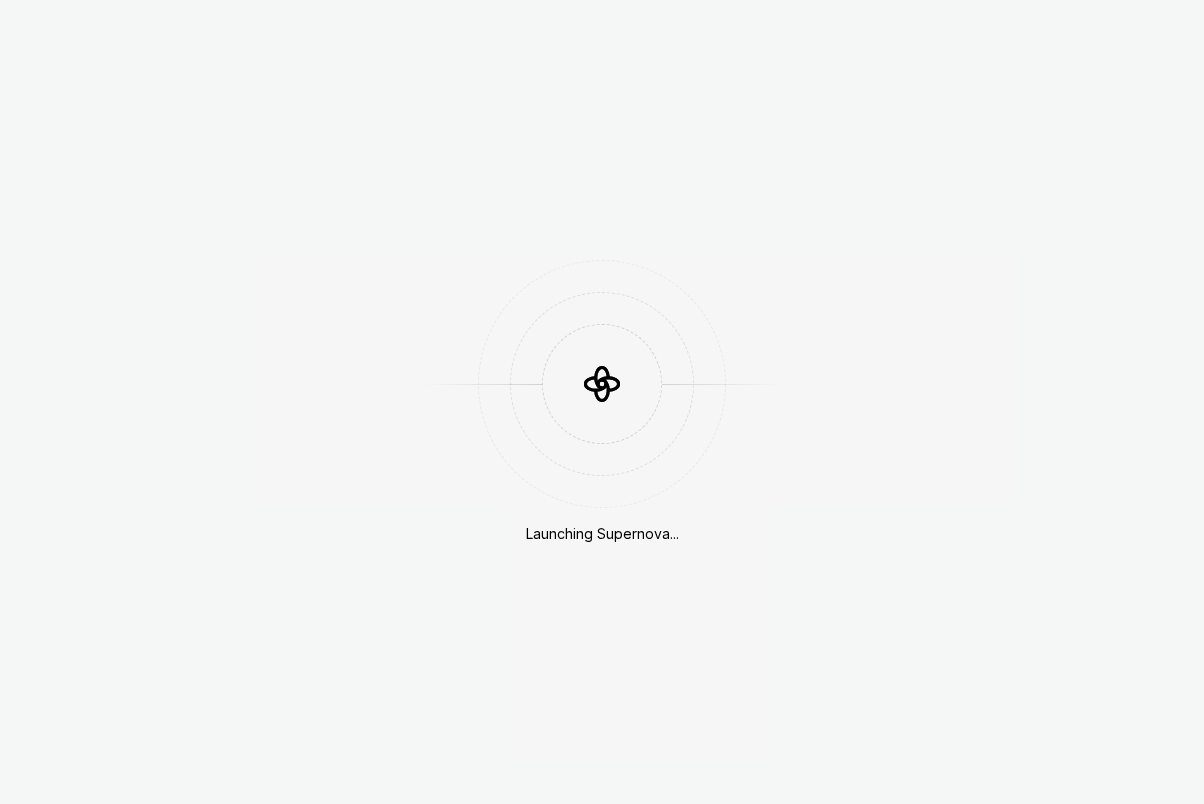 scroll, scrollTop: 0, scrollLeft: 0, axis: both 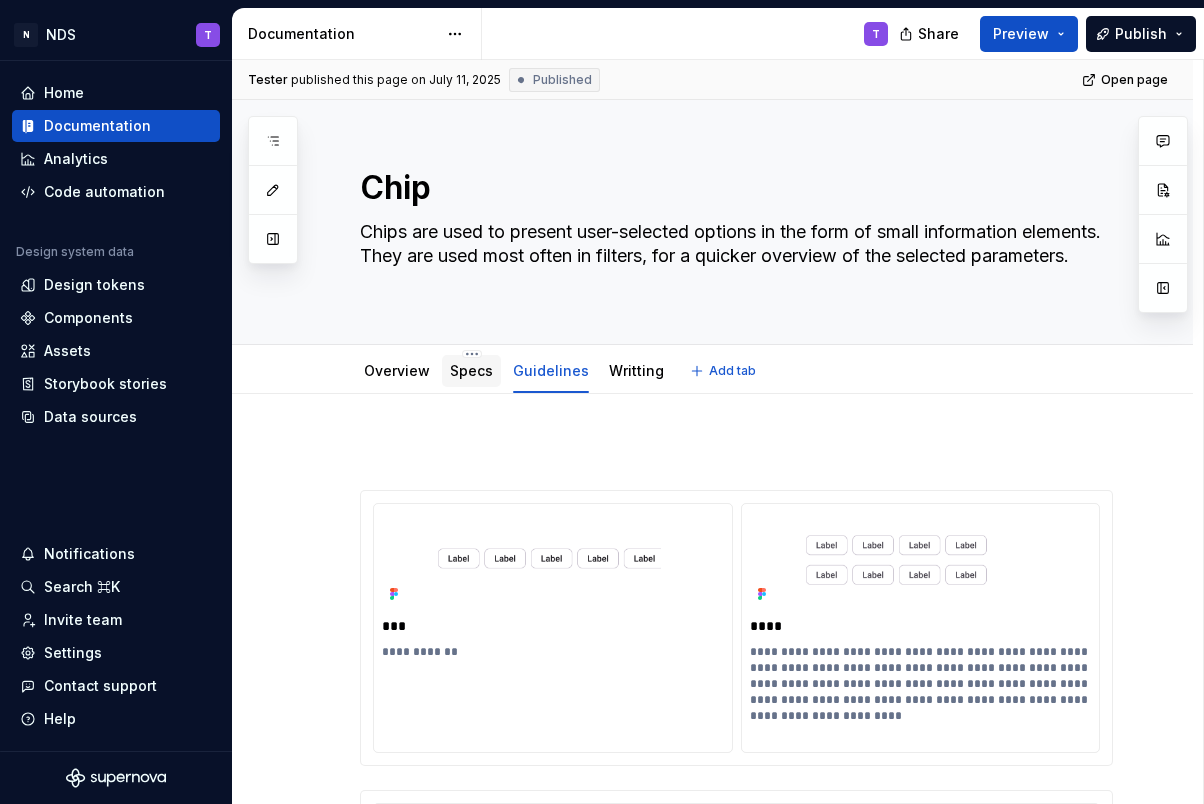 click on "Specs" at bounding box center (471, 370) 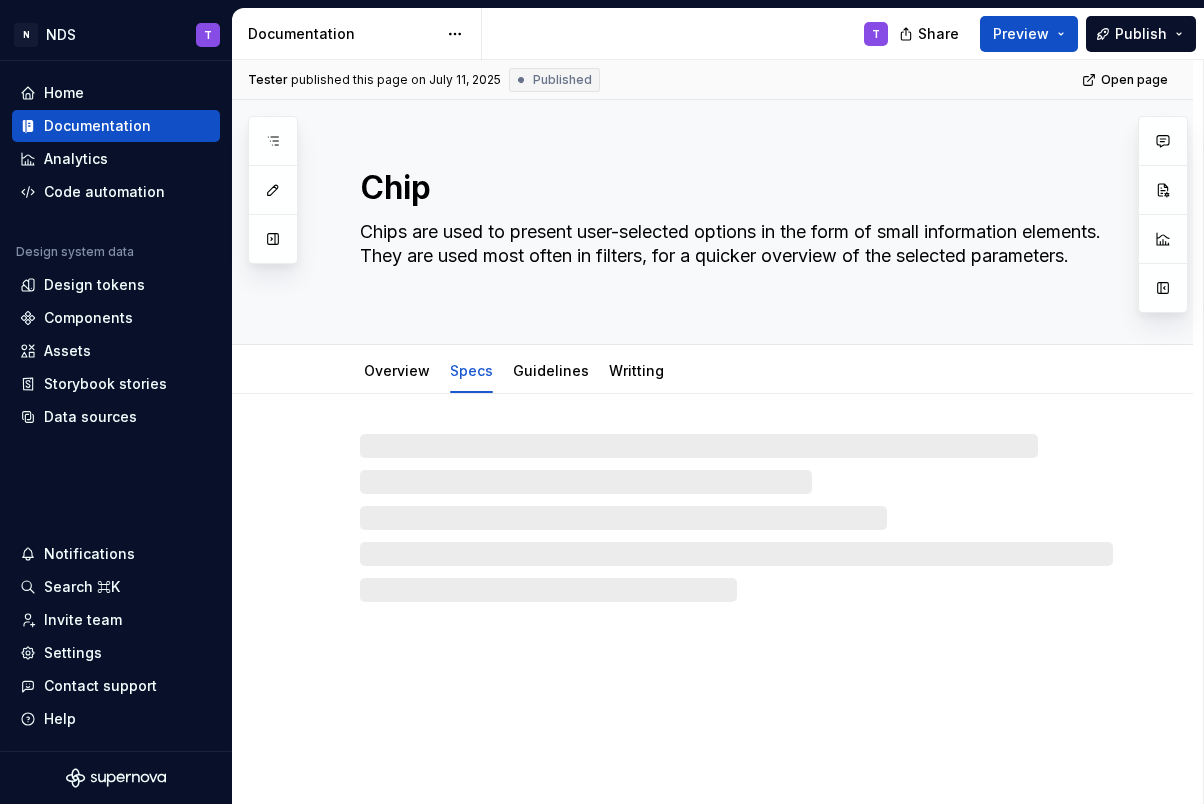 type on "*" 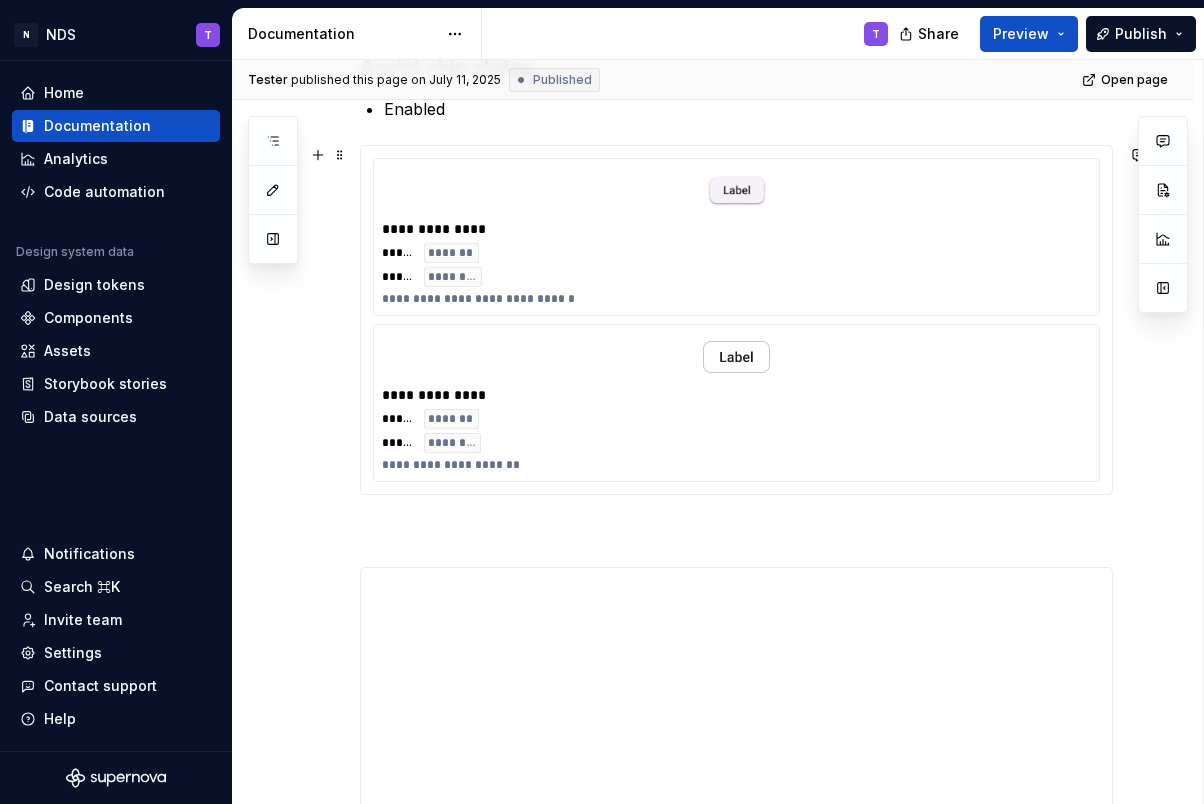 scroll, scrollTop: 451, scrollLeft: 0, axis: vertical 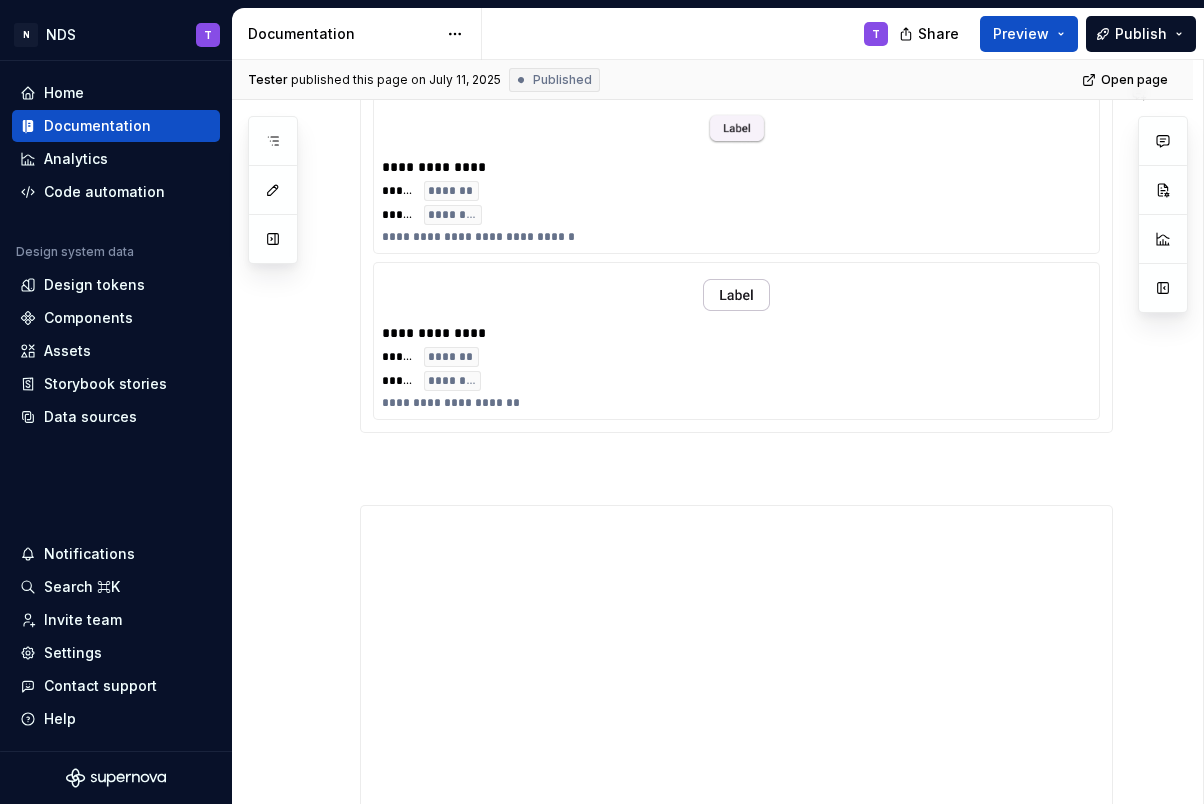 click on "**********" at bounding box center [736, 581] 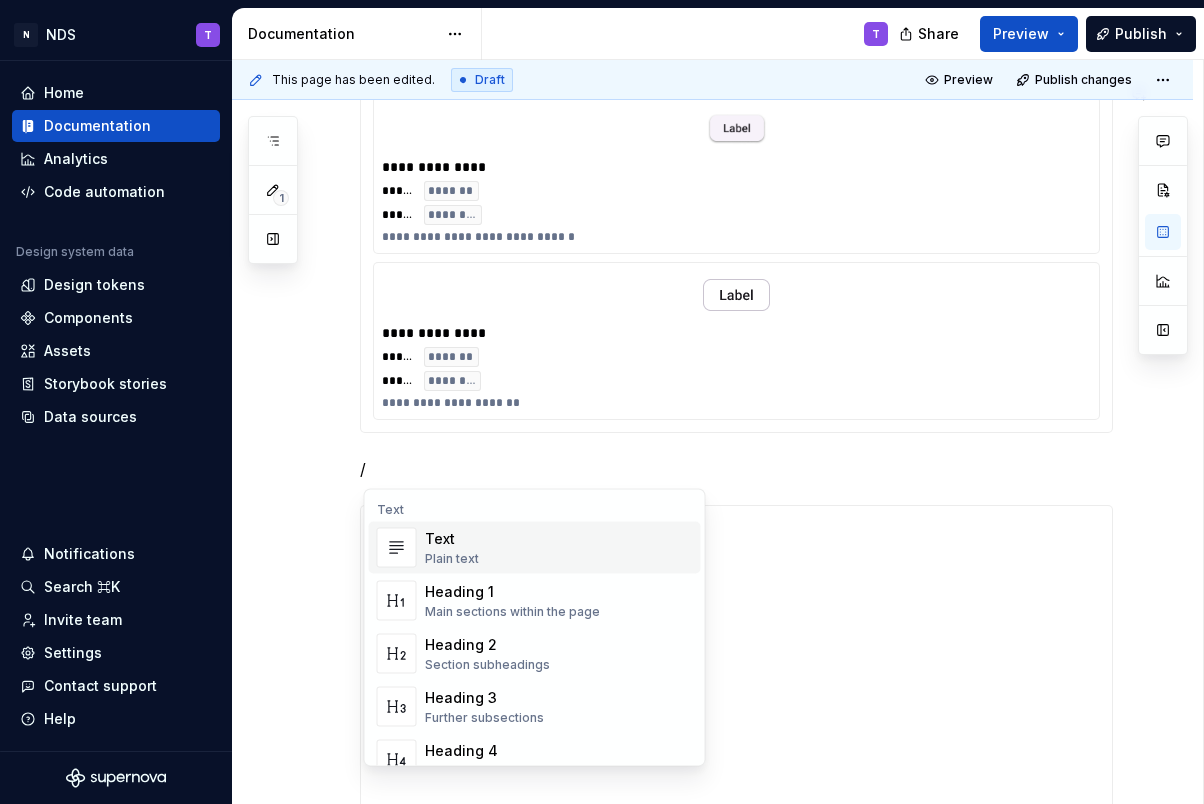 type 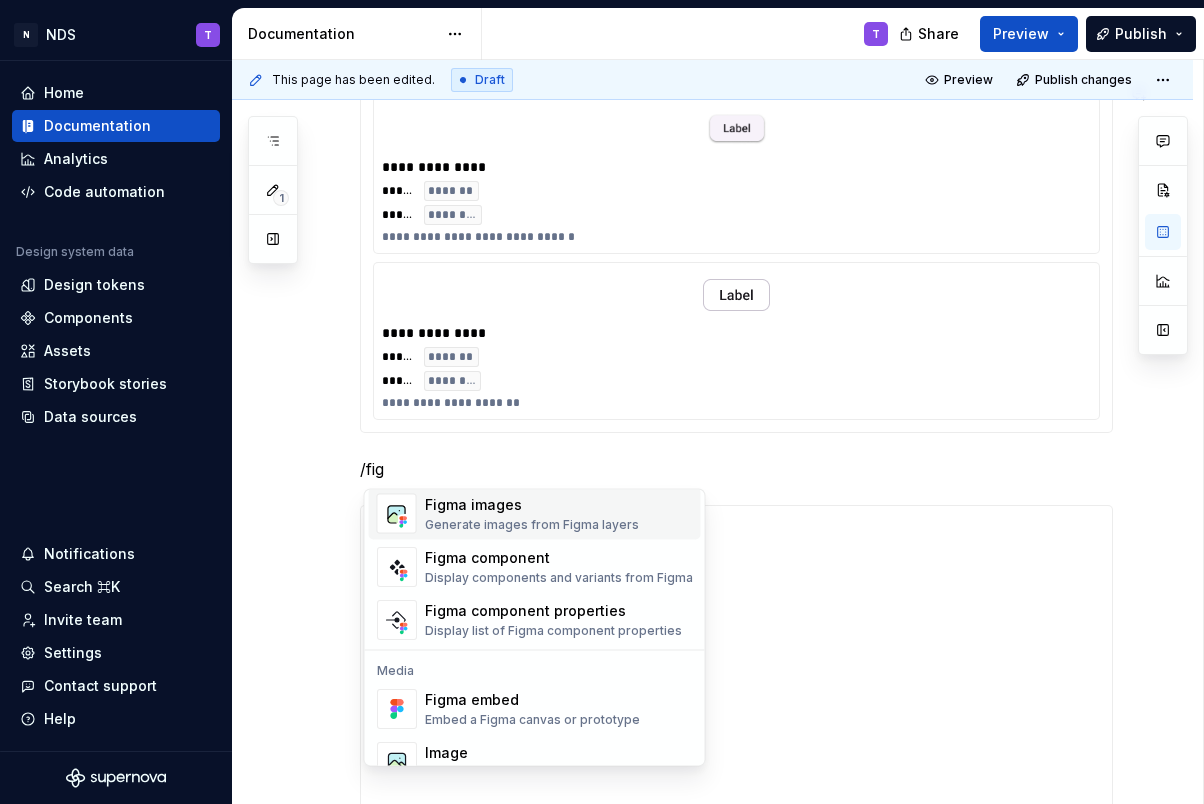 scroll, scrollTop: 0, scrollLeft: 0, axis: both 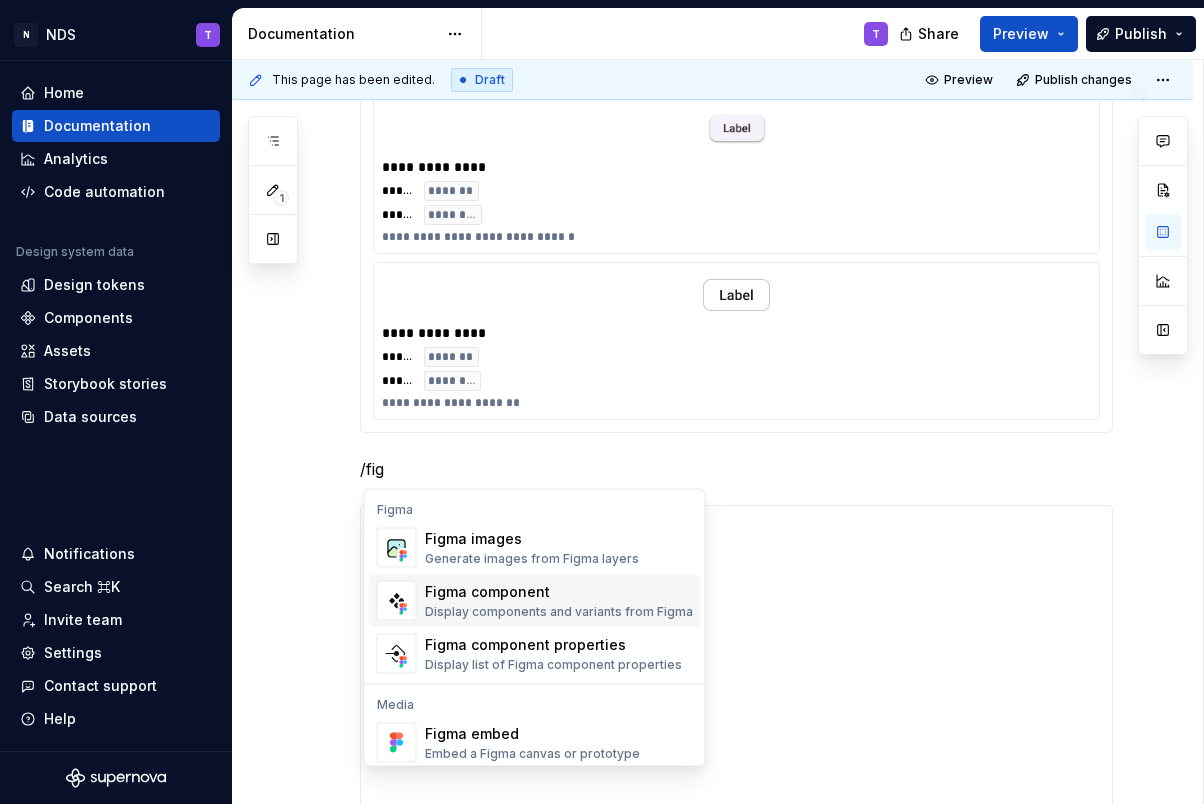 click on "Figma component Display components and variants from Figma" at bounding box center (559, 601) 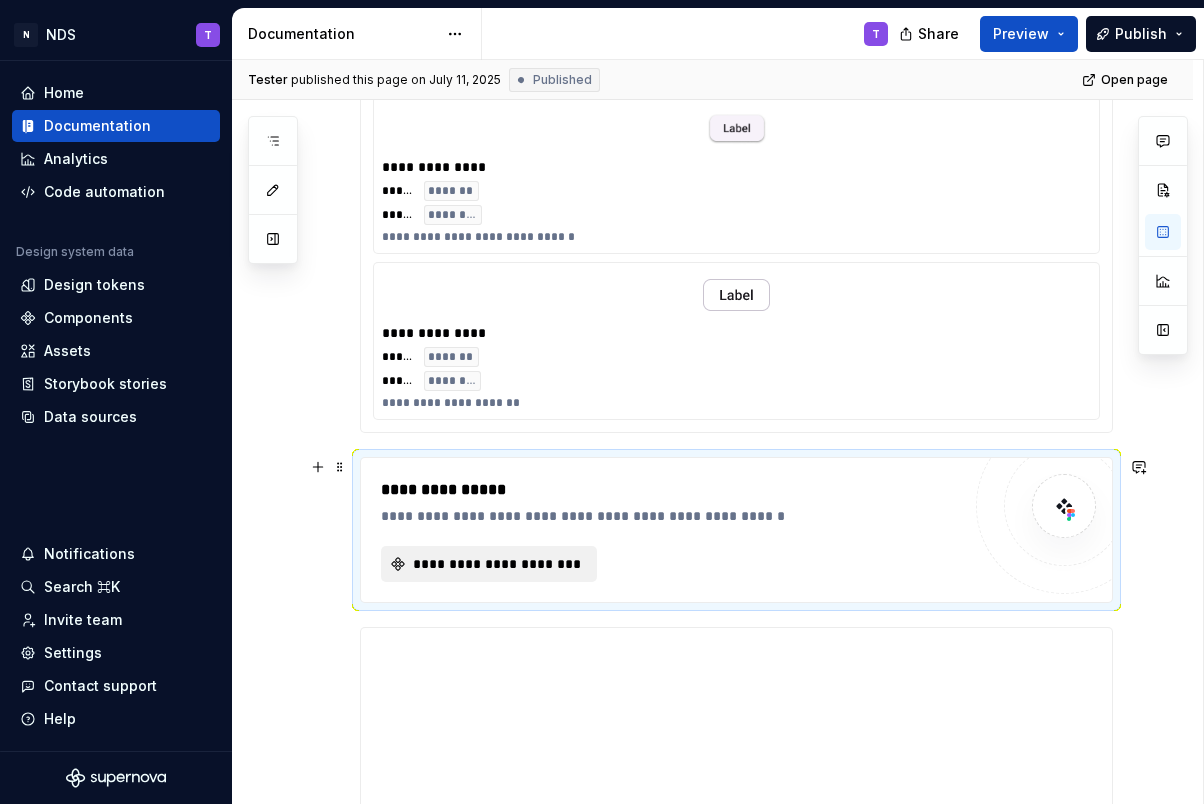 click on "**********" at bounding box center (497, 564) 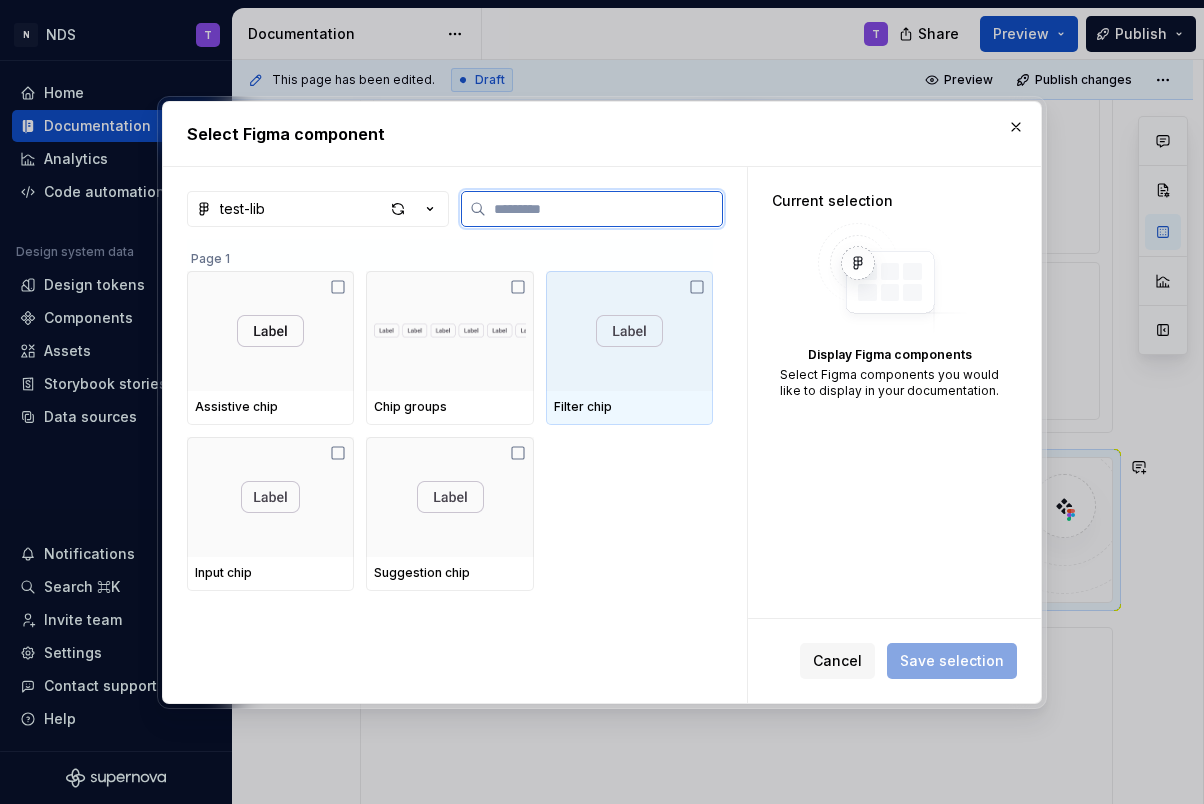 click at bounding box center [629, 331] 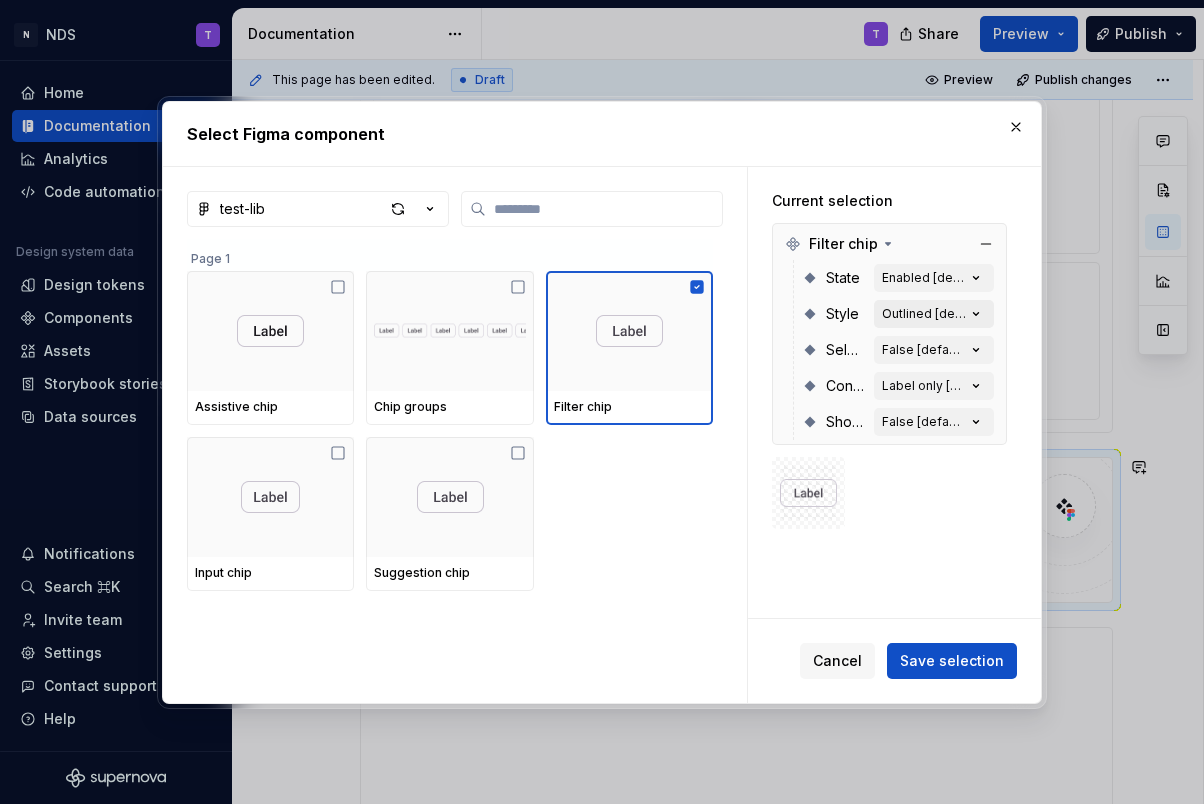 click 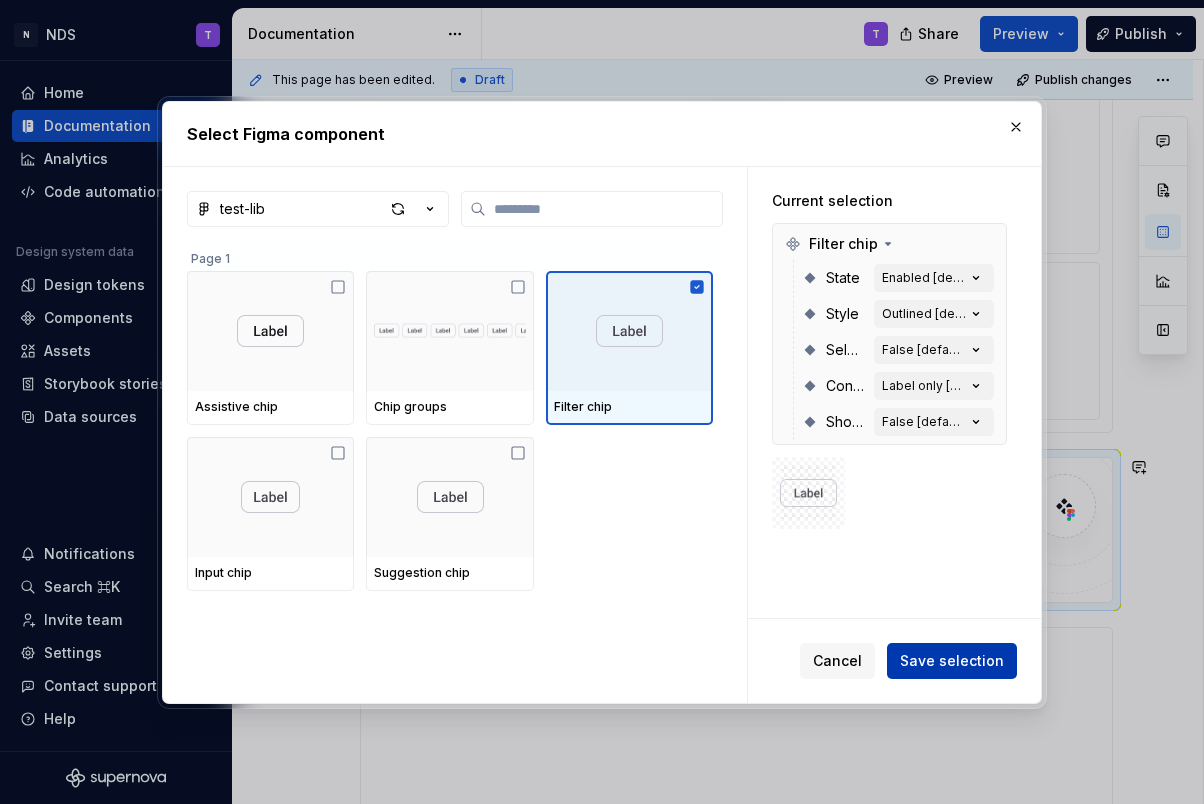 click on "Save selection" at bounding box center [952, 661] 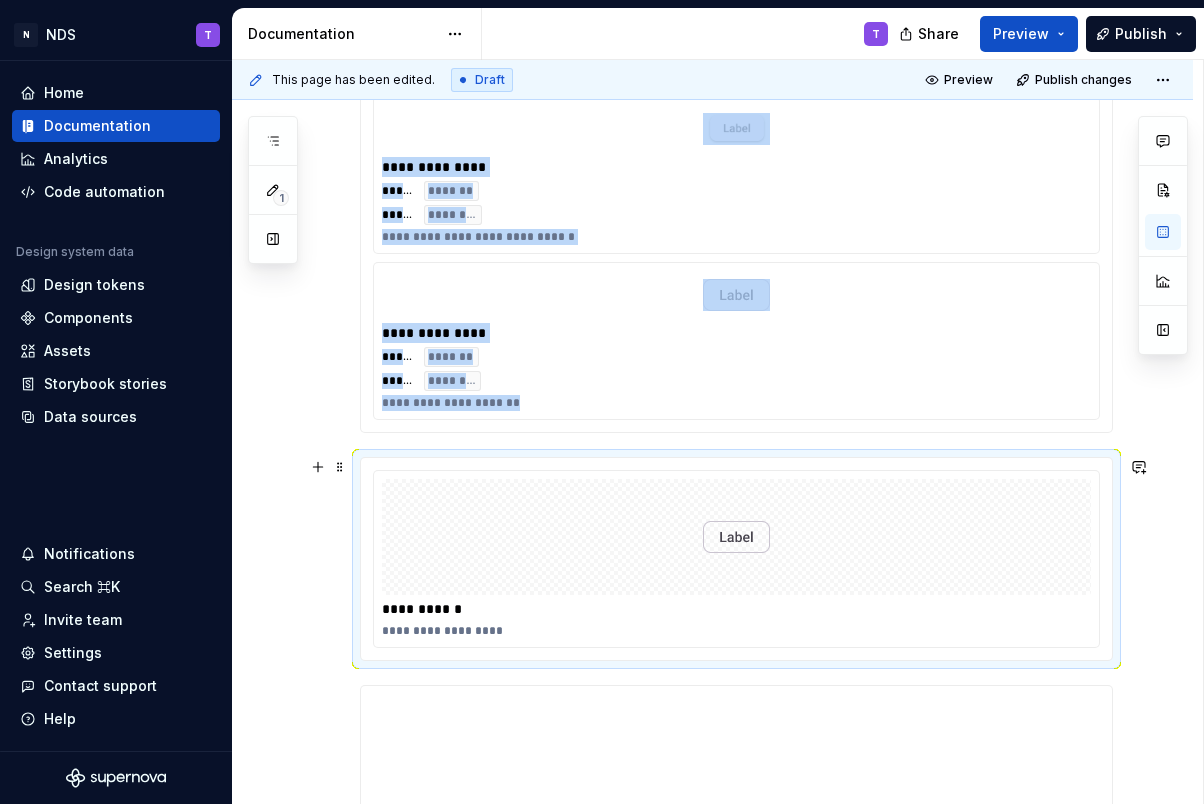 click at bounding box center [736, 537] 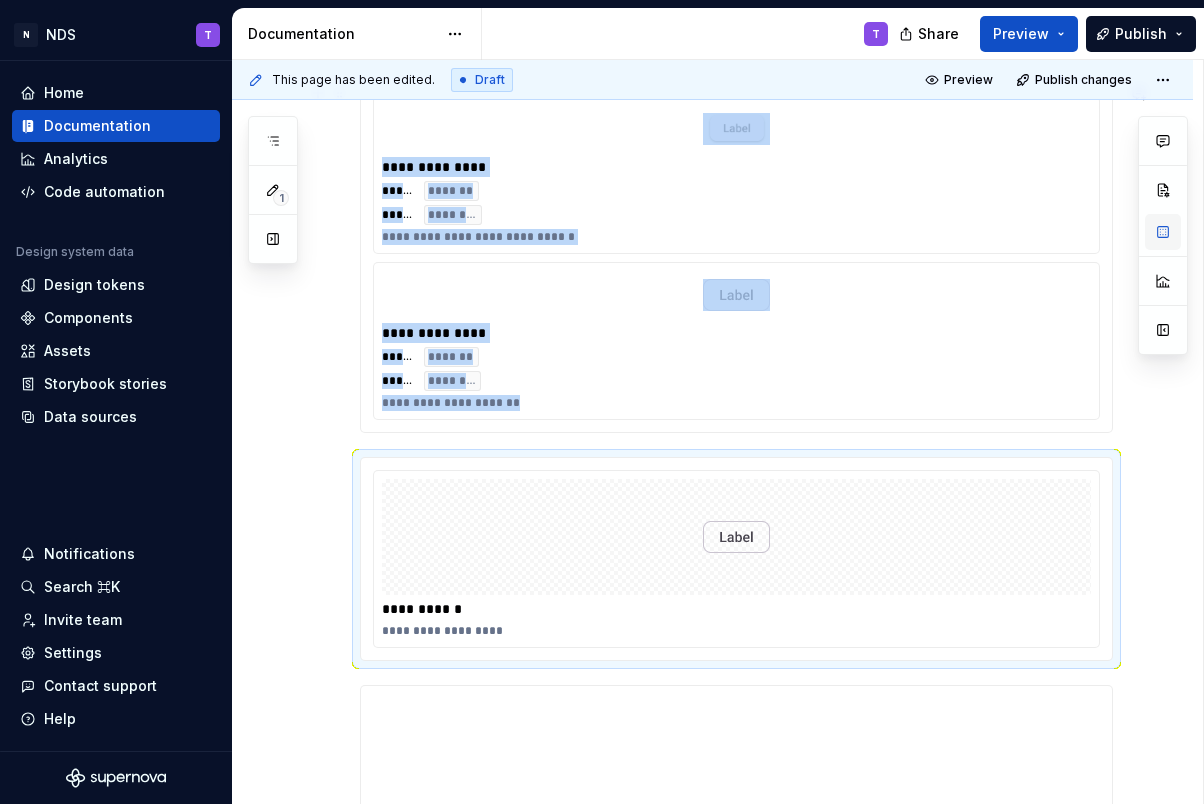 click at bounding box center (1163, 232) 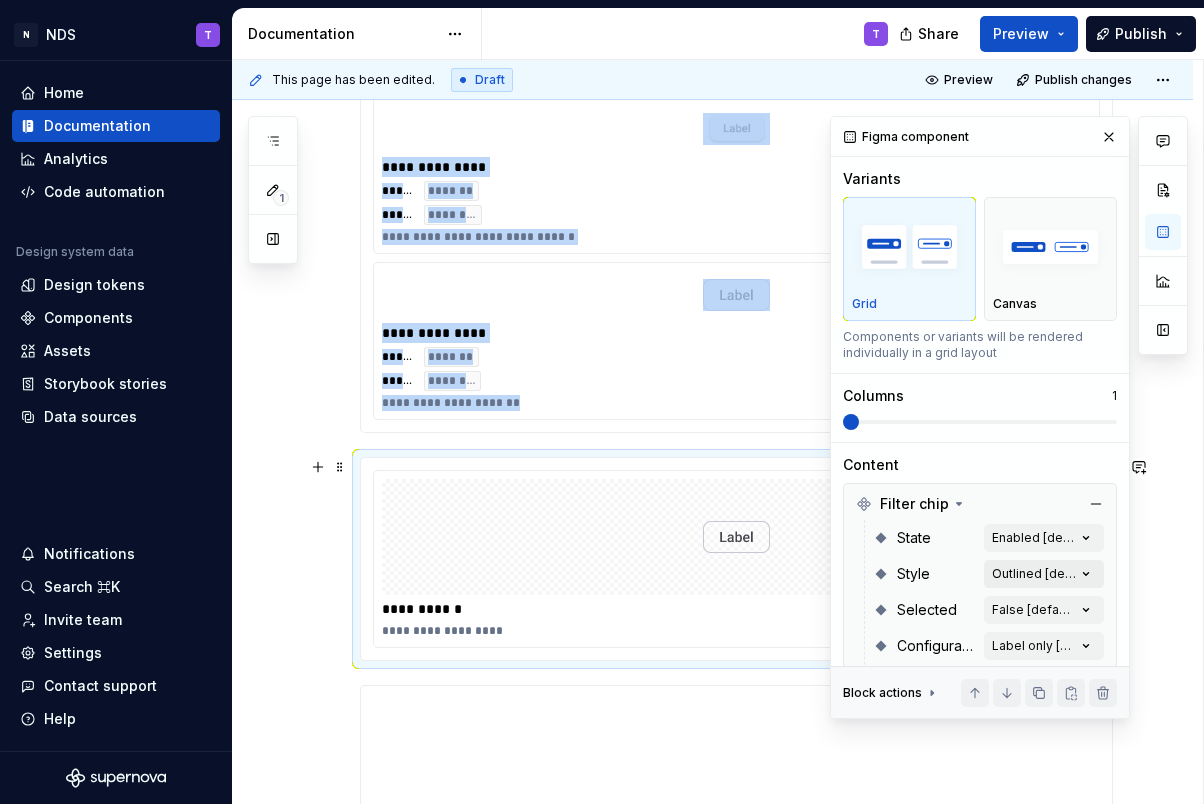 click on "Comments Open comments No comments yet Select ‘Comment’ from the block context menu to add one. Figma component Variants Grid Canvas Components or variants will be rendered individually in a grid layout Columns 1 Content Filter chip State Enabled [default] Style Outlined [default] Selected False [default] Configuration Label only [default] Show trailing icon False [default] Change selection Display options Preview box size Preview box height px Preview background Show component name Yes Show properties details Yes Show variant description Yes Block actions Move up Move down Duplicate Copy (⌘C) Cut (⌘X) Delete" at bounding box center (1009, 417) 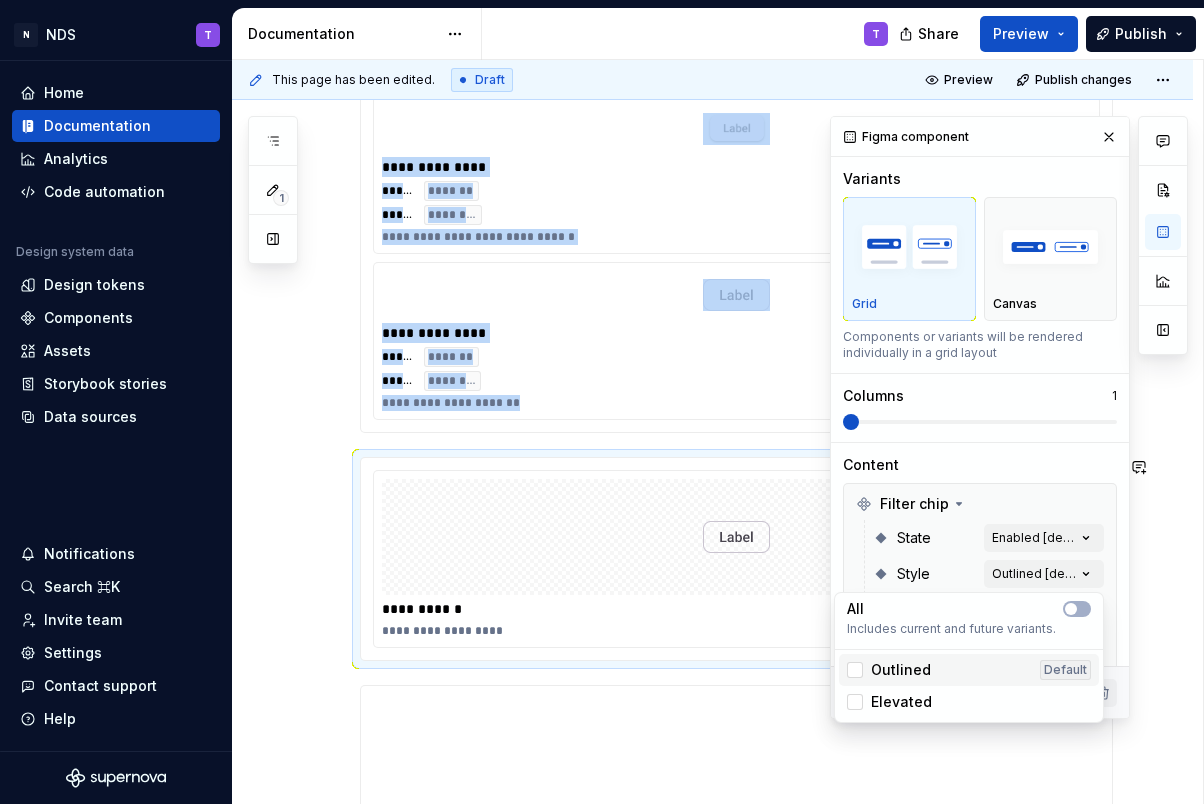 click on "Outlined" at bounding box center [901, 670] 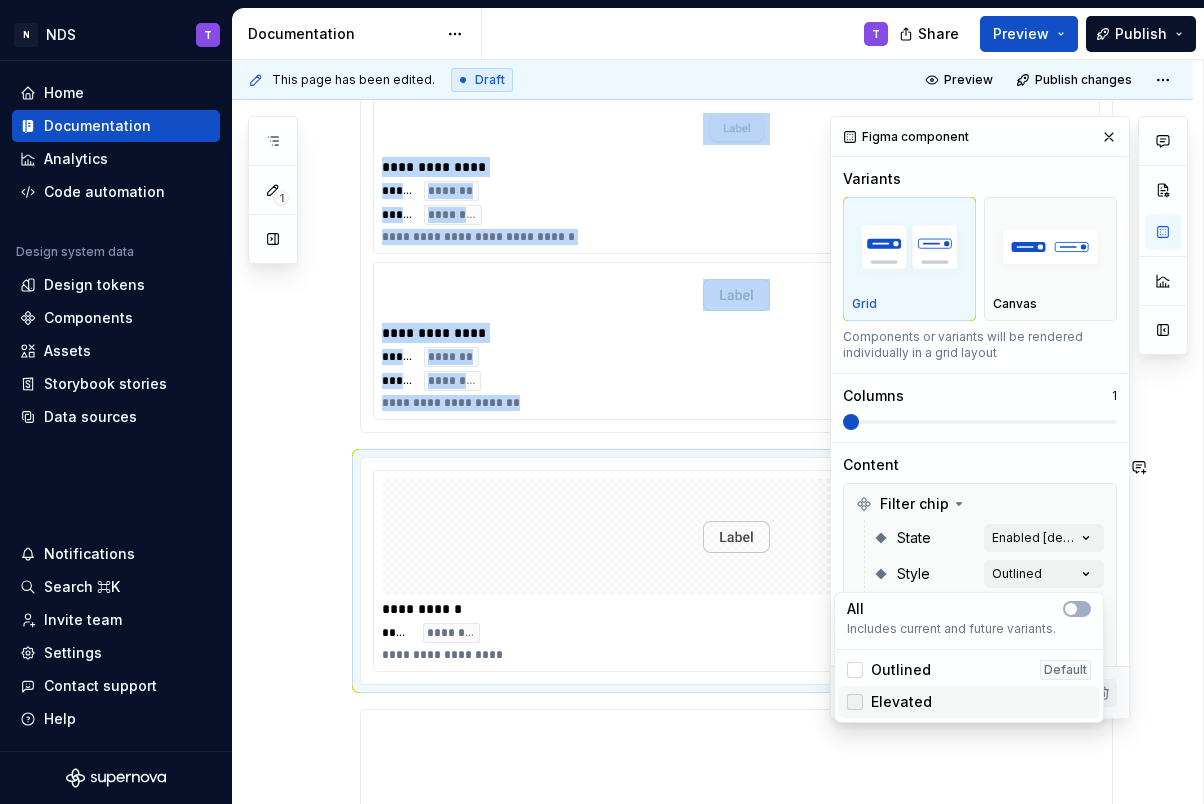 click at bounding box center [855, 702] 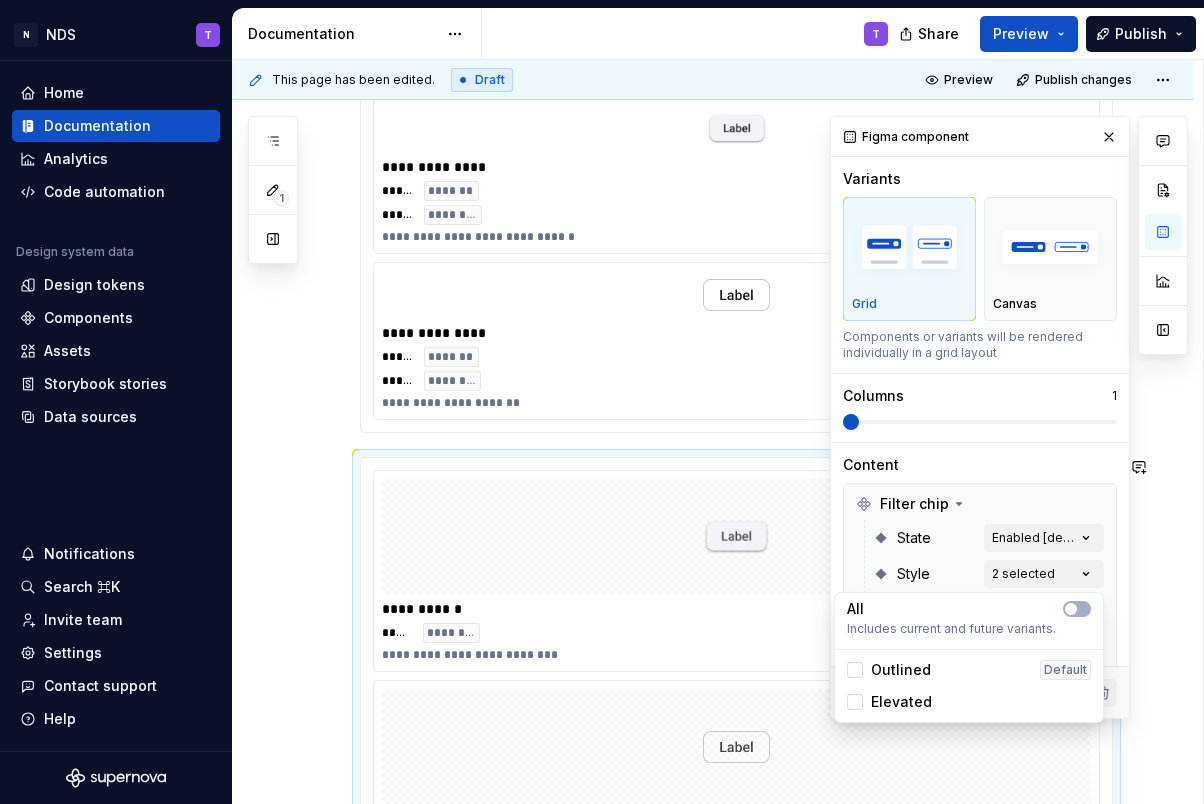 click on "N NDS T Home Documentation Analytics Code automation Design system data Design tokens Components Assets Storybook stories Data sources Notifications Search ⌘K Invite team Settings Contact support Help Documentation T Share Preview Publish 1 Pages Add
Accessibility guide for tree Page tree.
Navigate the tree with the arrow keys. Common tree hotkeys apply. Further keybindings are available:
enter to execute primary action on focused item
f2 to start renaming the focused item
escape to abort renaming an item
control+d to start dragging selected items
Chip Overview Specs T Guidelines Writting Foundations Design tokens Typography design dev Components Component overview Component detail Changes Chip  /  Specs Upgrade to Enterprise to turn on approval workflow View edited pages by status when selecting which pages to publish. Learn more Contact us This page has been edited. Draft Preview Publish changes Chip Edit header Overview Specs *****" at bounding box center [602, 402] 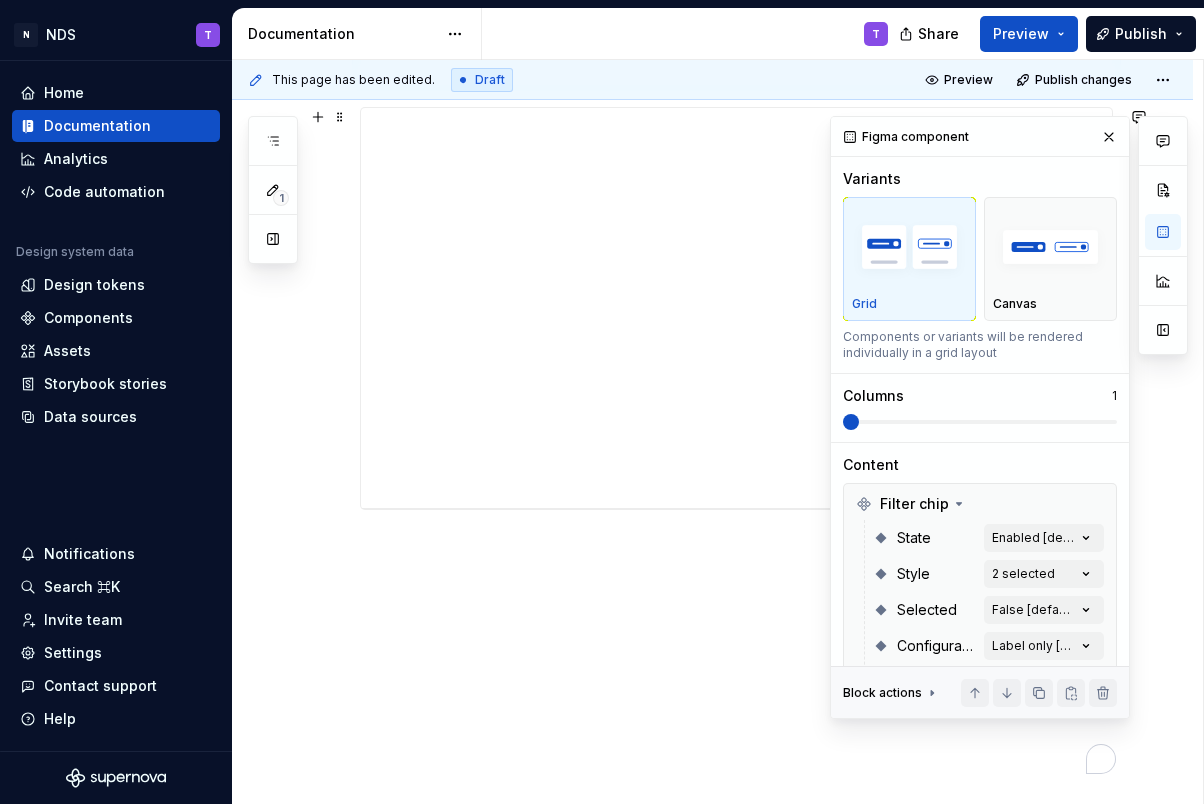 scroll, scrollTop: 1292, scrollLeft: 0, axis: vertical 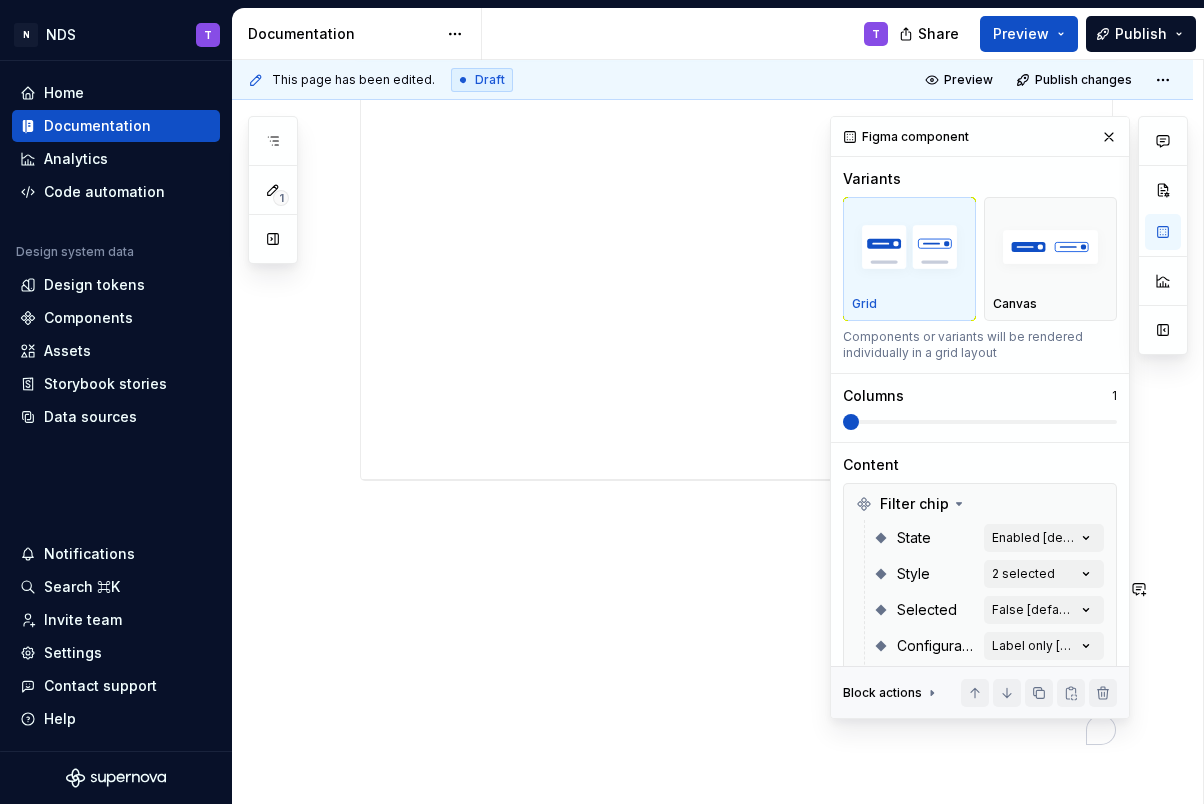 click on "**********" at bounding box center [736, -53] 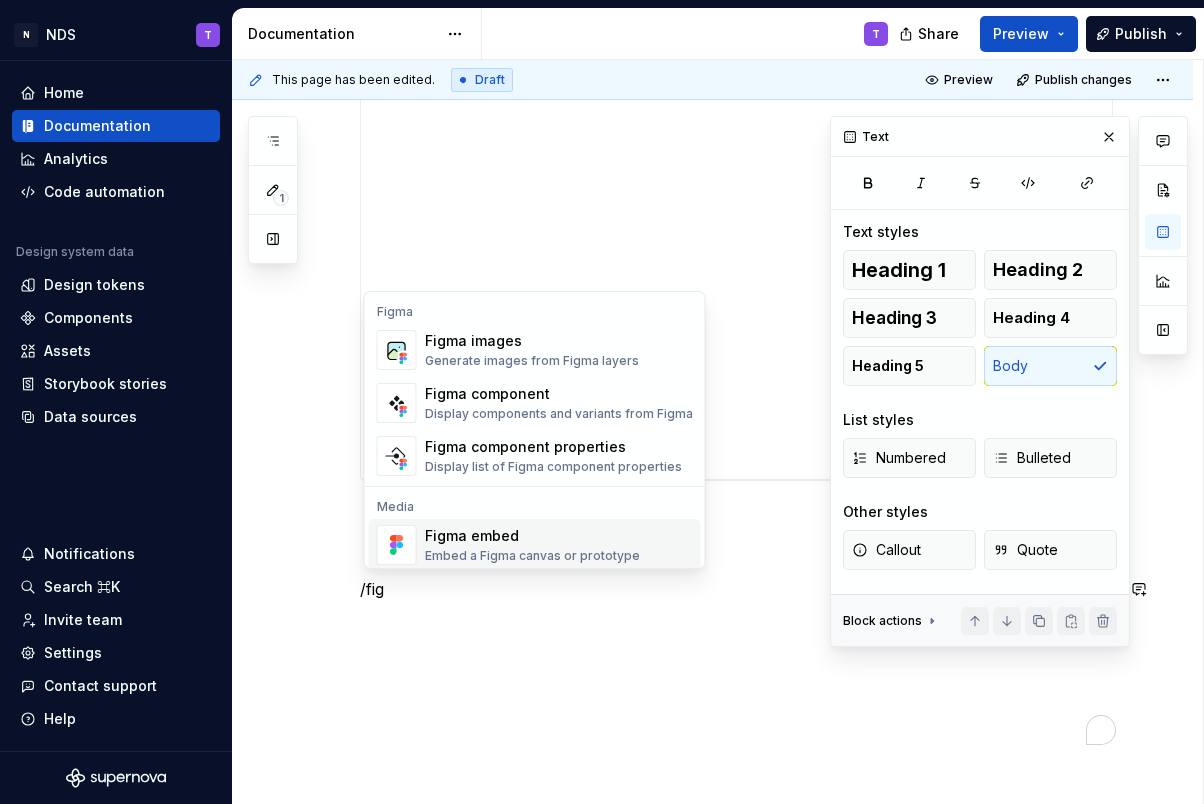 drag, startPoint x: 462, startPoint y: 546, endPoint x: 440, endPoint y: 672, distance: 127.90621 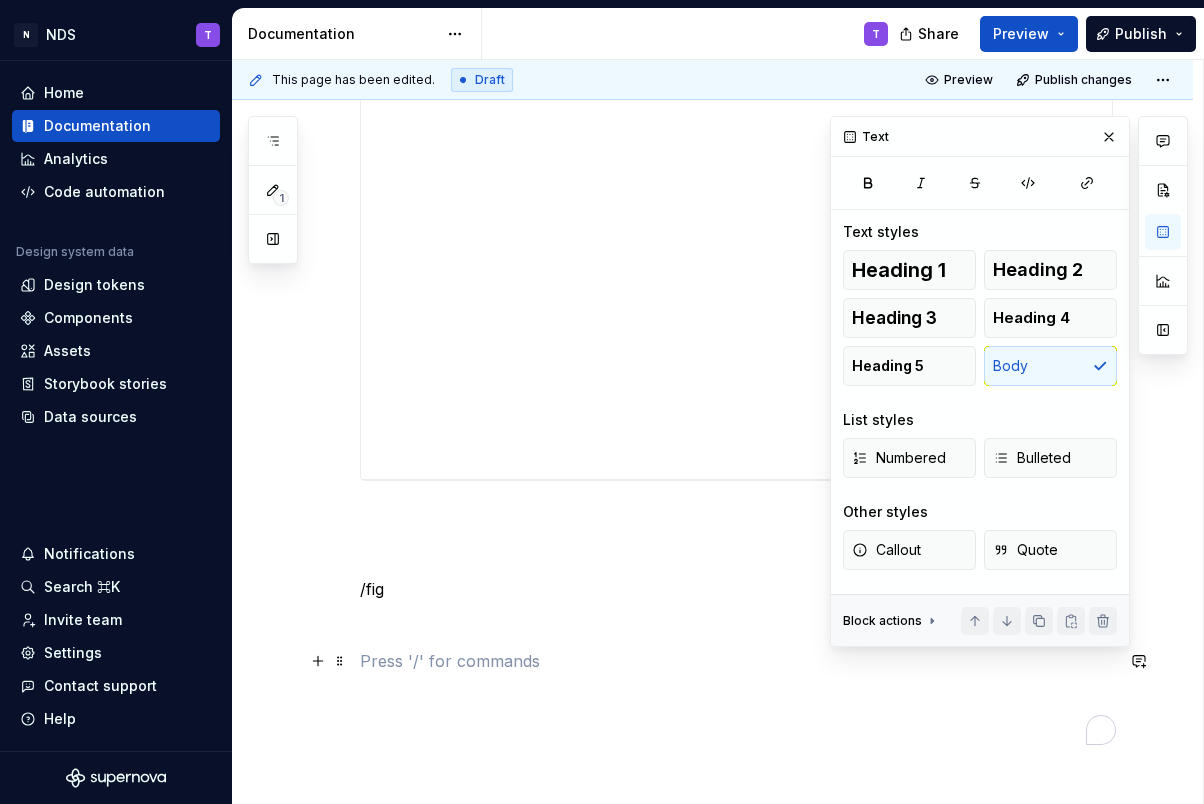 click at bounding box center [736, 661] 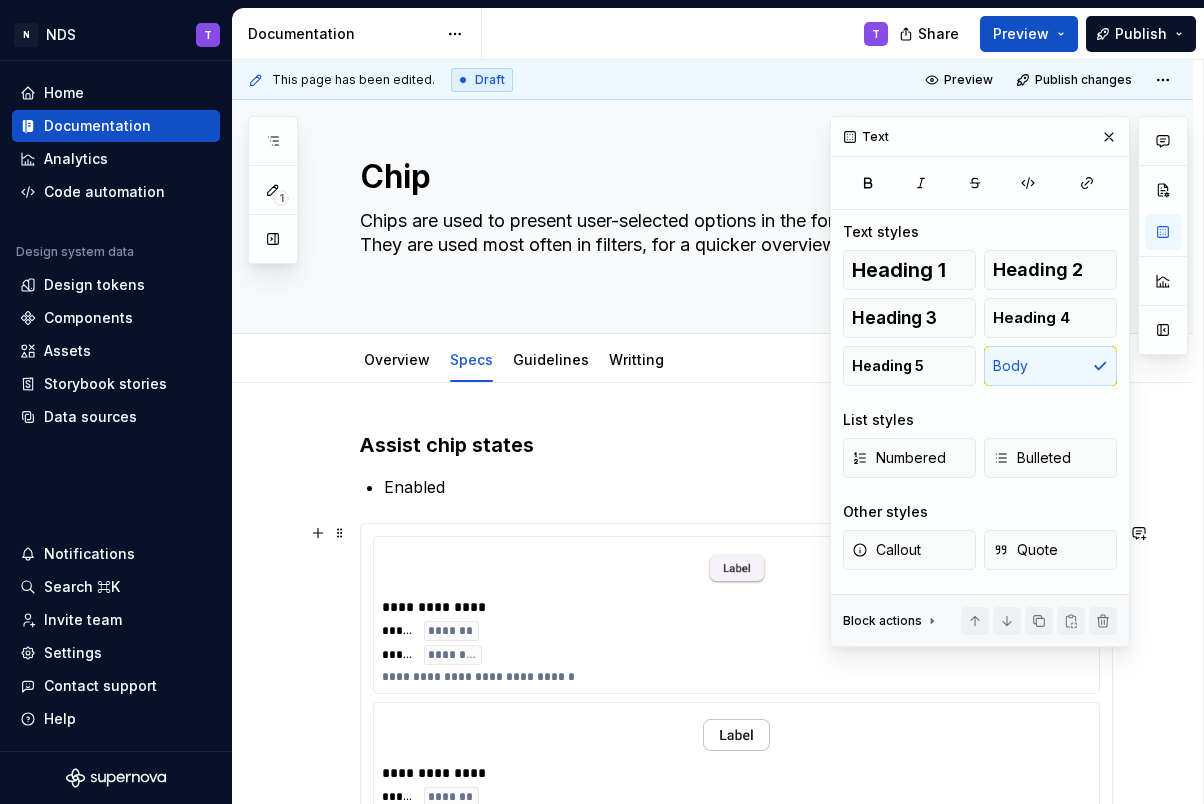 scroll, scrollTop: 0, scrollLeft: 0, axis: both 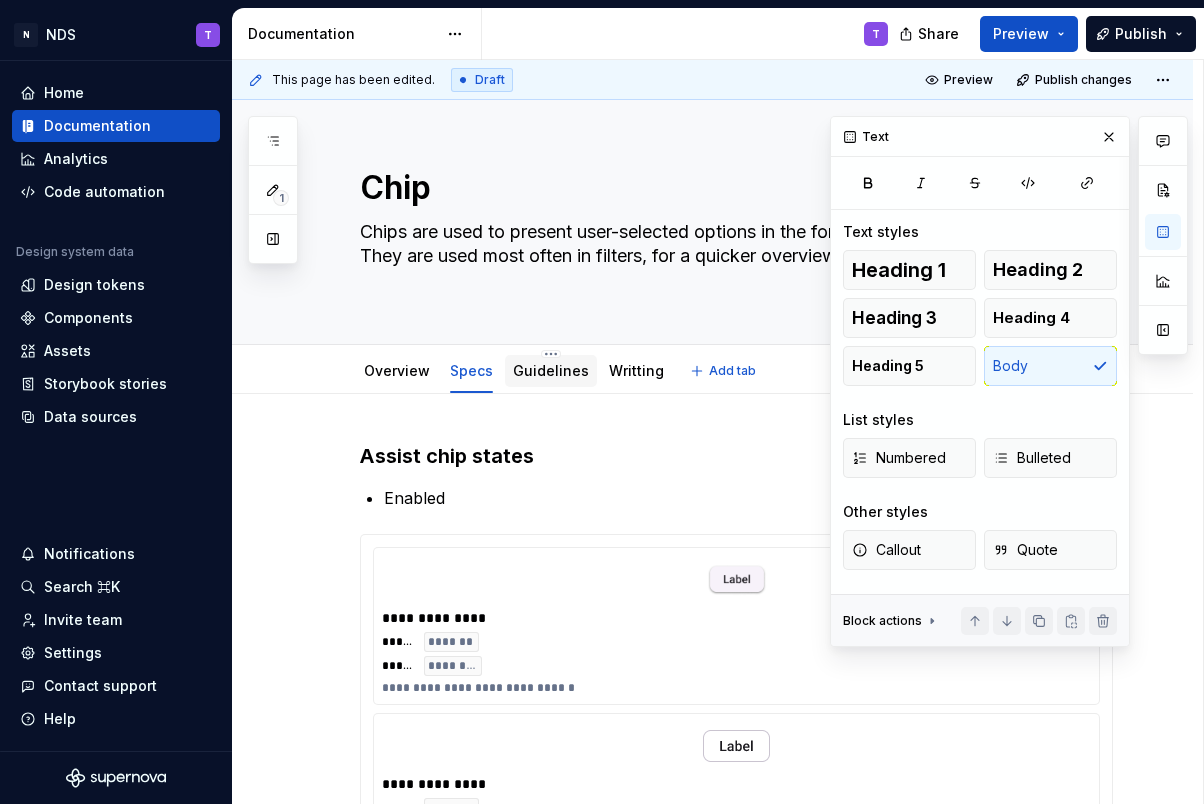 click on "Guidelines" at bounding box center [551, 370] 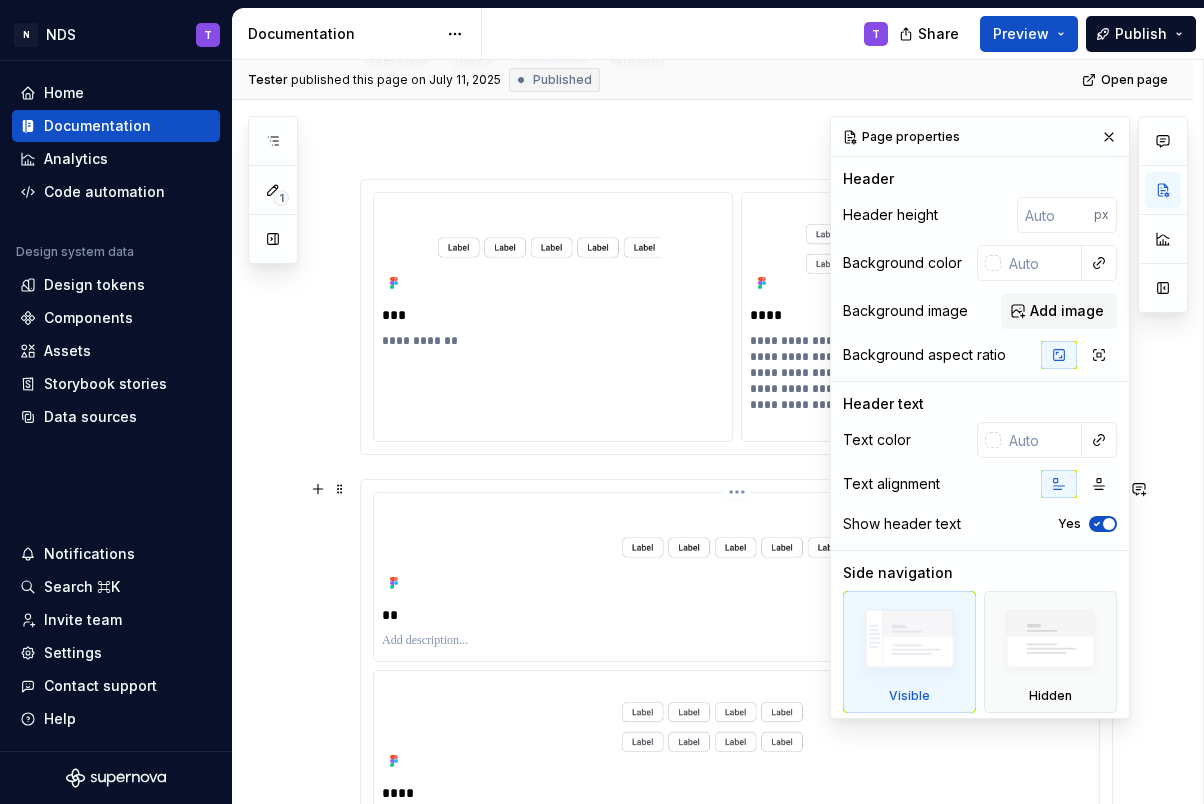 scroll, scrollTop: 312, scrollLeft: 0, axis: vertical 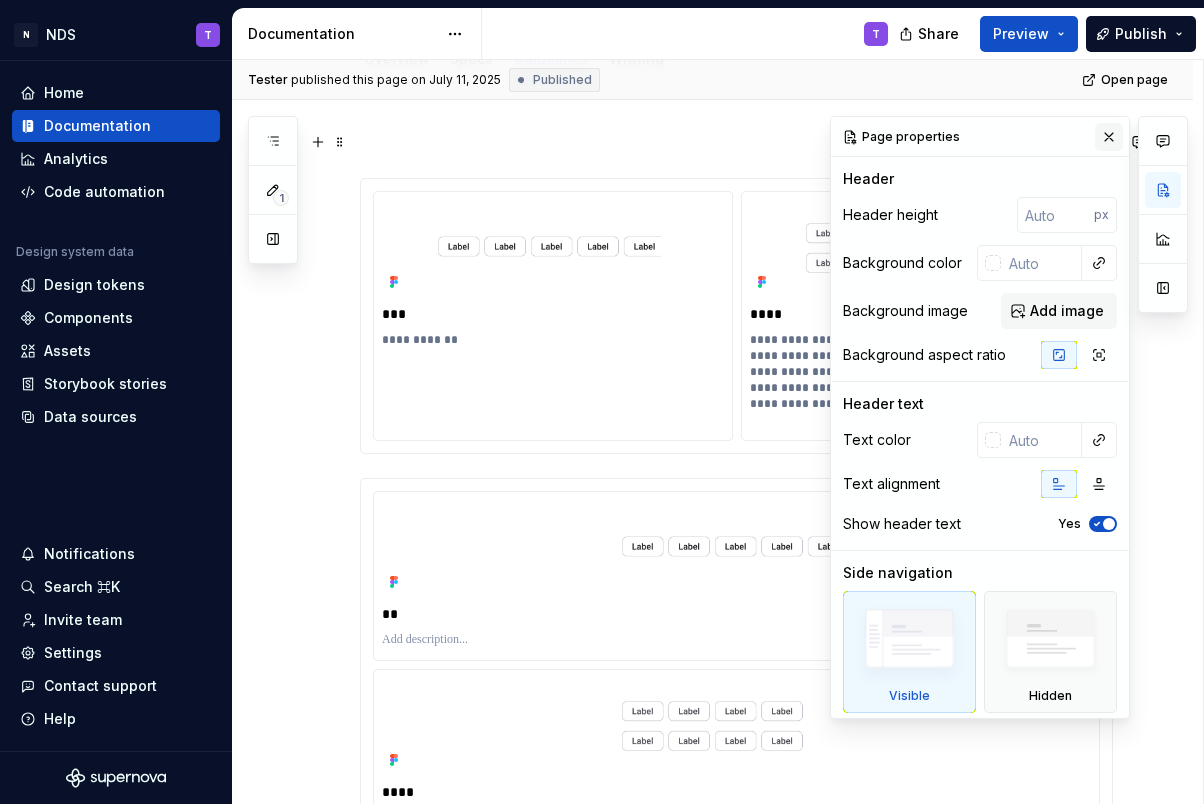 click at bounding box center [1109, 137] 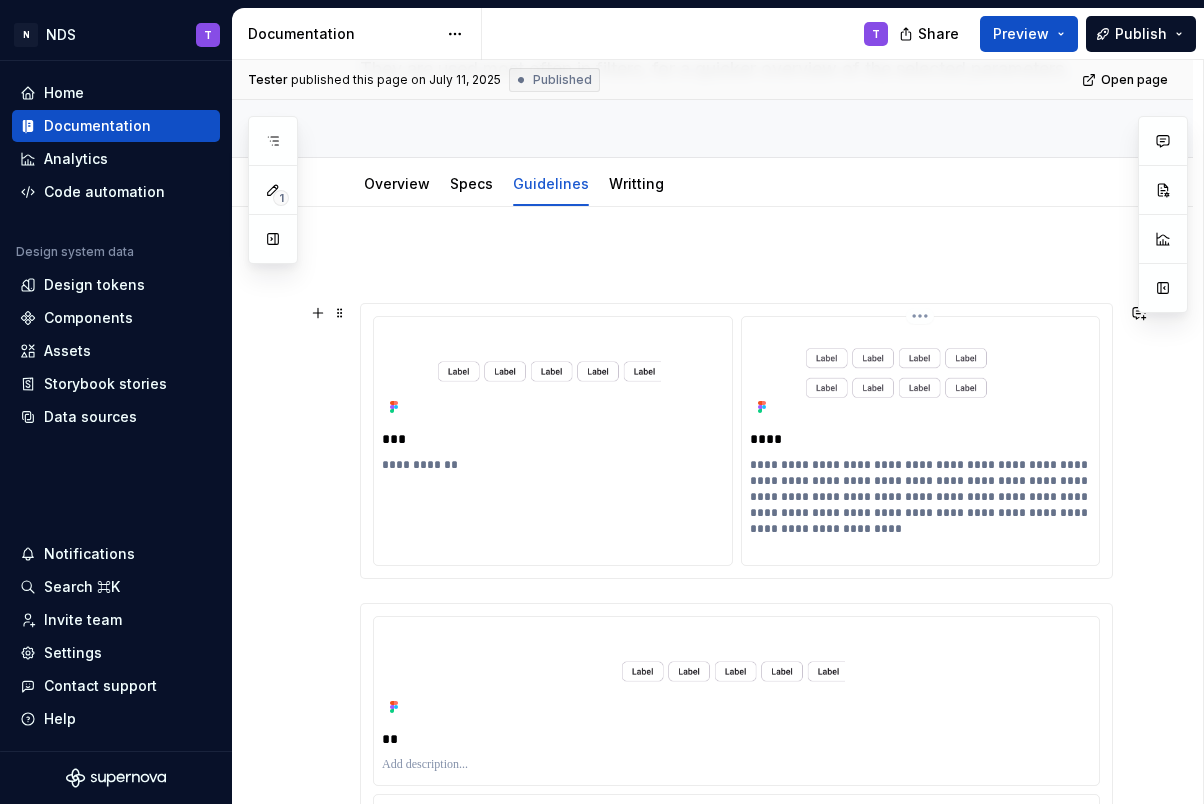 scroll, scrollTop: 166, scrollLeft: 0, axis: vertical 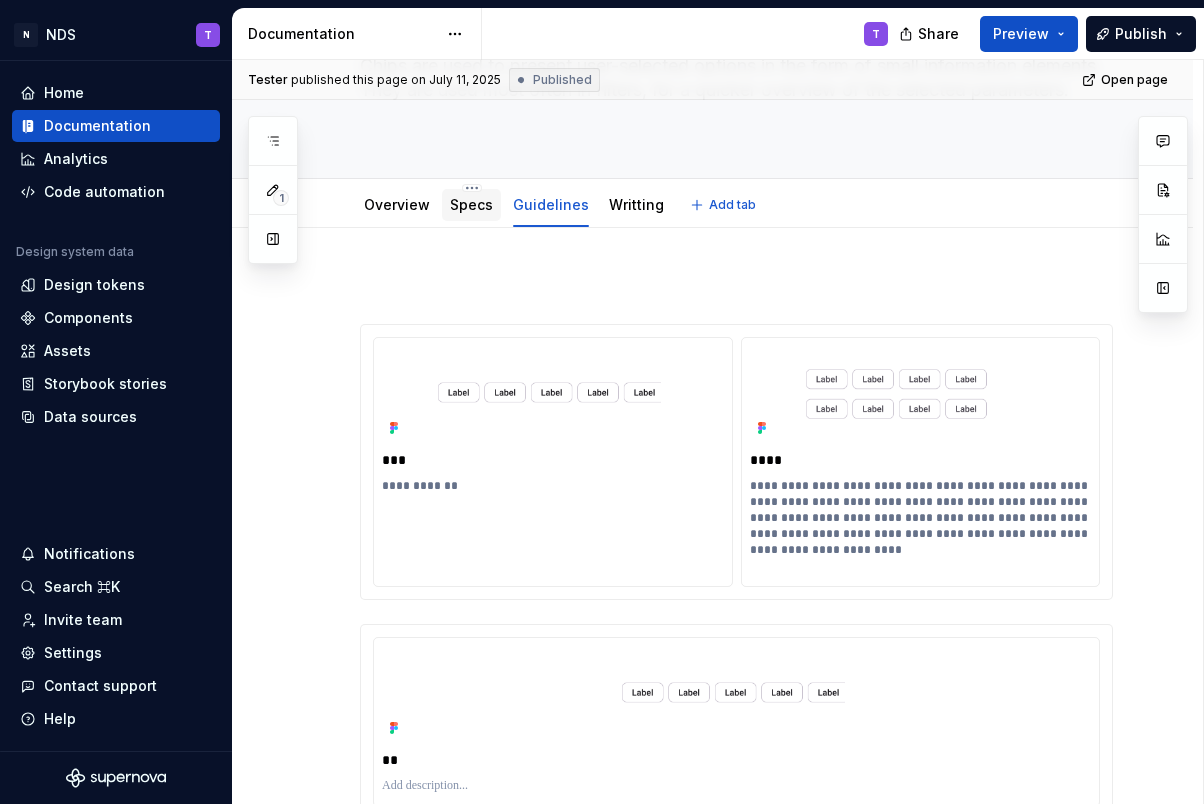 click on "Specs" at bounding box center (471, 204) 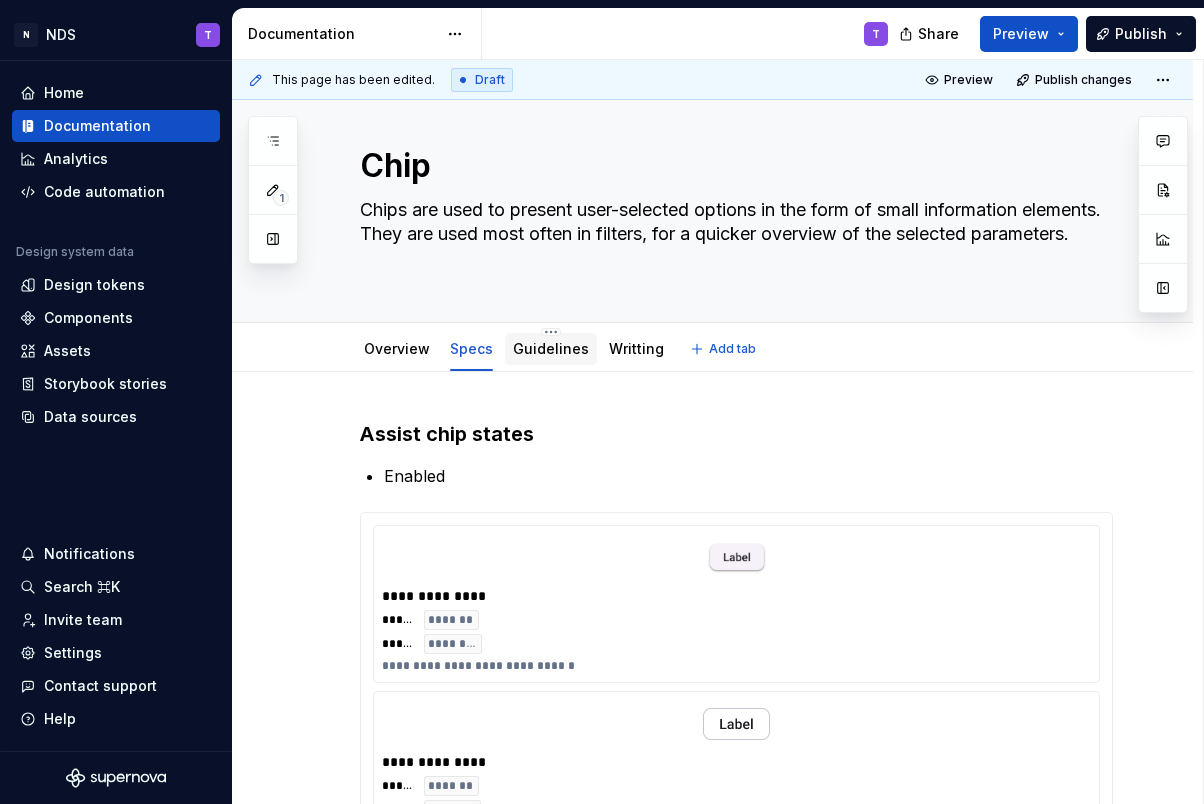 scroll, scrollTop: 21, scrollLeft: 0, axis: vertical 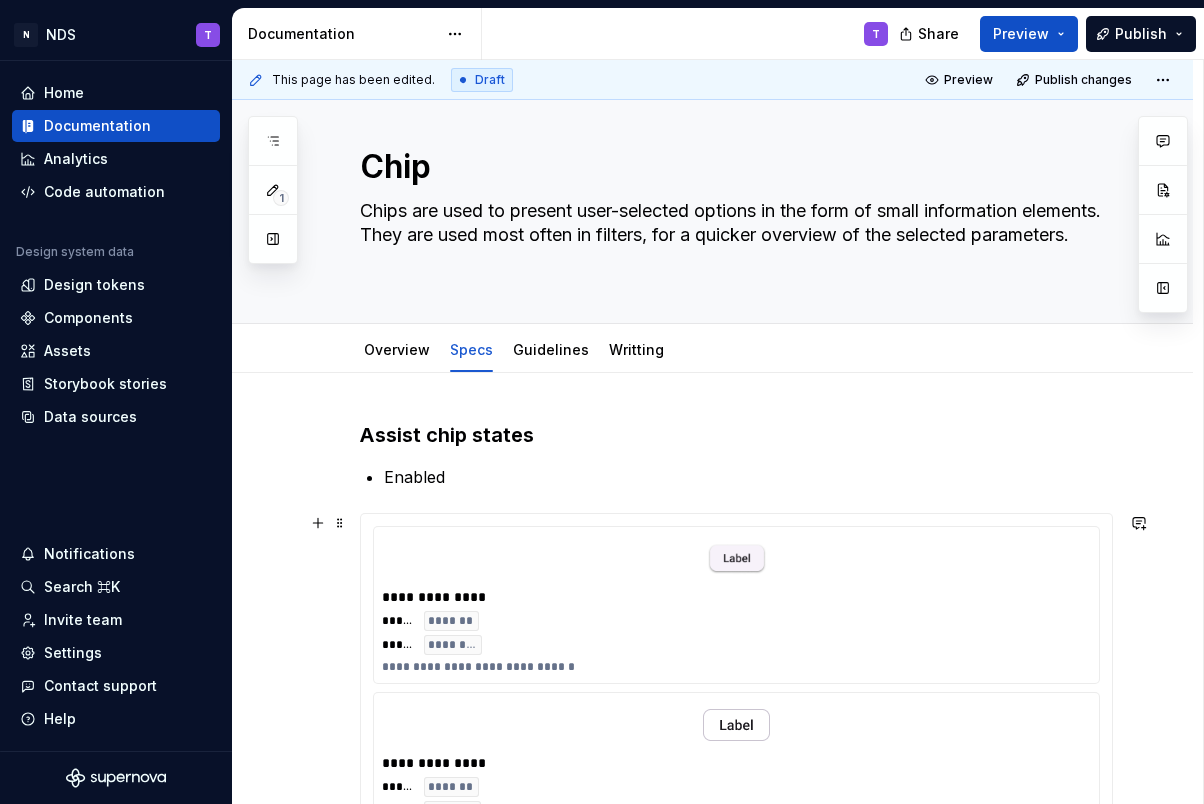 type on "*" 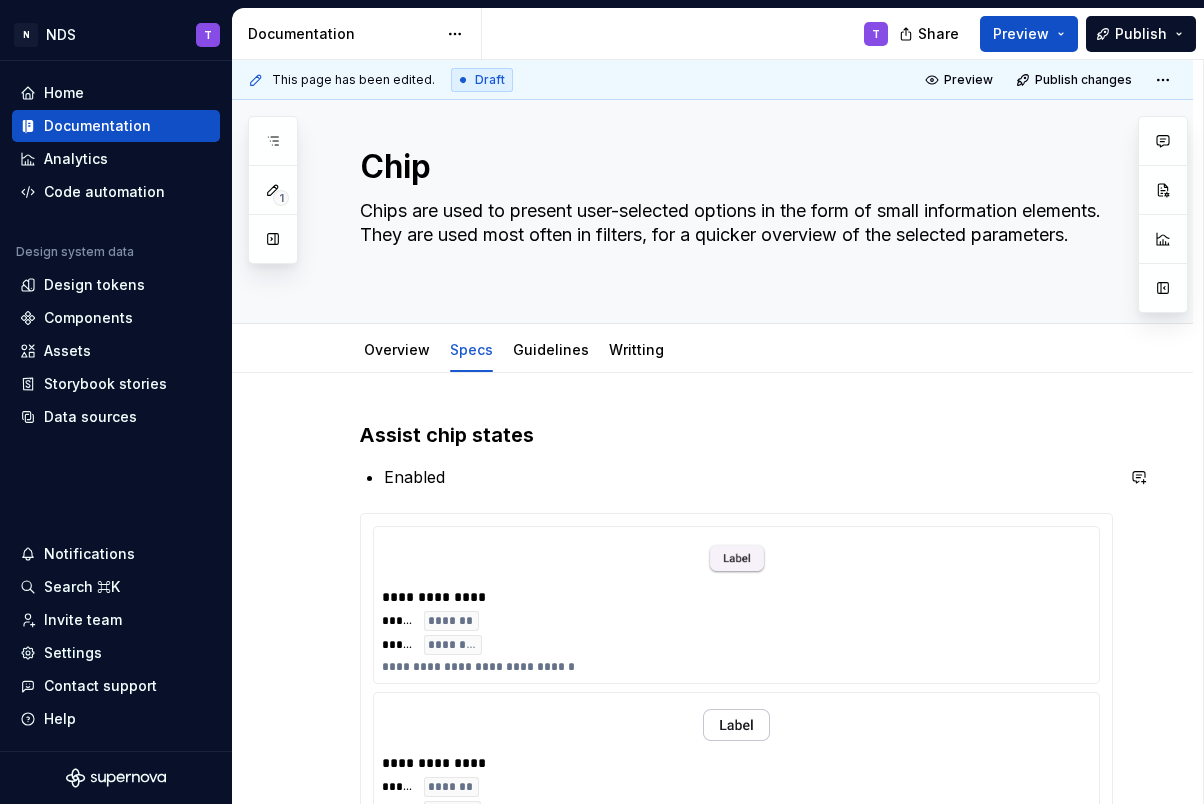click on "**********" at bounding box center [736, 1218] 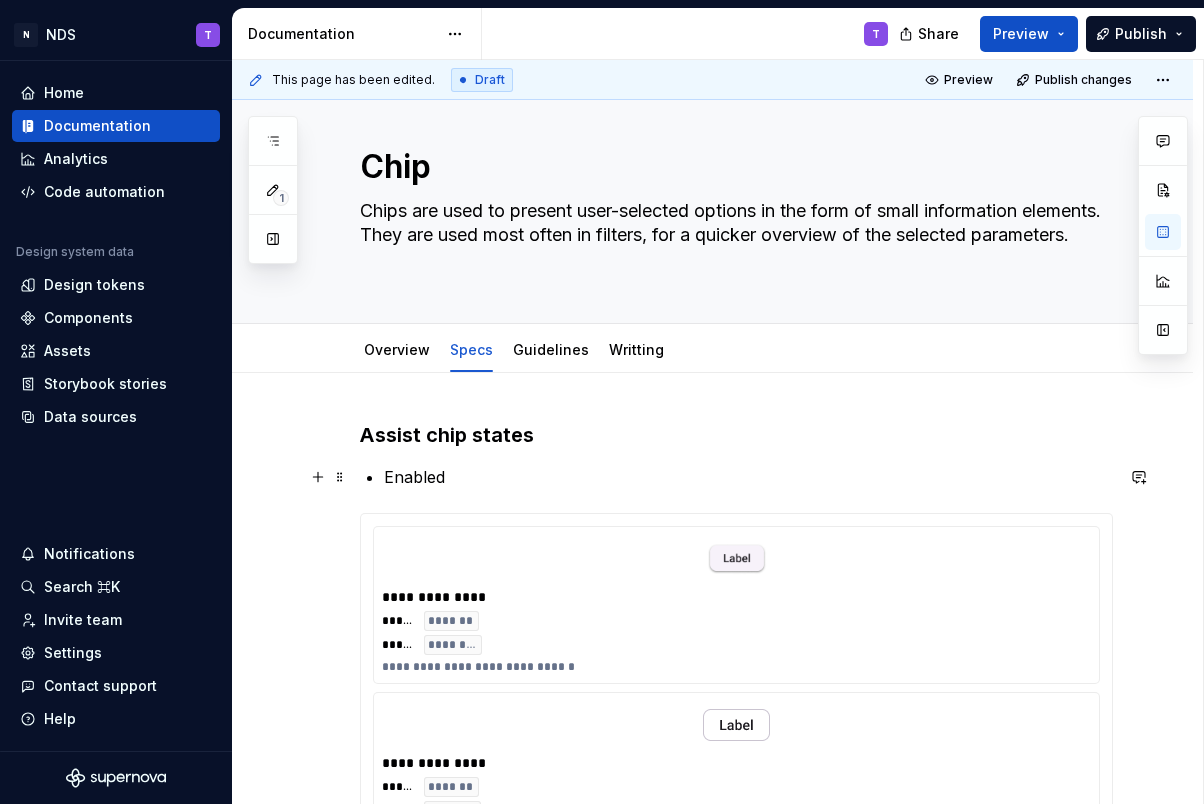 click on "Enabled" at bounding box center (748, 477) 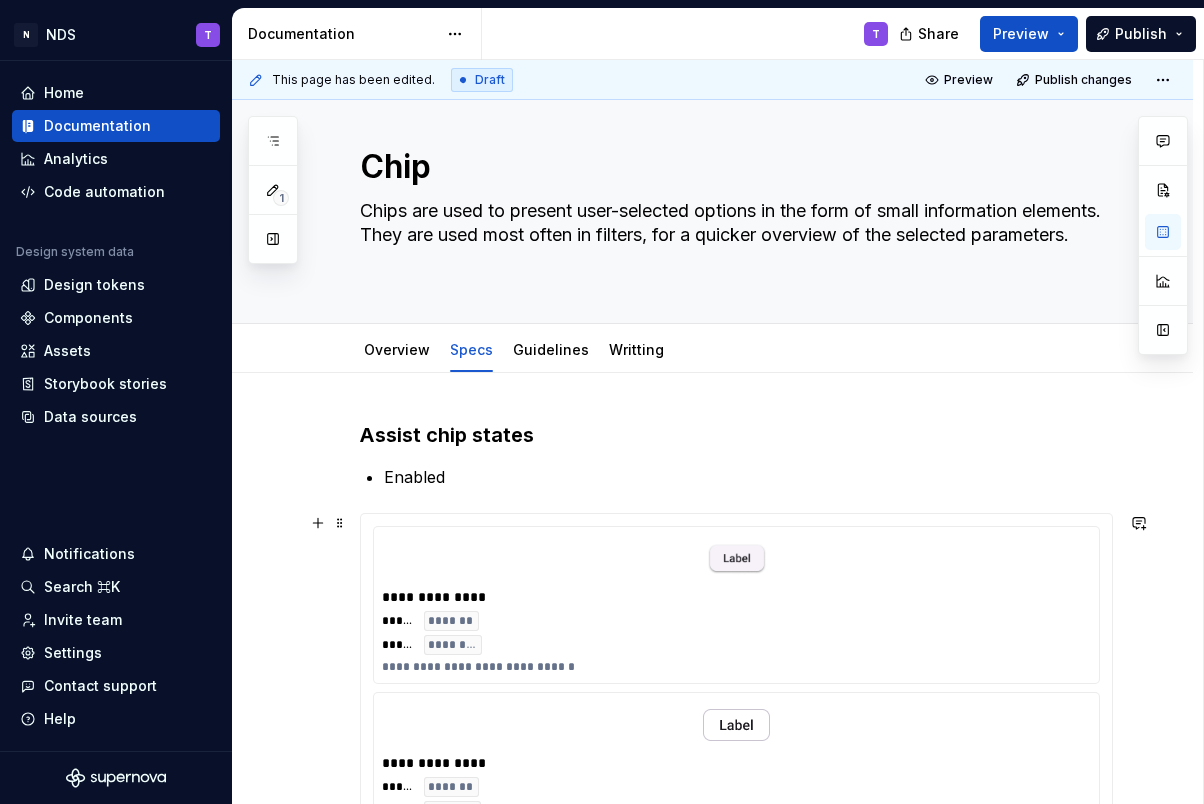 type 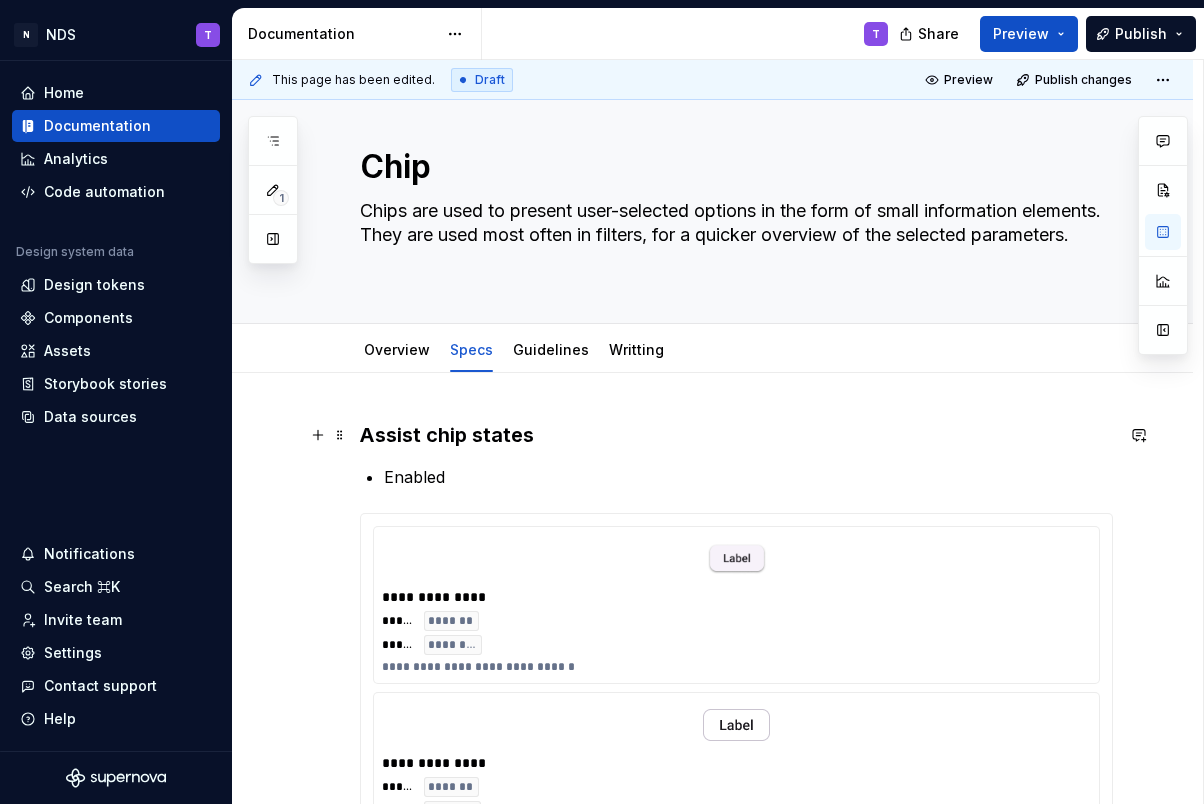 click on "Assist chip states" at bounding box center (736, 435) 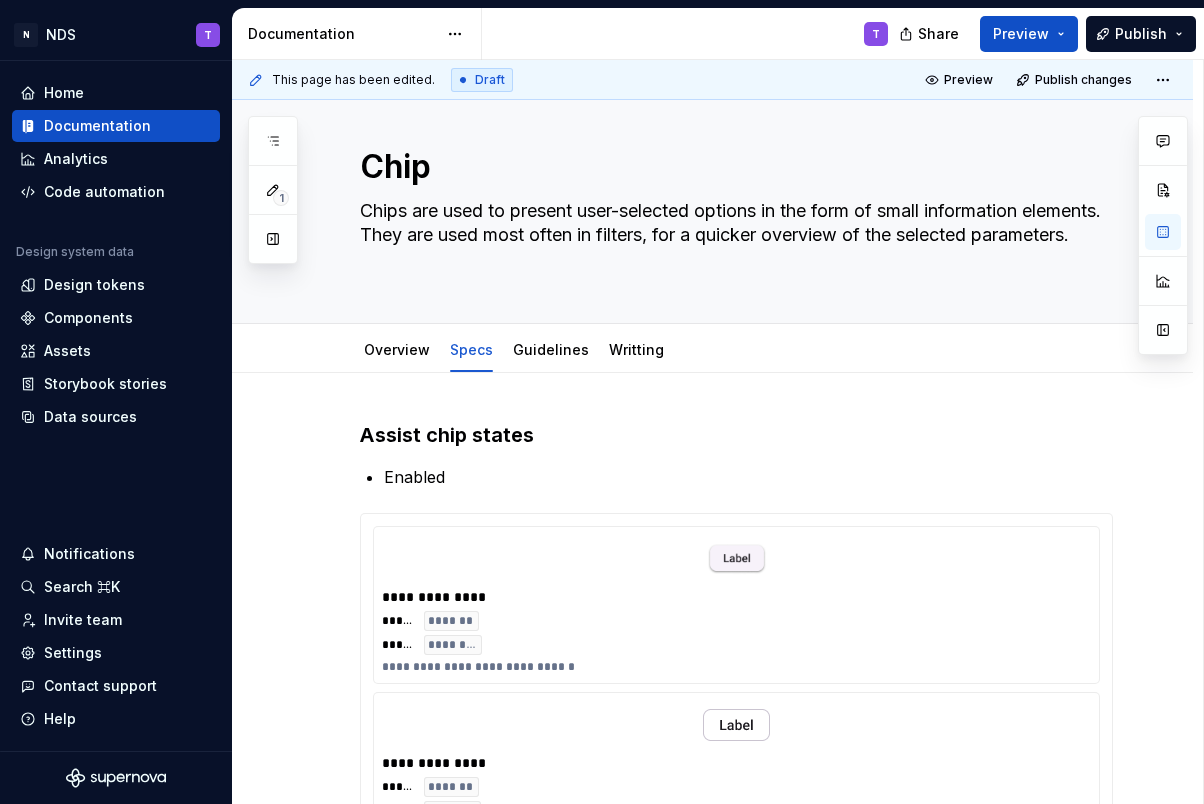 type on "*" 